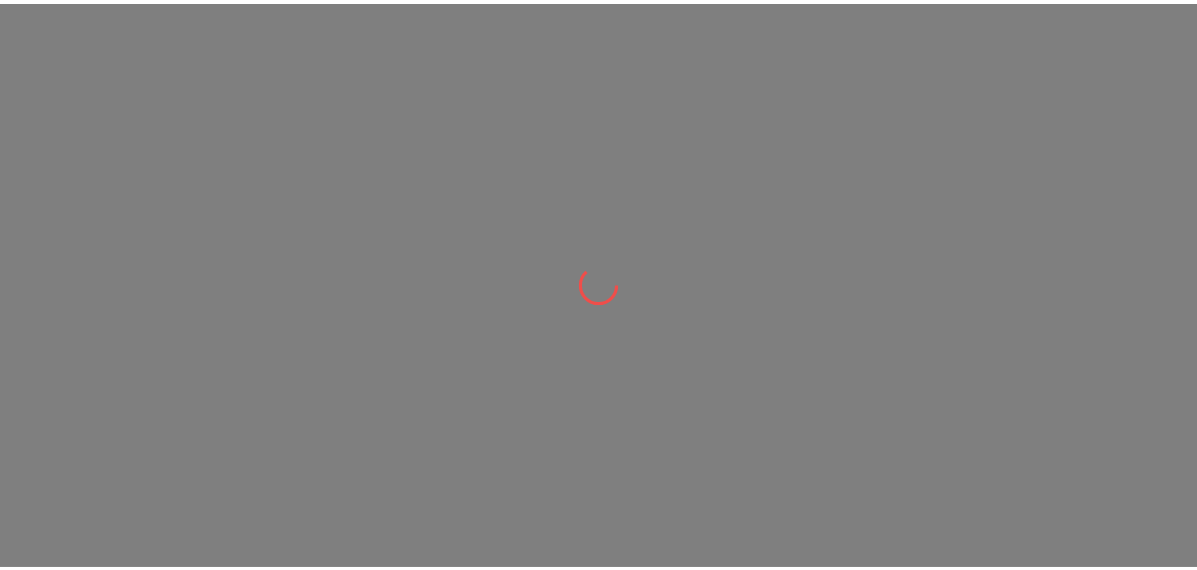 scroll, scrollTop: 0, scrollLeft: 0, axis: both 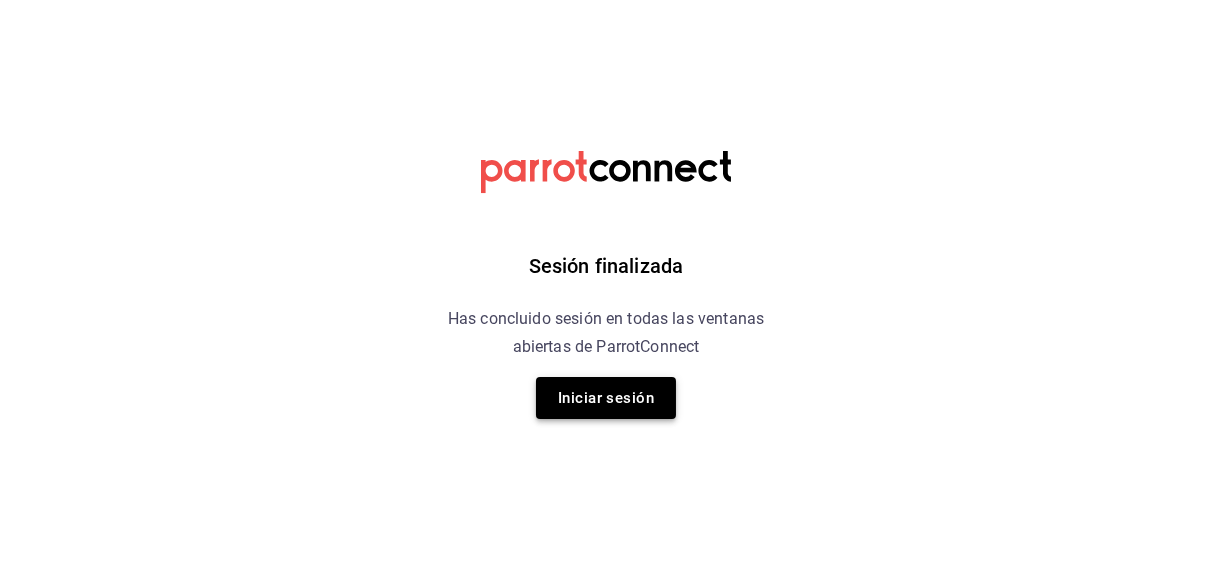 click on "Iniciar sesión" at bounding box center [606, 398] 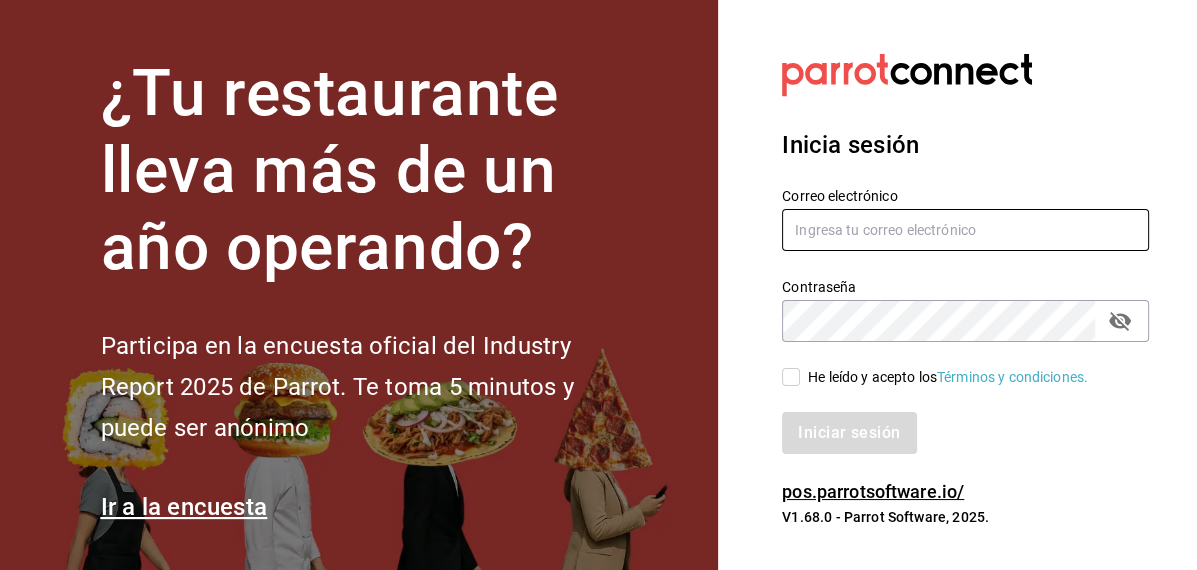 type on "inventarios@papizzas.com.mx" 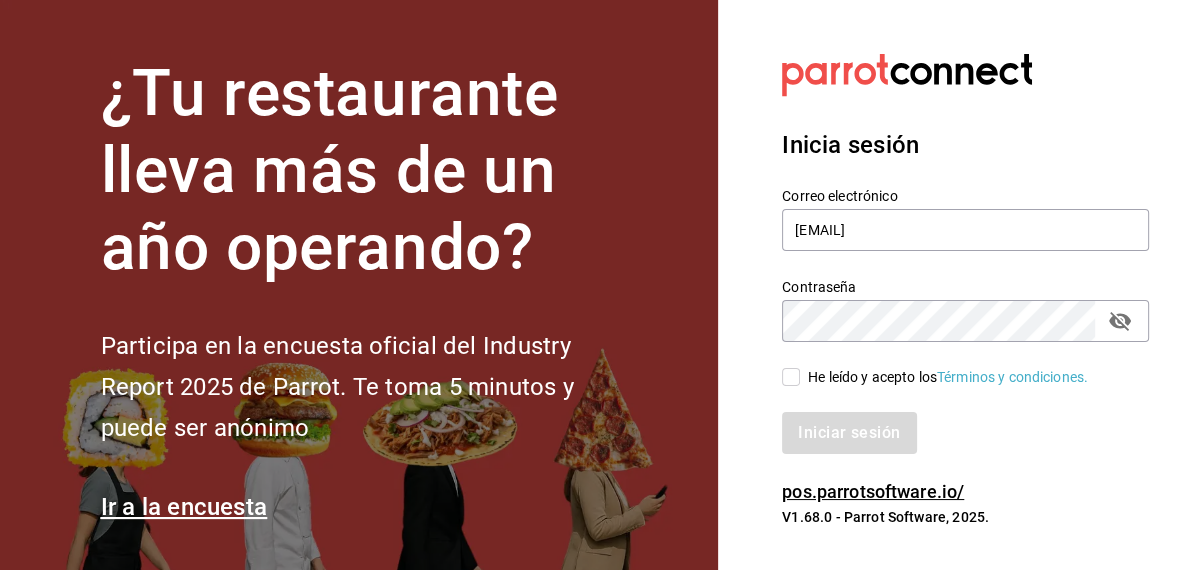 click on "He leído y acepto los  Términos y condiciones." at bounding box center [791, 377] 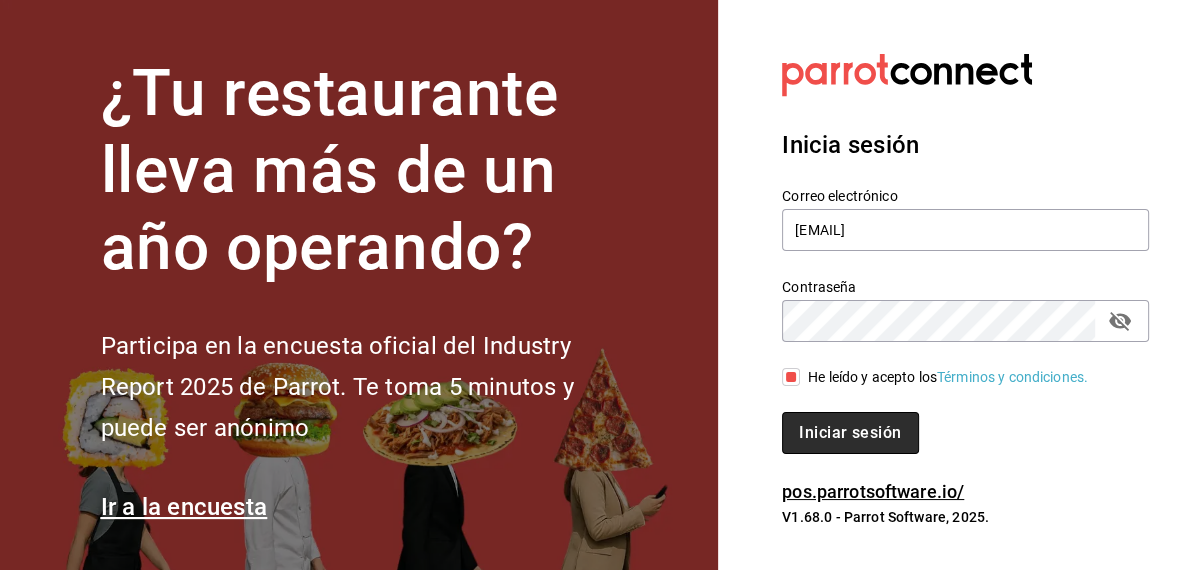 click on "Iniciar sesión" at bounding box center (850, 433) 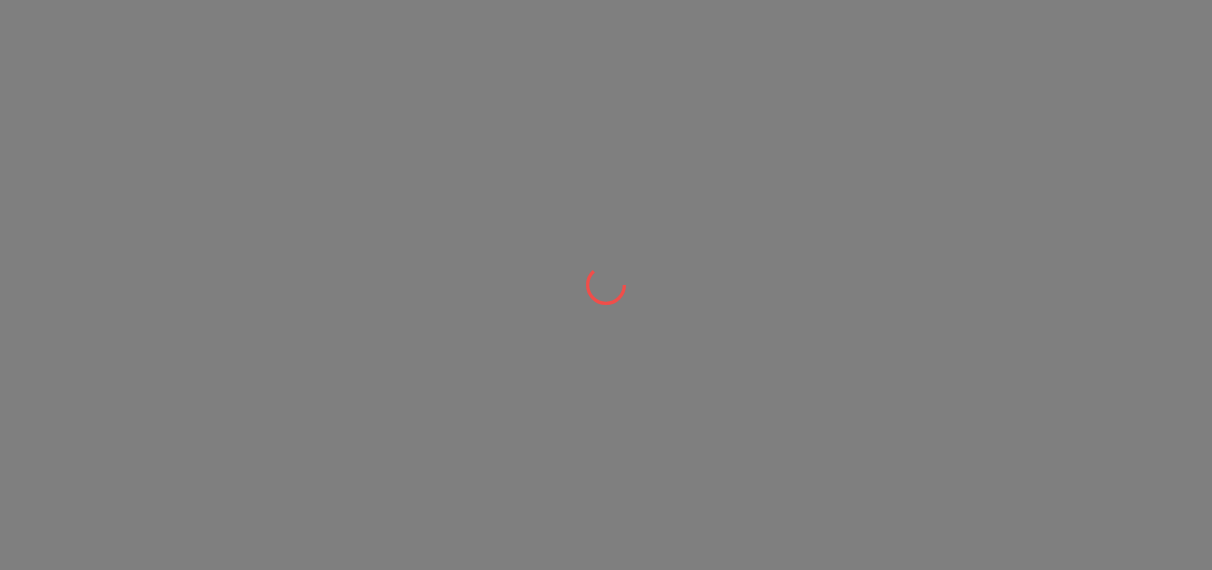 scroll, scrollTop: 0, scrollLeft: 0, axis: both 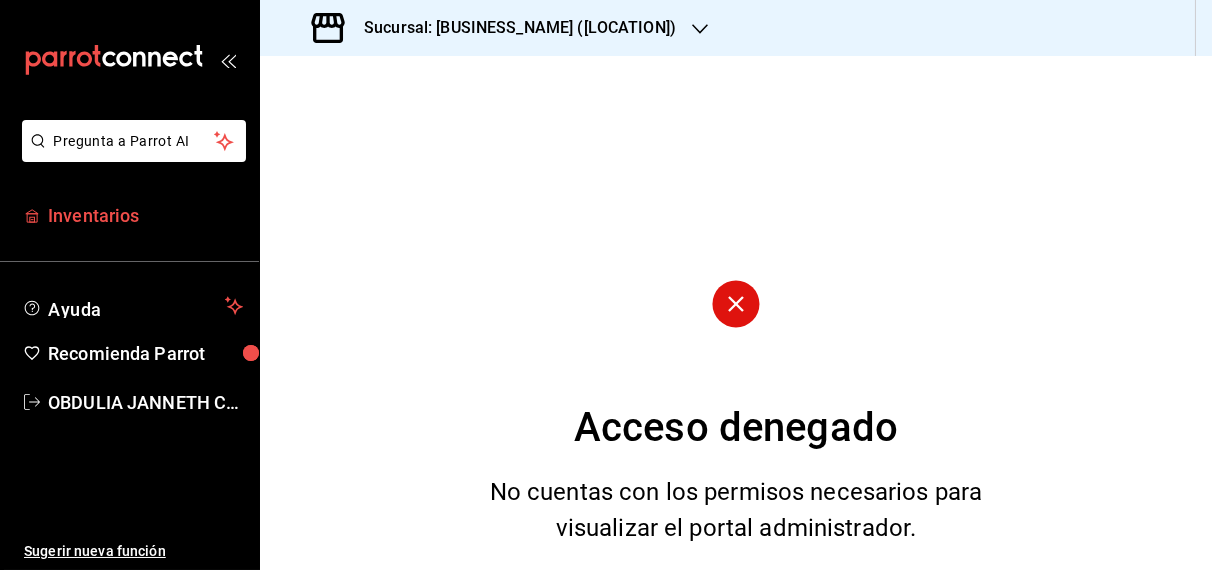 click on "Inventarios" at bounding box center (145, 215) 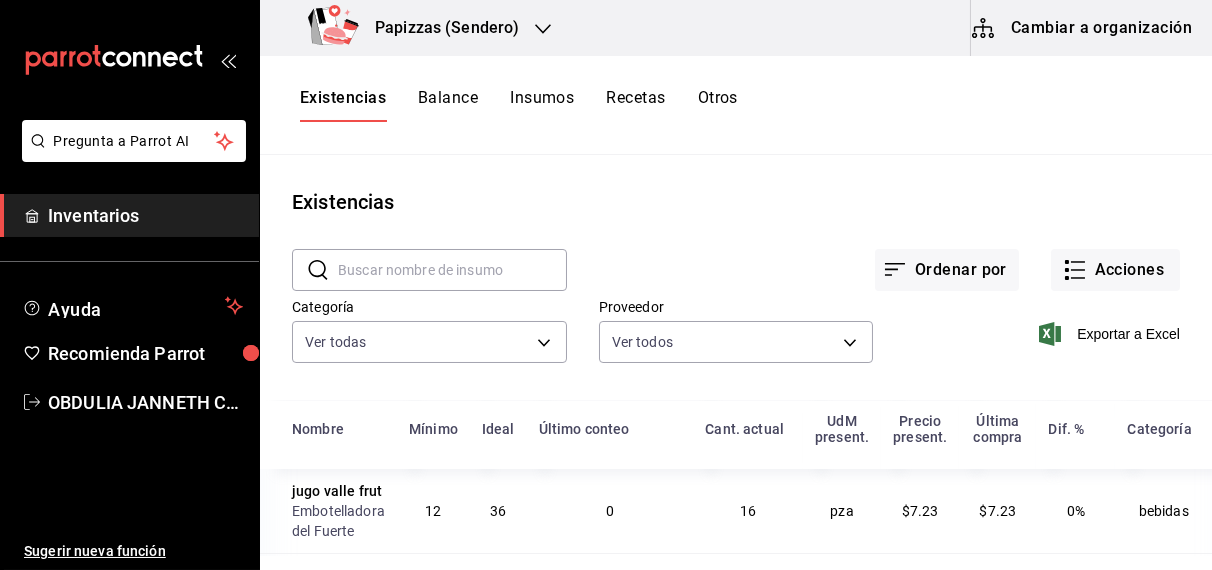 click on "Papizzas (Sendero)" at bounding box center [439, 28] 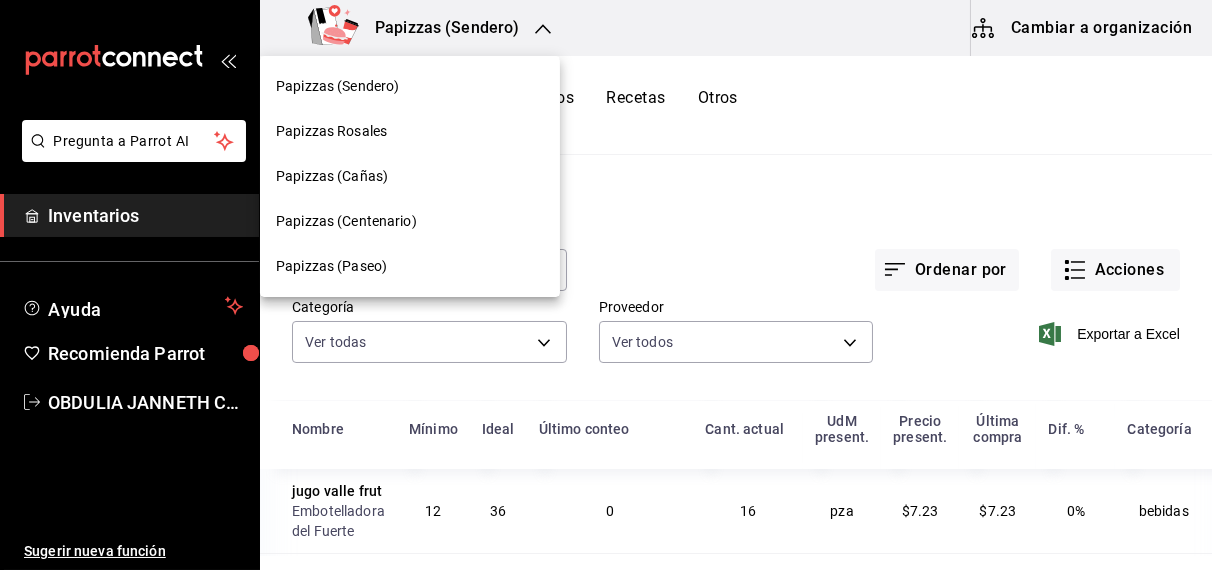click on "Papizzas (Paseo)" at bounding box center [331, 266] 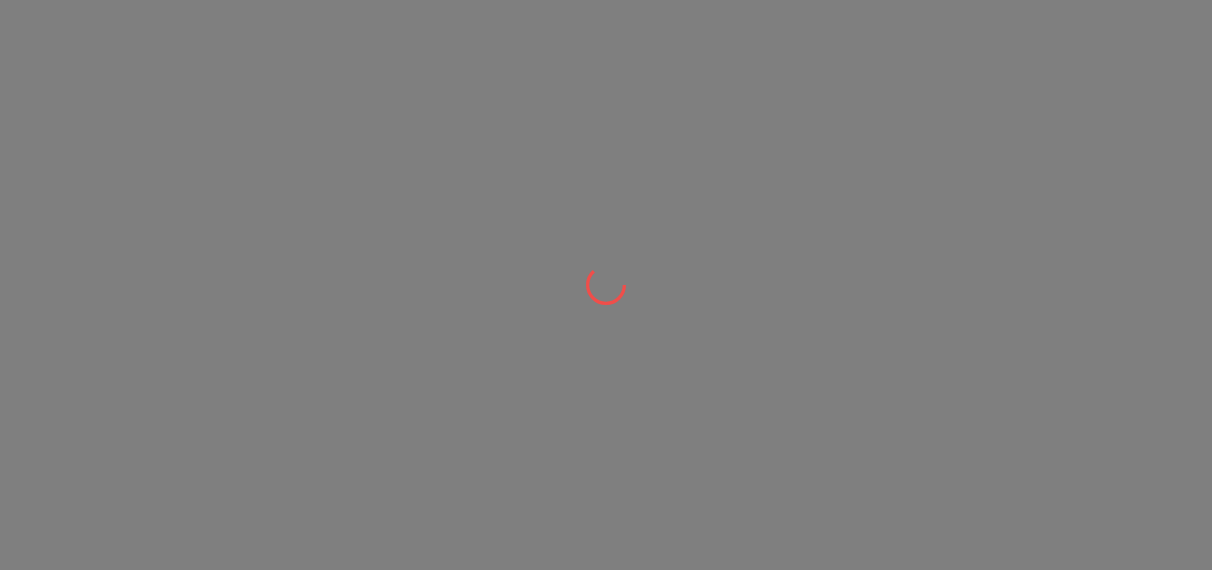 scroll, scrollTop: 0, scrollLeft: 0, axis: both 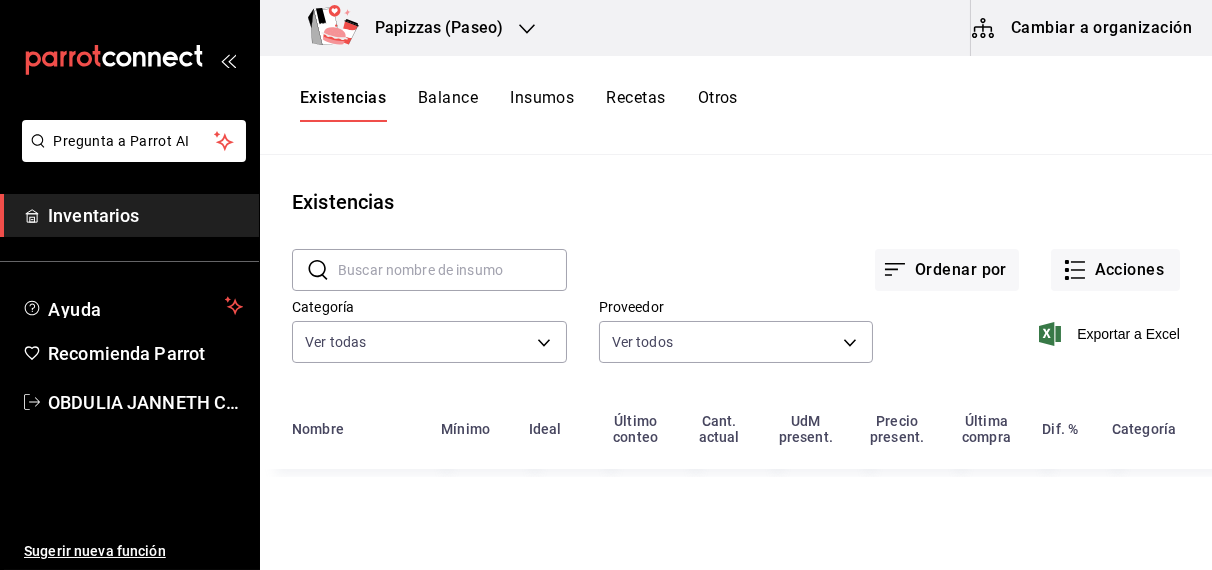 click on "Balance" at bounding box center (448, 105) 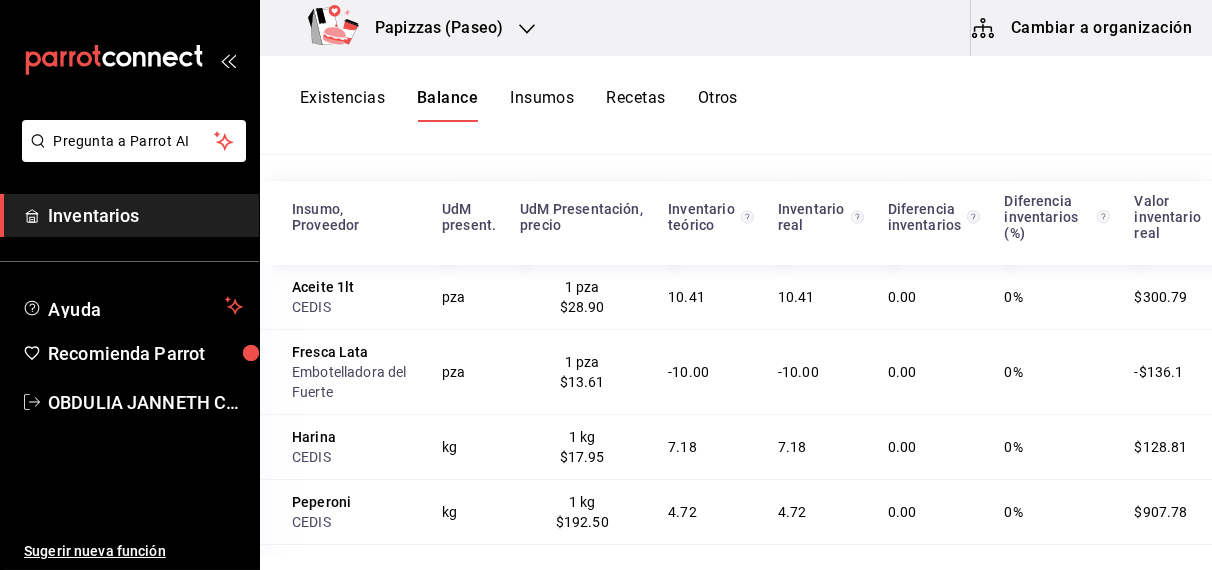 scroll, scrollTop: 246, scrollLeft: 0, axis: vertical 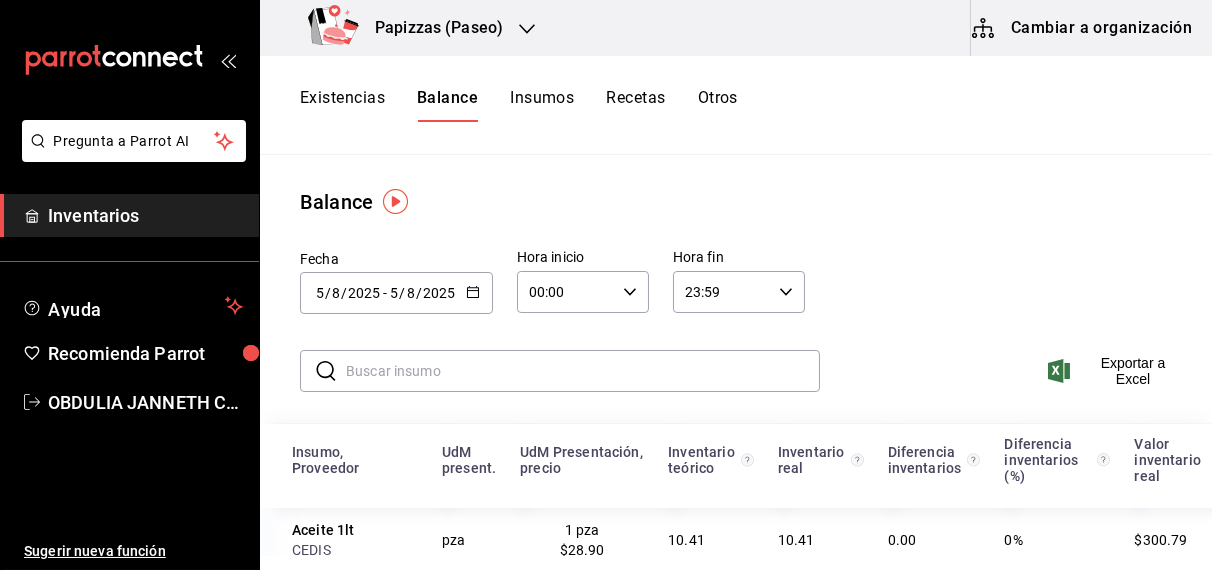 click on "Existencias" at bounding box center (342, 105) 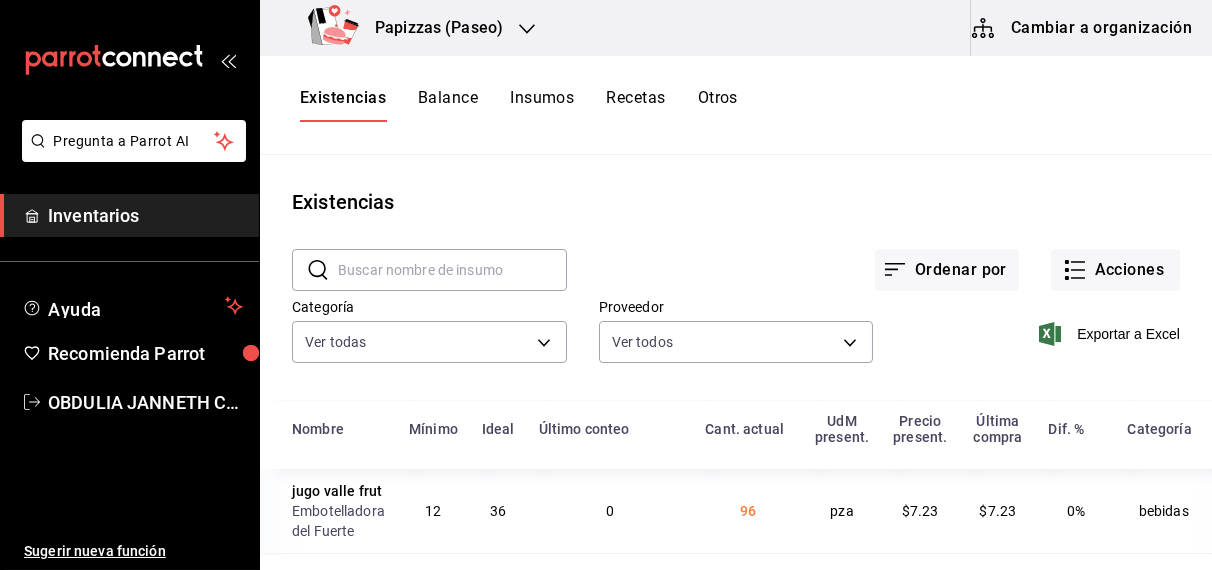 type 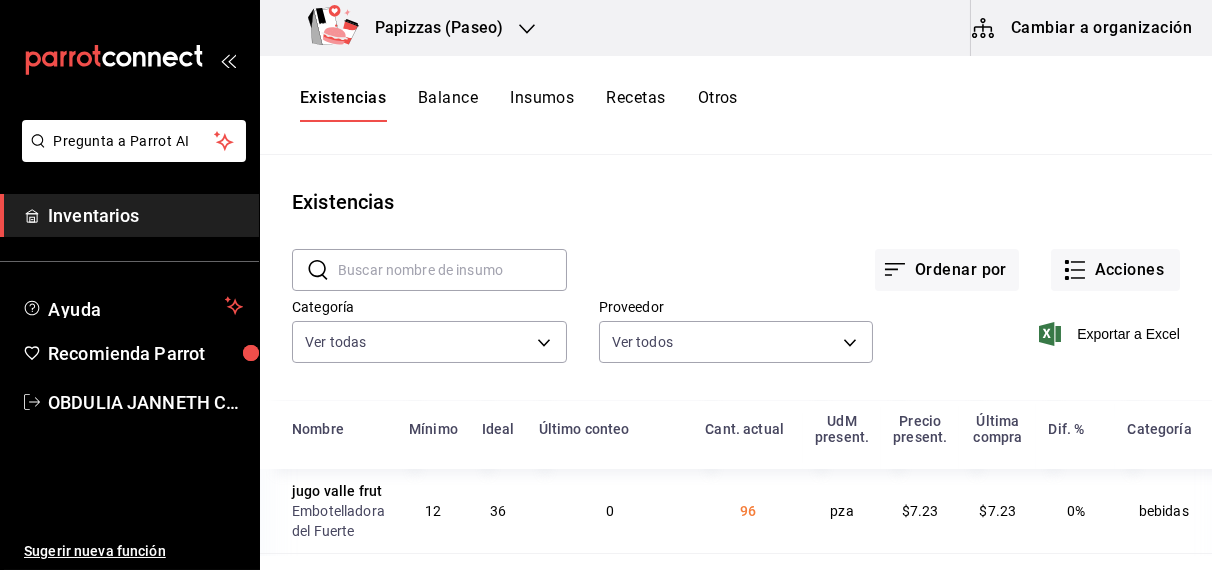 click on "Papizzas (Paseo)" at bounding box center [409, 28] 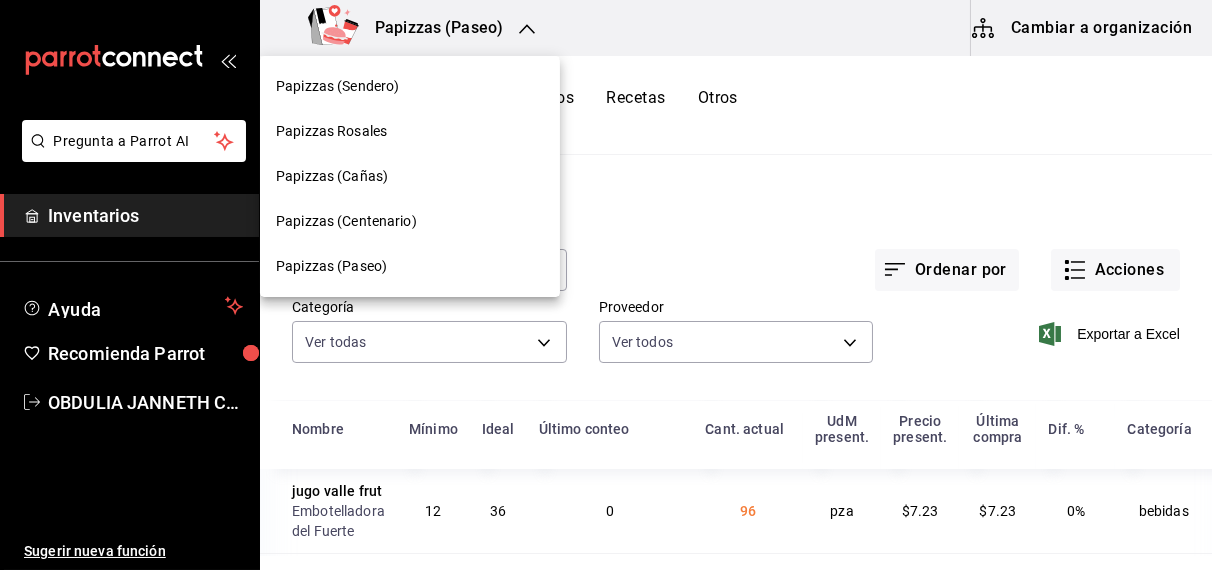 click on "Papizzas (Cañas)" at bounding box center [332, 176] 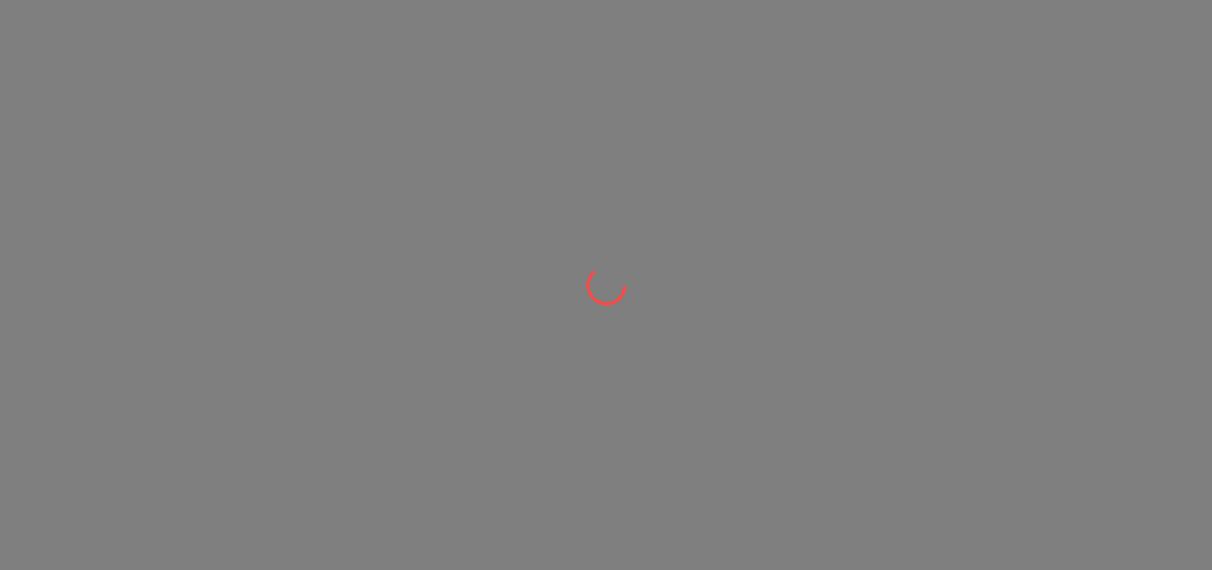 scroll, scrollTop: 0, scrollLeft: 0, axis: both 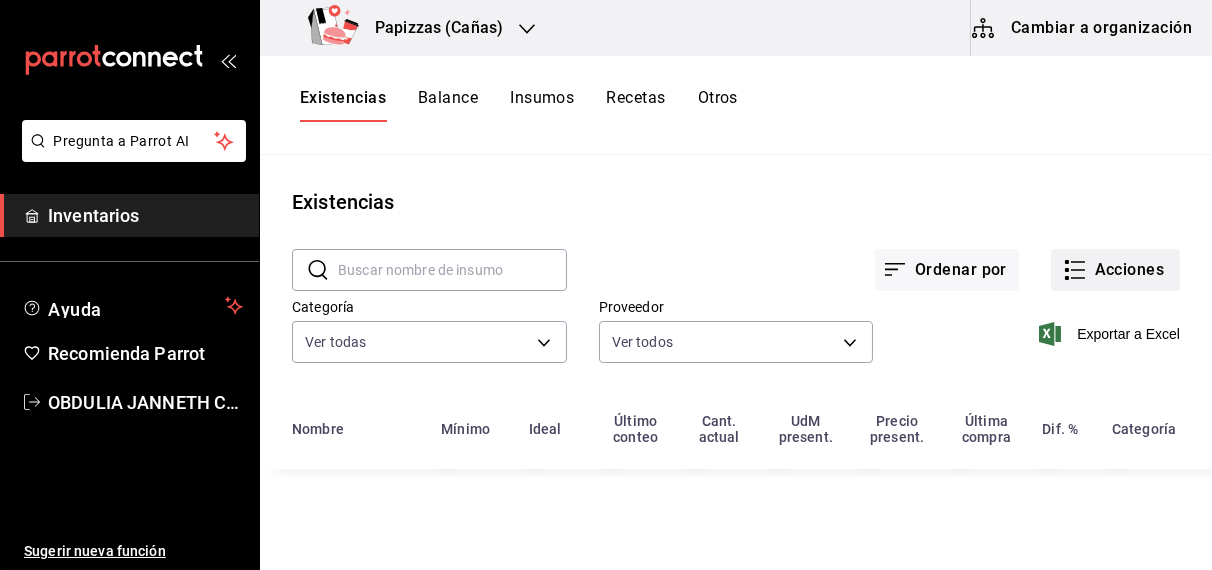 click on "Acciones" at bounding box center [1115, 270] 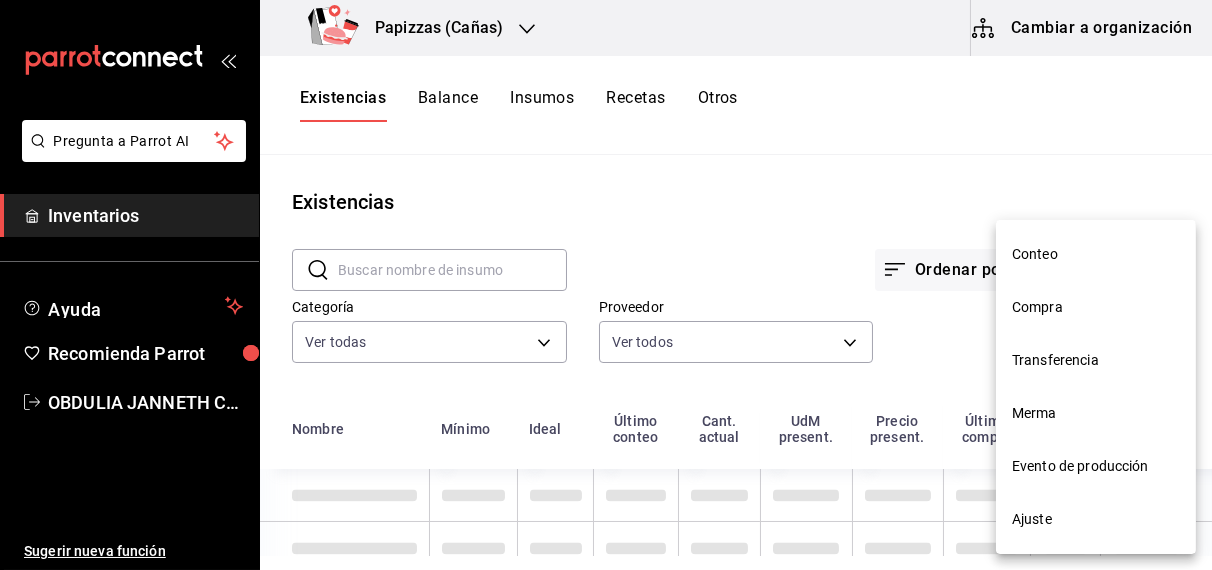 click on "Compra" at bounding box center [1096, 307] 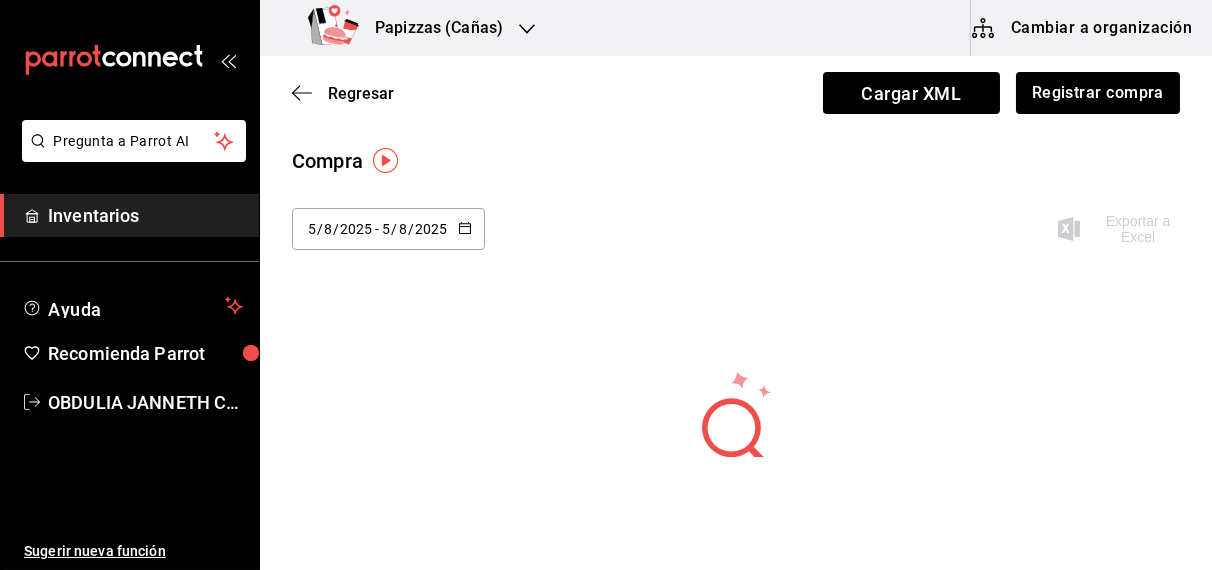 click 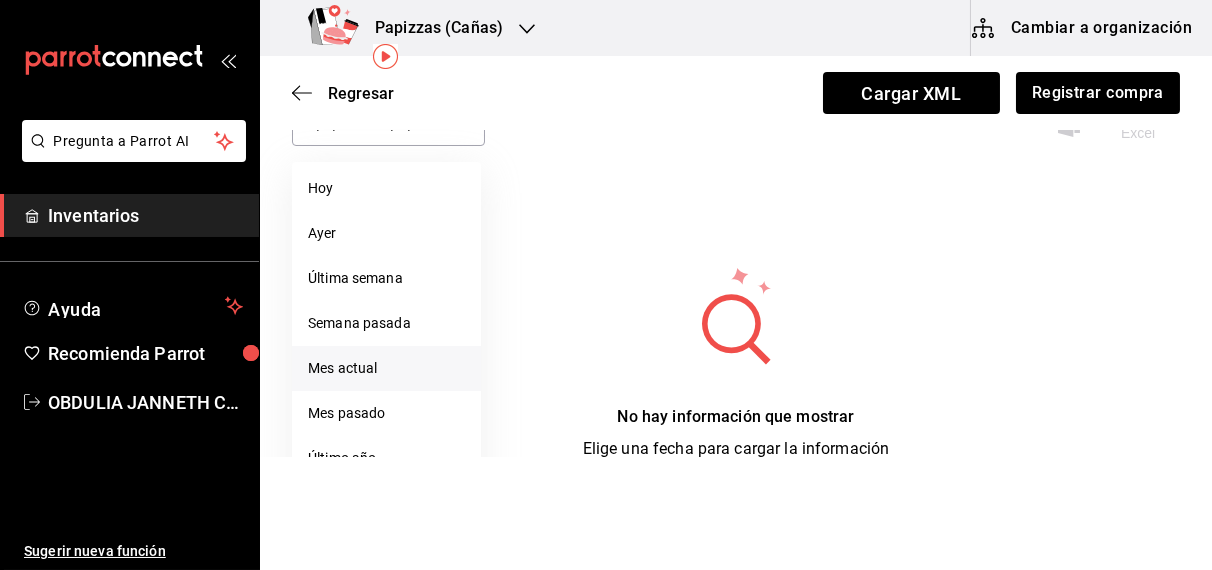 click on "Mes actual" at bounding box center [386, 368] 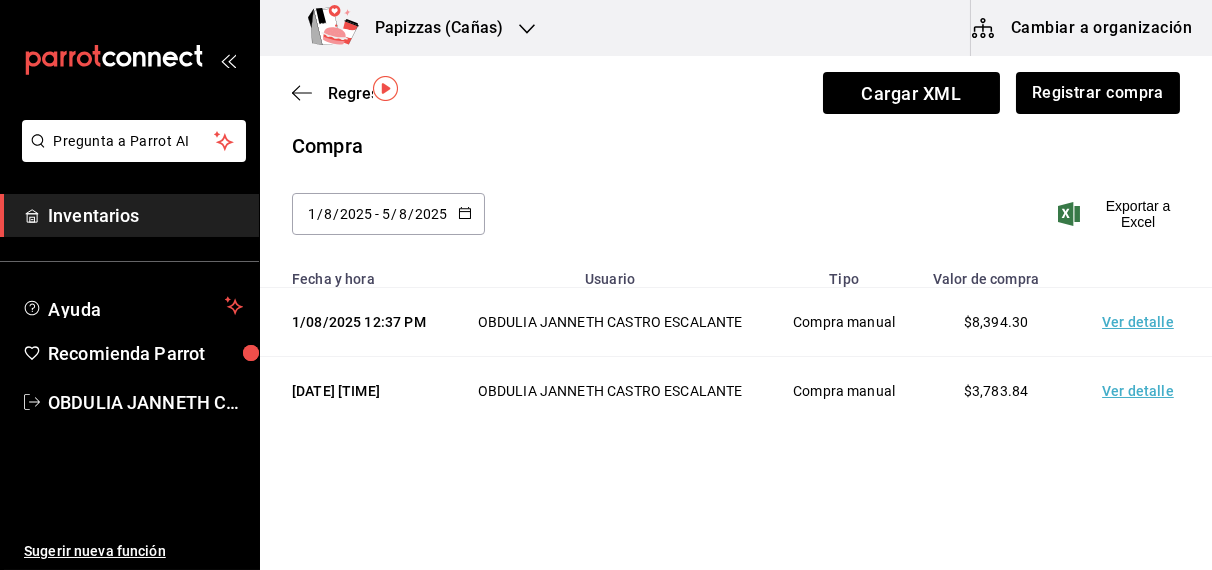 scroll, scrollTop: 72, scrollLeft: 0, axis: vertical 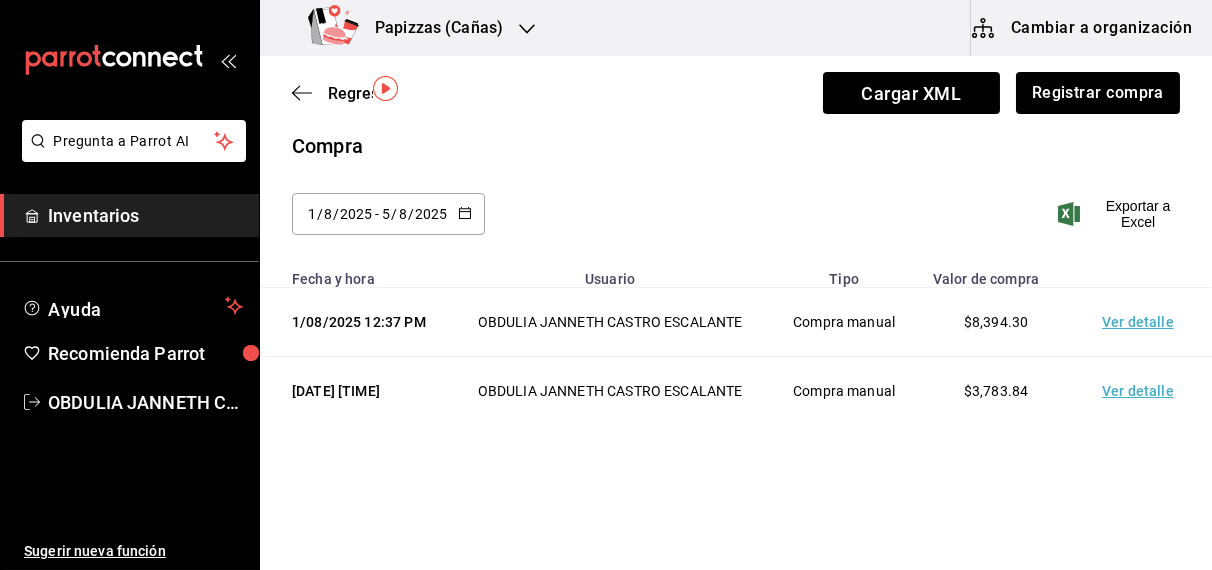 click on "Ver detalle" at bounding box center (1142, 391) 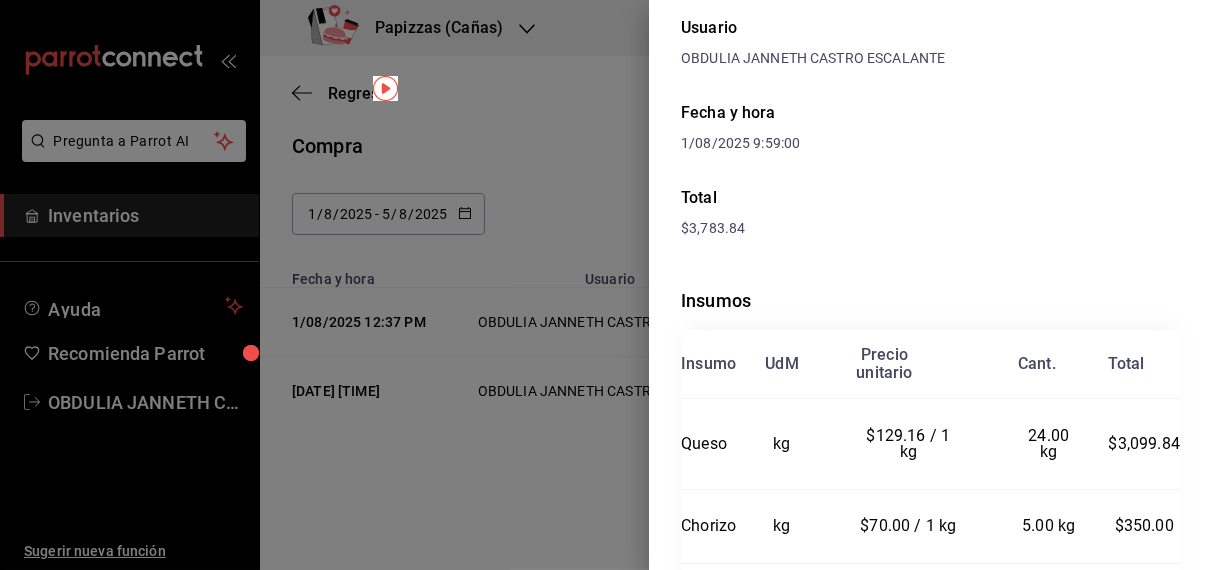 scroll, scrollTop: 0, scrollLeft: 0, axis: both 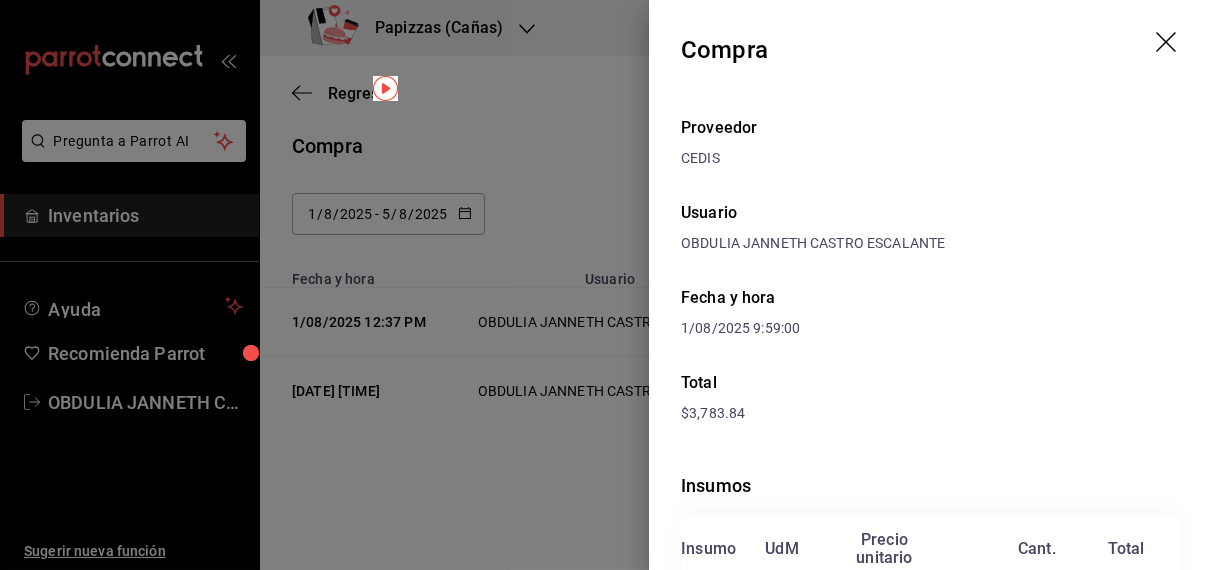 click 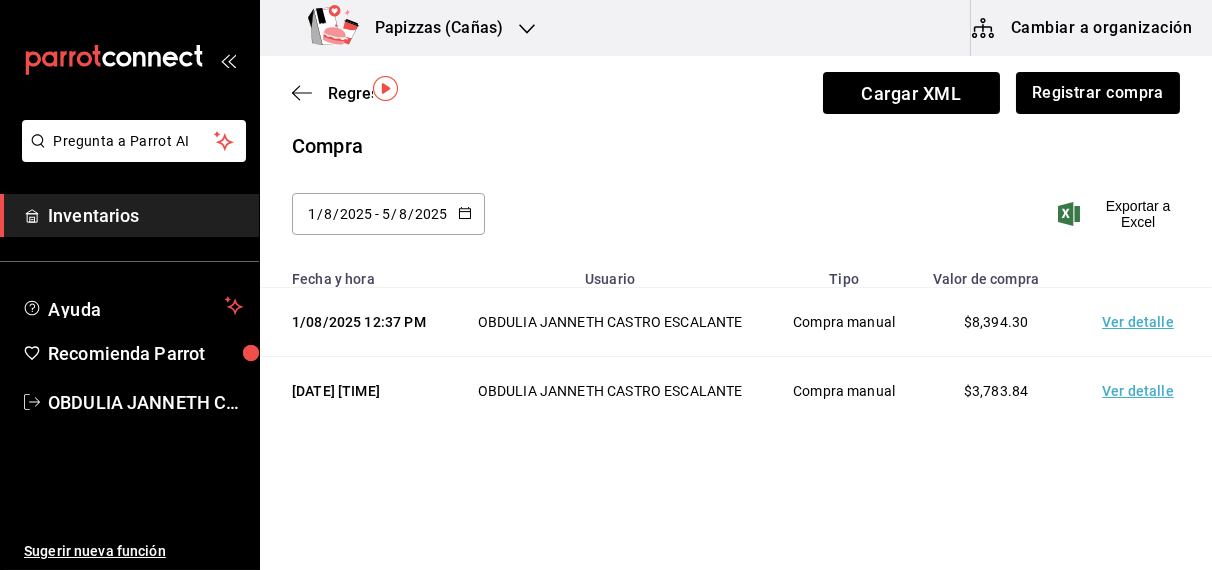 click on "Ver detalle" at bounding box center [1142, 322] 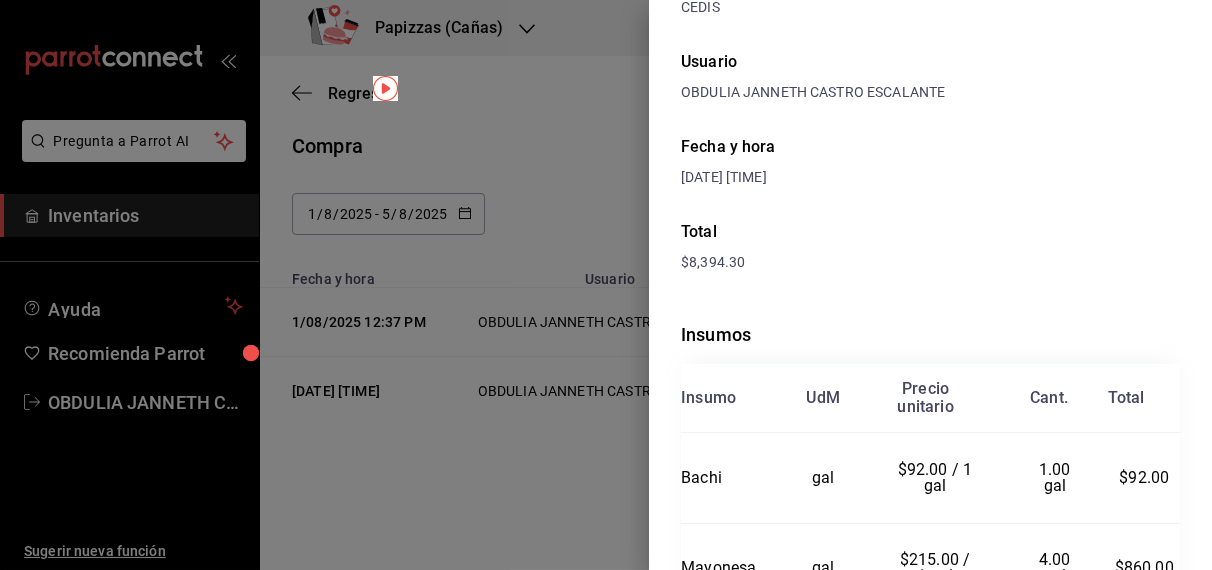 scroll, scrollTop: 0, scrollLeft: 0, axis: both 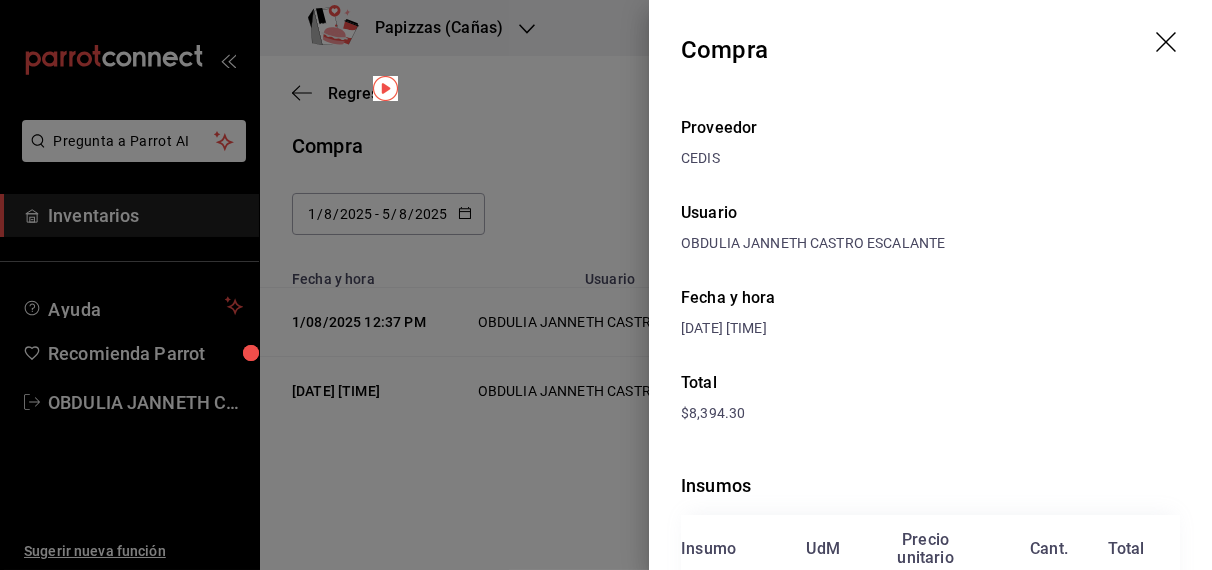 click 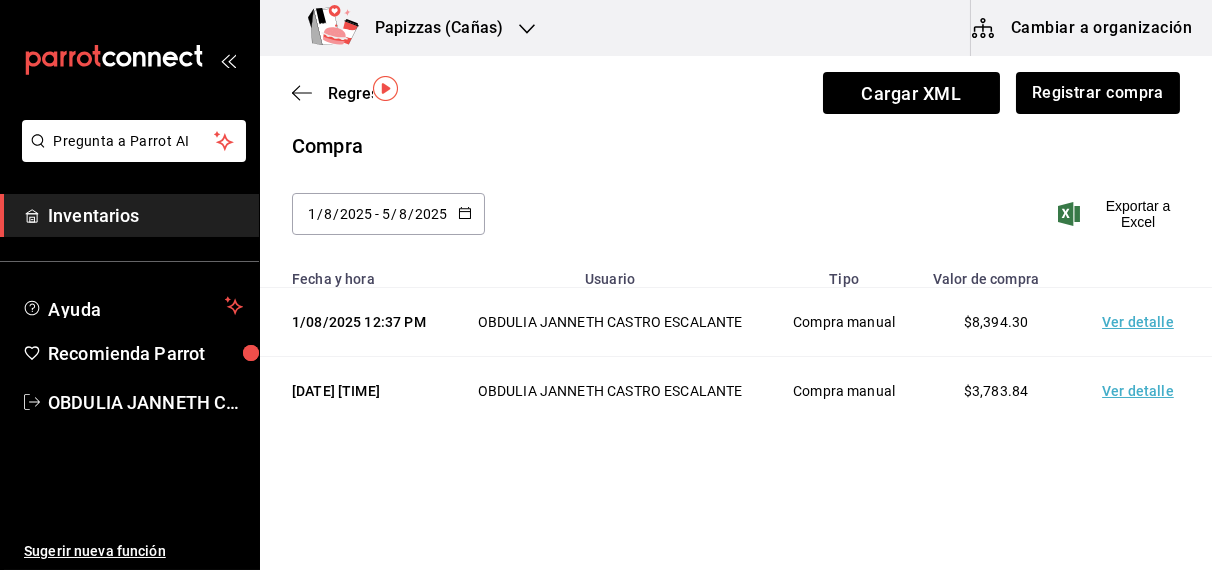 click on "Ver detalle" at bounding box center [1142, 391] 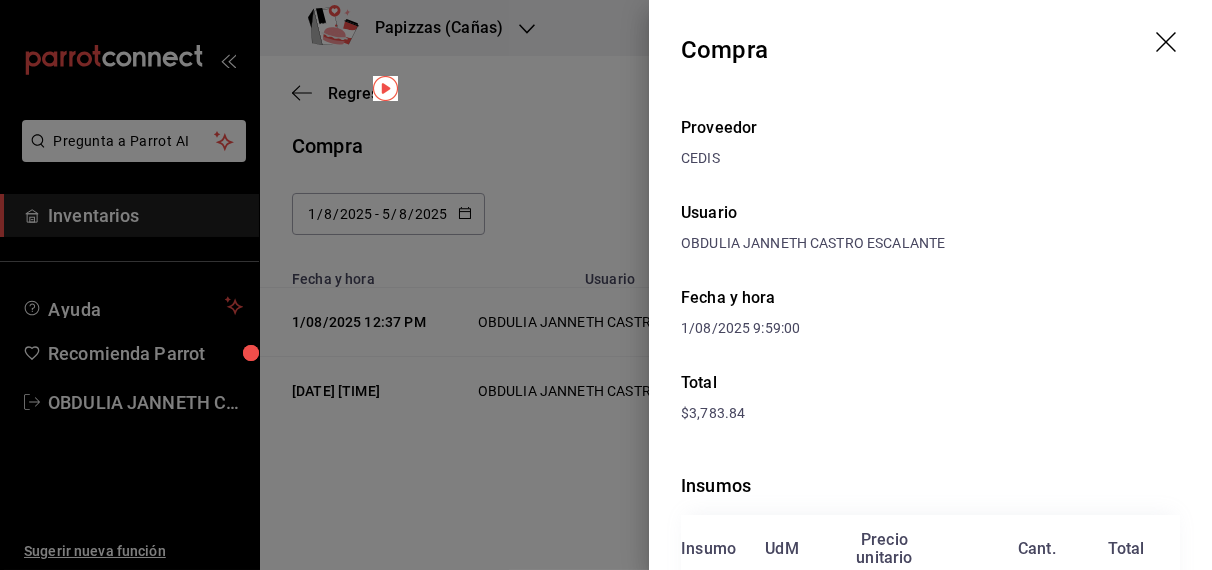 click 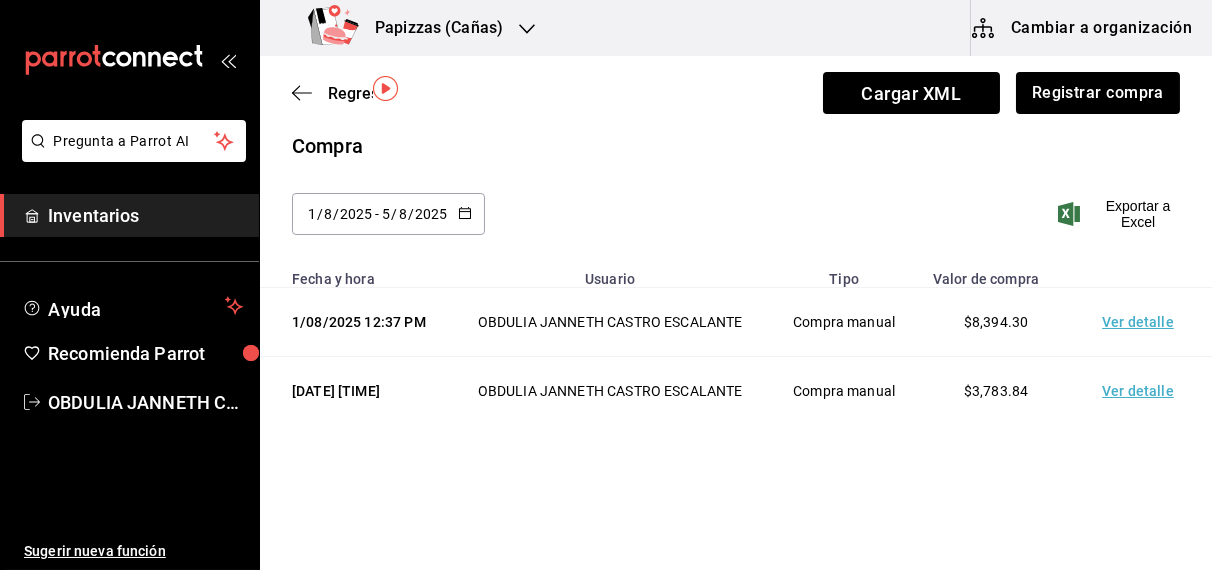 click 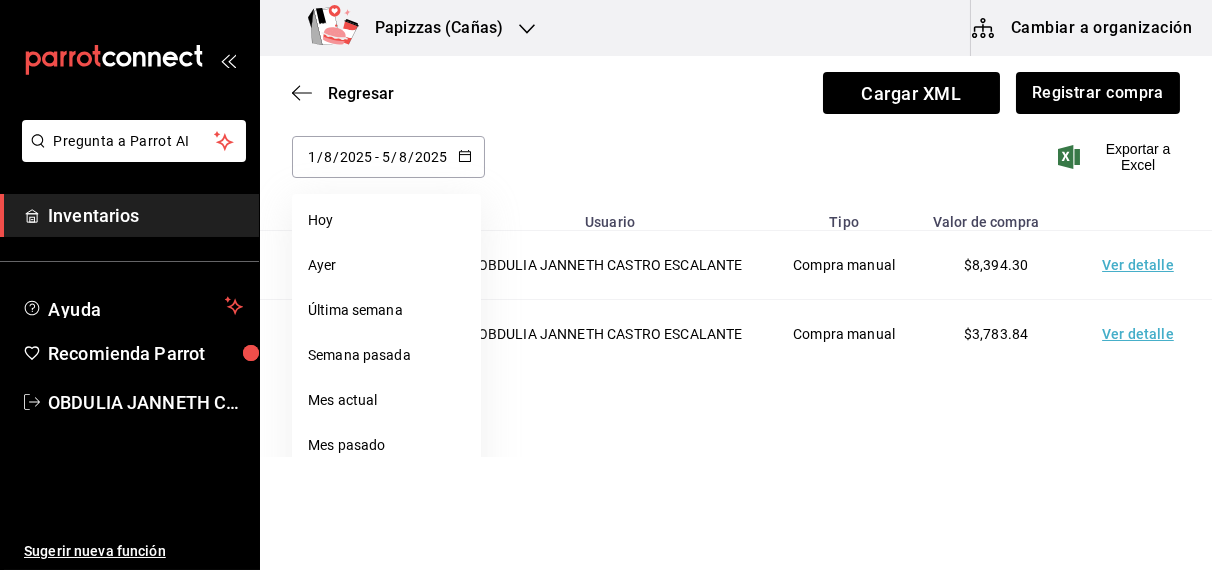scroll, scrollTop: 176, scrollLeft: 0, axis: vertical 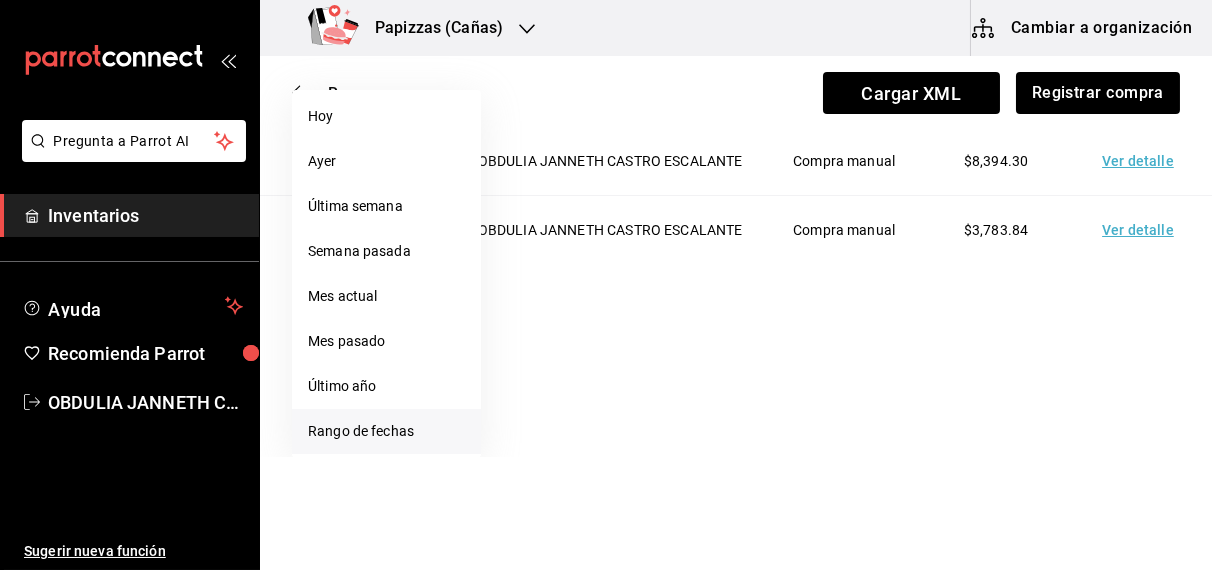 click on "Rango de fechas" at bounding box center (386, 431) 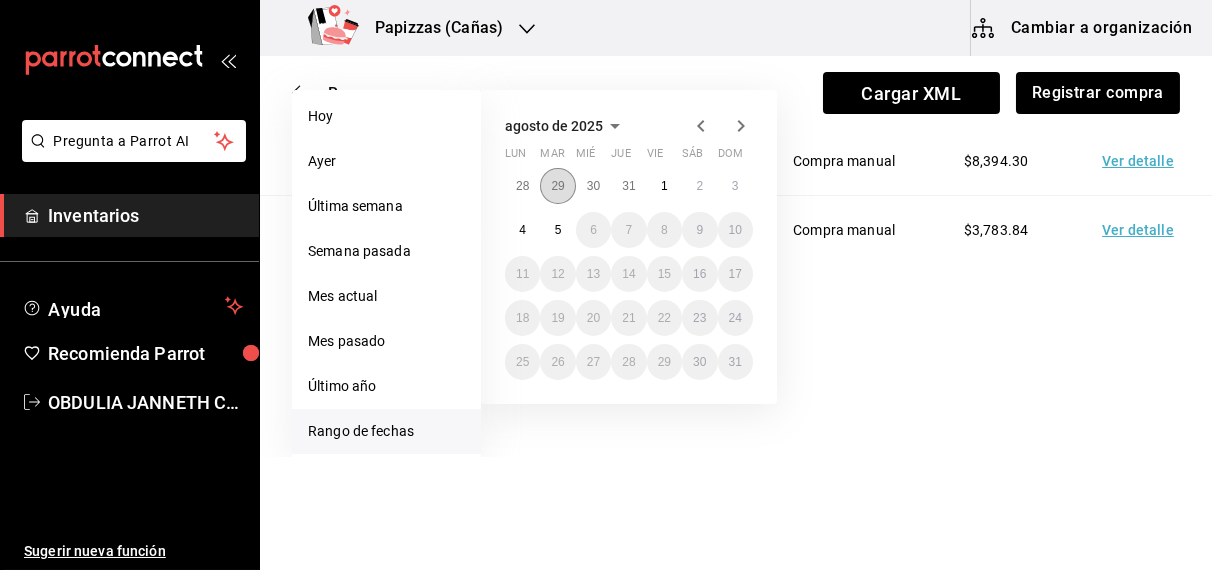 click on "29" at bounding box center [557, 186] 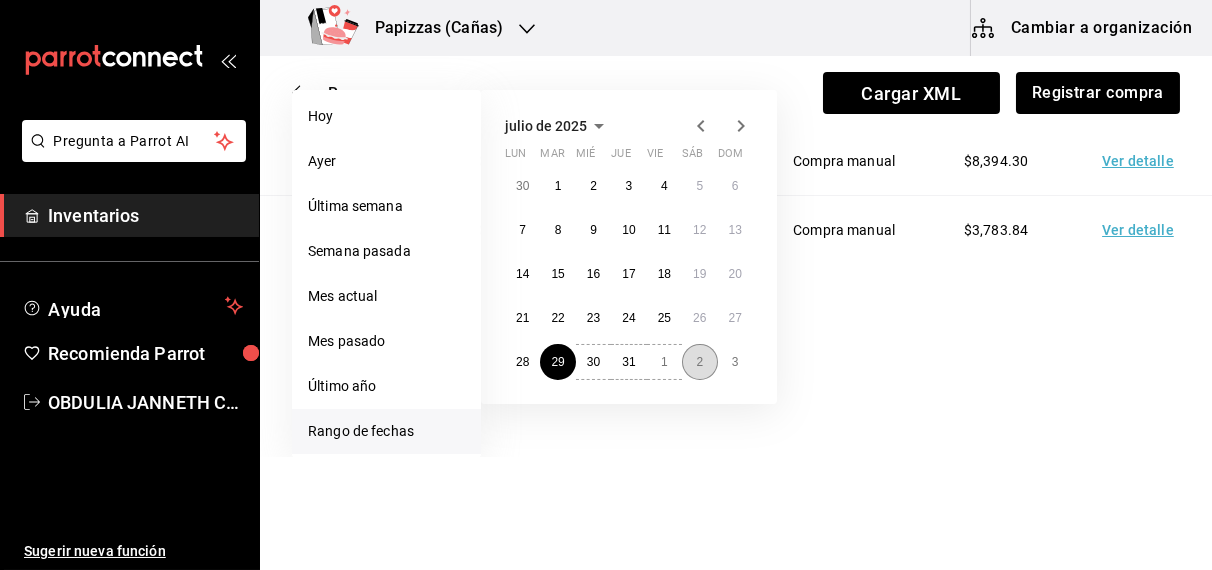 click on "2" at bounding box center (699, 362) 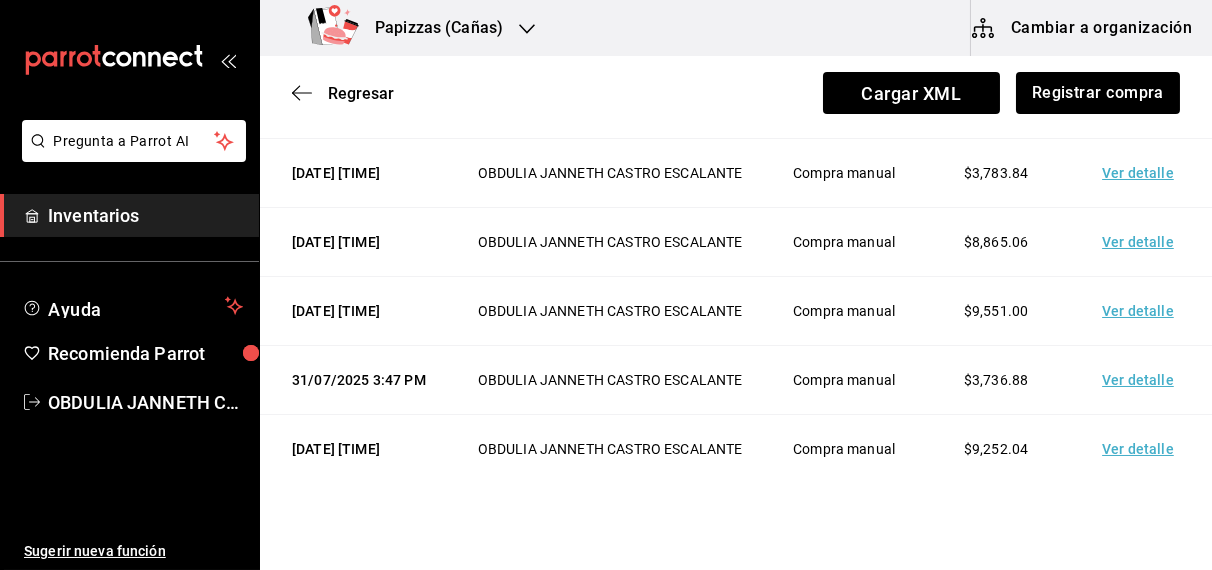 scroll, scrollTop: 250, scrollLeft: 0, axis: vertical 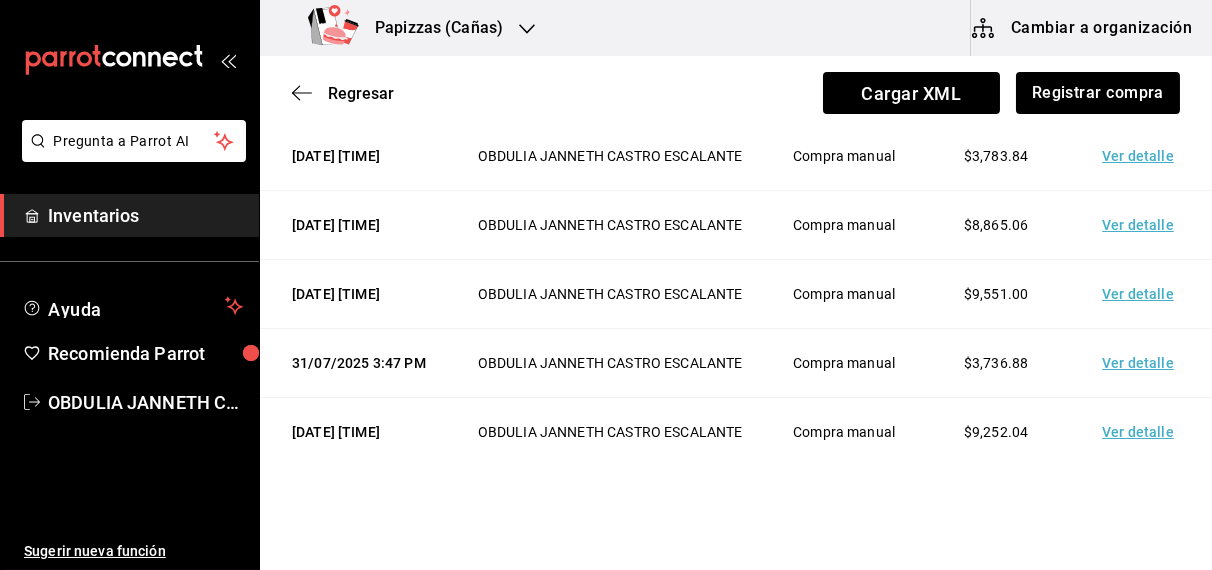 click 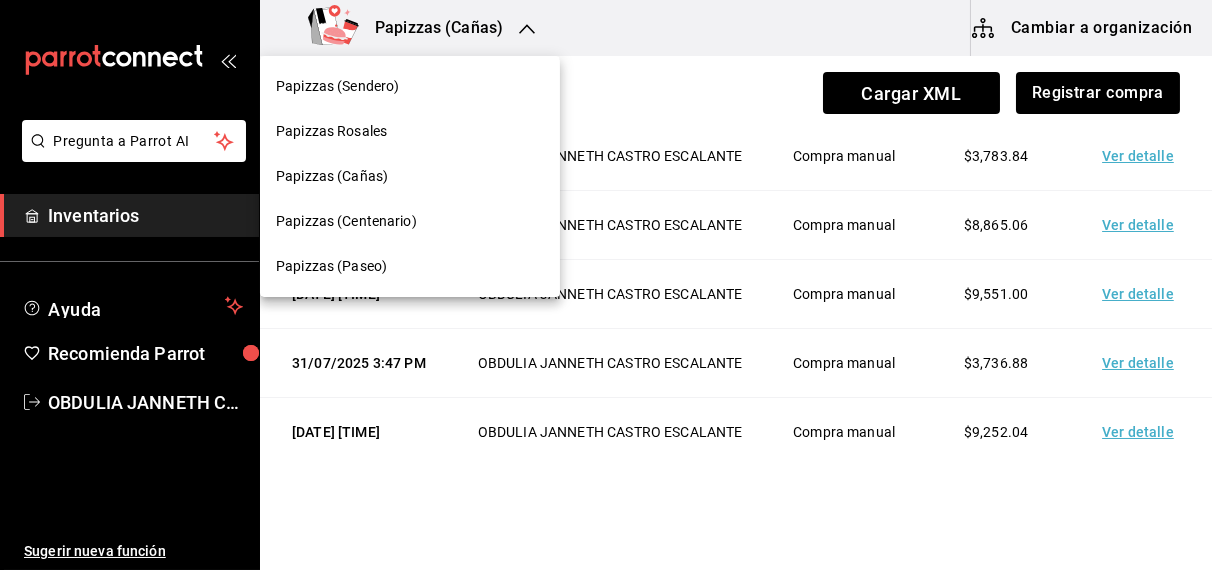 click on "Papizzas (Centenario)" at bounding box center (346, 221) 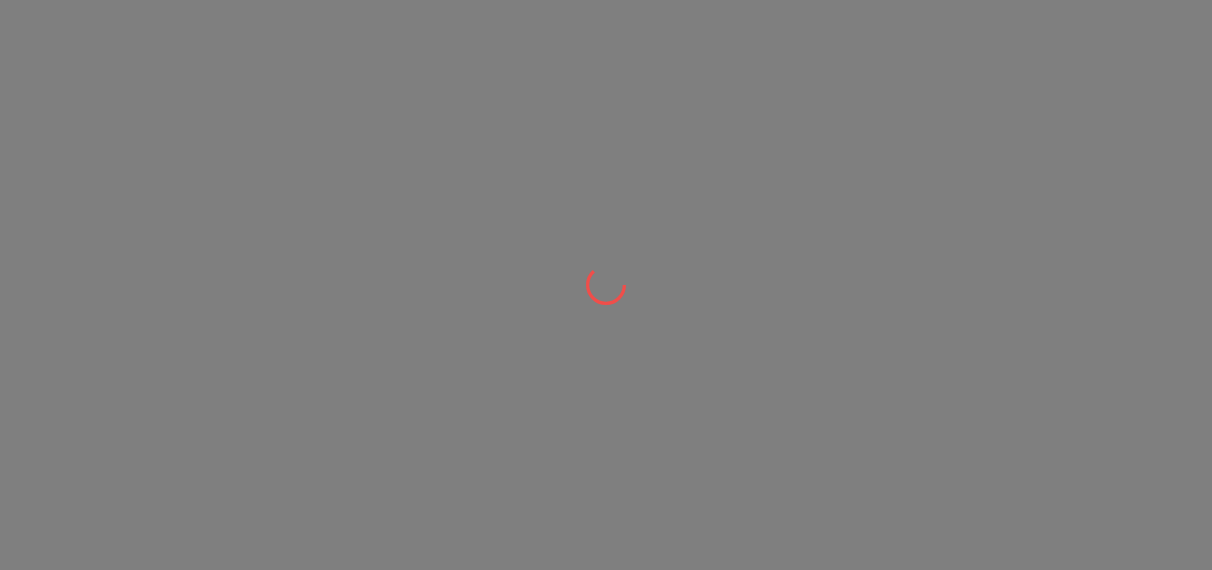 scroll, scrollTop: 0, scrollLeft: 0, axis: both 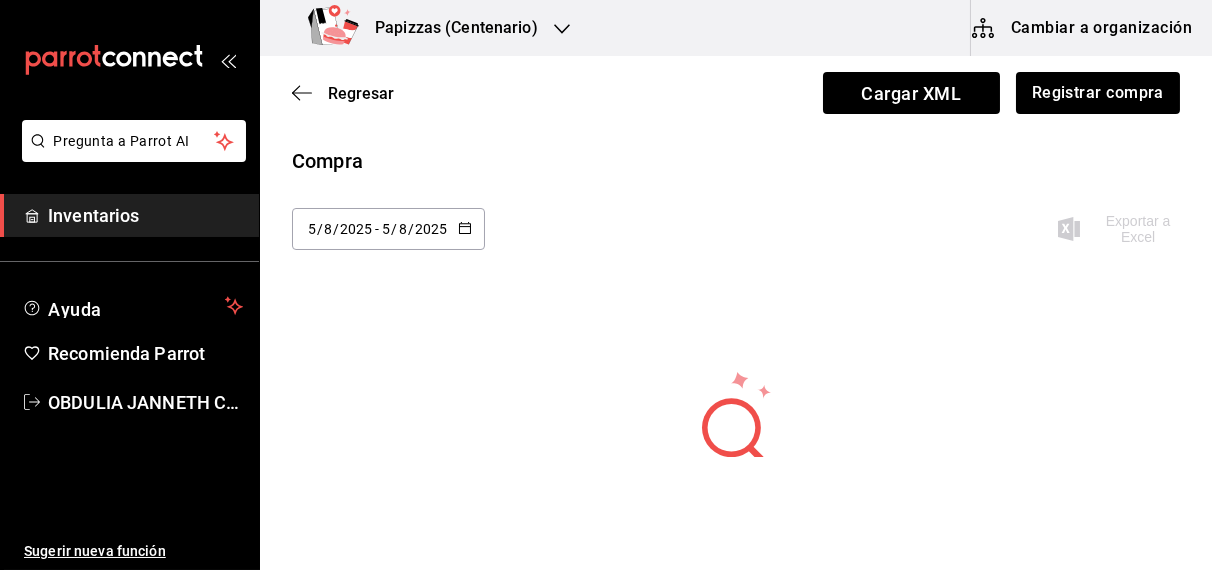 click 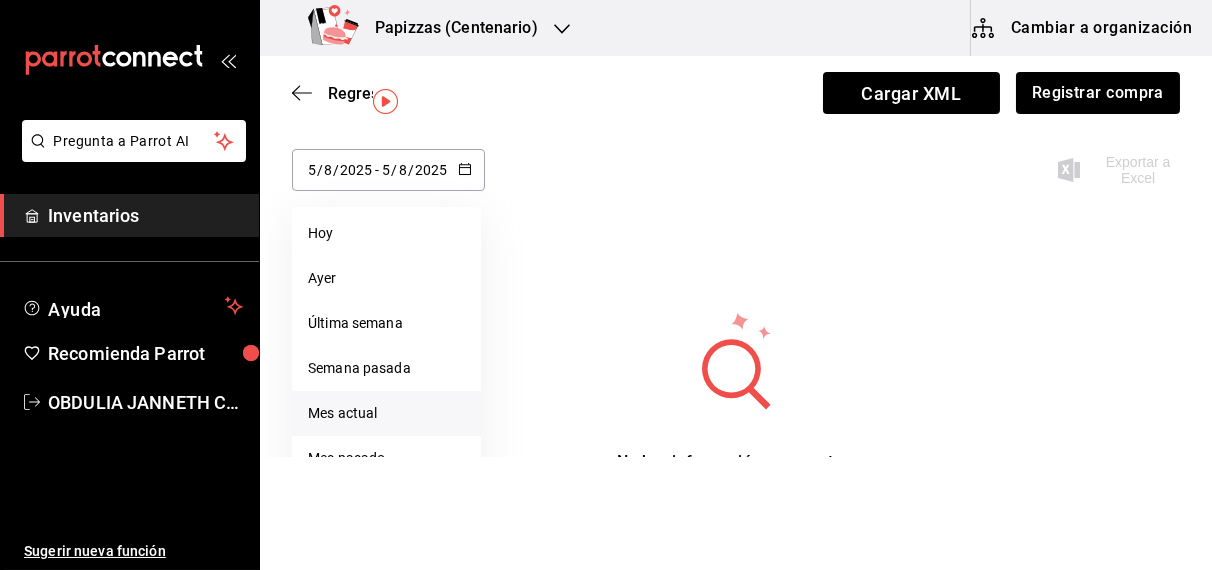 click on "Mes actual" at bounding box center [386, 413] 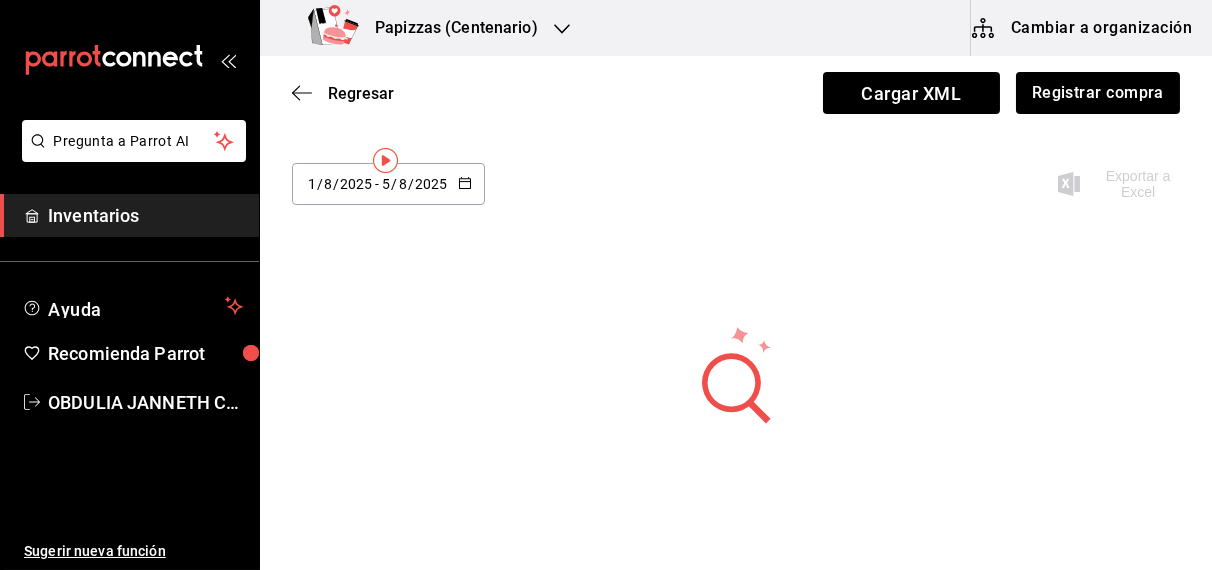 scroll, scrollTop: 0, scrollLeft: 0, axis: both 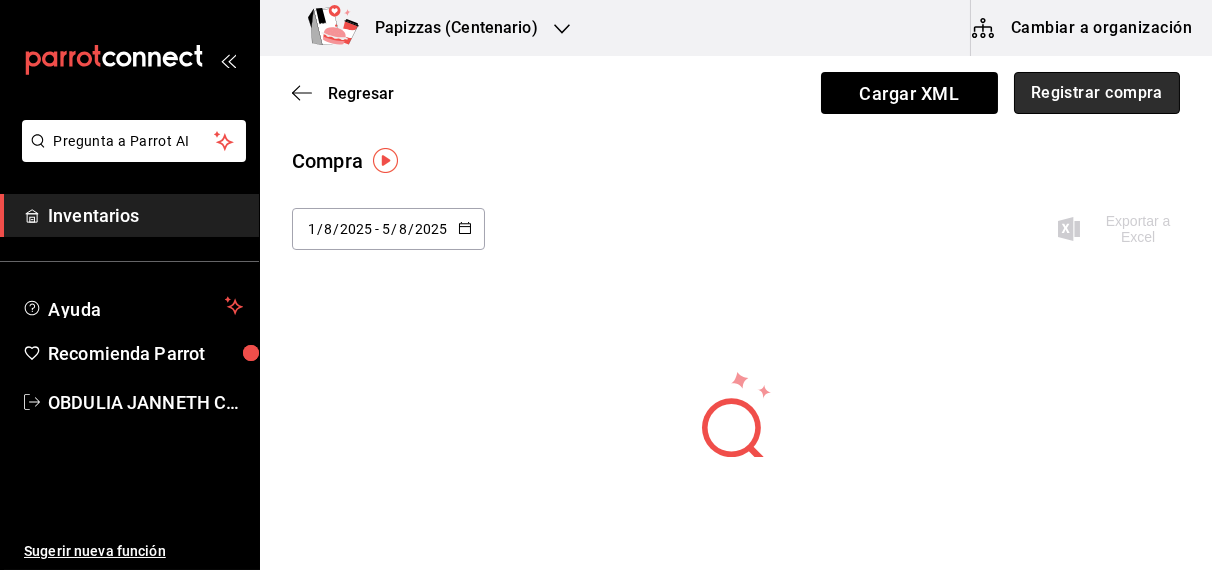 click on "Registrar compra" at bounding box center [1097, 93] 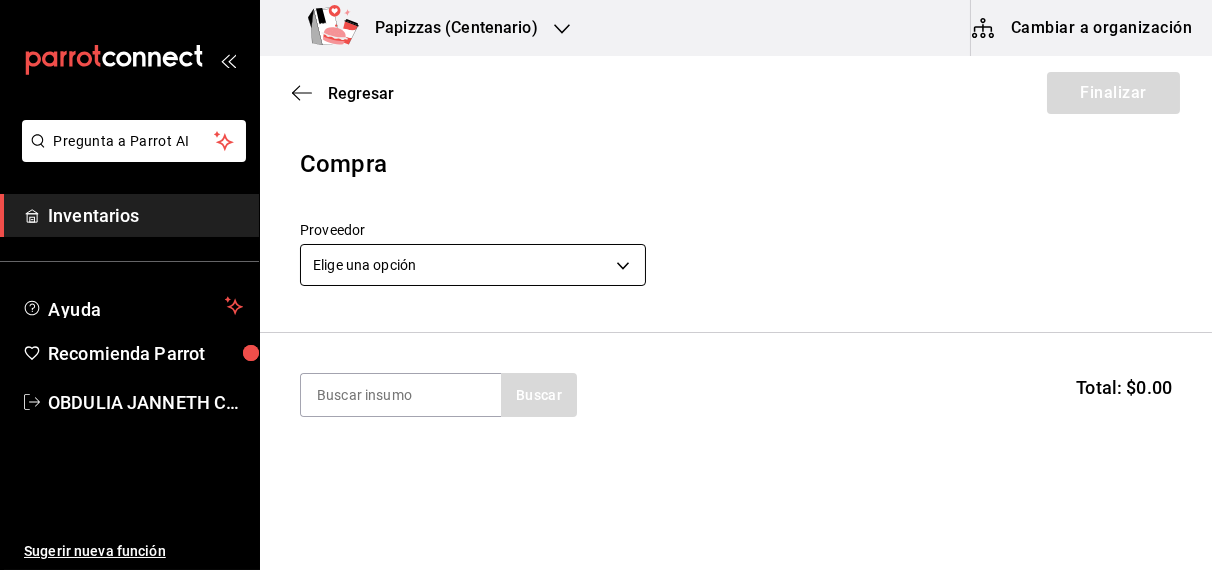 click on "Pregunta a Parrot AI Inventarios   Ayuda Recomienda Parrot   OBDULIA JANNETH CASTRO ESCALANTE   Sugerir nueva función   Papizzas (Centenario) Cambiar a organización Regresar Finalizar Compra Proveedor Elige una opción default Buscar Total: $0.00 No hay insumos a mostrar. Busca un insumo para agregarlo a la lista Pregunta a Parrot AI Inventarios   Ayuda Recomienda Parrot   OBDULIA JANNETH CASTRO ESCALANTE   Sugerir nueva función   GANA 1 MES GRATIS EN TU SUSCRIPCIÓN AQUÍ ¿Recuerdas cómo empezó tu restaurante?
Hoy puedes ayudar a un colega a tener el mismo cambio que tú viviste.
Recomienda Parrot directamente desde tu Portal Administrador.
Es fácil y rápido.
🎁 Por cada restaurante que se una, ganas 1 mes gratis. Ver video tutorial Ir a video Editar Eliminar Visitar centro de ayuda (81) 2046 6363 soporte@parrotsoftware.io Visitar centro de ayuda (81) 2046 6363 soporte@parrotsoftware.io" at bounding box center (606, 228) 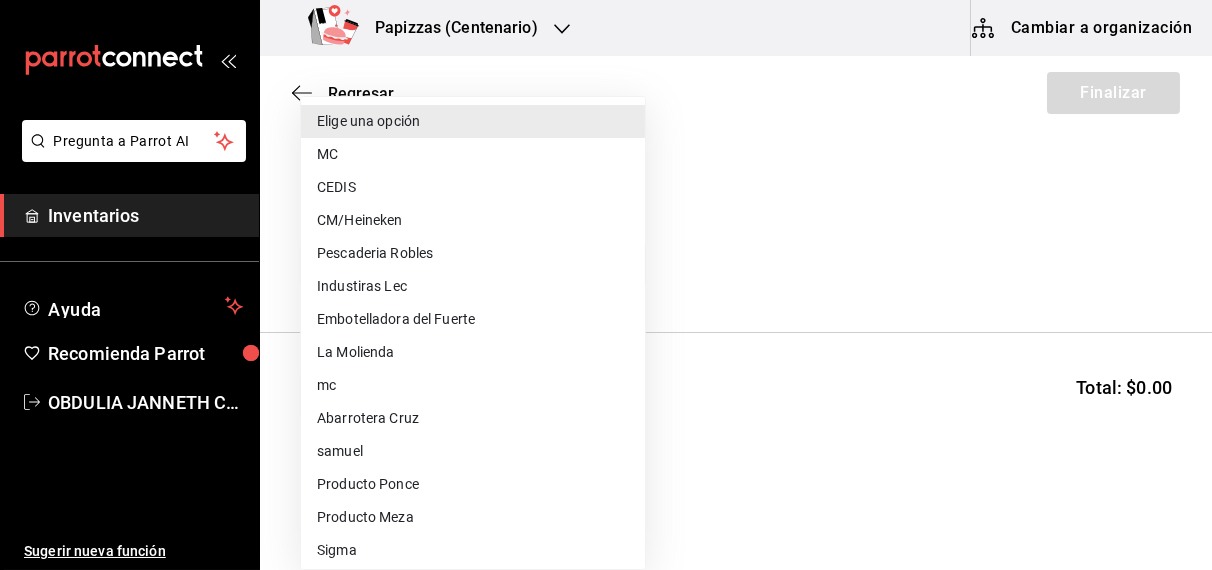 click on "MC" at bounding box center [473, 154] 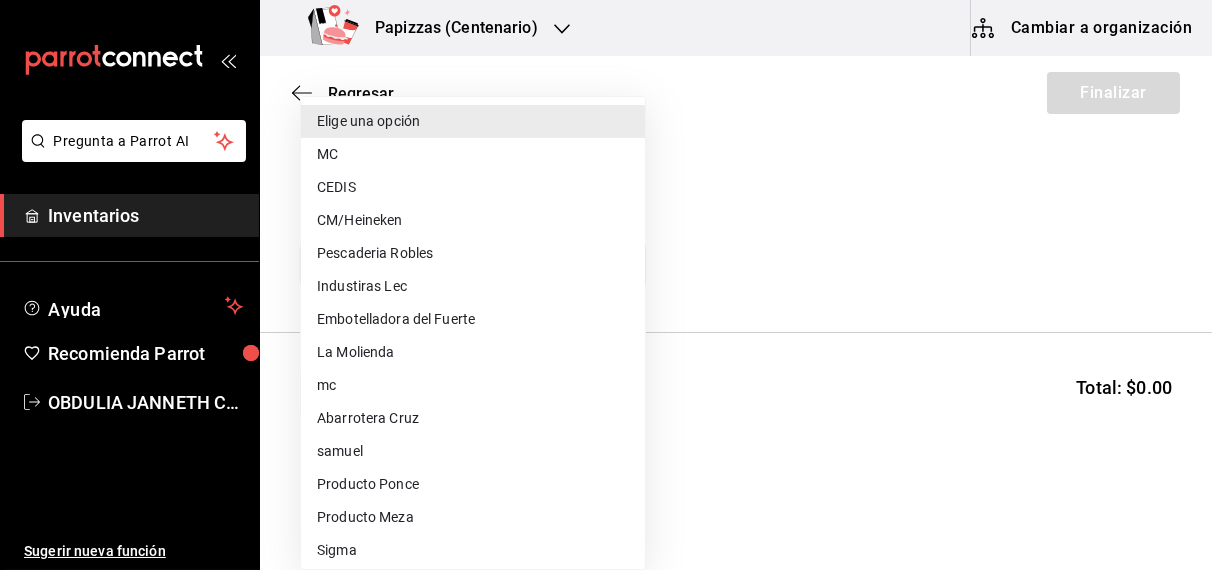 type on "59259b25-7b15-4529-a17f-fa8ef7e7484a" 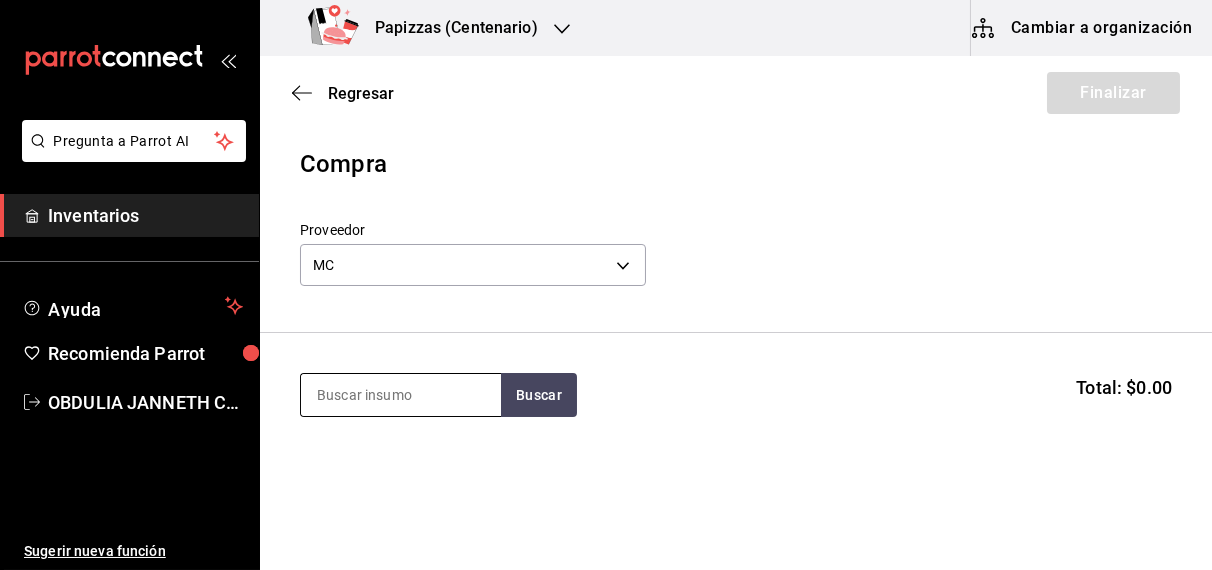 click at bounding box center [401, 395] 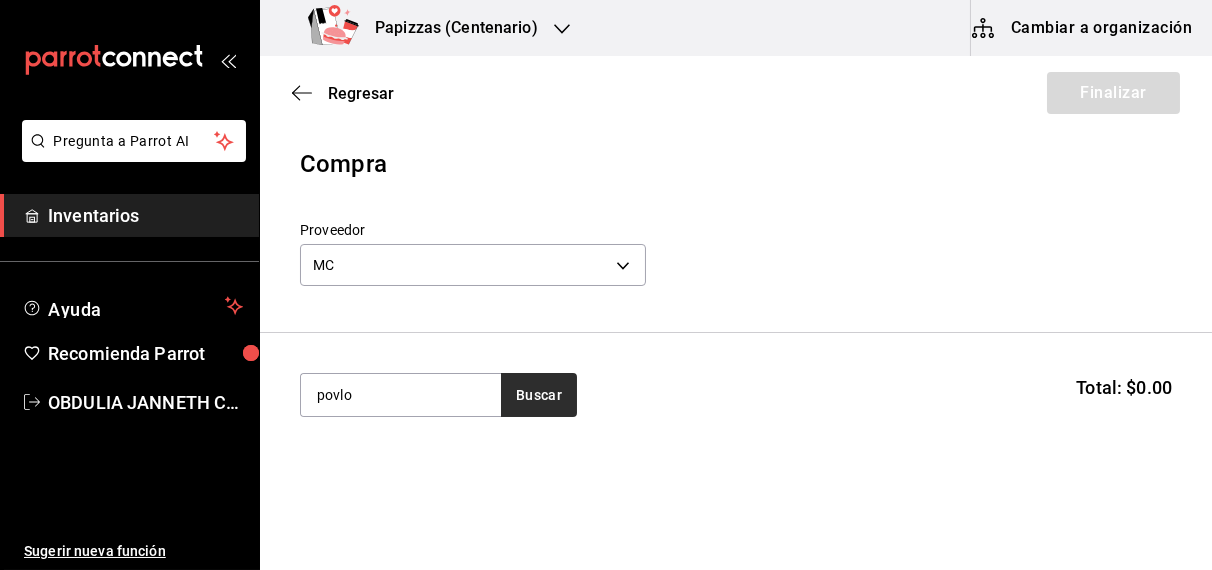 click on "Buscar" at bounding box center [539, 395] 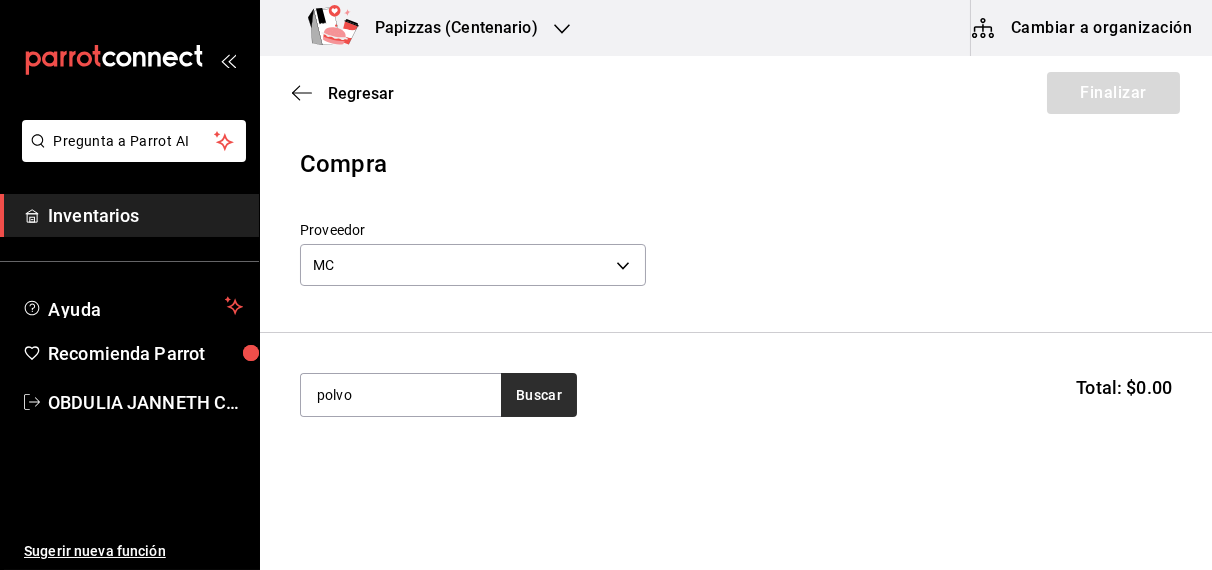 type on "polvo" 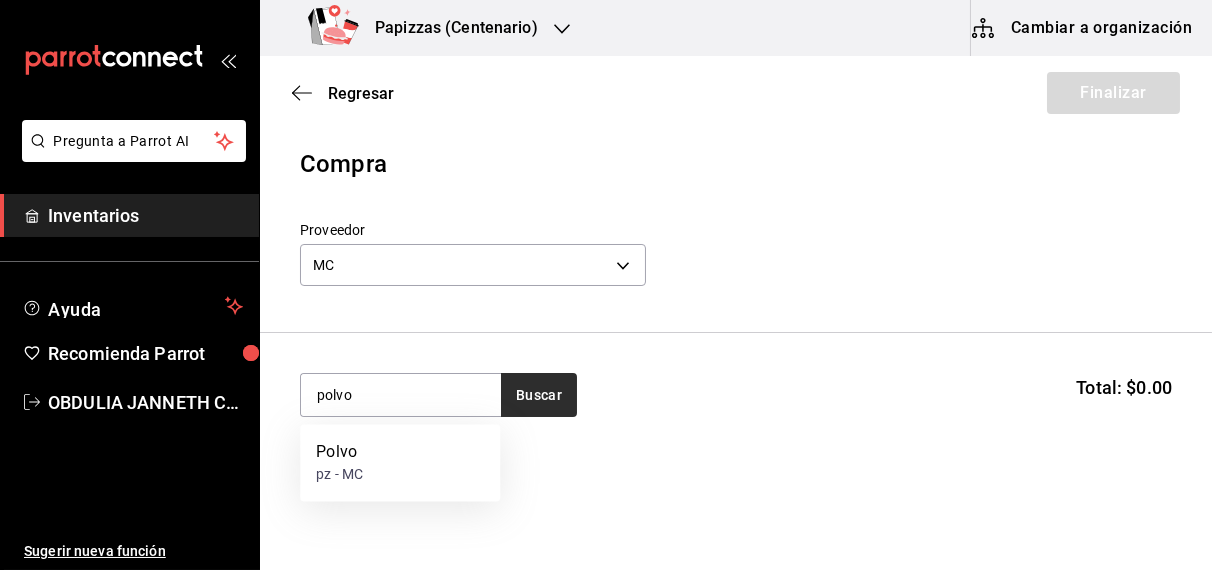 click on "Polvo pz - MC" at bounding box center [400, 463] 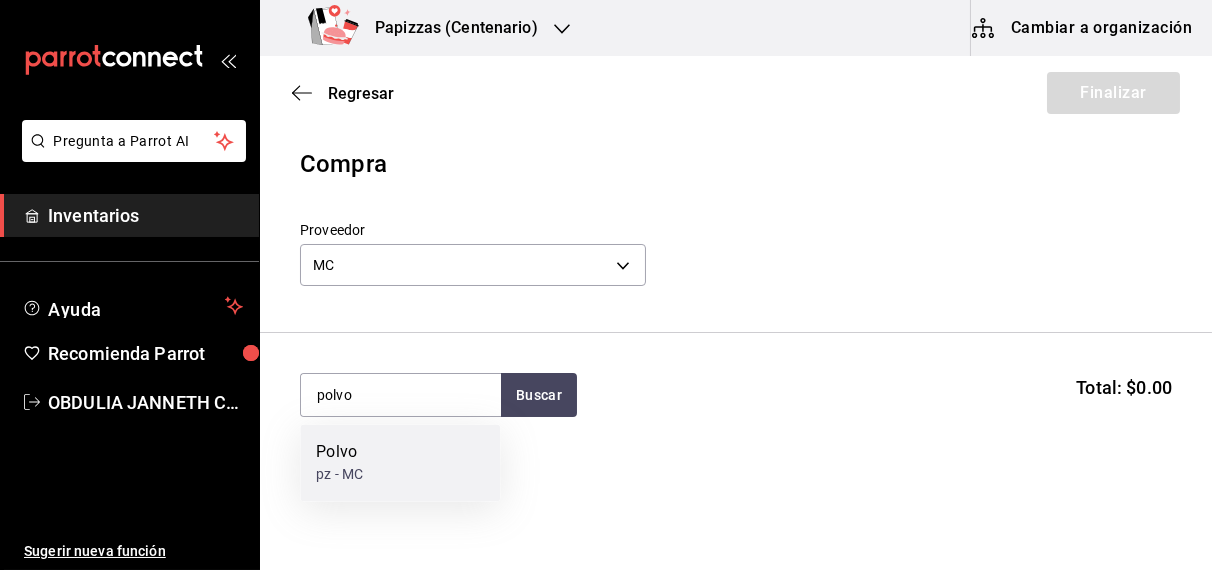 type 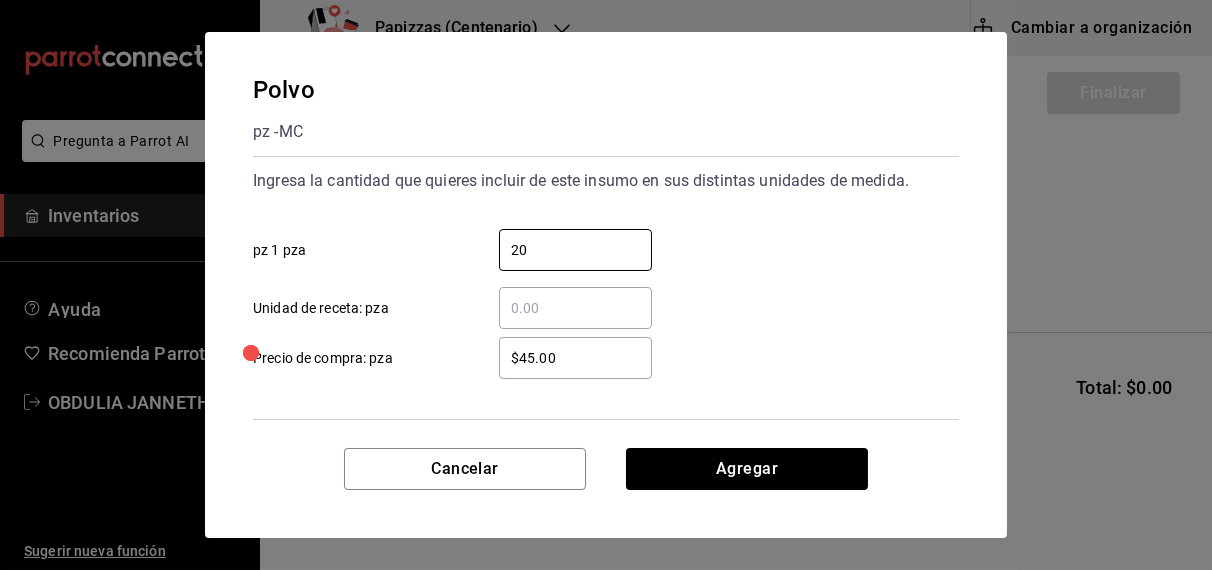 type on "20" 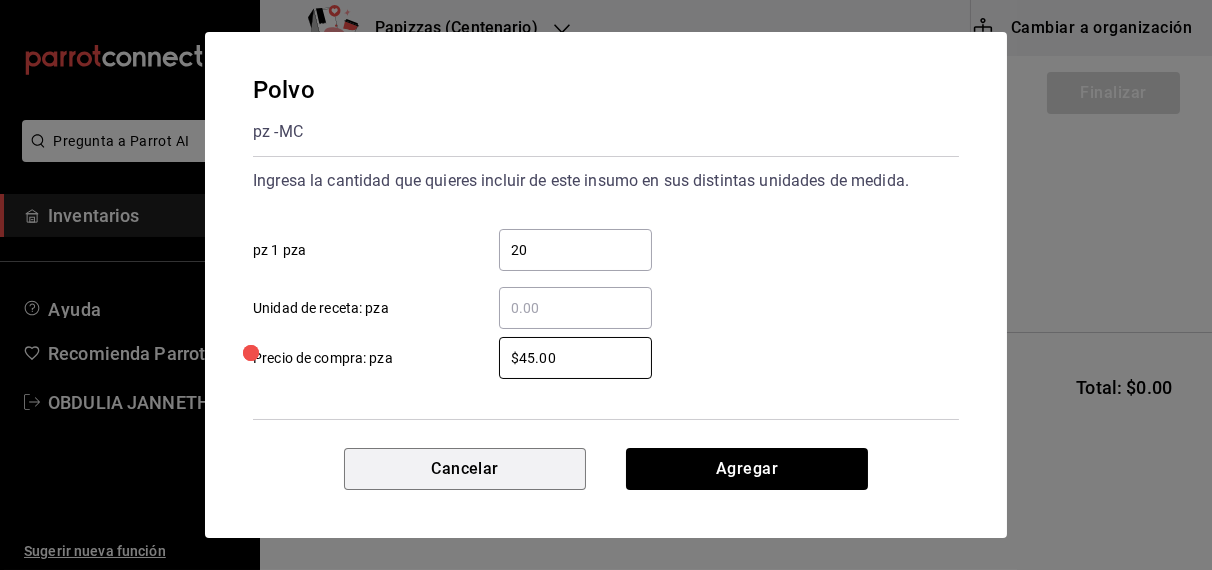 type 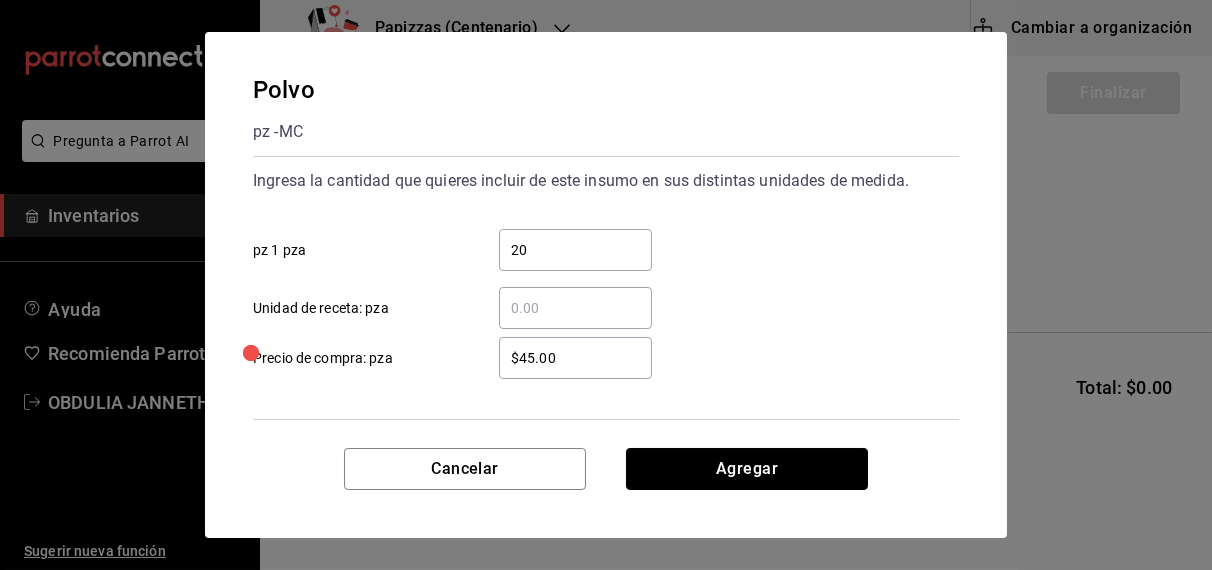 type 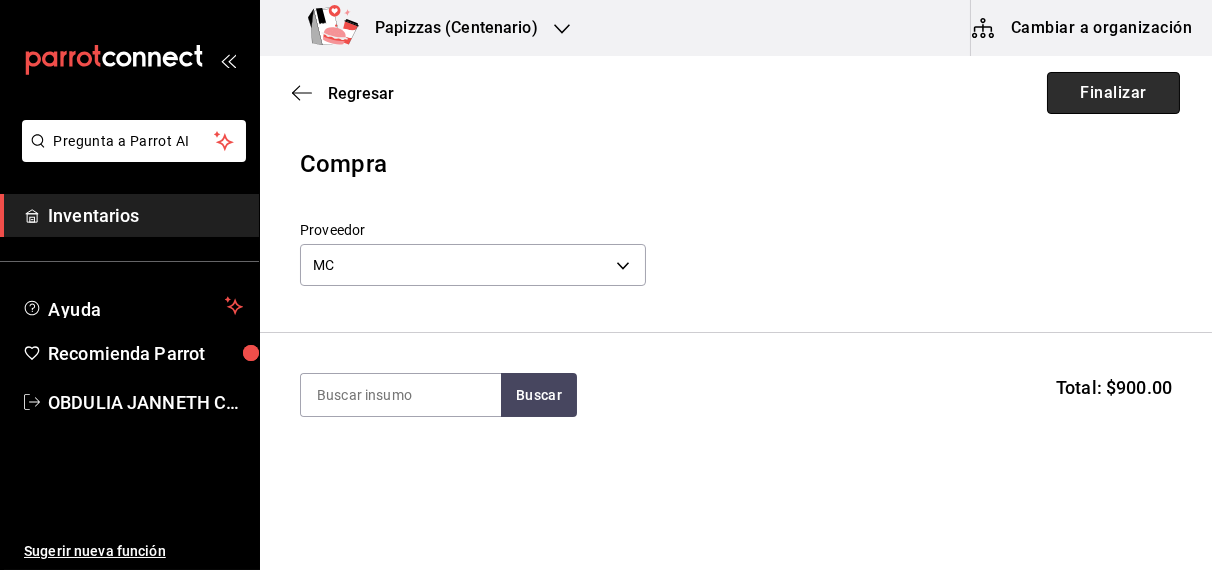 click on "Finalizar" at bounding box center (1113, 93) 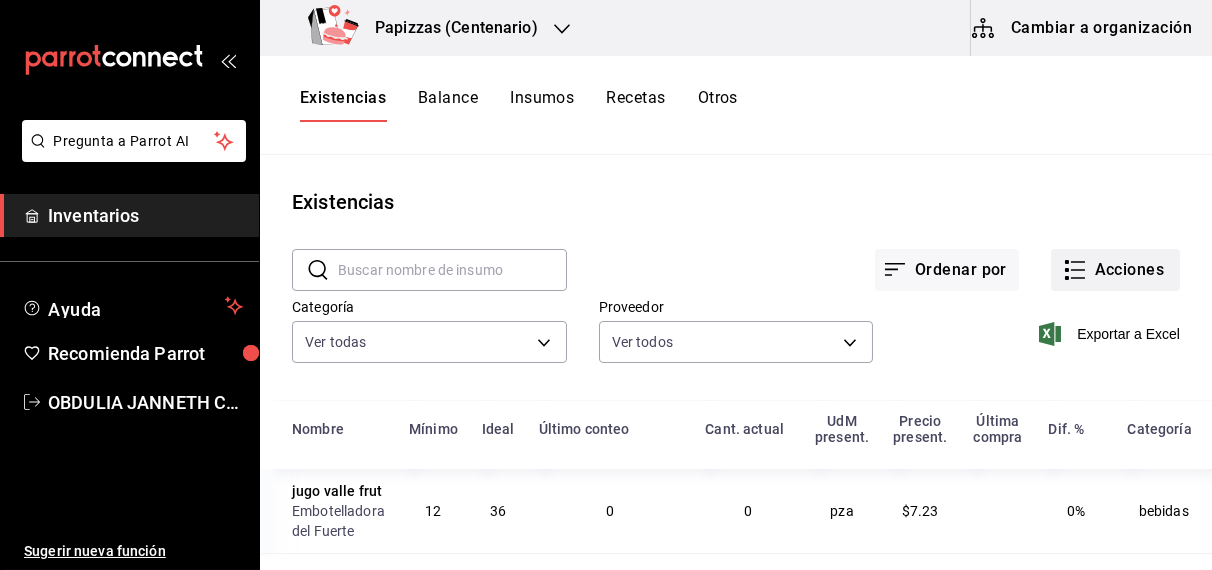 click on "Acciones" at bounding box center (1115, 270) 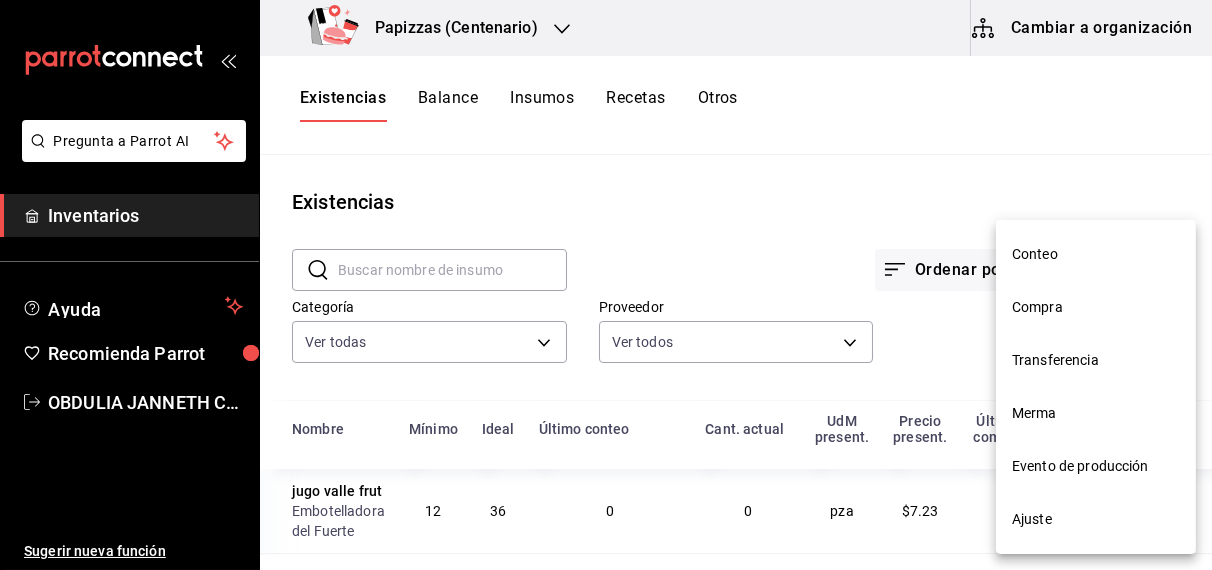 click on "Compra" at bounding box center (1096, 307) 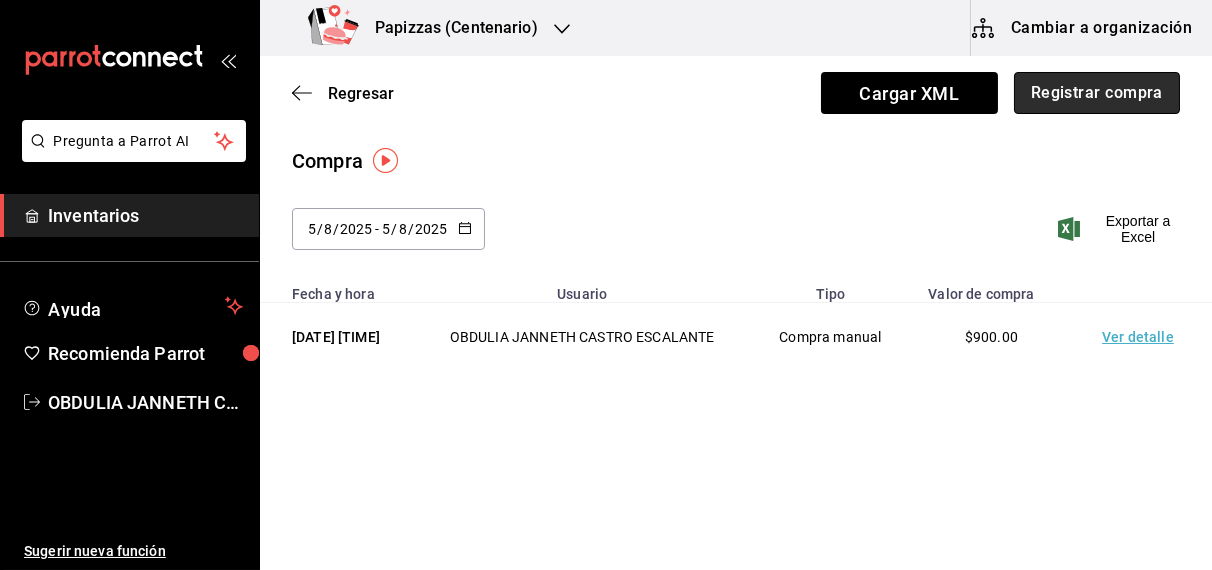 click on "Registrar compra" at bounding box center (1097, 93) 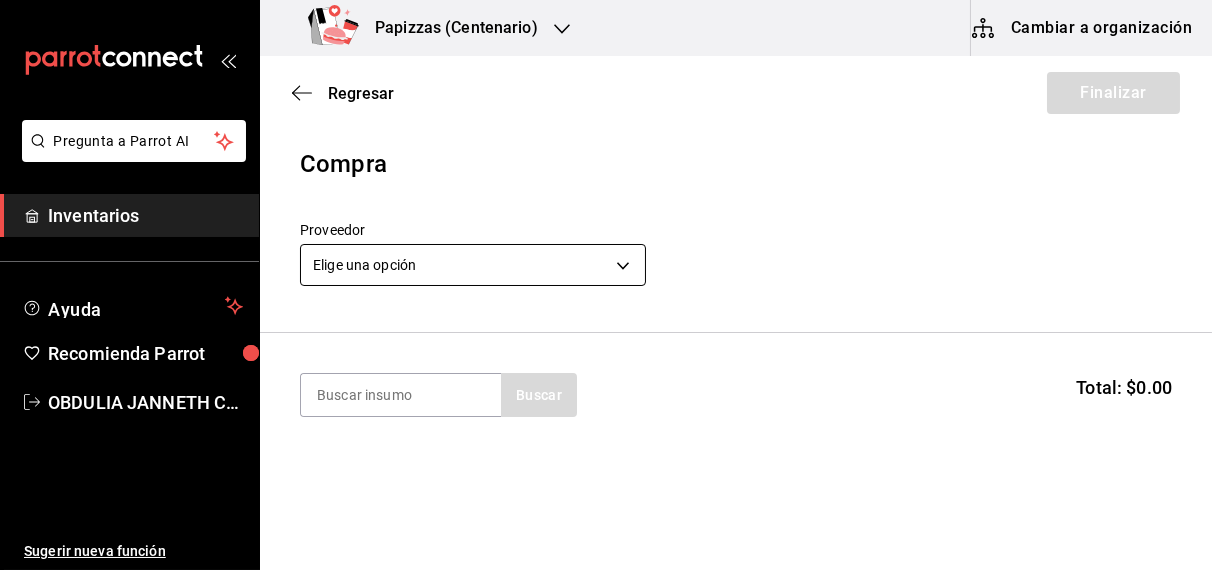 click on "Pregunta a Parrot AI Inventarios   Ayuda Recomienda Parrot   OBDULIA JANNETH CASTRO ESCALANTE   Sugerir nueva función   Papizzas (Centenario) Cambiar a organización Regresar Finalizar Compra Proveedor Elige una opción default Buscar Total: $0.00 No hay insumos a mostrar. Busca un insumo para agregarlo a la lista Pregunta a Parrot AI Inventarios   Ayuda Recomienda Parrot   OBDULIA JANNETH CASTRO ESCALANTE   Sugerir nueva función   GANA 1 MES GRATIS EN TU SUSCRIPCIÓN AQUÍ ¿Recuerdas cómo empezó tu restaurante?
Hoy puedes ayudar a un colega a tener el mismo cambio que tú viviste.
Recomienda Parrot directamente desde tu Portal Administrador.
Es fácil y rápido.
🎁 Por cada restaurante que se una, ganas 1 mes gratis. Ver video tutorial Ir a video Editar Eliminar Visitar centro de ayuda (81) 2046 6363 soporte@parrotsoftware.io Visitar centro de ayuda (81) 2046 6363 soporte@parrotsoftware.io" at bounding box center (606, 228) 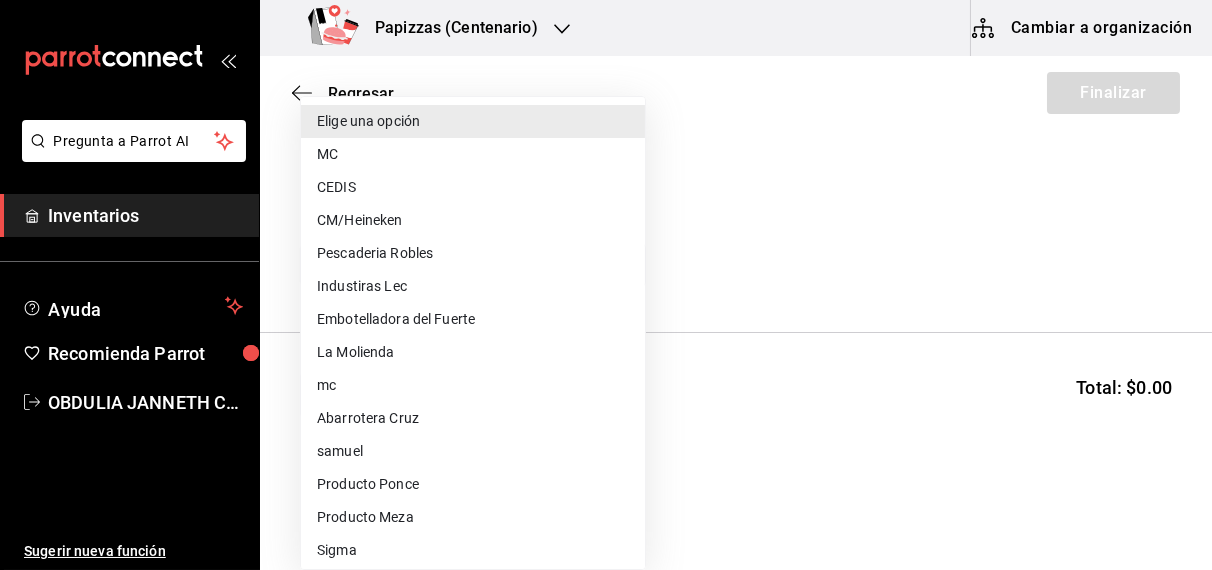 click on "CEDIS" at bounding box center [473, 187] 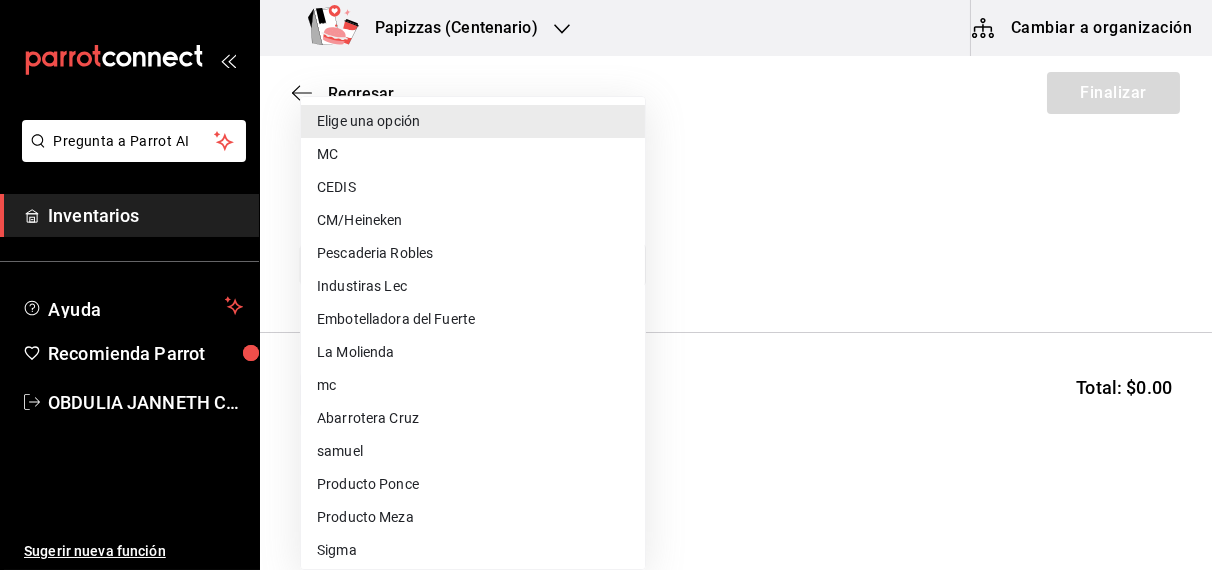 type on "fd93c39f-859b-4130-830c-b038fbd442a0" 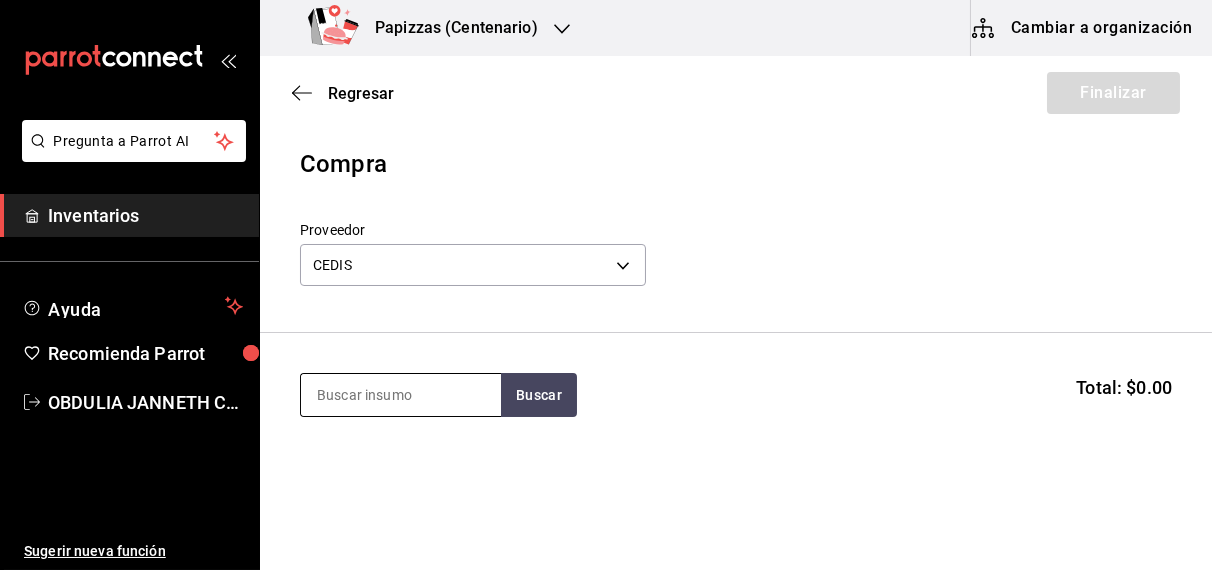 click at bounding box center (401, 395) 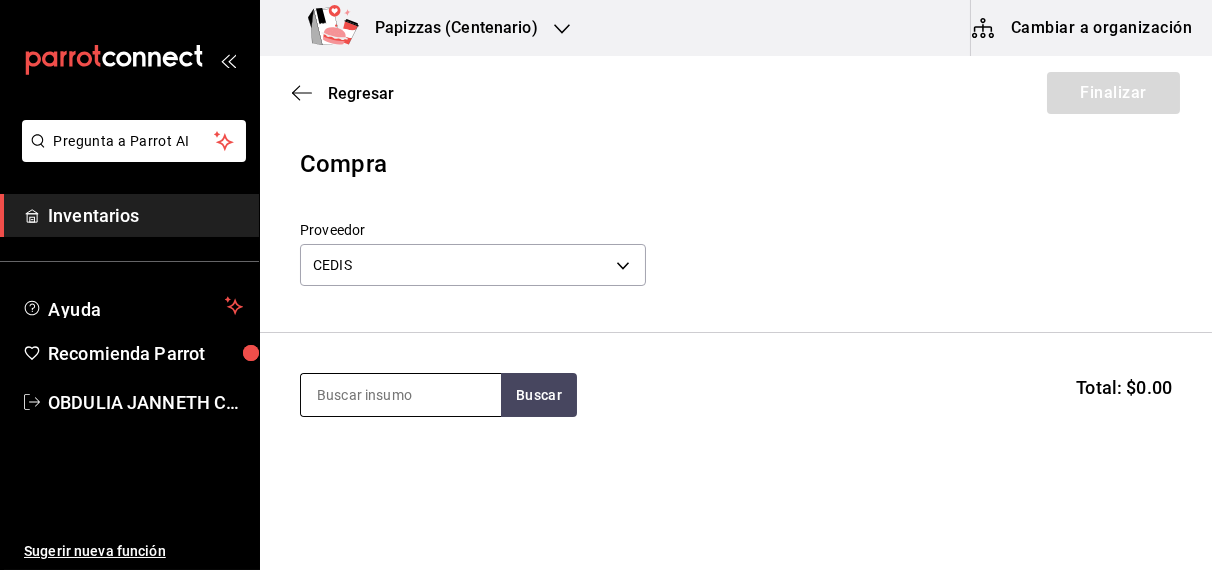 click at bounding box center (401, 395) 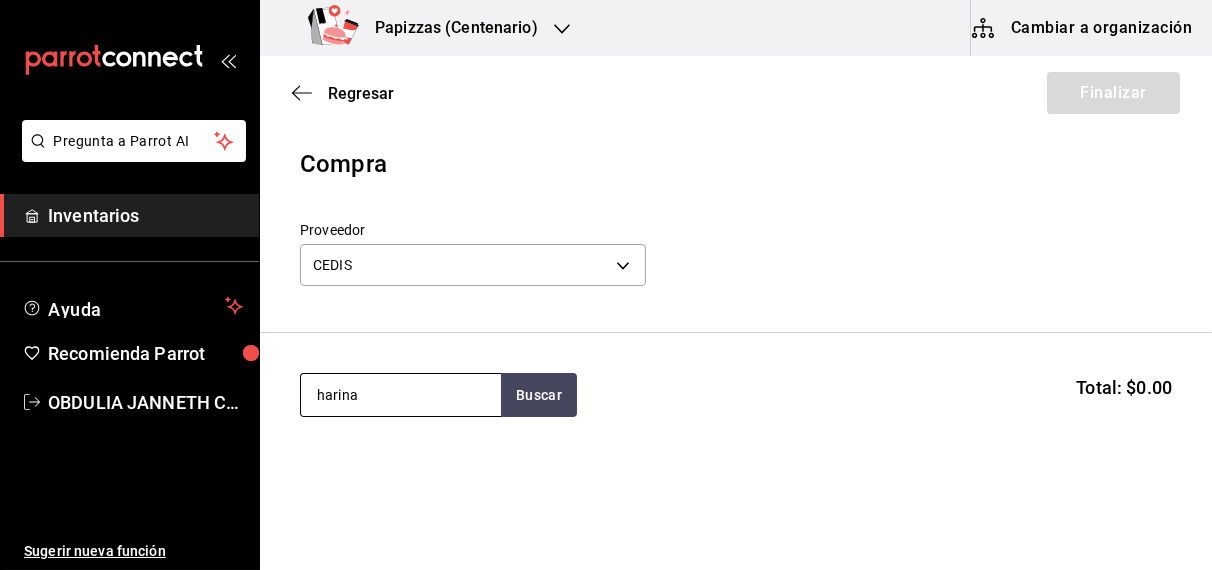 type on "harina" 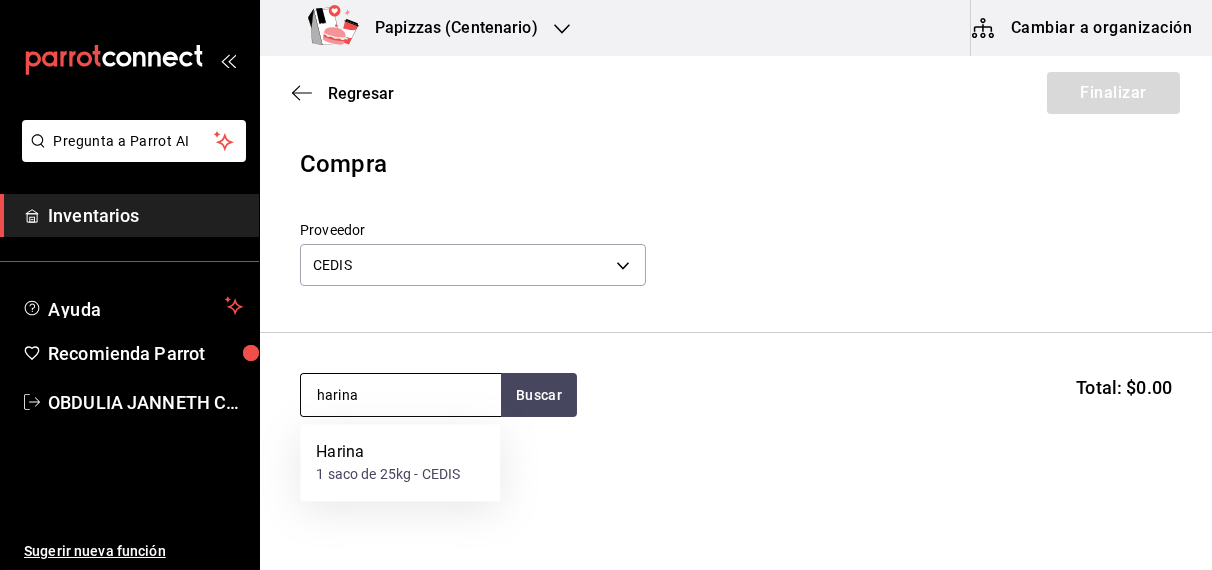 click on "Harina" at bounding box center (388, 453) 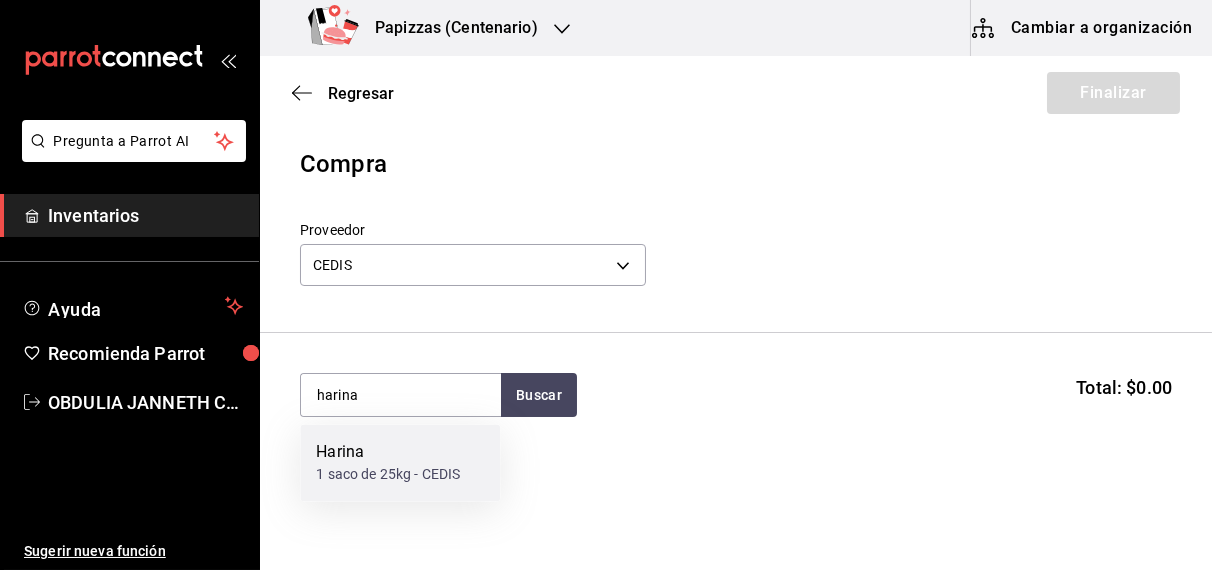 type 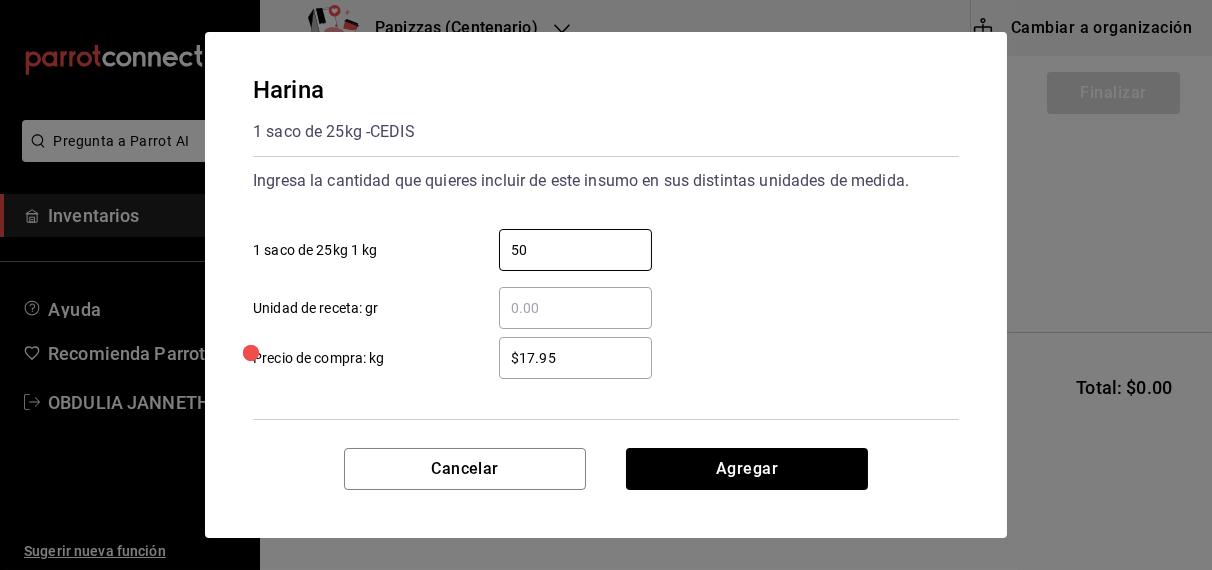 type on "50" 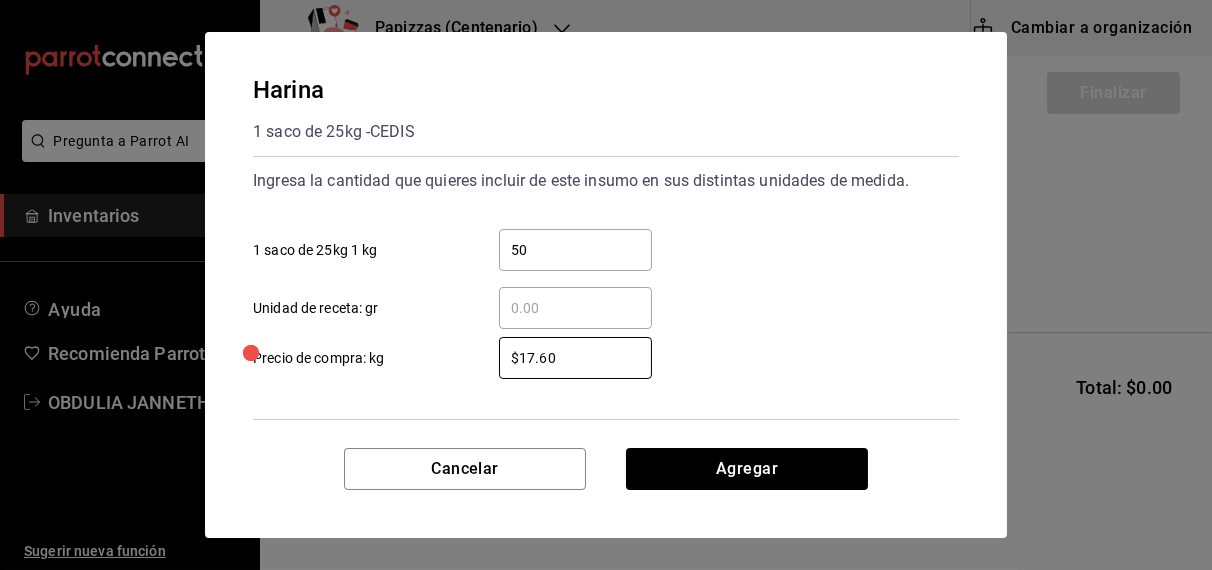 type on "$17.60" 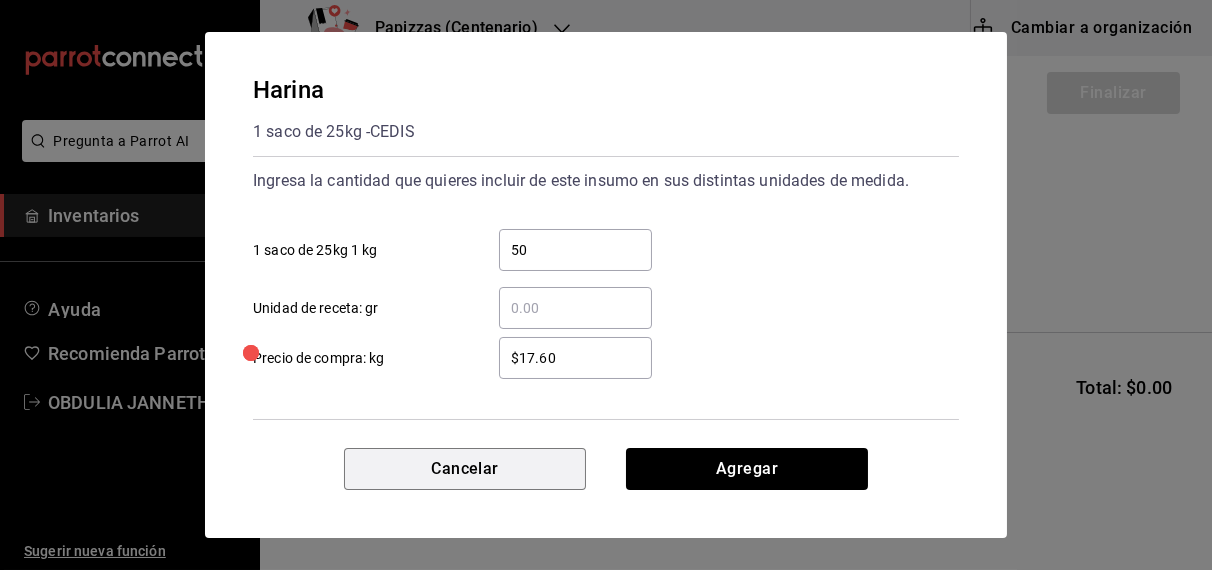 type 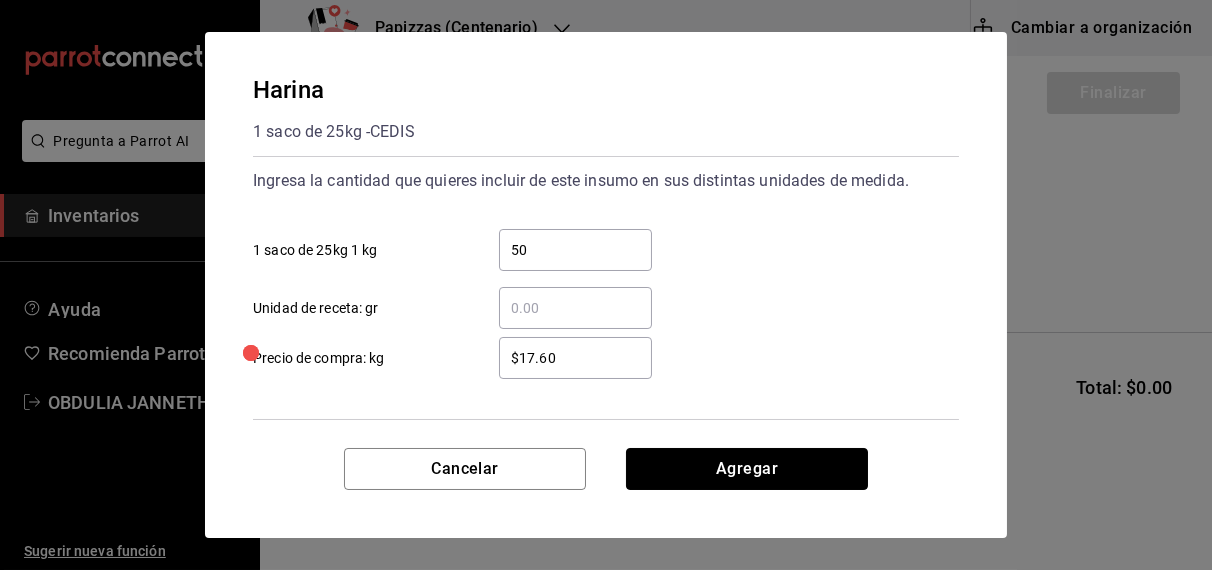type 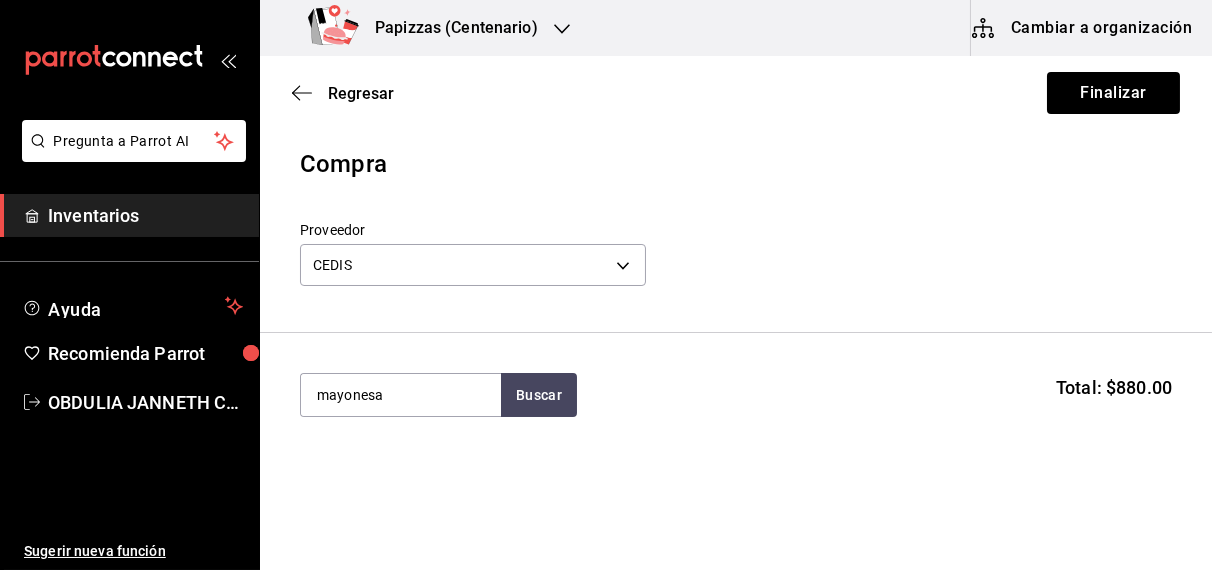 type on "mayonesa" 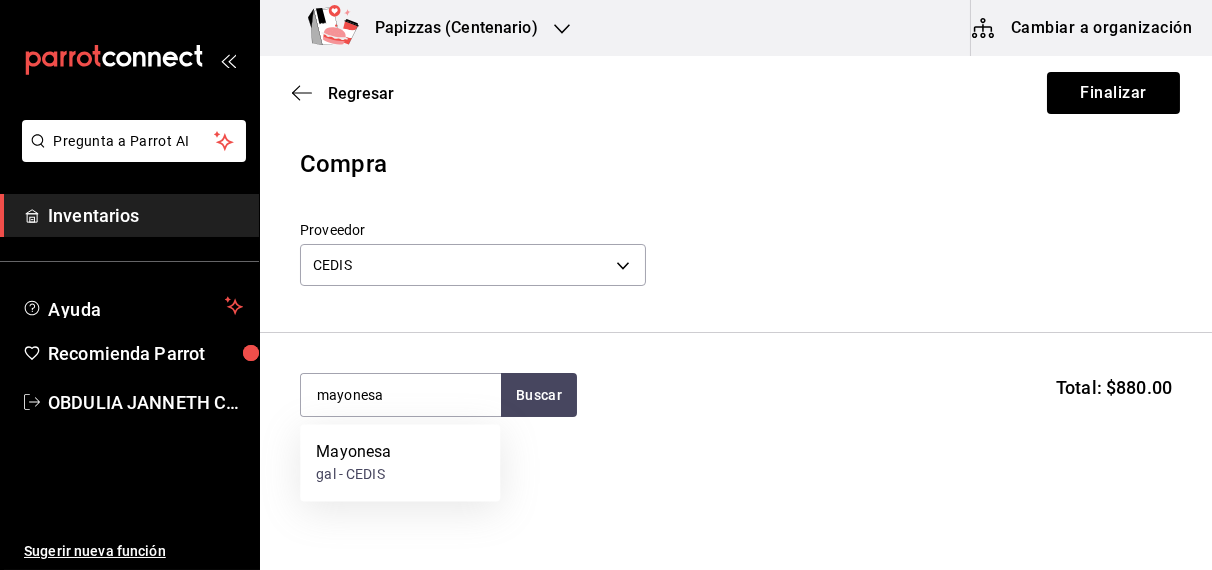 click on "Mayonesa gal - CEDIS" at bounding box center [400, 463] 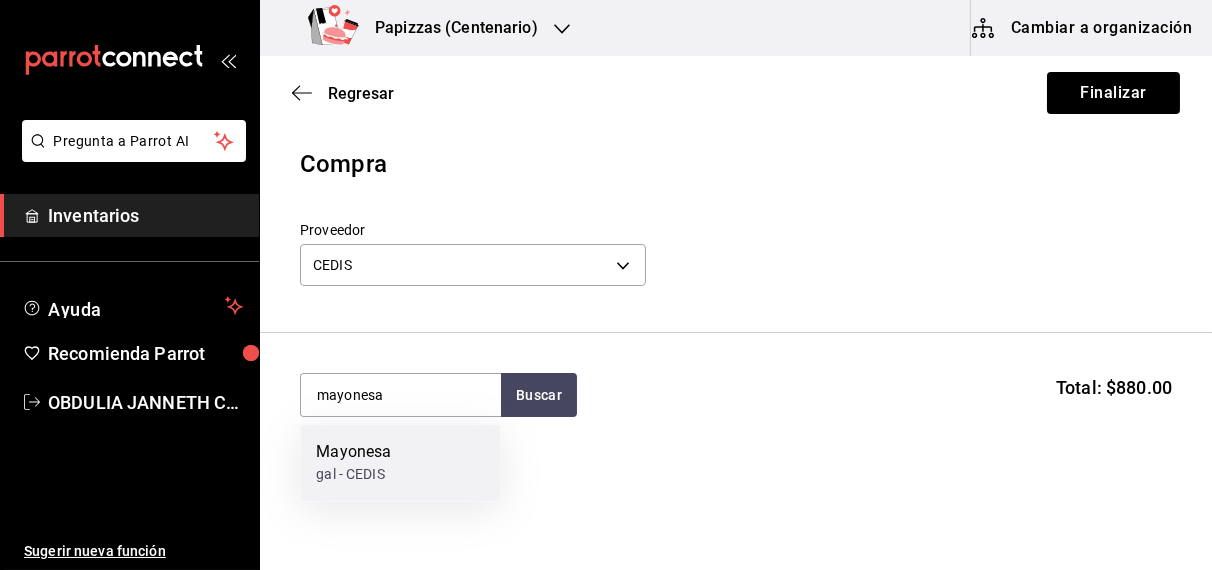 type 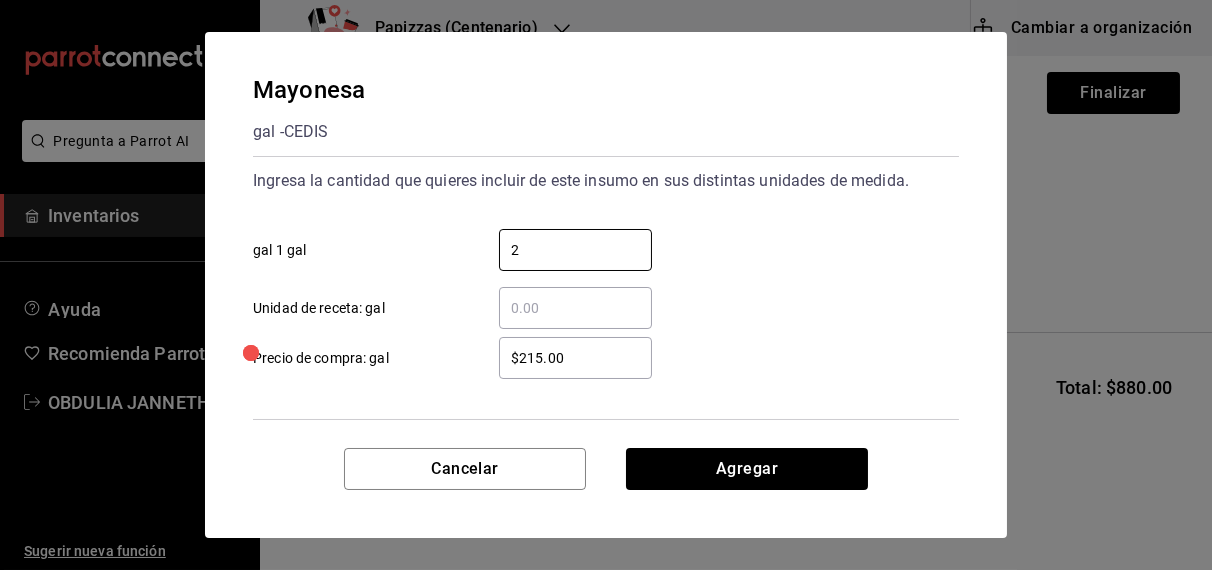 type on "2" 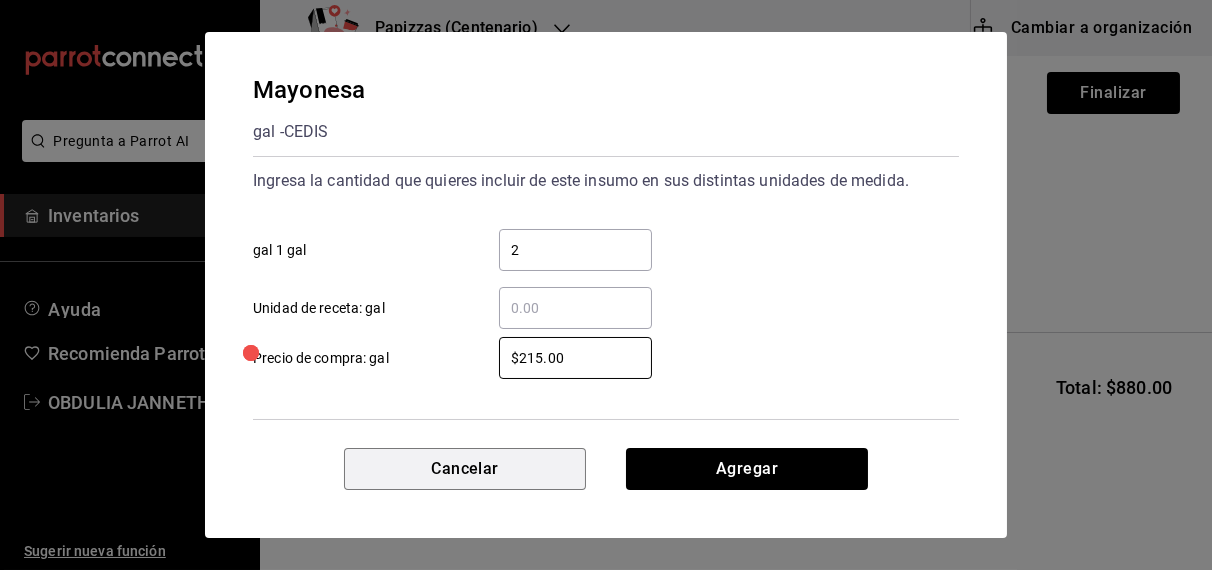 type 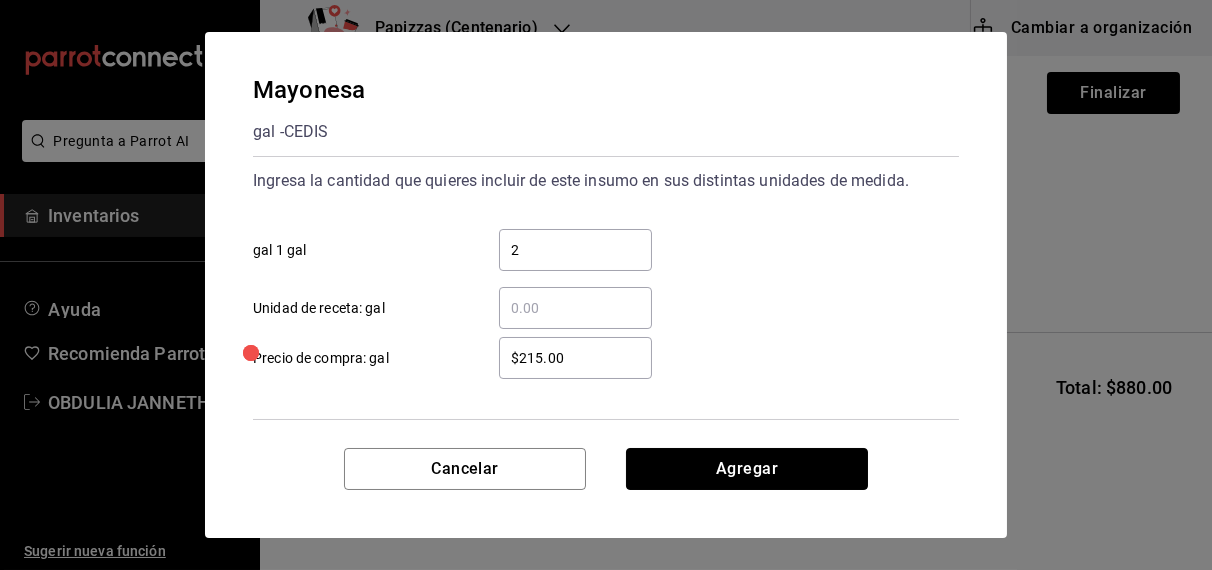 type 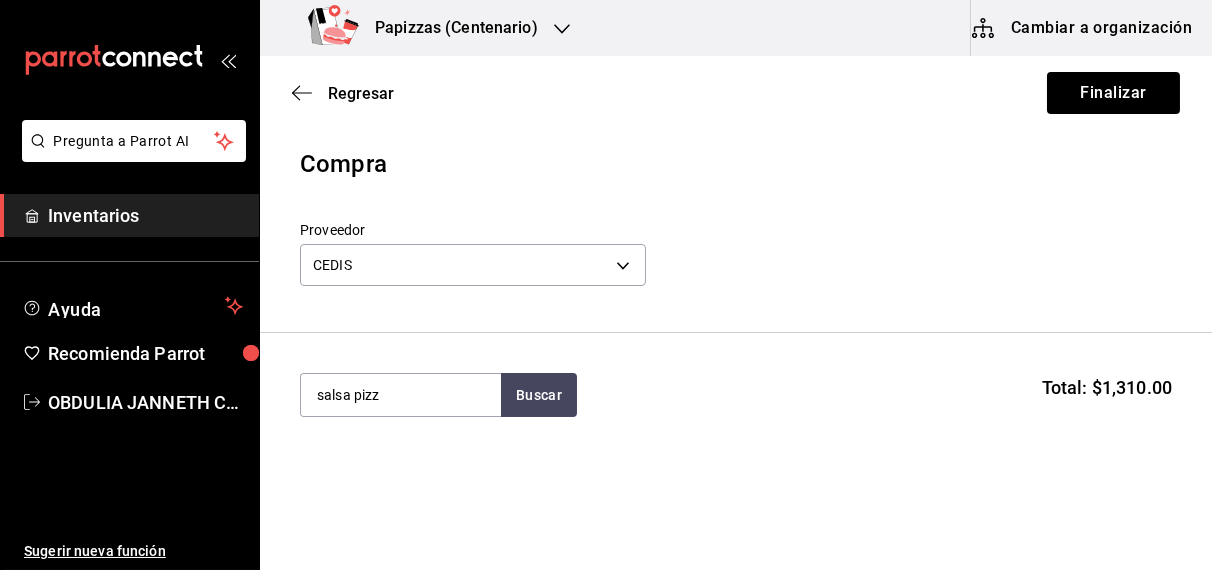 type on "salsa pizz" 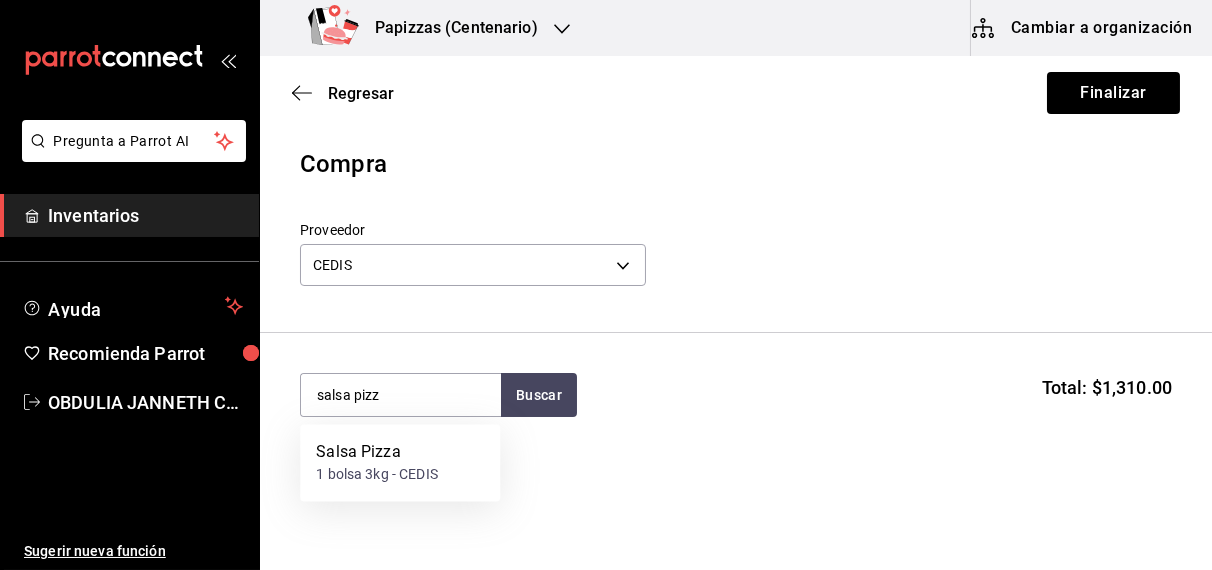 click on "1 bolsa 3kg - CEDIS" at bounding box center [377, 475] 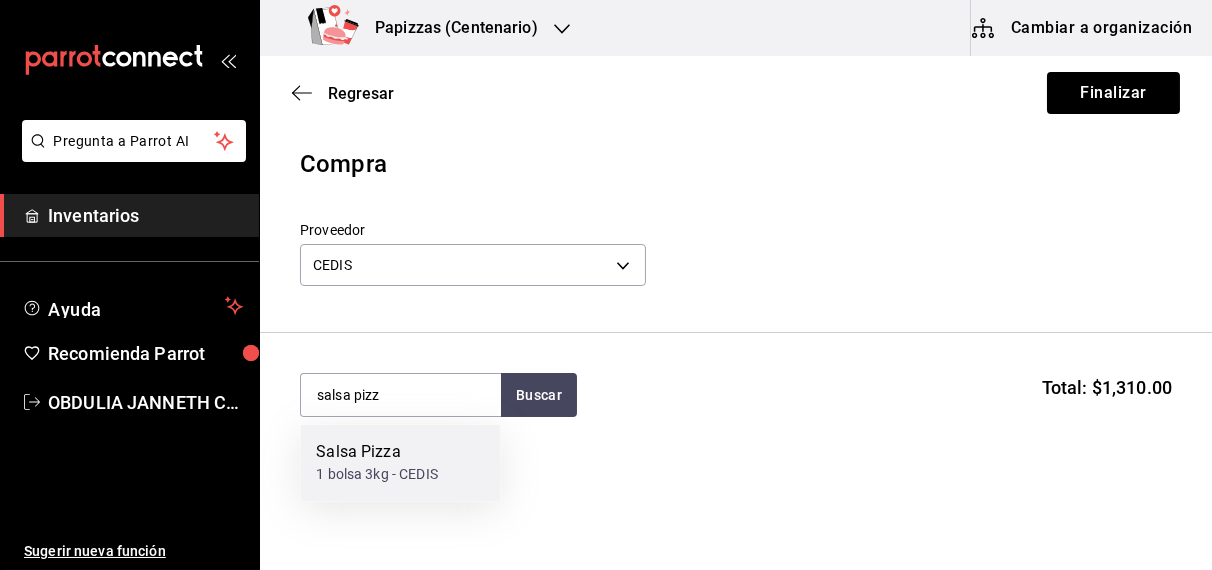 type 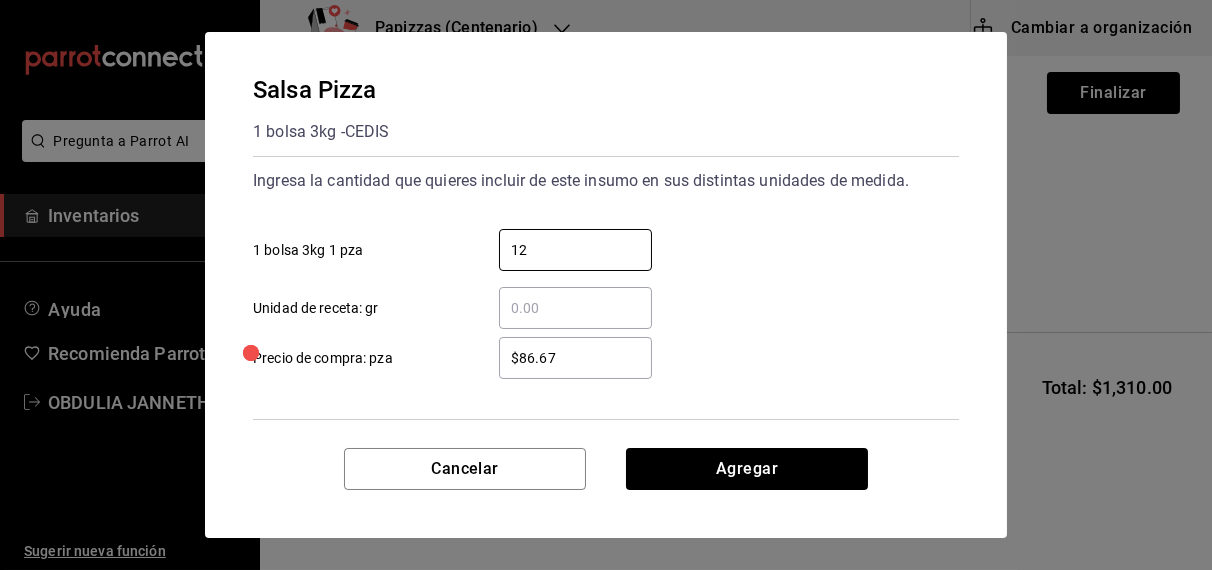type on "12" 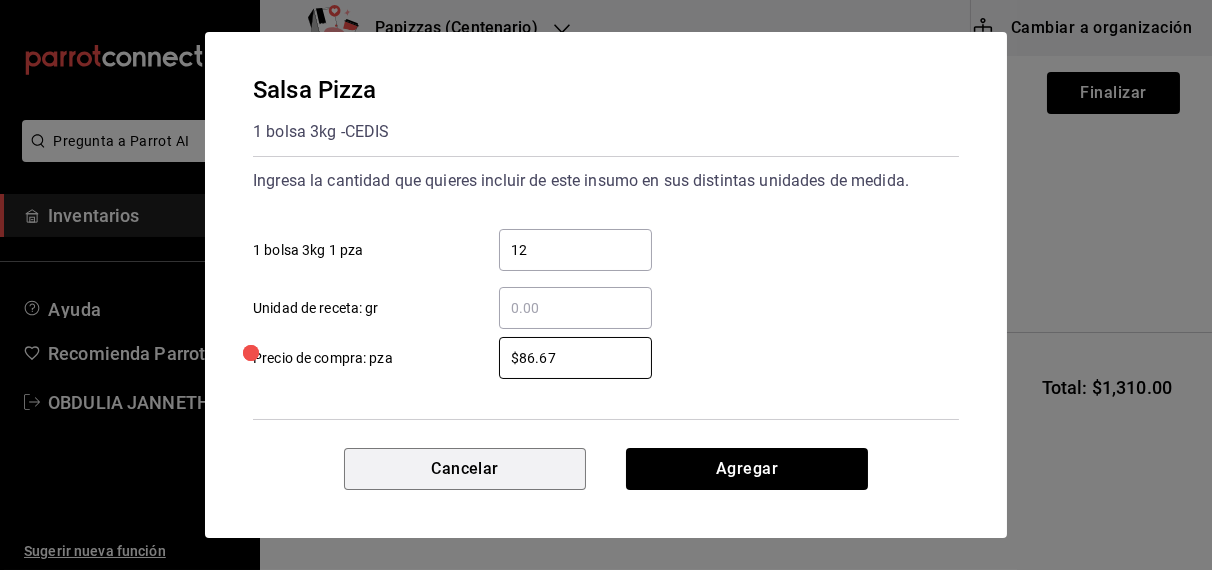 type 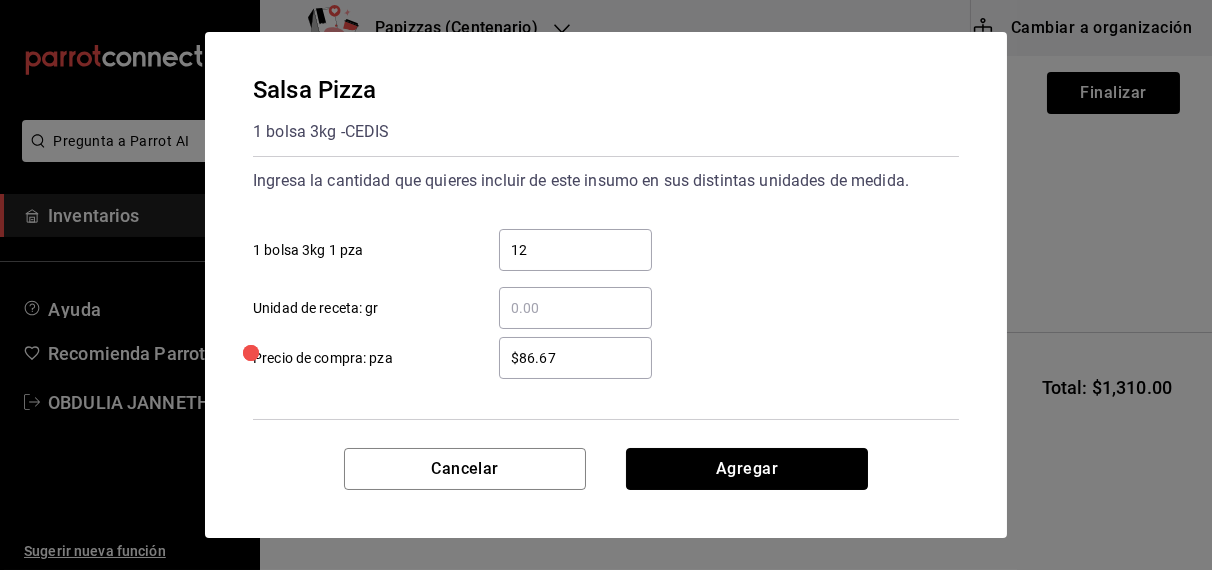 type 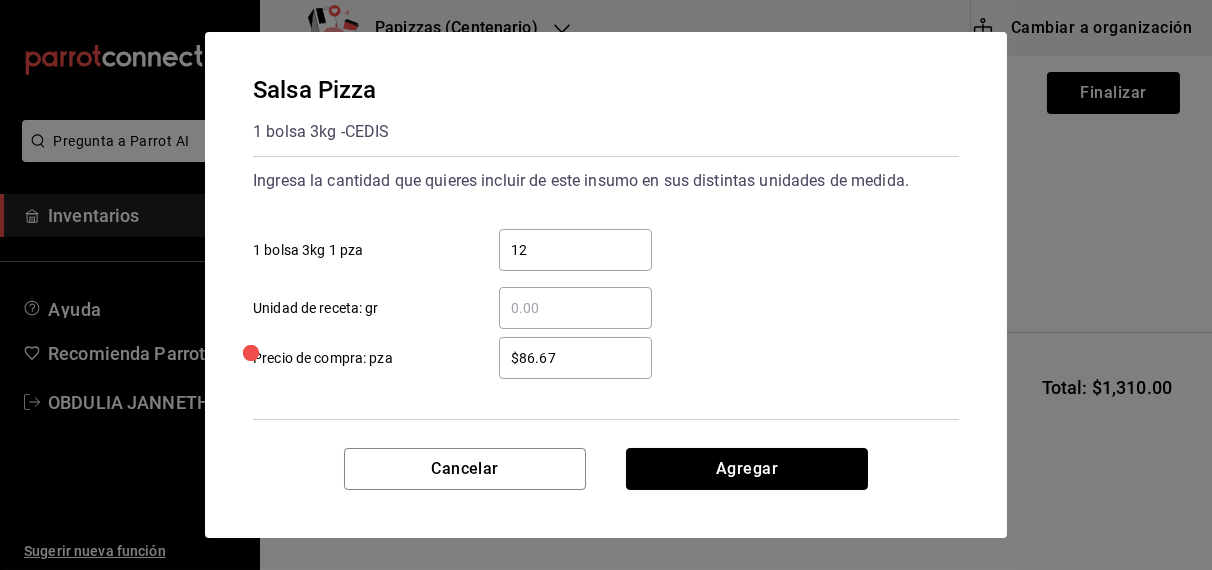 click on "Agregar" at bounding box center (747, 469) 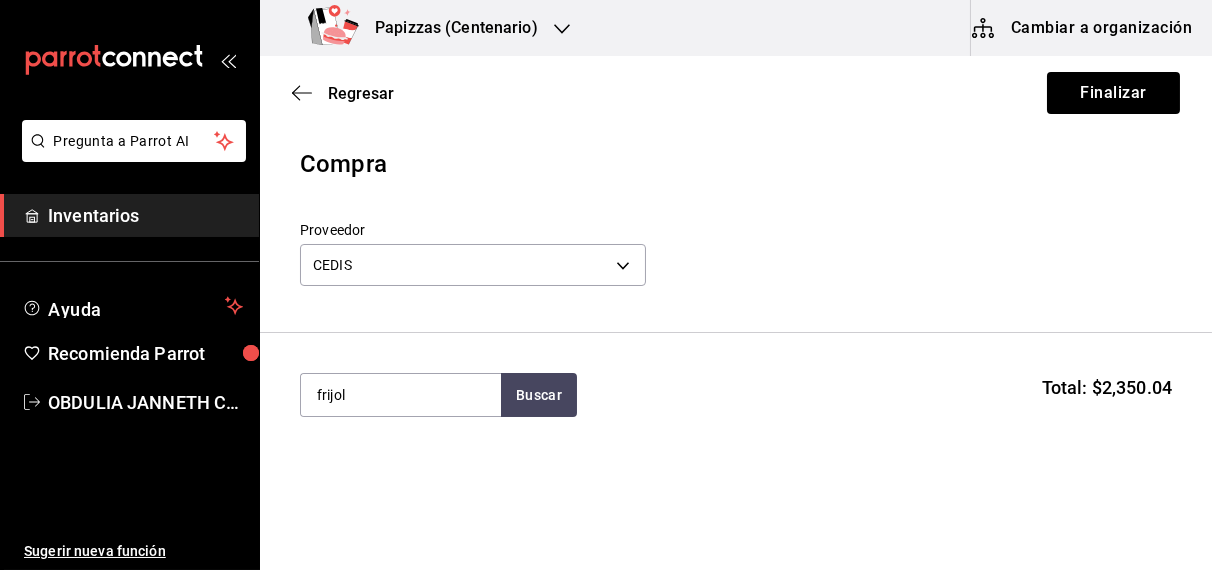 type on "frijol" 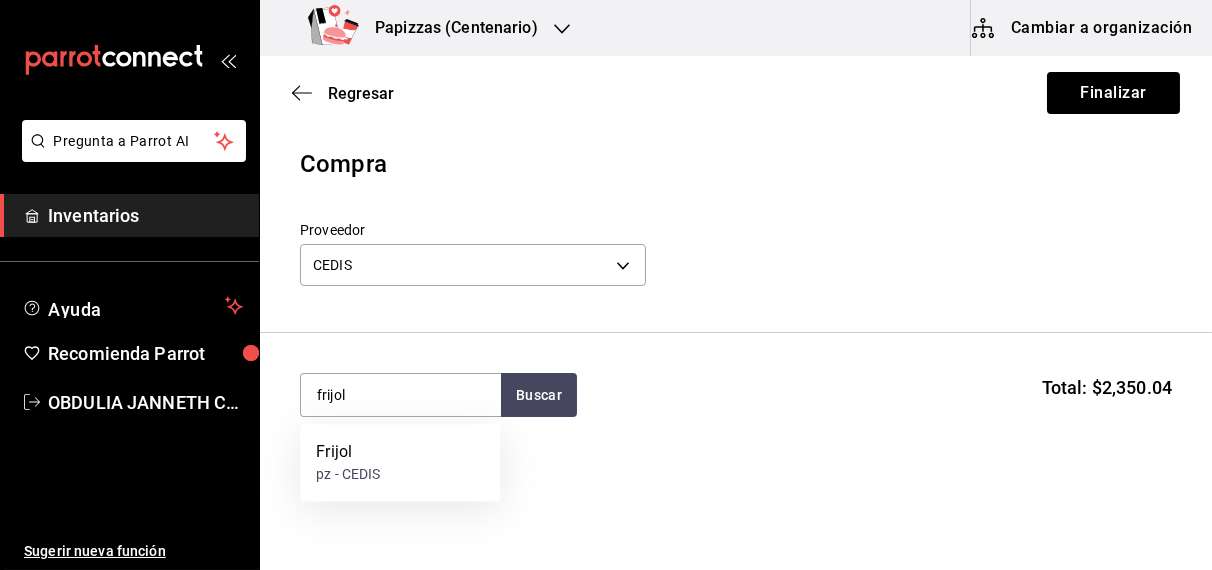 click on "pz - CEDIS" at bounding box center [348, 475] 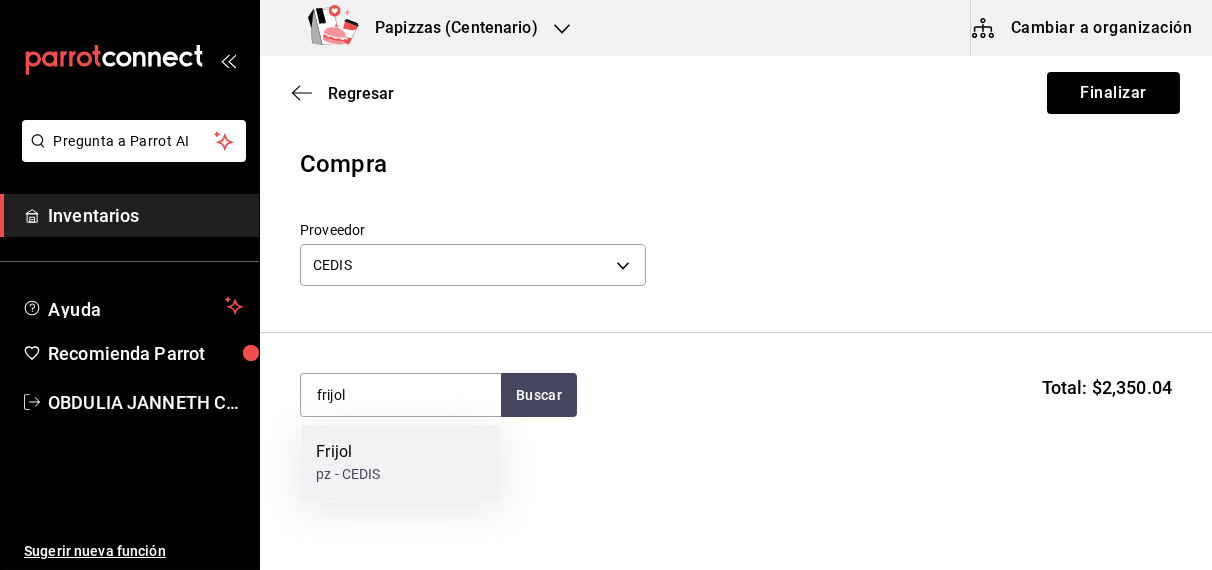 type 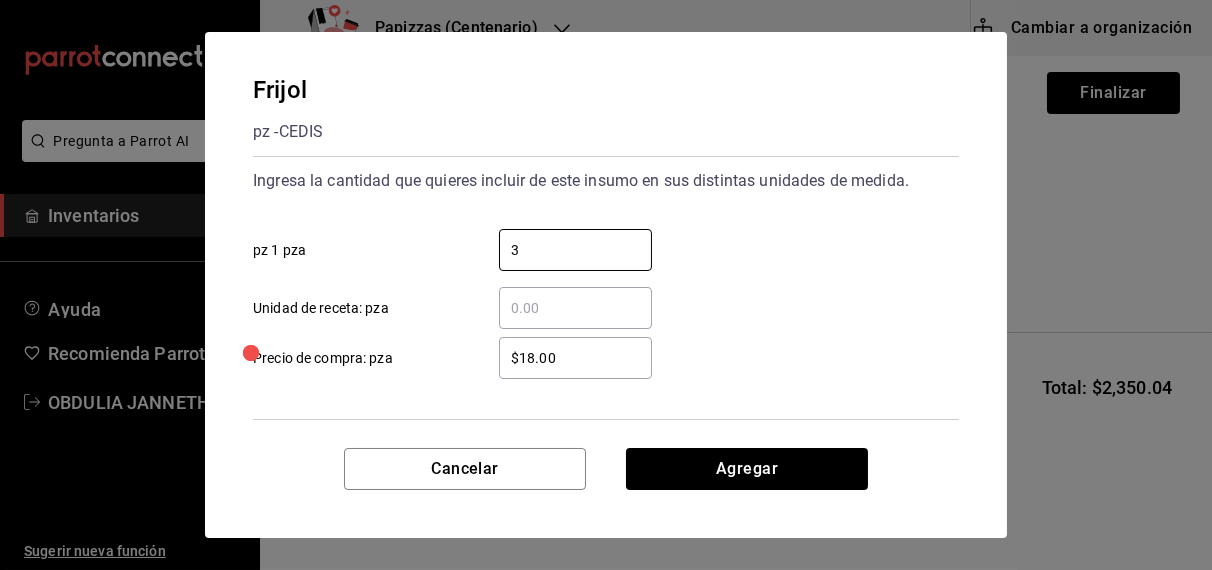 type on "3" 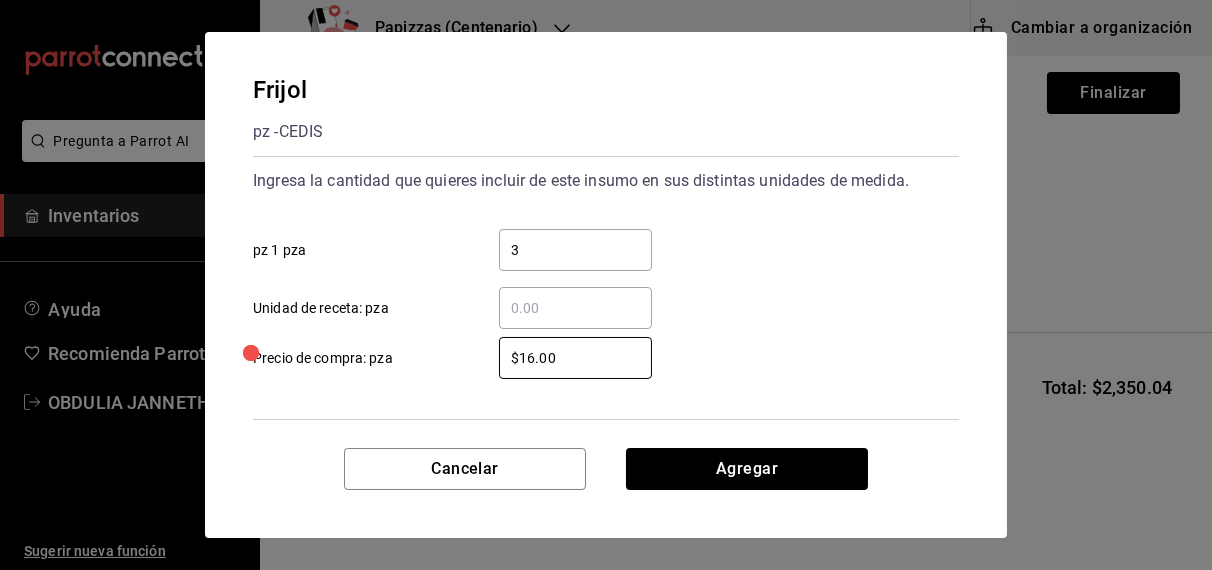 type on "$16.00" 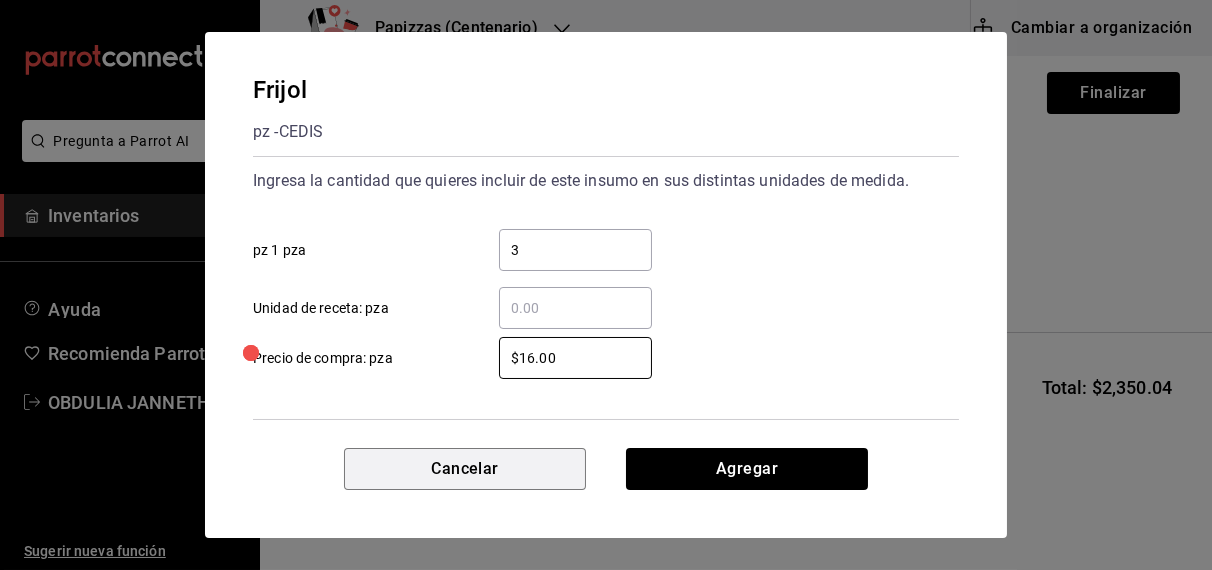 type 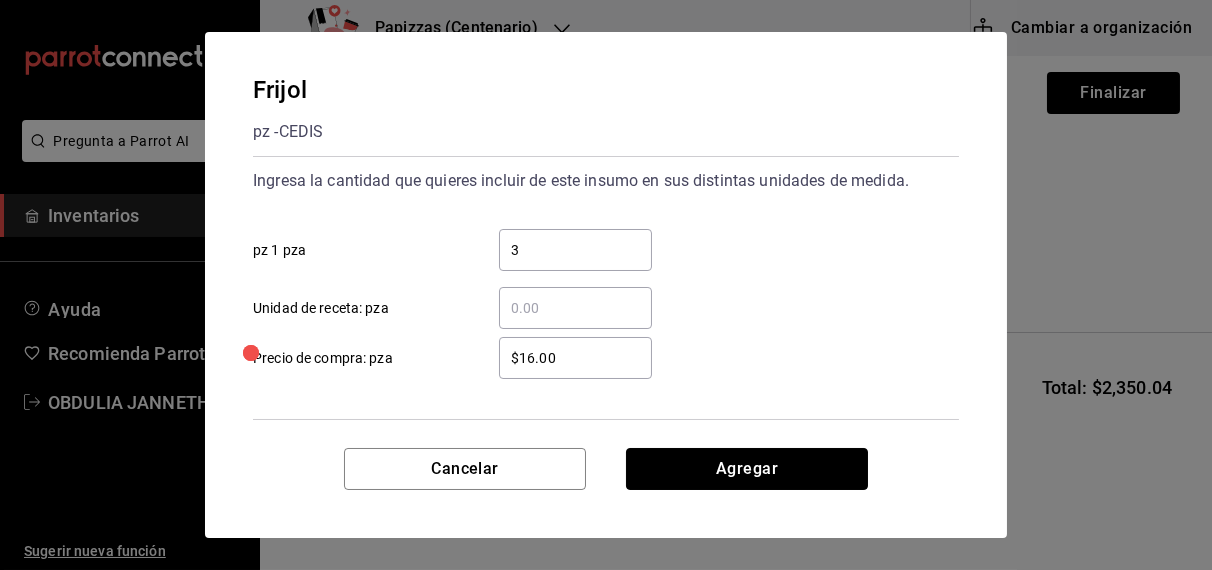 type 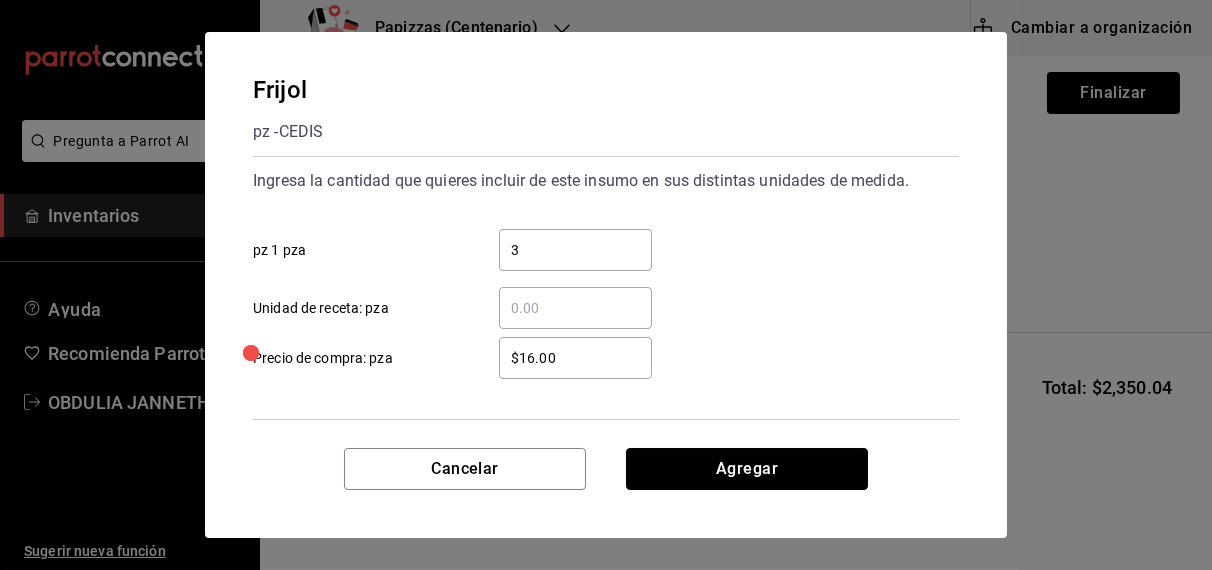 click on "Agregar" at bounding box center (747, 469) 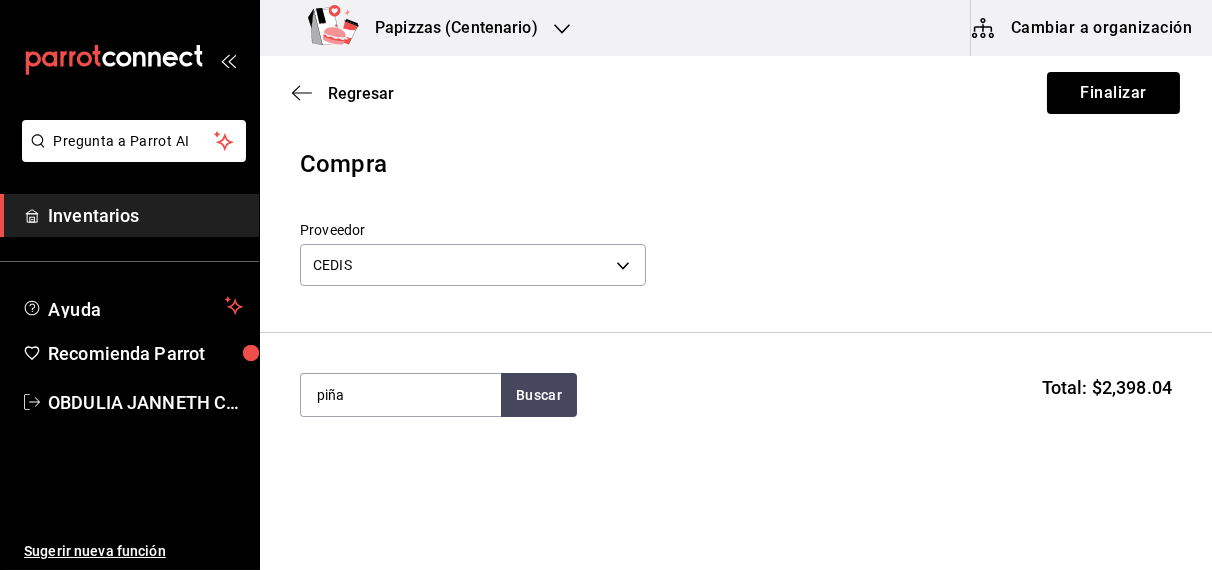 type on "piña" 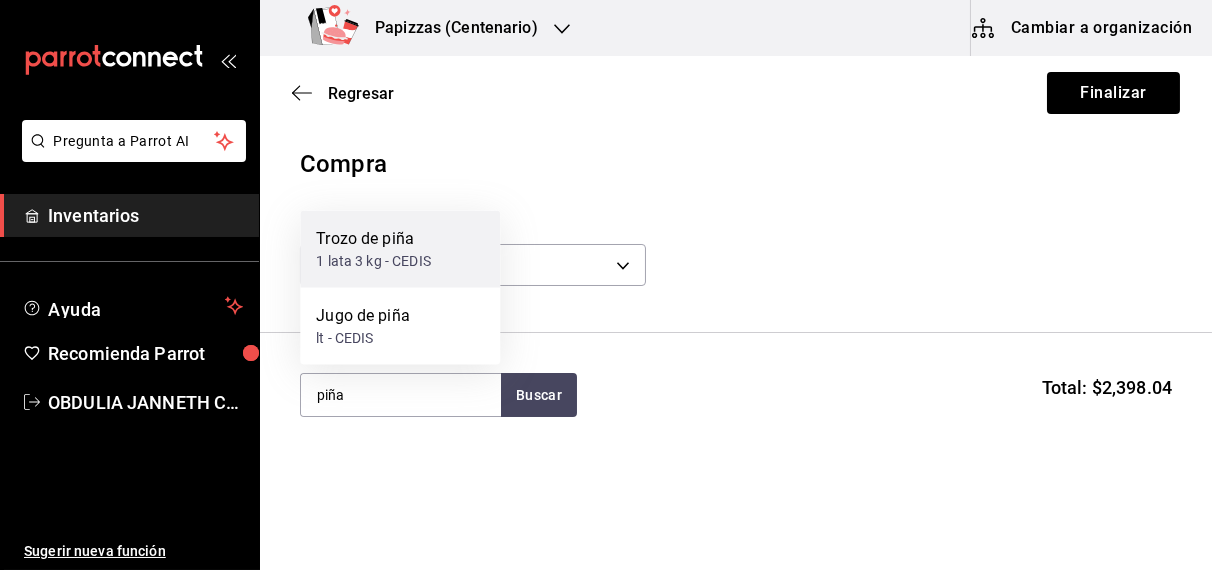 click on "1 lata 3 kg - CEDIS" at bounding box center (373, 261) 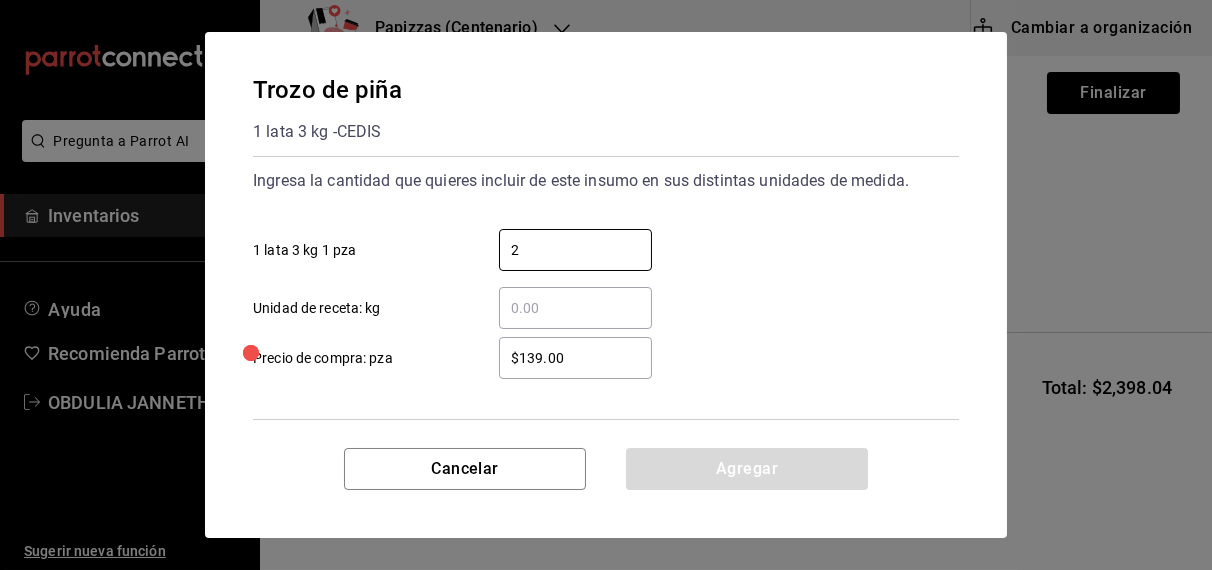 type on "2" 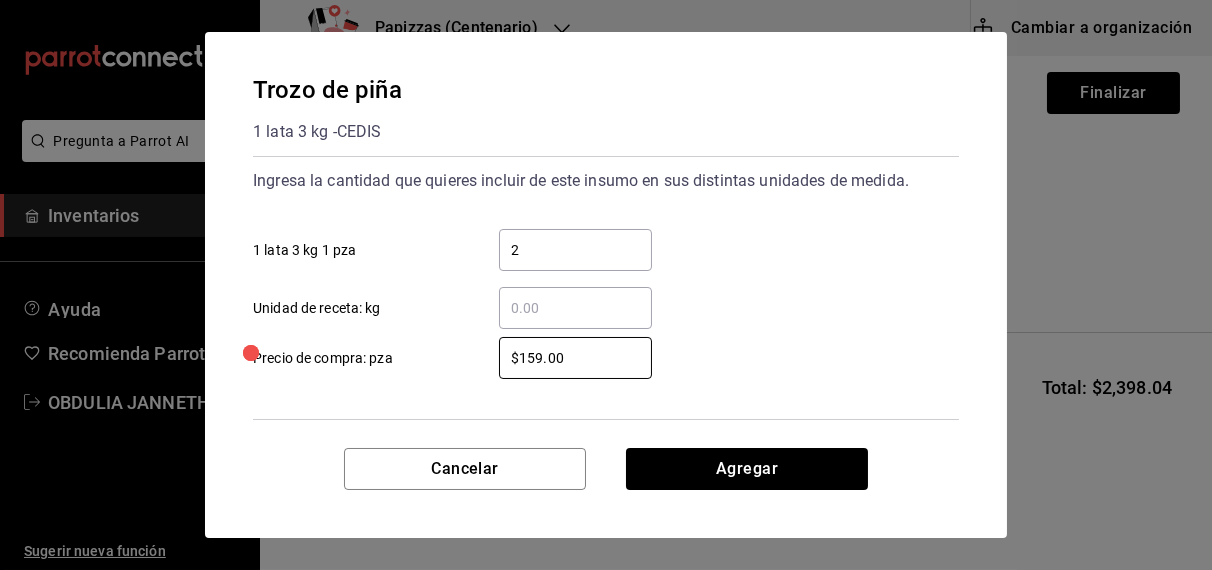 type on "$159.00" 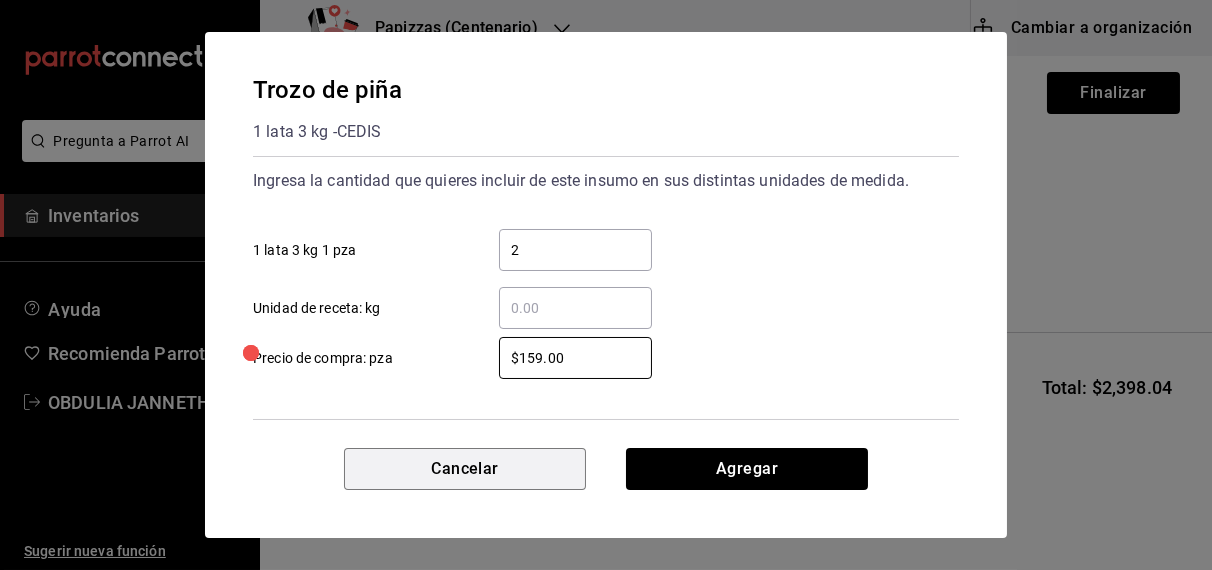 type 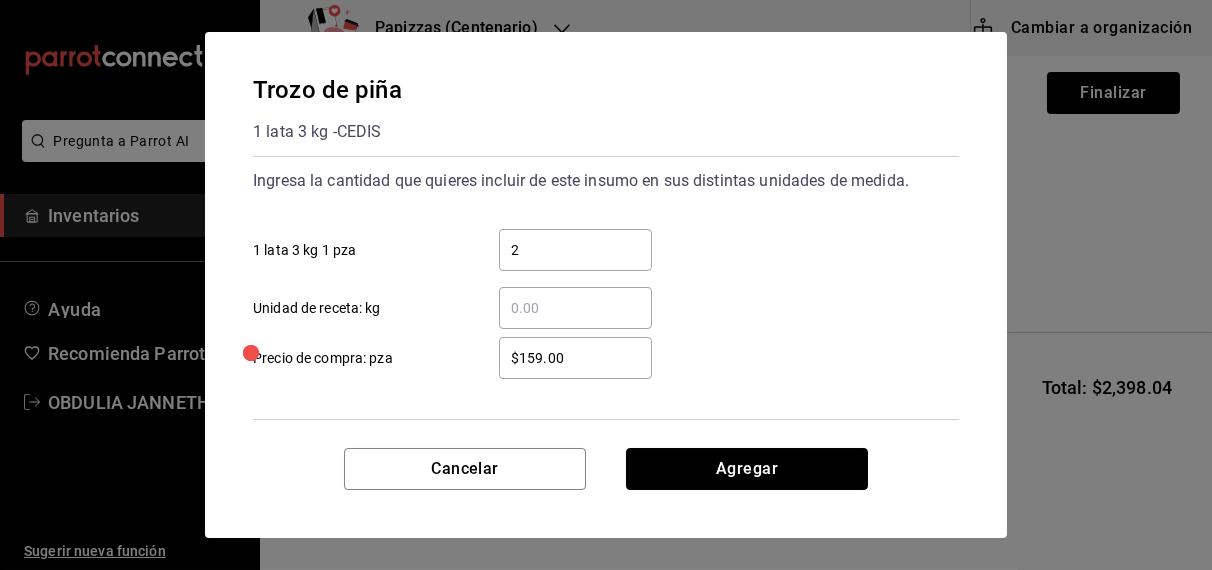 type 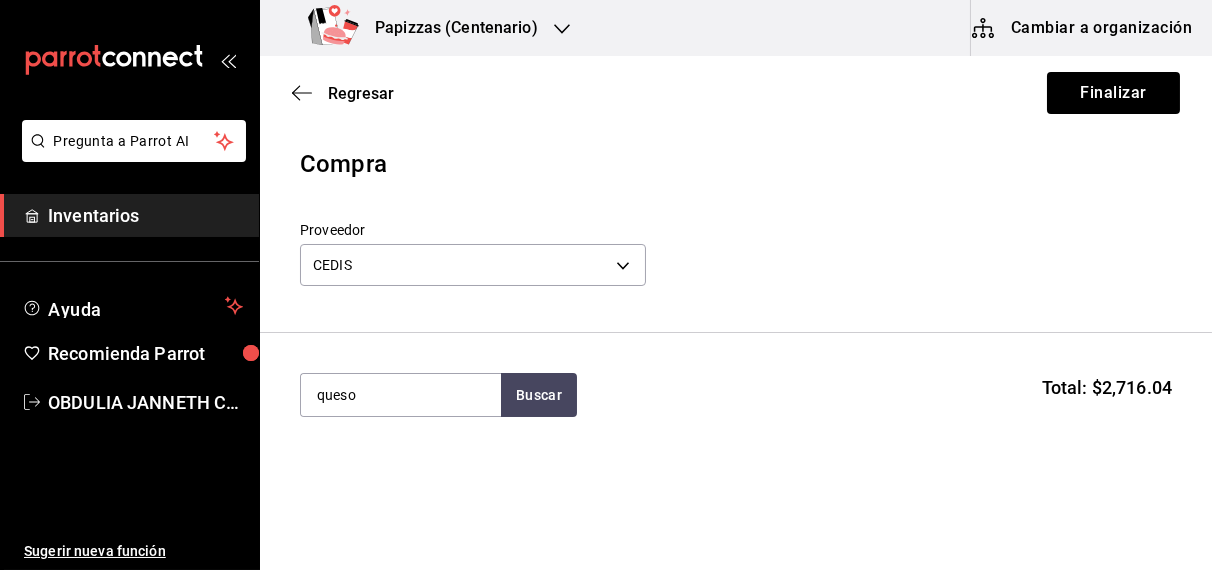 type on "queso" 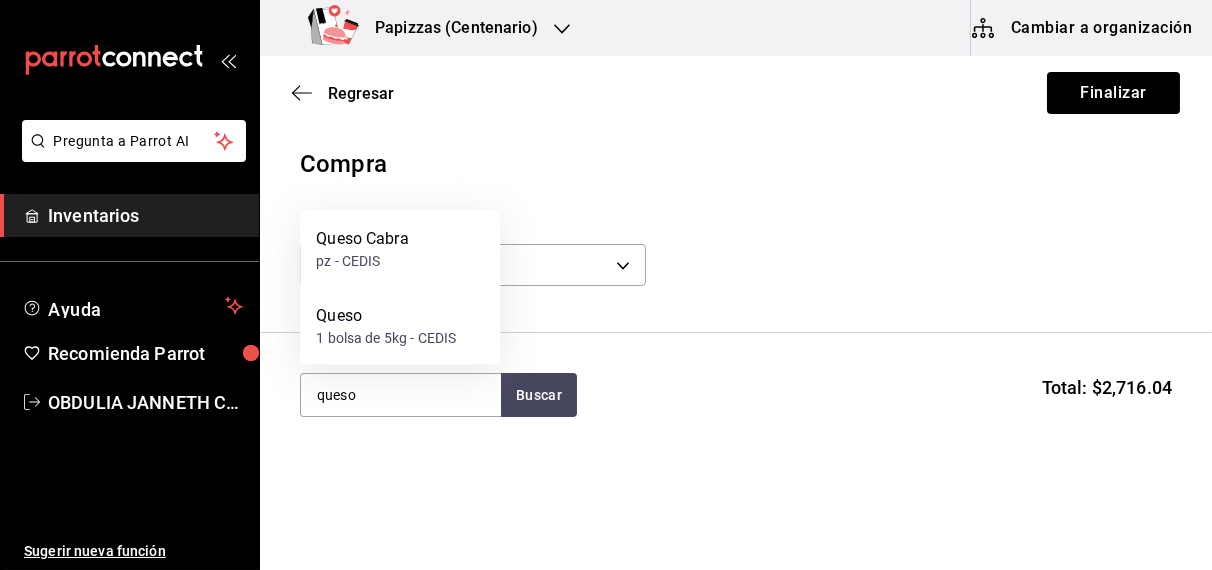 click on "1 bolsa de 5kg - CEDIS" at bounding box center (386, 338) 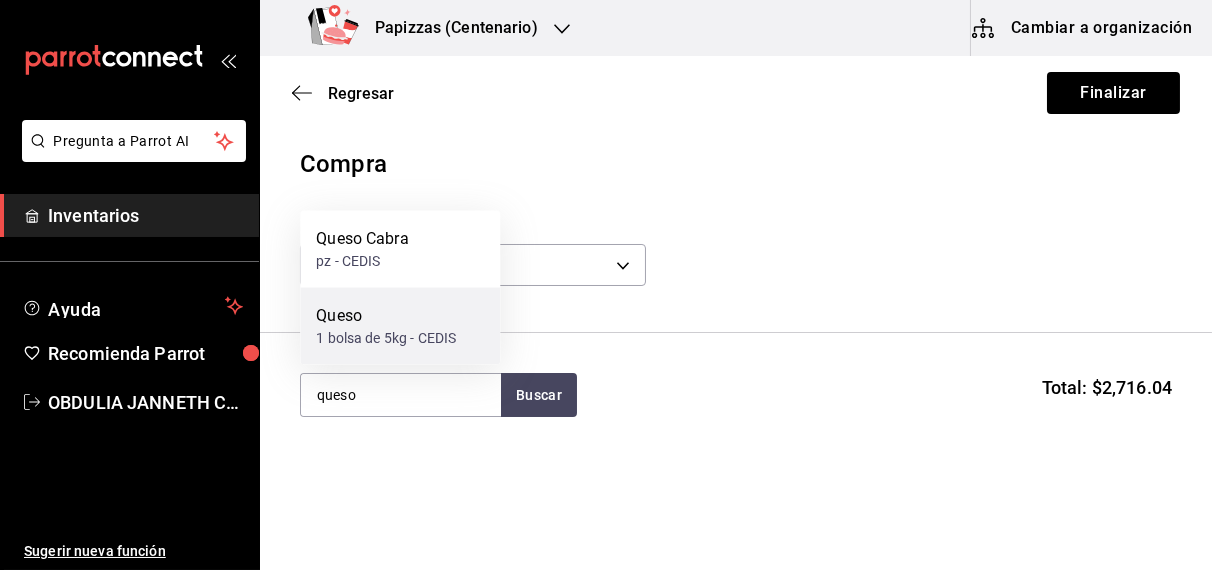 type 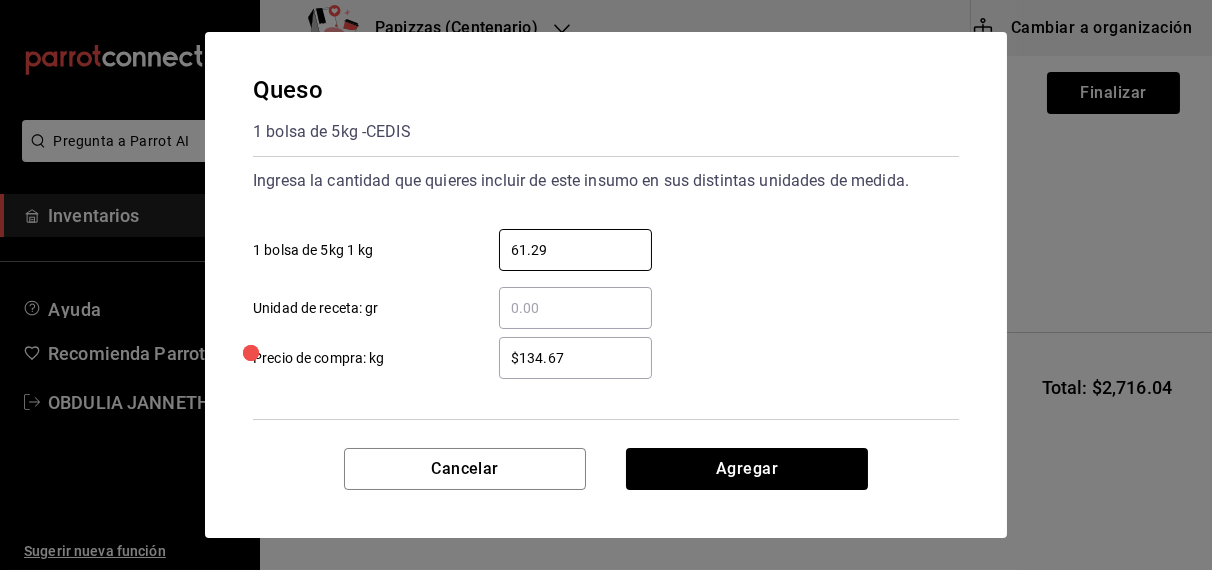 type on "61.29" 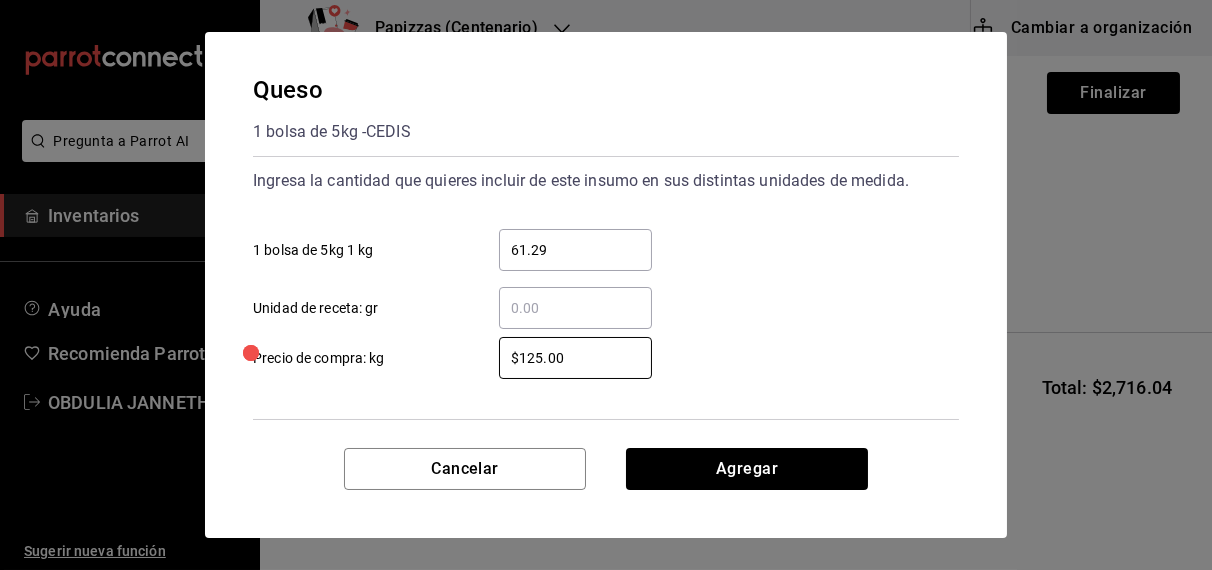 type on "$125.00" 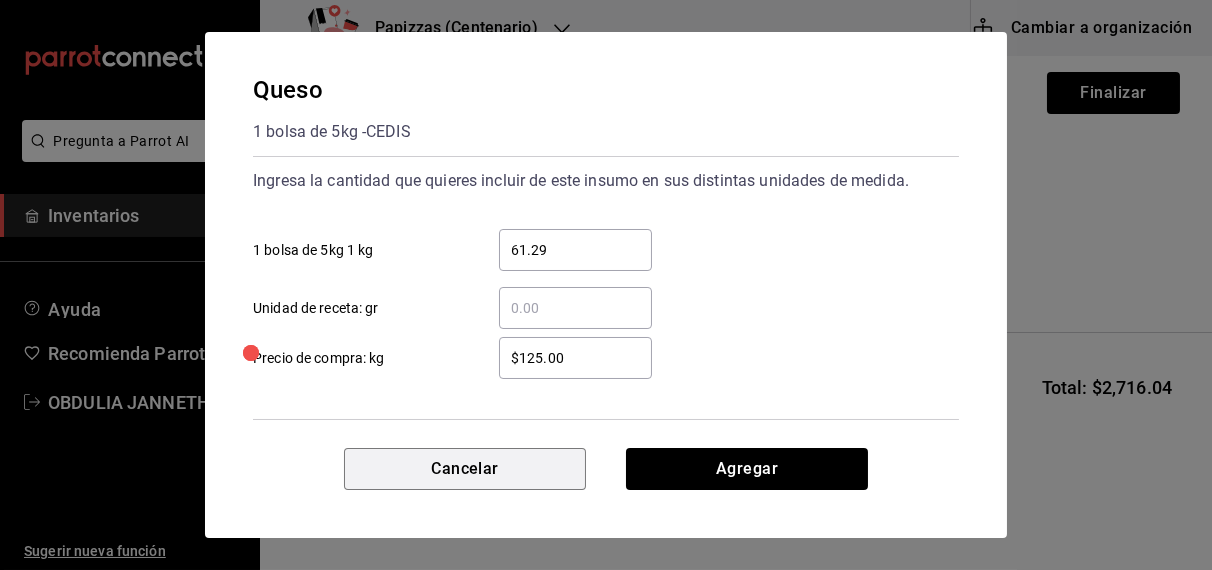 type 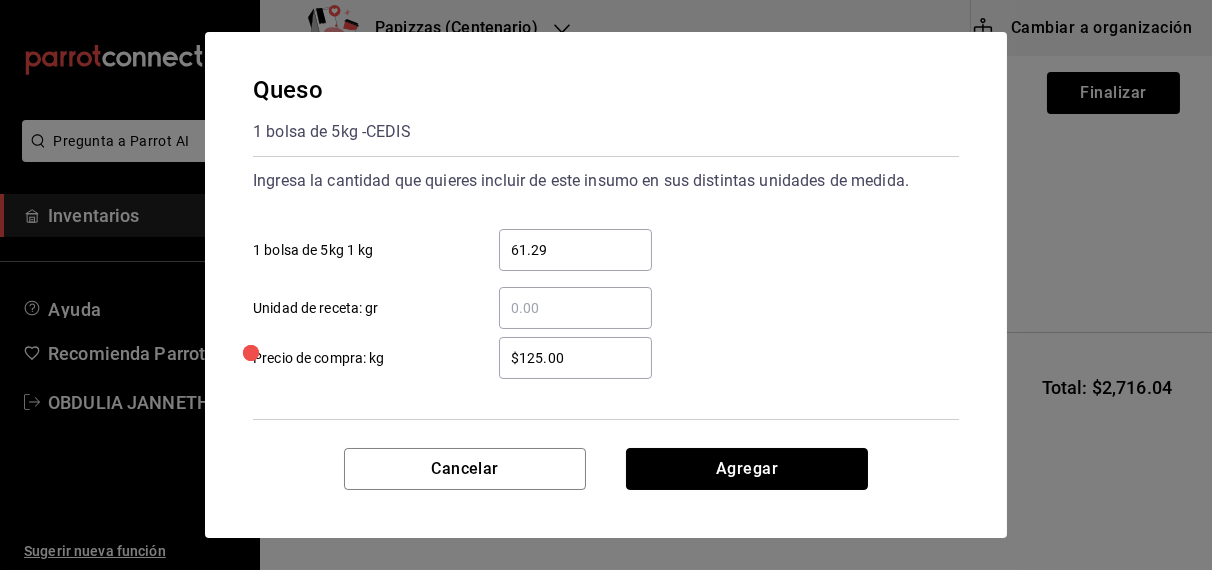 type 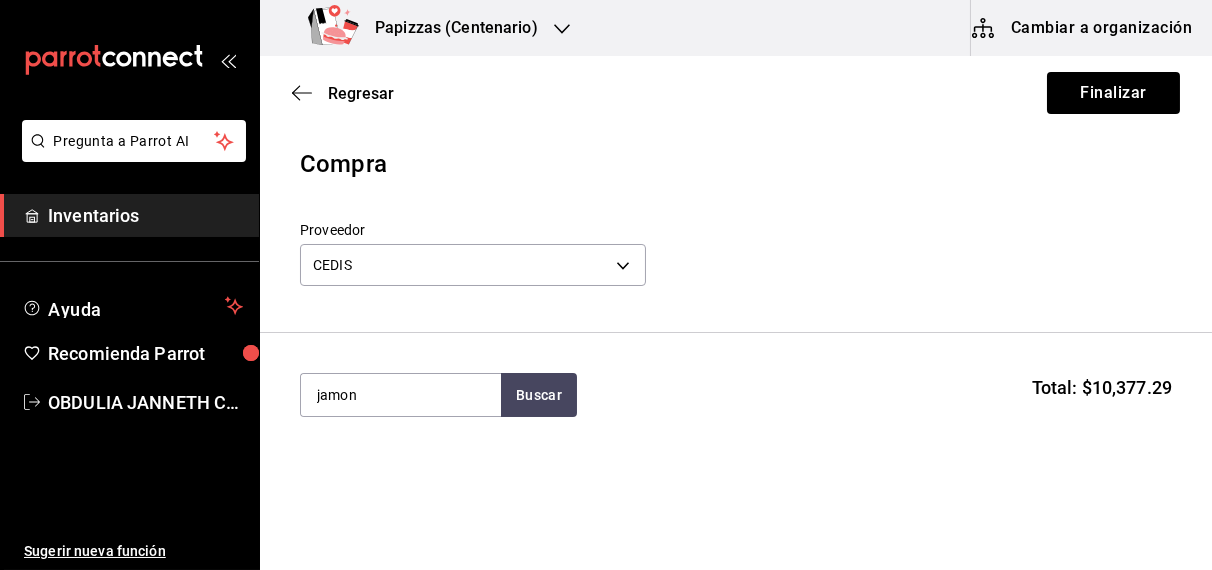 type on "jamon" 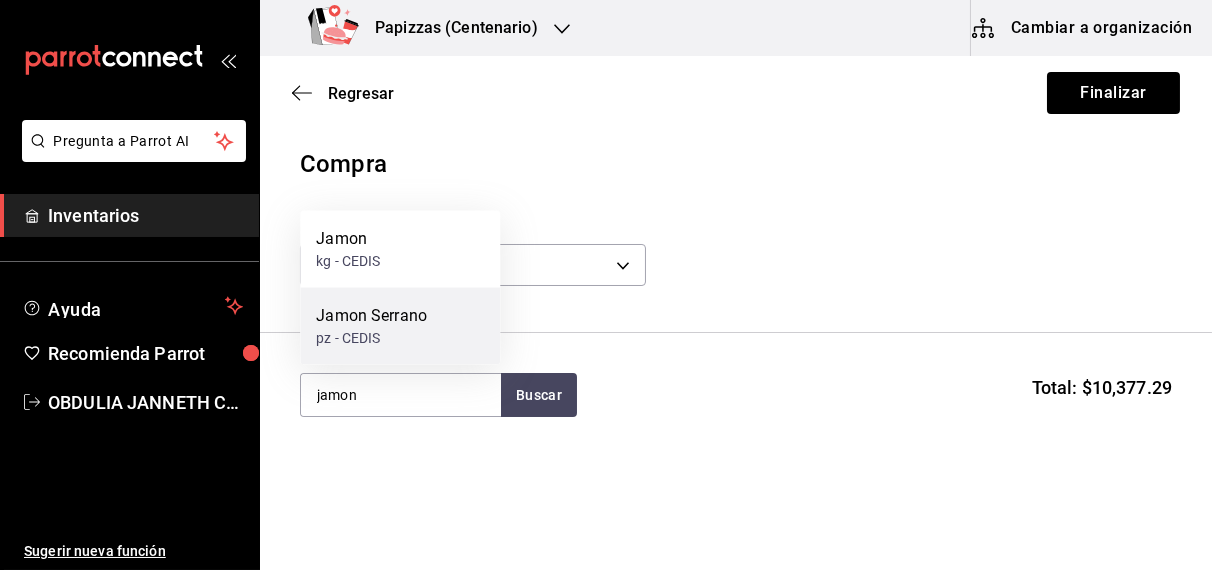 click on "pz - CEDIS" at bounding box center [371, 338] 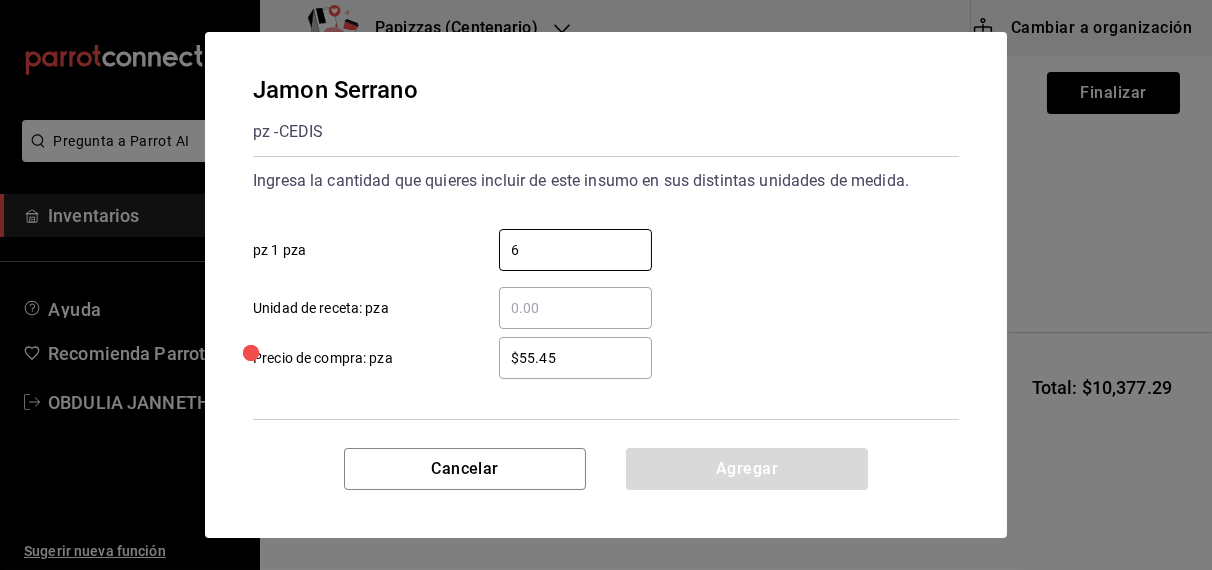 type on "6" 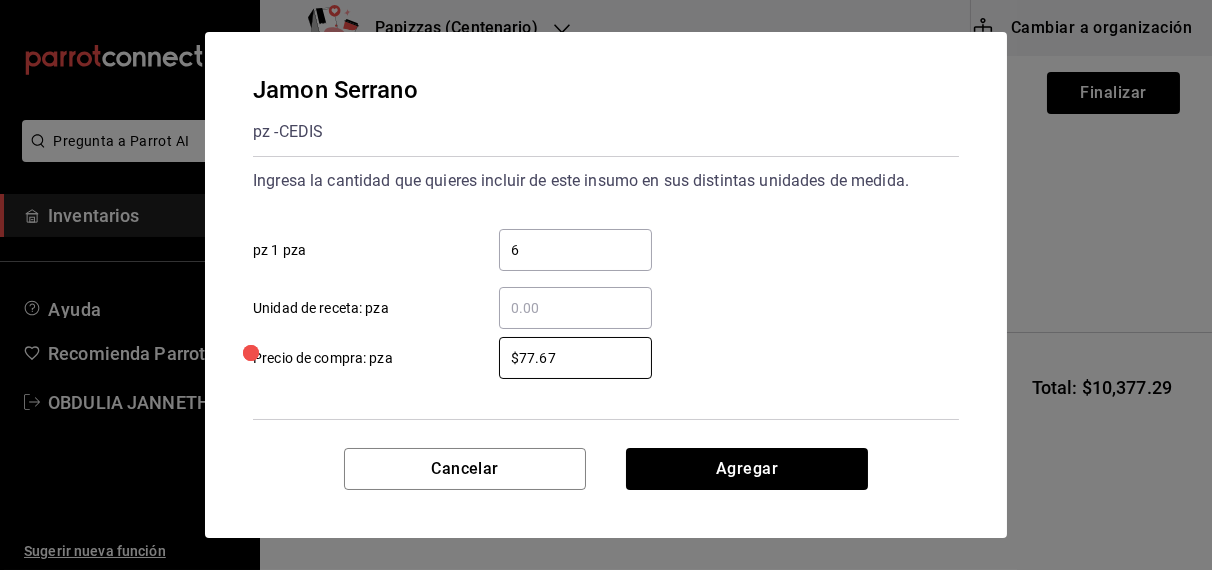 type on "$77.67" 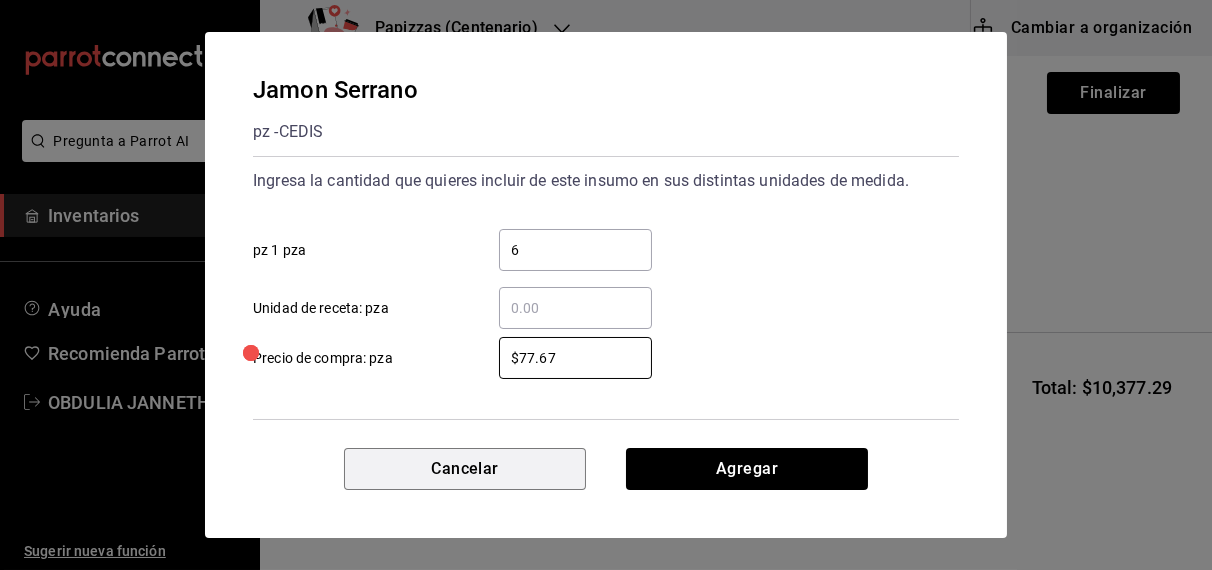 type 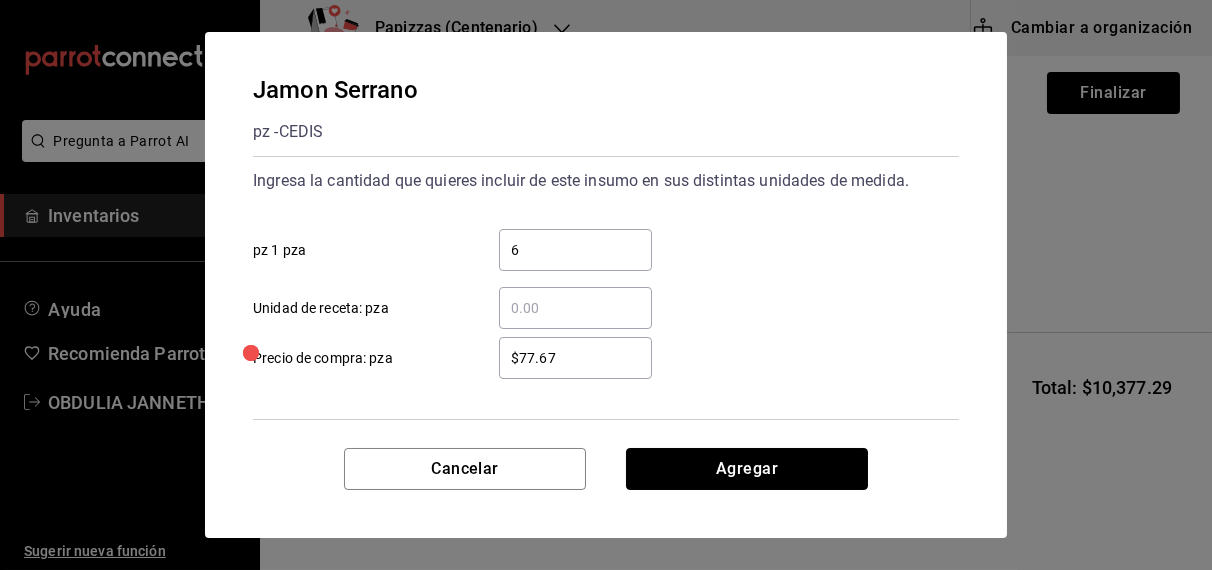 type 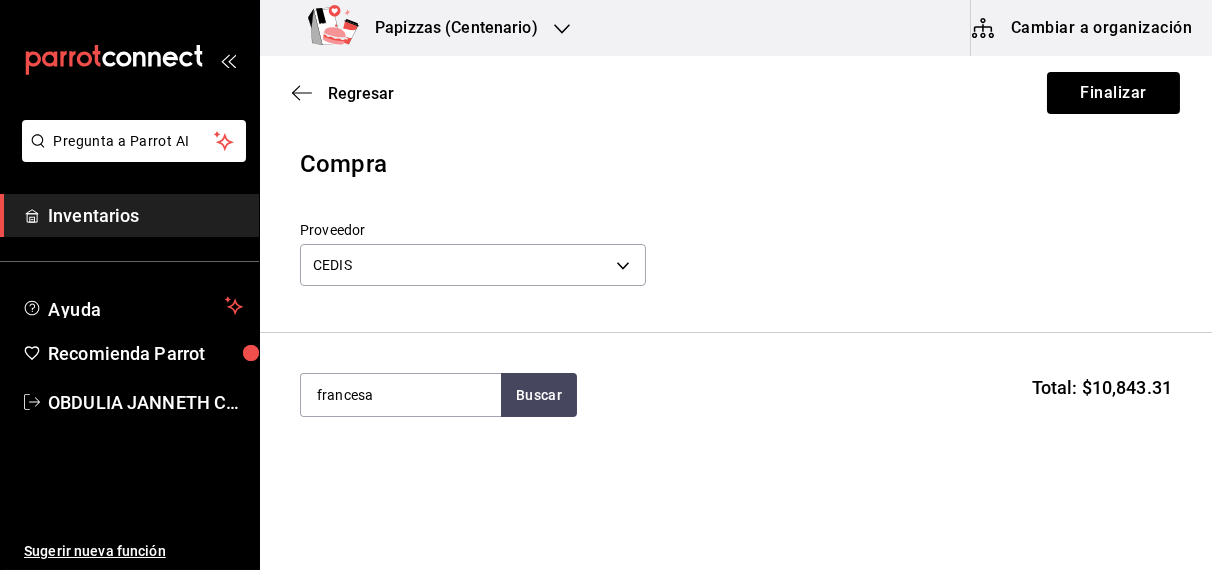 type on "francesa" 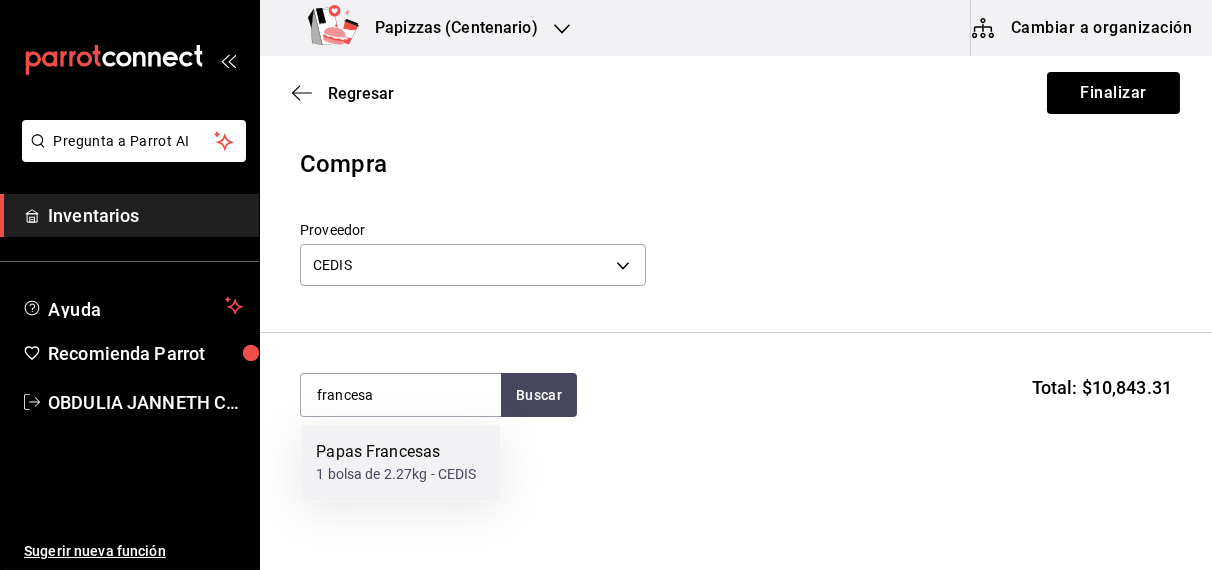 click on "1 bolsa de 2.27kg - CEDIS" at bounding box center [396, 475] 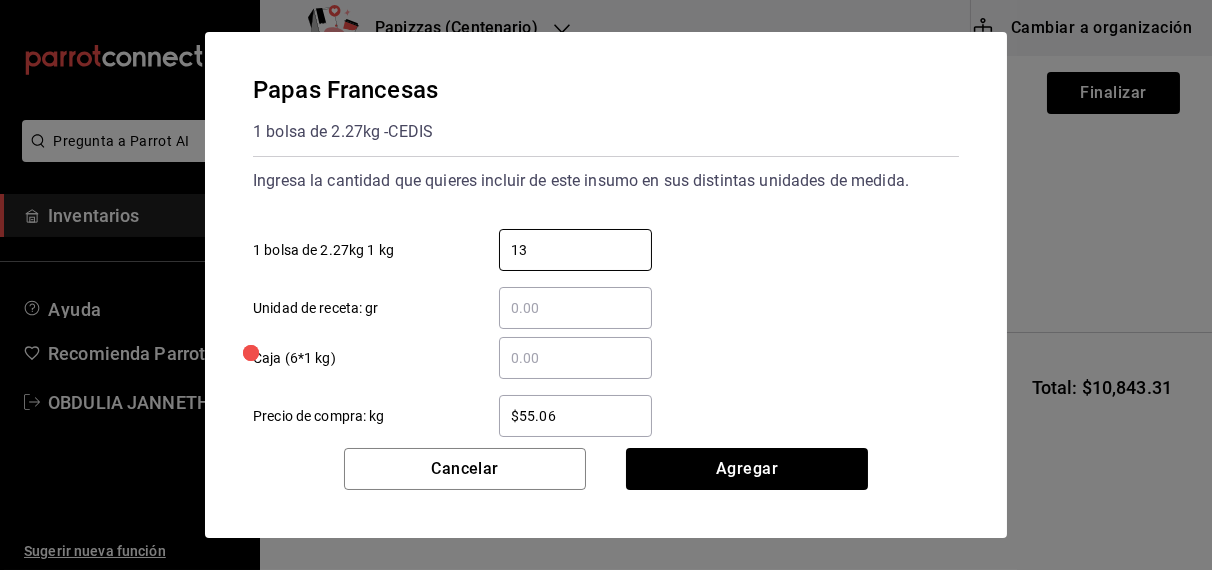 type on "13.62" 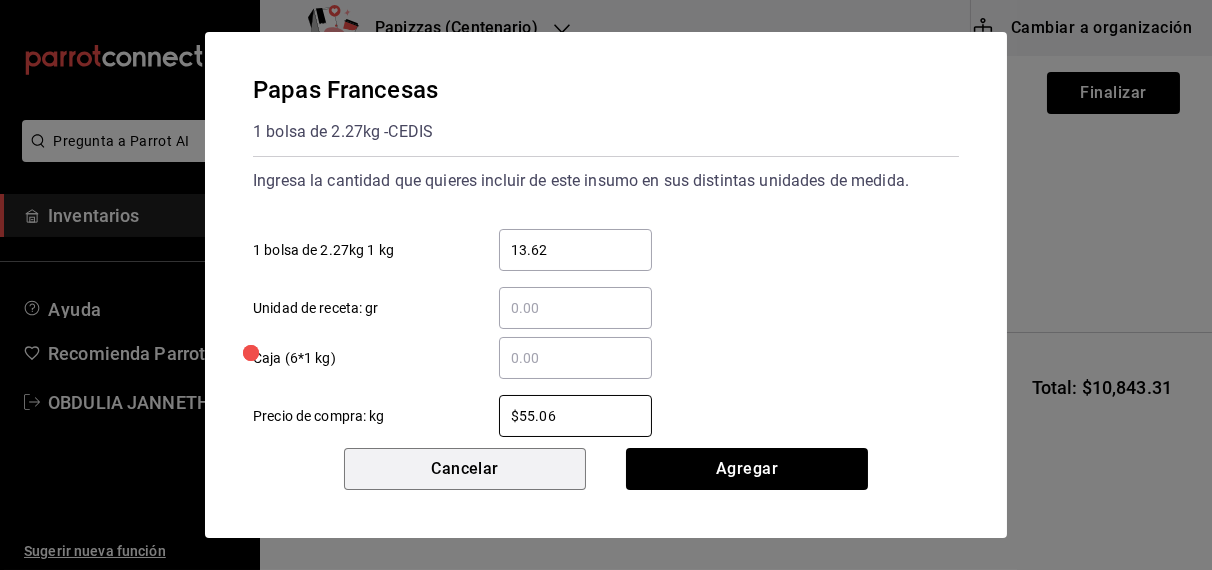 type 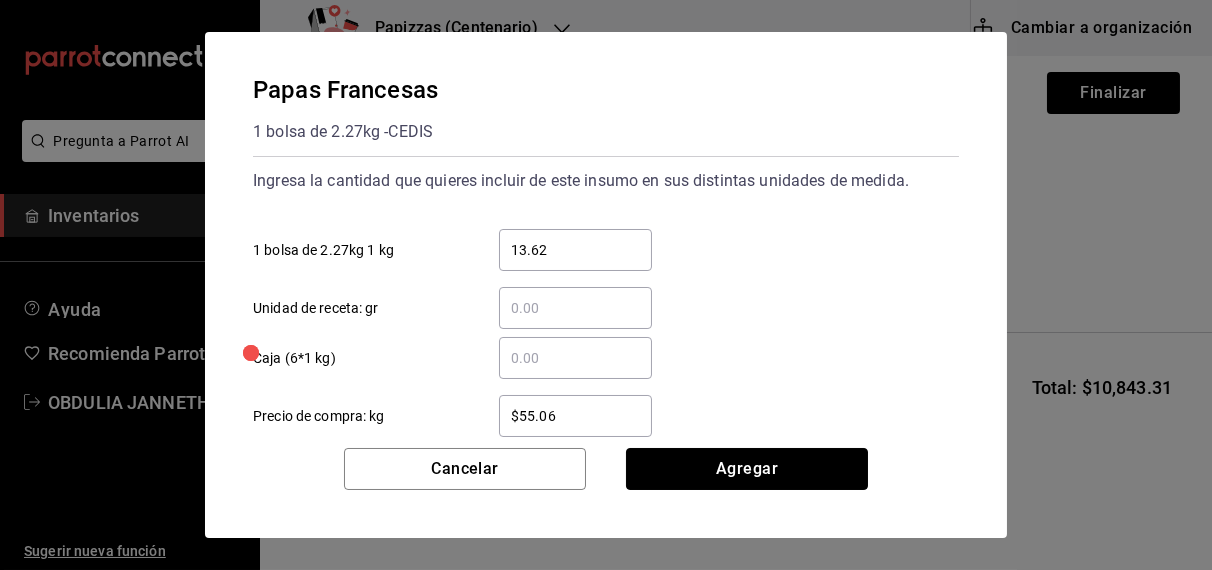 type 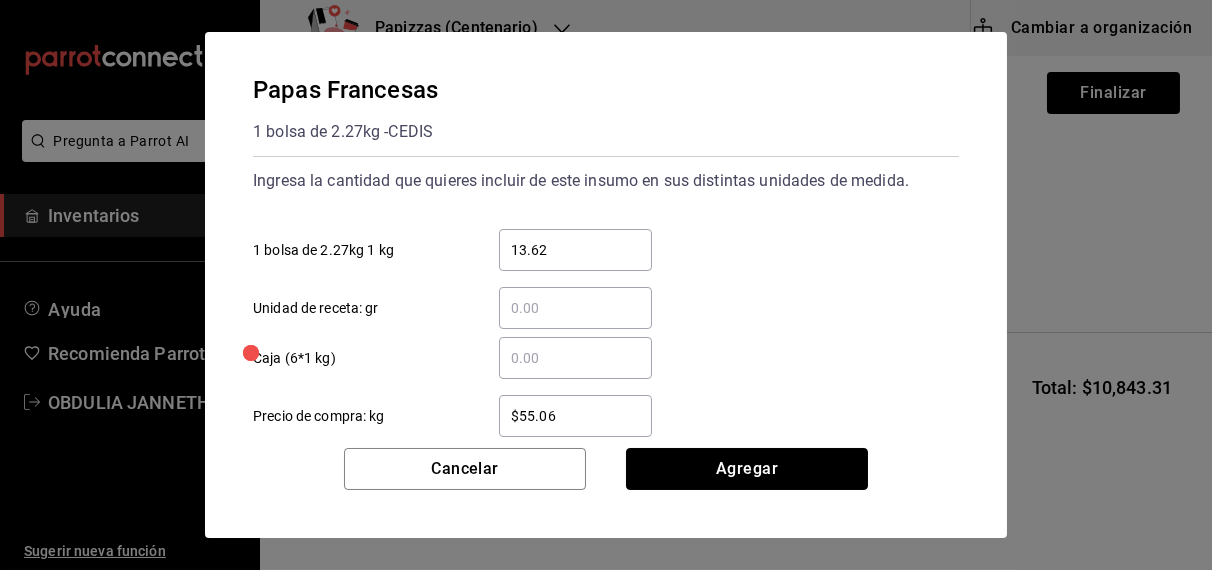 click on "Agregar" at bounding box center [747, 469] 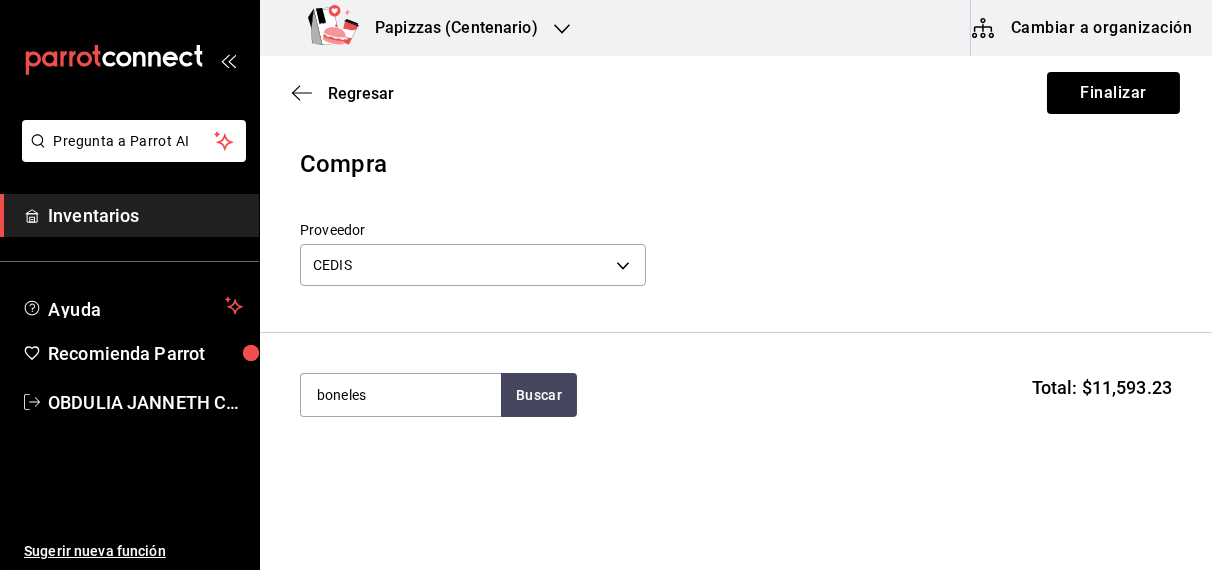 type on "boneles" 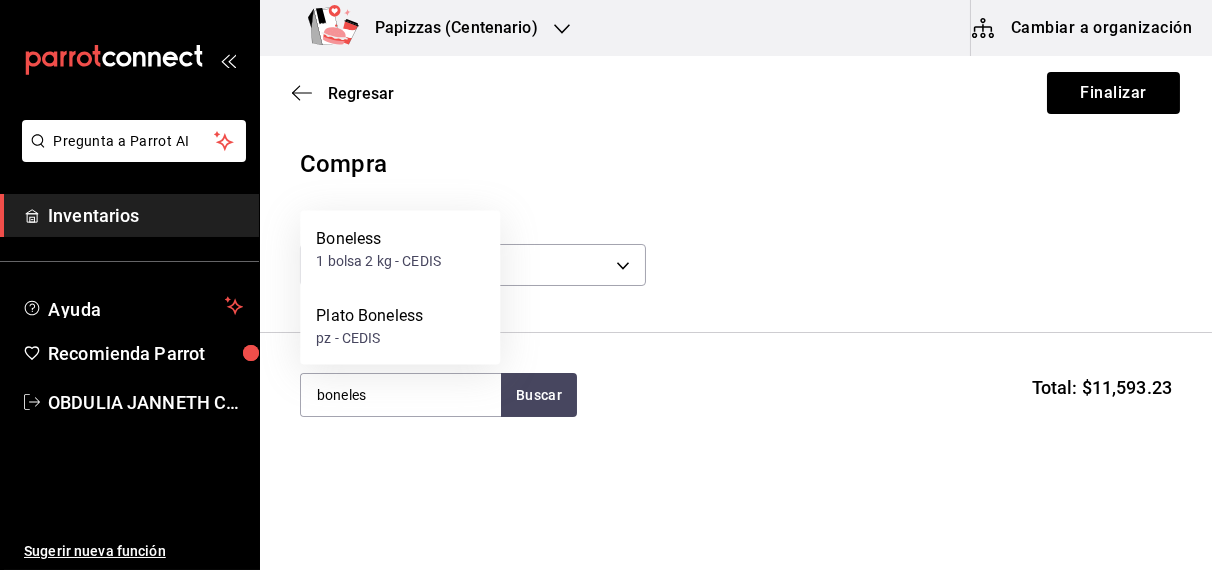 click on "1 bolsa 2 kg - CEDIS" at bounding box center (378, 261) 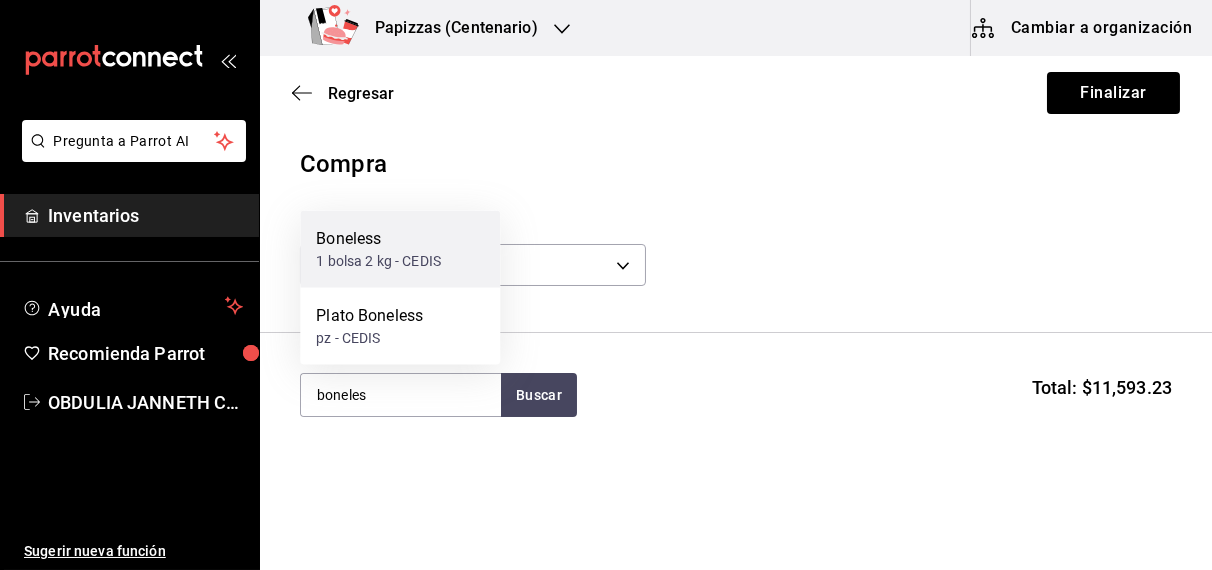 type 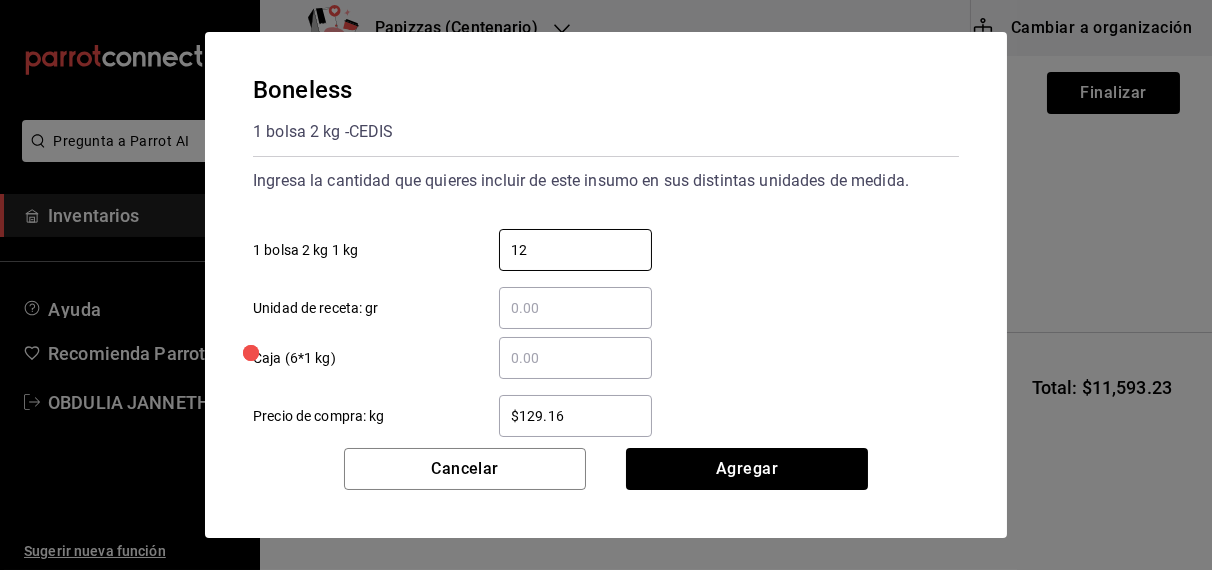 type on "12" 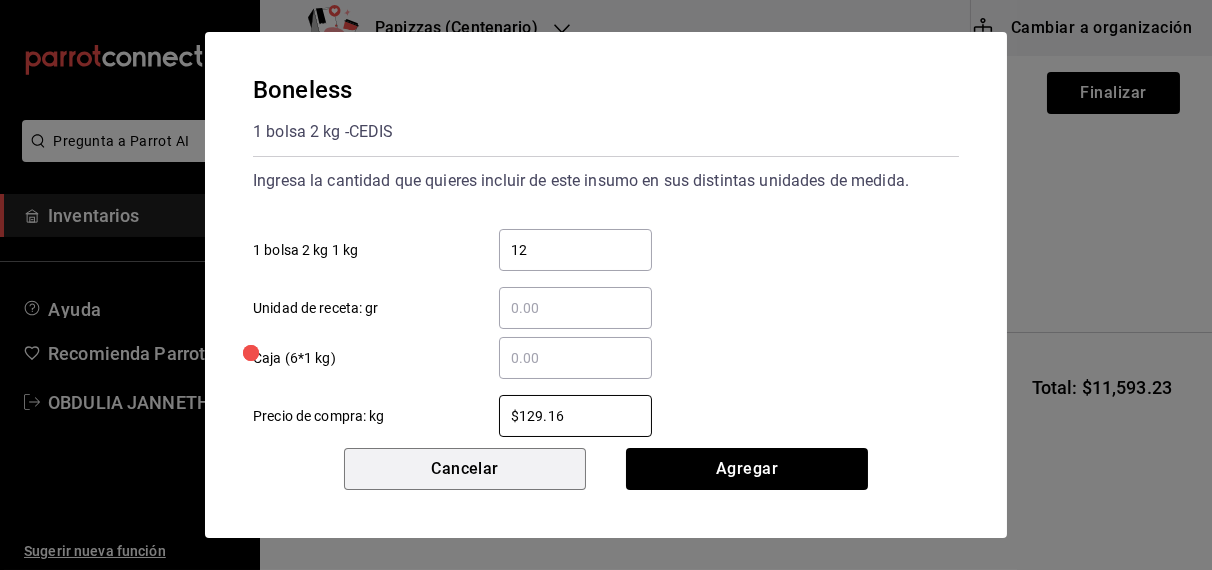 type 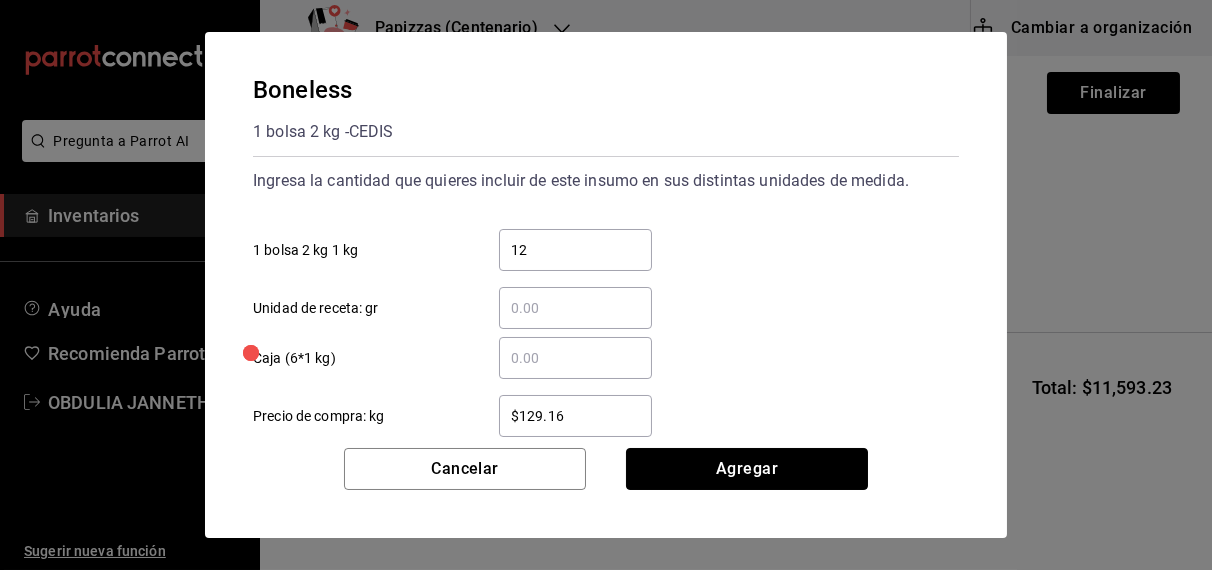 type 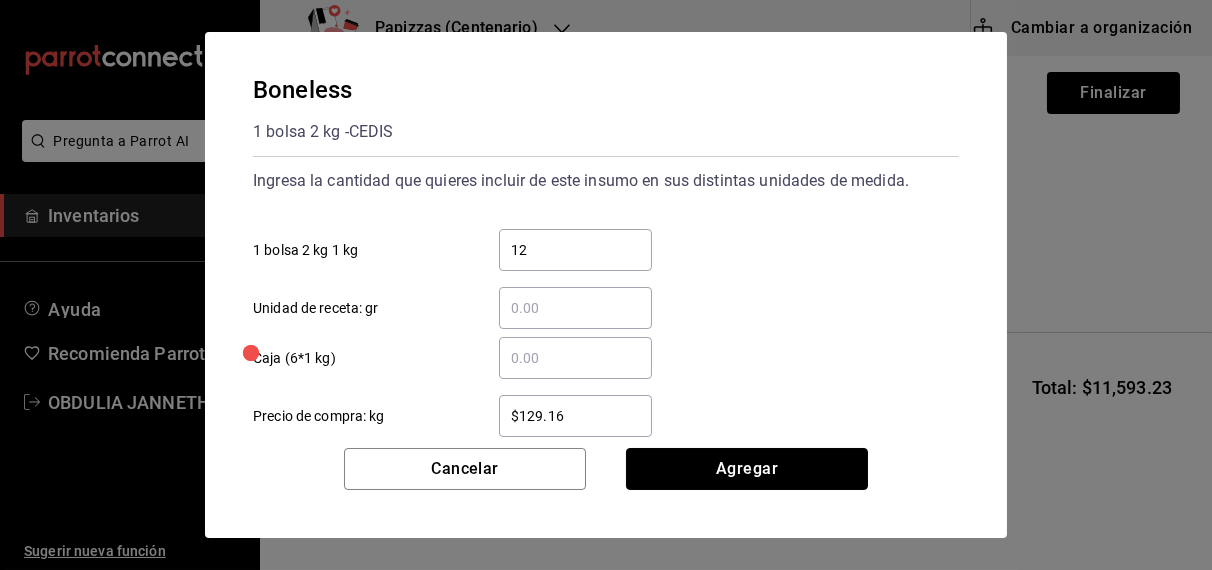 click on "Agregar" at bounding box center [747, 469] 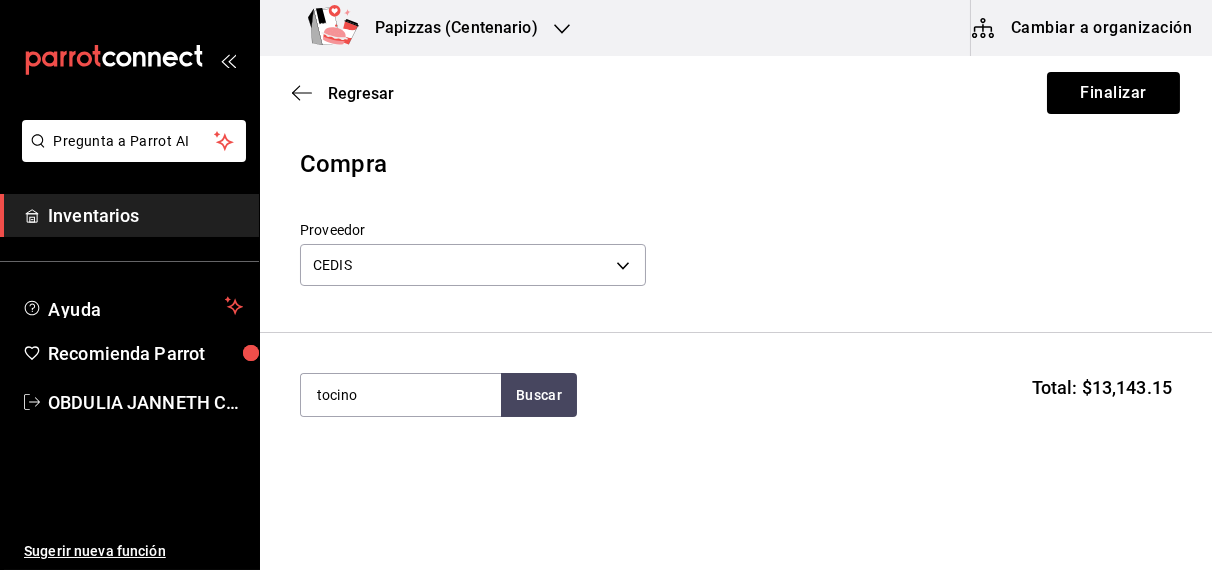 type on "tocino" 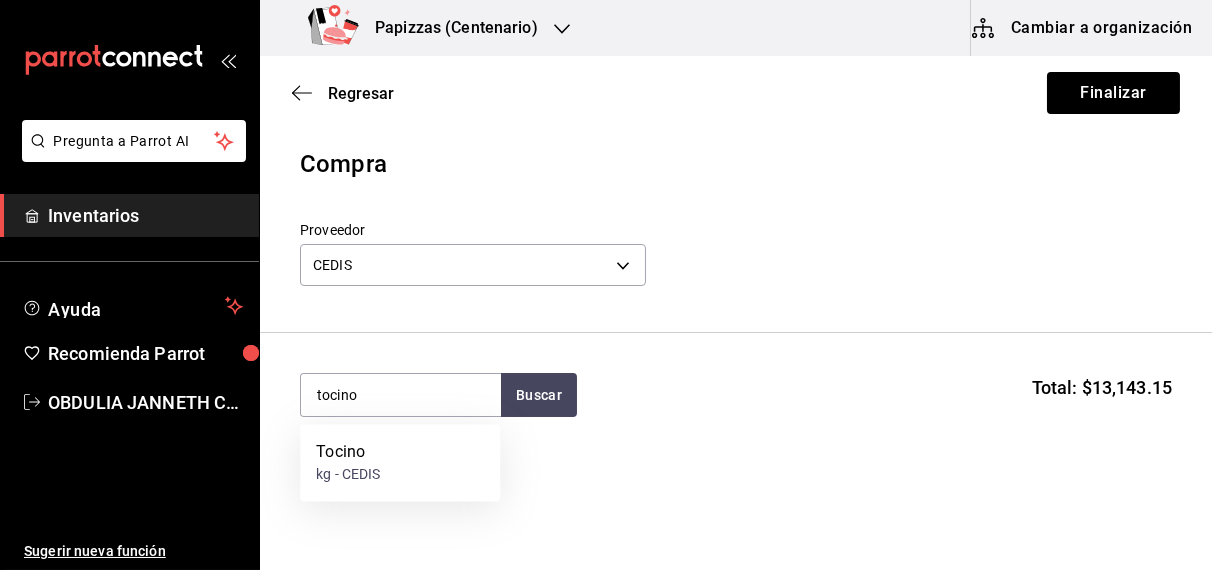 click on "kg - CEDIS" at bounding box center (348, 475) 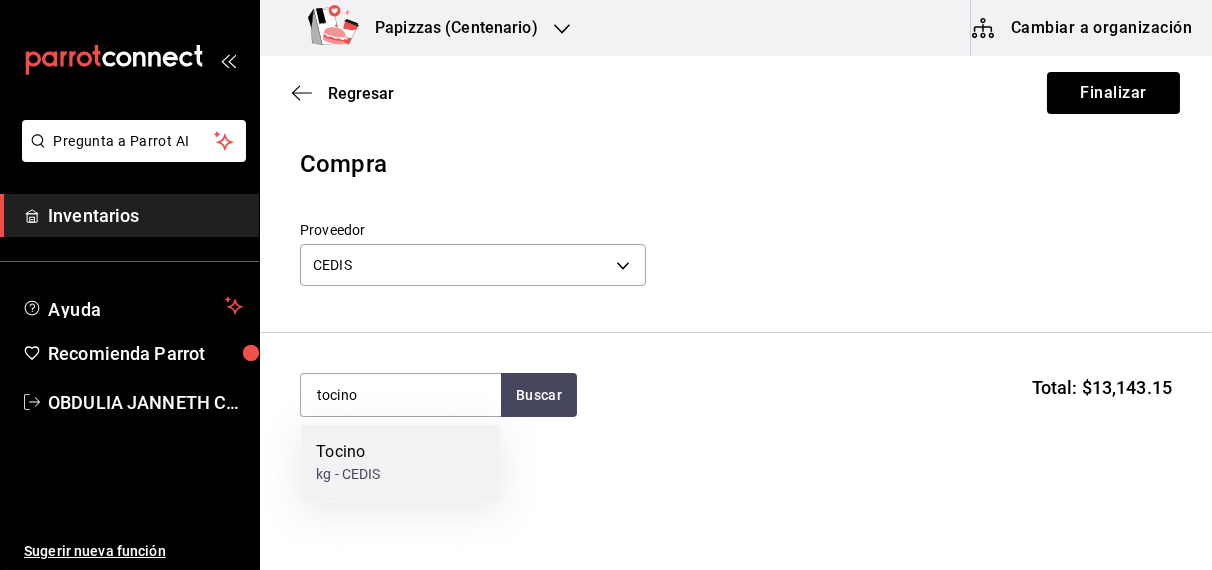 type 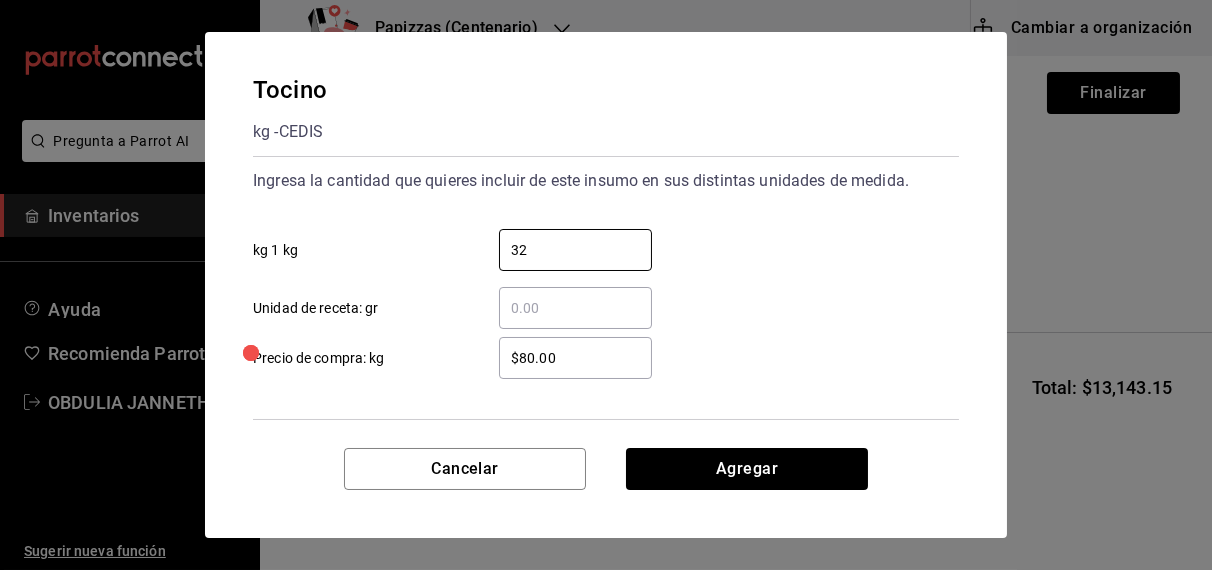 type on "3" 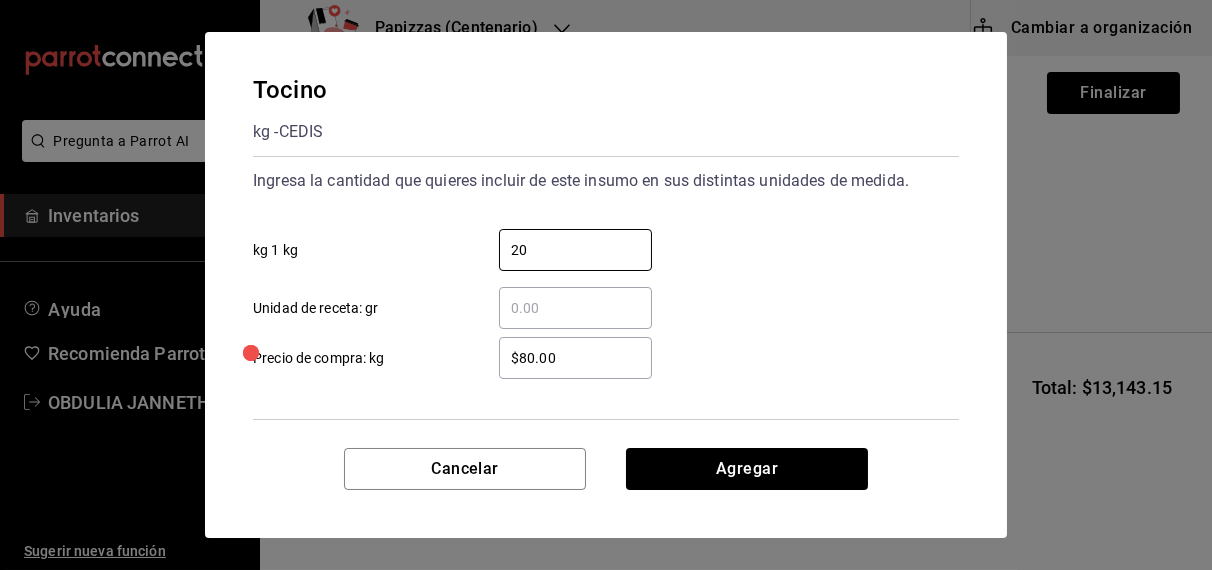 type on "20" 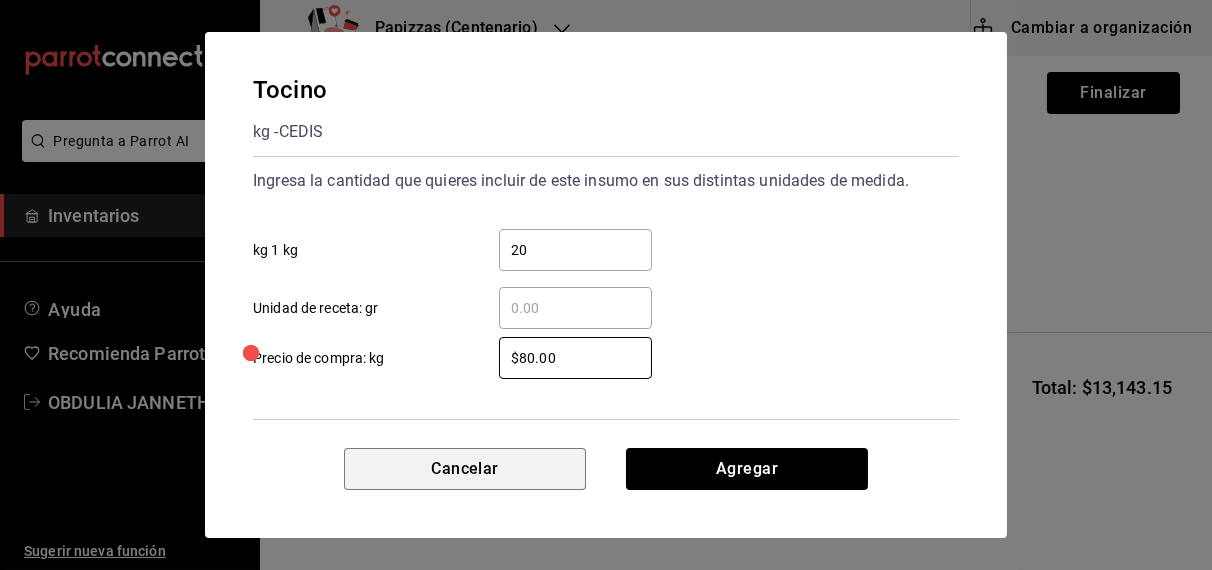 type 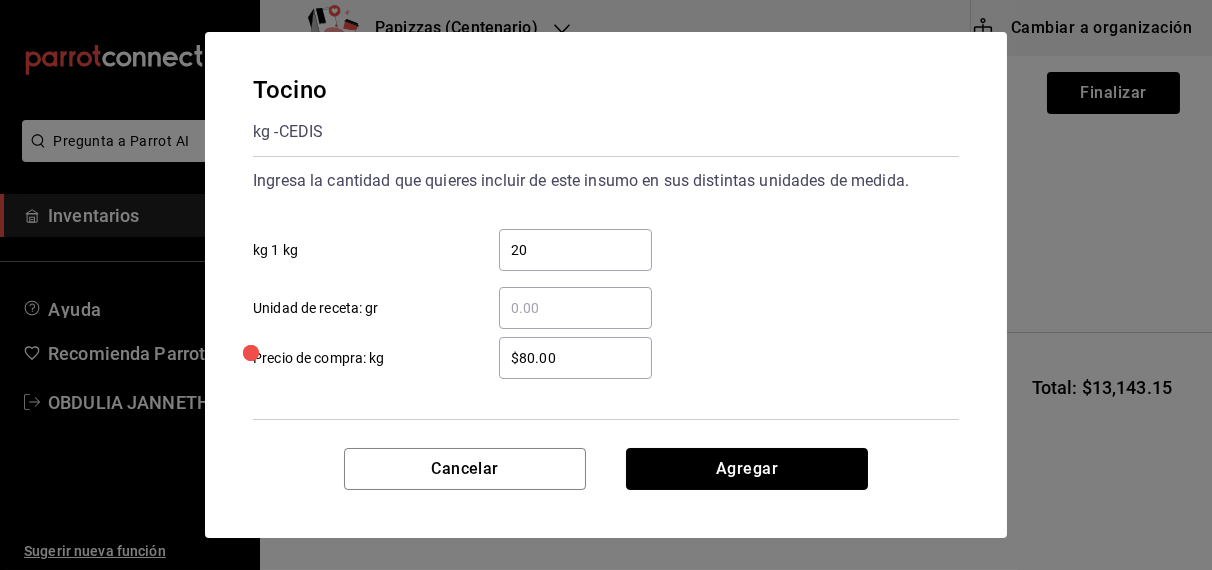 type 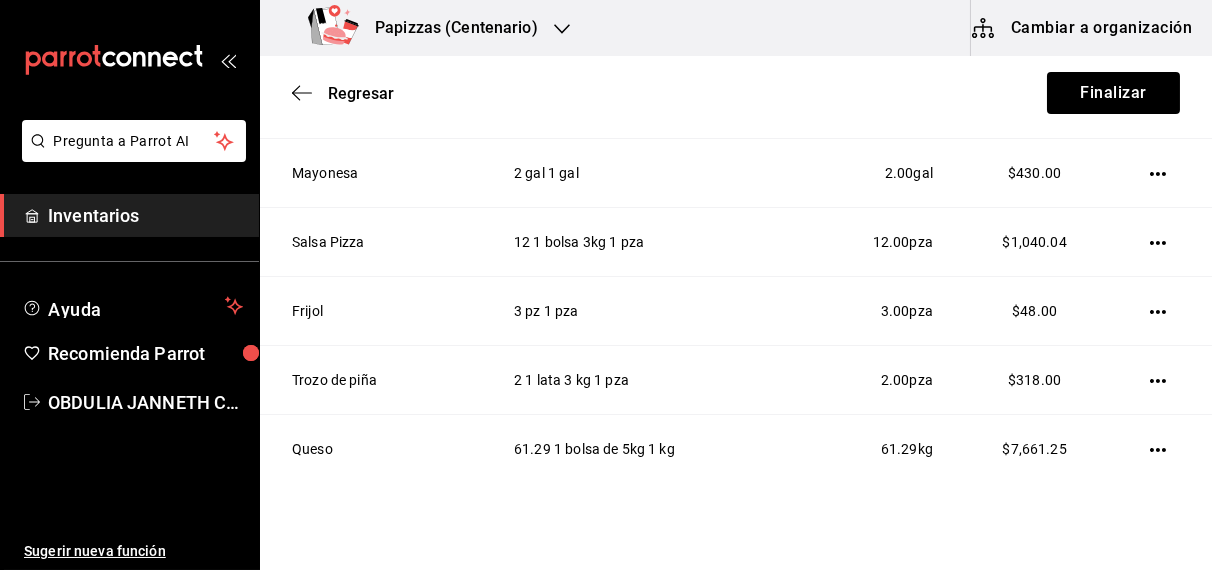 scroll, scrollTop: 413, scrollLeft: 0, axis: vertical 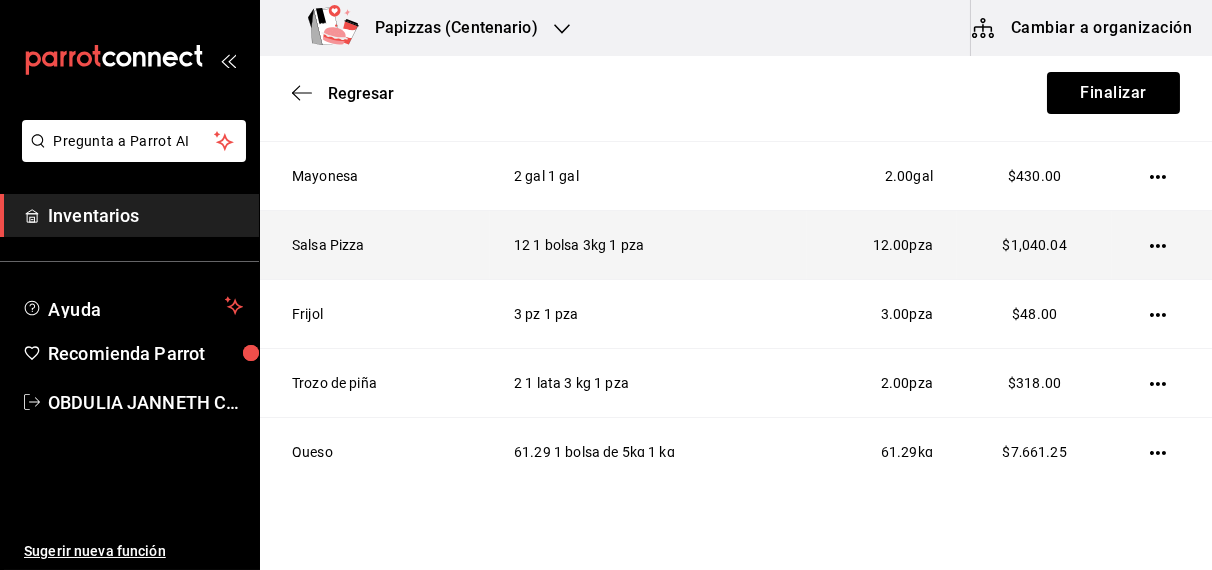 click 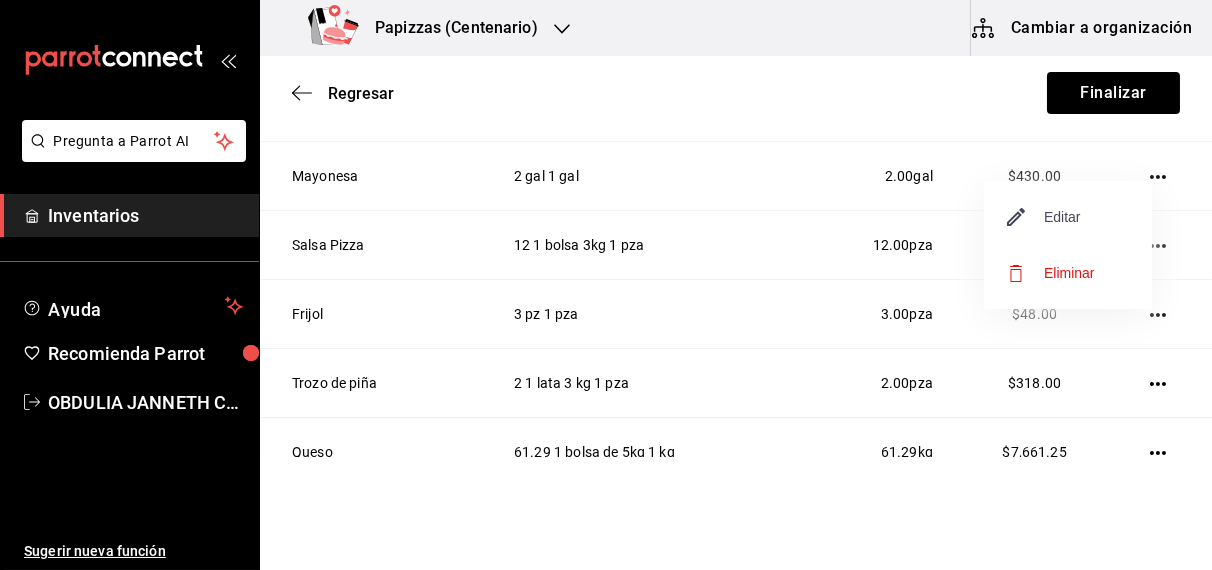 click on "Editar" at bounding box center [1044, 217] 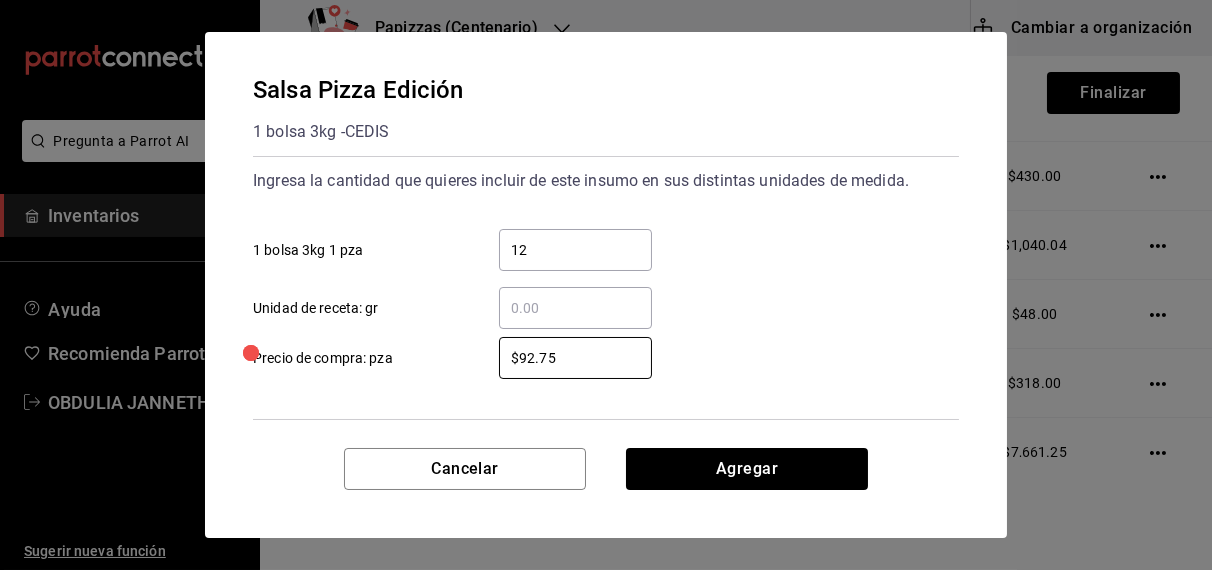 type on "$92.75" 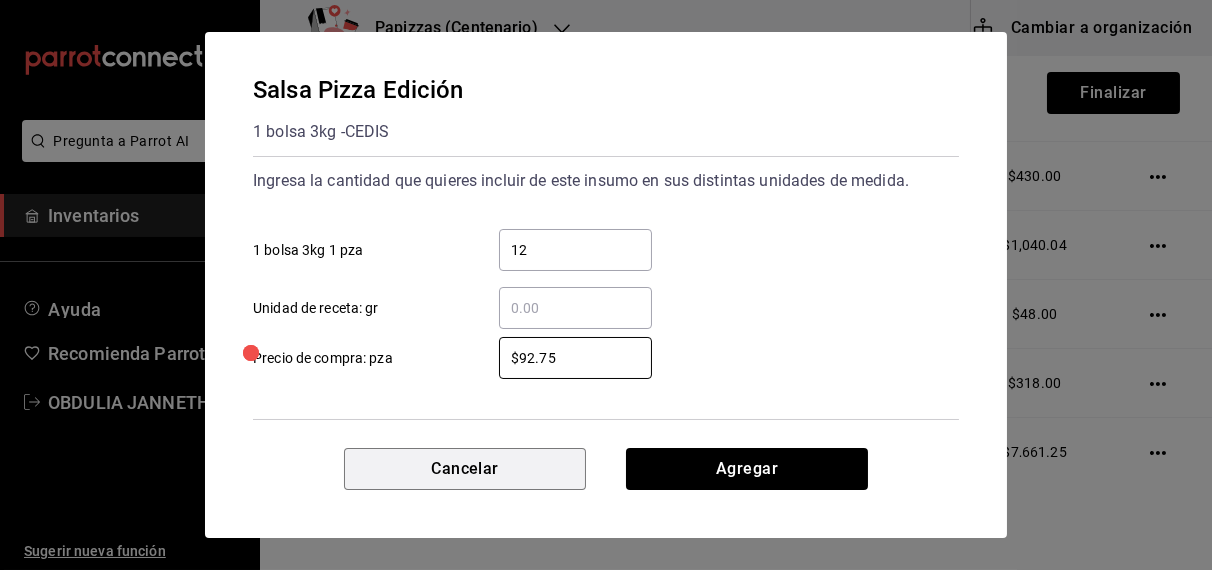type 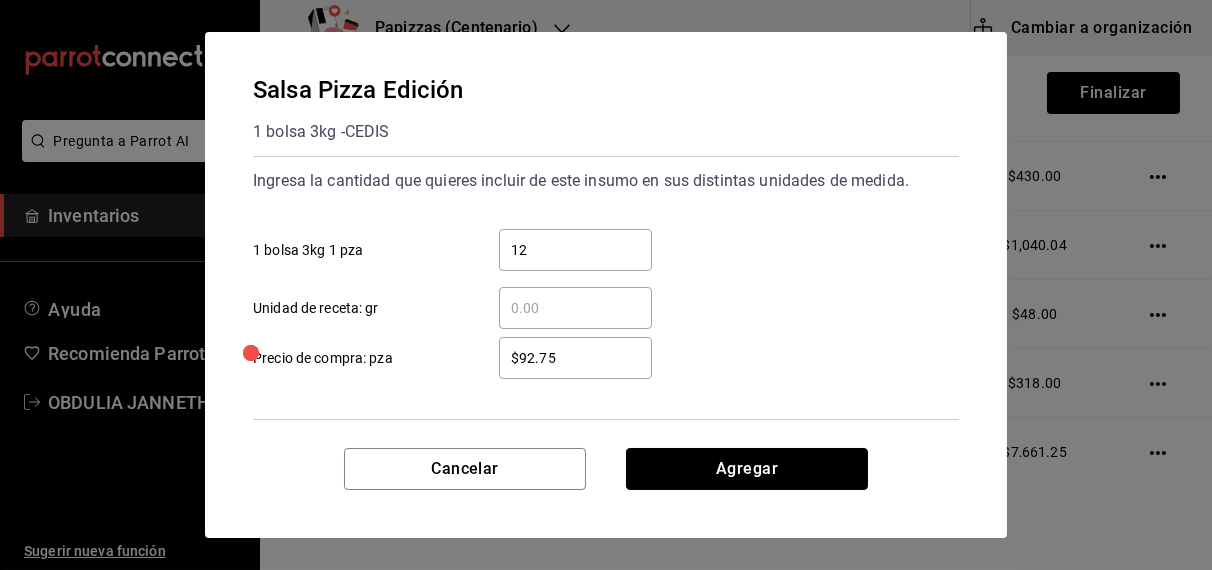 type 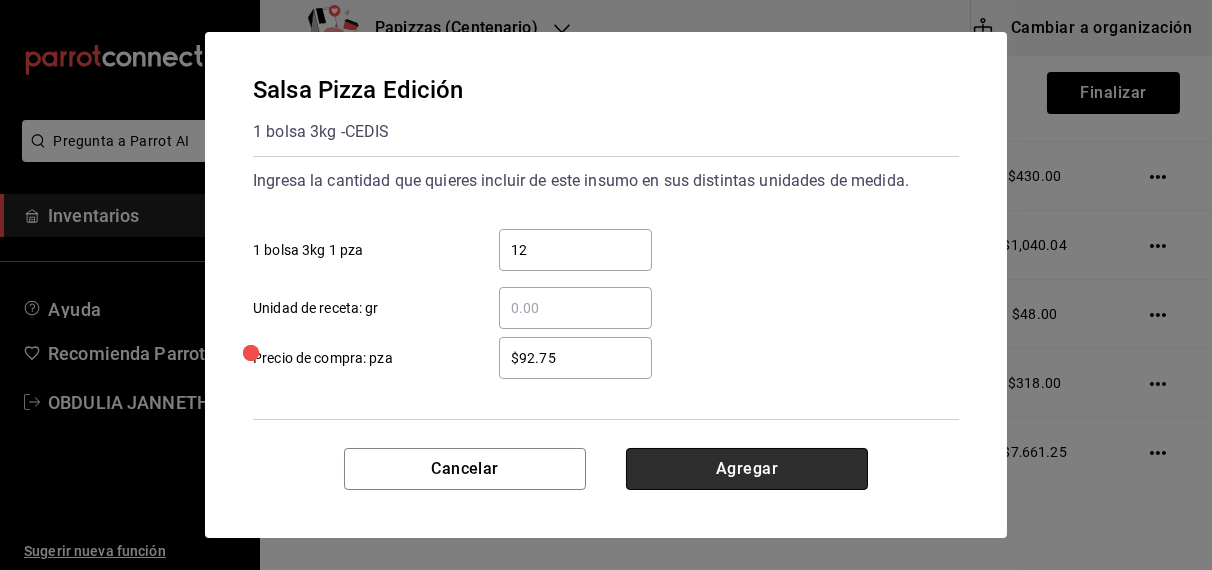 click on "Agregar" at bounding box center [747, 469] 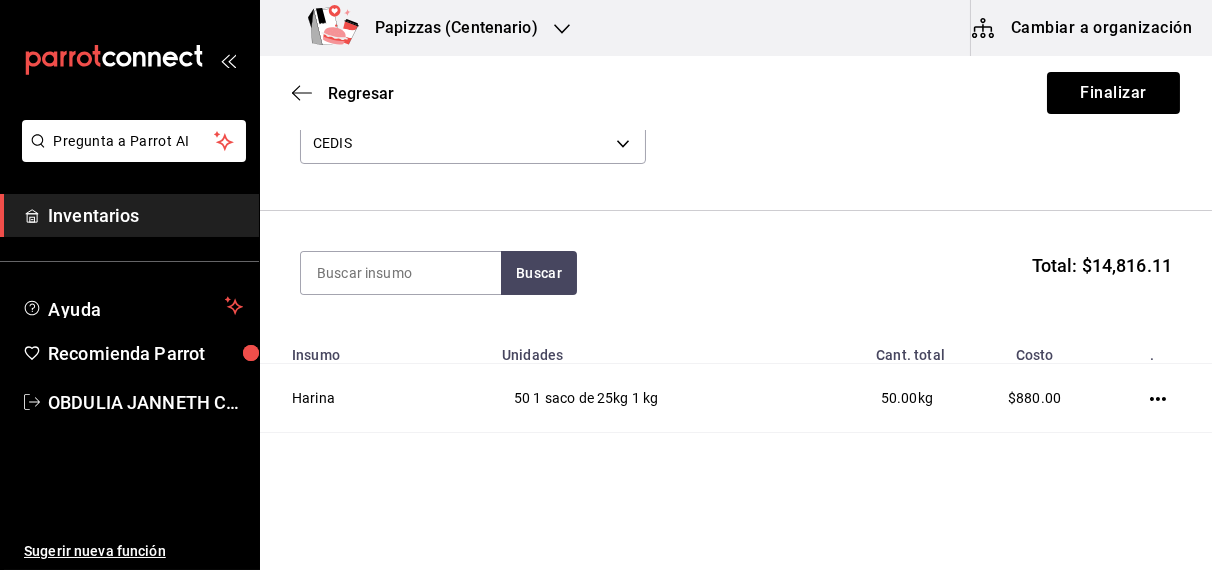 scroll, scrollTop: 0, scrollLeft: 0, axis: both 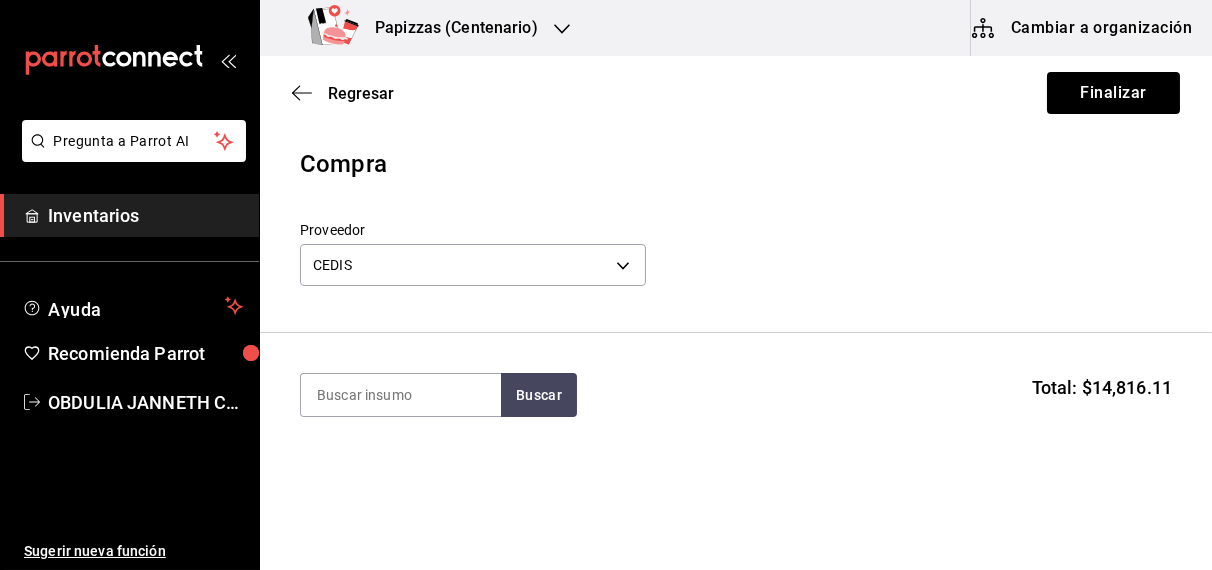 type 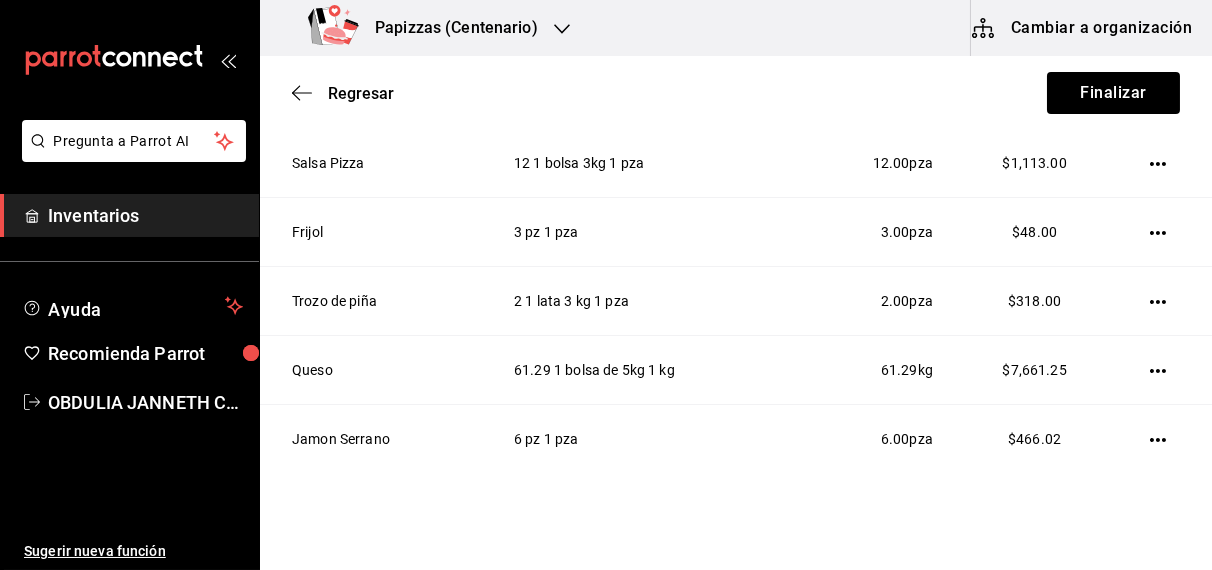 scroll, scrollTop: 779, scrollLeft: 0, axis: vertical 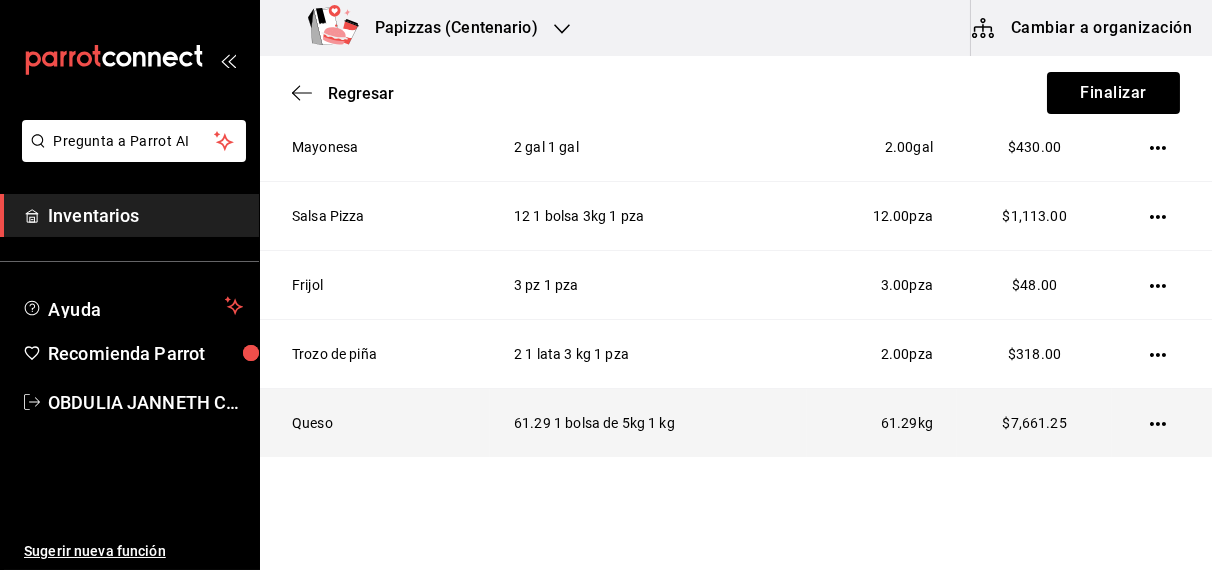 click 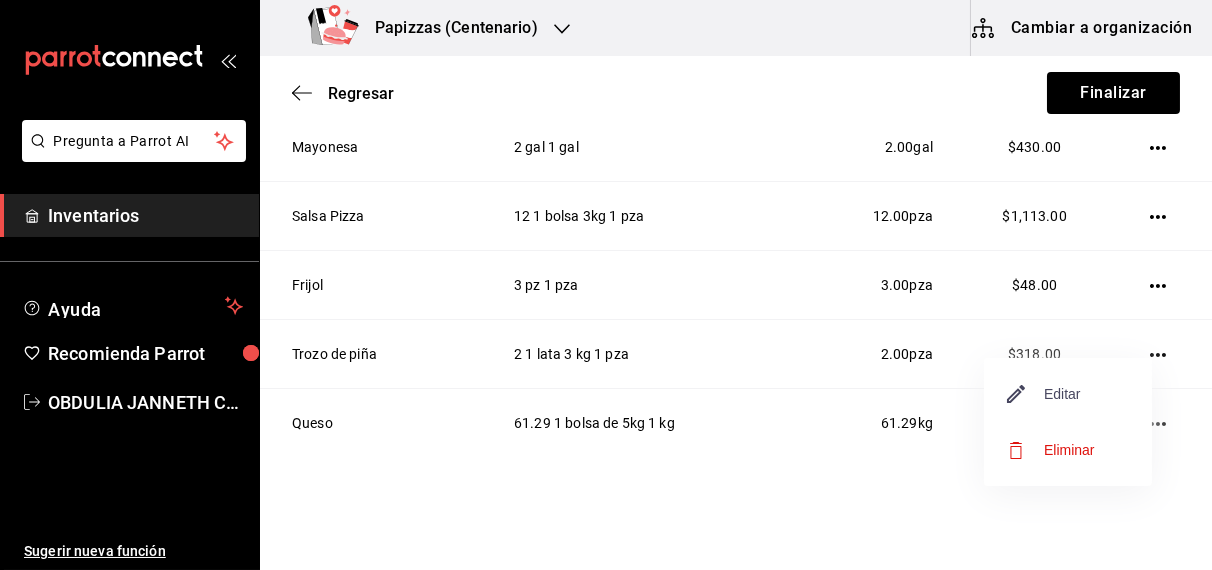 click on "Editar" at bounding box center (1044, 394) 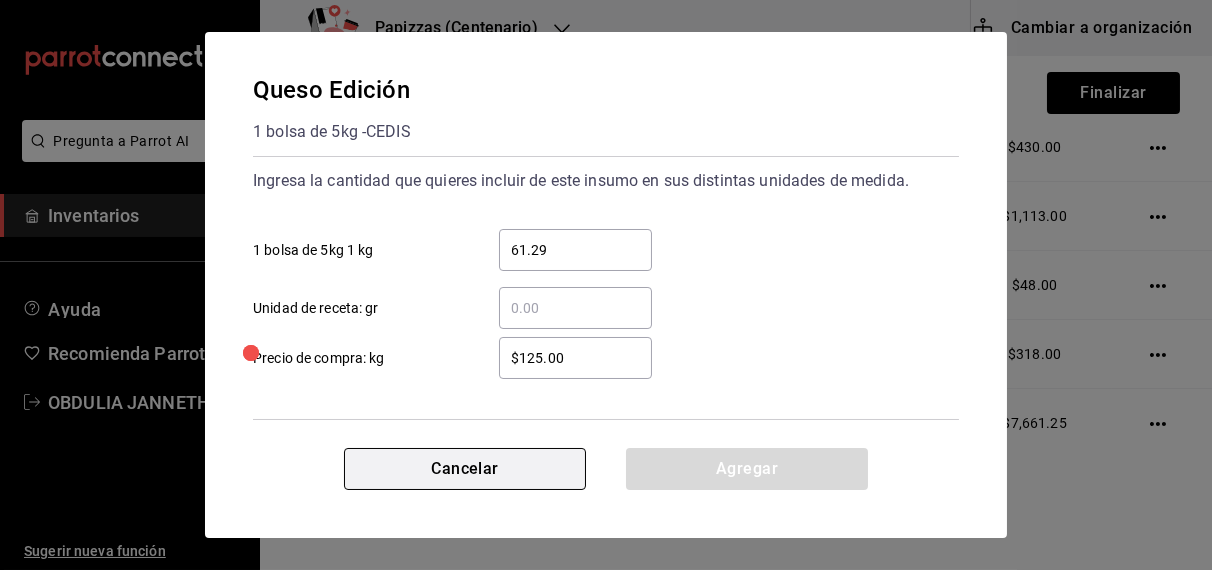 click on "Cancelar" at bounding box center (465, 469) 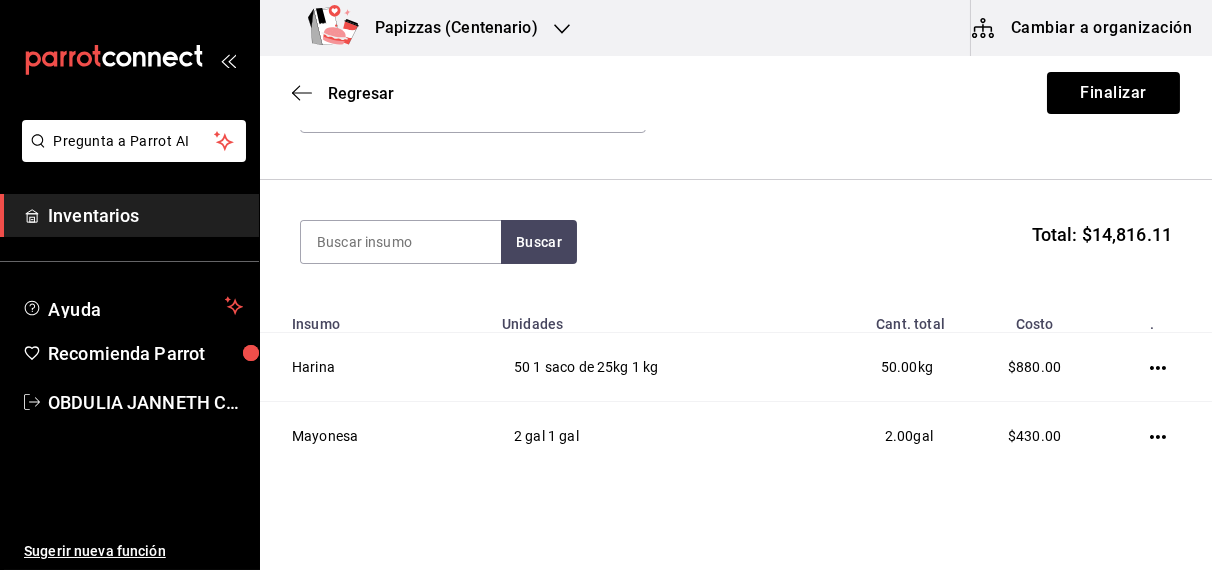 scroll, scrollTop: 0, scrollLeft: 0, axis: both 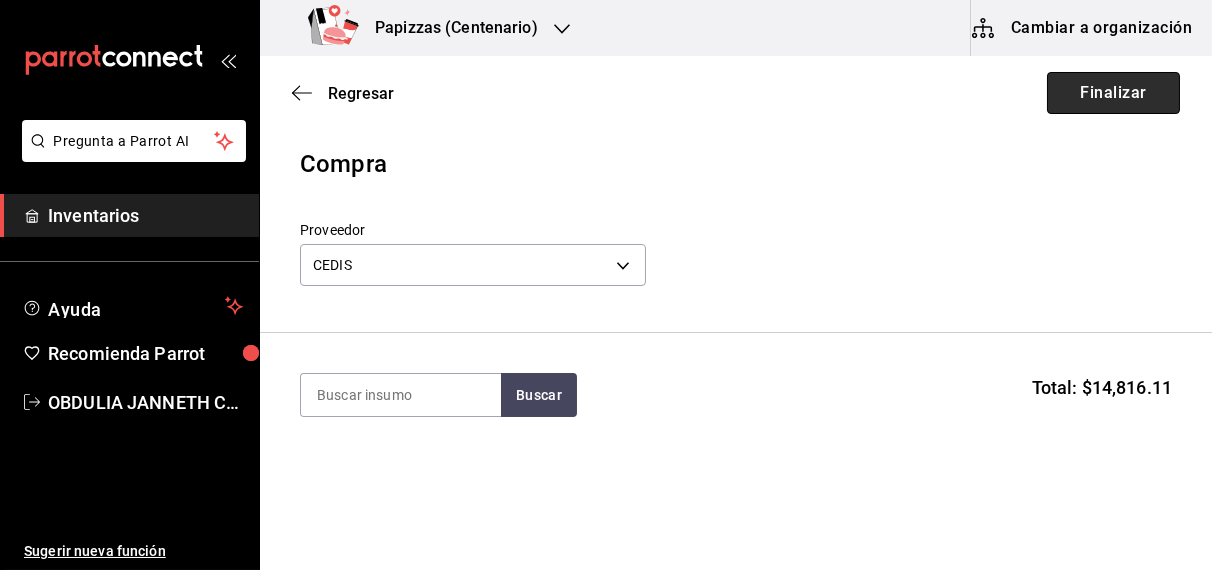 click on "Finalizar" at bounding box center [1113, 93] 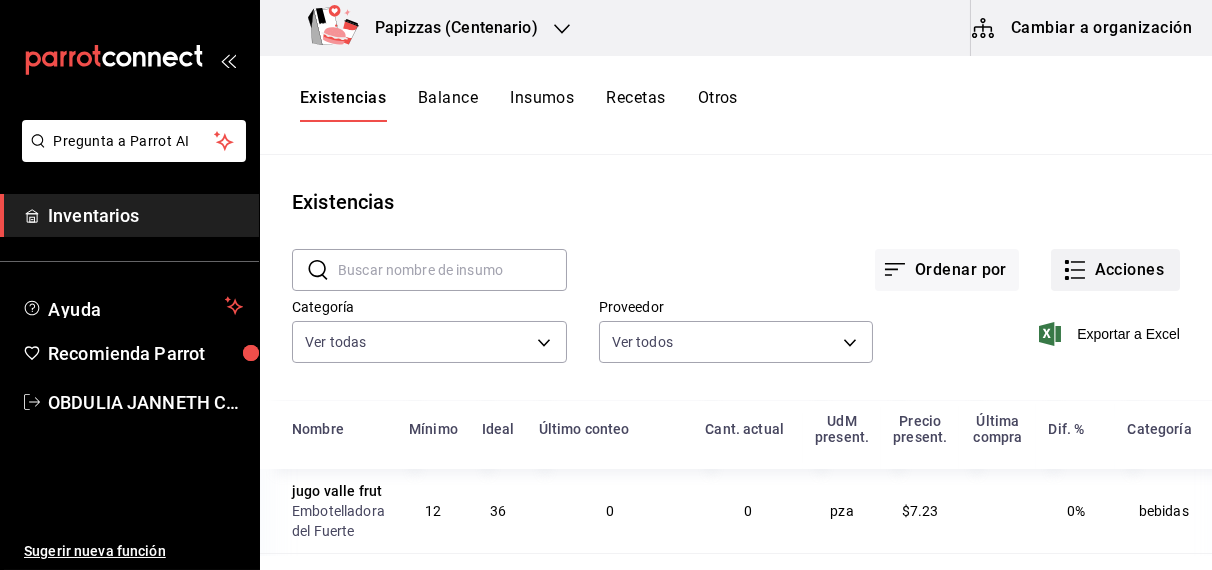 click on "Acciones" at bounding box center [1115, 270] 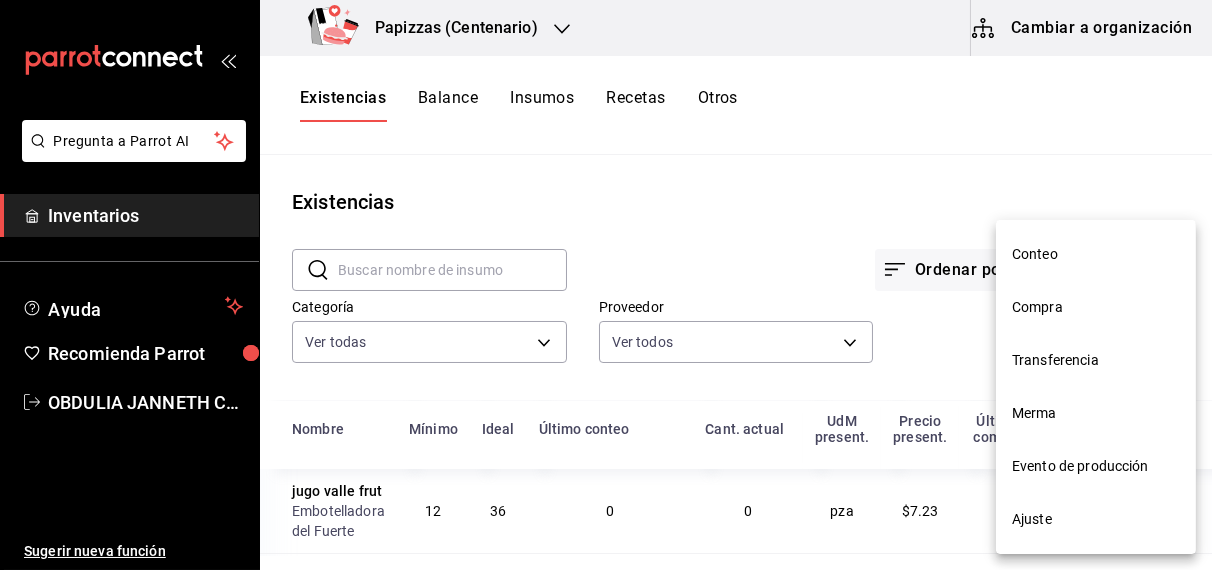 click on "Compra" at bounding box center [1096, 307] 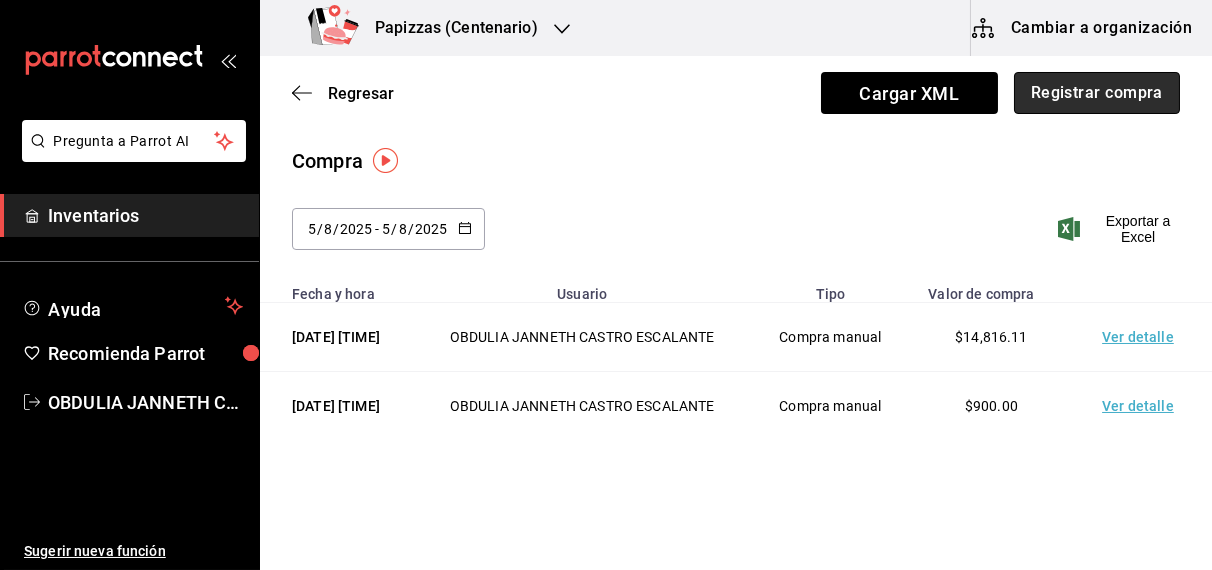click on "Registrar compra" at bounding box center [1097, 93] 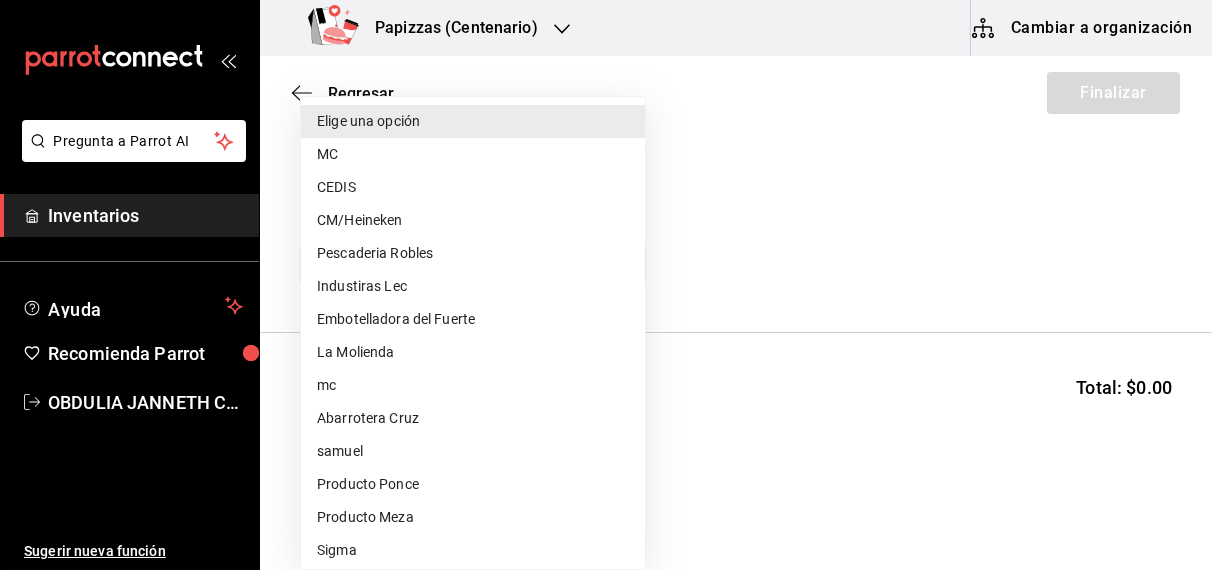click on "Pregunta a Parrot AI Inventarios   Ayuda Recomienda Parrot   [FIRST] [LAST]   Sugerir nueva función   Papizzas (Centenario) Cambiar a organización Regresar Finalizar Compra Proveedor Elige una opción default Buscar Total: $0.00 No hay insumos a mostrar. Busca un insumo para agregarlo a la lista Pregunta a Parrot AI Inventarios   Ayuda Recomienda Parrot   [FIRST] [LAST]   Sugerir nueva función   GANA 1 MES GRATIS EN TU SUSCRIPCIÓN AQUÍ ¿Recuerdas cómo empezó tu restaurante?
Hoy puedes ayudar a un colega a tener el mismo cambio que tú viviste.
Recomienda Parrot directamente desde tu Portal Administrador.
Es fácil y rápido.
🎁 Por cada restaurante que se una, ganas 1 mes gratis. Ver video tutorial Ir a video Editar Eliminar Visitar centro de ayuda ([PHONE])   soporte@example.com Visitar centro de ayuda ([PHONE])   soporte@example.com Elige una opción MC CEDIS CM/Heineken Pescaderia Robles Industiras Lec Embotelladora del Fuerte La Molienda" at bounding box center (606, 228) 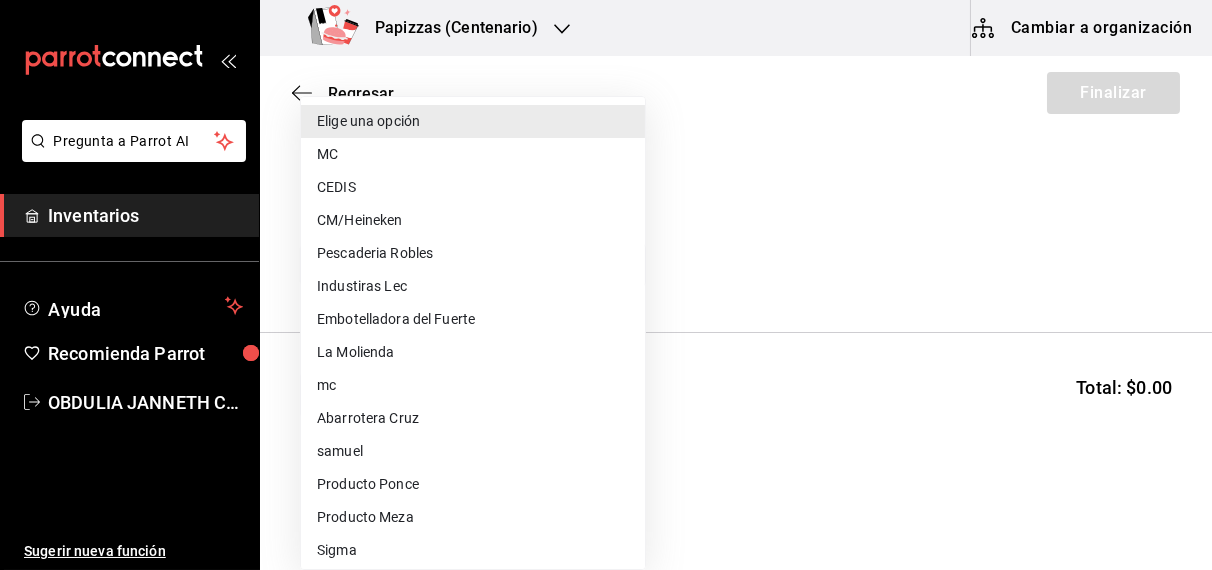 click on "Embotelladora del Fuerte" at bounding box center [473, 319] 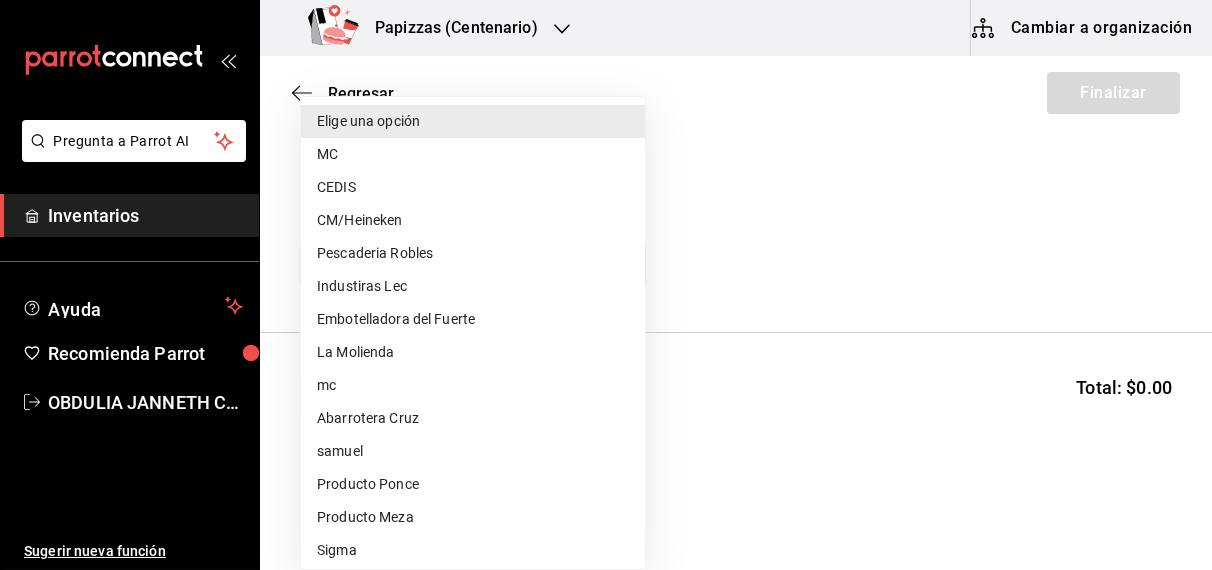type on "2a449e60-1878-40e8-ba60-5a9907f89e6b" 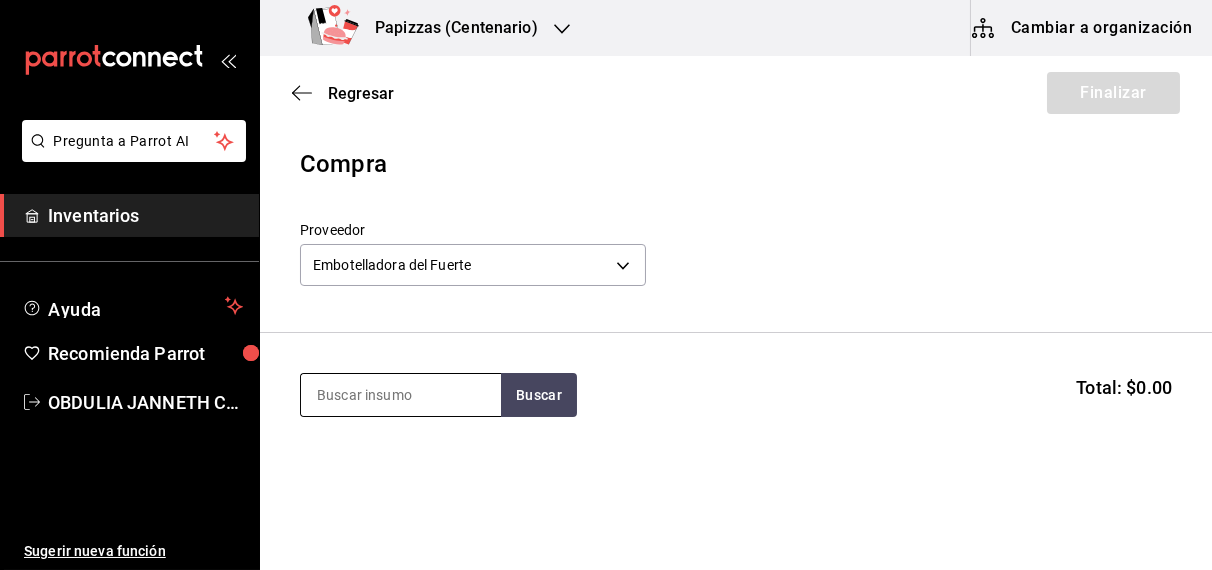 click at bounding box center (401, 395) 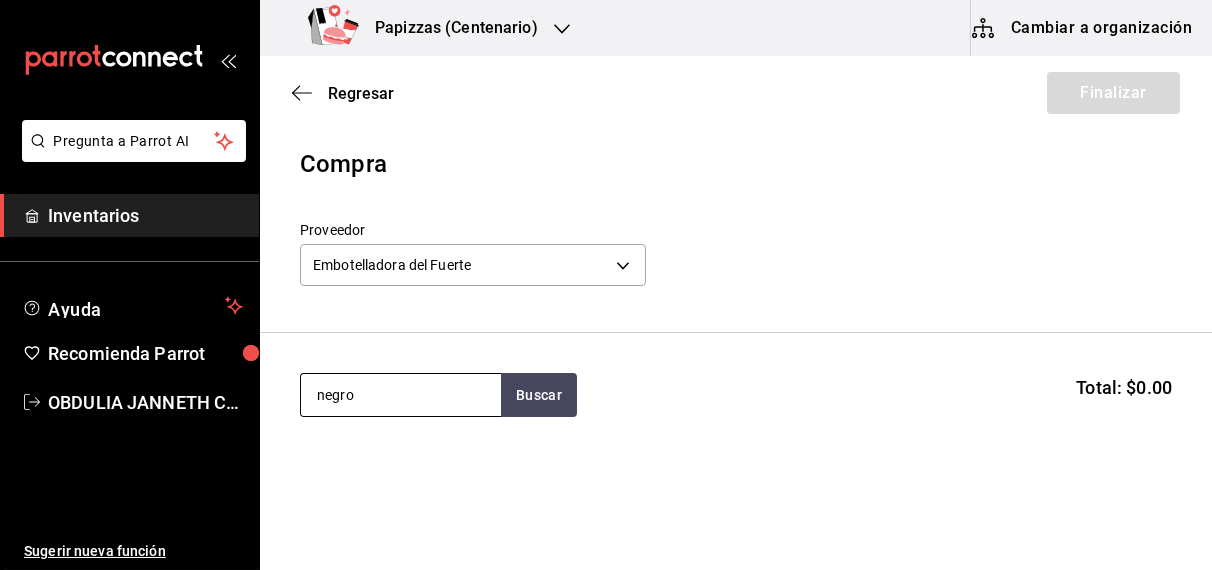 type on "negro" 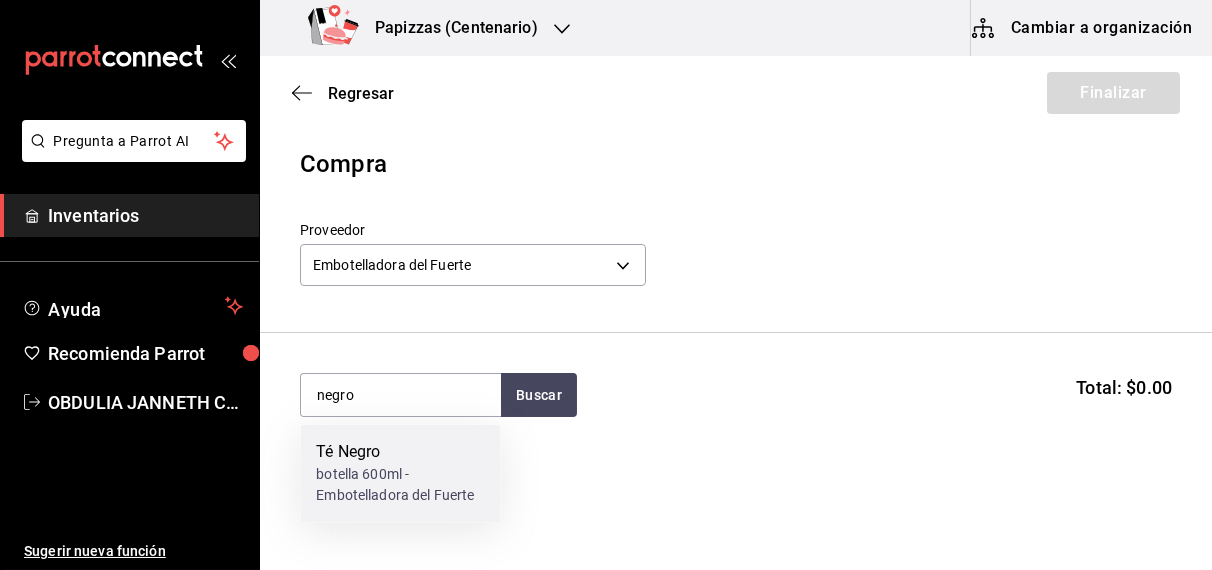 click on "botella 600ml - Embotelladora del Fuerte" at bounding box center [400, 486] 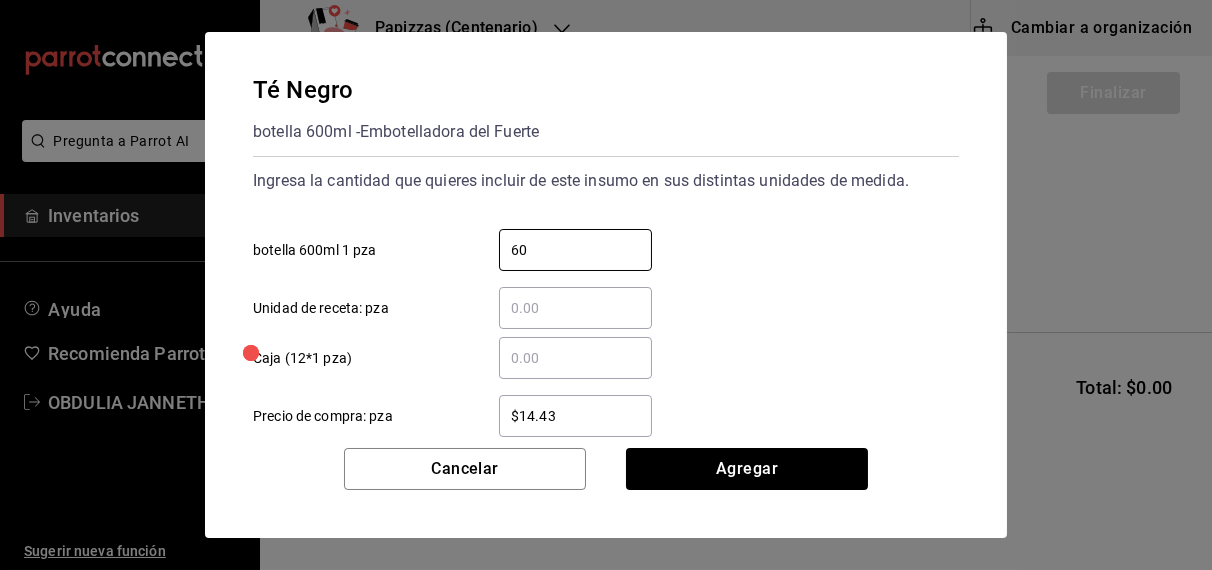 type on "60" 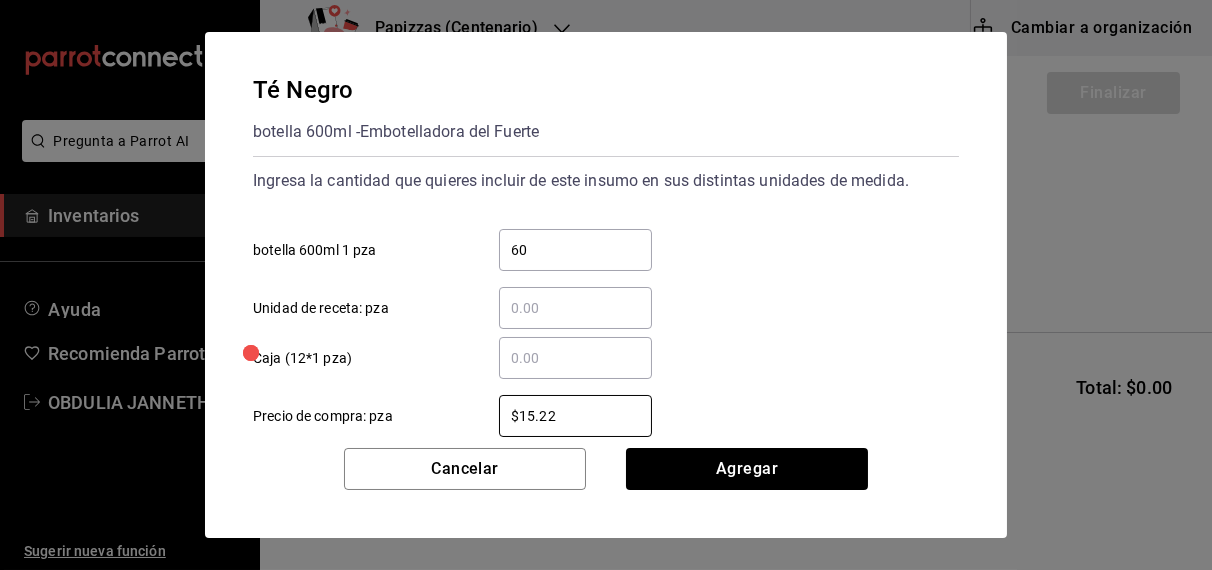 type on "$15.22" 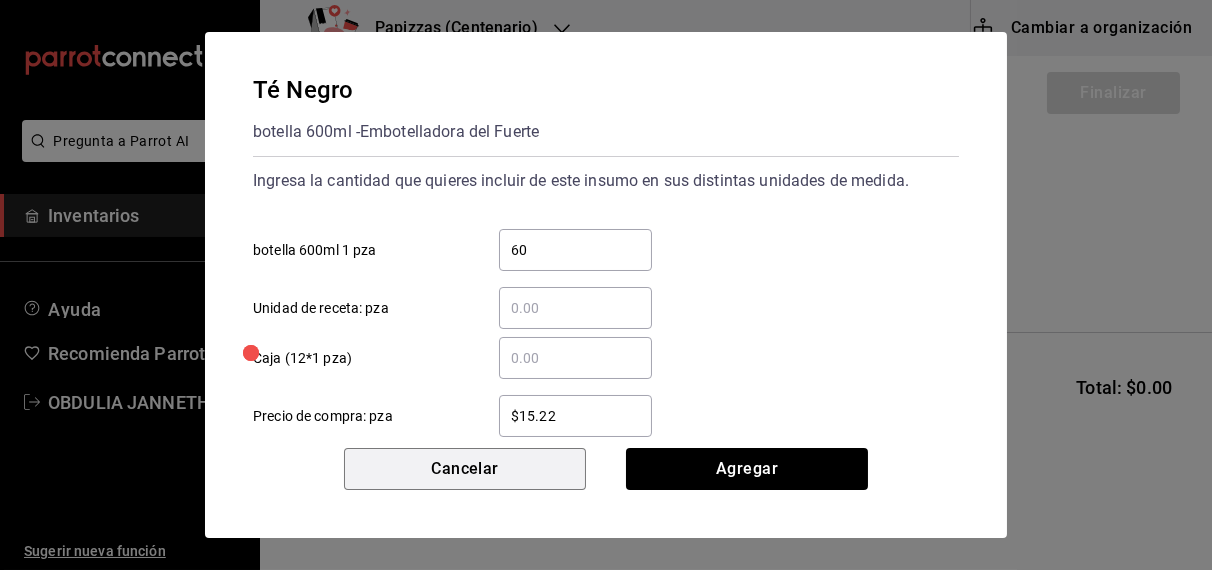 type 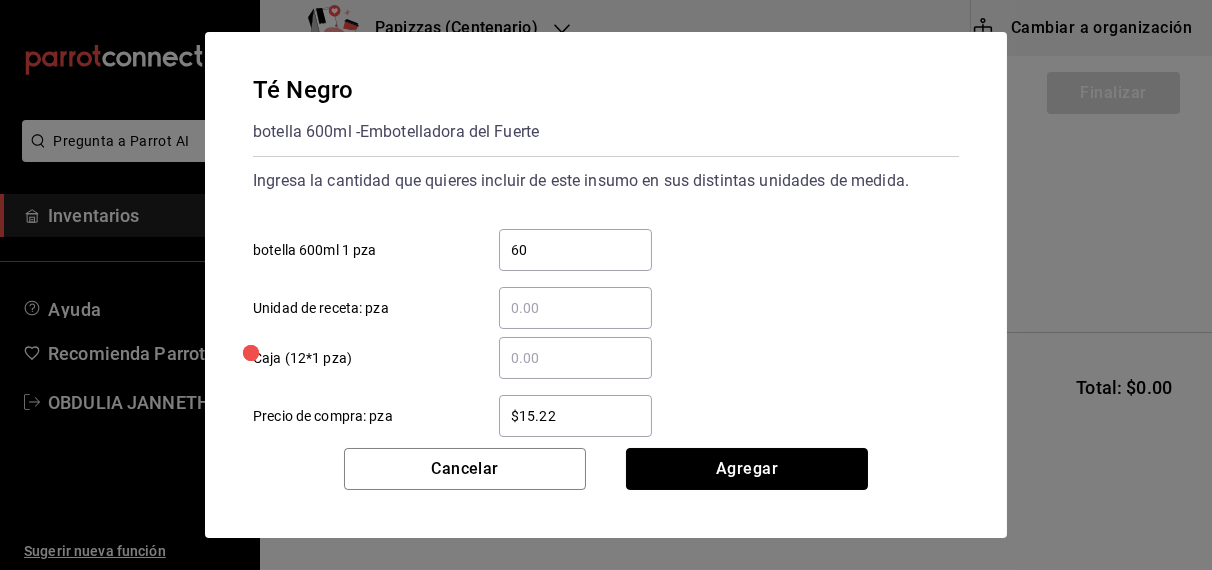 type 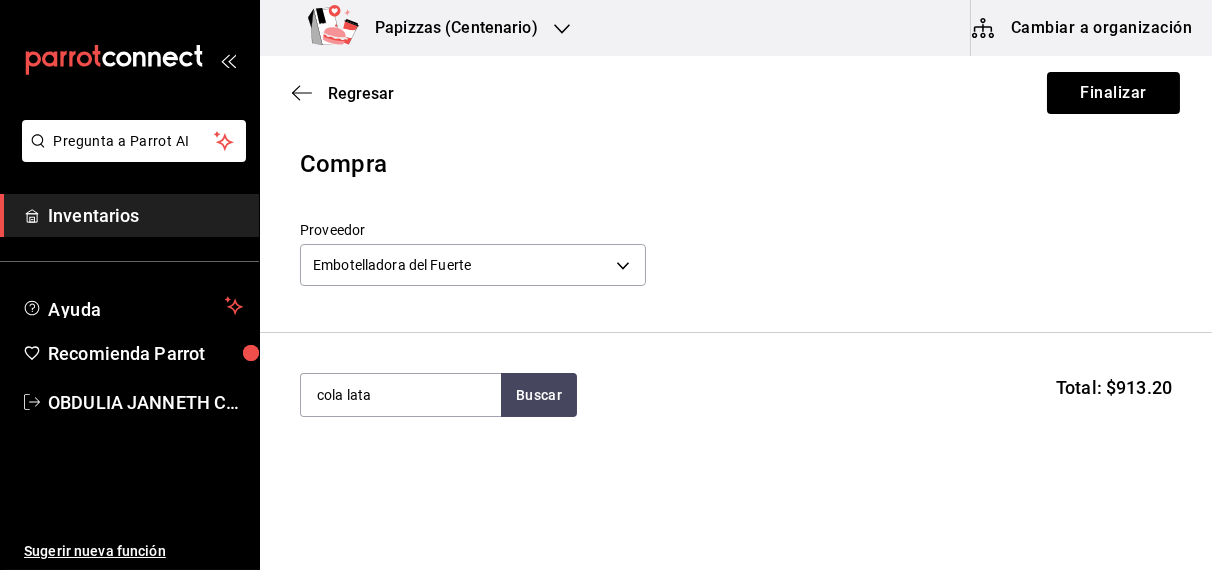type on "cola lata" 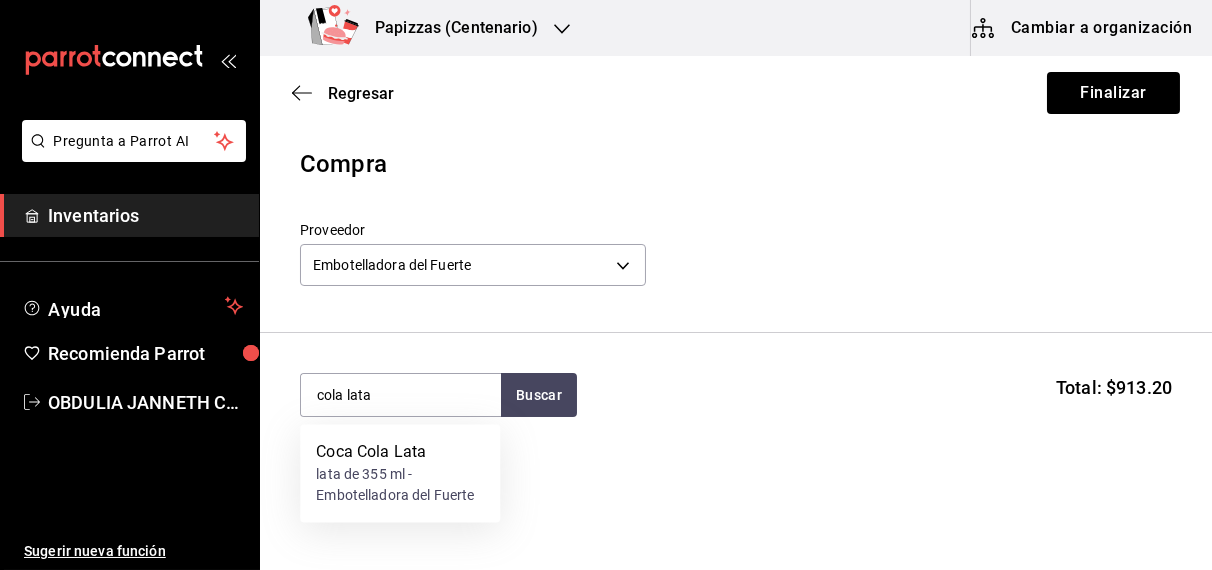 click on "lata de 355 ml  - Embotelladora del Fuerte" at bounding box center [400, 486] 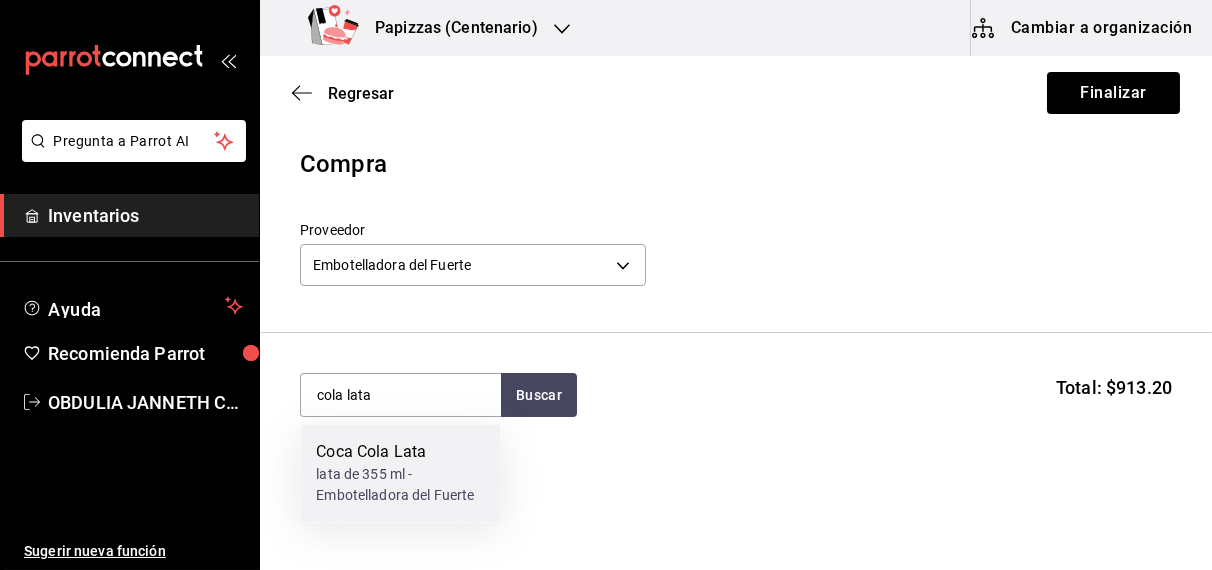 type 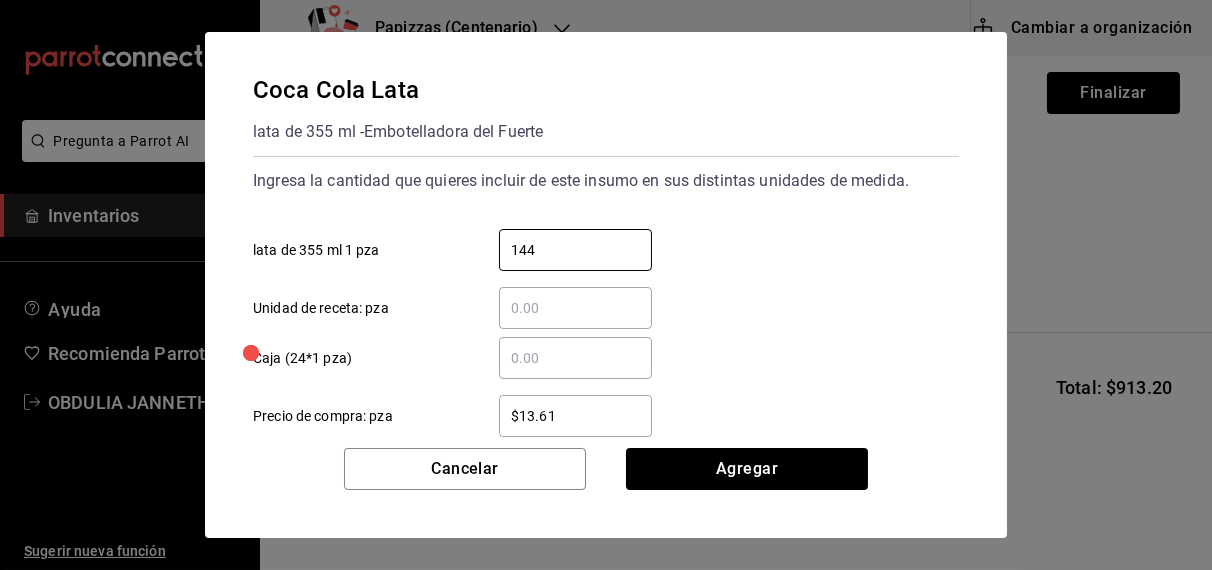type on "144" 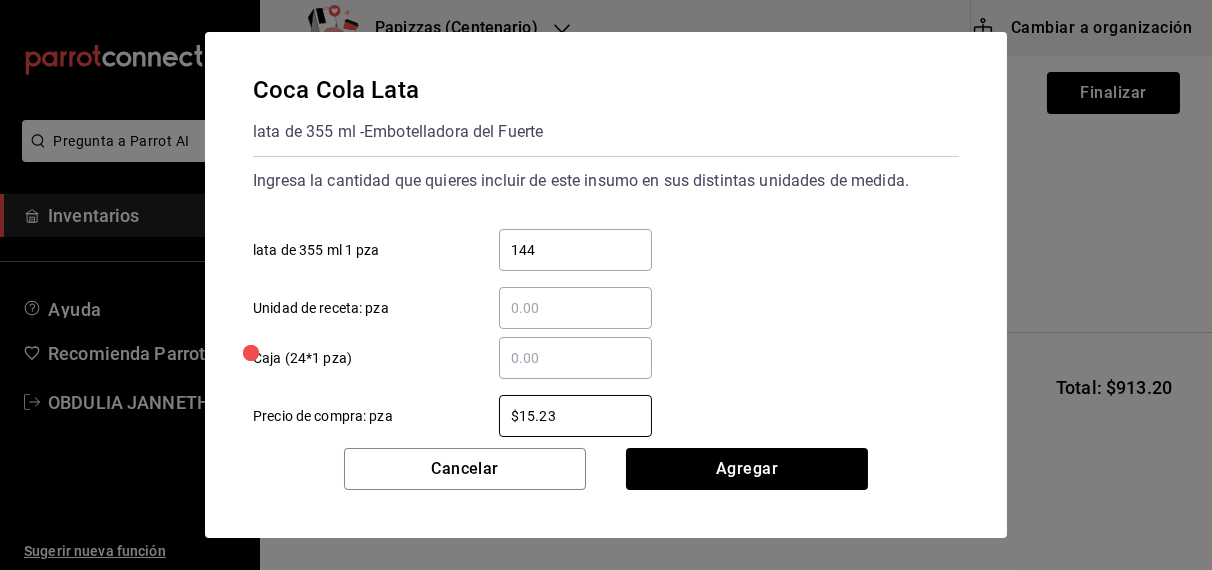 type on "$15.23" 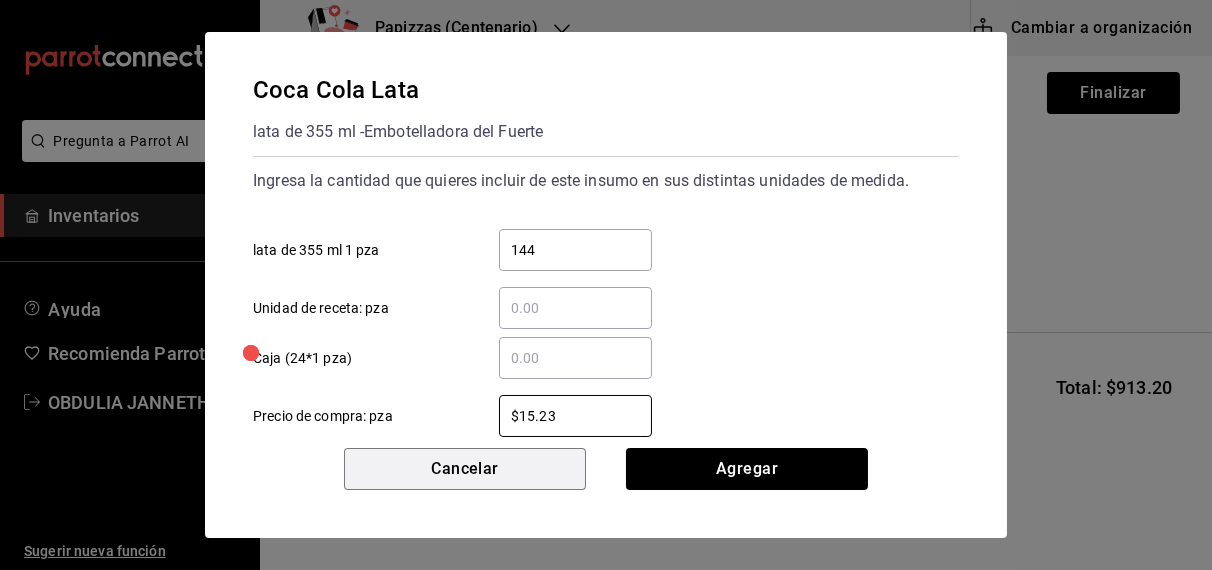 type 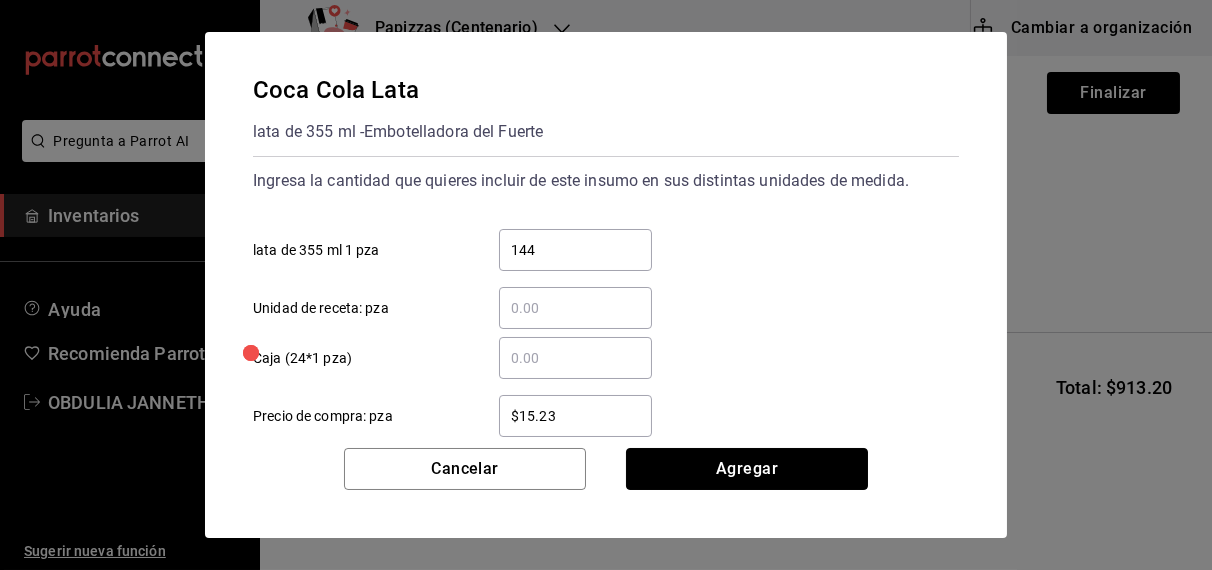 type 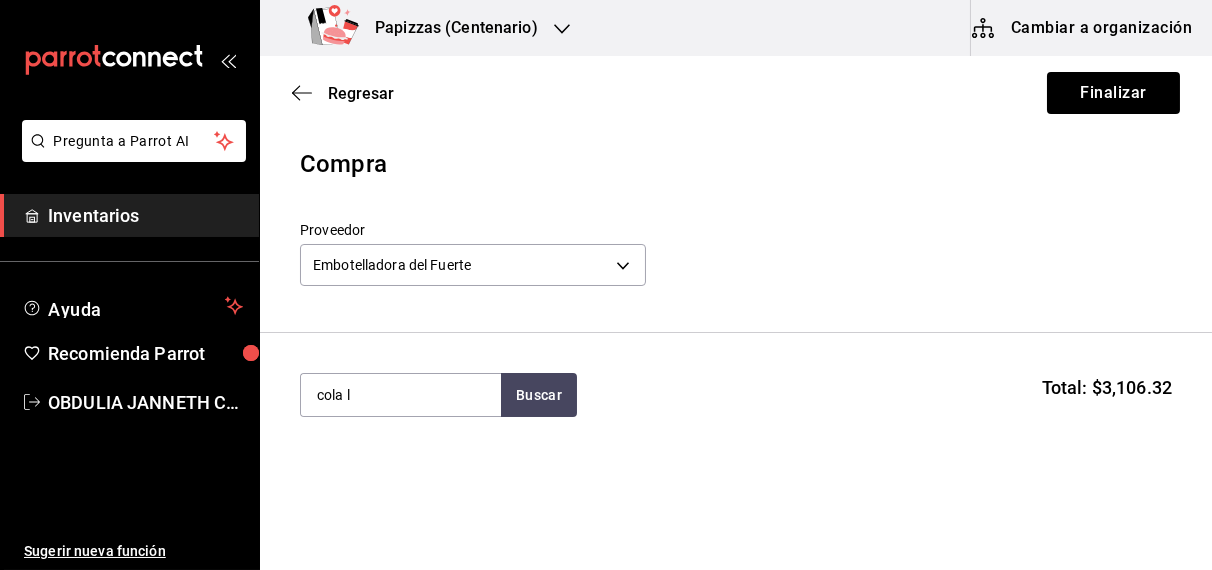 type on "cola l" 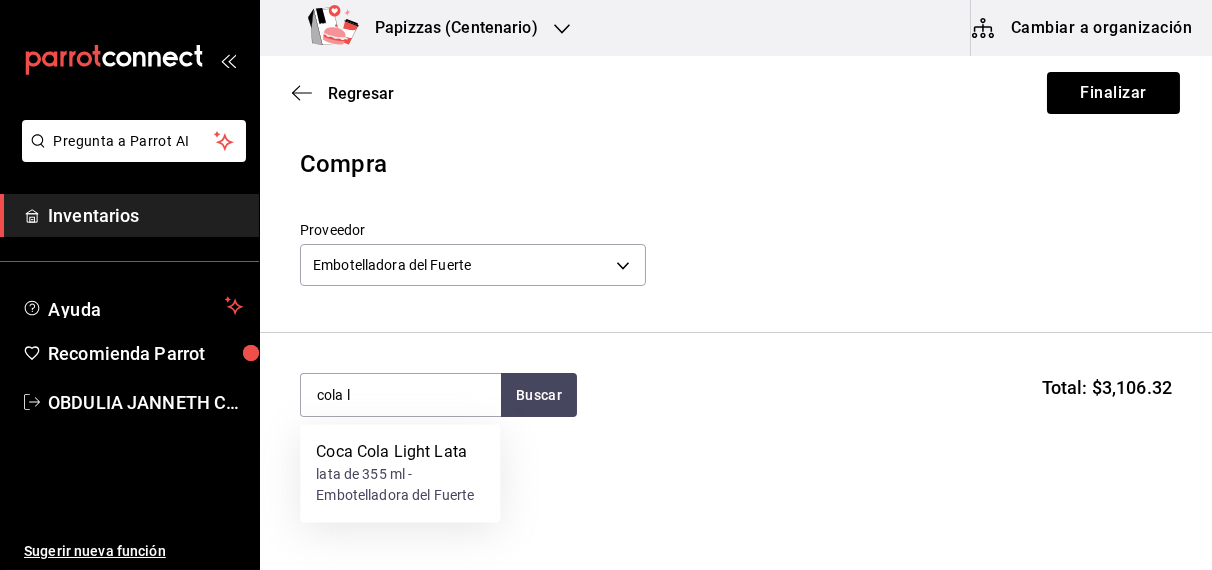 click on "lata de 355 ml  - Embotelladora del Fuerte" at bounding box center [400, 486] 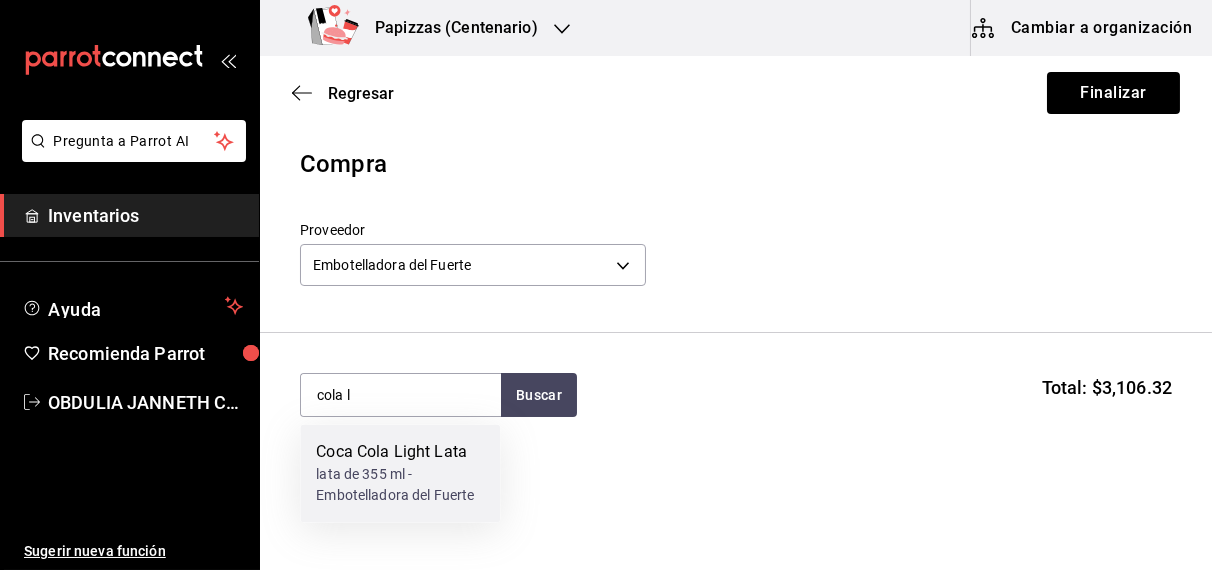type 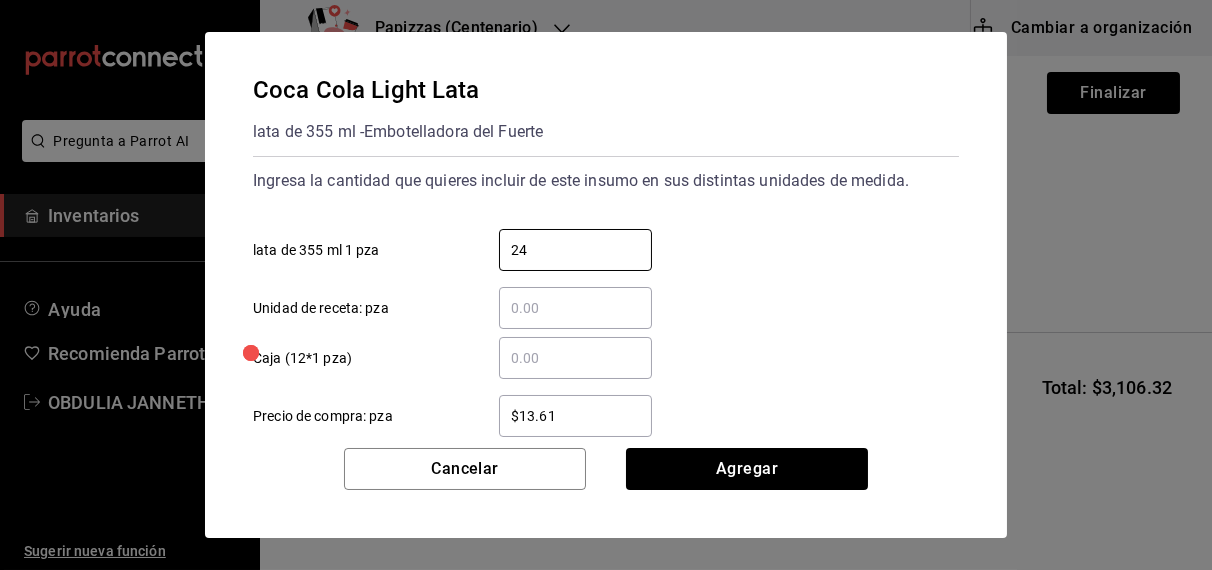 type on "24" 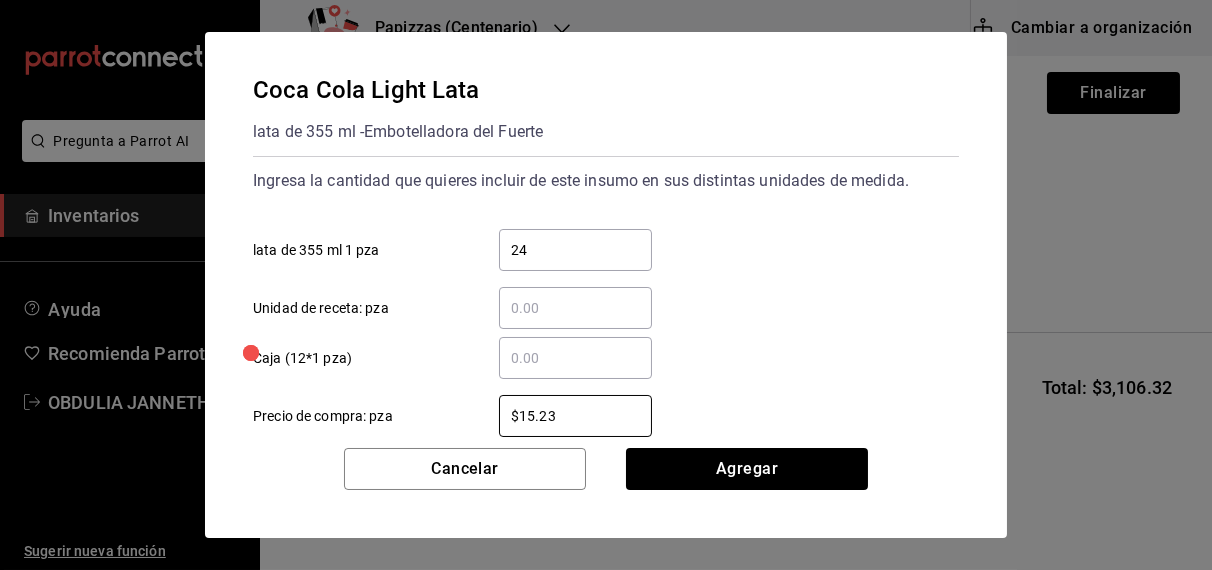 type on "$15.23" 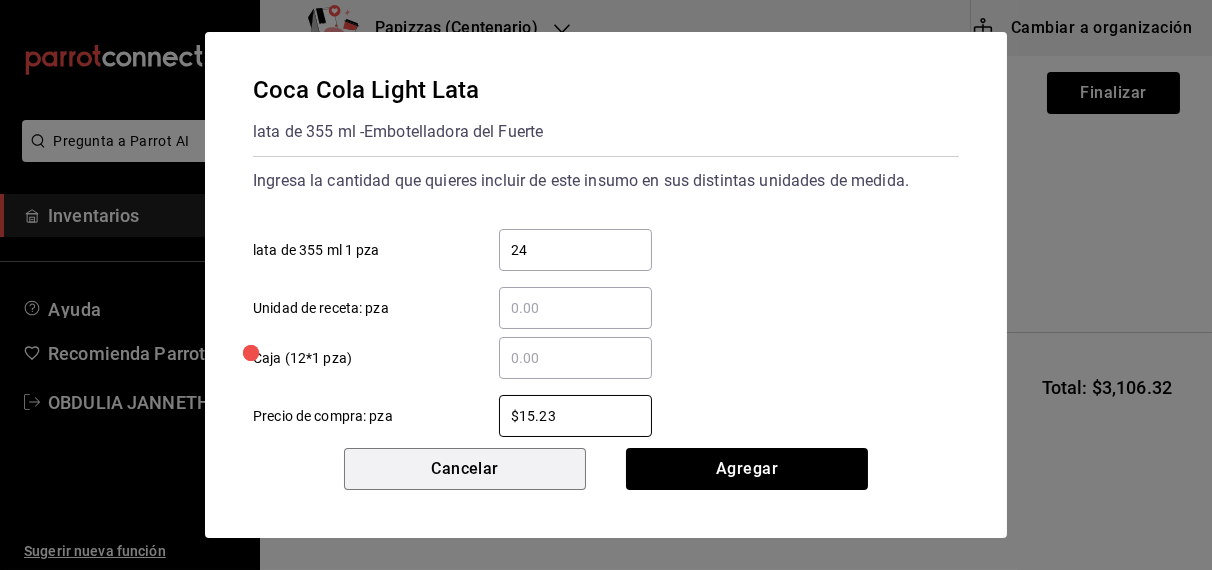 type 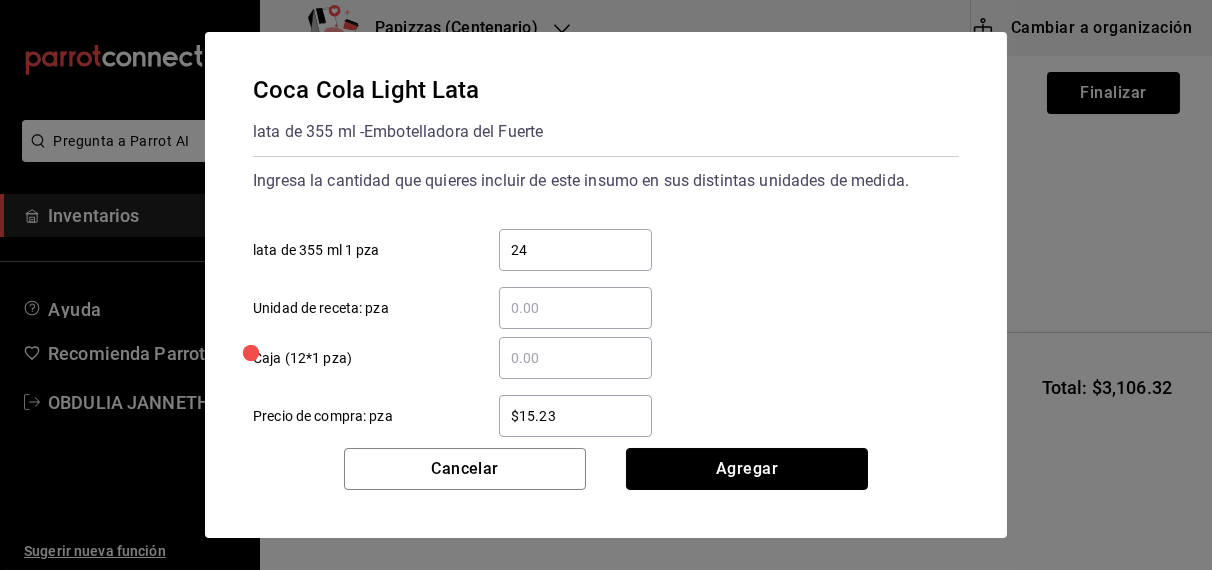type 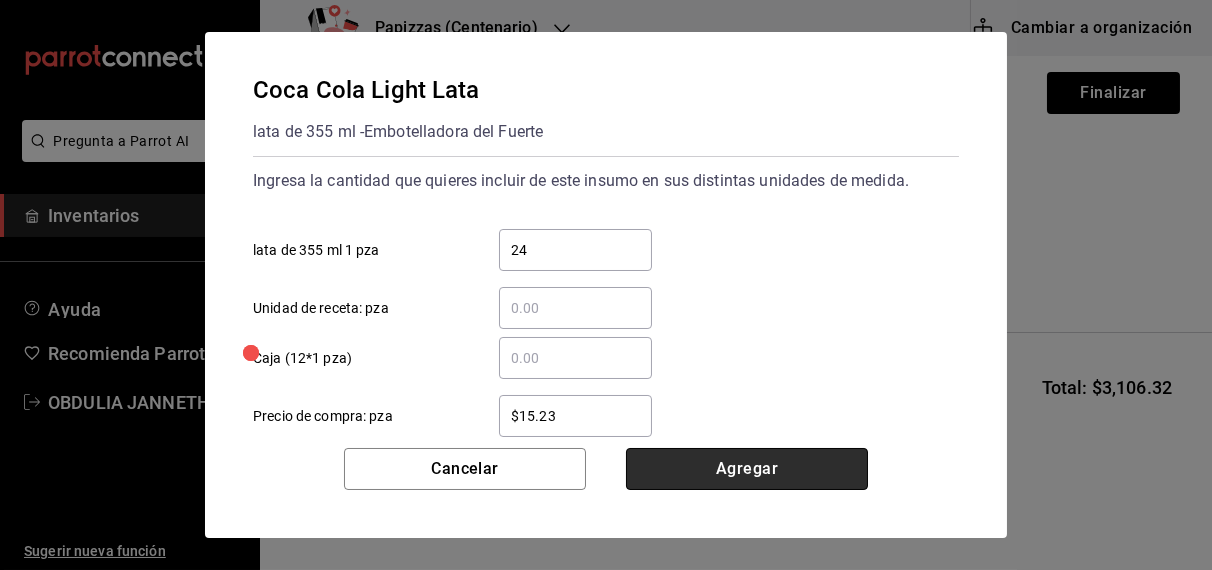click on "Agregar" at bounding box center (747, 469) 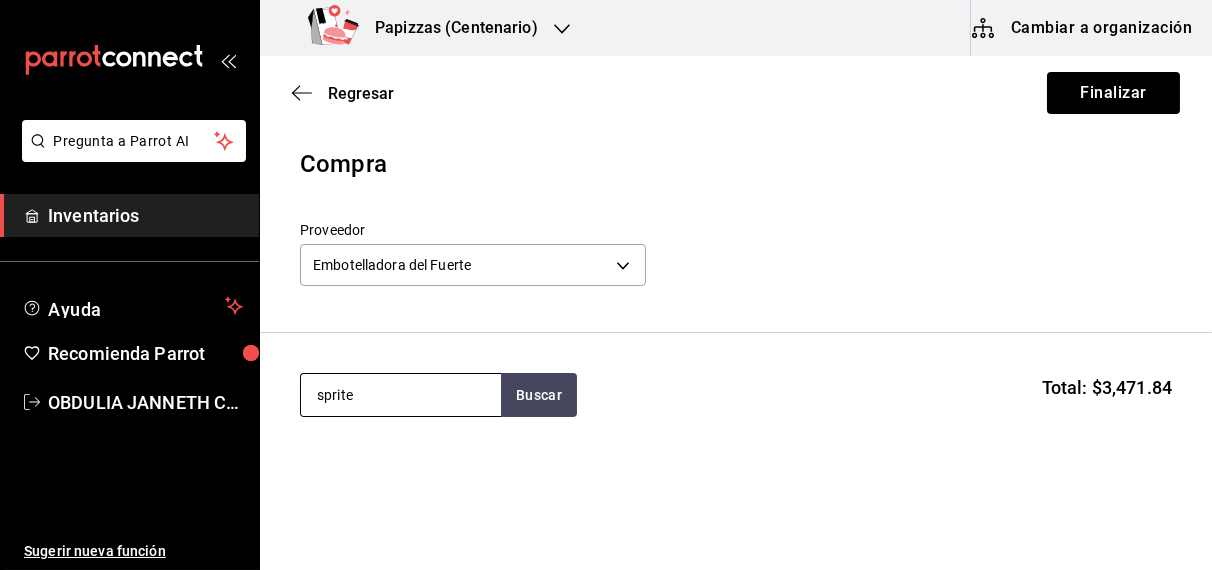type on "sprite" 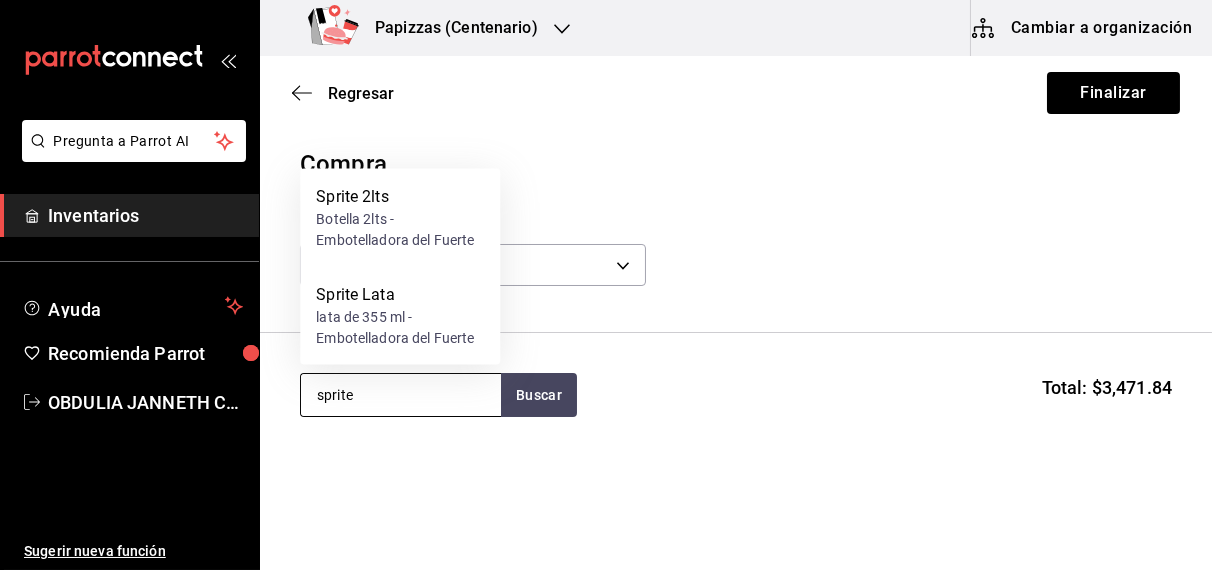 click on "lata de 355 ml  - Embotelladora del Fuerte" at bounding box center [400, 328] 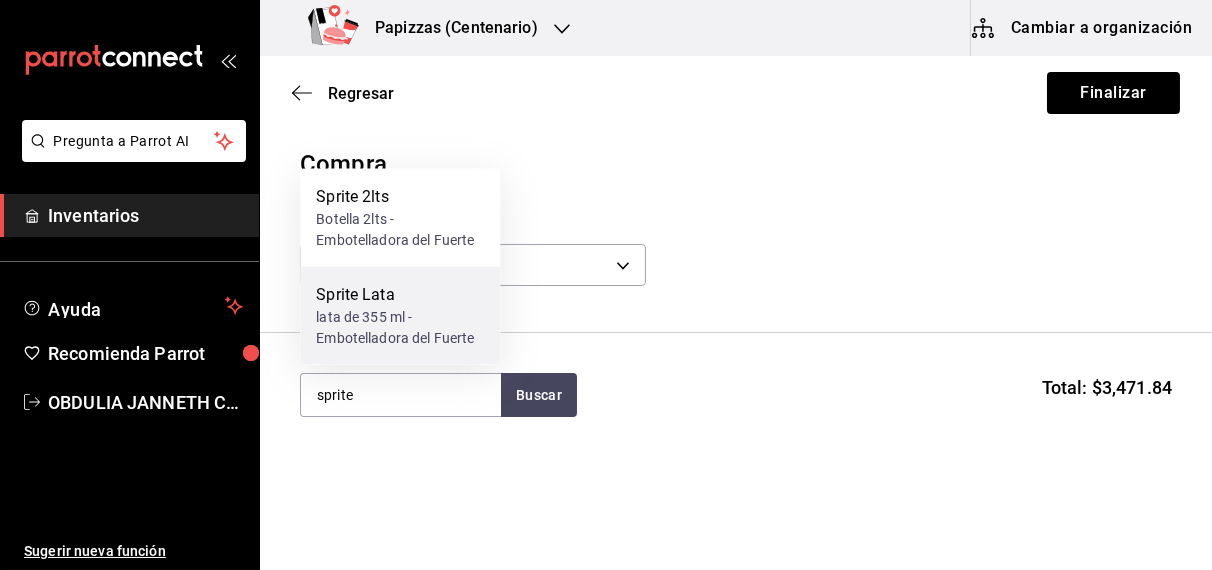 type 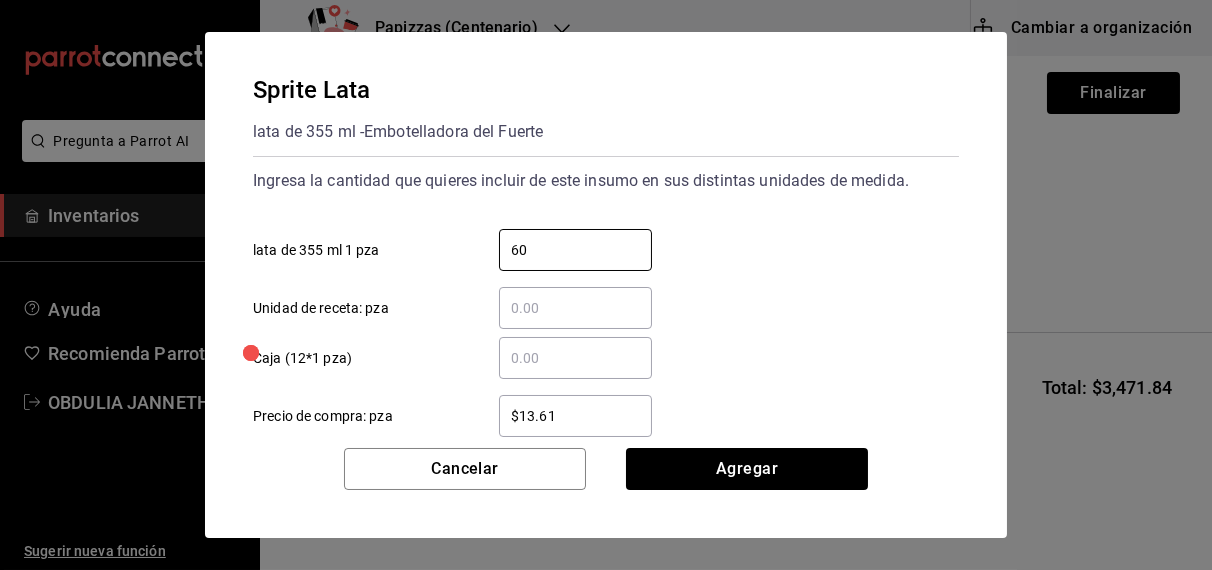 type on "60" 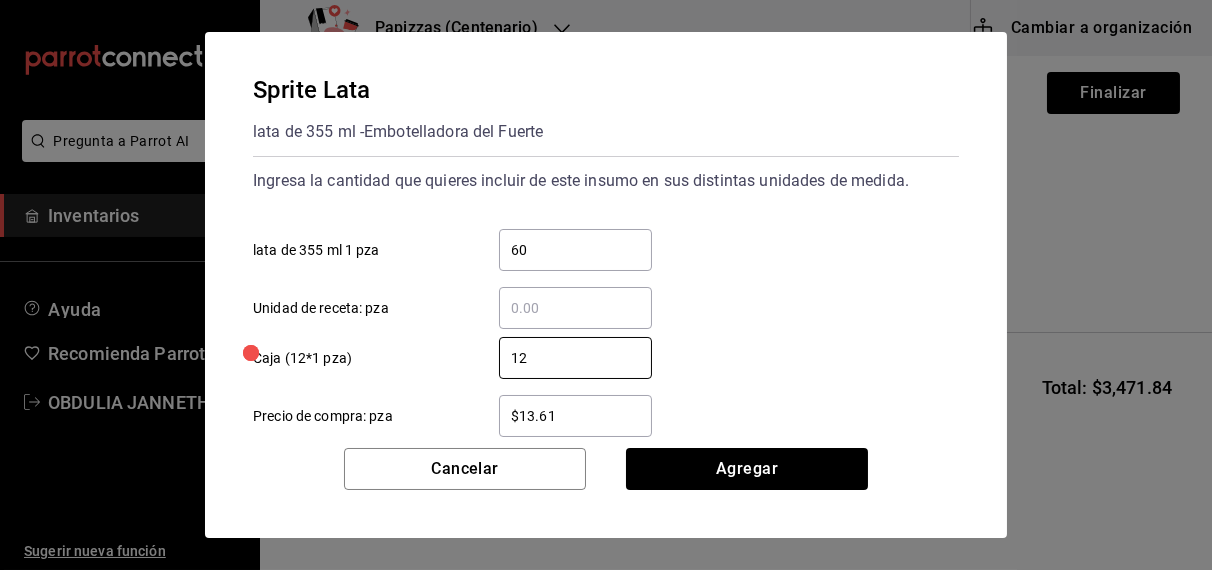type on "1" 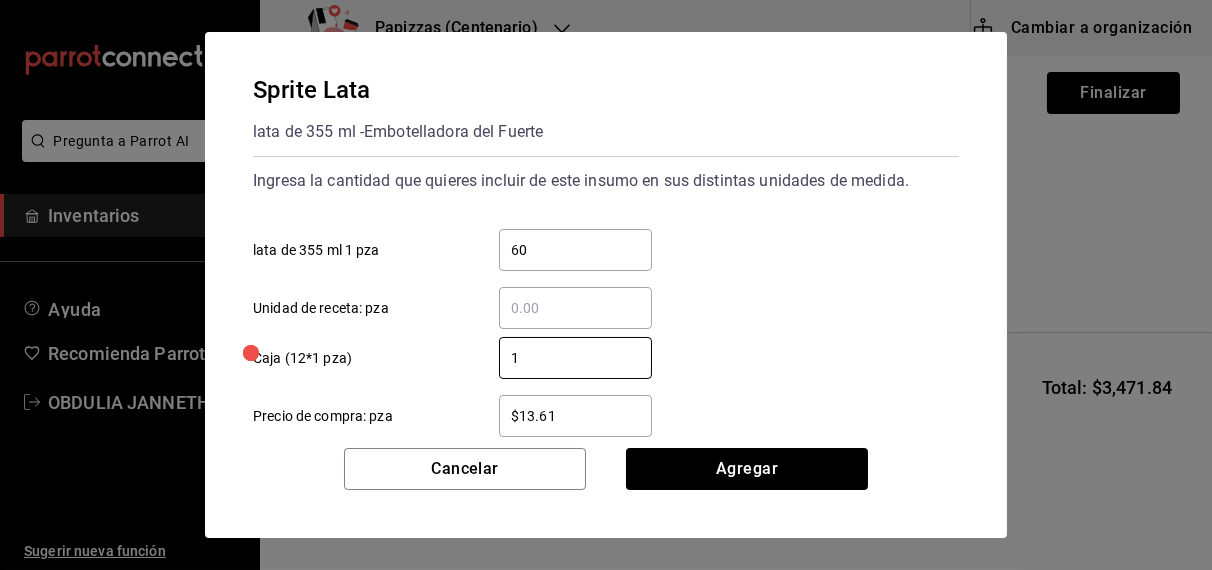 type 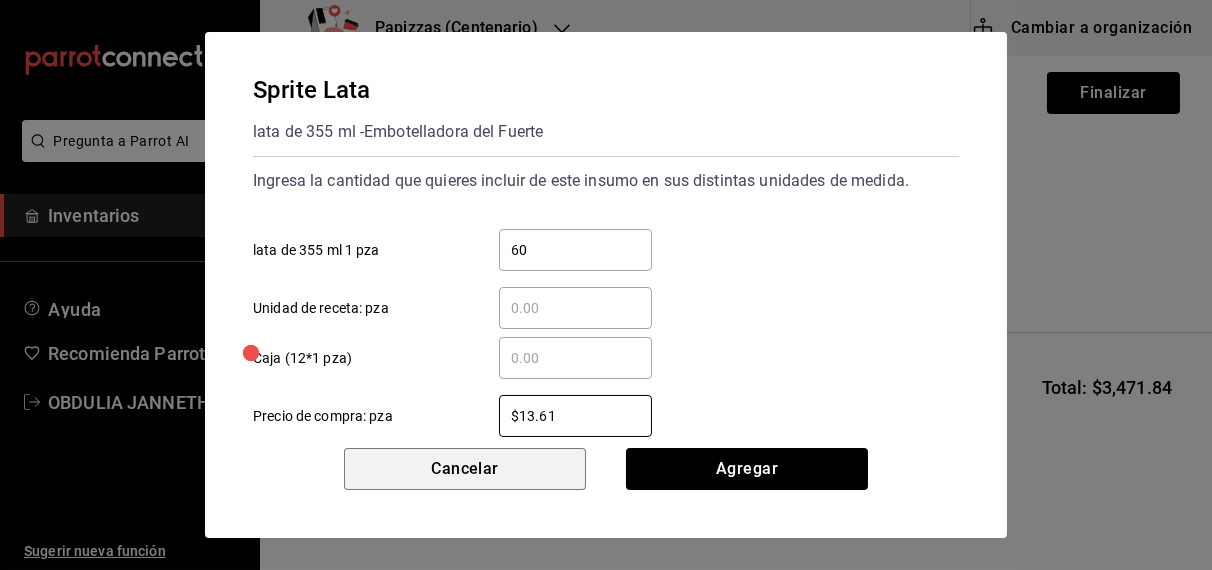 type 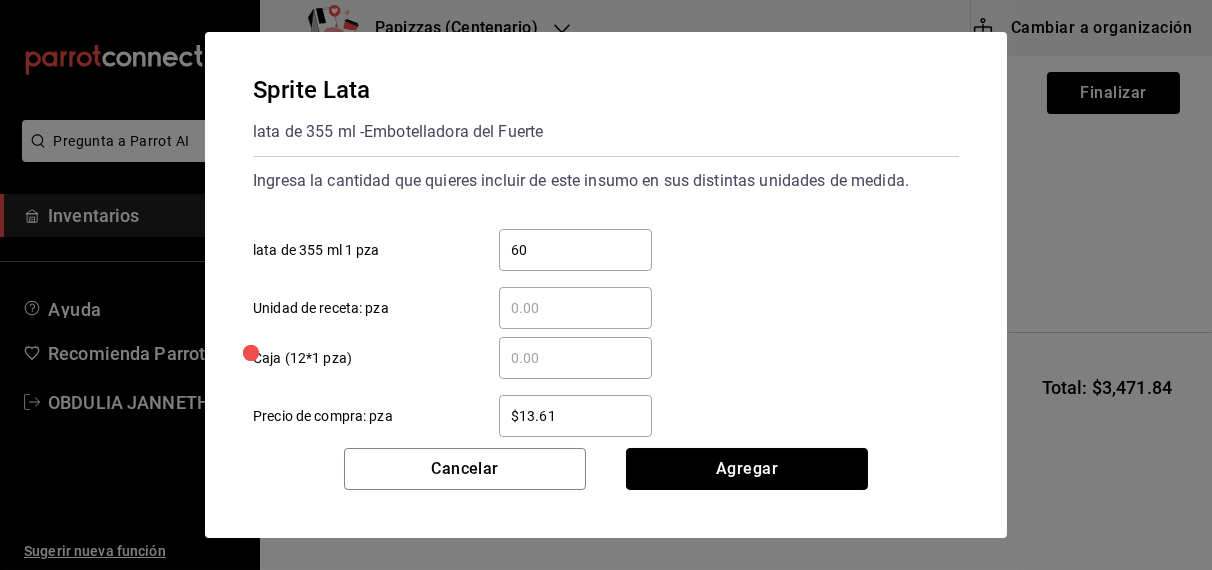 type 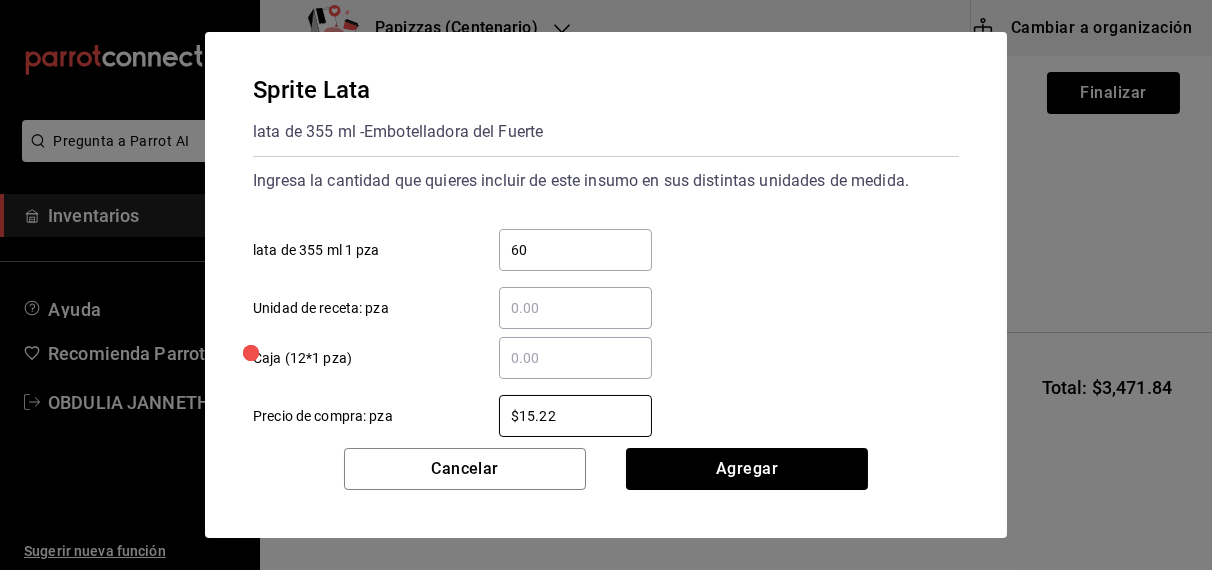 type on "$15.22" 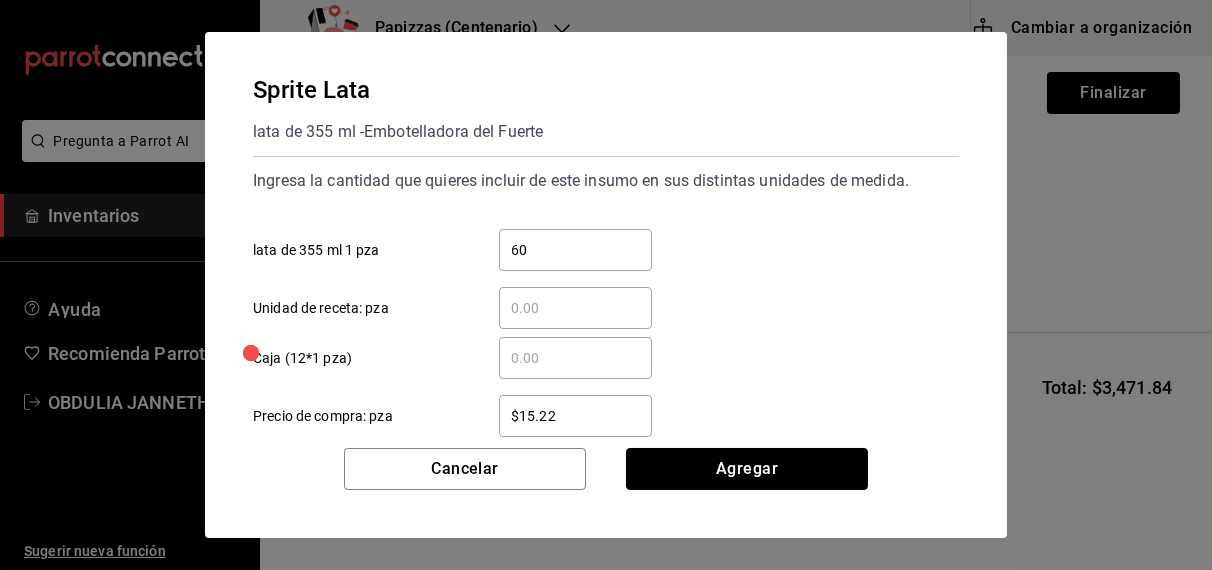 click on "Agregar" at bounding box center [747, 469] 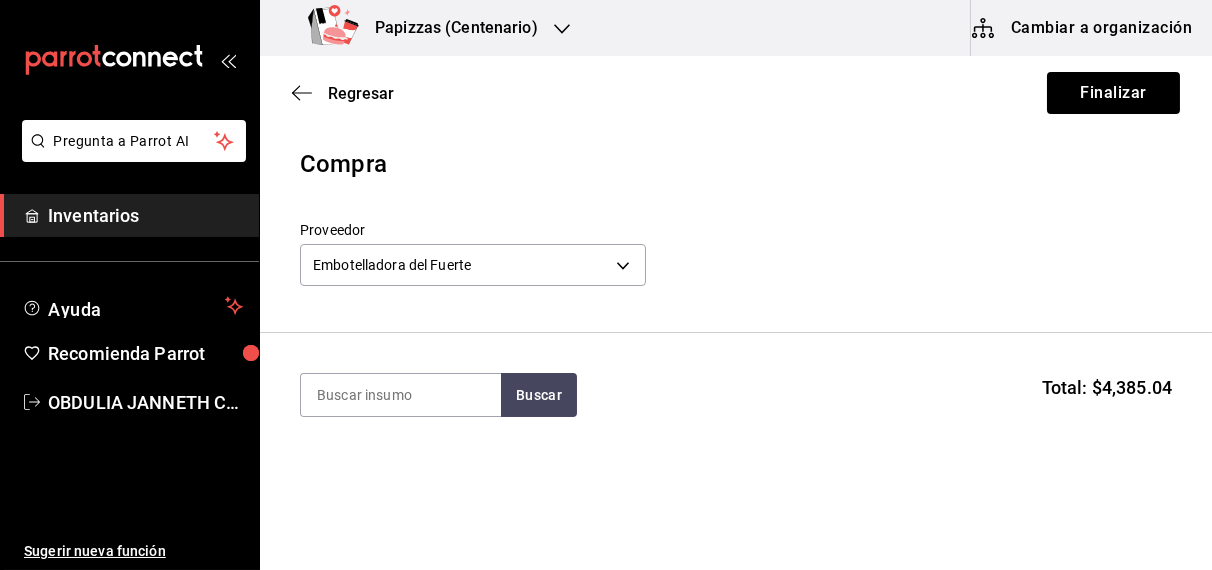 type on "c" 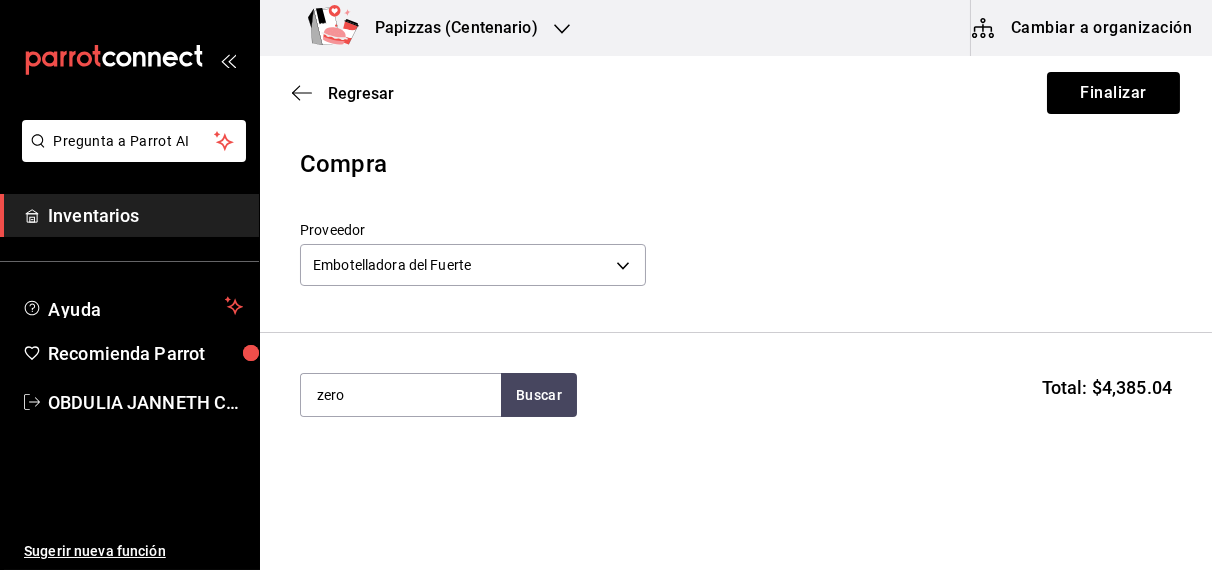 type on "zero" 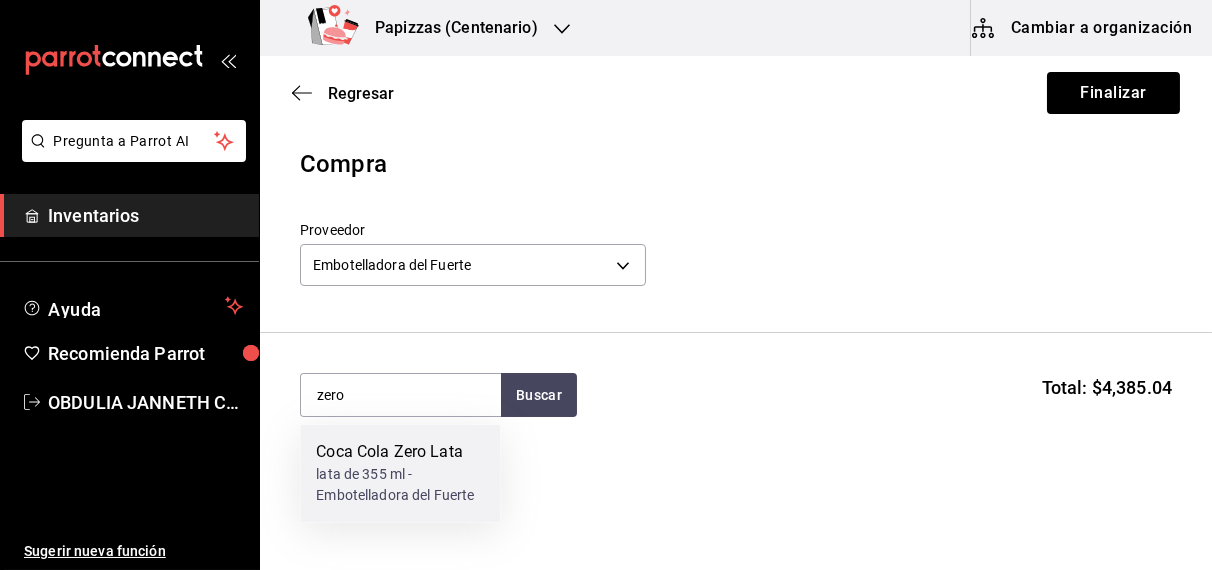 click on "lata de 355 ml  - Embotelladora del Fuerte" at bounding box center [400, 486] 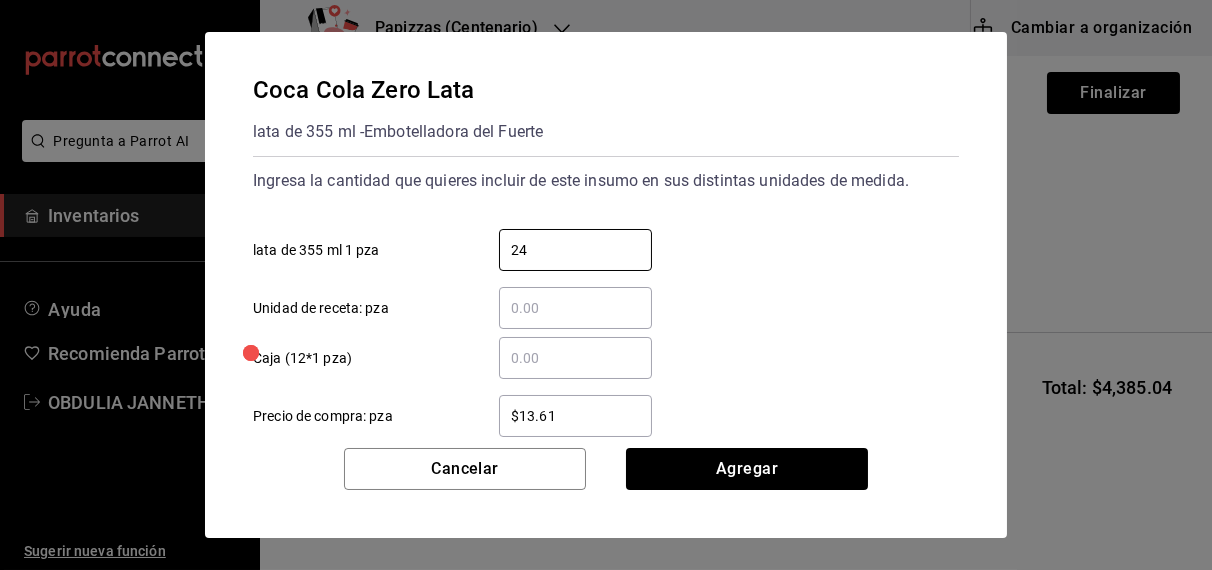 type on "24" 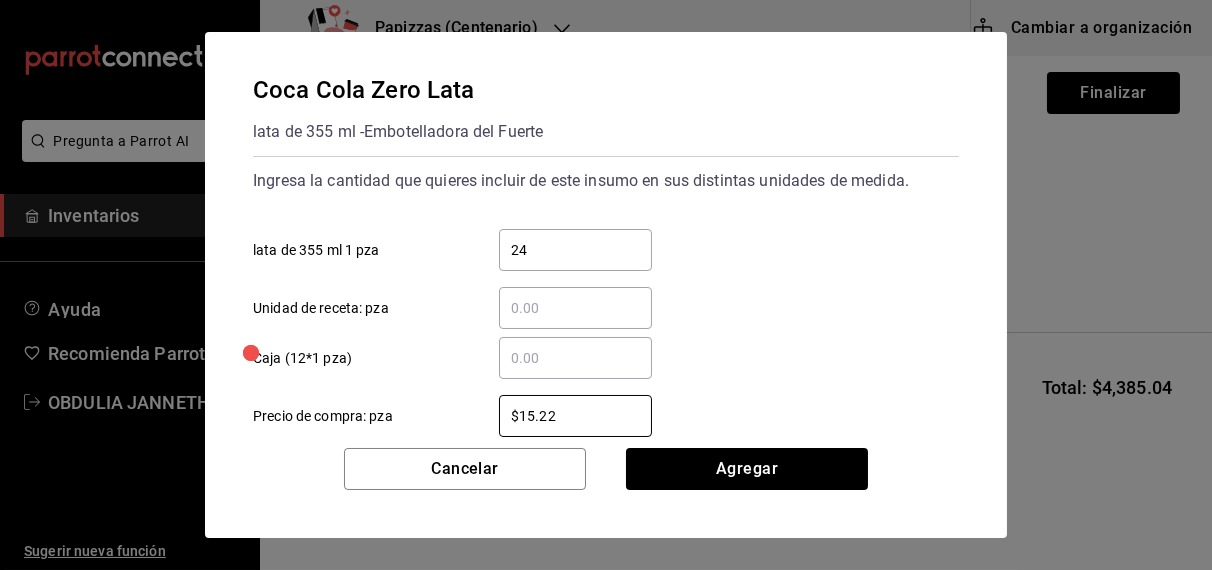 type on "$15.22" 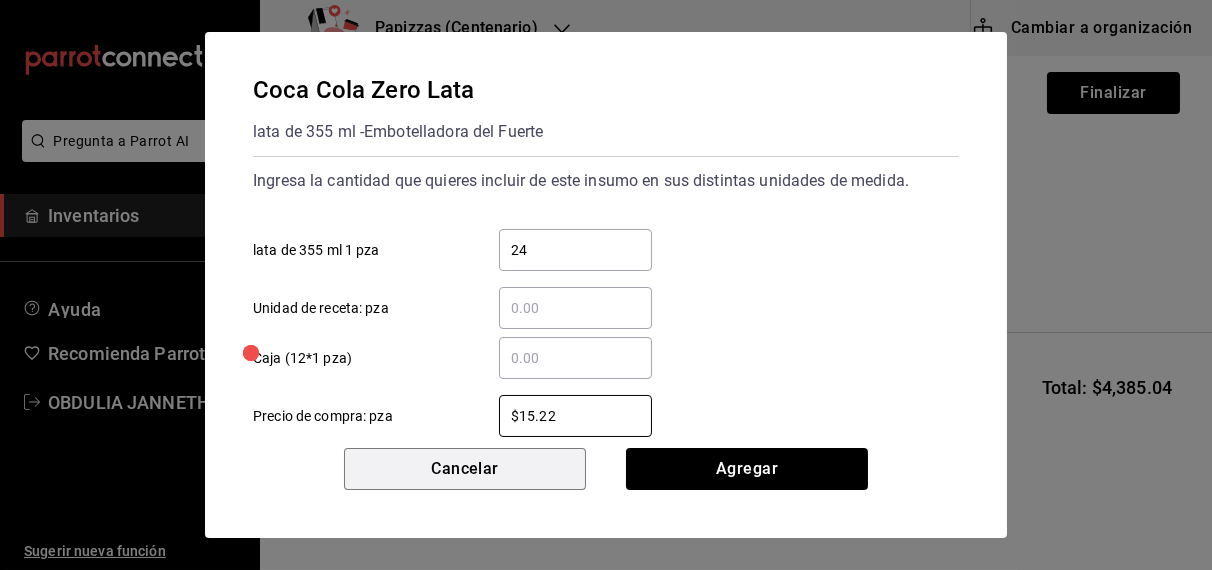 type 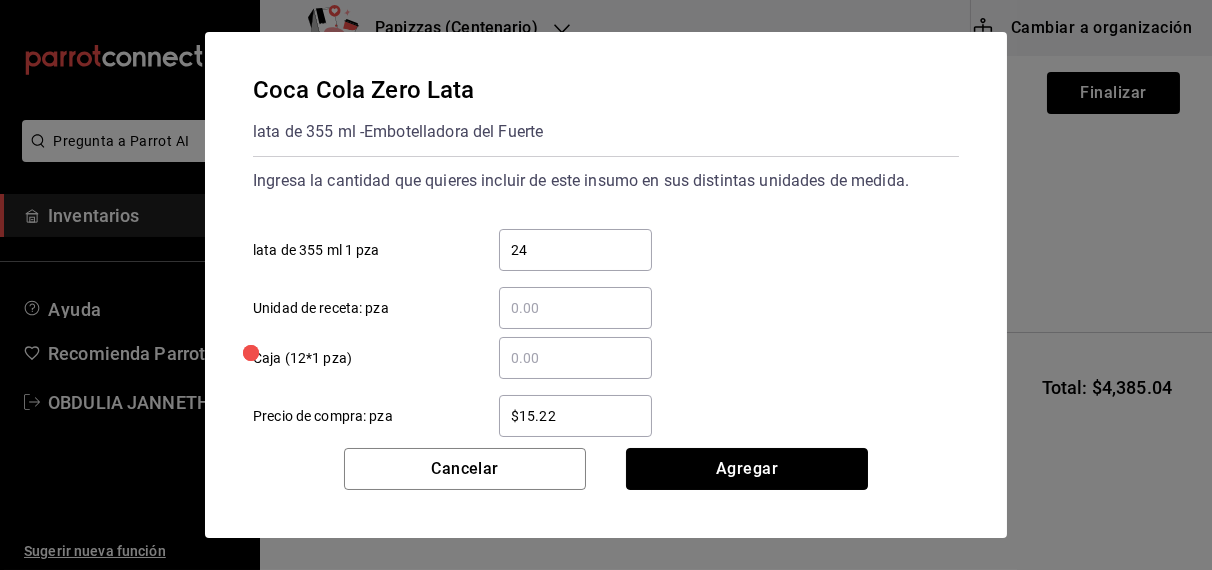 type 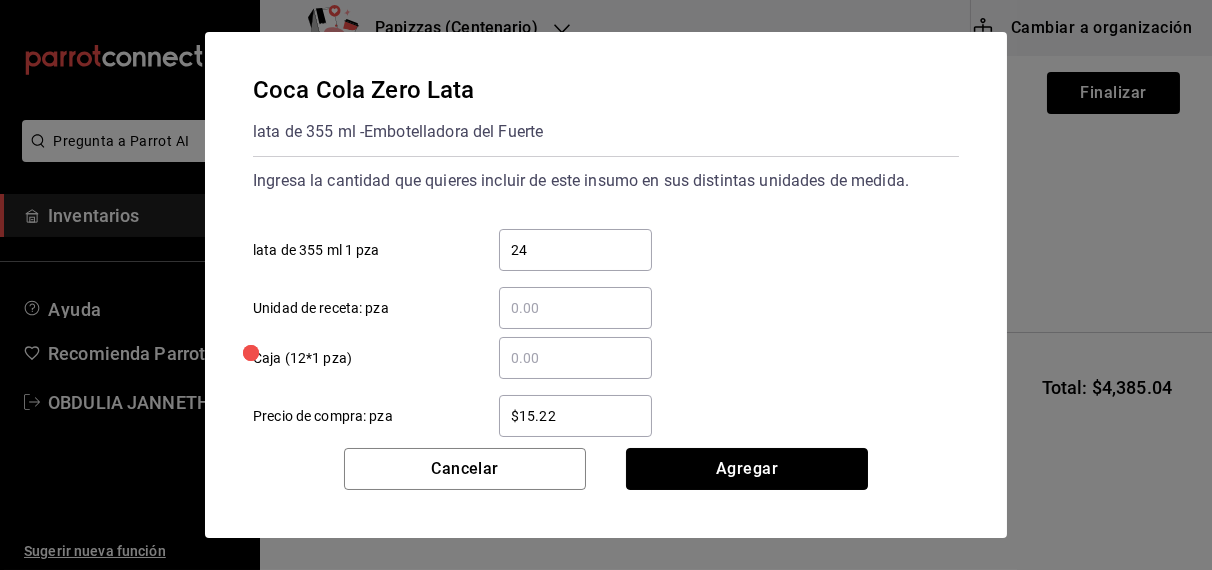 click on "Agregar" at bounding box center (747, 469) 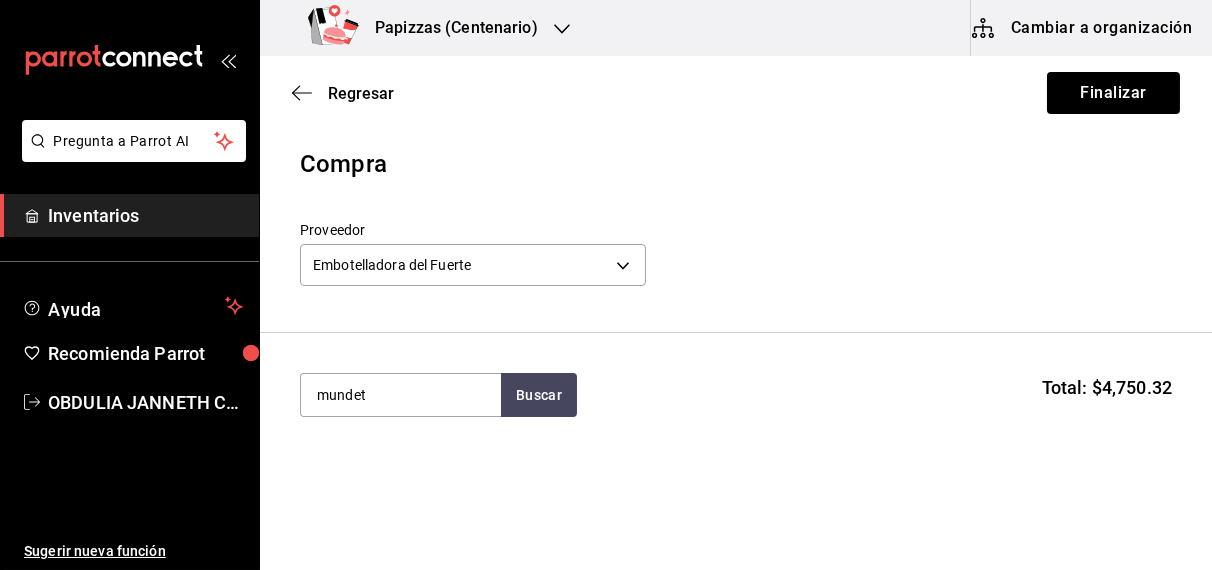 type on "mundet" 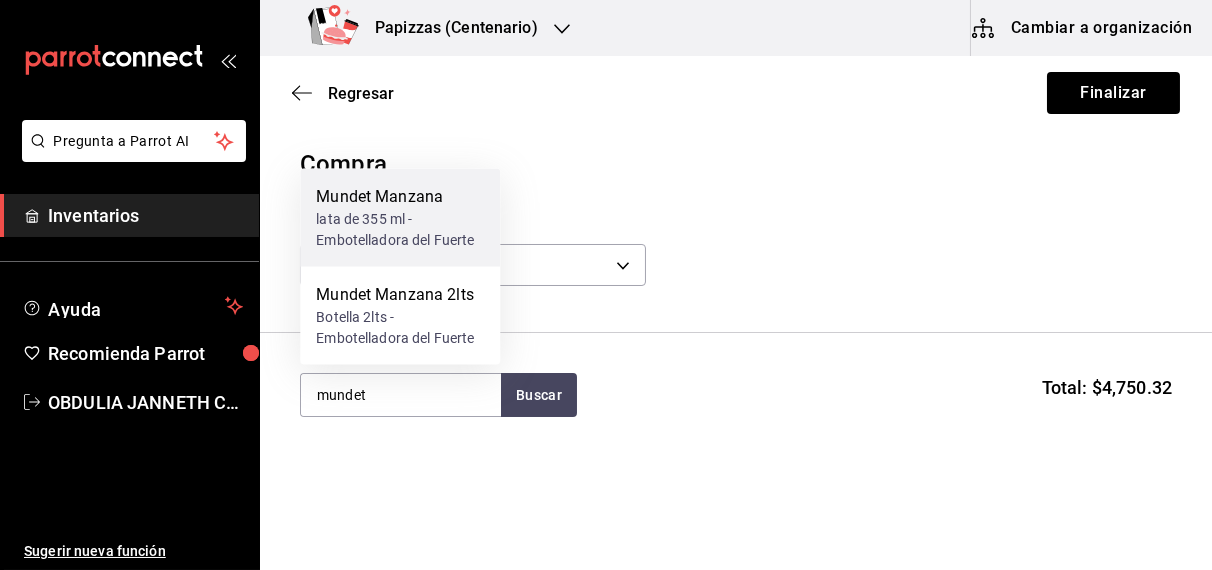 click on "lata de 355 ml  - Embotelladora del Fuerte" at bounding box center [400, 230] 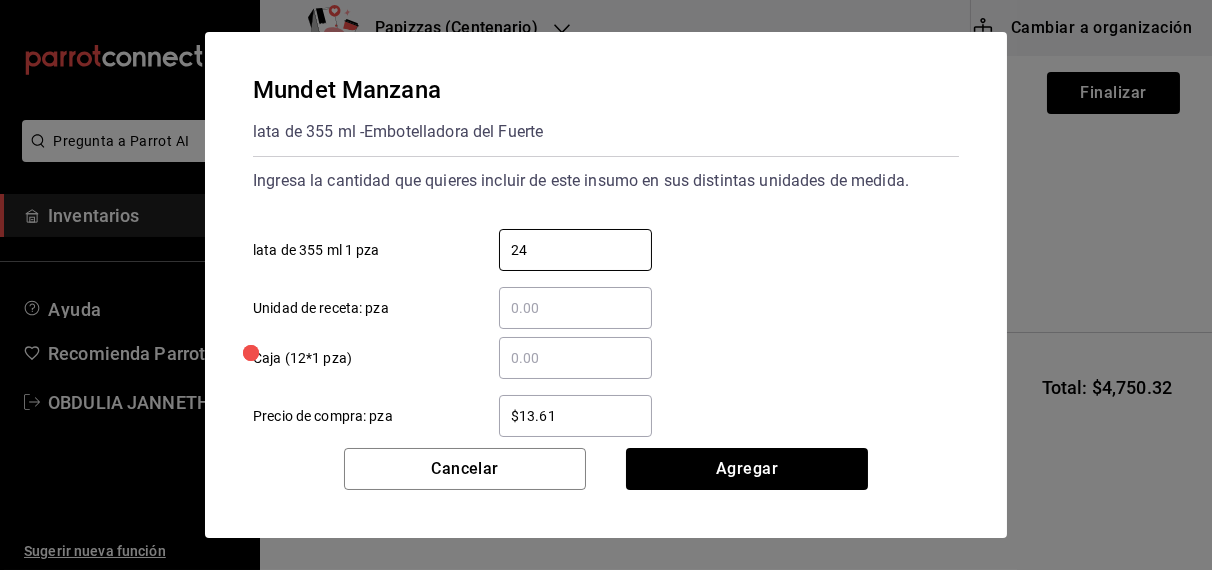 type on "24" 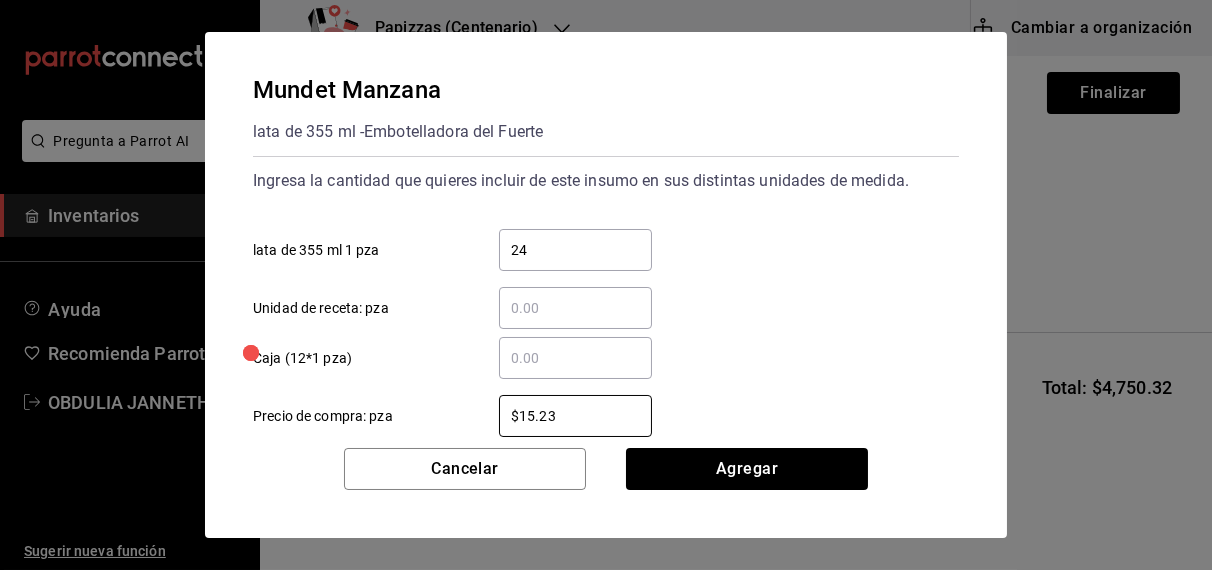 type on "$15.23" 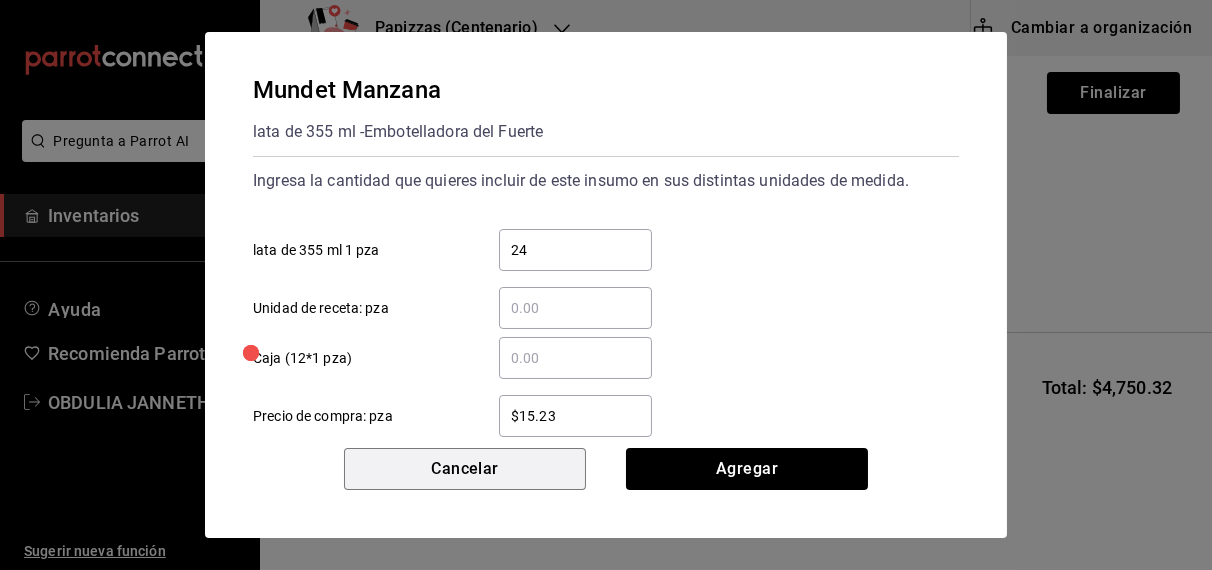 type 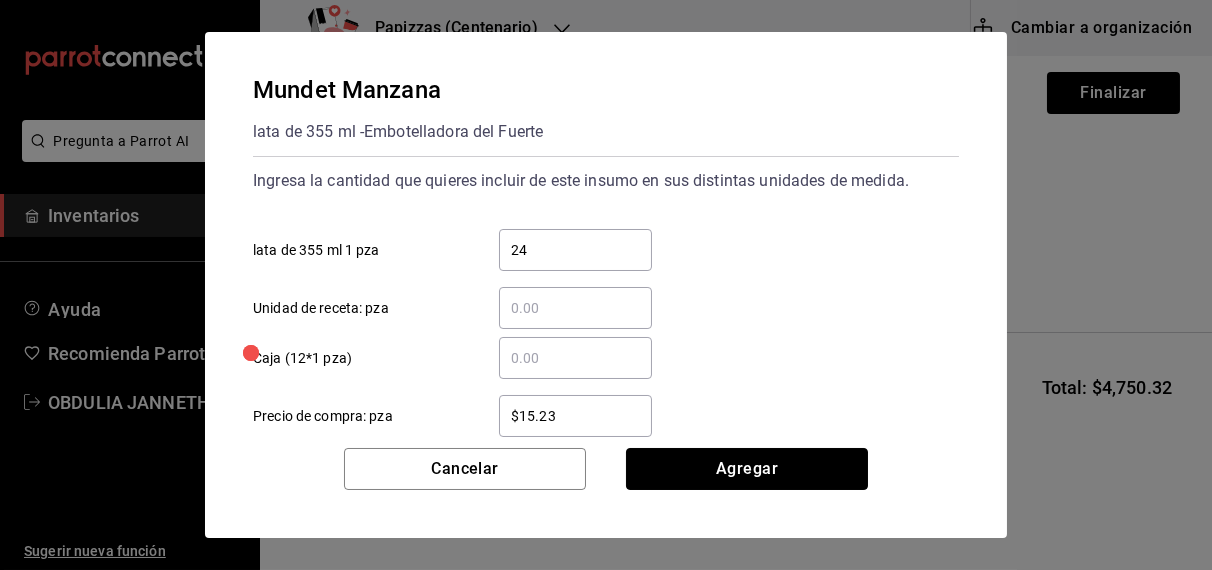 type 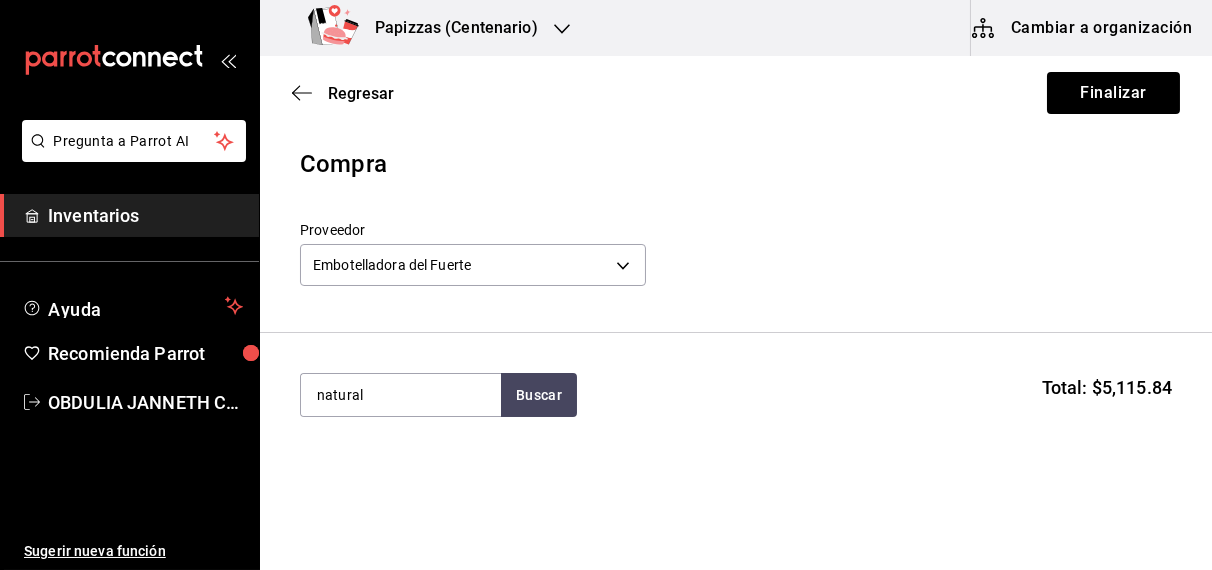 type on "natural" 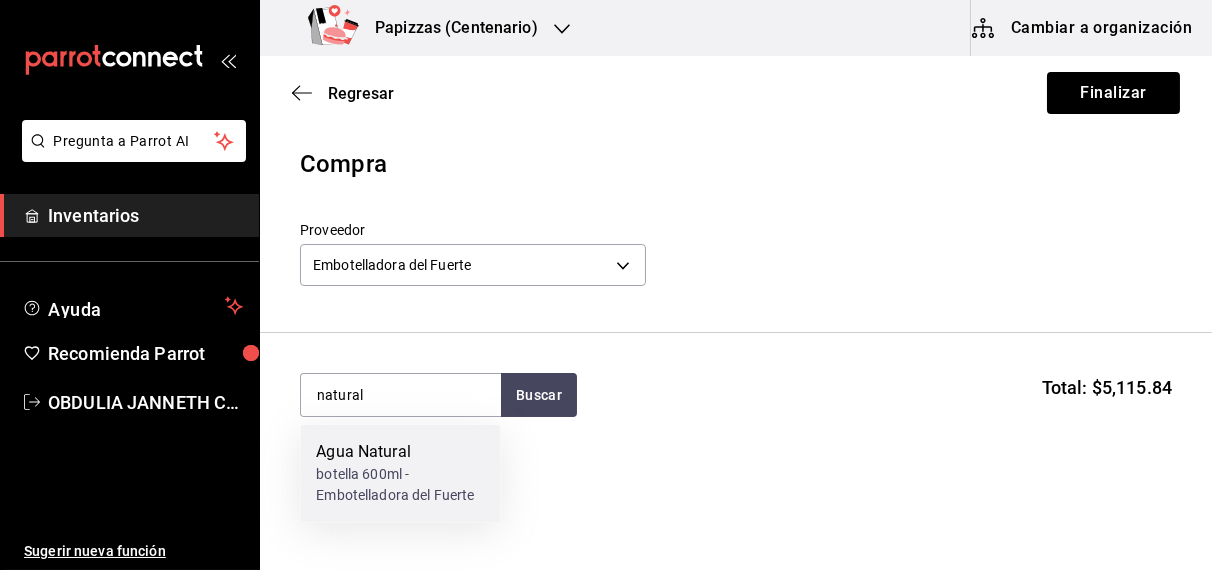 click on "botella 600ml - Embotelladora del Fuerte" at bounding box center [400, 486] 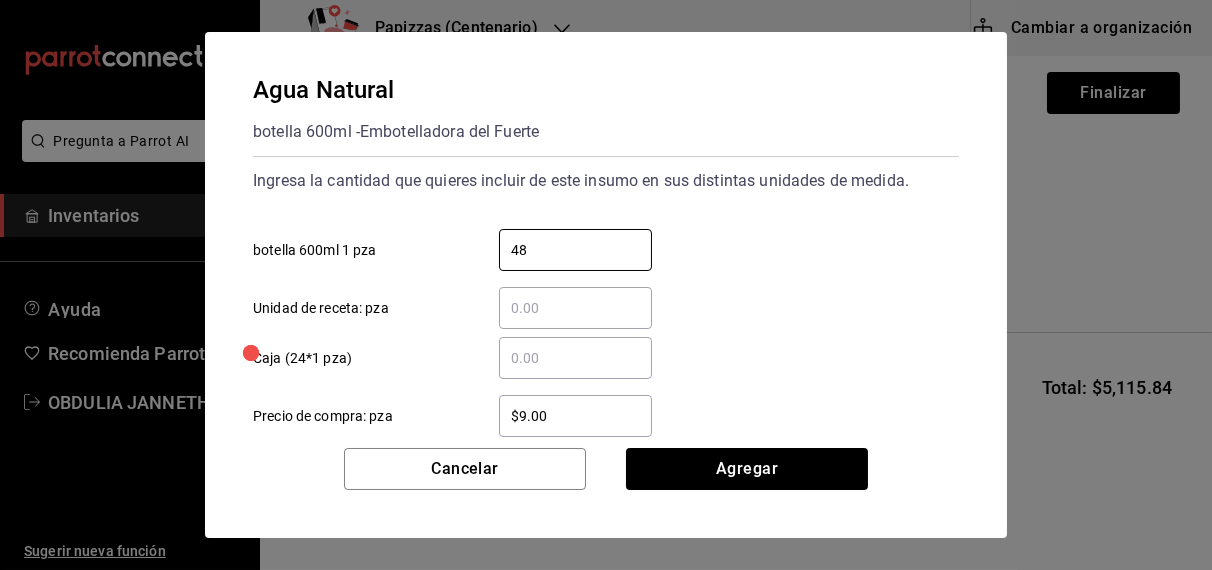 type on "48" 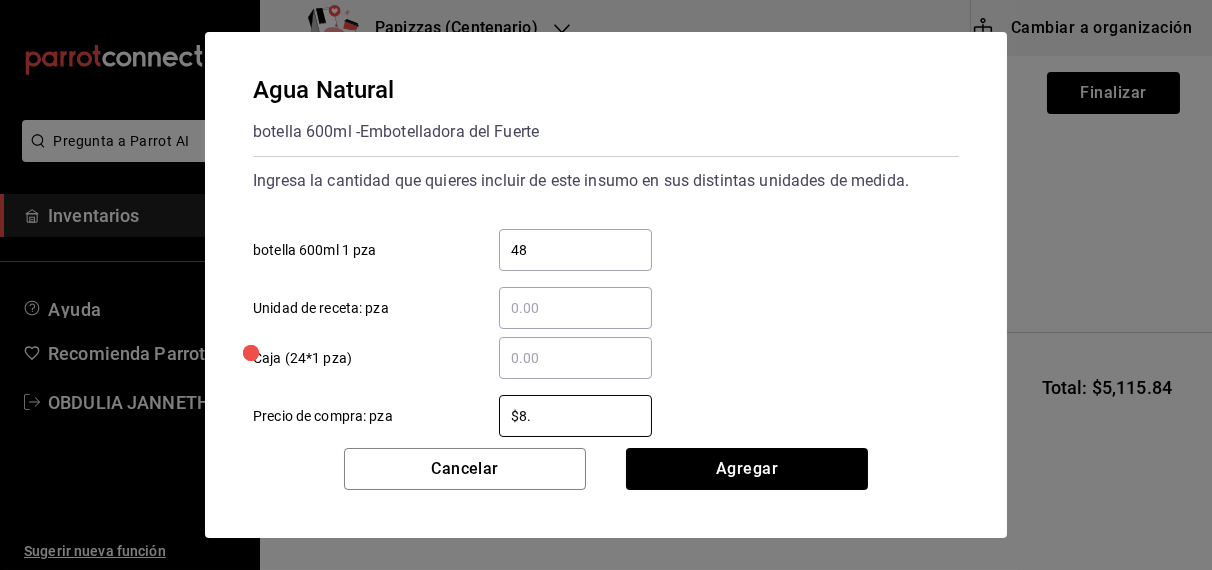 type on "$8.93" 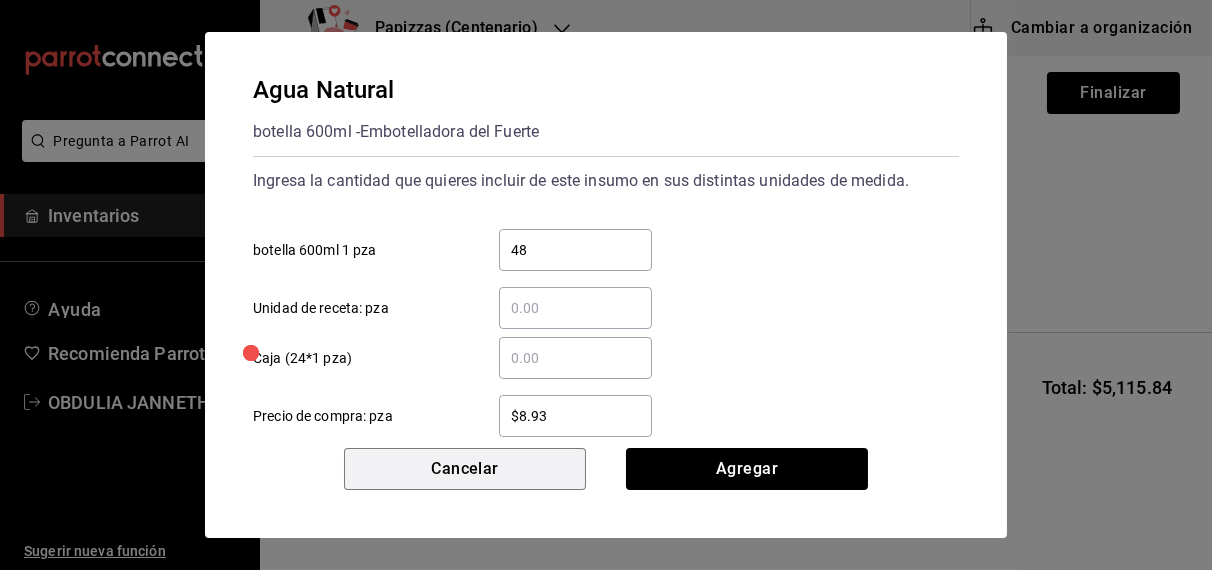 type 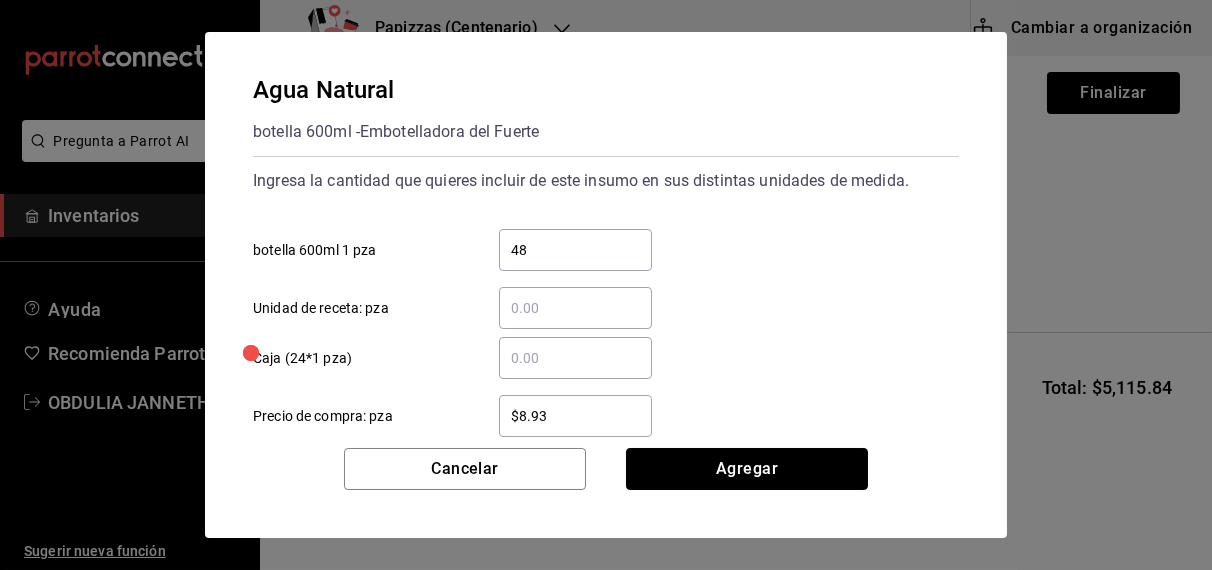 type 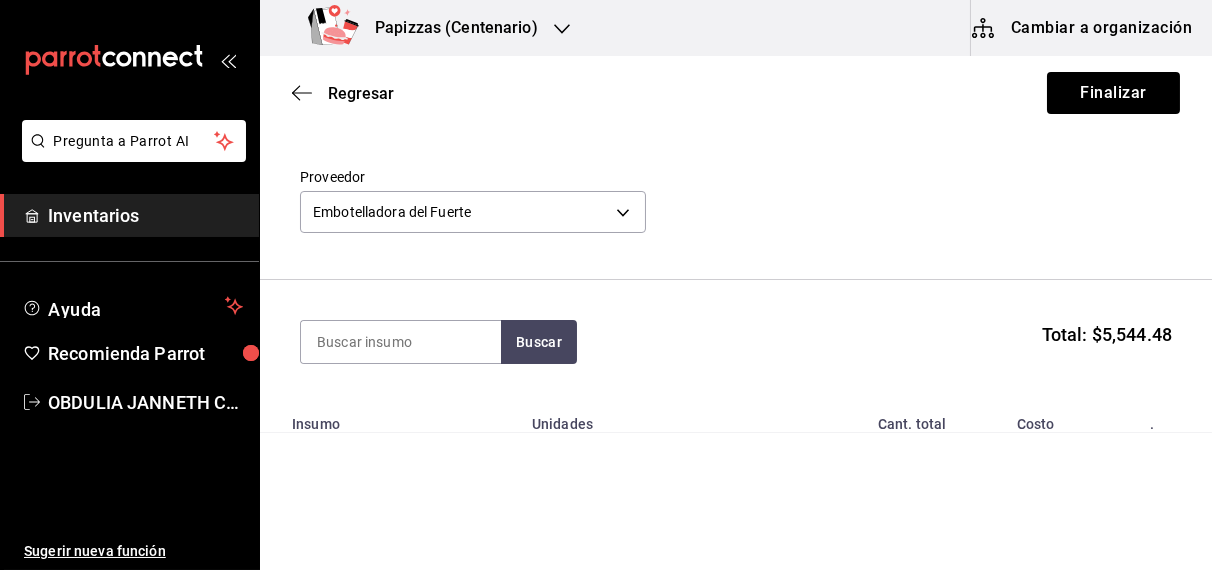 scroll, scrollTop: 46, scrollLeft: 0, axis: vertical 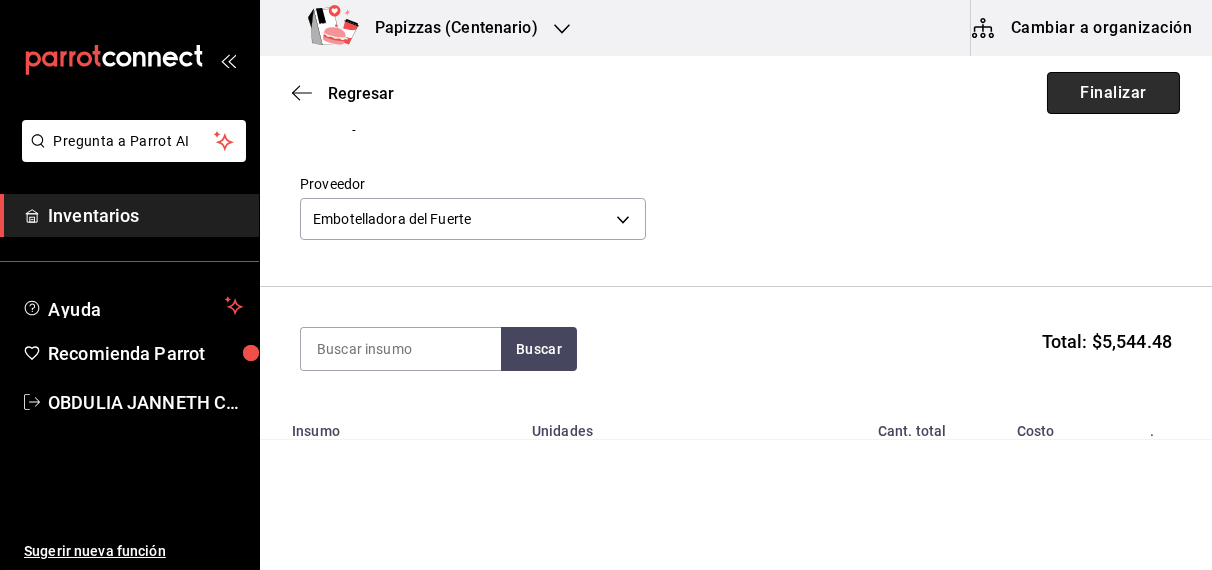 click on "Finalizar" at bounding box center (1113, 93) 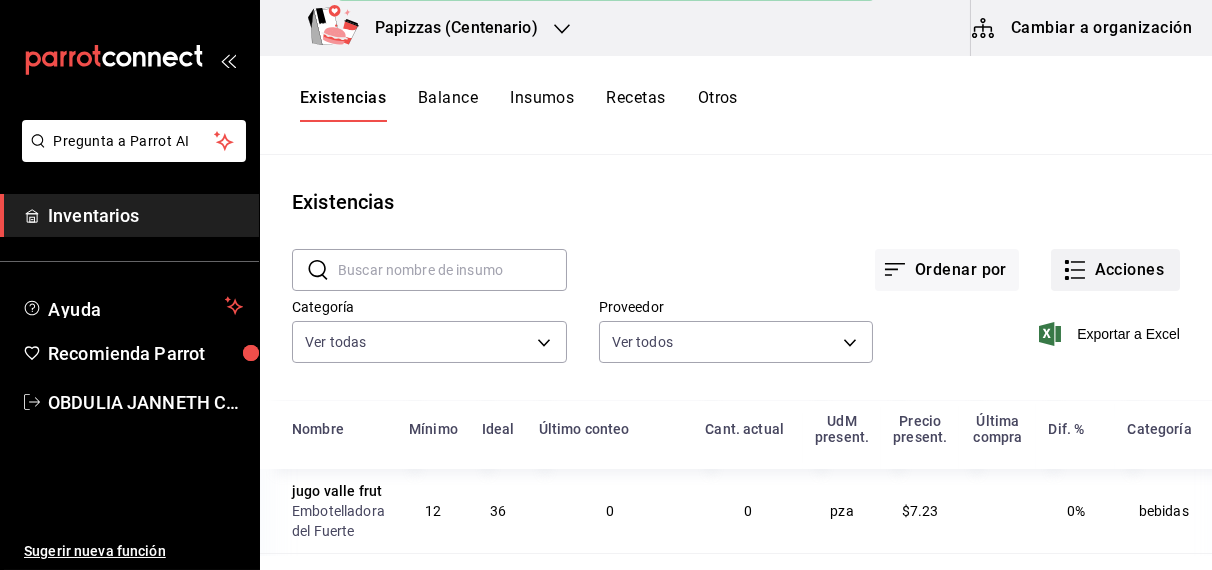 click on "Acciones" at bounding box center (1115, 270) 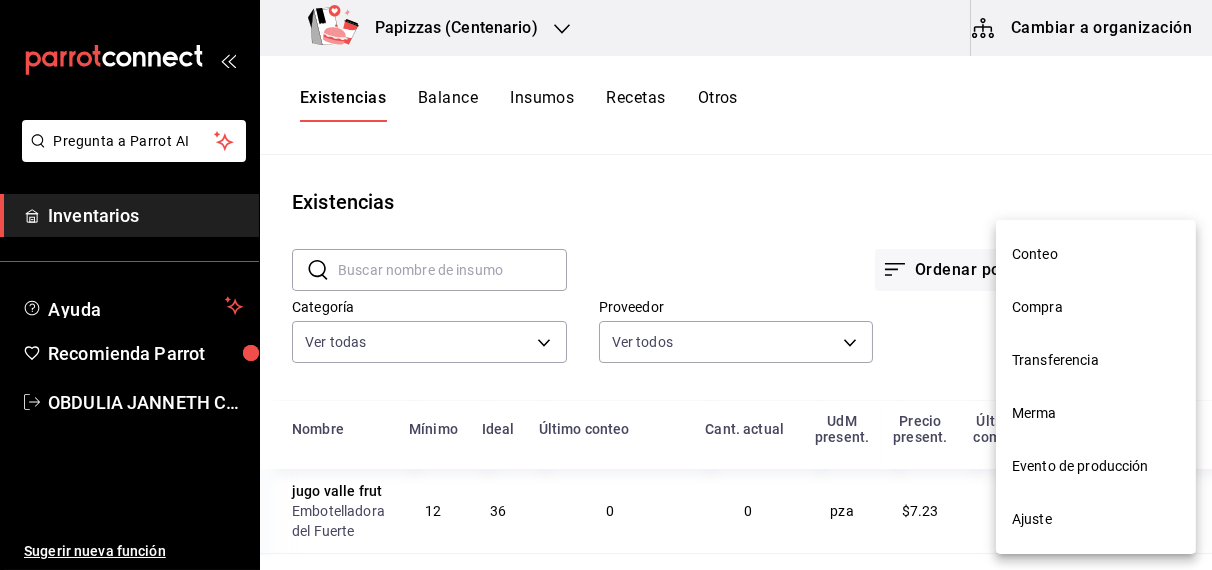 click on "Compra" at bounding box center (1096, 307) 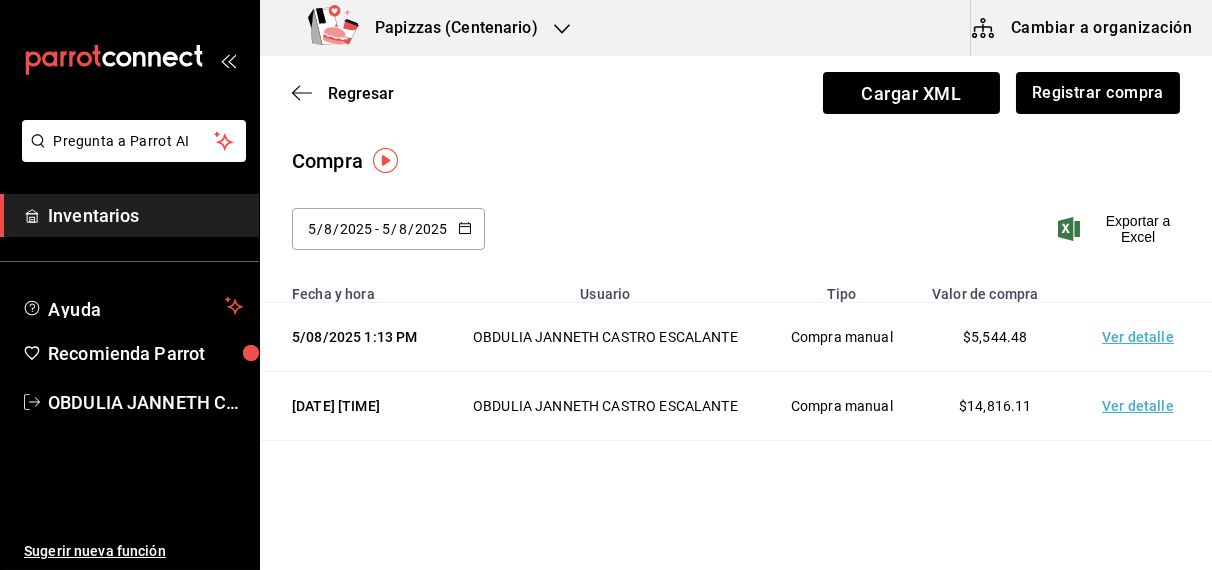 click on "Papizzas (Centenario)" at bounding box center (448, 28) 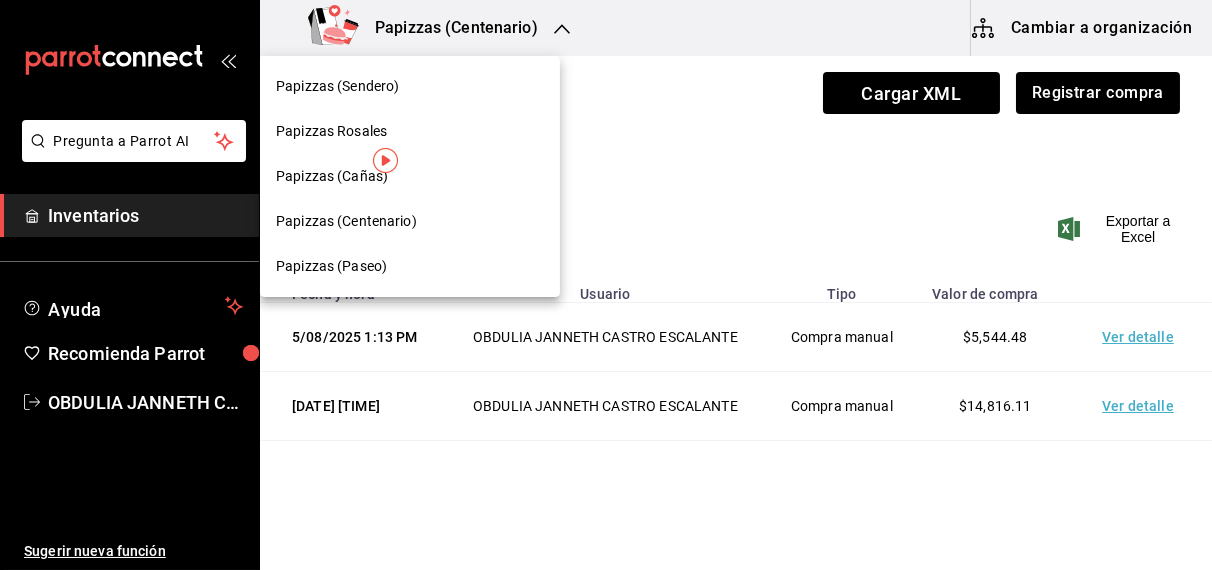 click on "Papizzas (Paseo)" at bounding box center (331, 266) 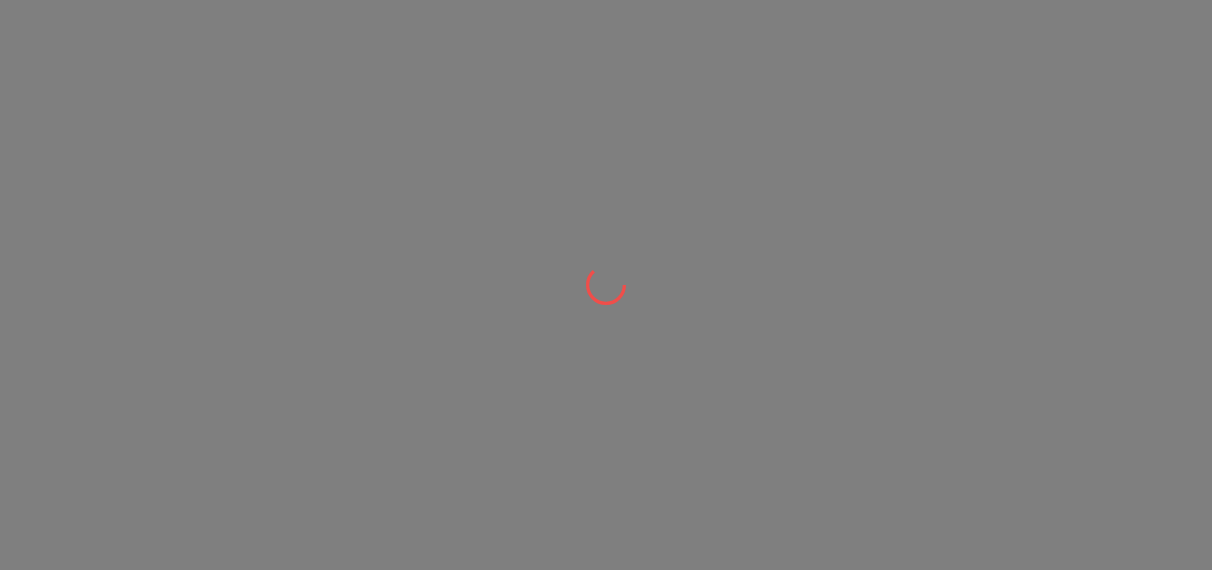scroll, scrollTop: 0, scrollLeft: 0, axis: both 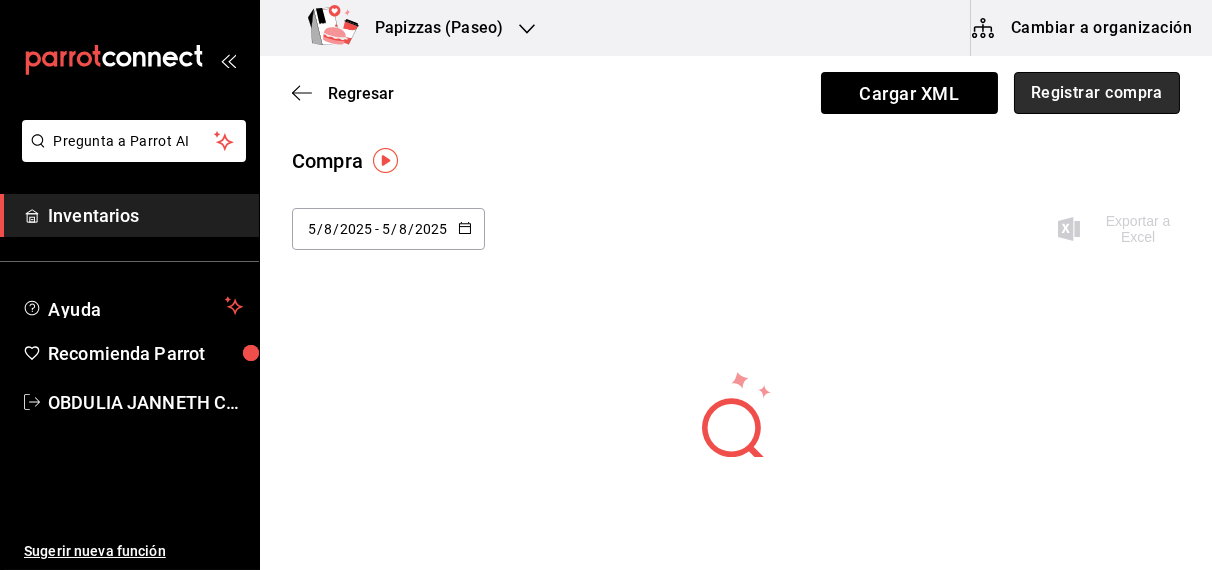 click on "Registrar compra" at bounding box center [1097, 93] 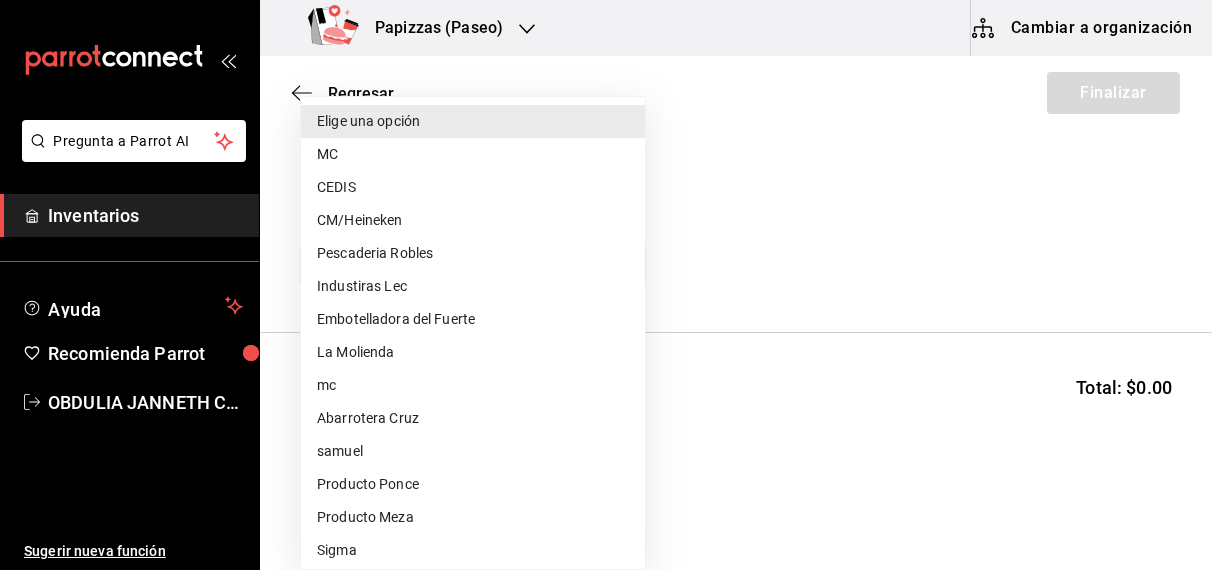 click on "Pregunta a Parrot AI Inventarios   Ayuda Recomienda Parrot   [FIRST] [LAST]   Sugerir nueva función   Papizzas (Paseo) Cambiar a organización Regresar Finalizar Compra Proveedor Elige una opción default Buscar Total: $0.00 No hay insumos a mostrar. Busca un insumo para agregarlo a la lista Pregunta a Parrot AI Inventarios   Ayuda Recomienda Parrot   [FIRST] [LAST]   Sugerir nueva función   GANA 1 MES GRATIS EN TU SUSCRIPCIÓN AQUÍ ¿Recuerdas cómo empezó tu restaurante?
Hoy puedes ayudar a un colega a tener el mismo cambio que tú viviste.
Recomienda Parrot directamente desde tu Portal Administrador.
Es fácil y rápido.
🎁 Por cada restaurante que se una, ganas 1 mes gratis. Ver video tutorial Ir a video Editar Eliminar Visitar centro de ayuda ([PHONE]) [EMAIL] Visitar centro de ayuda ([PHONE]) [EMAIL] Elige una opción MC CEDIS CM/Heineken Pescaderia Robles Industiras Lec Embotelladora del Fuerte La Molienda mc" at bounding box center [606, 228] 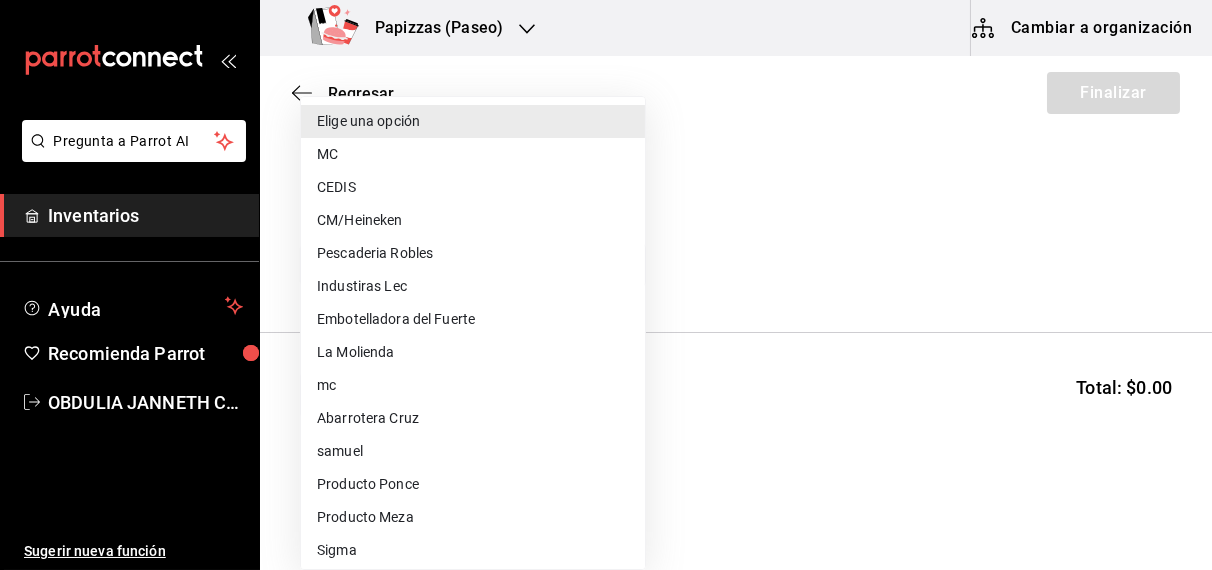click on "CEDIS" at bounding box center [473, 187] 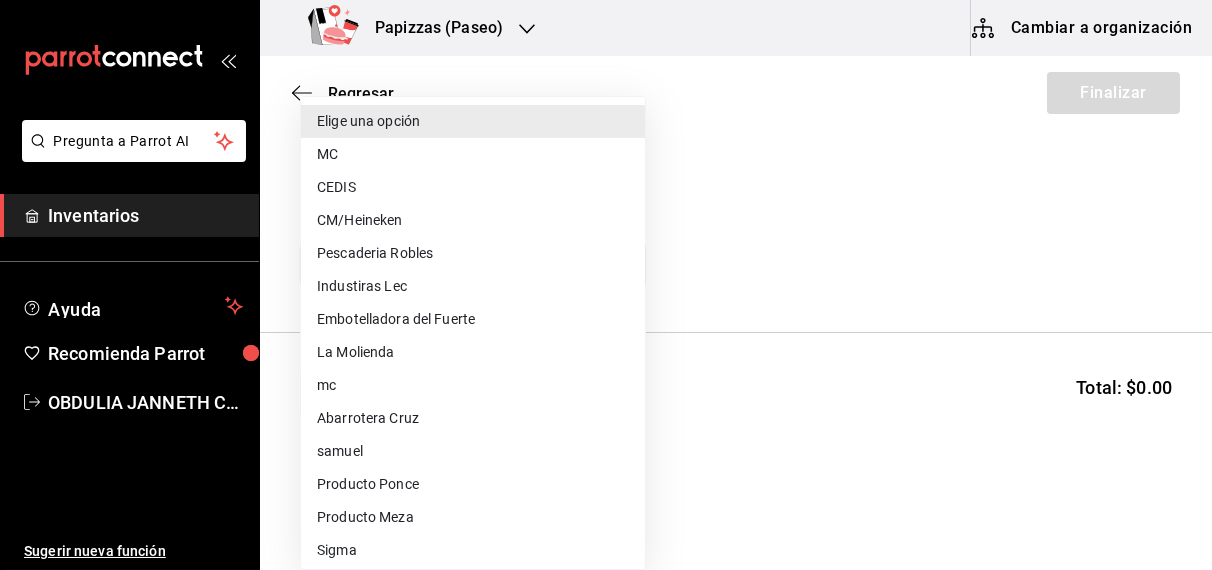 type on "fd93c39f-859b-4130-830c-b038fbd442a0" 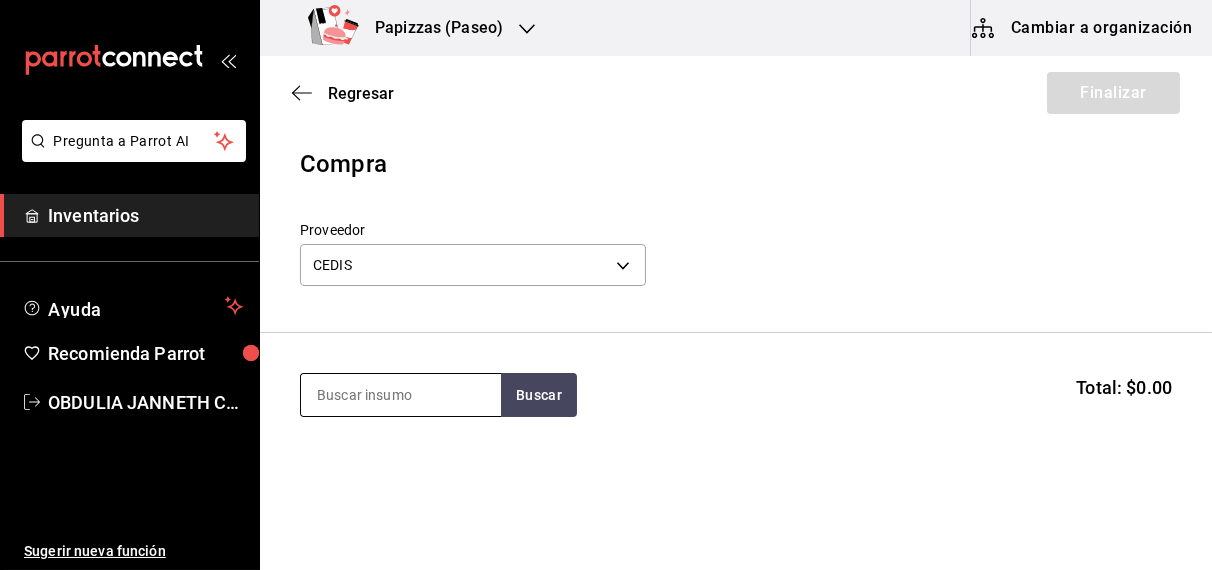 click at bounding box center (401, 395) 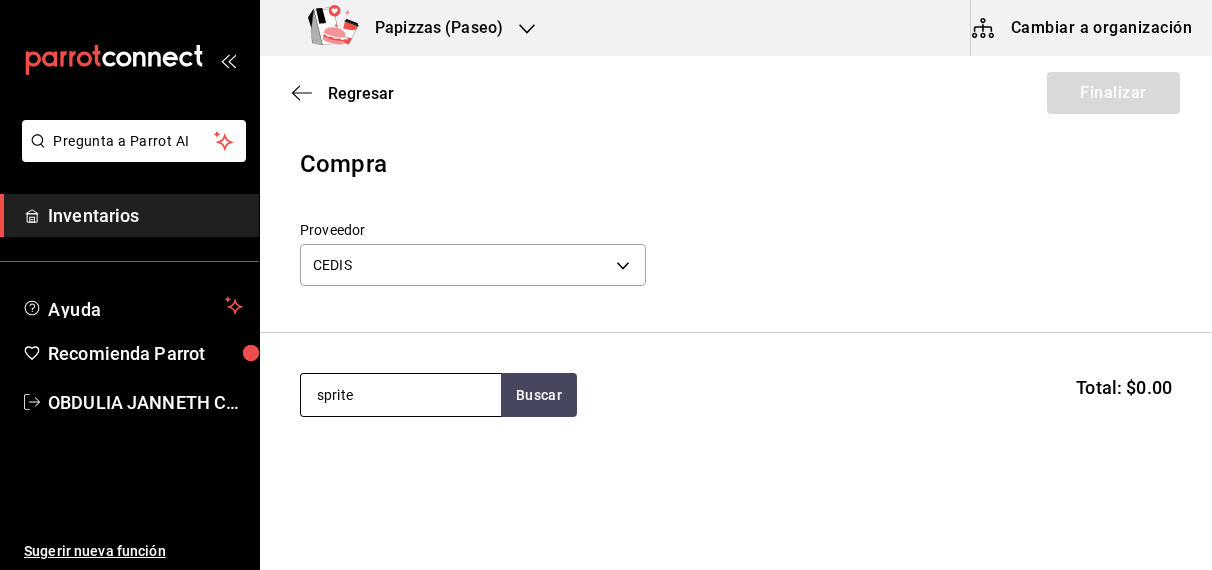 type on "sprite" 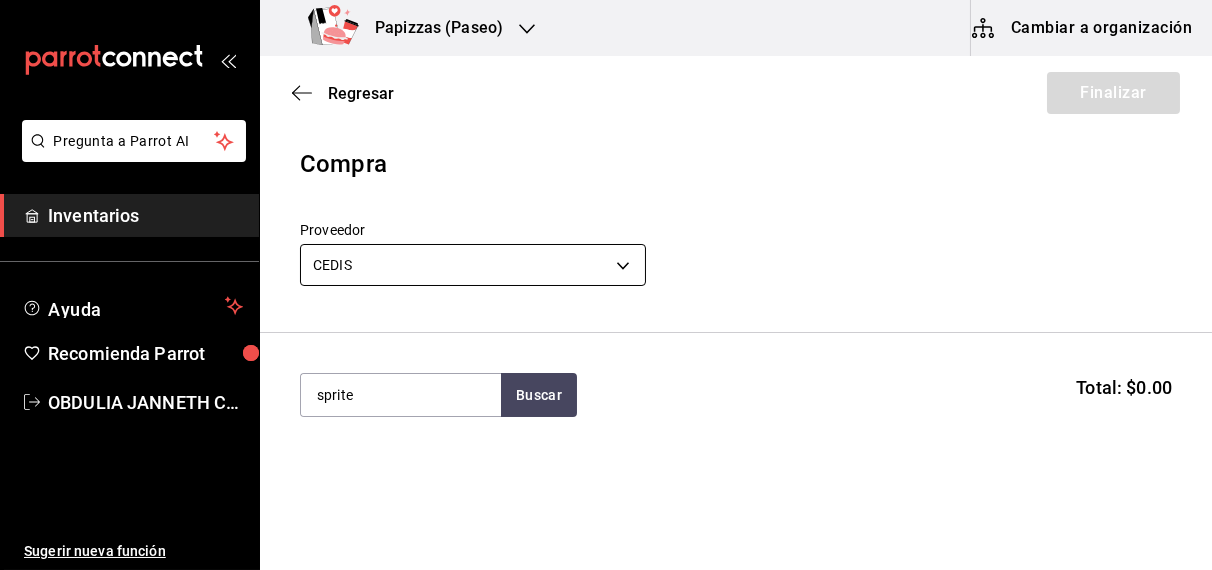 click on "Pregunta a Parrot AI Inventarios   Ayuda Recomienda Parrot   [FIRST] [LAST]   Sugerir nueva función   Papizzas (Paseo) Cambiar a organización Regresar Finalizar Compra Proveedor CEDIS fd93c39f-859b-4130-830c-b038fbd442a0 sprite Buscar Total: $0.00 No hay insumos a mostrar. Busca un insumo para agregarlo a la lista Pregunta a Parrot AI Inventarios   Ayuda Recomienda Parrot   [FIRST] [LAST]   Sugerir nueva función   GANA 1 MES GRATIS EN TU SUSCRIPCIÓN AQUÍ ¿Recuerdas cómo empezó tu restaurante?
Hoy puedes ayudar a un colega a tener el mismo cambio que tú viviste.
Recomienda Parrot directamente desde tu Portal Administrador.
Es fácil y rápido.
🎁 Por cada restaurante que se una, ganas 1 mes gratis. Ver video tutorial Ir a video Editar Eliminar Visitar centro de ayuda ([PHONE]) [EMAIL] Visitar centro de ayuda ([PHONE]) [EMAIL]" at bounding box center [606, 228] 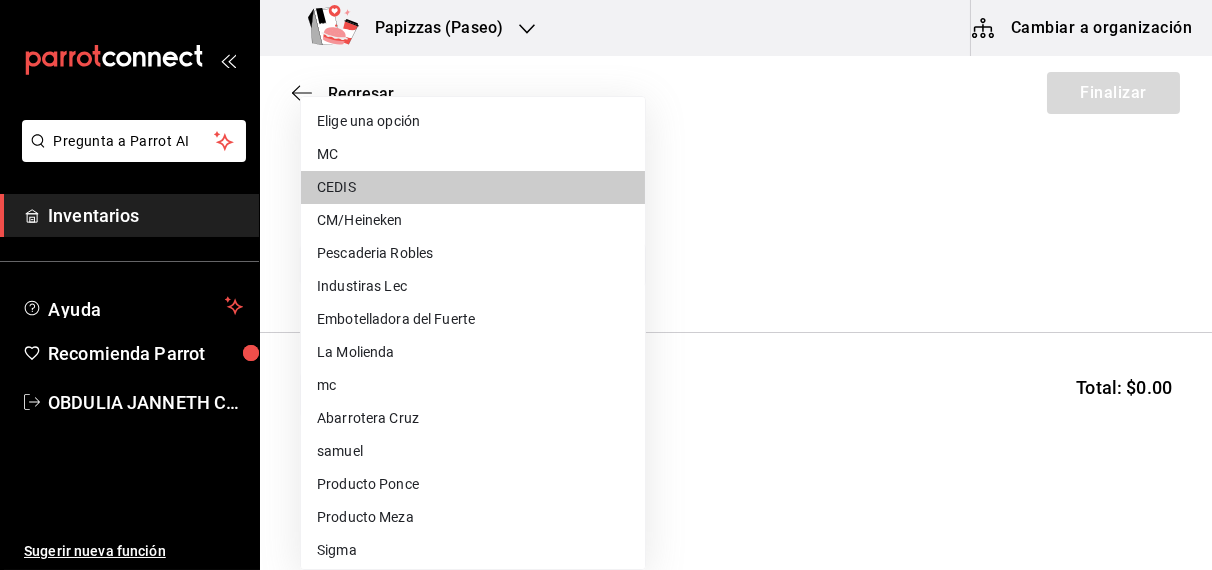 click on "Embotelladora del Fuerte" at bounding box center (473, 319) 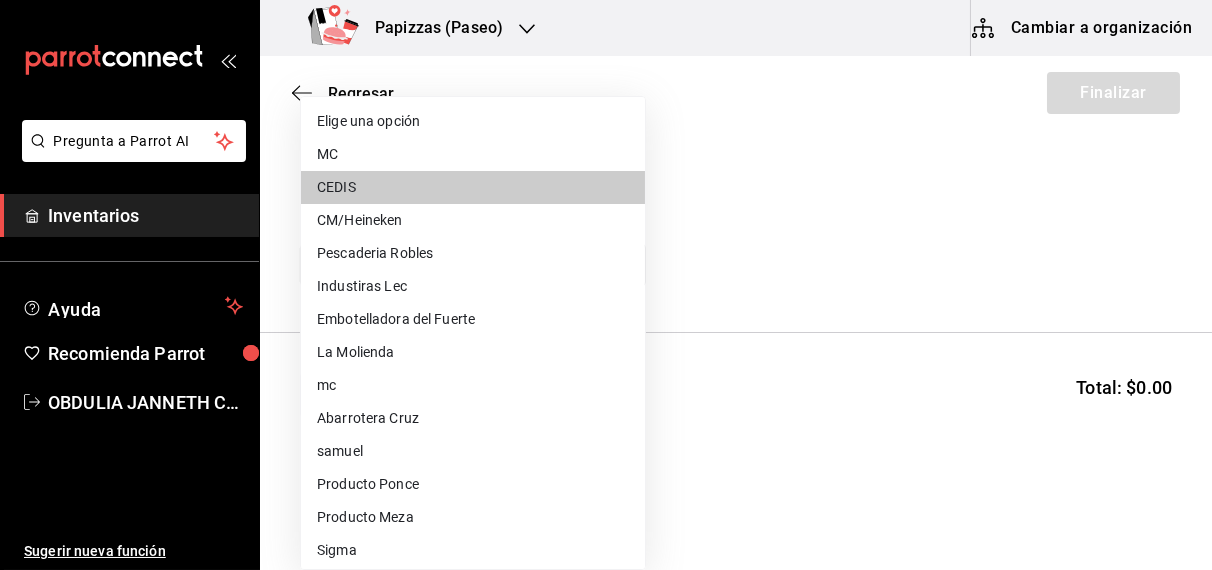 type on "2a449e60-1878-40e8-ba60-5a9907f89e6b" 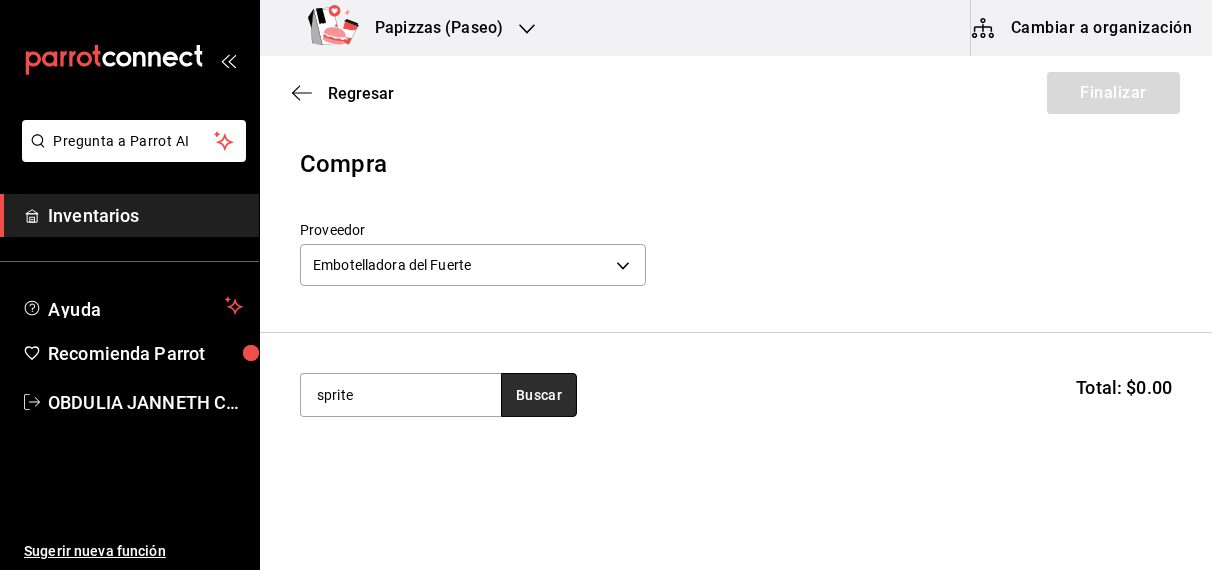 click on "Buscar" at bounding box center [539, 395] 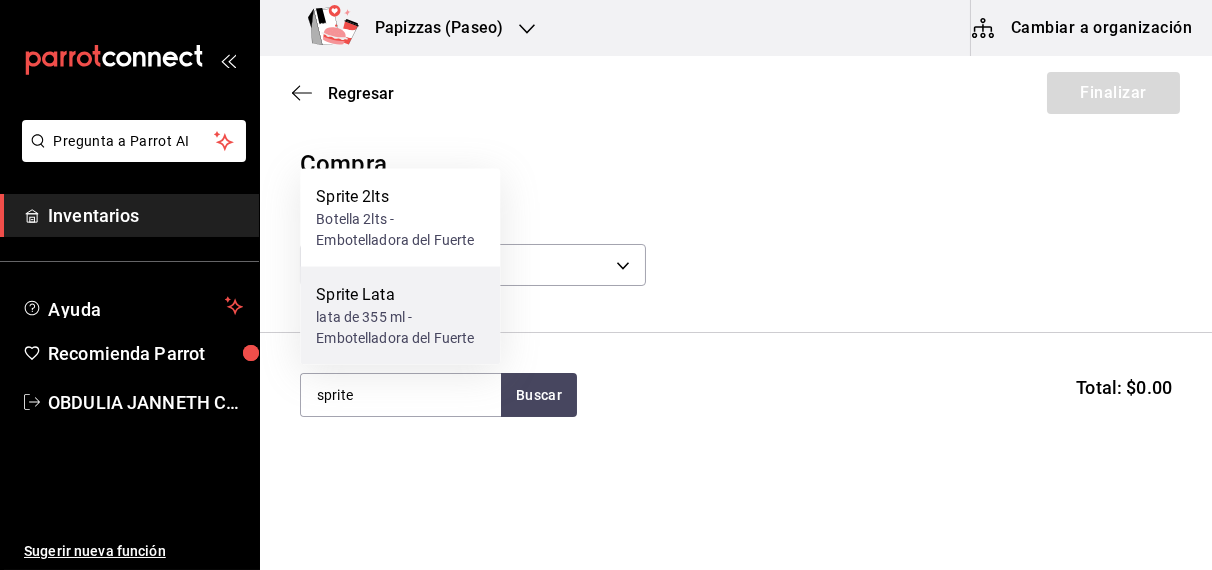 click on "lata de 355 ml  - Embotelladora del Fuerte" at bounding box center [400, 328] 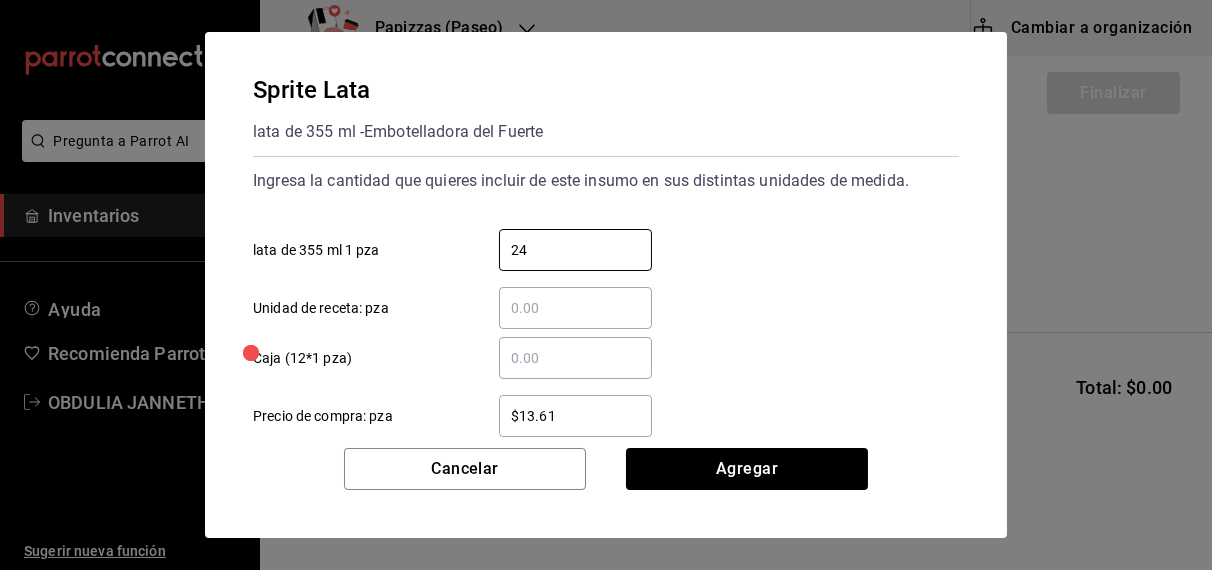type on "24" 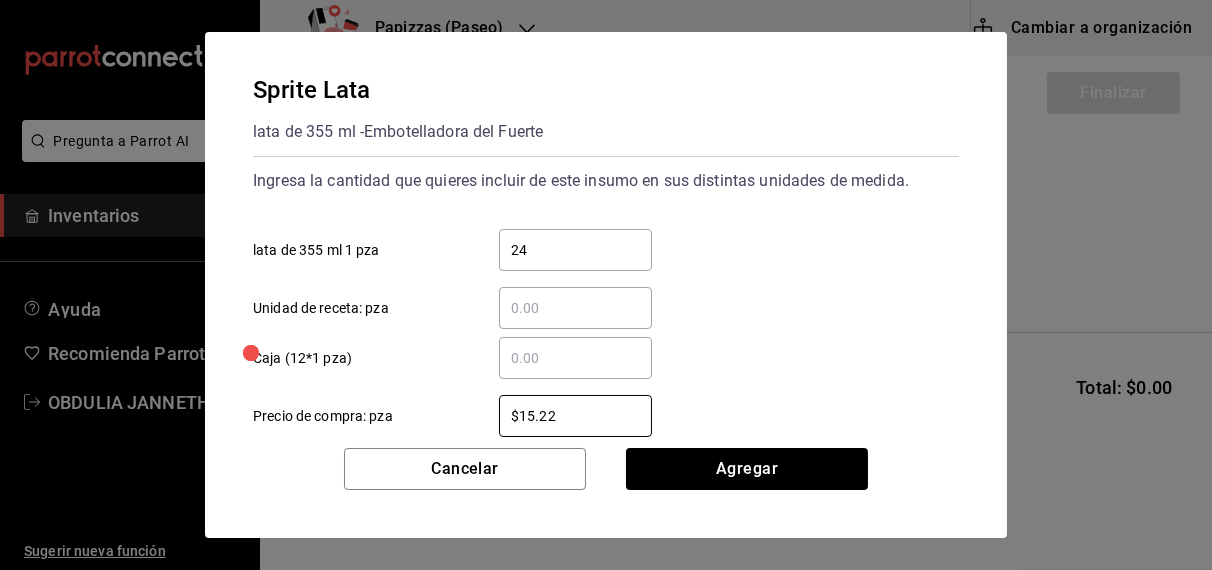 type on "$15.22" 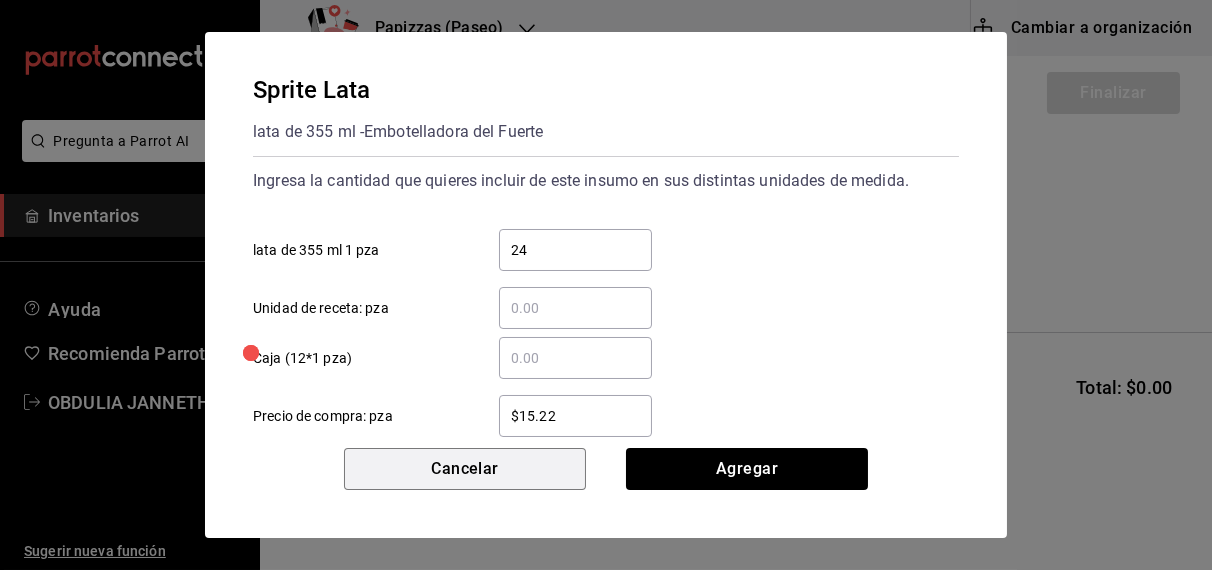type 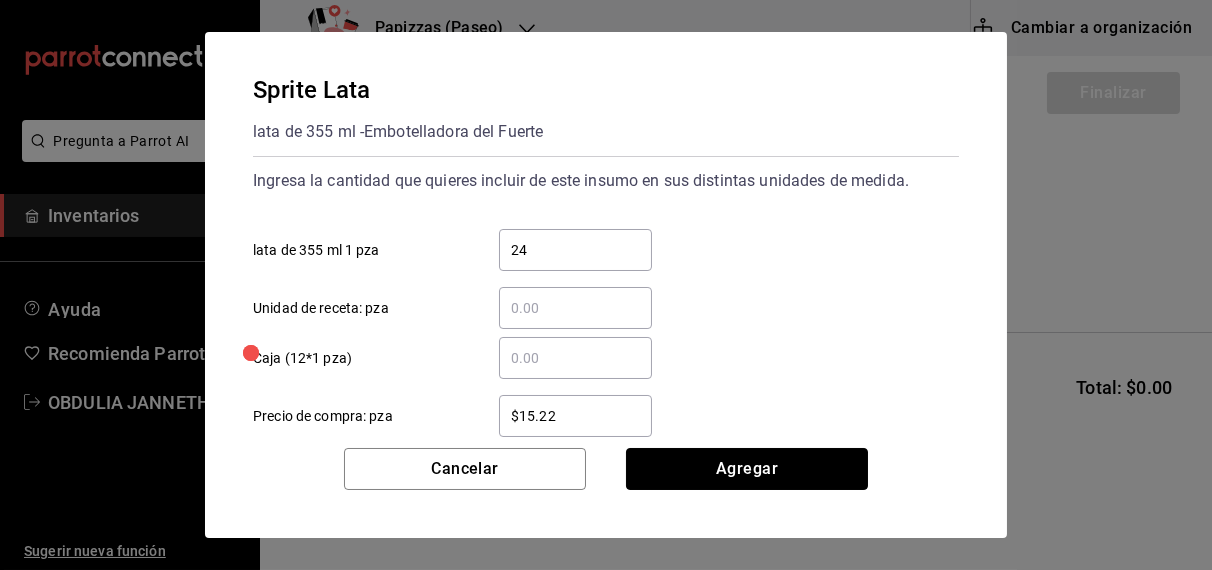 type 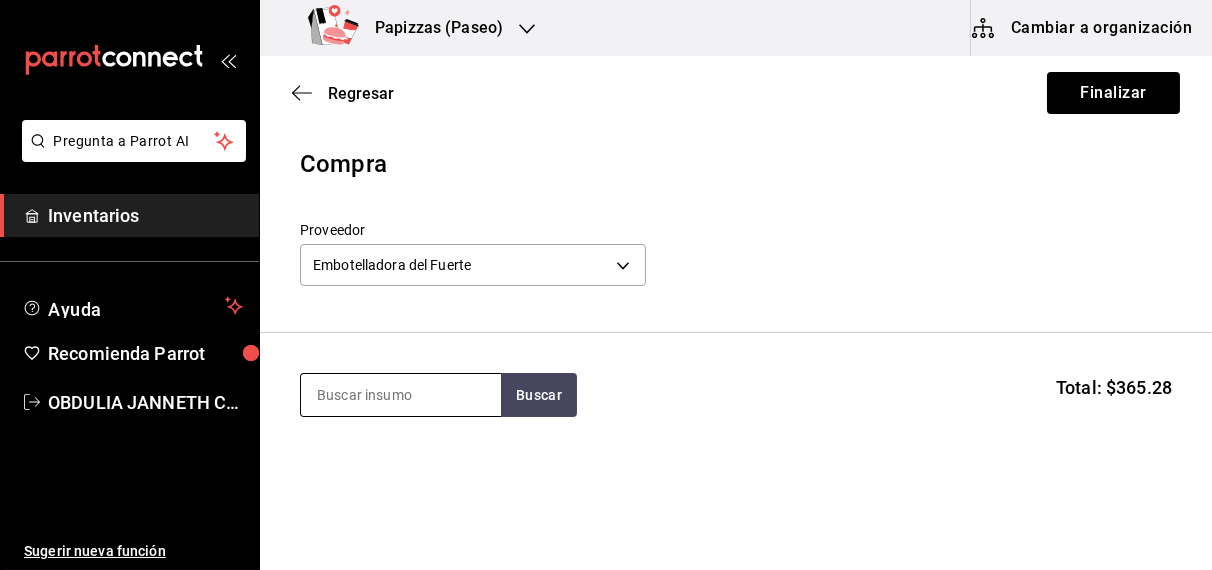 click at bounding box center (401, 395) 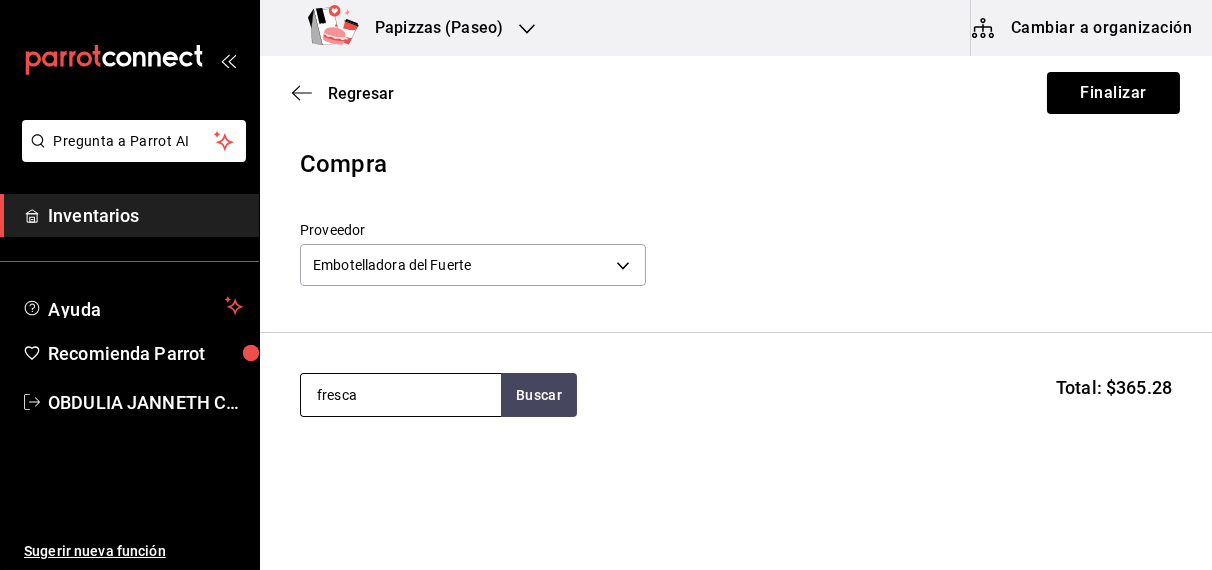 type on "fresca" 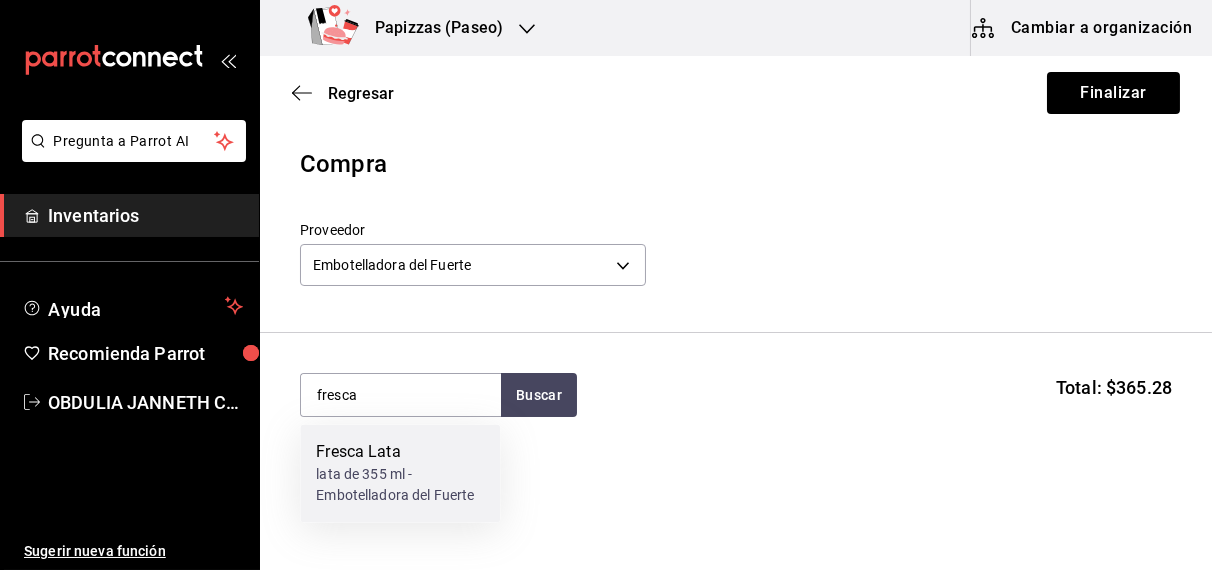 click on "lata de 355 ml  - Embotelladora del Fuerte" at bounding box center (400, 486) 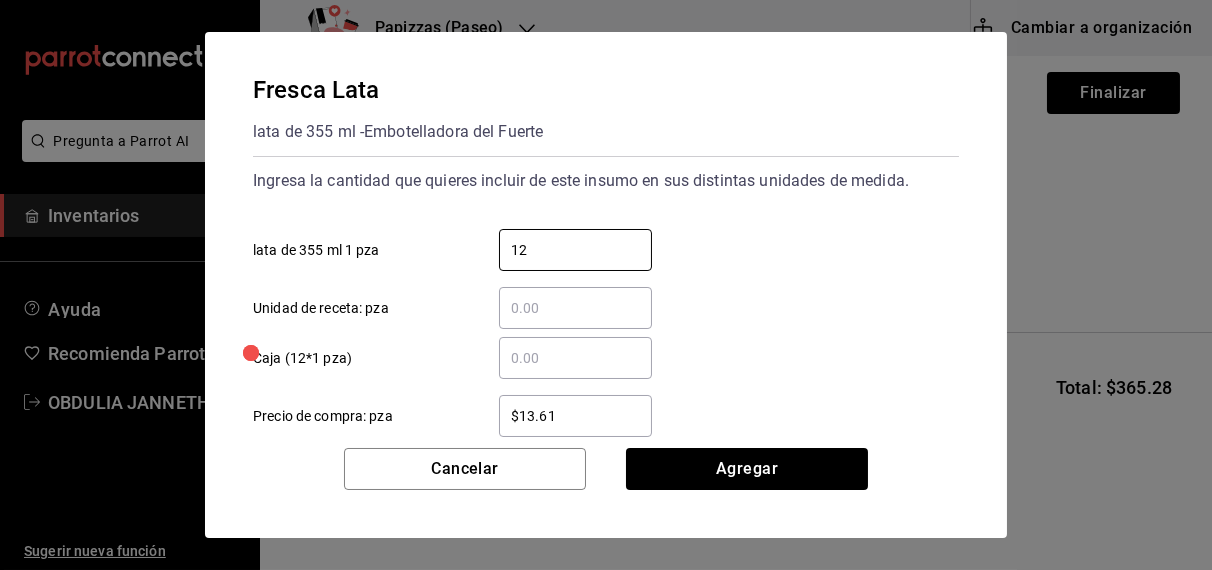type on "12" 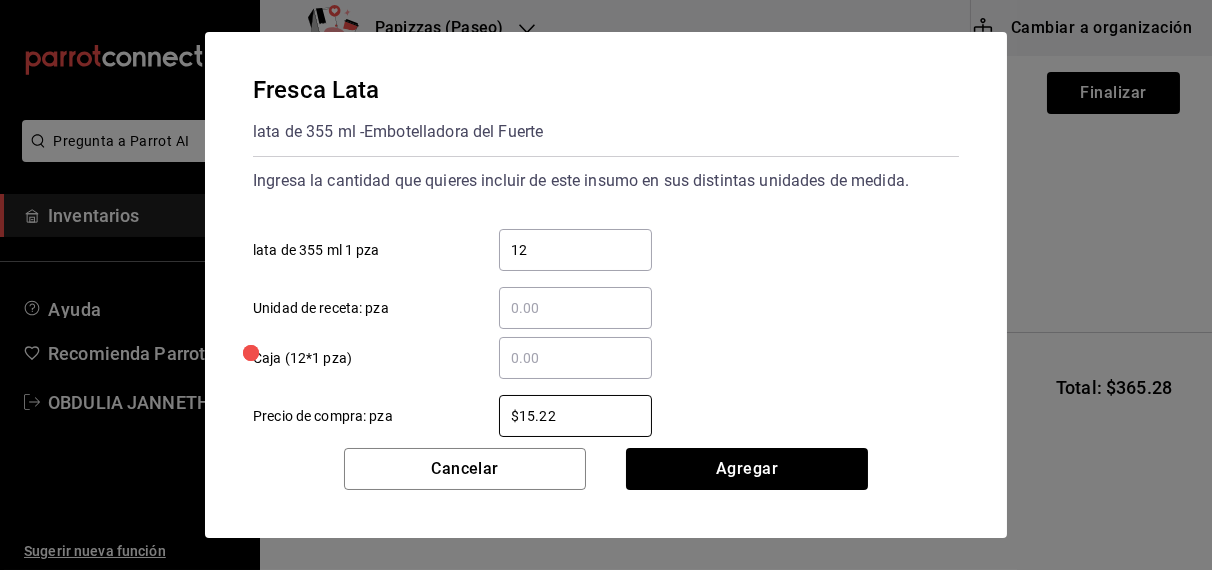 type on "$15.22" 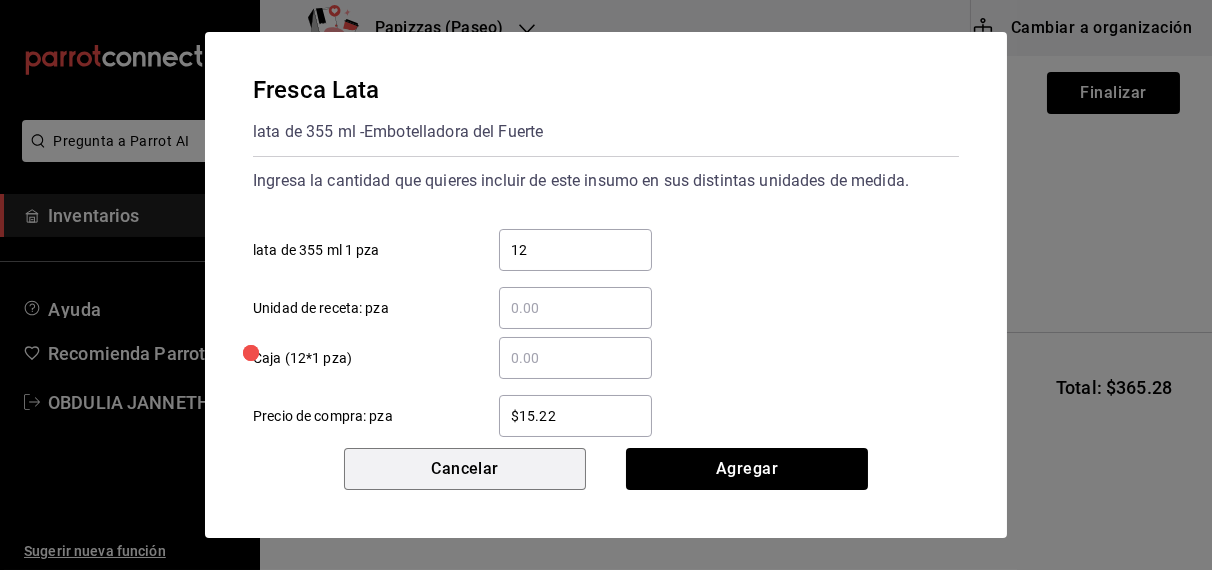 type 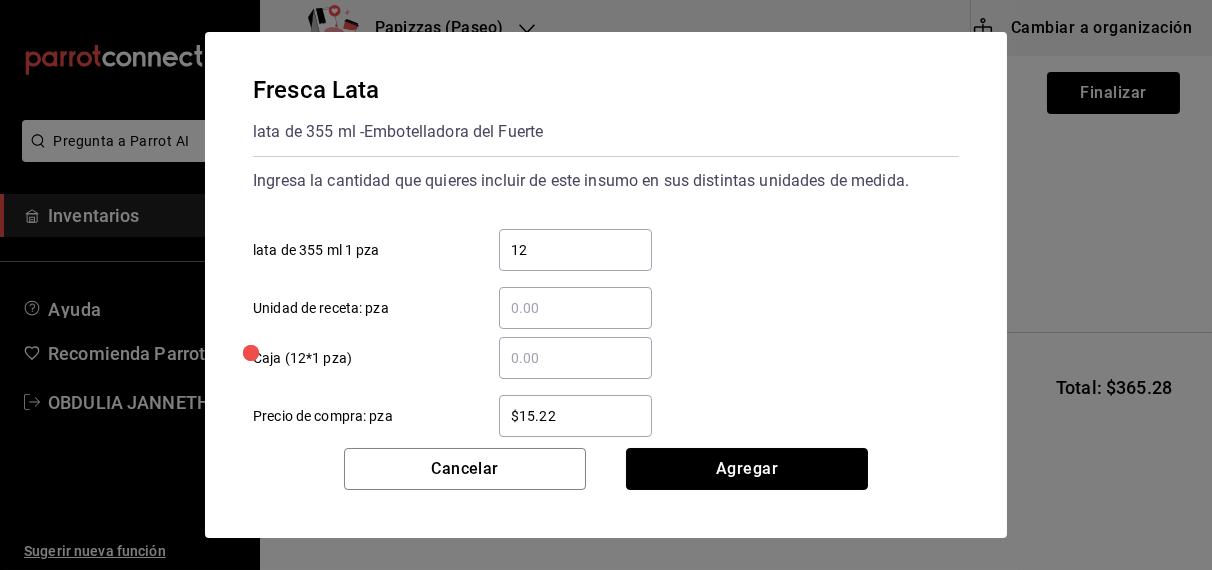 type 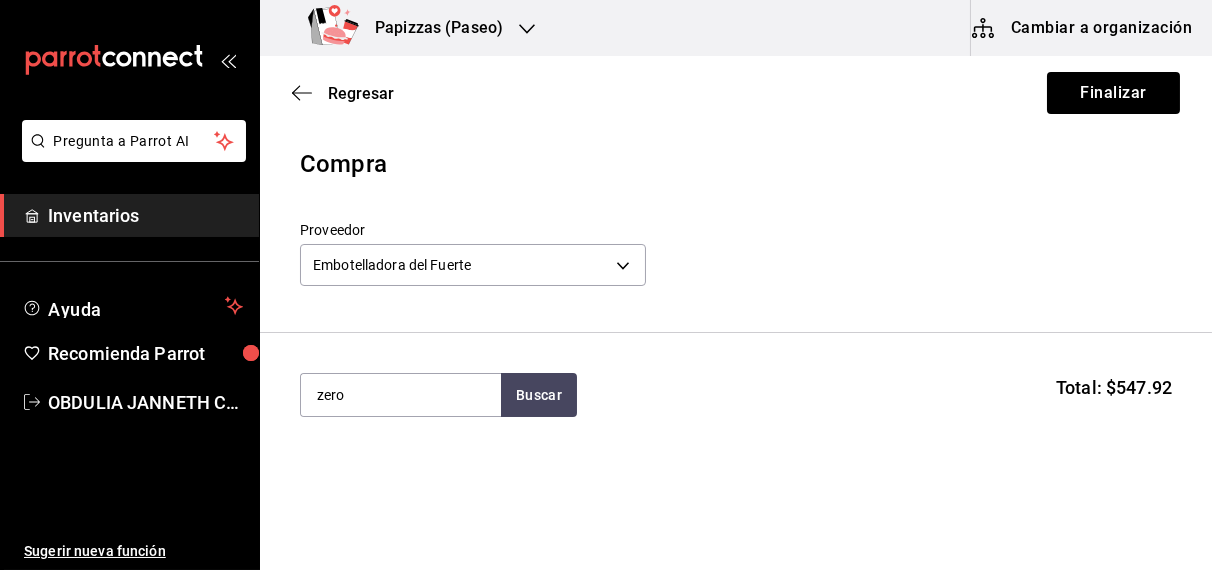 type on "zero" 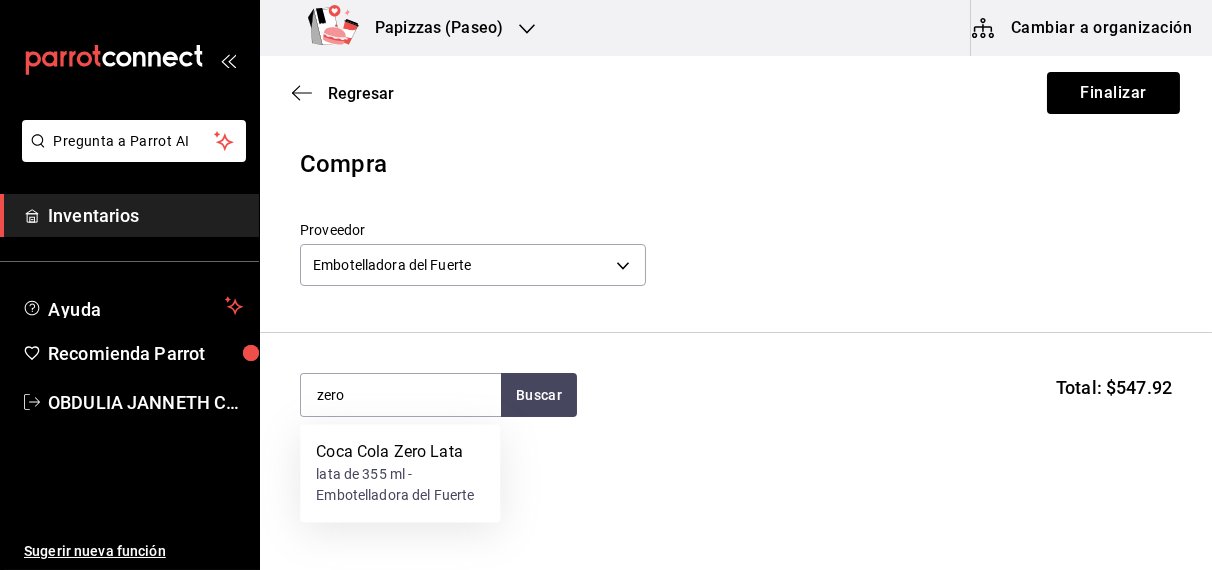click on "lata de 355 ml  - Embotelladora del Fuerte" at bounding box center (400, 486) 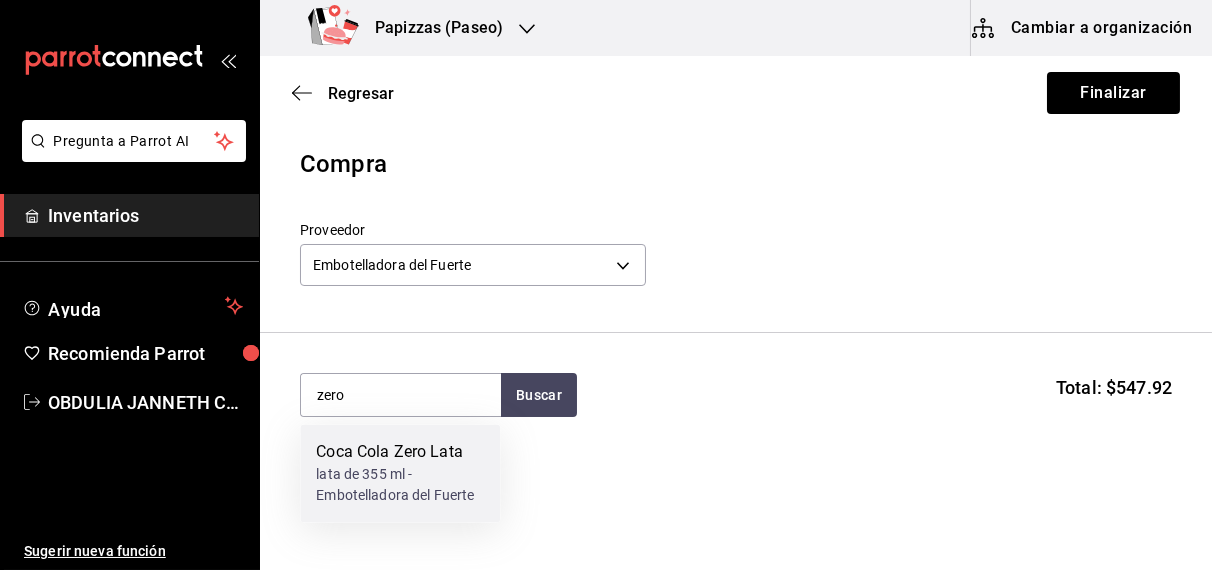 type 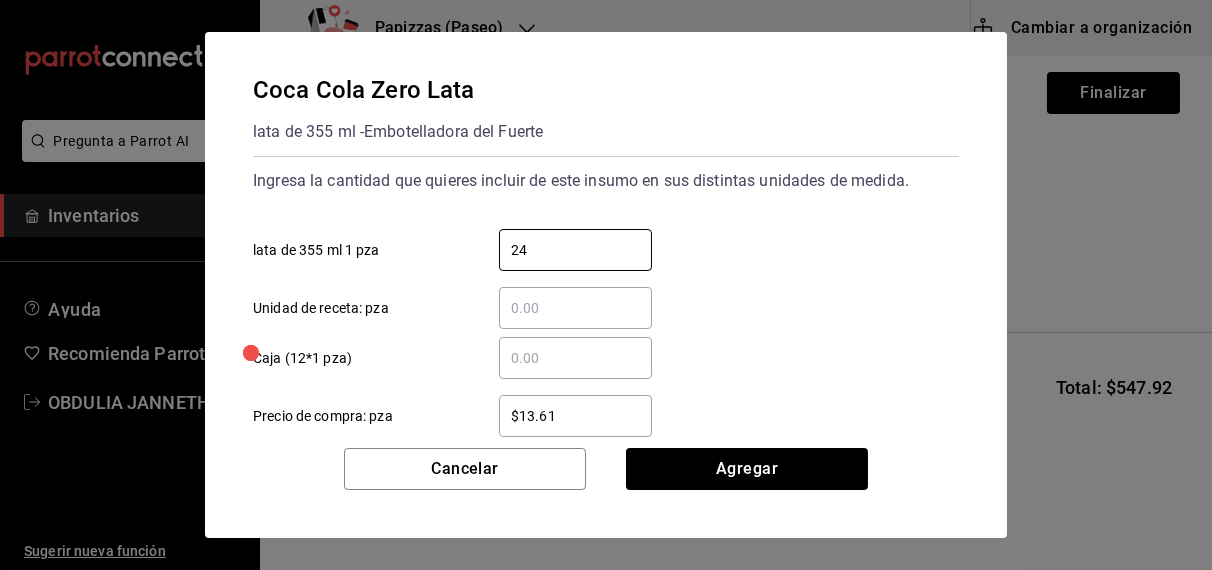 type on "24" 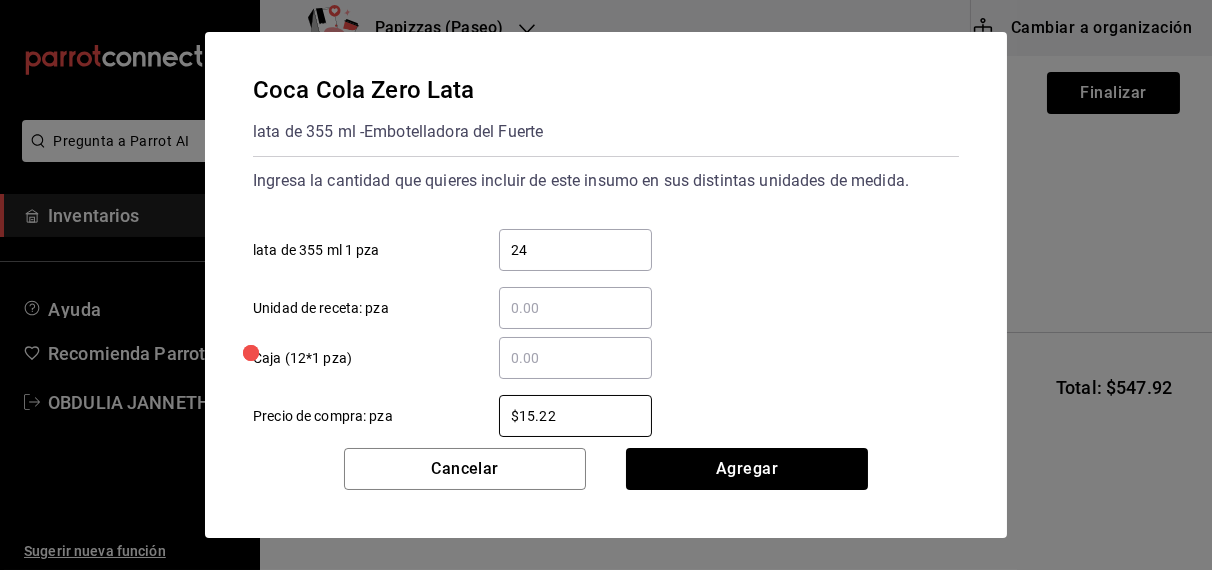 type on "$15.22" 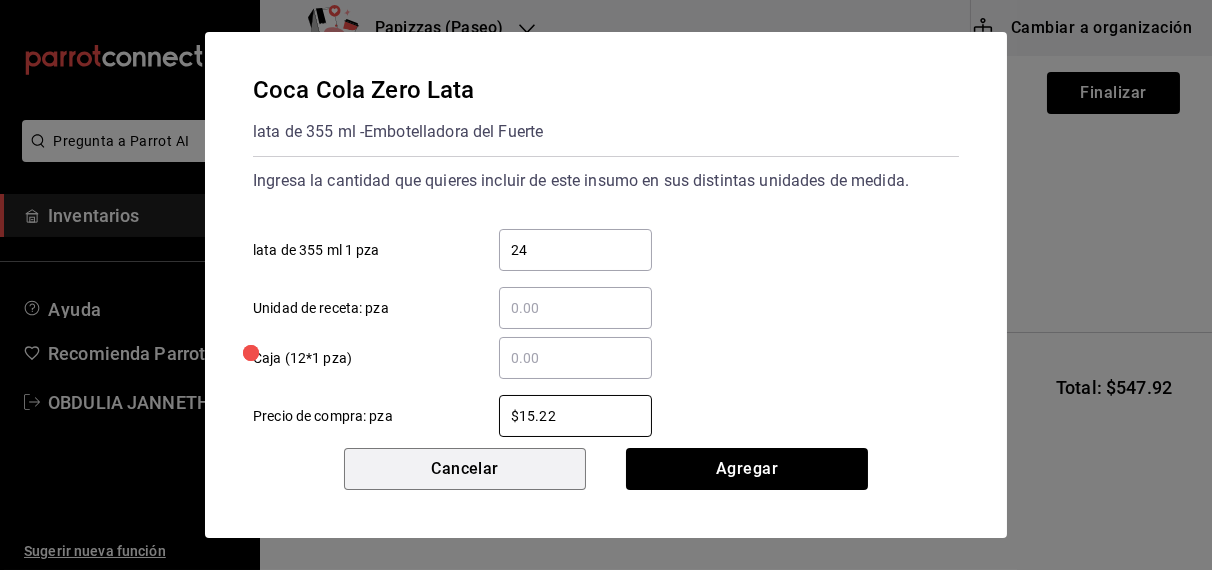type 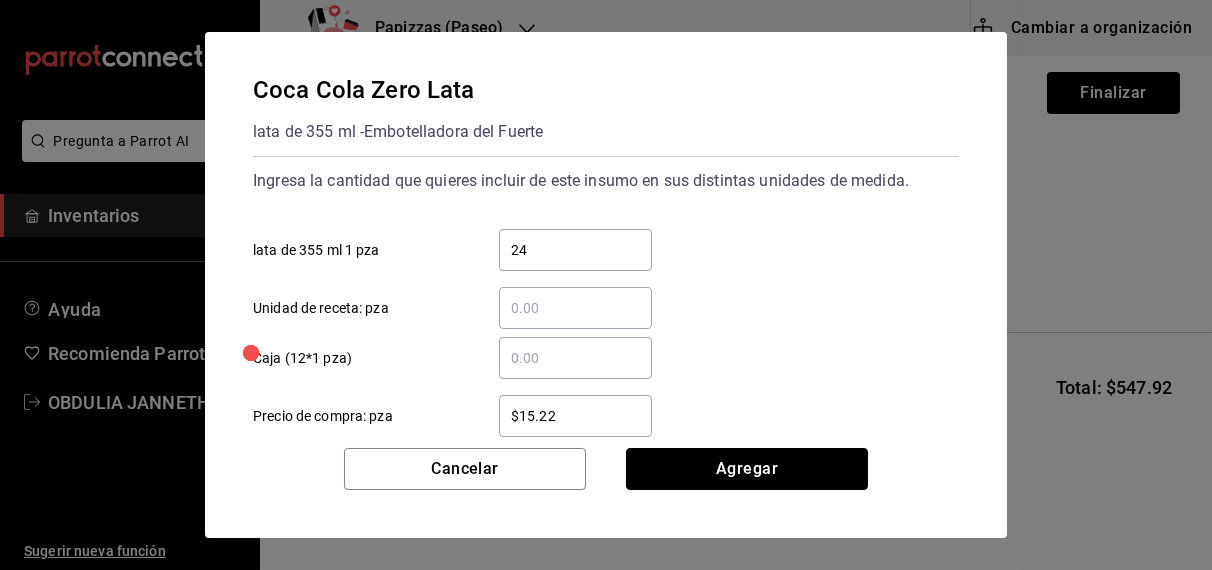 type 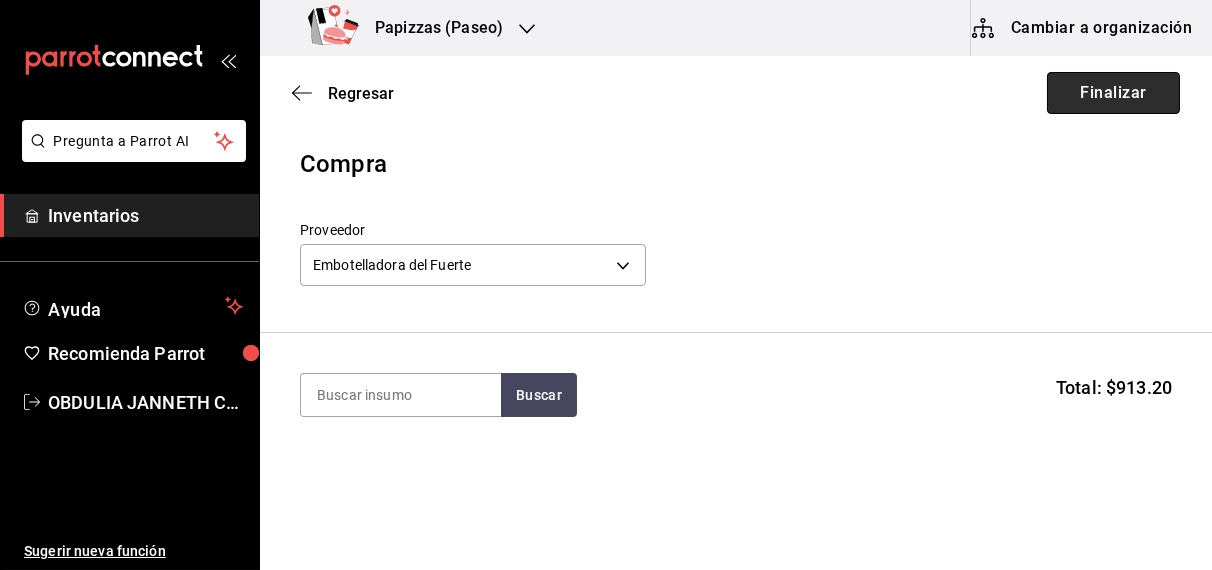 click on "Finalizar" at bounding box center [1113, 93] 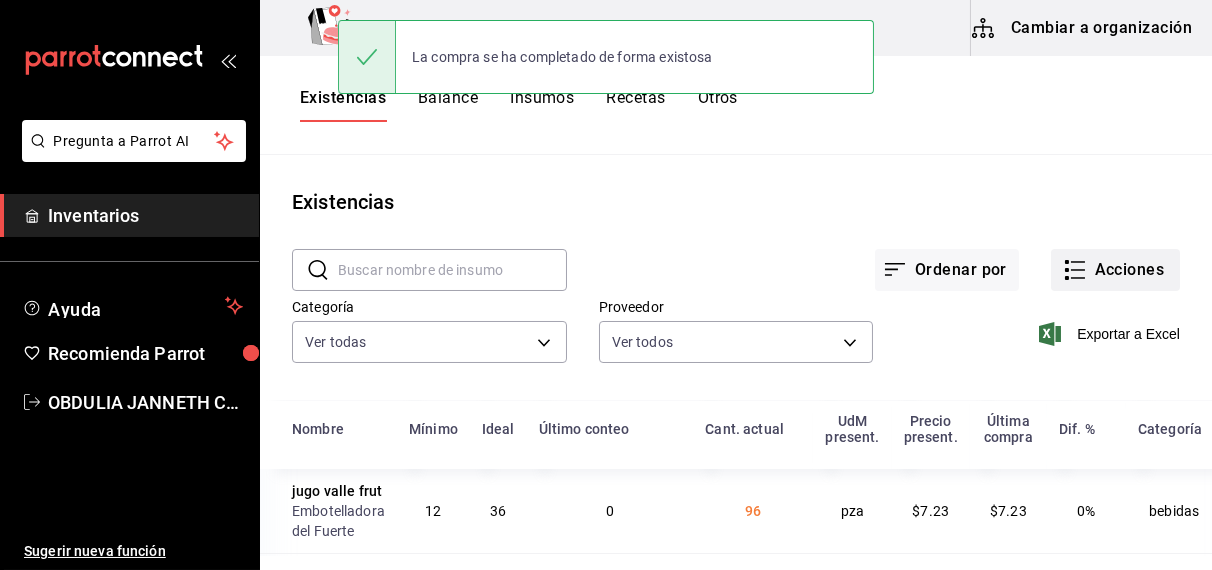 click on "Acciones" at bounding box center [1115, 270] 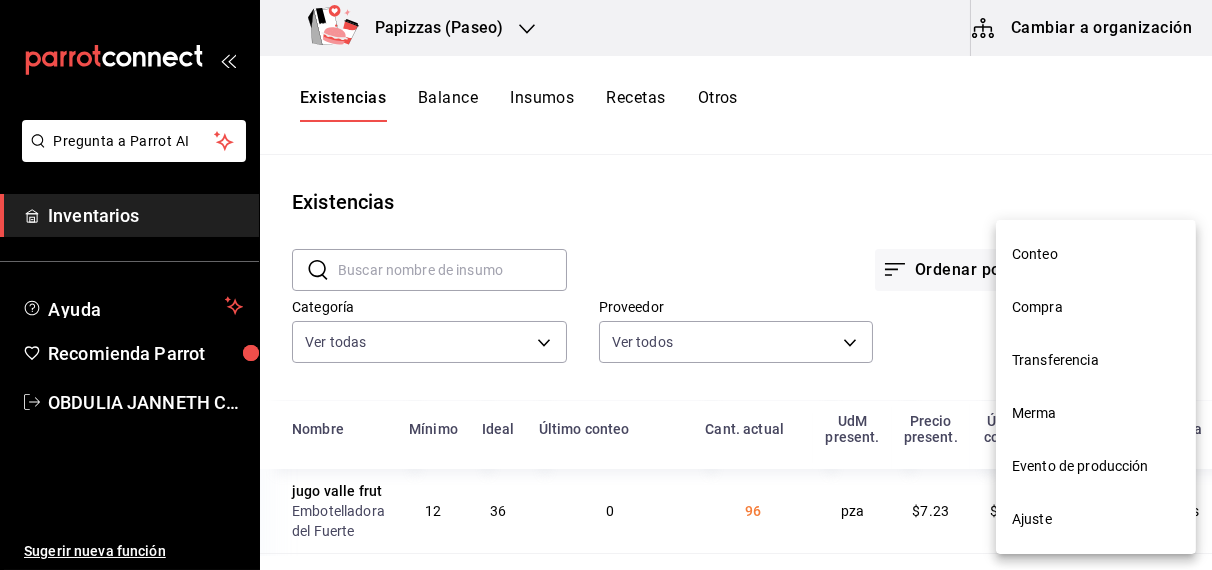 click on "Compra" at bounding box center [1096, 307] 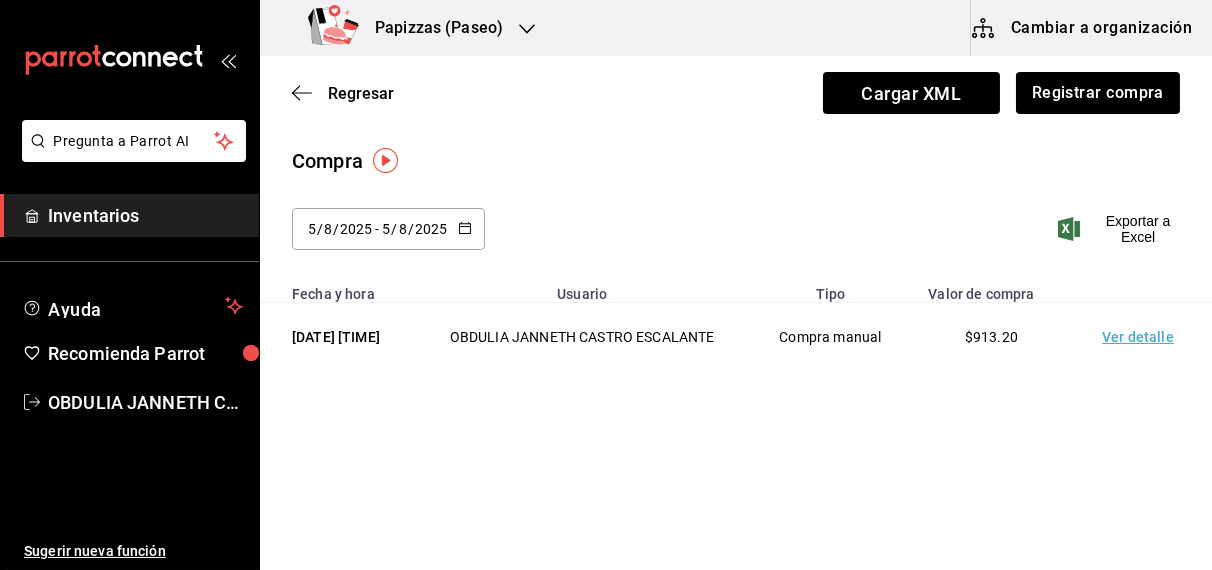 click on "Papizzas (Paseo)" at bounding box center (431, 28) 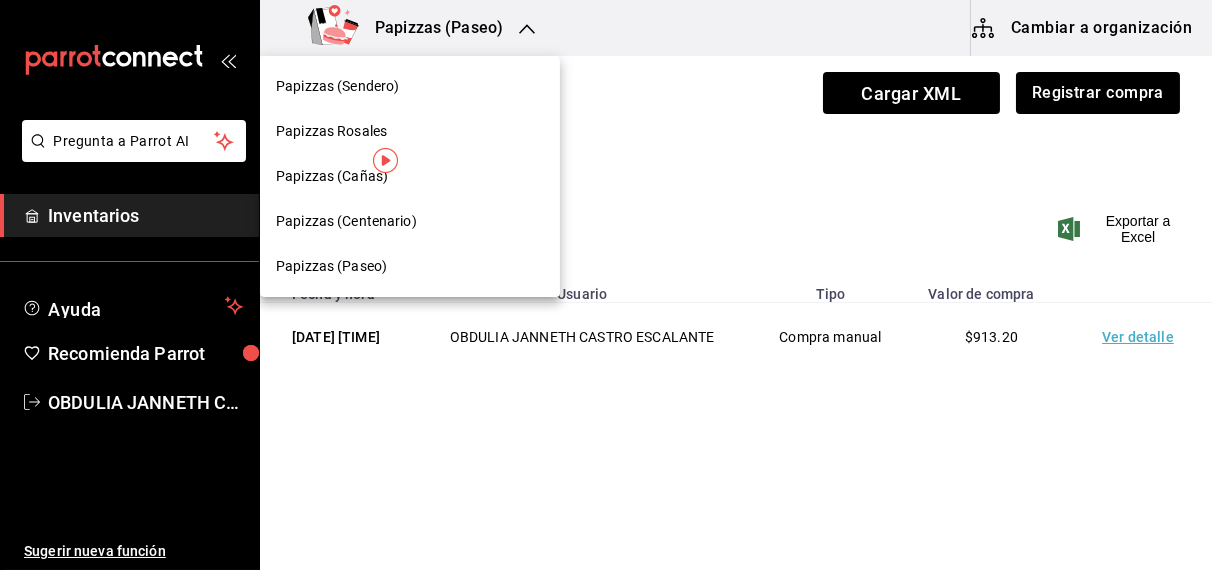 click on "Papizzas (Cañas)" at bounding box center (332, 176) 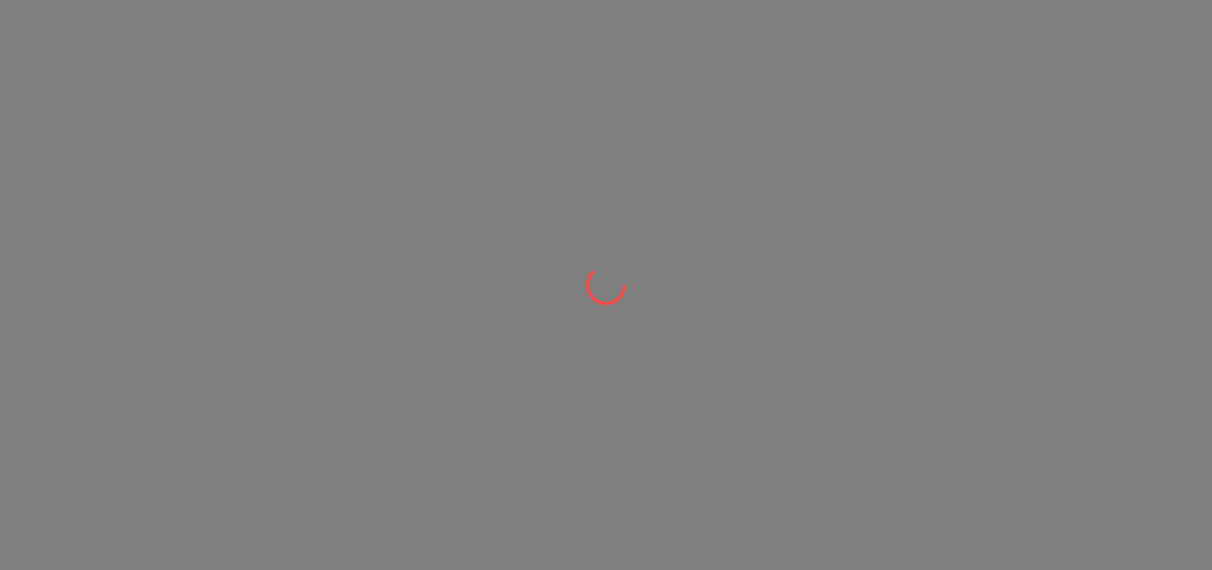 scroll, scrollTop: 0, scrollLeft: 0, axis: both 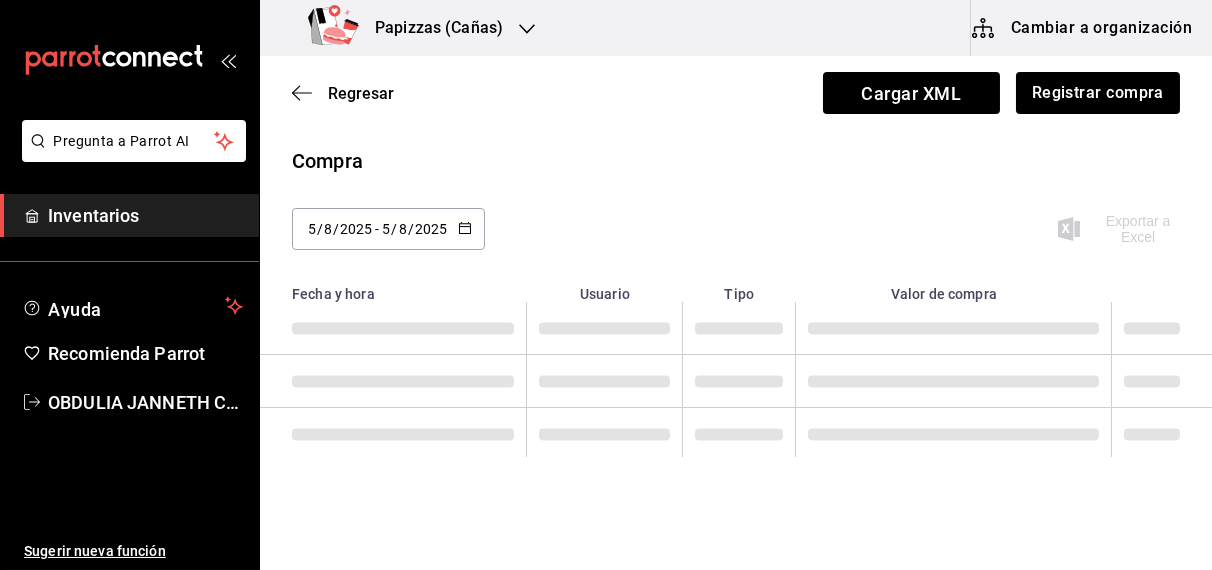 click on "Inventarios" at bounding box center [145, 215] 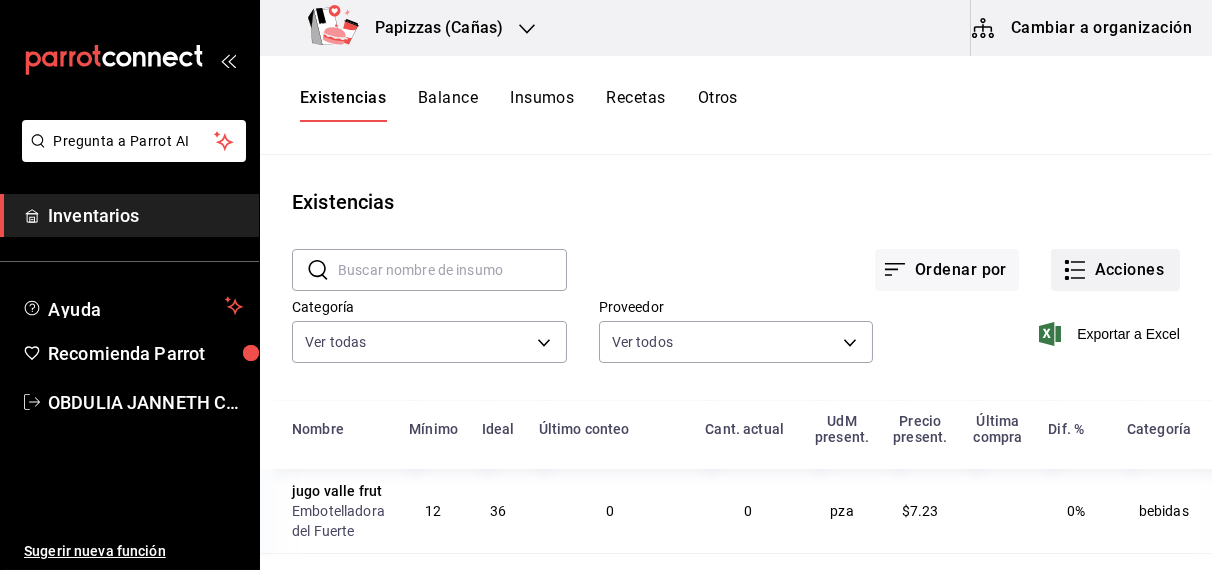 click on "Acciones" at bounding box center (1115, 270) 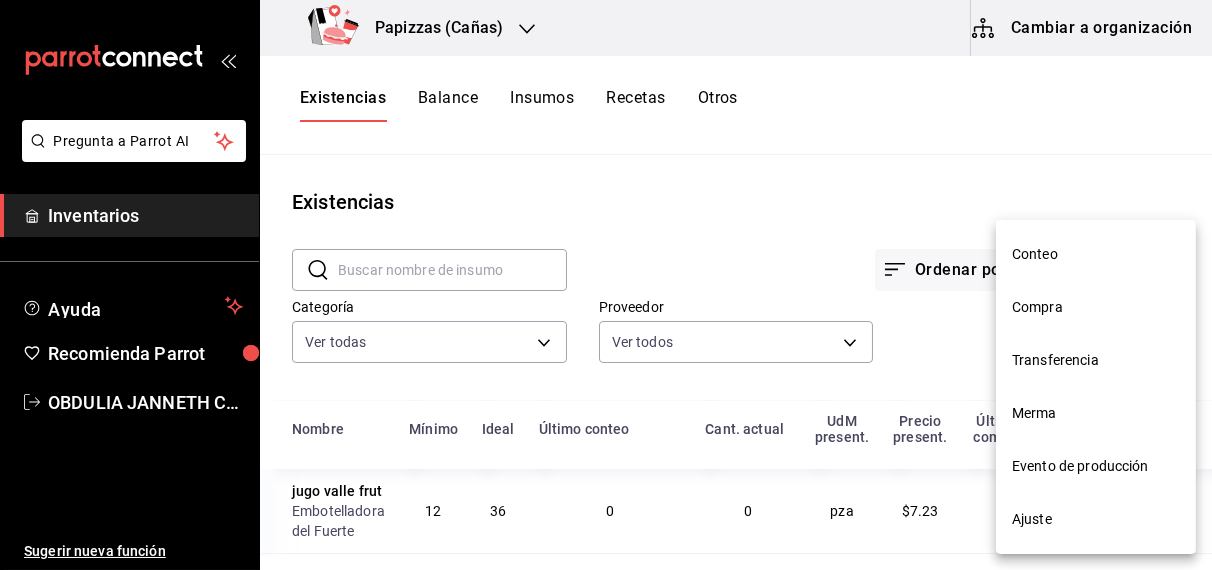 click on "Compra" at bounding box center [1096, 307] 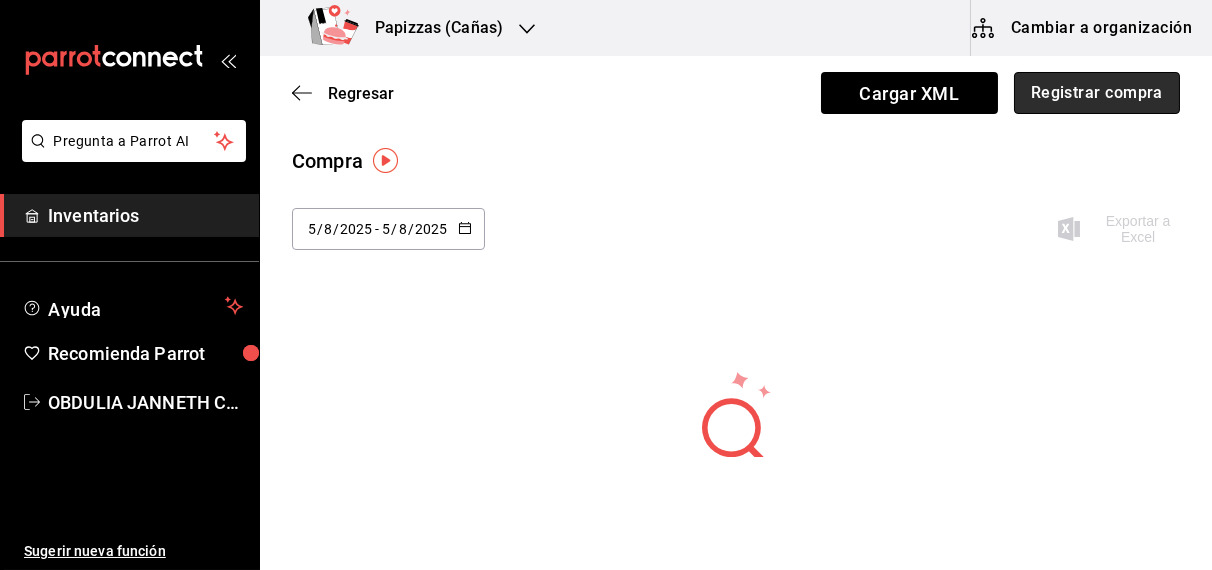 click on "Registrar compra" at bounding box center (1097, 93) 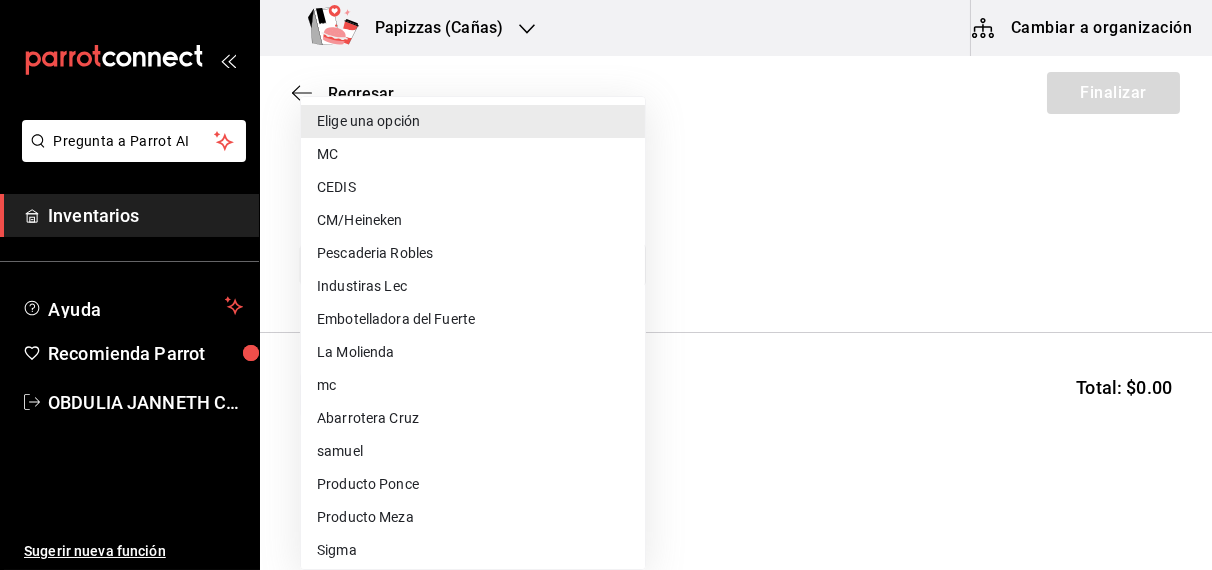 click on "Pregunta a Parrot AI Inventarios   Ayuda Recomienda Parrot   OBDULIA JANNETH CASTRO ESCALANTE   Sugerir nueva función   Papizzas (Cañas) Cambiar a organización Regresar Finalizar Compra Proveedor Elige una opción default Buscar Total: $0.00 No hay insumos a mostrar. Busca un insumo para agregarlo a la lista Pregunta a Parrot AI Inventarios   Ayuda Recomienda Parrot   OBDULIA JANNETH CASTRO ESCALANTE   Sugerir nueva función   GANA 1 MES GRATIS EN TU SUSCRIPCIÓN AQUÍ ¿Recuerdas cómo empezó tu restaurante?
Hoy puedes ayudar a un colega a tener el mismo cambio que tú viviste.
Recomienda Parrot directamente desde tu Portal Administrador.
Es fácil y rápido.
🎁 Por cada restaurante que se una, ganas 1 mes gratis. Ver video tutorial Ir a video Editar Eliminar Visitar centro de ayuda (81) 2046 6363 soporte@parrotsoftware.io Visitar centro de ayuda (81) 2046 6363 soporte@parrotsoftware.io Elige una opción MC CEDIS CM/Heineken Pescaderia Robles Industiras Lec Embotelladora del Fuerte La Molienda mc" at bounding box center (606, 228) 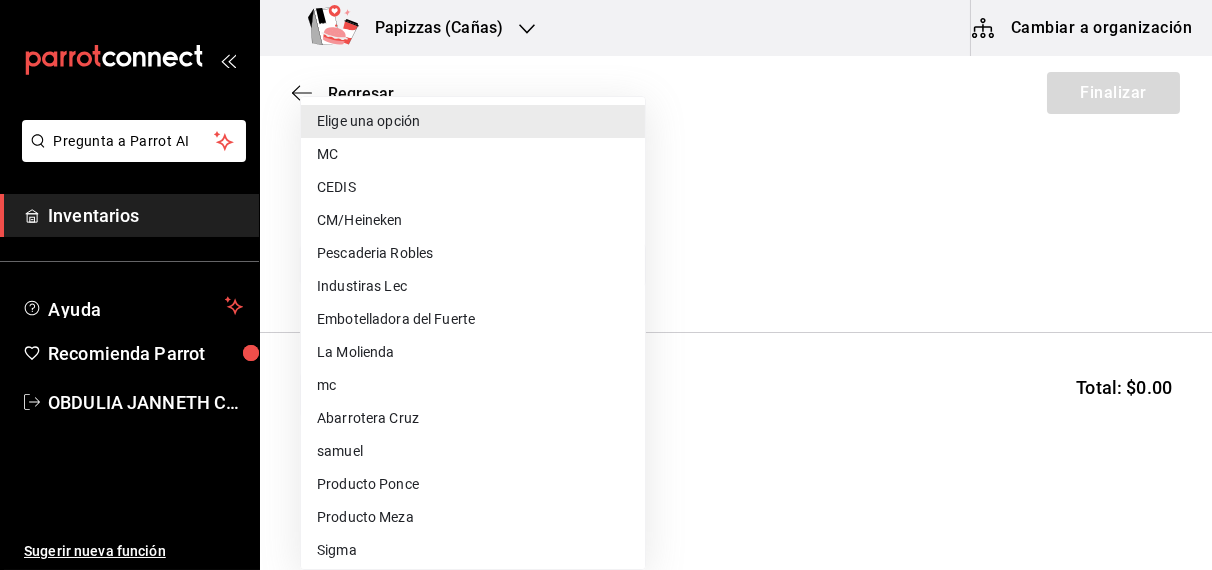click on "Embotelladora del Fuerte" at bounding box center (473, 319) 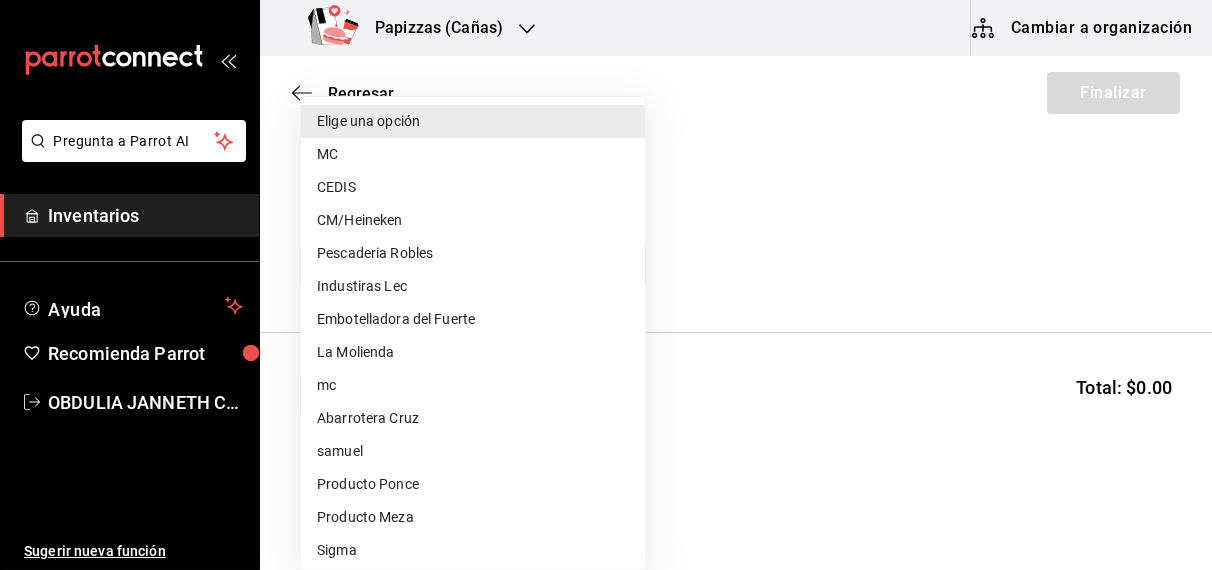 type on "2a449e60-1878-40e8-ba60-5a9907f89e6b" 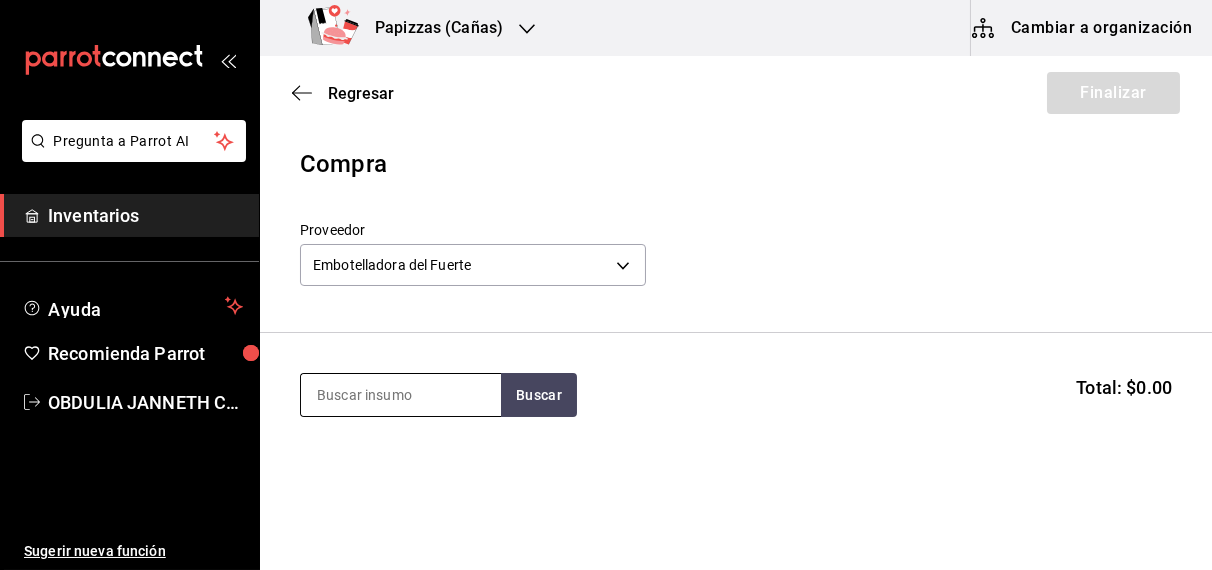 click at bounding box center (401, 395) 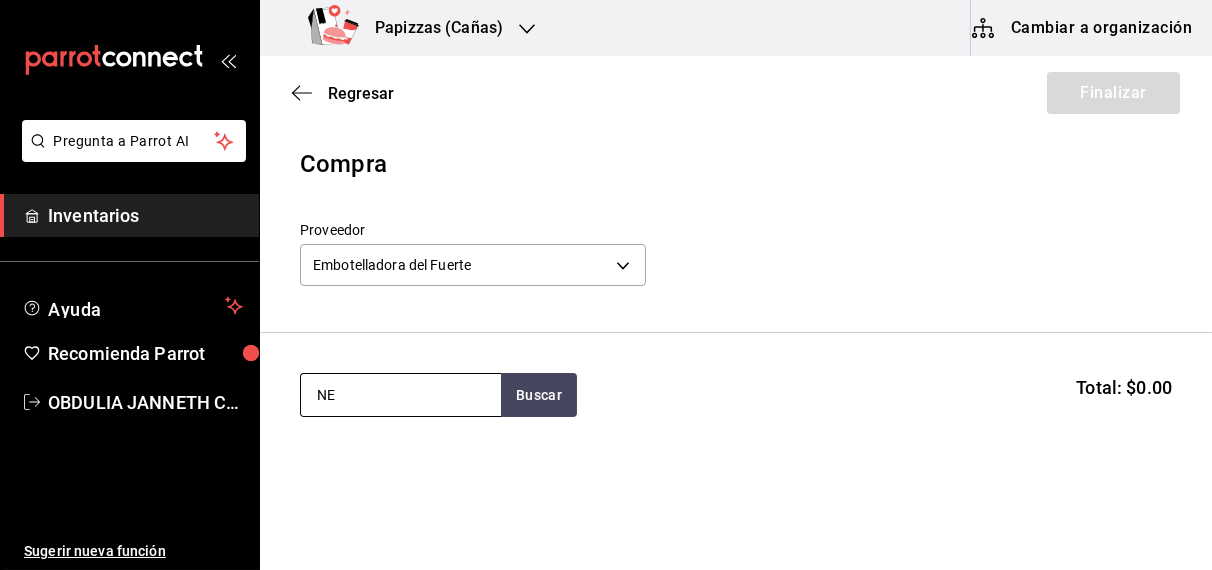 type on "N" 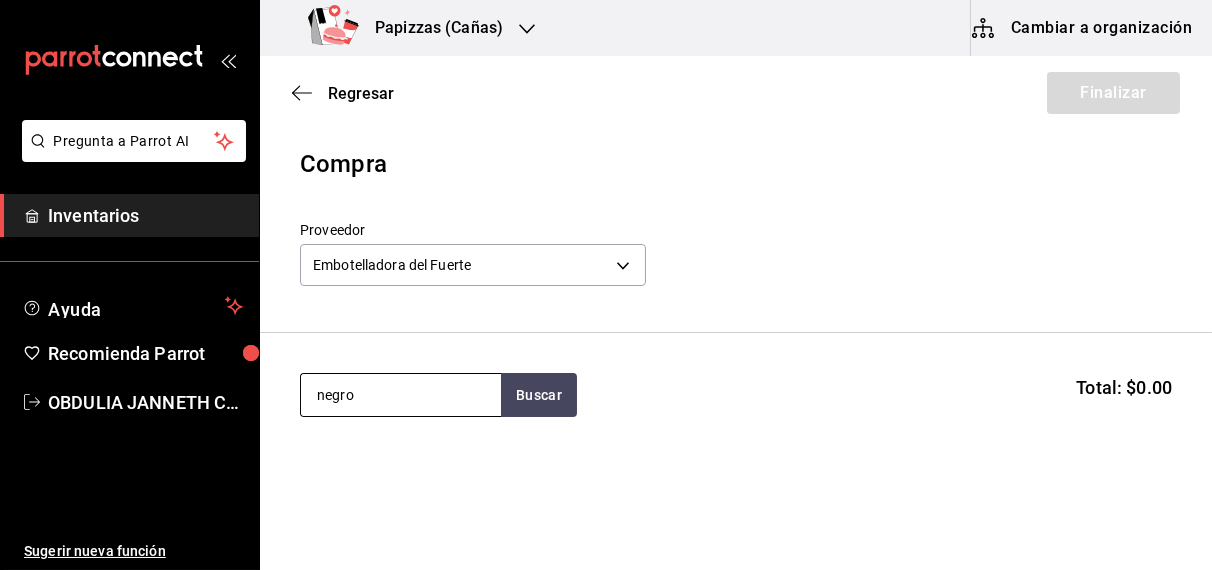 type on "negro" 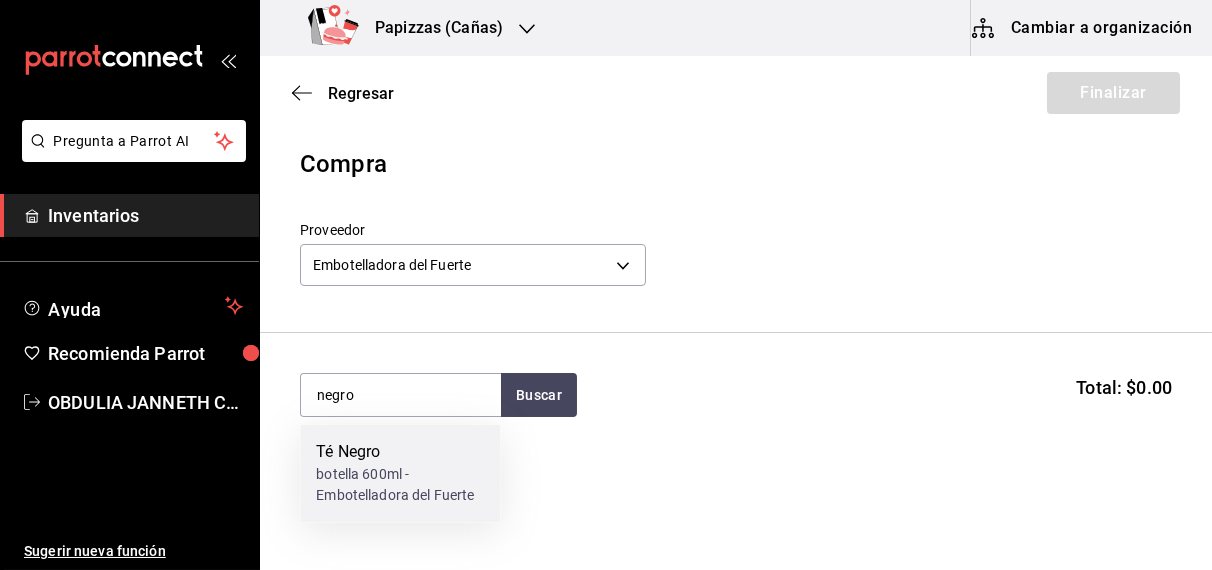 click on "botella 600ml - Embotelladora del Fuerte" at bounding box center (400, 486) 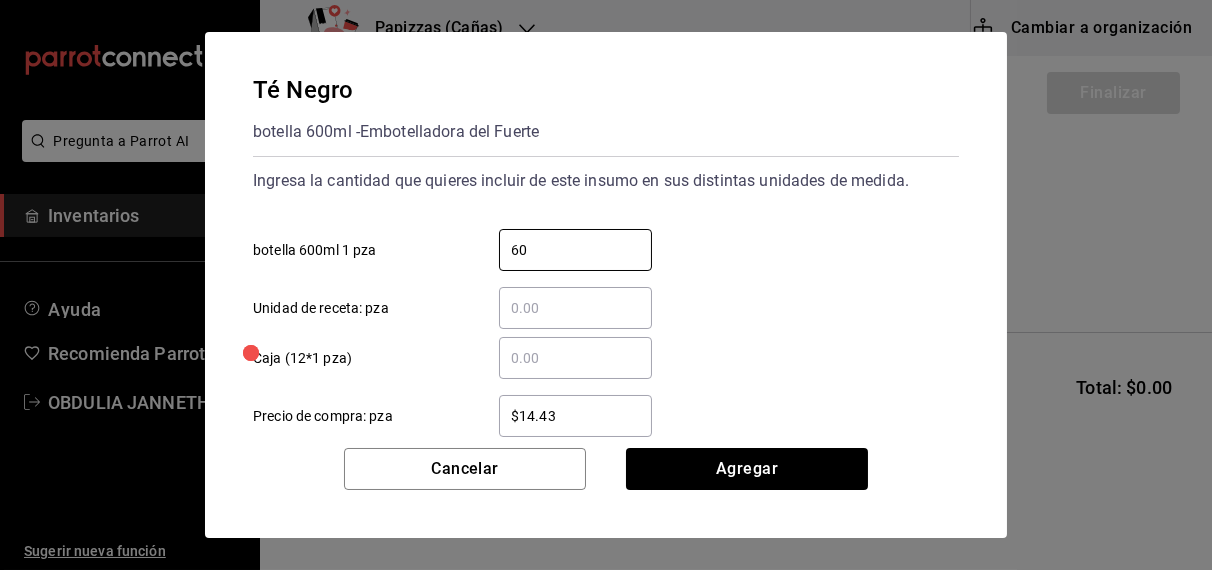 type on "60" 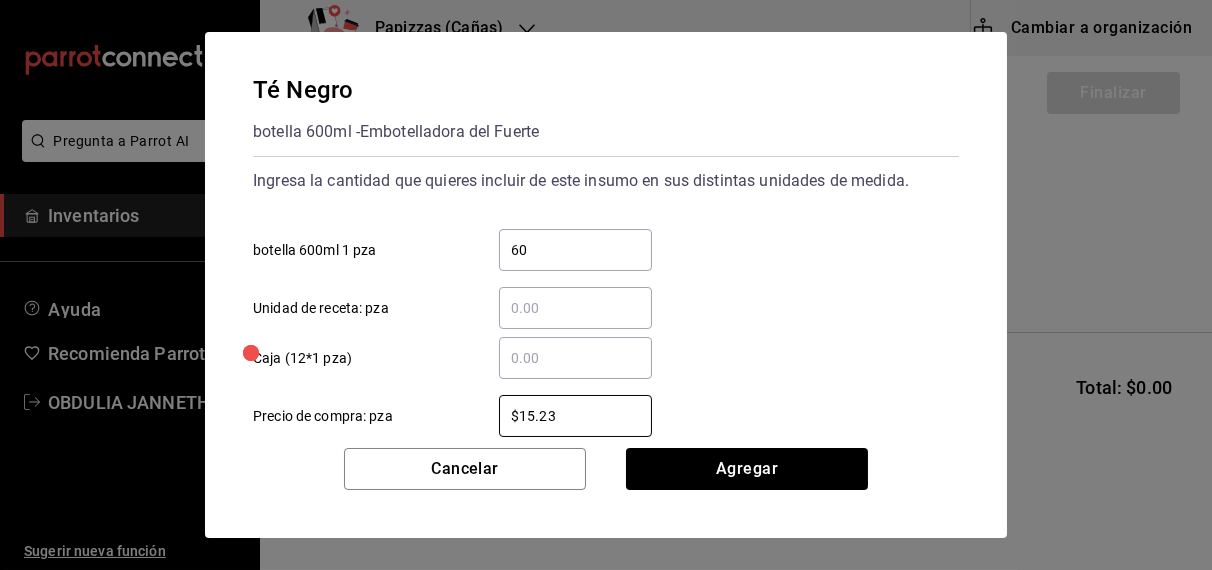 type on "$15.23" 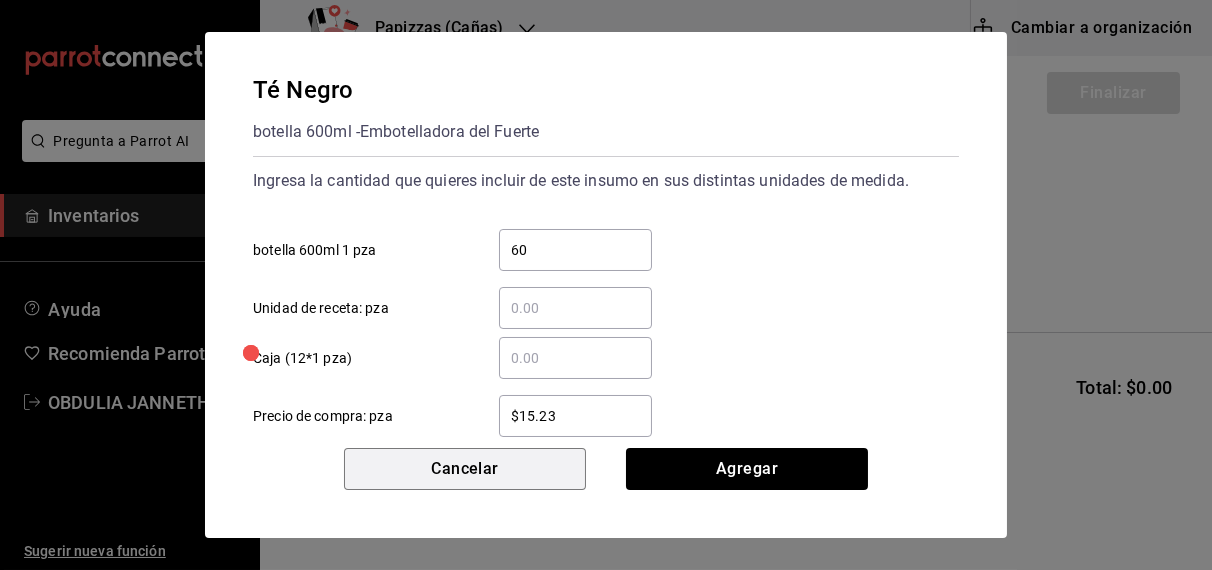 type 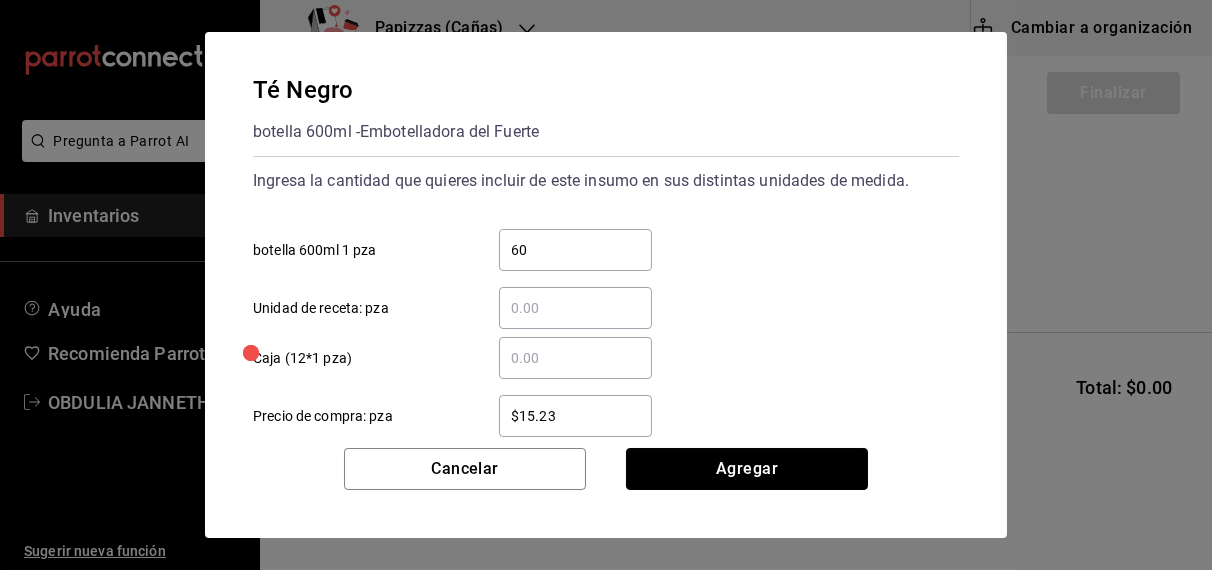 type 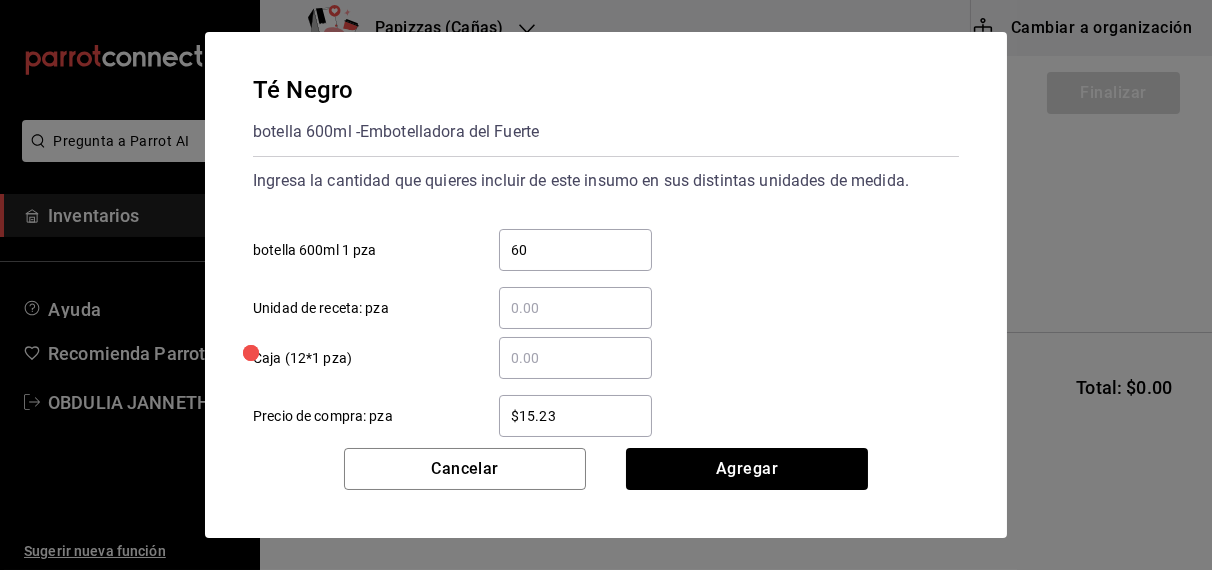 click on "$15.23" at bounding box center [575, 416] 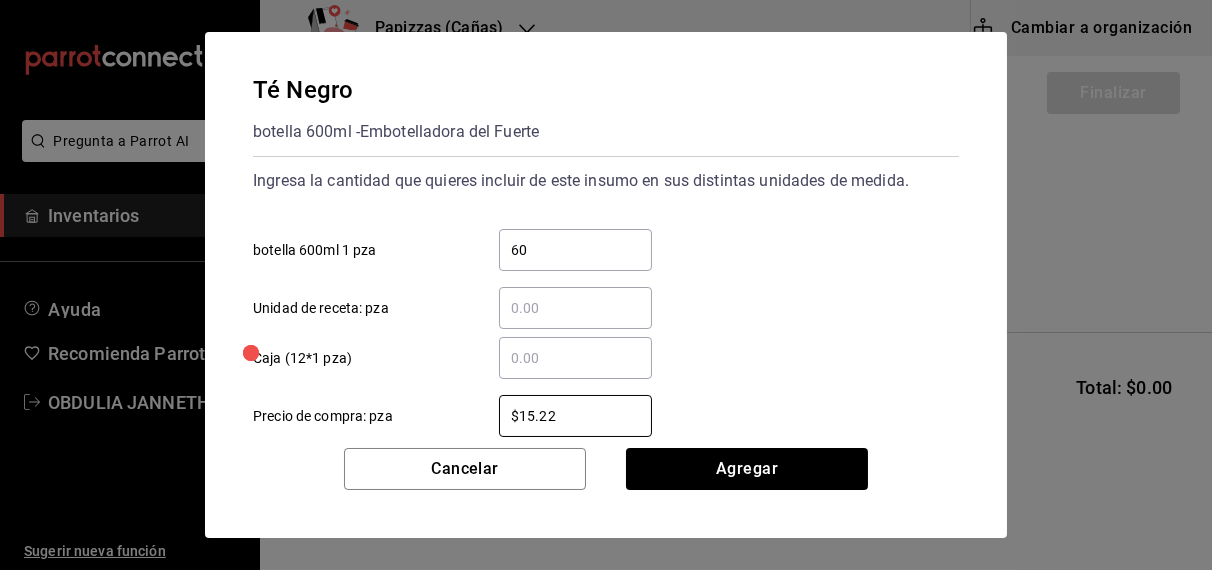 type on "$15.22" 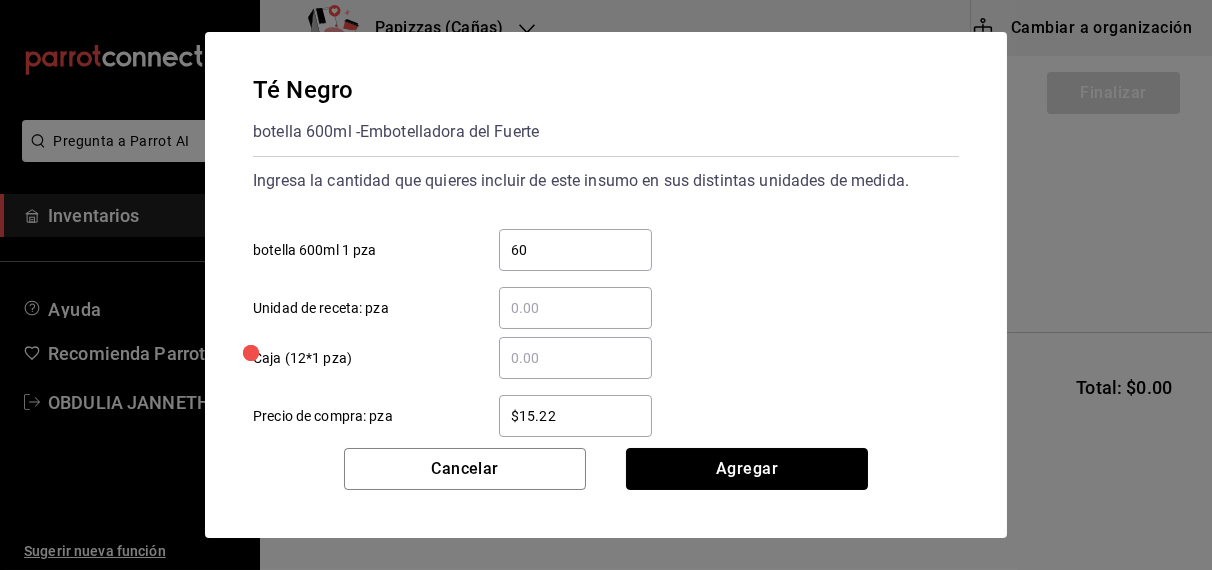 click on "Agregar" at bounding box center (747, 469) 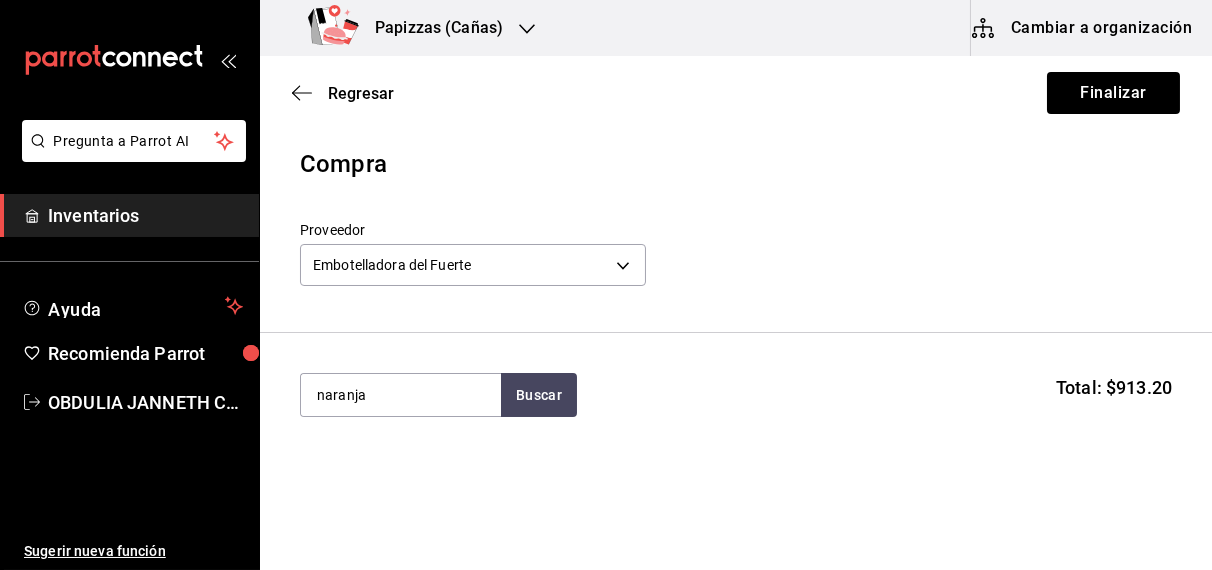 type on "naranja" 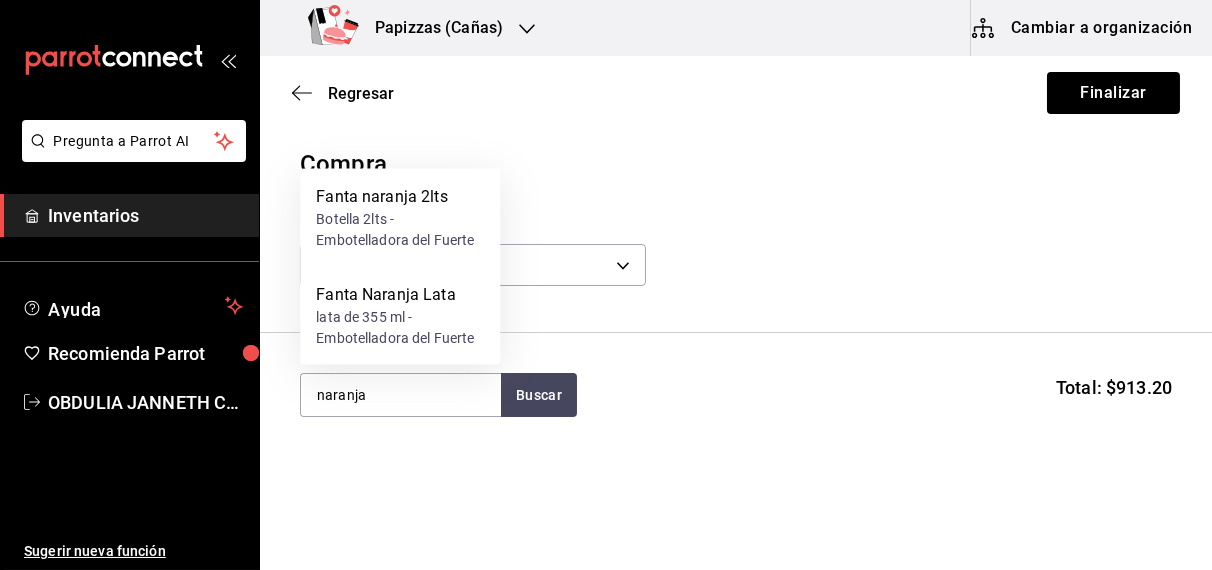 click on "lata de 355 ml  - Embotelladora del Fuerte" at bounding box center (400, 328) 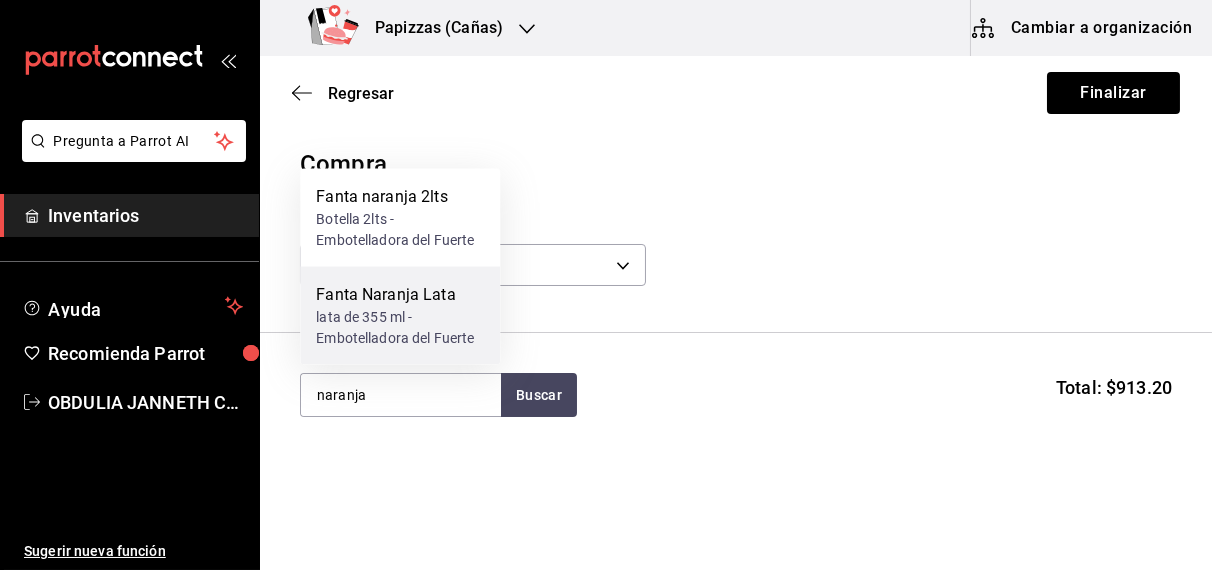 type 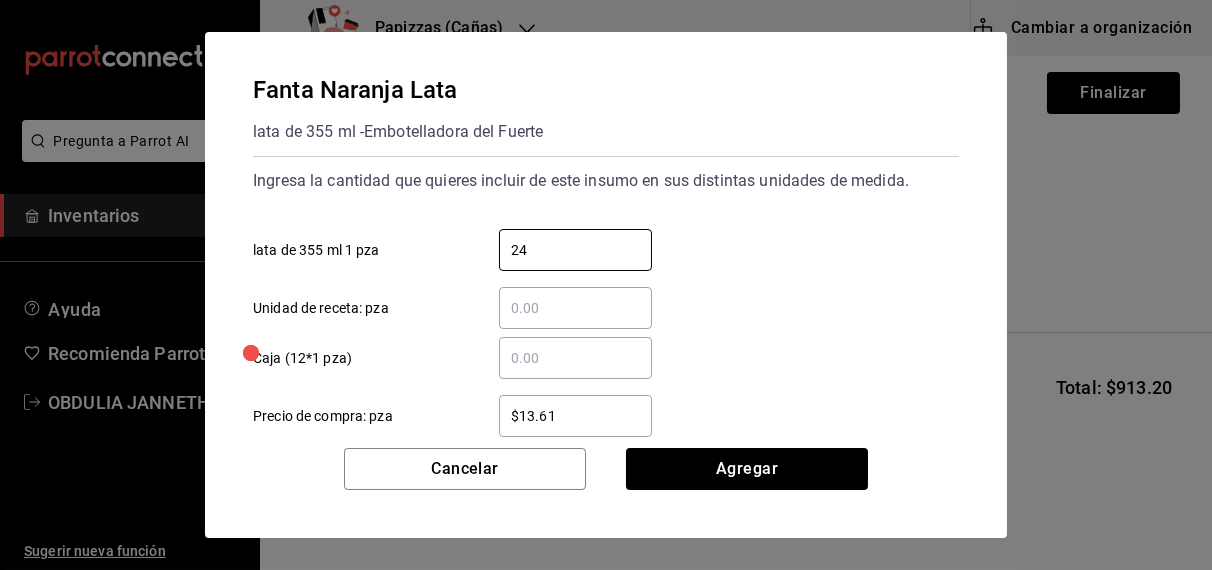 type on "24" 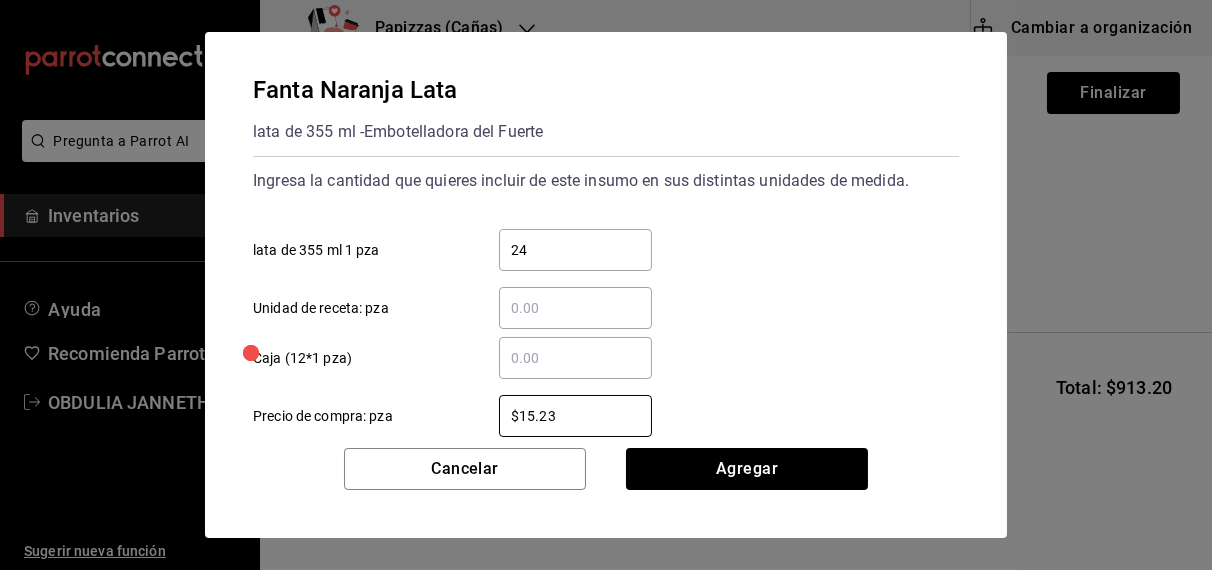 type on "$15.23" 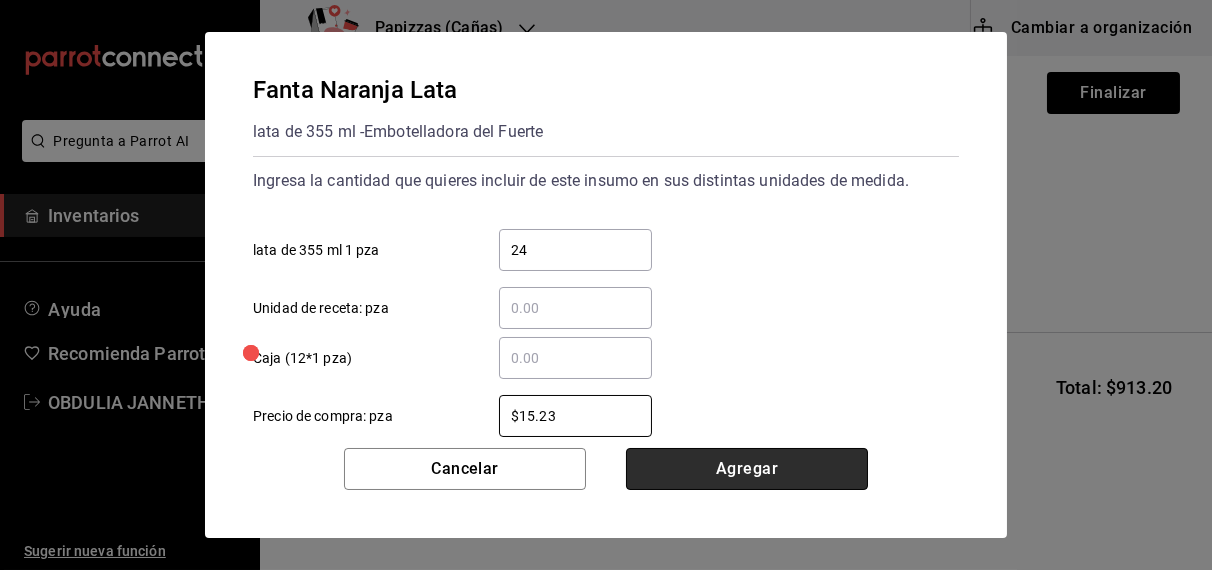 click on "Agregar" at bounding box center (747, 469) 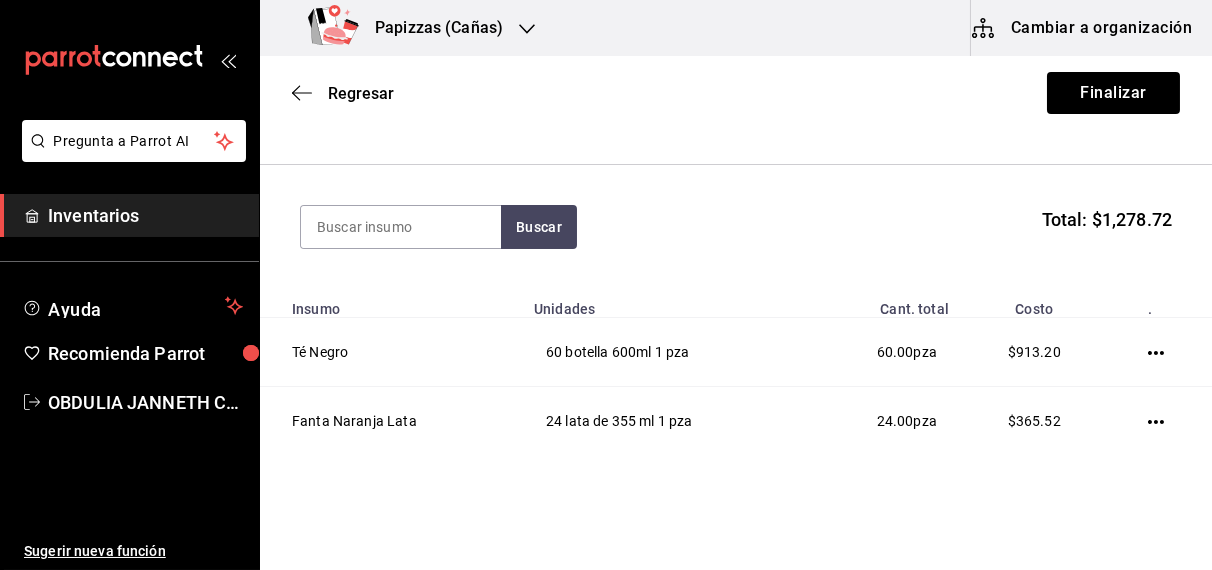 scroll, scrollTop: 0, scrollLeft: 0, axis: both 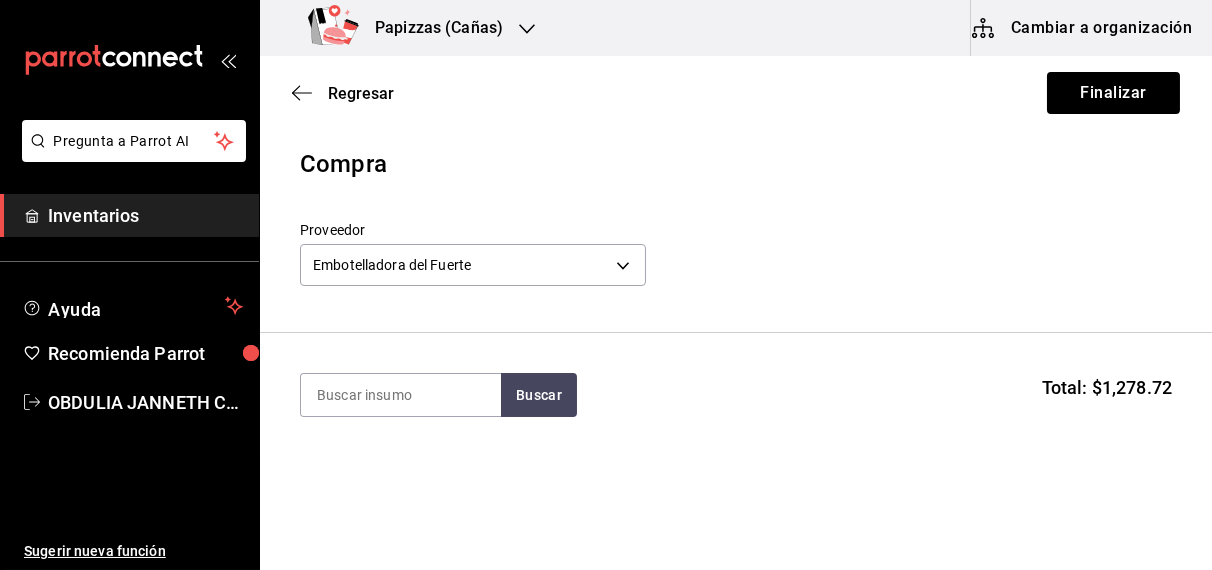 click on "Pregunta a Parrot AI Inventarios   Ayuda Recomienda Parrot   OBDULIA JANNETH CASTRO ESCALANTE   Sugerir nueva función   Papizzas (Cañas) Cambiar a organización Regresar Finalizar Compra Proveedor Embotelladora del Fuerte 2a449e60-1878-40e8-ba60-5a9907f89e6b Buscar Total: $1,278.72 Insumo Unidades Cant. total Costo  .  Té Negro 60 botella 600ml 1 pza 60.00  pza $913.20 Fanta Naranja Lata 24 lata de 355 ml  1 pza 24.00  pza $365.52 Pregunta a Parrot AI Inventarios   Ayuda Recomienda Parrot   OBDULIA JANNETH CASTRO ESCALANTE   Sugerir nueva función   GANA 1 MES GRATIS EN TU SUSCRIPCIÓN AQUÍ ¿Recuerdas cómo empezó tu restaurante?
Hoy puedes ayudar a un colega a tener el mismo cambio que tú viviste.
Recomienda Parrot directamente desde tu Portal Administrador.
Es fácil y rápido.
🎁 Por cada restaurante que se una, ganas 1 mes gratis. Ver video tutorial Ir a video Editar Eliminar Visitar centro de ayuda (81) 2046 6363 soporte@parrotsoftware.io Visitar centro de ayuda (81) 2046 6363" at bounding box center (606, 228) 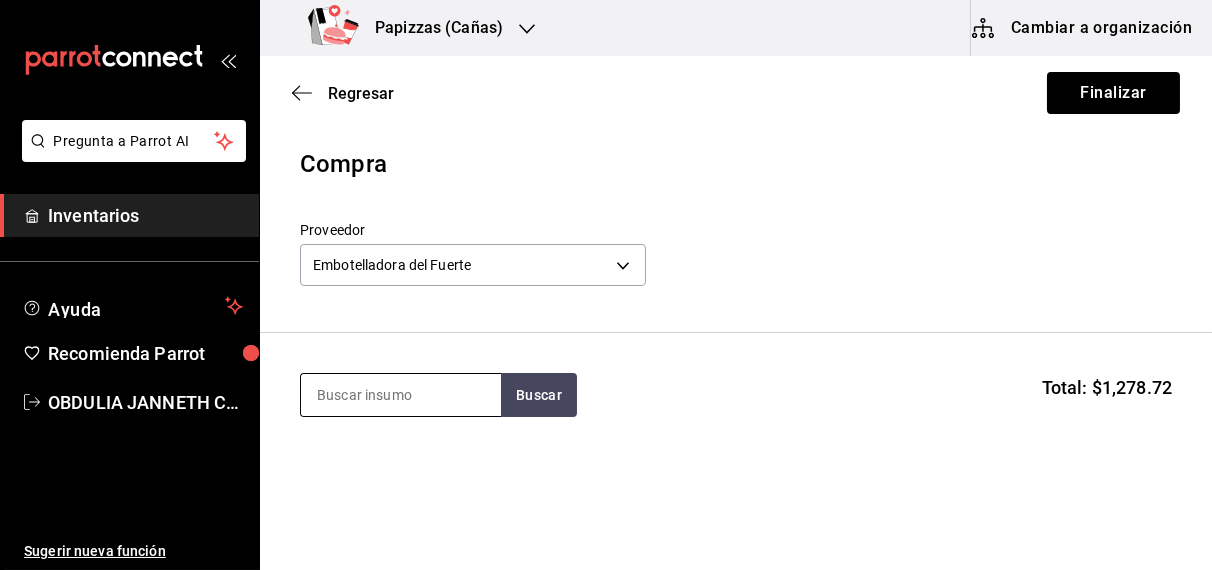 click at bounding box center [401, 395] 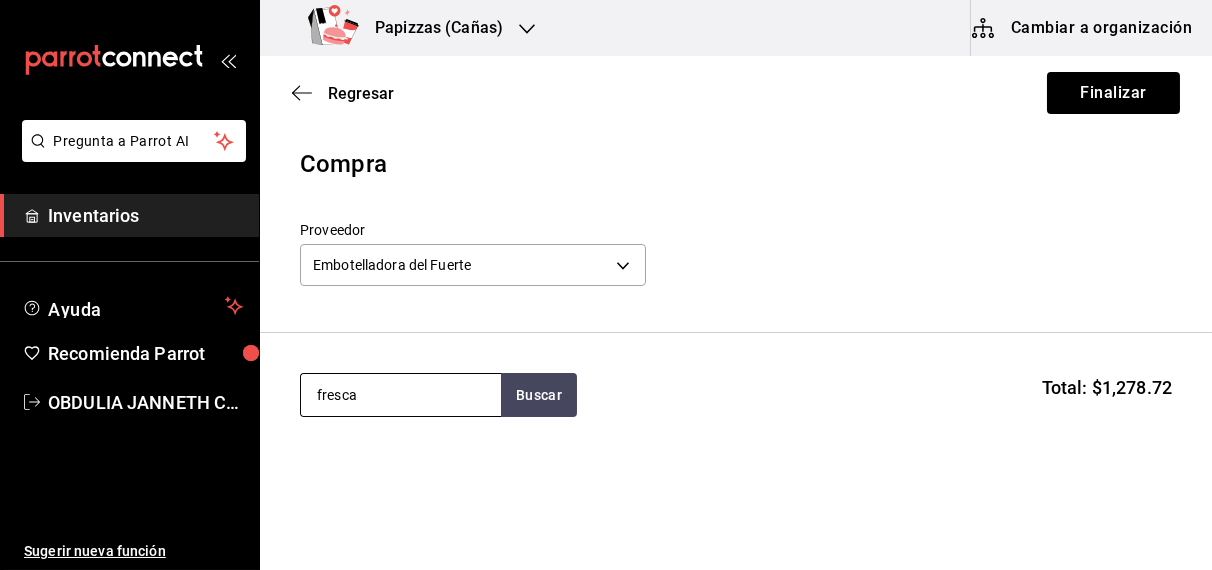 type on "fresca" 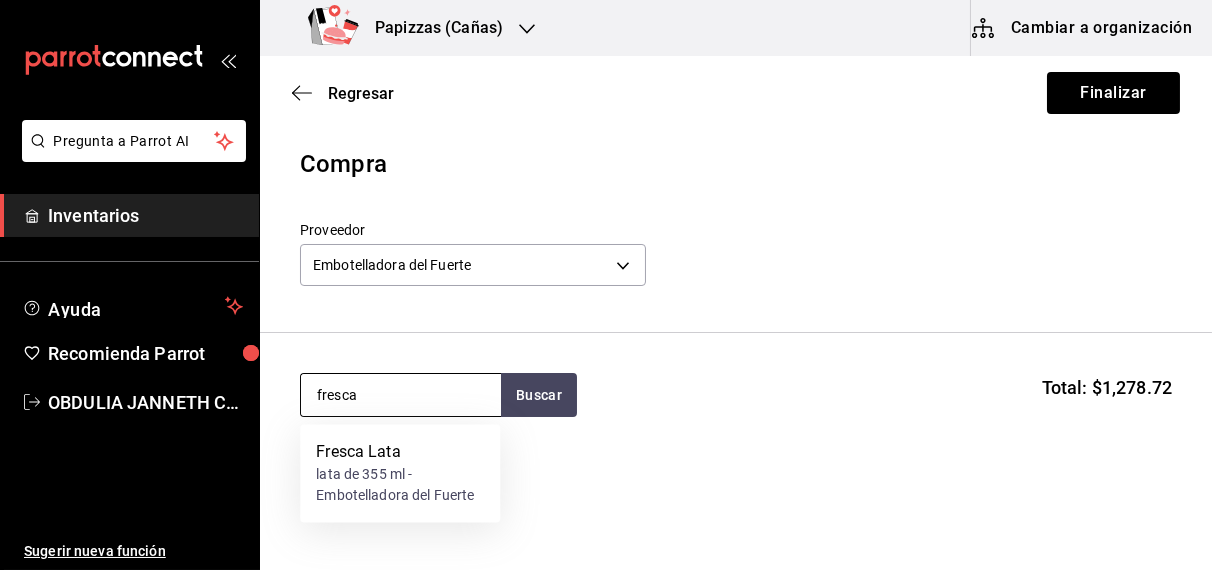 click on "lata de 355 ml  - Embotelladora del Fuerte" at bounding box center (400, 486) 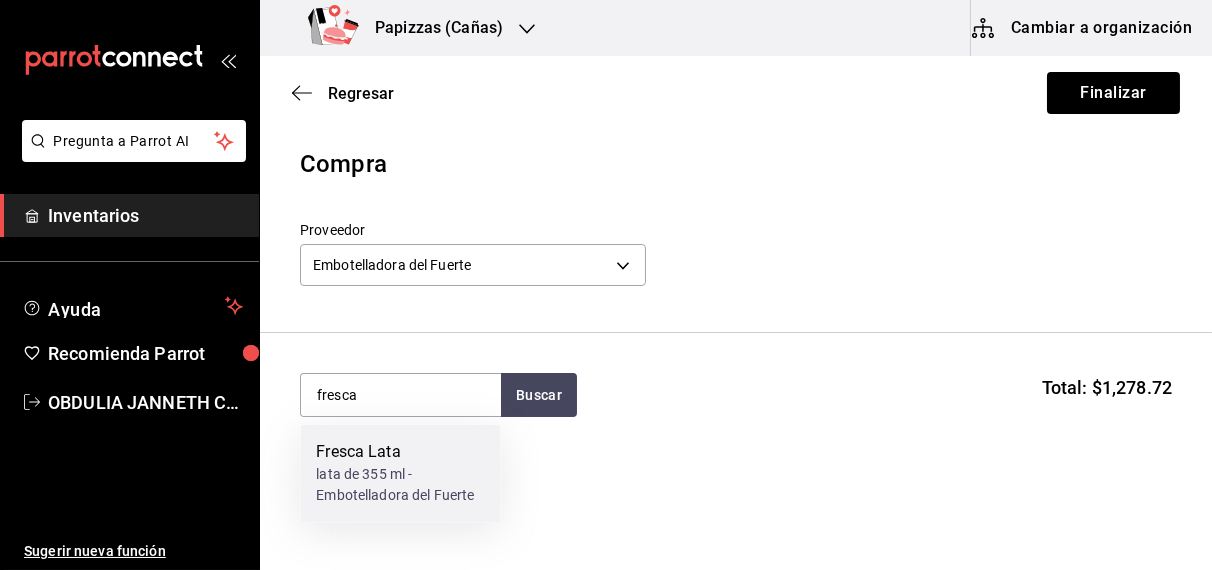 type 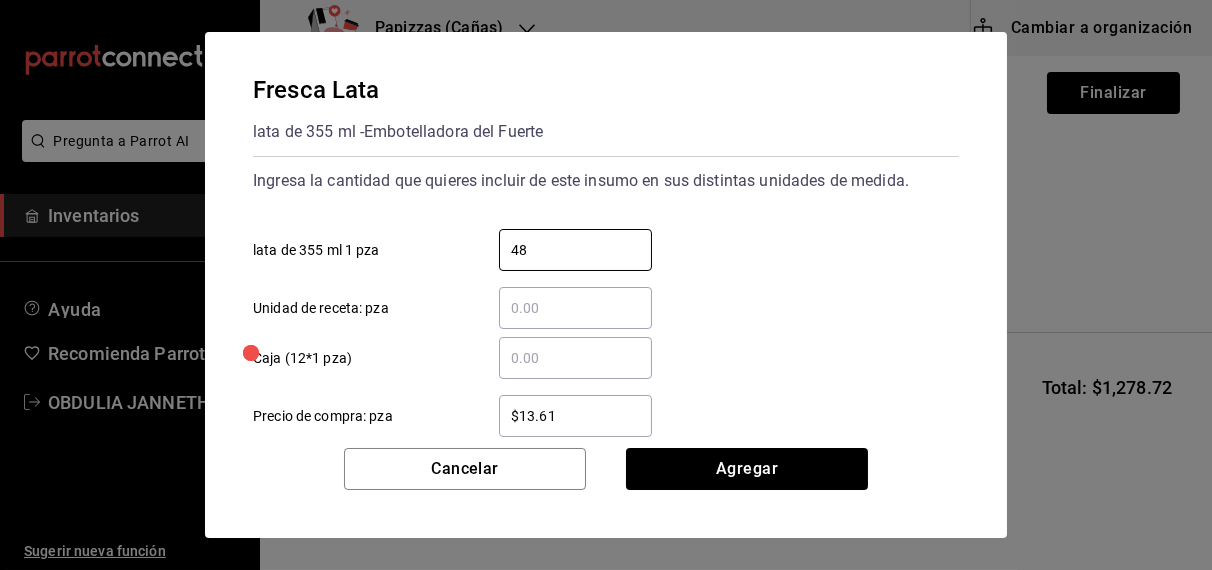 type on "48" 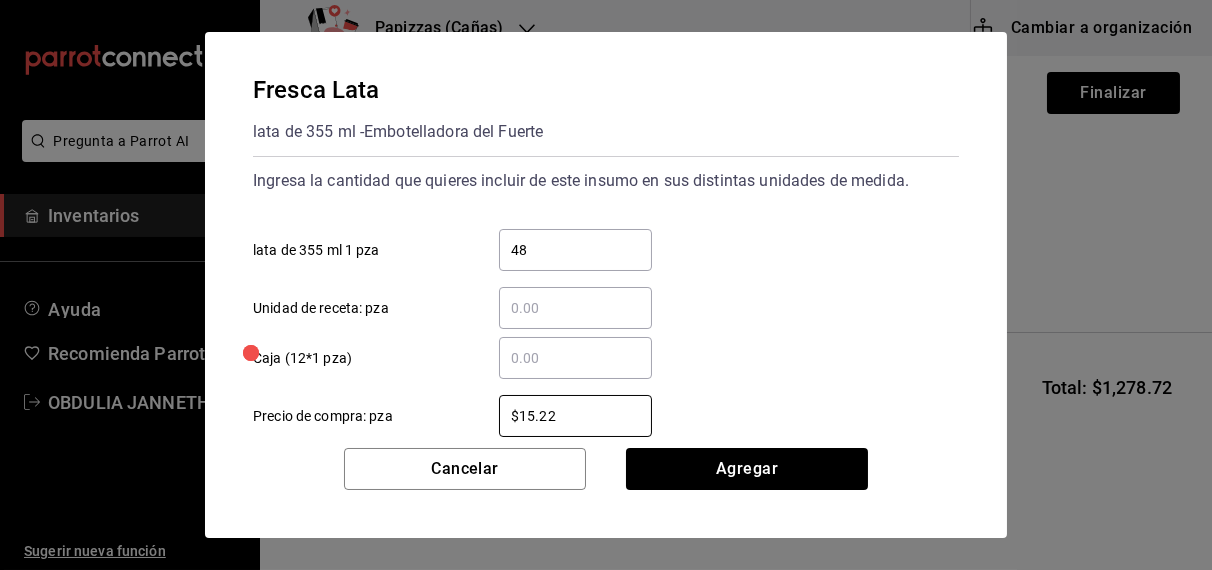 type on "$15.22" 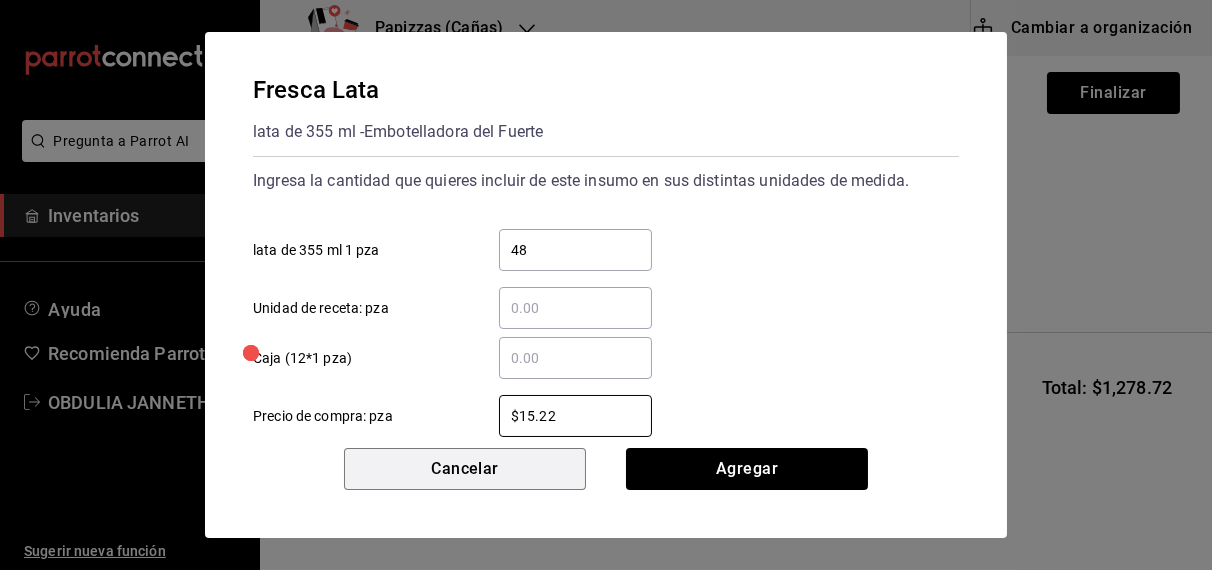type 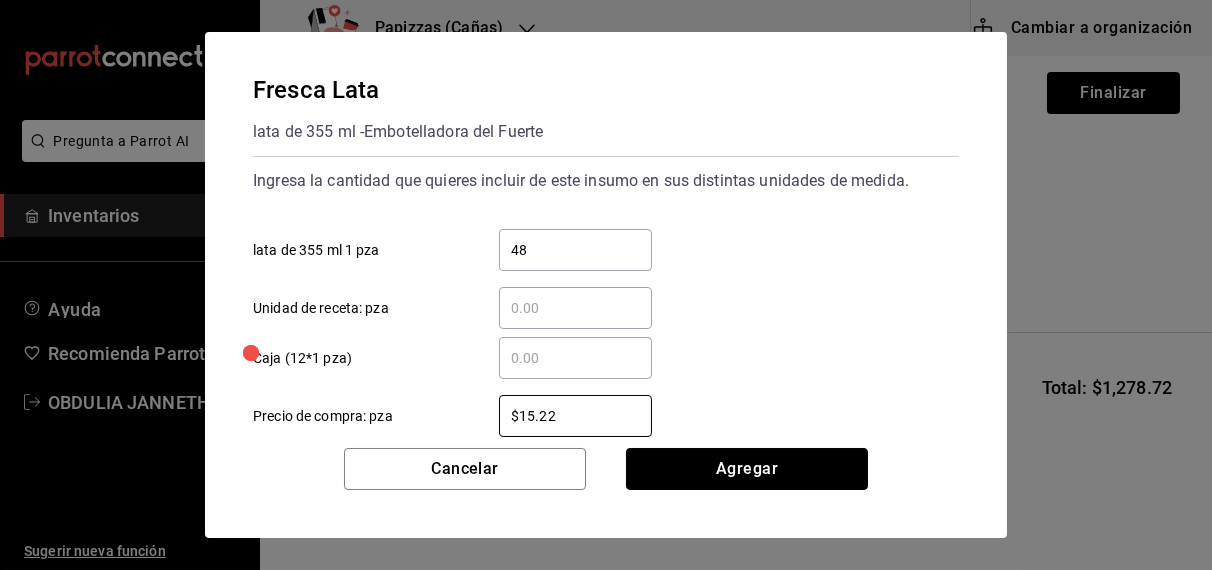 type 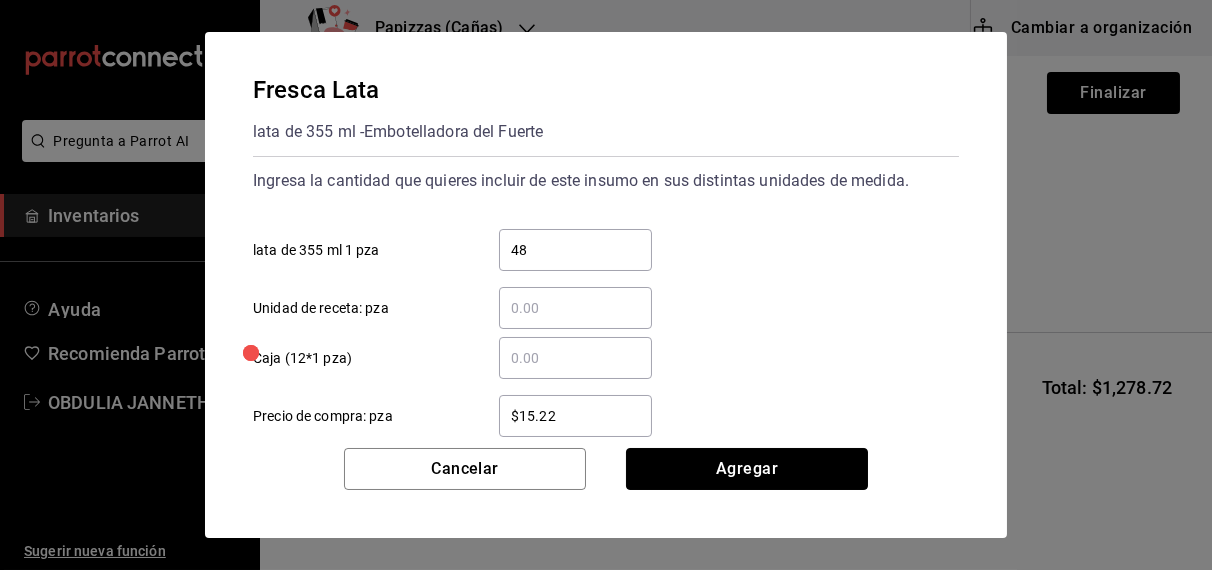 click on "Agregar" at bounding box center (747, 469) 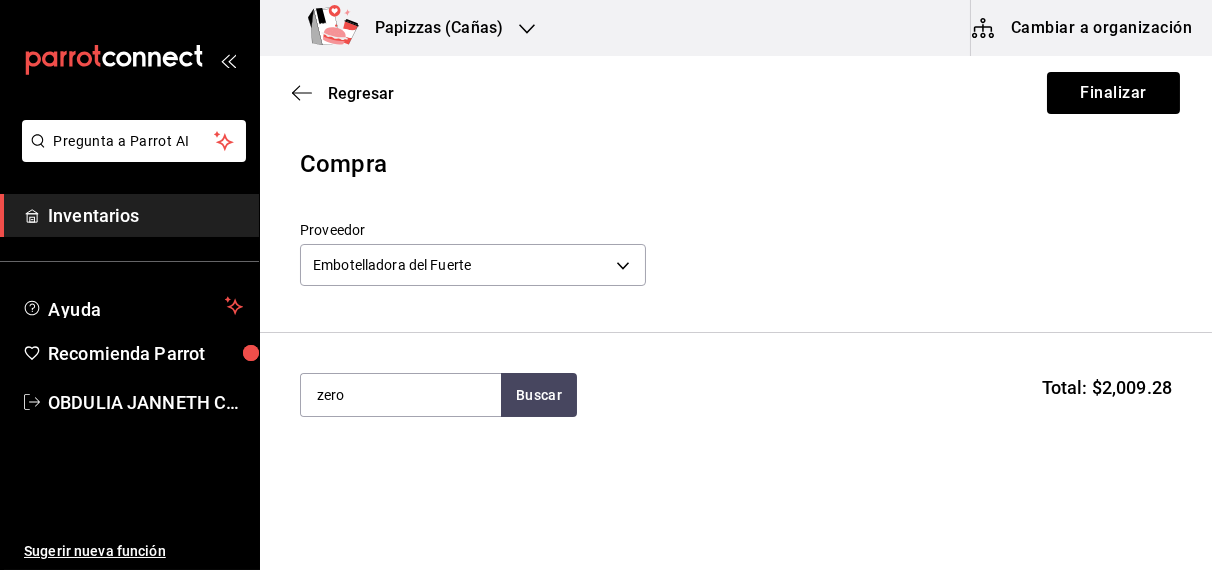 type on "zero" 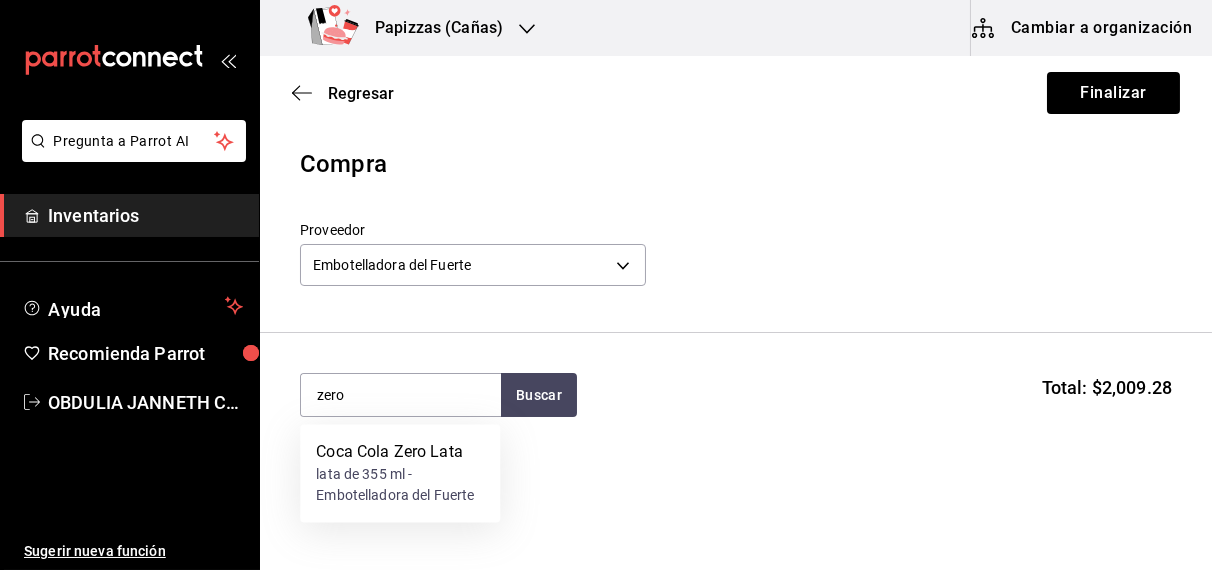 click on "lata de 355 ml  - Embotelladora del Fuerte" at bounding box center [400, 486] 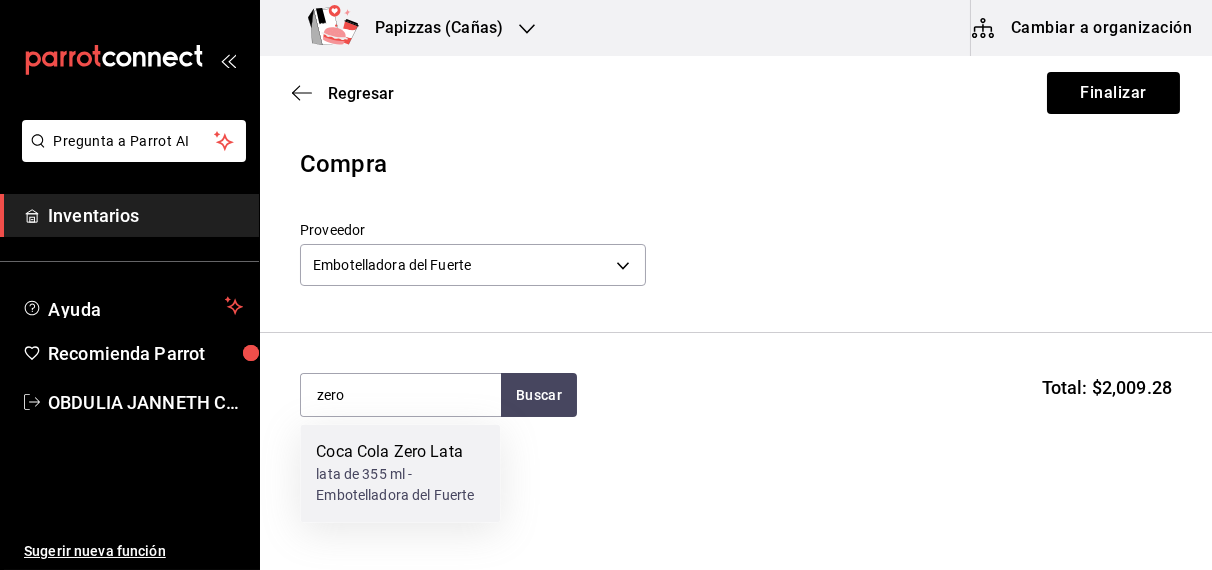 type 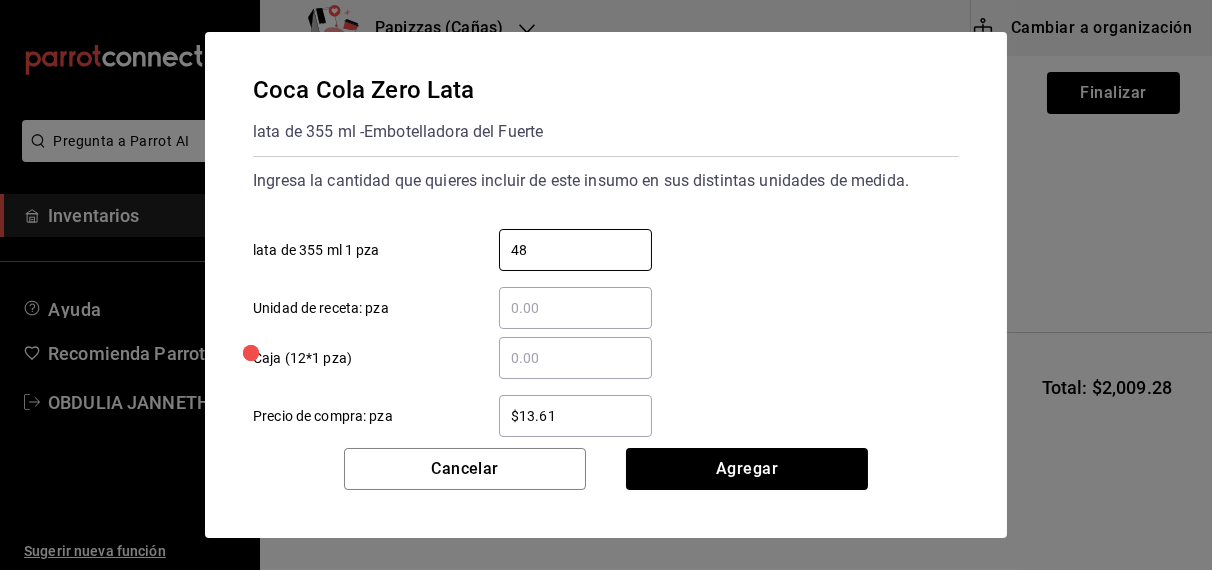 type on "48" 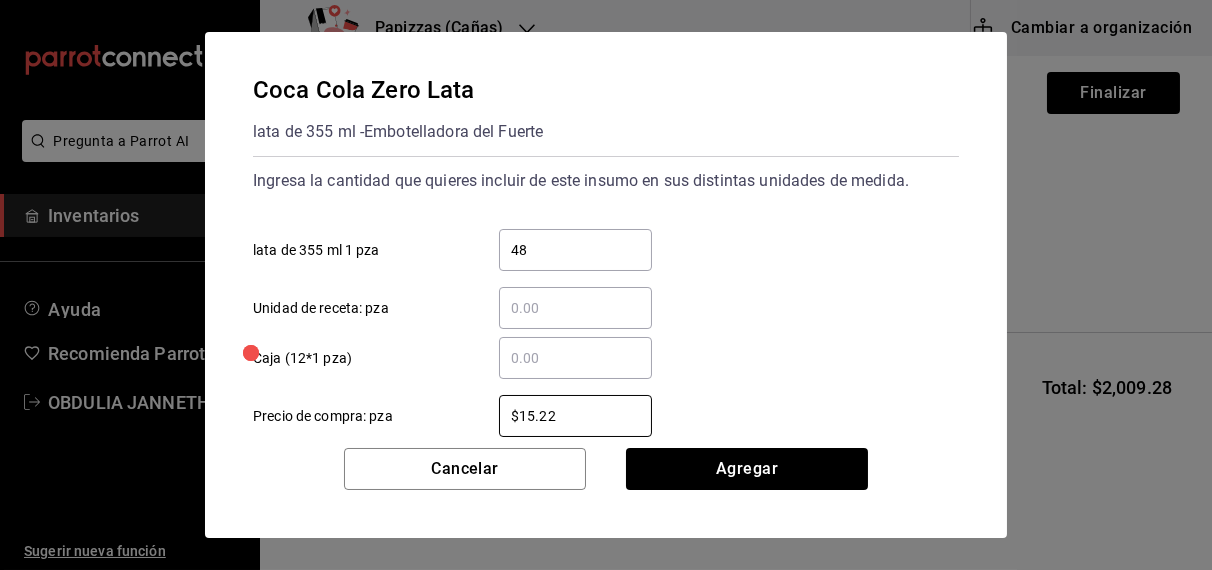 type on "$15.22" 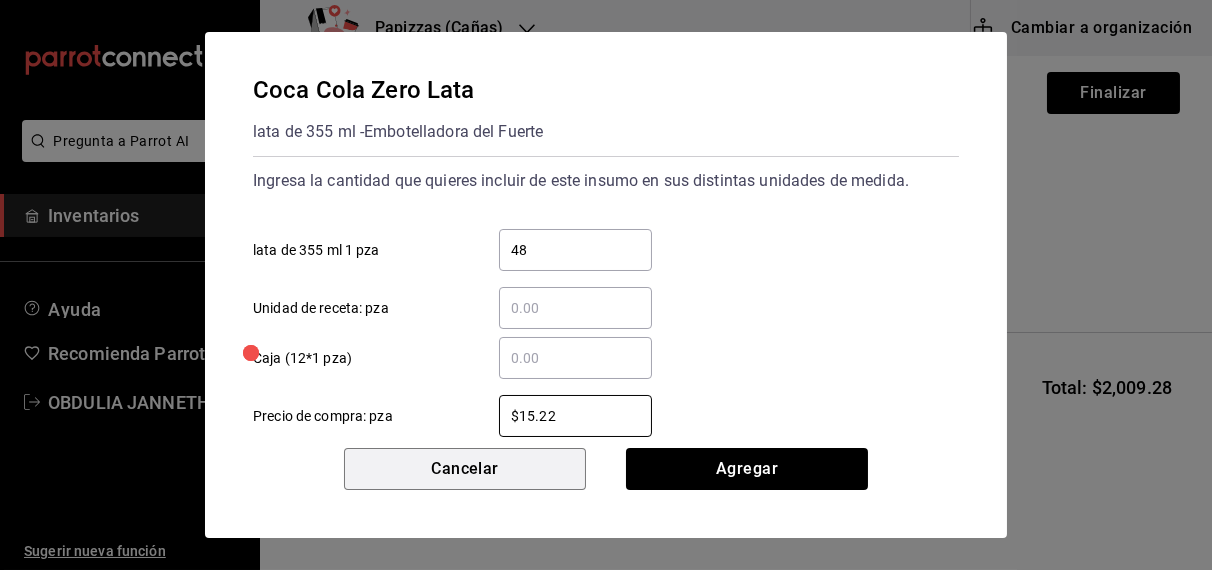 type 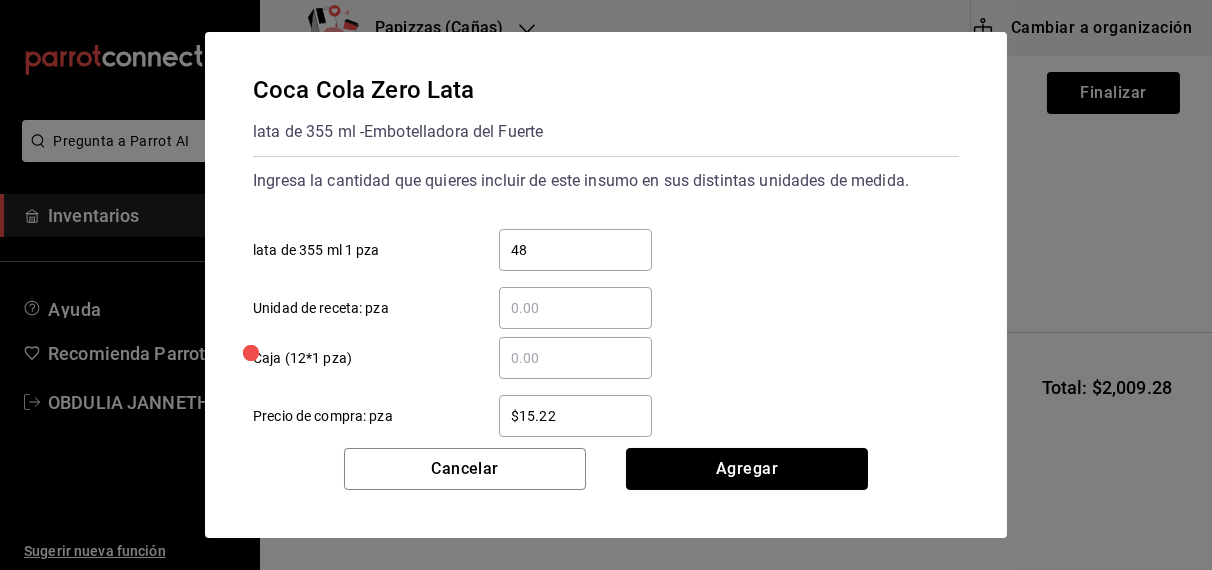 type 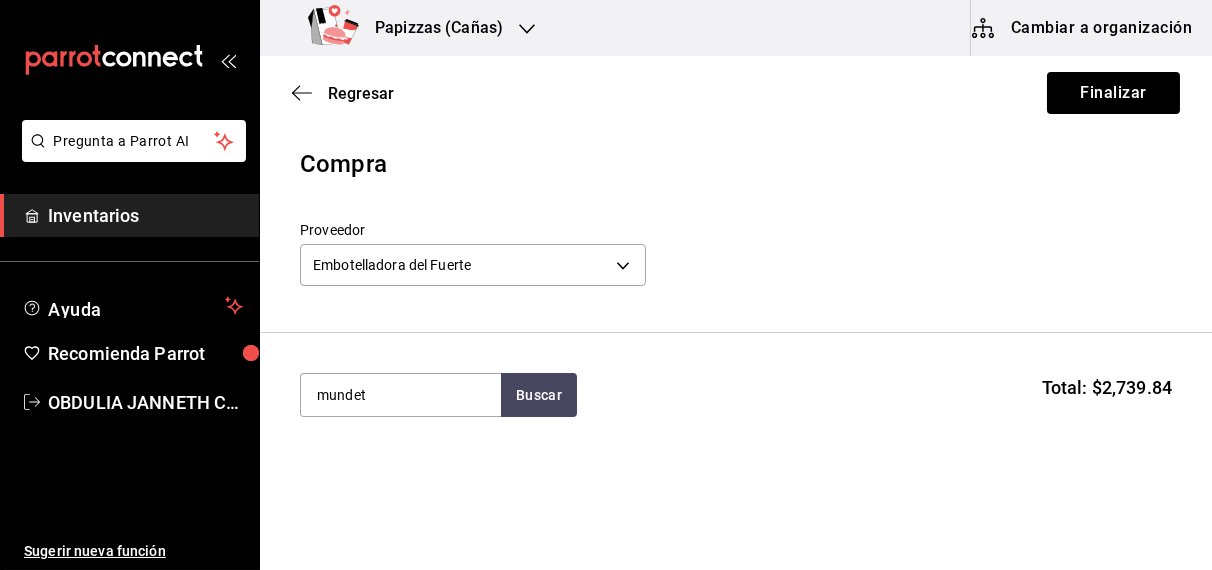 type on "mundet" 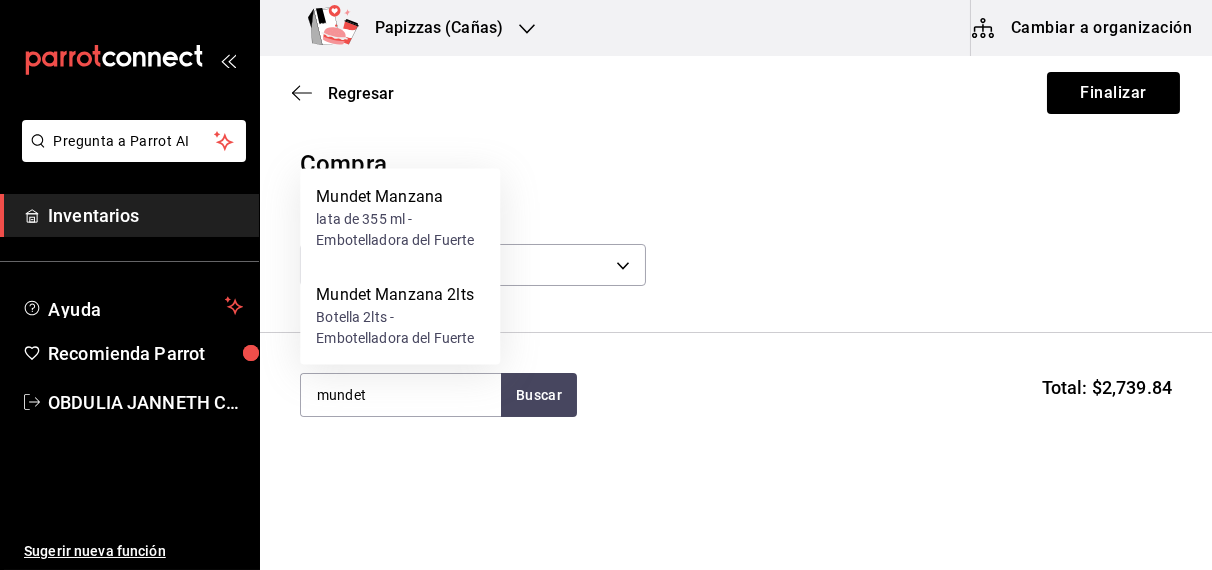 click on "lata de 355 ml  - Embotelladora del Fuerte" at bounding box center (400, 230) 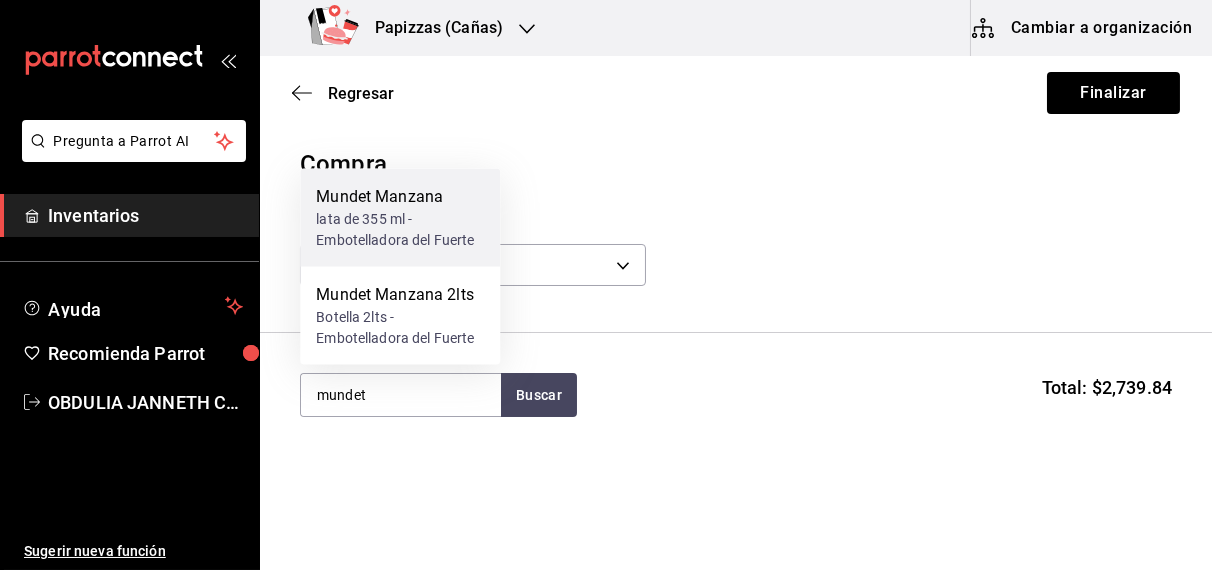 type 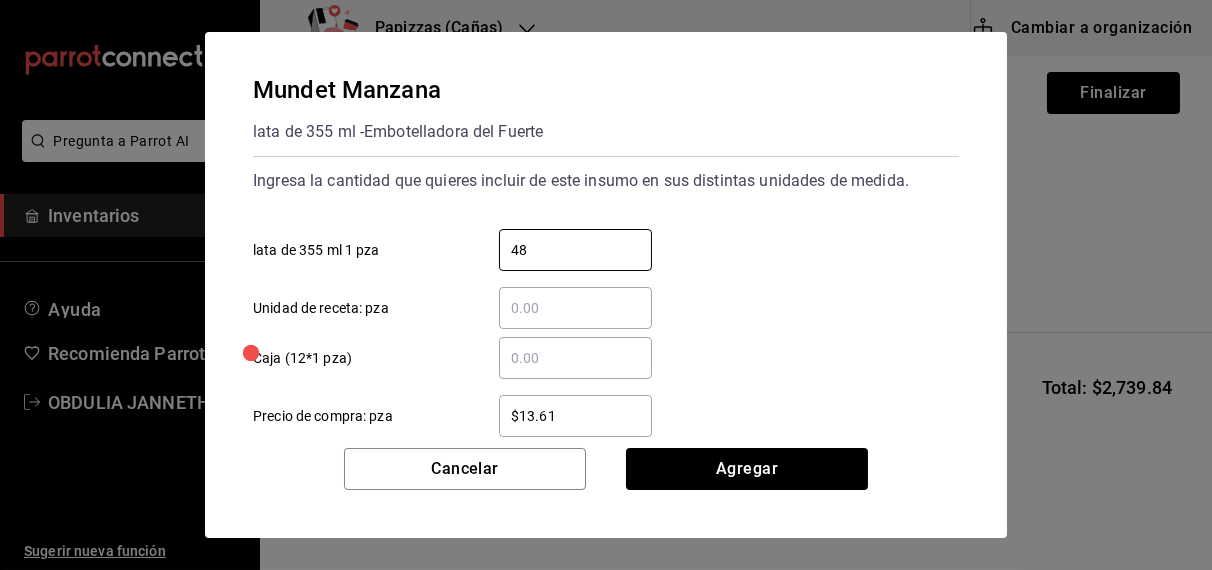 type on "48" 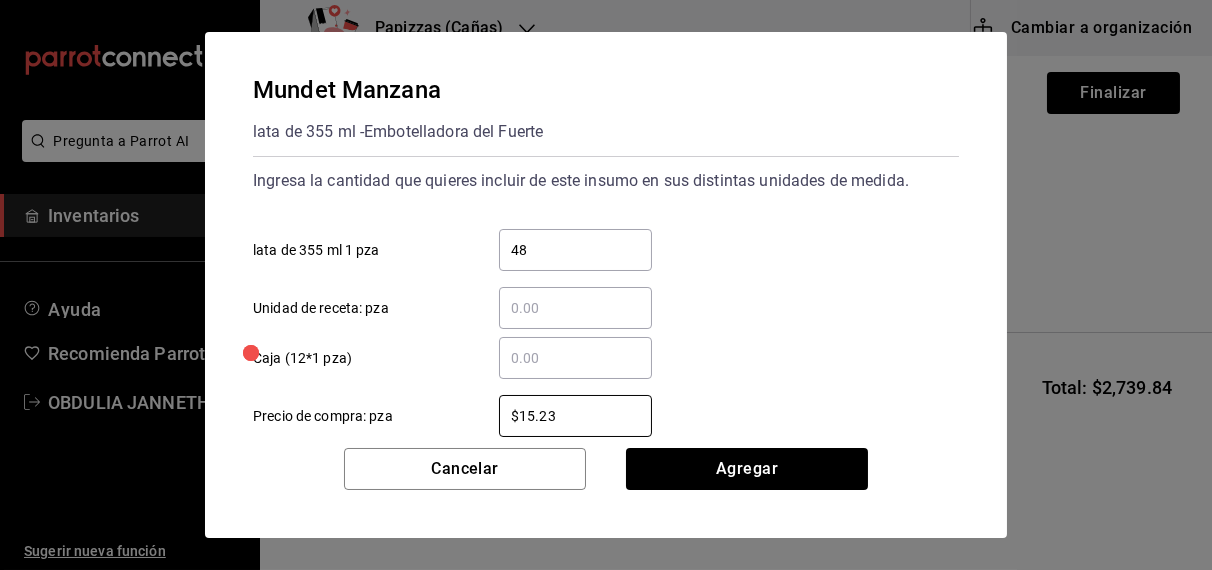 type on "$15.23" 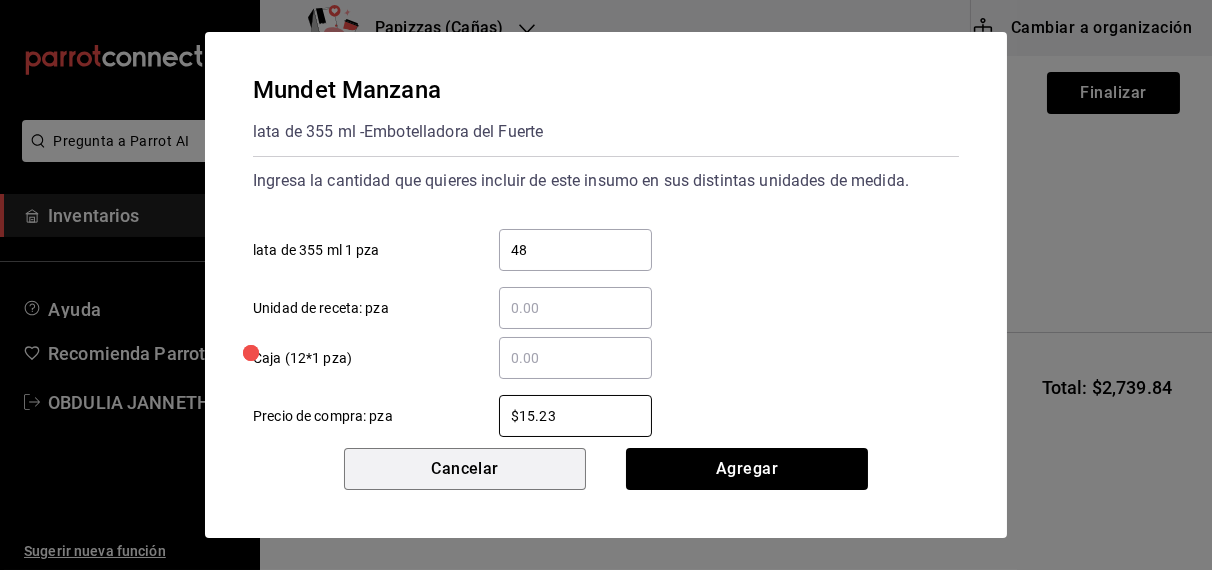type 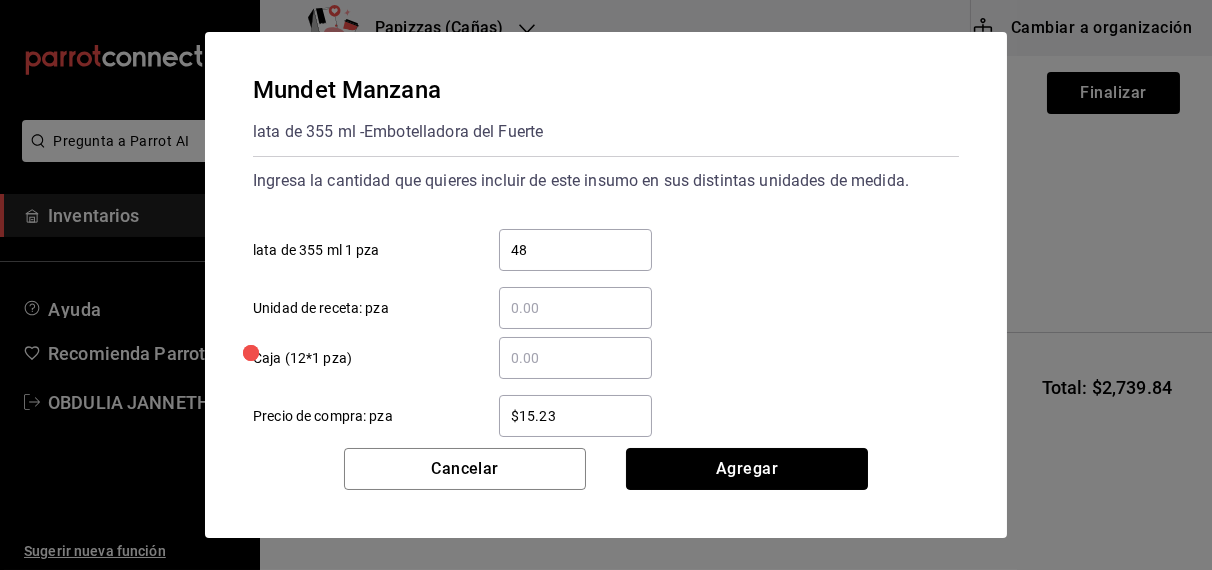 type 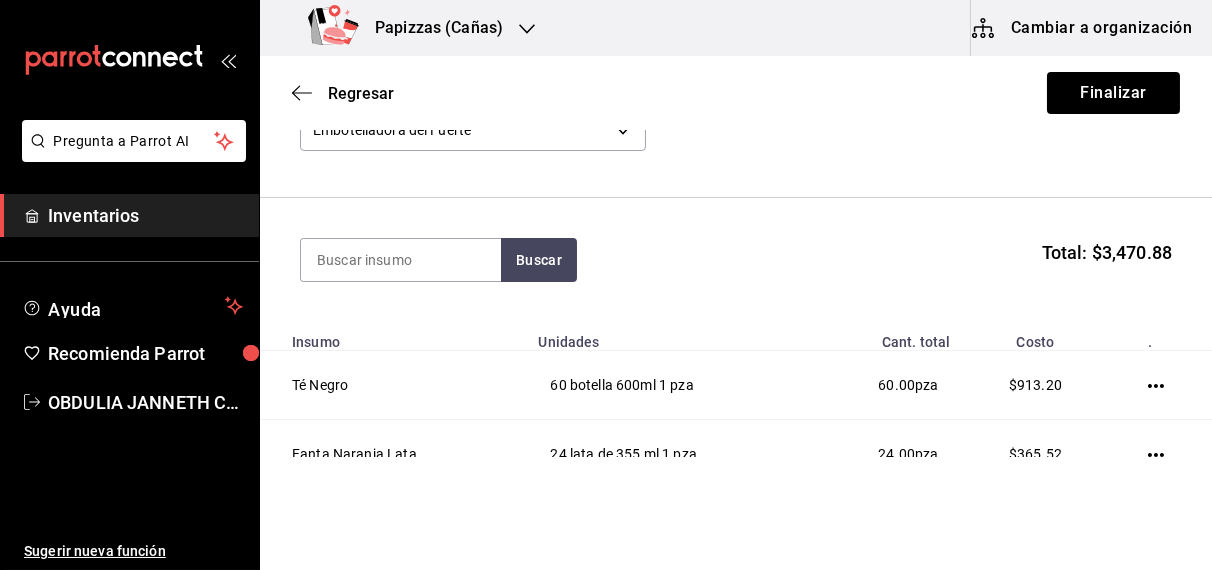 scroll, scrollTop: 0, scrollLeft: 0, axis: both 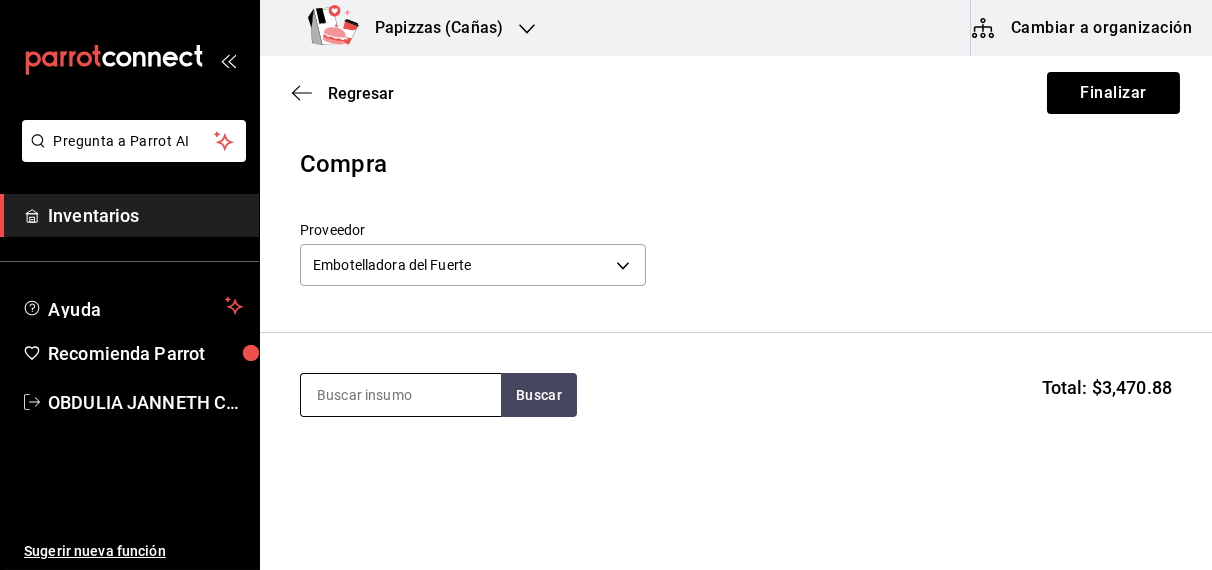 click at bounding box center [401, 395] 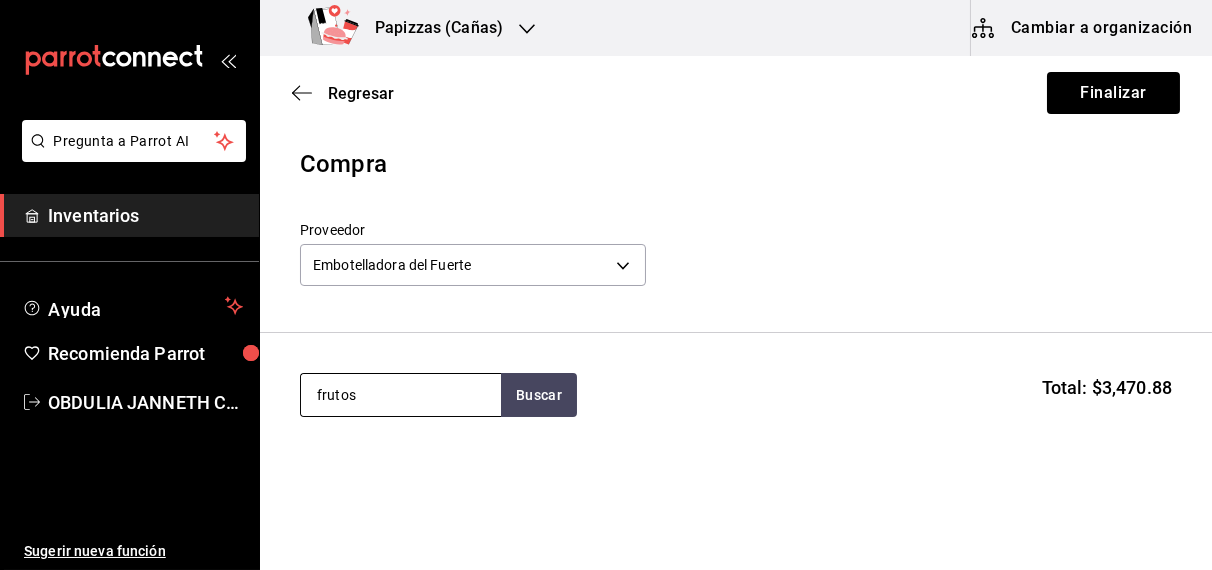 type on "frutos" 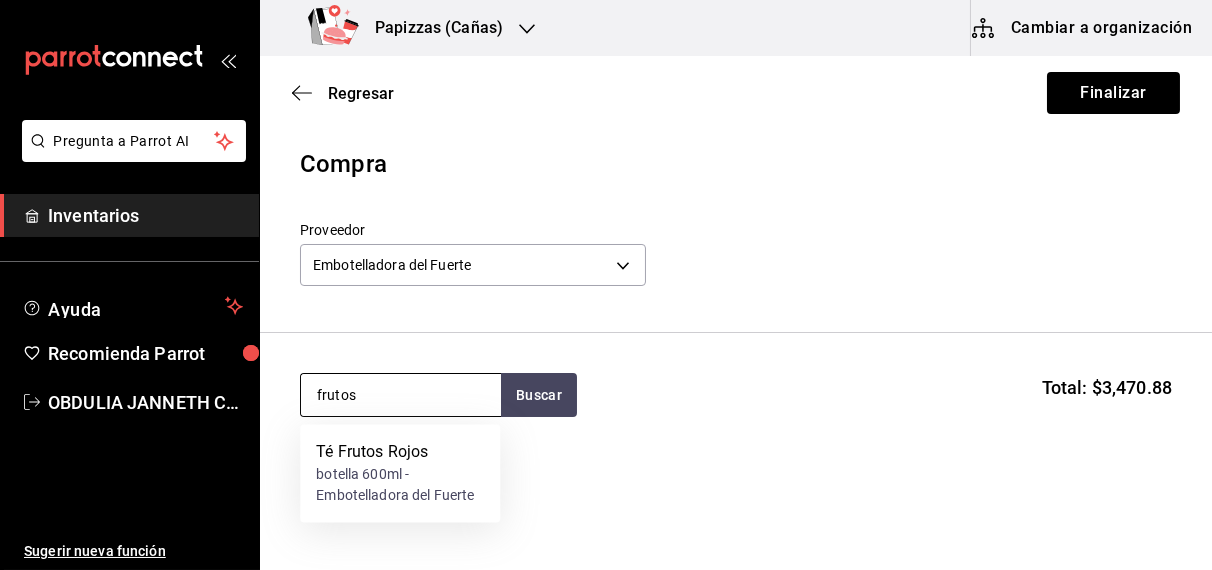 click on "botella 600ml - Embotelladora del Fuerte" at bounding box center [400, 486] 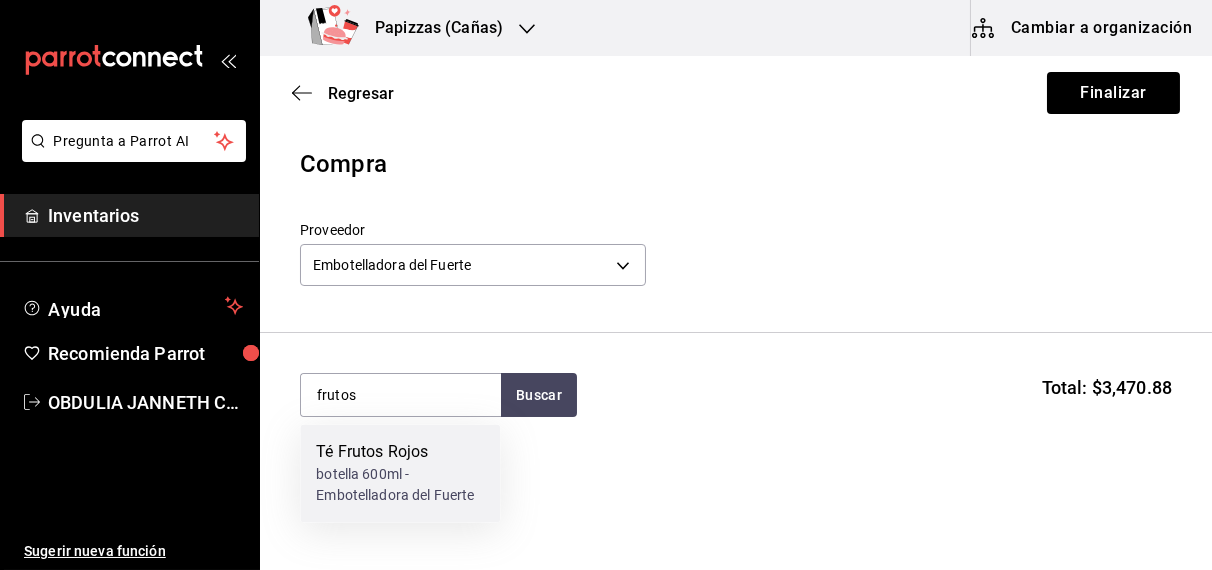type 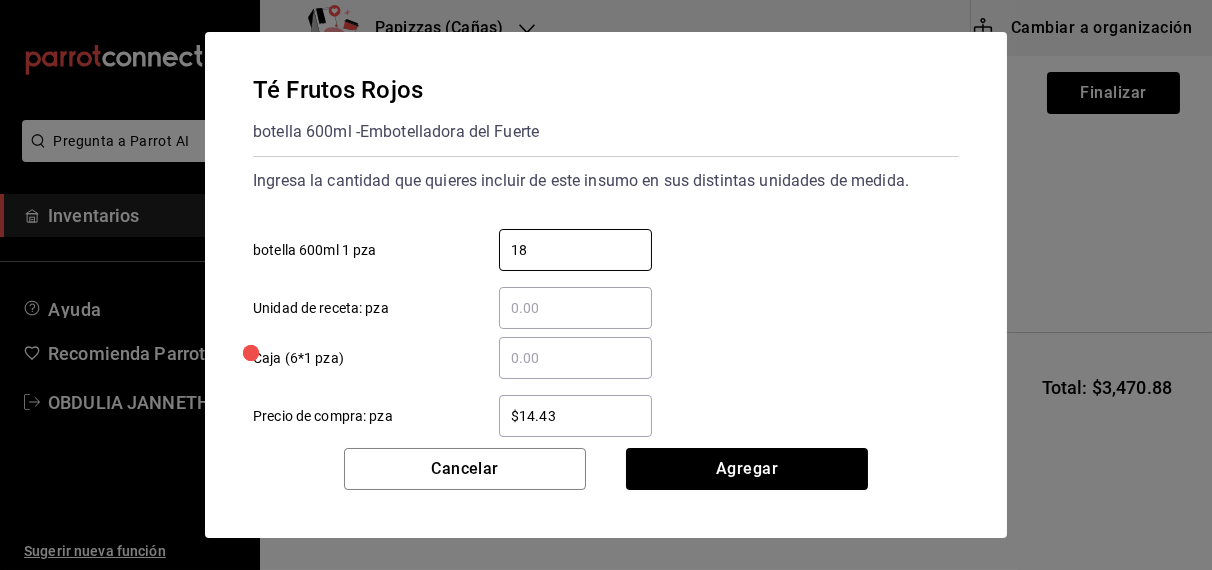 type on "18" 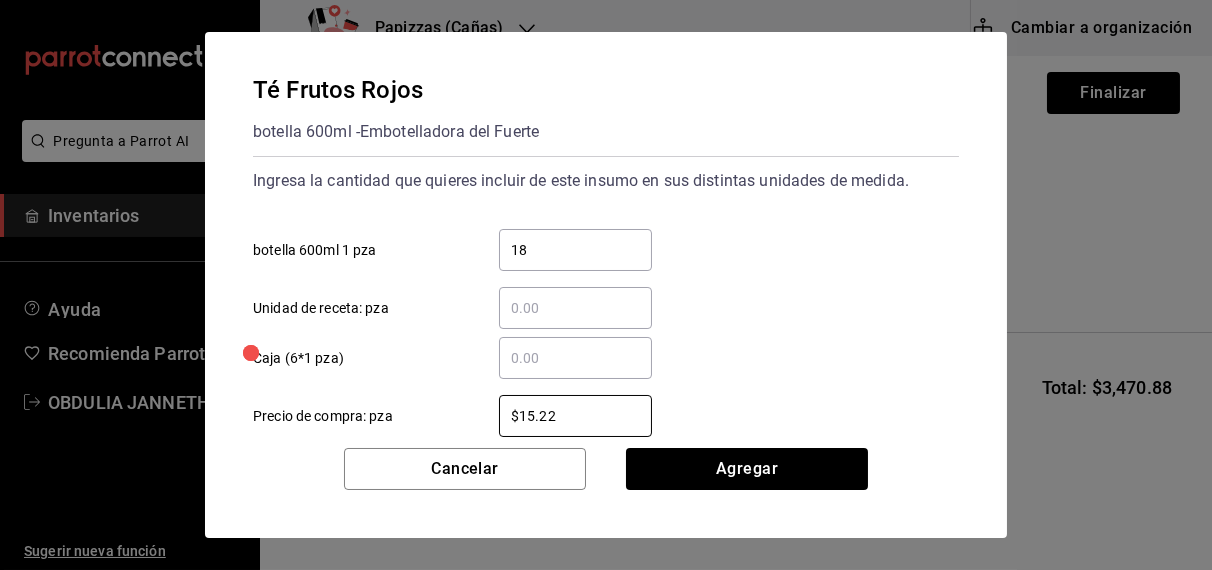 type on "$15.22" 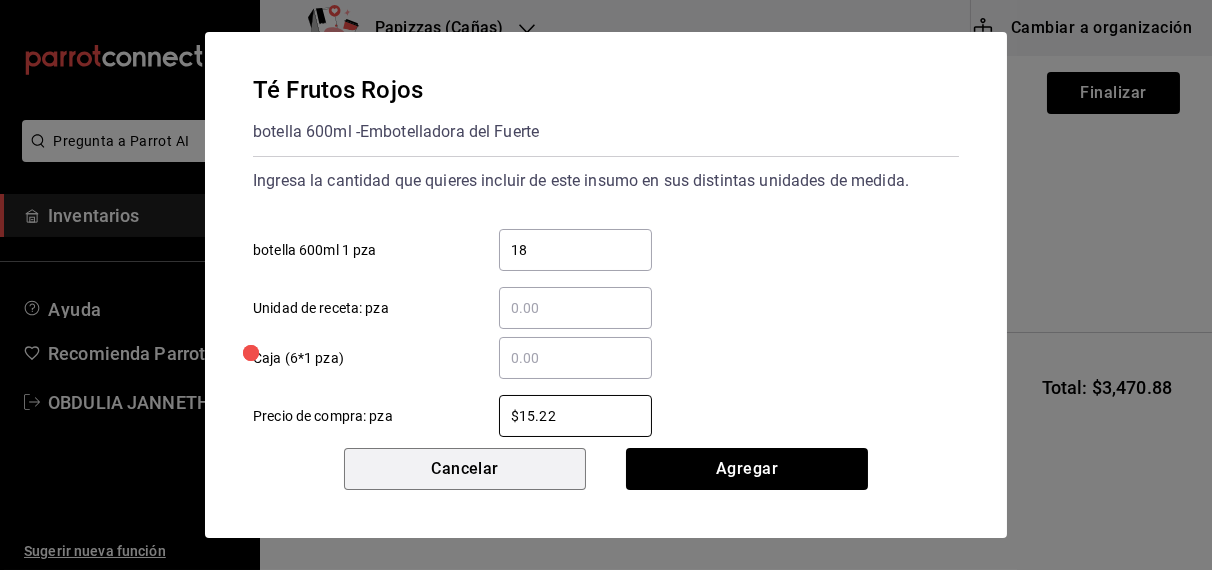 type 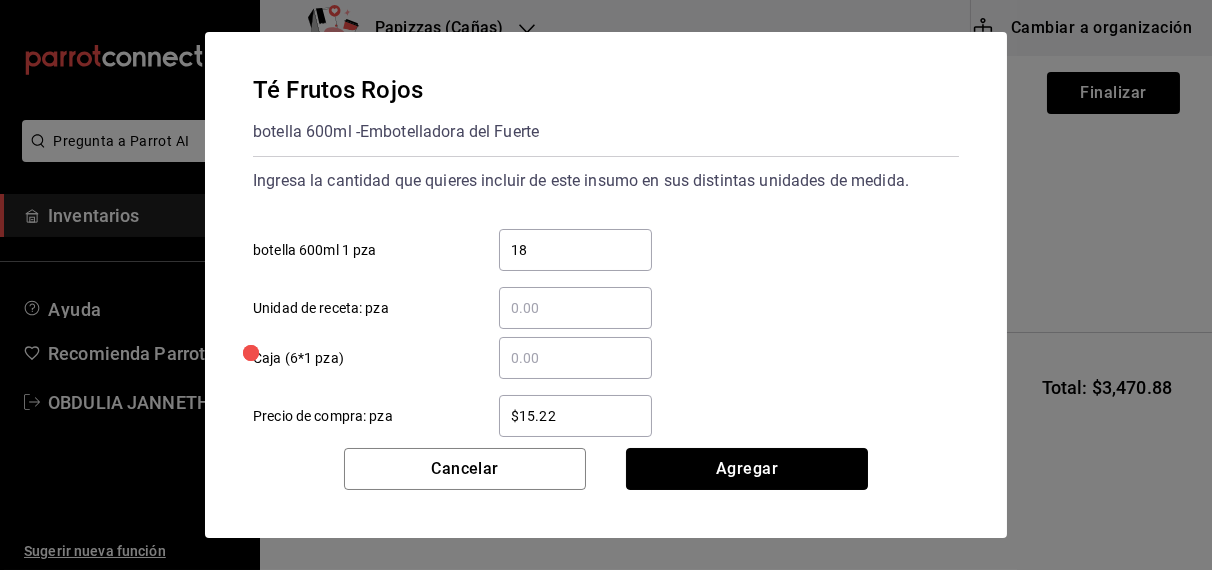 type 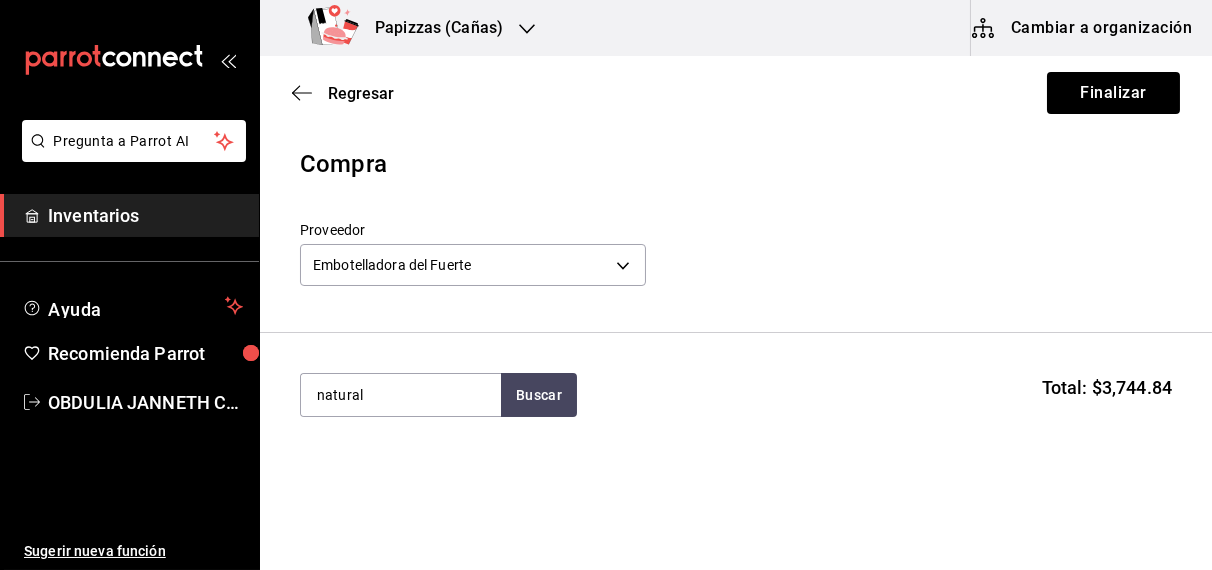 type on "natural" 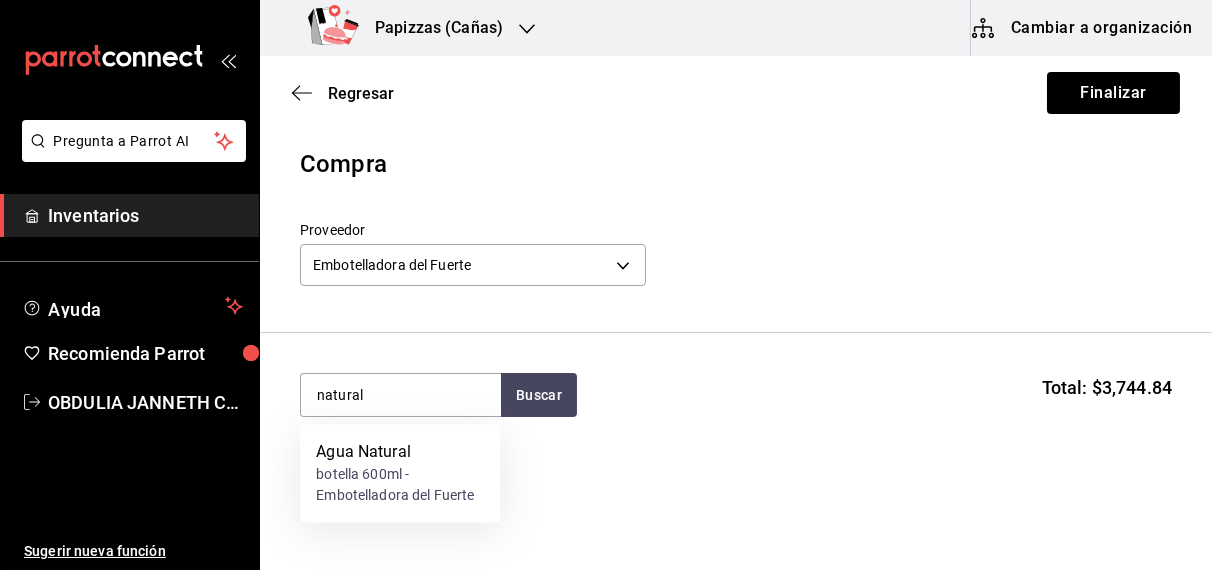 click on "botella 600ml - Embotelladora del Fuerte" at bounding box center [400, 486] 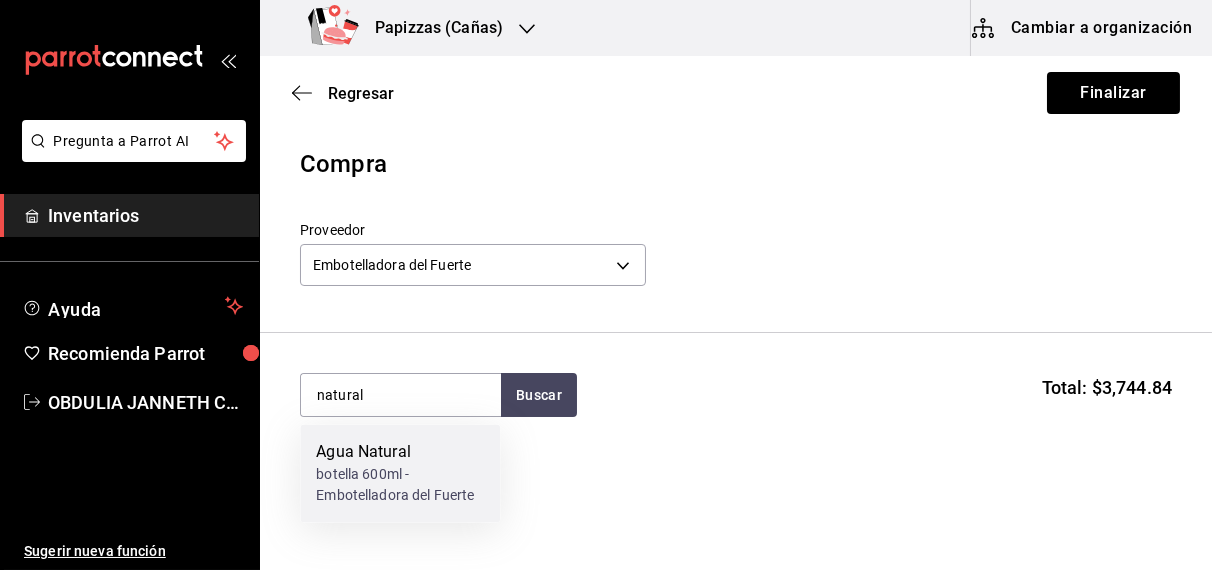 type 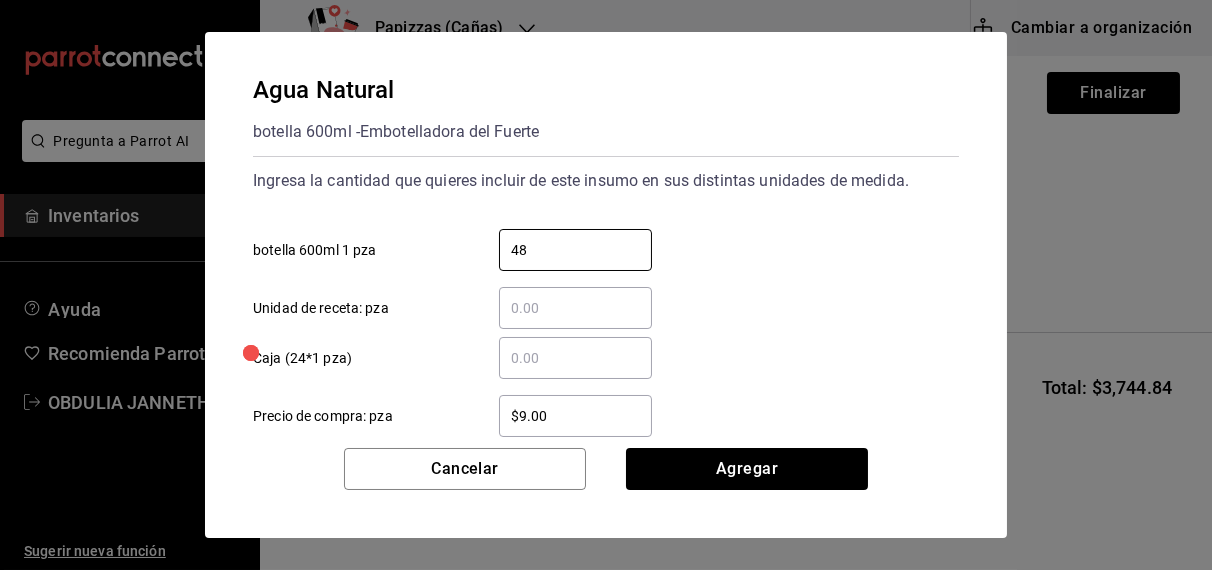 type on "48" 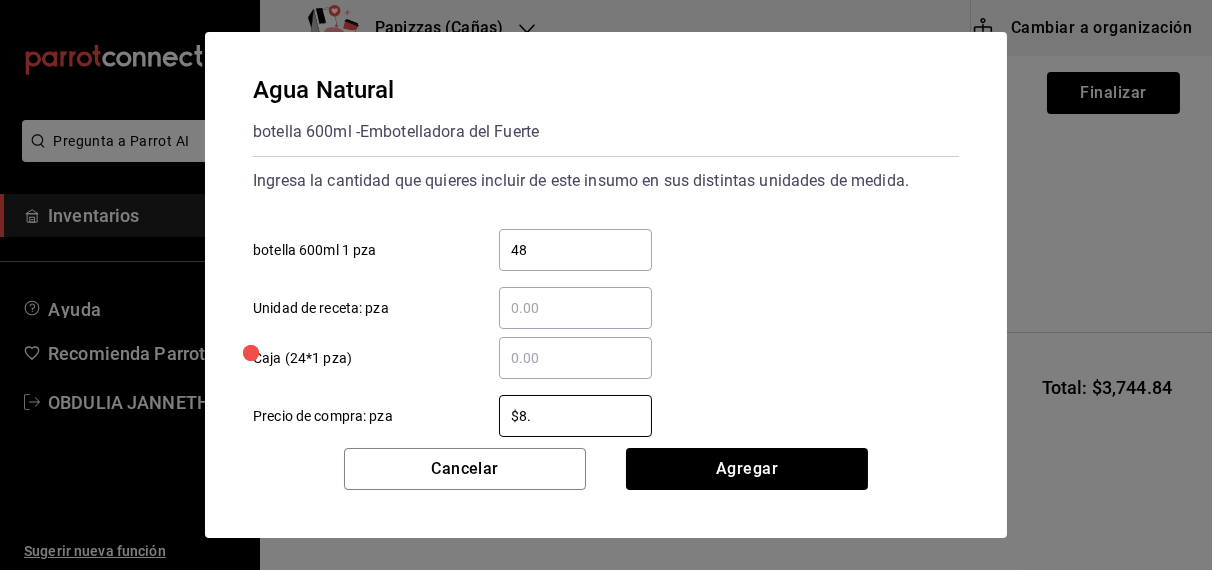 type on "$8.93" 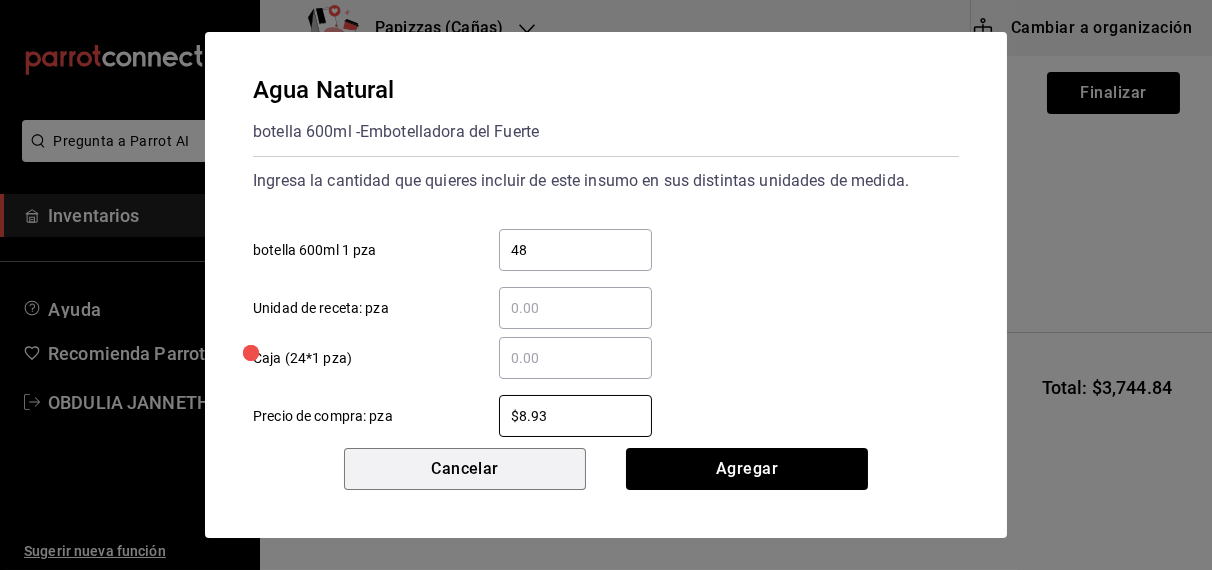 type 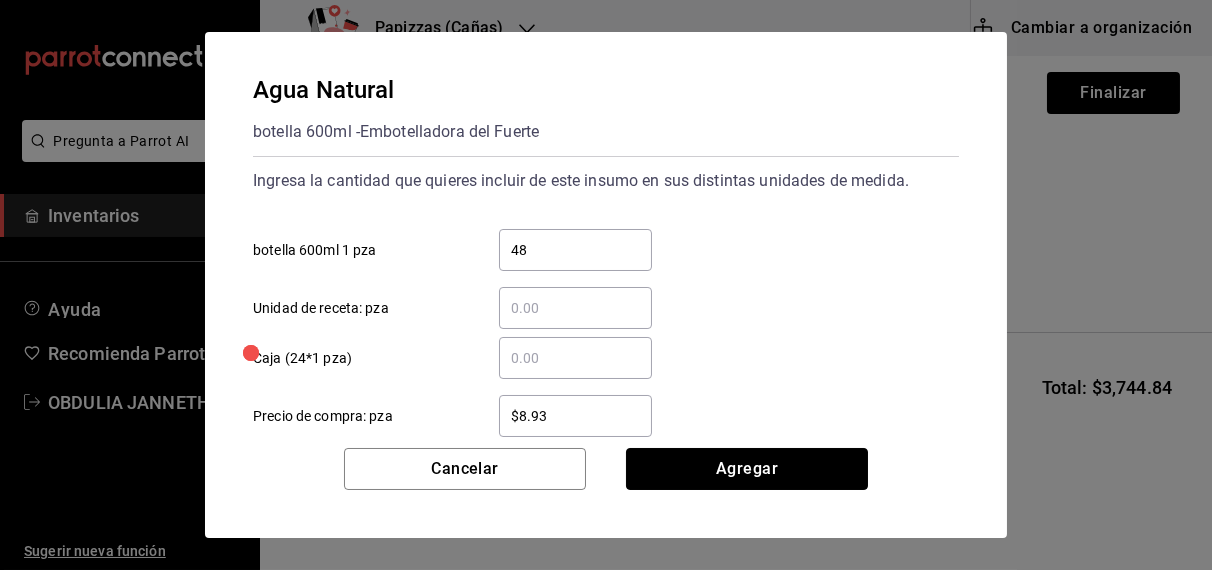 type 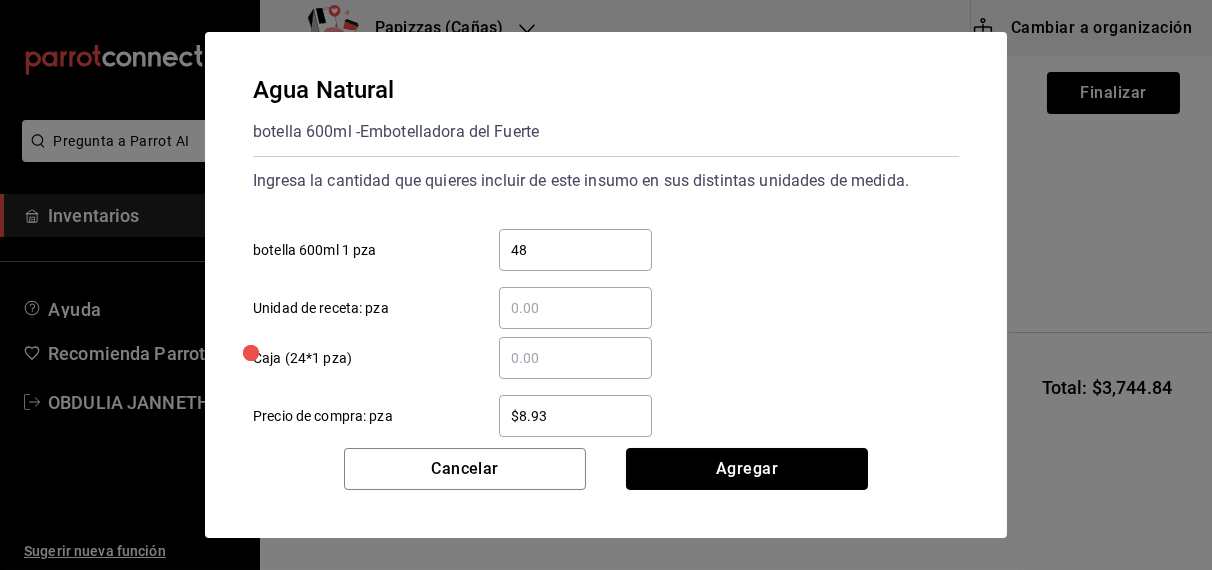 click on "Agregar" at bounding box center [747, 469] 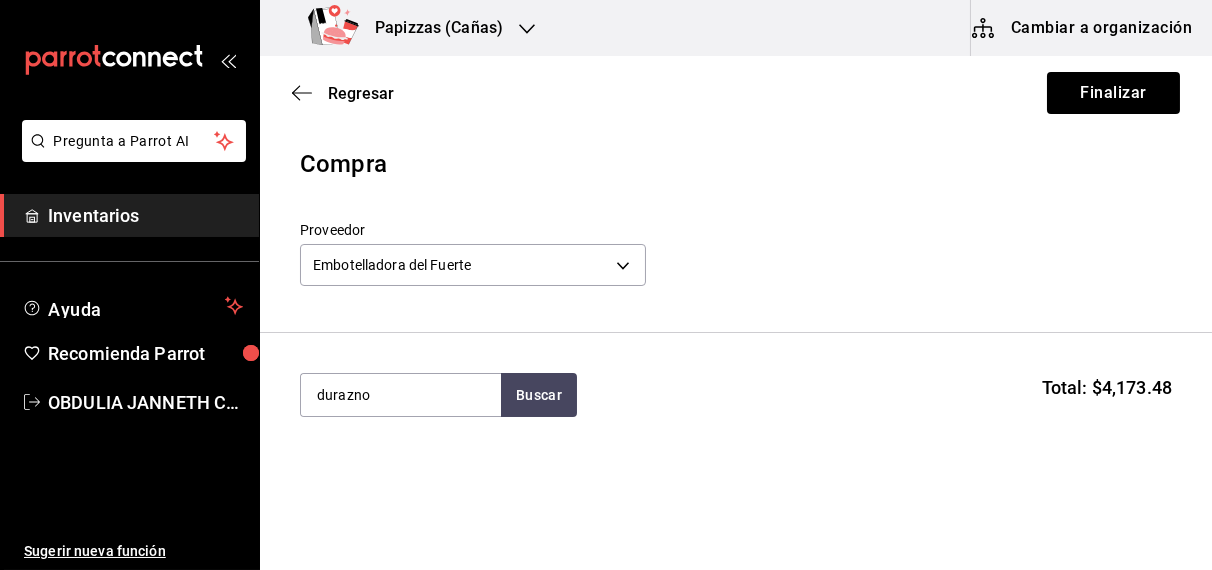 type on "durazno" 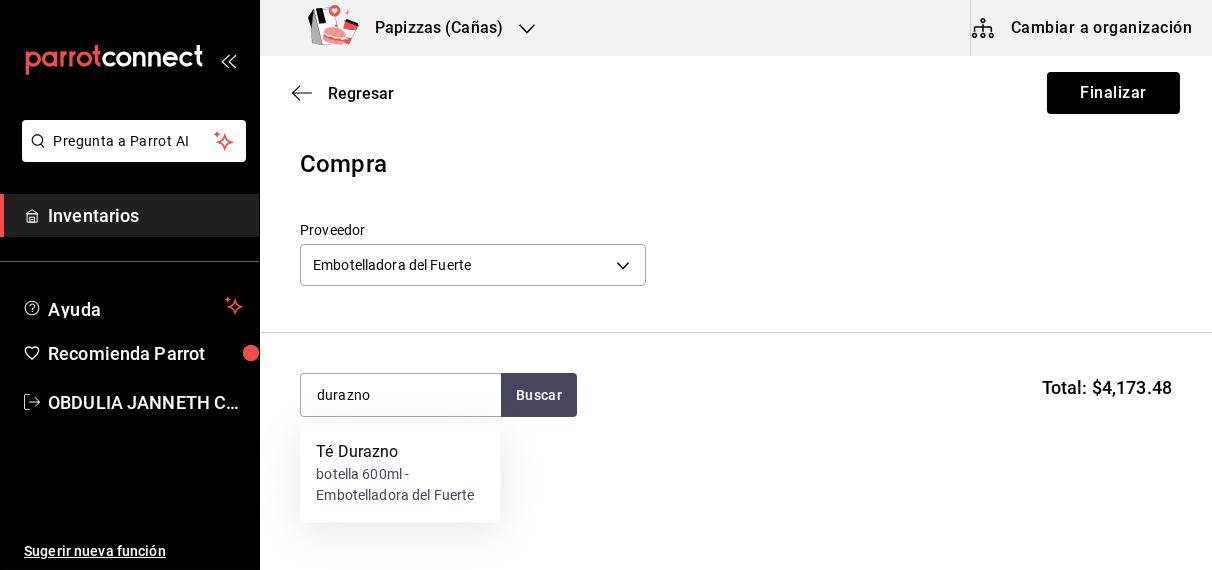 click on "botella 600ml - Embotelladora del Fuerte" at bounding box center (400, 486) 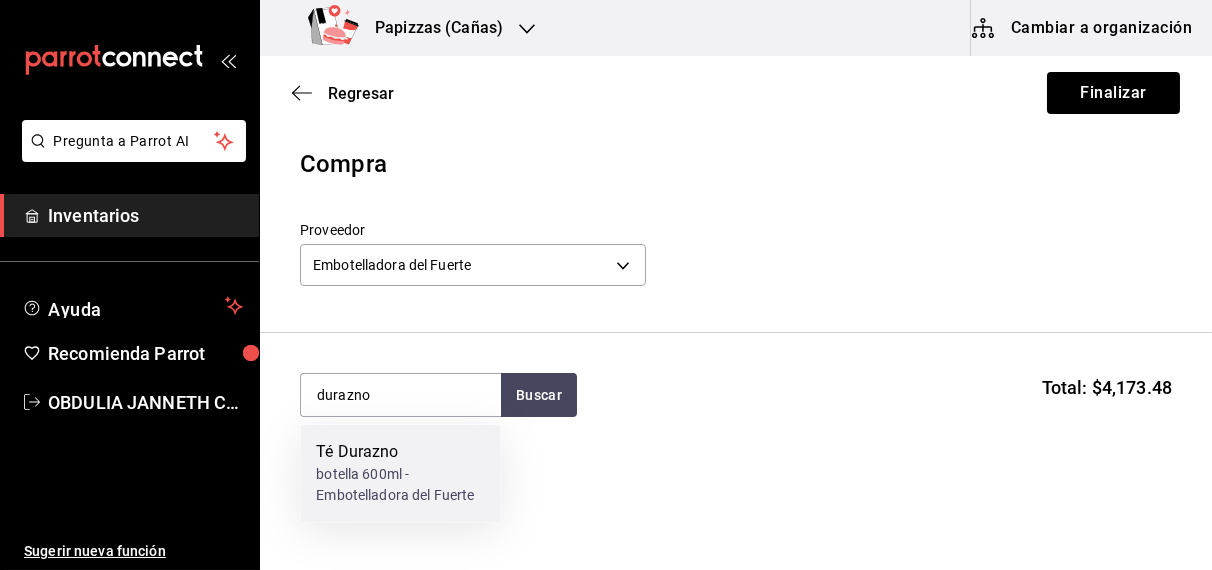 type 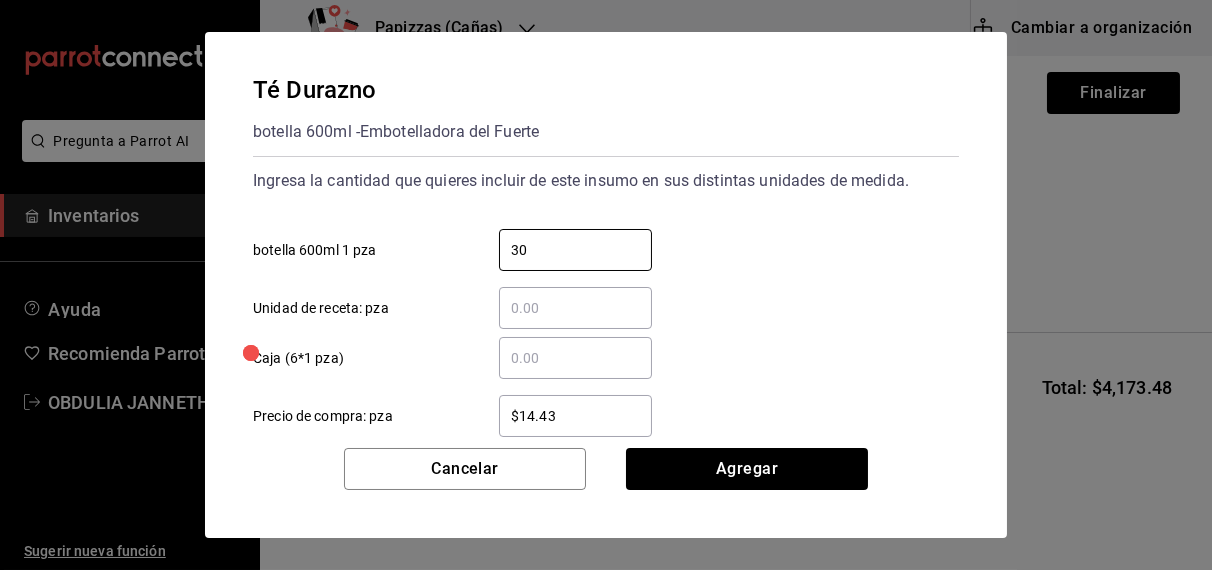type on "30" 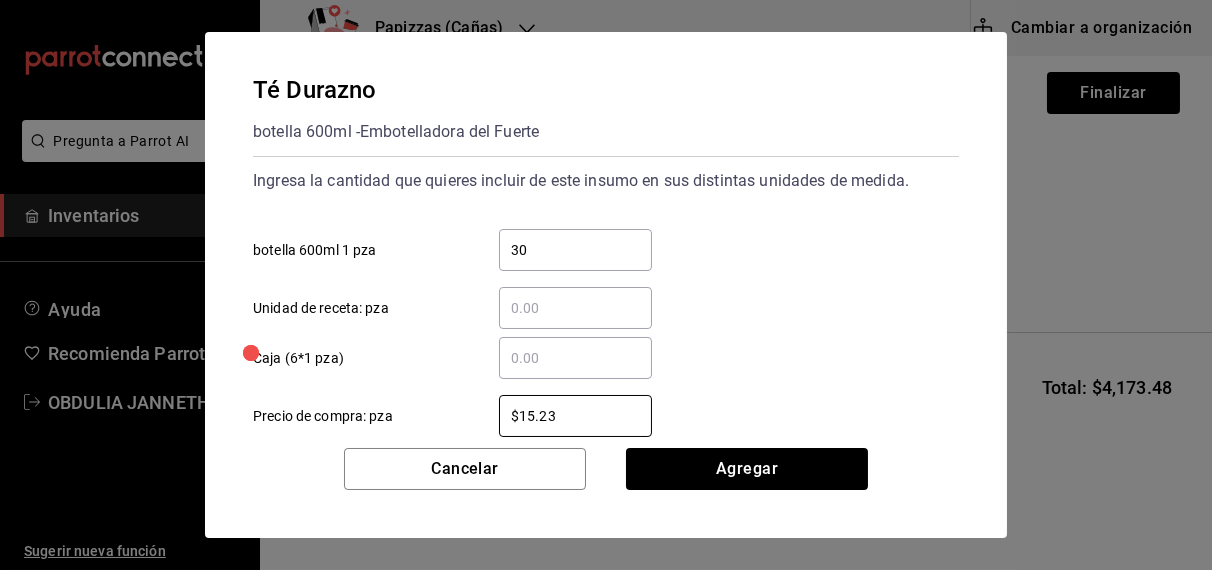 type on "$15.23" 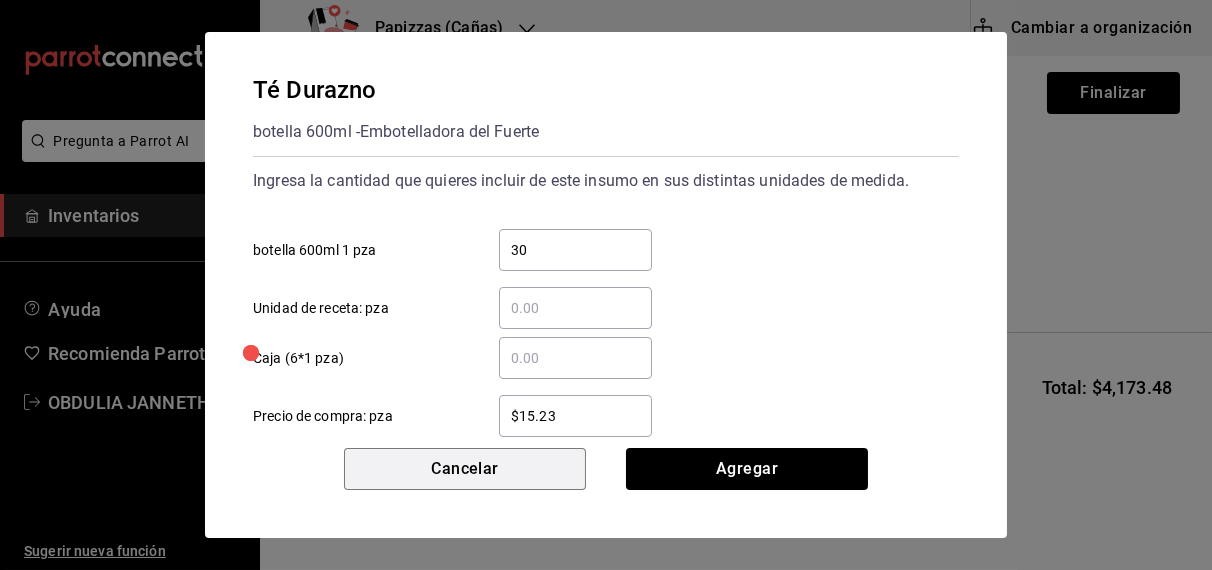 type 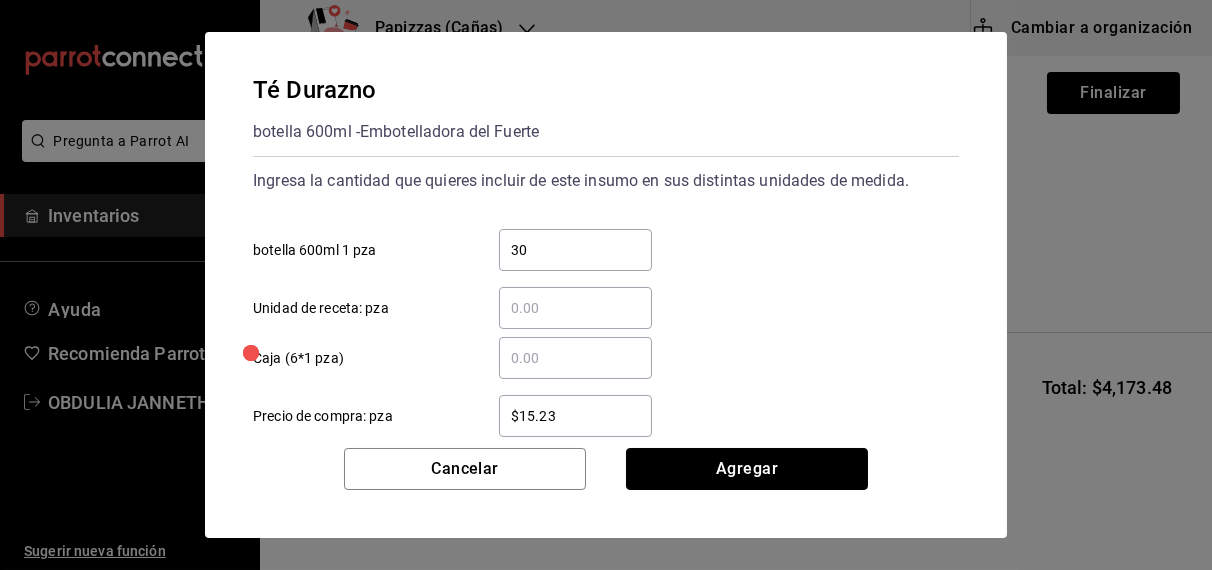 type 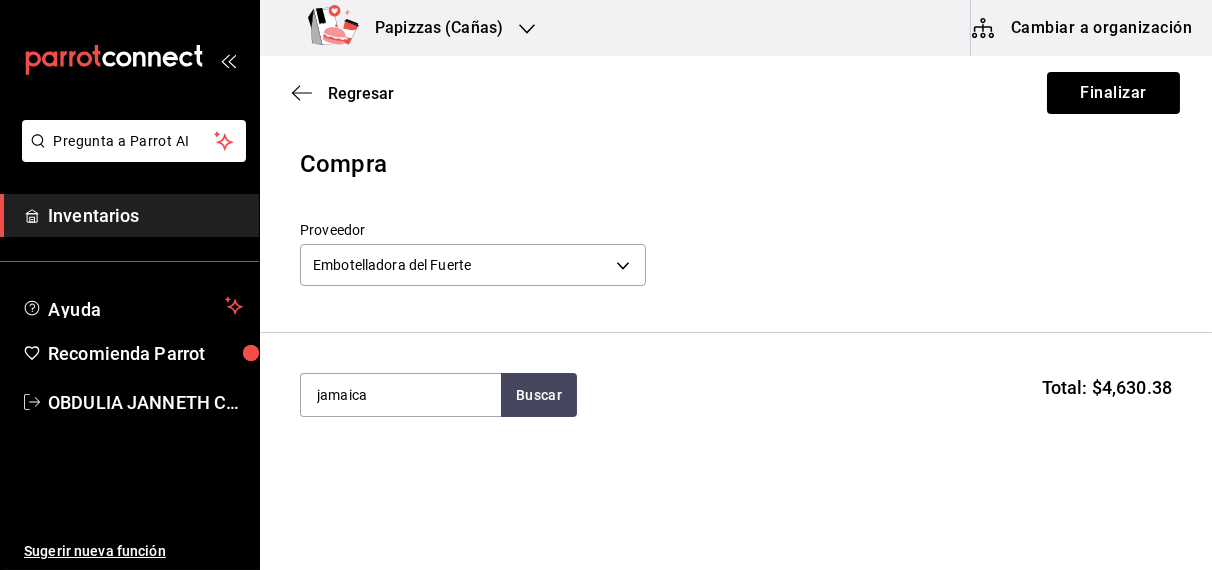 type on "jamaica" 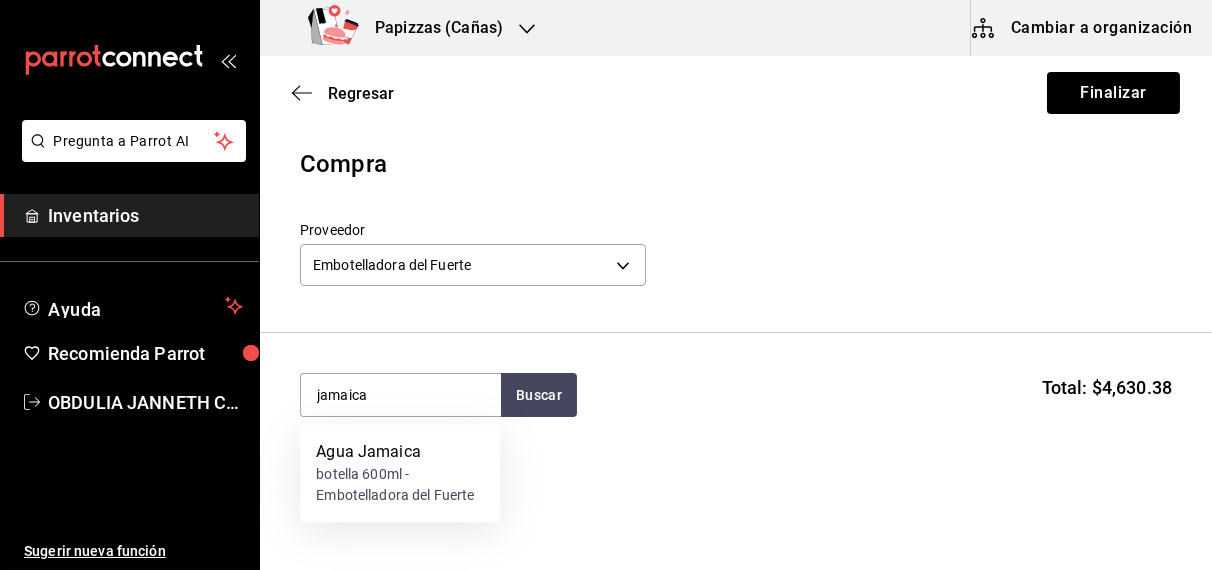 click on "botella 600ml - Embotelladora del Fuerte" at bounding box center (400, 486) 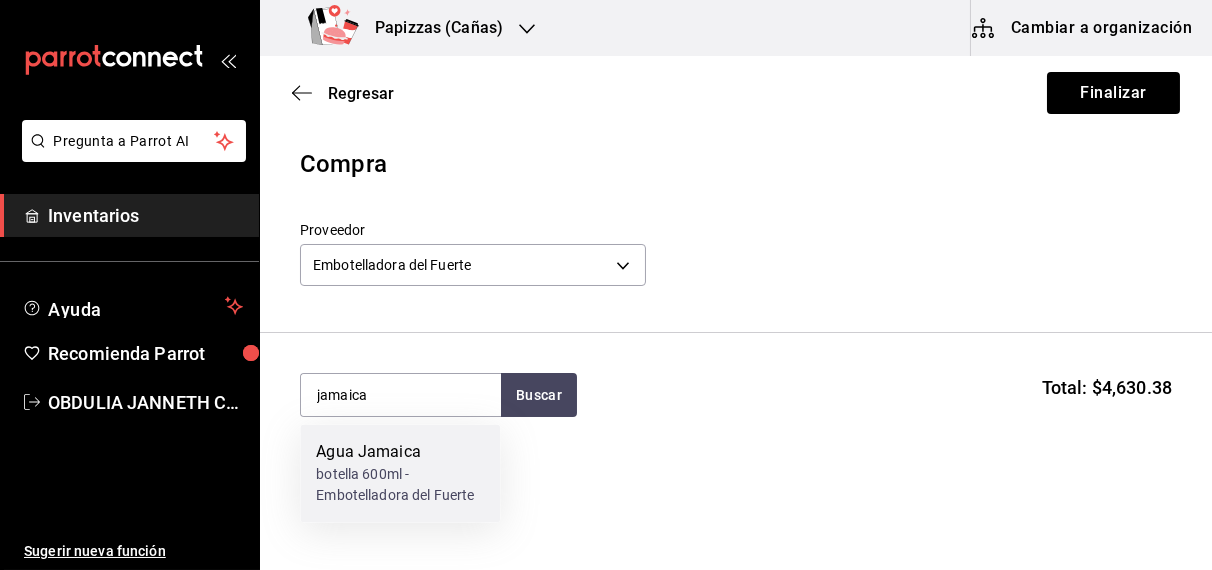 type 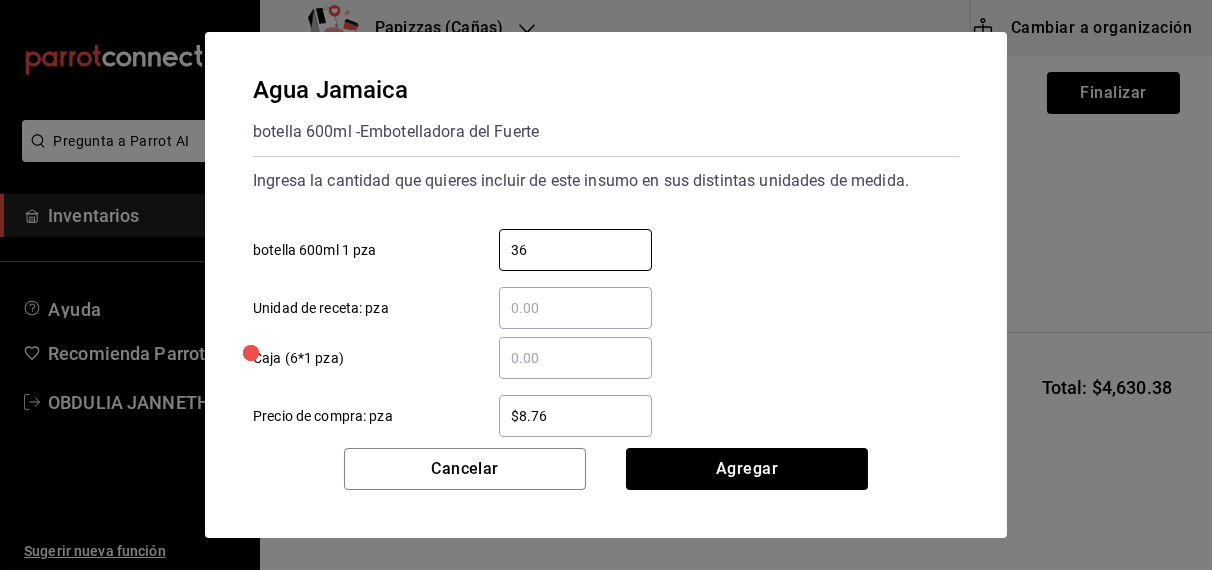 type on "36" 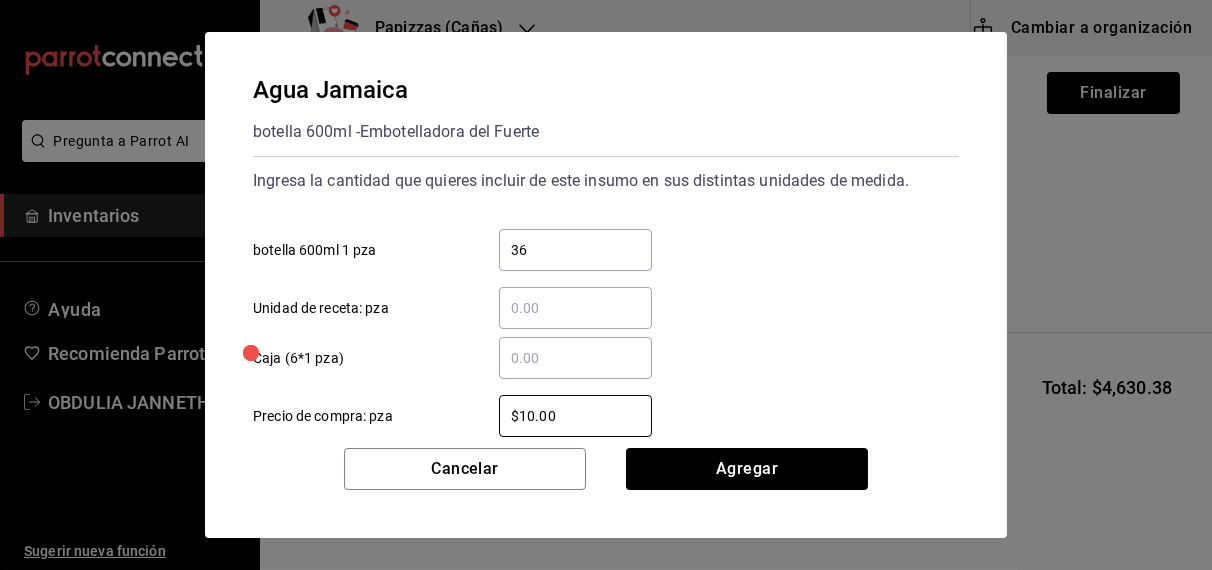 type on "$10.00" 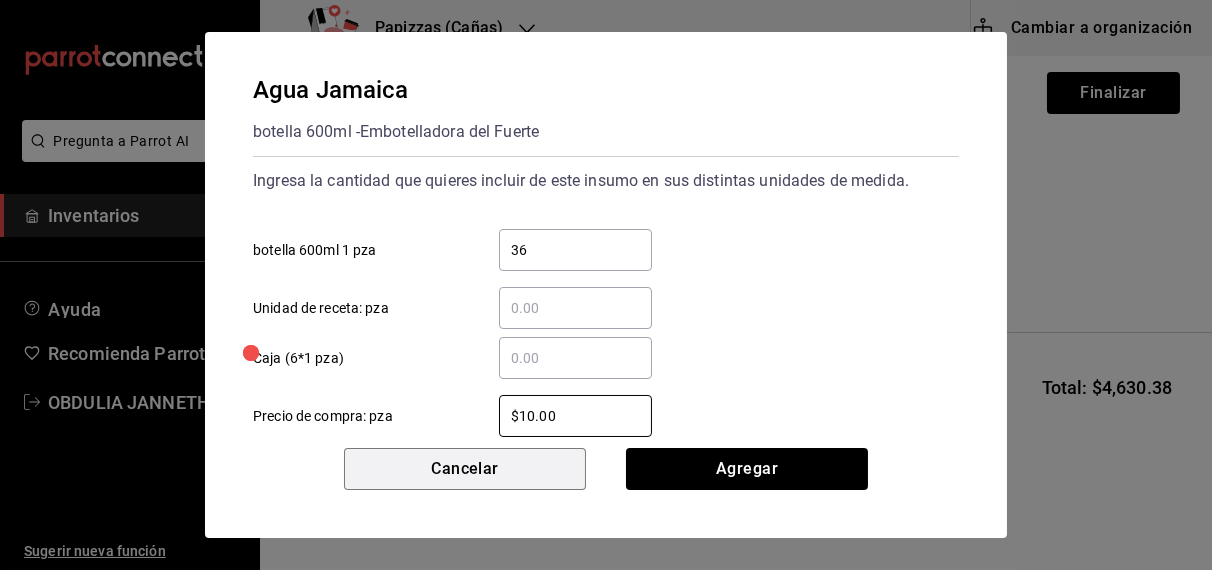 type 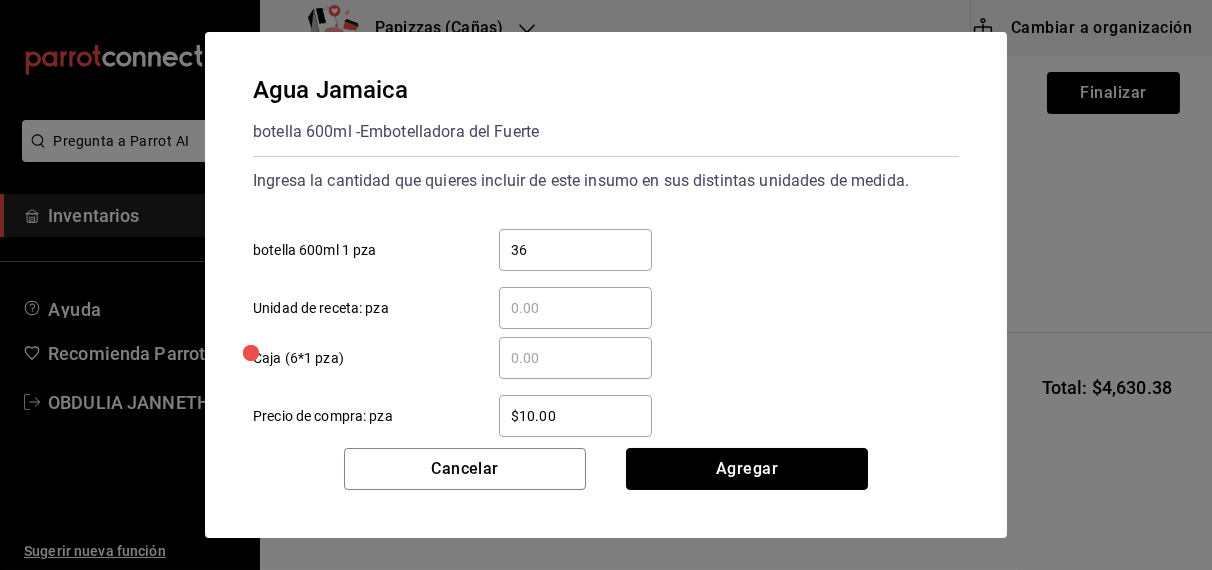 type 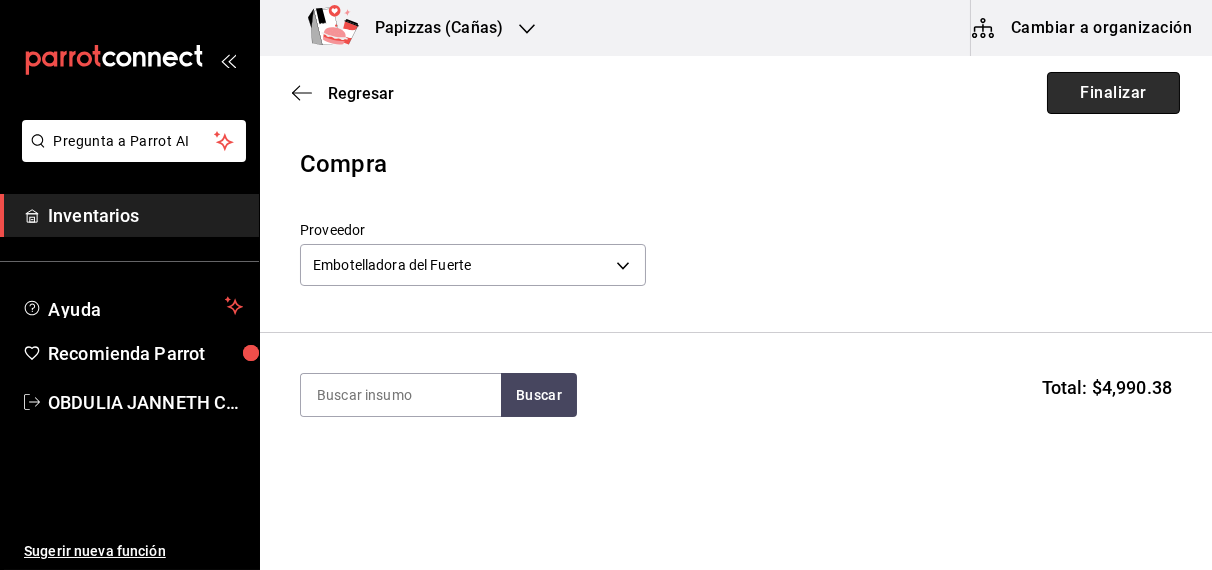click on "Finalizar" at bounding box center (1113, 93) 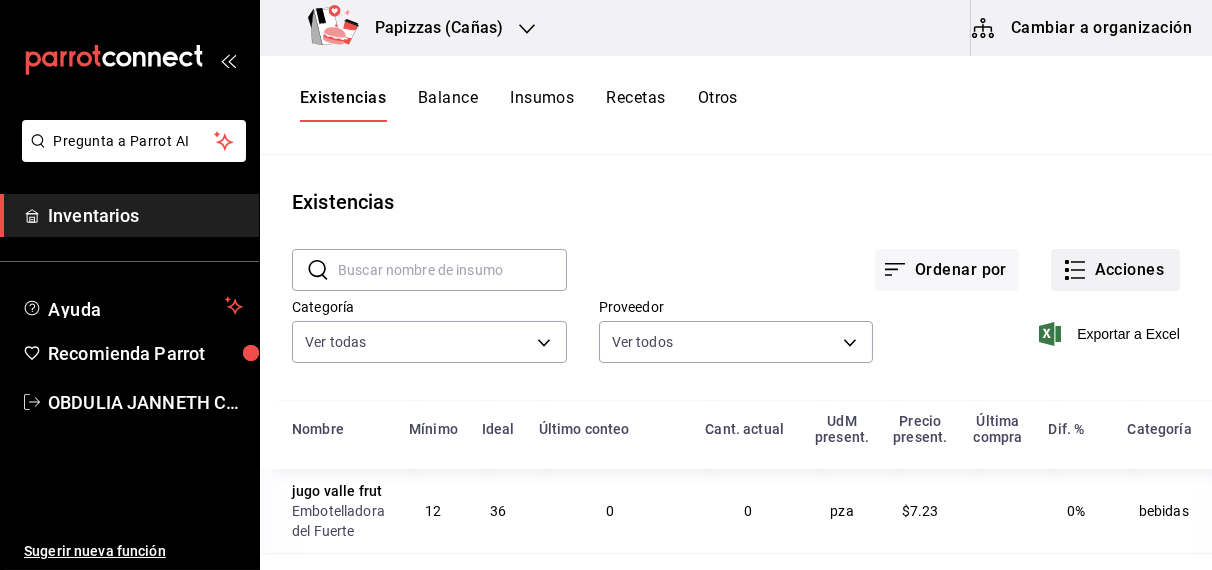 click on "Acciones" at bounding box center (1115, 270) 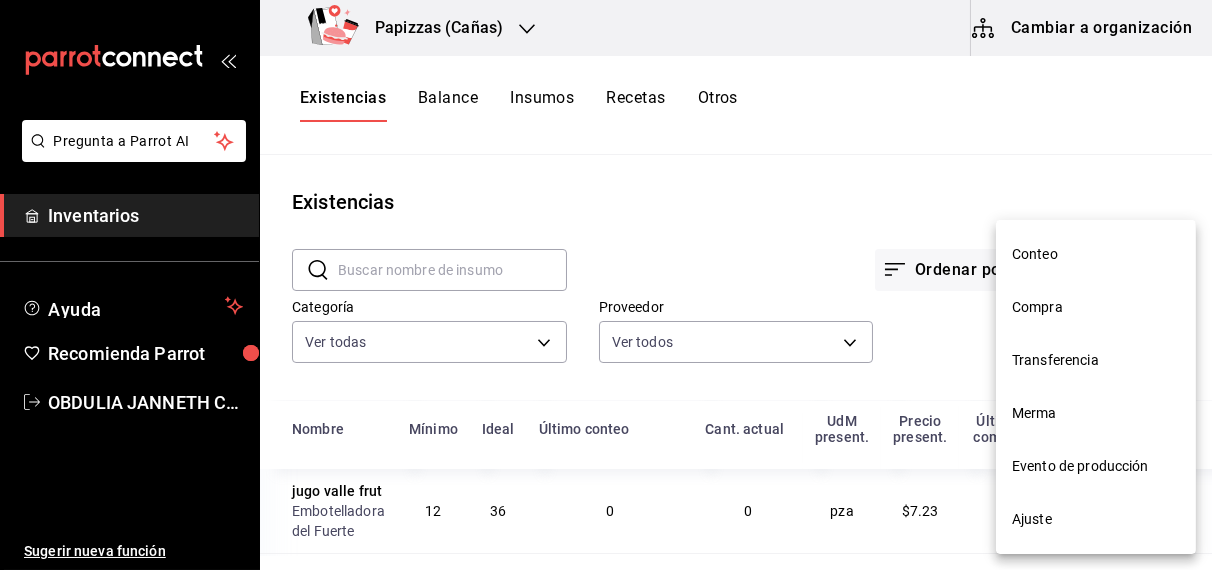 click on "Compra" at bounding box center [1096, 307] 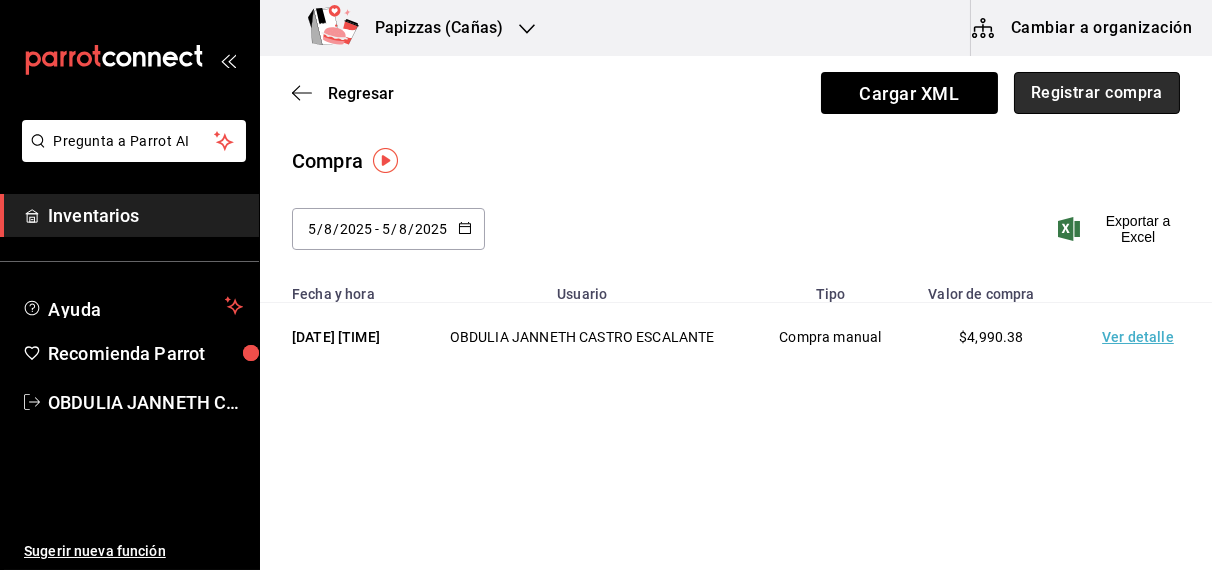 click on "Registrar compra" at bounding box center [1097, 93] 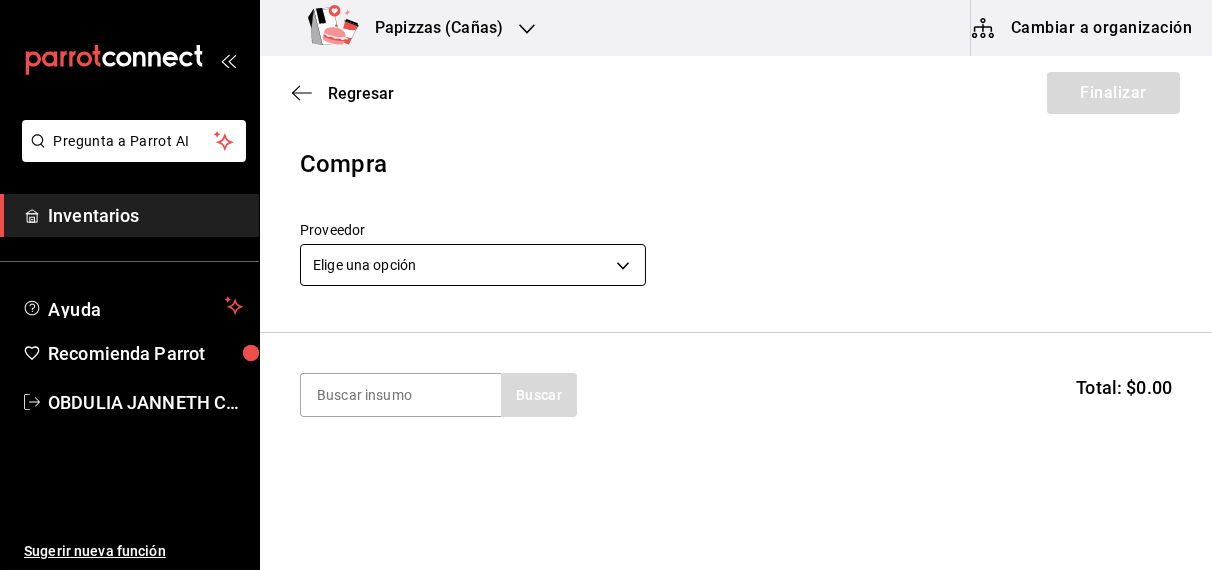 click on "Pregunta a Parrot AI Inventarios   Ayuda Recomienda Parrot   [FULL_NAME]   Sugerir nueva función   Papizzas (Cañas) Cambiar a organización Regresar Finalizar Compra Proveedor Elige una opción default Buscar Total: $0.00 No hay insumos a mostrar. Busca un insumo para agregarlo a la lista Pregunta a Parrot AI Inventarios   Ayuda Recomienda Parrot   [FULL_NAME]   Sugerir nueva función   GANA 1 MES GRATIS EN TU SUSCRIPCIÓN AQUÍ ¿Recuerdas cómo empezó tu restaurante?
Hoy puedes ayudar a un colega a tener el mismo cambio que tú viviste.
Recomienda Parrot directamente desde tu Portal Administrador.
Es fácil y rápido.
🎁 Por cada restaurante que se una, ganas 1 mes gratis. Ver video tutorial Ir a video Editar Eliminar Visitar centro de ayuda ([PHONE]) soporte@[DOMAIN].io Visitar centro de ayuda ([PHONE]) soporte@[DOMAIN].io" at bounding box center [606, 228] 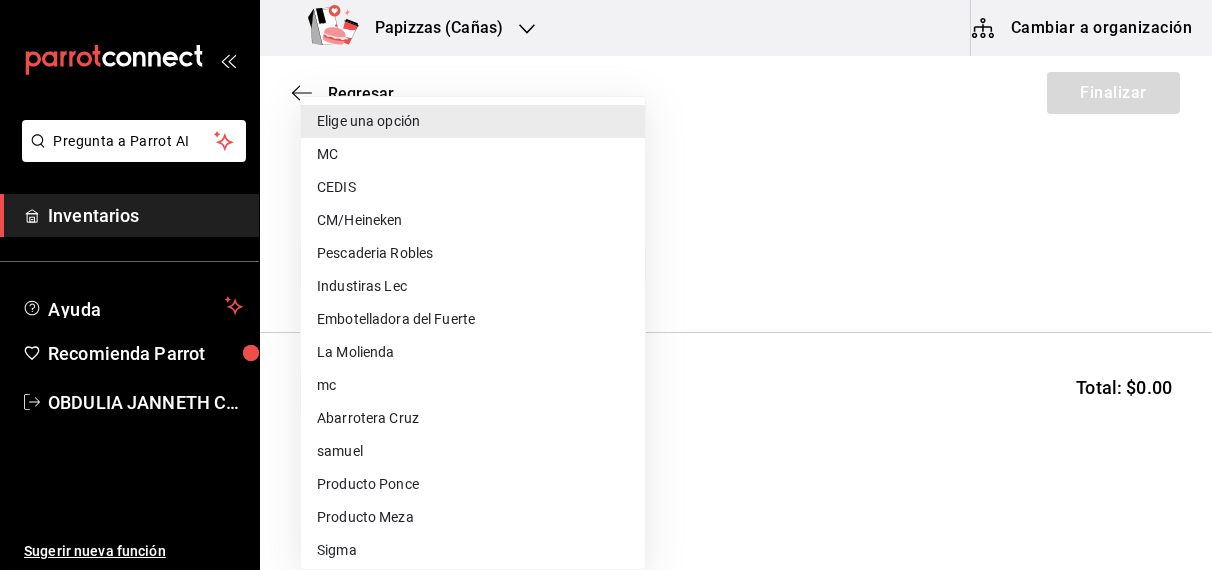 click on "Embotelladora del Fuerte" at bounding box center (473, 319) 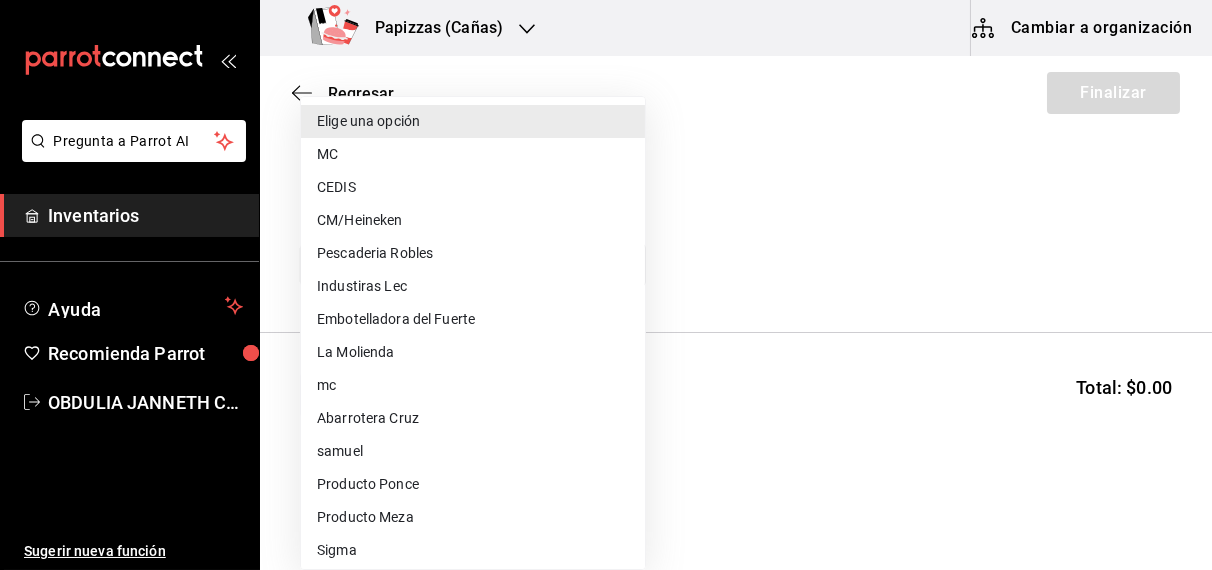 type on "2a449e60-1878-40e8-ba60-5a9907f89e6b" 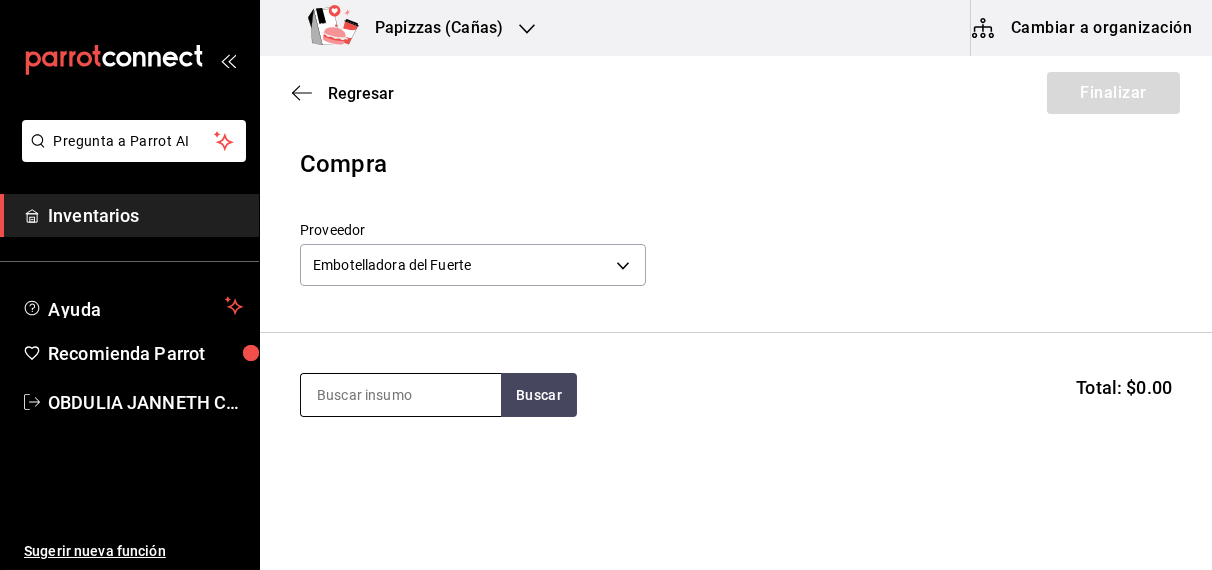 click at bounding box center (401, 395) 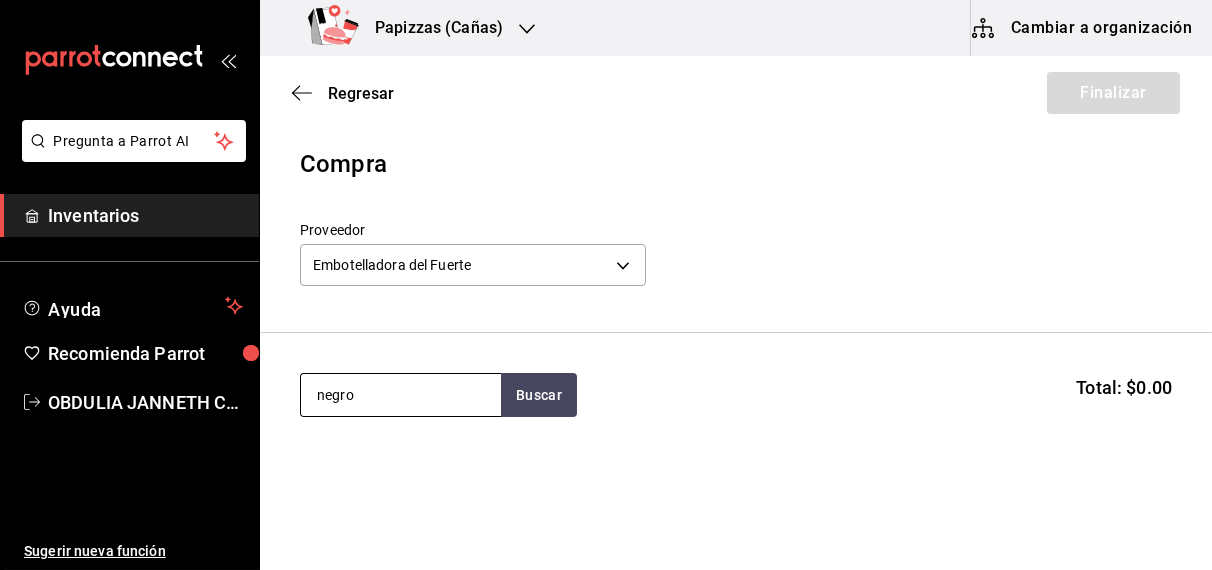 type on "negro" 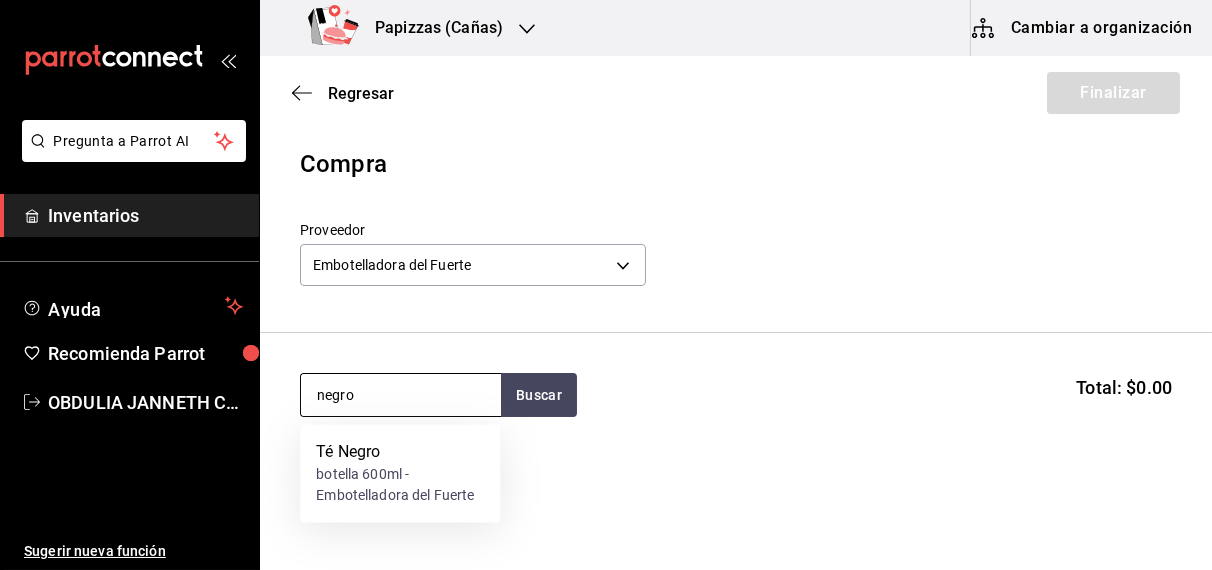 click on "botella 600ml - Embotelladora del Fuerte" at bounding box center (400, 486) 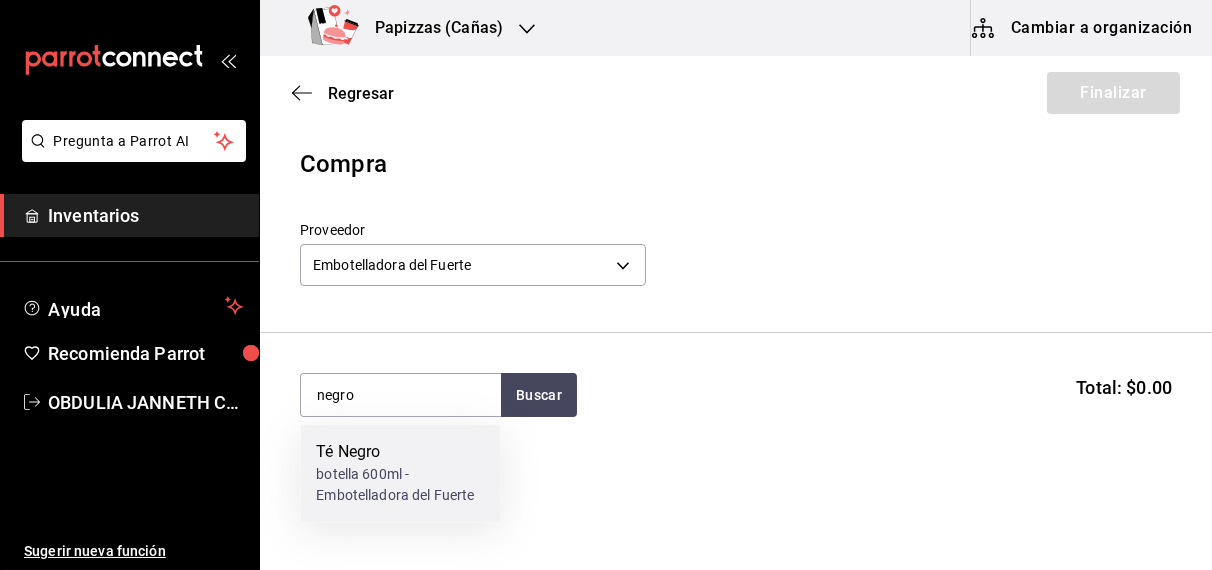 type 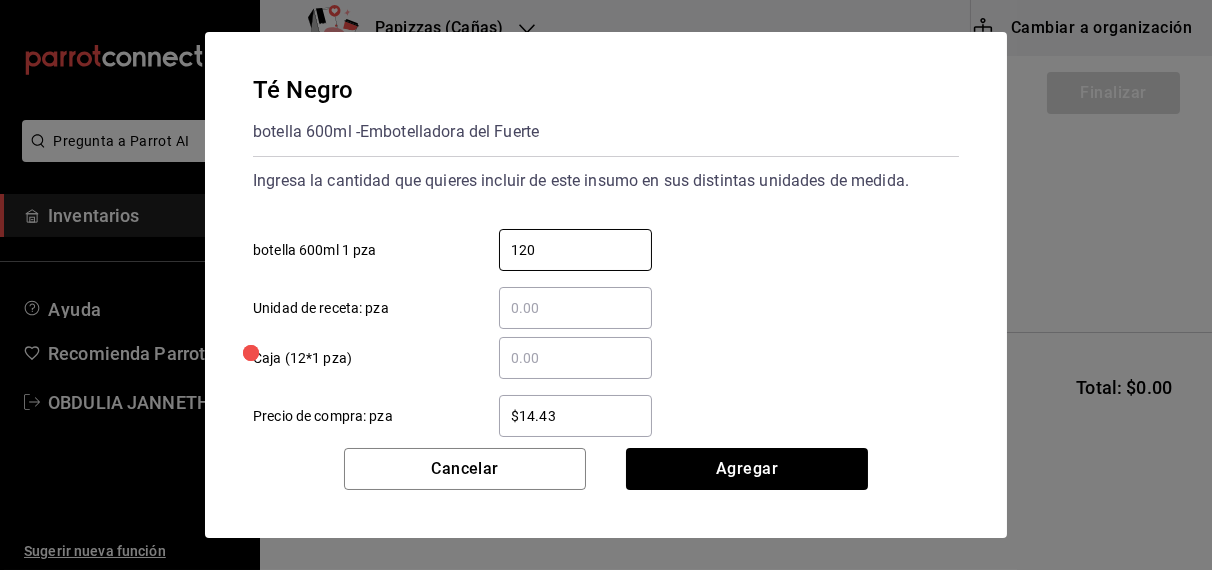 type on "120" 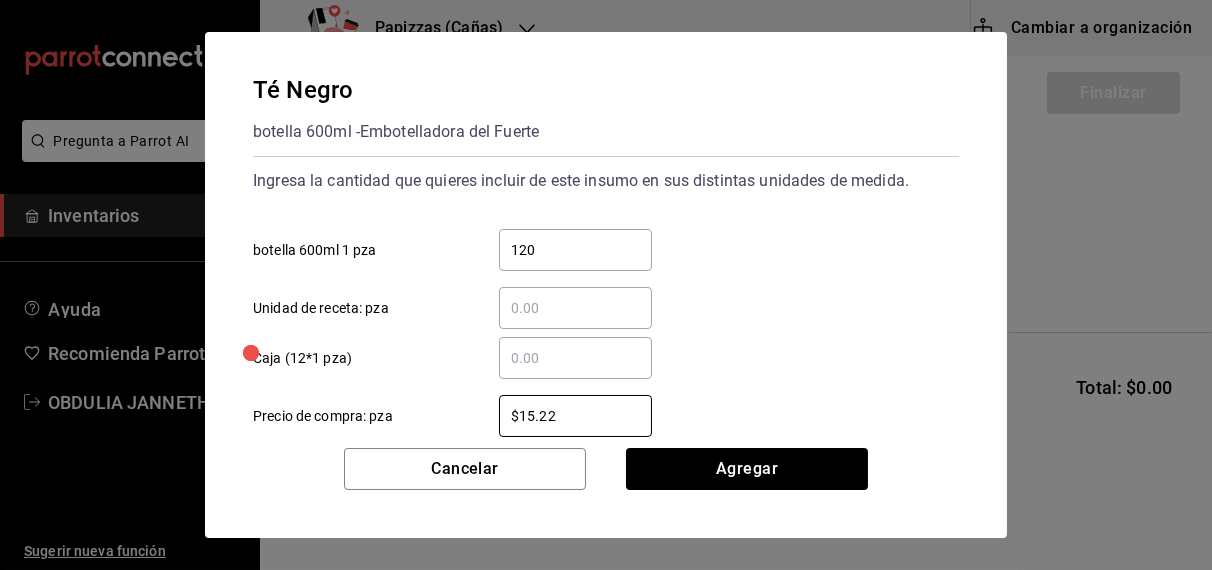 type on "$15.22" 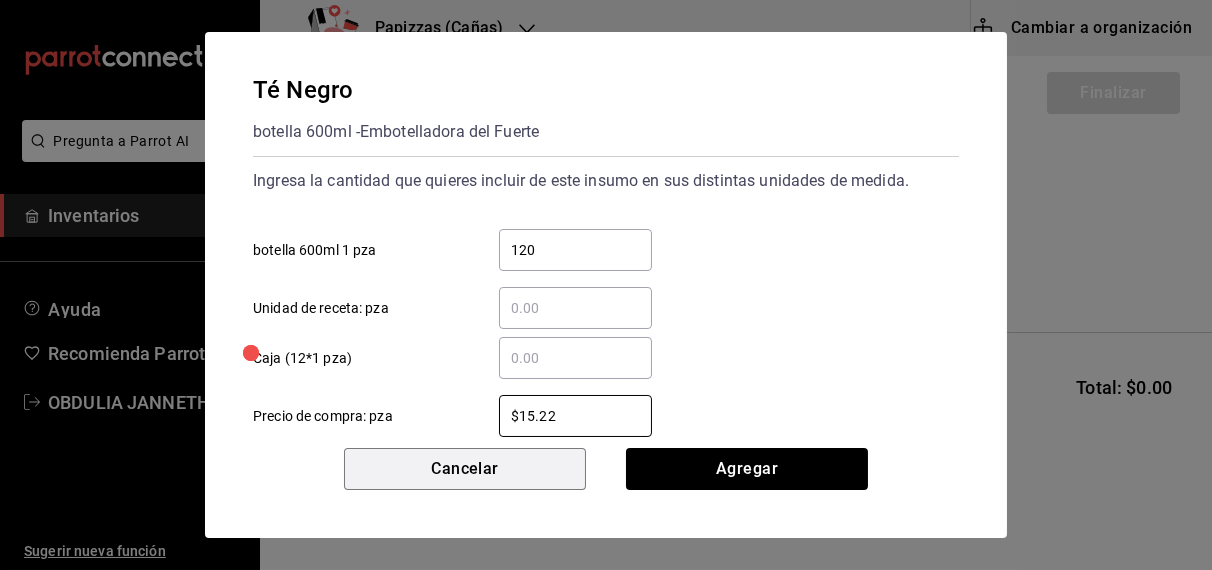 type 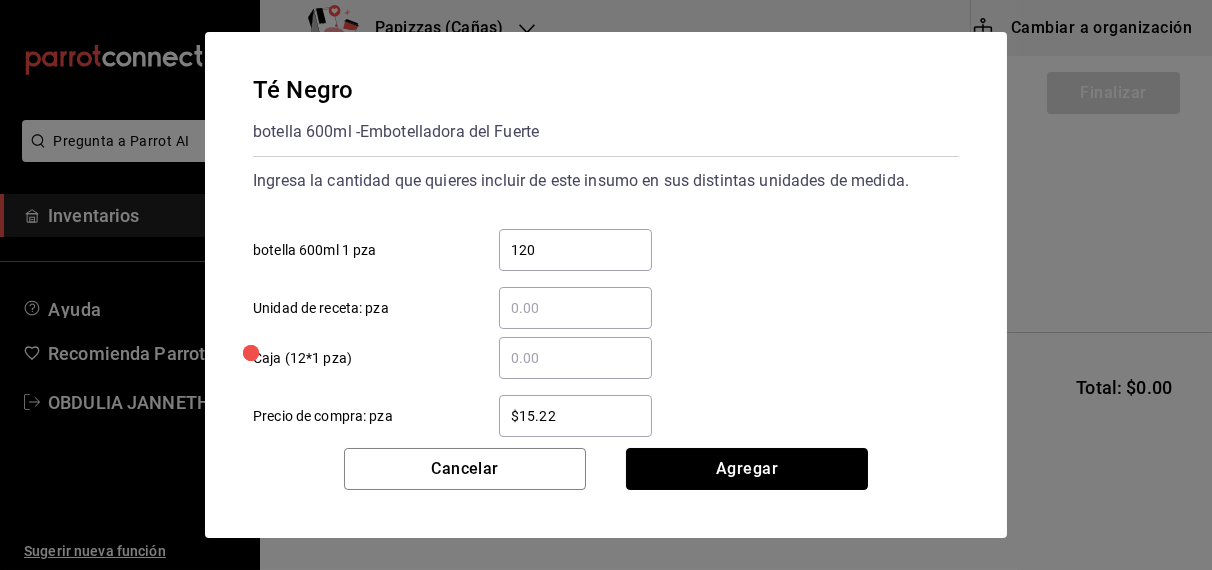 type 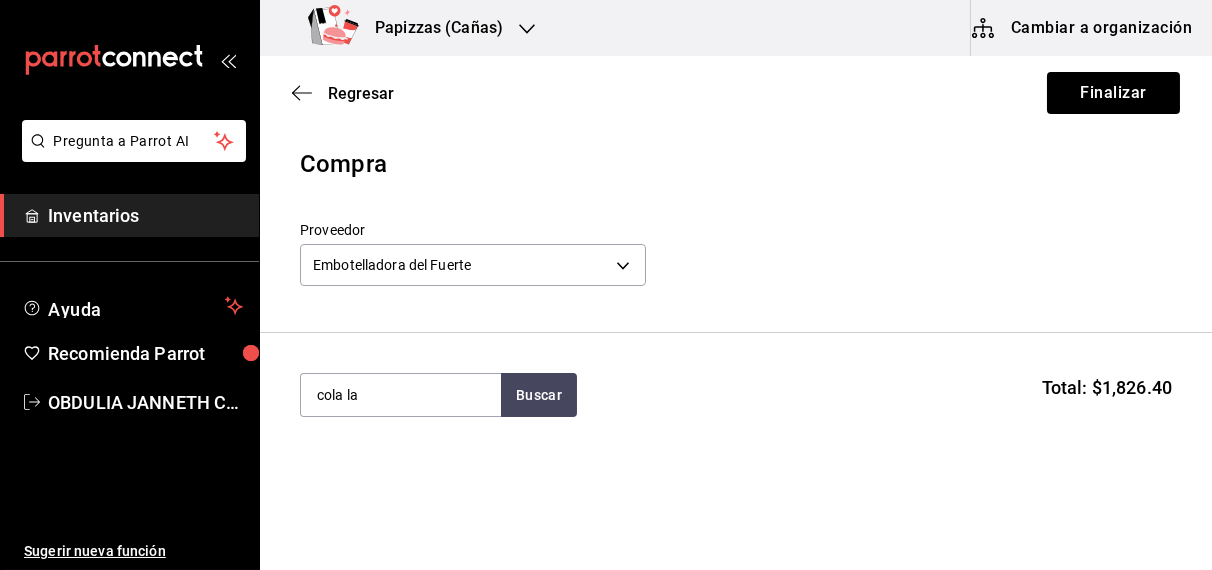 type on "cola la" 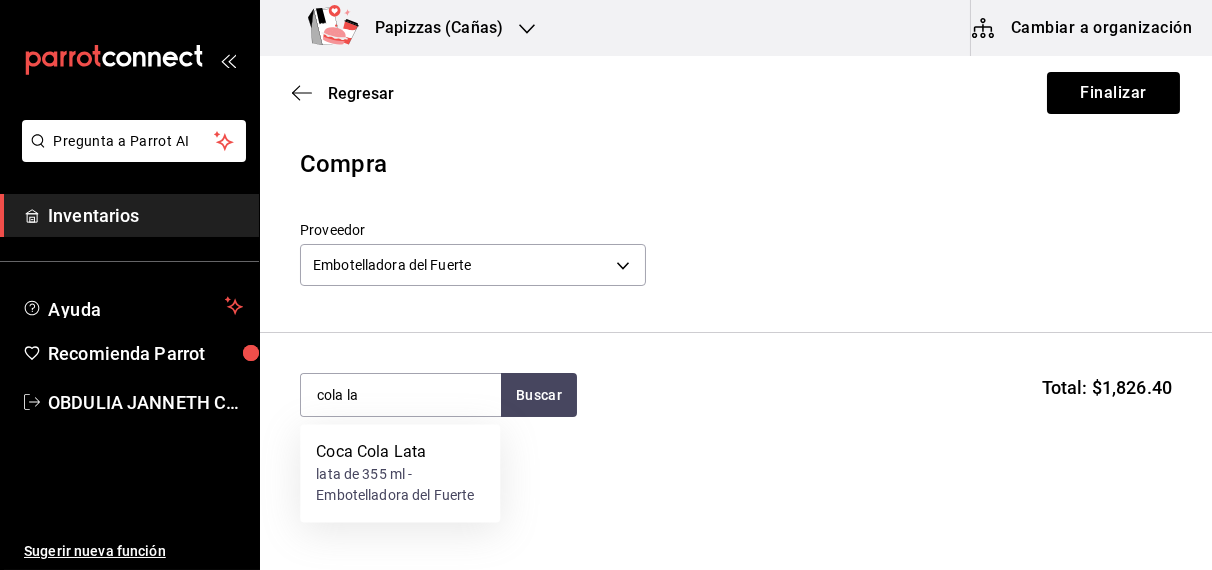 click on "lata de 355 ml  - Embotelladora del Fuerte" at bounding box center (400, 486) 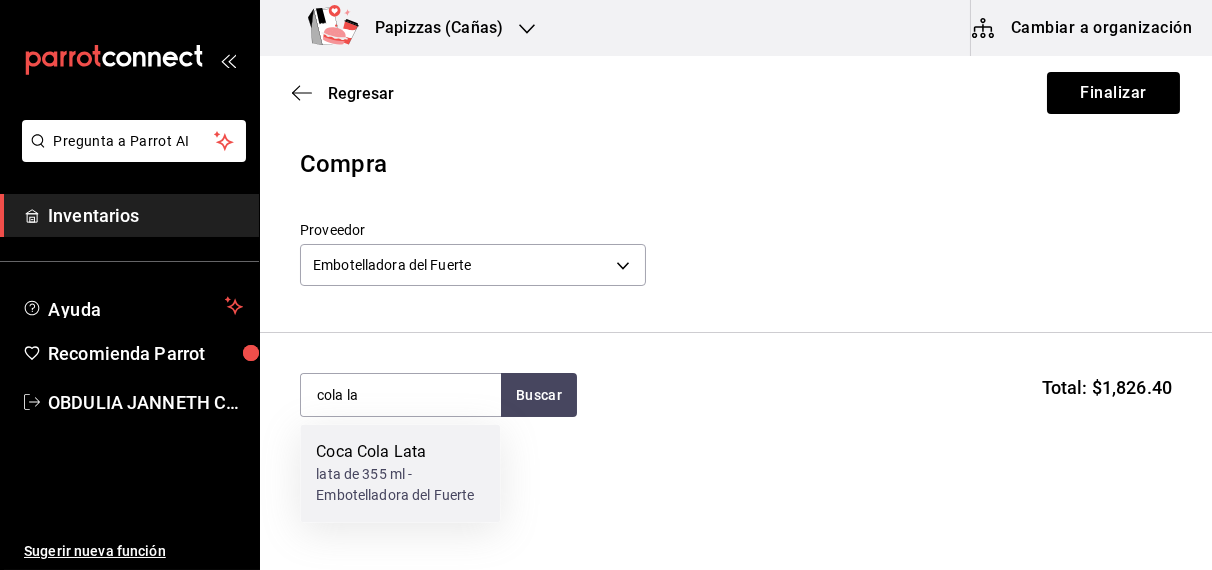 type 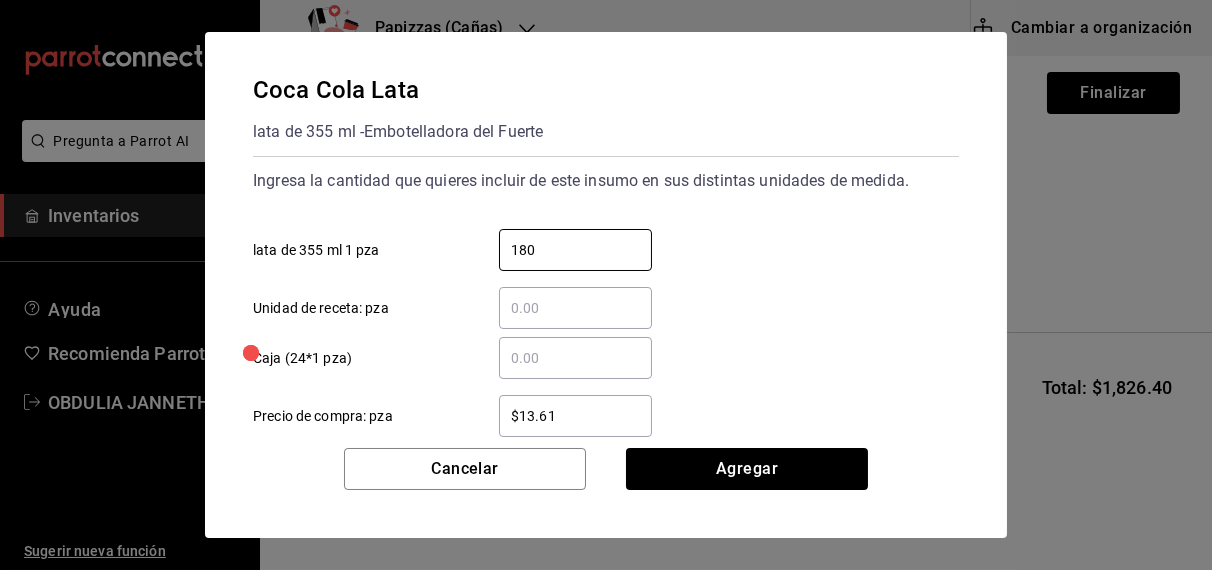 type on "180" 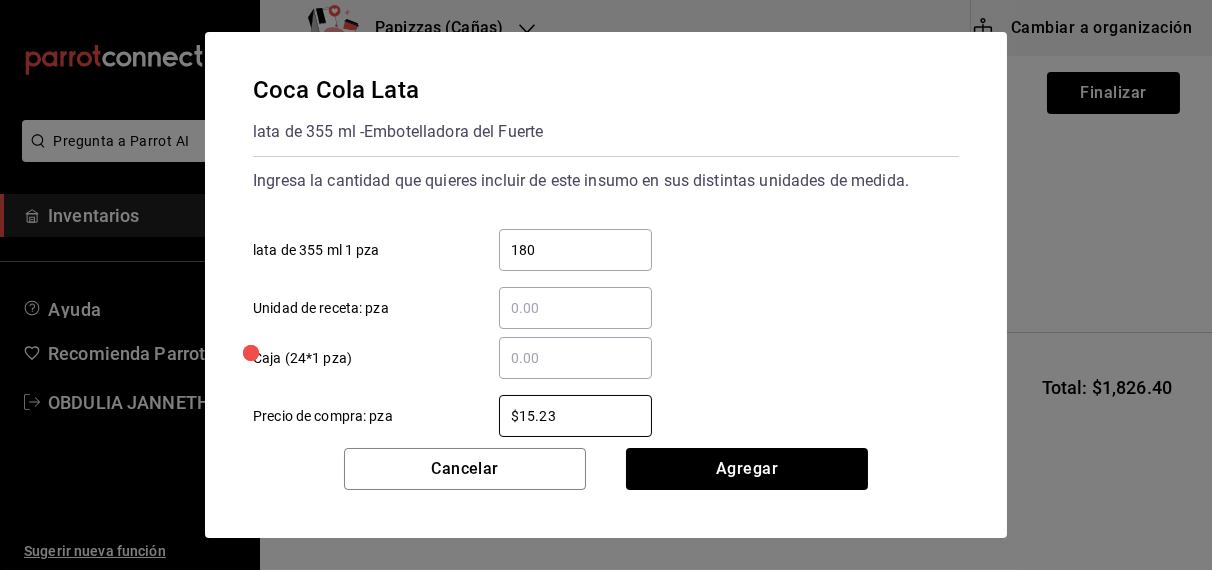 type on "$15.23" 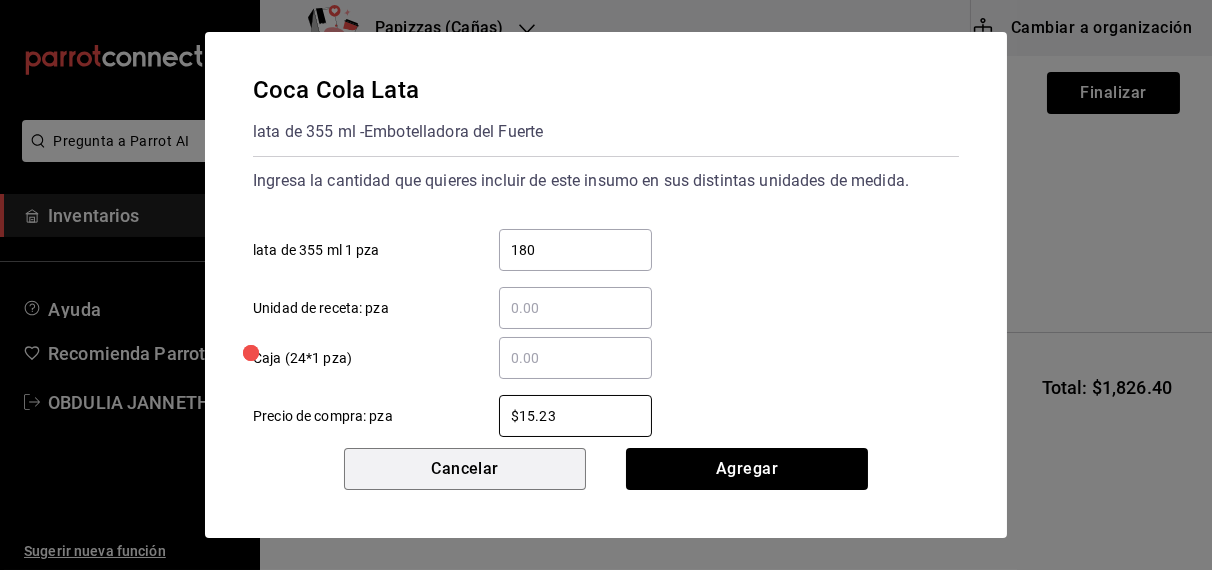 type 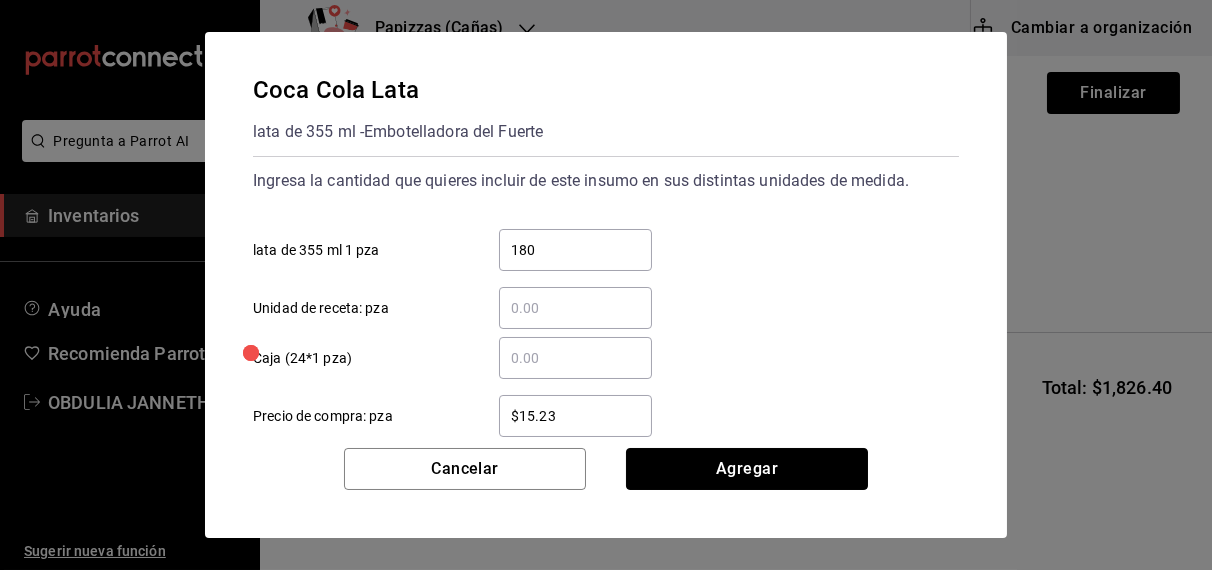 type 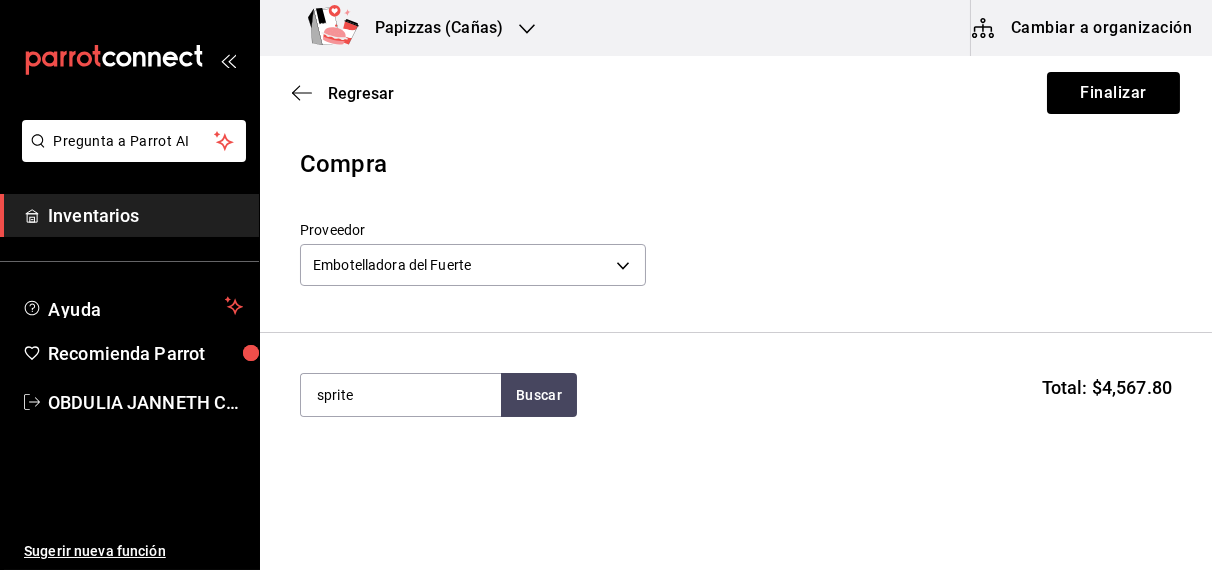 type on "sprite" 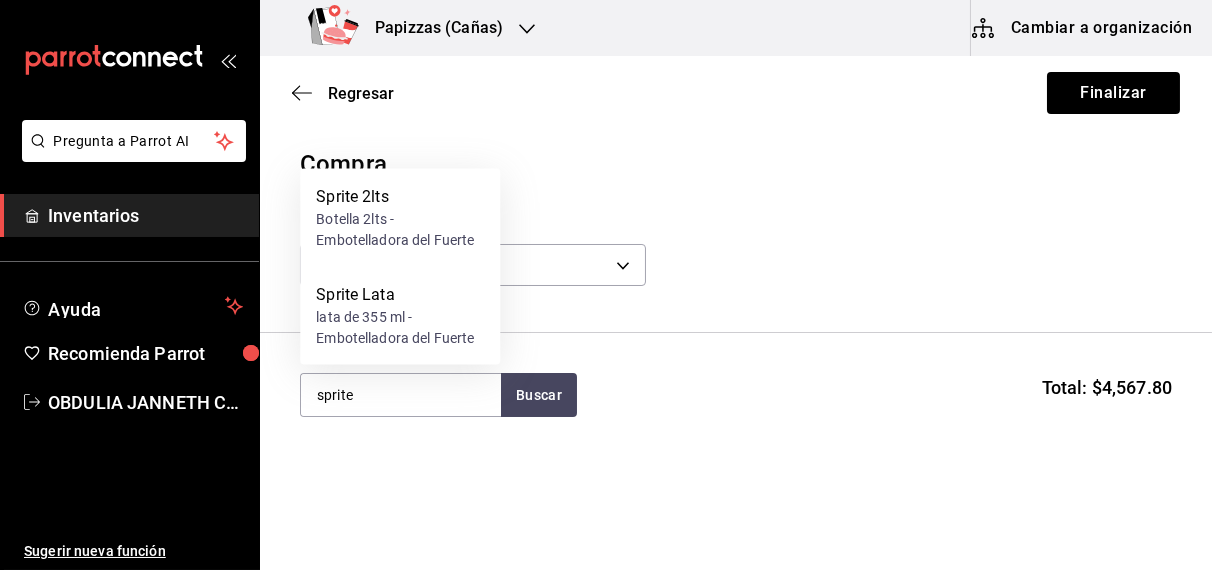 click on "lata de 355 ml  - Embotelladora del Fuerte" at bounding box center (400, 328) 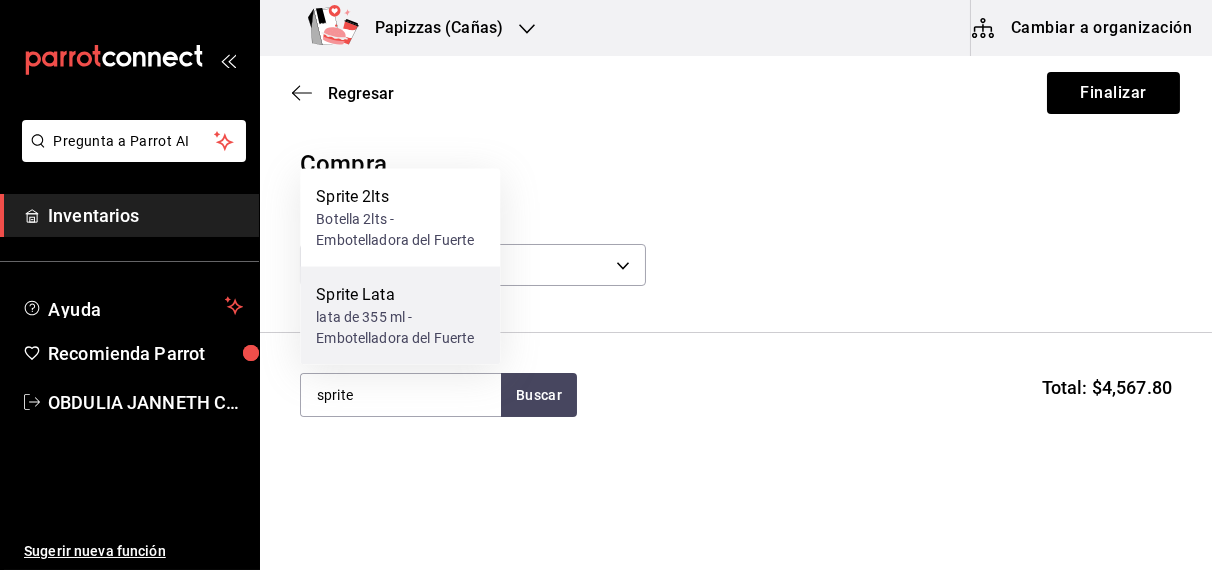 type 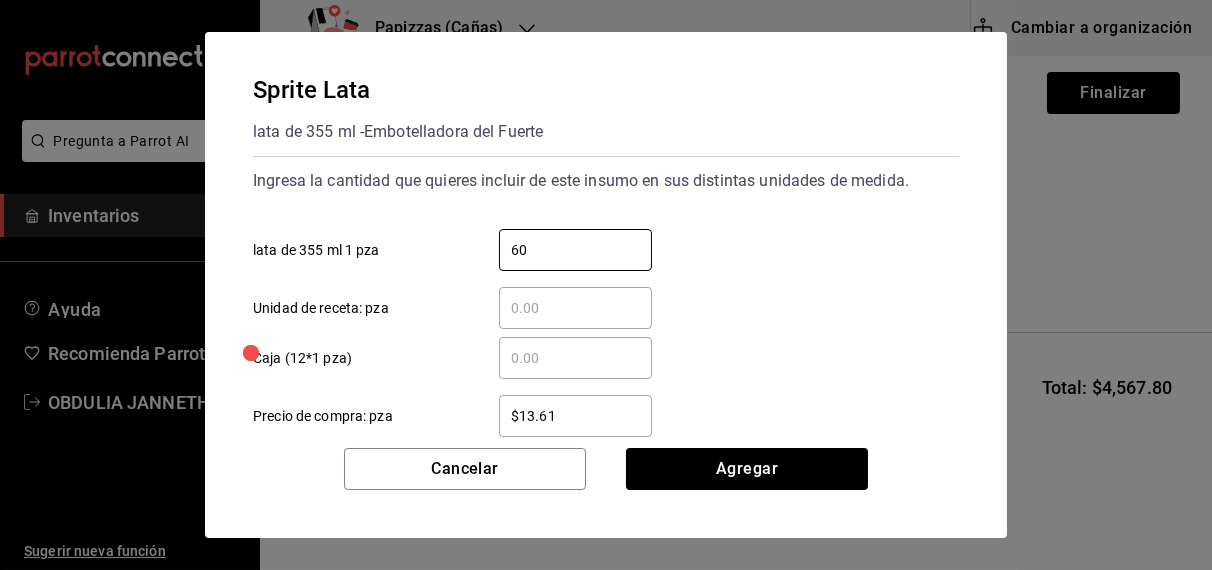 type on "60" 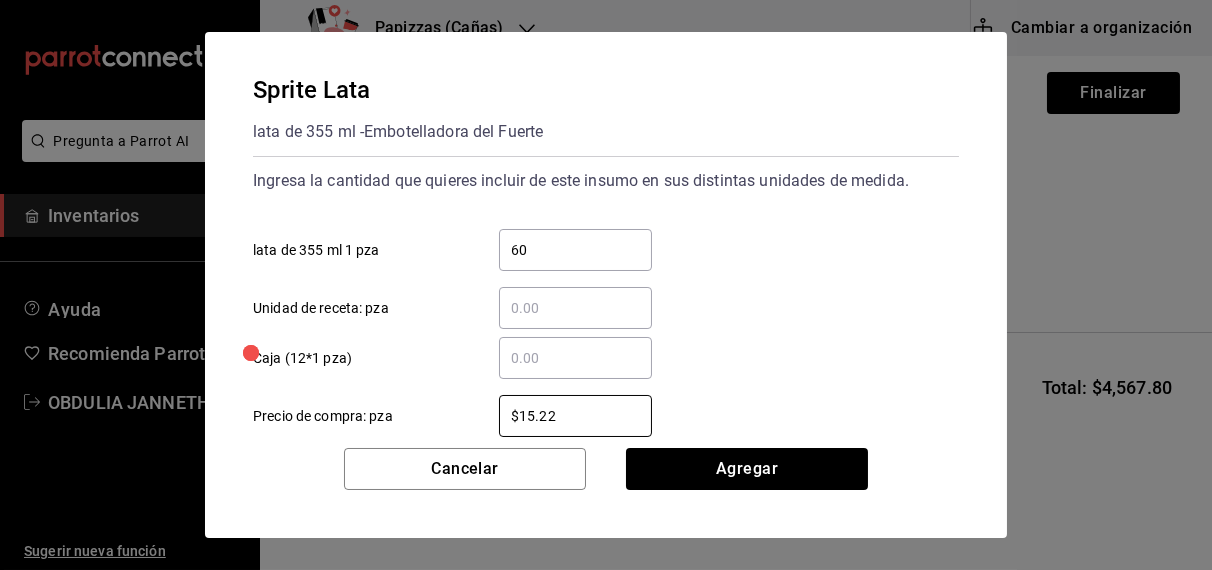 type on "$15.22" 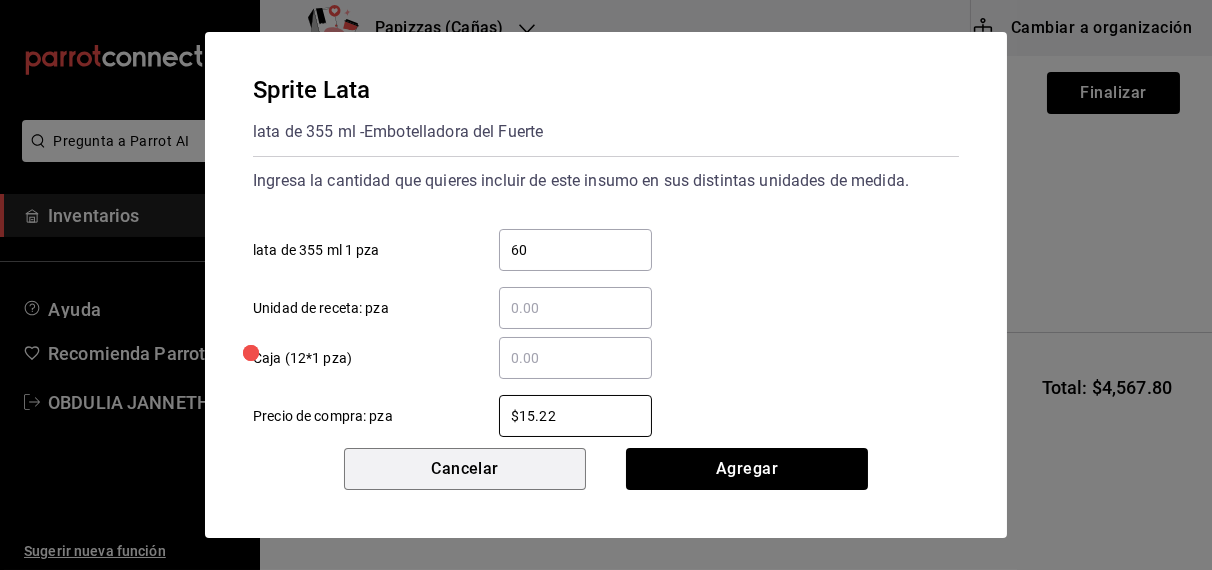 type 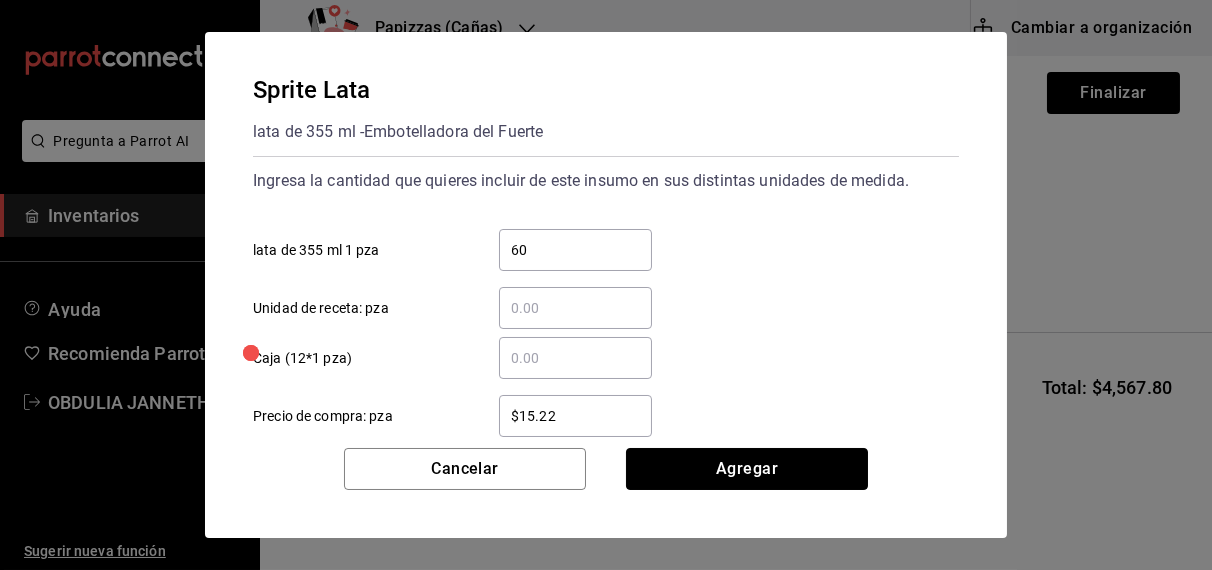 type 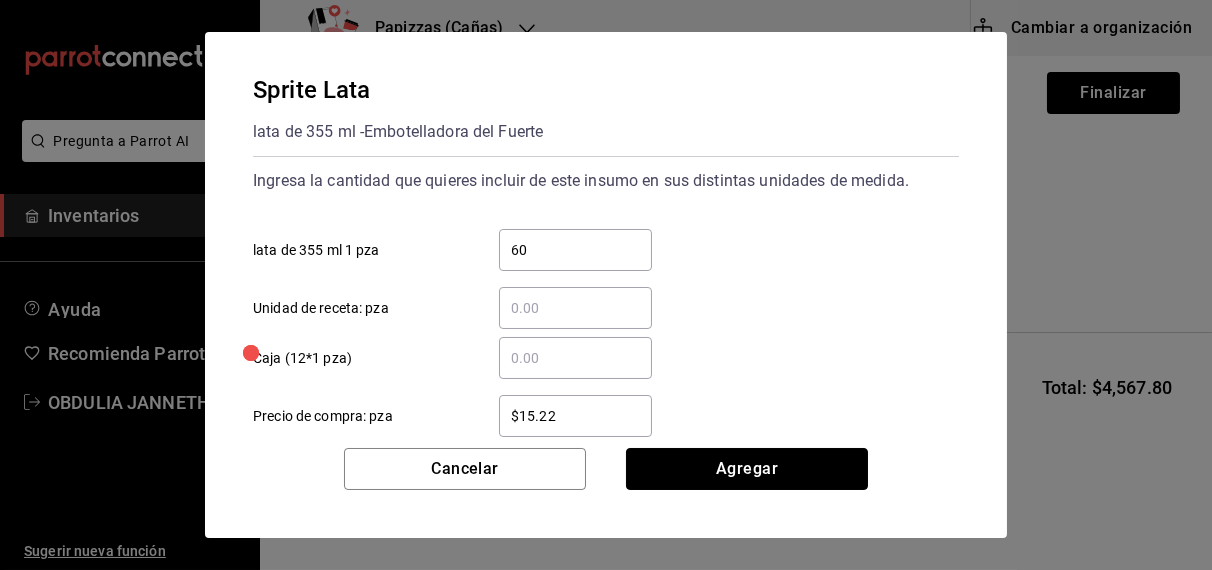 click on "Agregar" at bounding box center (747, 469) 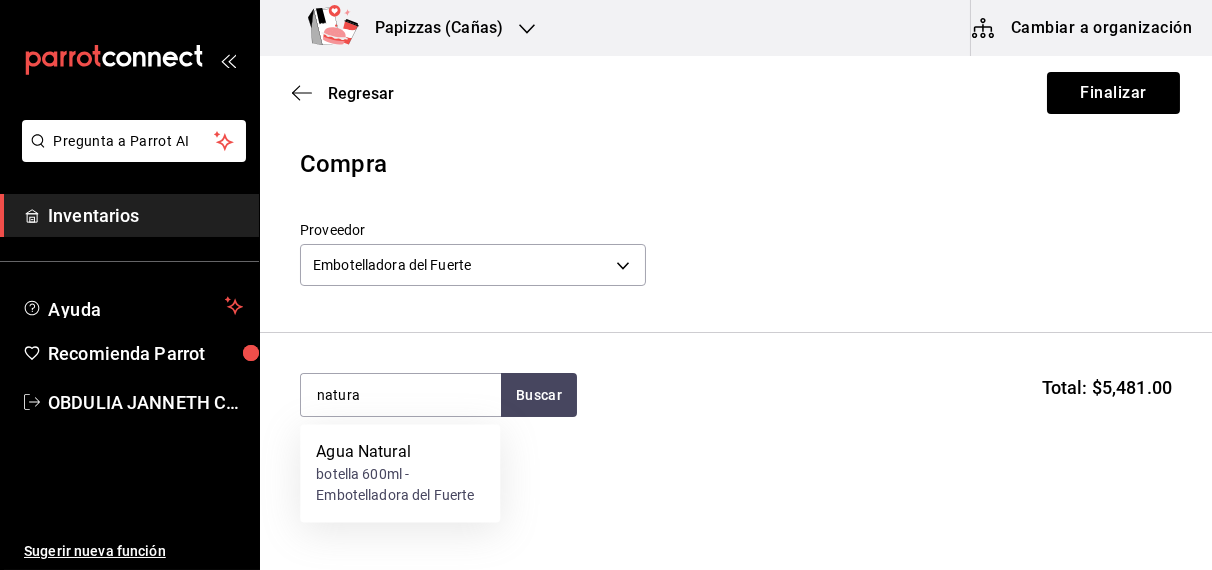 type on "natural" 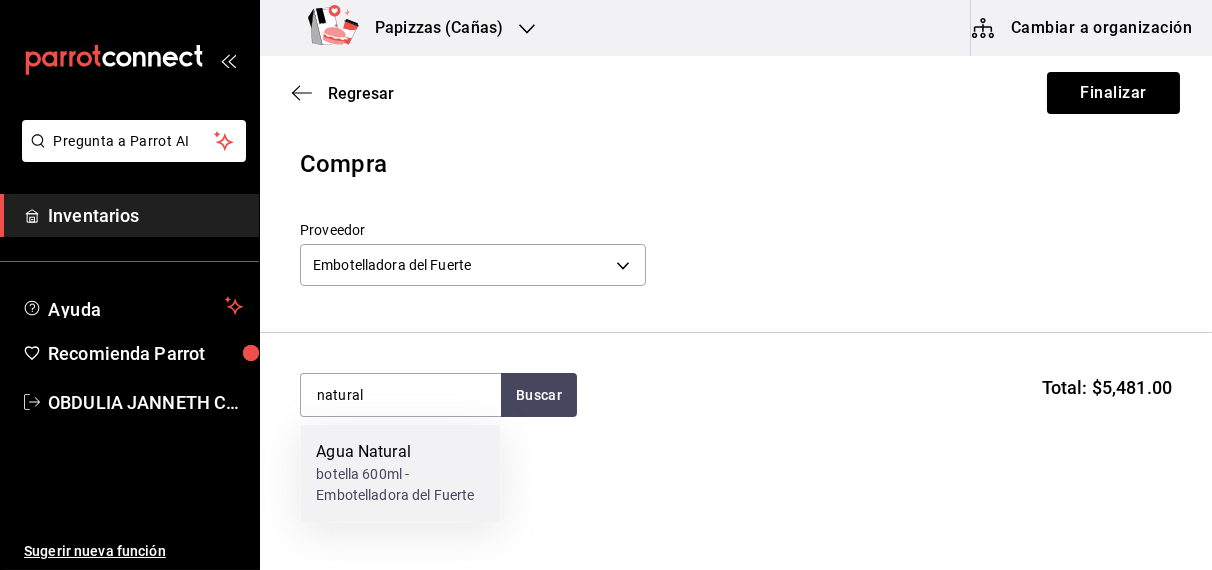 click on "botella 600ml - Embotelladora del Fuerte" at bounding box center [400, 486] 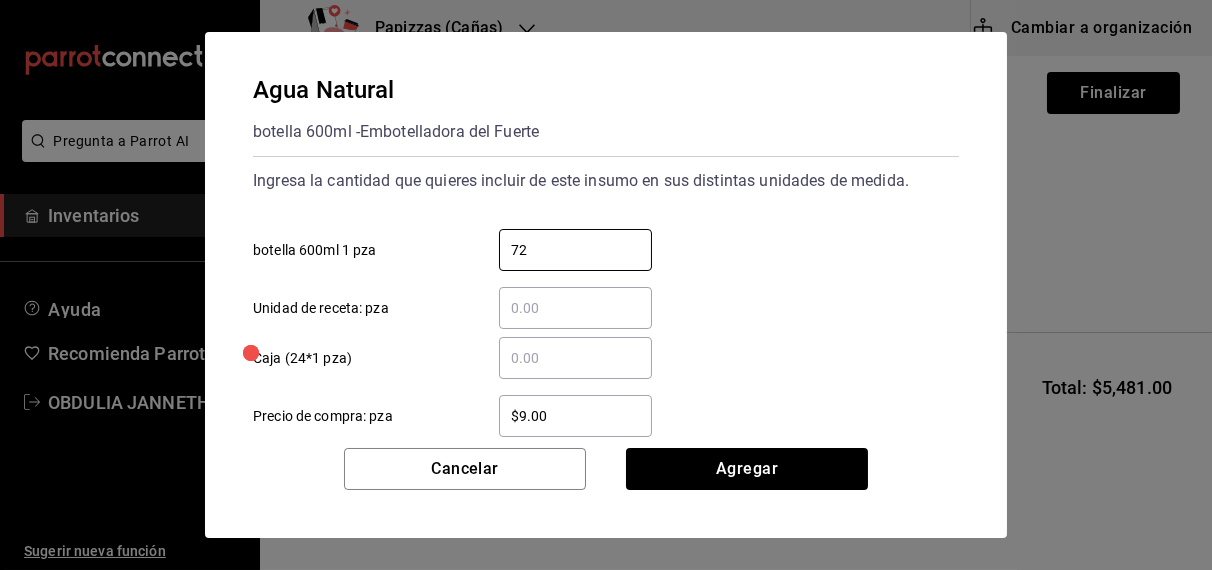type on "72" 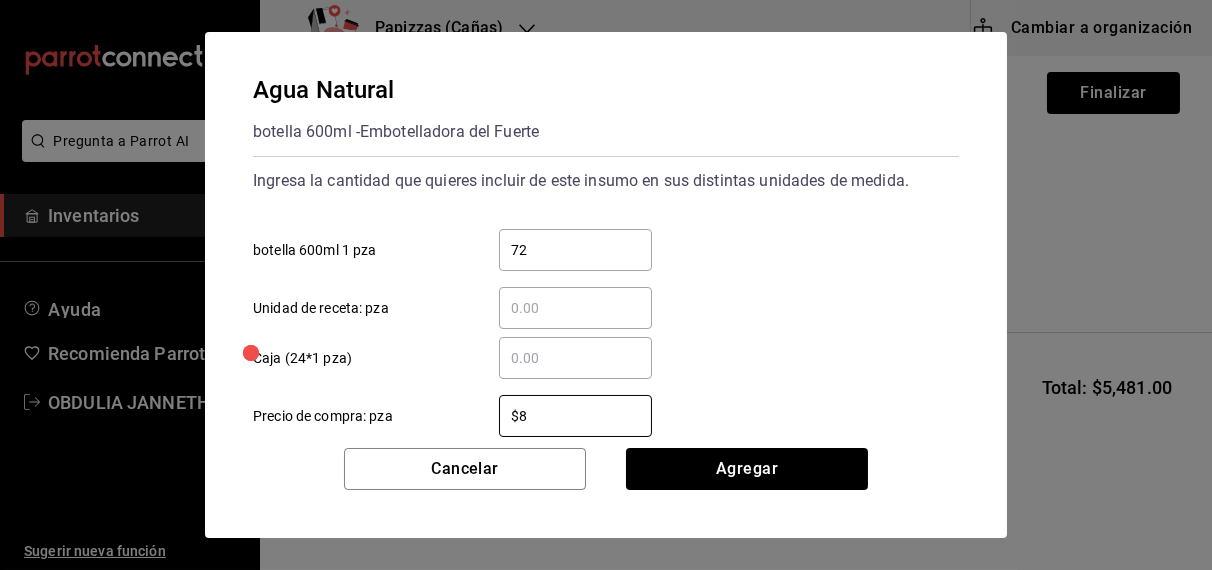 type on "$8.93" 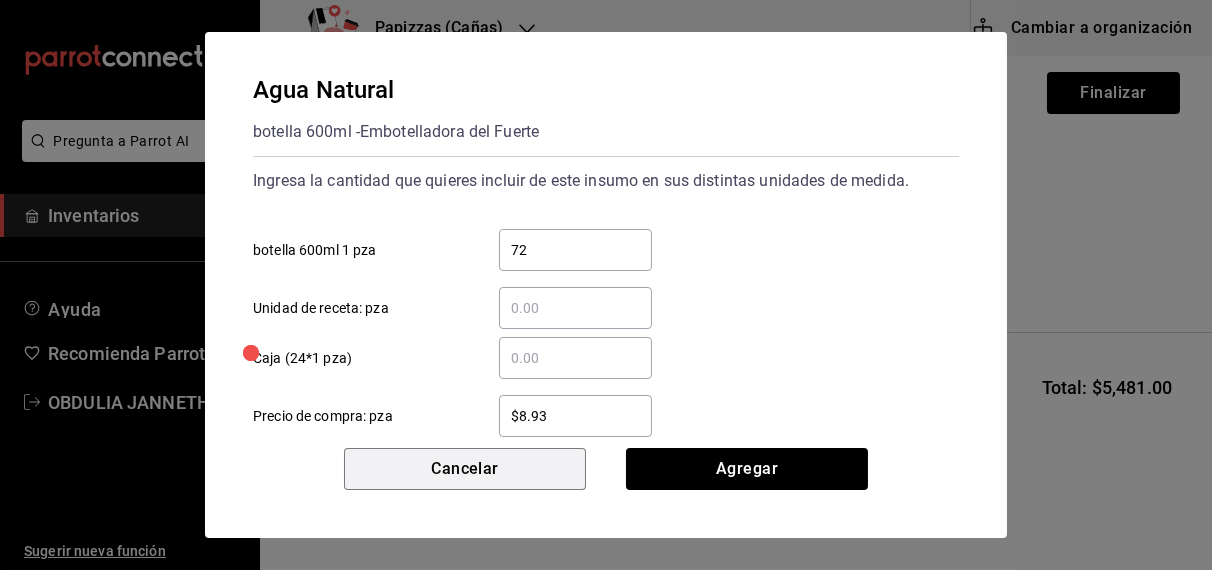type 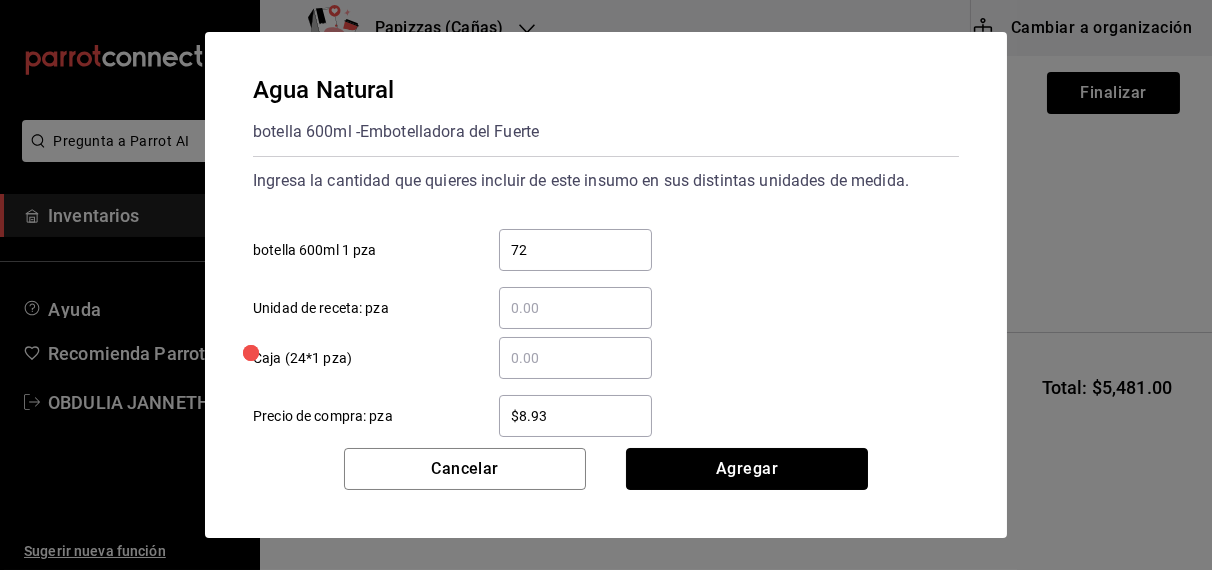 type 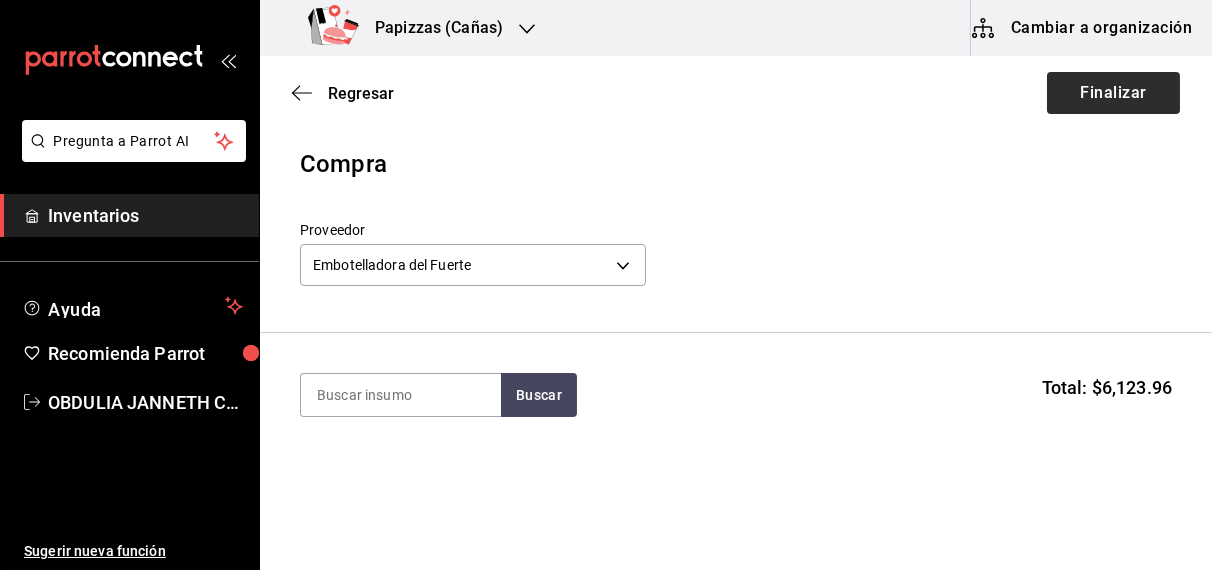 click on "Finalizar" at bounding box center (1113, 93) 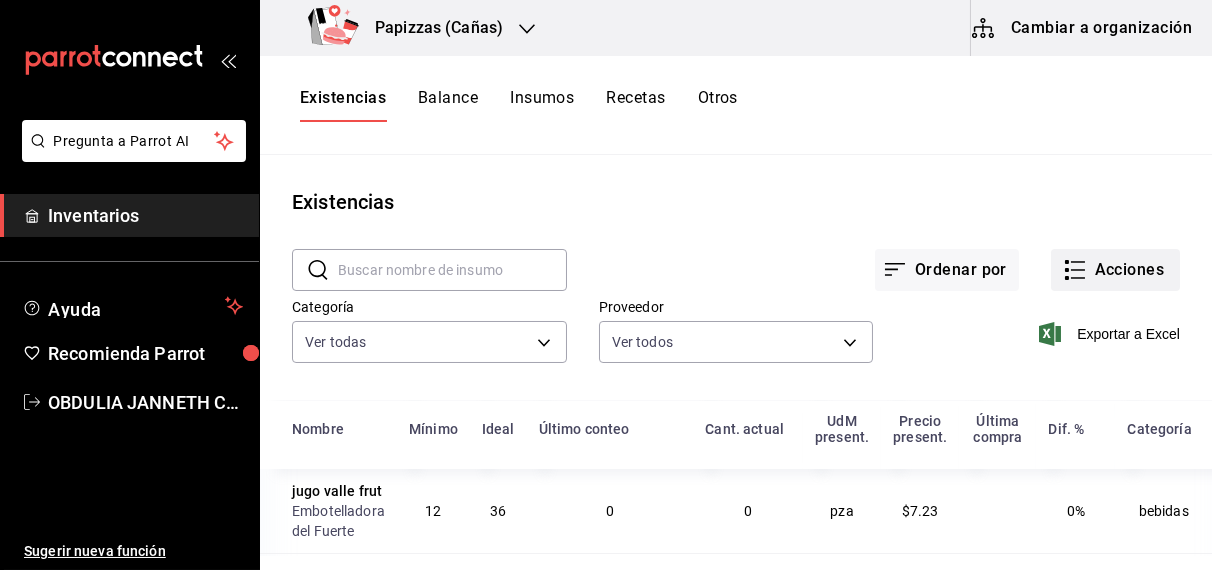 click on "Acciones" at bounding box center [1115, 270] 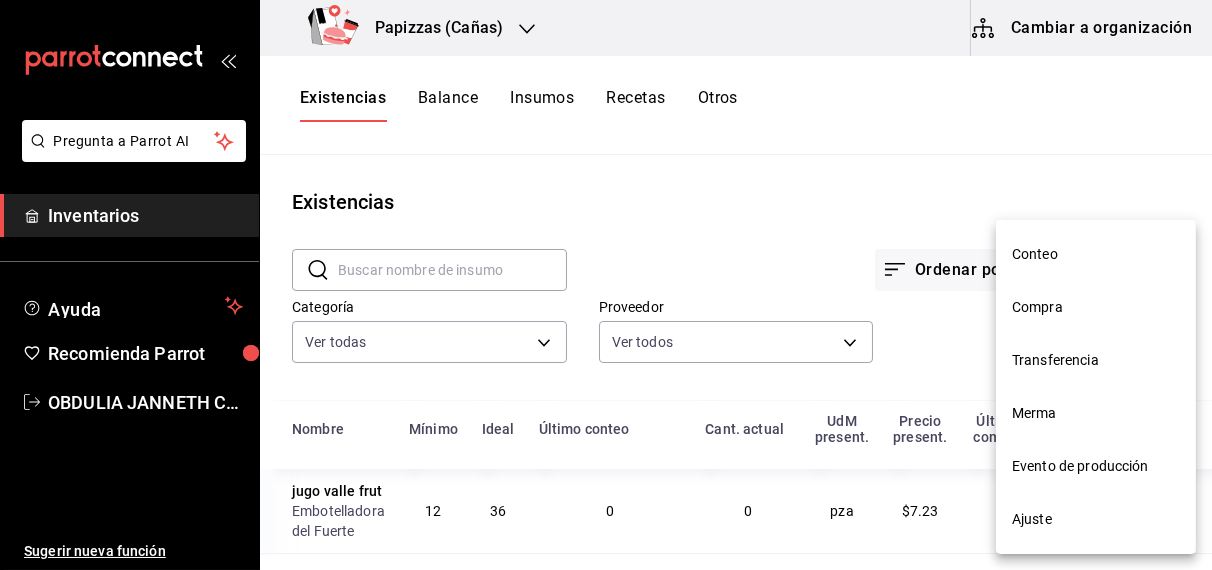 click on "Compra" at bounding box center [1096, 307] 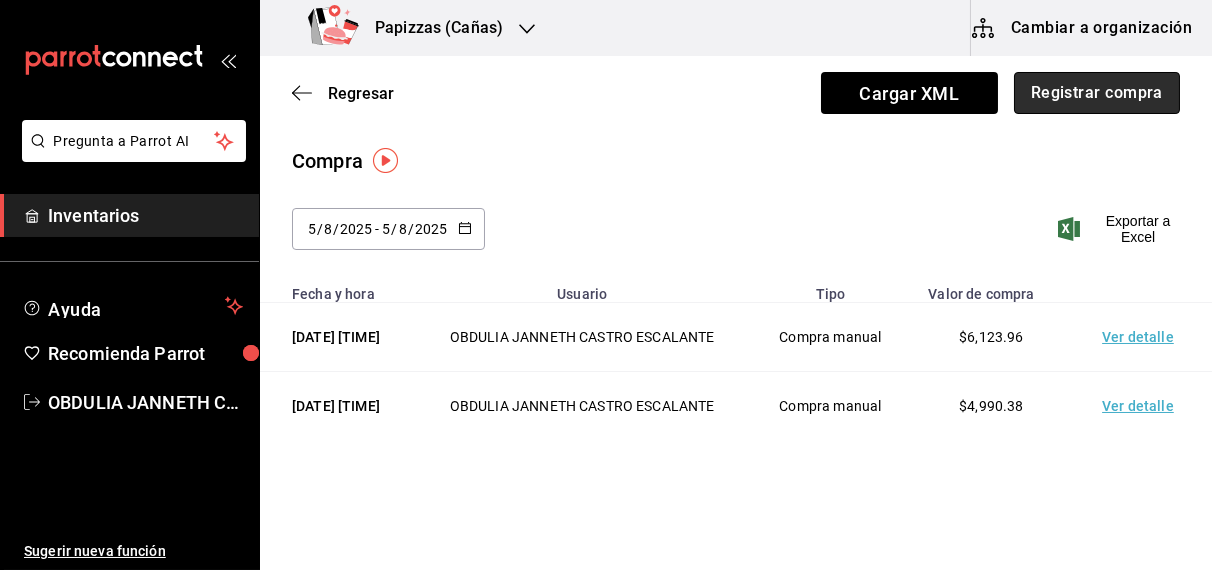click on "Registrar compra" at bounding box center [1097, 93] 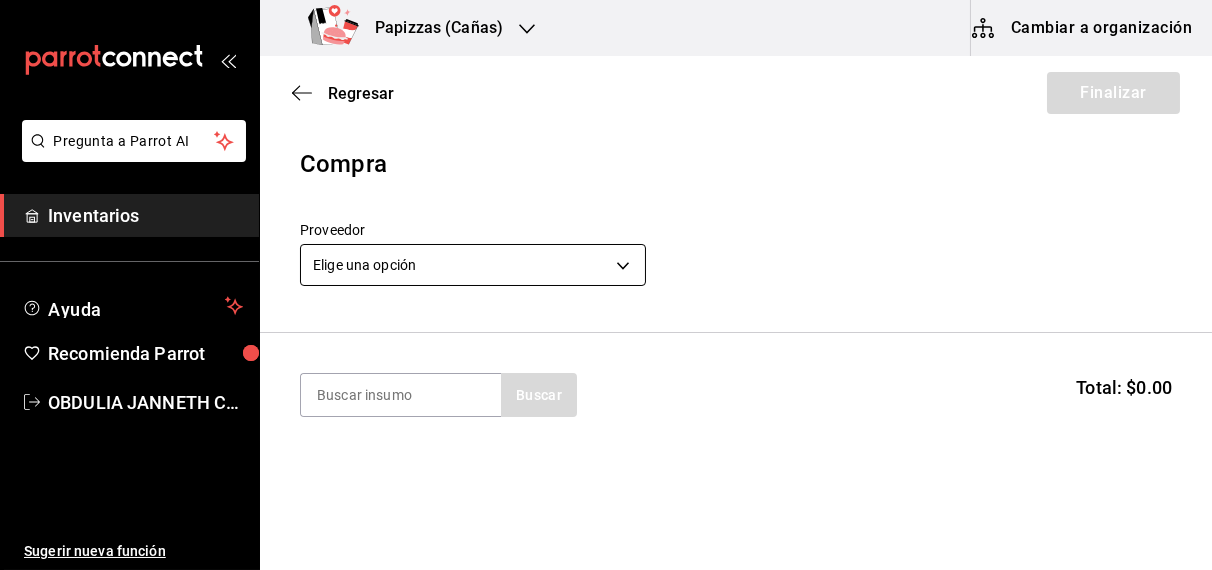 click on "Pregunta a Parrot AI Inventarios   Ayuda Recomienda Parrot   [FULL_NAME]   Sugerir nueva función   Papizzas (Cañas) Cambiar a organización Regresar Finalizar Compra Proveedor Elige una opción default Buscar Total: $0.00 No hay insumos a mostrar. Busca un insumo para agregarlo a la lista Pregunta a Parrot AI Inventarios   Ayuda Recomienda Parrot   [FULL_NAME]   Sugerir nueva función   GANA 1 MES GRATIS EN TU SUSCRIPCIÓN AQUÍ ¿Recuerdas cómo empezó tu restaurante?
Hoy puedes ayudar a un colega a tener el mismo cambio que tú viviste.
Recomienda Parrot directamente desde tu Portal Administrador.
Es fácil y rápido.
🎁 Por cada restaurante que se una, ganas 1 mes gratis. Ver video tutorial Ir a video Editar Eliminar Visitar centro de ayuda ([PHONE]) soporte@[DOMAIN].io Visitar centro de ayuda ([PHONE]) soporte@[DOMAIN].io" at bounding box center [606, 228] 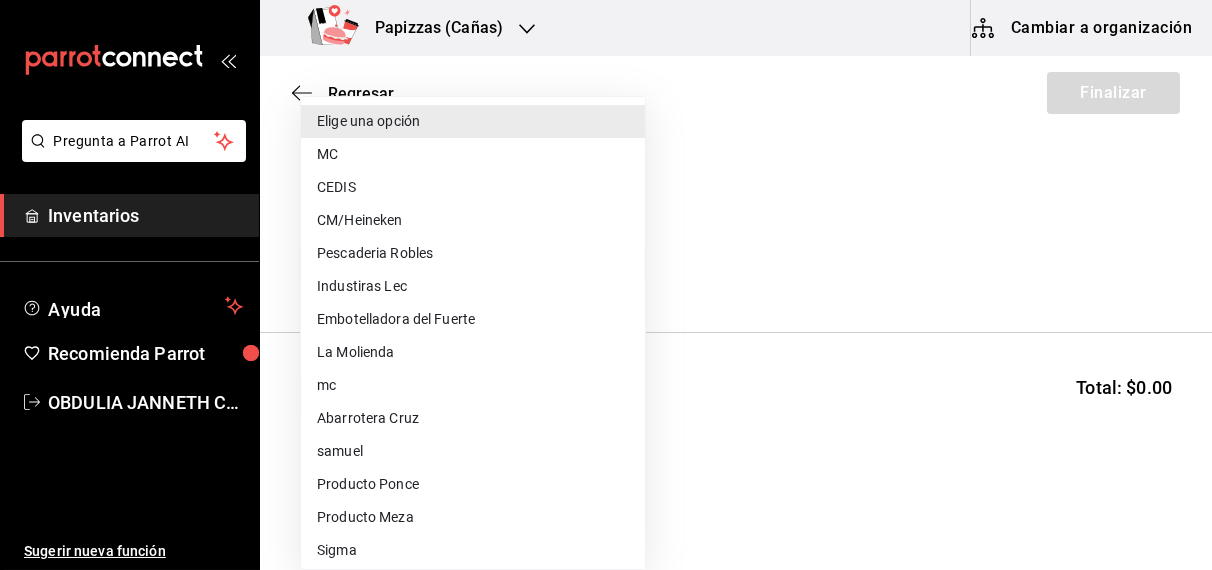 click on "CEDIS" at bounding box center [473, 187] 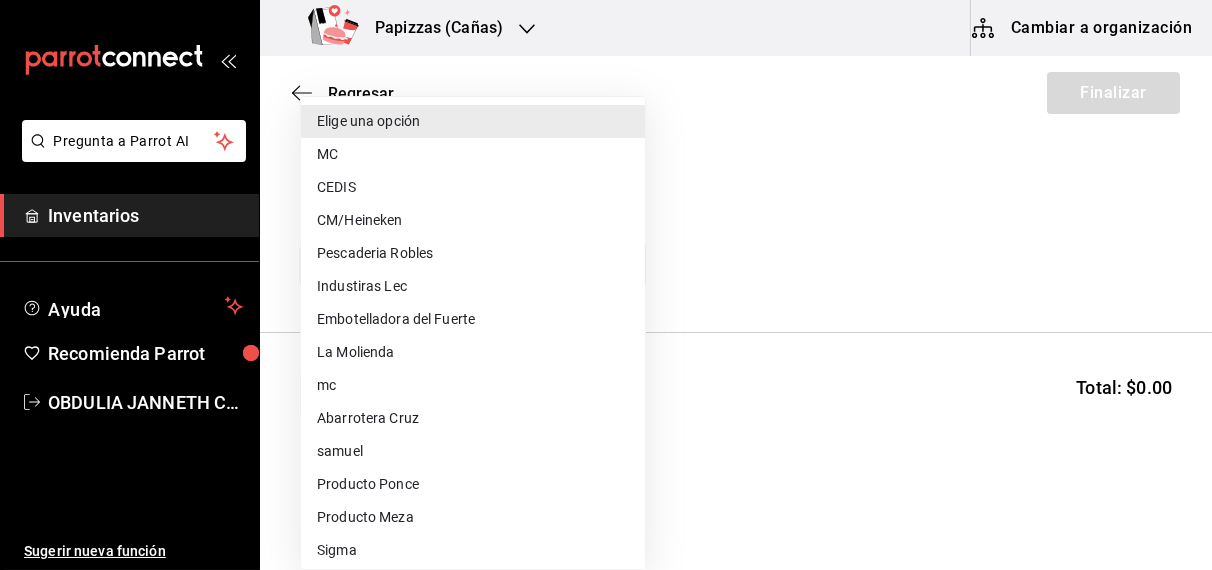 type on "fd93c39f-859b-4130-830c-b038fbd442a0" 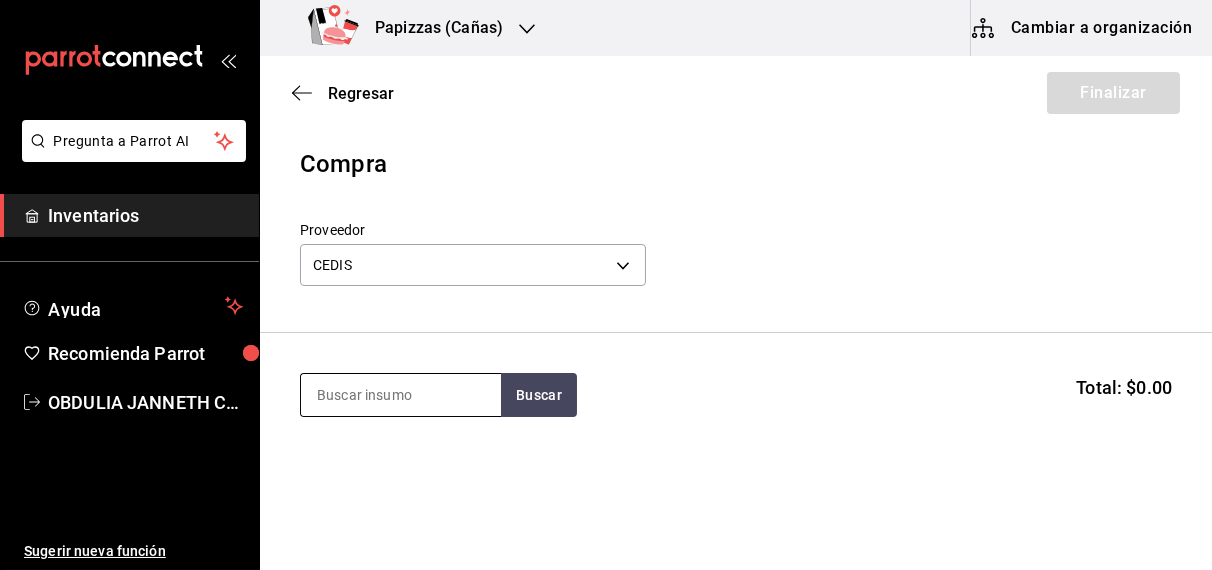 click at bounding box center (401, 395) 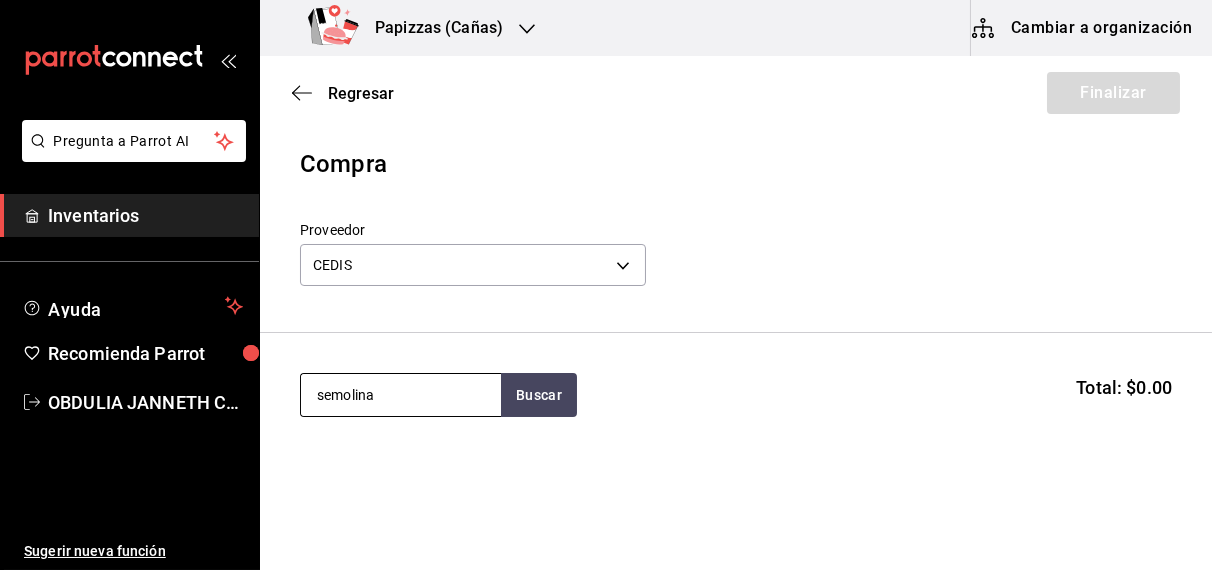 type on "semolina" 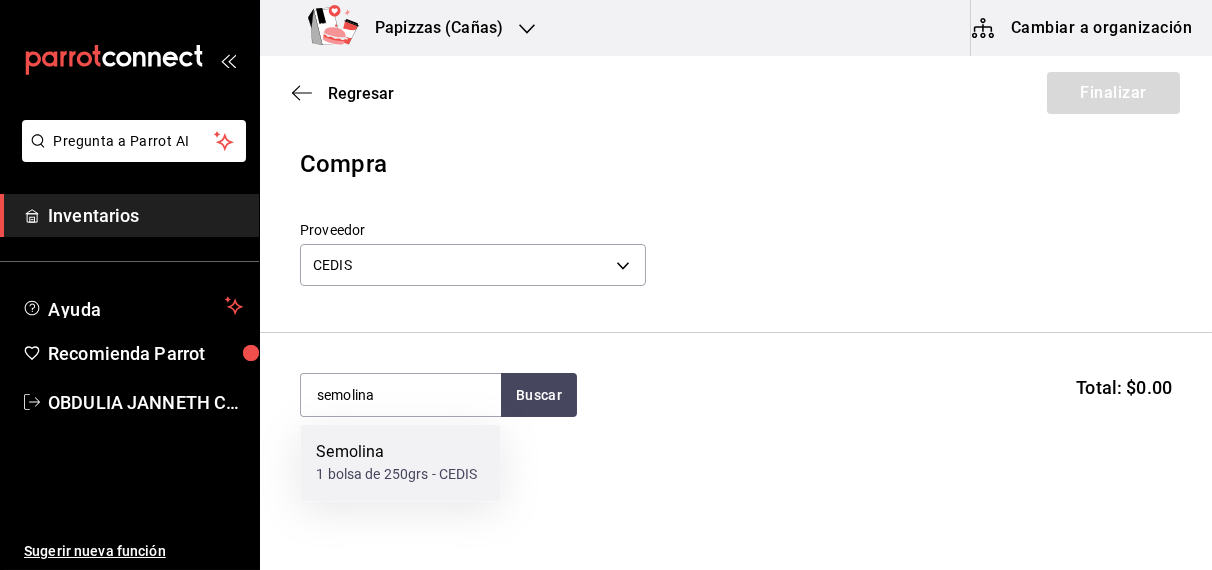 click on "1 bolsa de 250grs - CEDIS" at bounding box center (396, 475) 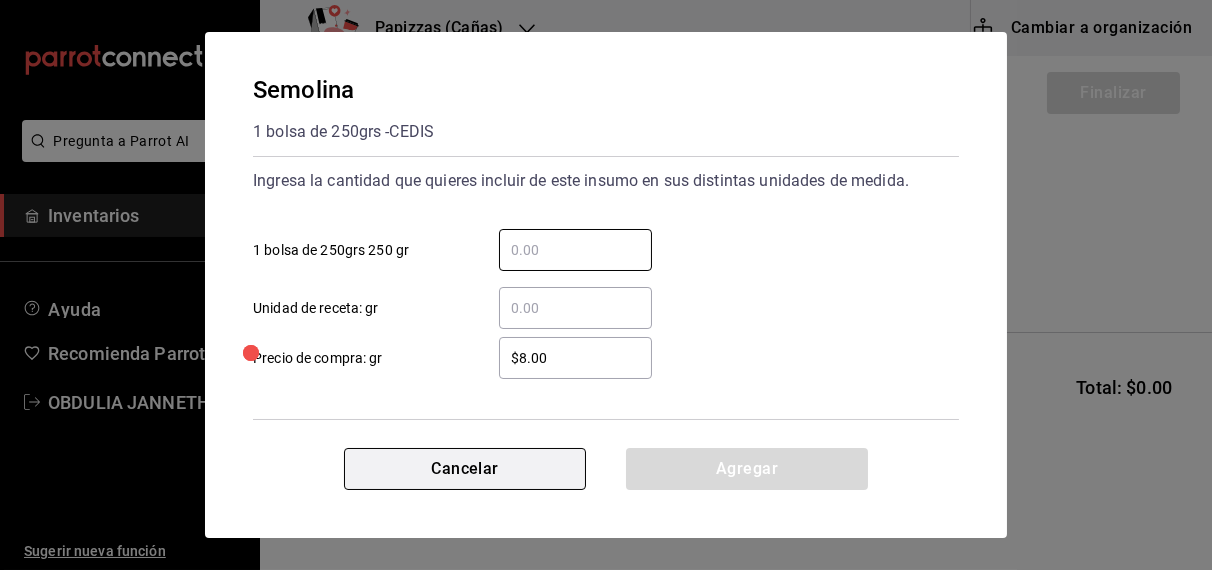 click on "Cancelar" at bounding box center [465, 469] 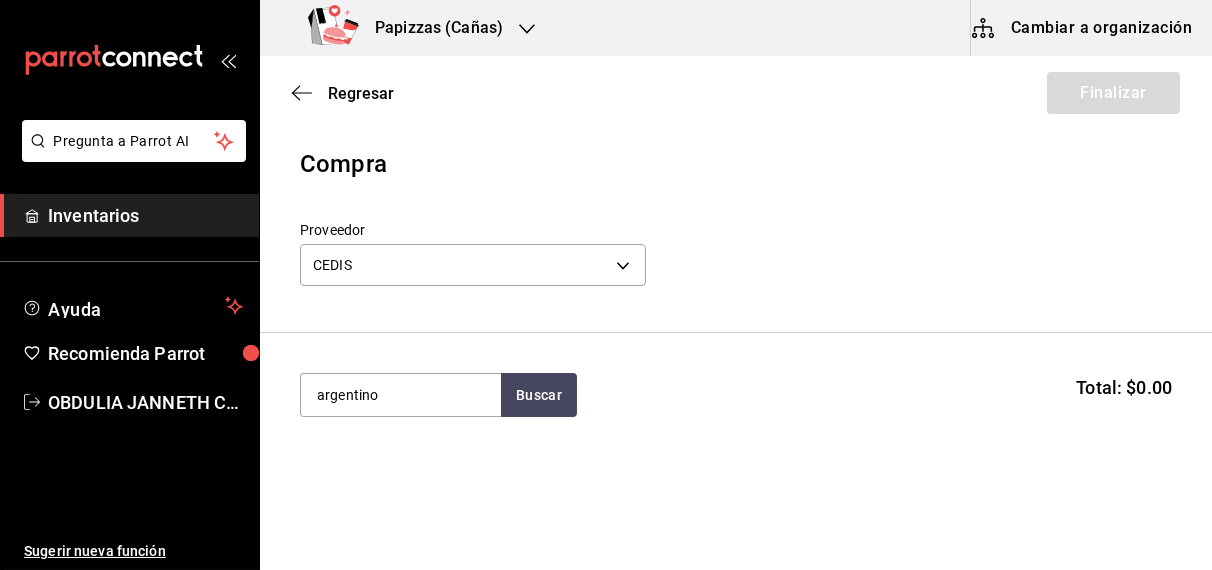 type on "argentino" 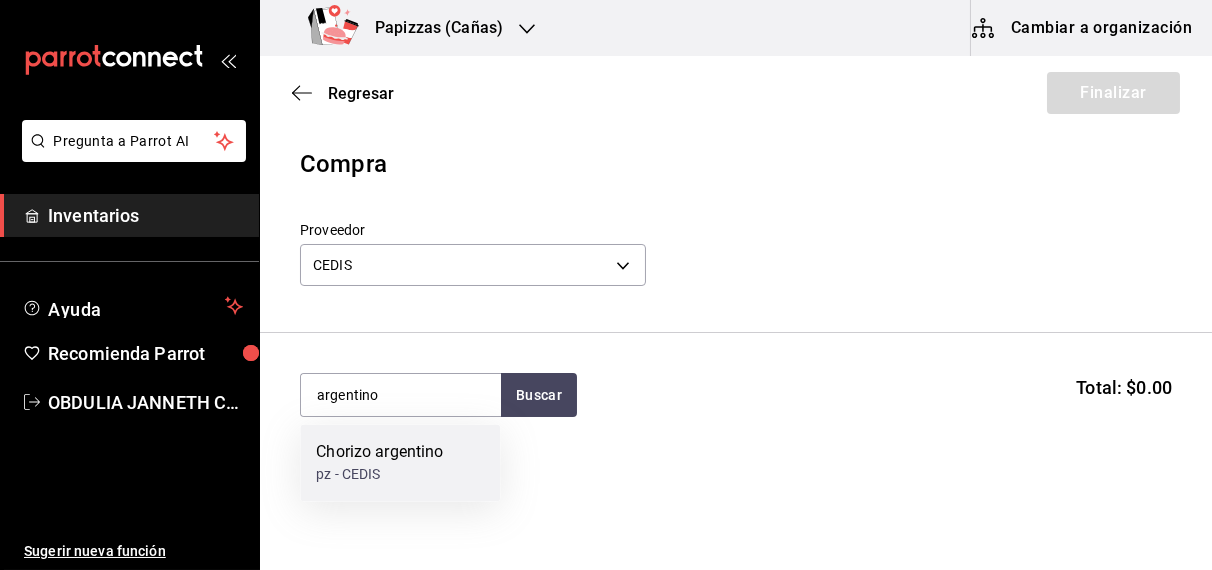 click on "pz - CEDIS" at bounding box center [379, 475] 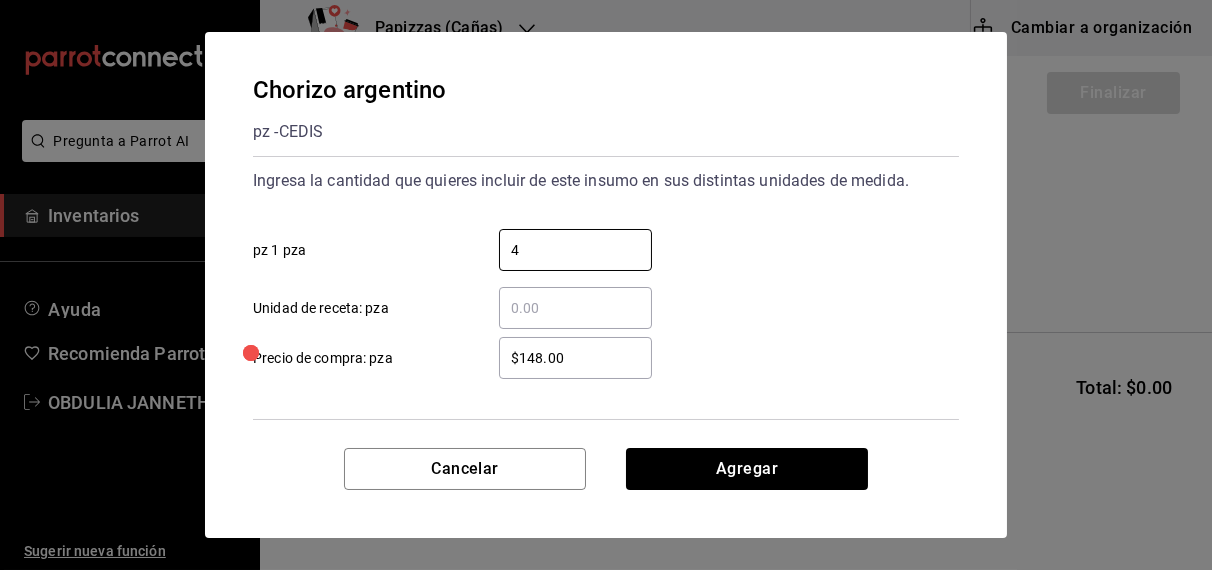 type on "4" 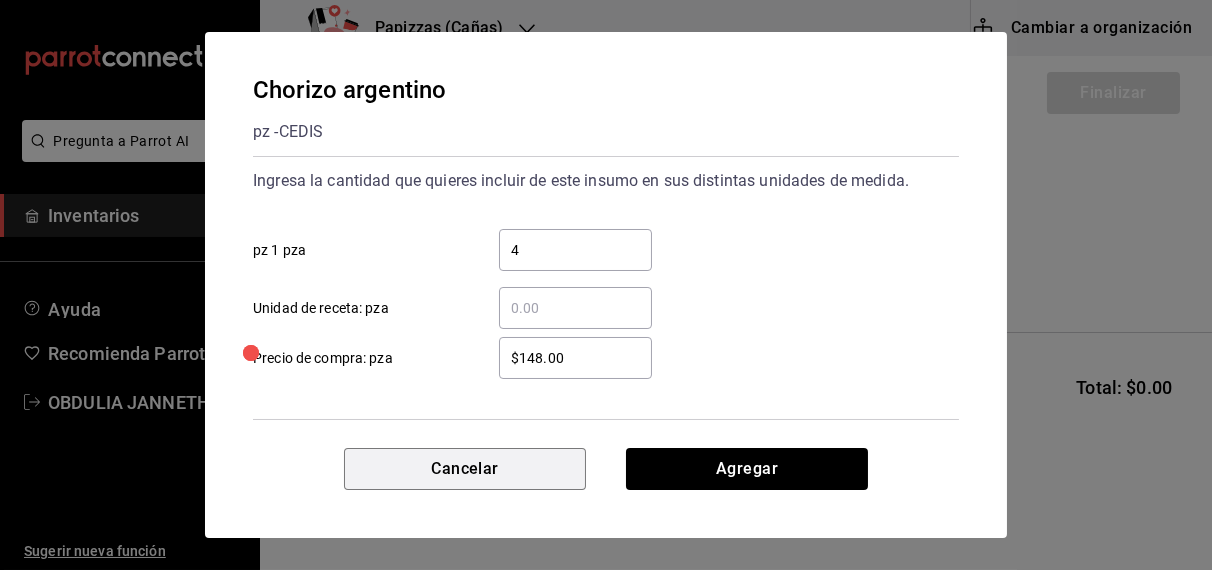 type 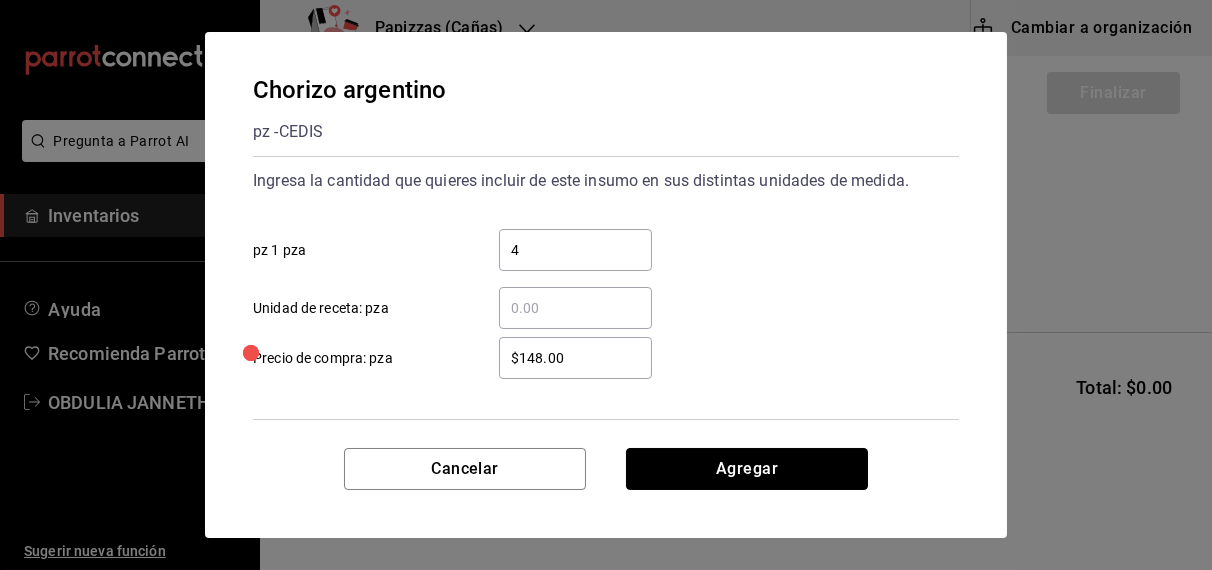 type 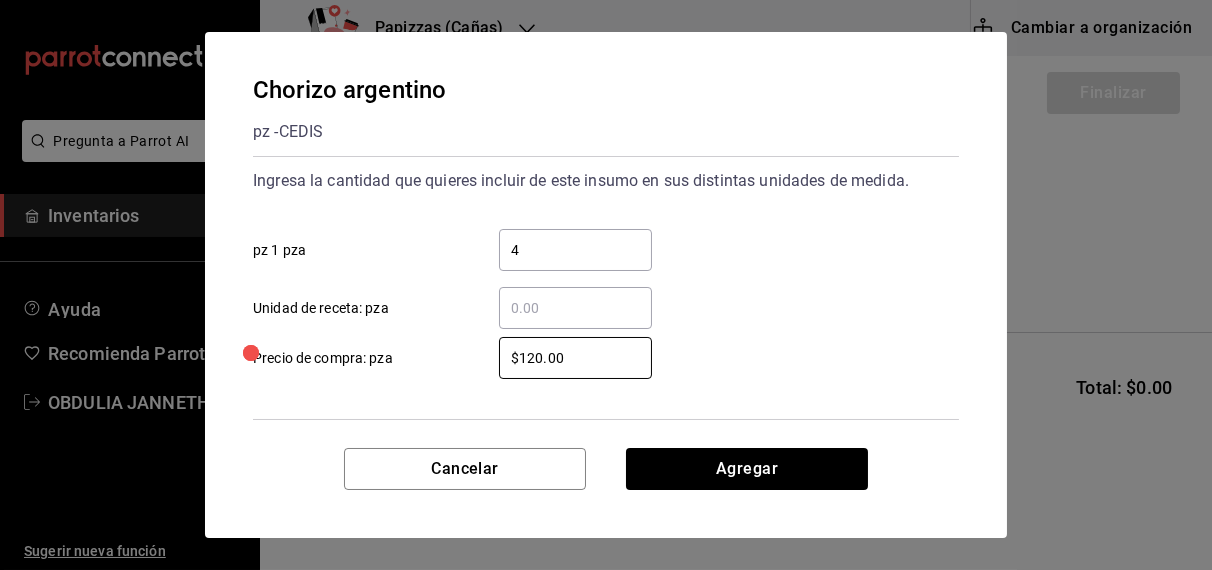 type on "$120.00" 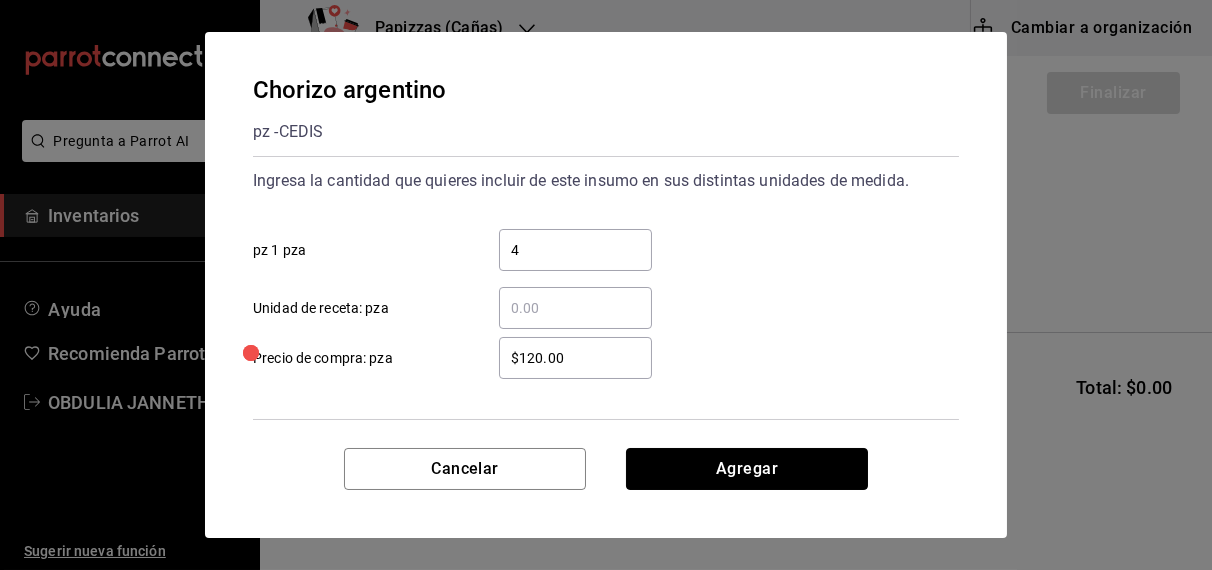 click on "Agregar" at bounding box center (747, 469) 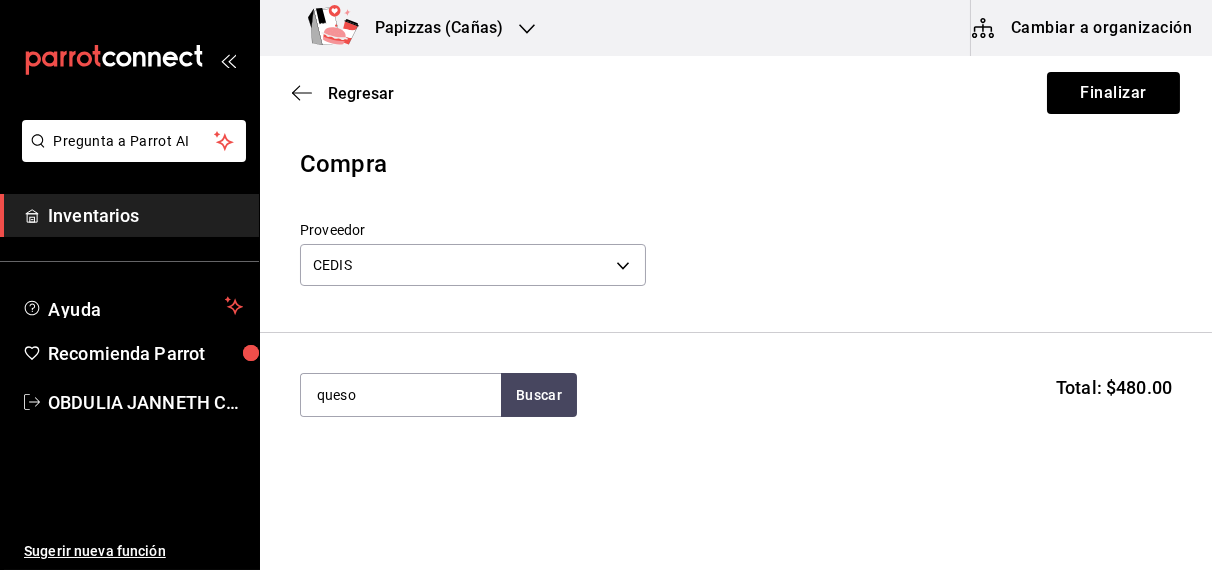 type on "queso" 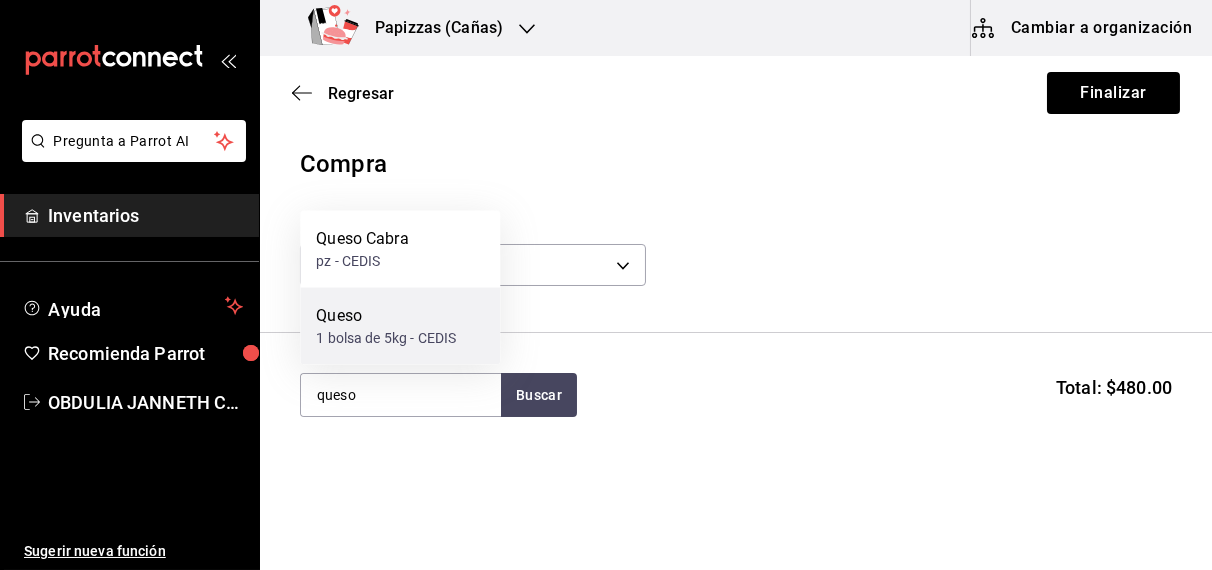 click on "1 bolsa de 5kg - CEDIS" at bounding box center (386, 338) 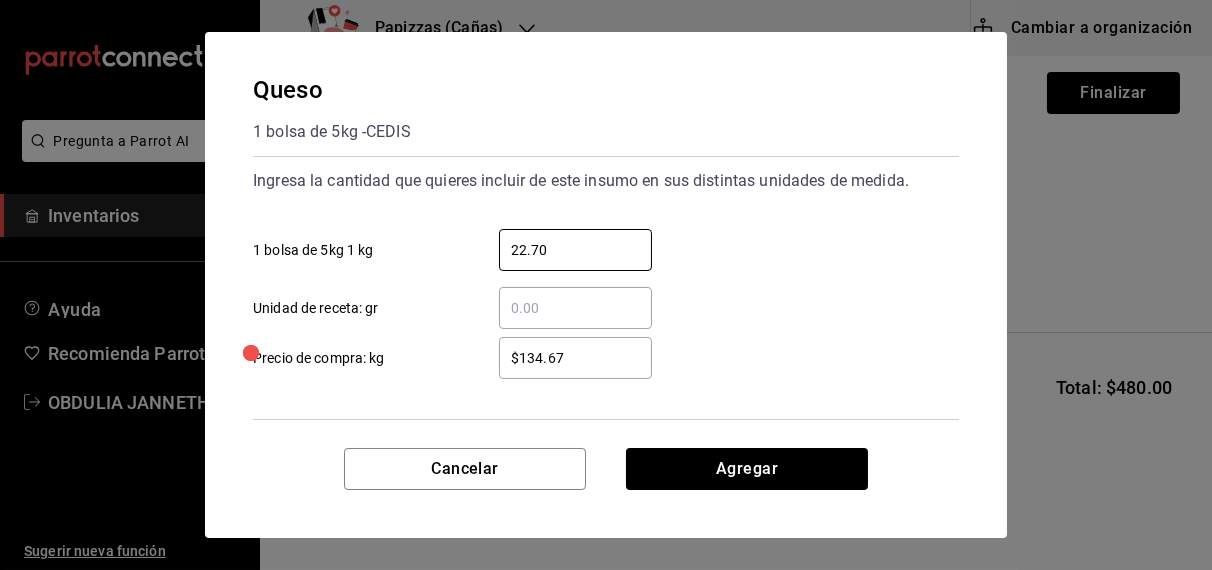 type on "22.70" 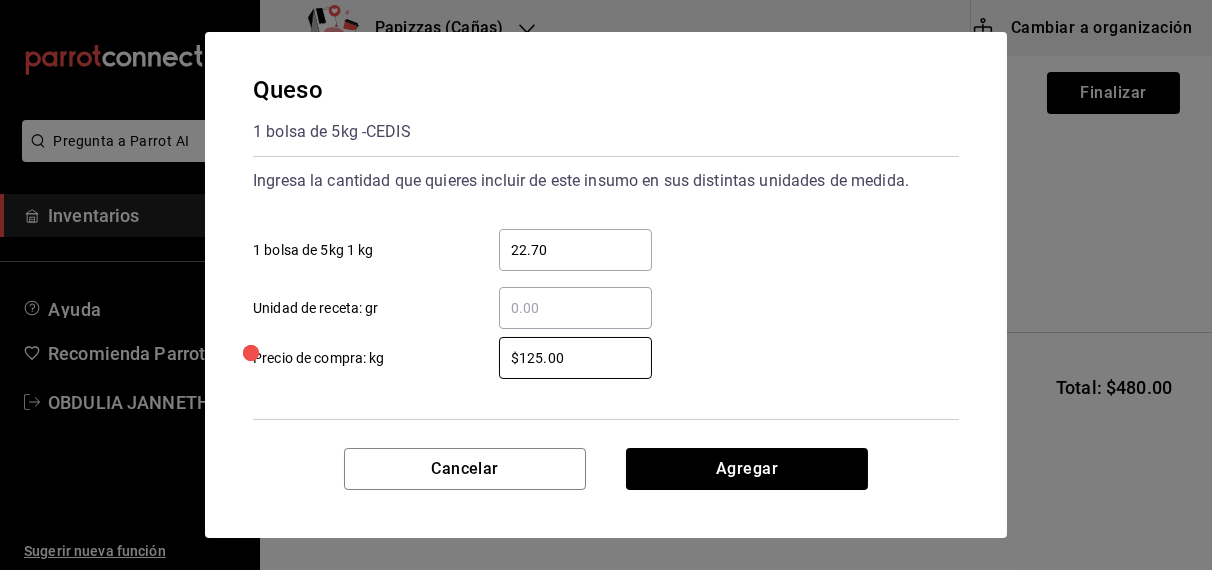type on "$125.00" 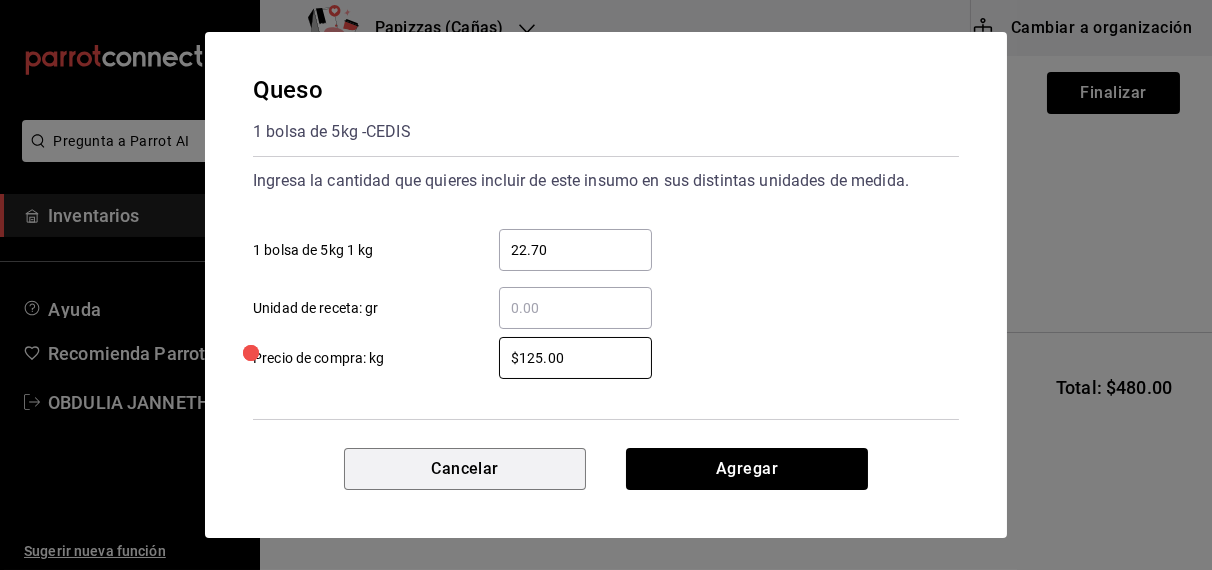 type 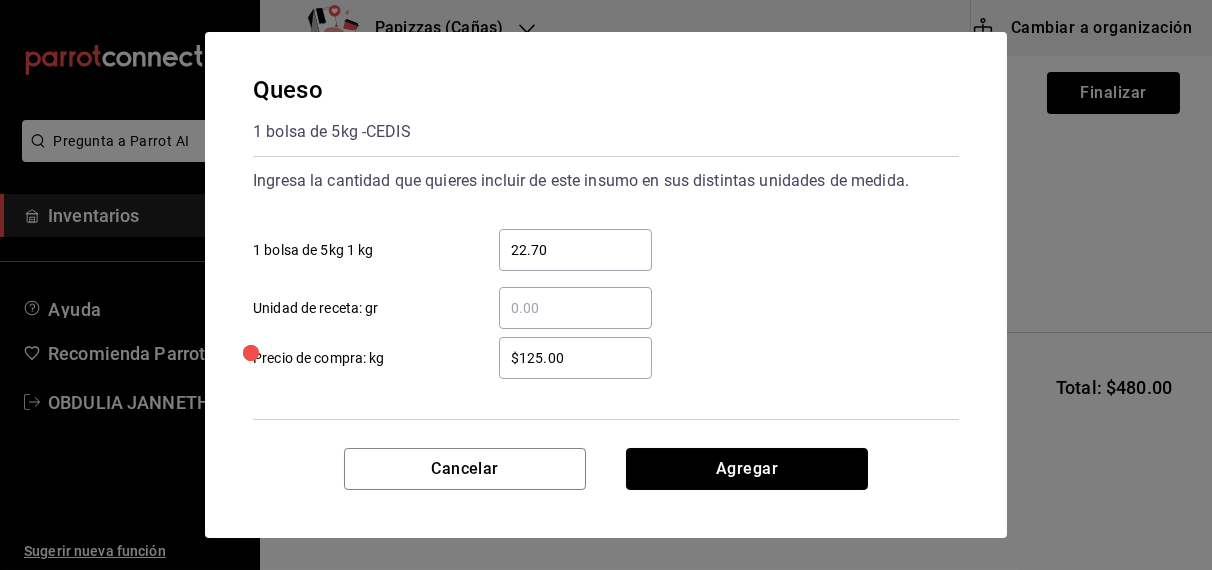 type 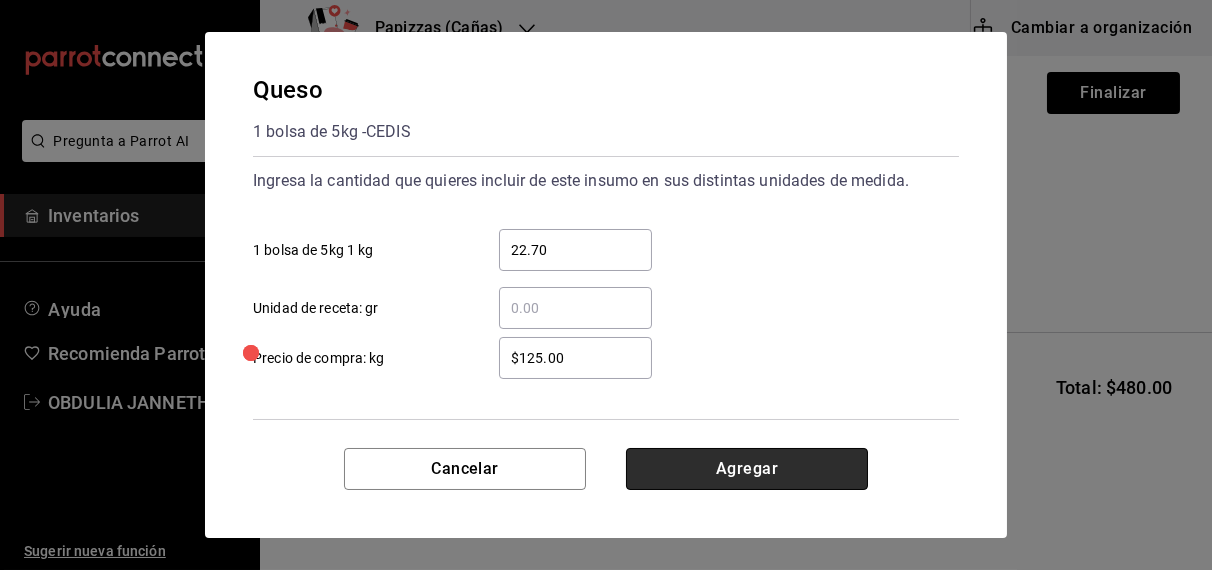 click on "Agregar" at bounding box center (747, 469) 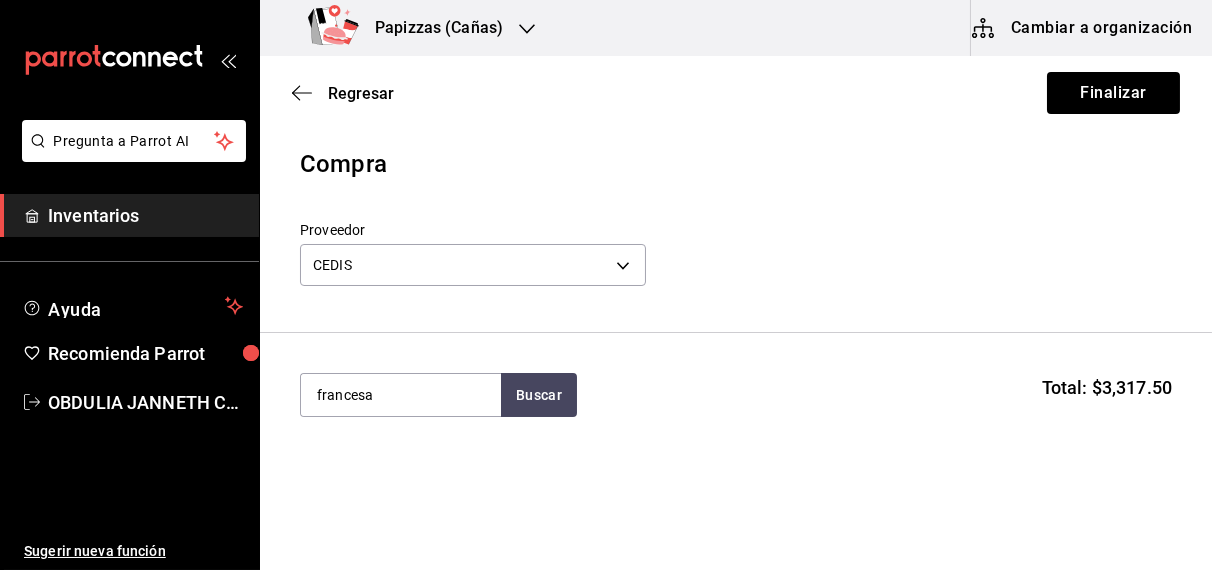 type on "francesa" 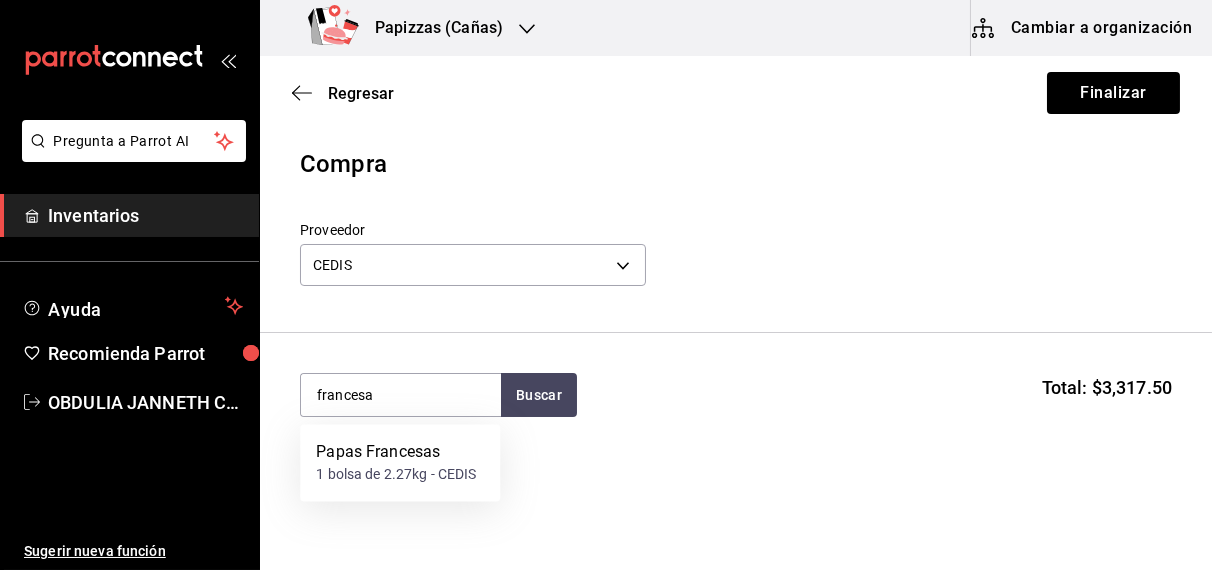 click on "1 bolsa de 2.27kg - CEDIS" at bounding box center (396, 475) 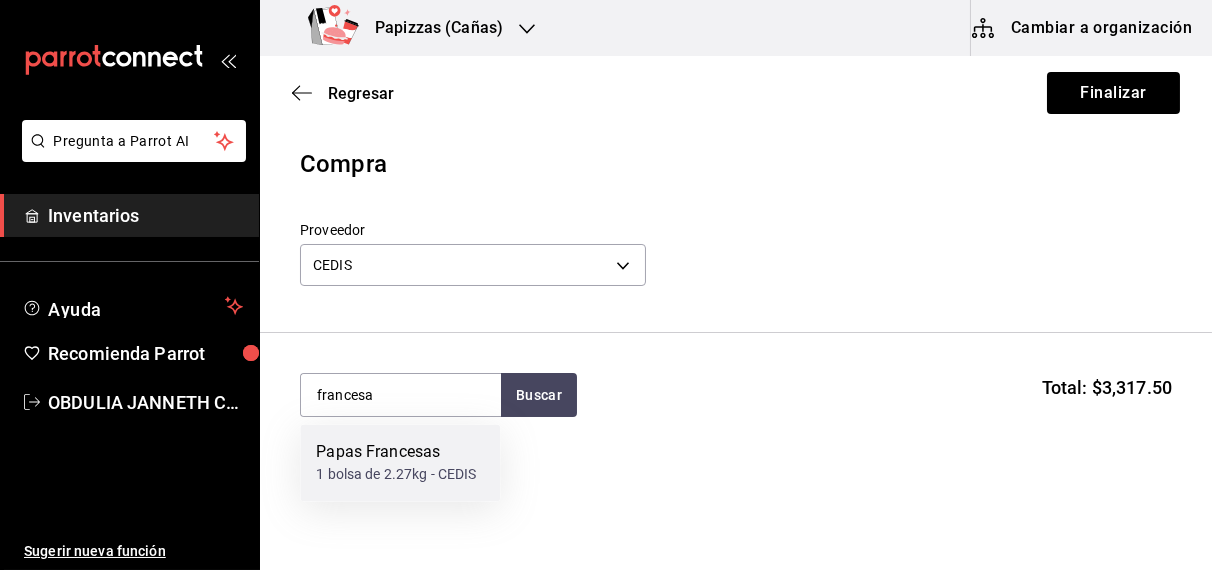 type 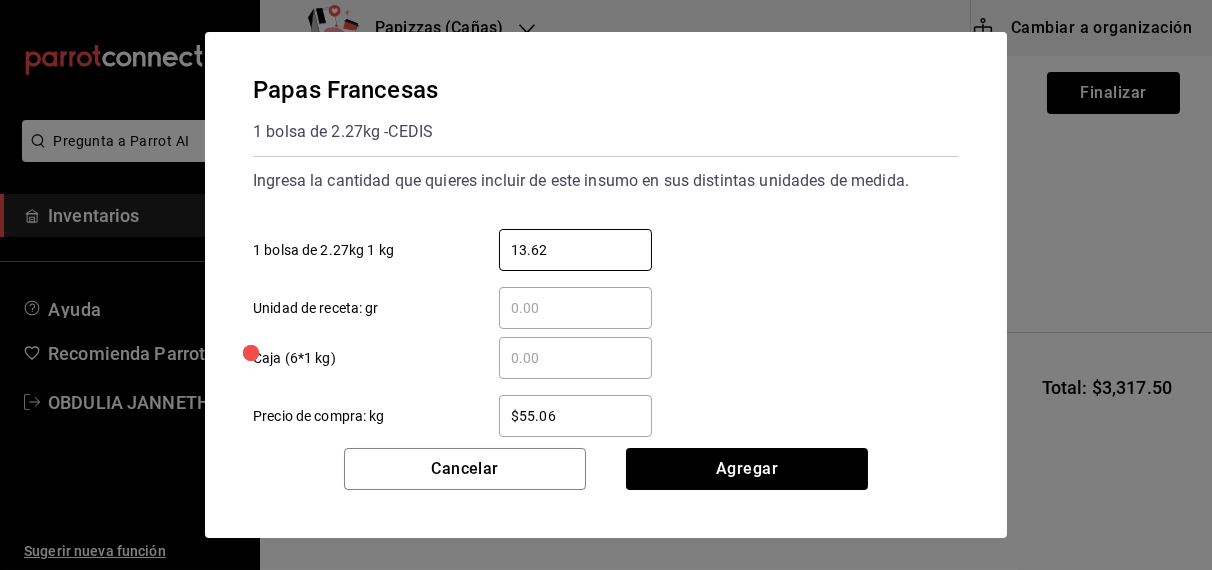 type on "13.62" 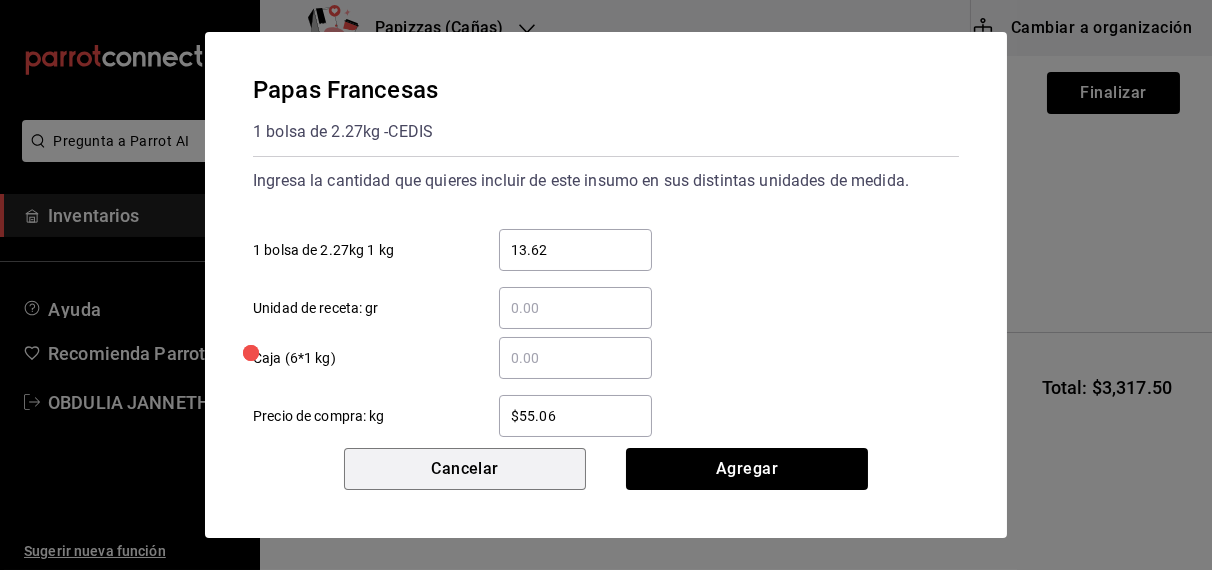 type 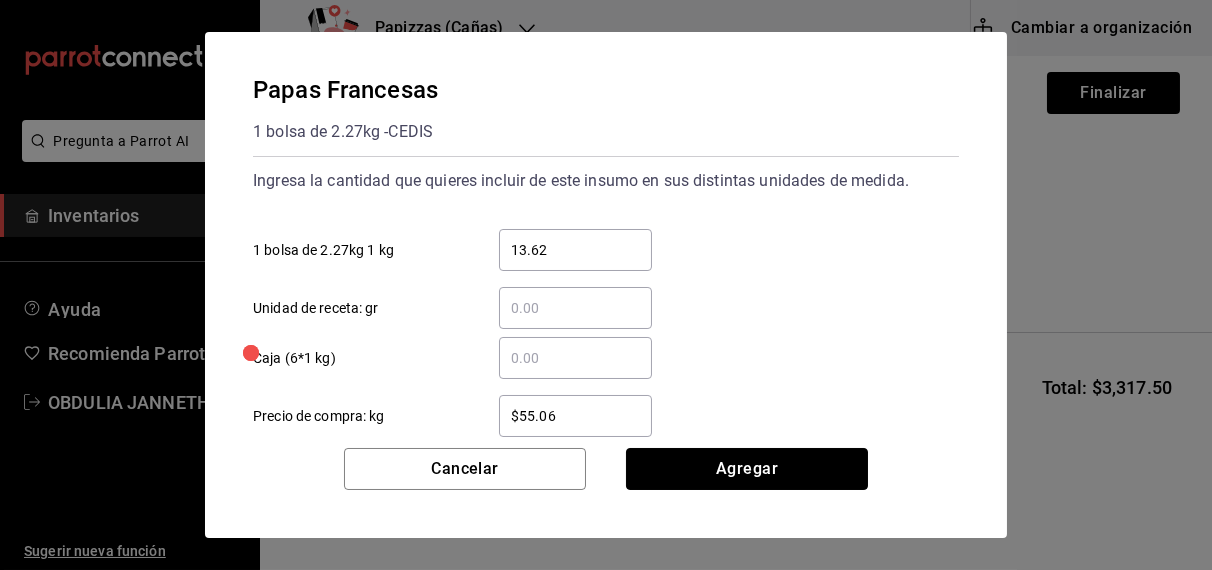 type 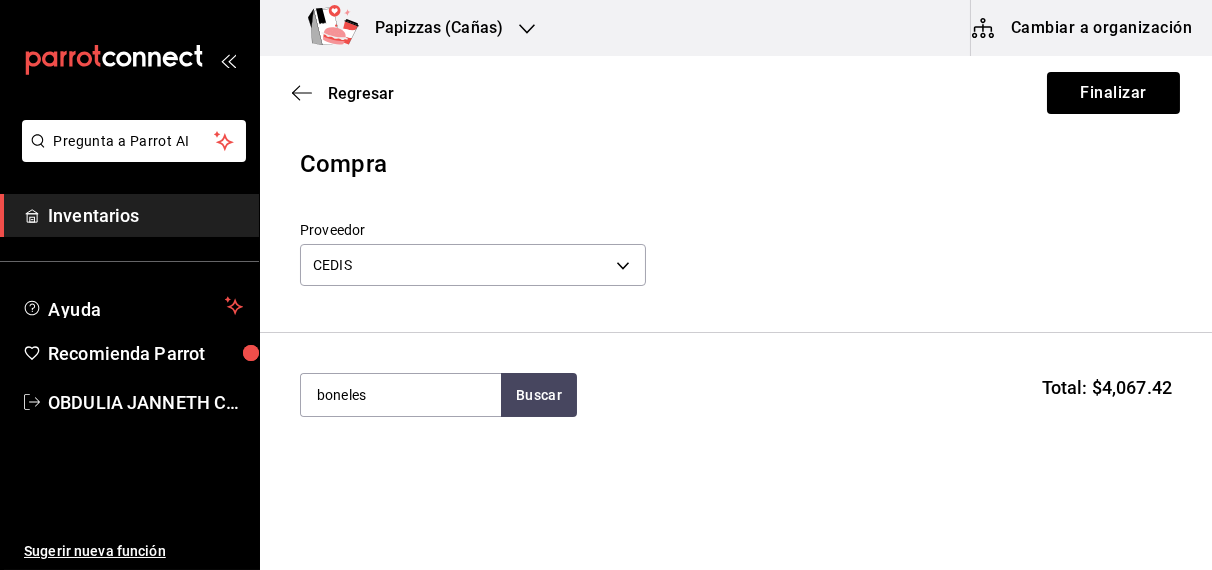 type on "boneles" 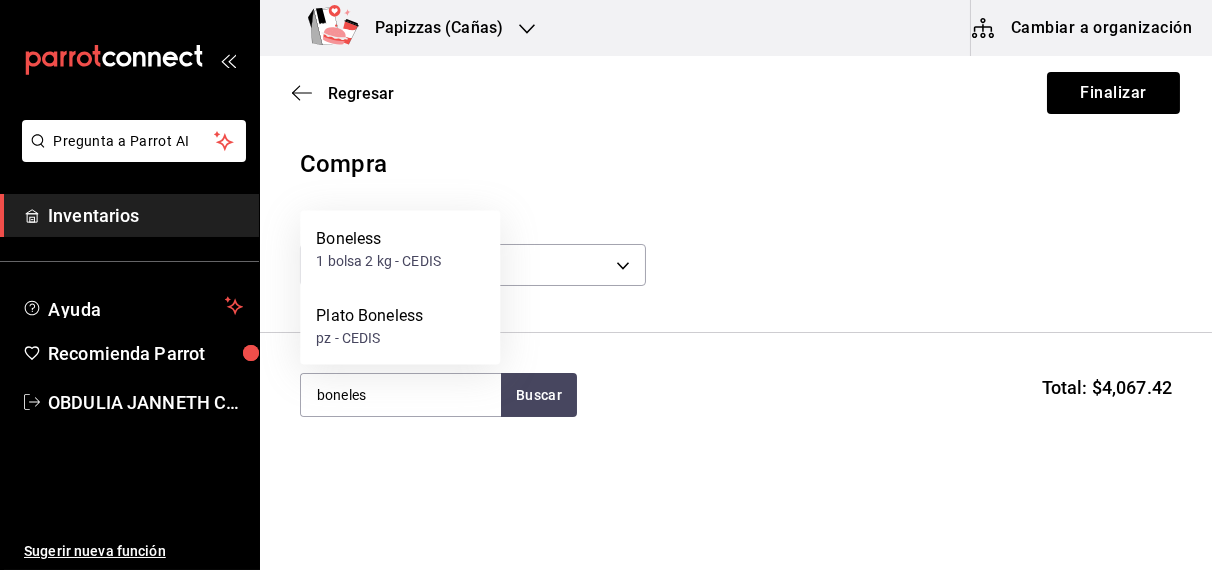 click on "1 bolsa 2 kg - CEDIS" at bounding box center (378, 261) 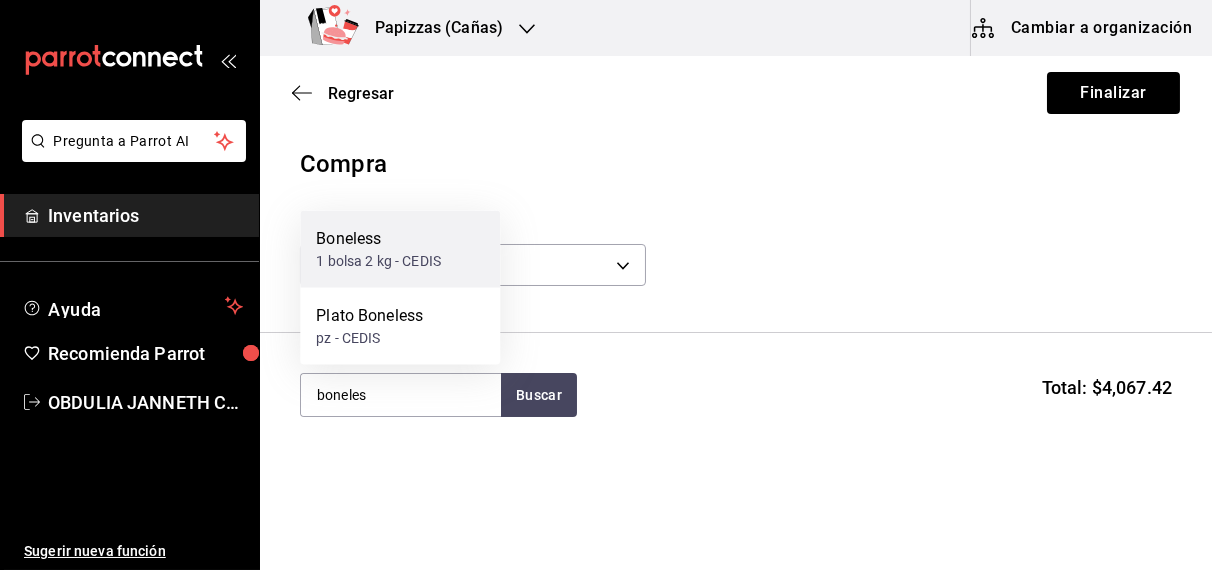 type 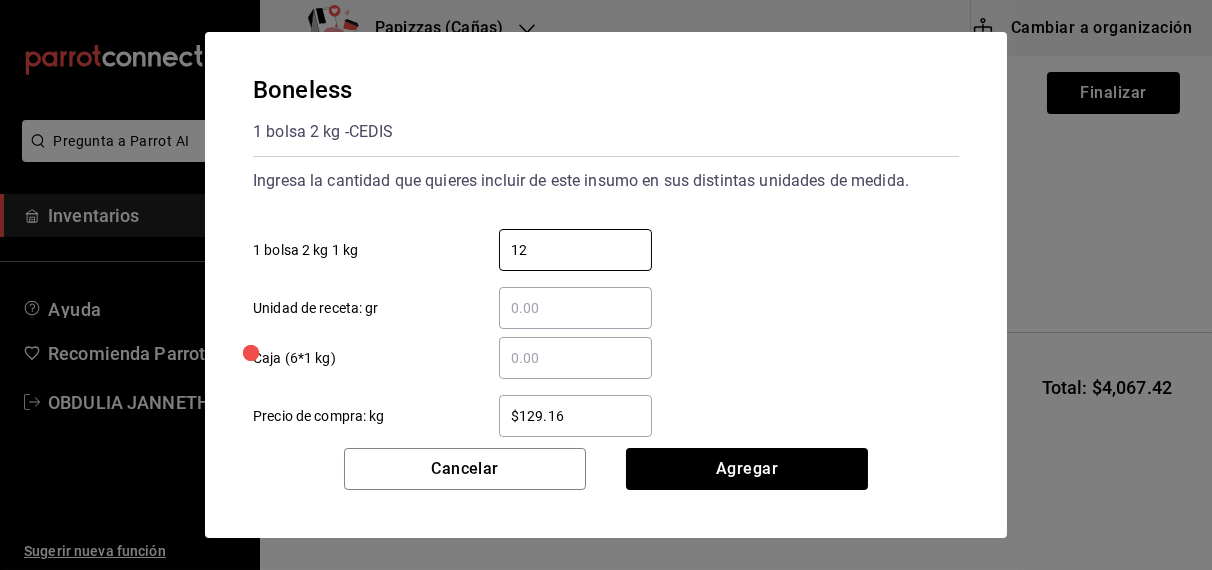 type on "12" 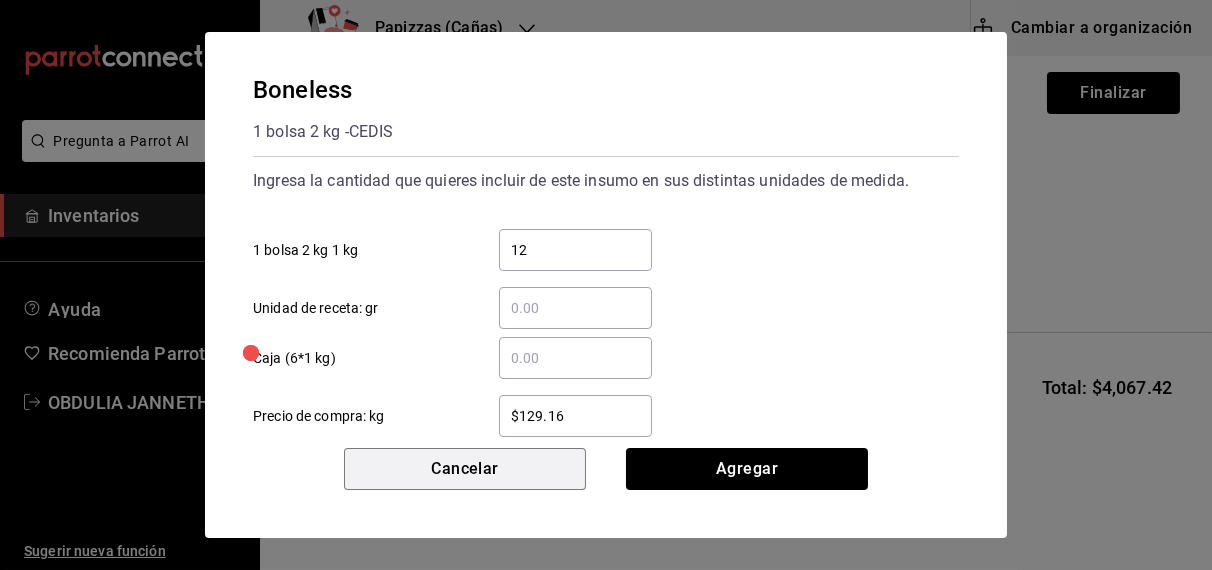 type 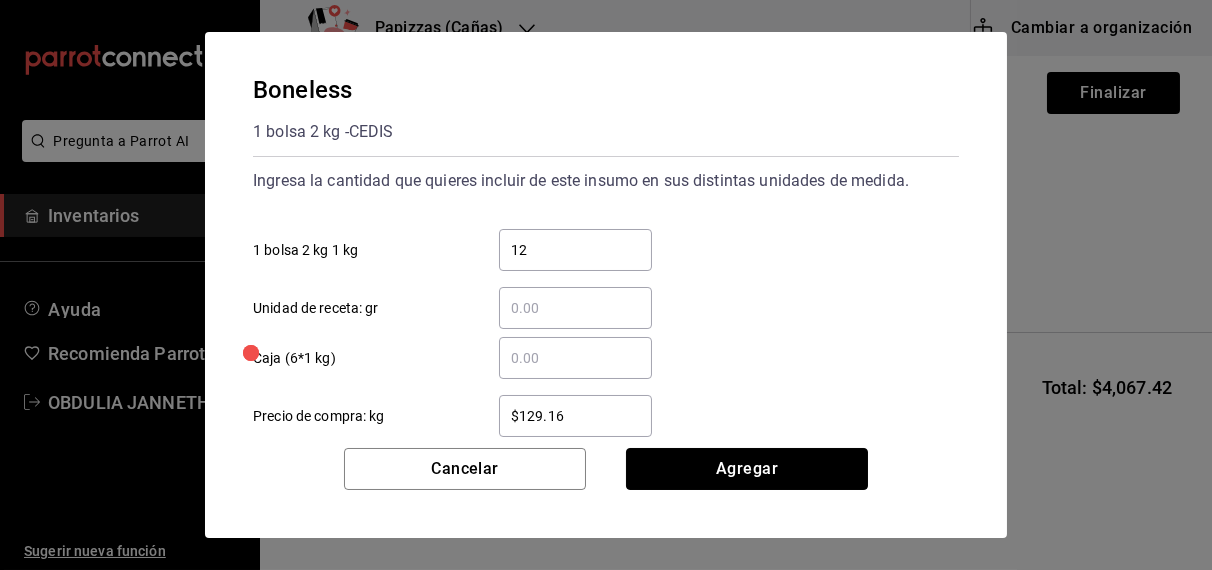type 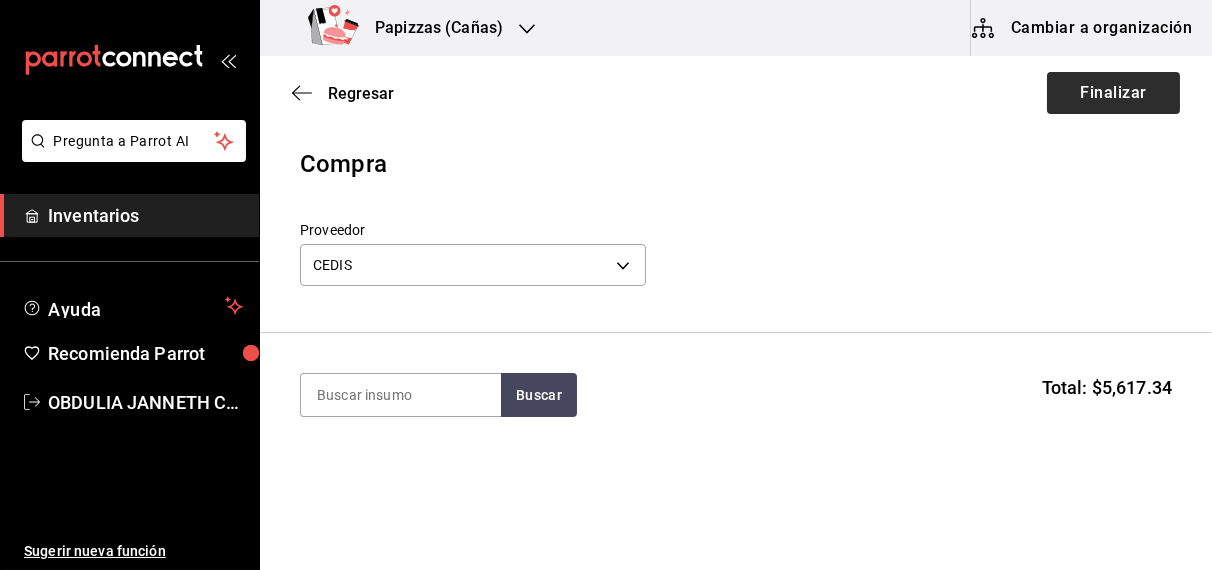 click on "Finalizar" at bounding box center (1113, 93) 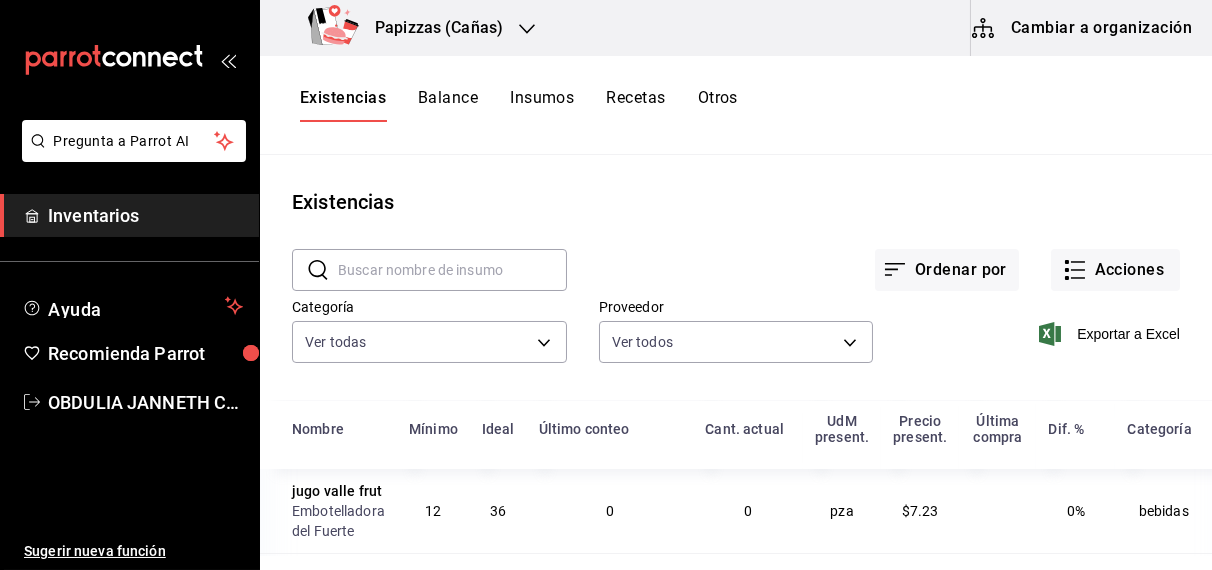 click on "Papizzas (Cañas)" at bounding box center [431, 28] 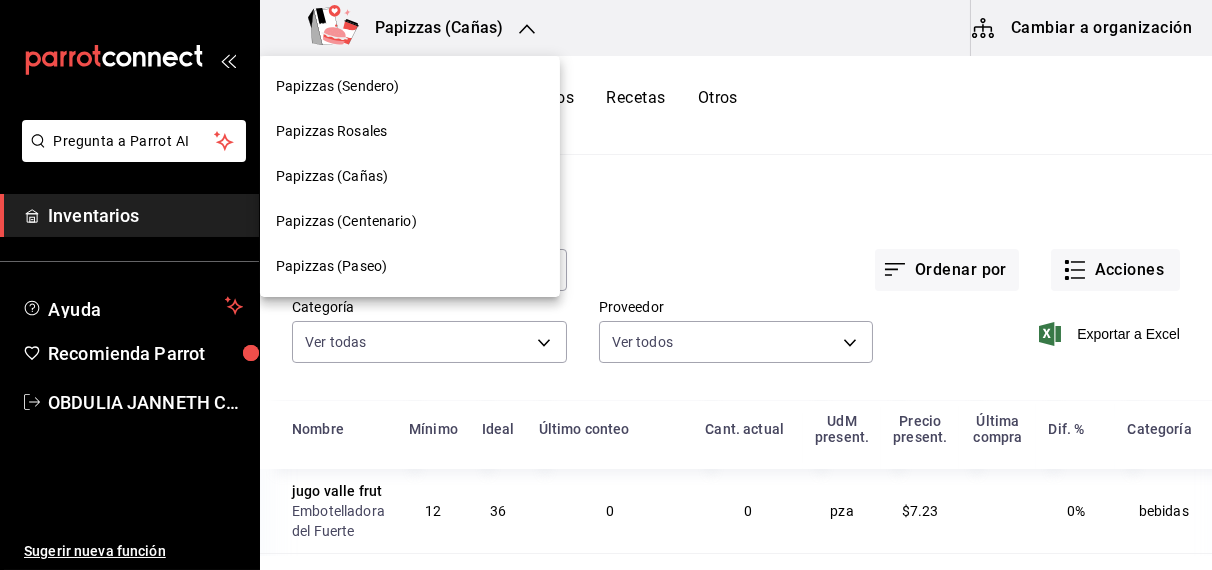 click on "Papizzas (Centenario)" at bounding box center (346, 221) 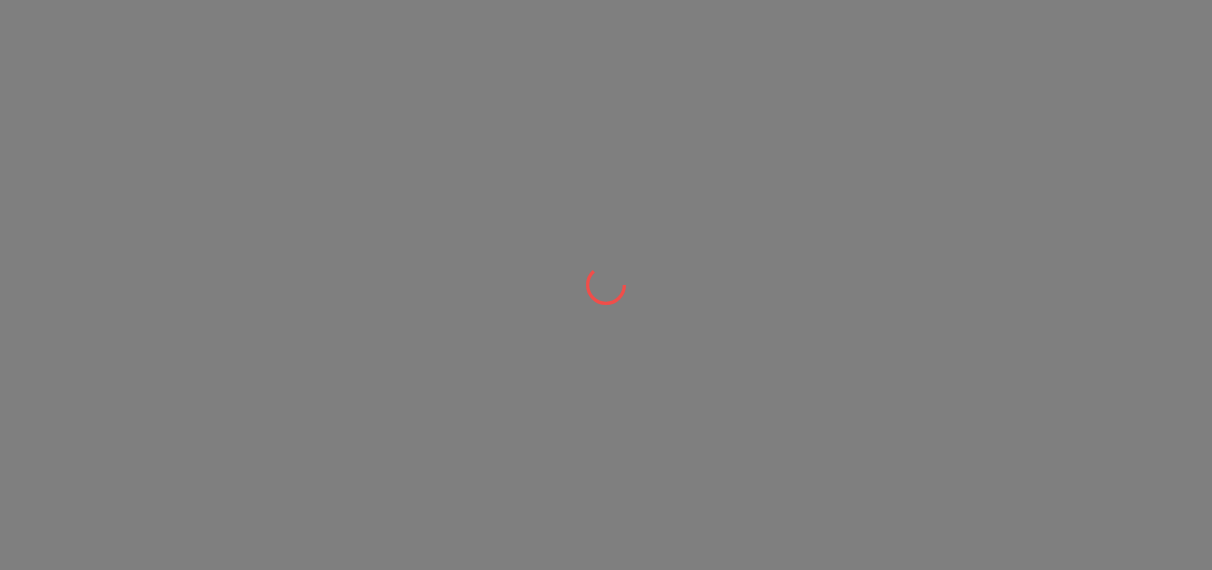 scroll, scrollTop: 0, scrollLeft: 0, axis: both 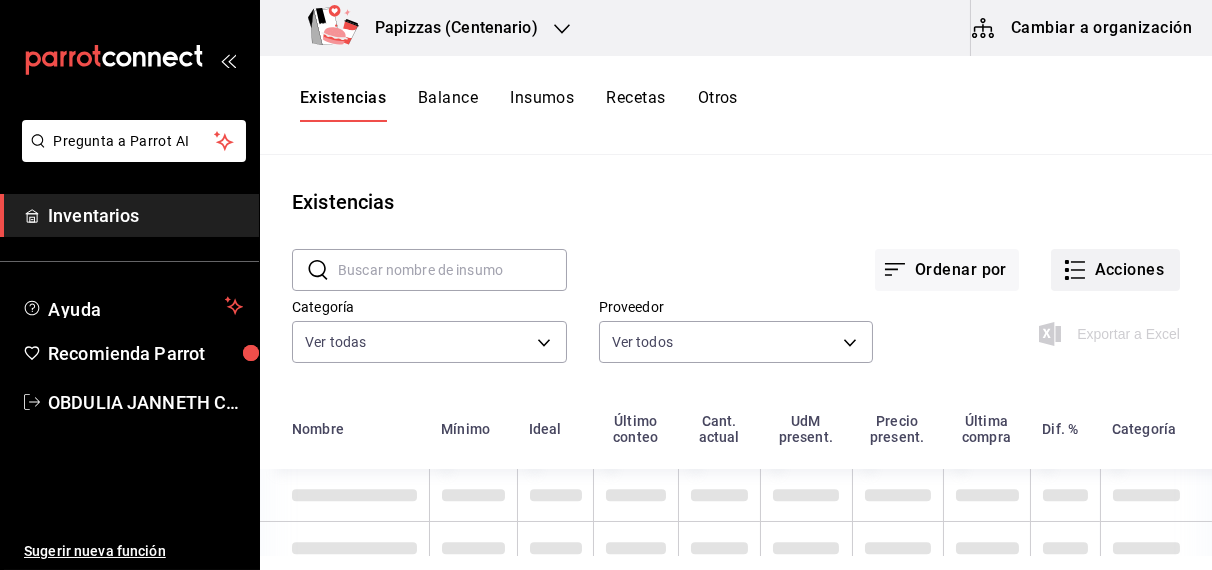 click on "Acciones" at bounding box center (1115, 270) 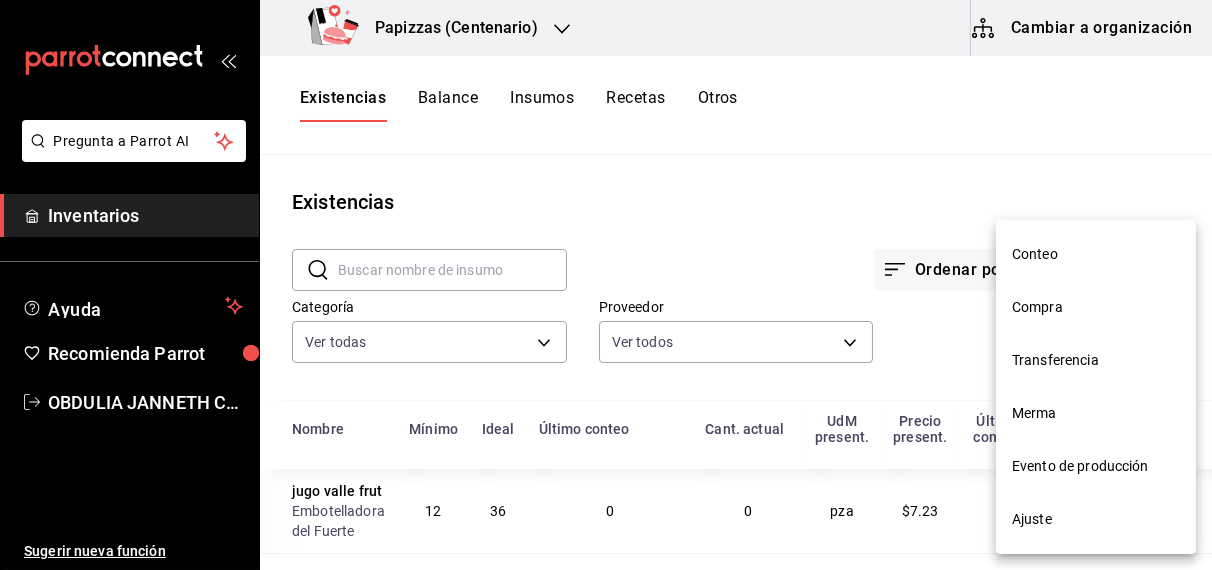 click on "Compra" at bounding box center [1096, 307] 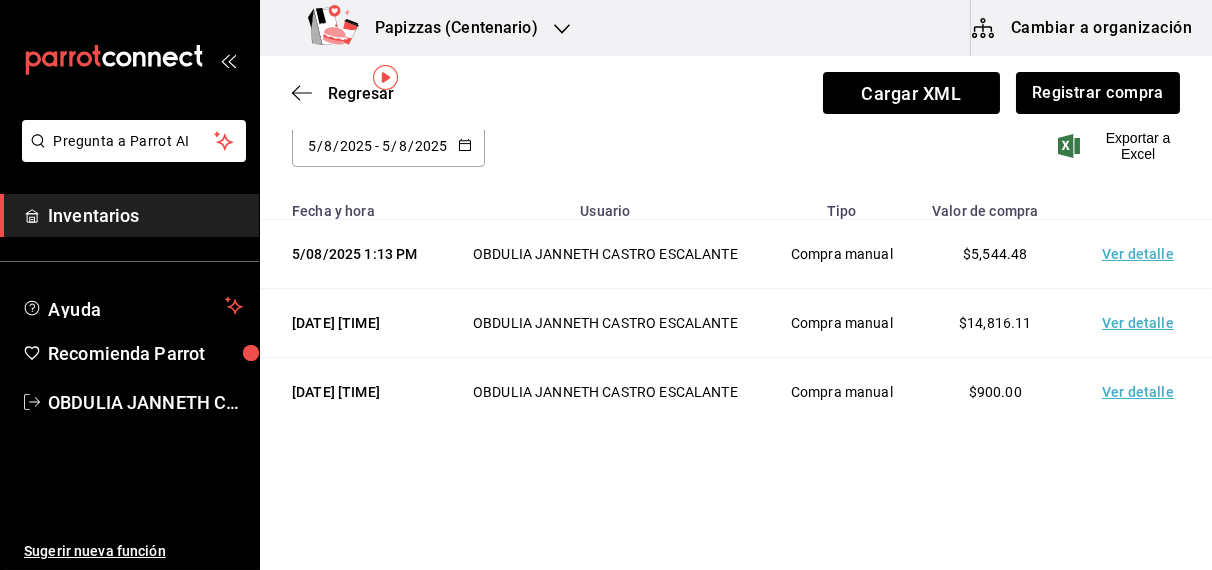 scroll, scrollTop: 0, scrollLeft: 0, axis: both 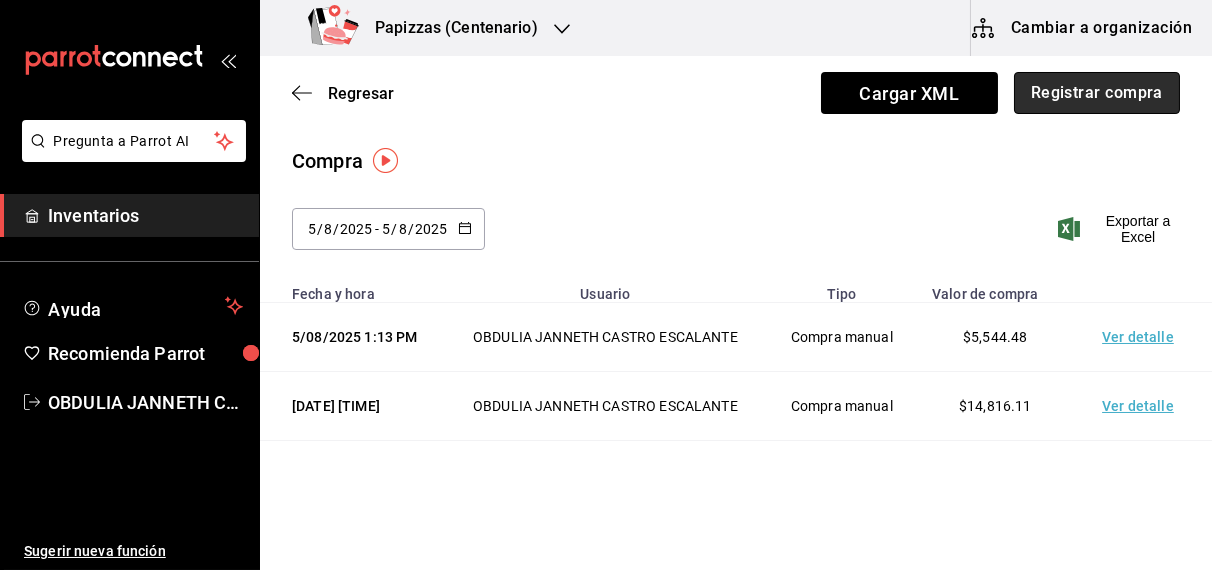 click on "Registrar compra" at bounding box center (1097, 93) 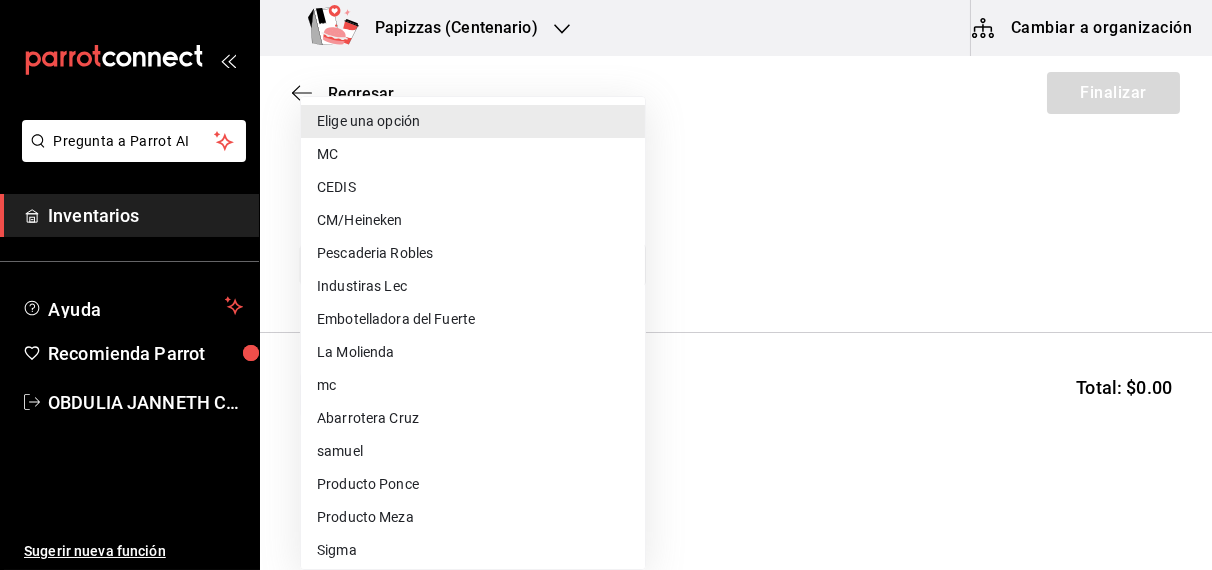 click on "Pregunta a Parrot AI Inventarios   Ayuda Recomienda Parrot   [FIRST] [LAST]   Sugerir nueva función   Papizzas (Centenario) Cambiar a organización Regresar Finalizar Compra Proveedor Elige una opción default Buscar Total: $0.00 No hay insumos a mostrar. Busca un insumo para agregarlo a la lista Pregunta a Parrot AI Inventarios   Ayuda Recomienda Parrot   [FIRST] [LAST]   Sugerir nueva función   GANA 1 MES GRATIS EN TU SUSCRIPCIÓN AQUÍ ¿Recuerdas cómo empezó tu restaurante?
Hoy puedes ayudar a un colega a tener el mismo cambio que tú viviste.
Recomienda Parrot directamente desde tu Portal Administrador.
Es fácil y rápido.
🎁 Por cada restaurante que se una, ganas 1 mes gratis. Ver video tutorial Ir a video Editar Eliminar Visitar centro de ayuda ([PHONE])   soporte@example.com Visitar centro de ayuda ([PHONE])   soporte@example.com Elige una opción MC CEDIS CM/Heineken Pescaderia Robles Industiras Lec Embotelladora del Fuerte La Molienda" at bounding box center [606, 228] 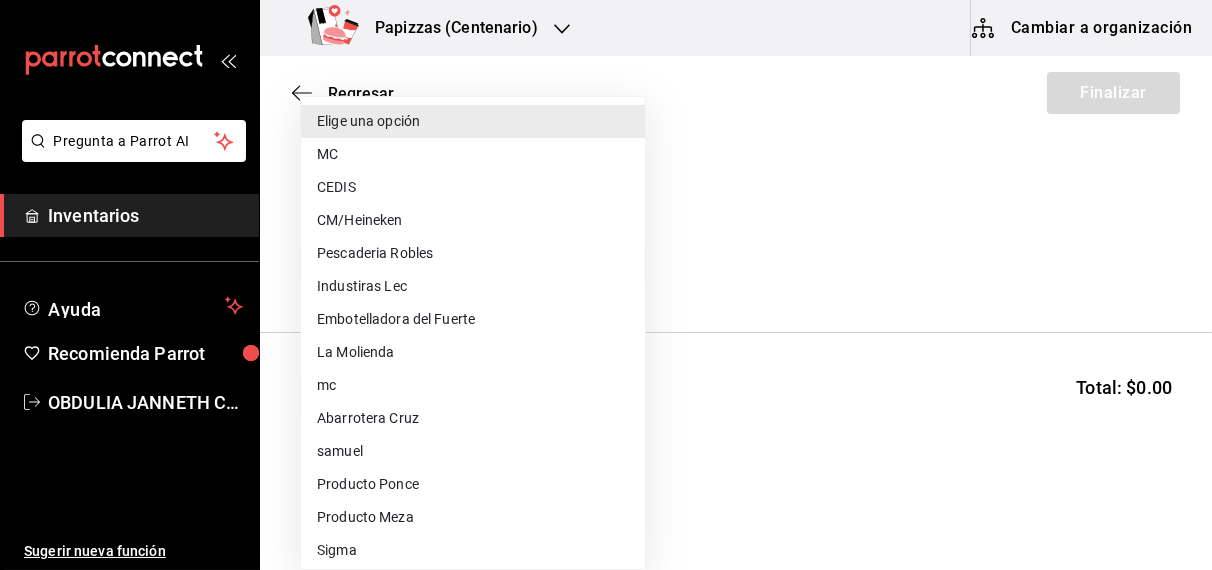 click on "CEDIS" at bounding box center [473, 187] 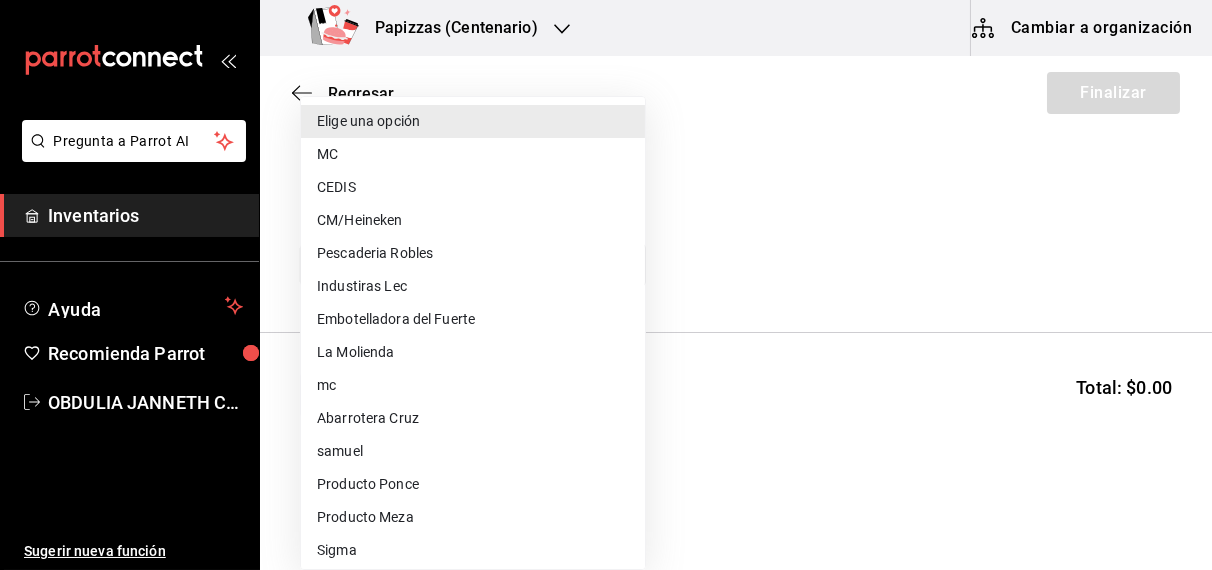 type on "fd93c39f-859b-4130-830c-b038fbd442a0" 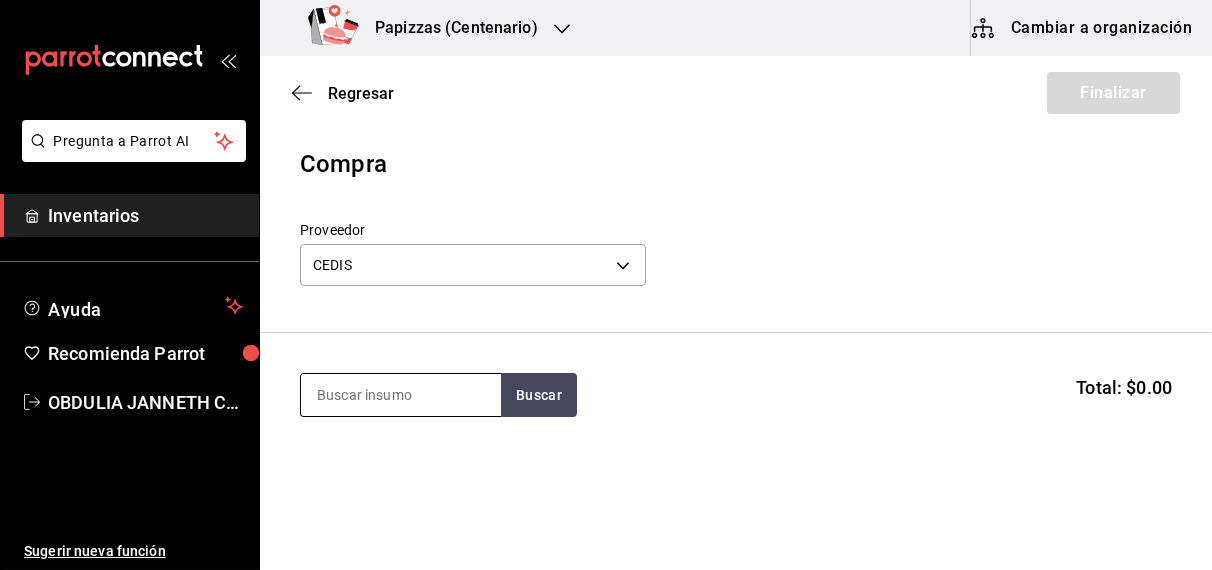 click at bounding box center [401, 395] 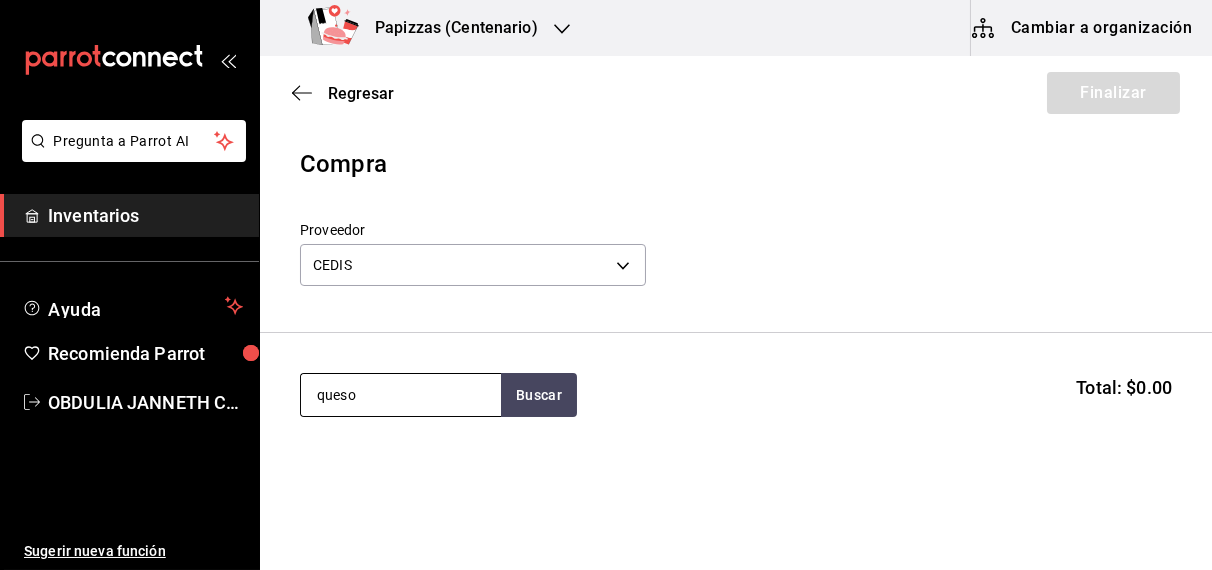 type on "queso" 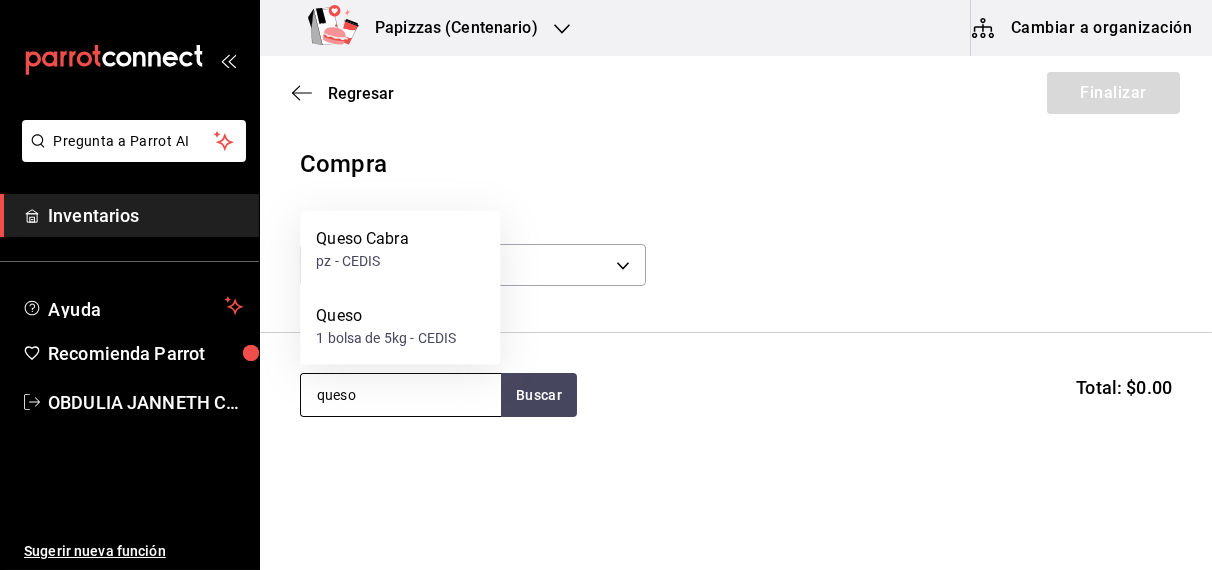 click on "1 bolsa de 5kg - CEDIS" at bounding box center (386, 338) 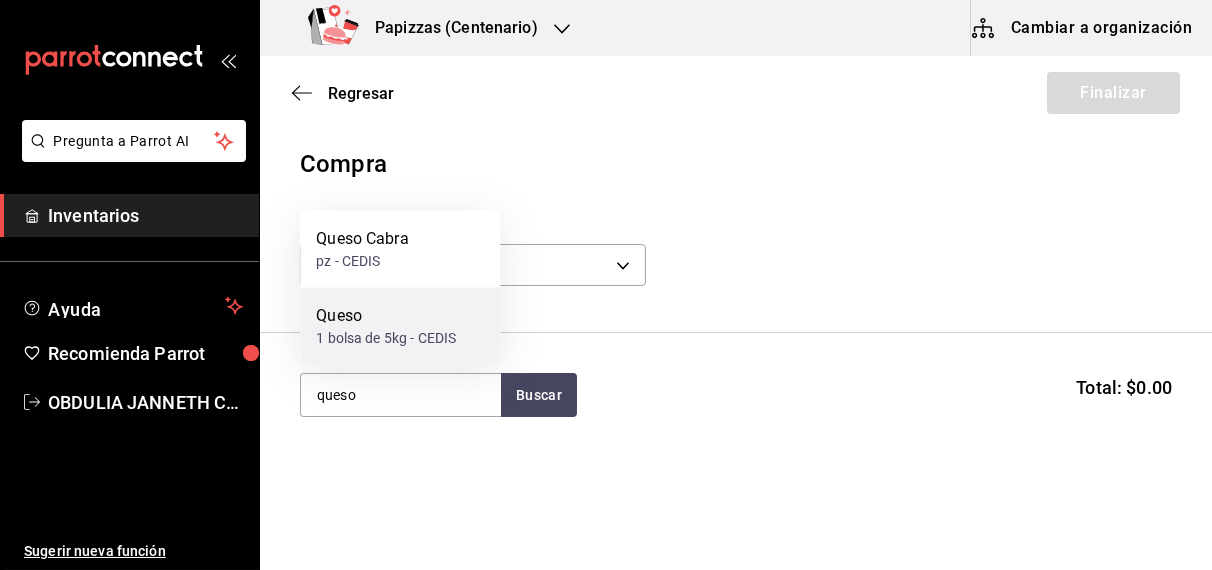 type 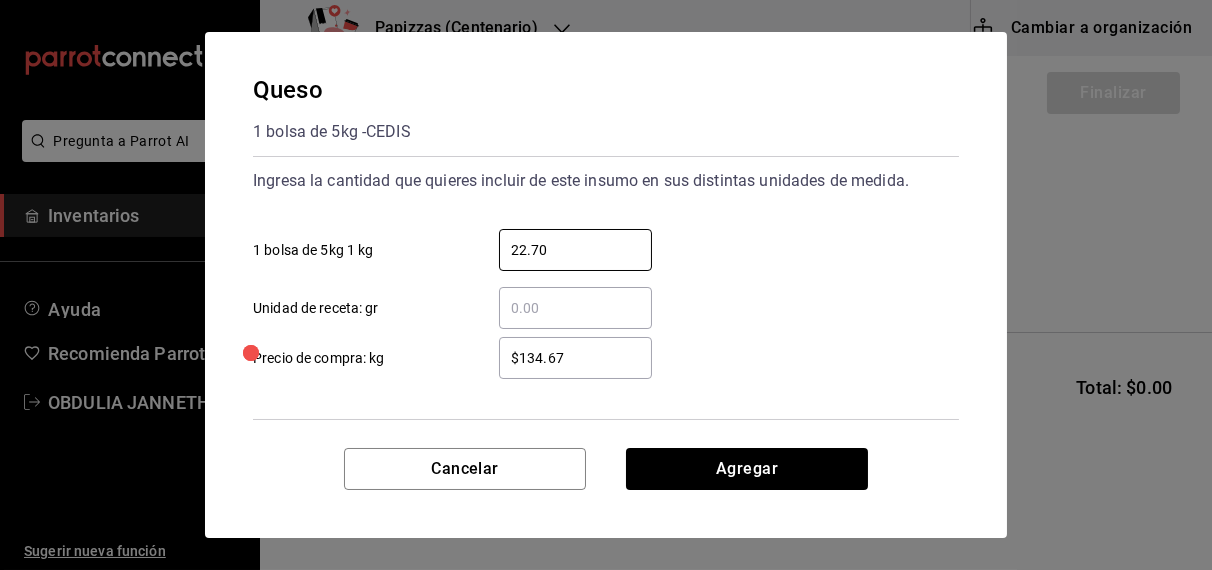 type on "22.70" 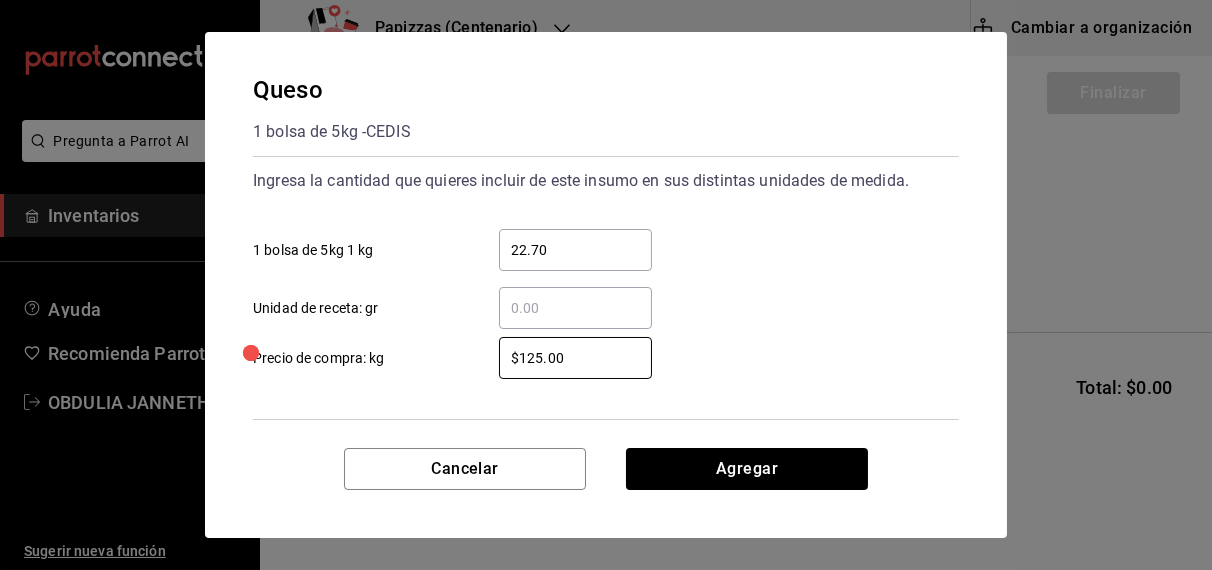 type on "$125.00" 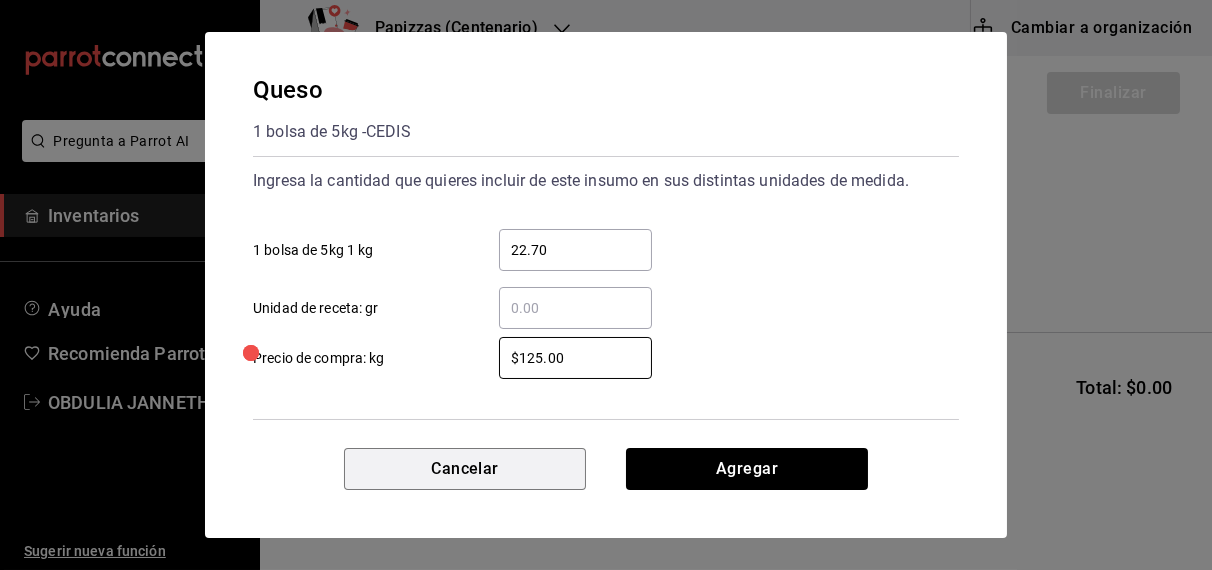 type 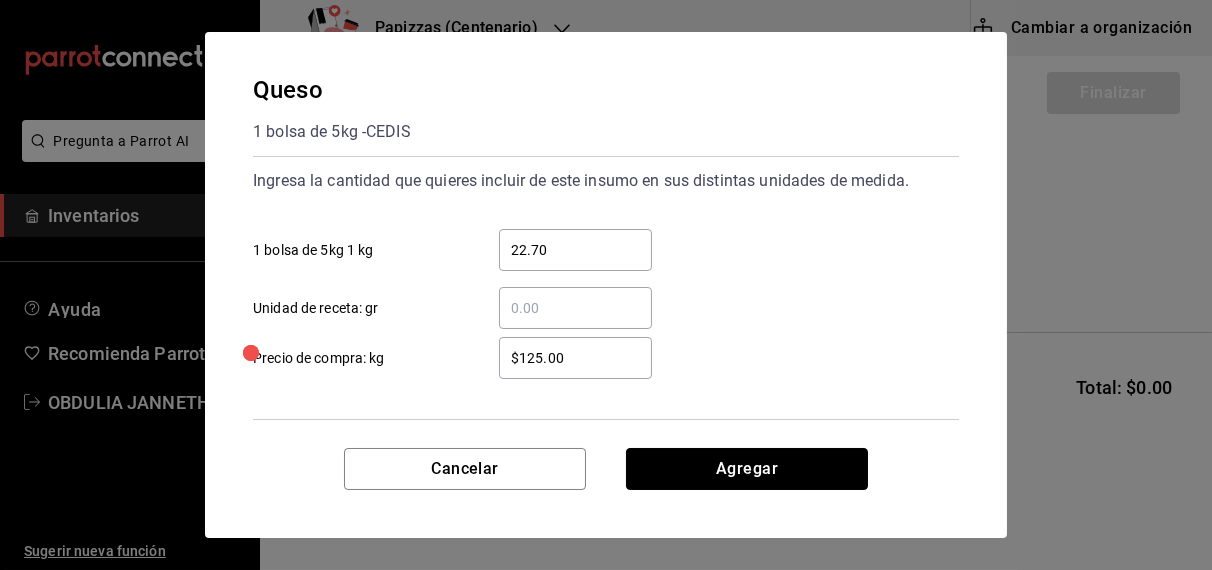 type 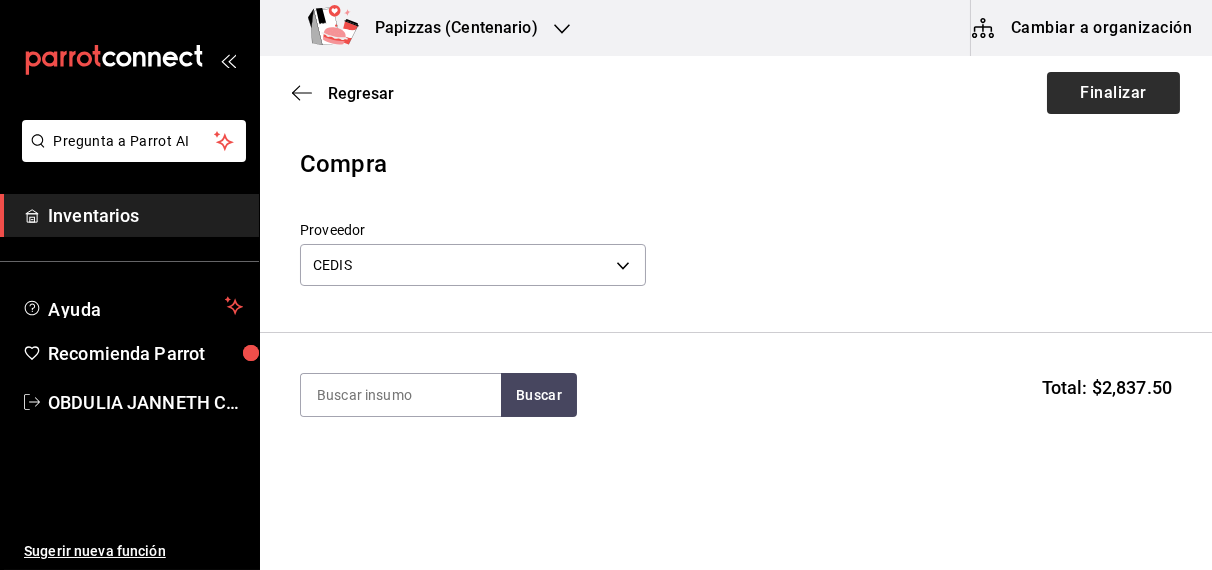 click on "Finalizar" at bounding box center [1113, 93] 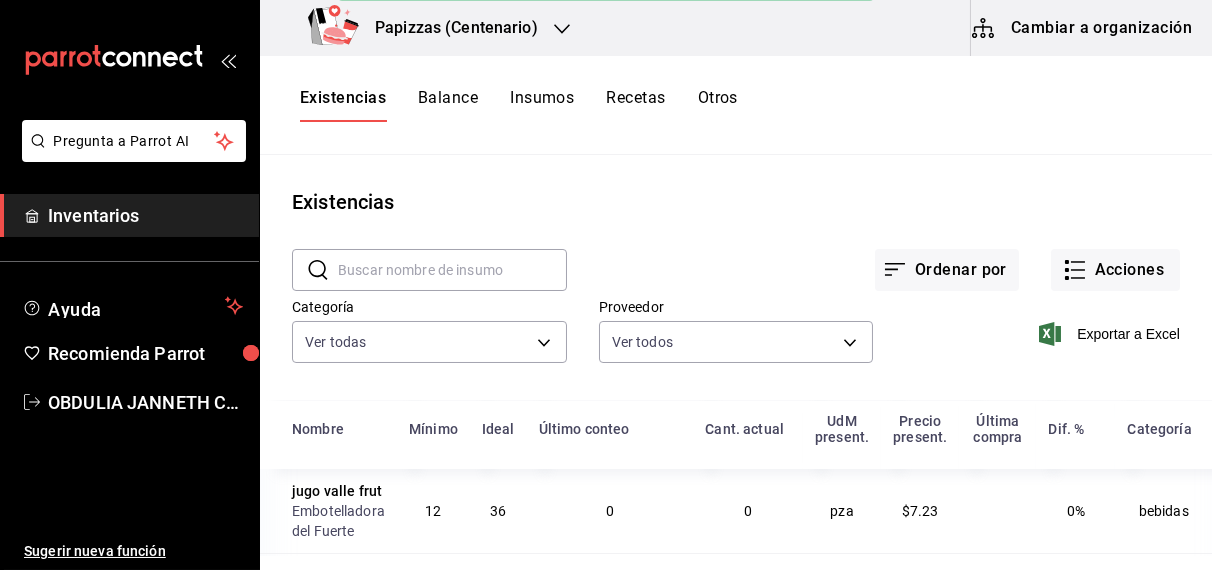 click on "Ordenar por Acciones" at bounding box center (873, 254) 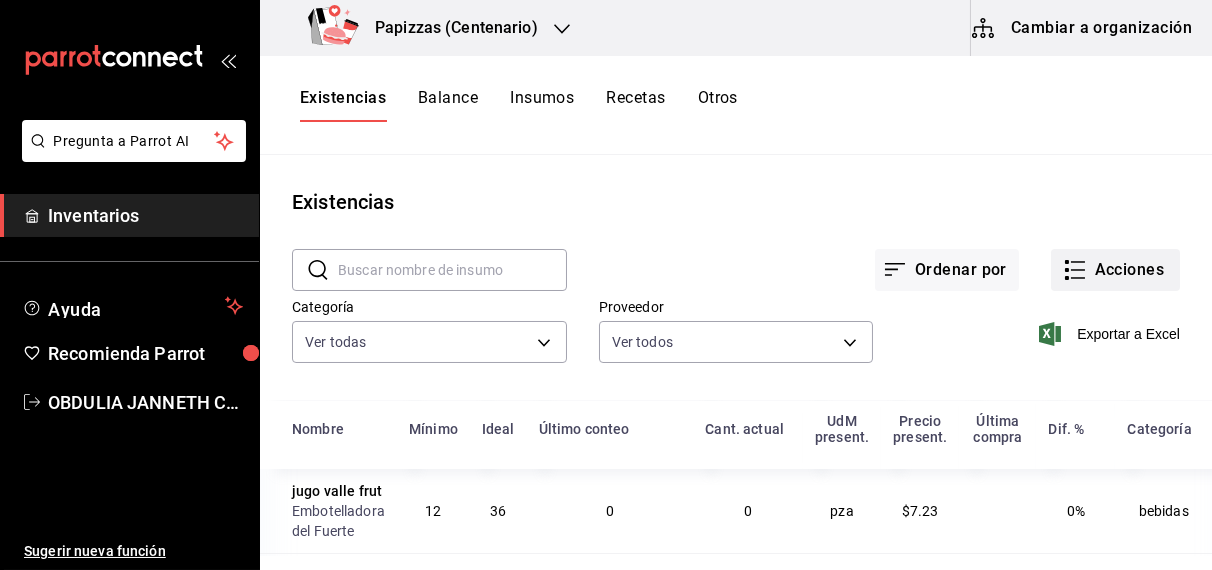 click on "Acciones" at bounding box center (1115, 270) 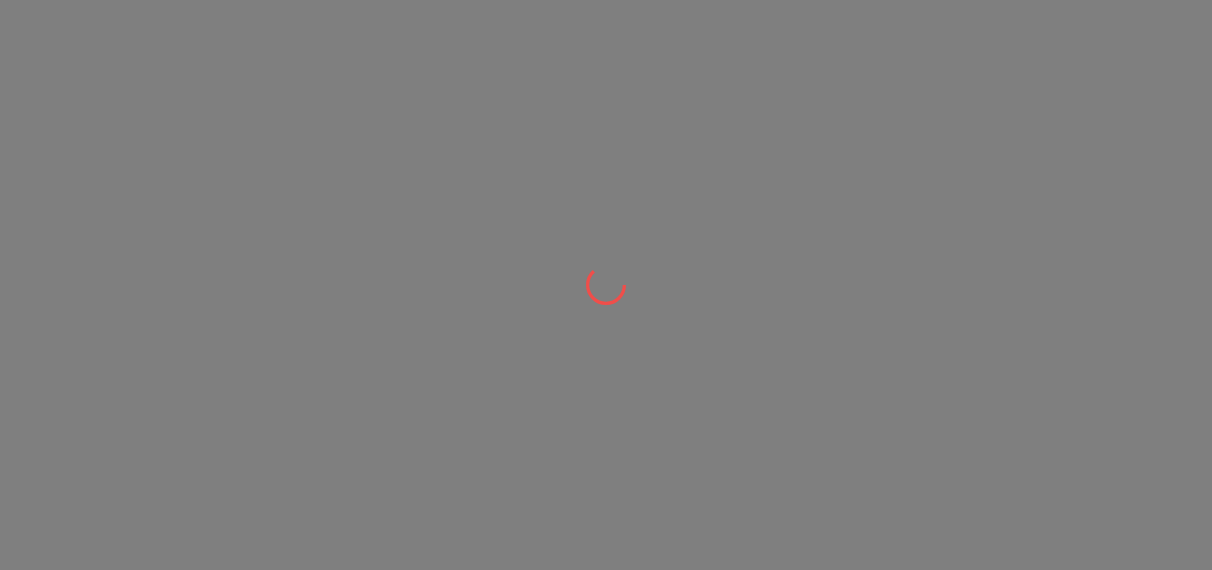 scroll, scrollTop: 0, scrollLeft: 0, axis: both 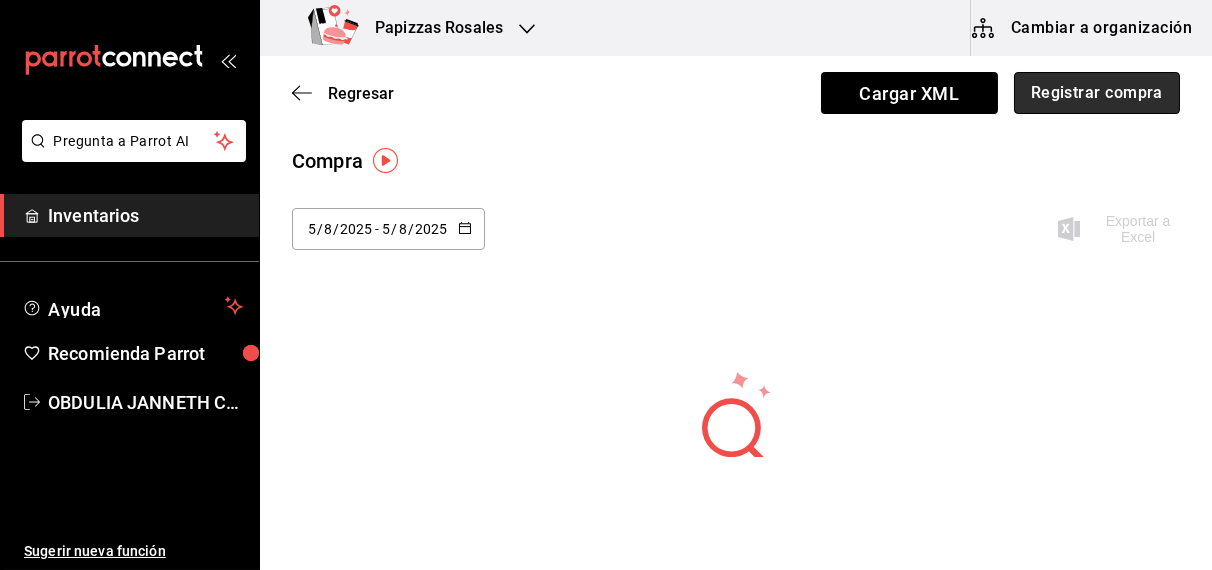 click on "Registrar compra" at bounding box center (1097, 93) 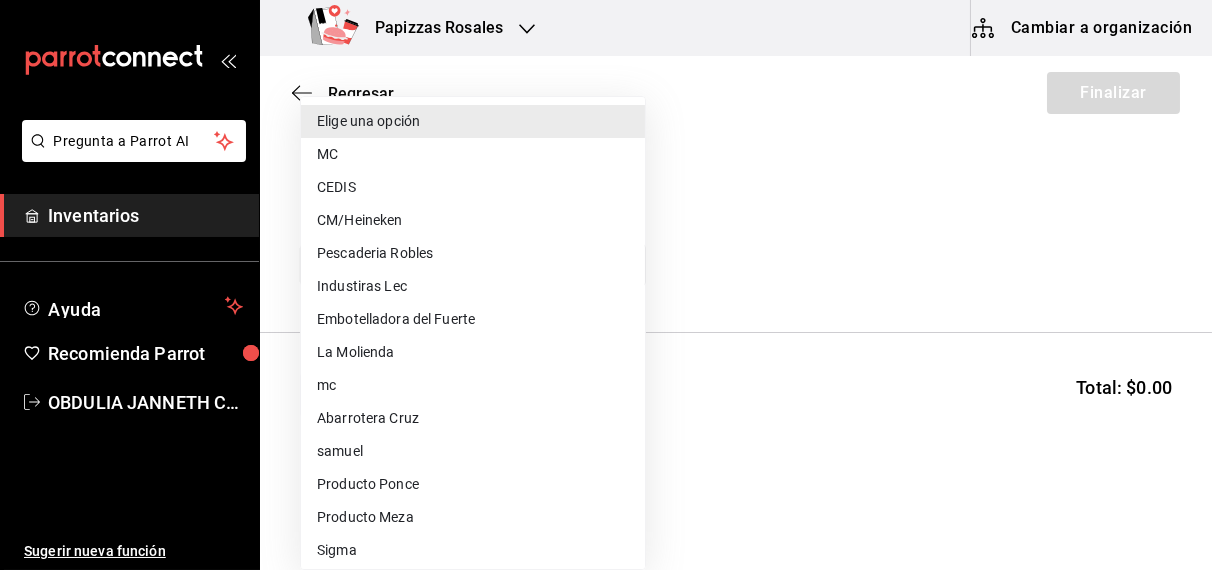 click on "Pregunta a Parrot AI Inventarios   Ayuda Recomienda Parrot   [FIRST] [LAST]   Sugerir nueva función   Papizzas Rosales Cambiar a organización Regresar Finalizar Compra Proveedor Elige una opción default Buscar Total: $0.00 No hay insumos a mostrar. Busca un insumo para agregarlo a la lista Pregunta a Parrot AI Inventarios   Ayuda Recomienda Parrot   [FIRST] [LAST]   Sugerir nueva función   GANA 1 MES GRATIS EN TU SUSCRIPCIÓN AQUÍ ¿Recuerdas cómo empezó tu restaurante?
Hoy puedes ayudar a un colega a tener el mismo cambio que tú viviste.
Recomienda Parrot directamente desde tu Portal Administrador.
Es fácil y rápido.
🎁 Por cada restaurante que se una, ganas 1 mes gratis. Ver video tutorial Ir a video Editar Eliminar Visitar centro de ayuda [PHONE] soporte@example.com Visitar centro de ayuda [PHONE] soporte@example.com Elige una opción MC CEDIS CM/Heineken Pescaderia Robles Industiras Lec Embotelladora del Fuerte La Molienda MC" at bounding box center (606, 228) 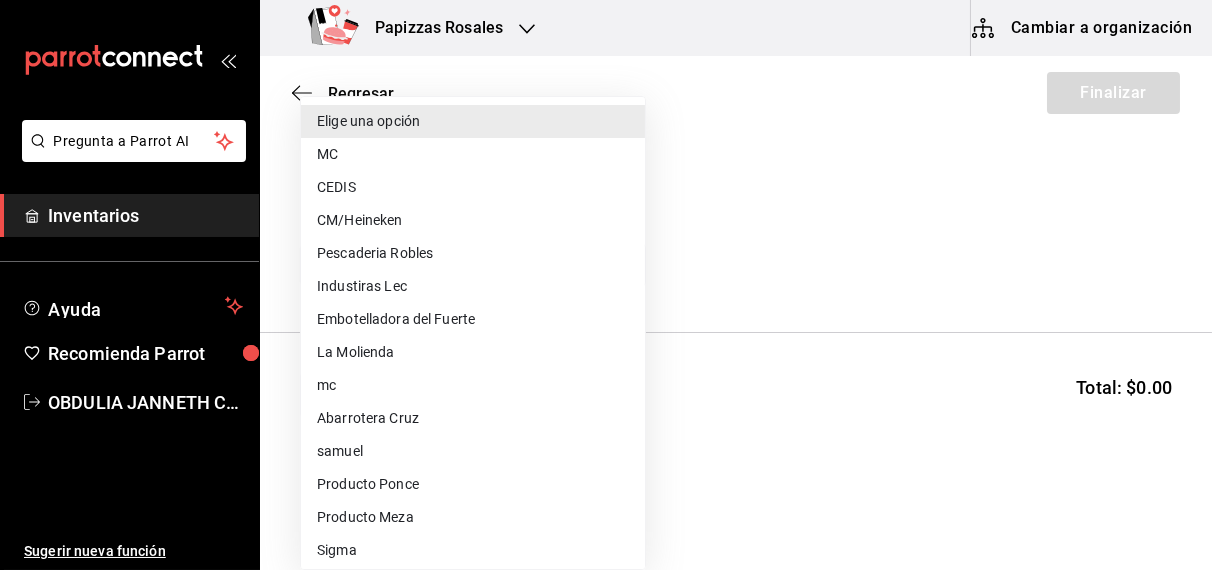 drag, startPoint x: 411, startPoint y: 187, endPoint x: 444, endPoint y: 321, distance: 138.00362 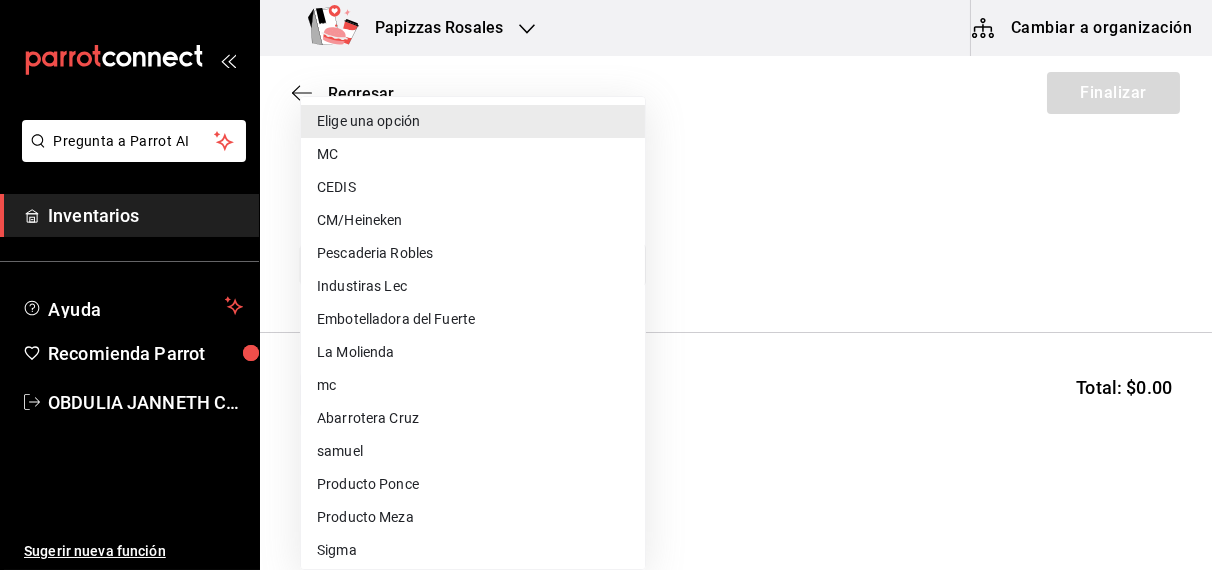 type on "2a449e60-1878-40e8-ba60-5a9907f89e6b" 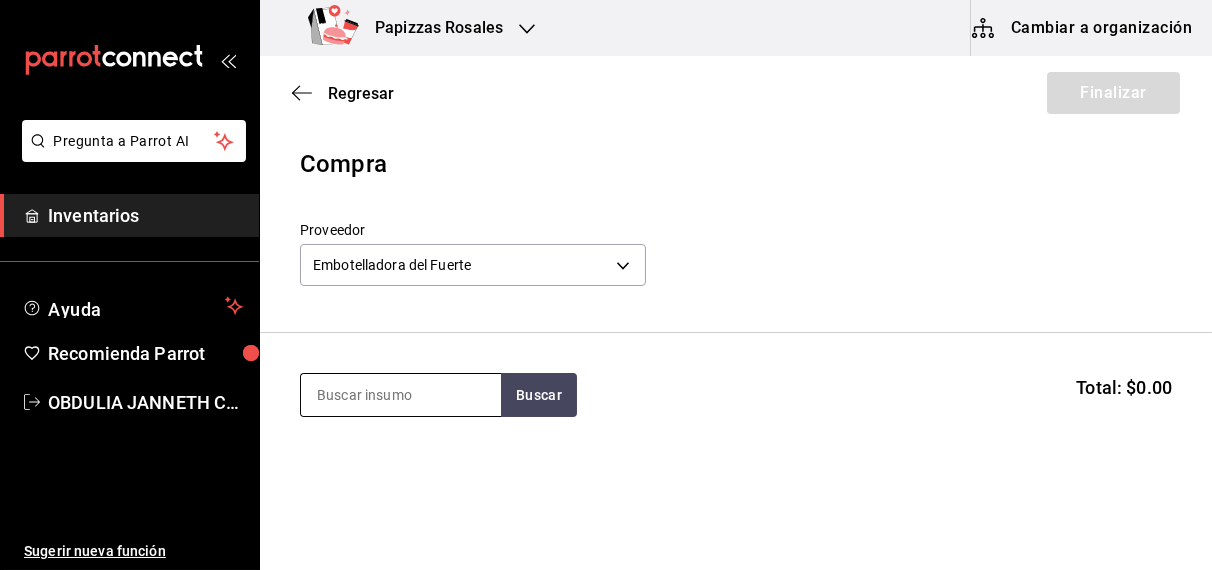 click at bounding box center (401, 395) 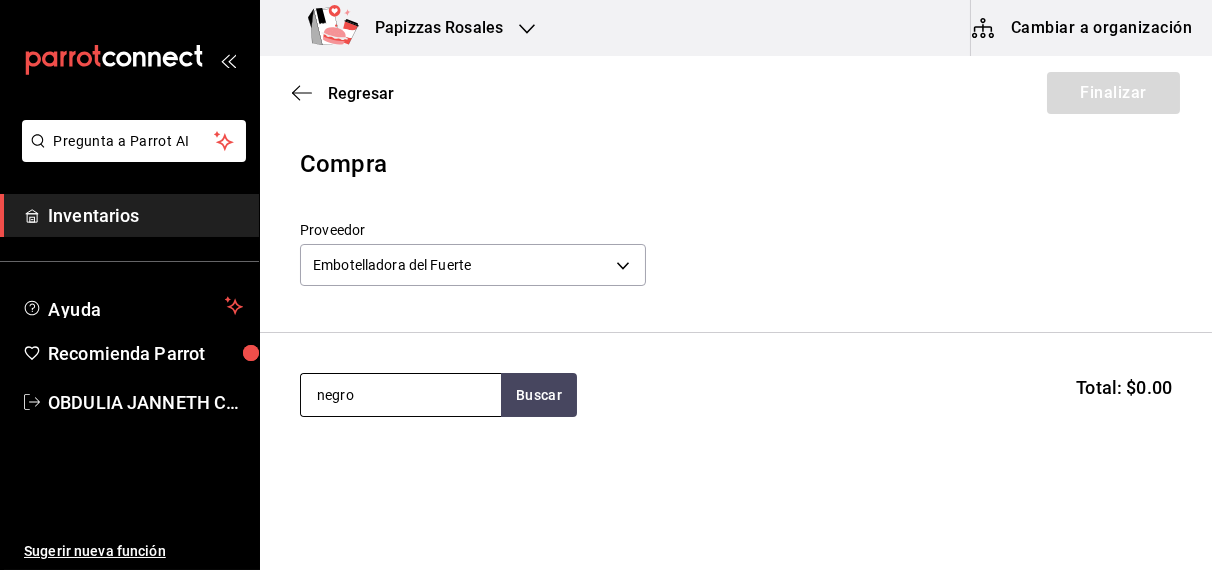 type on "negro" 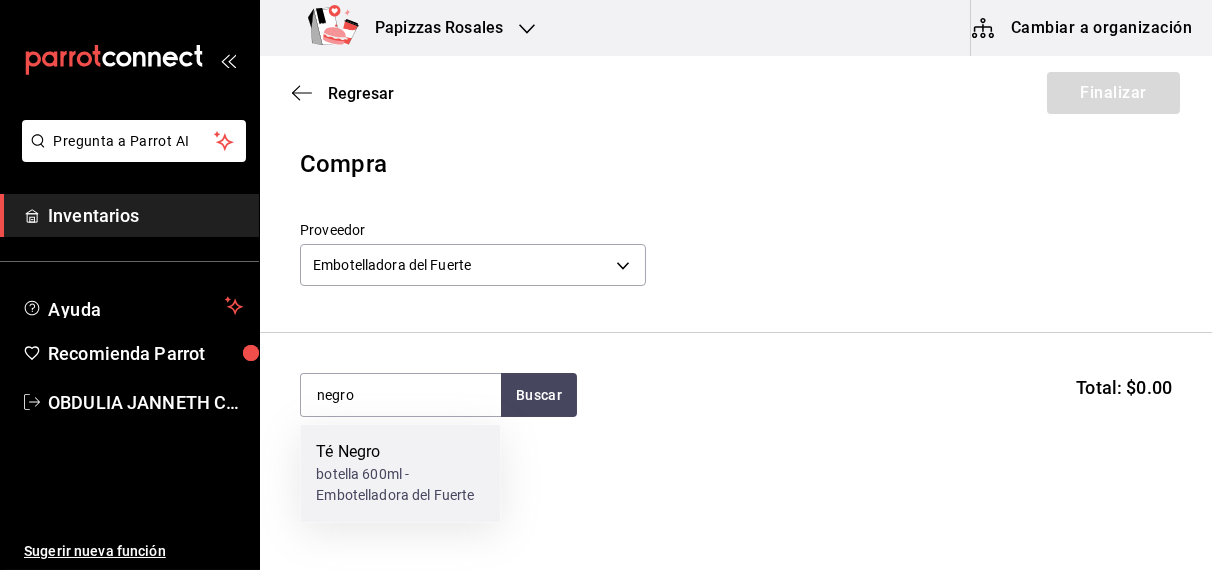 click on "botella 600ml - Embotelladora del Fuerte" at bounding box center [400, 486] 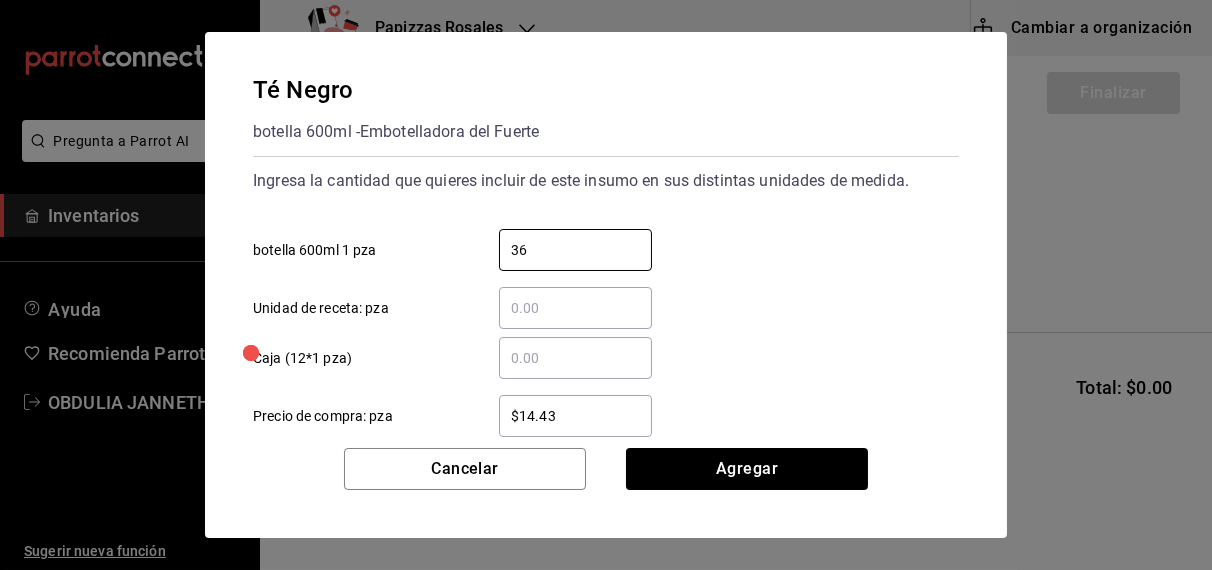 type on "36" 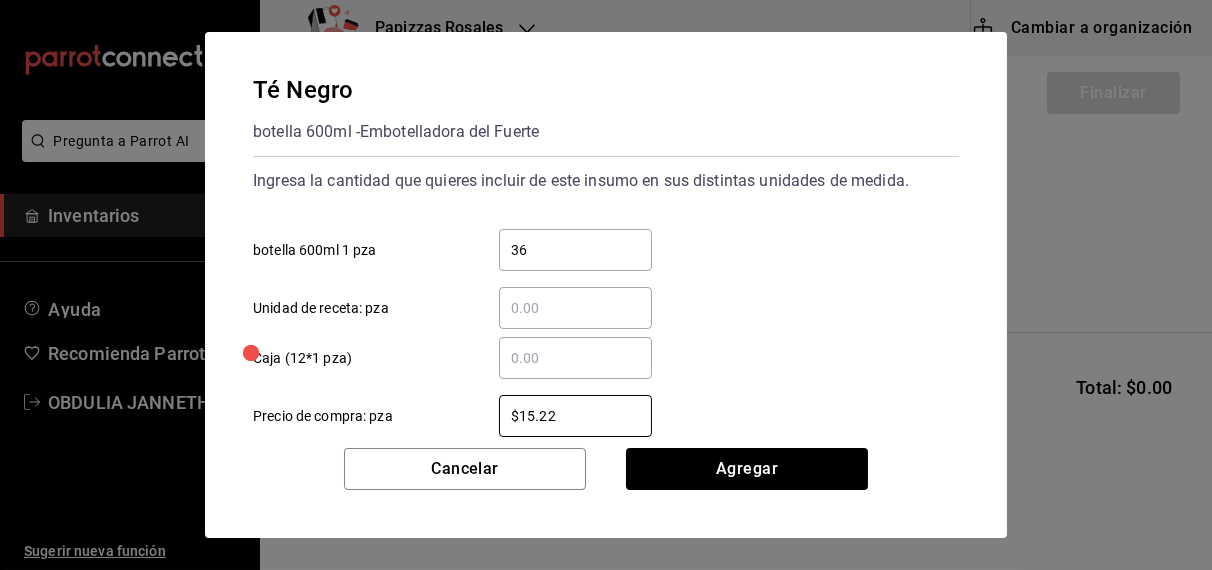 type on "$15.22" 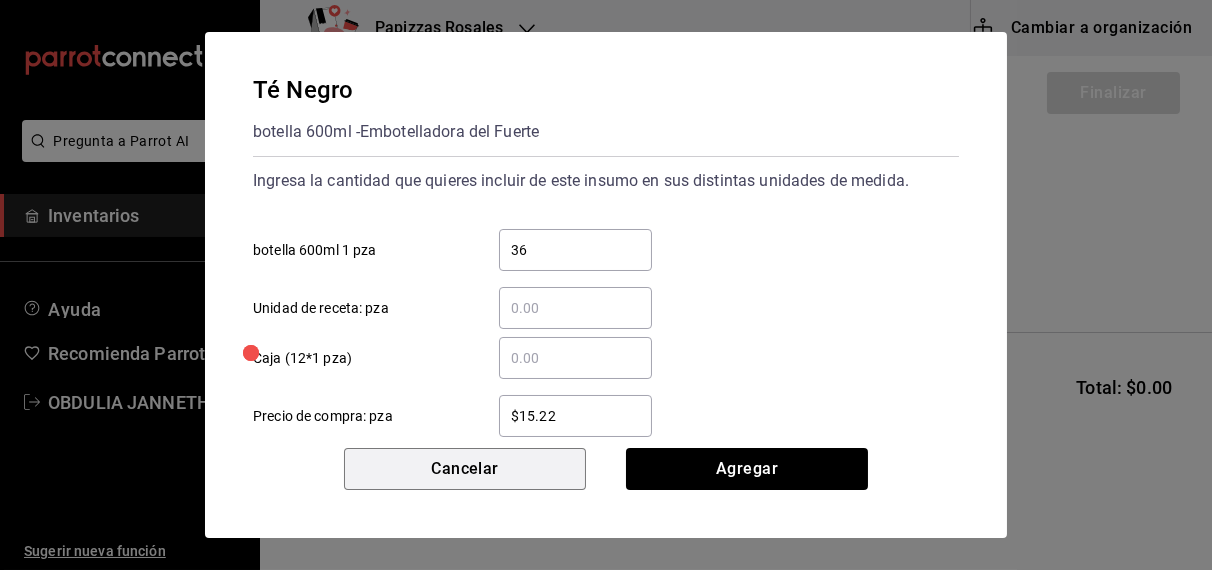 type 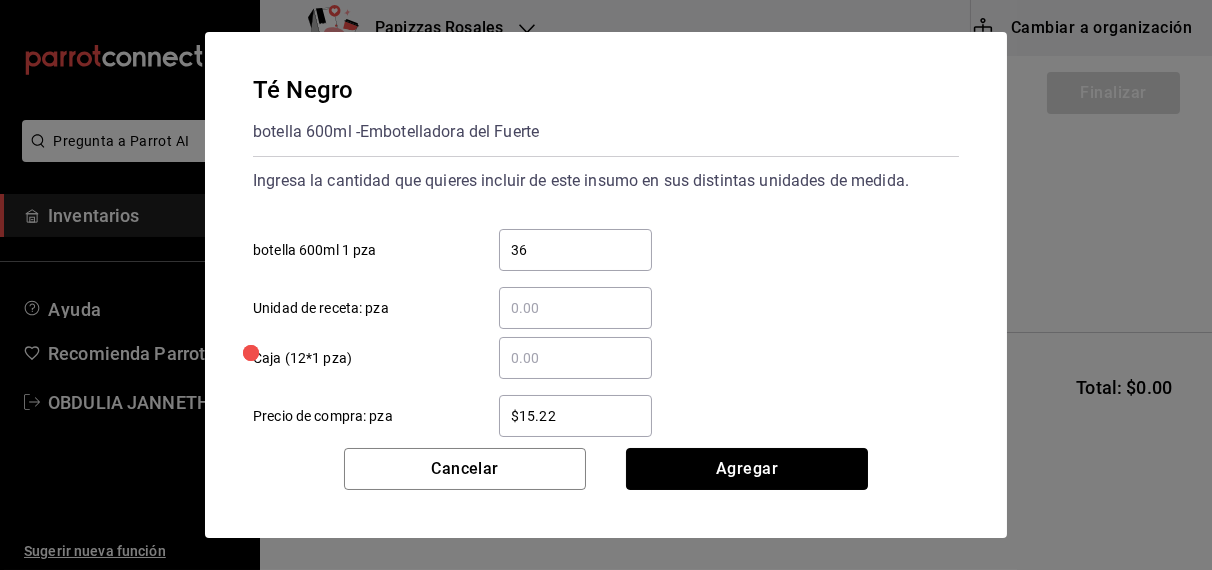 type 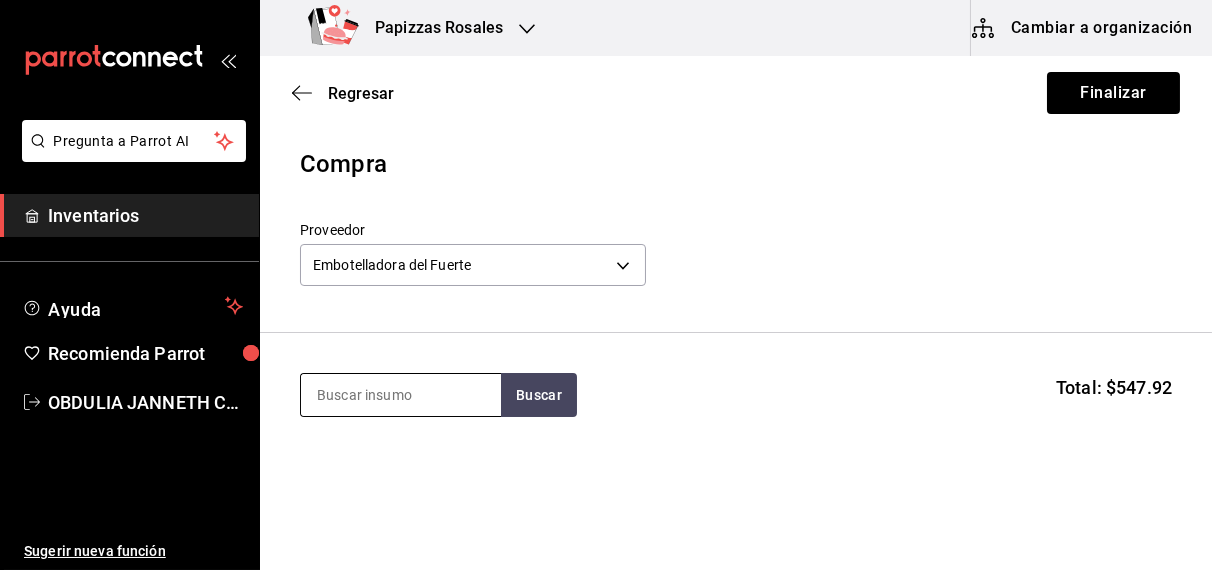 click at bounding box center (401, 395) 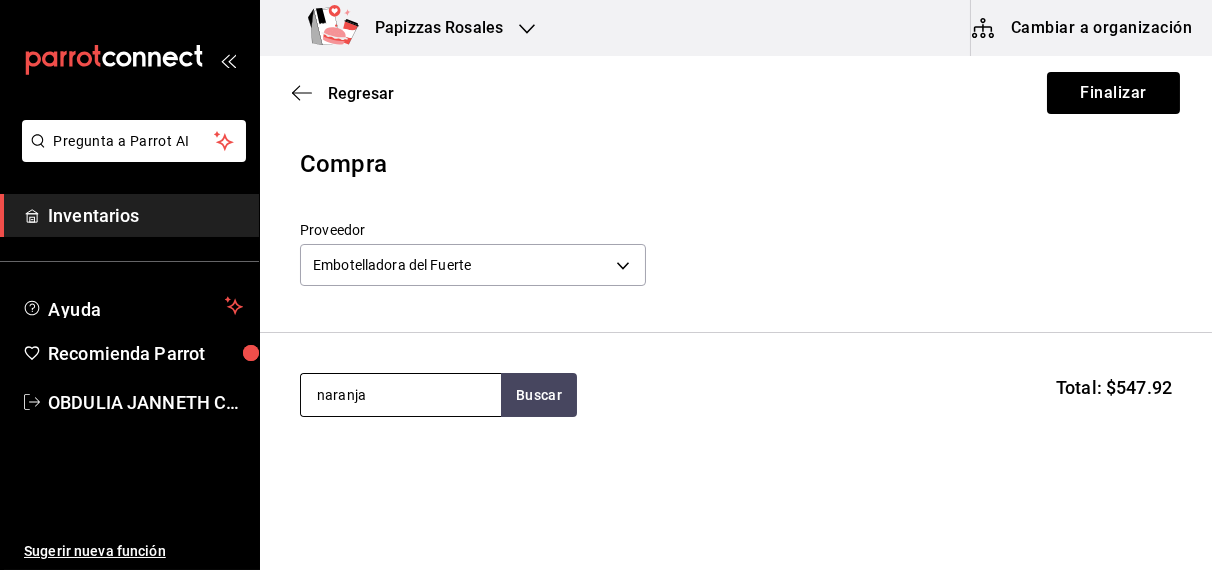 type on "naranja" 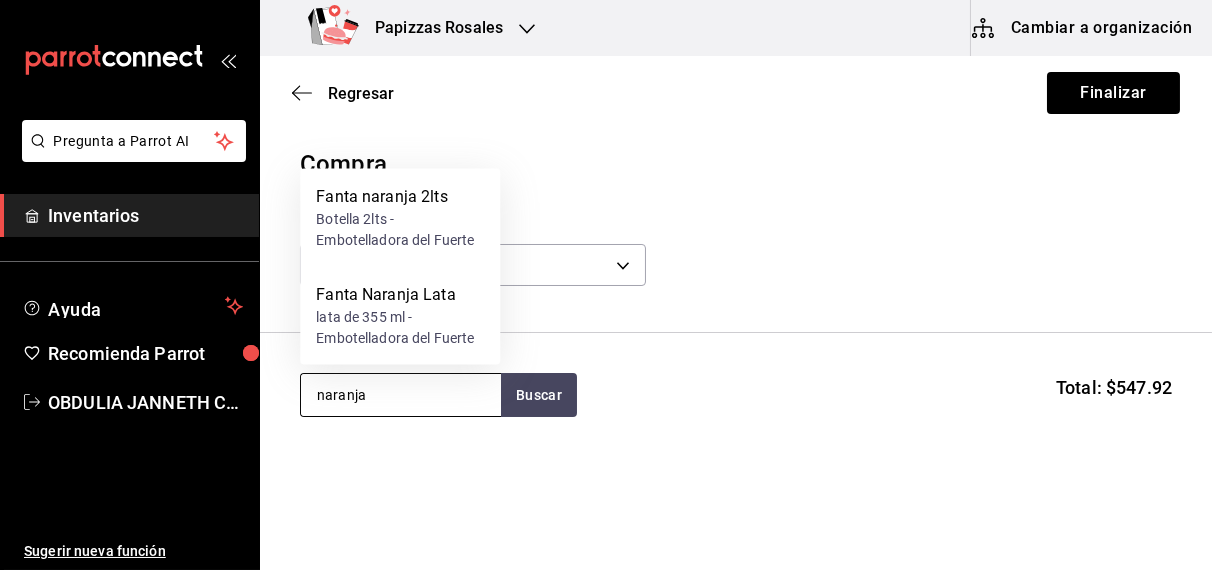 click on "lata de 355 ml  - Embotelladora del Fuerte" at bounding box center (400, 328) 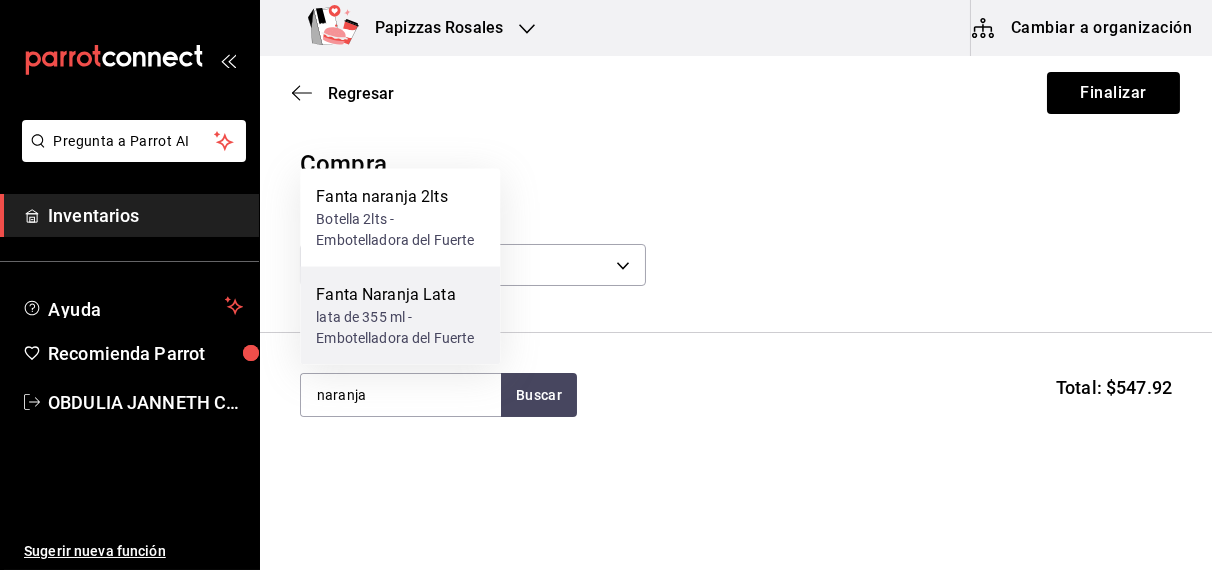 type 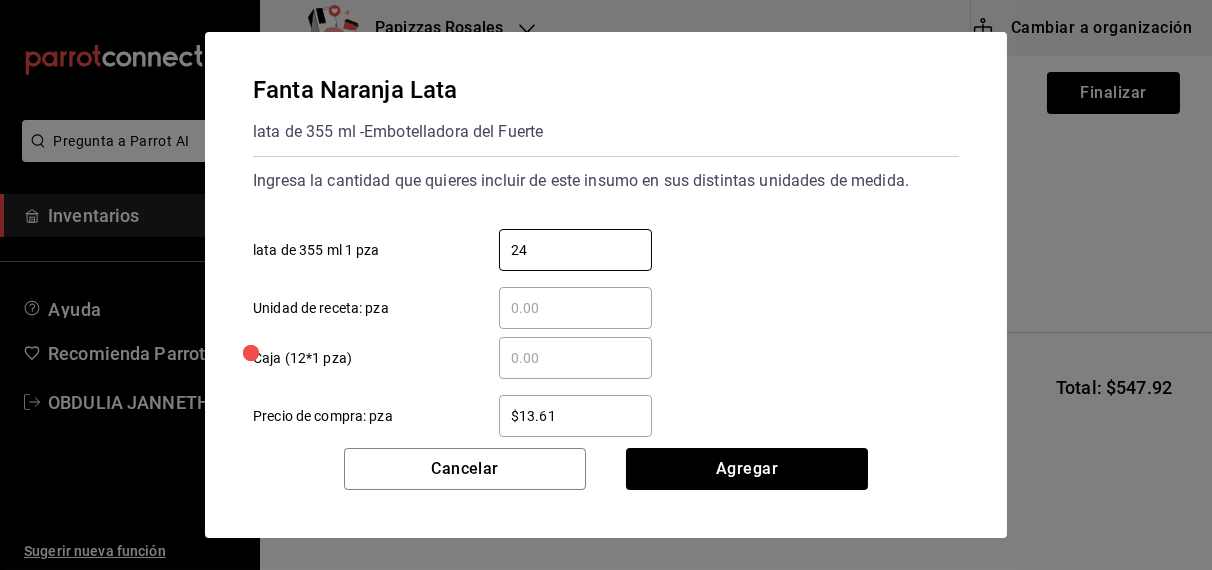 type on "24" 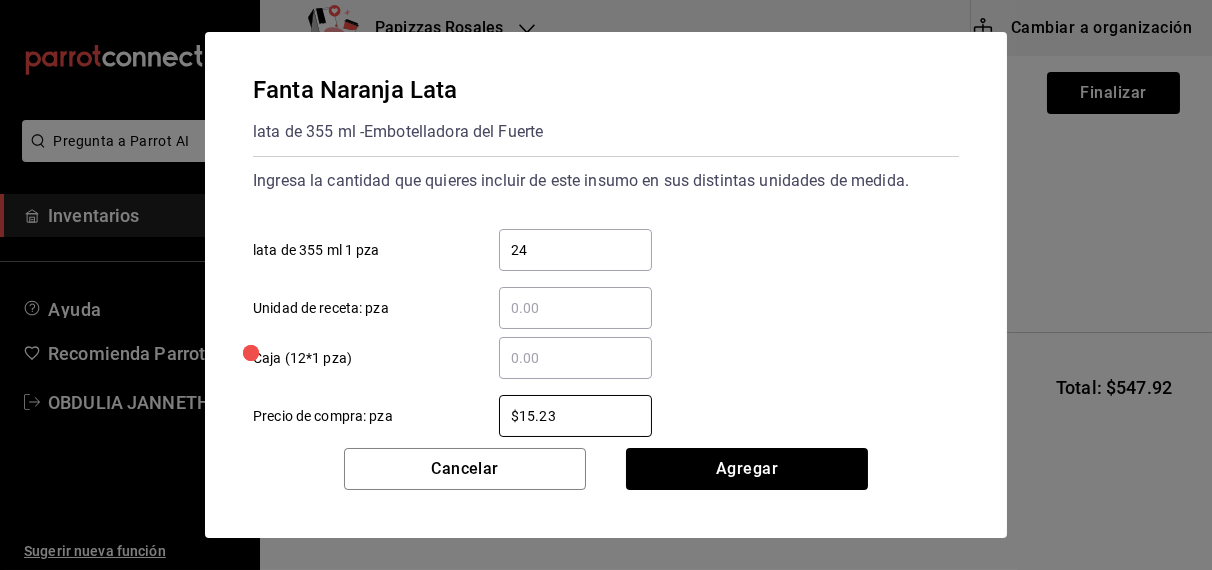 type on "$15.23" 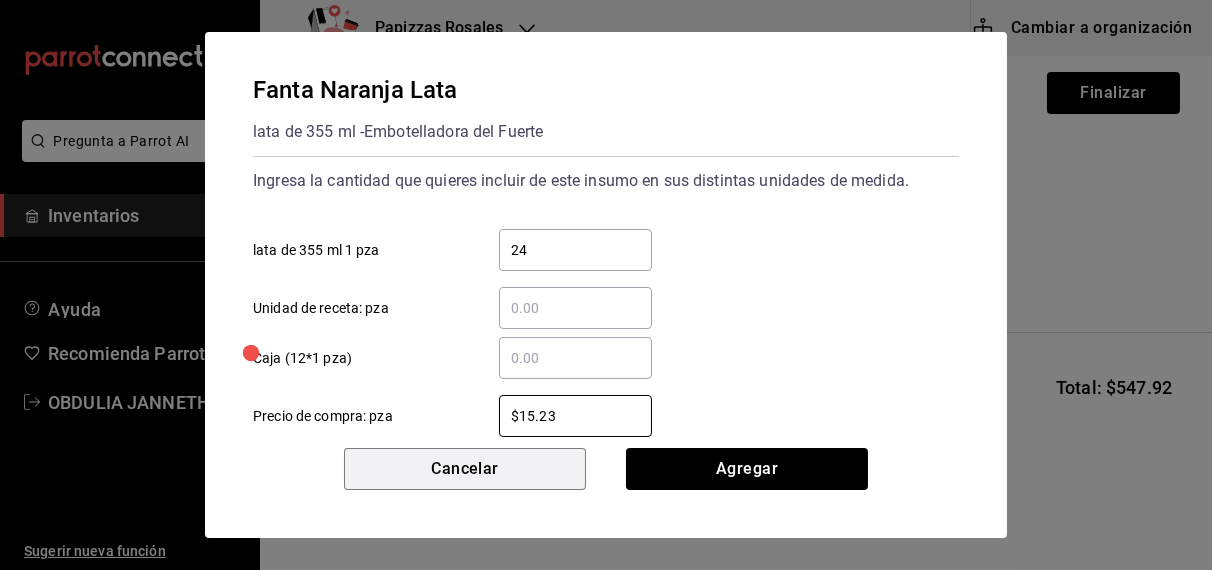type 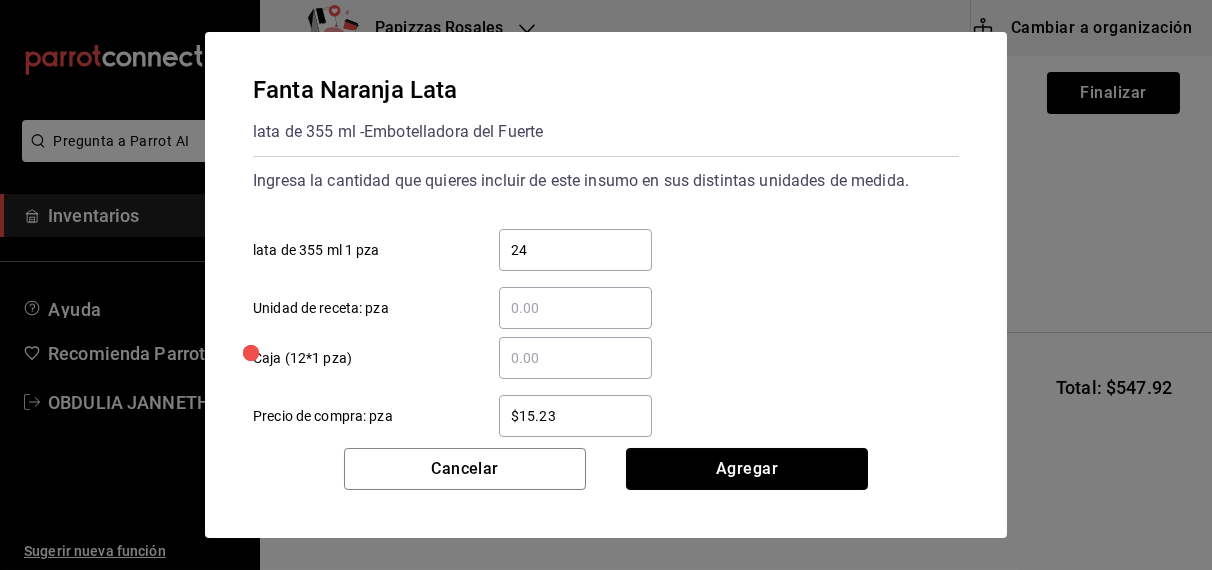 type 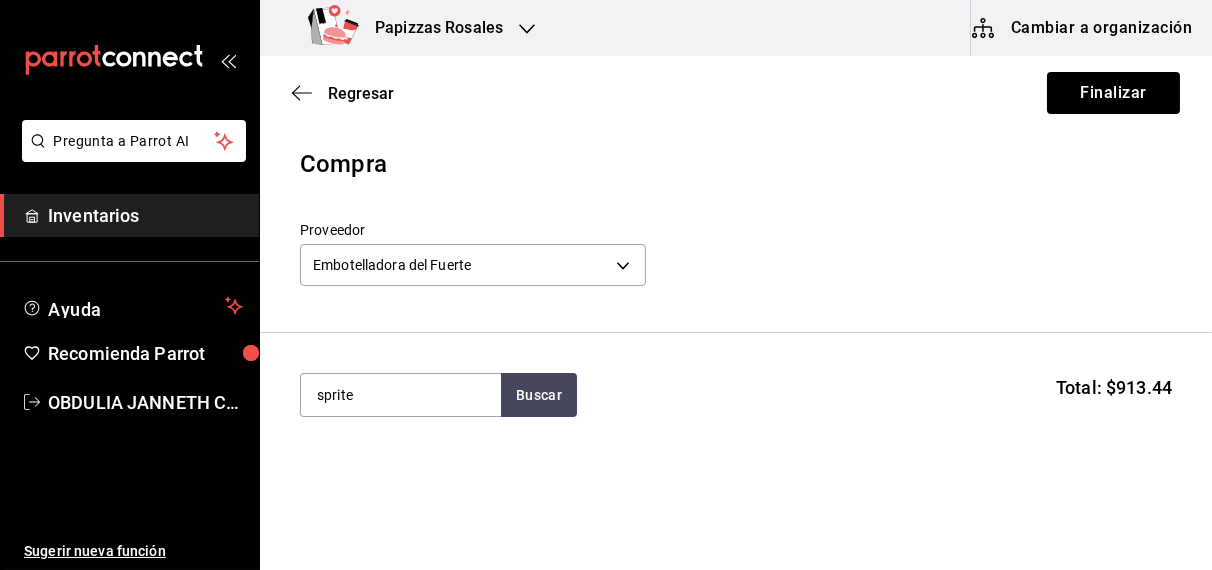 type on "sprite" 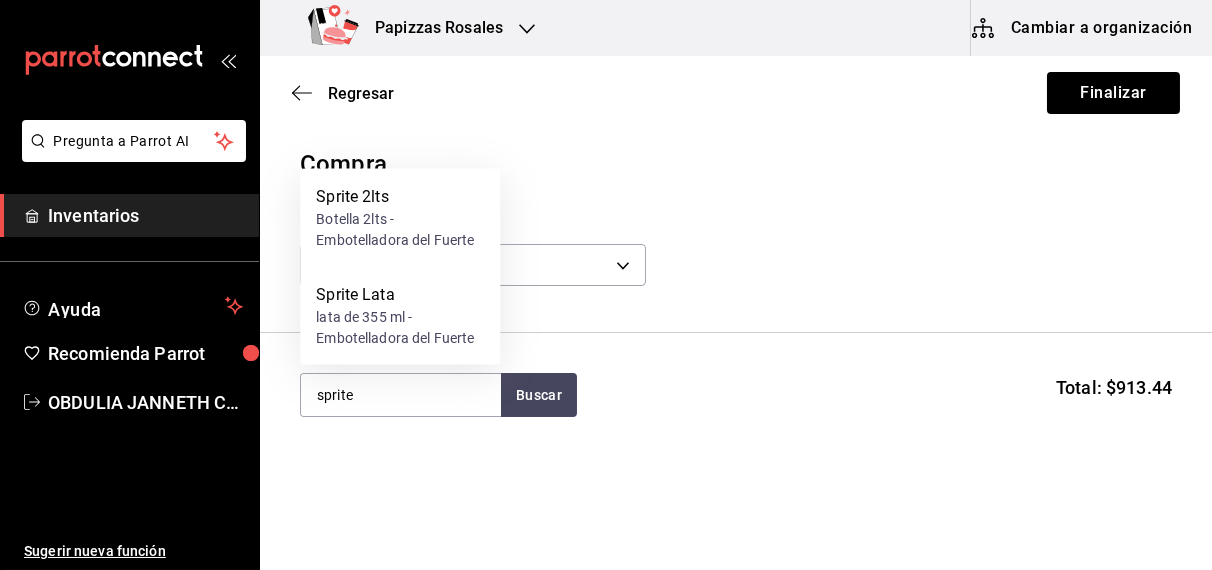 click on "lata de 355 ml  - Embotelladora del Fuerte" at bounding box center [400, 328] 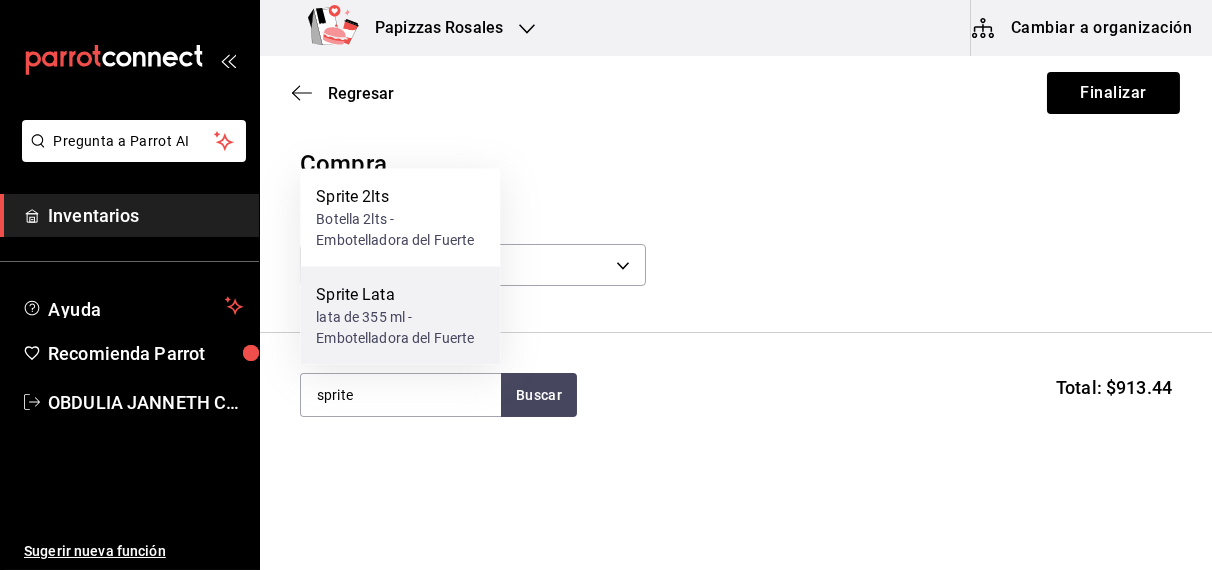 type 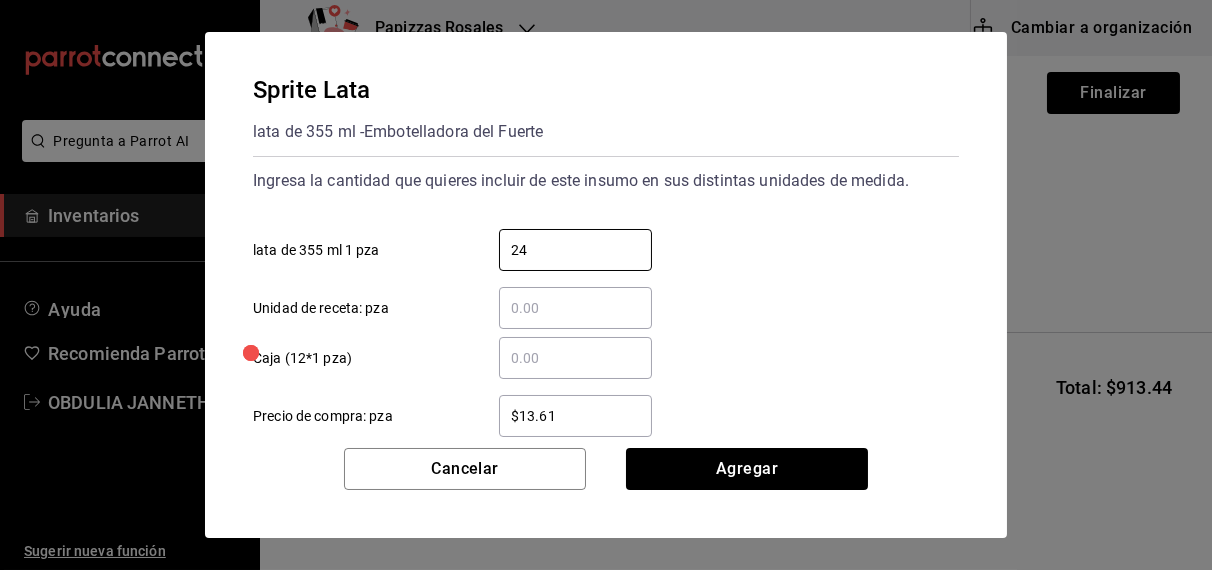 type on "24" 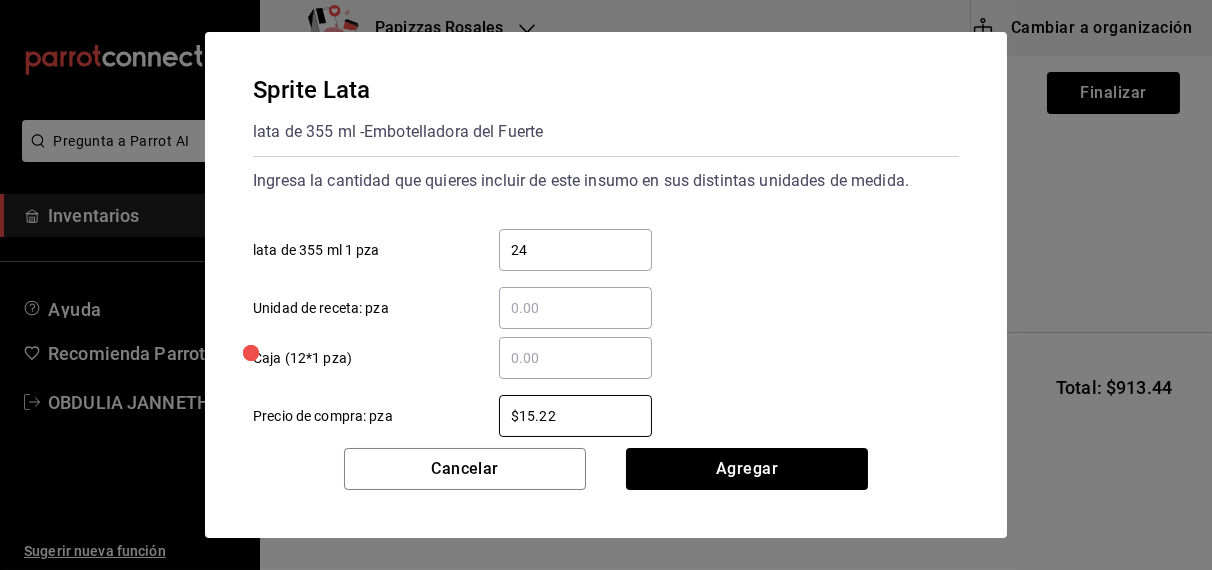 type on "$15.22" 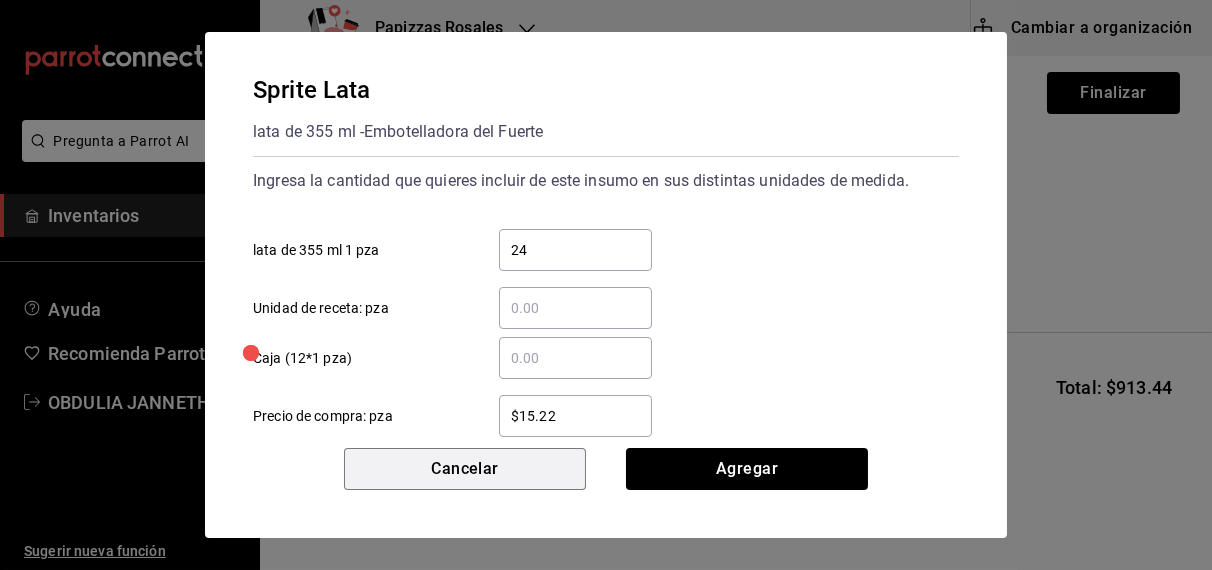 type 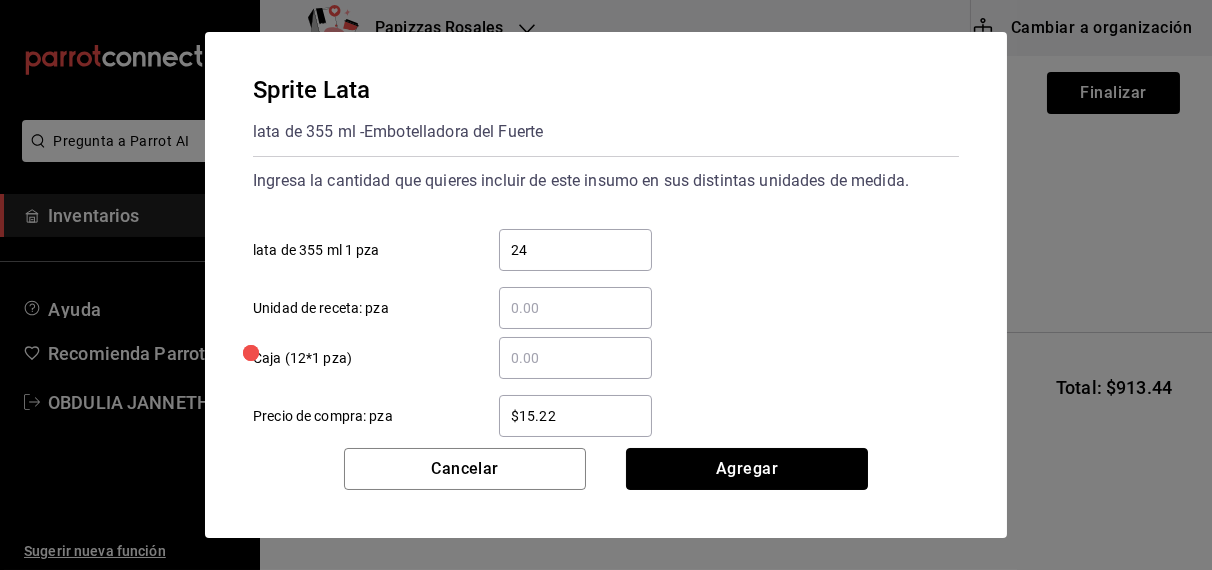 type 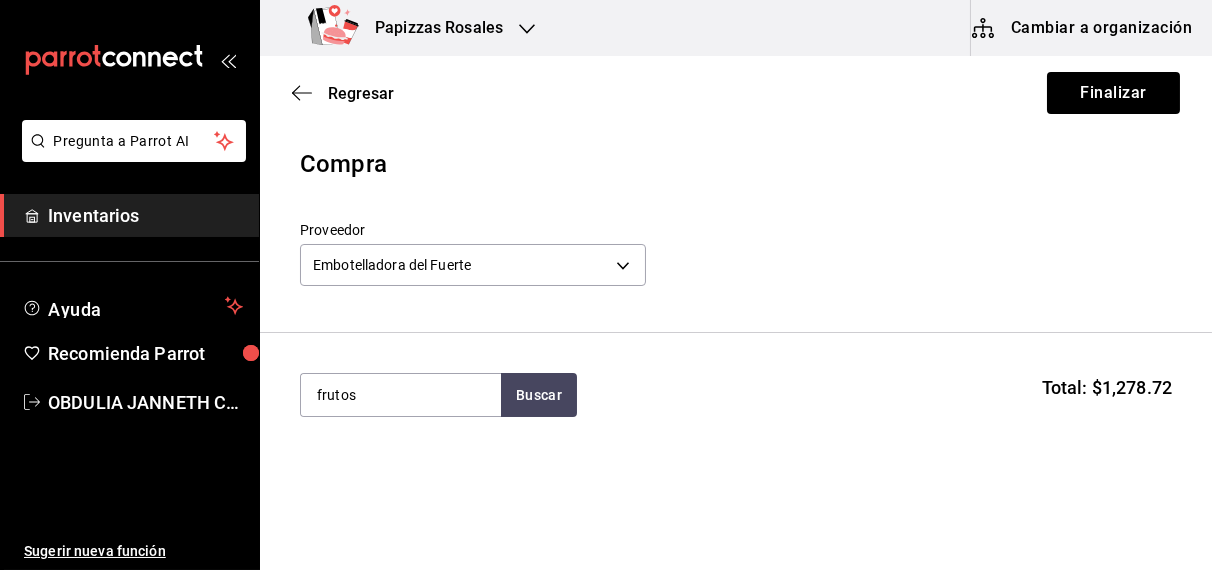 type on "frutos" 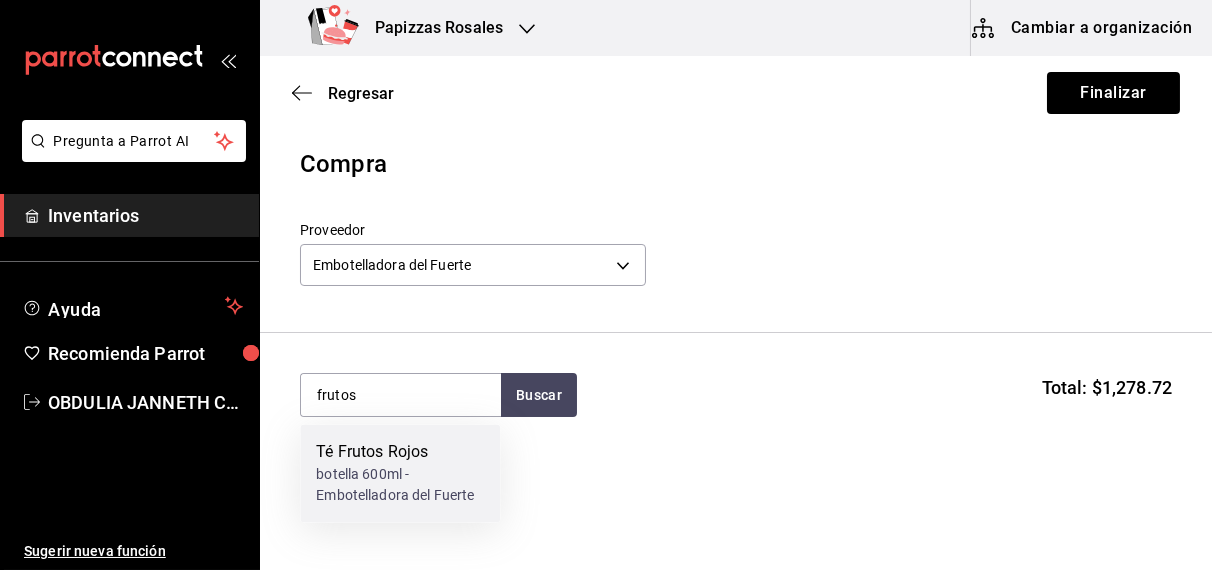click on "botella 600ml - Embotelladora del Fuerte" at bounding box center [400, 486] 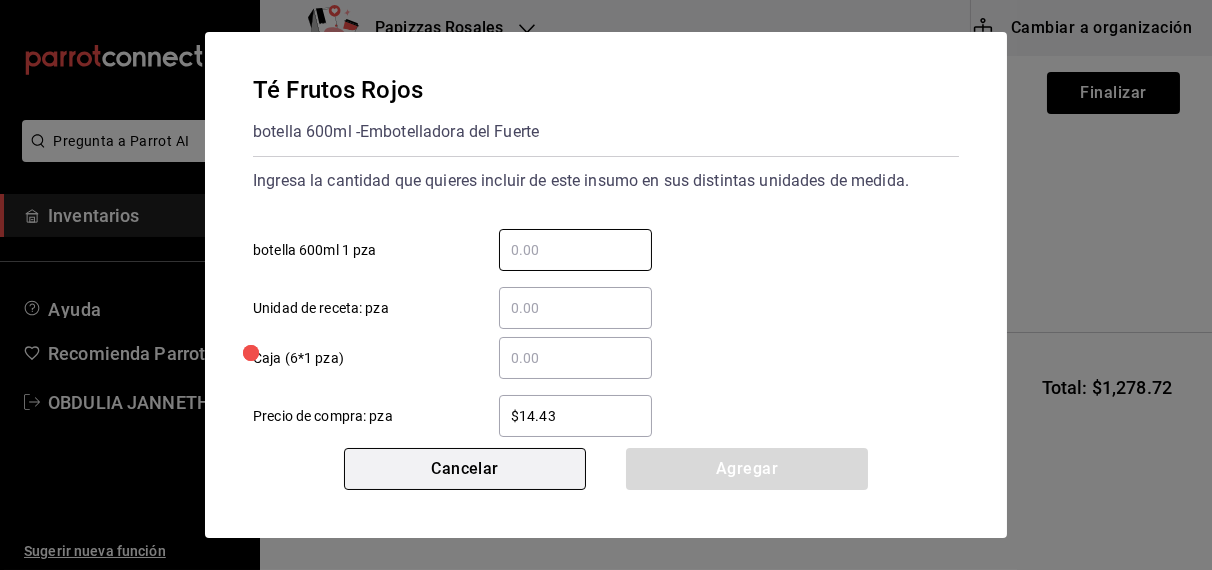 click on "Cancelar" at bounding box center (465, 469) 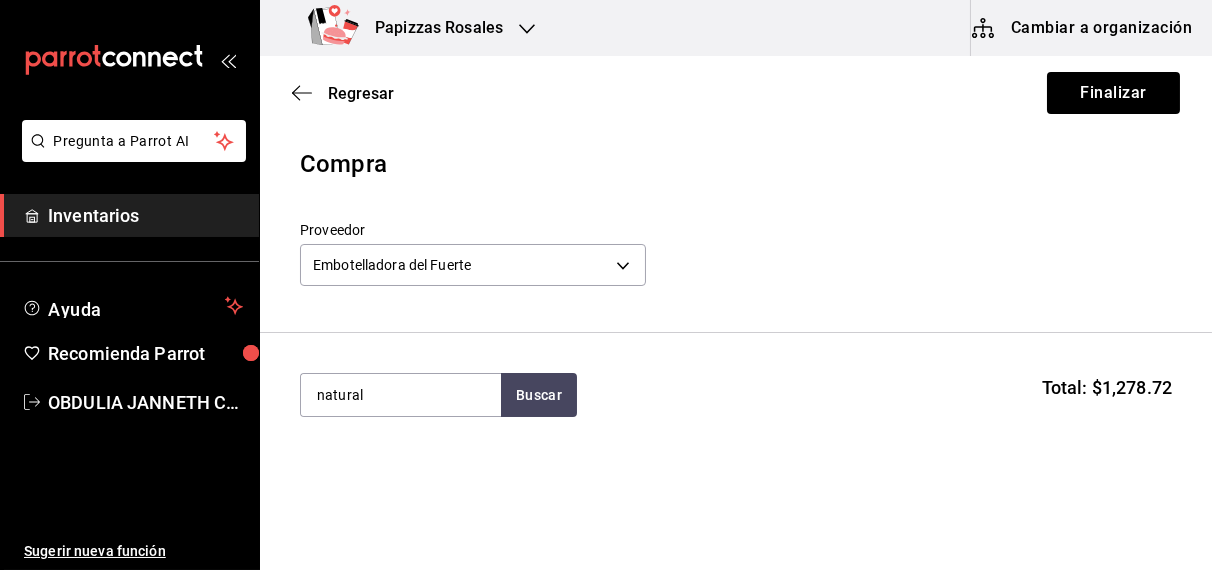 type on "natural" 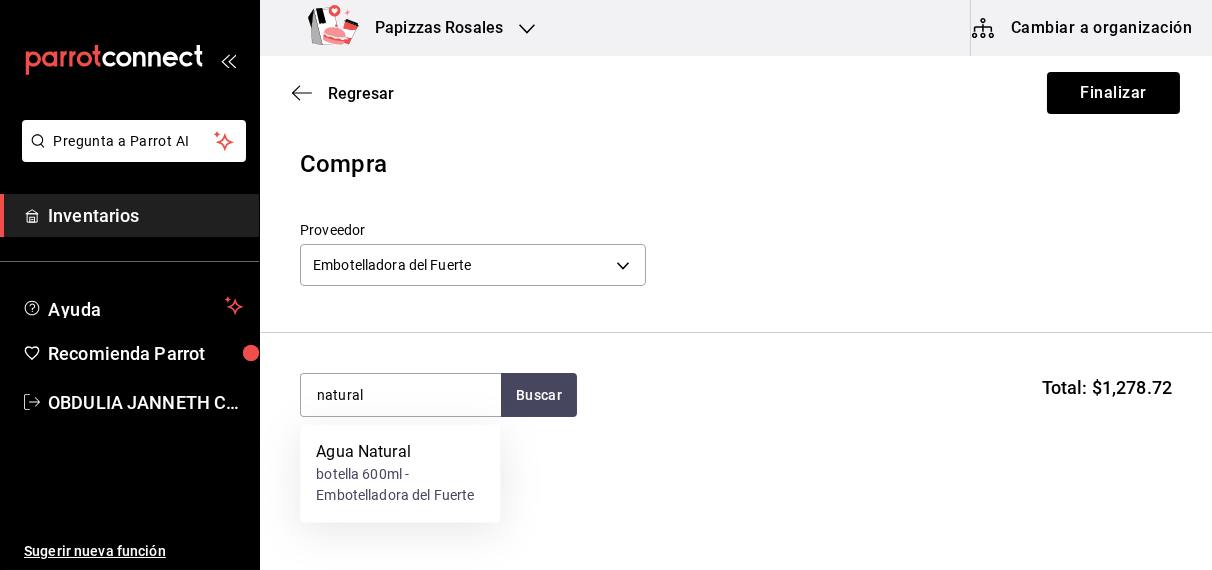 click on "botella 600ml - Embotelladora del Fuerte" at bounding box center (400, 486) 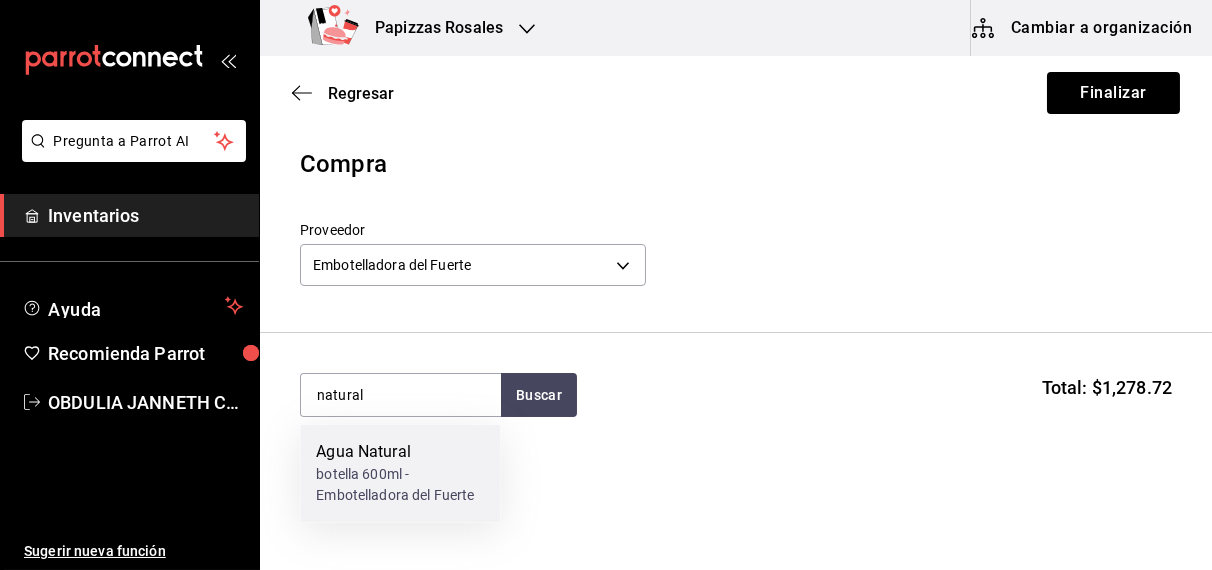 type 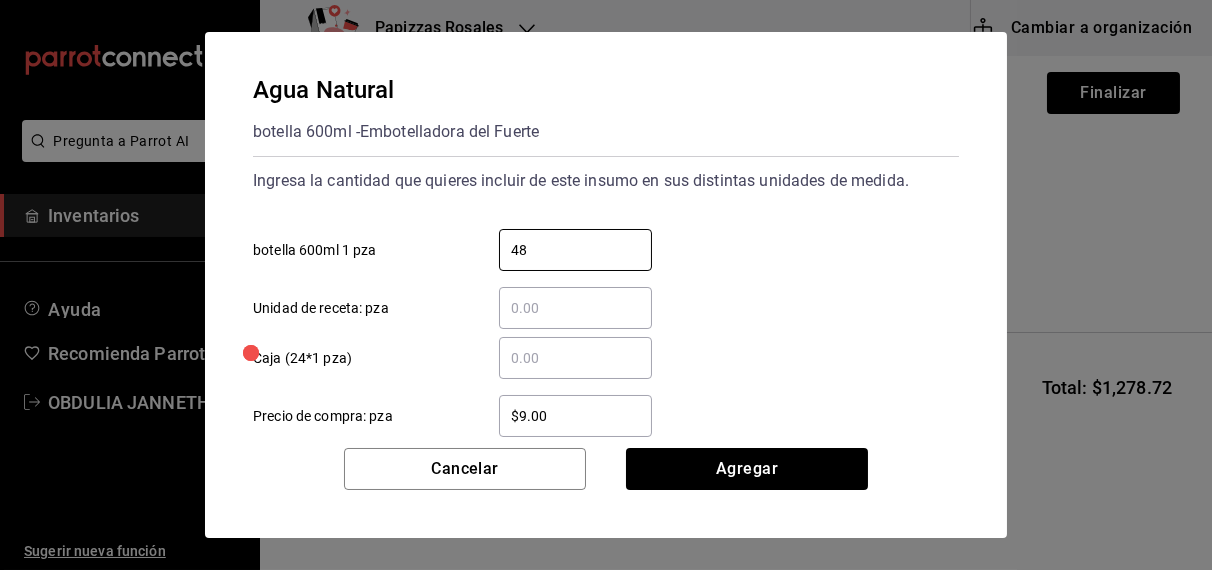 type on "48" 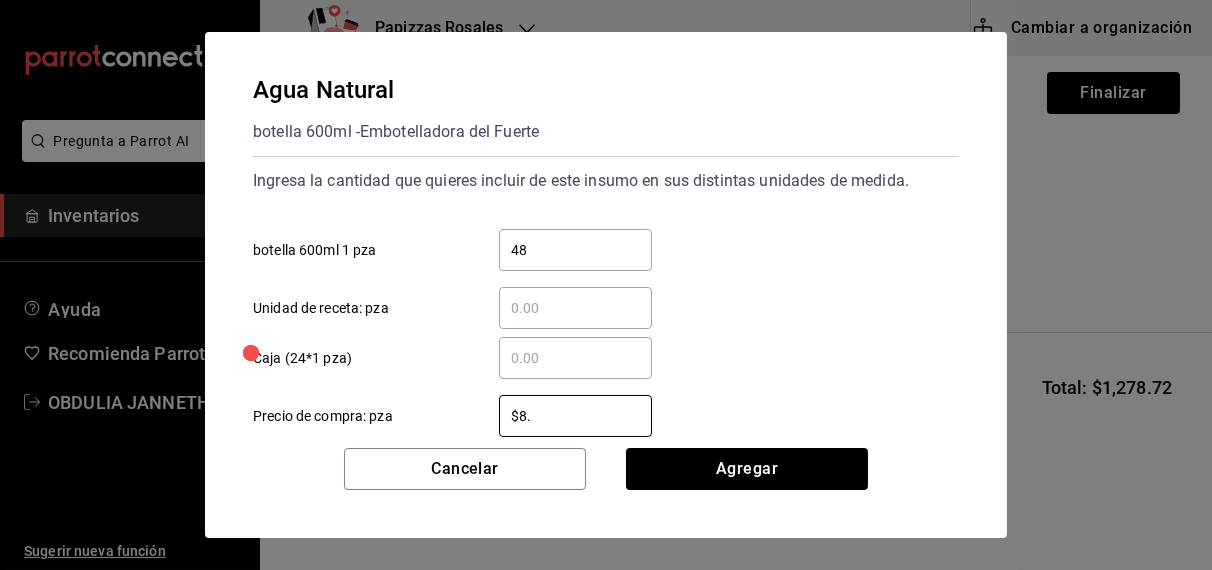 type on "$8.93" 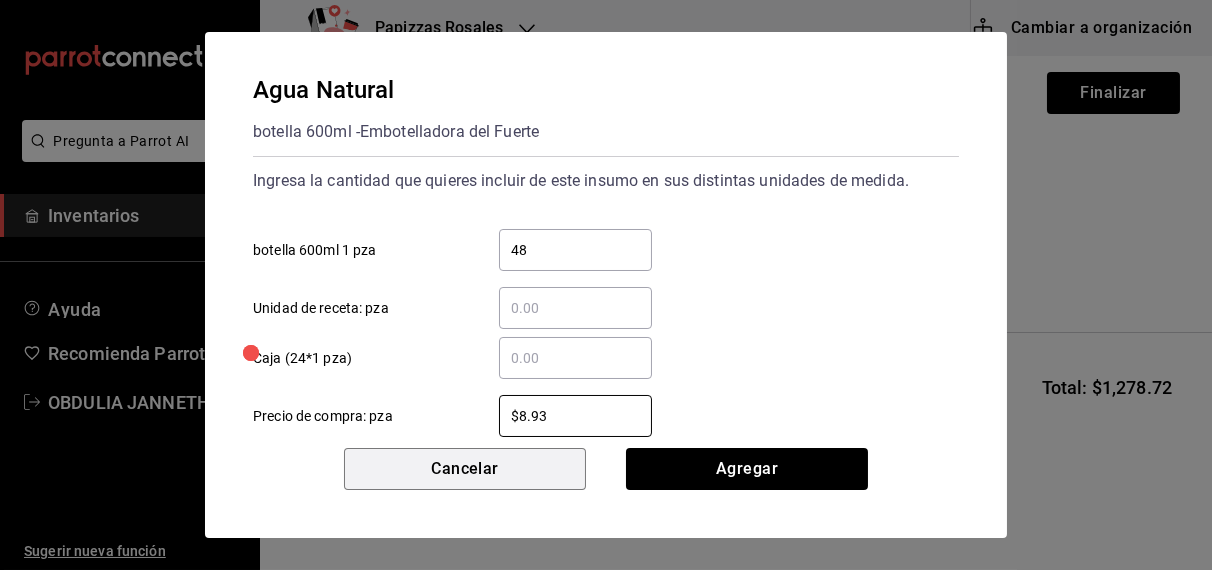 type 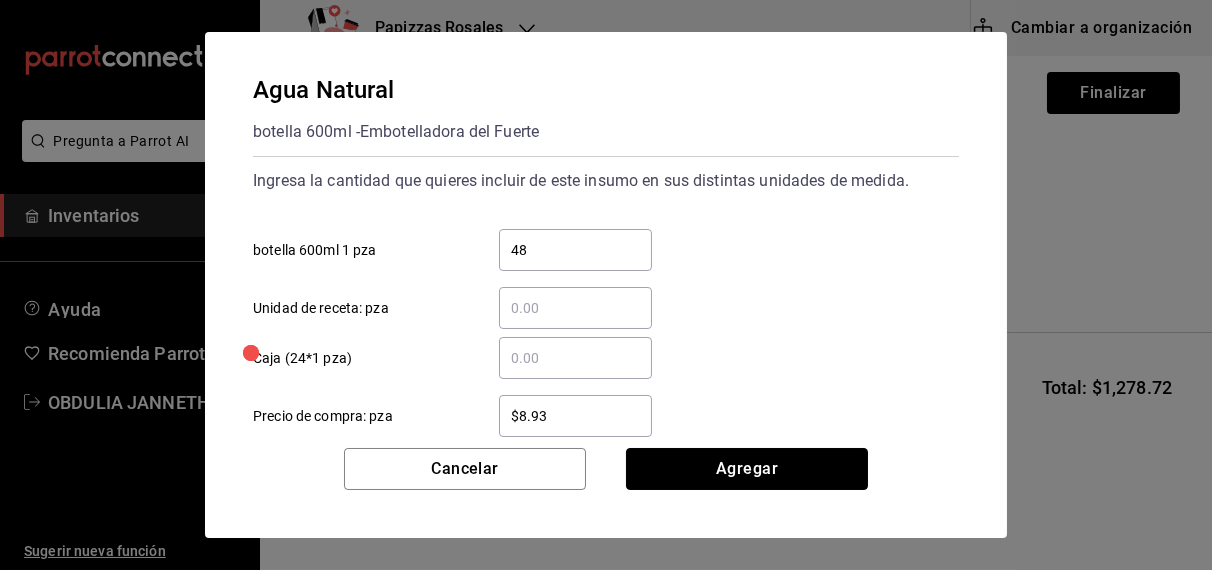type 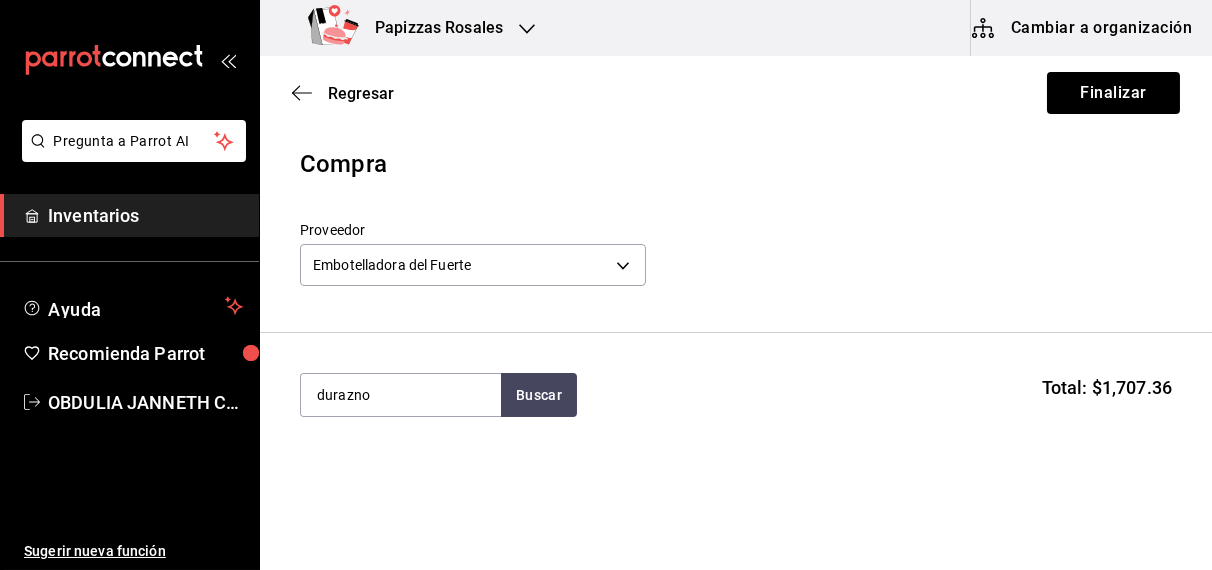 type on "durazno" 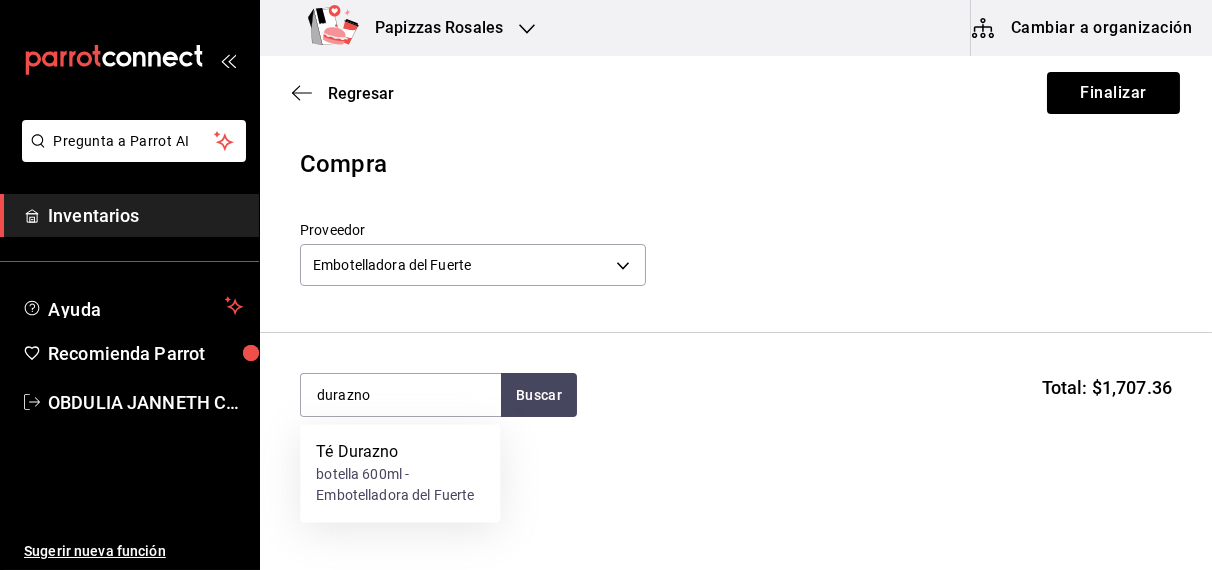 click on "botella 600ml - Embotelladora del Fuerte" at bounding box center (400, 486) 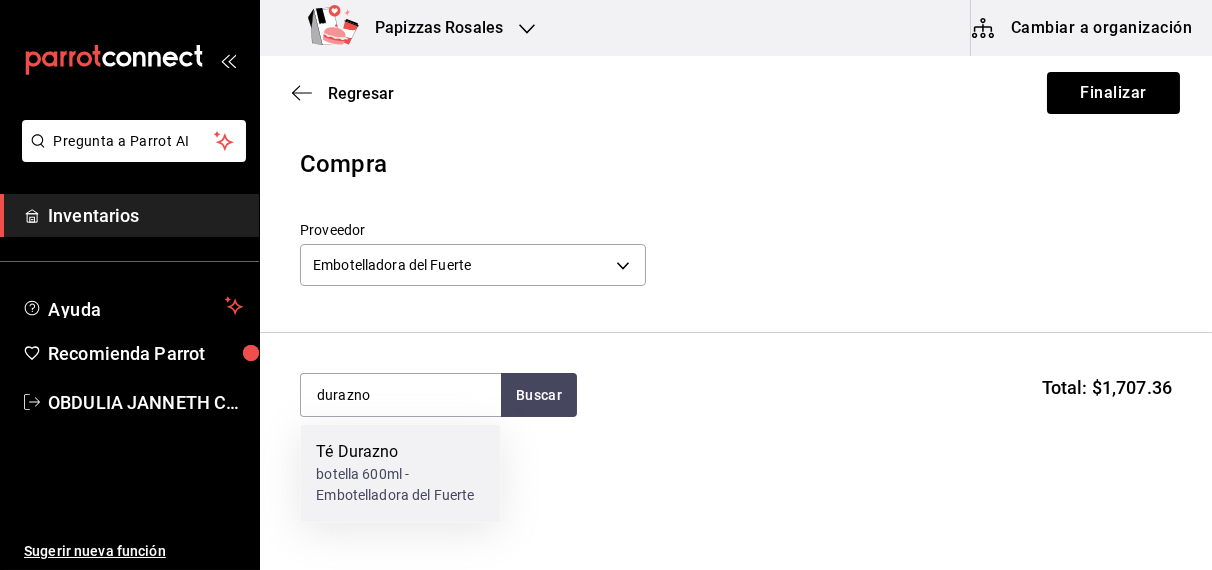 type 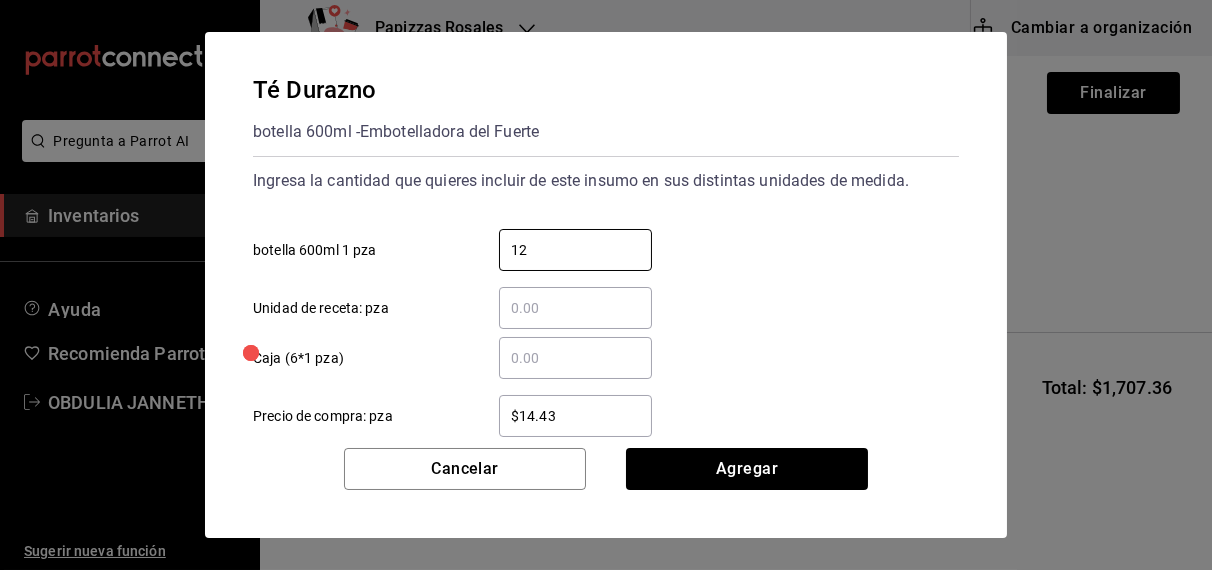 type on "12" 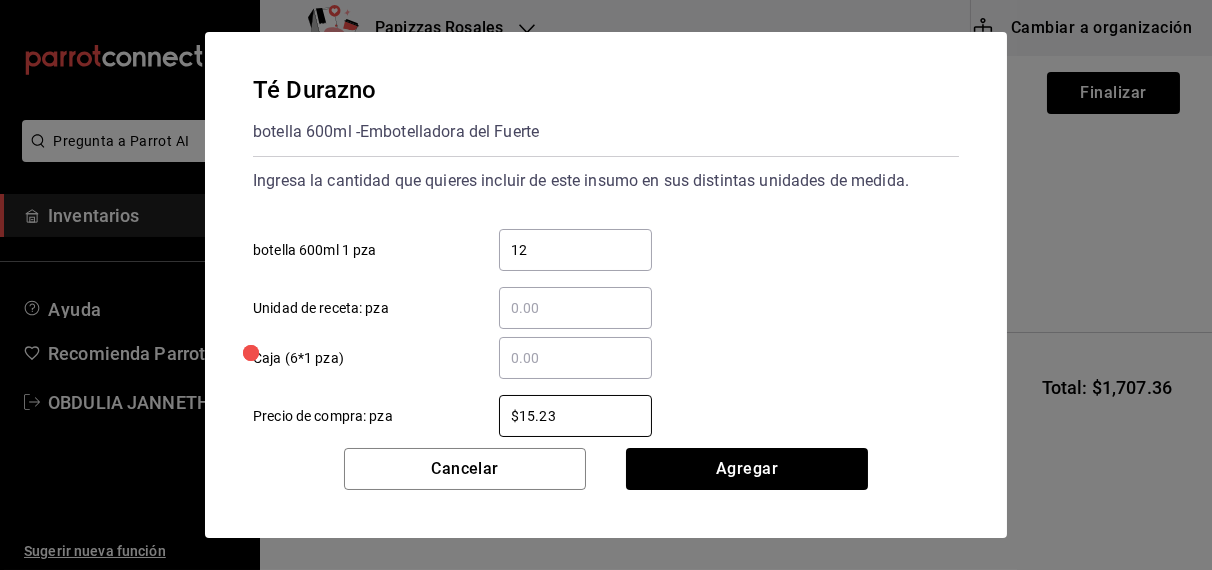type on "$15.23" 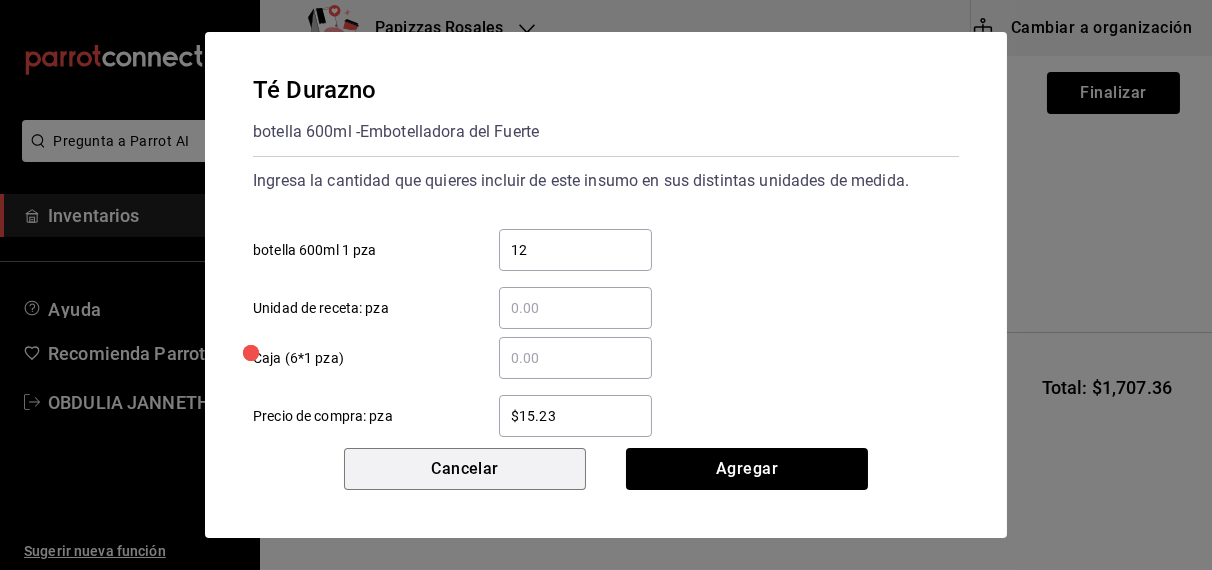 type 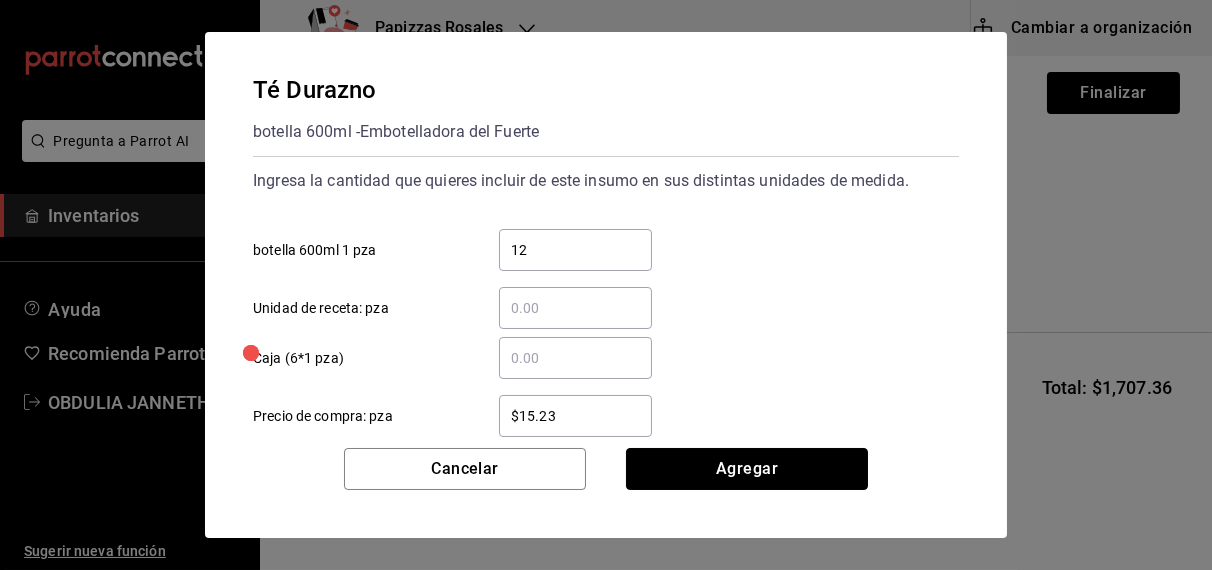 type 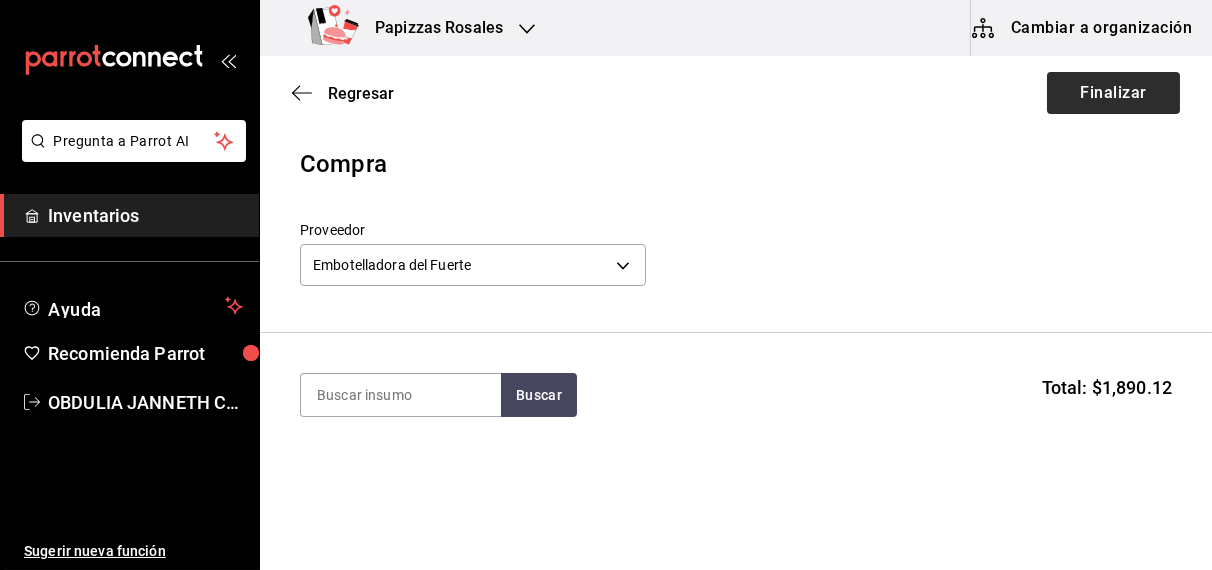 click on "Finalizar" at bounding box center [1113, 93] 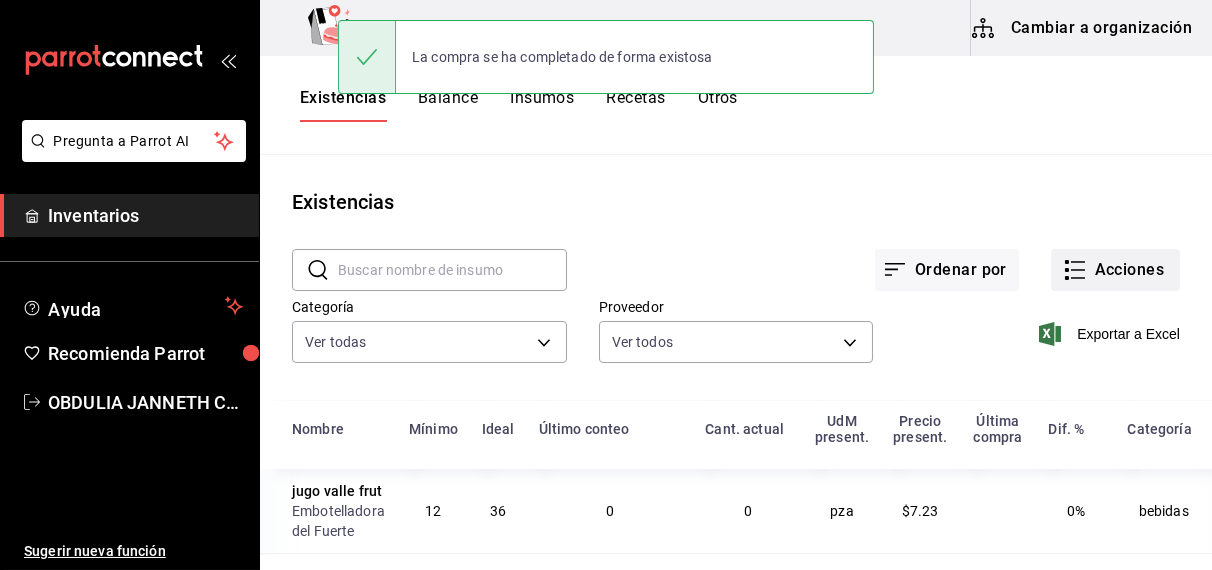 click on "Acciones" at bounding box center [1115, 270] 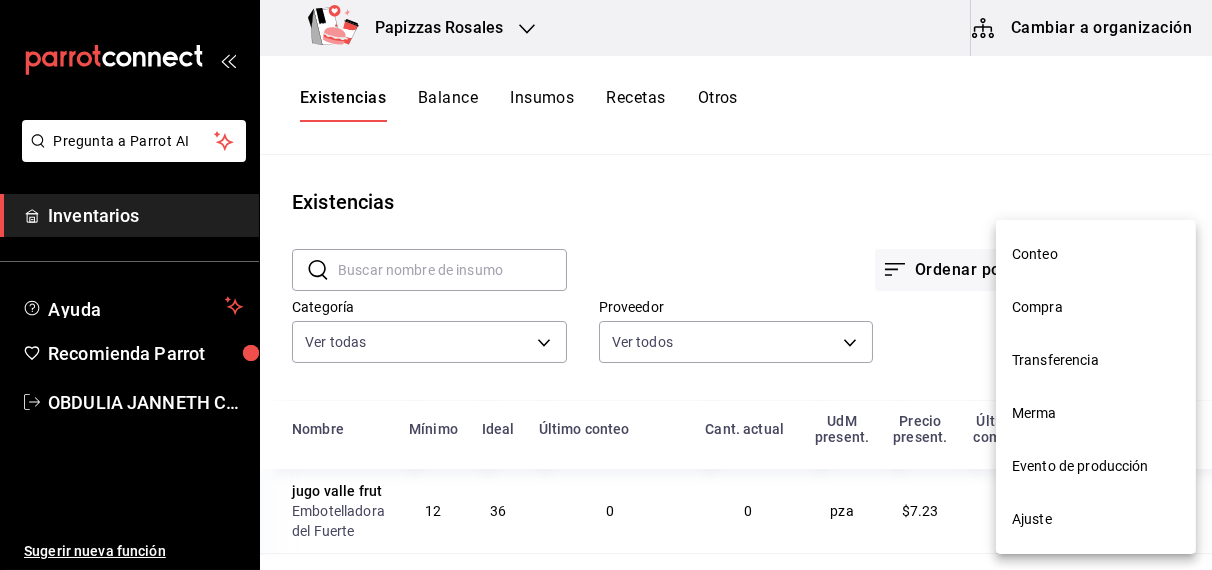 click on "Compra" at bounding box center (1096, 307) 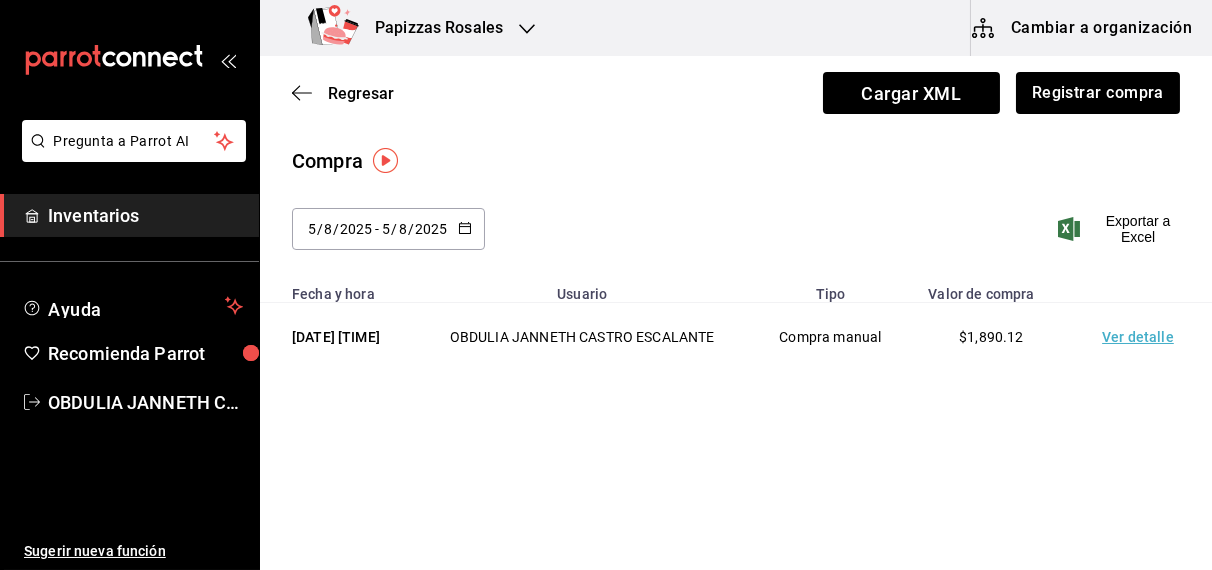 click on "Papizzas Rosales" at bounding box center (431, 28) 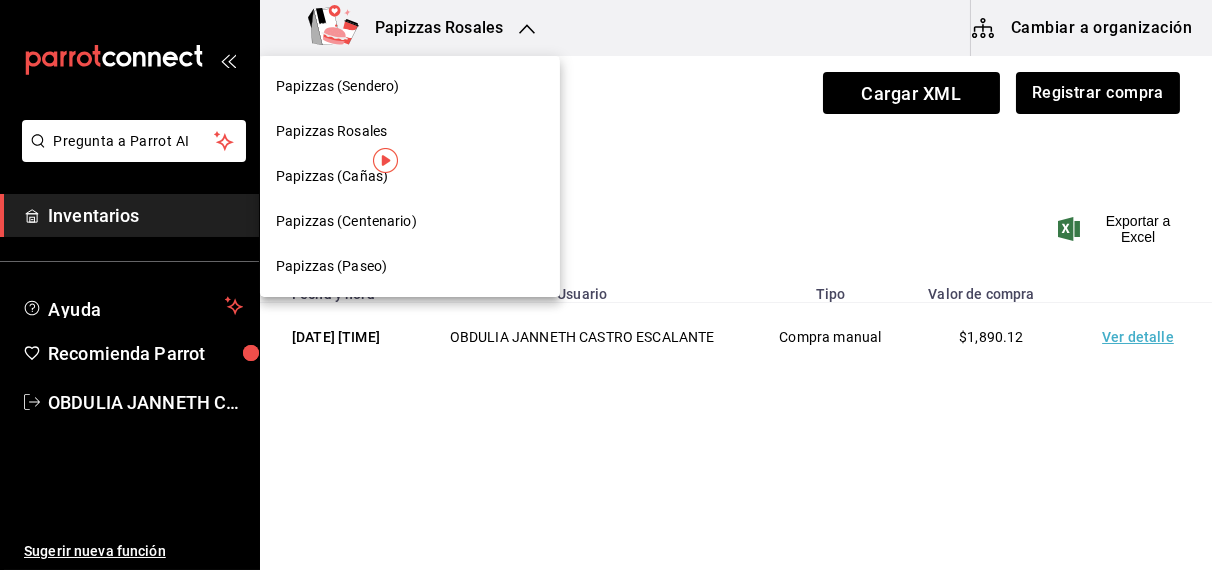 click on "Papizzas (Paseo)" at bounding box center (331, 266) 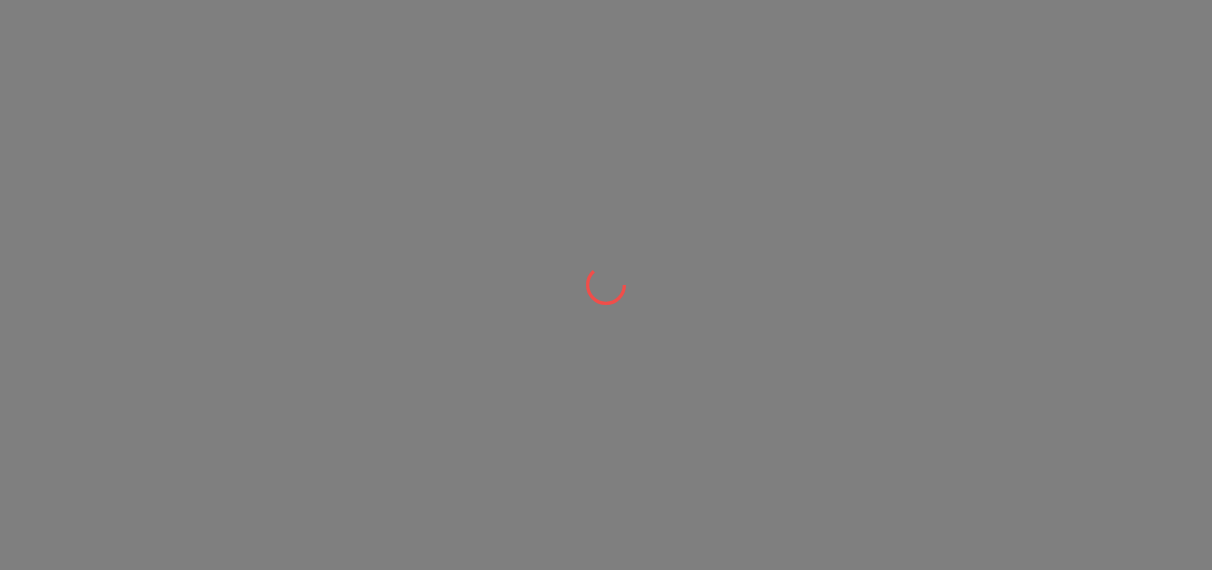 scroll, scrollTop: 0, scrollLeft: 0, axis: both 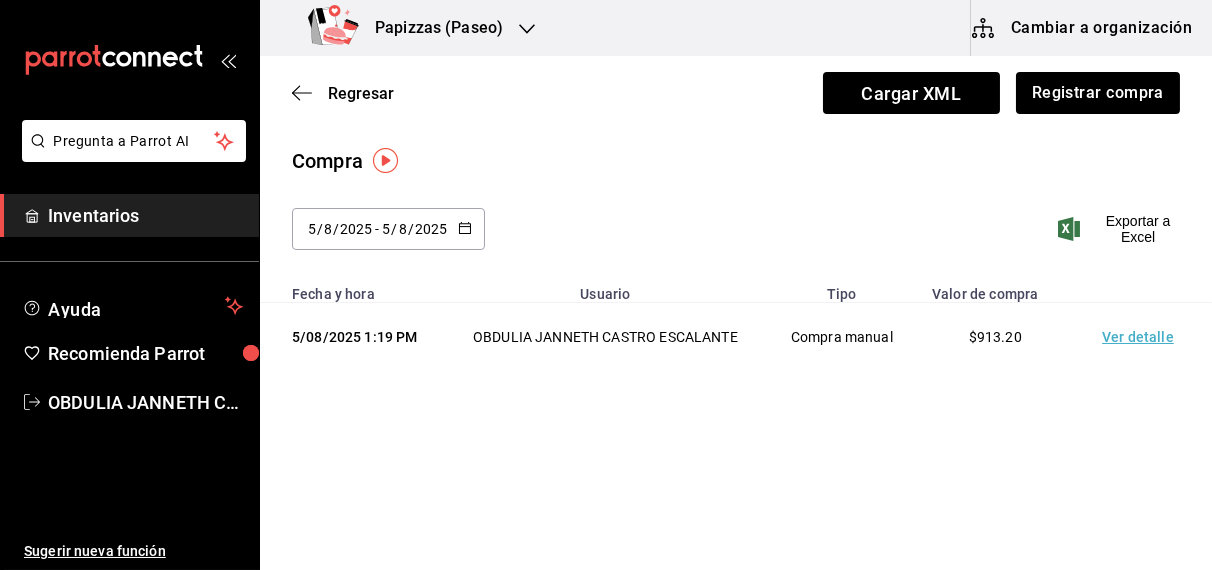 click on "Ver detalle" at bounding box center [1142, 337] 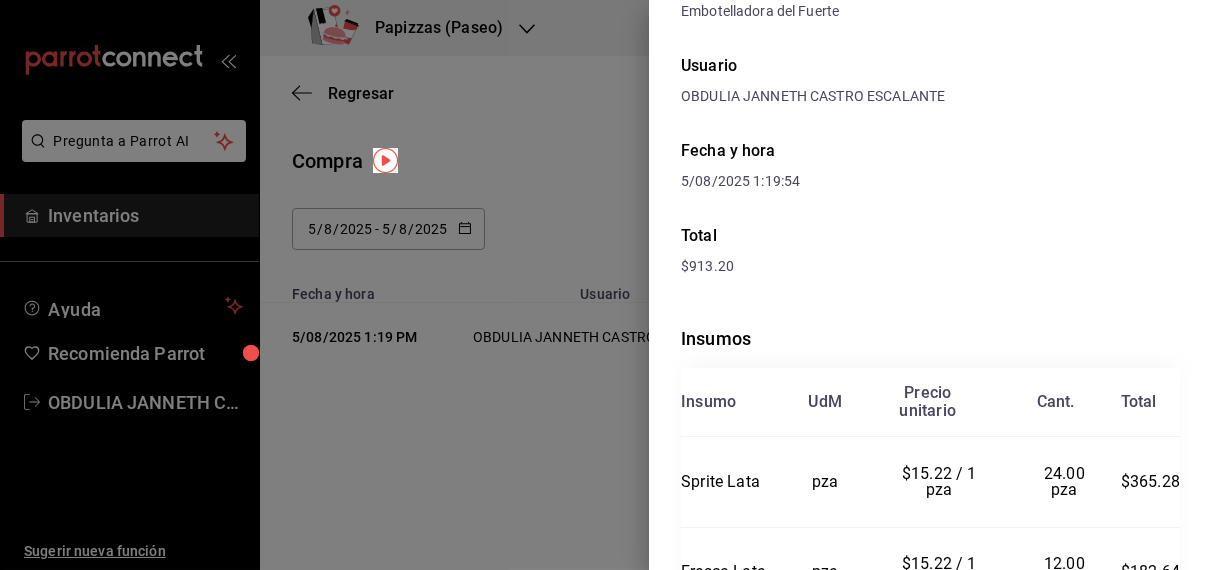 scroll, scrollTop: 0, scrollLeft: 0, axis: both 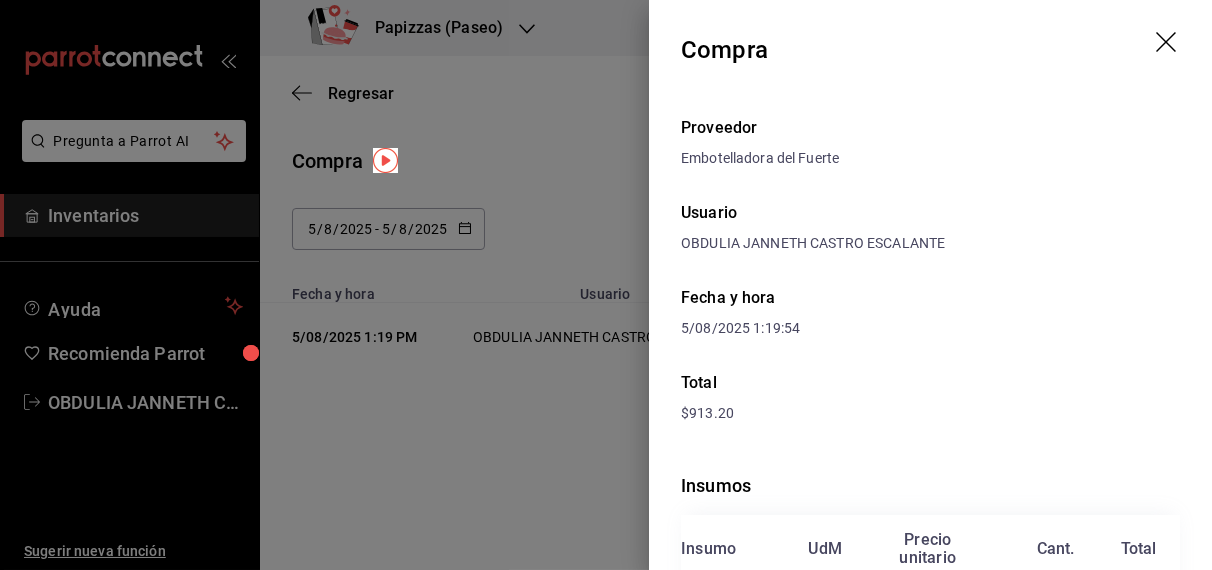 click 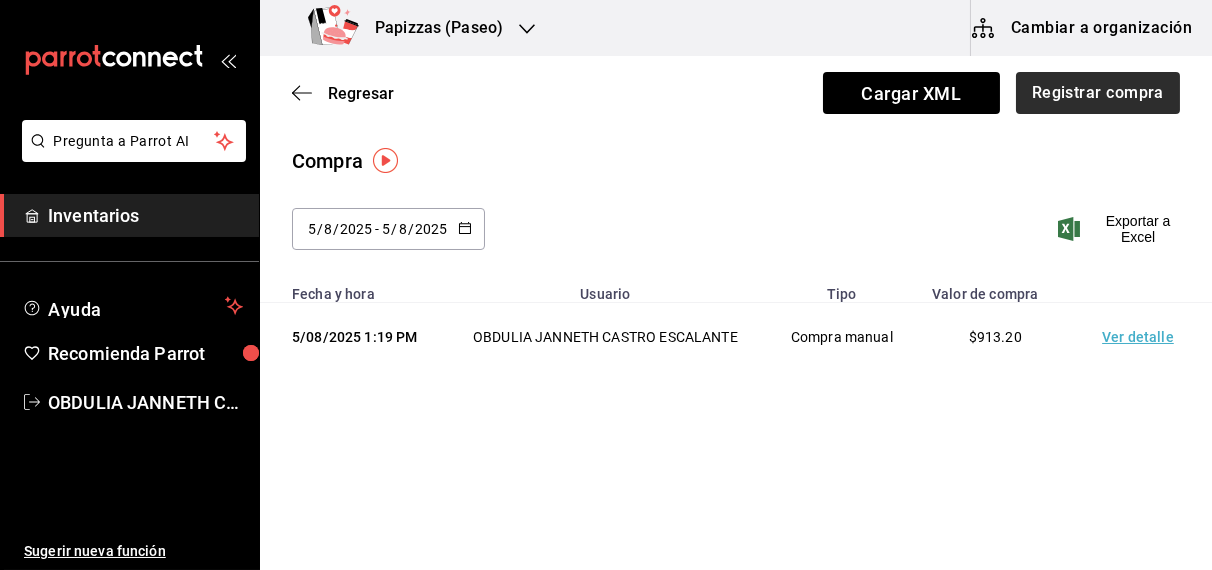 click on "Registrar compra" at bounding box center (1098, 93) 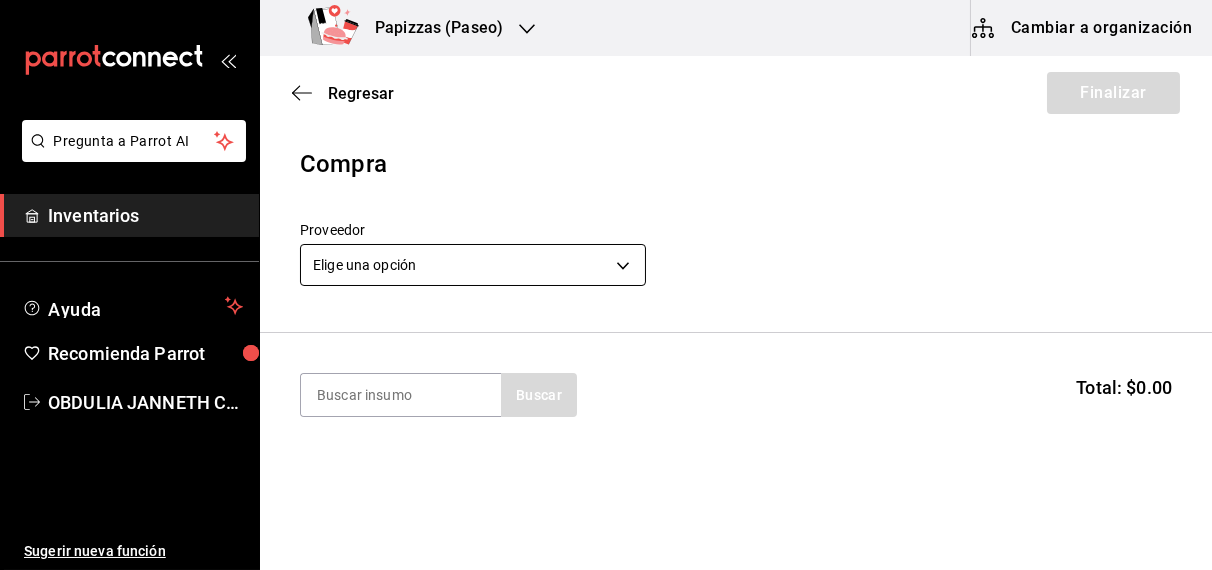 click on "Pregunta a Parrot AI Inventarios   Ayuda Recomienda Parrot   [FIRST] [LAST]   Sugerir nueva función   Papizzas (Paseo) Cambiar a organización Regresar Finalizar Compra Proveedor Elige una opción default Buscar Total: $0.00 No hay insumos a mostrar. Busca un insumo para agregarlo a la lista Pregunta a Parrot AI Inventarios   Ayuda Recomienda Parrot   [FIRST] [LAST]   Sugerir nueva función   GANA 1 MES GRATIS EN TU SUSCRIPCIÓN AQUÍ ¿Recuerdas cómo empezó tu restaurante?
Hoy puedes ayudar a un colega a tener el mismo cambio que tú viviste.
Recomienda Parrot directamente desde tu Portal Administrador.
Es fácil y rápido.
🎁 Por cada restaurante que se una, ganas 1 mes gratis. Ver video tutorial Ir a video Editar Eliminar Visitar centro de ayuda (81) 2046 6363 soporte@example.com Visitar centro de ayuda (81) 2046 6363 soporte@example.com" at bounding box center (606, 228) 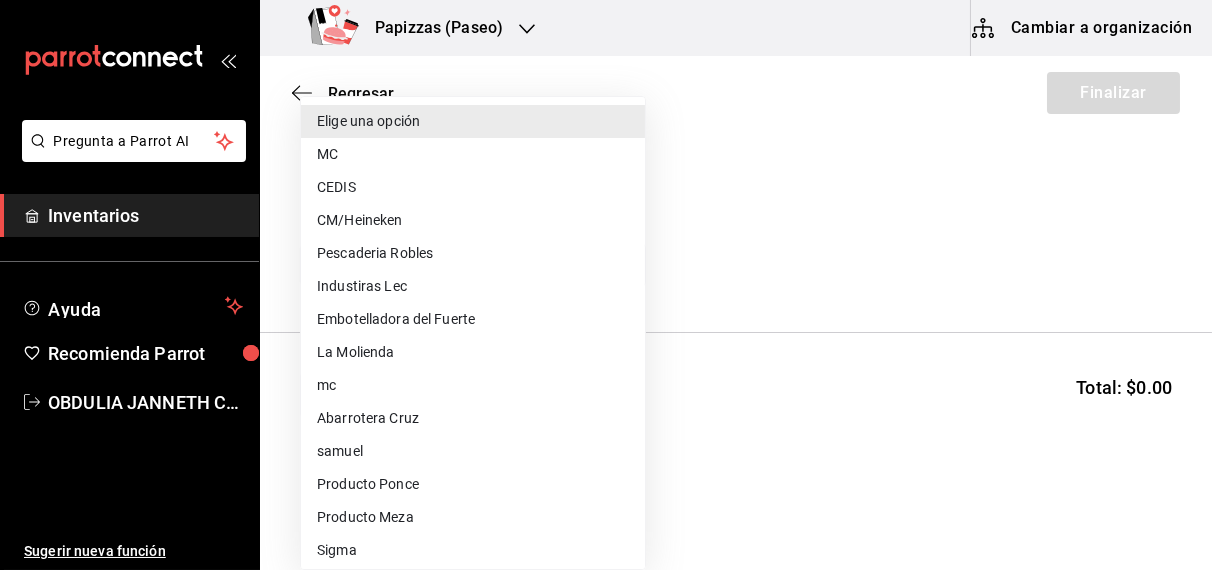 click on "Embotelladora del Fuerte" at bounding box center [473, 319] 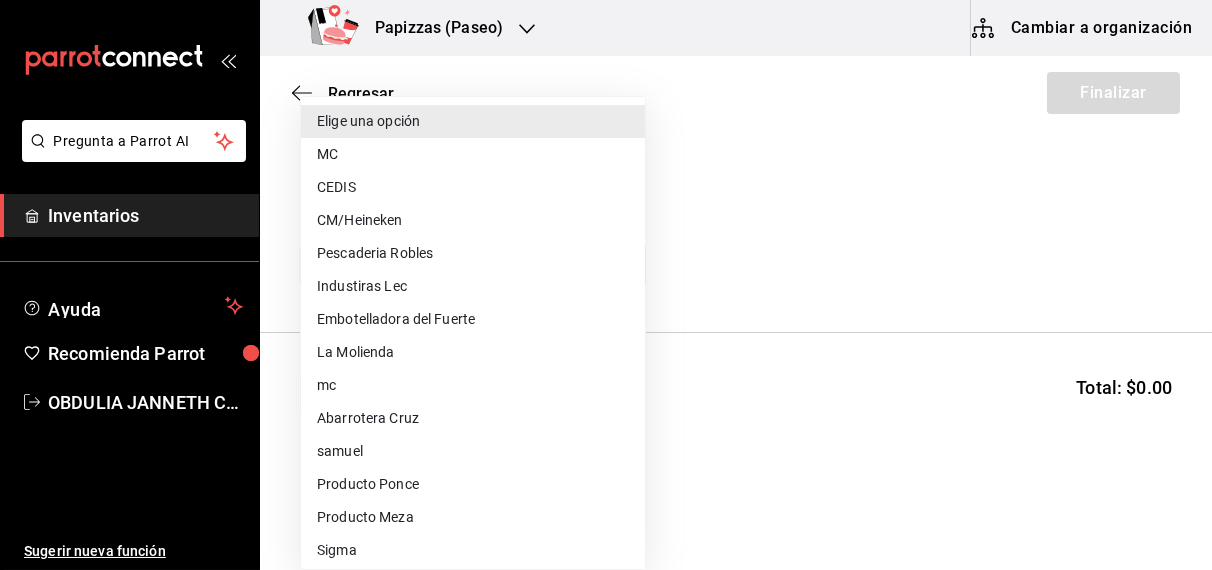 type on "2a449e60-1878-40e8-ba60-5a9907f89e6b" 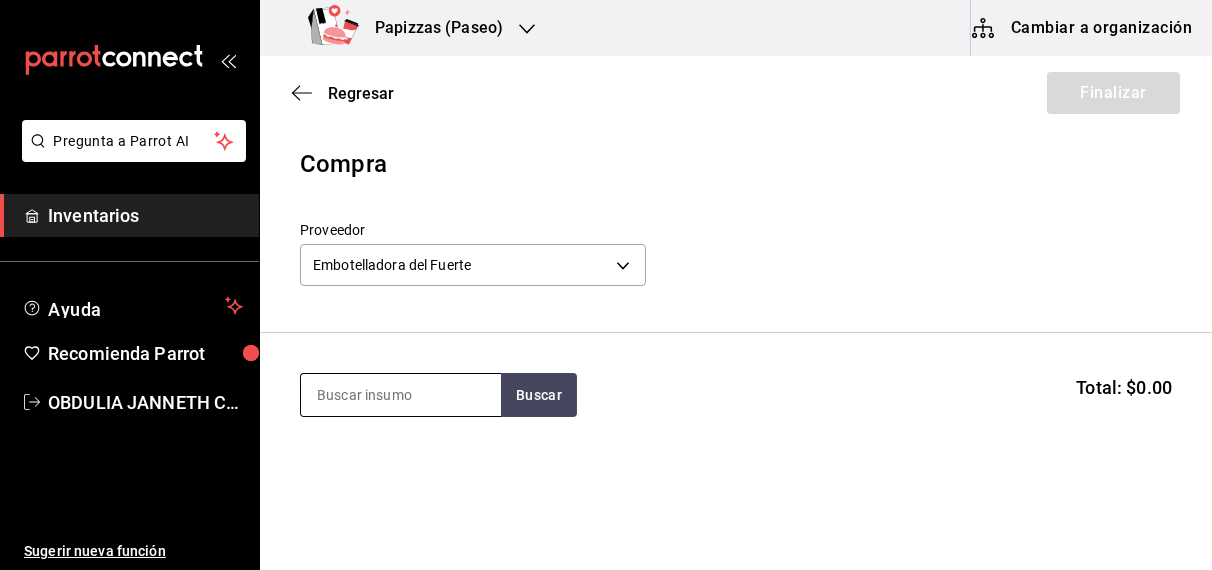 click at bounding box center (401, 395) 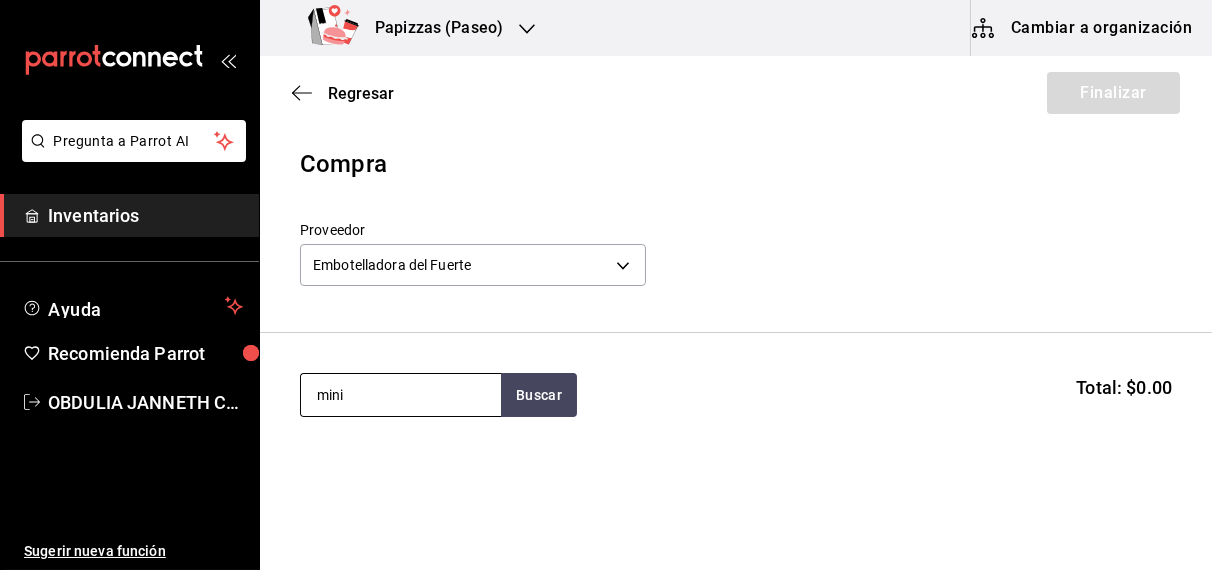 type on "mini" 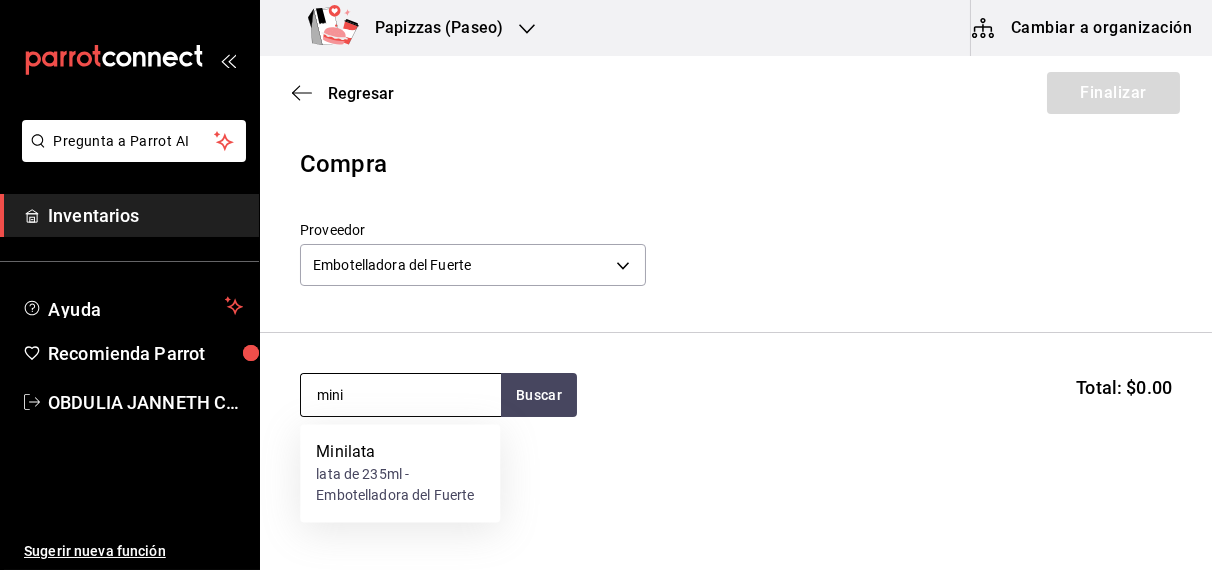 click on "lata de 235ml - Embotelladora del Fuerte" at bounding box center (400, 486) 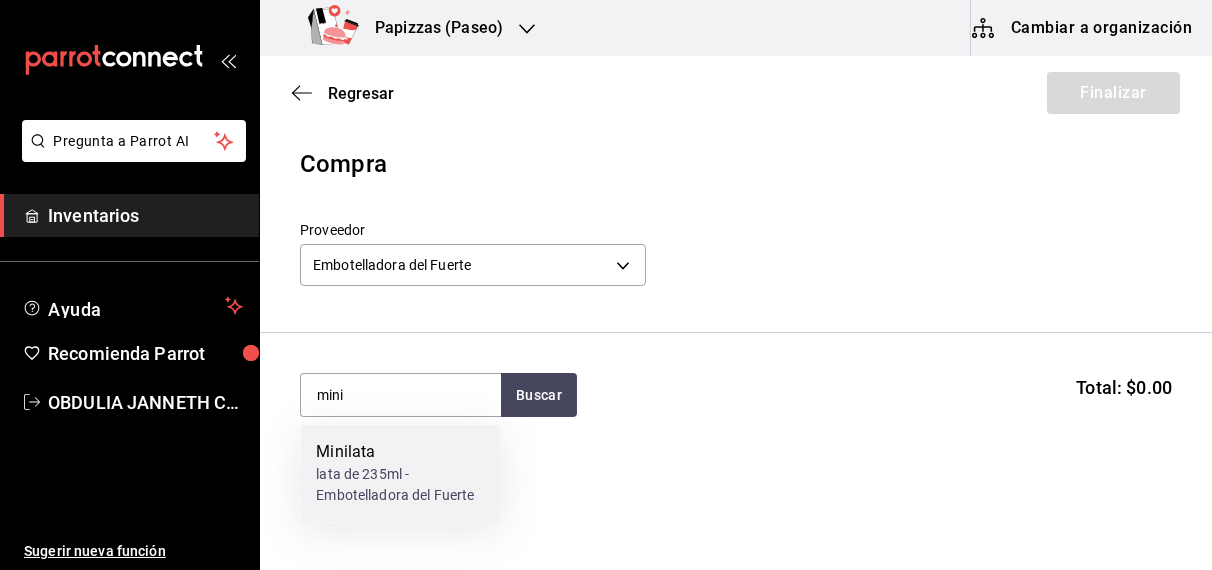 type 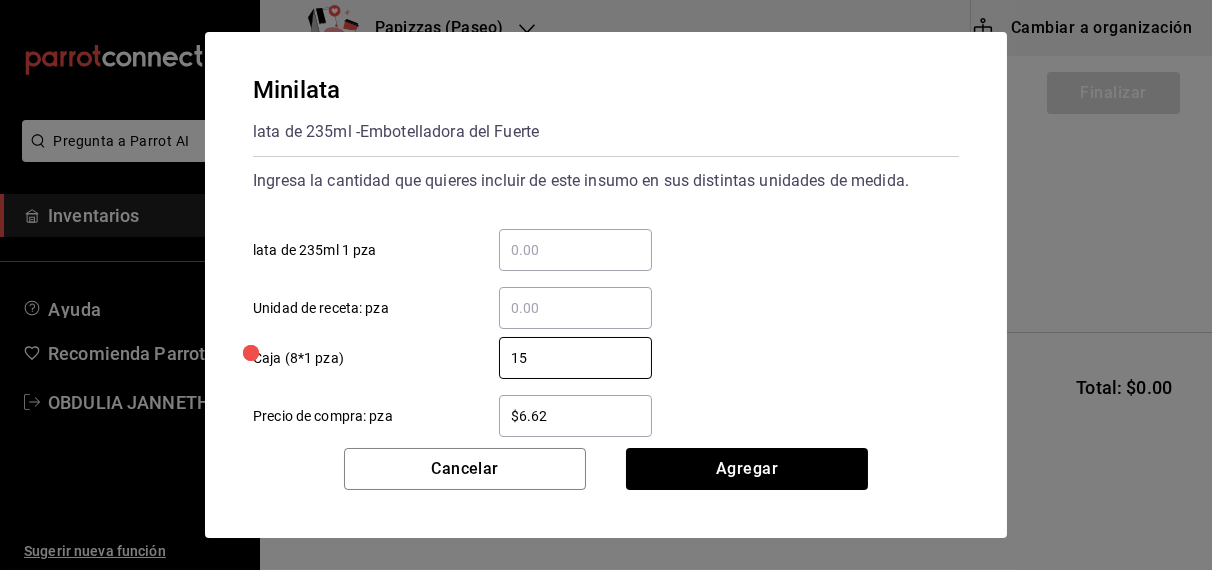 type on "15" 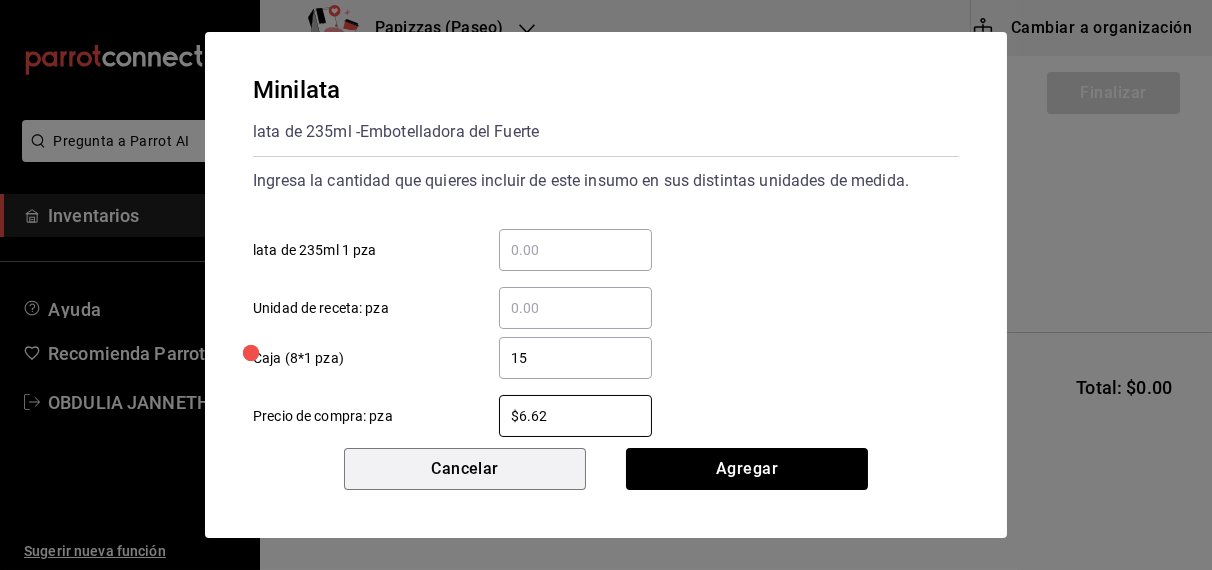 type 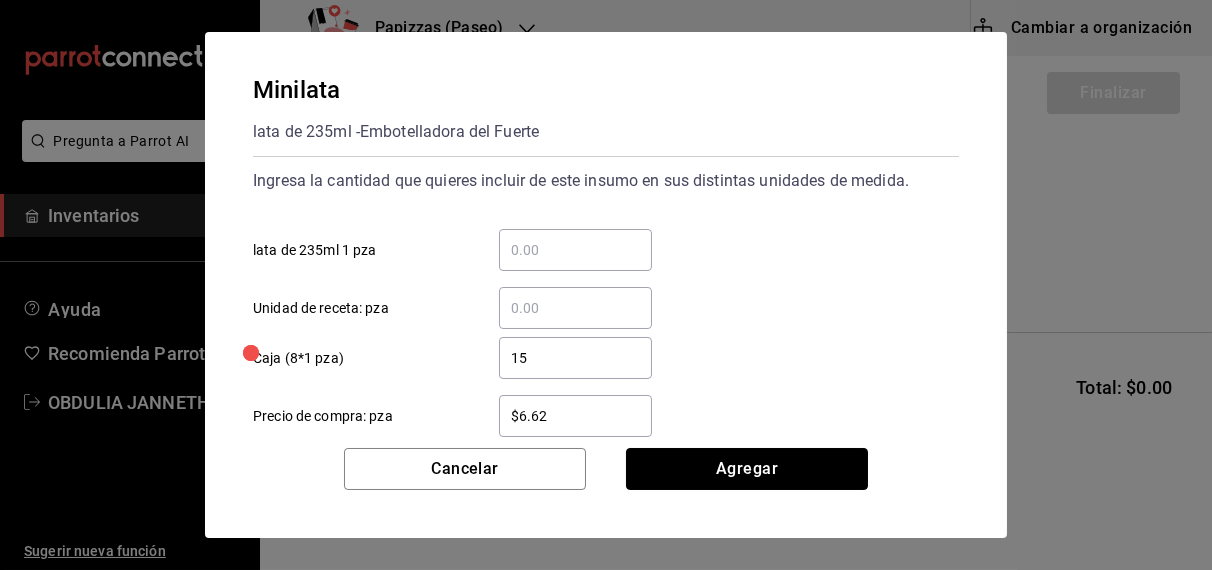 type 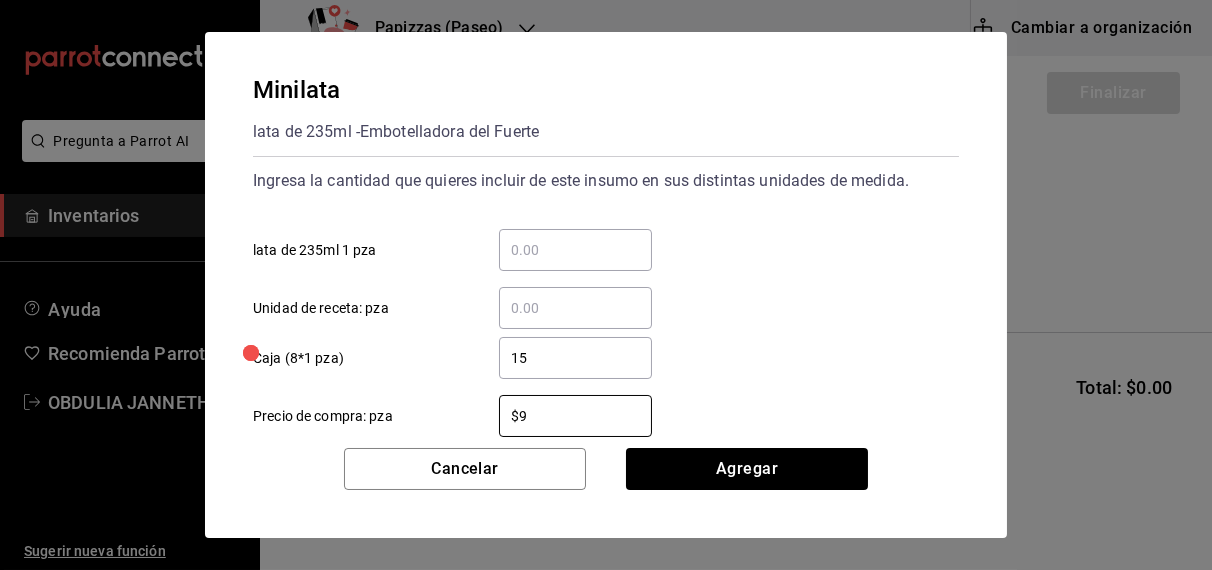 type on "$9.81" 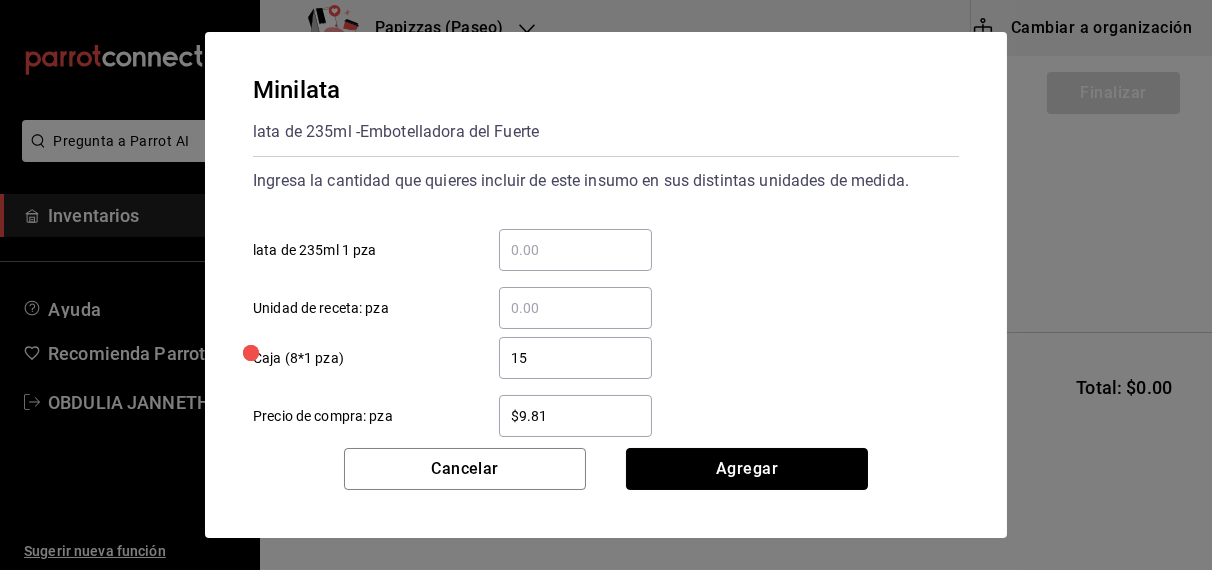 click on "Agregar" at bounding box center (747, 469) 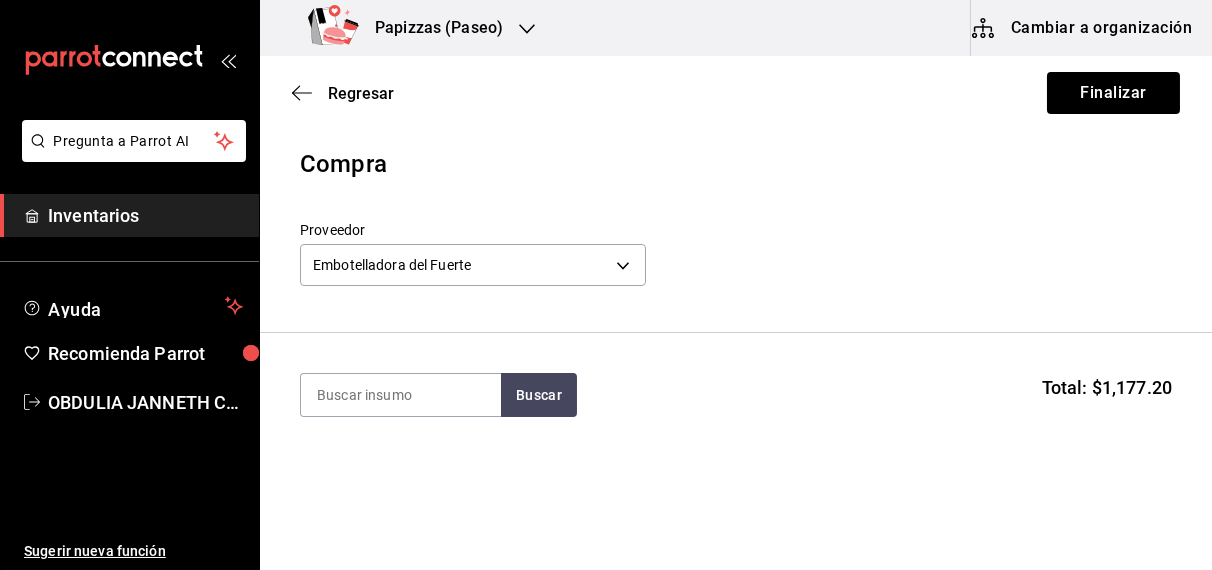 click on "Buscar Total: $1,177.20" at bounding box center (736, 395) 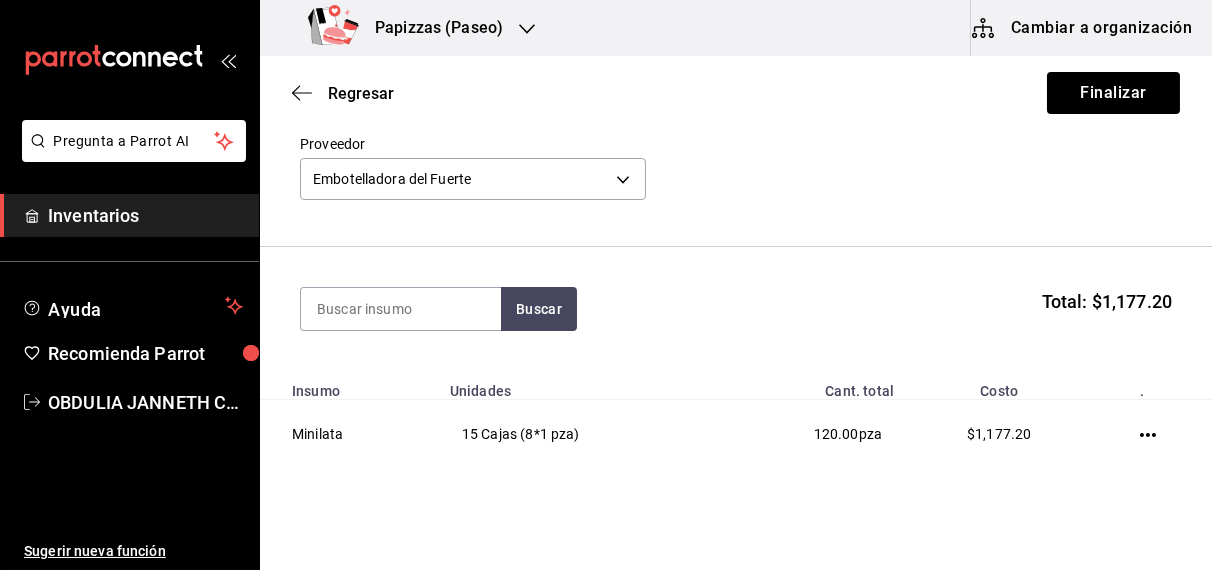 scroll, scrollTop: 135, scrollLeft: 0, axis: vertical 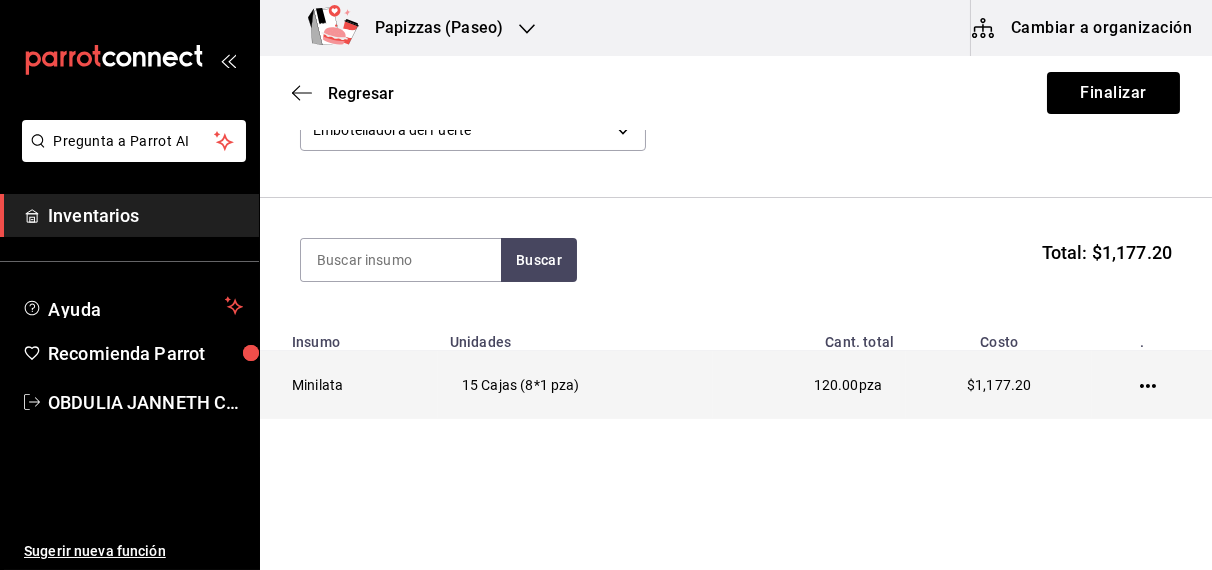 click 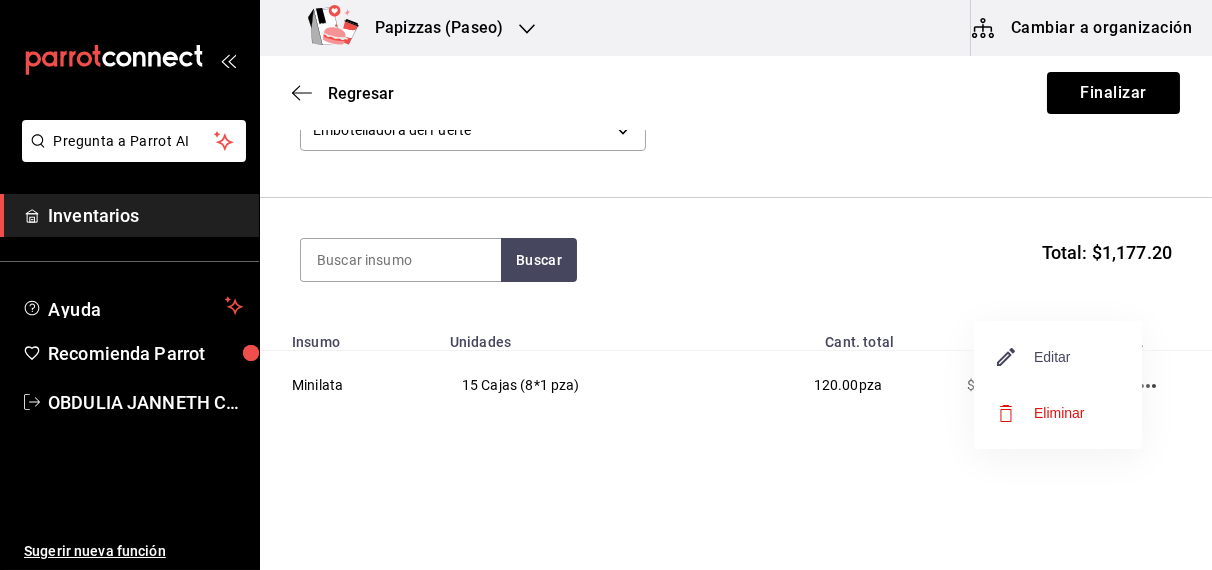 click on "Editar" at bounding box center [1034, 357] 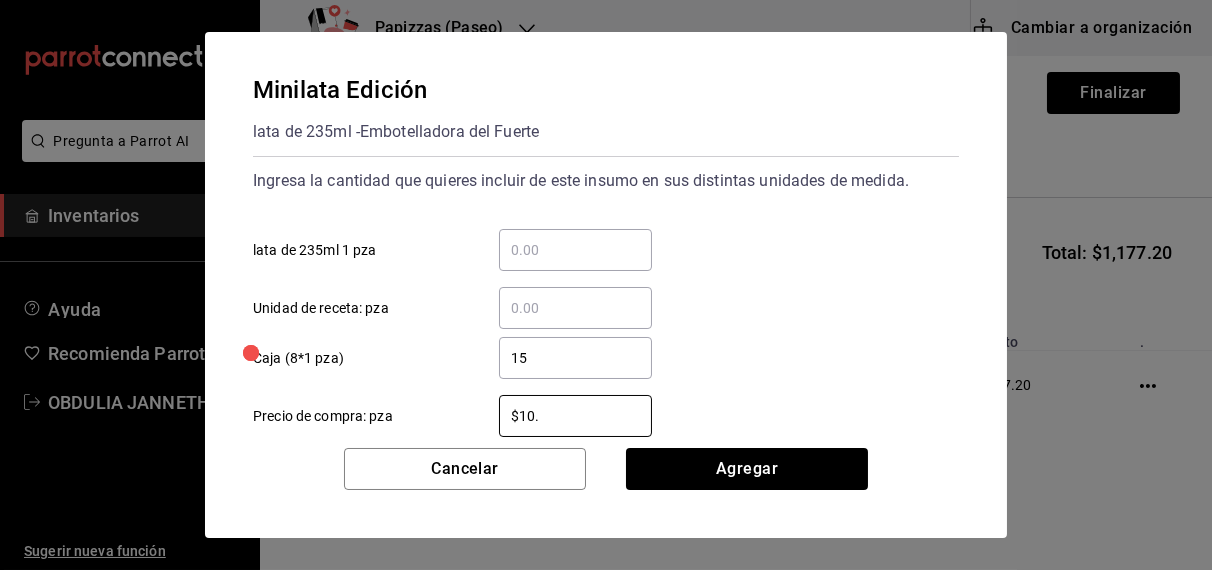 type on "$10.68" 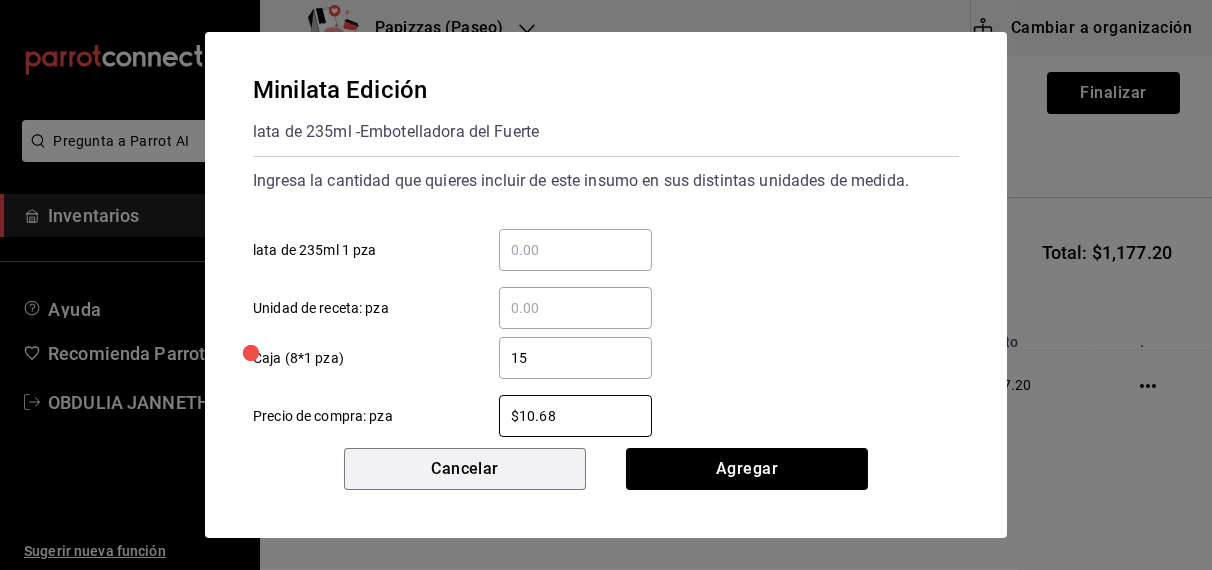 type 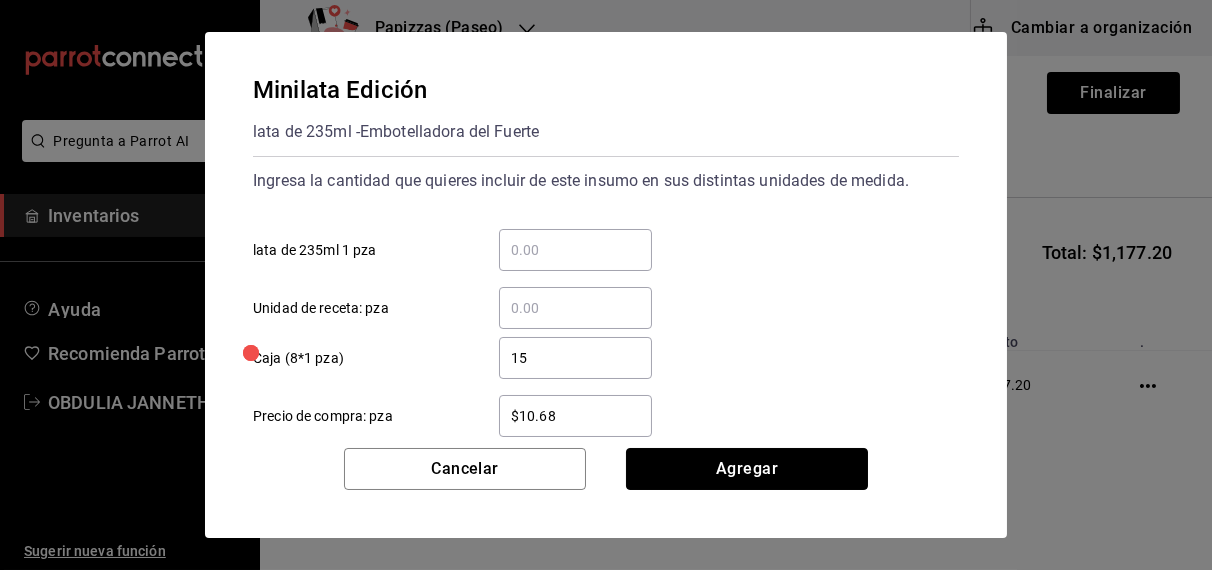type 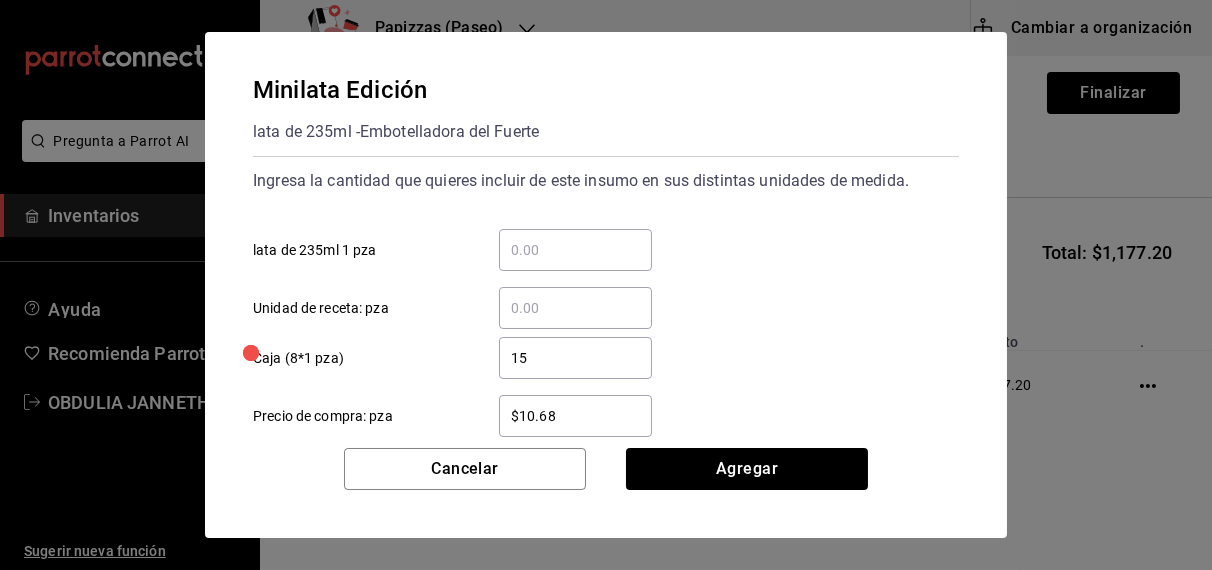 type 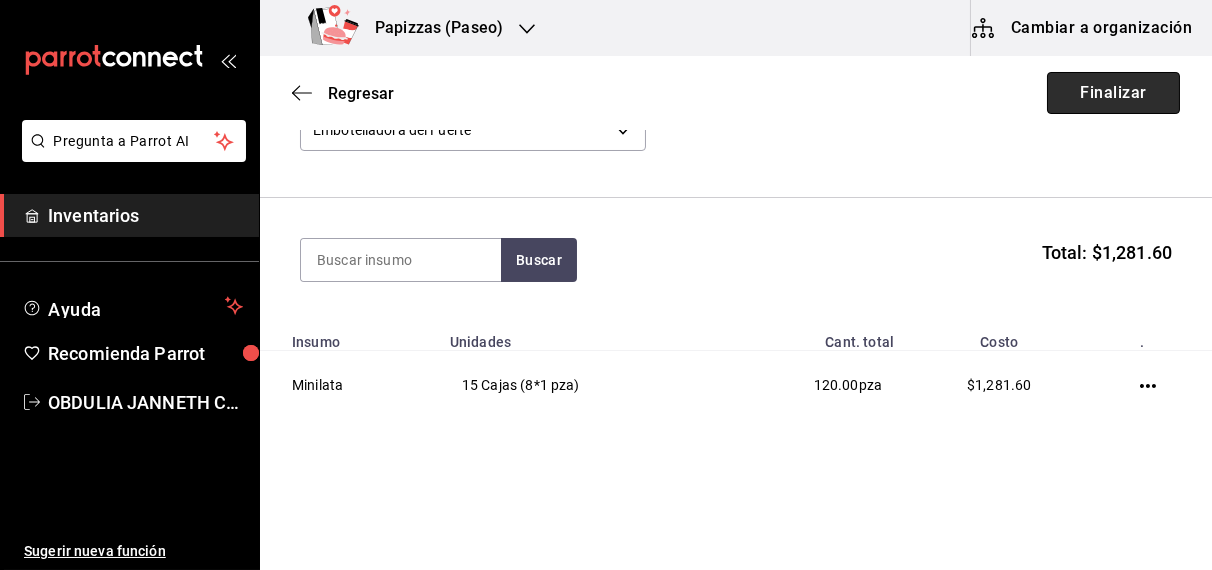 click on "Finalizar" at bounding box center (1113, 93) 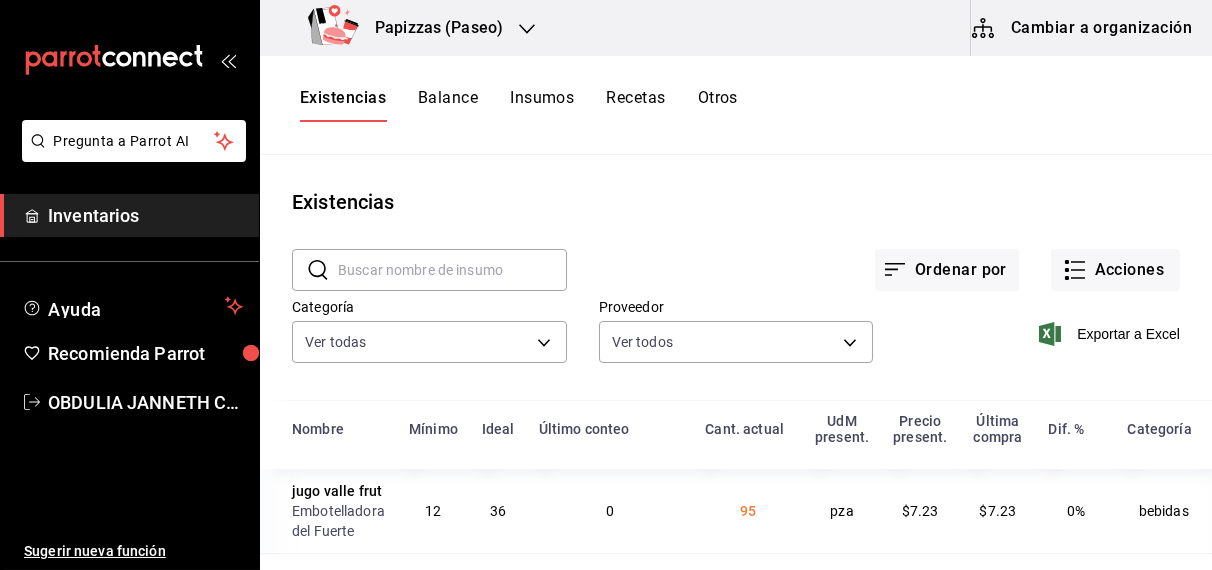 click 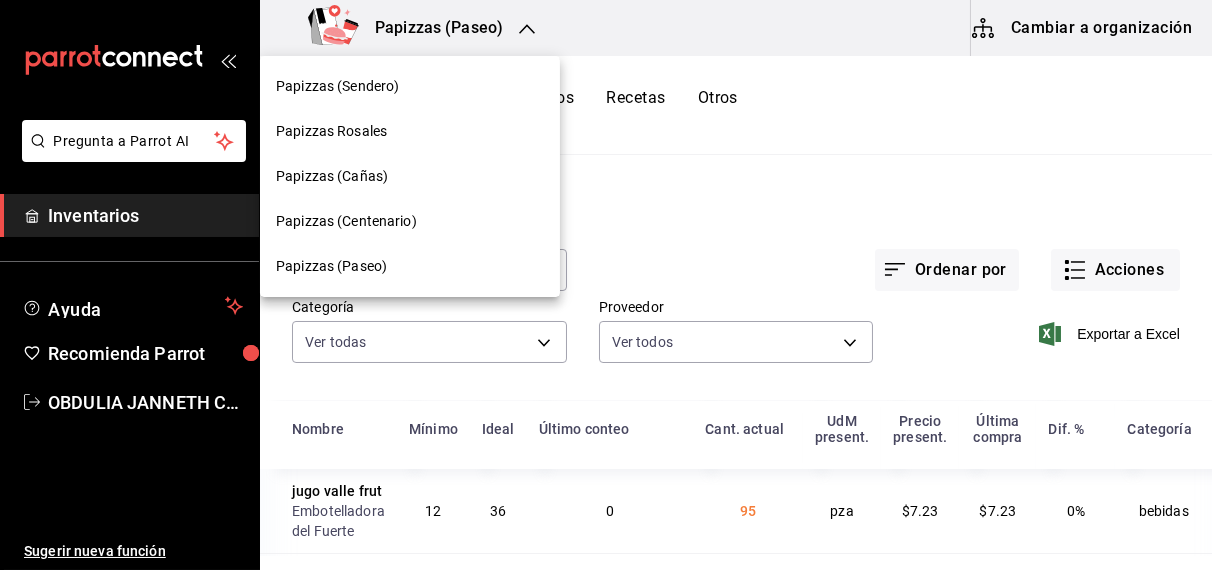 click on "Papizzas (Centenario)" at bounding box center [346, 221] 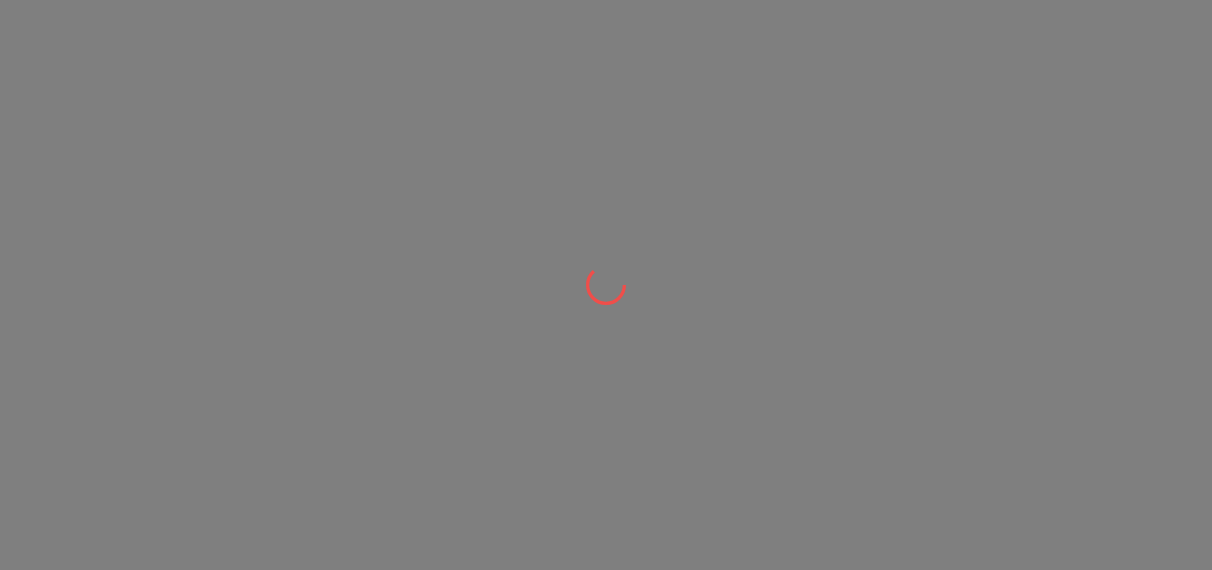 scroll, scrollTop: 0, scrollLeft: 0, axis: both 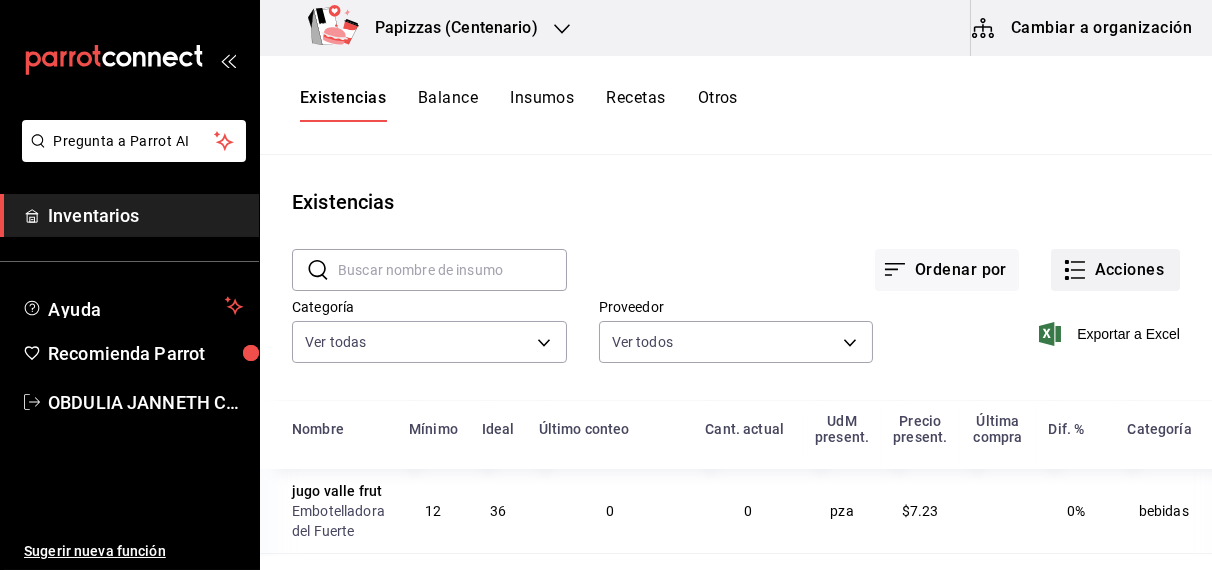 click on "Acciones" at bounding box center (1115, 270) 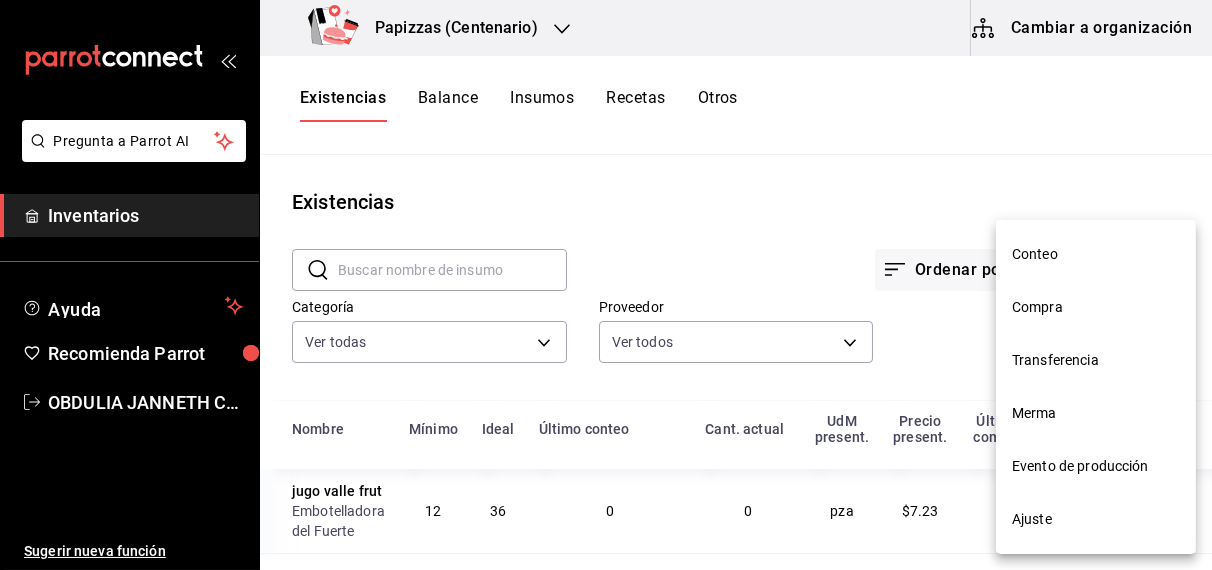 click on "Compra" at bounding box center (1096, 307) 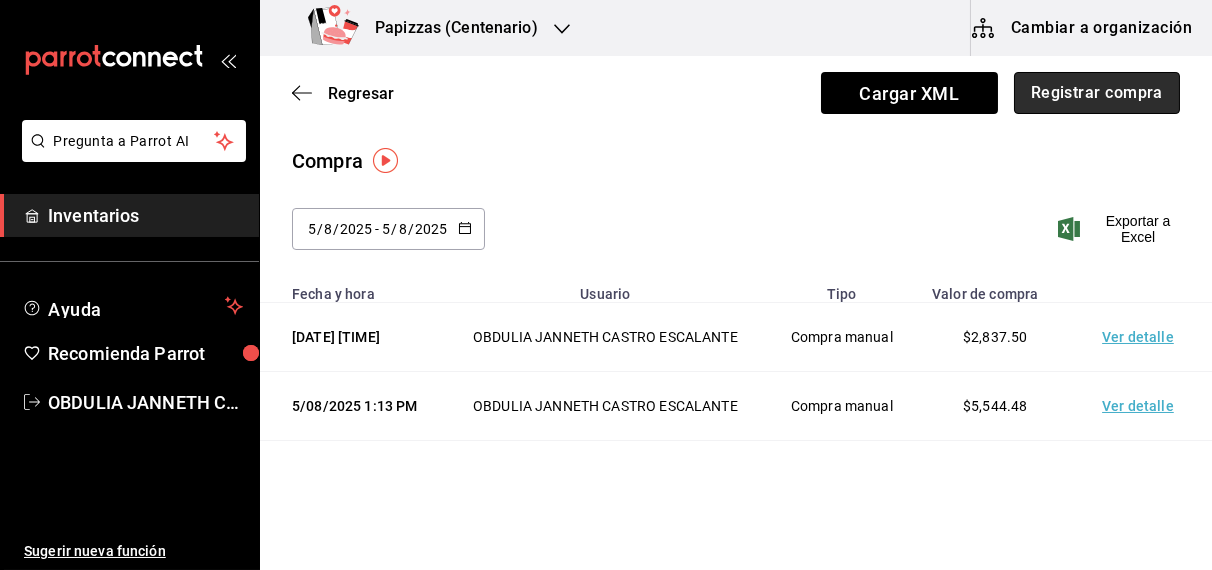 click on "Registrar compra" at bounding box center [1097, 93] 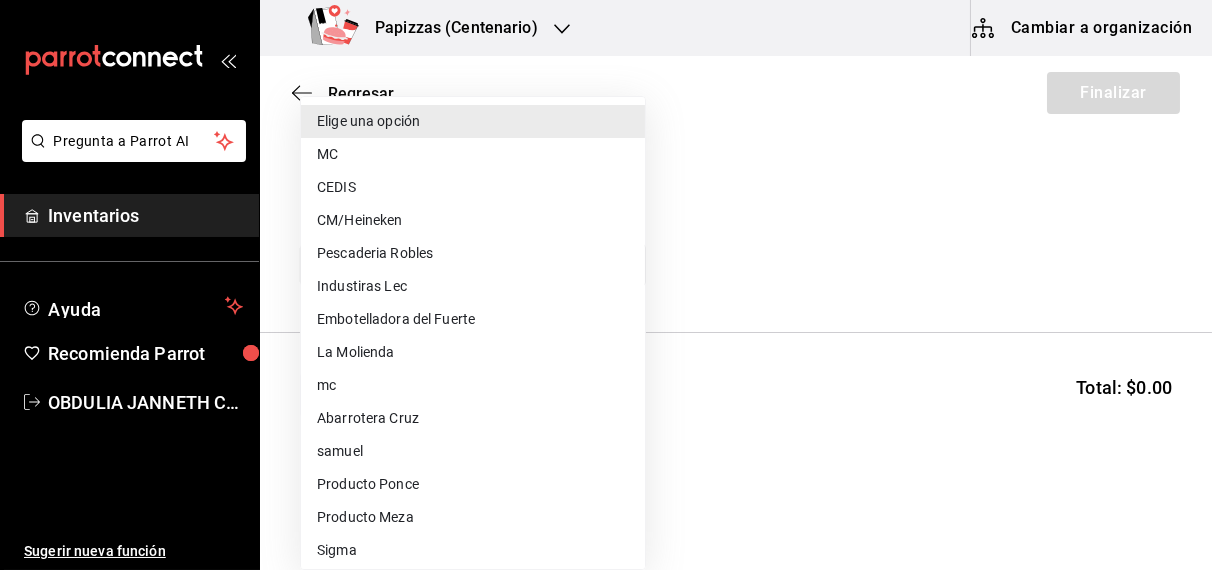 click on "Pregunta a Parrot AI Inventarios   Ayuda Recomienda Parrot   [FIRST] [LAST]   Sugerir nueva función   Papizzas (Centenario) Cambiar a organización Regresar Finalizar Compra Proveedor Elige una opción default Buscar Total: $0.00 No hay insumos a mostrar. Busca un insumo para agregarlo a la lista Pregunta a Parrot AI Inventarios   Ayuda Recomienda Parrot   [FIRST] [LAST]   Sugerir nueva función   GANA 1 MES GRATIS EN TU SUSCRIPCIÓN AQUÍ ¿Recuerdas cómo empezó tu restaurante?
Hoy puedes ayudar a un colega a tener el mismo cambio que tú viviste.
Recomienda Parrot directamente desde tu Portal Administrador.
Es fácil y rápido.
🎁 Por cada restaurante que se una, ganas 1 mes gratis. Ver video tutorial Ir a video Editar Eliminar Visitar centro de ayuda ([PHONE])   soporte@example.com Visitar centro de ayuda ([PHONE])   soporte@example.com Elige una opción MC CEDIS CM/Heineken Pescaderia Robles Industiras Lec Embotelladora del Fuerte La Molienda" at bounding box center (606, 228) 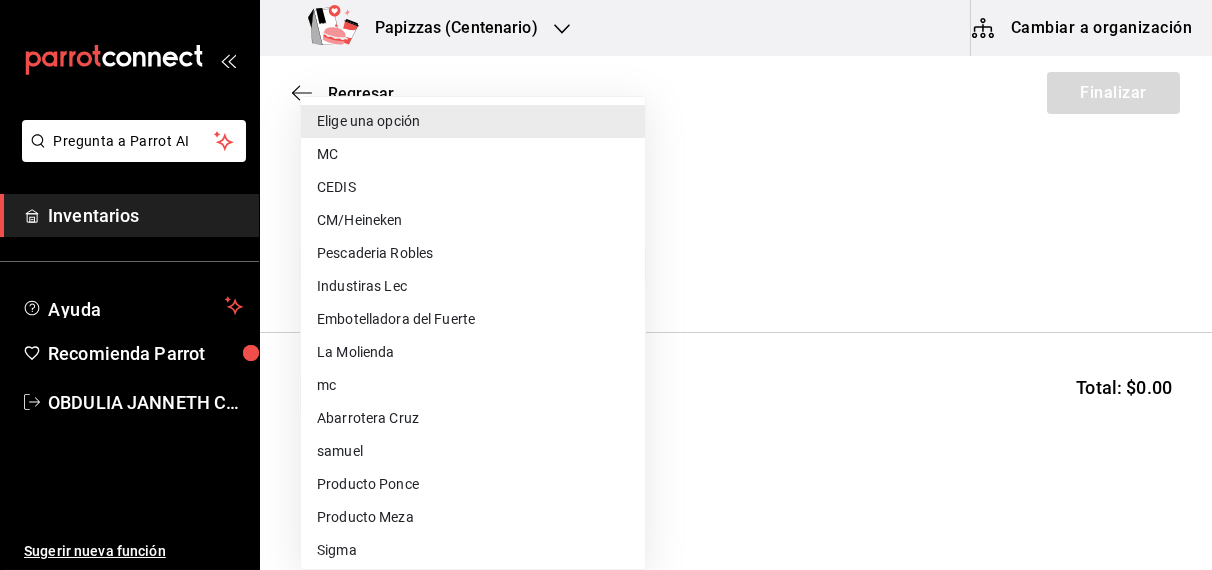 drag, startPoint x: 348, startPoint y: 186, endPoint x: 321, endPoint y: 190, distance: 27.294687 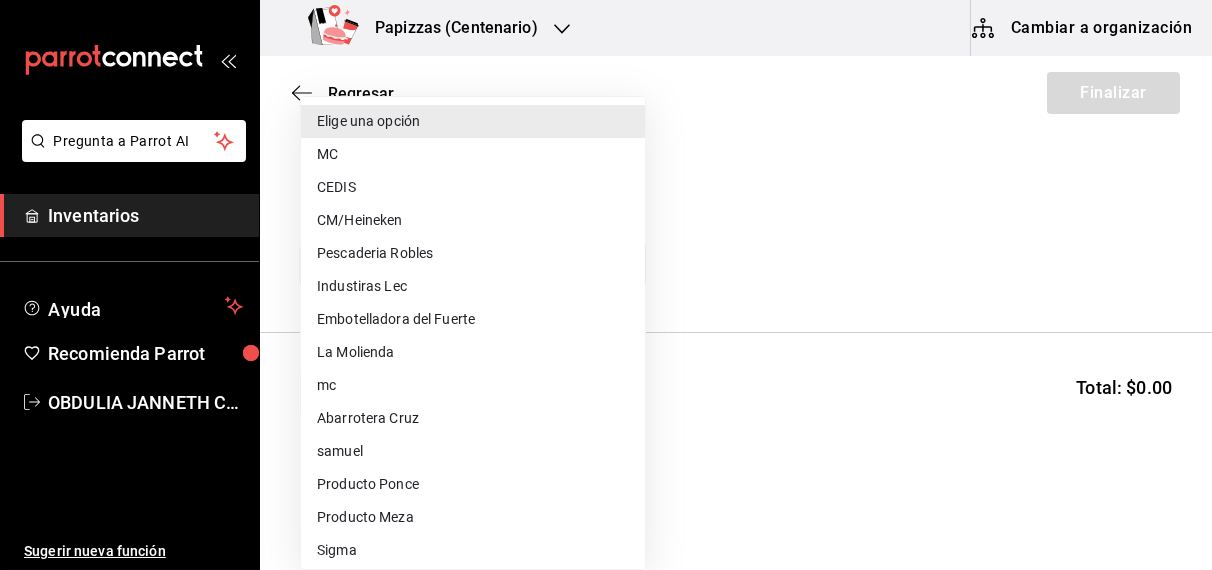 type on "fd93c39f-859b-4130-830c-b038fbd442a0" 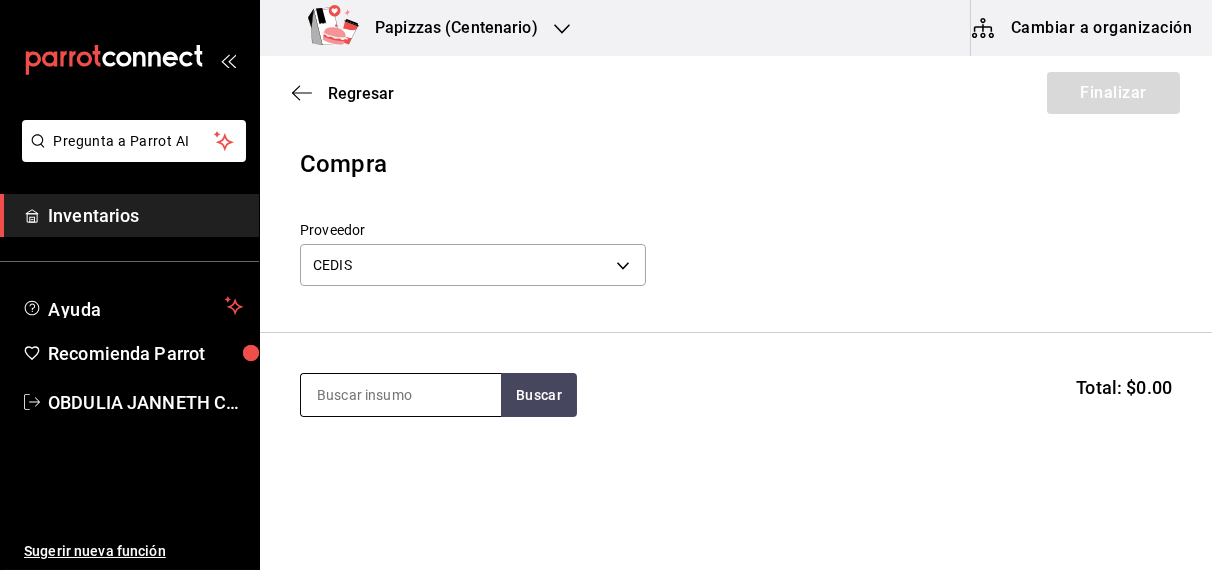 click at bounding box center [401, 395] 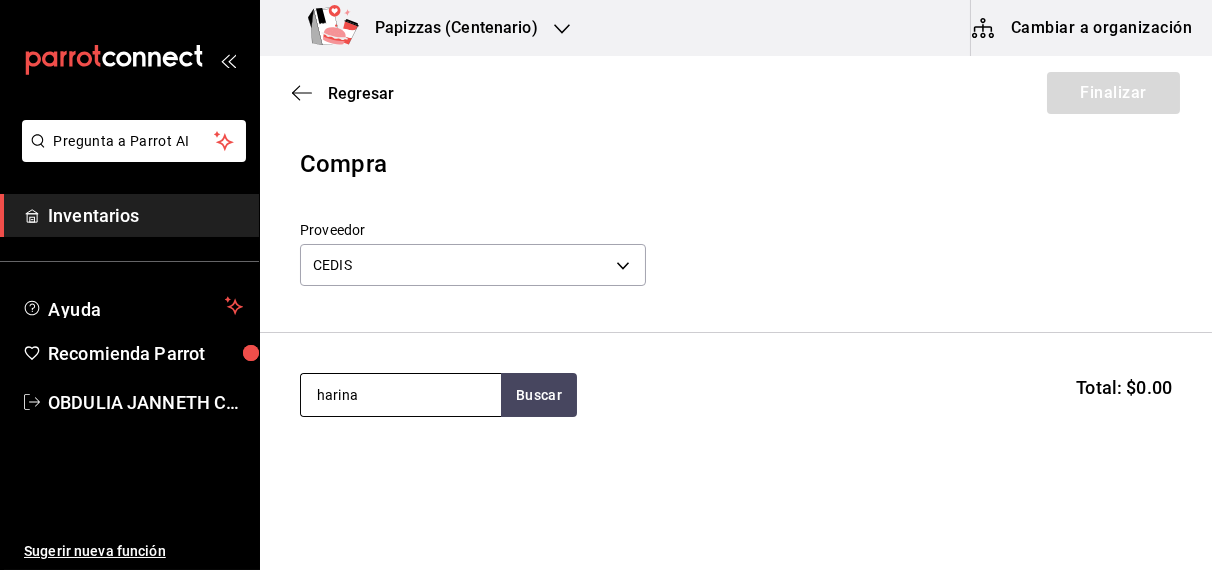 type on "harina" 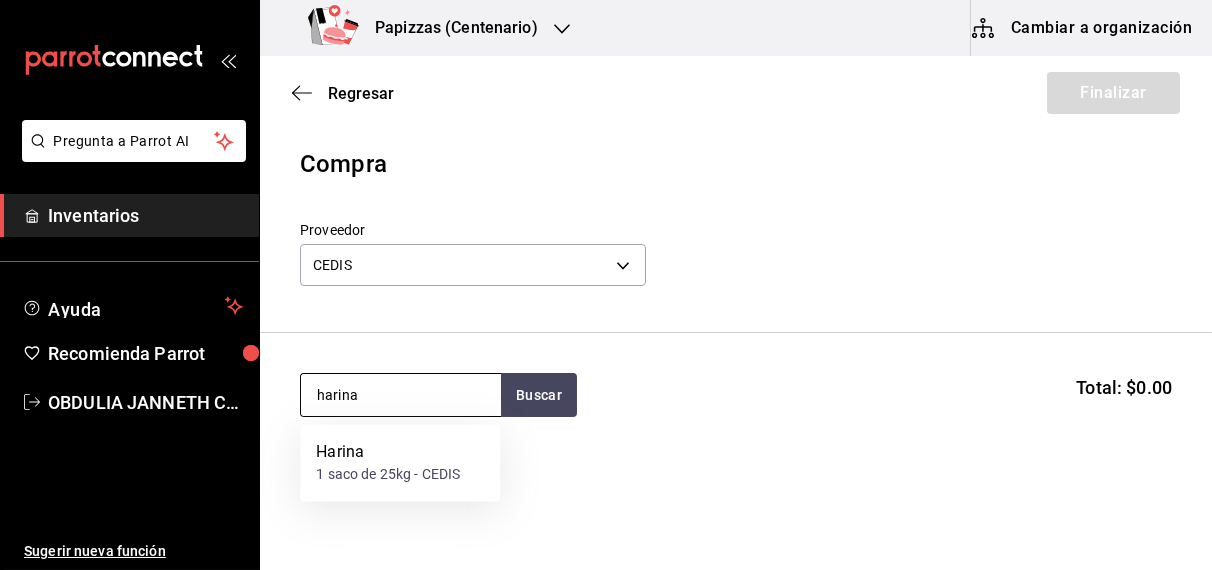 click on "1 saco de 25kg - CEDIS" at bounding box center (388, 475) 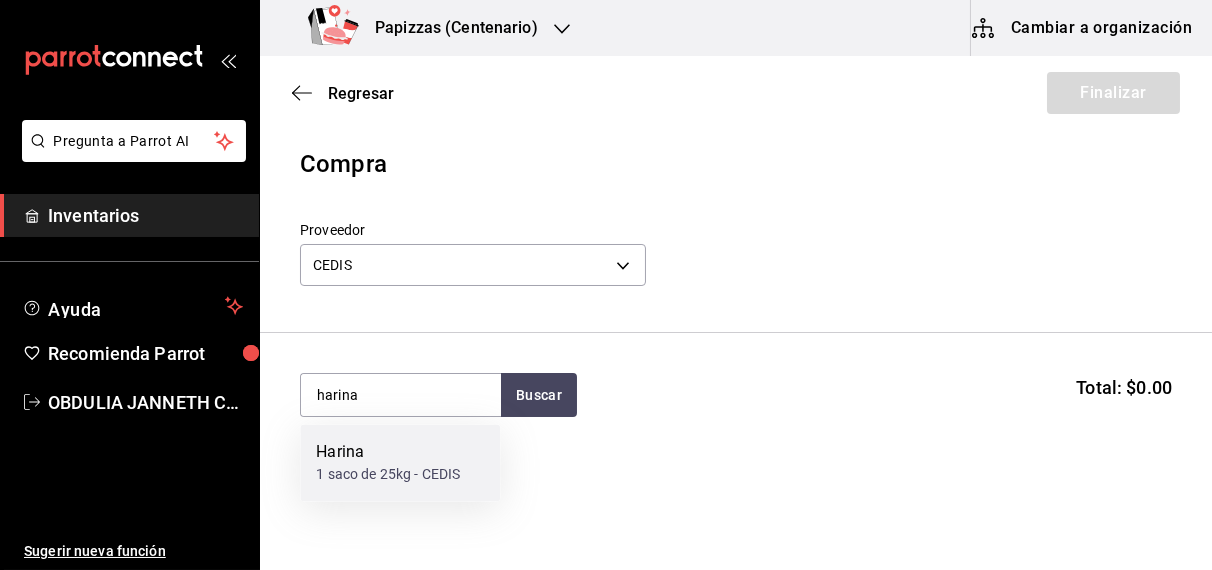 type 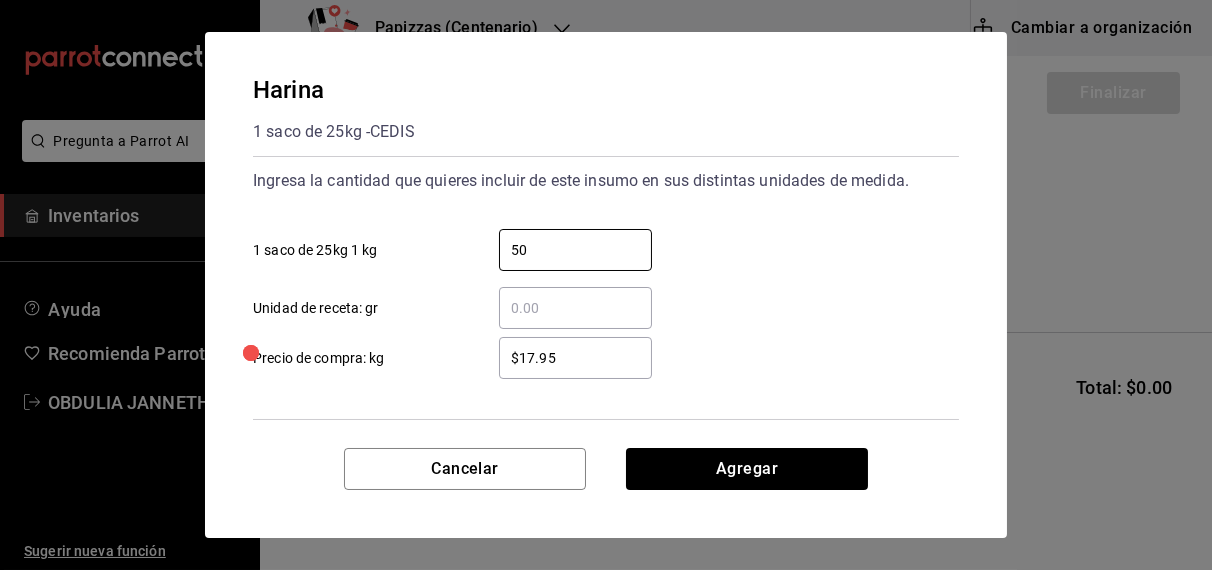 type on "50" 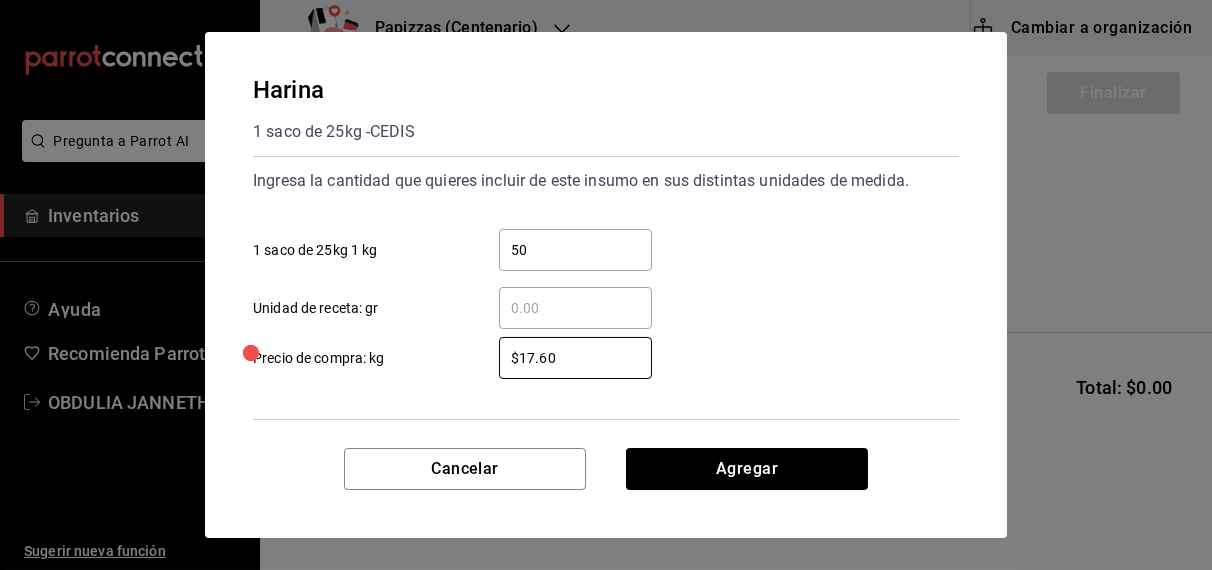 type on "$17.60" 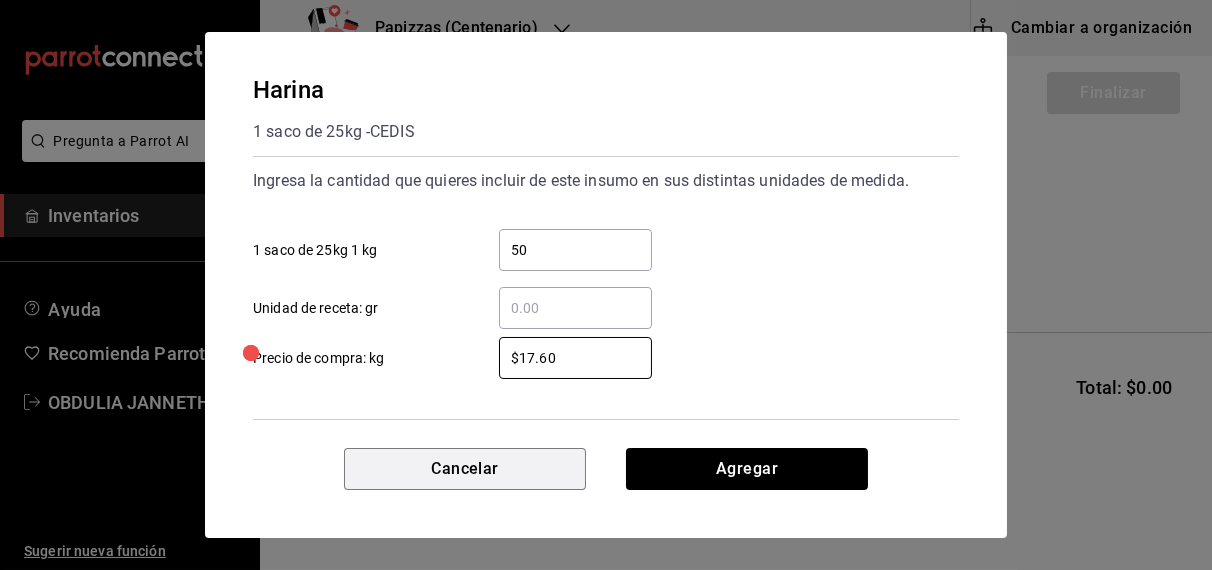 type 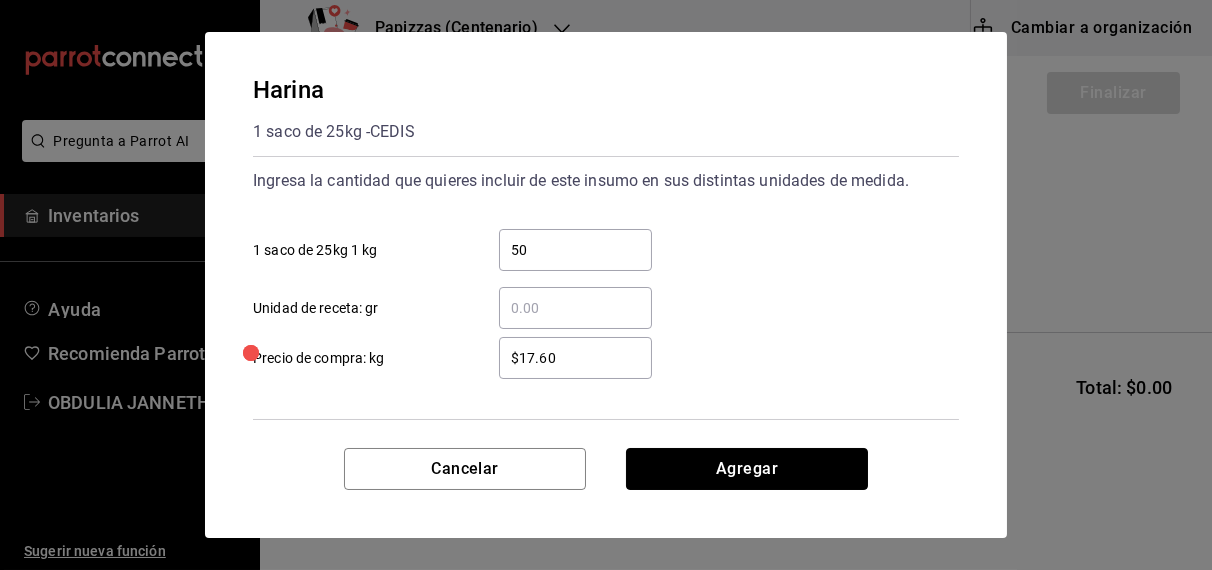 type 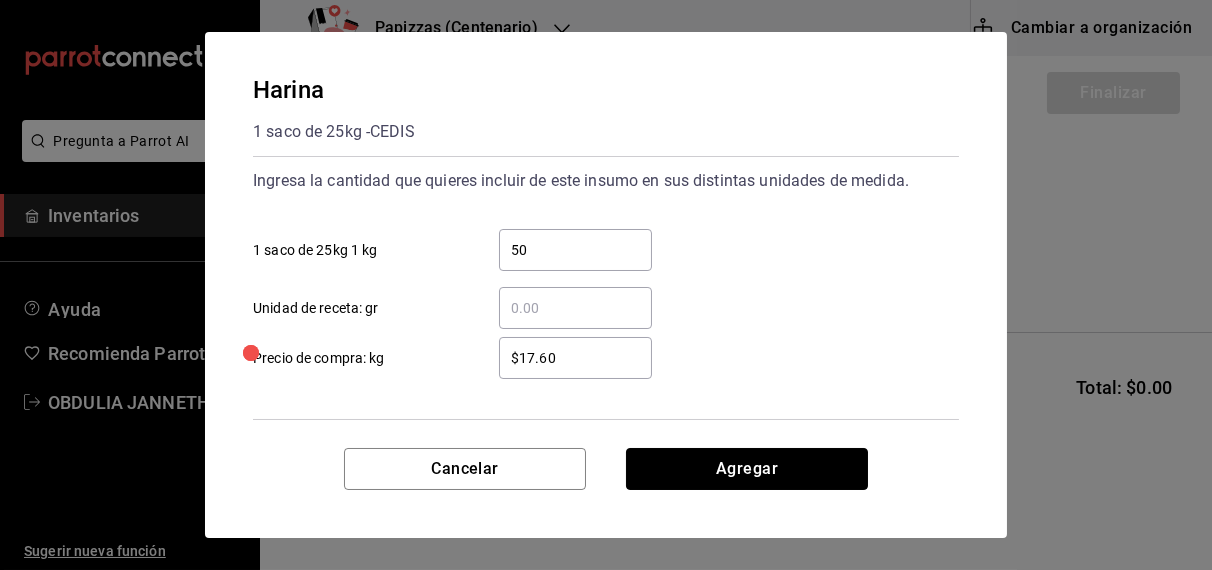 click on "Agregar" at bounding box center (747, 469) 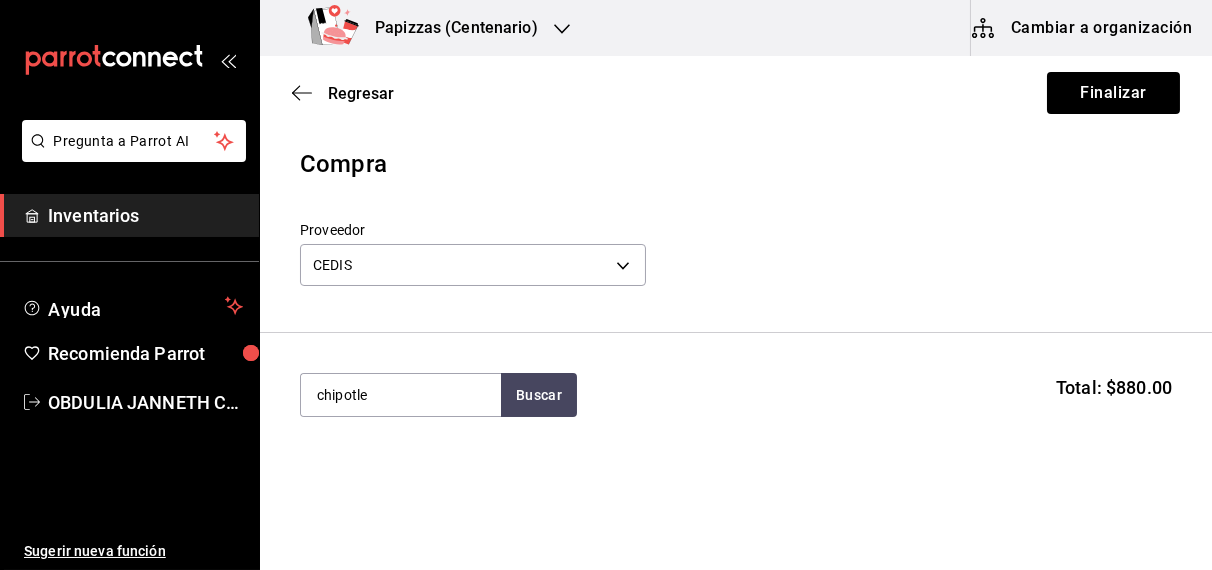 type on "chipotle" 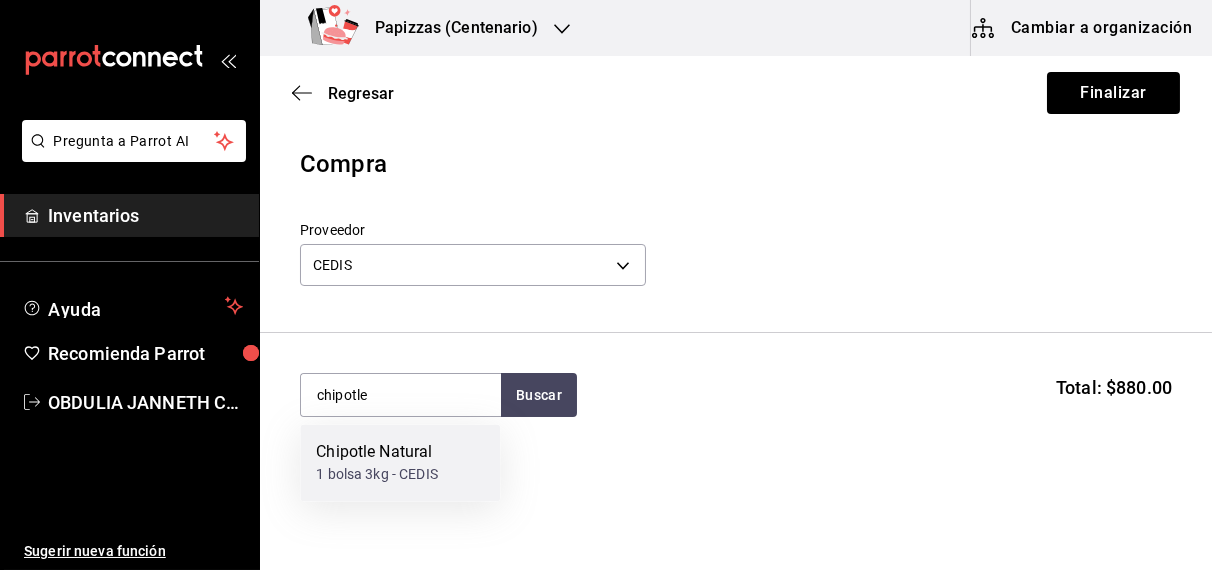 click on "1 bolsa 3kg - CEDIS" at bounding box center [377, 475] 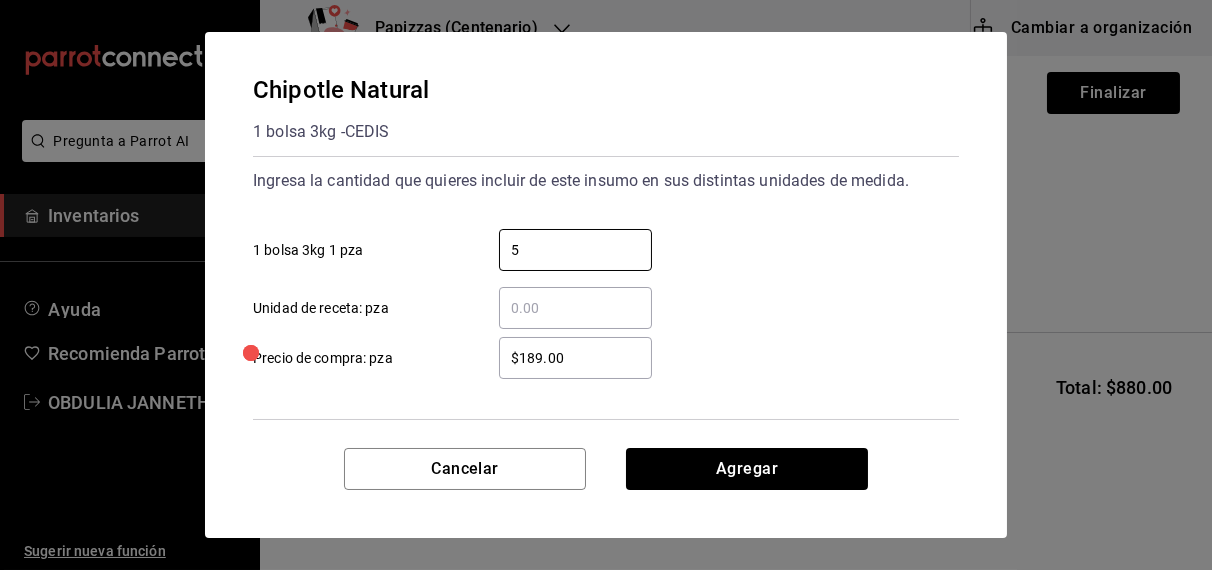 type on "5" 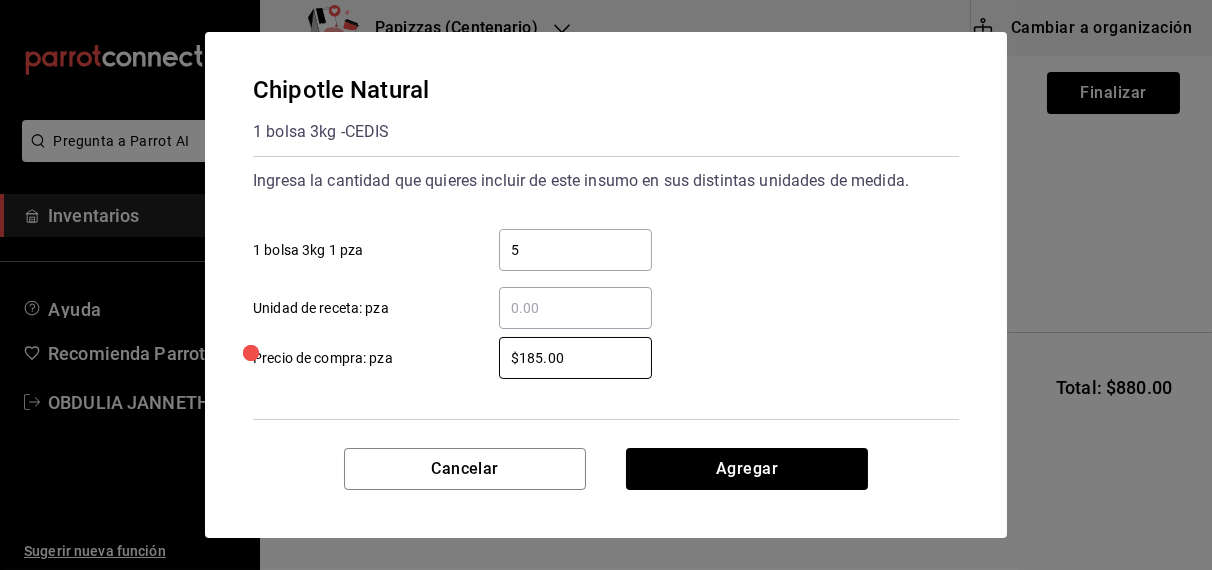 type on "$185.00" 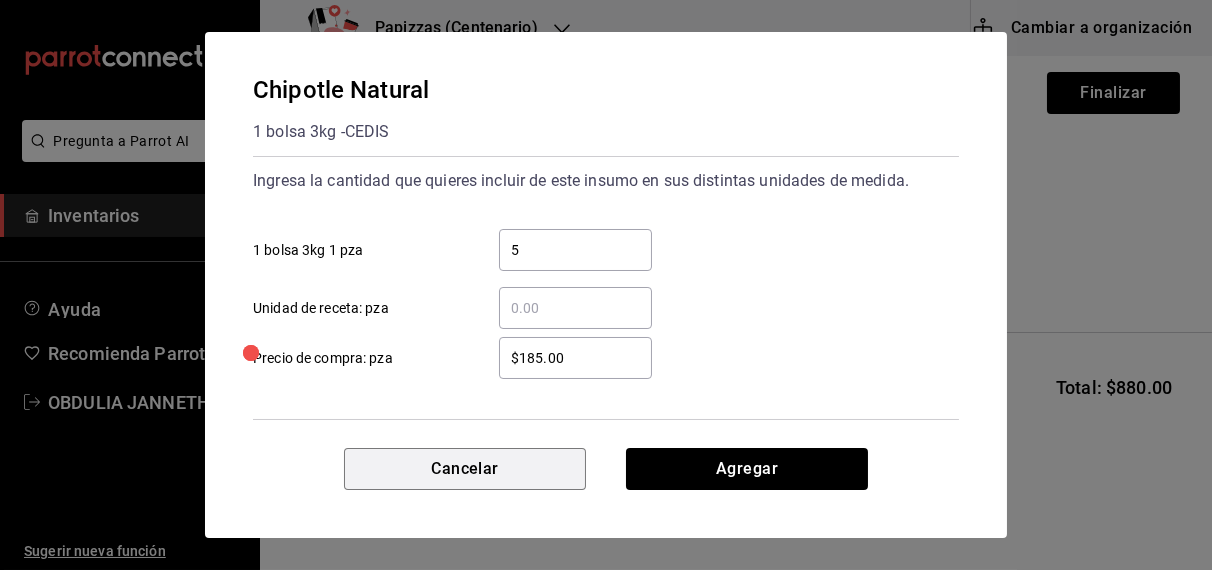 type 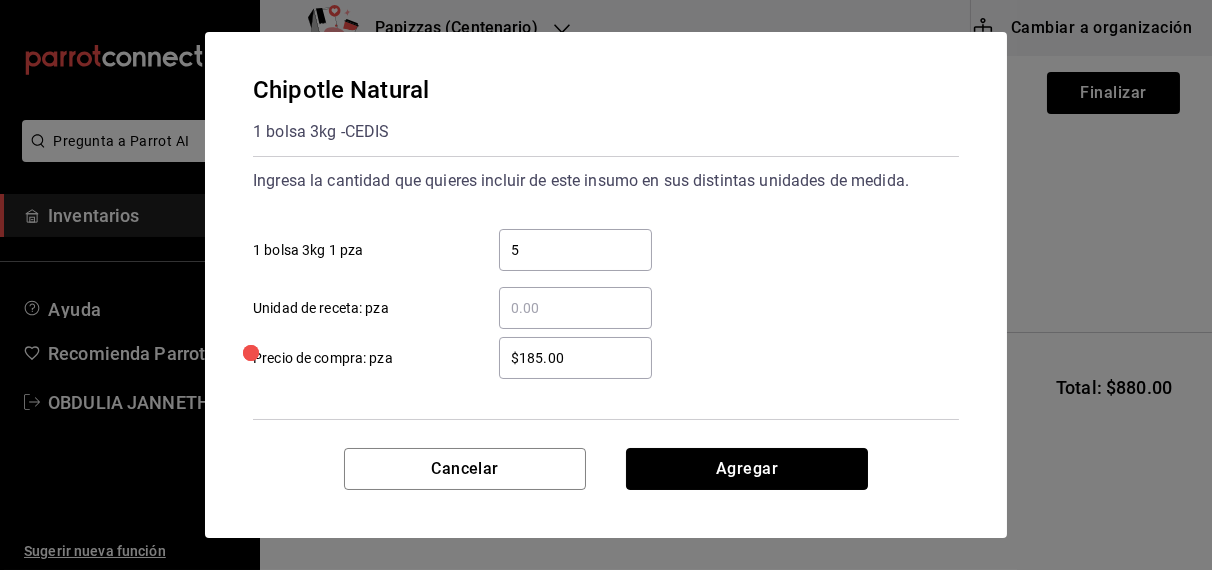 type 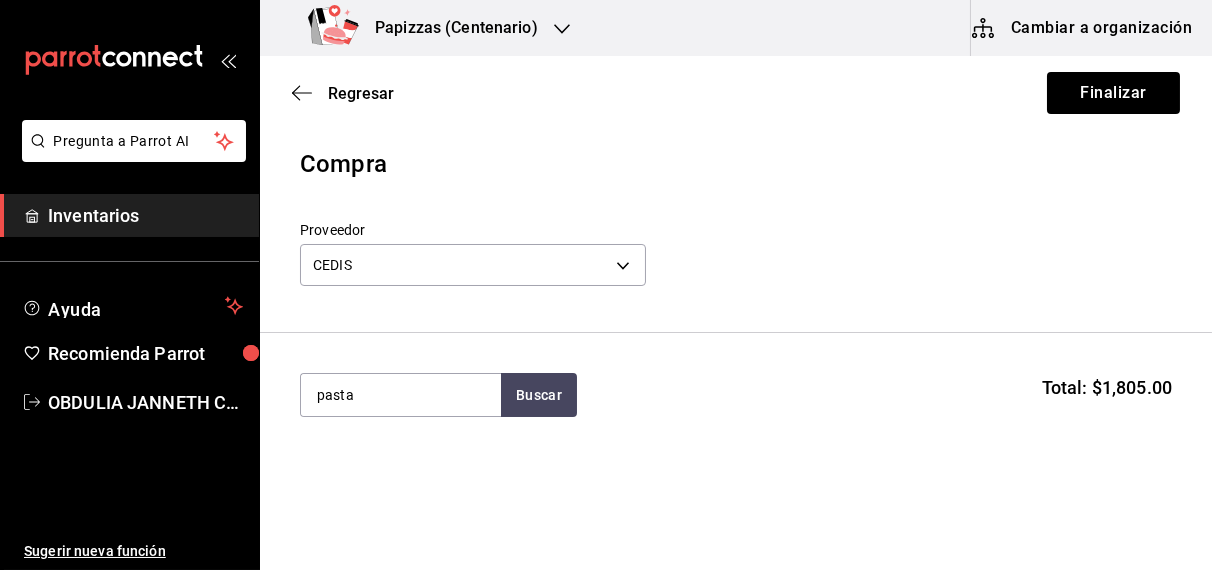 type on "pasta" 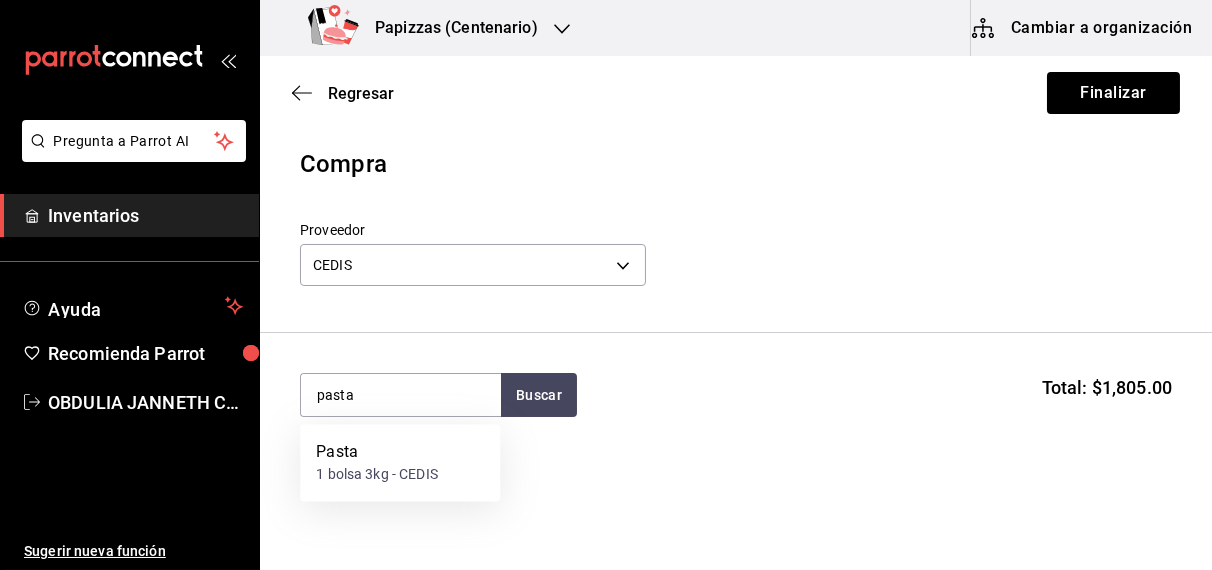 click on "Pasta 1 bolsa 3kg - CEDIS" at bounding box center [400, 463] 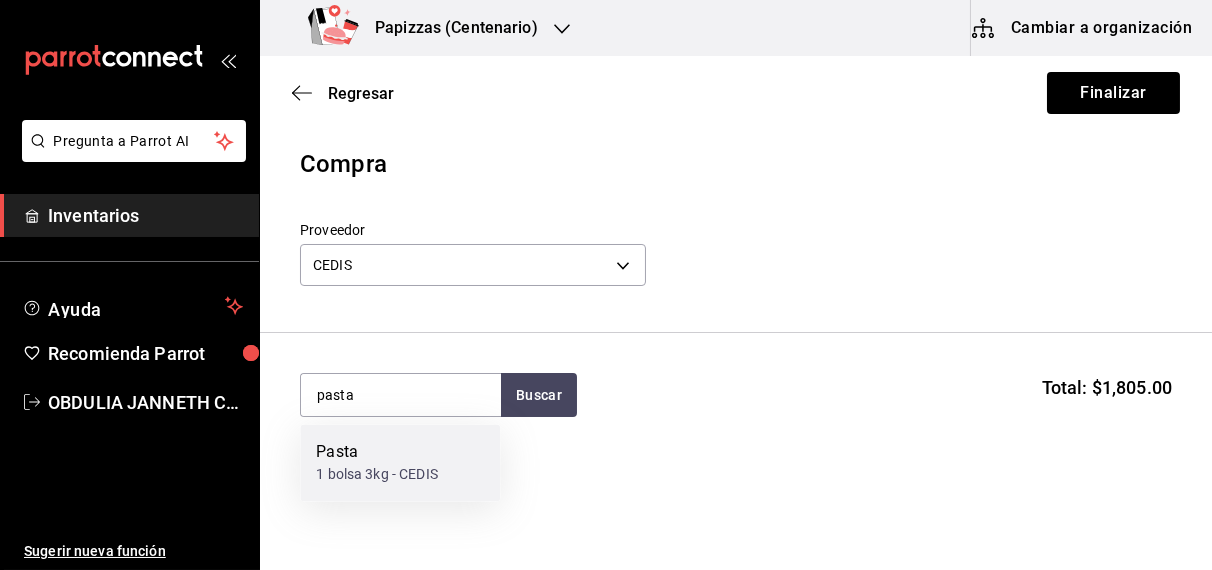 type 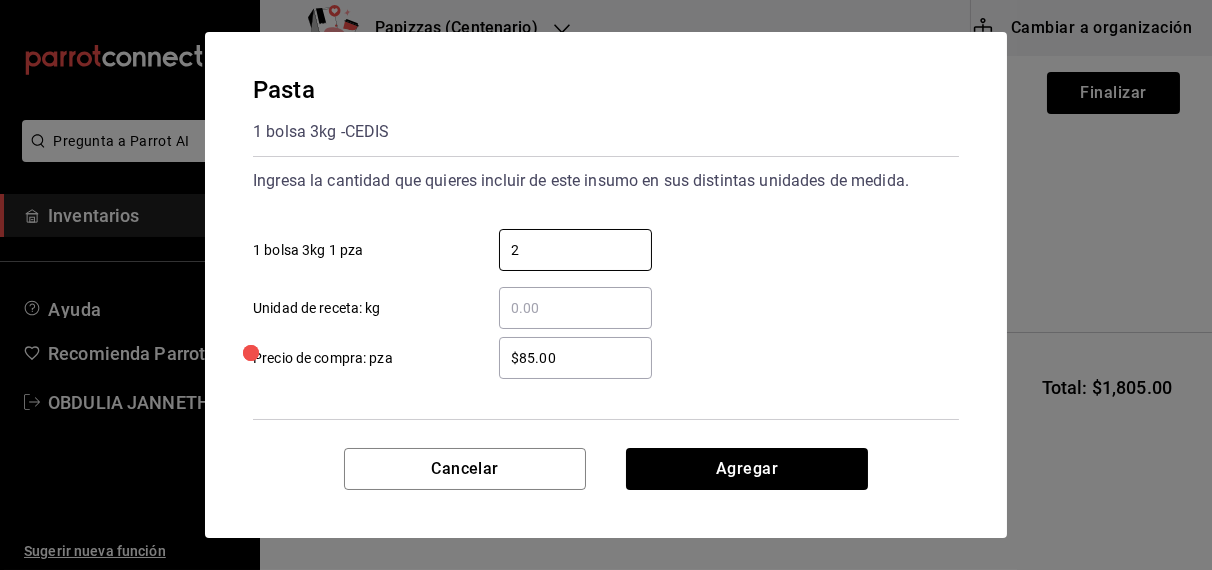 type on "2" 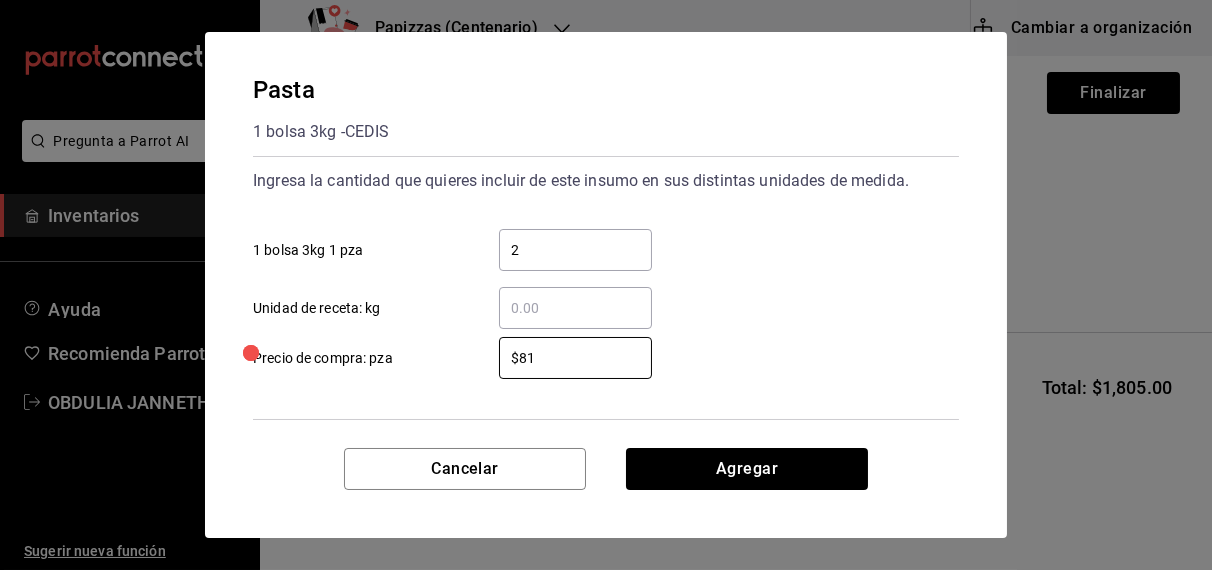 type on "$8" 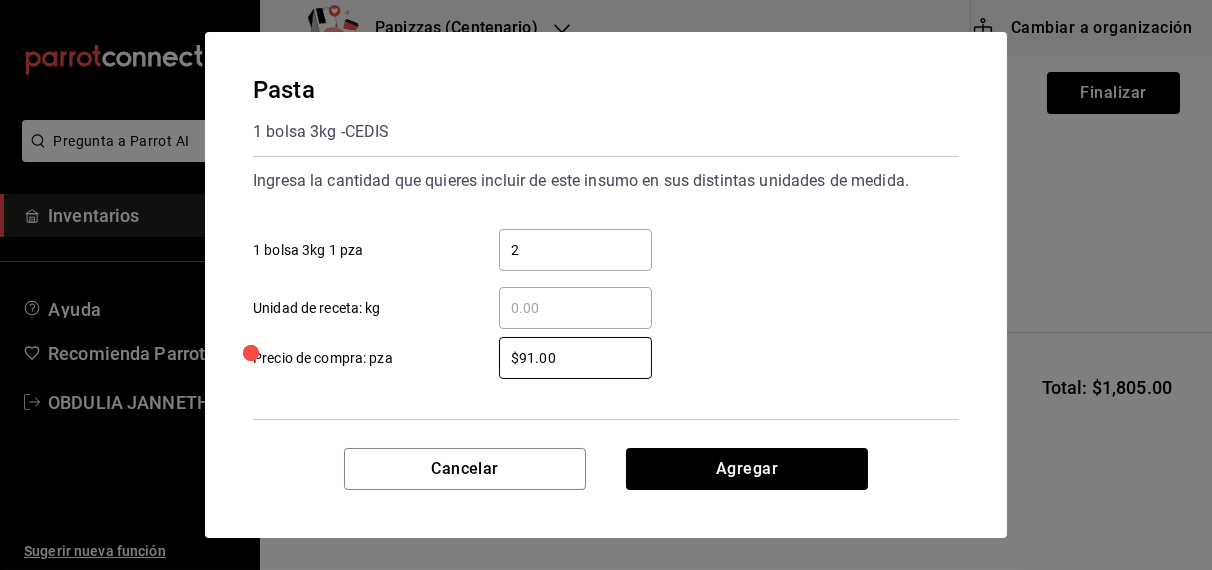 type on "$91.00" 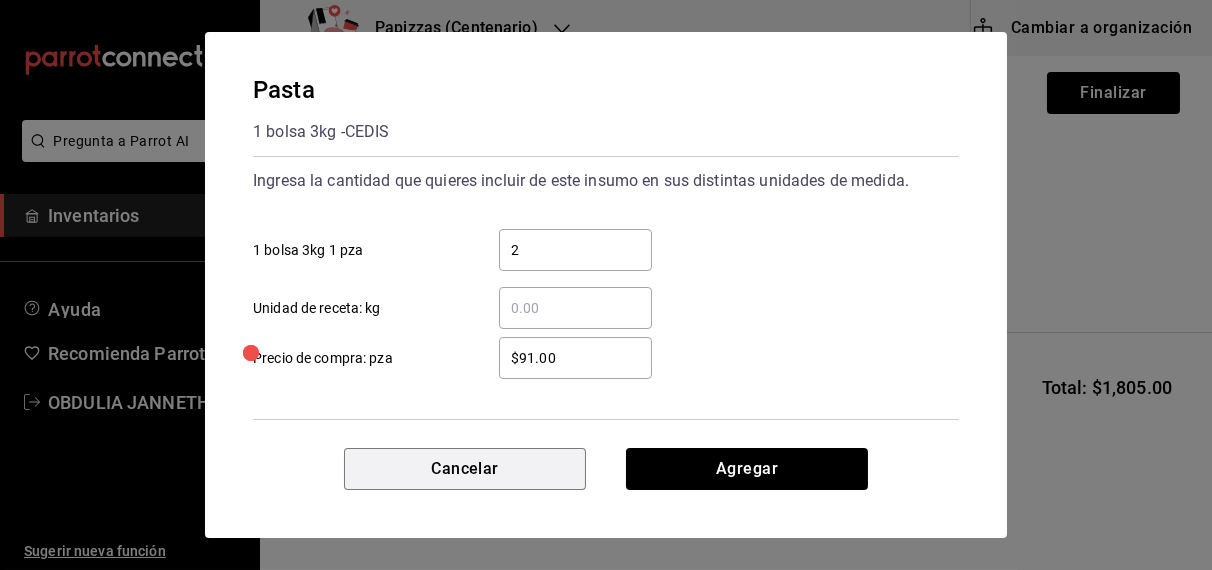 type 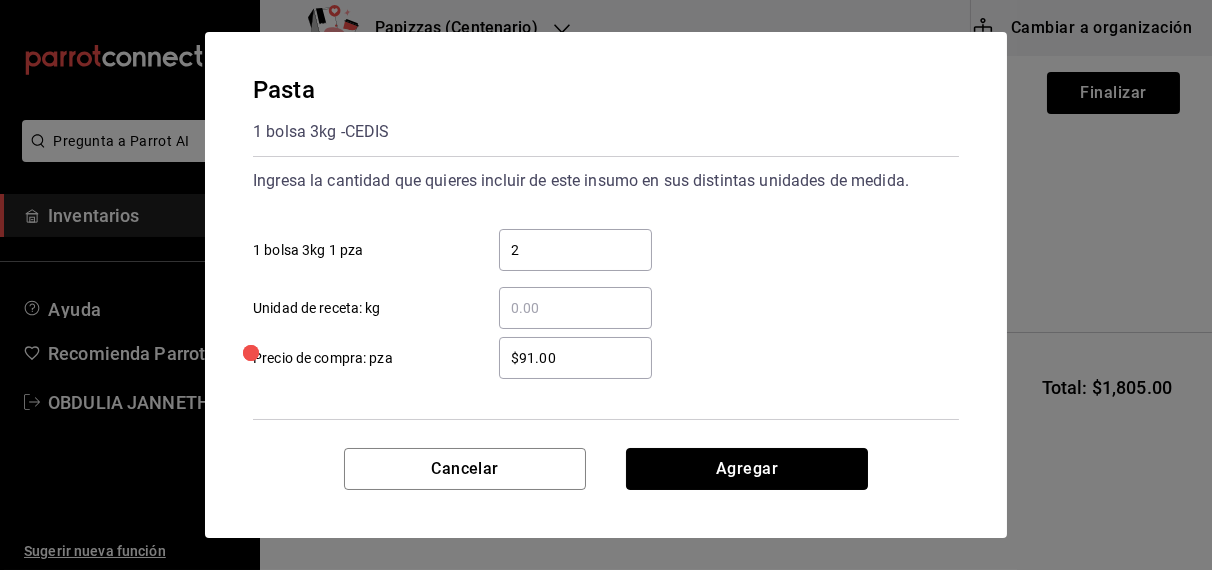 type 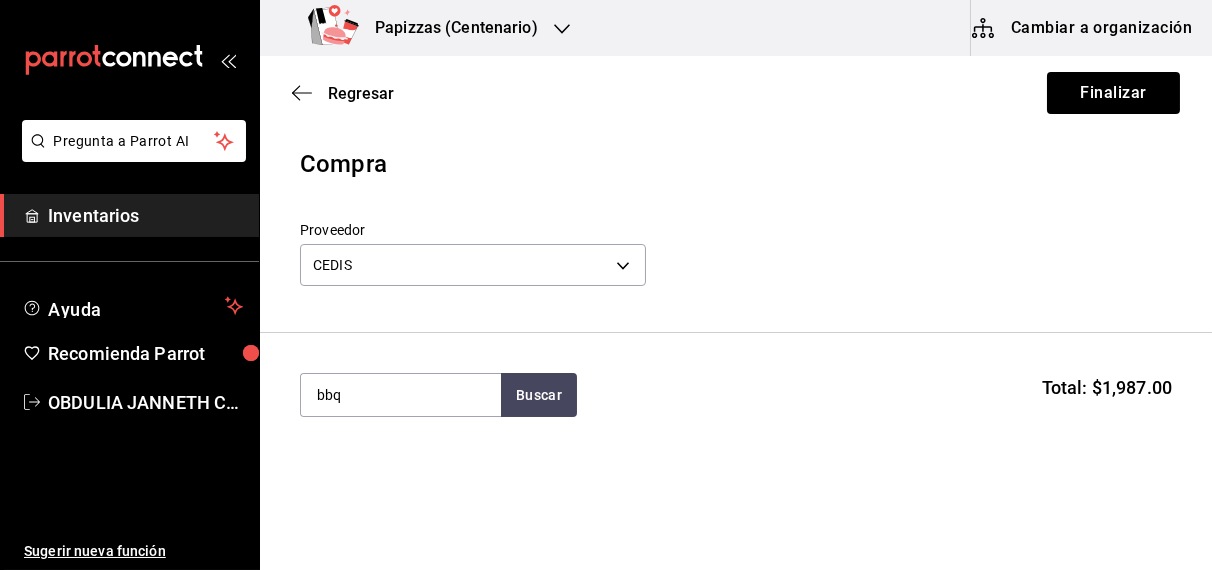 type on "bbq" 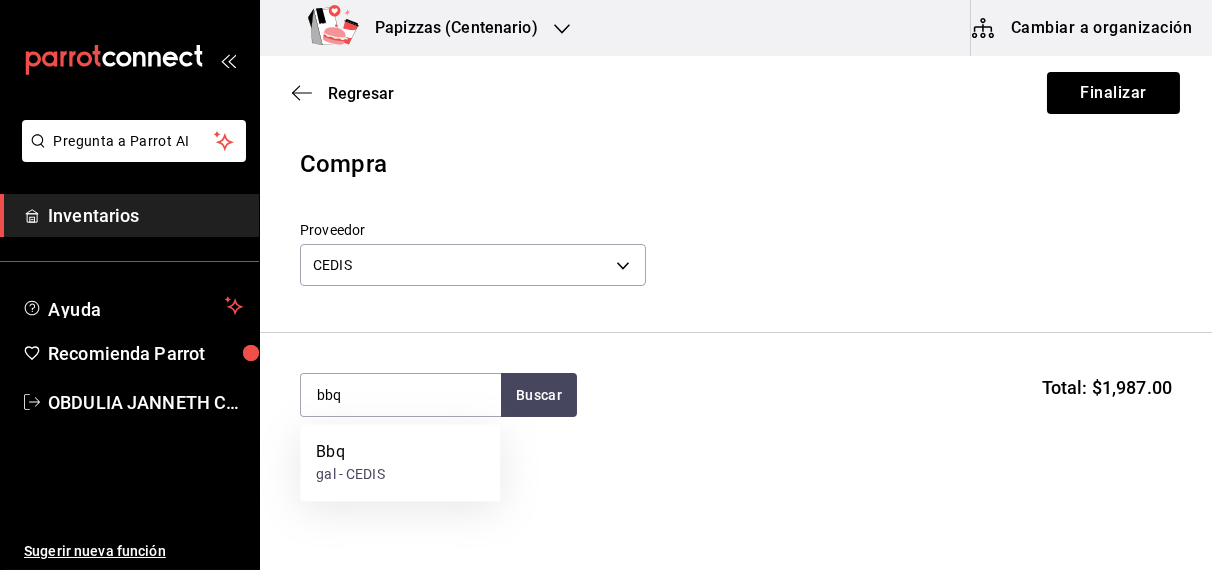 click on "gal - CEDIS" at bounding box center (350, 475) 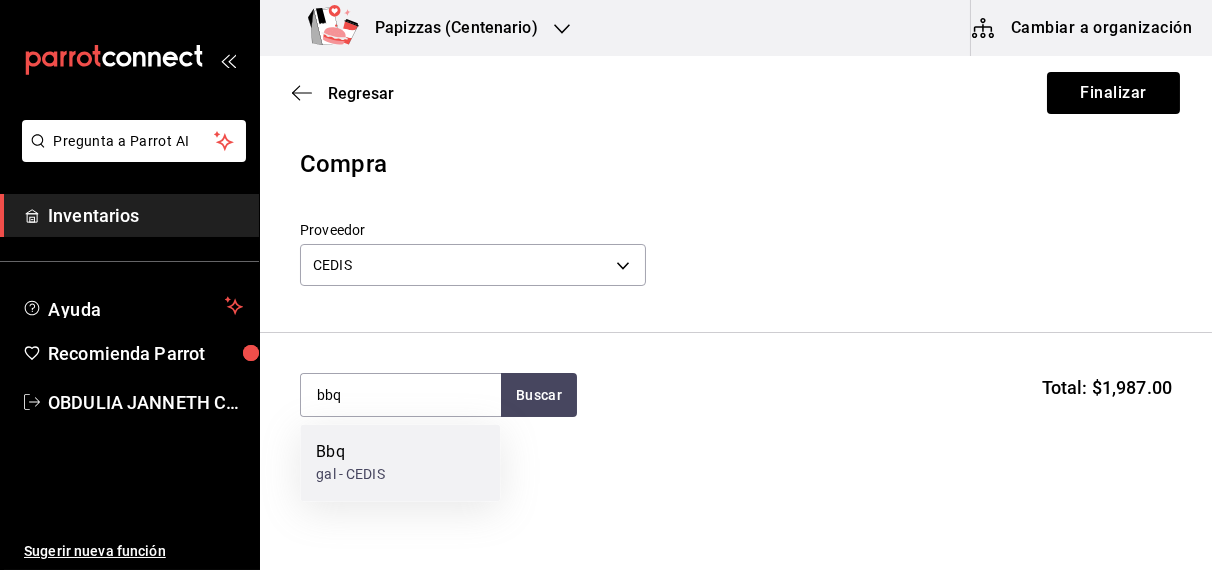 type 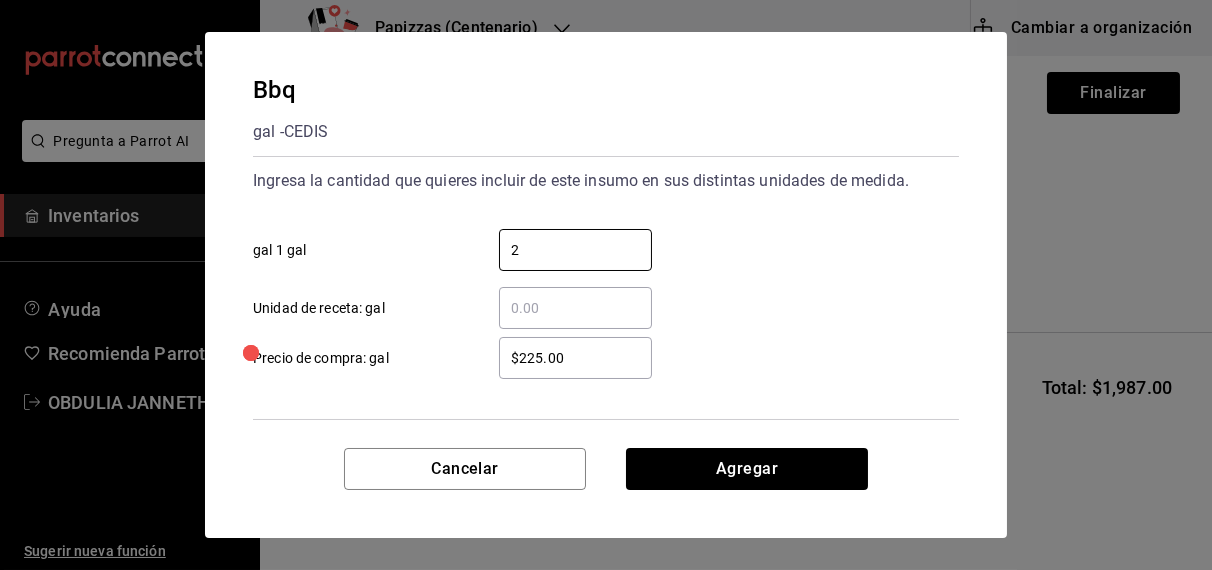 type on "2" 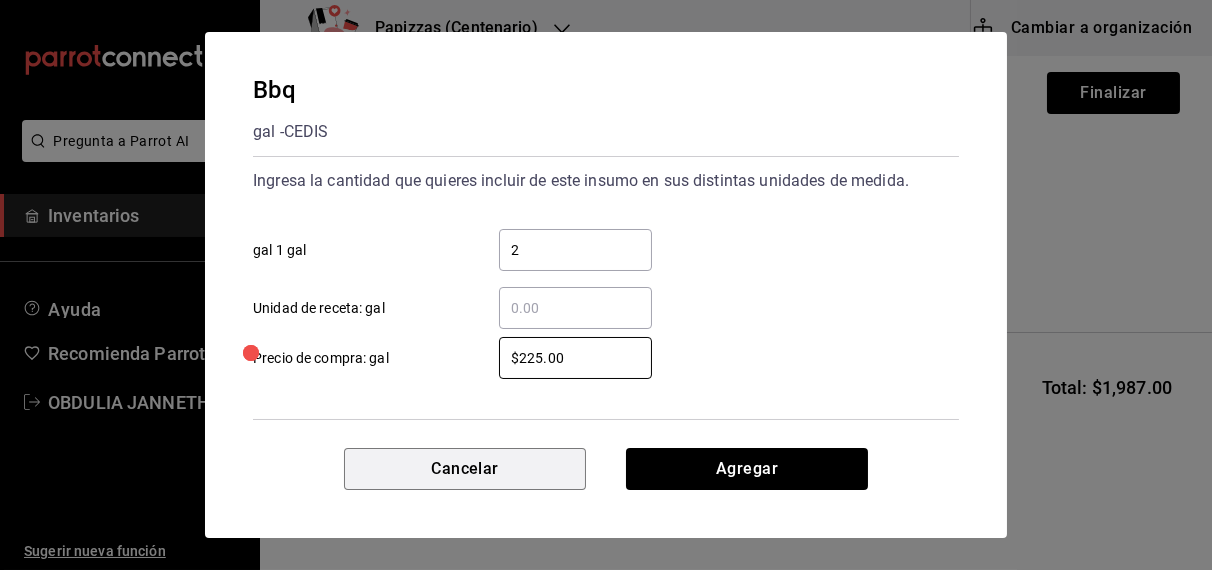type 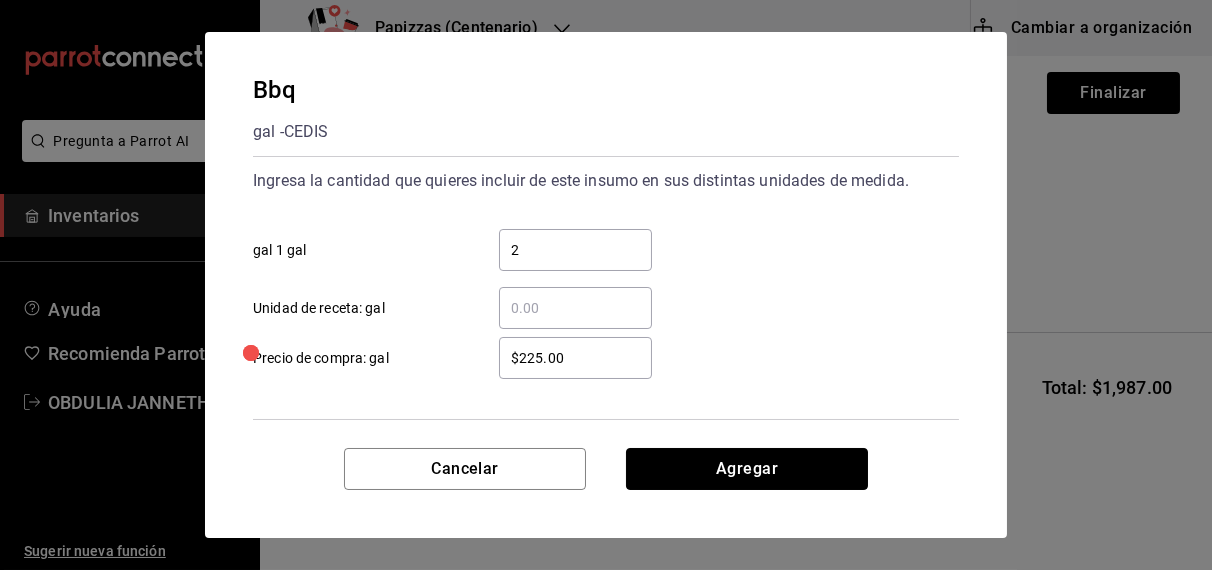 type 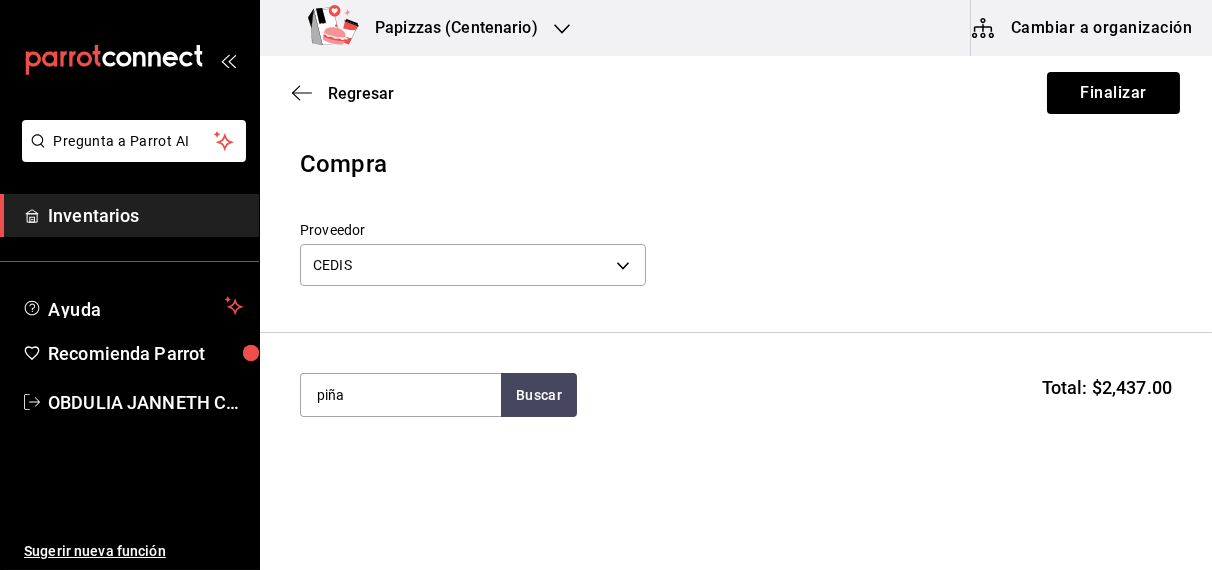 type on "piña" 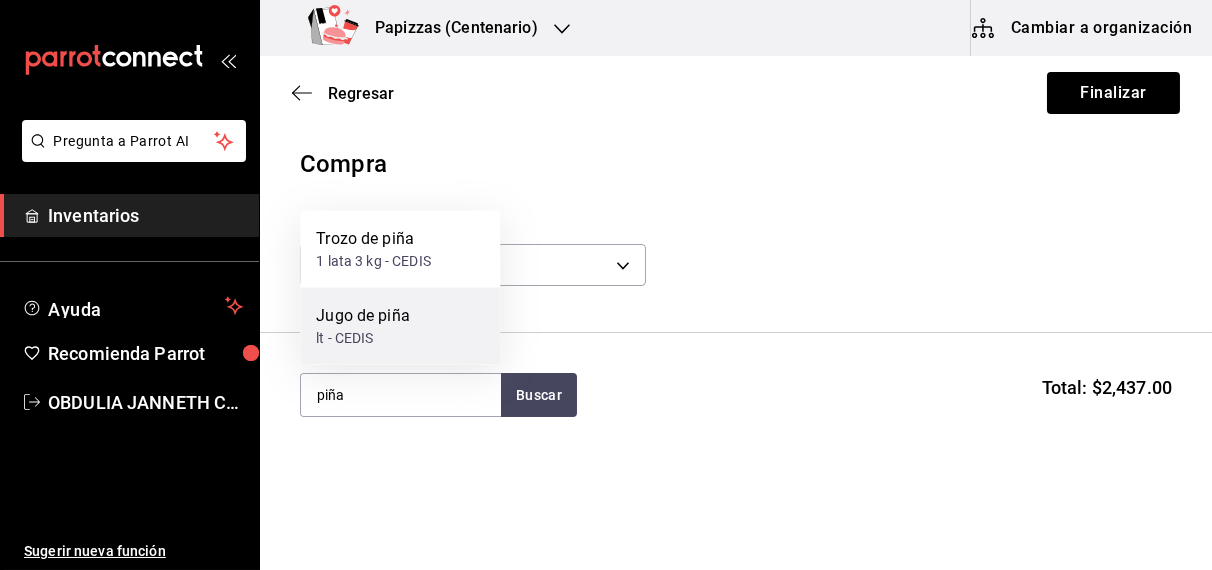 click on "lt - CEDIS" at bounding box center (363, 338) 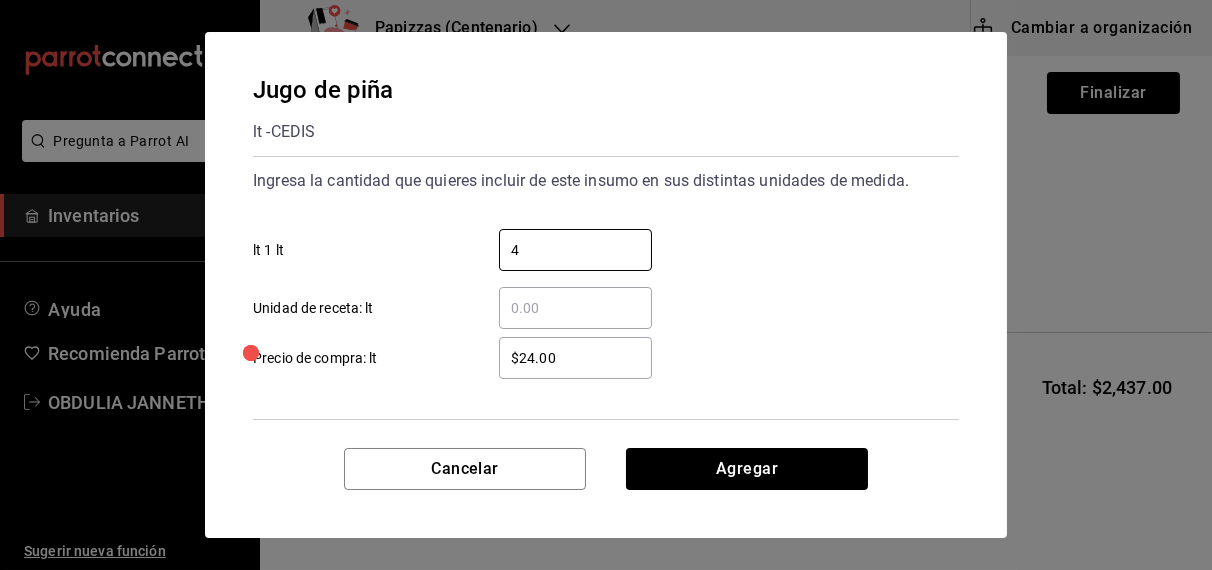 type on "4" 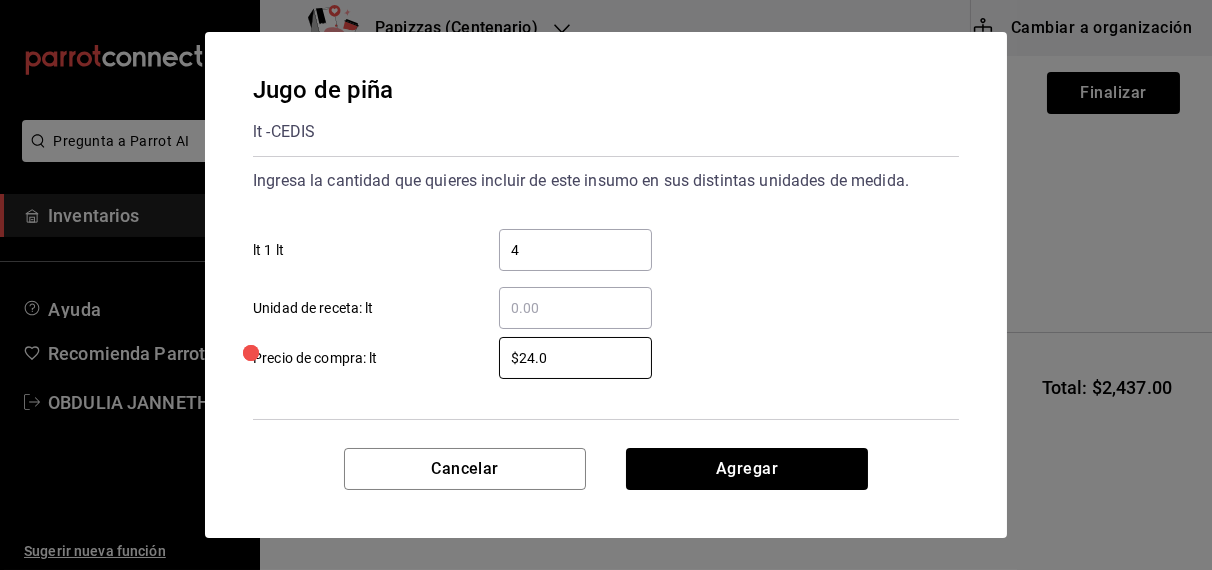 type on "$24.00" 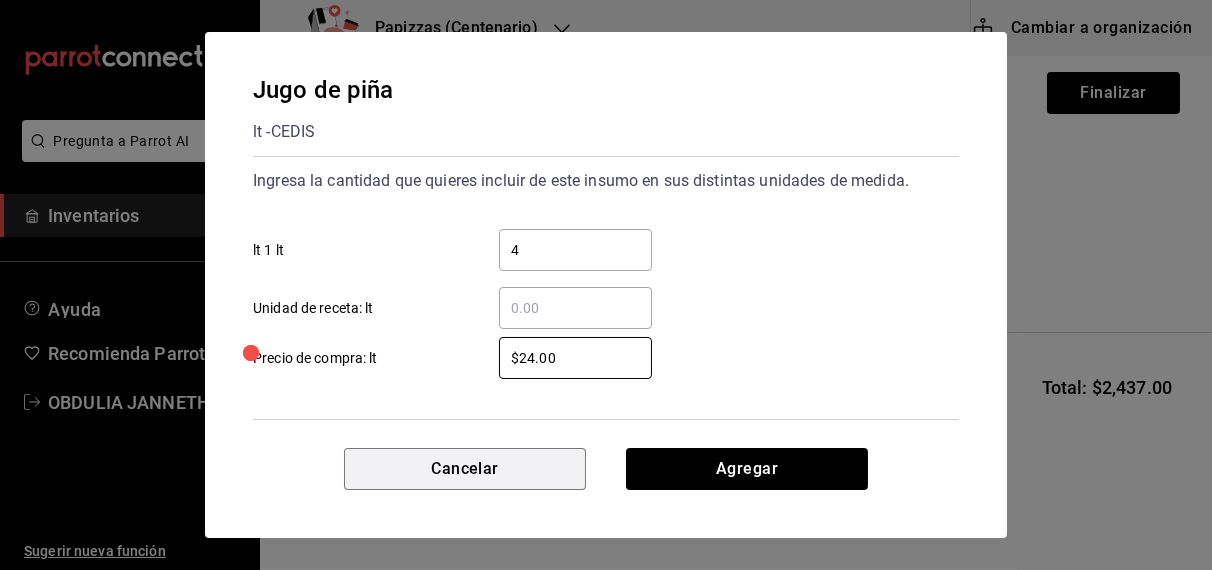 type 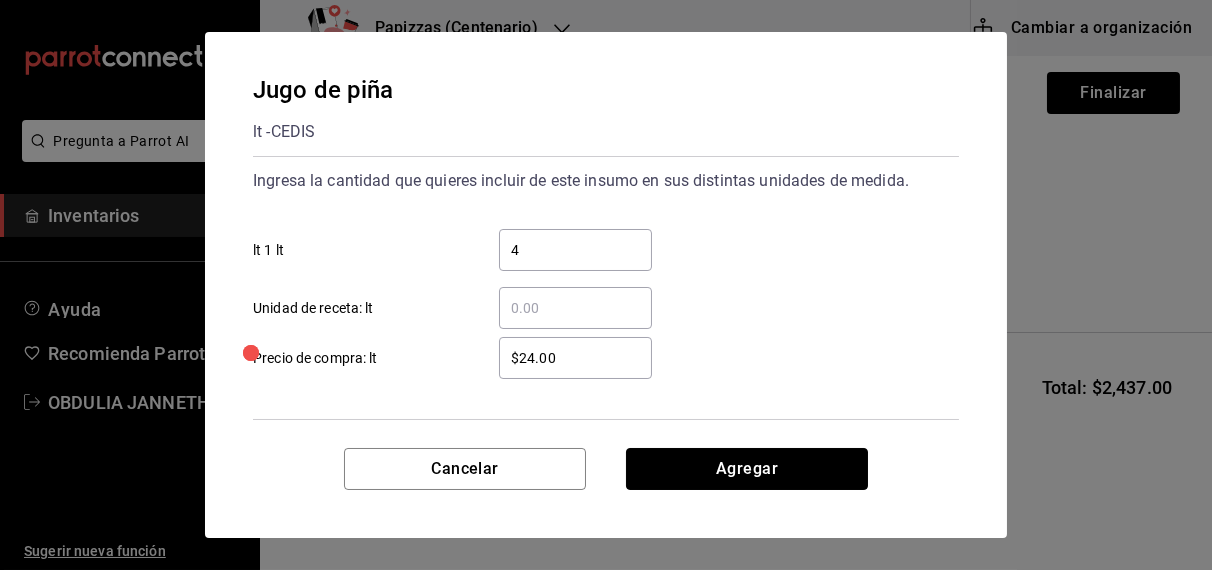 type 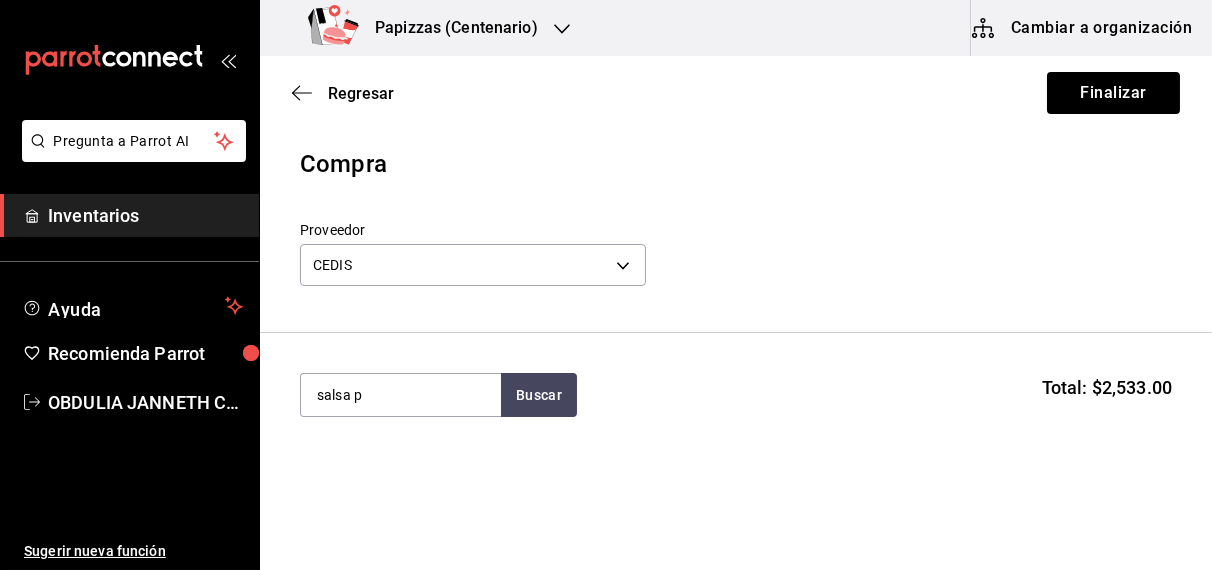 type on "salsa p" 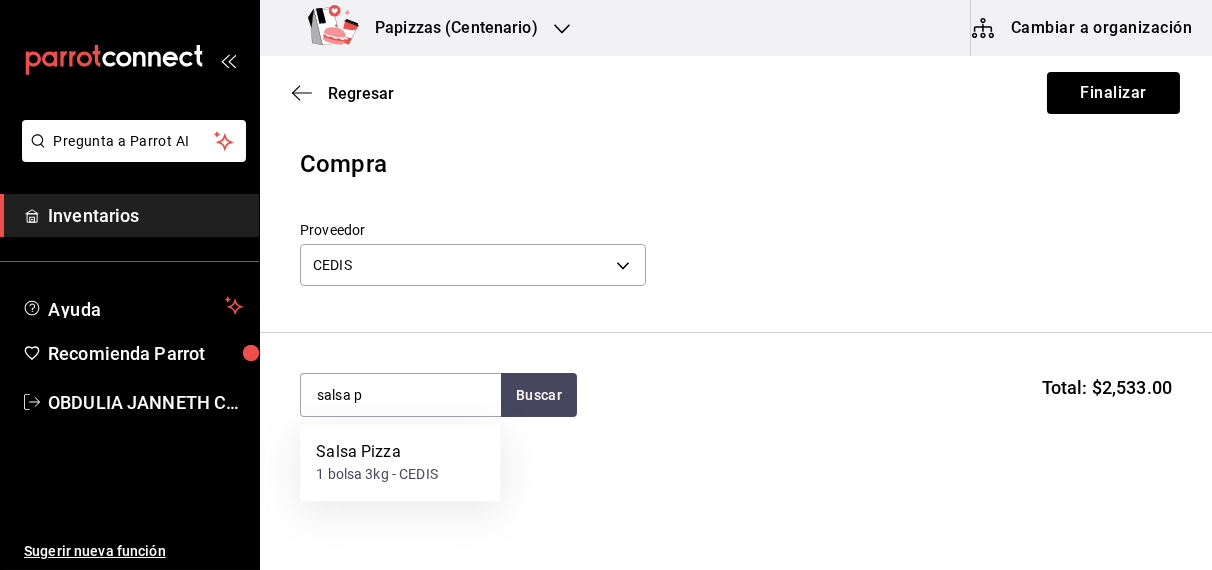 click on "1 bolsa 3kg - CEDIS" at bounding box center (377, 475) 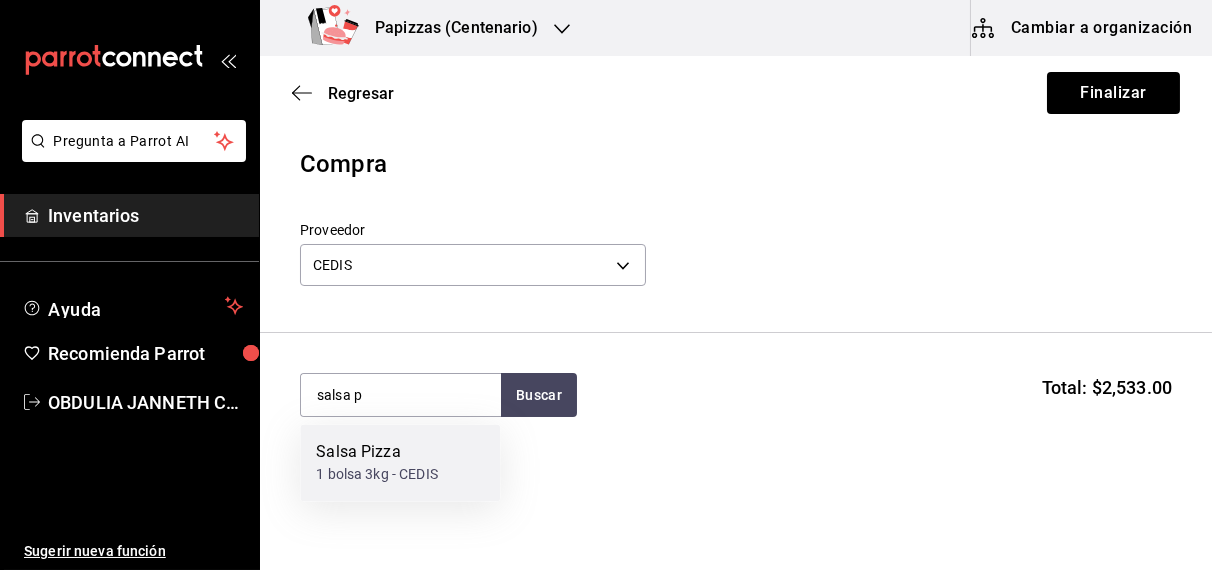 type 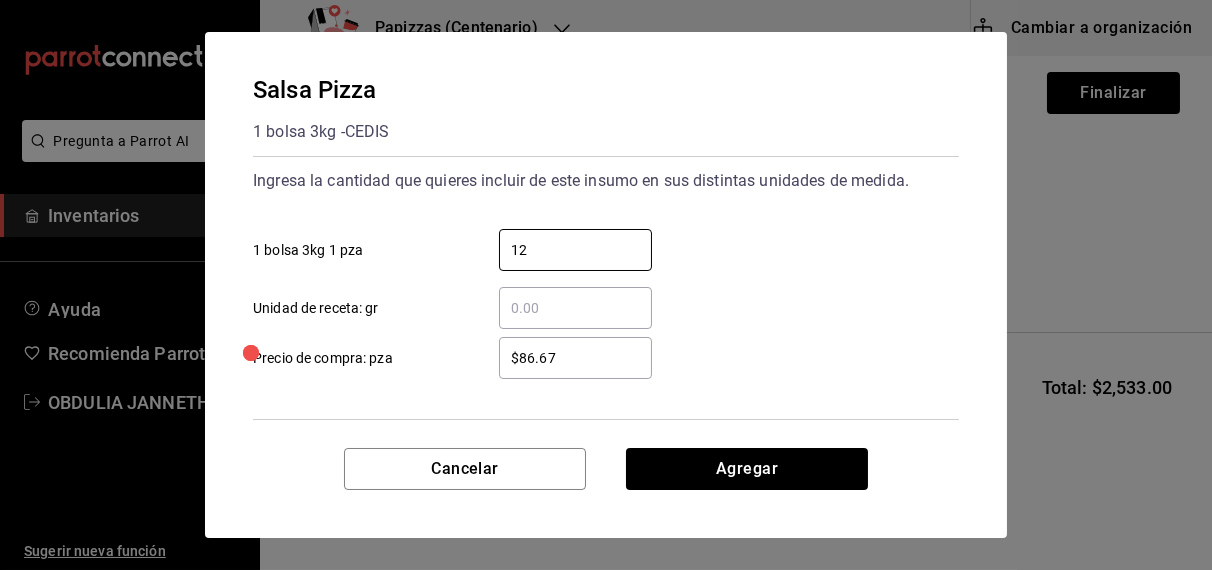 type on "12" 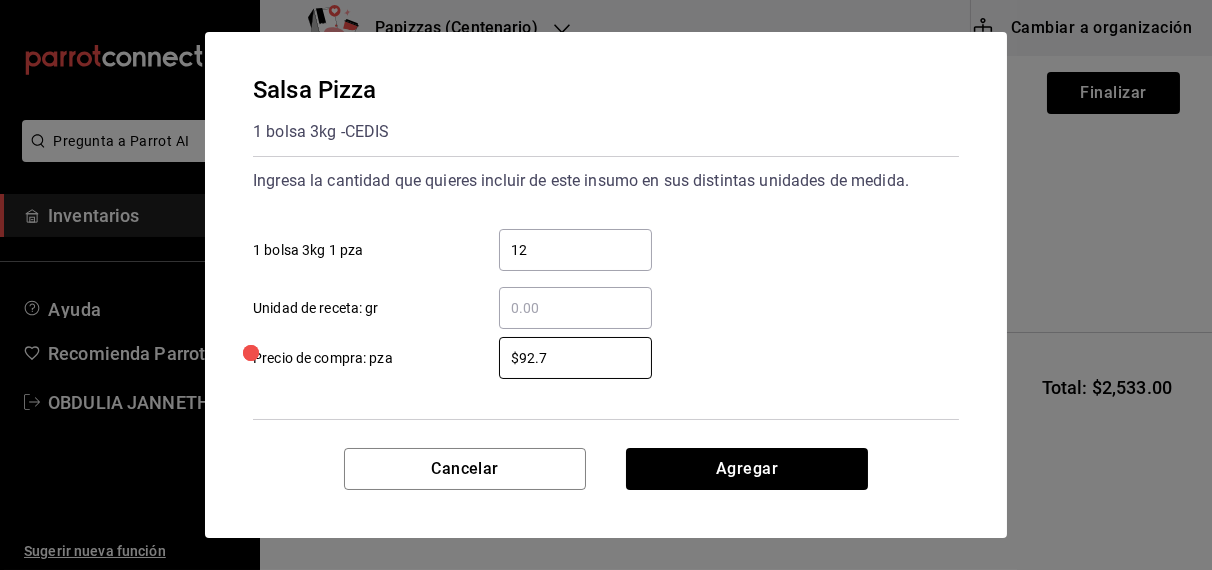 type on "$92.75" 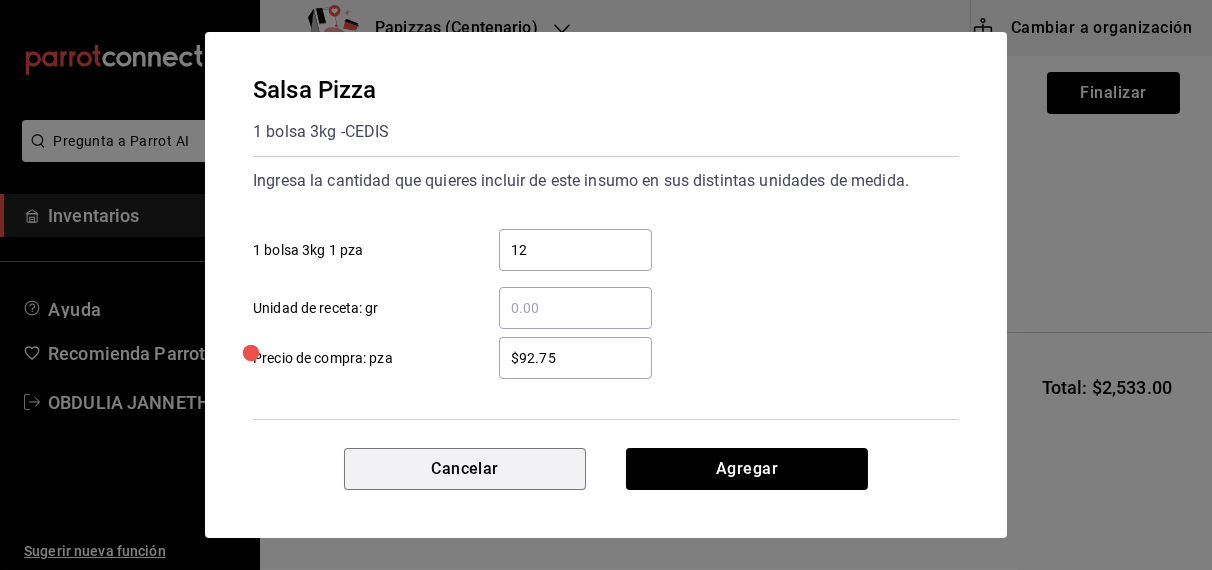 type 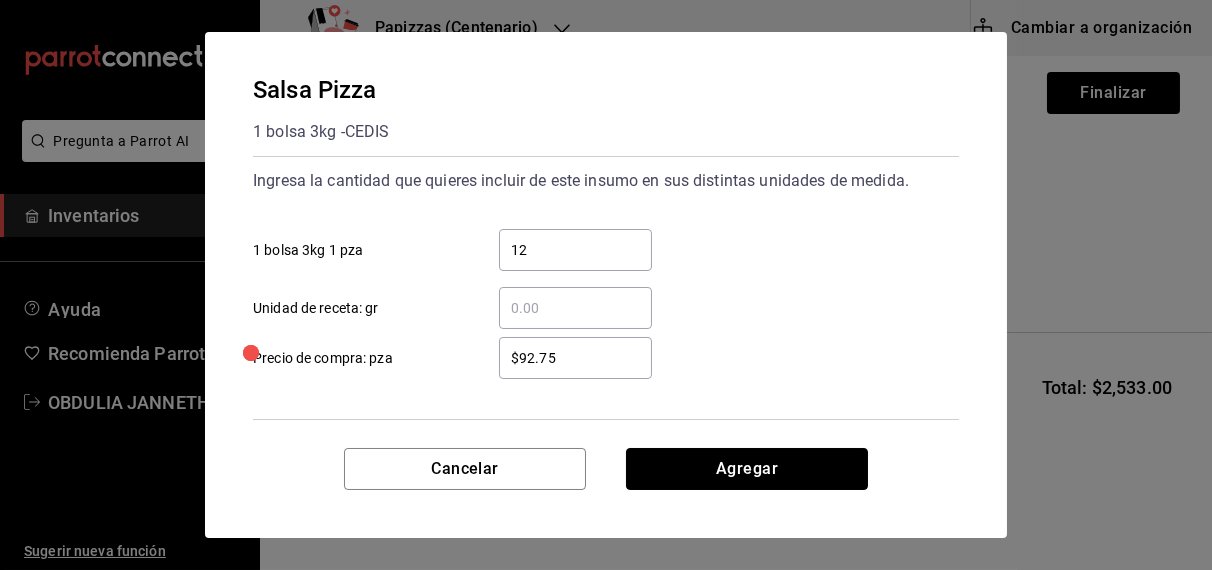 type 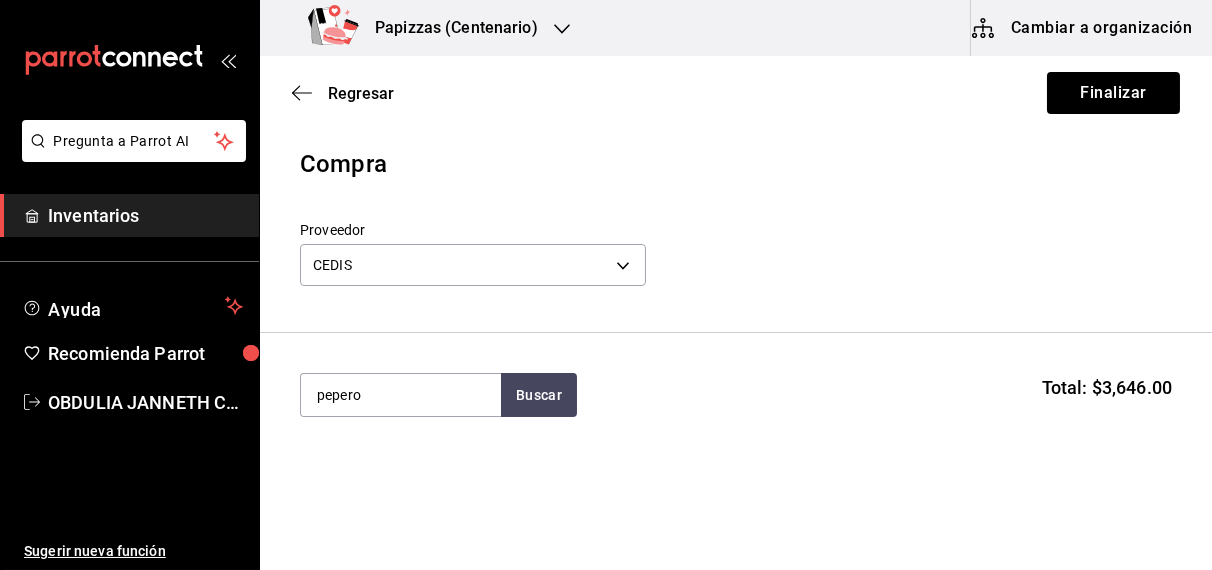 type on "pepero" 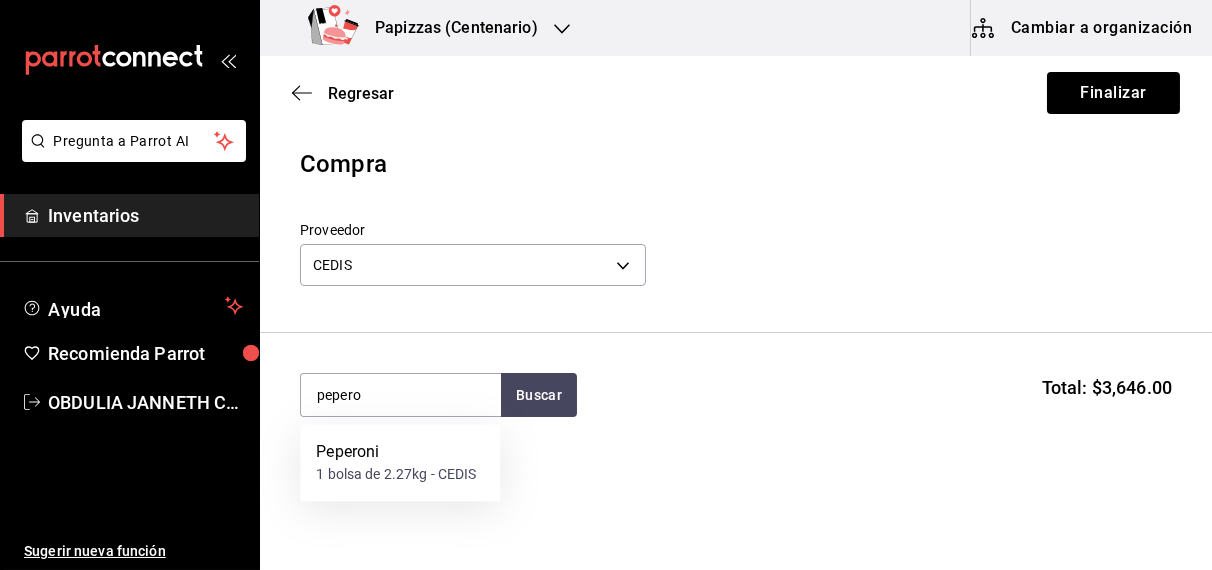 click on "Peperoni 1 bolsa de 2.27kg - CEDIS" at bounding box center (400, 463) 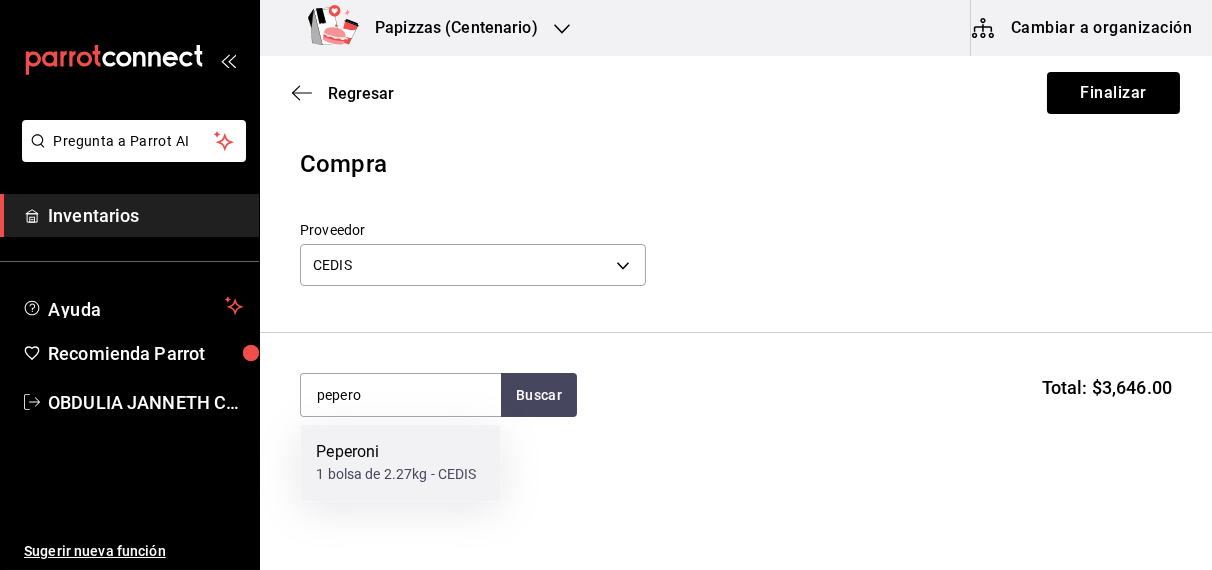 type 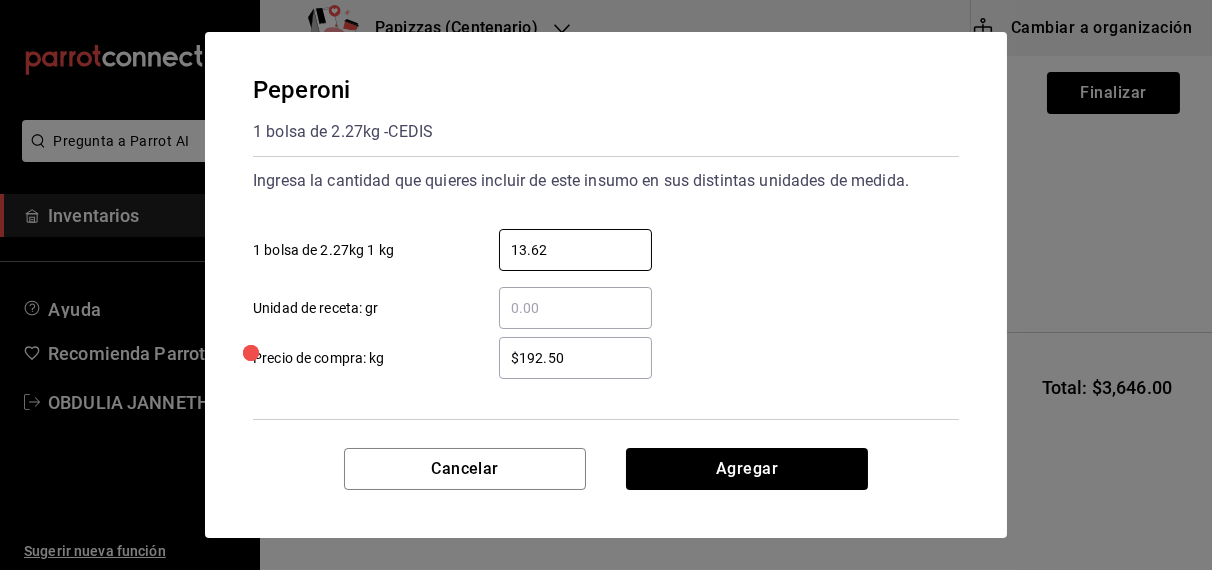 type on "13.62" 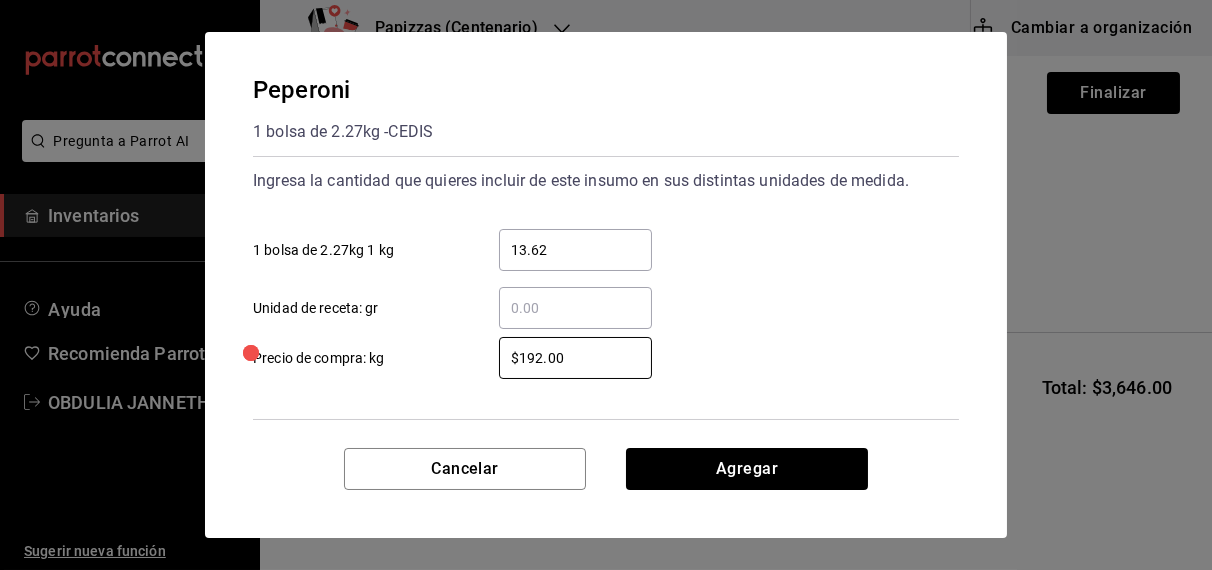 type on "$192.00" 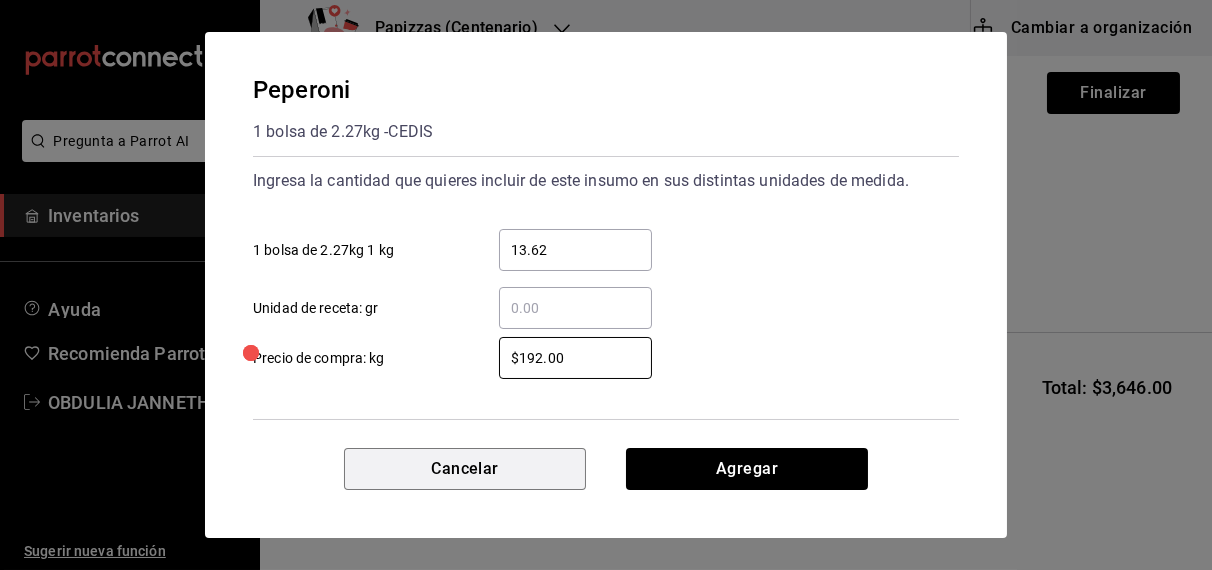 type 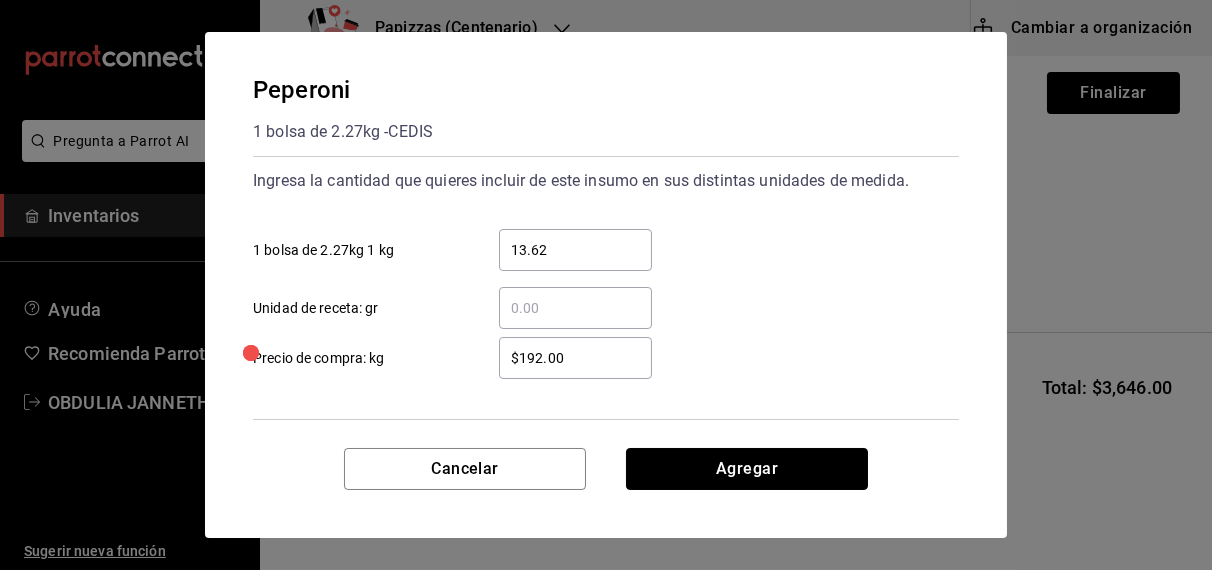 type 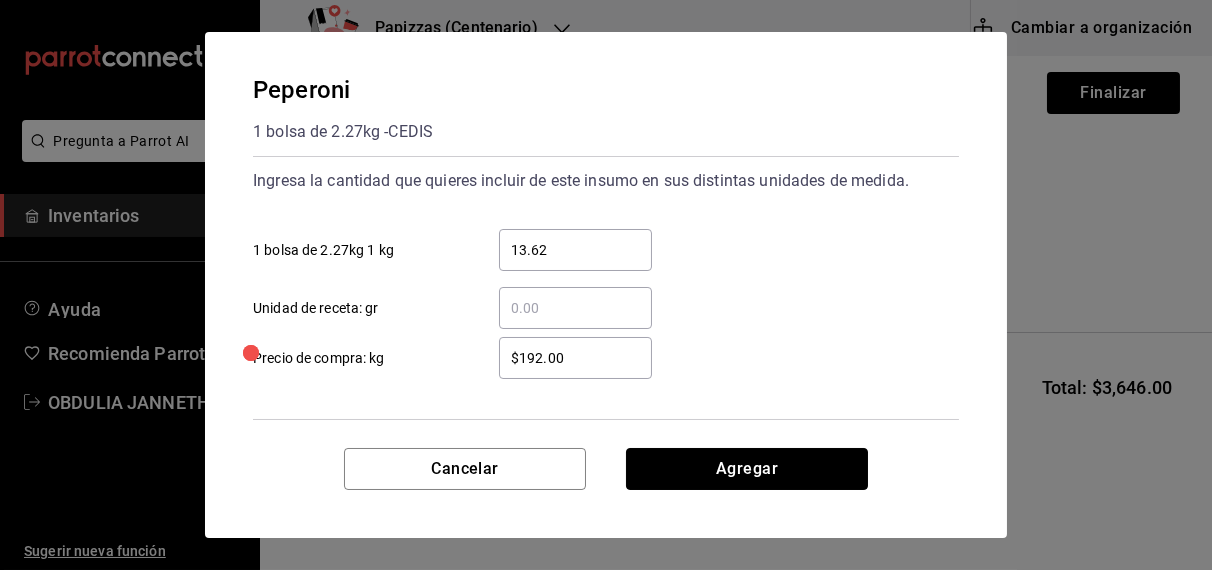 click on "Agregar" at bounding box center [747, 469] 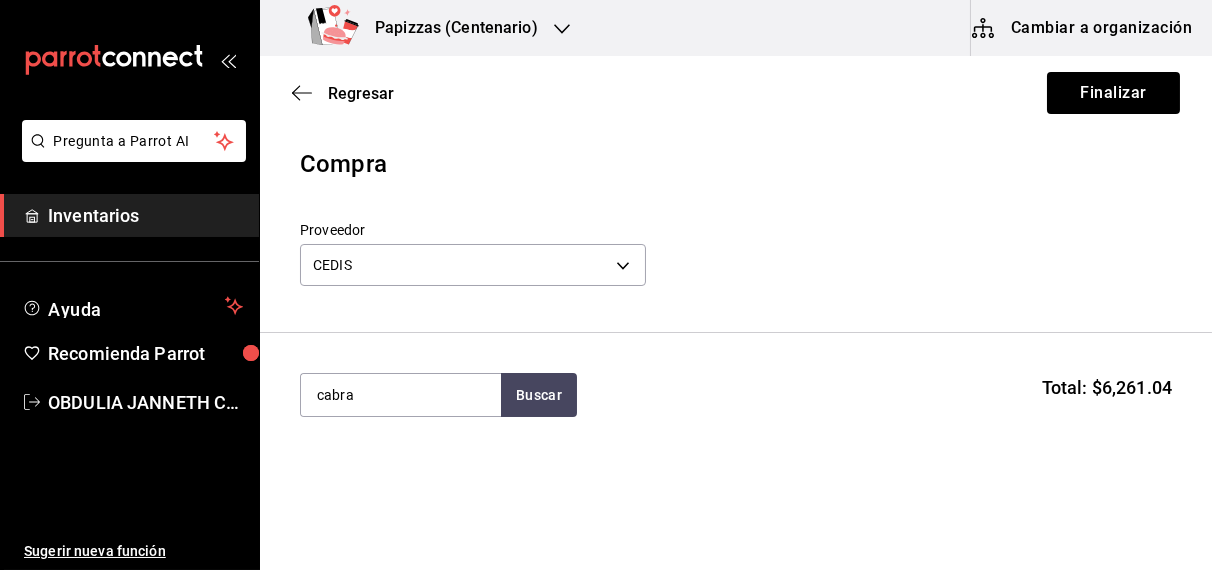 type on "cabra" 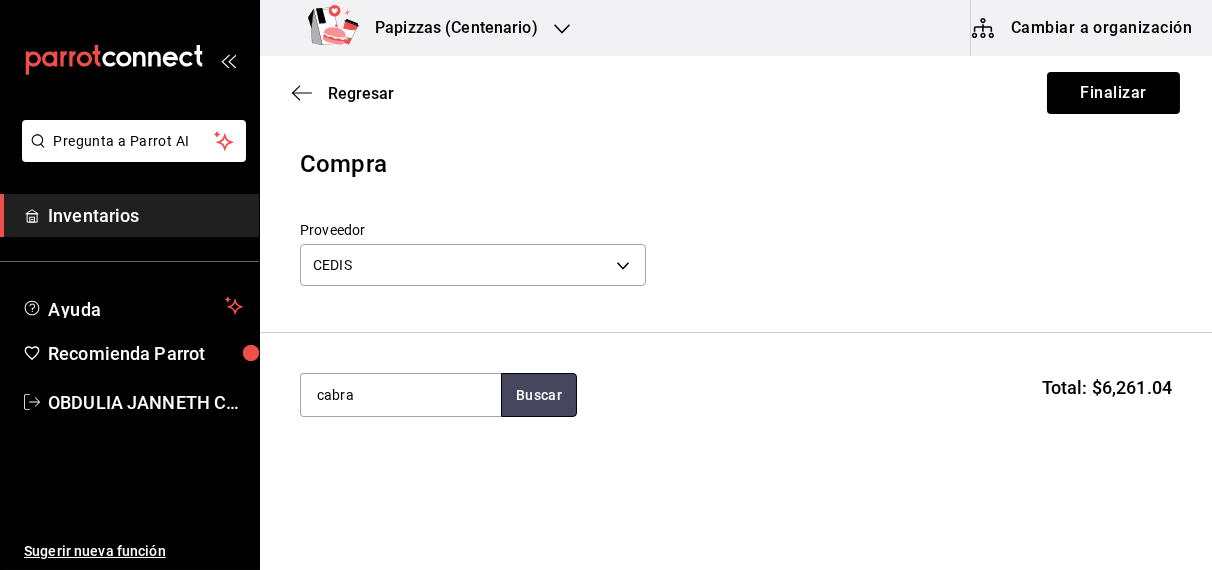 type 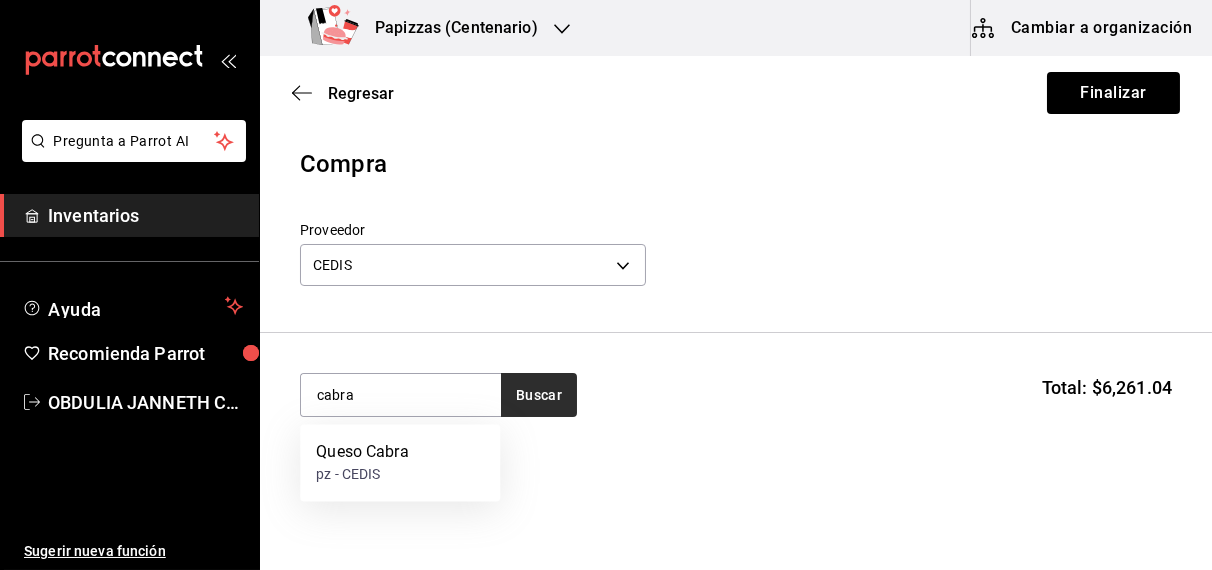 click on "Queso Cabra pz - CEDIS" at bounding box center [400, 463] 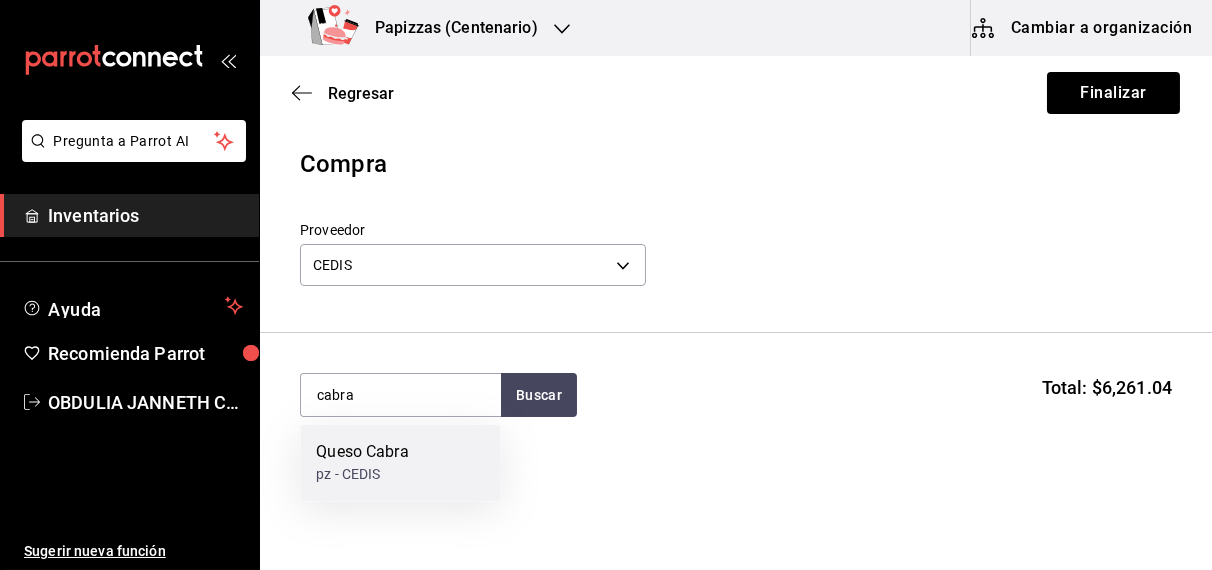 type 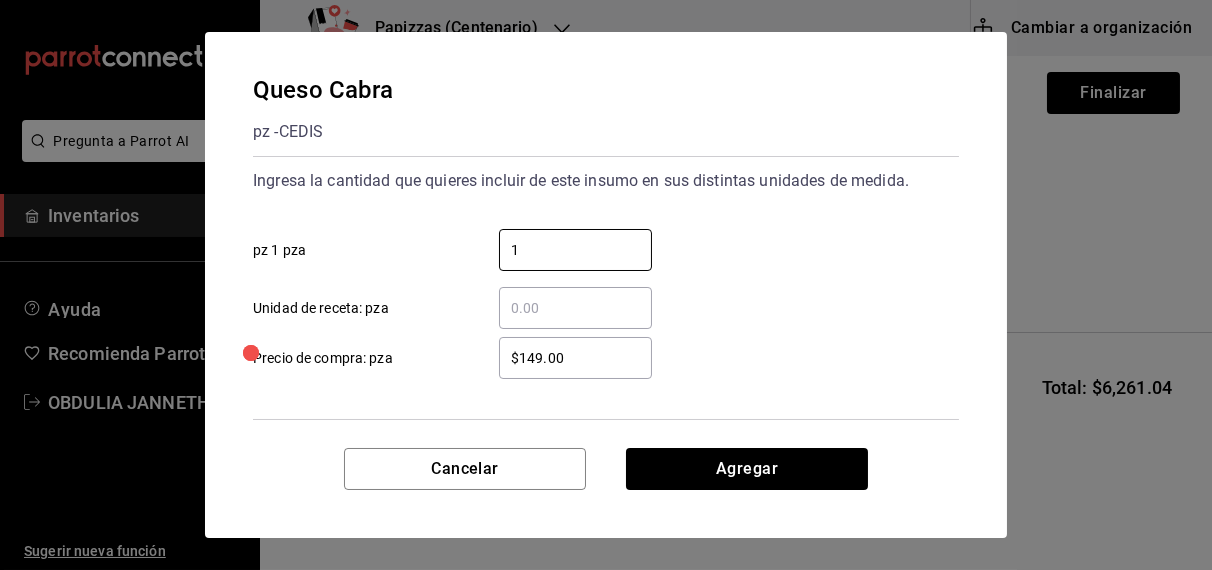 type on "1" 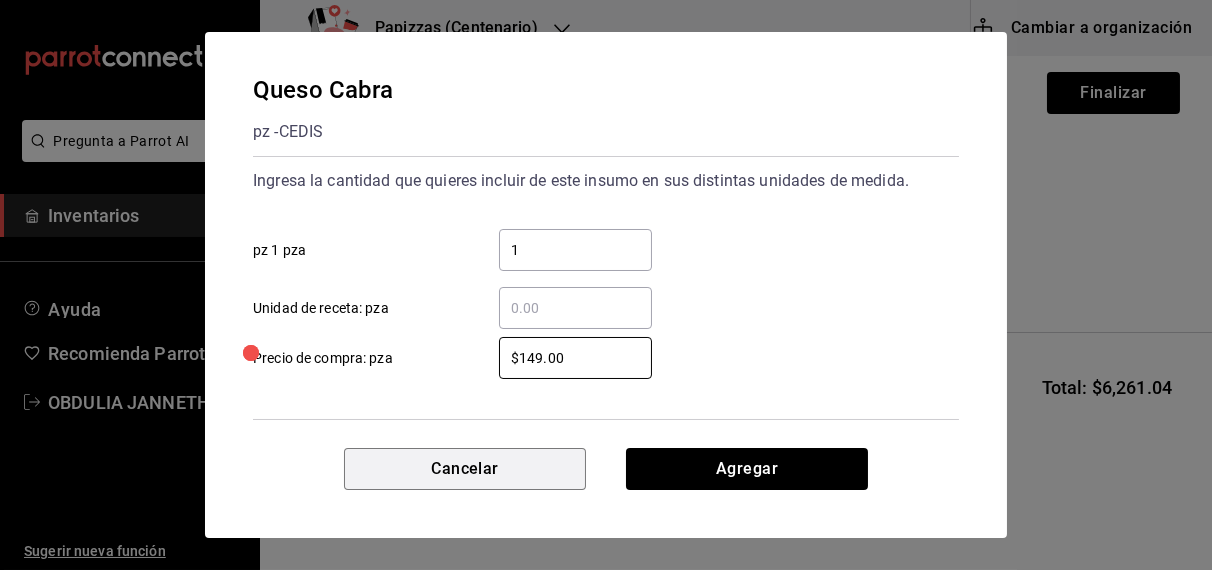 type 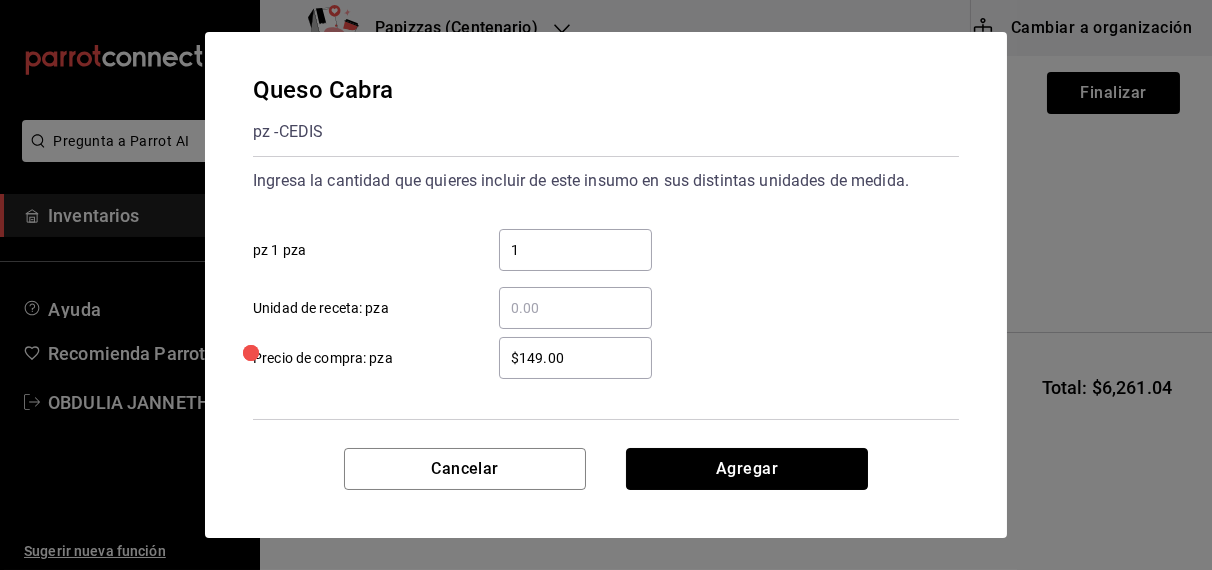type 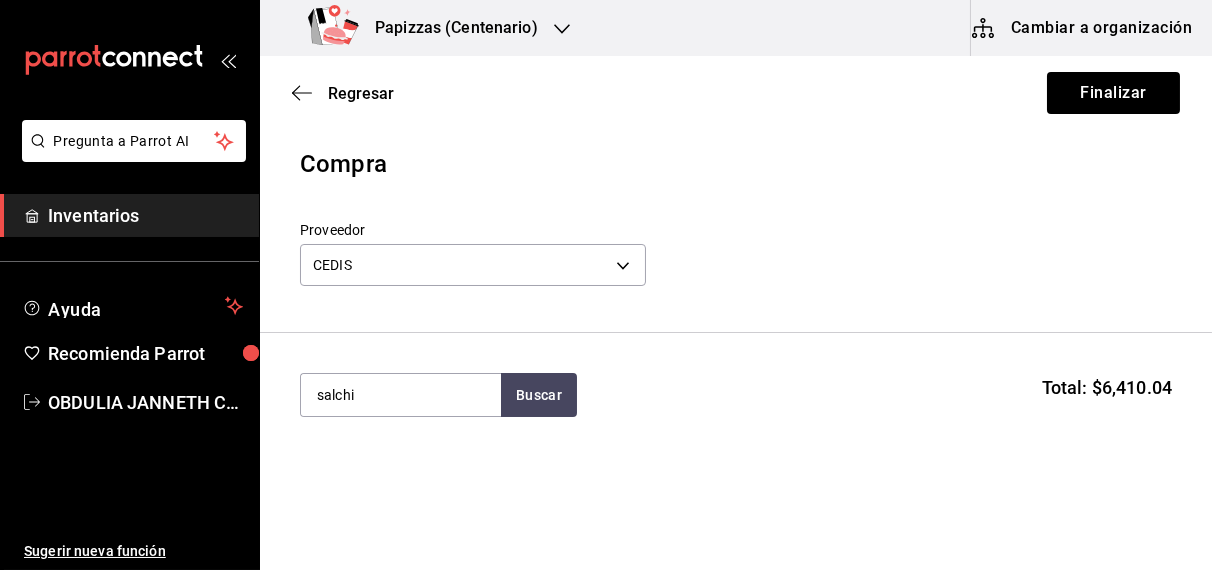 type on "salchi" 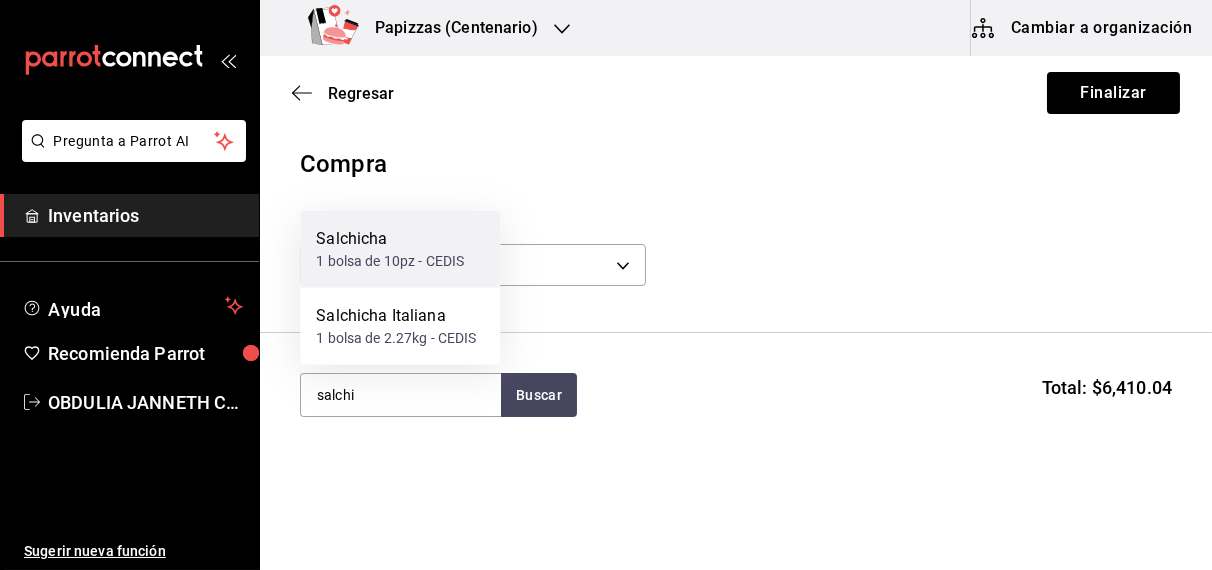 click on "1 bolsa de 10pz - CEDIS" at bounding box center (390, 261) 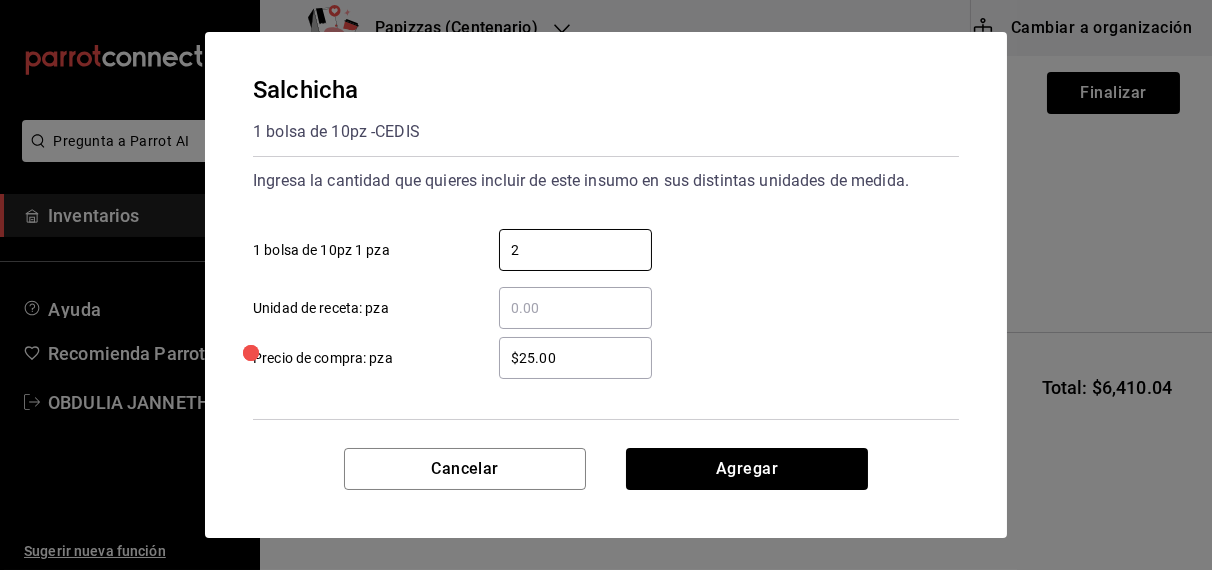 type on "2" 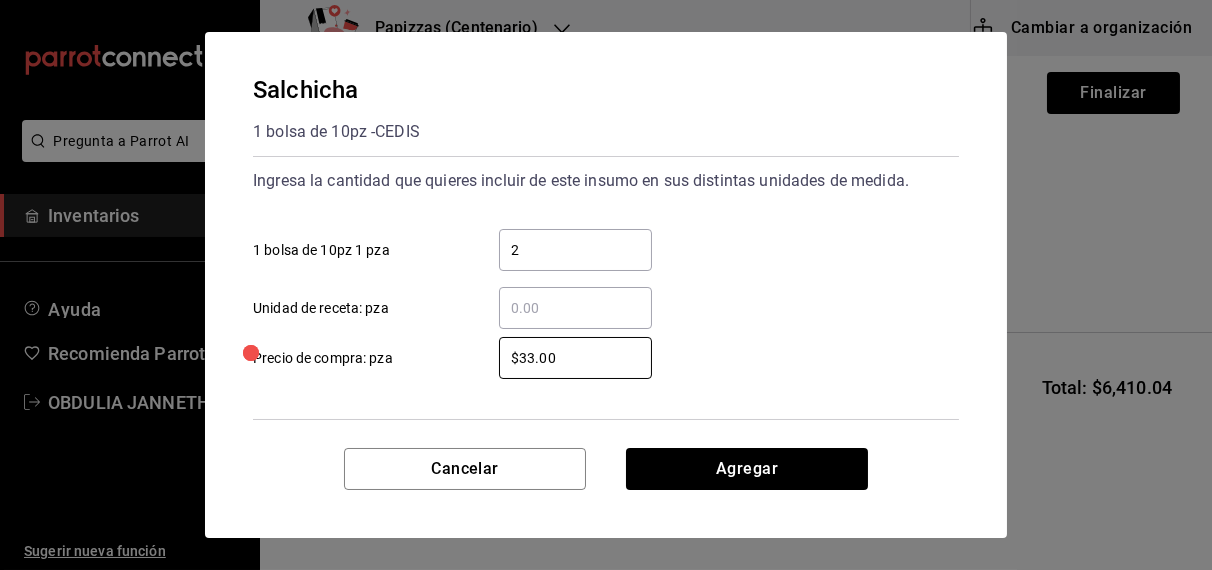type on "$33.00" 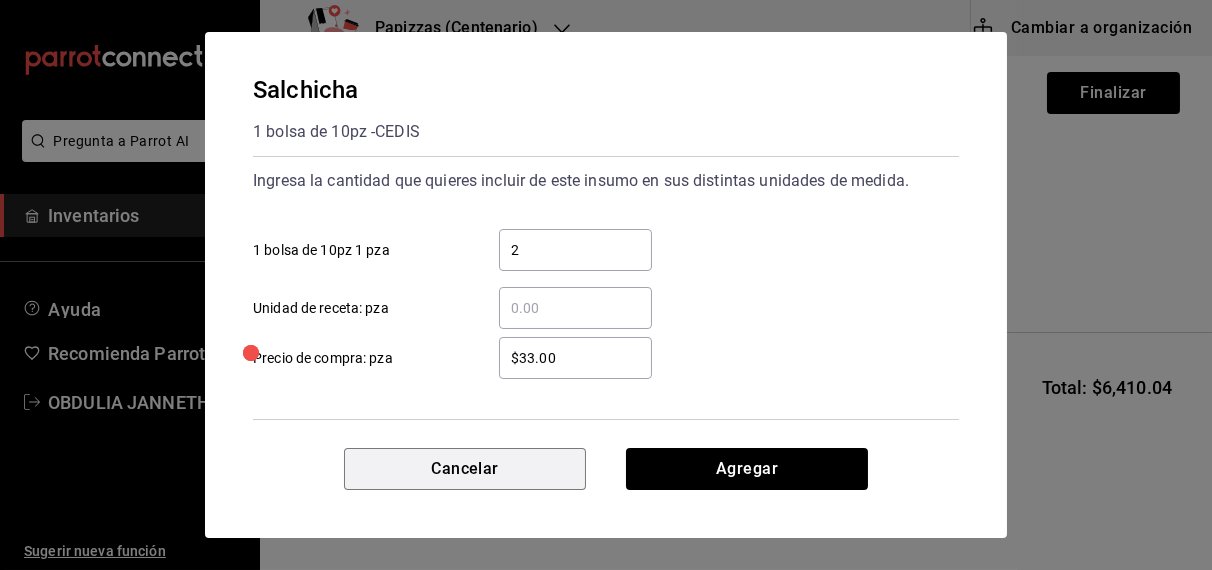 type 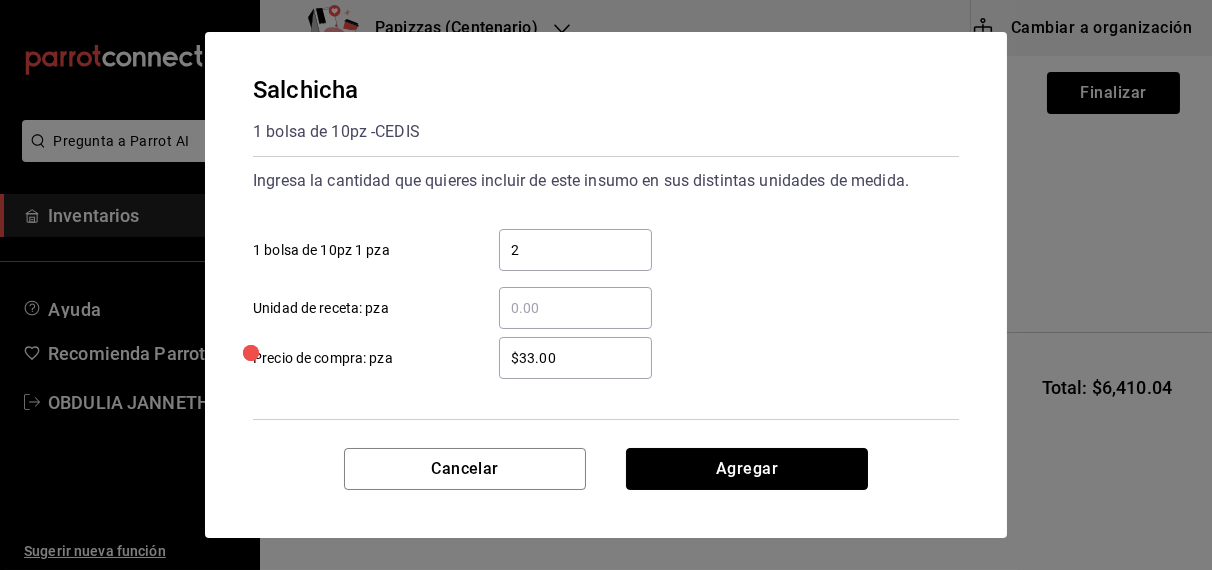 type 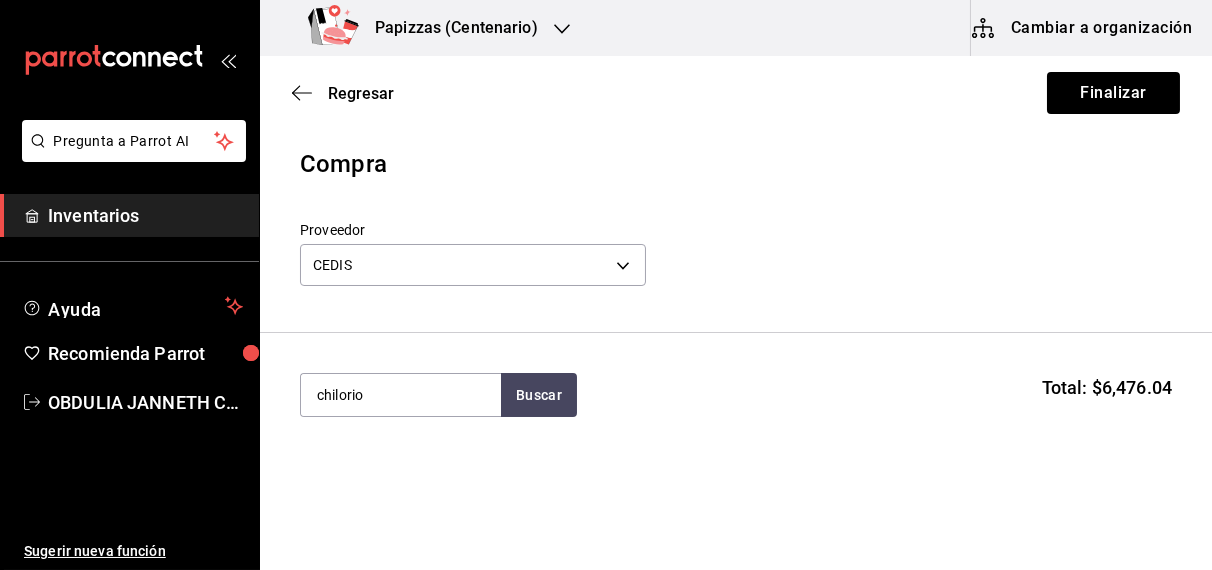 type on "chilorio" 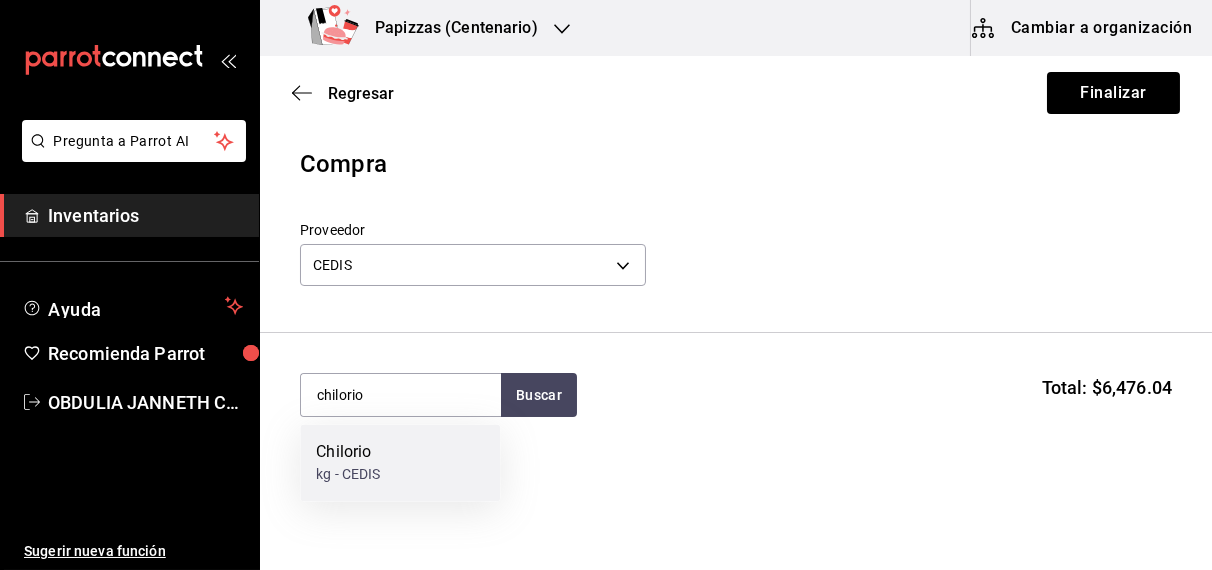 click on "kg - CEDIS" at bounding box center [348, 475] 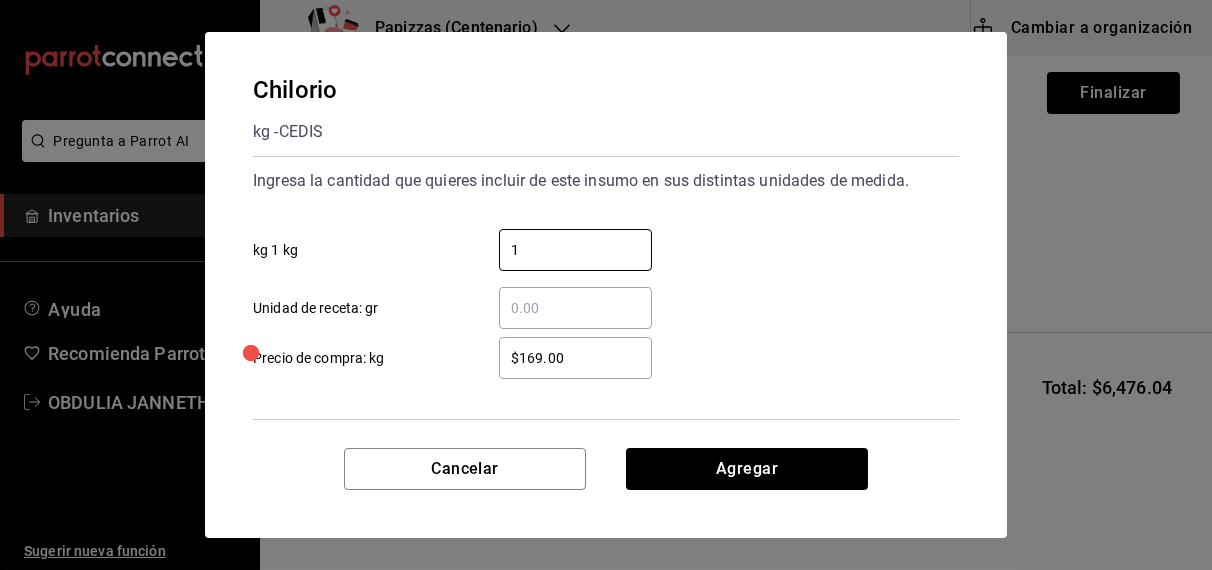 type on "1" 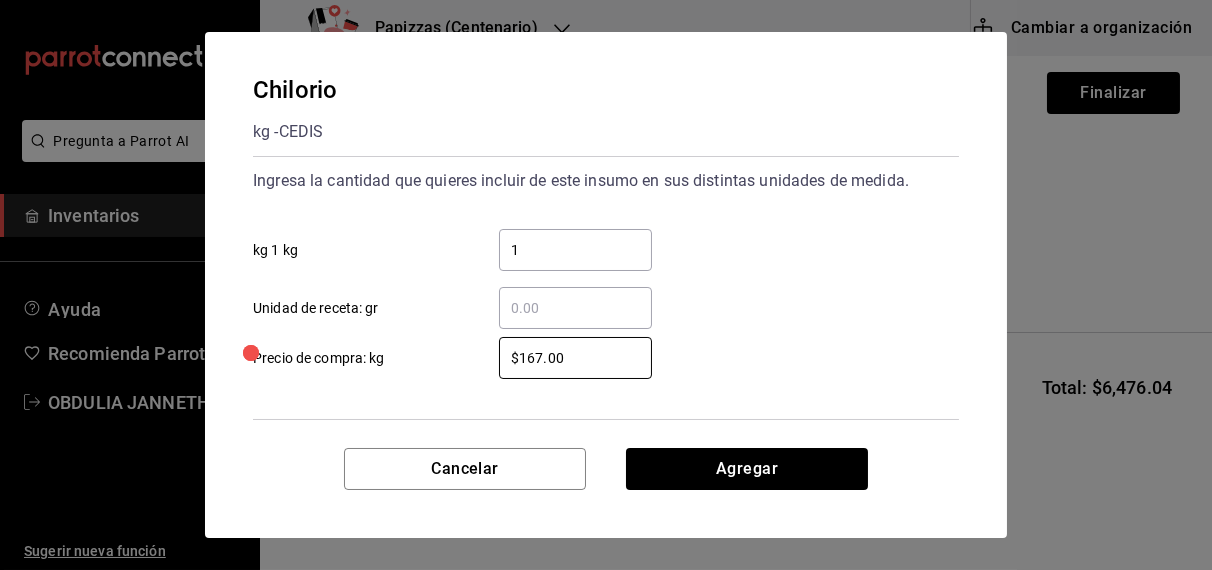 type on "$167.00" 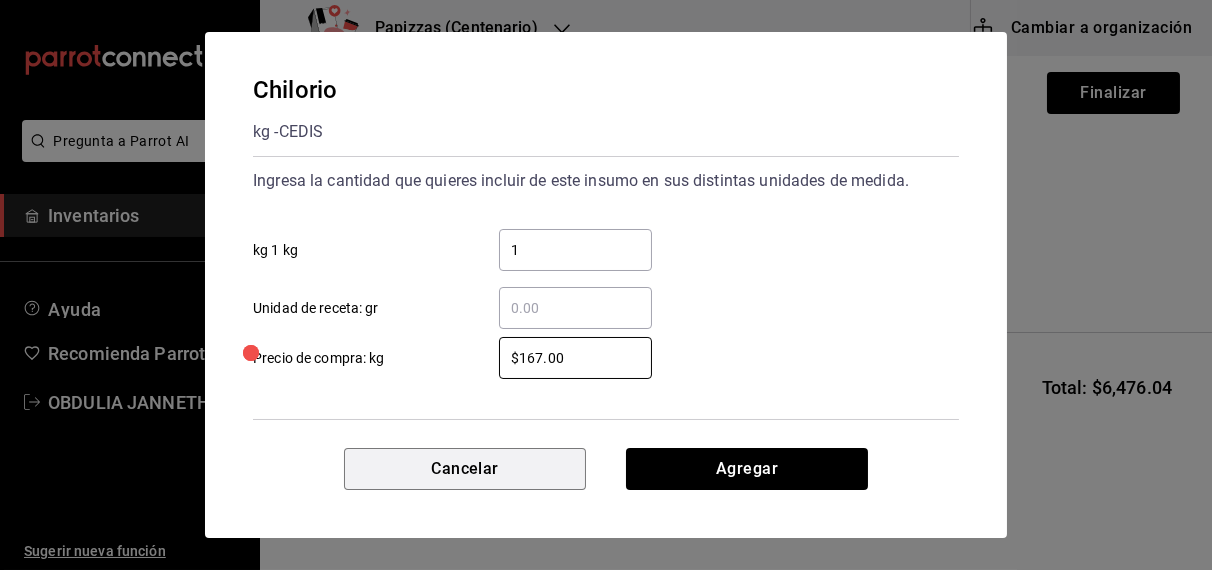 type 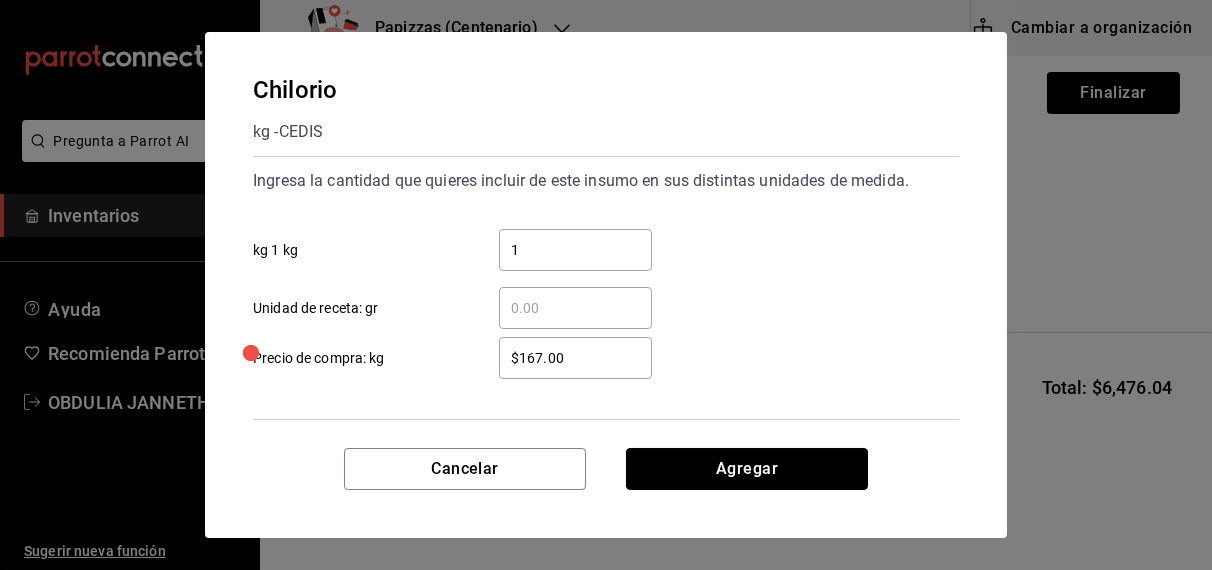type 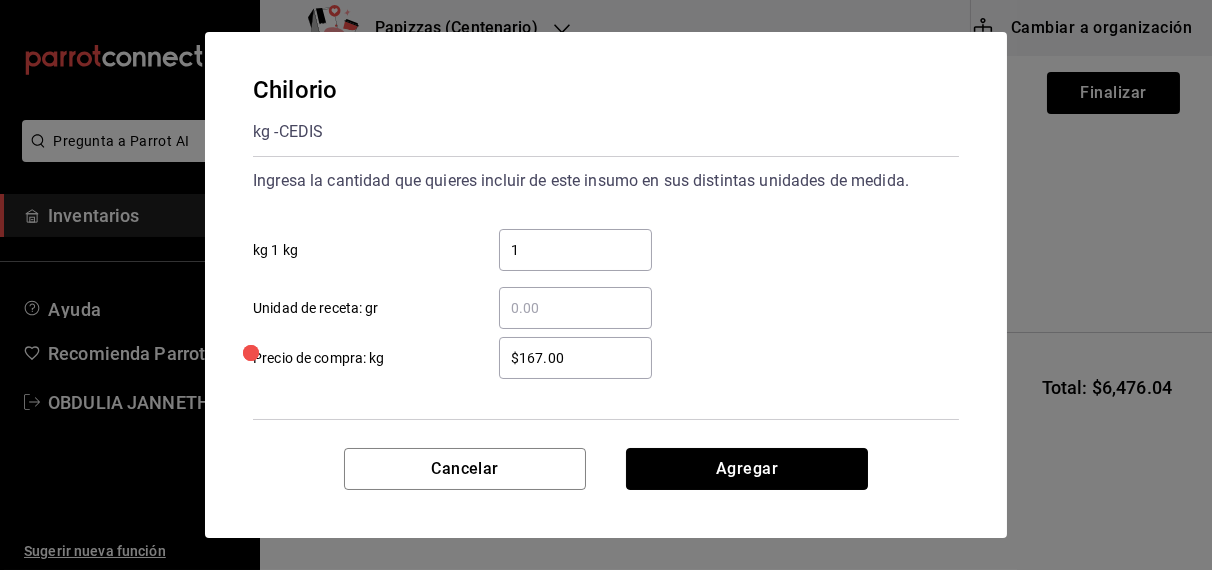click on "Agregar" at bounding box center (747, 469) 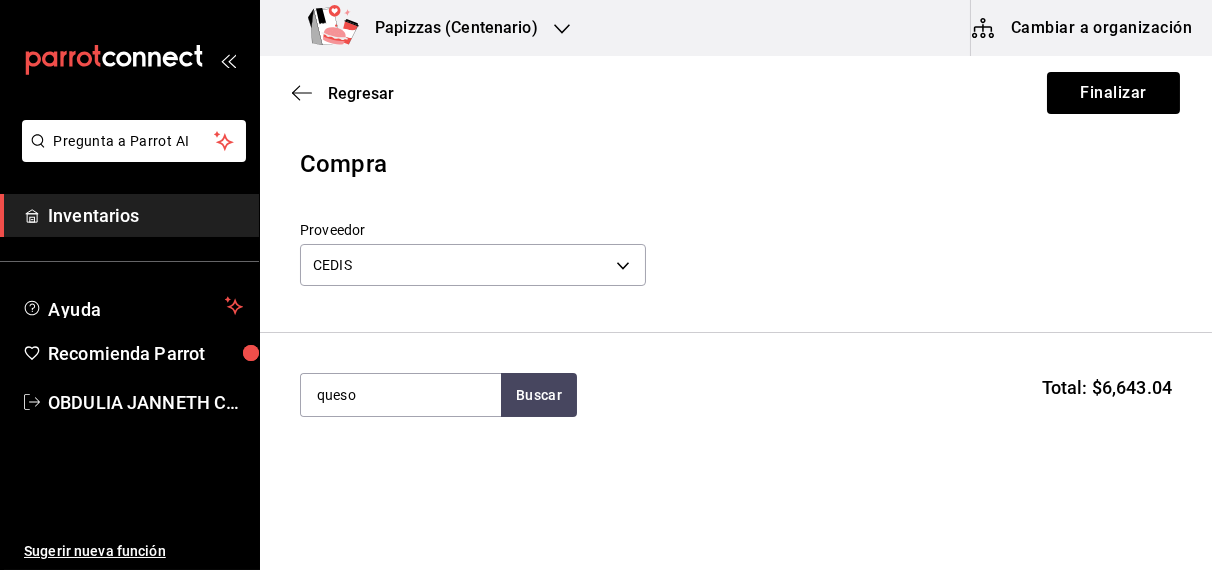 type on "queso" 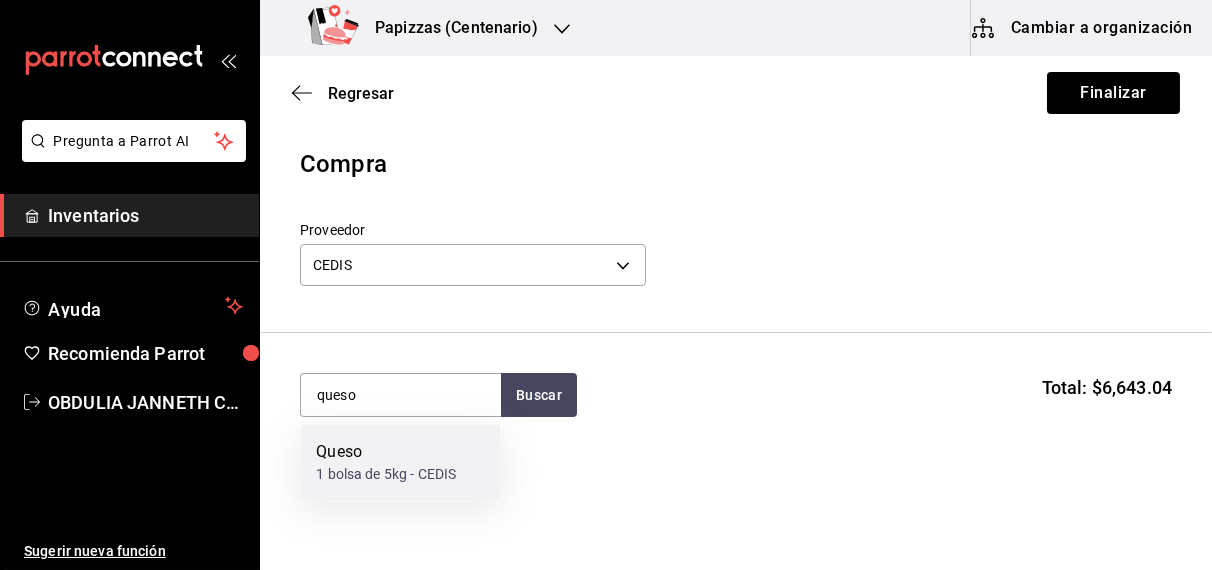 click on "1 bolsa de 5kg - CEDIS" at bounding box center [386, 475] 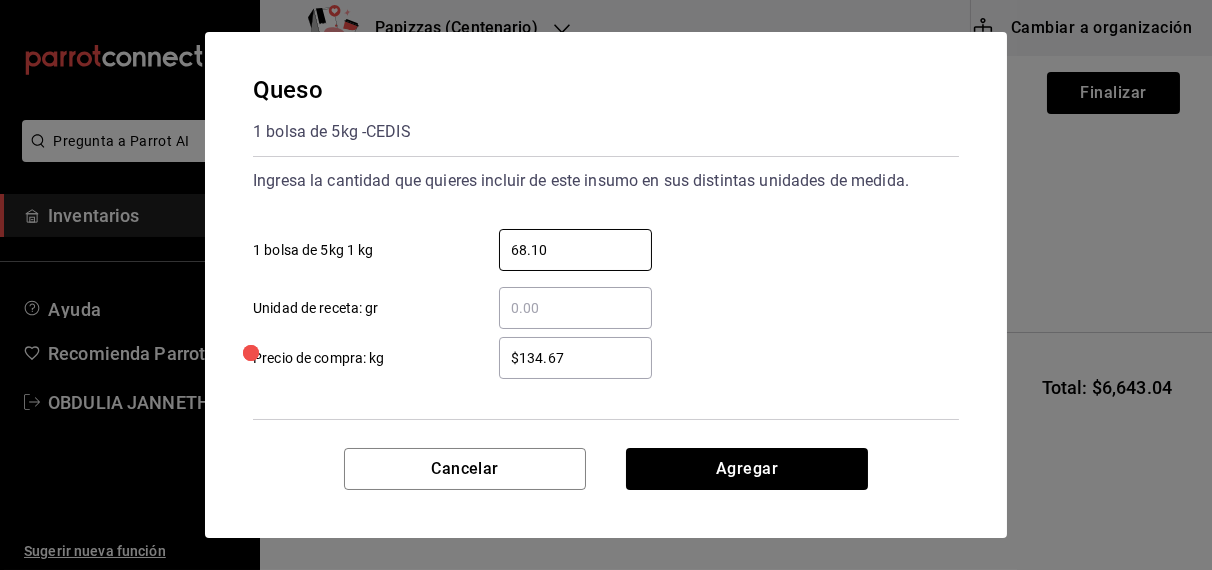 type on "68.10" 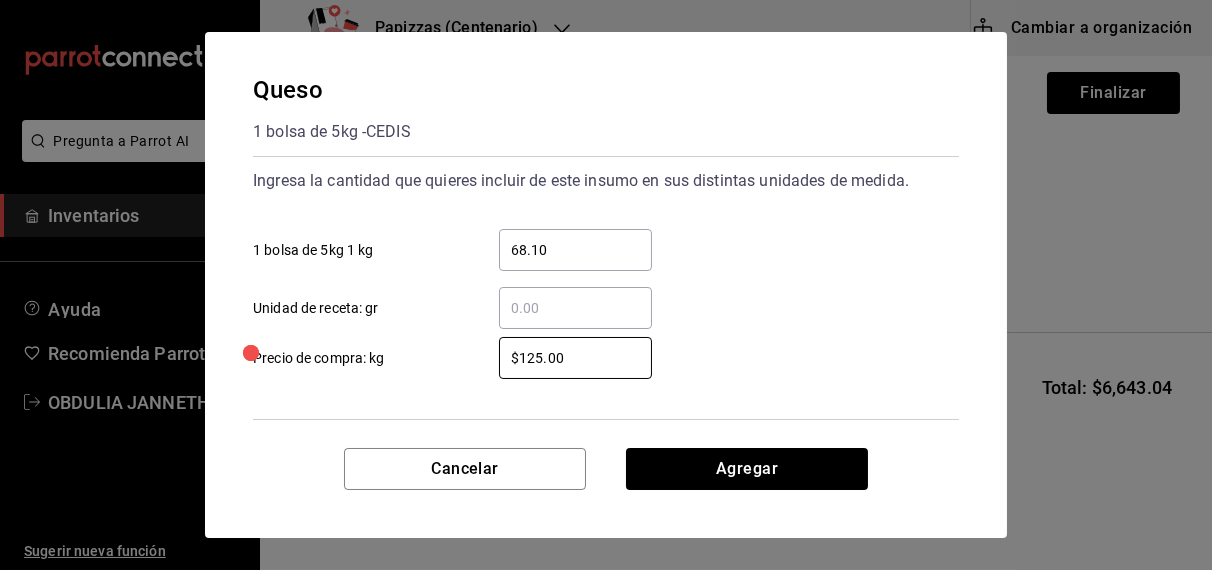 type on "$125.00" 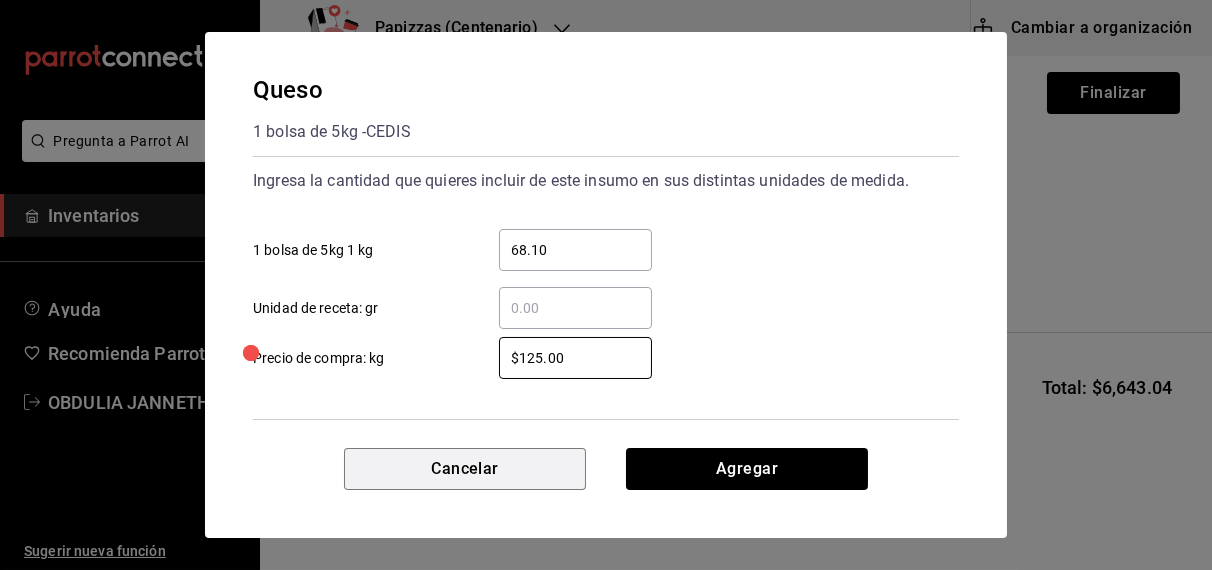 type 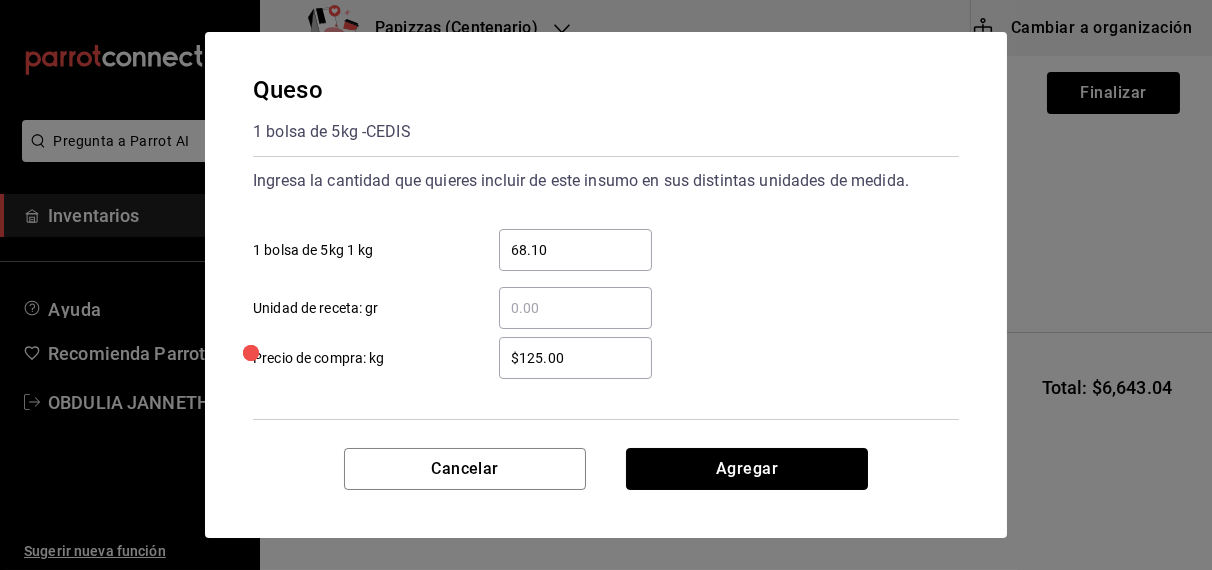 type 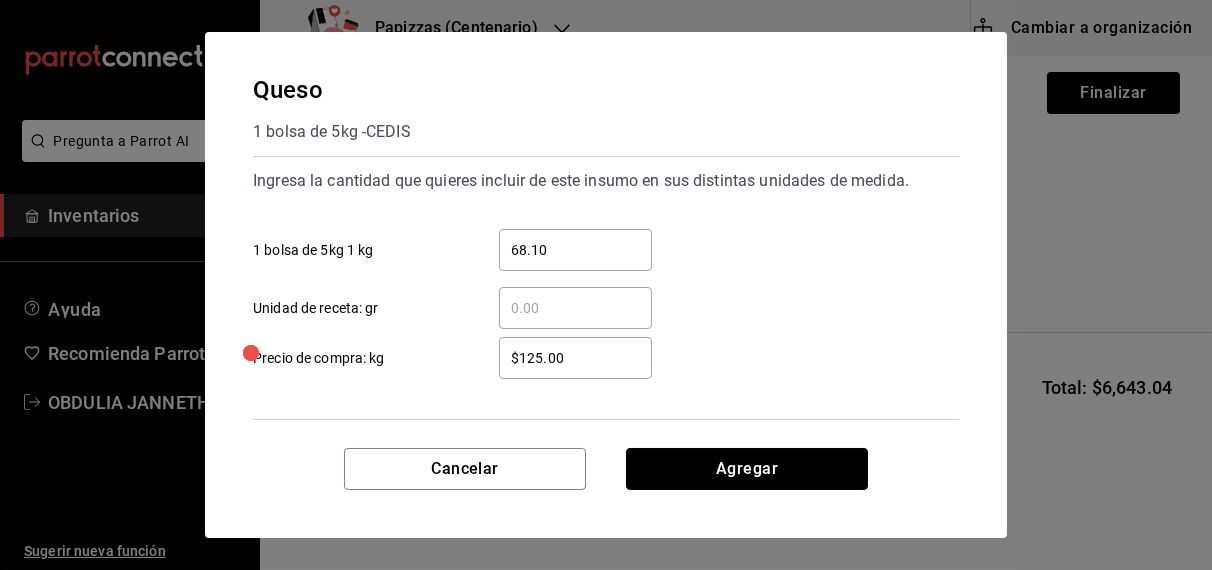click on "Agregar" at bounding box center (747, 469) 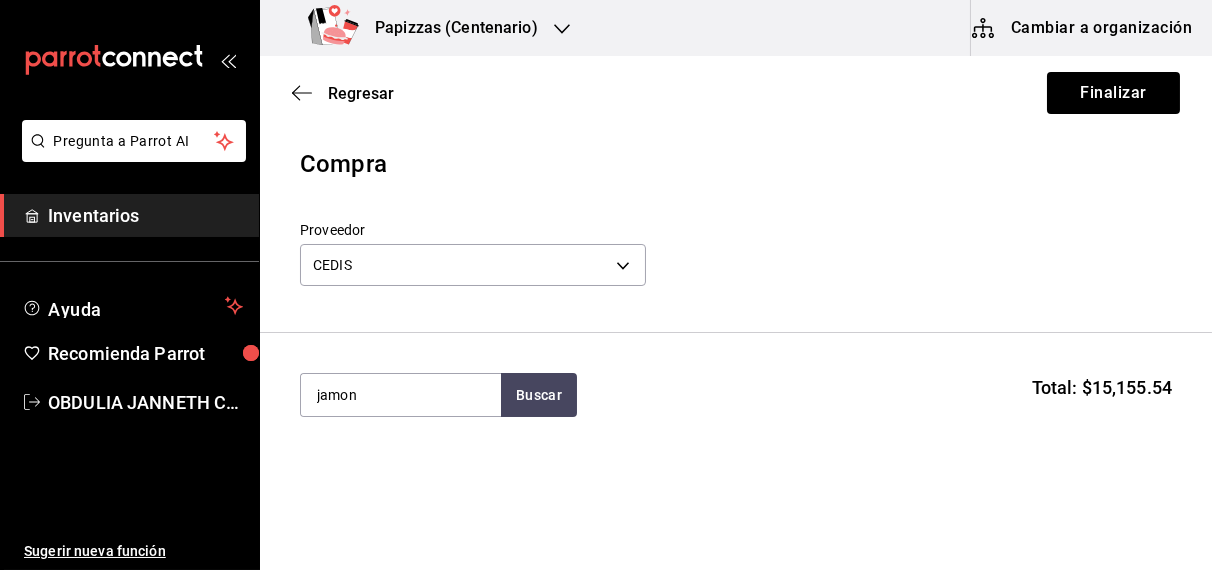type on "jamon" 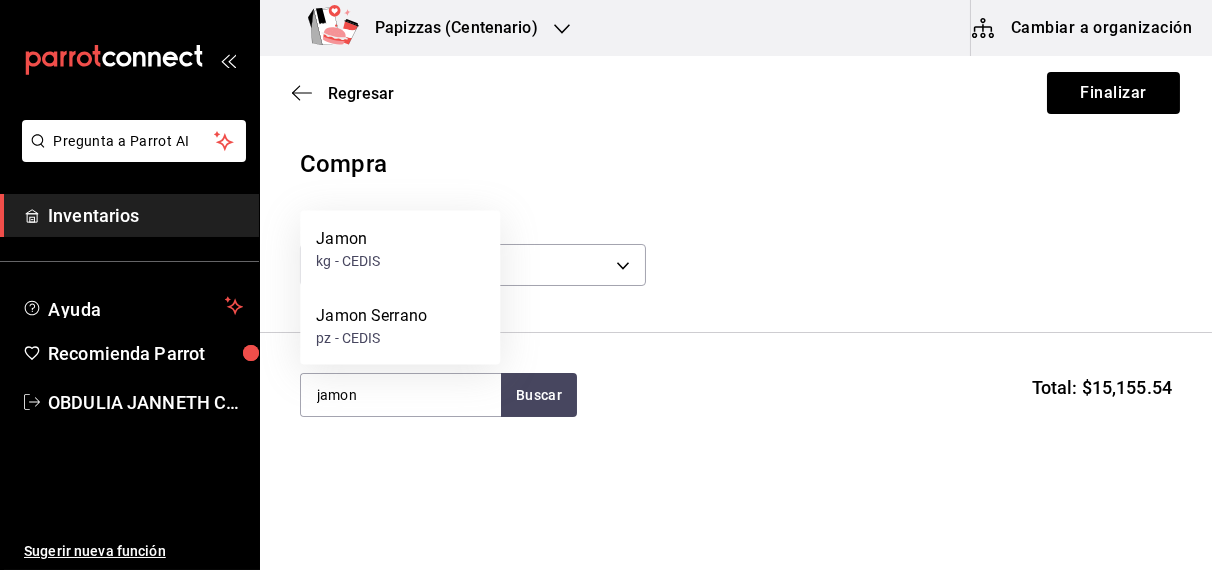click on "kg - CEDIS" at bounding box center (348, 261) 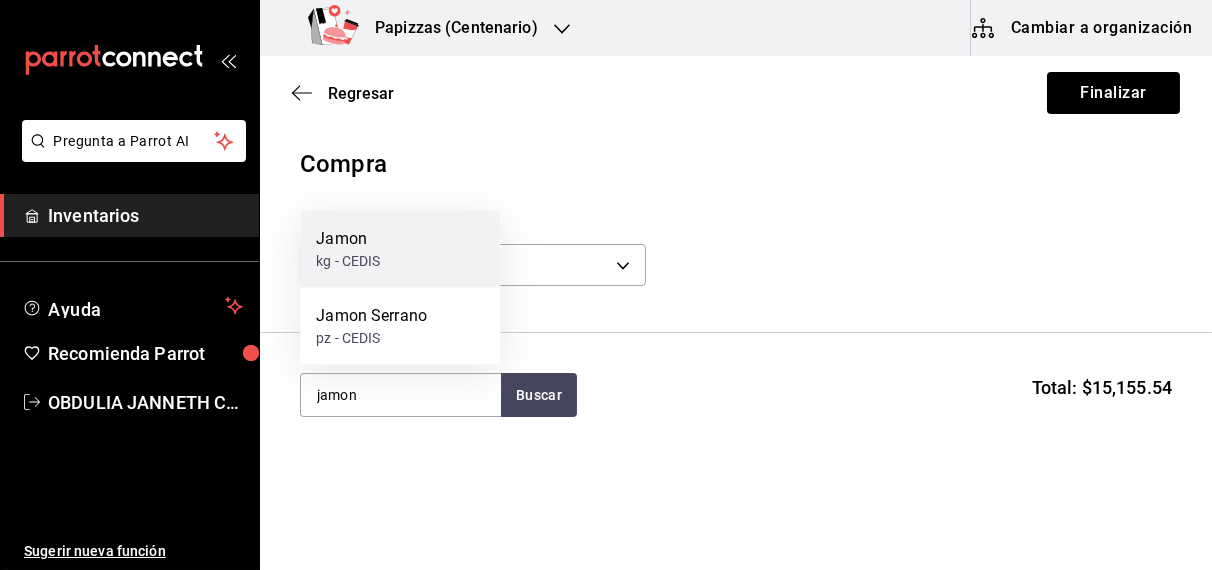 type 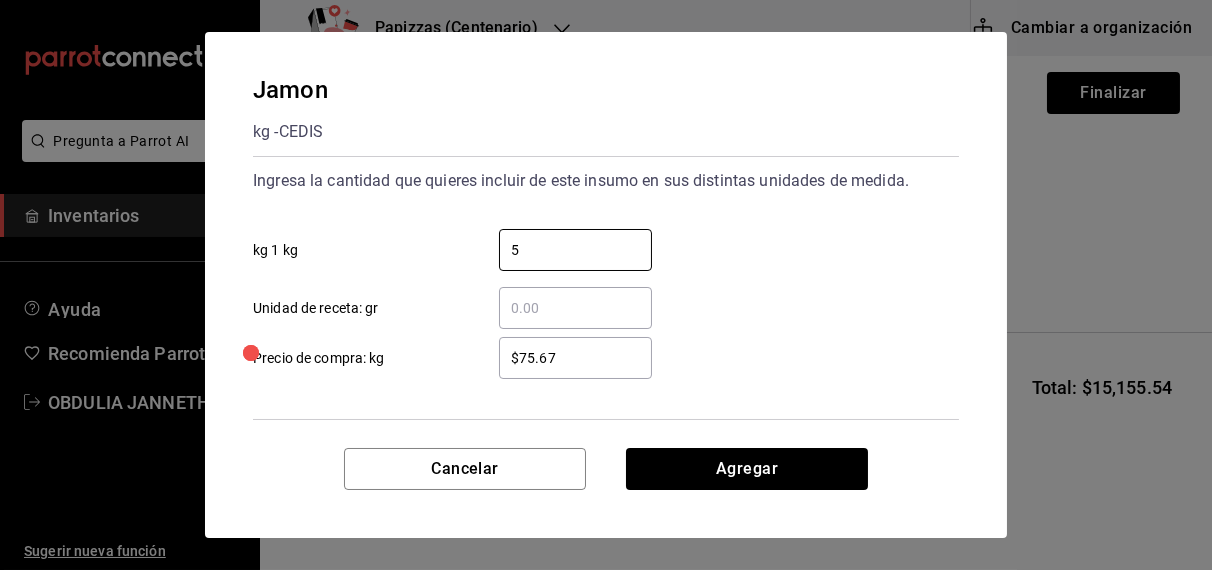 type on "5" 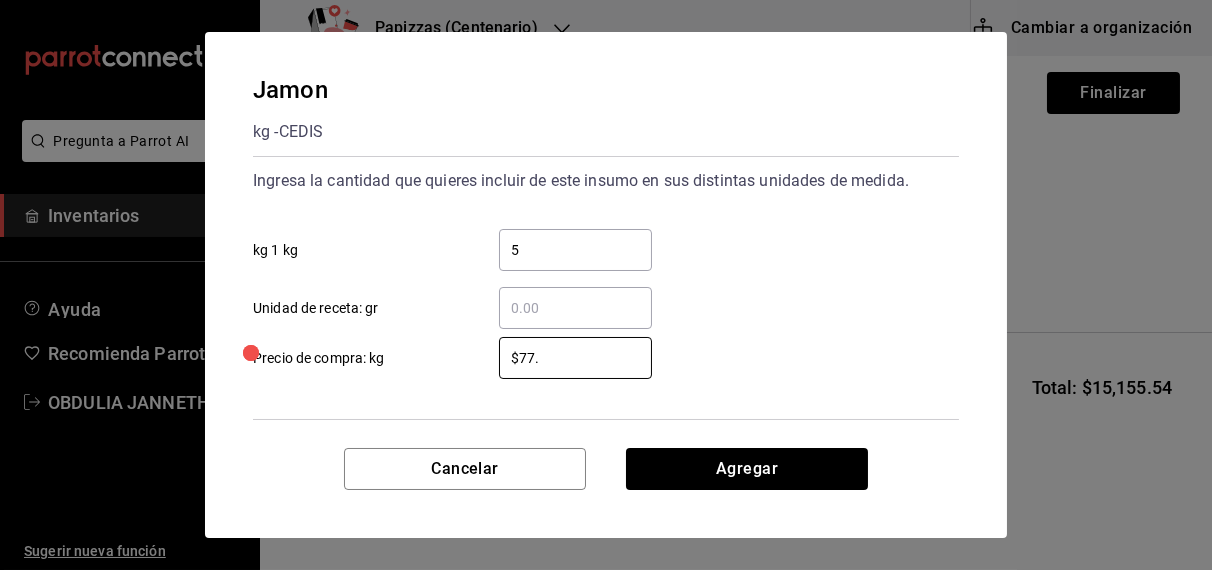 type on "$77.67" 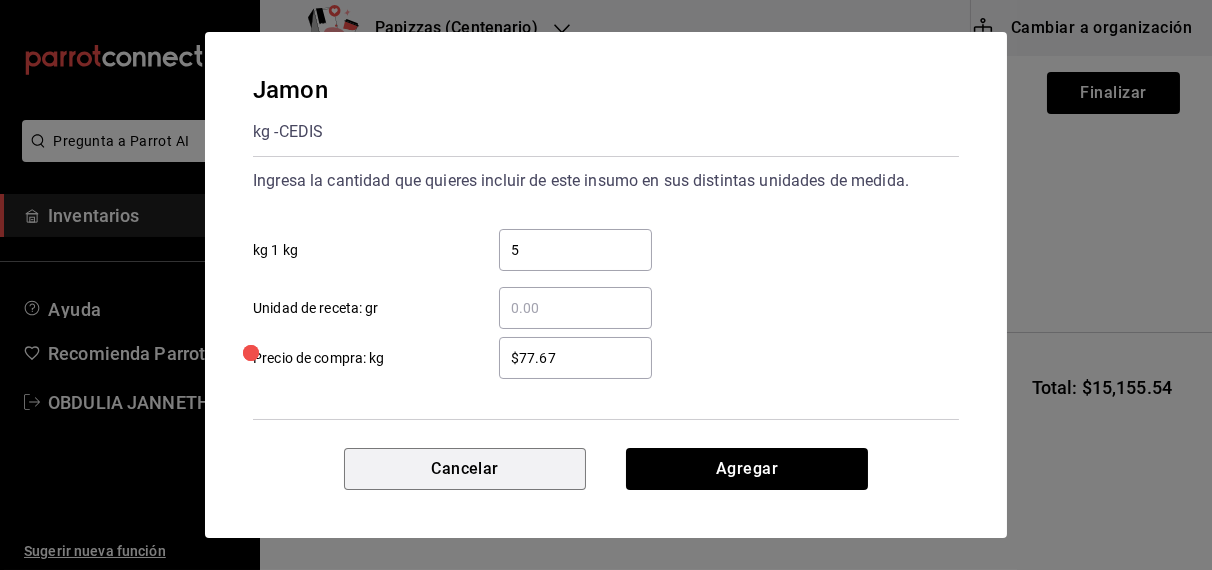 type 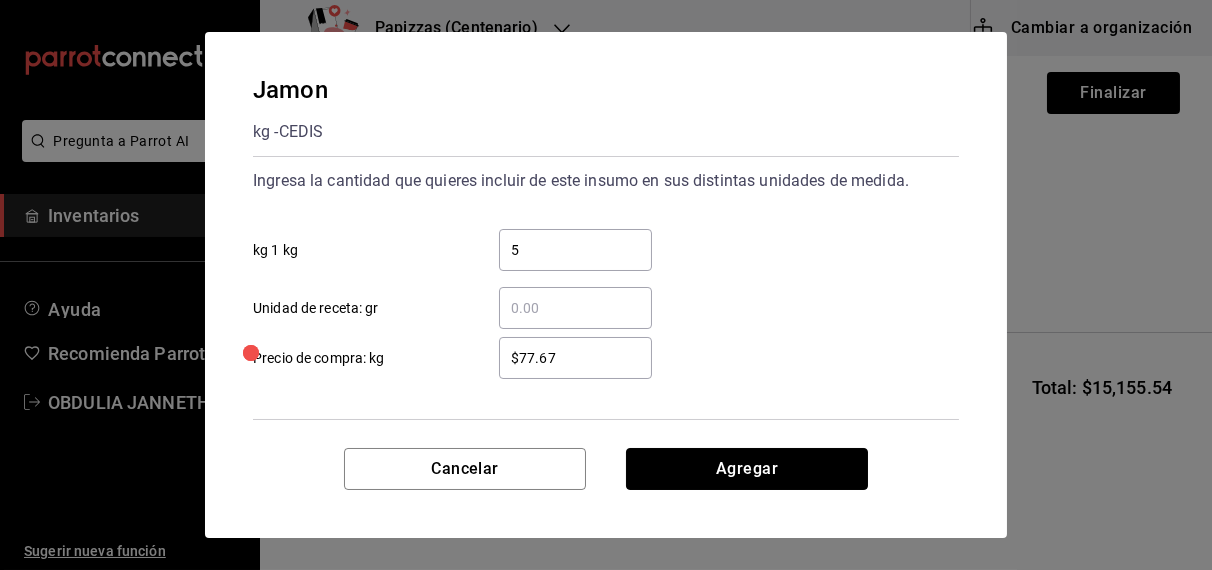 type 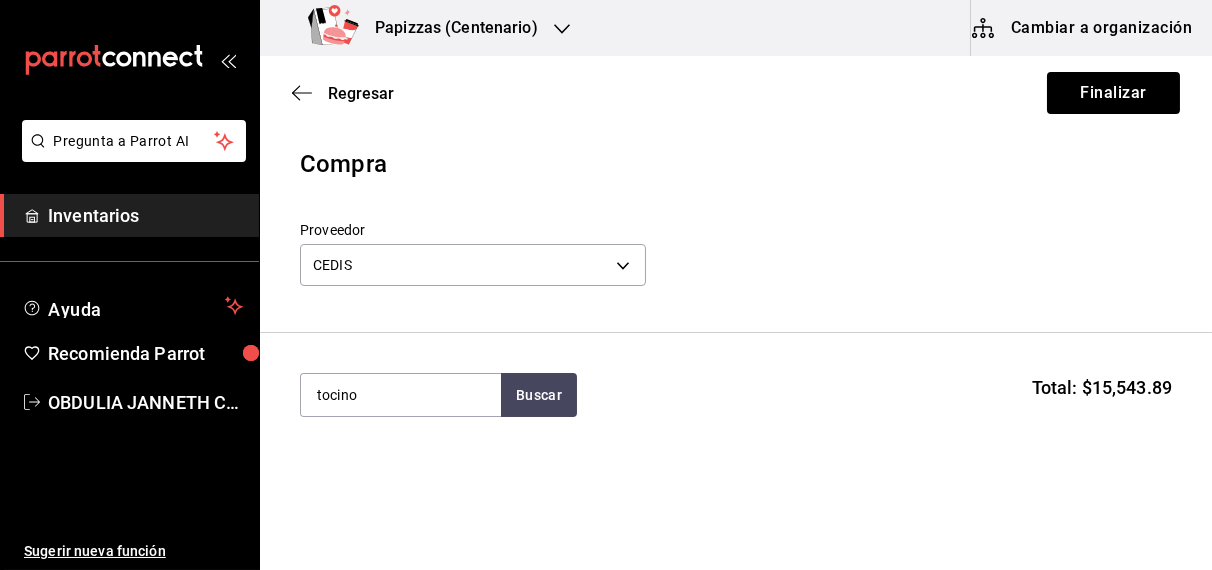 type on "tocino" 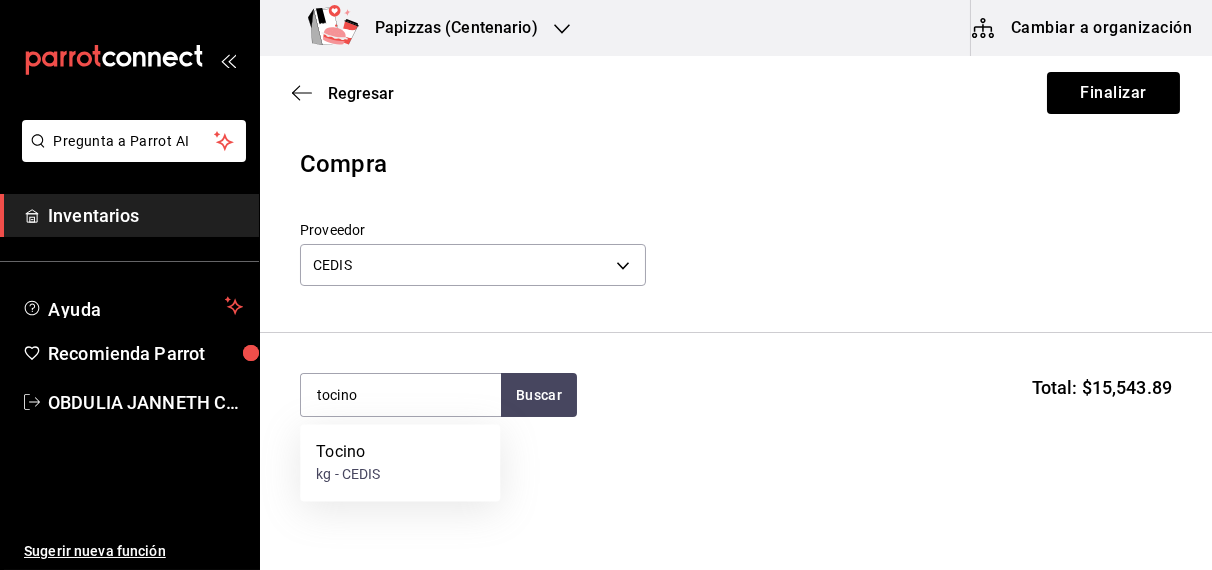 click on "Tocino kg - CEDIS" at bounding box center [400, 463] 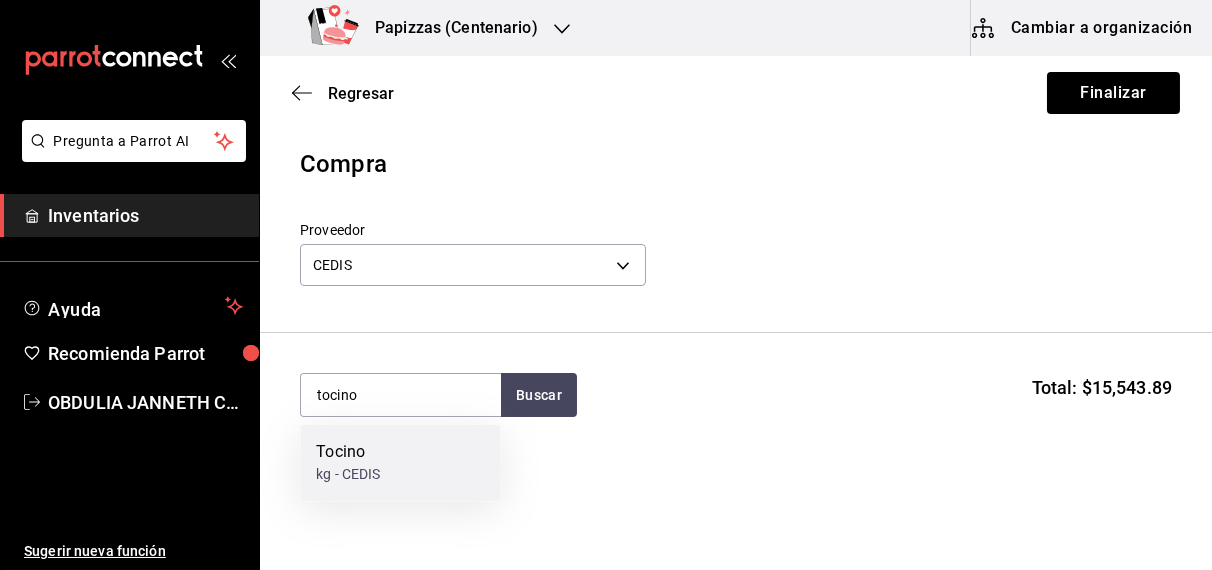 type 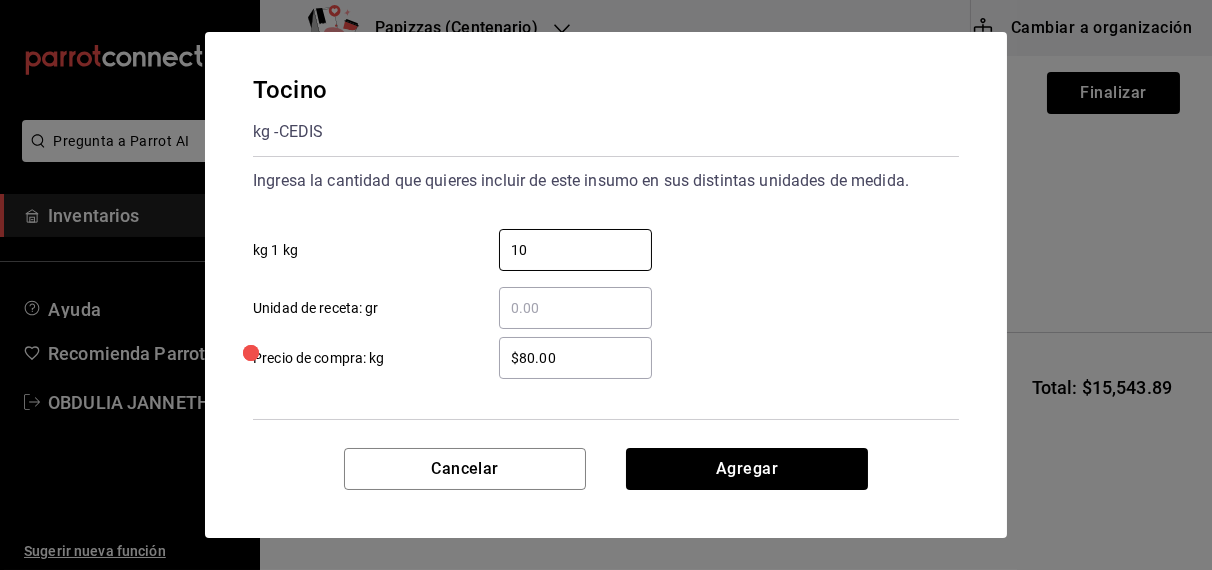 type on "10" 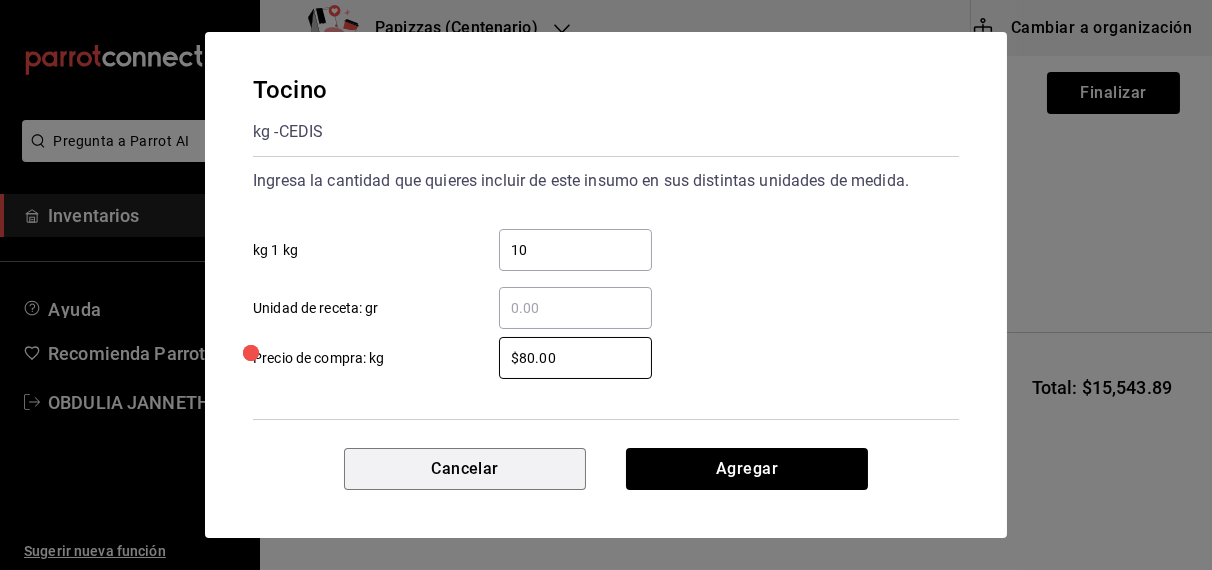 type 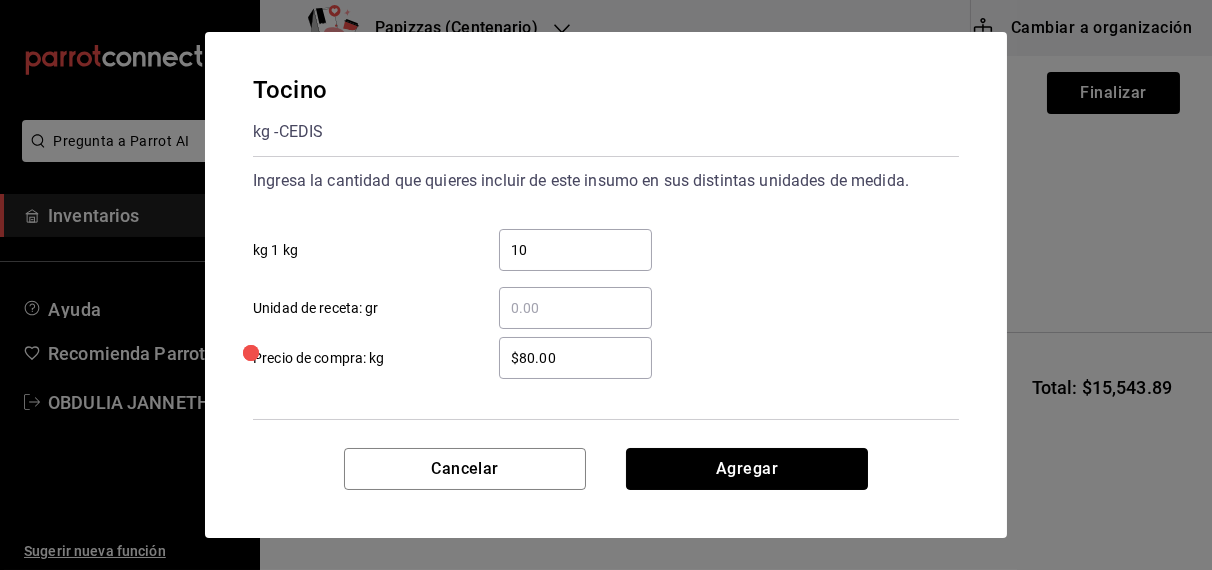 type 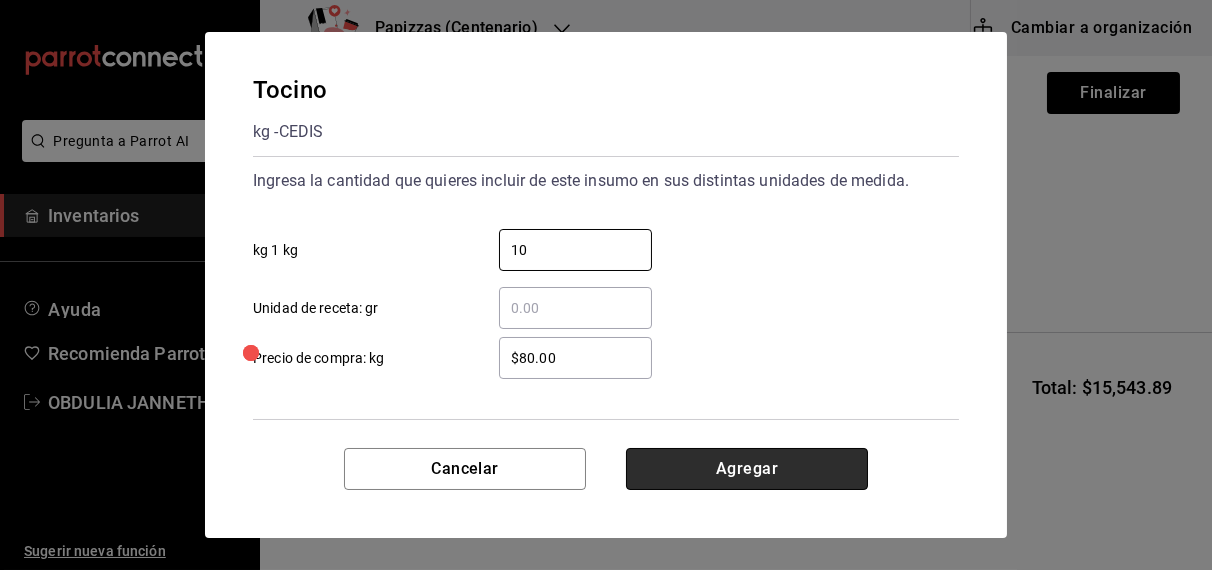 click on "Agregar" at bounding box center [747, 469] 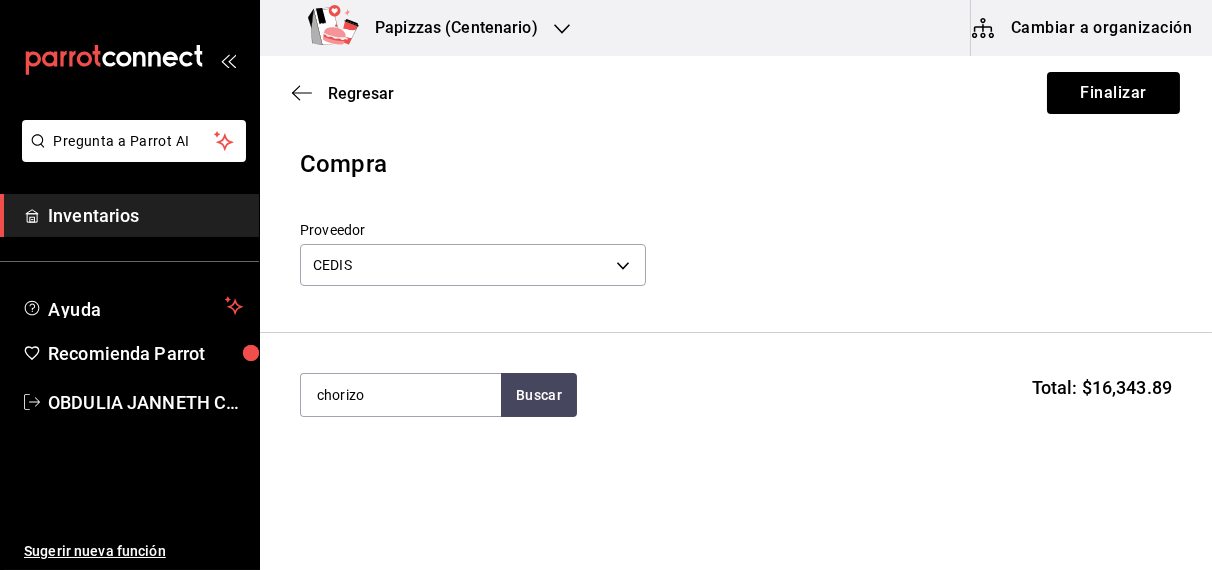 type on "chorizo" 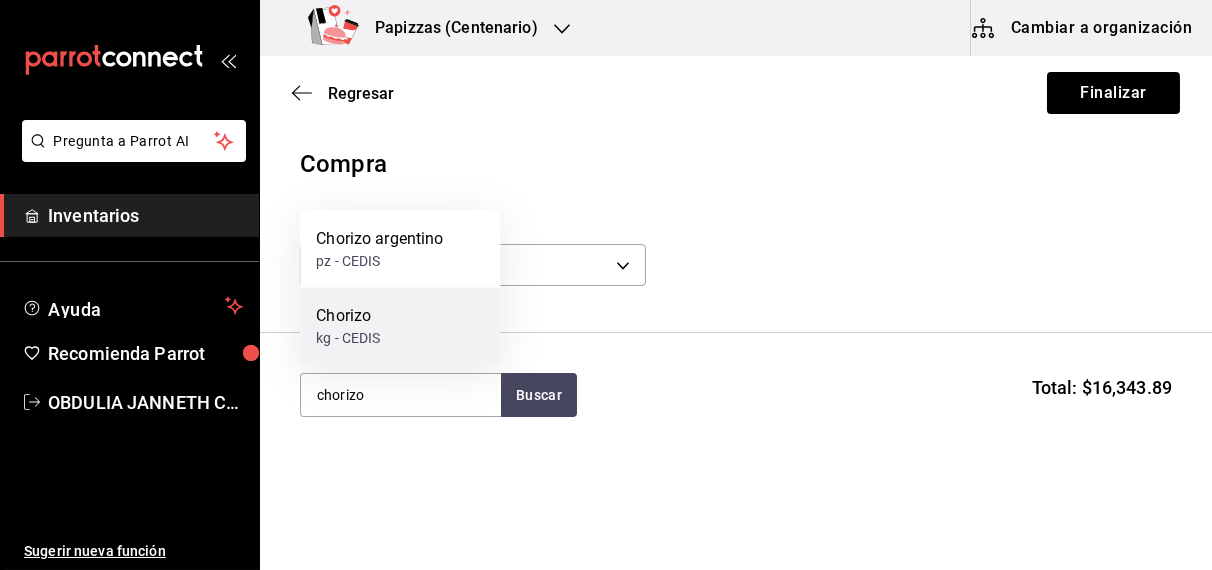 click on "Chorizo" at bounding box center (348, 316) 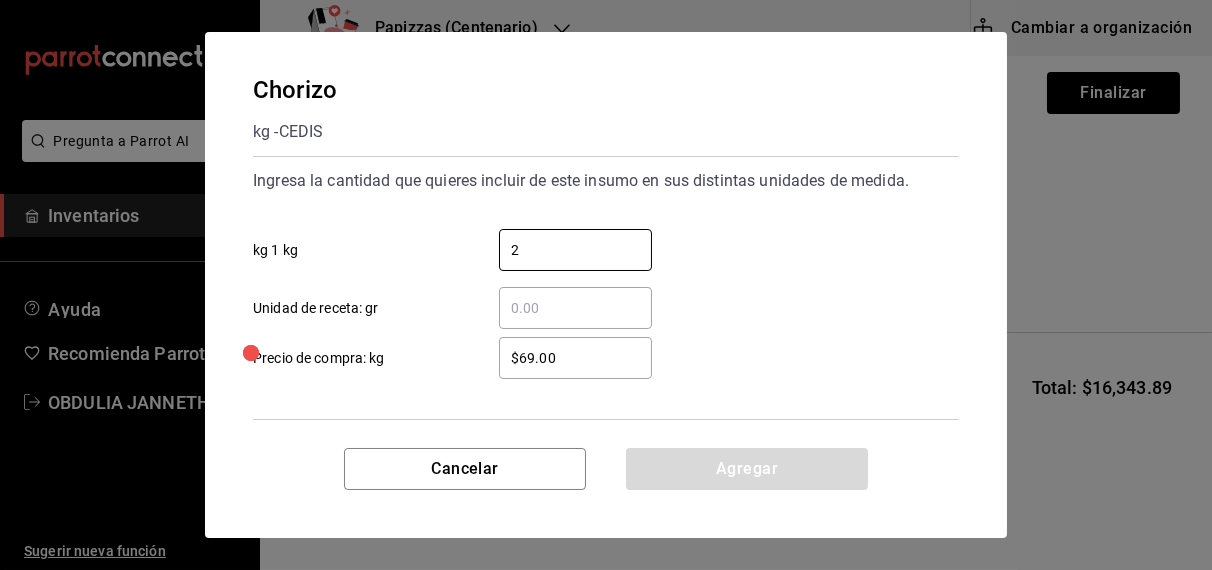 type on "2" 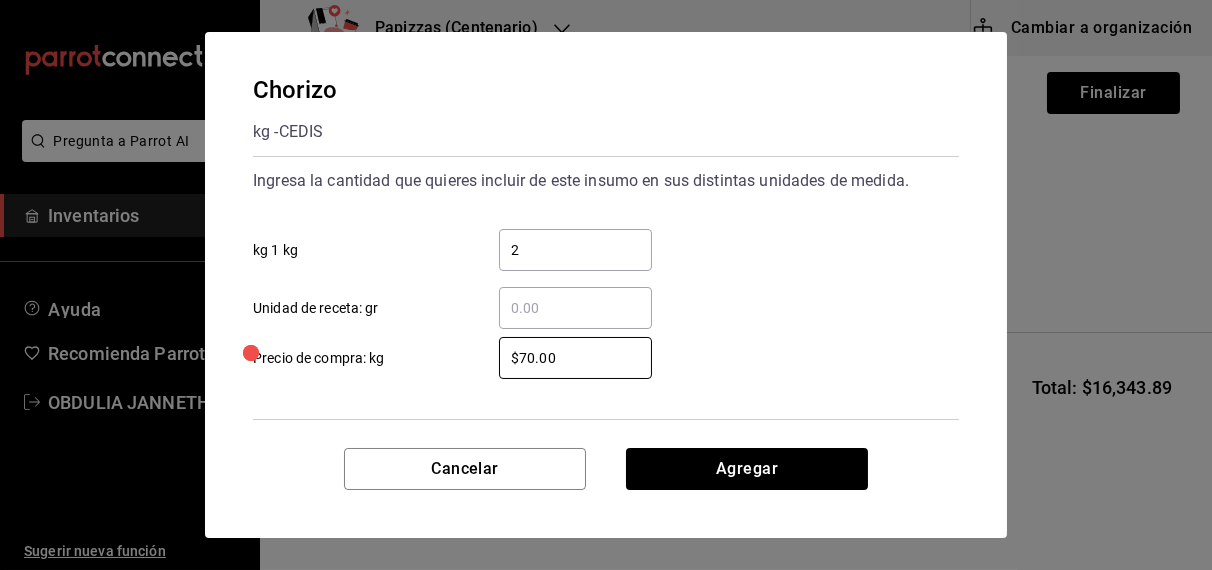 type on "$70.00" 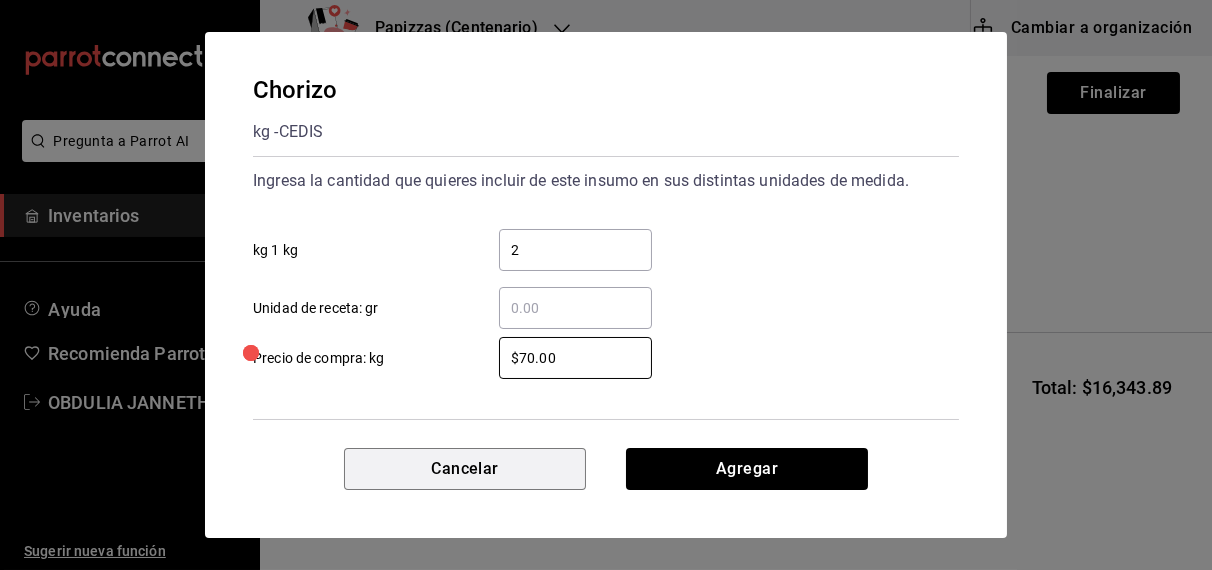type 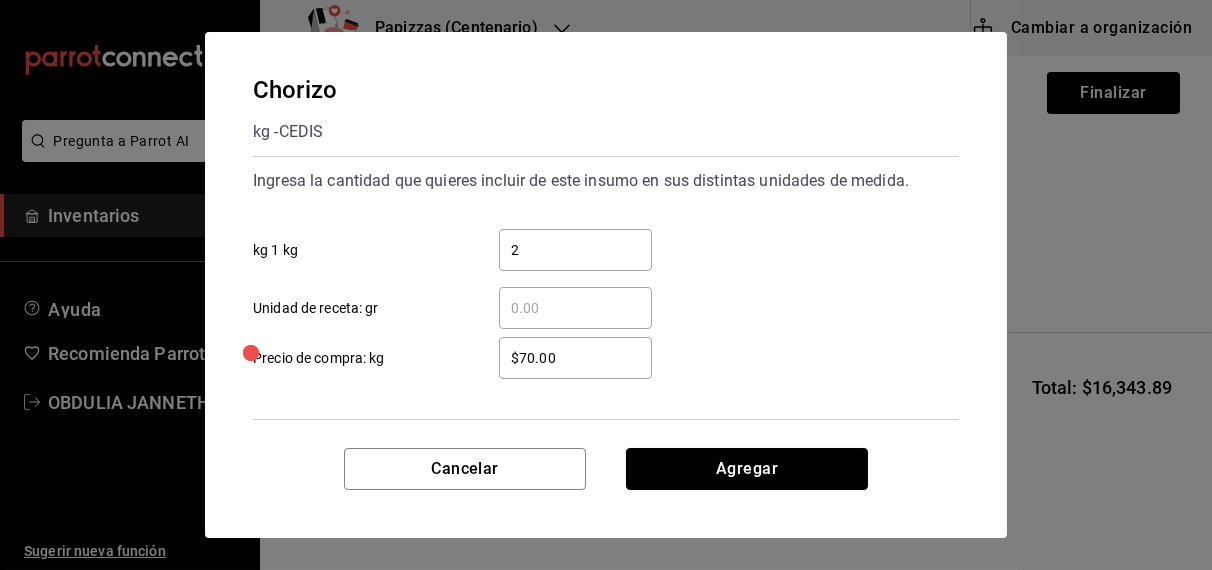 type 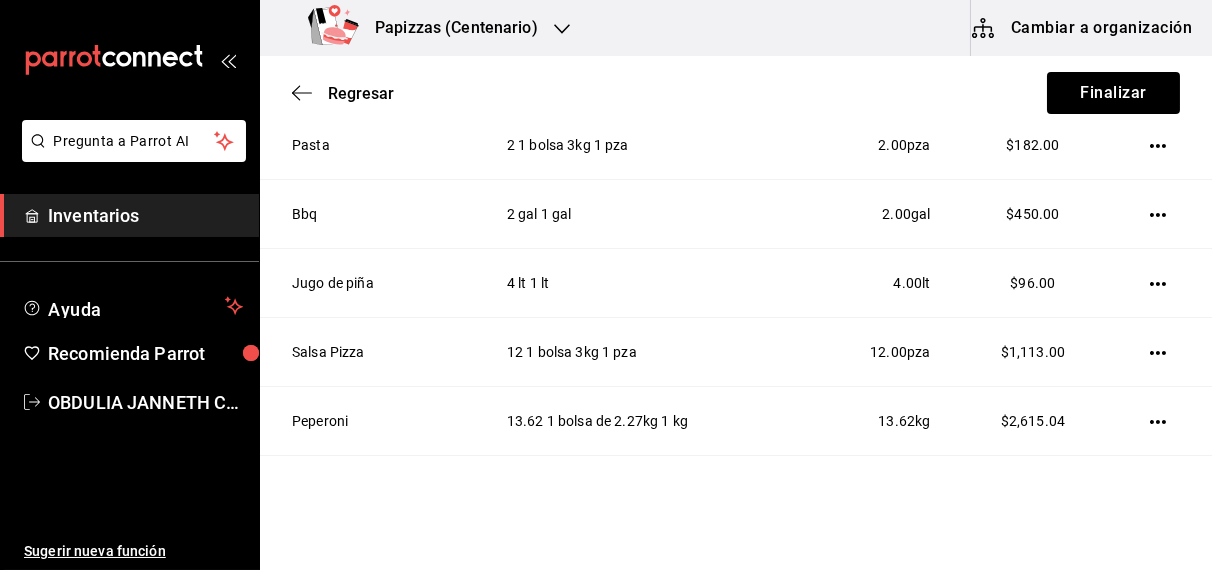 scroll, scrollTop: 516, scrollLeft: 0, axis: vertical 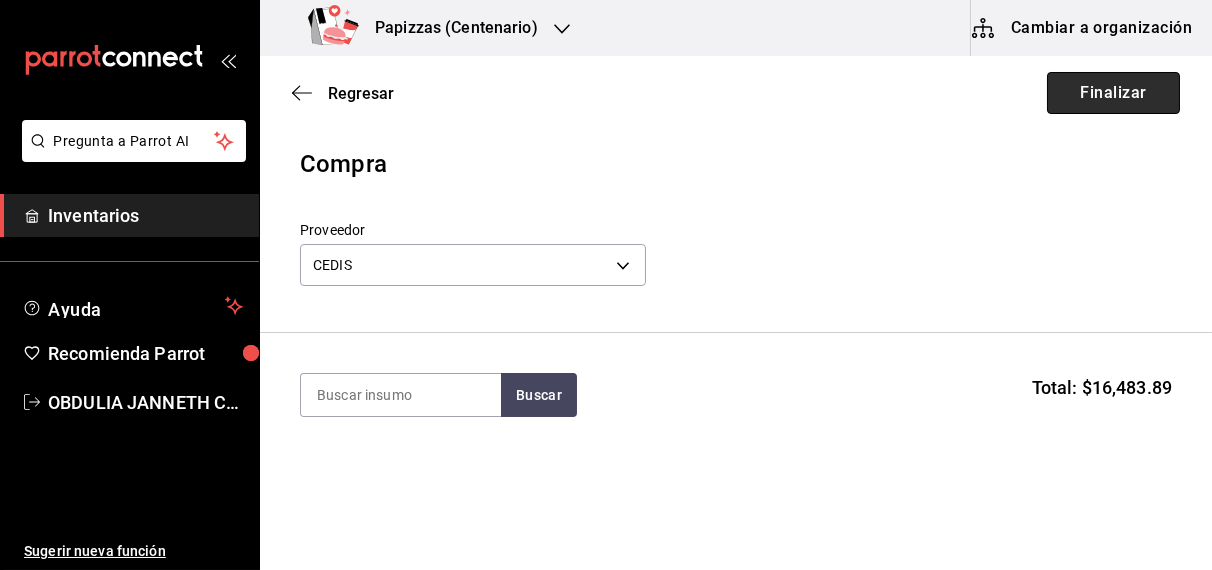 click on "Finalizar" at bounding box center [1113, 93] 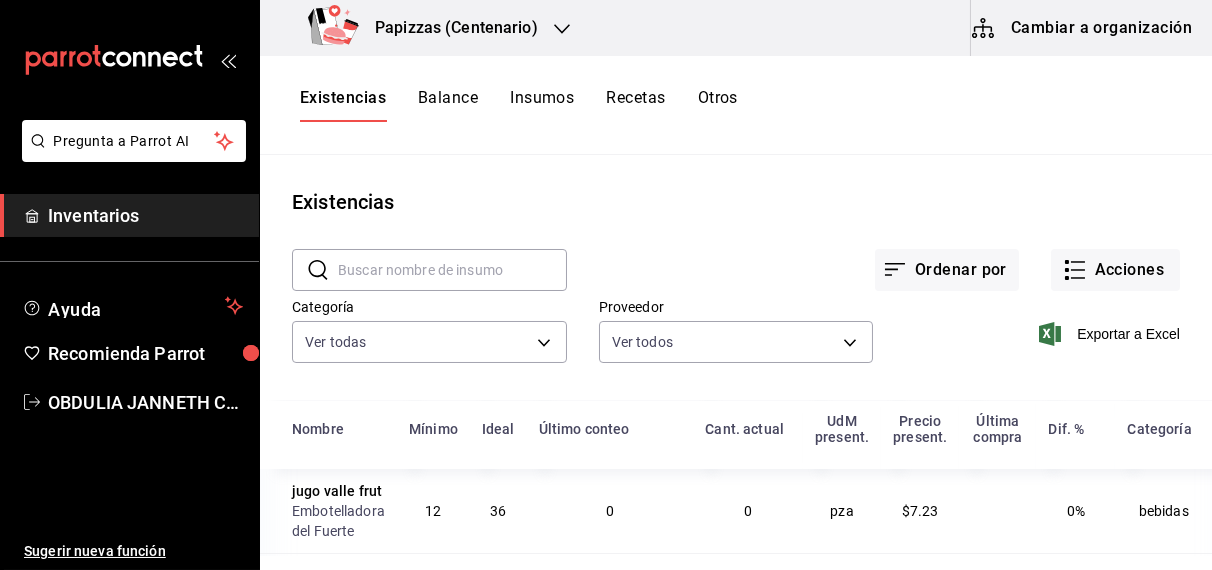 click 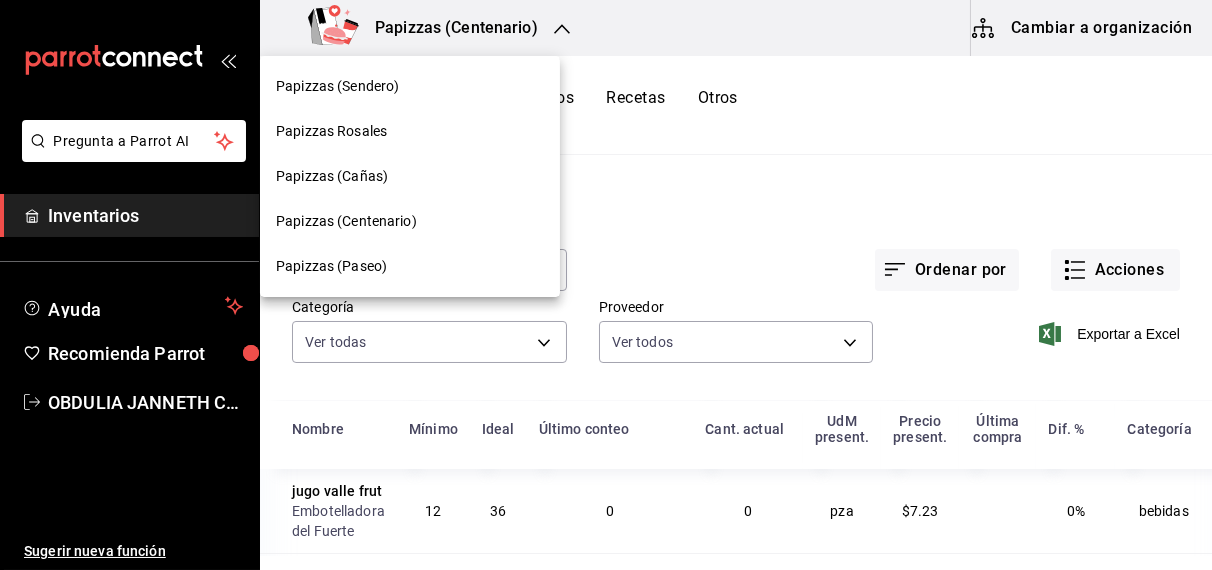 click on "Papizzas (Paseo)" at bounding box center (331, 266) 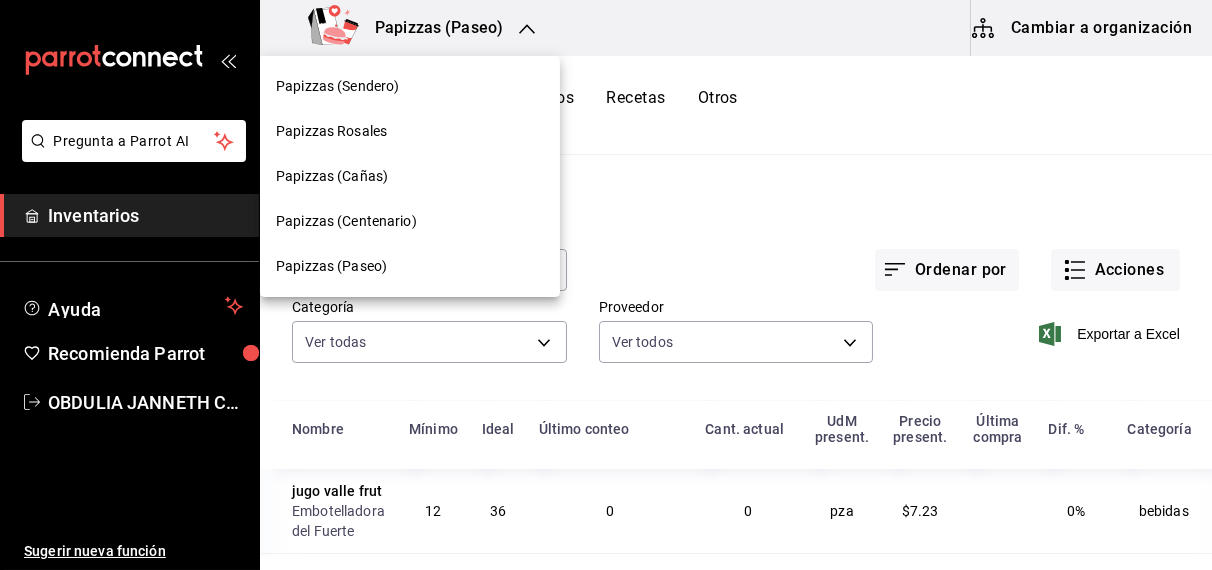 click on "Papizzas (Paseo)" at bounding box center [331, 266] 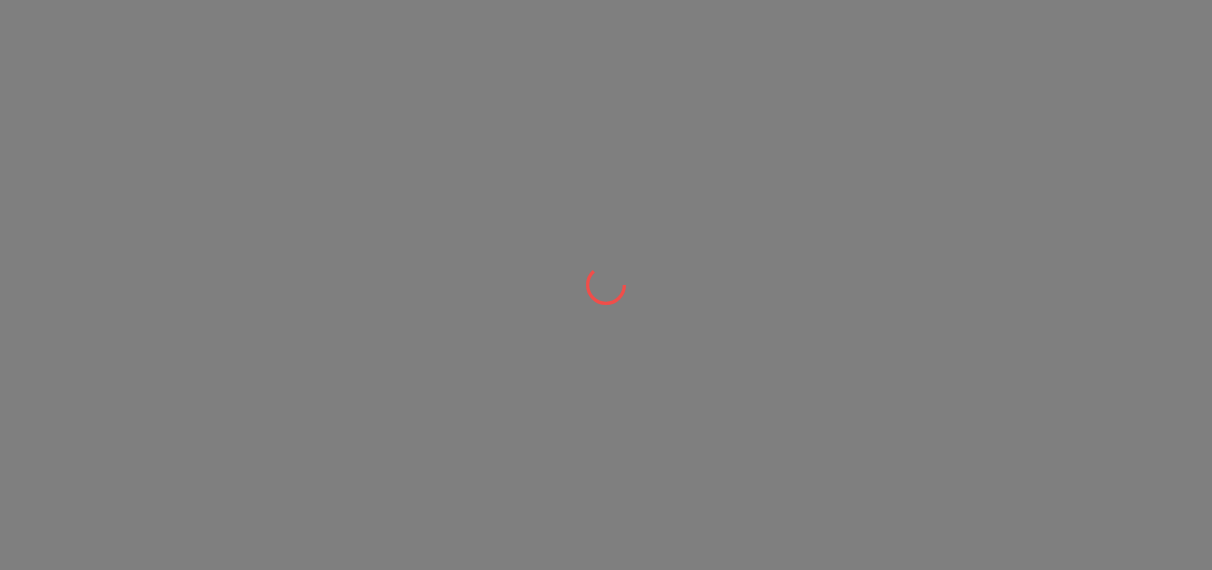 scroll, scrollTop: 0, scrollLeft: 0, axis: both 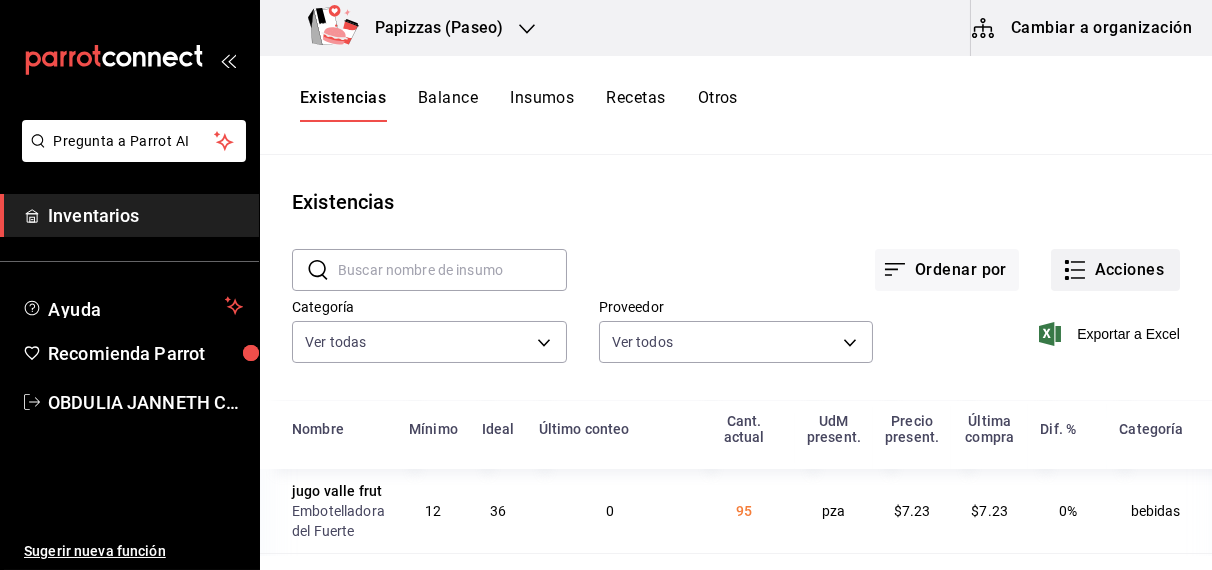 click on "Acciones" at bounding box center [1115, 270] 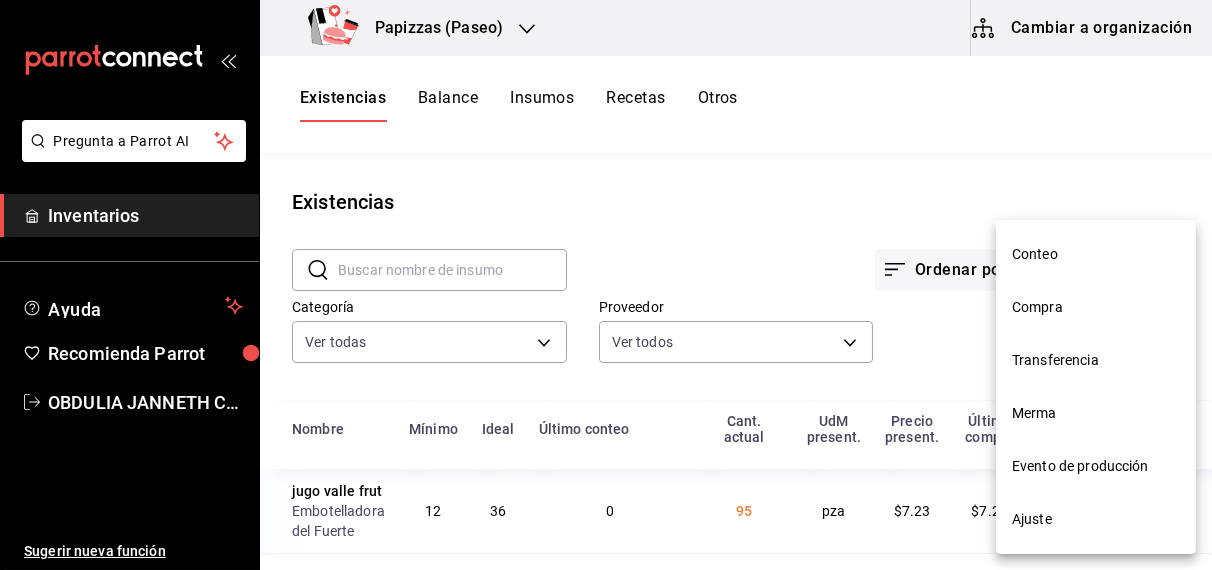 click on "Compra" at bounding box center [1096, 307] 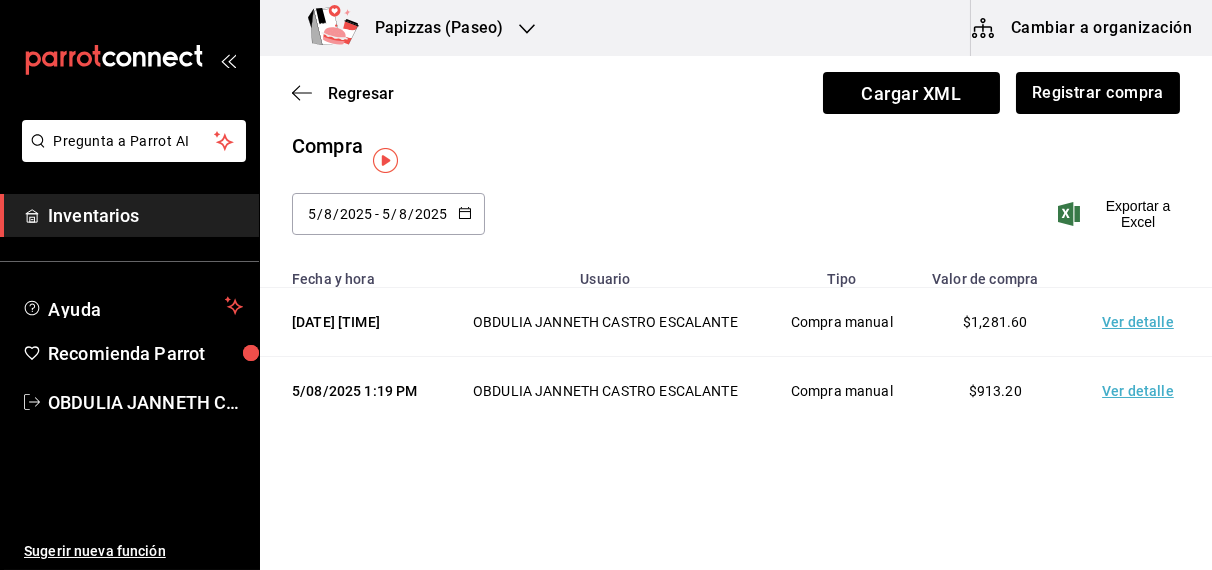 scroll, scrollTop: 0, scrollLeft: 0, axis: both 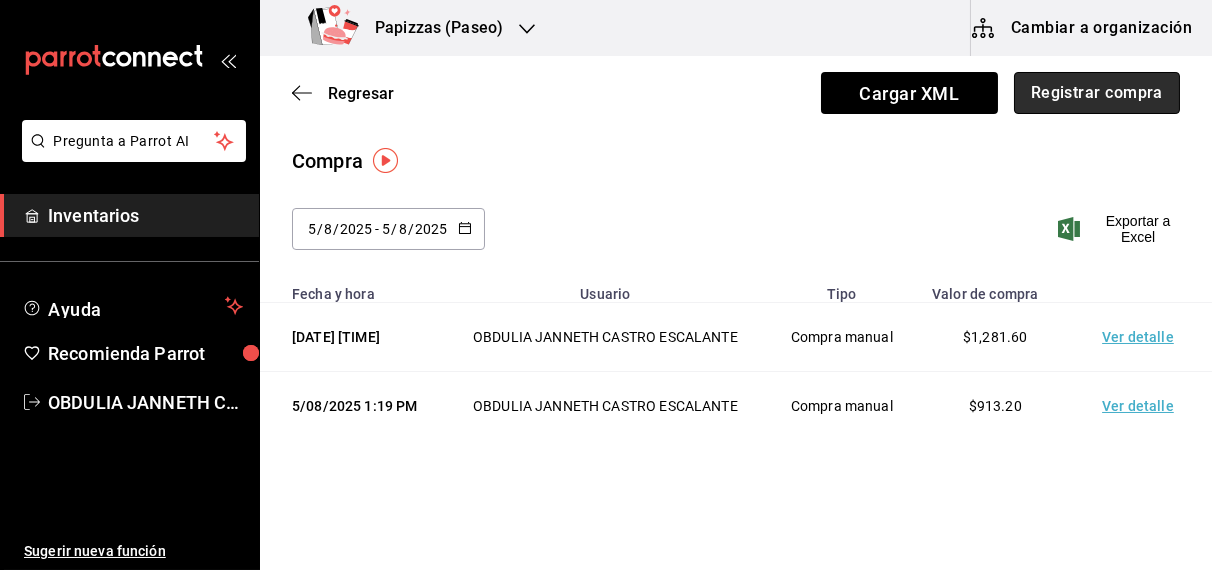 click on "Registrar compra" at bounding box center [1097, 93] 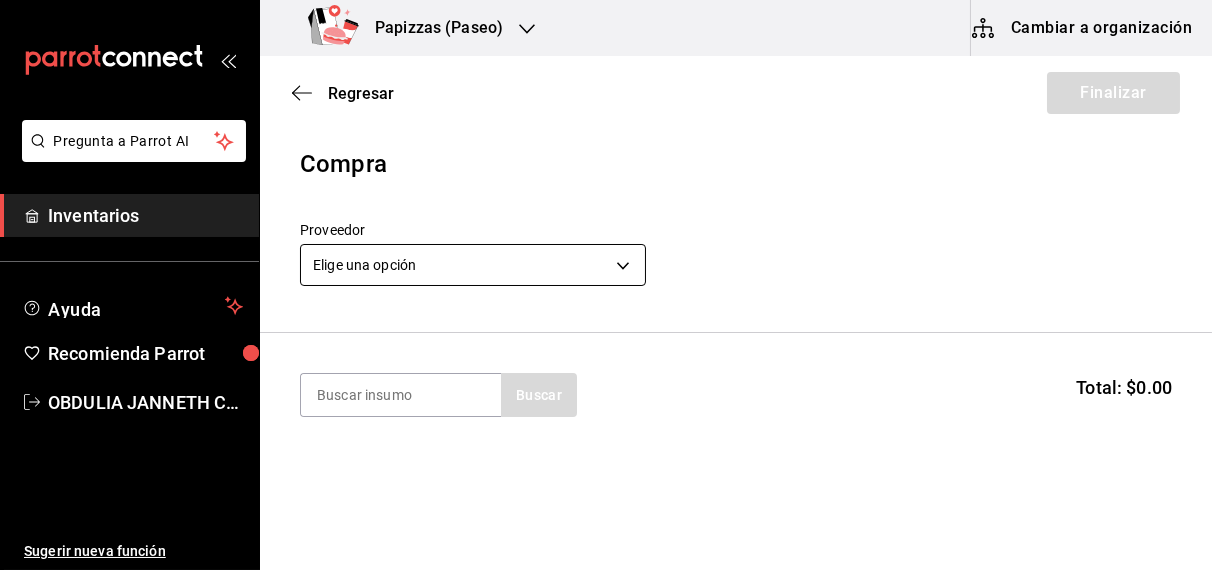 click on "Pregunta a Parrot AI Inventarios   Ayuda Recomienda Parrot   [FIRST] [LAST]   Sugerir nueva función   Papizzas (Paseo) Cambiar a organización Regresar Finalizar Compra Proveedor Elige una opción default Buscar Total: $0.00 No hay insumos a mostrar. Busca un insumo para agregarlo a la lista Pregunta a Parrot AI Inventarios   Ayuda Recomienda Parrot   [FIRST] [LAST]   Sugerir nueva función   GANA 1 MES GRATIS EN TU SUSCRIPCIÓN AQUÍ ¿Recuerdas cómo empezó tu restaurante?
Hoy puedes ayudar a un colega a tener el mismo cambio que tú viviste.
Recomienda Parrot directamente desde tu Portal Administrador.
Es fácil y rápido.
🎁 Por cada restaurante que se una, ganas 1 mes gratis. Ver video tutorial Ir a video Editar Eliminar Visitar centro de ayuda ([PHONE]) [EMAIL] Visitar centro de ayuda ([PHONE]) [EMAIL]" at bounding box center [606, 228] 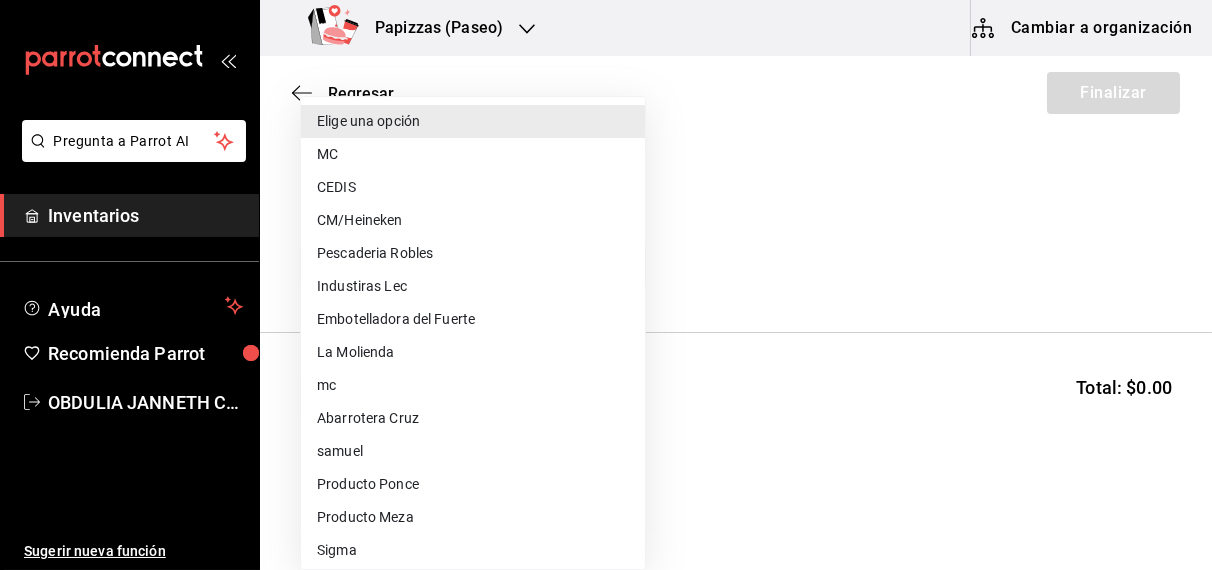 click on "MC" at bounding box center (473, 154) 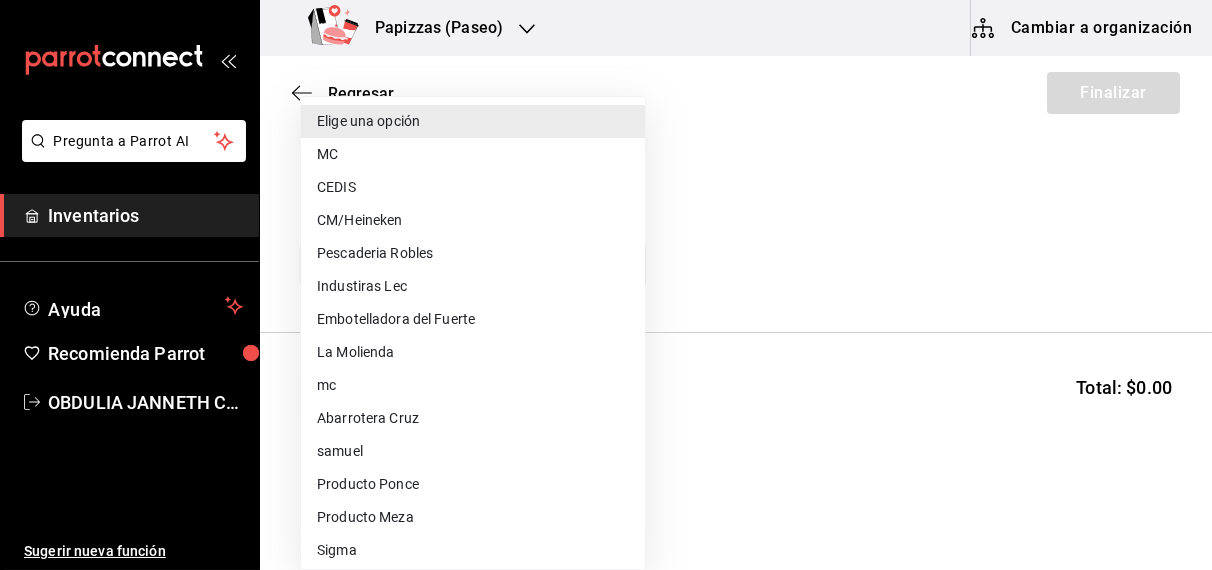 type on "59259b25-7b15-4529-a17f-fa8ef7e7484a" 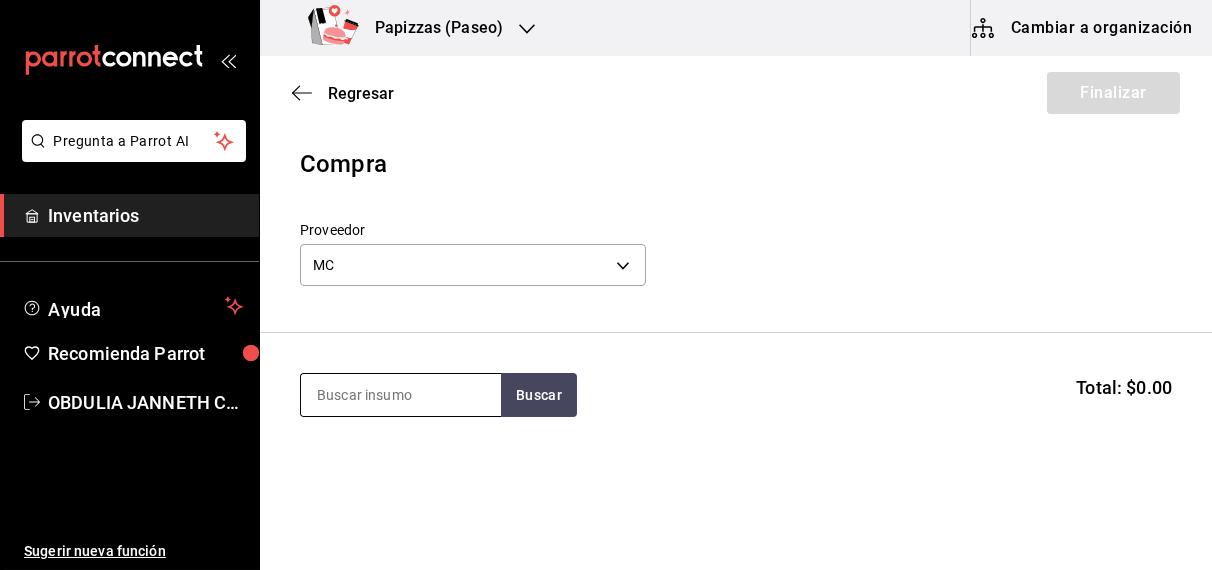 click at bounding box center [401, 395] 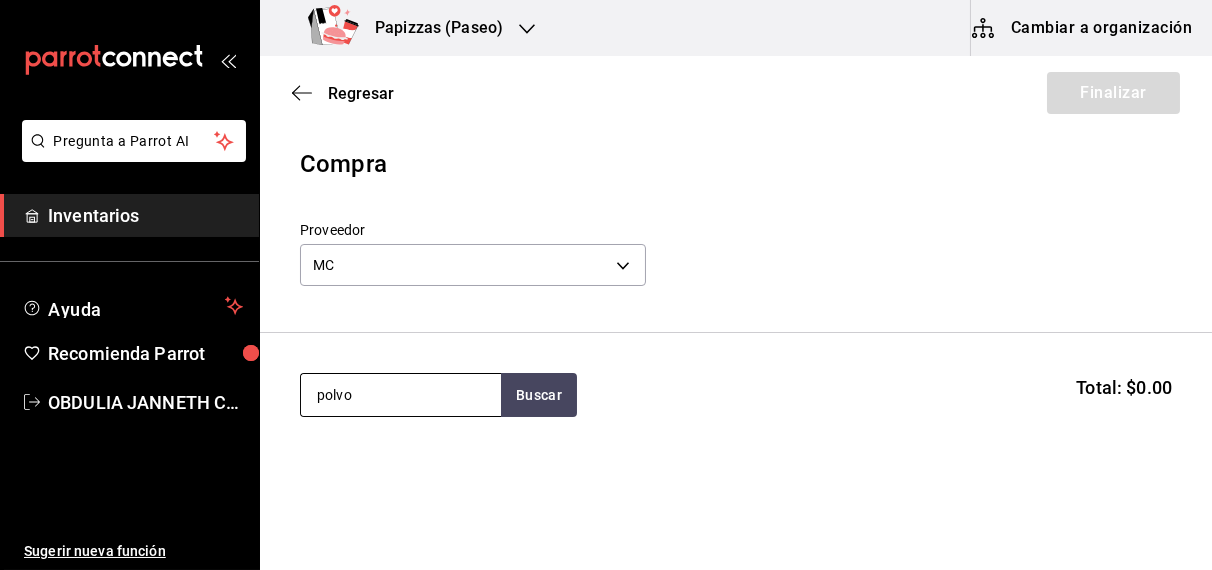 type on "polvo" 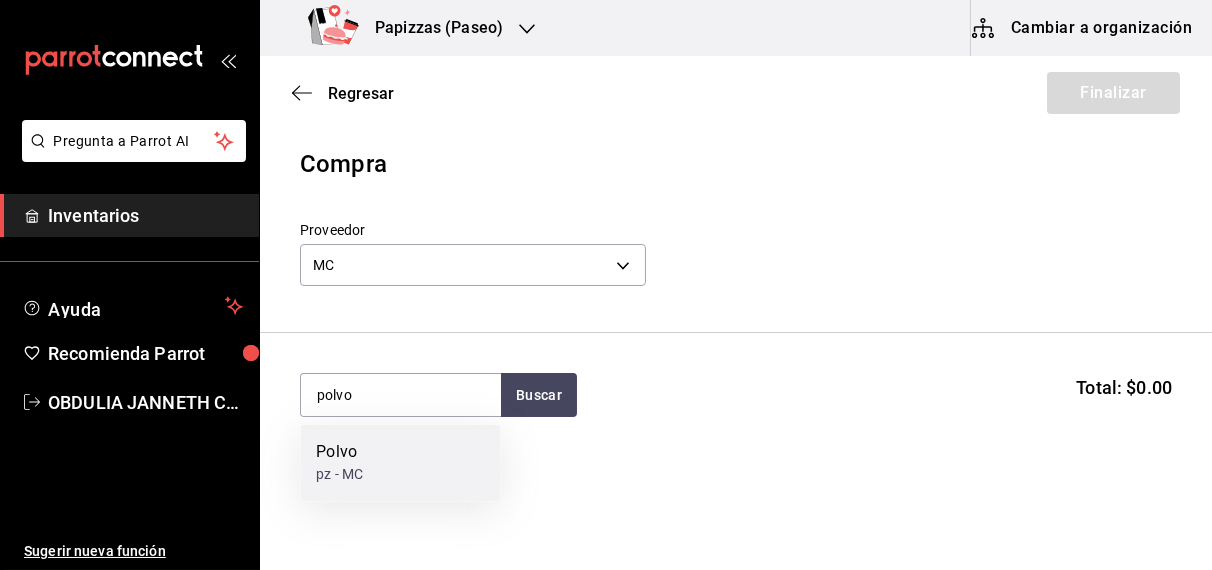 click on "pz - MC" at bounding box center (339, 475) 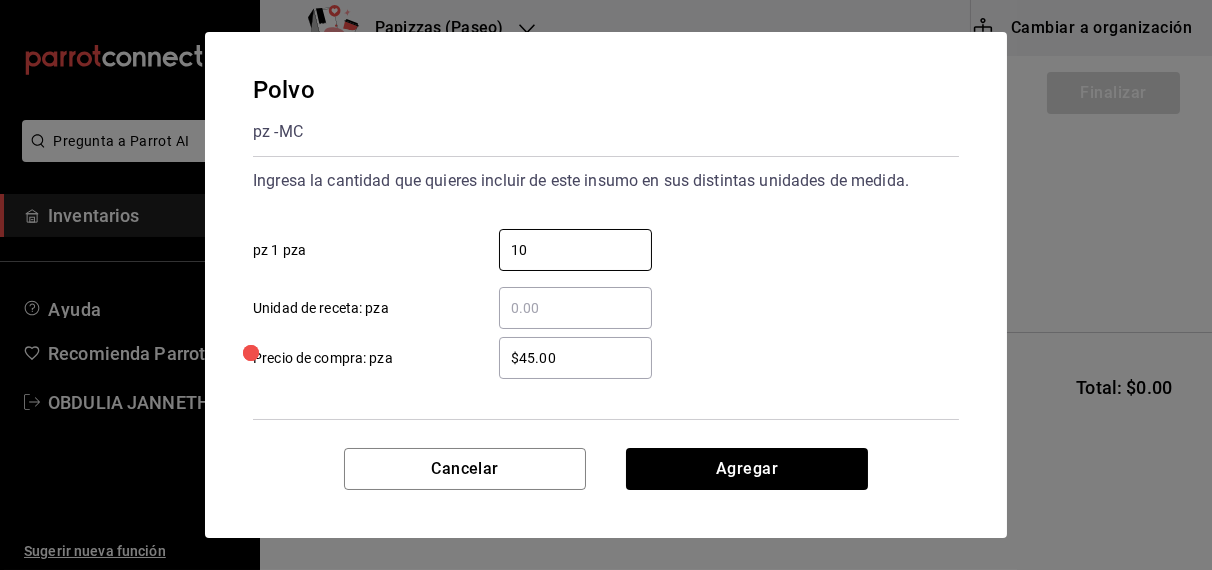 type on "10" 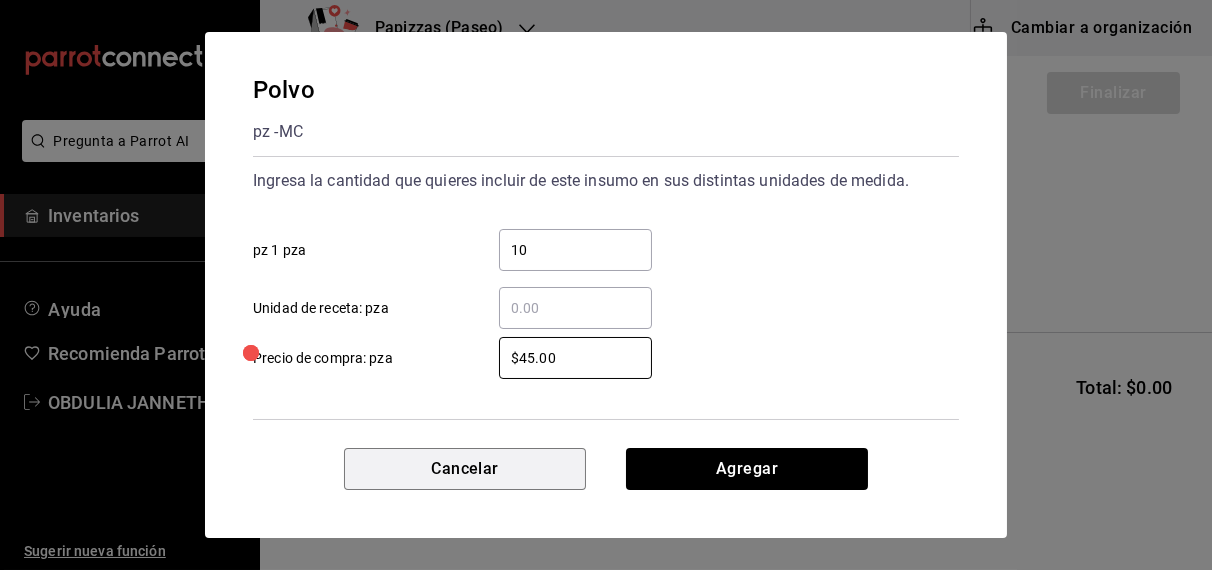 type 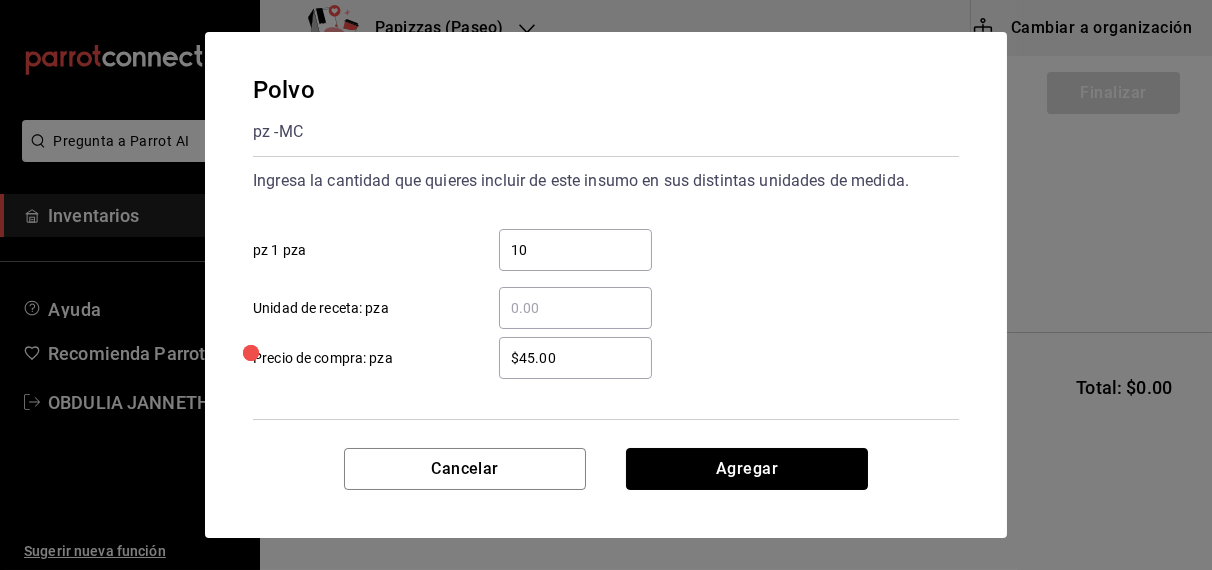 type 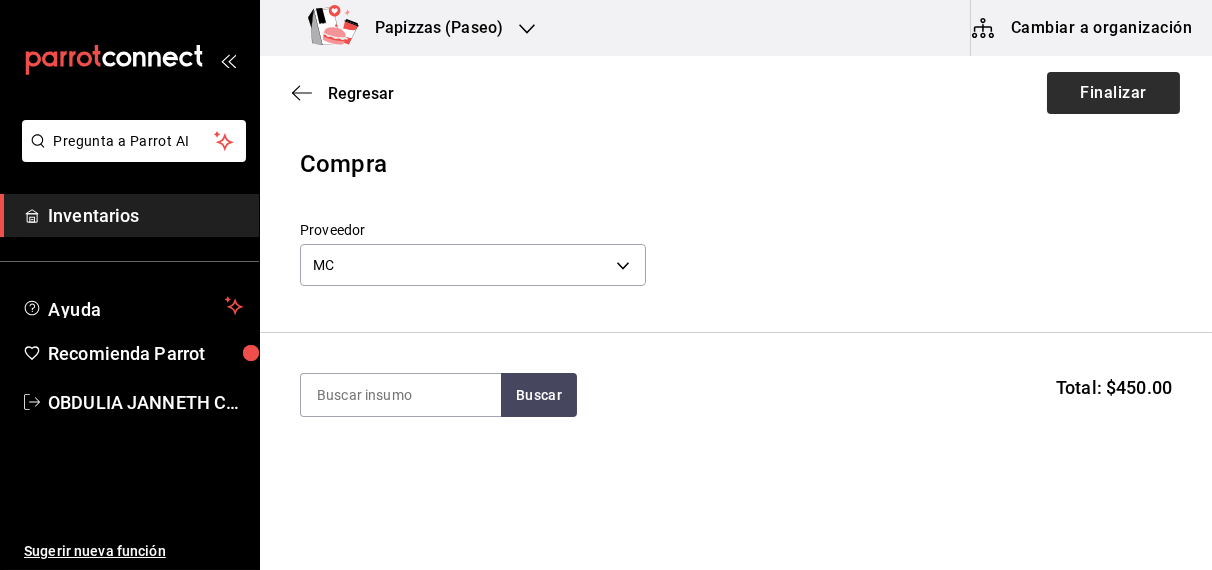 click on "Finalizar" at bounding box center [1113, 93] 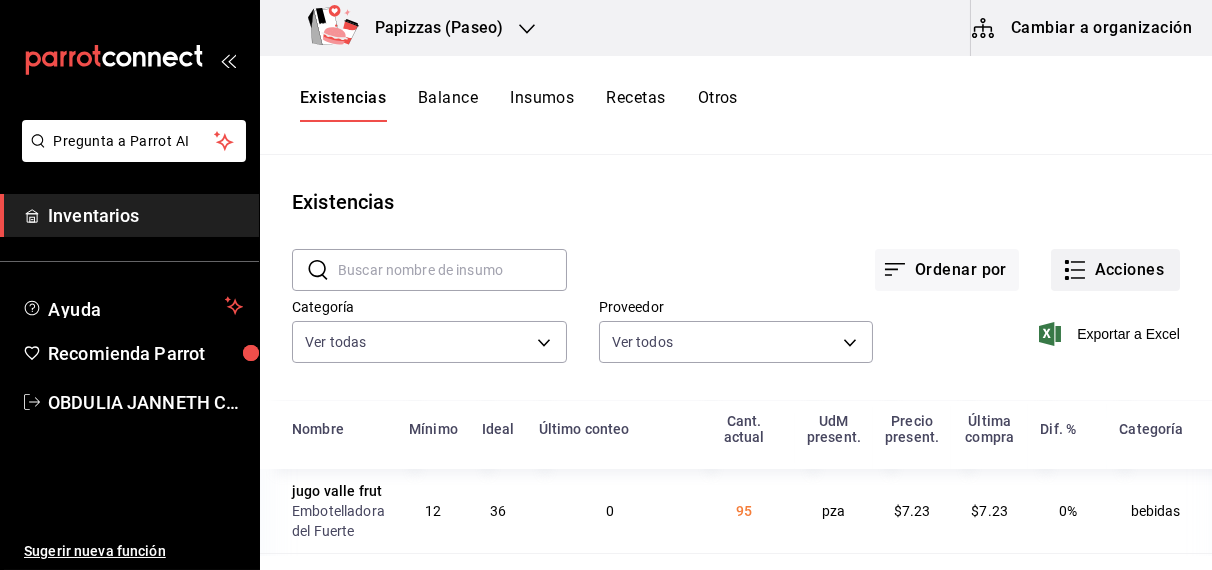click 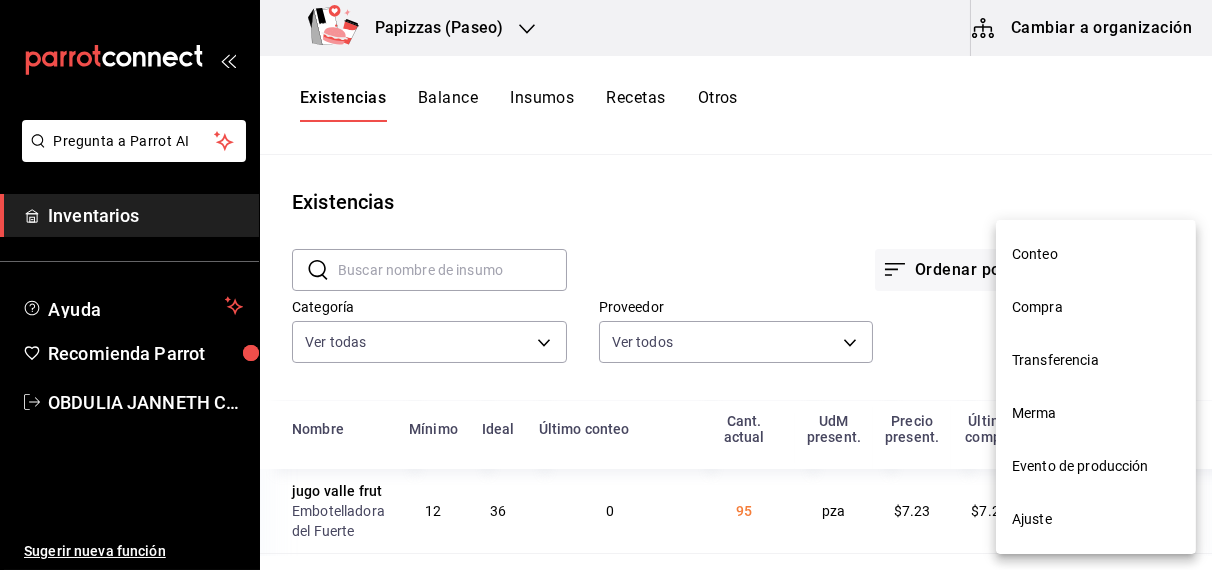 click on "Compra" at bounding box center (1096, 307) 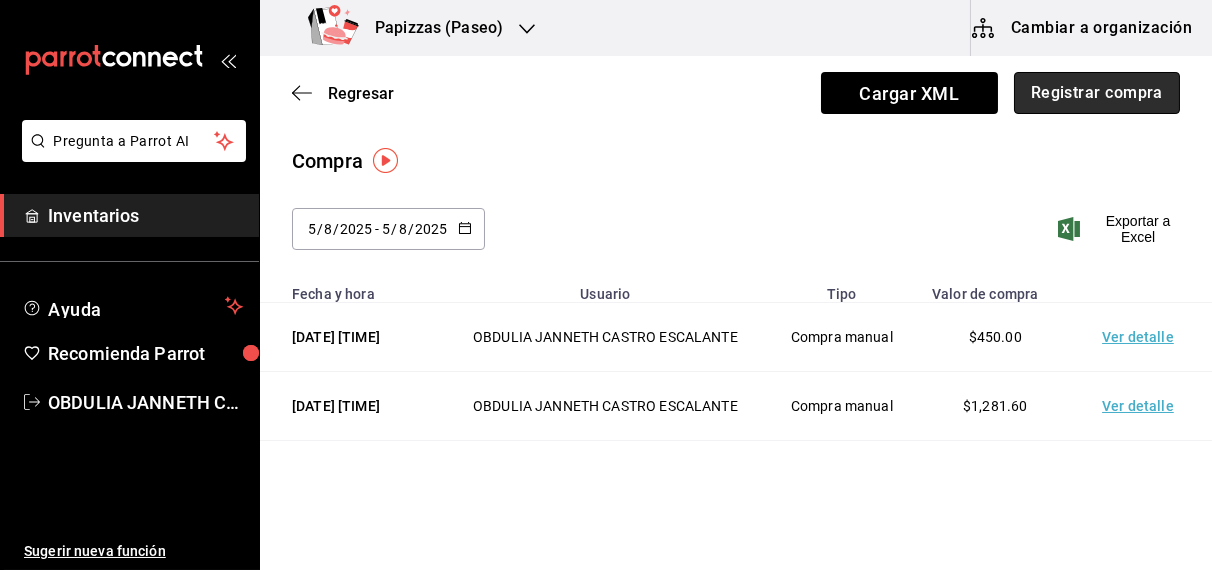 click on "Registrar compra" at bounding box center [1097, 93] 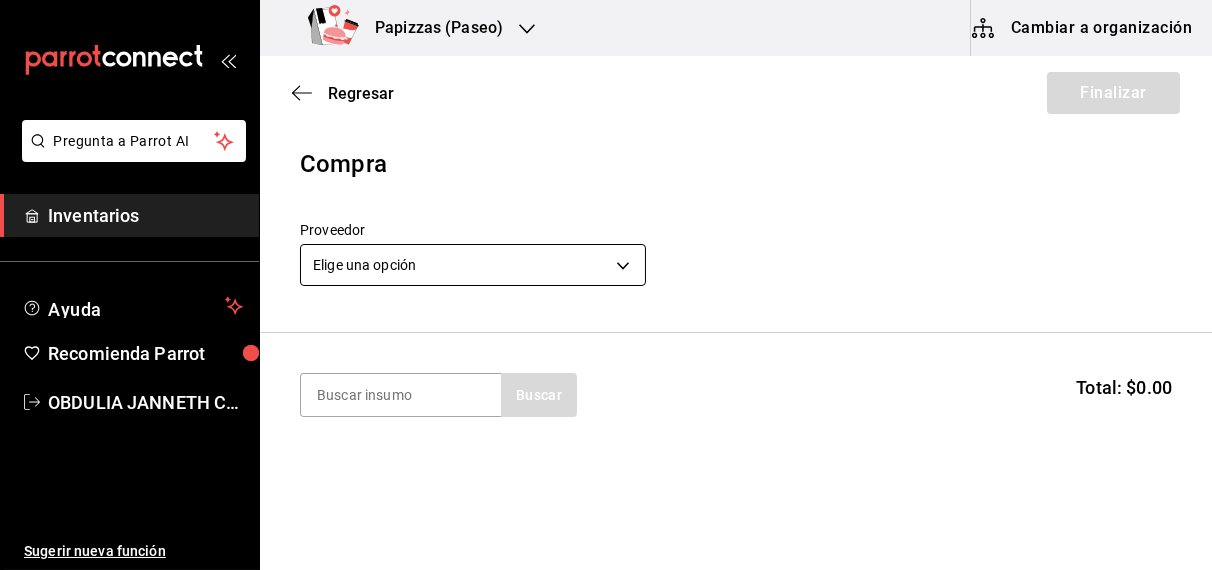 click on "Pregunta a Parrot AI Inventarios   Ayuda Recomienda Parrot   [FIRST] [LAST]   Sugerir nueva función   Papizzas (Paseo) Cambiar a organización Regresar Finalizar Compra Proveedor Elige una opción default Buscar Total: $0.00 No hay insumos a mostrar. Busca un insumo para agregarlo a la lista Pregunta a Parrot AI Inventarios   Ayuda Recomienda Parrot   [FIRST] [LAST]   Sugerir nueva función   GANA 1 MES GRATIS EN TU SUSCRIPCIÓN AQUÍ ¿Recuerdas cómo empezó tu restaurante?
Hoy puedes ayudar a un colega a tener el mismo cambio que tú viviste.
Recomienda Parrot directamente desde tu Portal Administrador.
Es fácil y rápido.
🎁 Por cada restaurante que se una, ganas 1 mes gratis. Ver video tutorial Ir a video Editar Eliminar Visitar centro de ayuda ([PHONE]) [EMAIL] Visitar centro de ayuda ([PHONE]) [EMAIL]" at bounding box center (606, 228) 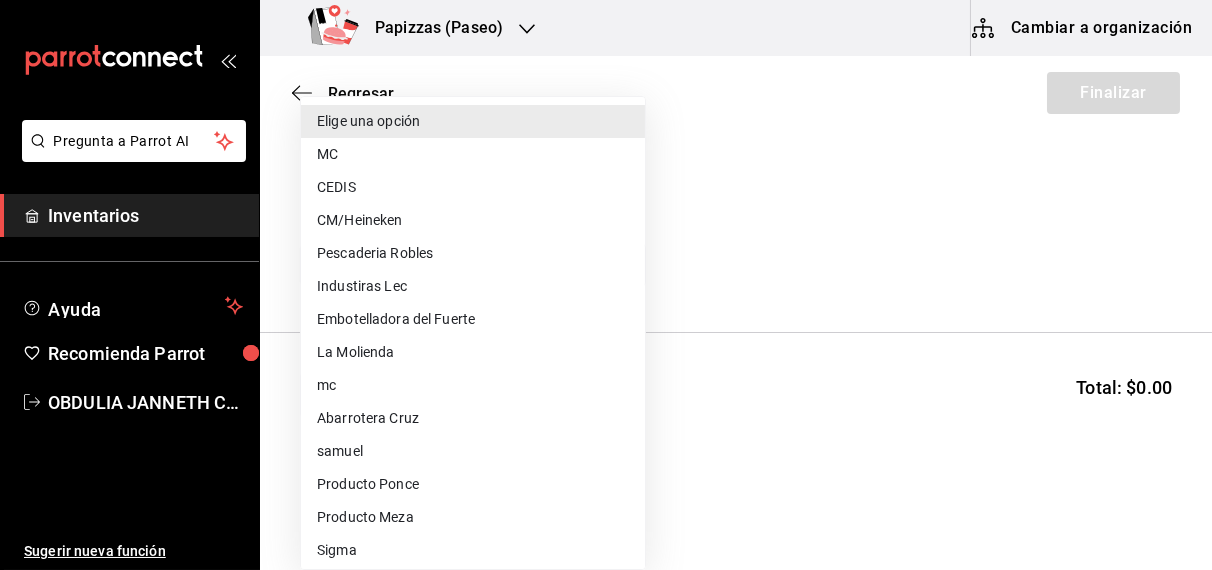 click on "CEDIS" at bounding box center [473, 187] 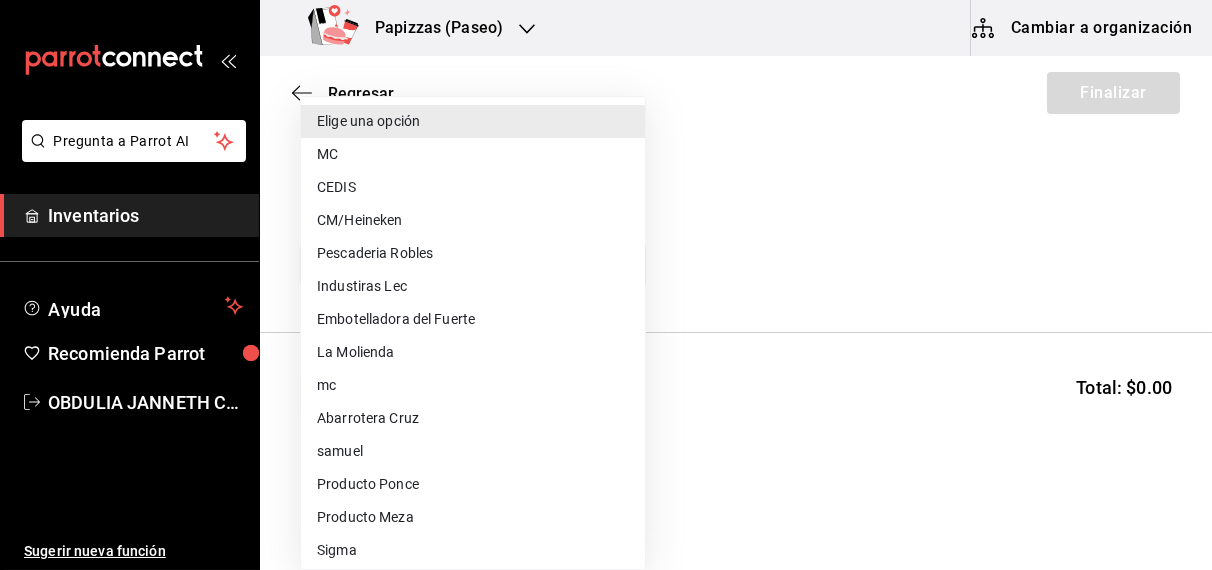 type on "fd93c39f-859b-4130-830c-b038fbd442a0" 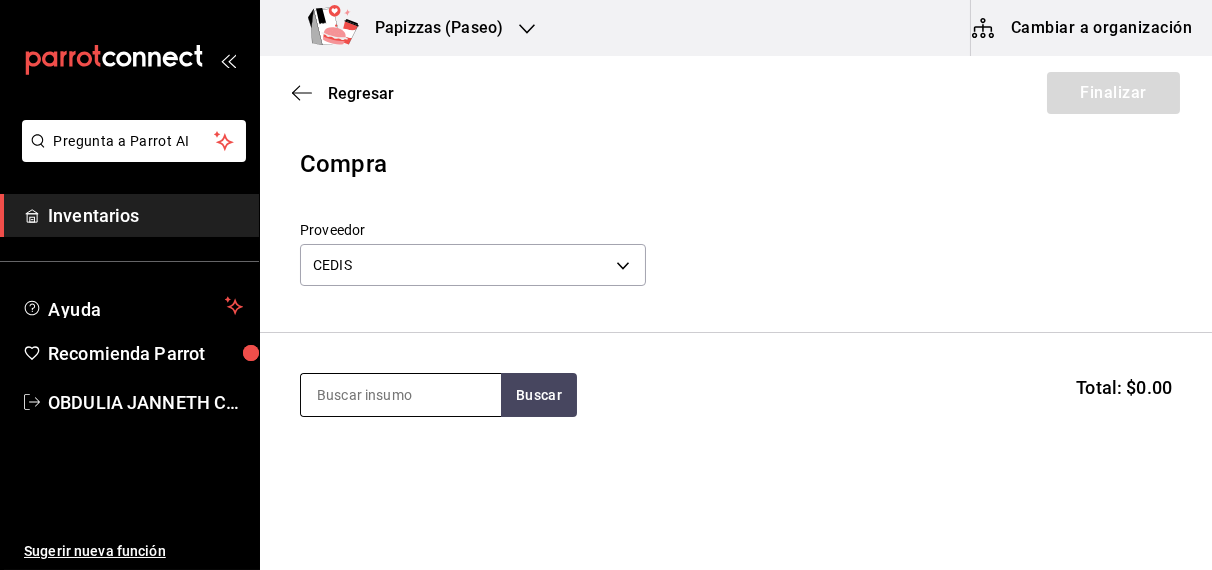 click at bounding box center [401, 395] 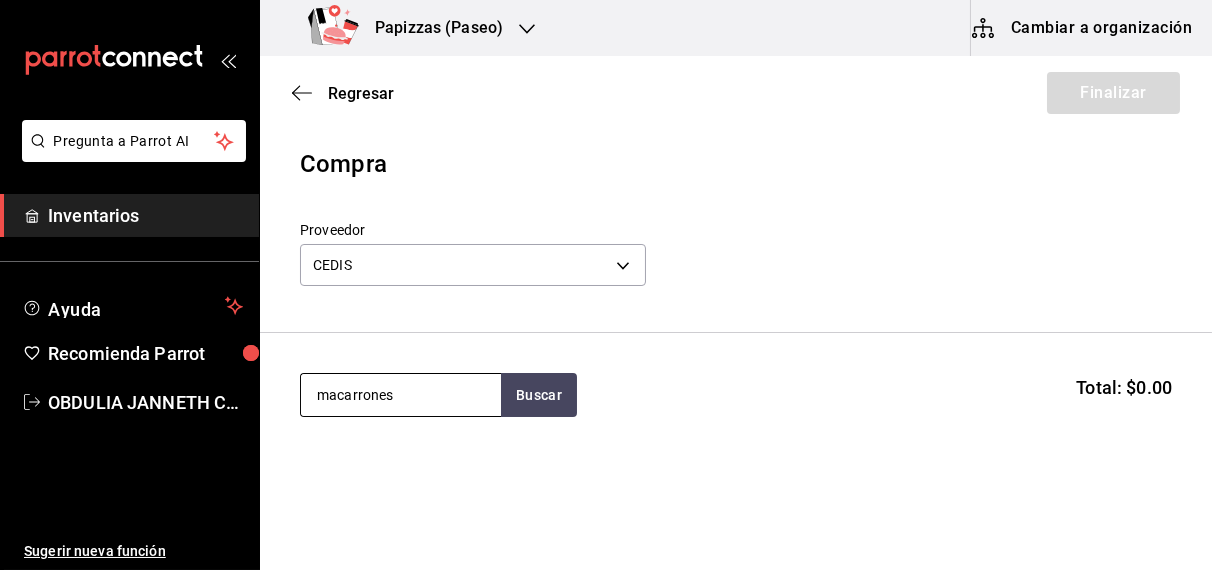 type on "macarrones" 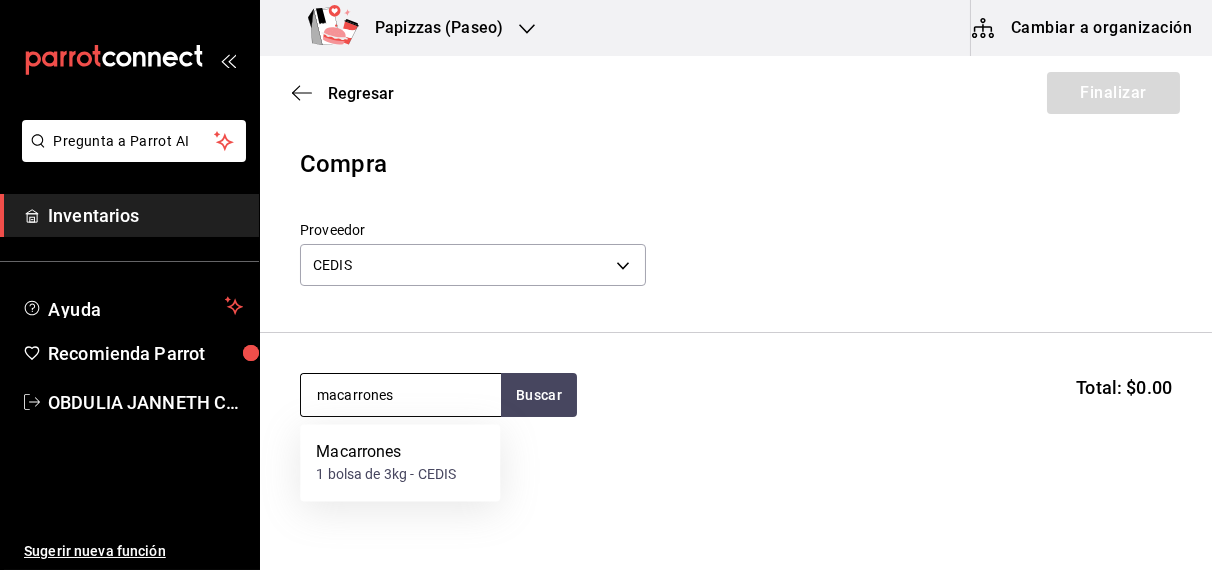 click on "Macarrones" at bounding box center [386, 453] 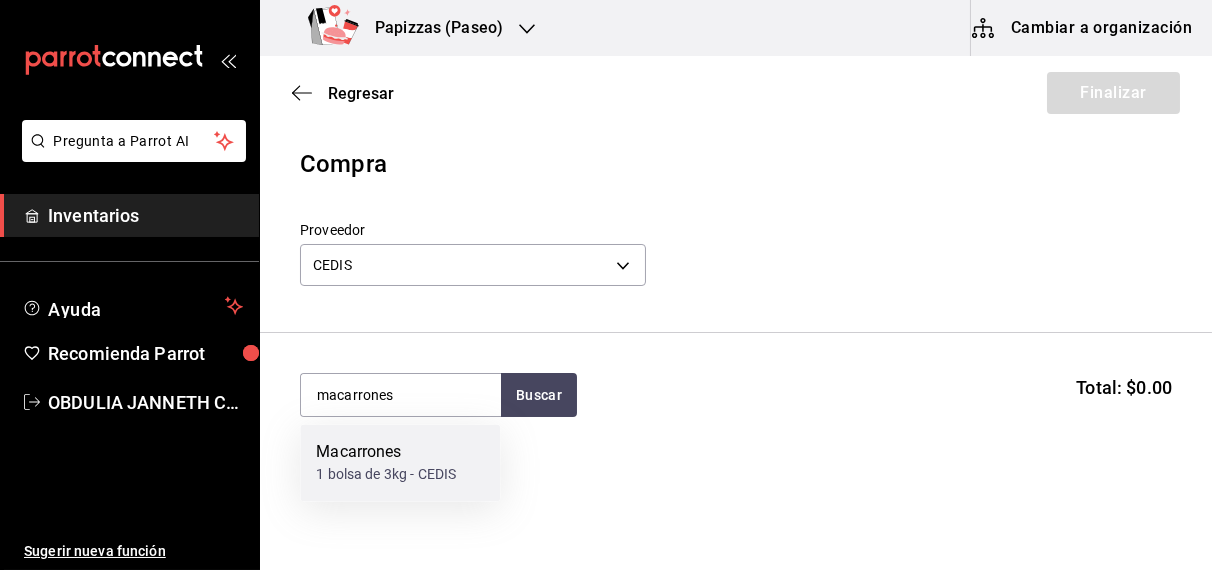type 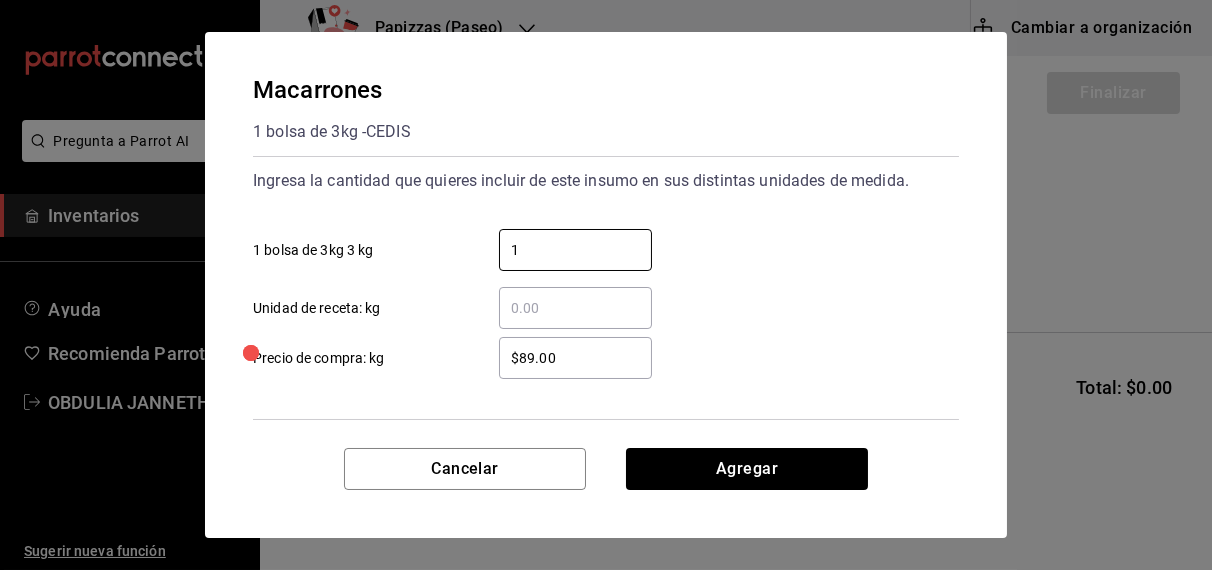 type on "1" 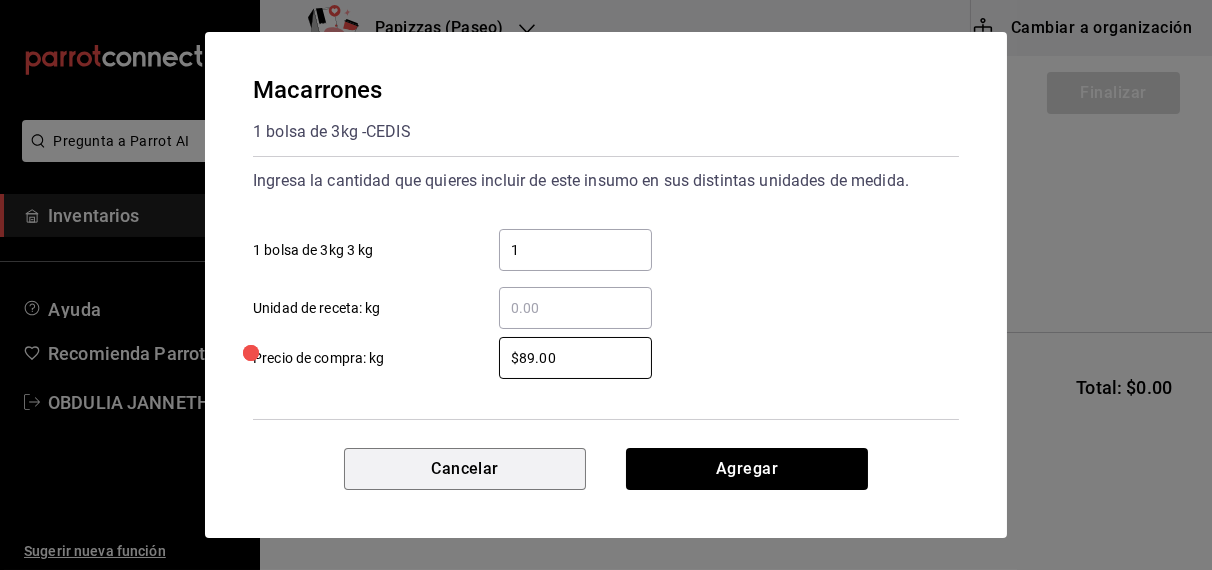 type 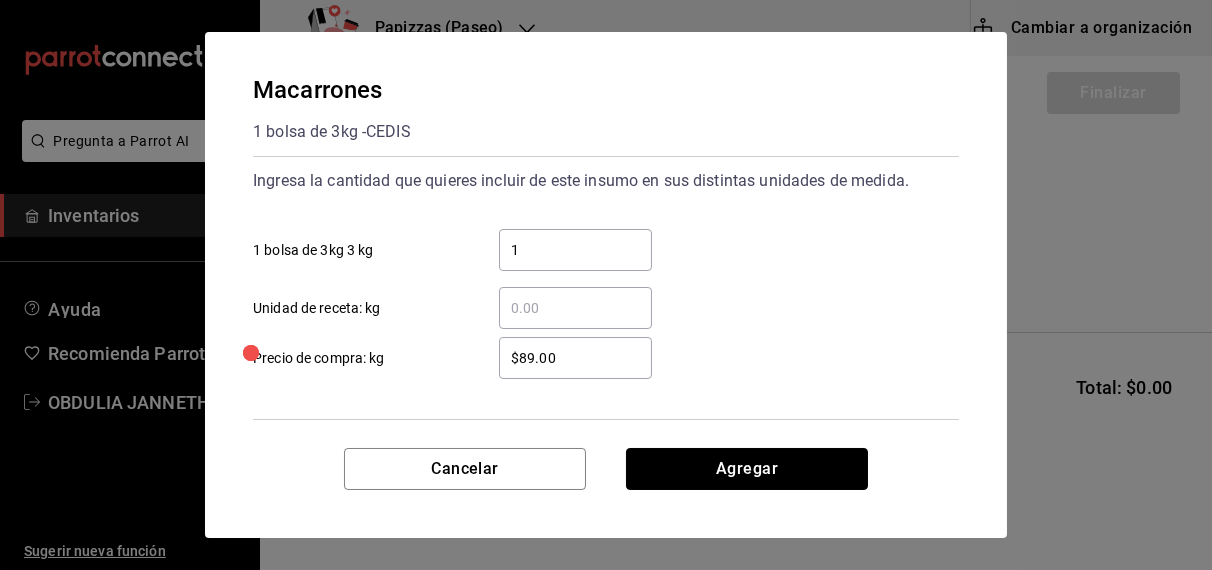type 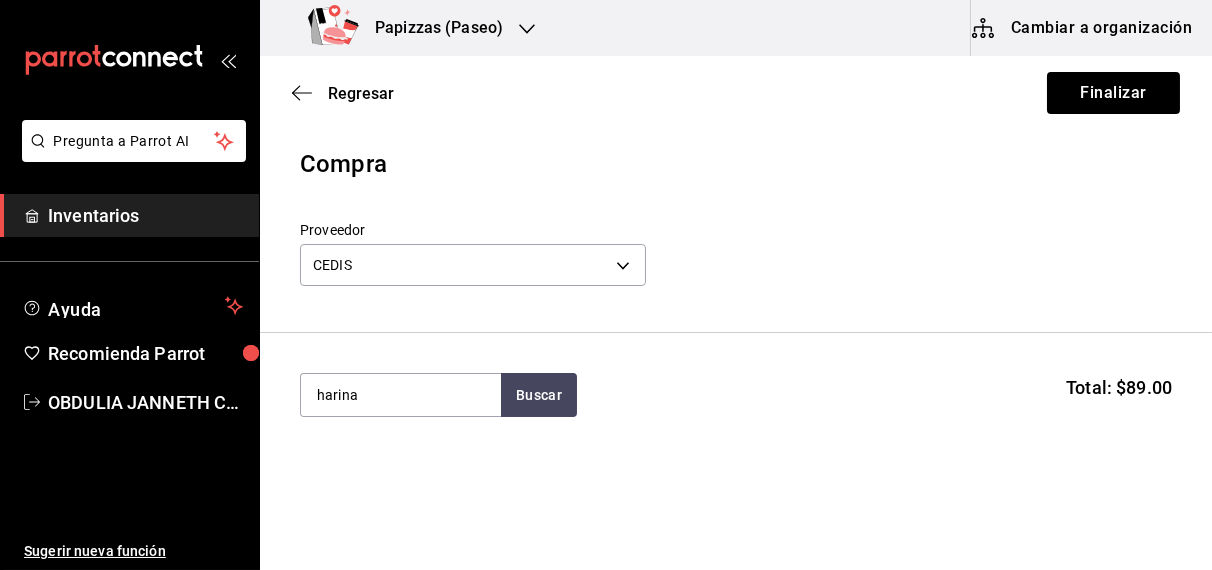 type on "harina" 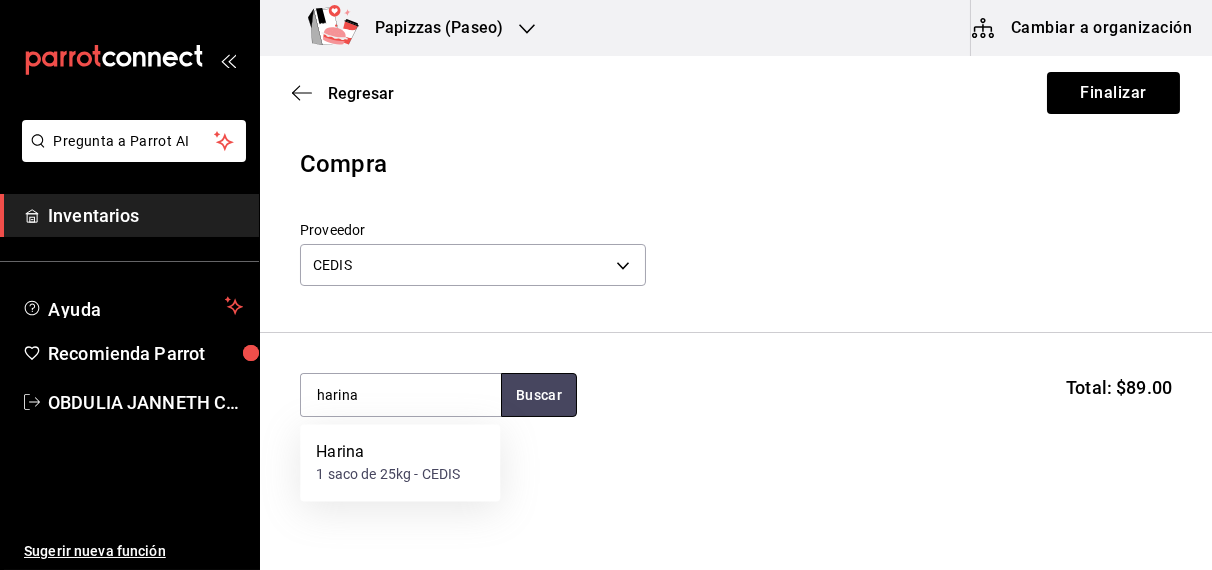 type 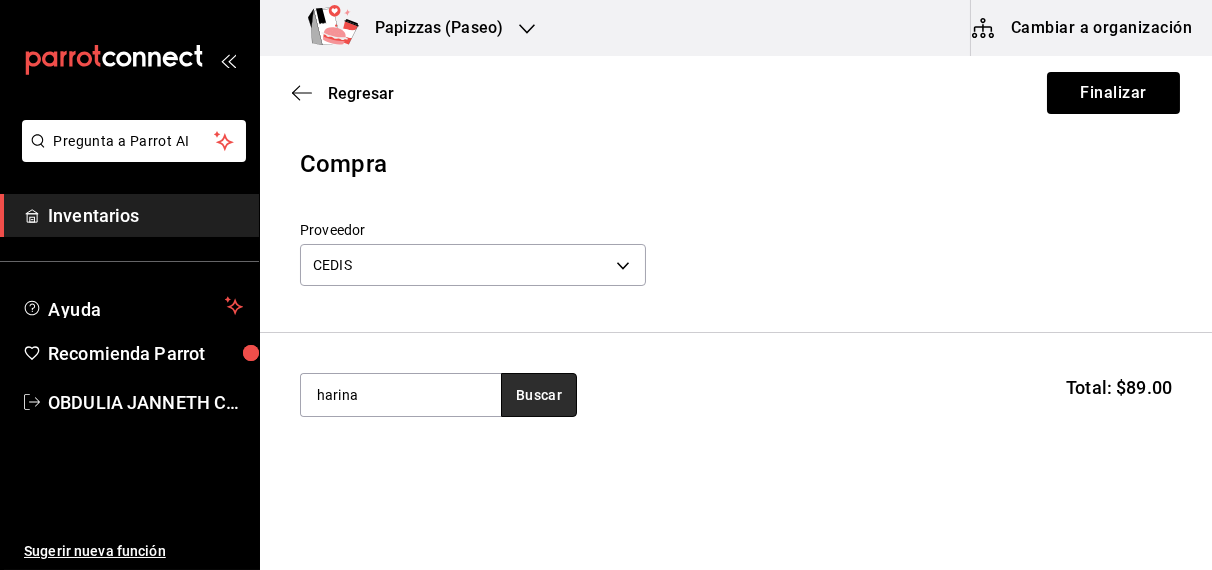 click on "Buscar" at bounding box center [539, 395] 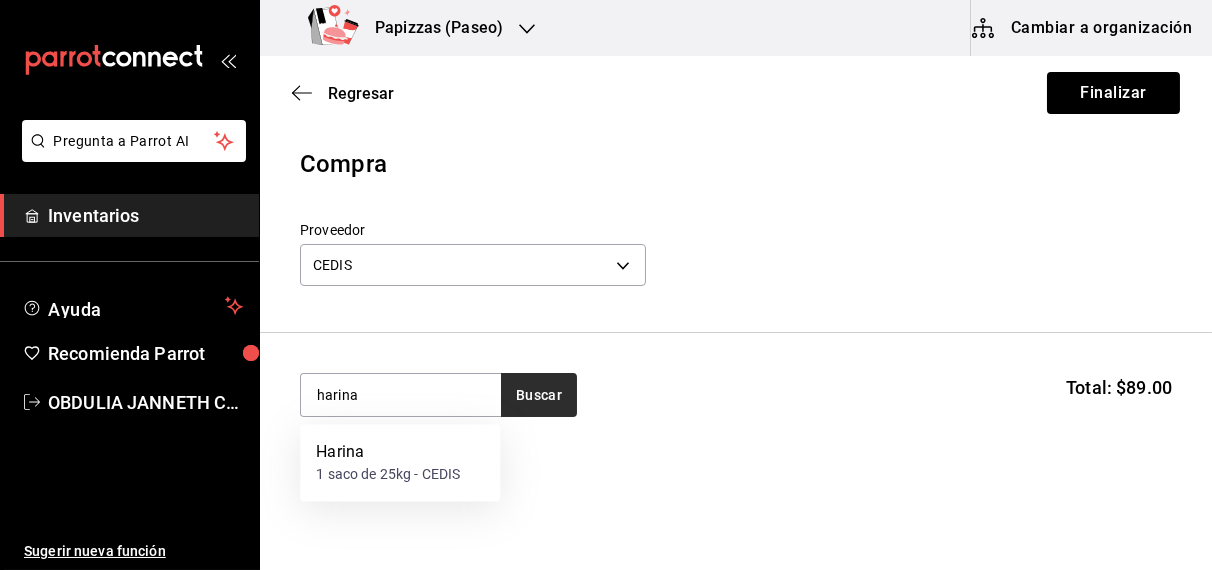 click on "1 saco de 25kg - CEDIS" at bounding box center [388, 475] 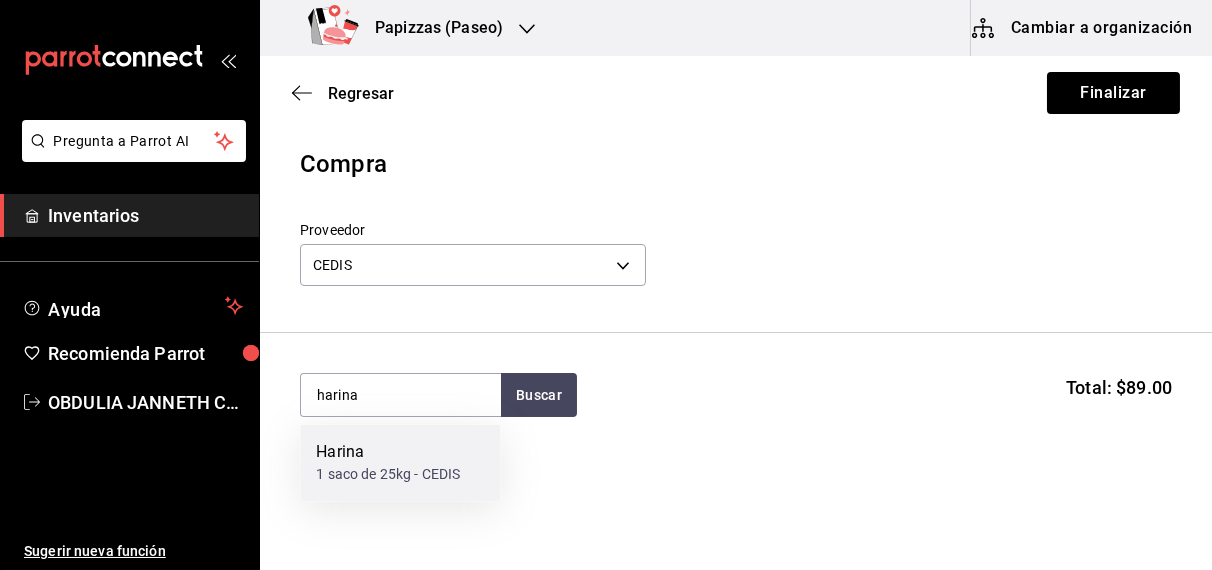 type 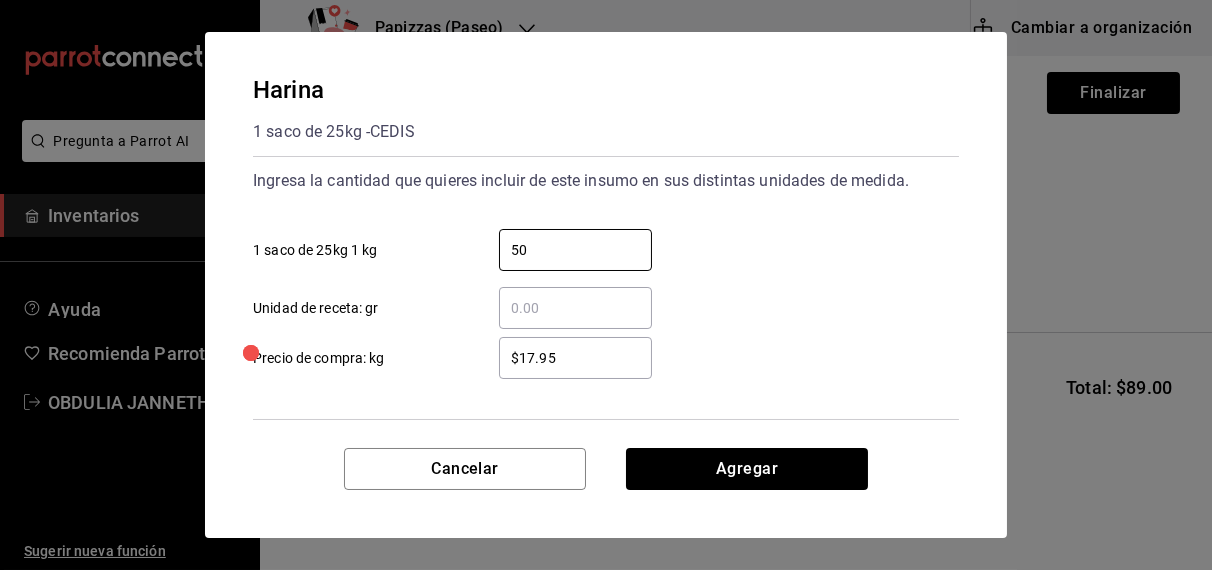 type on "50" 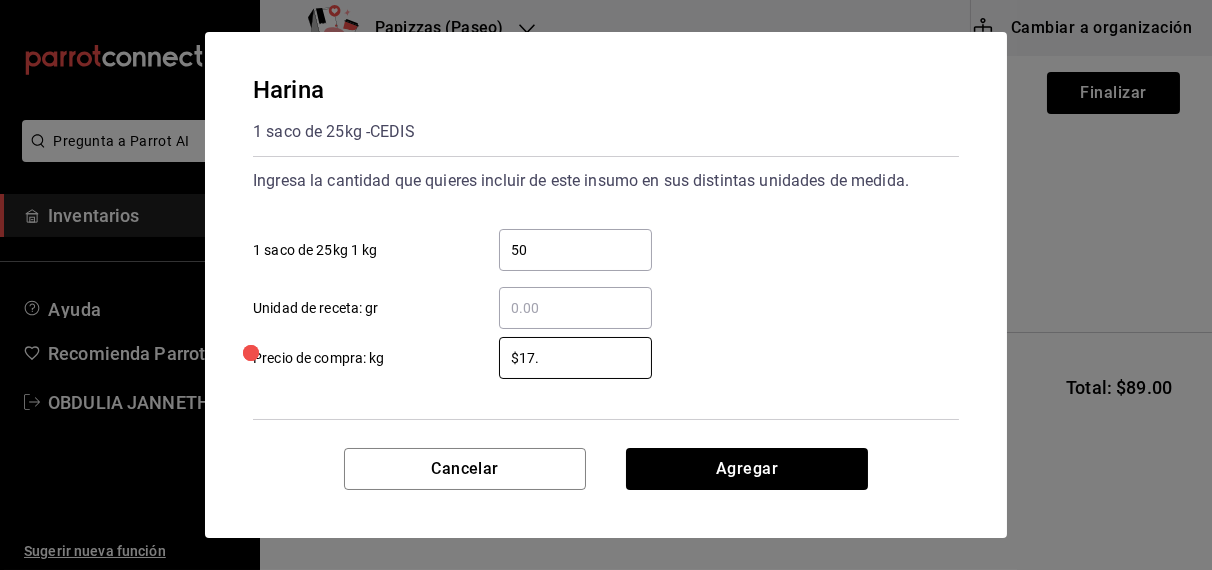 type on "$17.60" 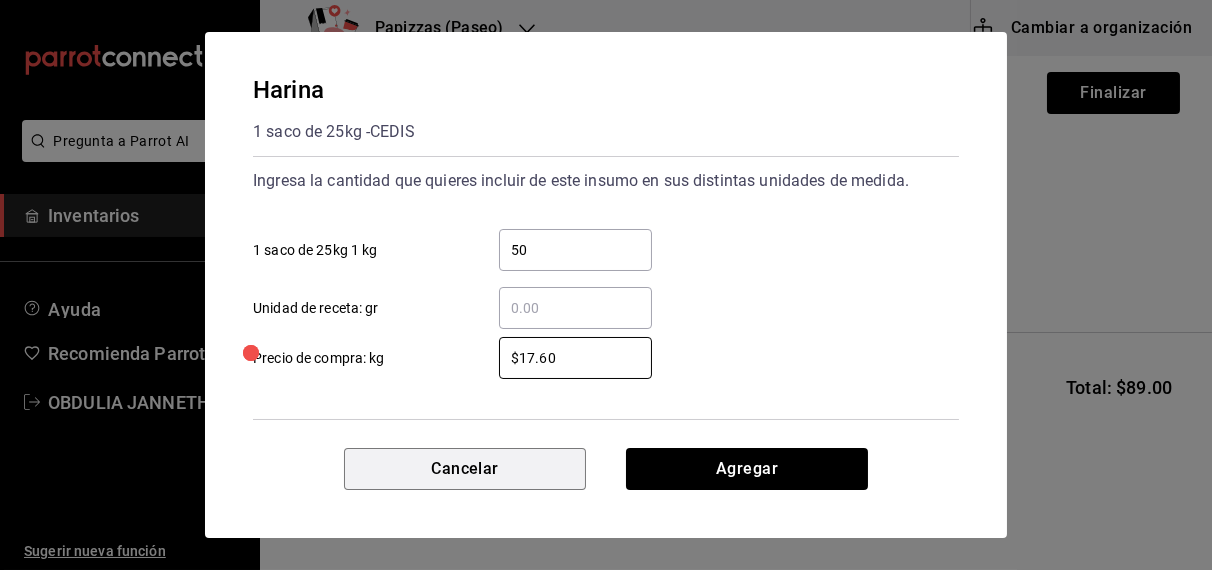type 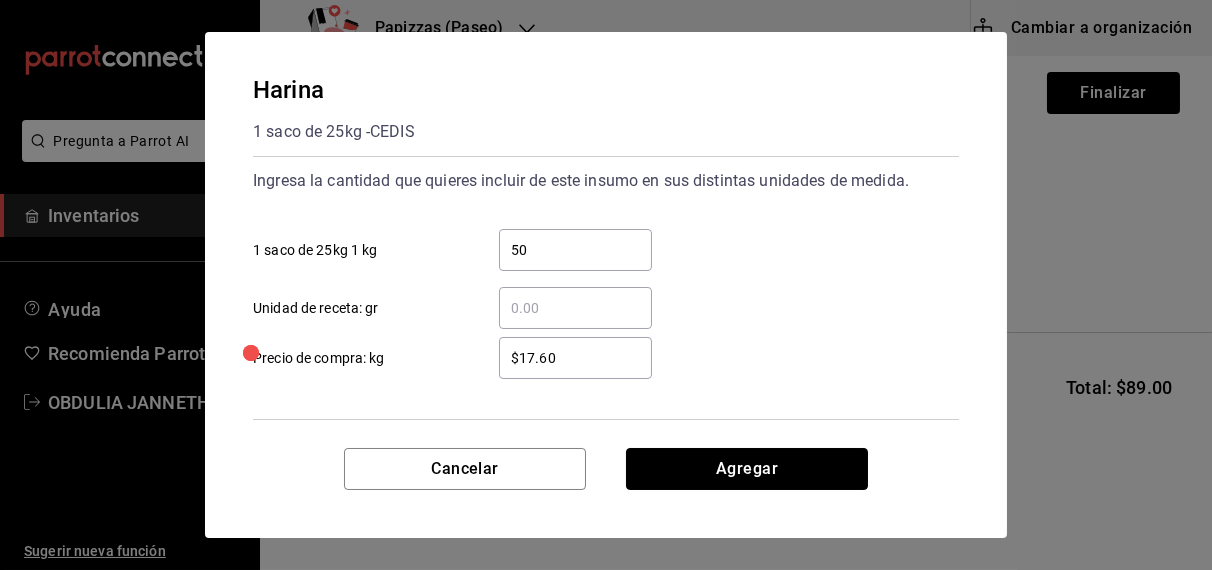 type 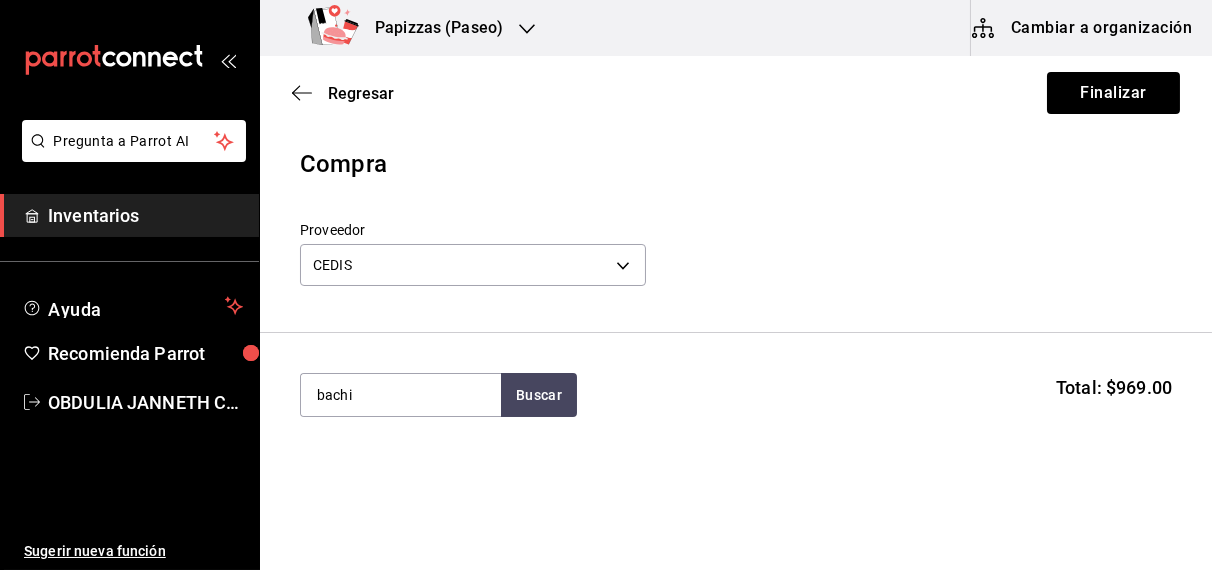 type on "bachi" 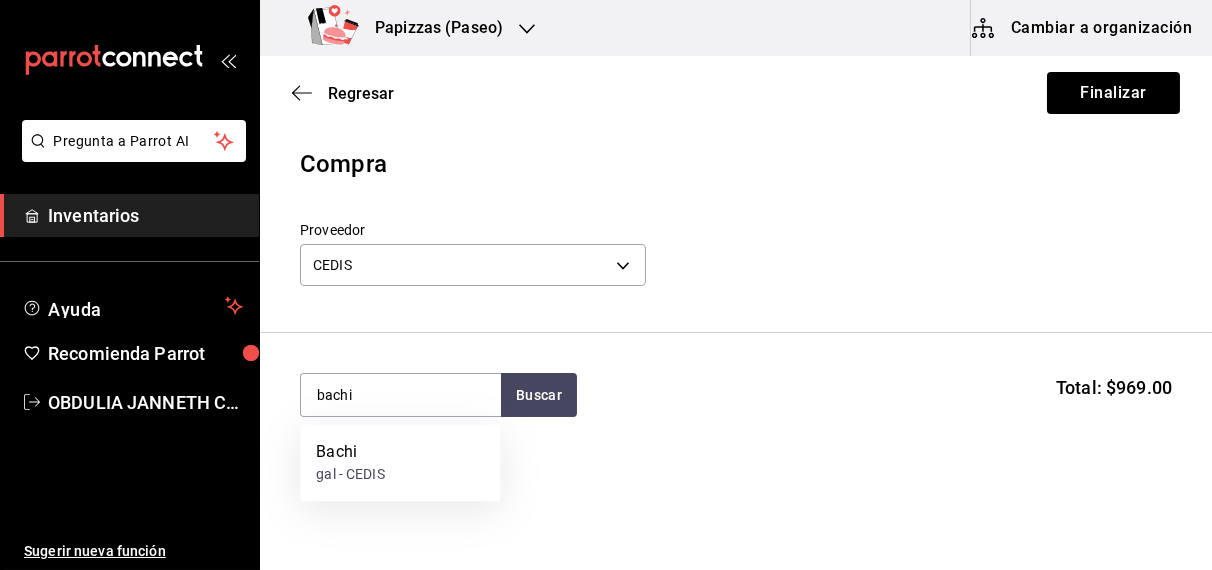 click on "Bachi" at bounding box center [350, 453] 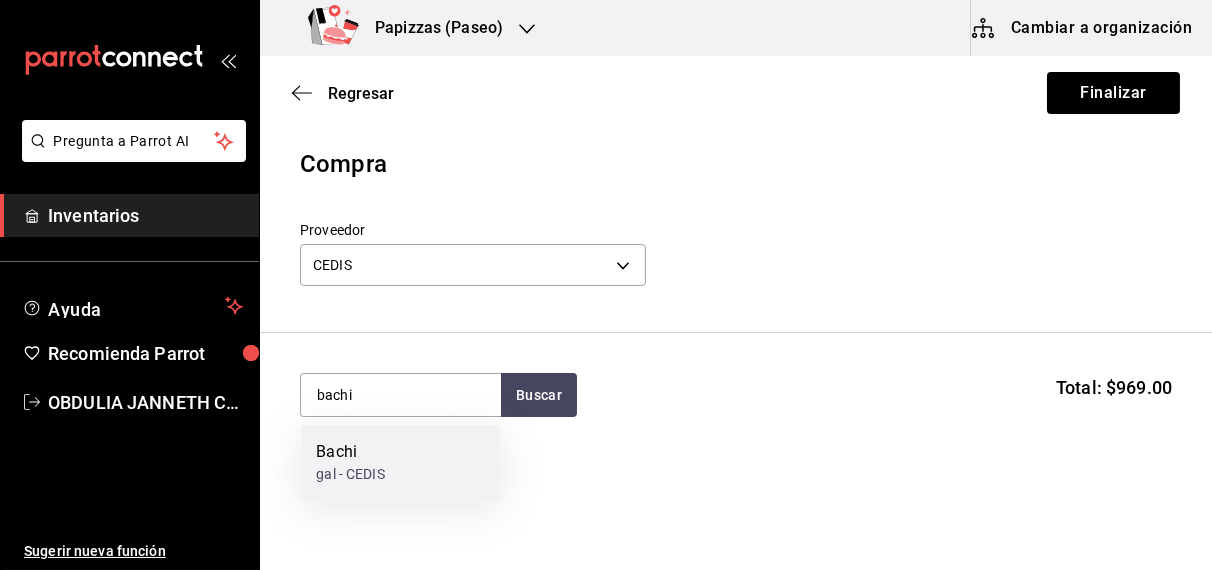 type 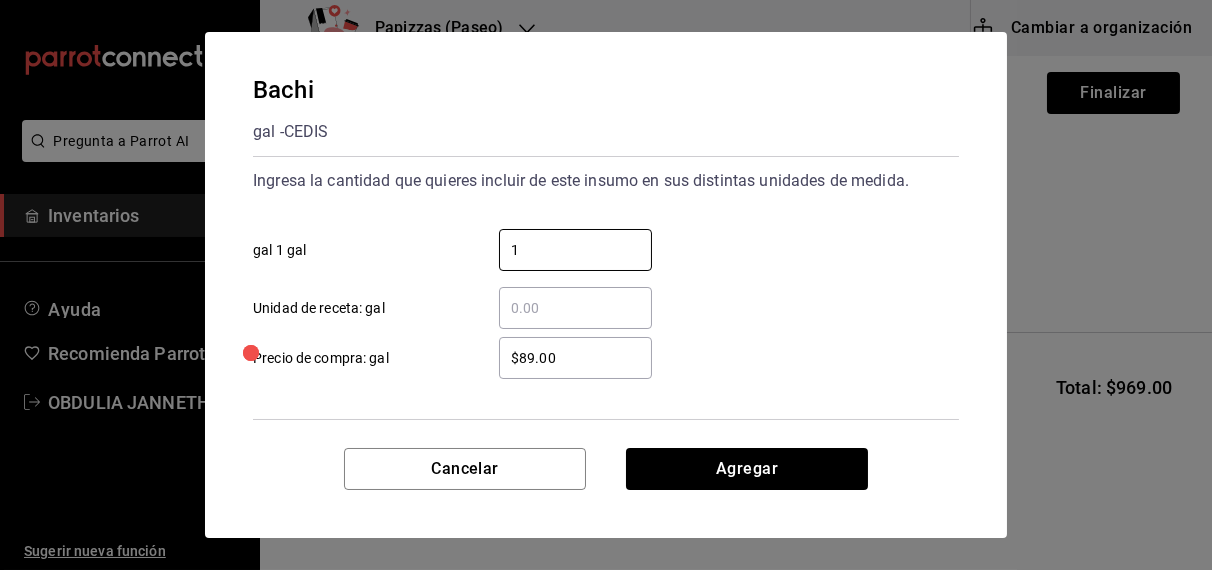 type on "1" 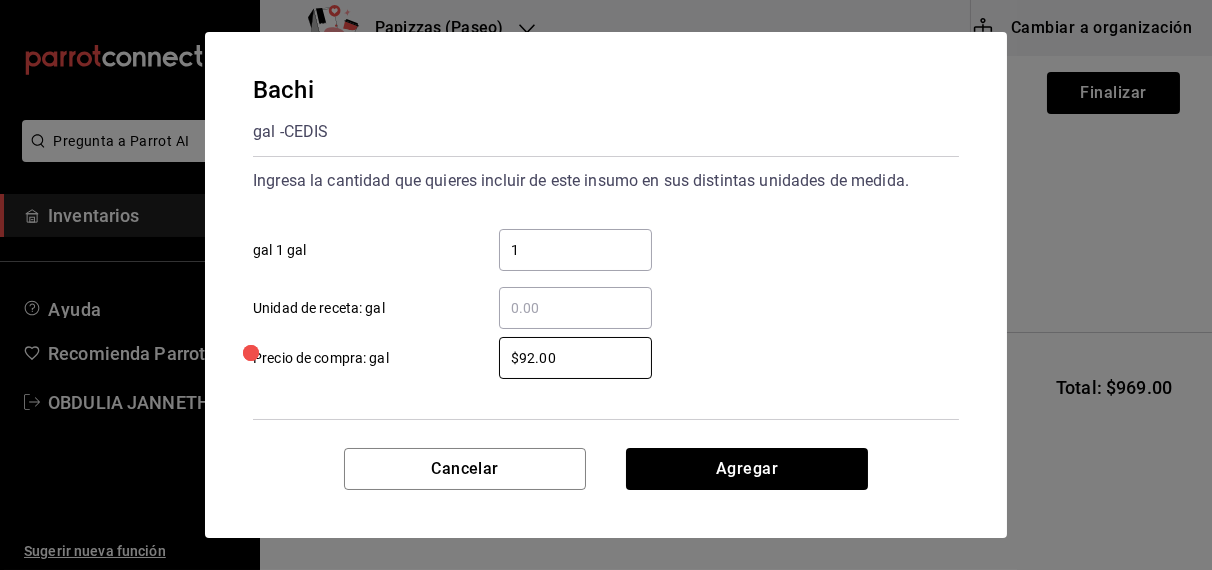 type on "$92.00" 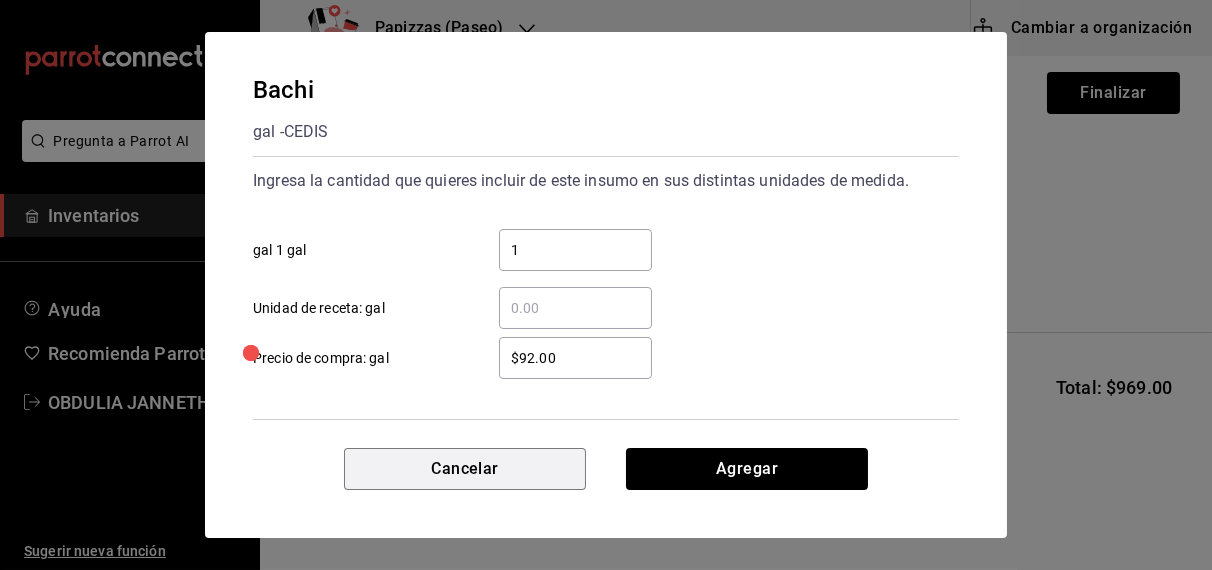 type 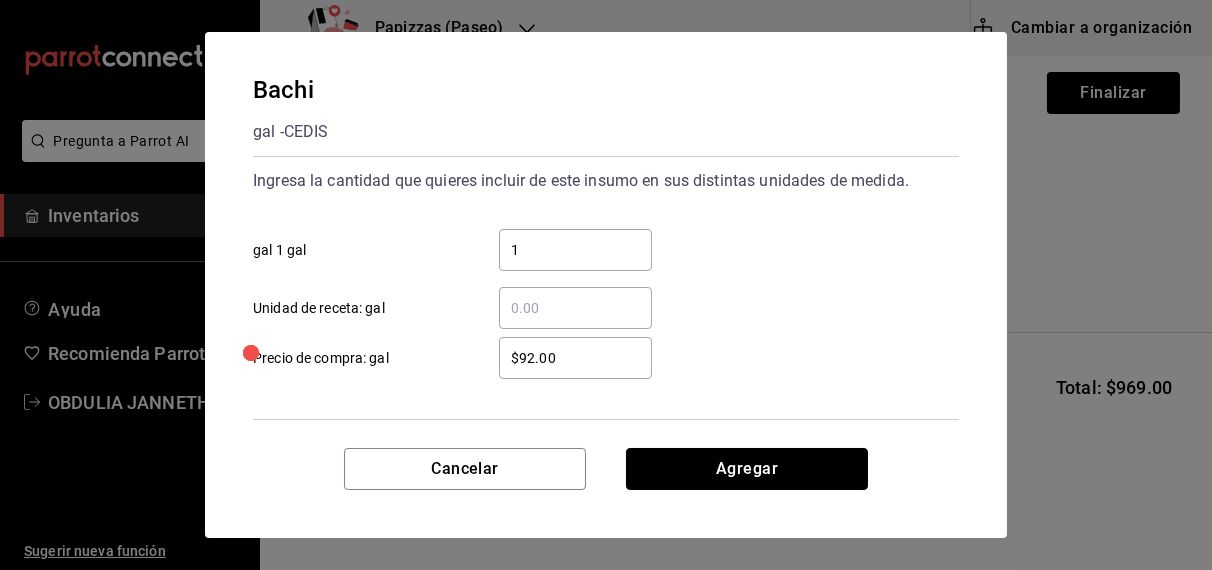 type 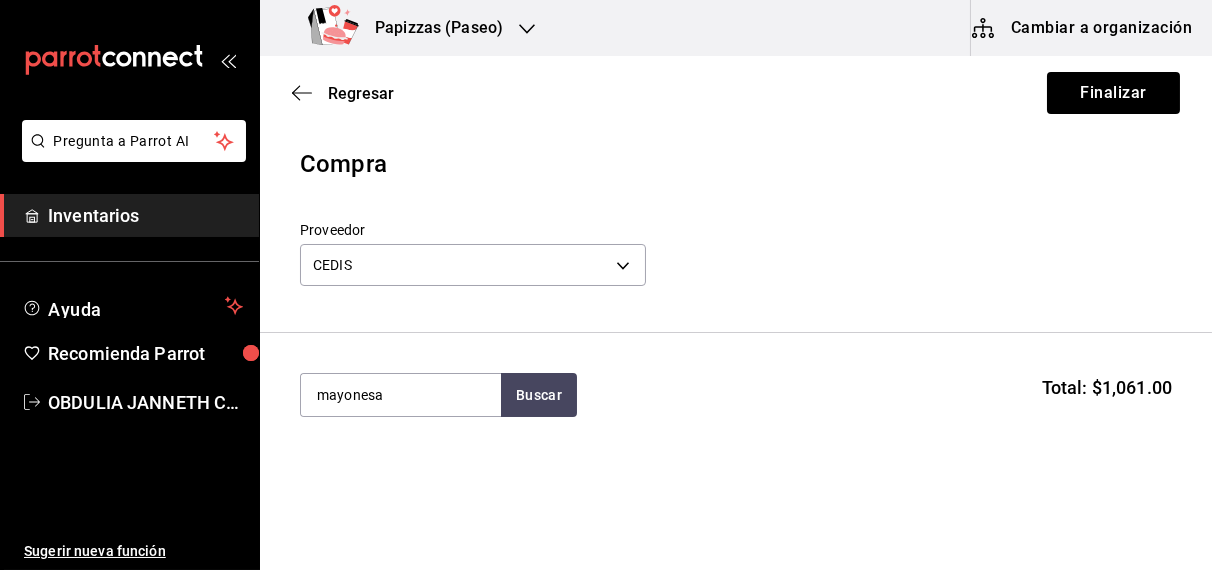 type on "mayonesa" 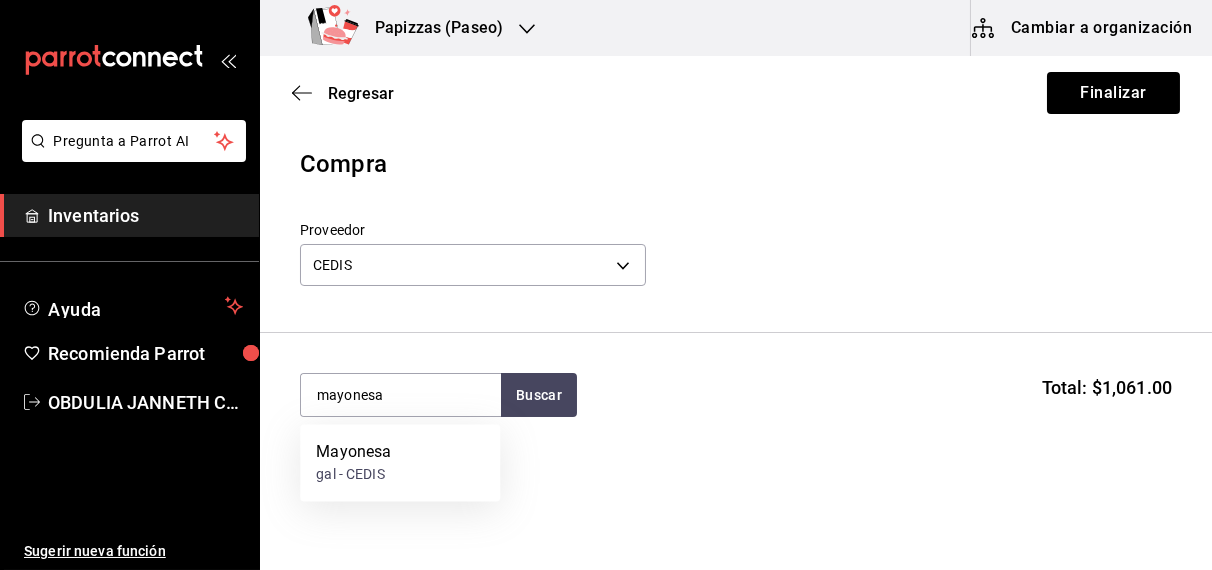 click on "Mayonesa gal - CEDIS" at bounding box center [400, 463] 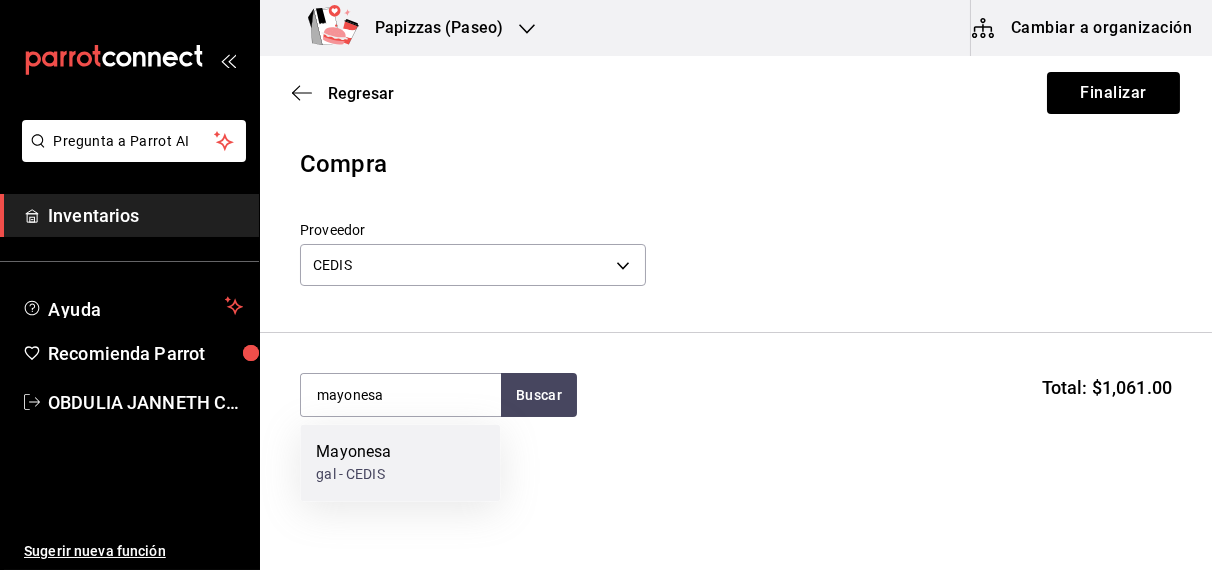 type 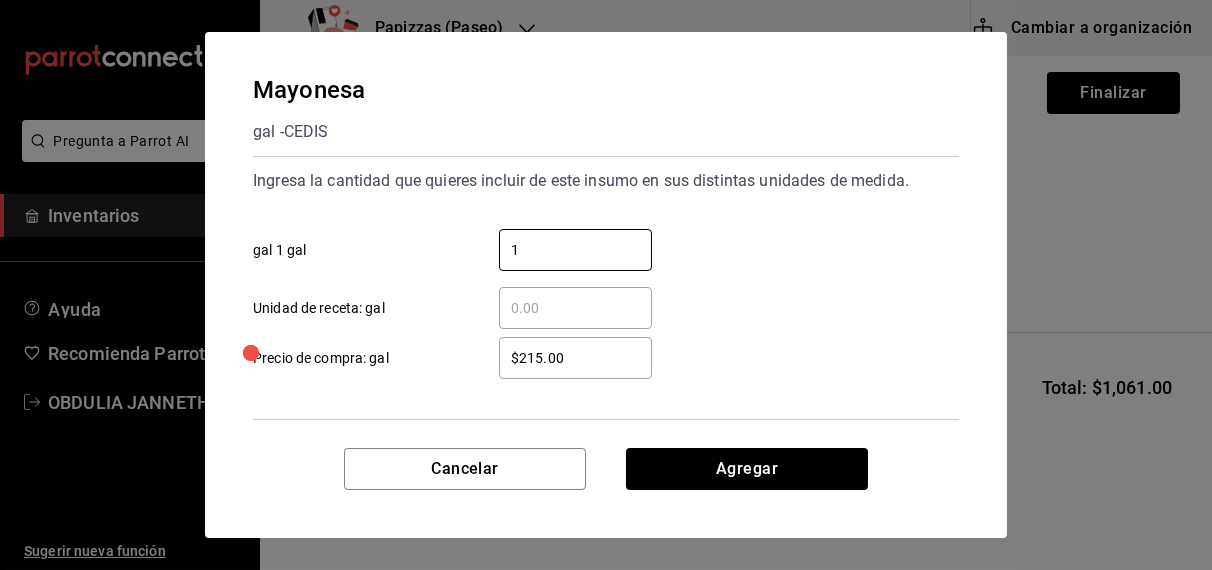 type on "1" 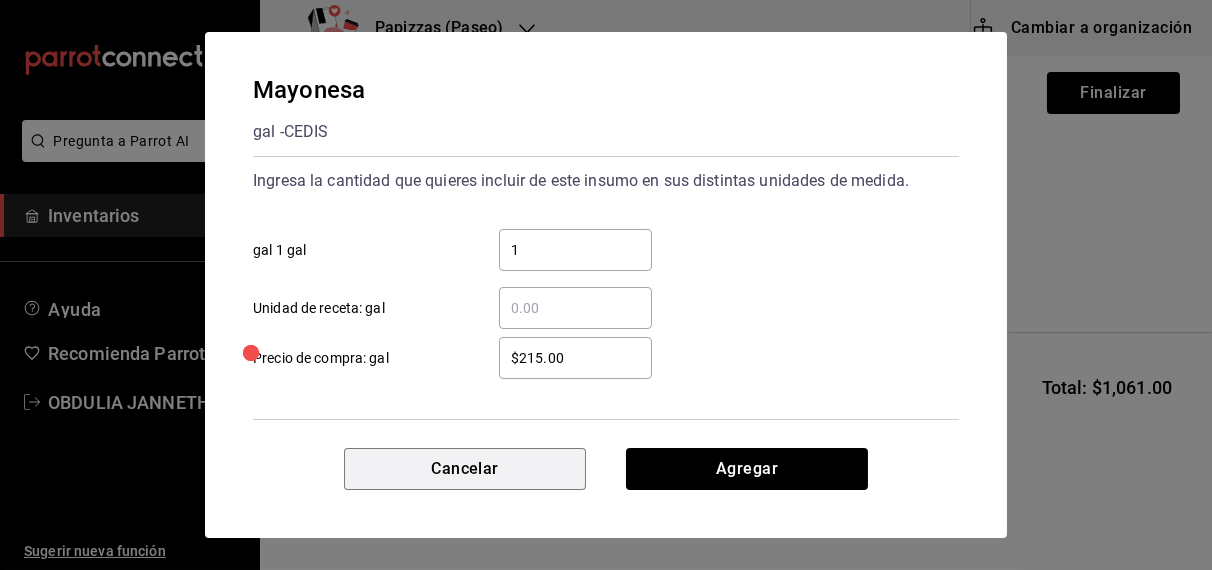 type 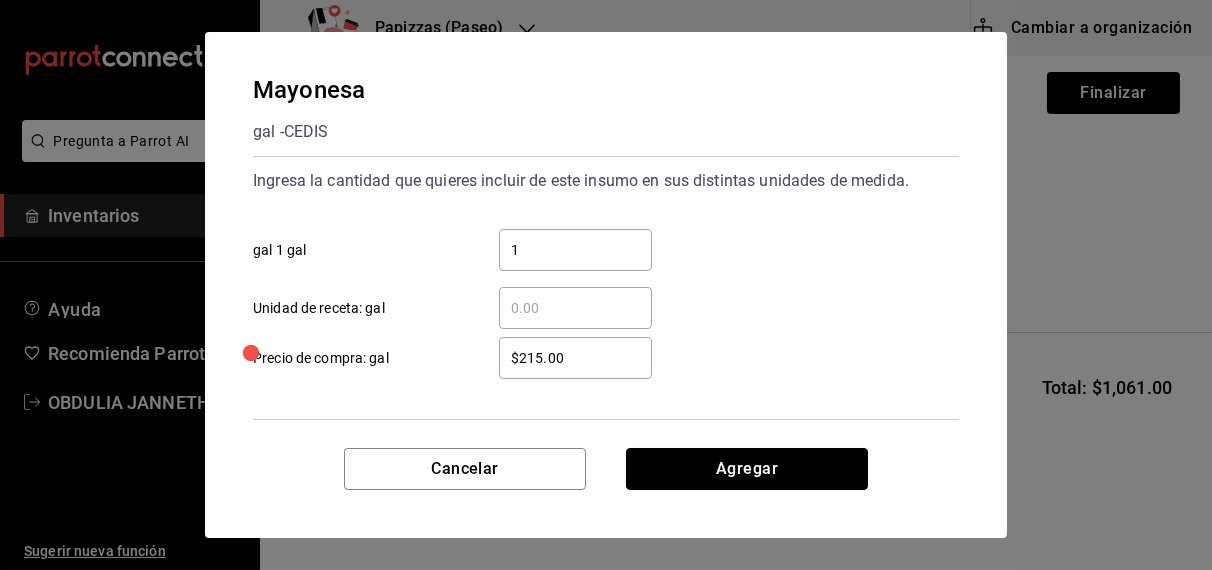 type 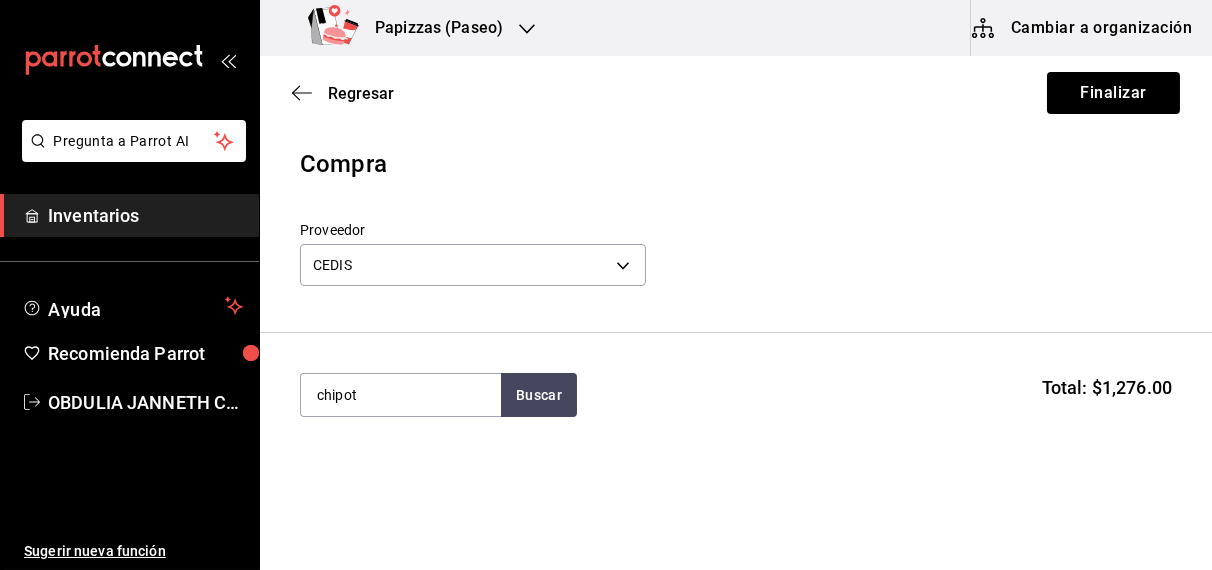 type on "chipot" 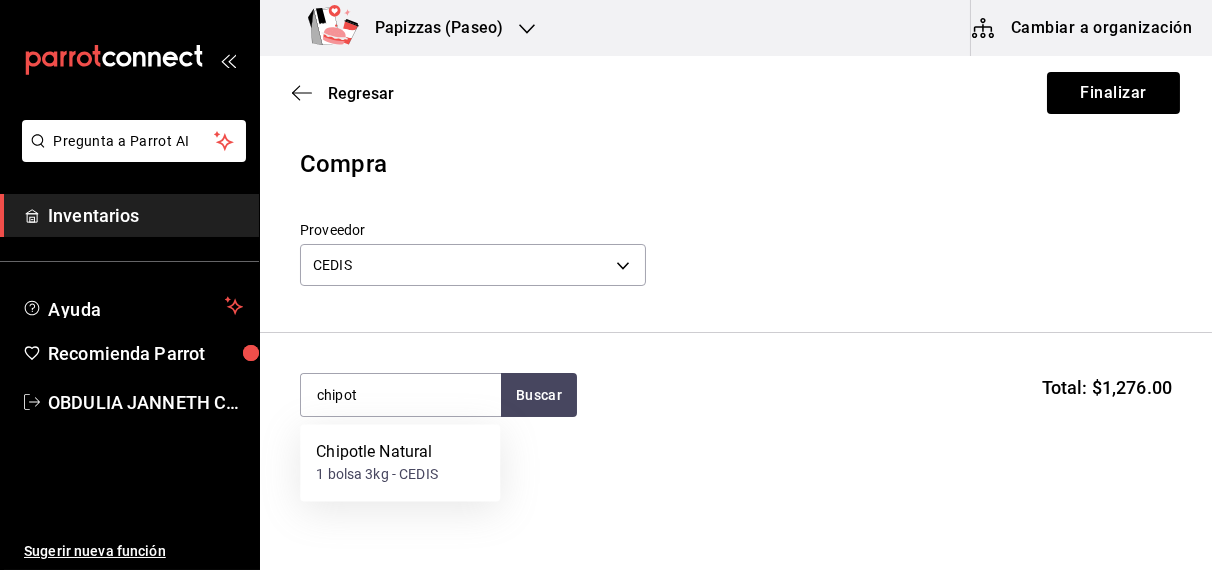 click on "1 bolsa 3kg - CEDIS" at bounding box center (377, 475) 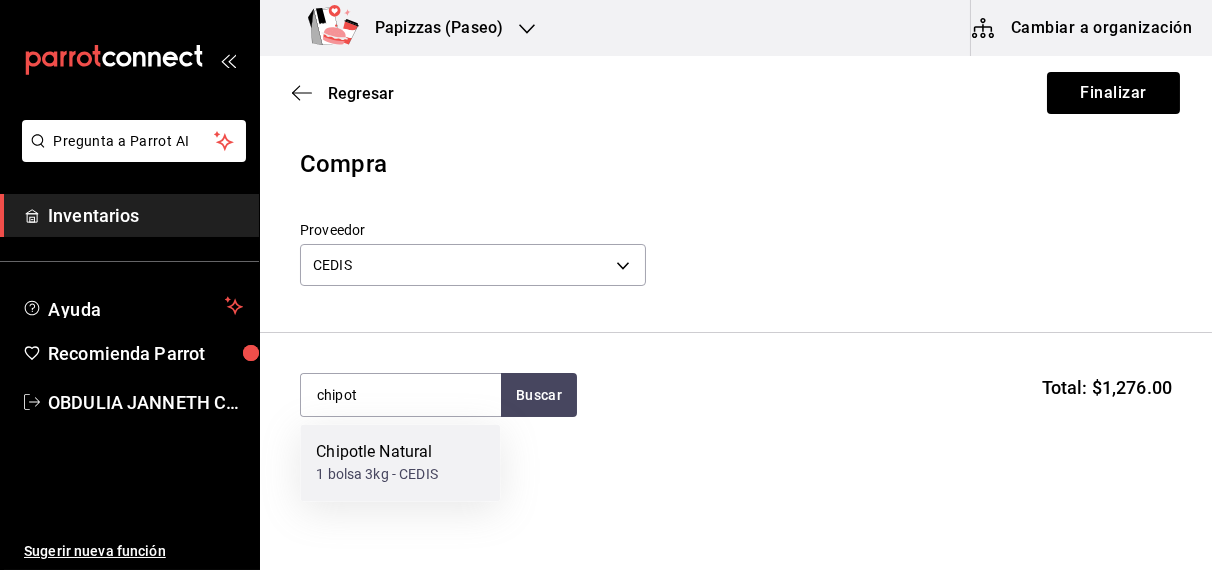 type 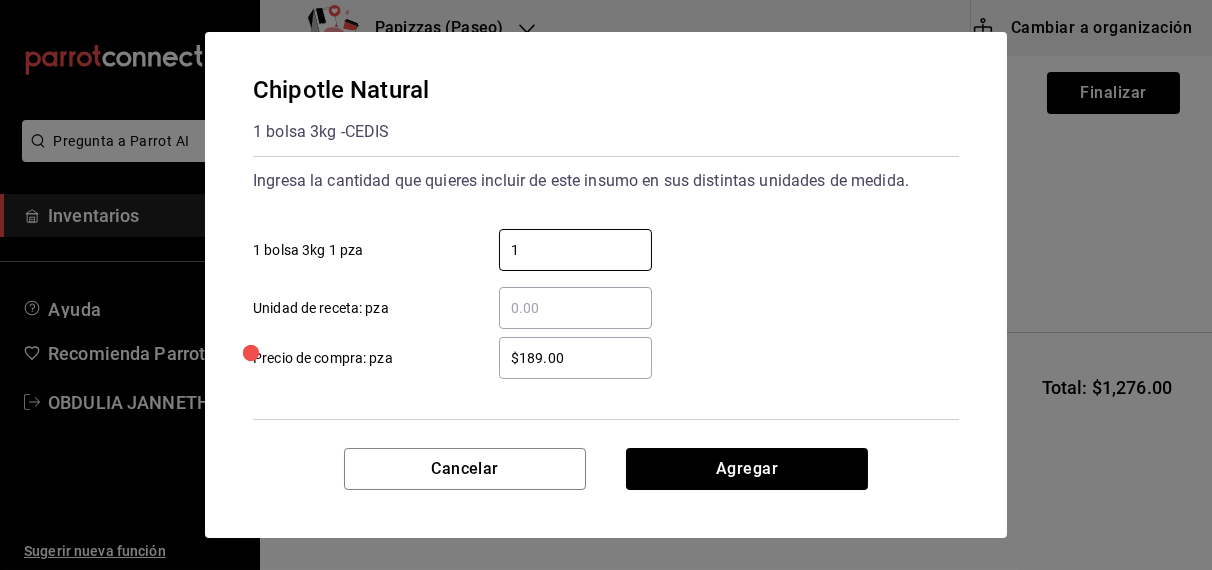 type on "1" 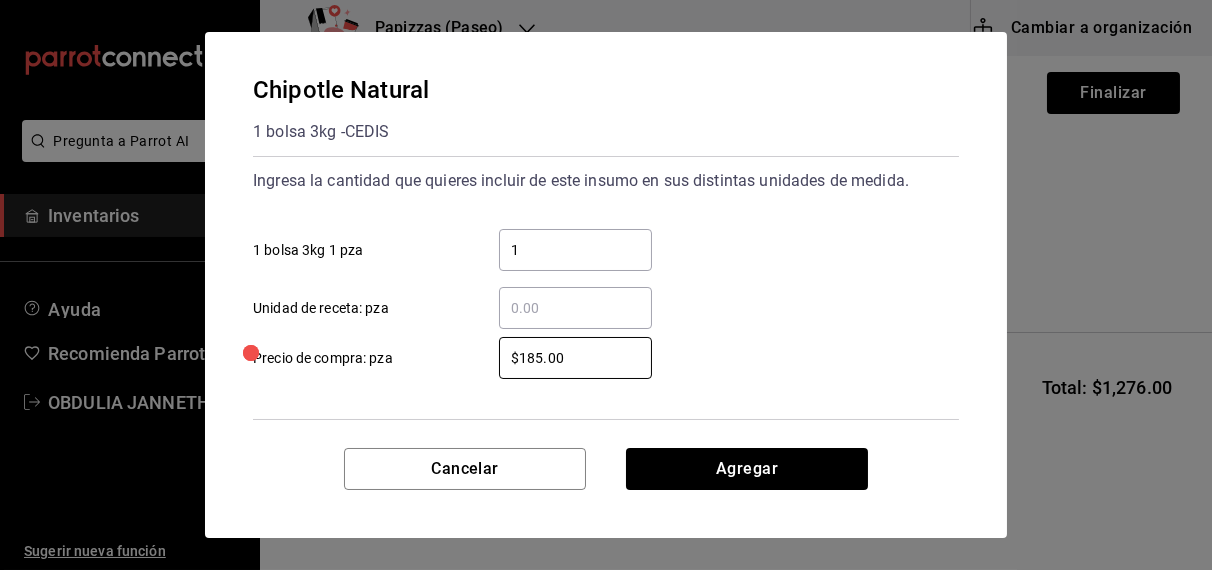 type on "$185.00" 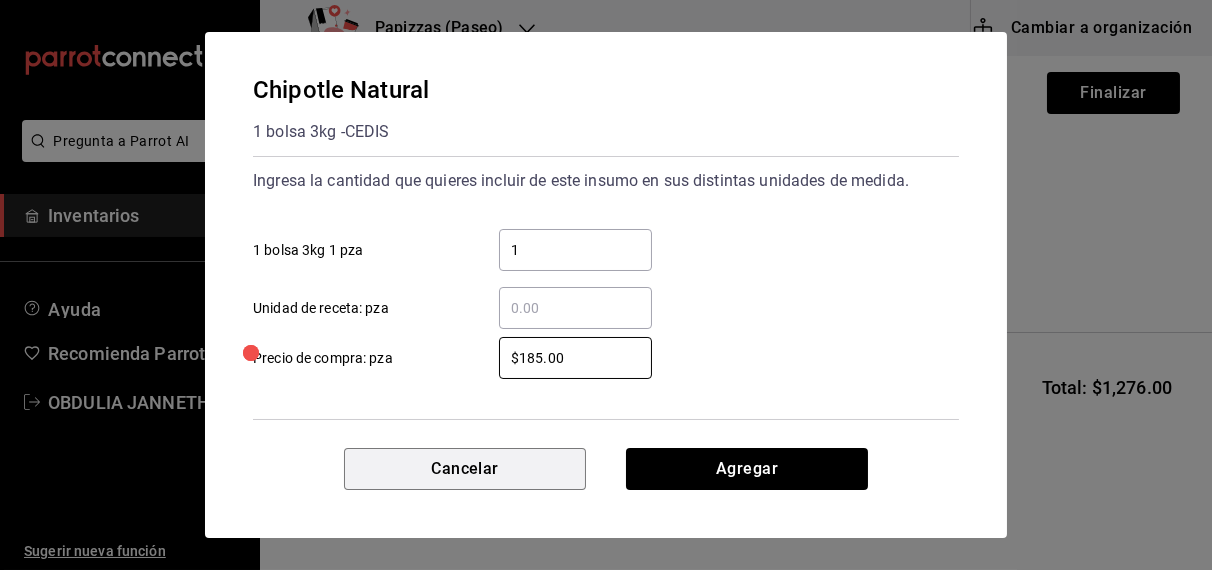 type 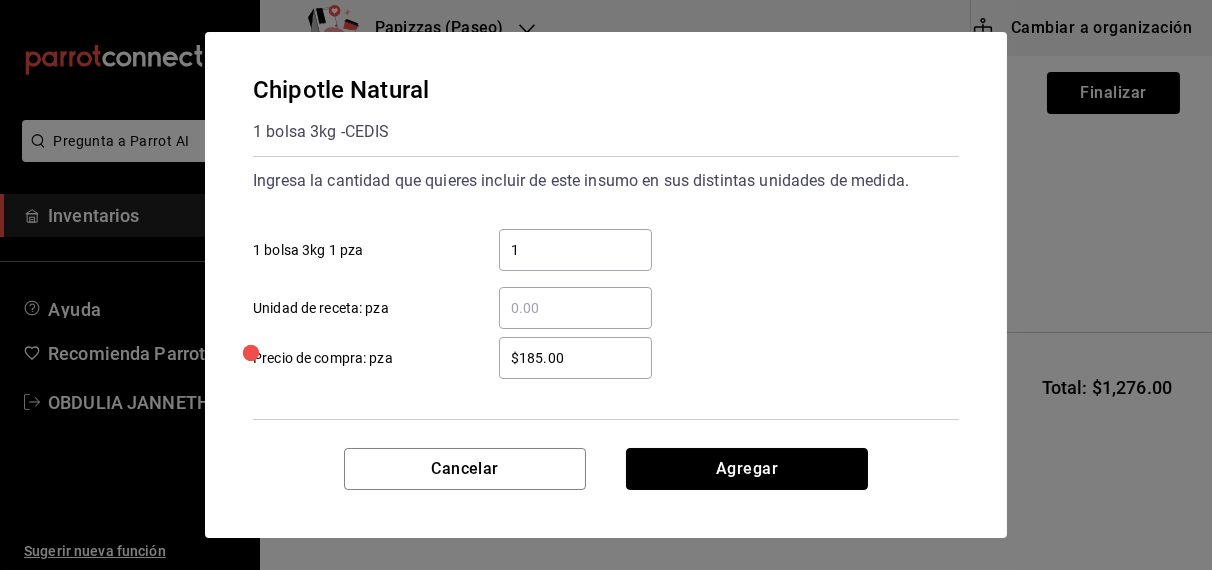 type 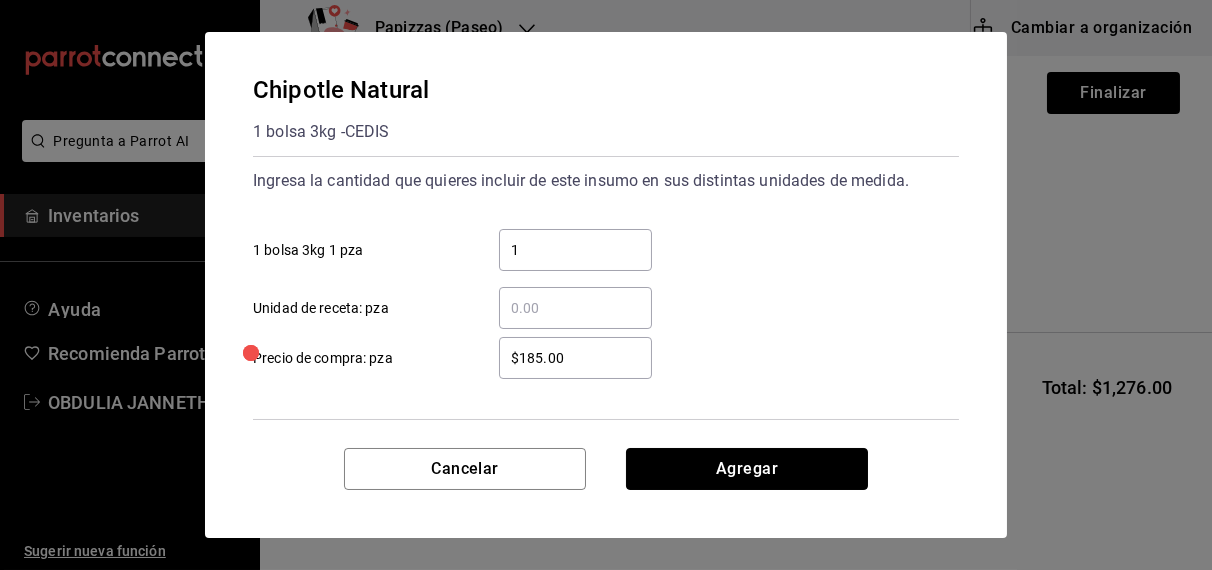 click on "Agregar" at bounding box center [747, 469] 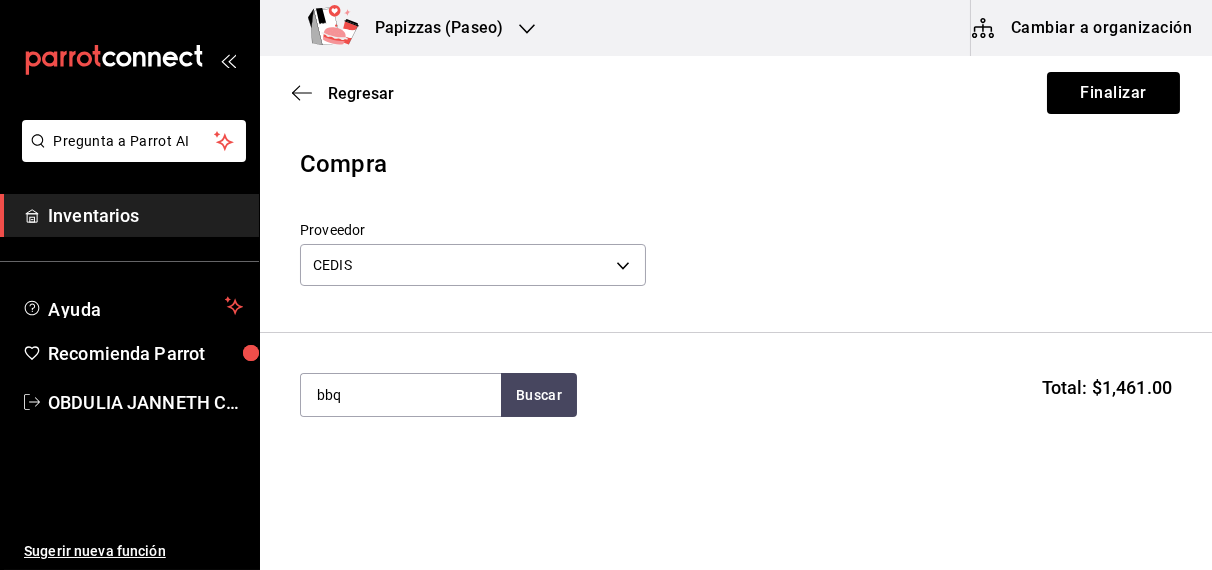 type on "bbq" 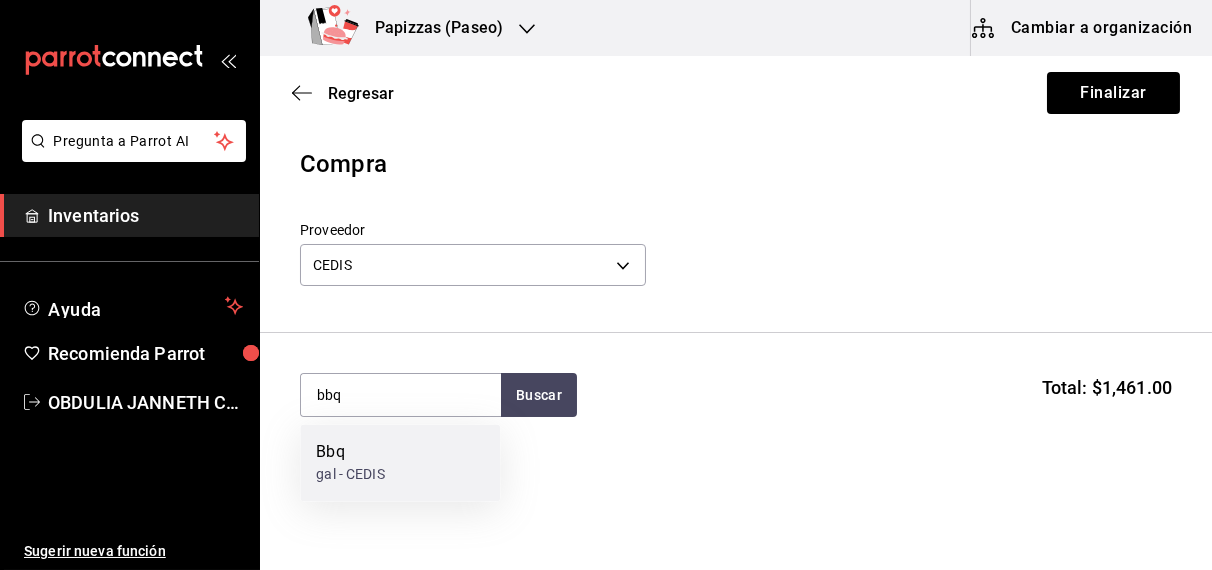 click on "Bbq gal - CEDIS" at bounding box center [400, 463] 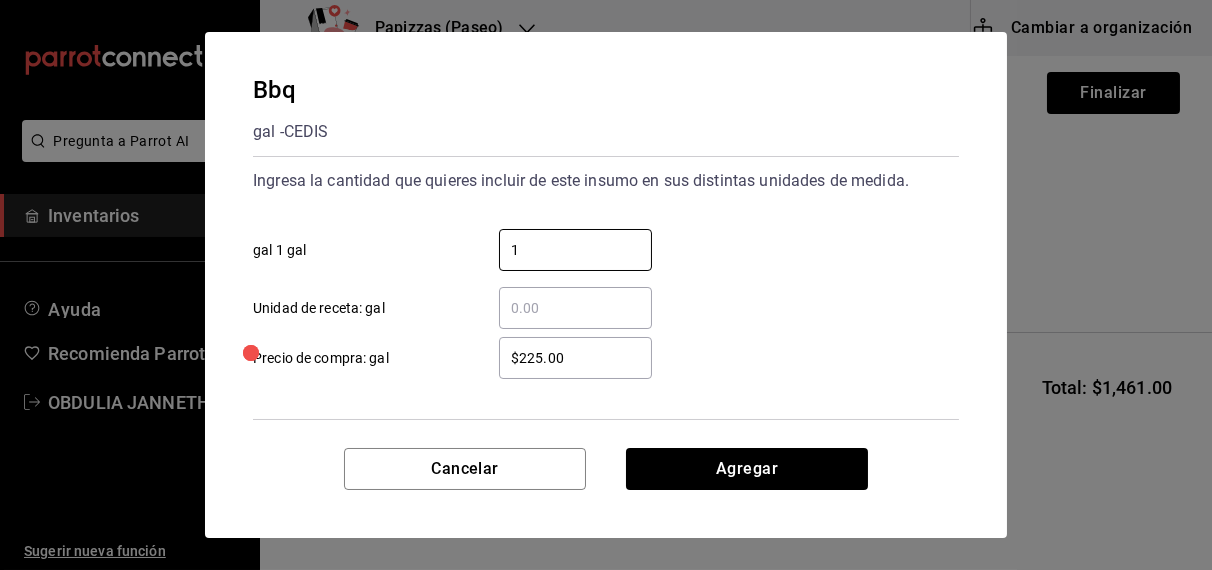 type on "1" 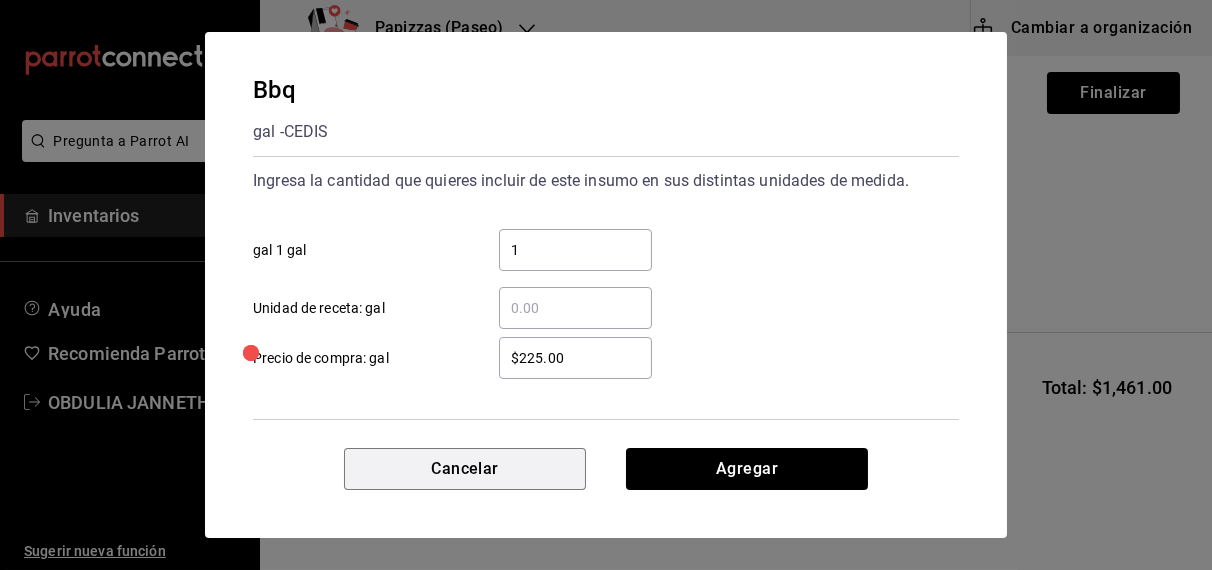 type 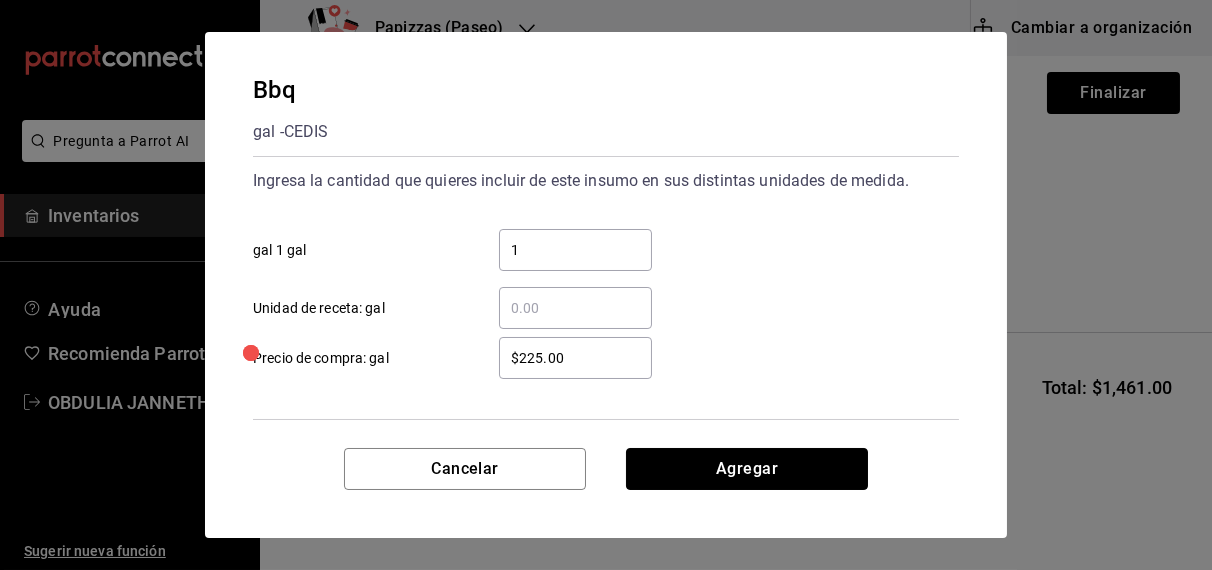 type 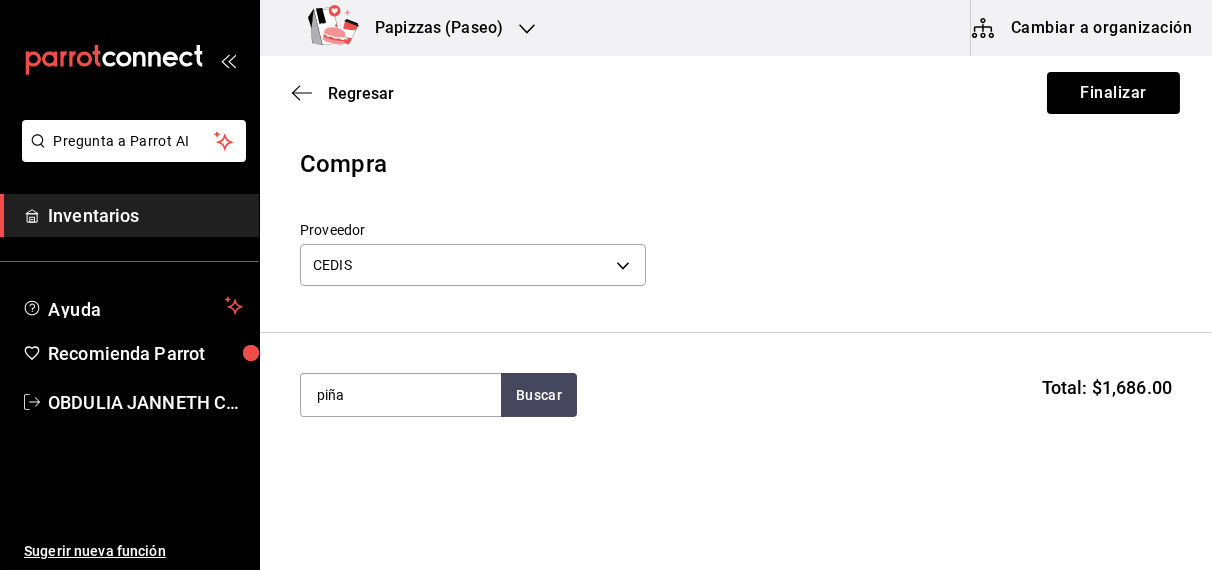 type on "piña" 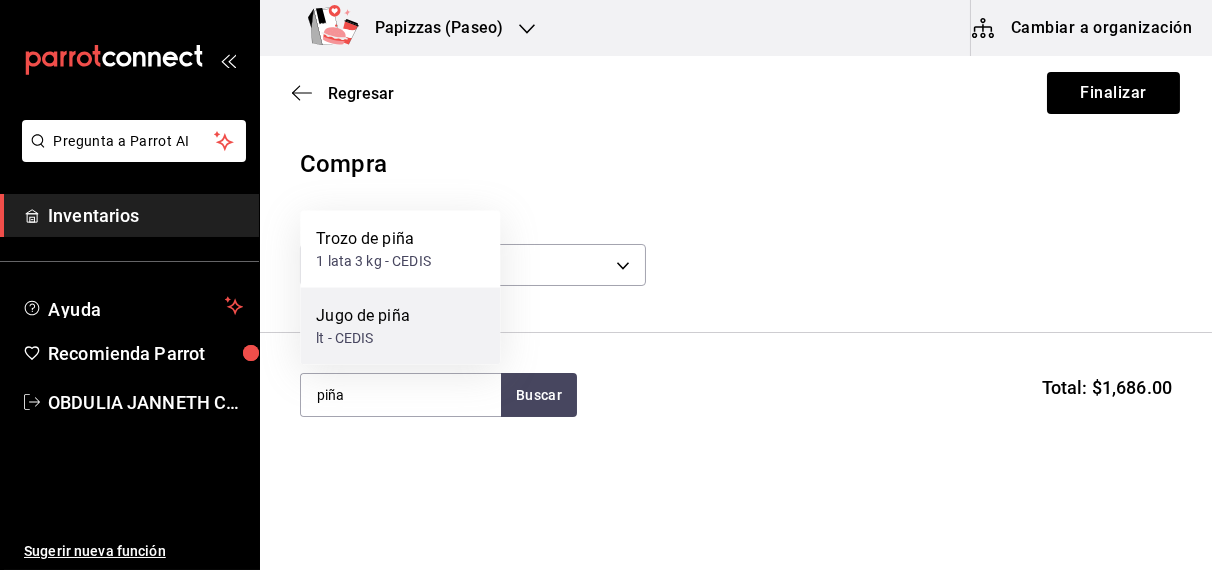 click on "lt - CEDIS" at bounding box center (363, 338) 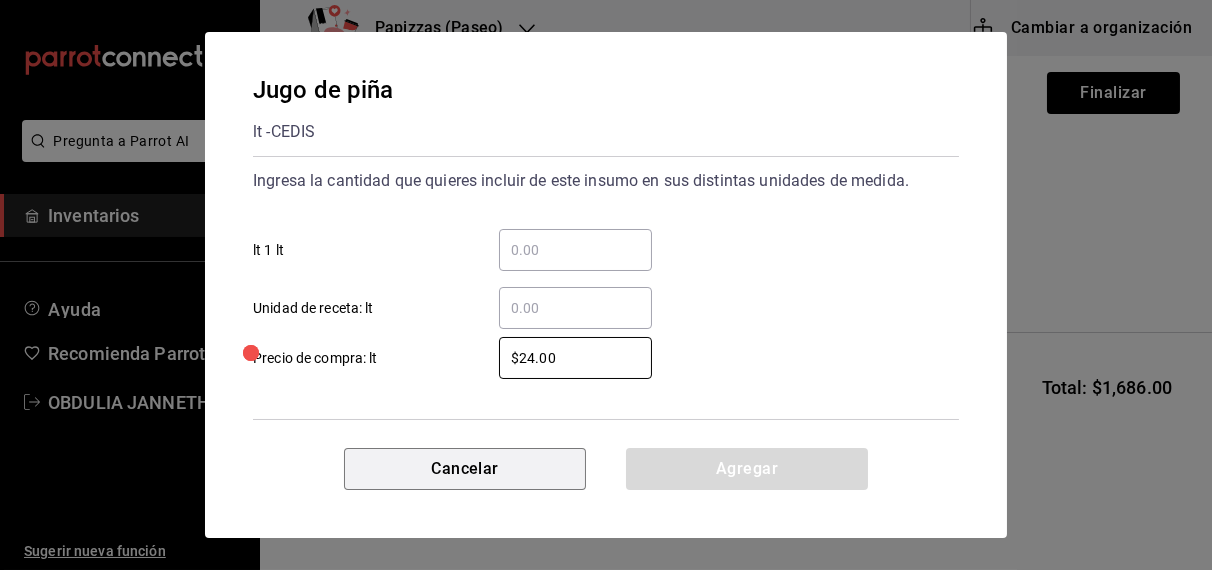 type 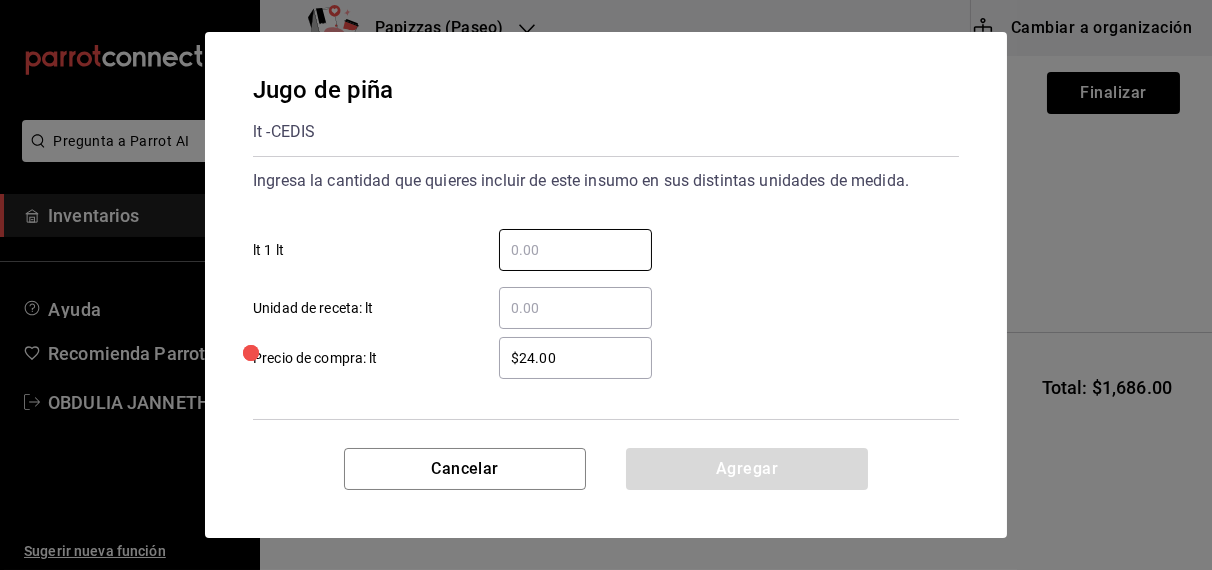 type on "4" 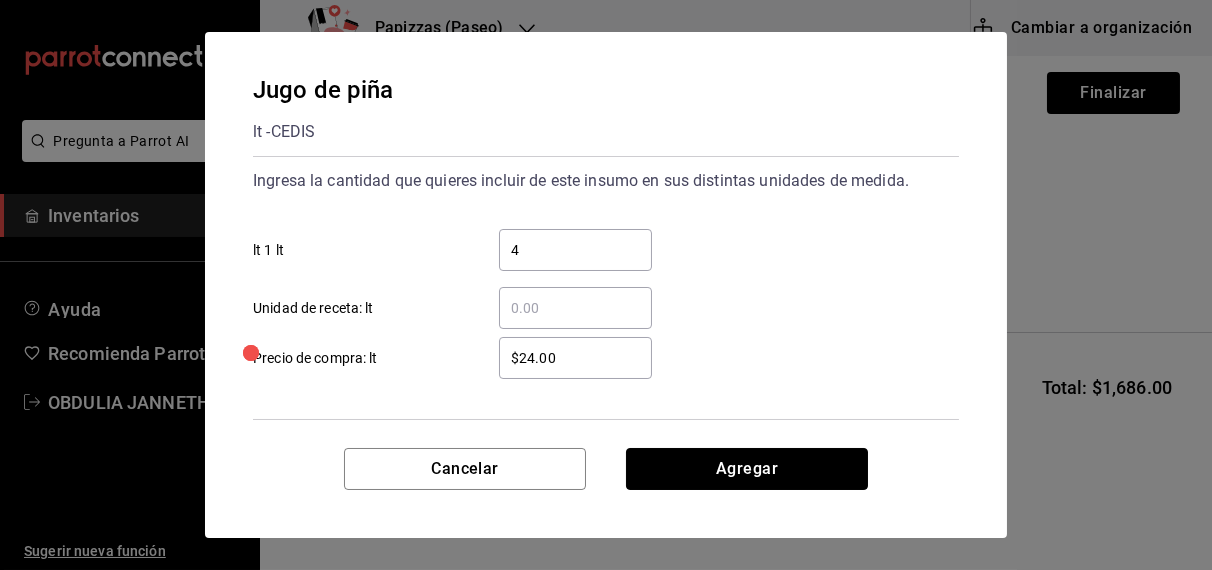 type 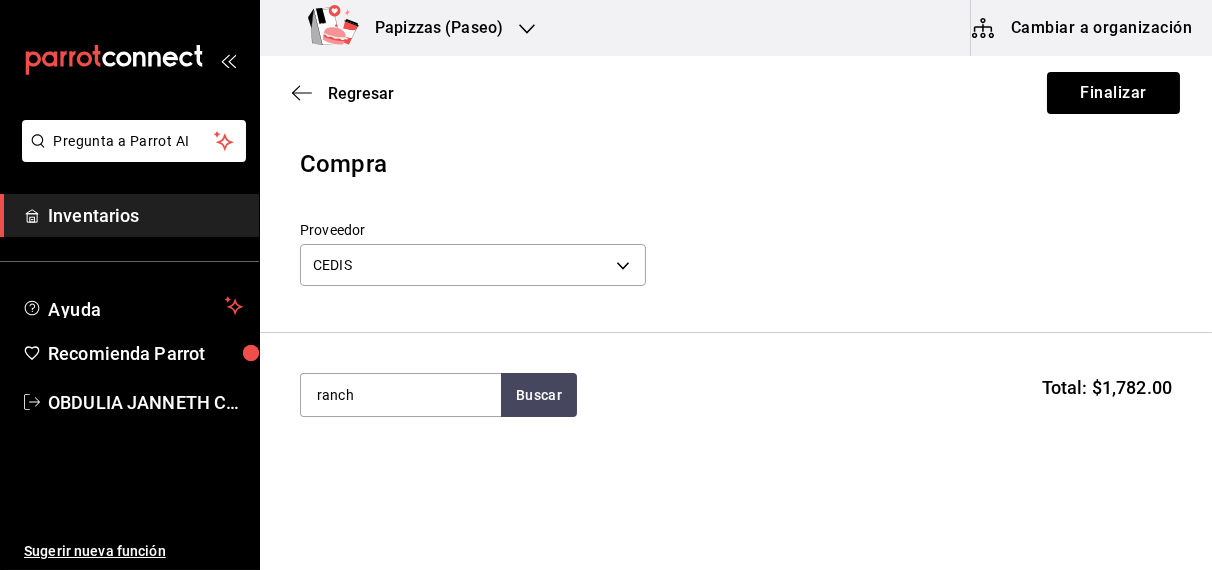 type on "ranch" 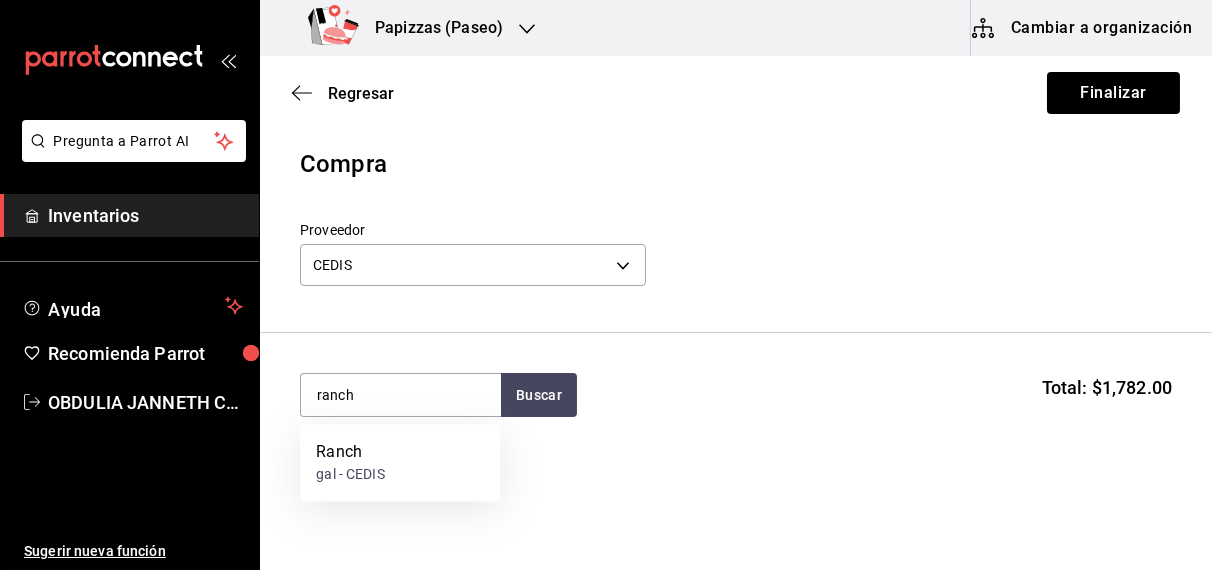 click on "Ranch gal - CEDIS" at bounding box center [400, 463] 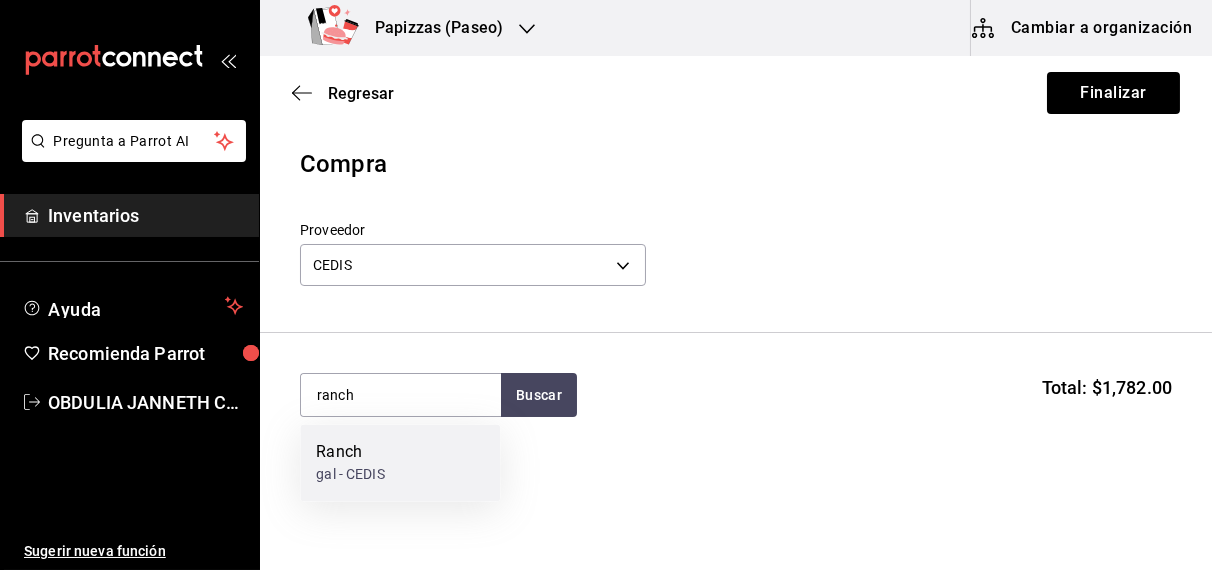 type 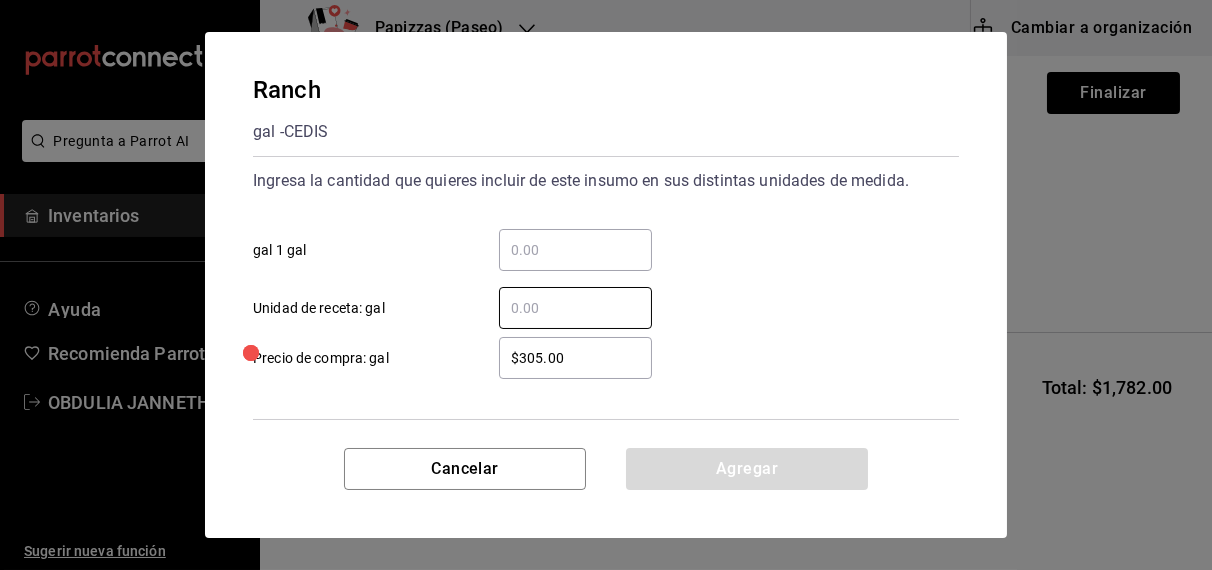 click on "​ gal 1 gal" at bounding box center [575, 250] 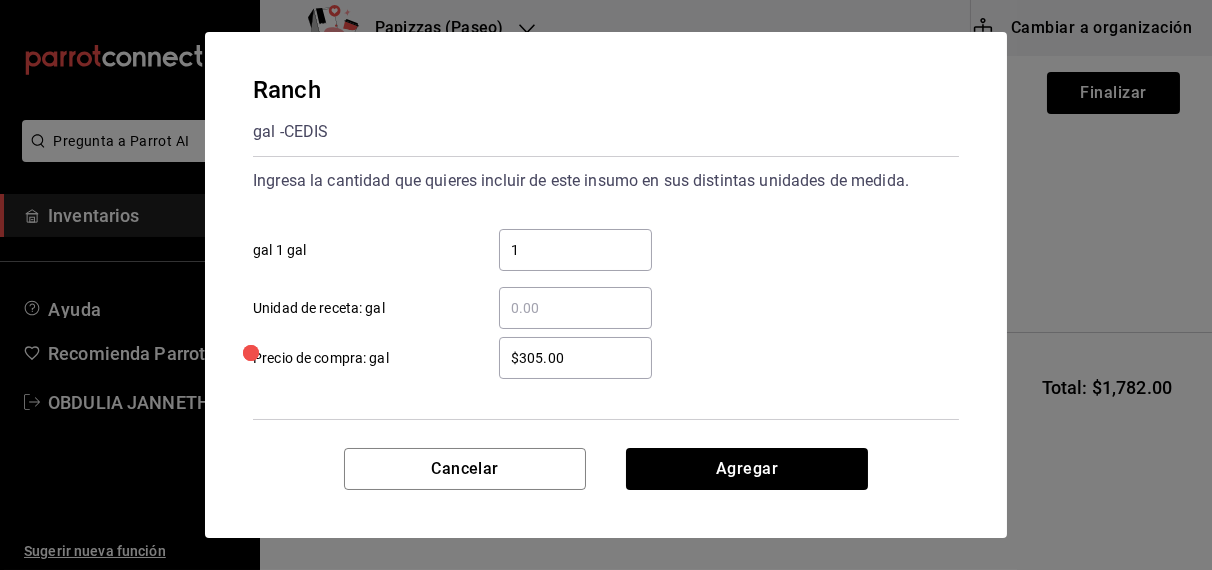 type on "1" 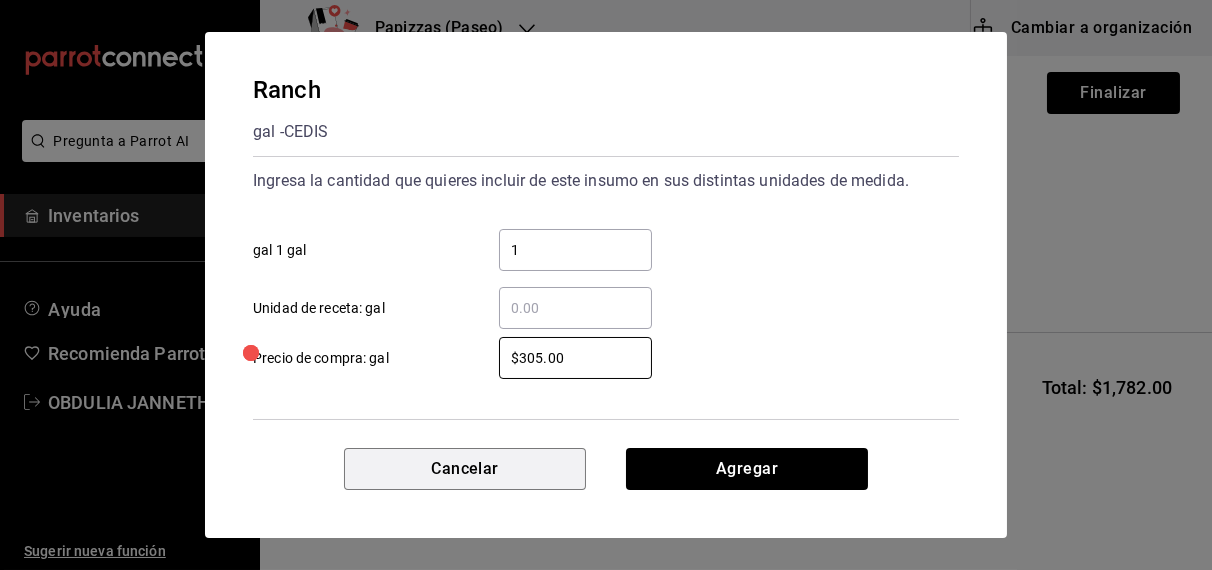 type 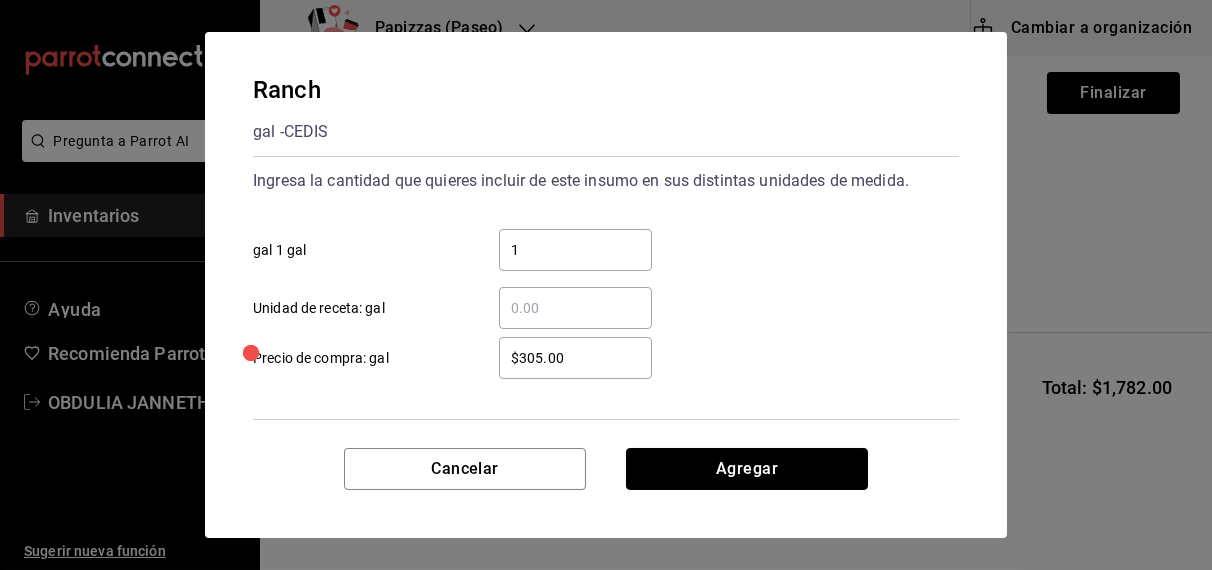 type 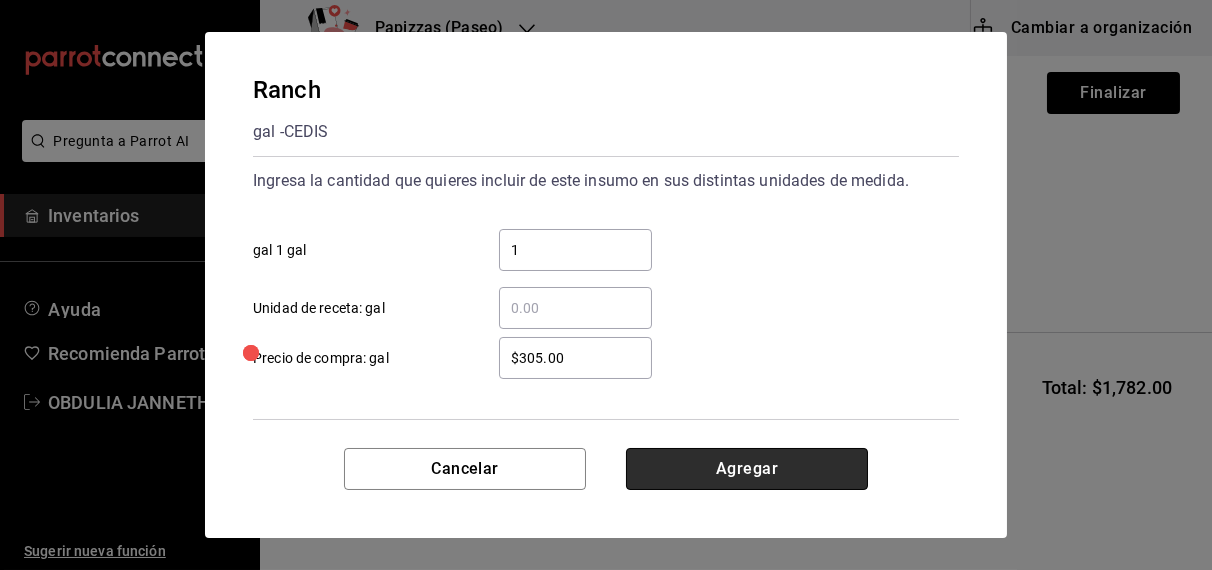 click on "Agregar" at bounding box center [747, 469] 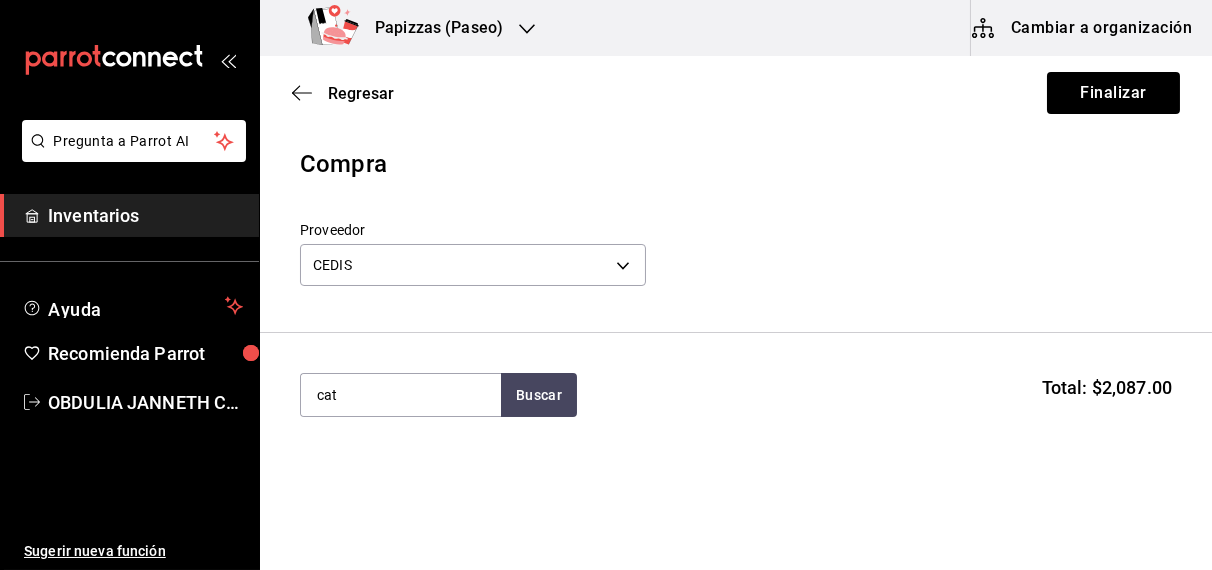 type on "cat" 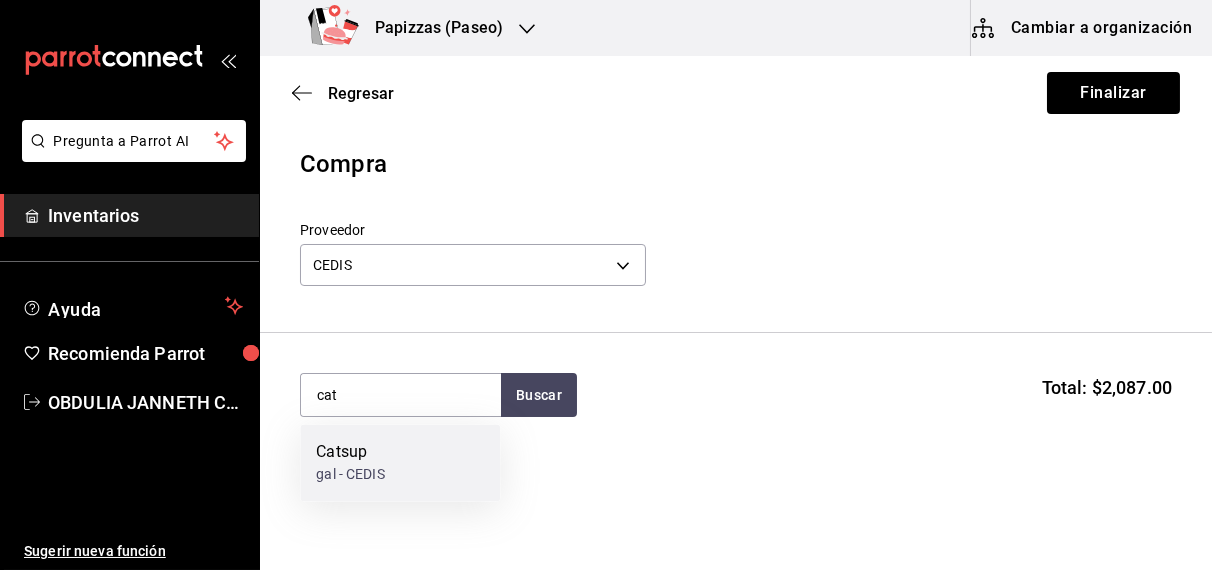 click on "Catsup gal - CEDIS" at bounding box center [400, 463] 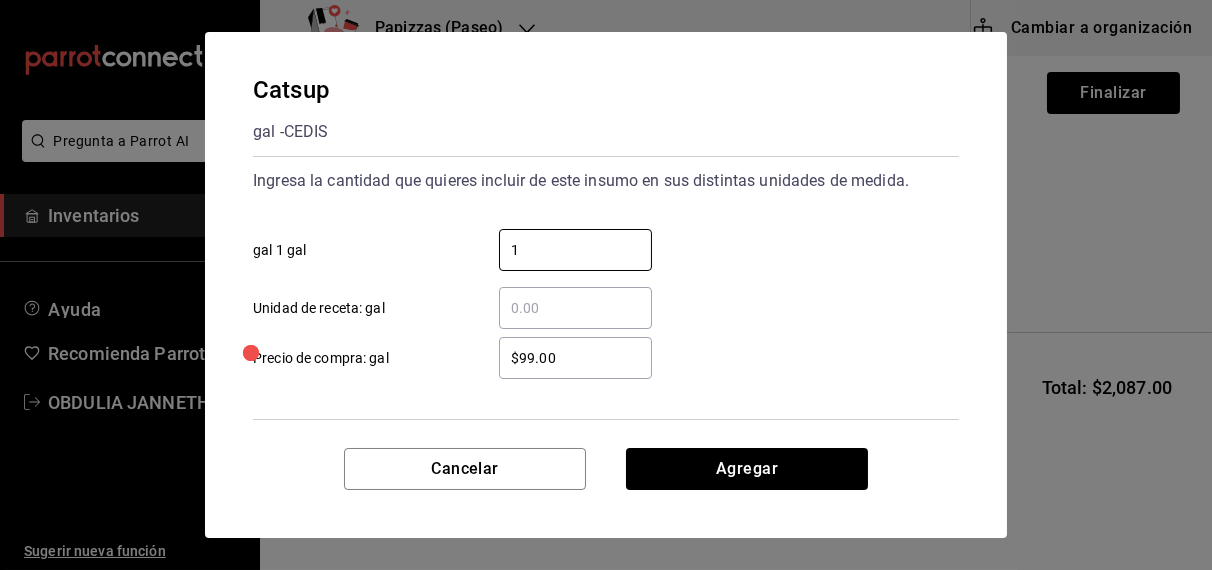 type on "1" 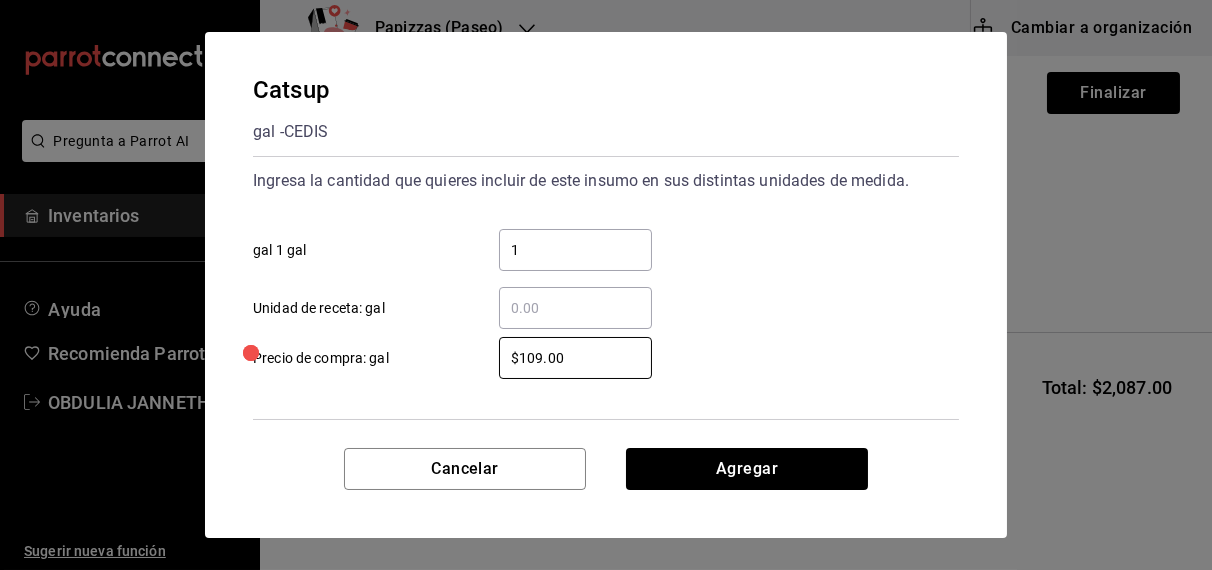 type on "$109.00" 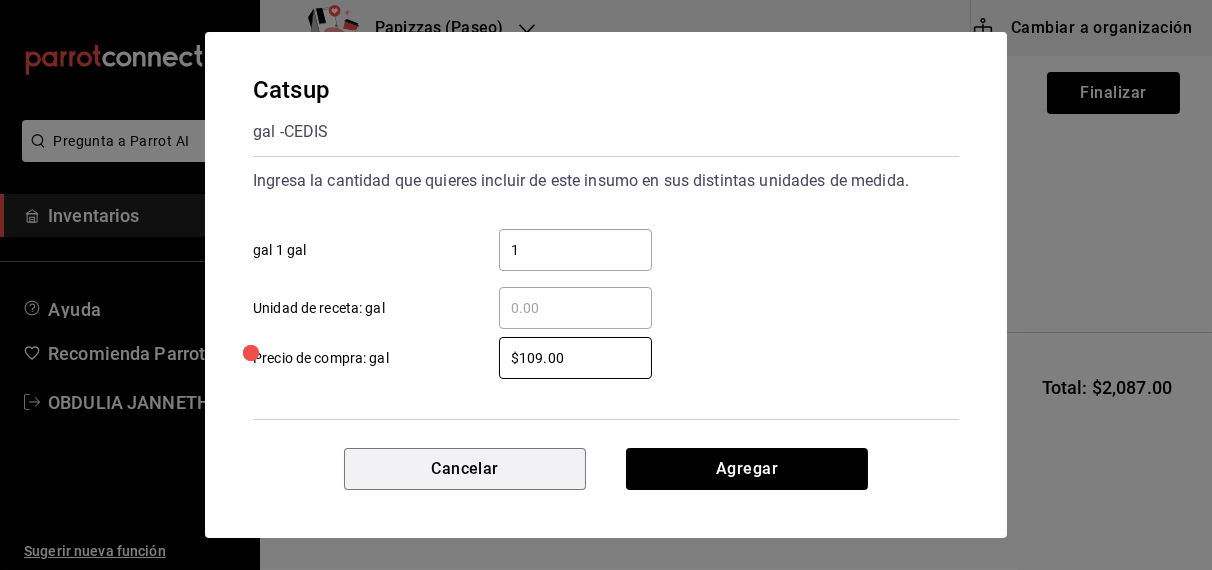 type 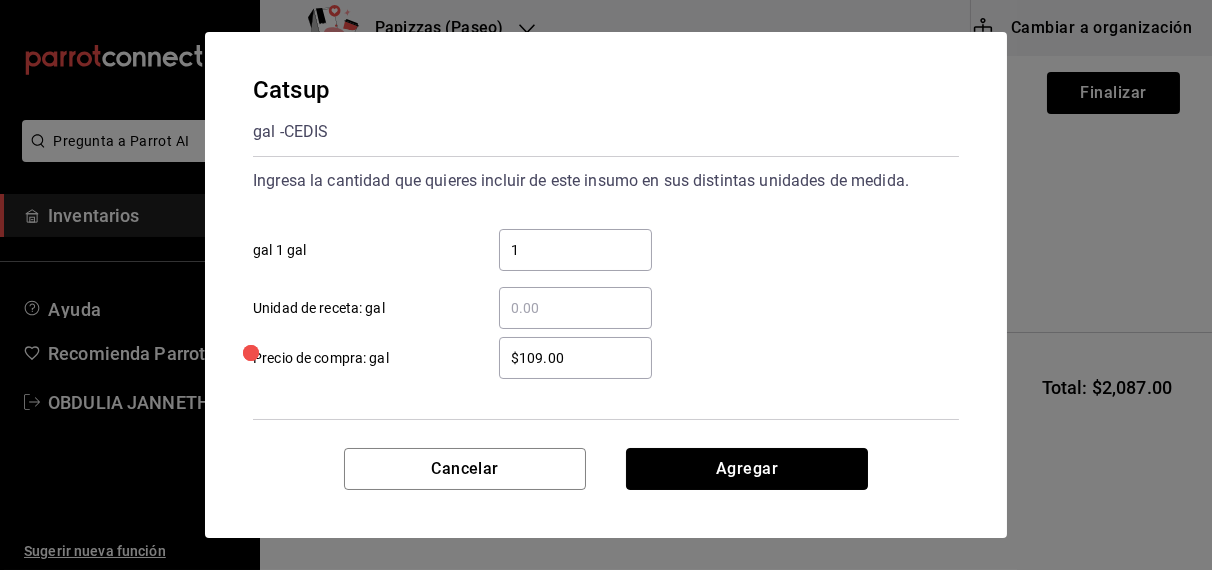 type 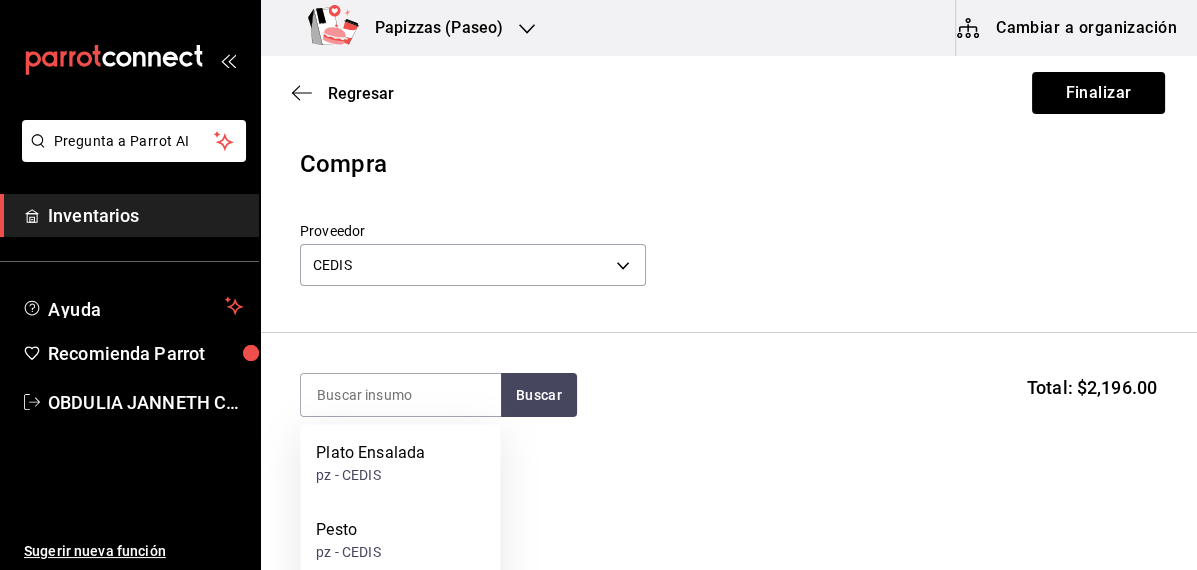 click at bounding box center (401, 395) 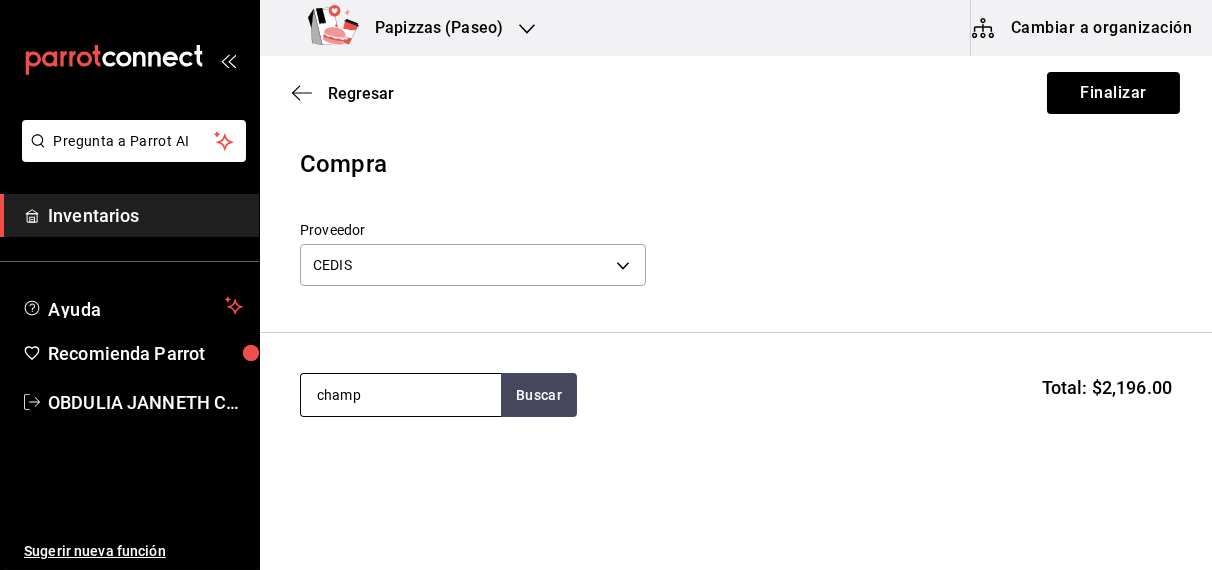 type on "champ" 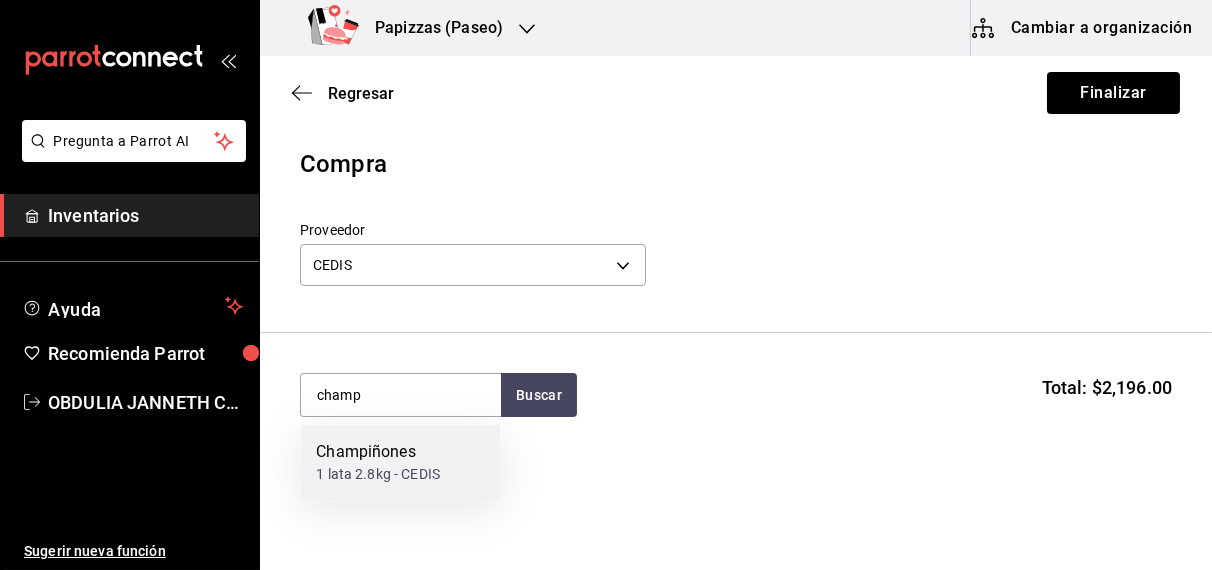 click on "1 lata 2.8kg - CEDIS" at bounding box center [378, 475] 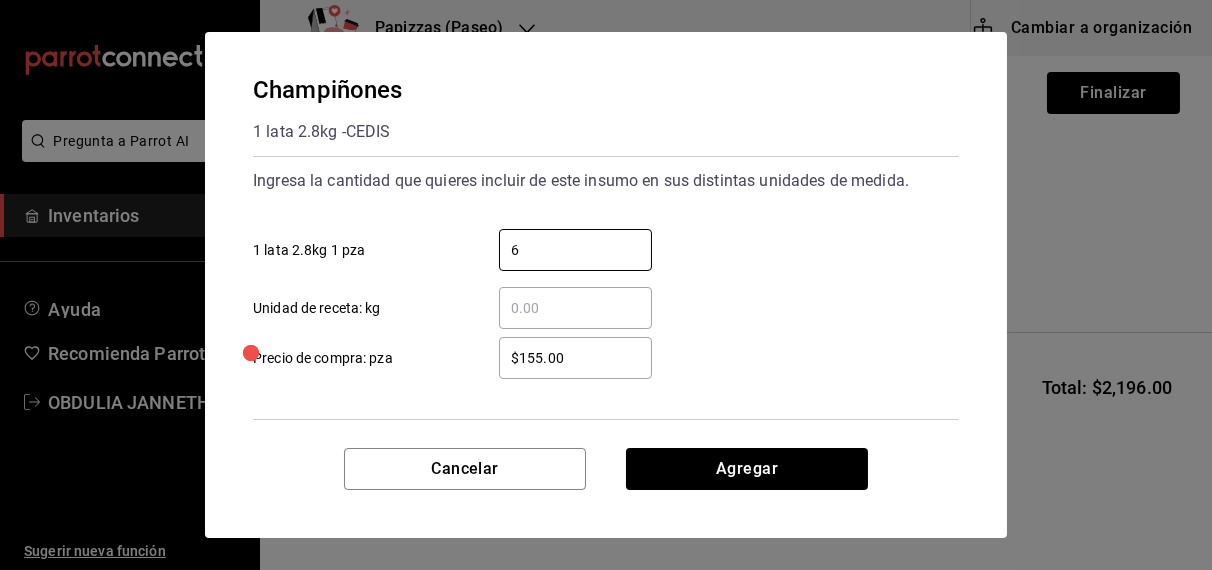 type on "6" 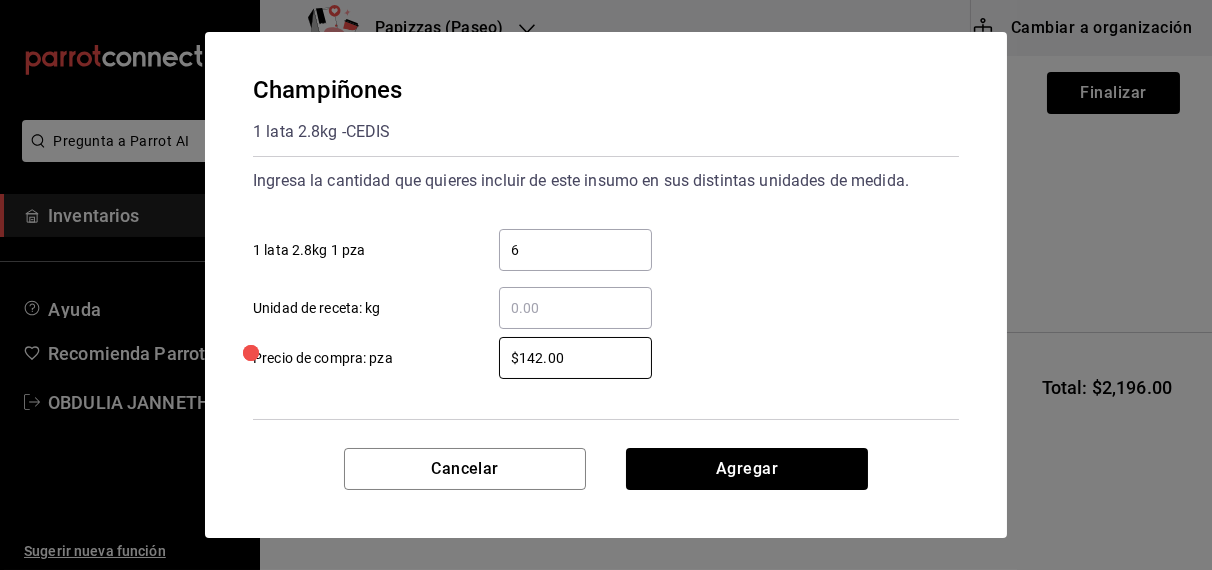 type on "$142.00" 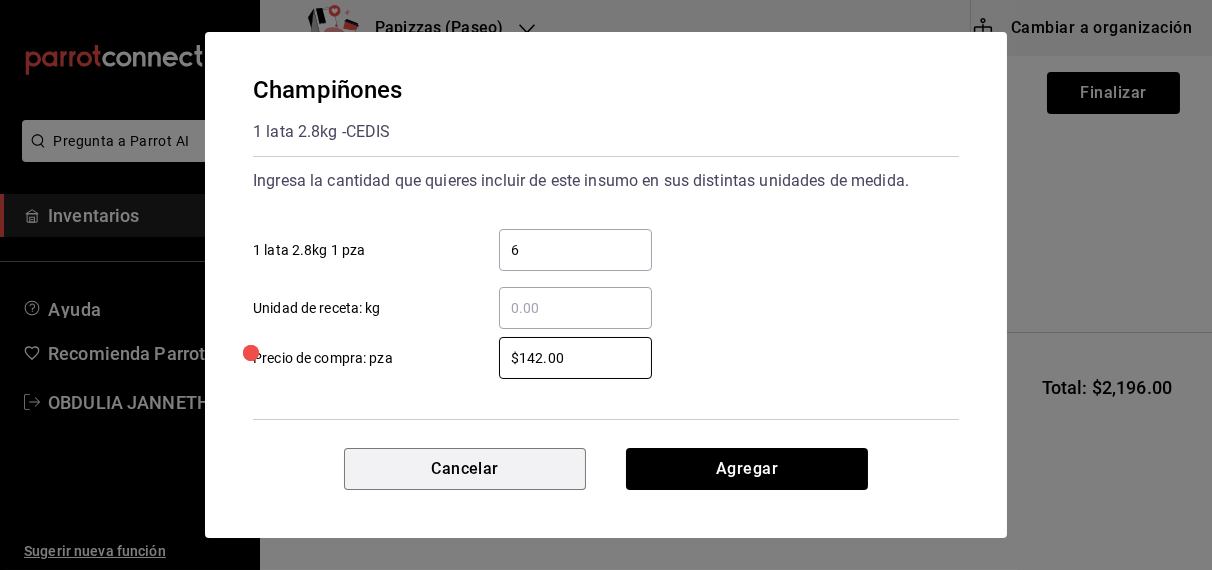 type 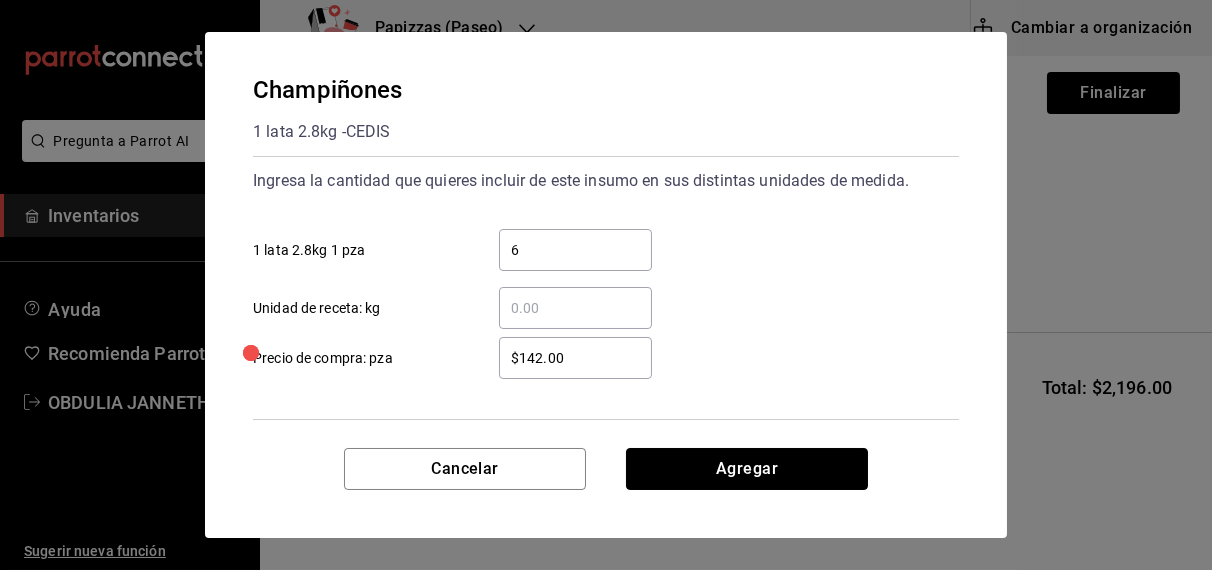 type 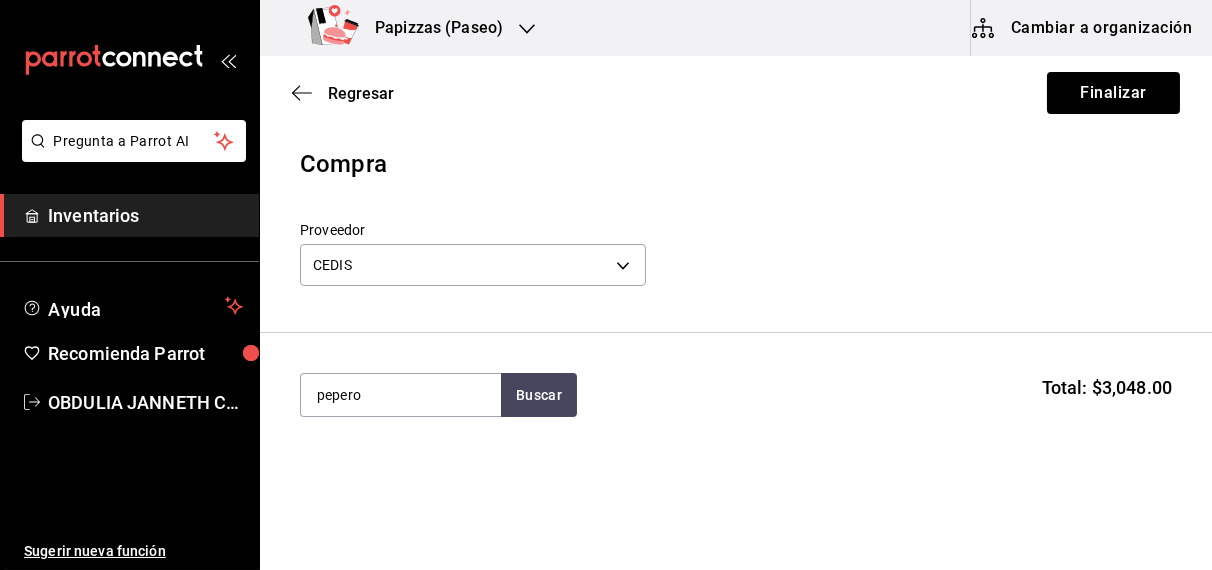 type on "pepero" 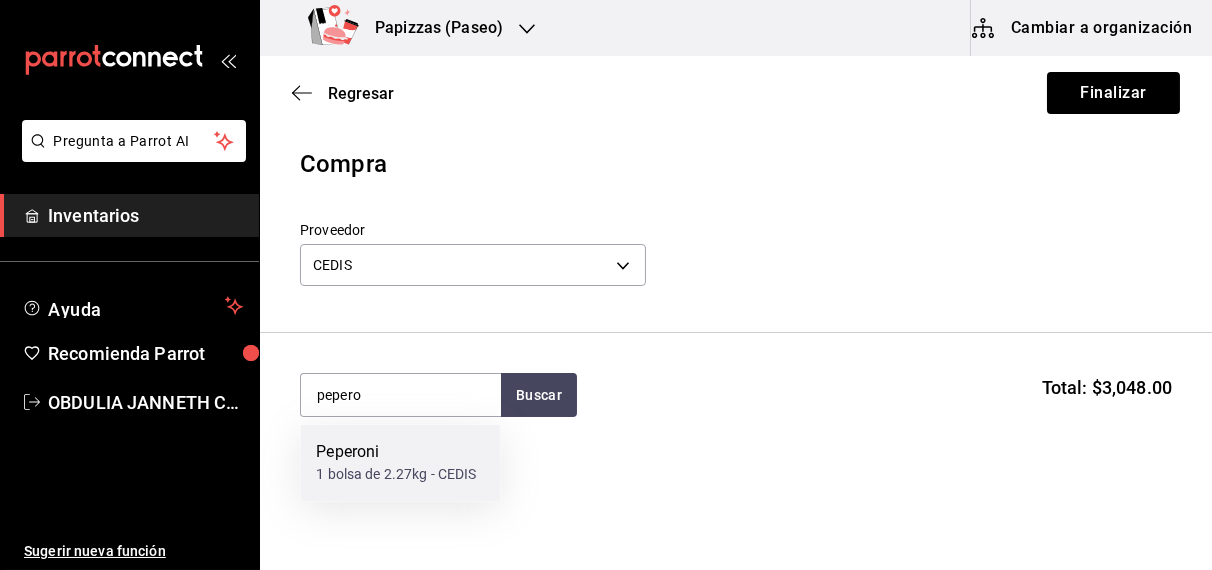 click on "1 bolsa de 2.27kg - CEDIS" at bounding box center (396, 475) 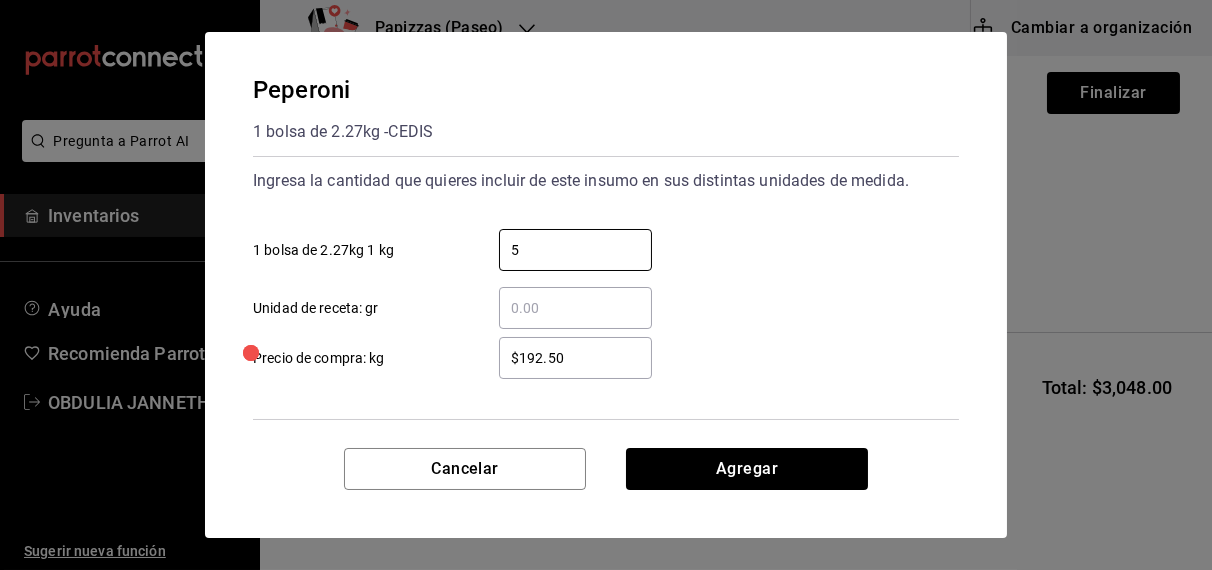 type on "5" 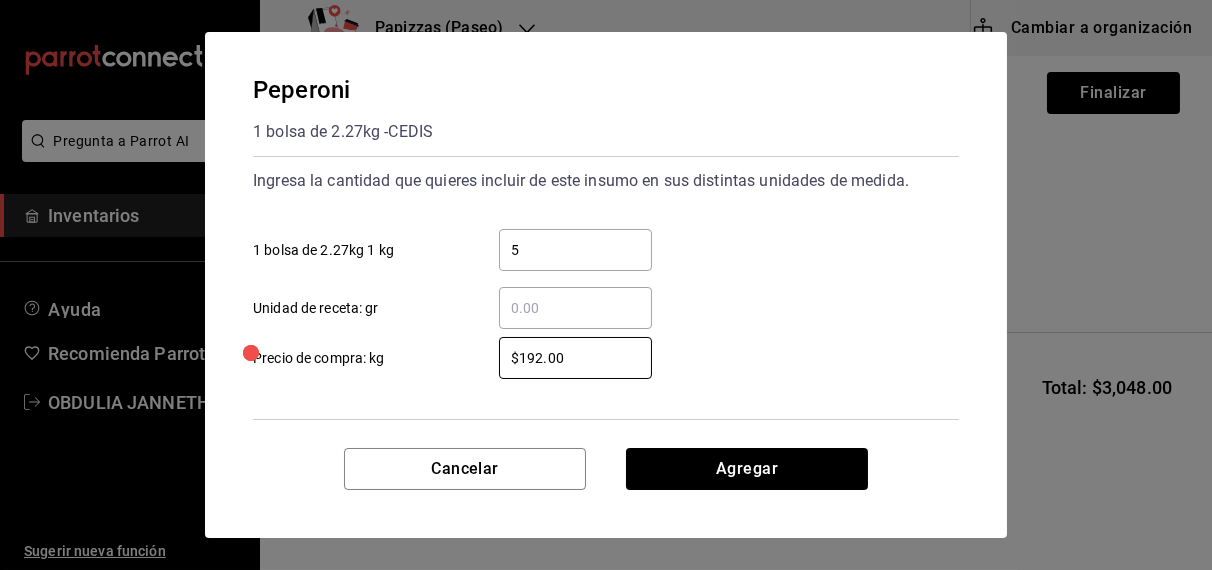 type on "$192.00" 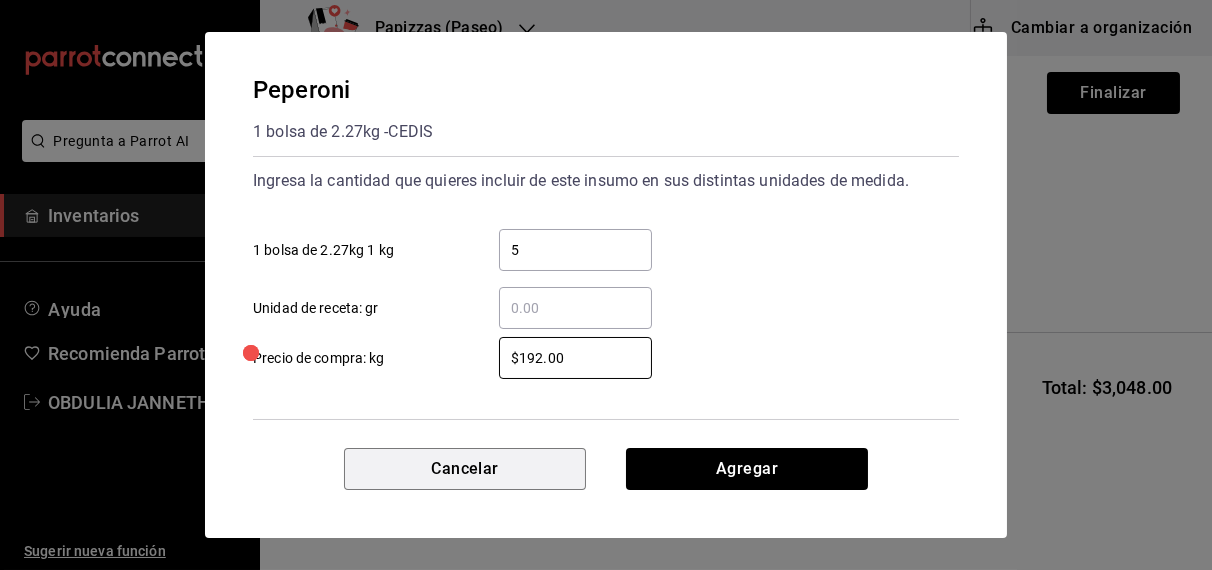 type 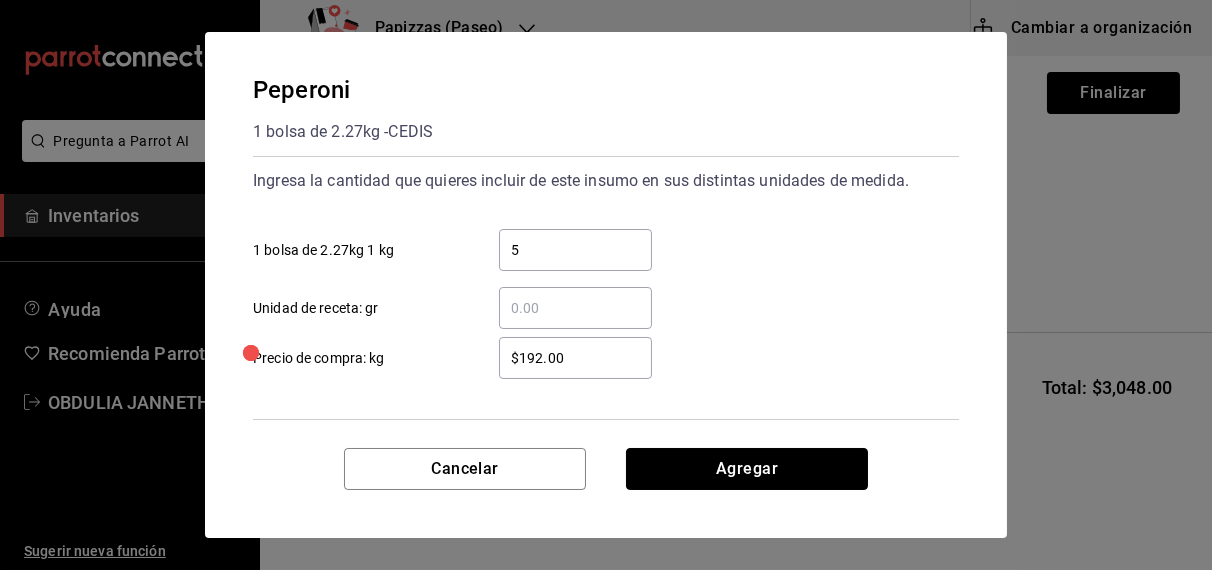 type 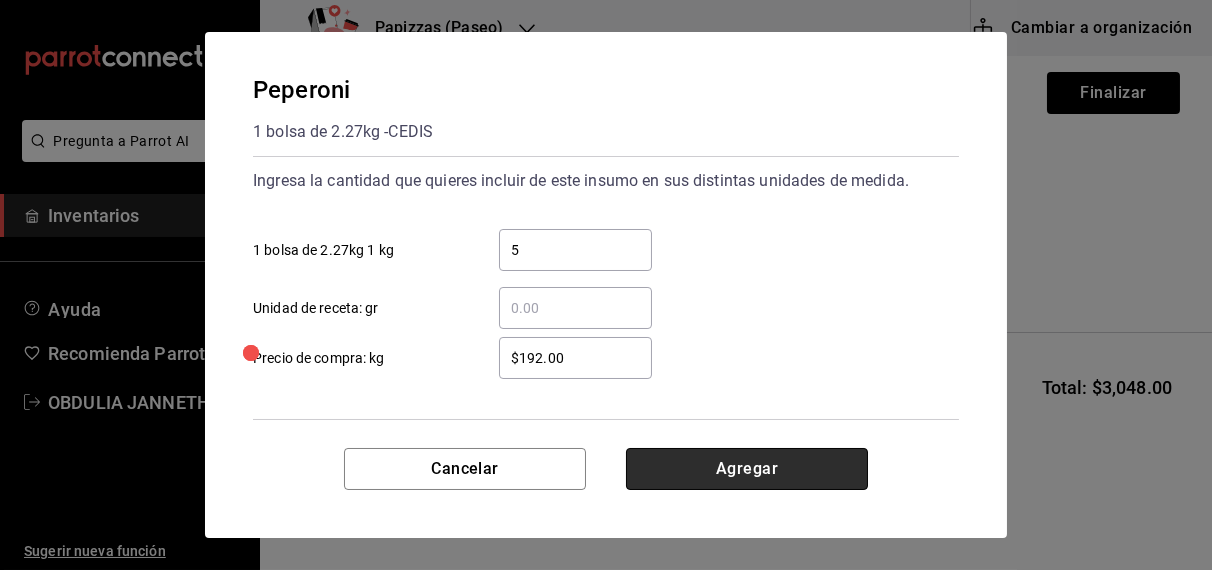 click on "Agregar" at bounding box center [747, 469] 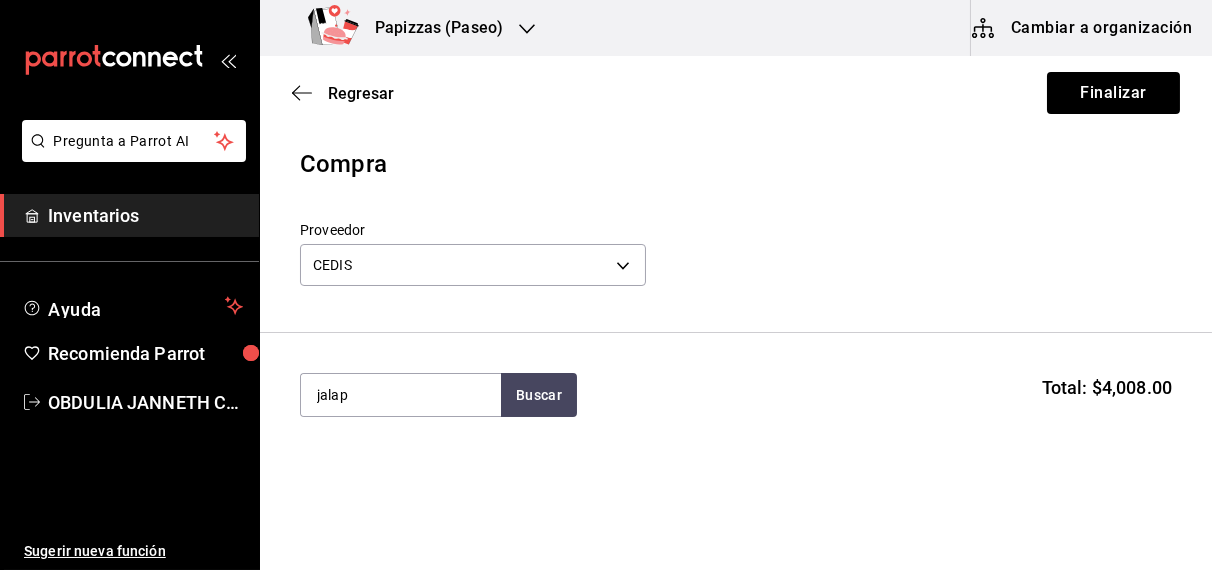 type on "jalap" 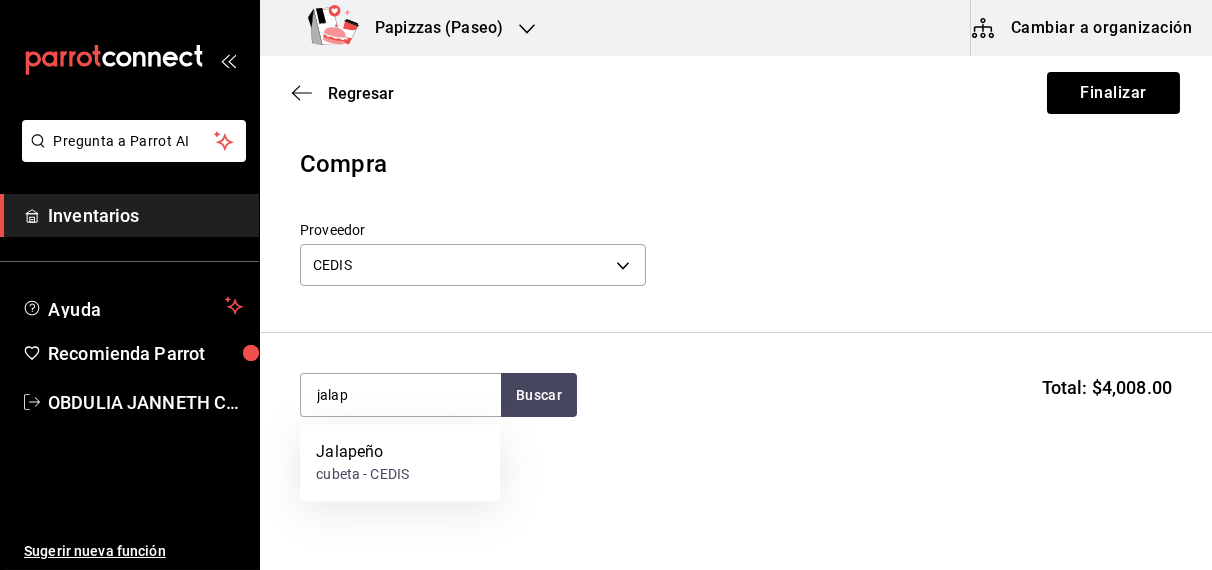click on "Jalapeño" at bounding box center (362, 453) 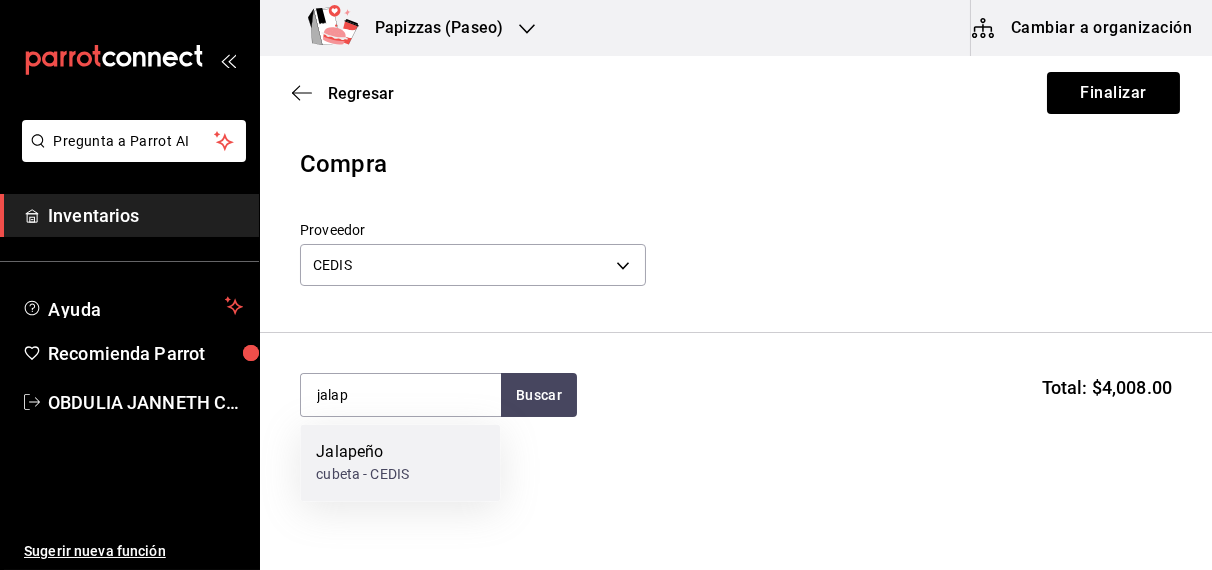type 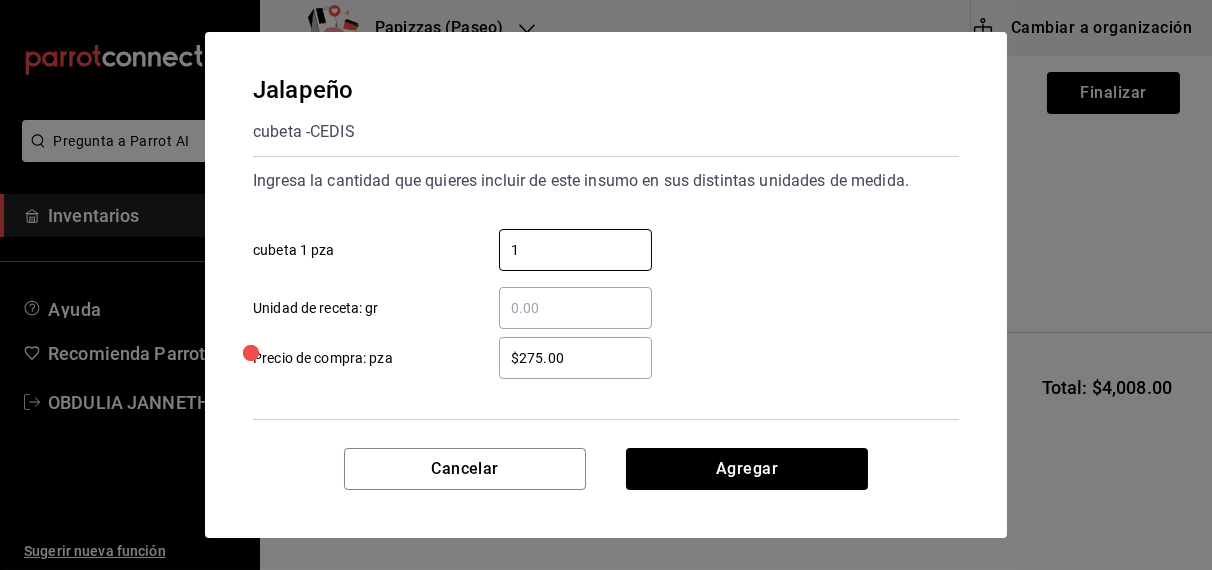 type on "1" 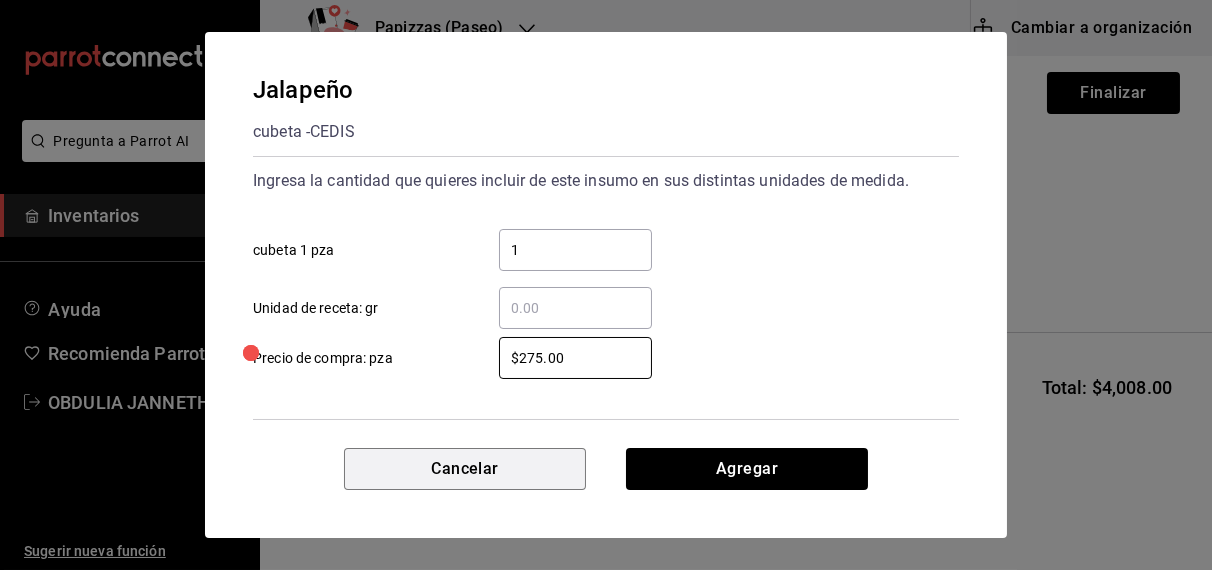 type 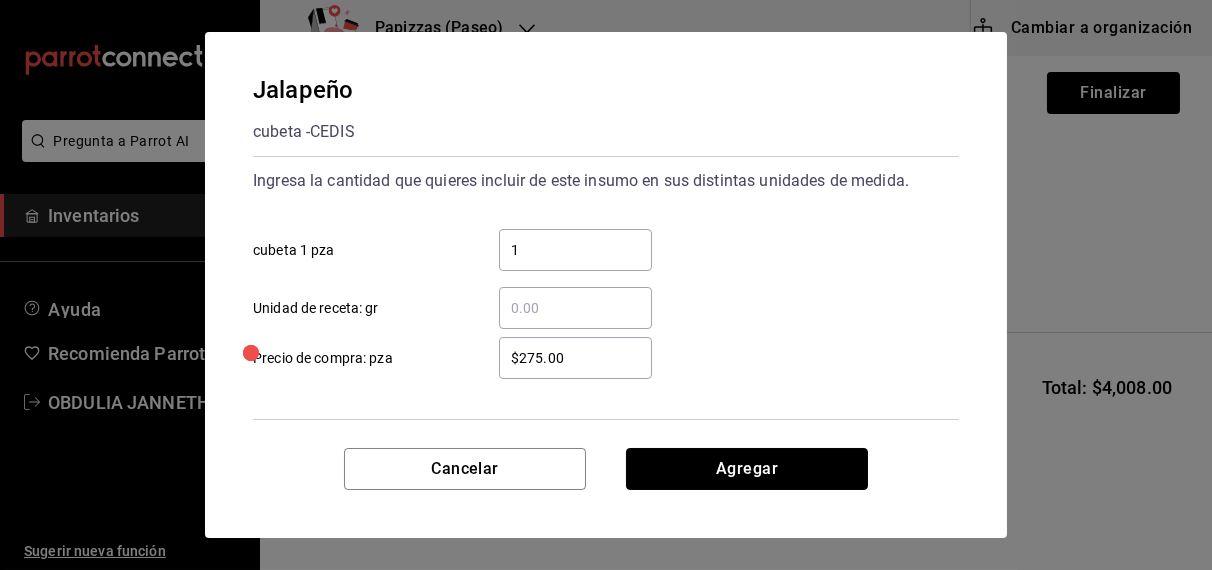 type 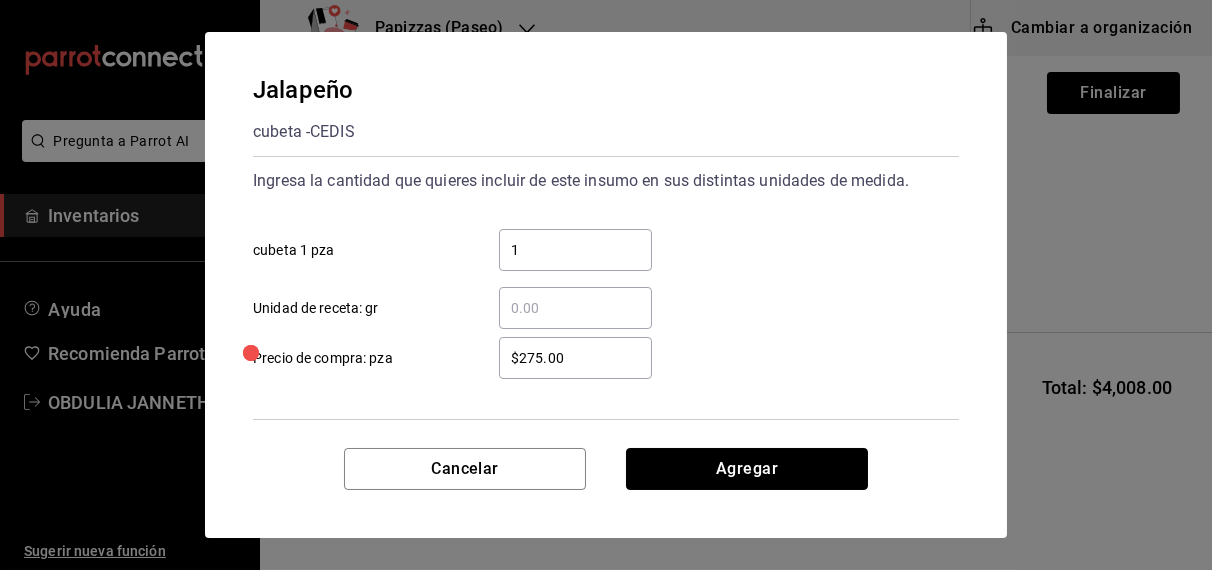 click on "Agregar" at bounding box center (747, 469) 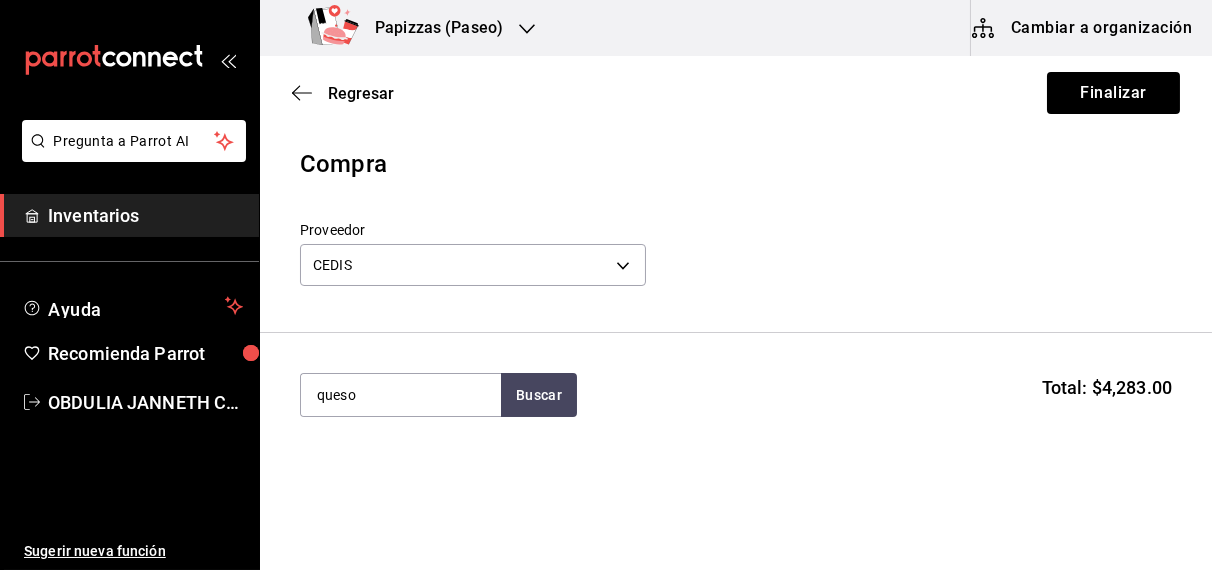 type on "queso" 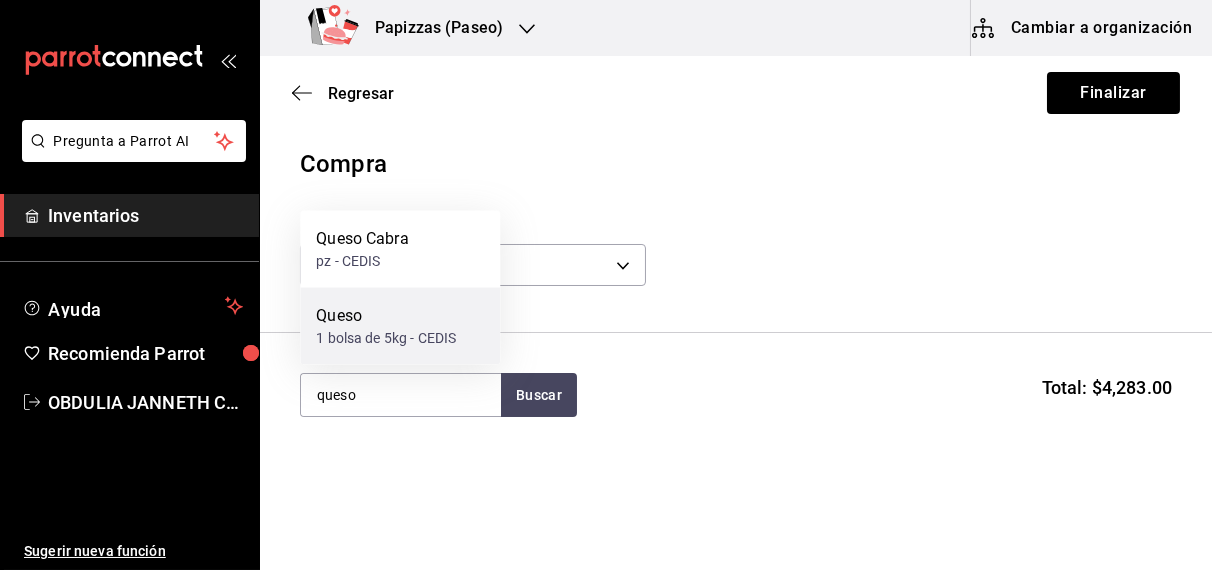click on "1 bolsa de 5kg - CEDIS" at bounding box center (386, 338) 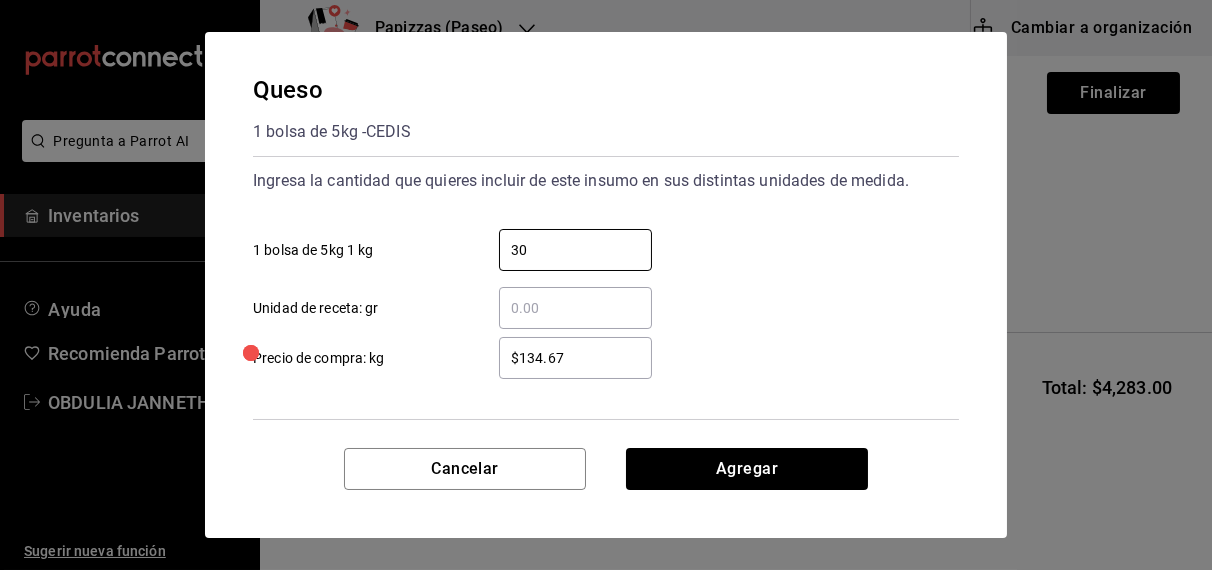 type on "30" 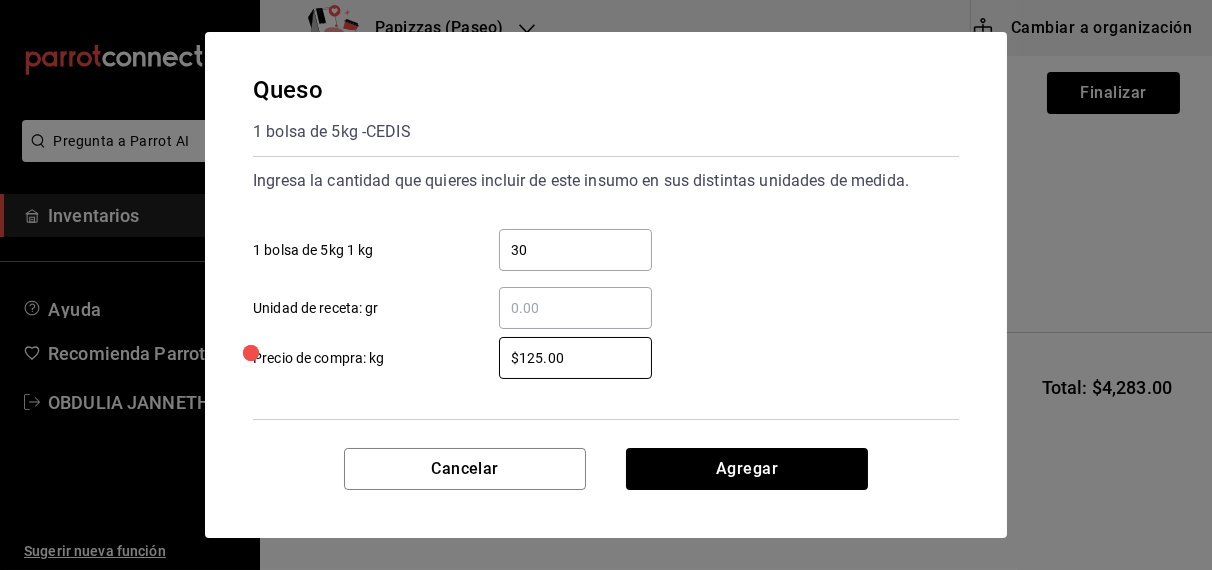 type on "$125.00" 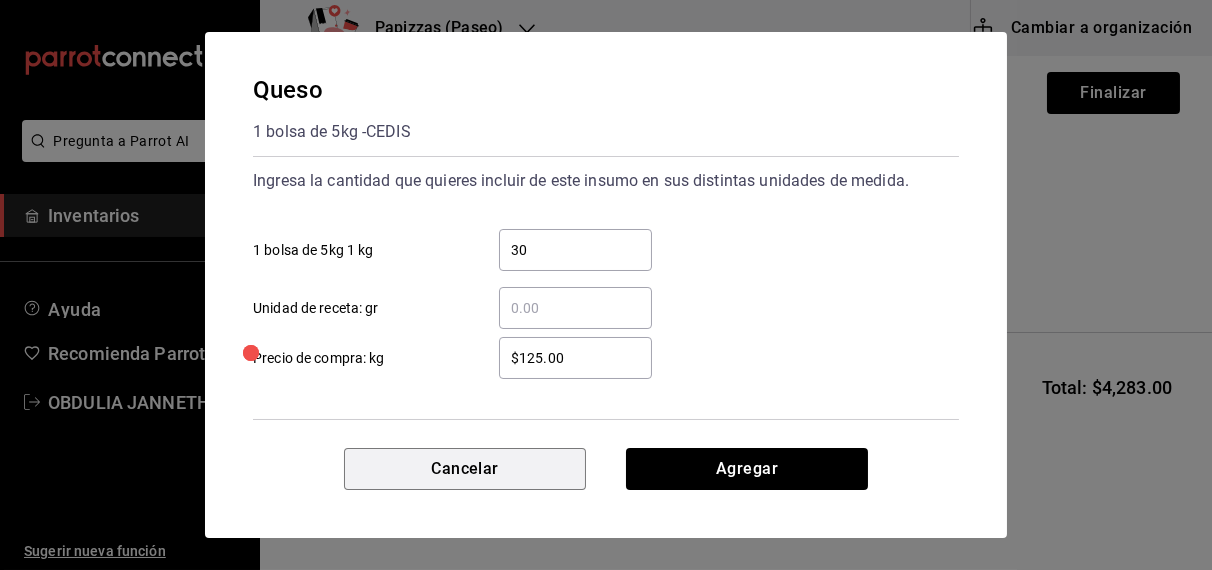 type 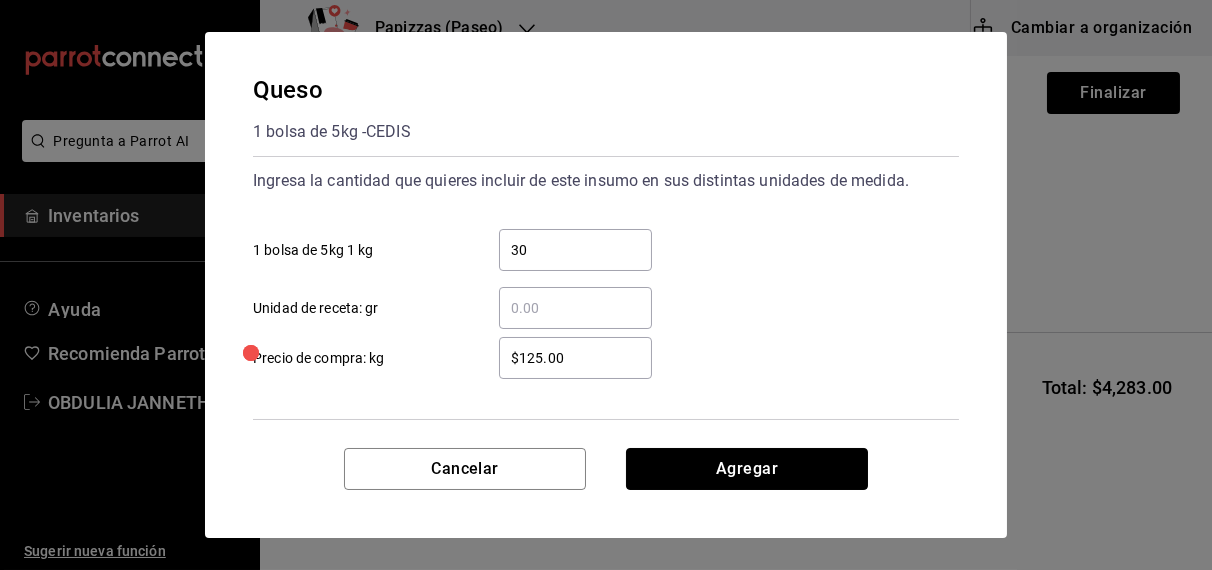 type 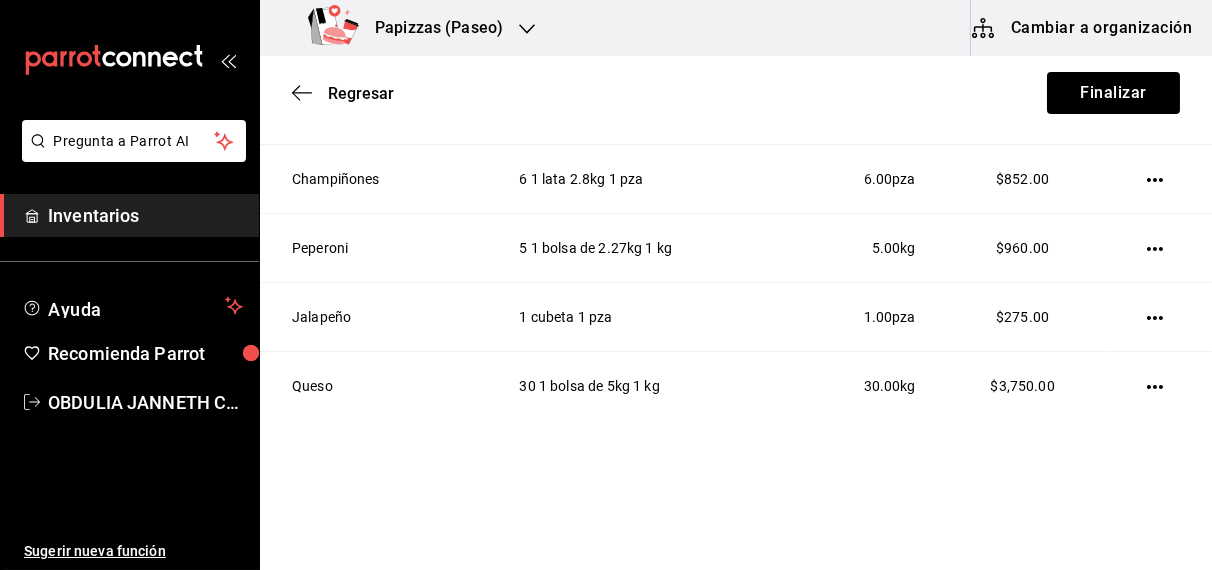 scroll, scrollTop: 984, scrollLeft: 0, axis: vertical 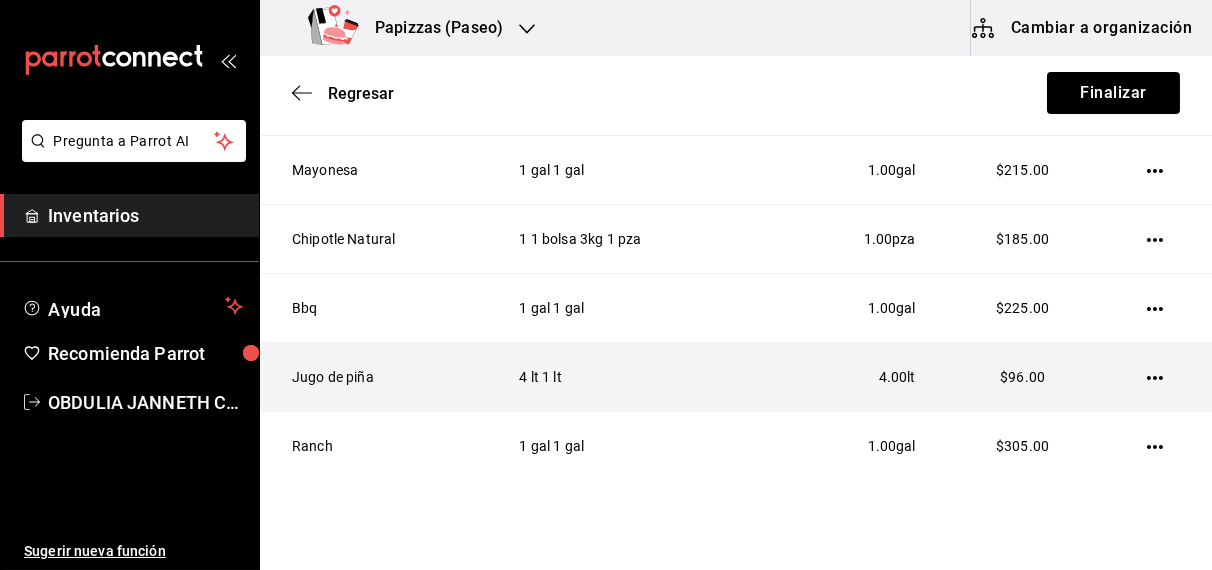 click 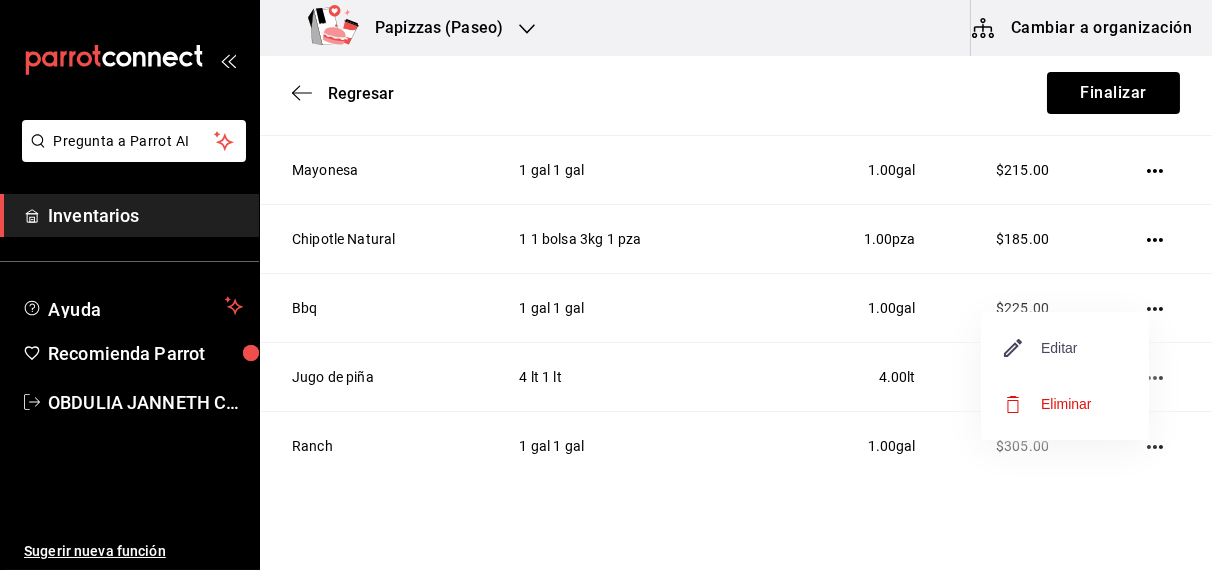 click on "Editar" at bounding box center [1041, 348] 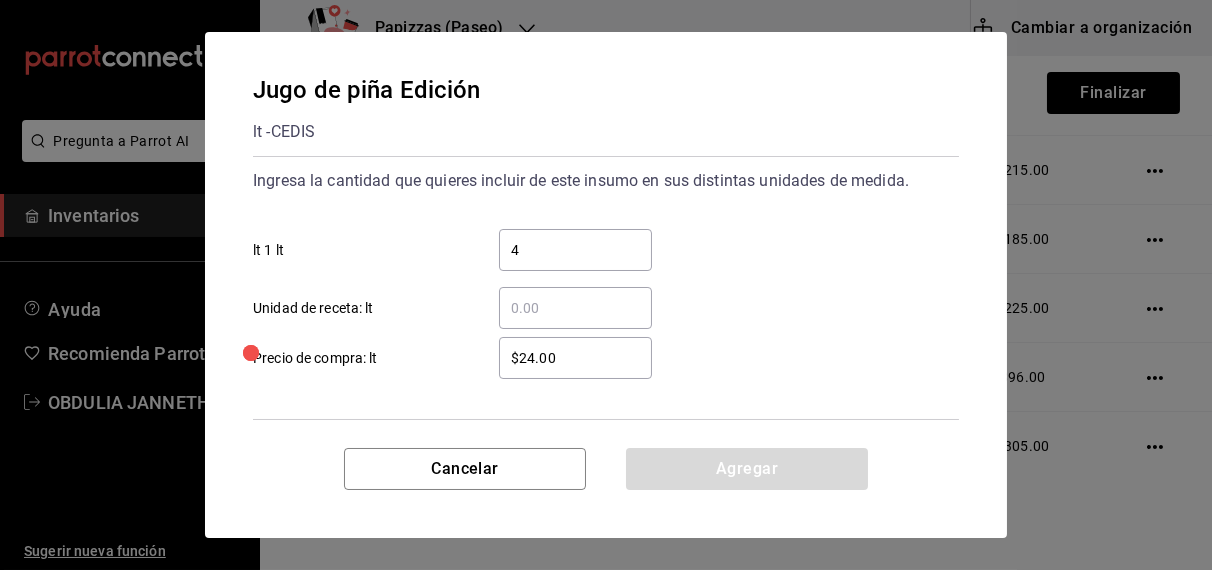 click on "4" at bounding box center (575, 250) 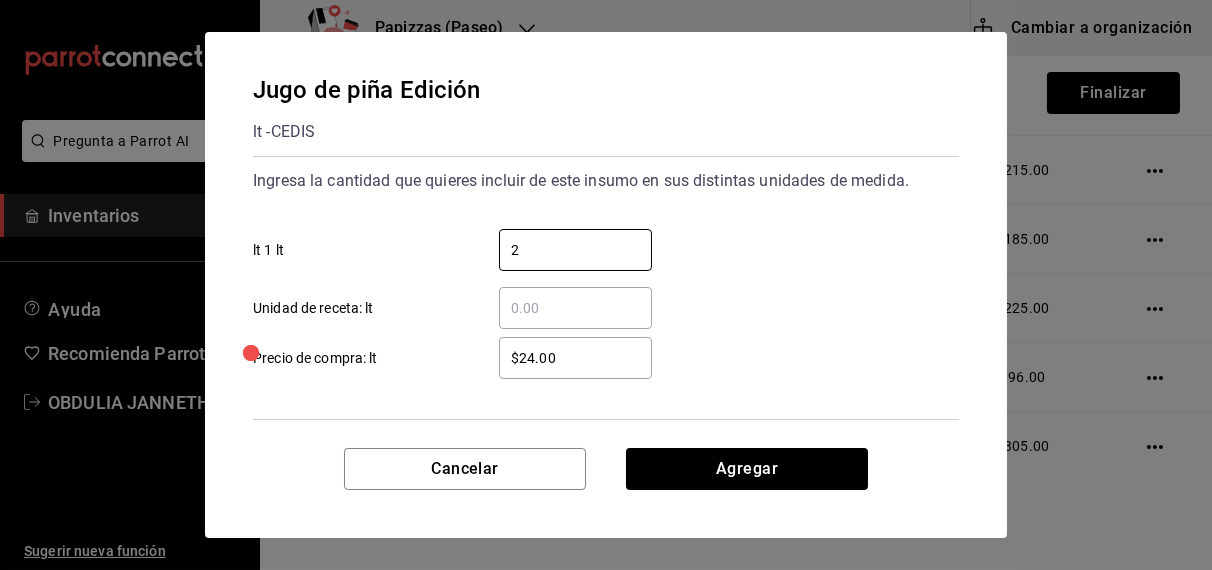 type on "2" 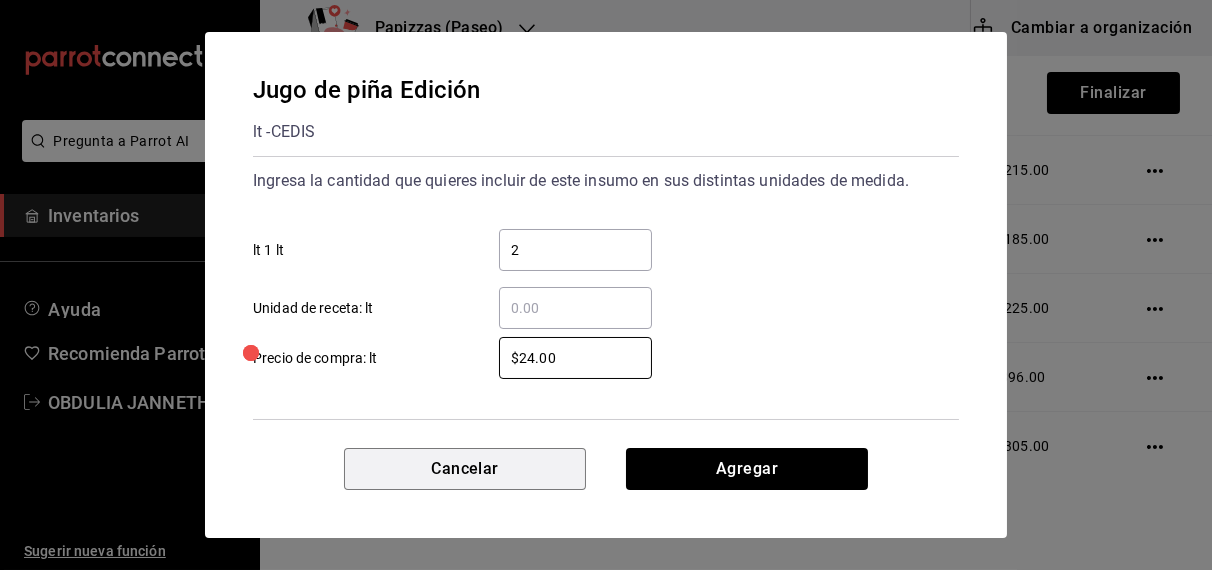 type 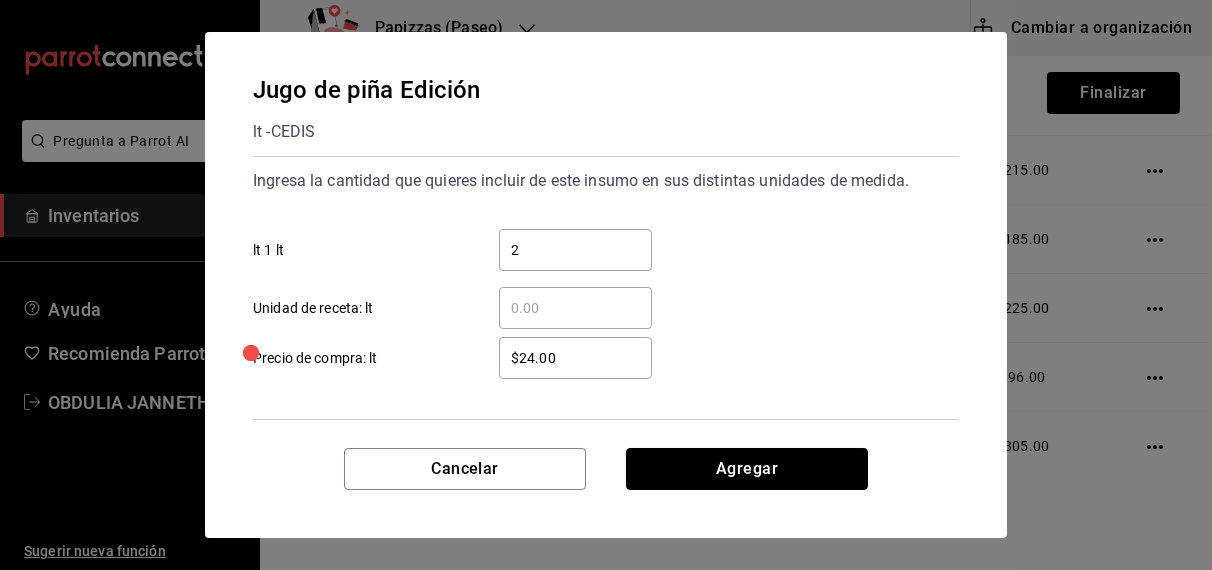 type 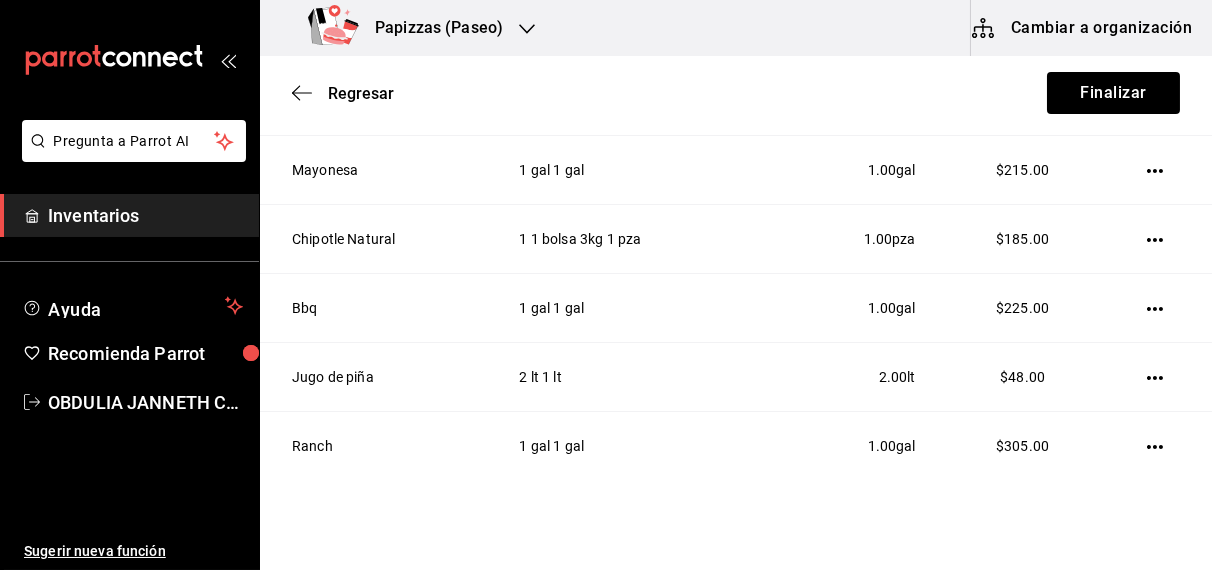 type 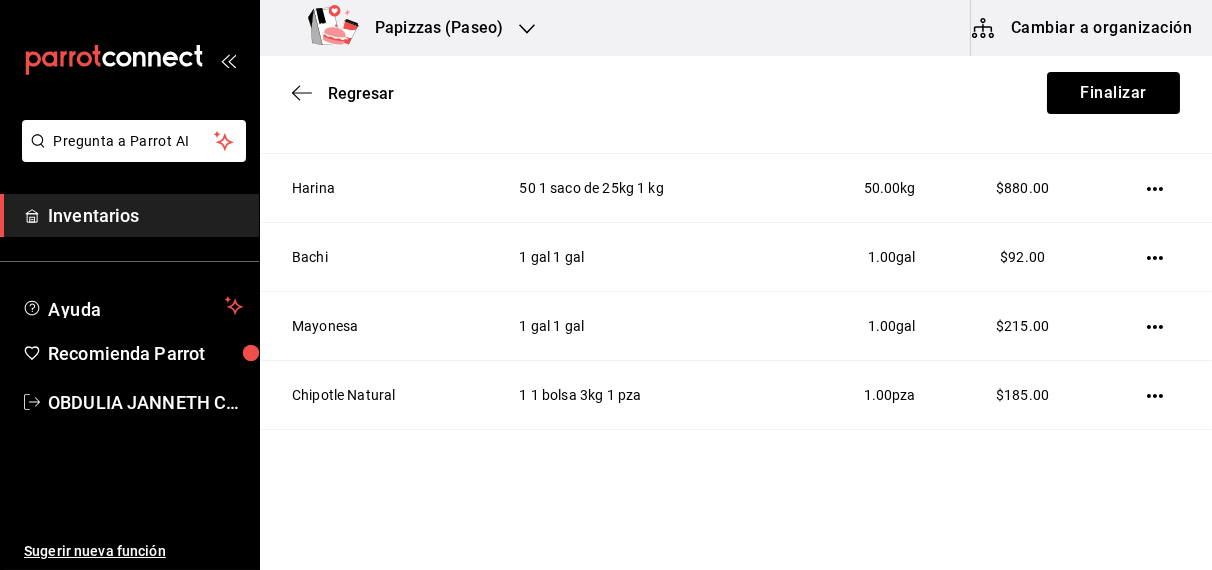 scroll, scrollTop: 0, scrollLeft: 0, axis: both 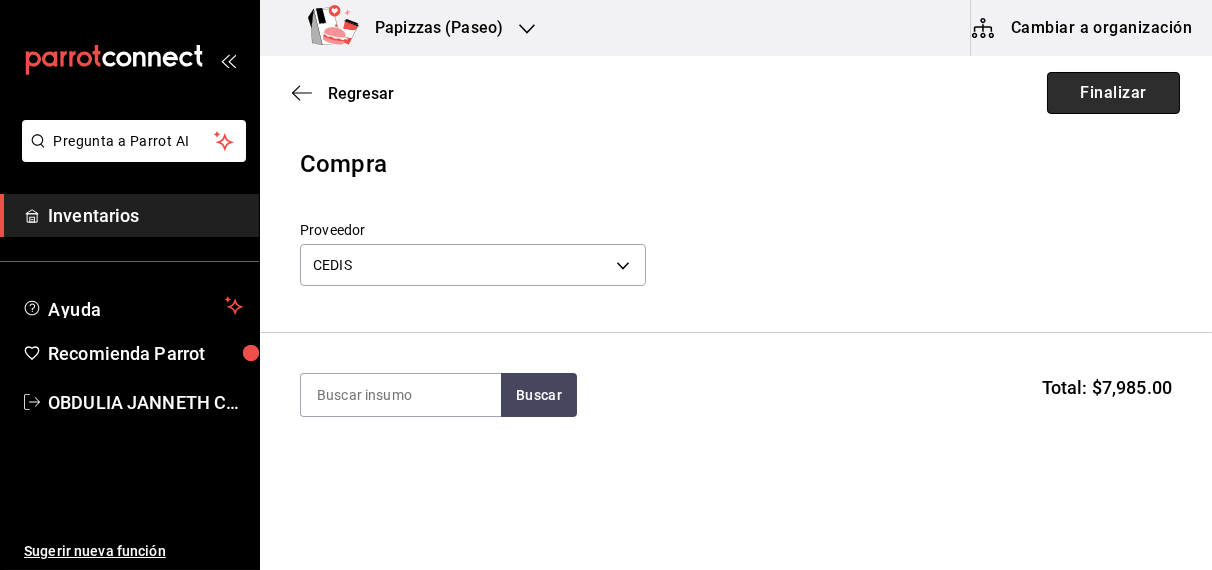 click on "Finalizar" at bounding box center (1113, 93) 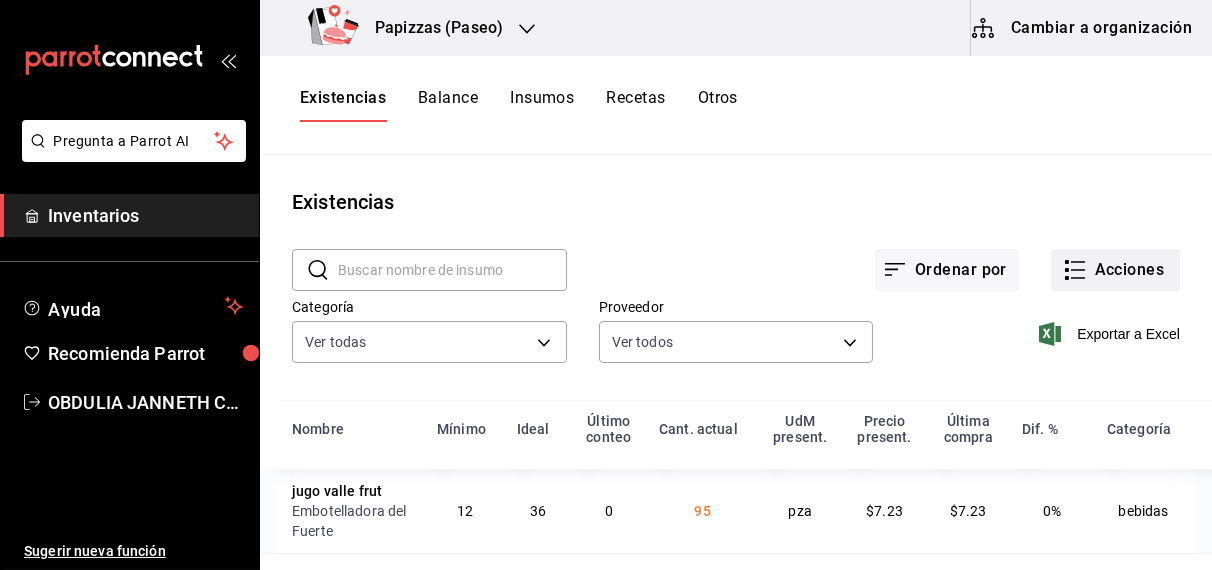 click on "Acciones" at bounding box center [1115, 270] 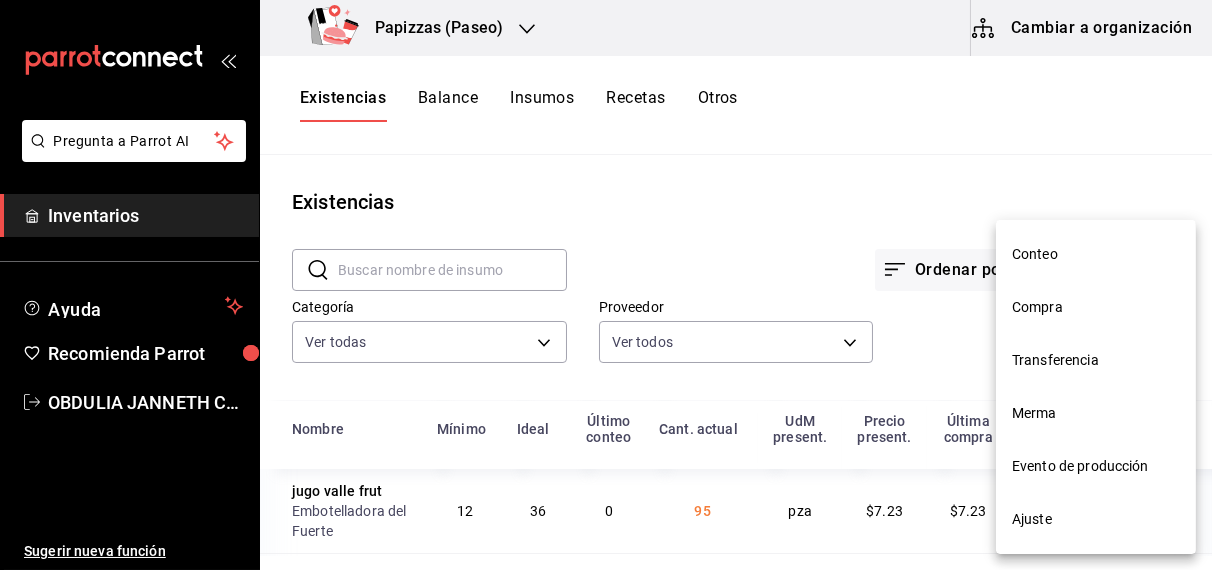 click on "Compra" at bounding box center [1096, 307] 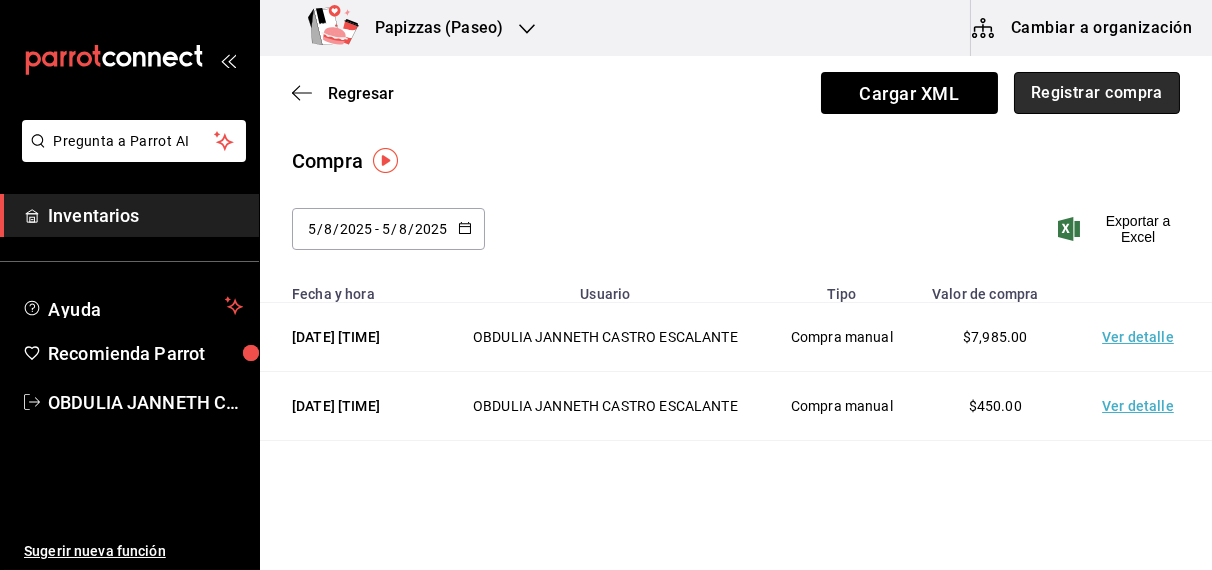 click on "Registrar compra" at bounding box center [1097, 93] 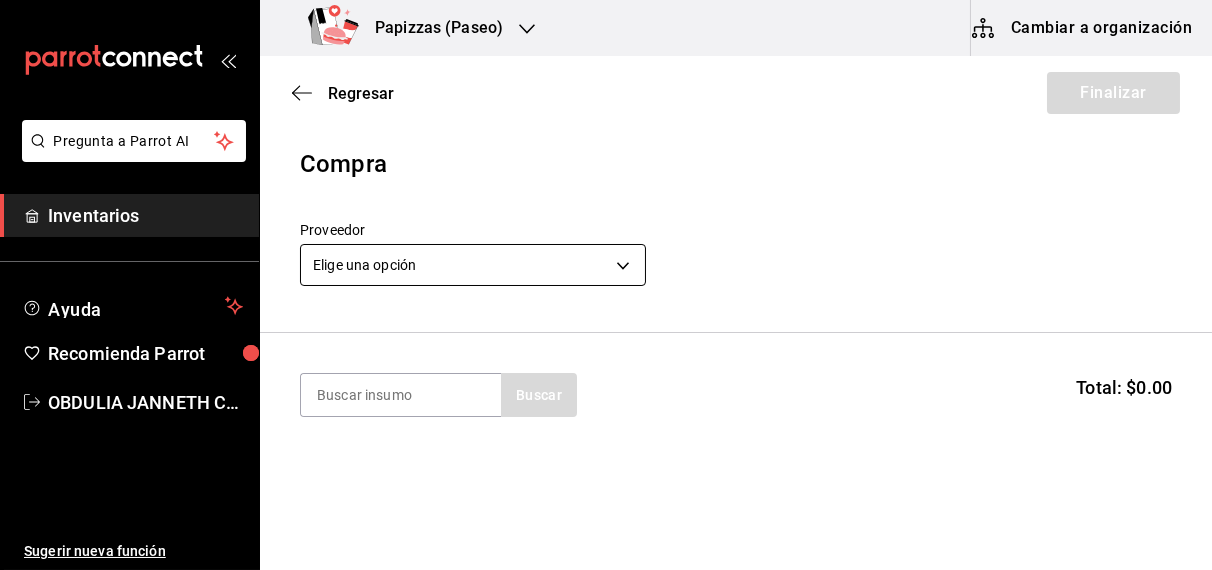 click on "Pregunta a Parrot AI Inventarios   Ayuda Recomienda Parrot   OBDULIA JANNETH CASTRO ESCALANTE   Sugerir nueva función   Papizzas (Paseo) Cambiar a organización Regresar Finalizar Compra Proveedor Elige una opción default Buscar Total: $0.00 No hay insumos a mostrar. Busca un insumo para agregarlo a la lista Pregunta a Parrot AI Inventarios   Ayuda Recomienda Parrot   OBDULIA JANNETH CASTRO ESCALANTE   Sugerir nueva función   GANA 1 MES GRATIS EN TU SUSCRIPCIÓN AQUÍ ¿Recuerdas cómo empezó tu restaurante?
Hoy puedes ayudar a un colega a tener el mismo cambio que tú viviste.
Recomienda Parrot directamente desde tu Portal Administrador.
Es fácil y rápido.
🎁 Por cada restaurante que se una, ganas 1 mes gratis. Ver video tutorial Ir a video Editar Eliminar Visitar centro de ayuda (81) 2046 6363 soporte@parrotsoftware.io Visitar centro de ayuda (81) 2046 6363 soporte@parrotsoftware.io" at bounding box center [606, 228] 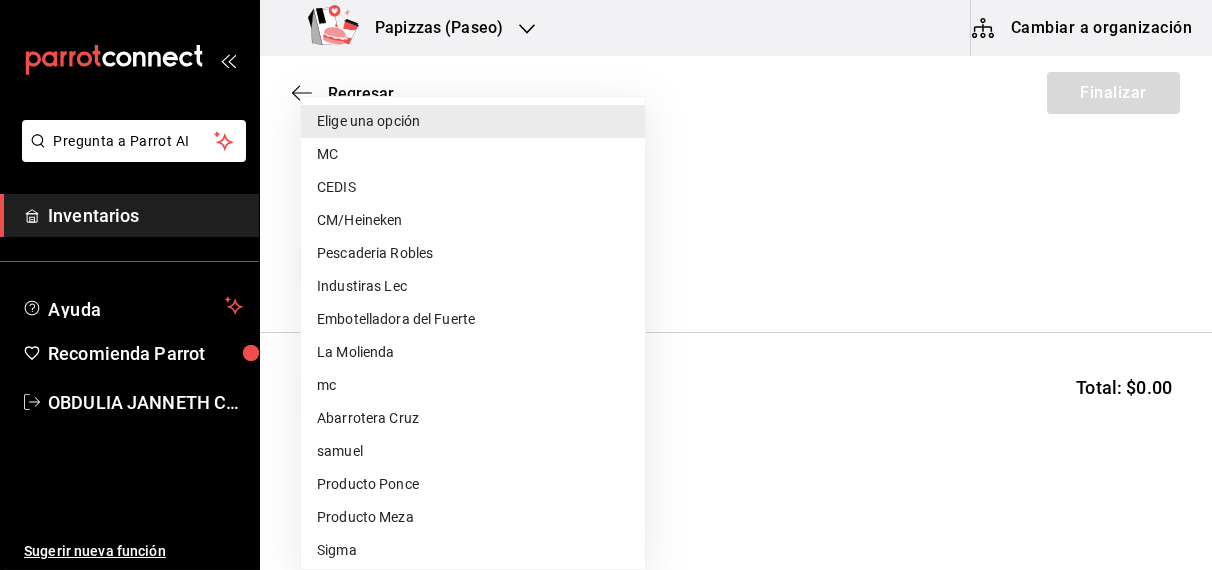 click on "Embotelladora del Fuerte" at bounding box center (473, 319) 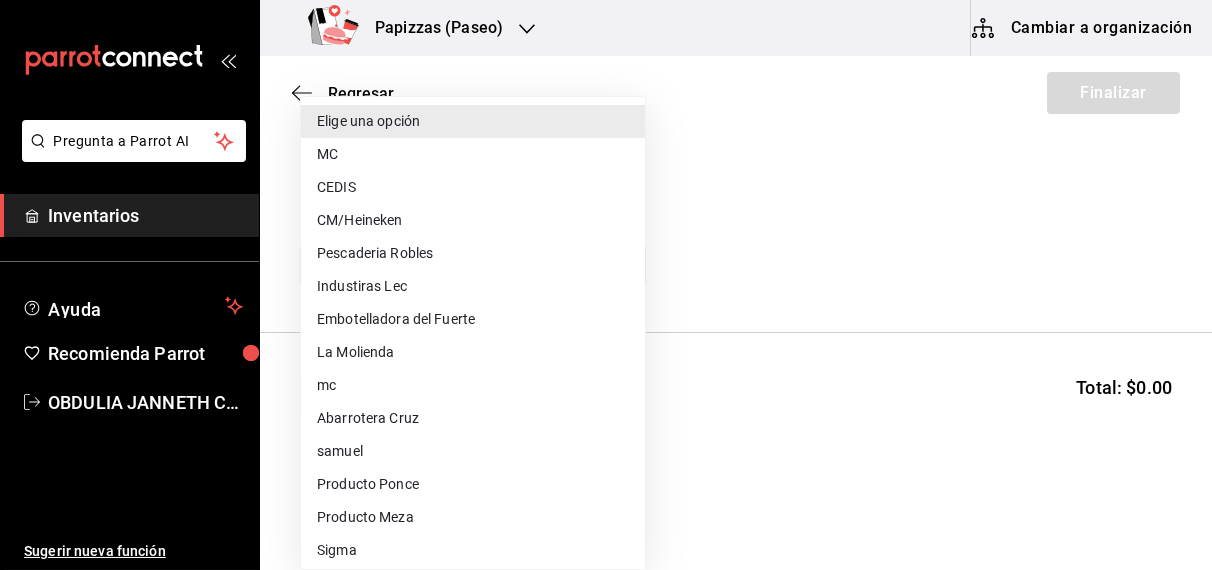type on "2a449e60-1878-40e8-ba60-5a9907f89e6b" 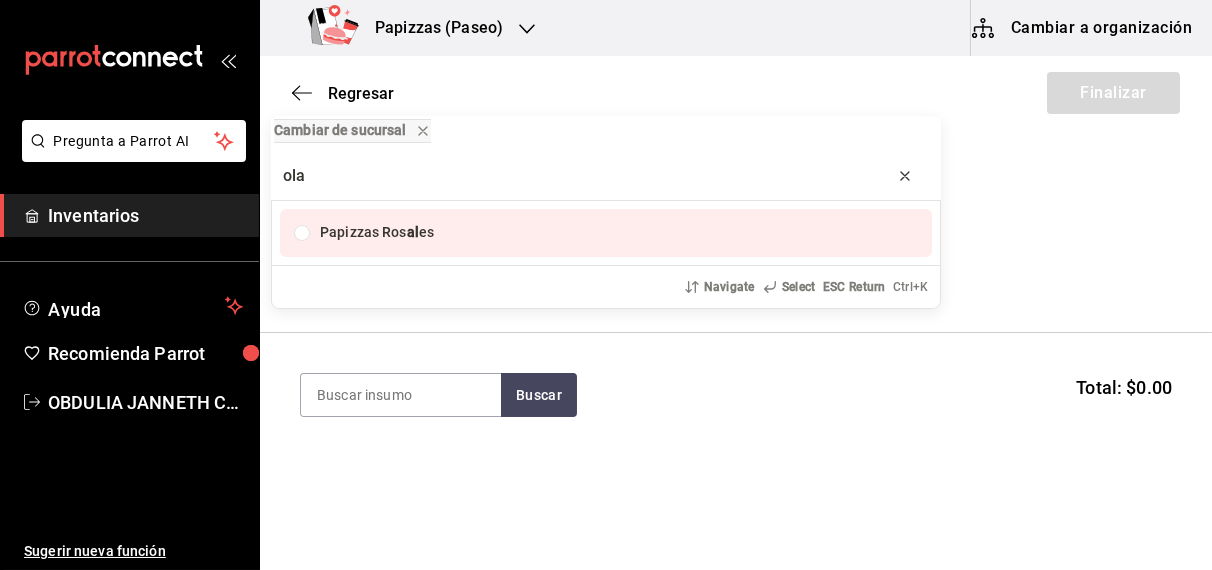 type on "ola" 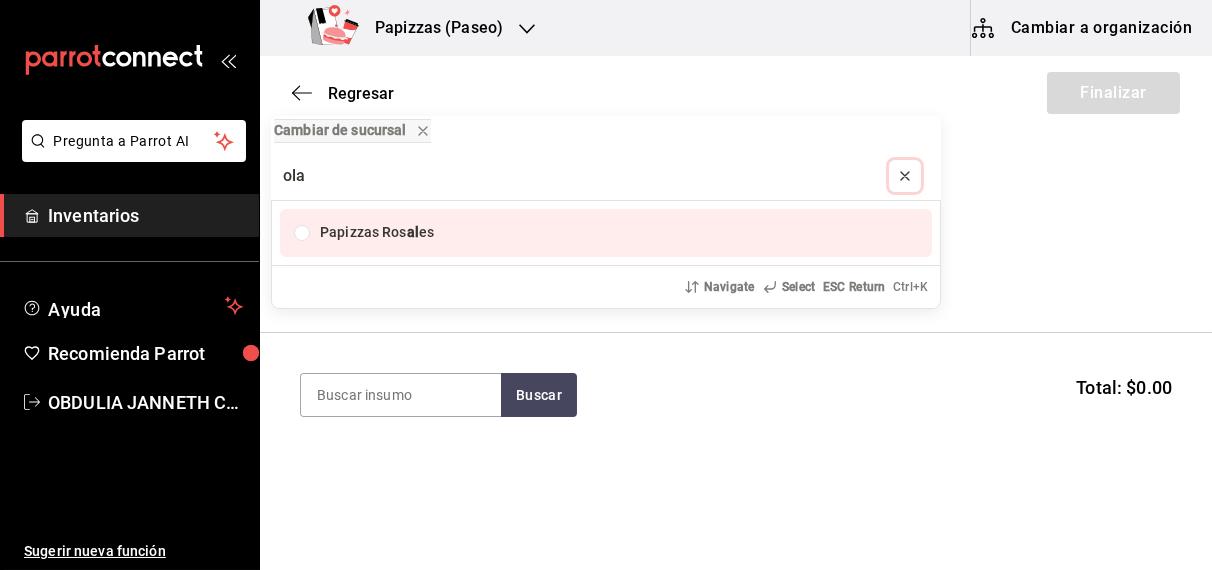 click 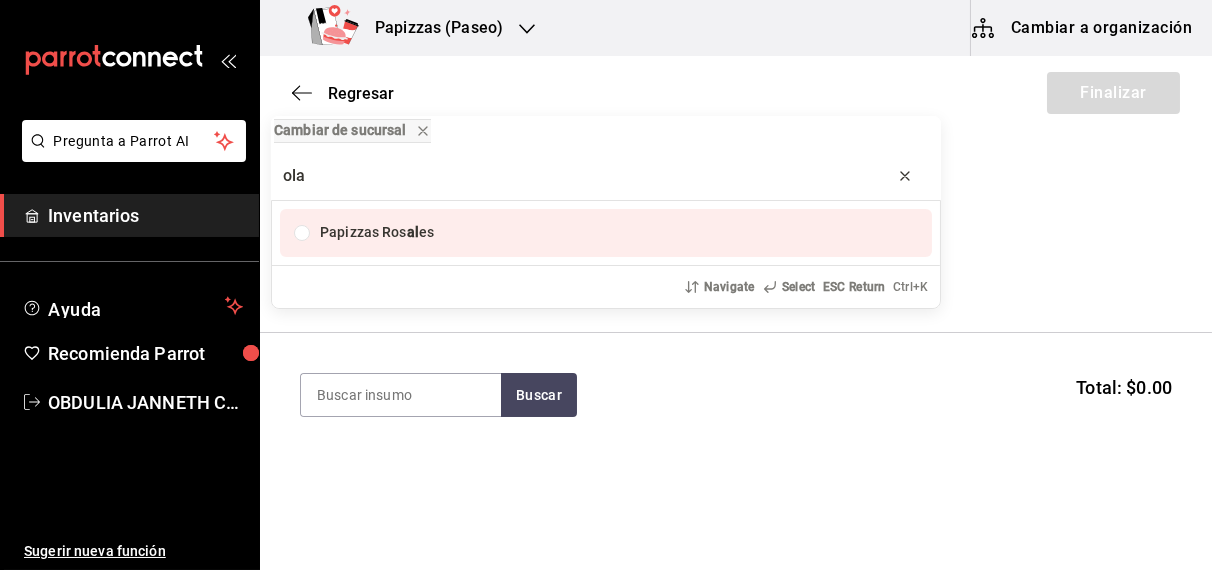 type 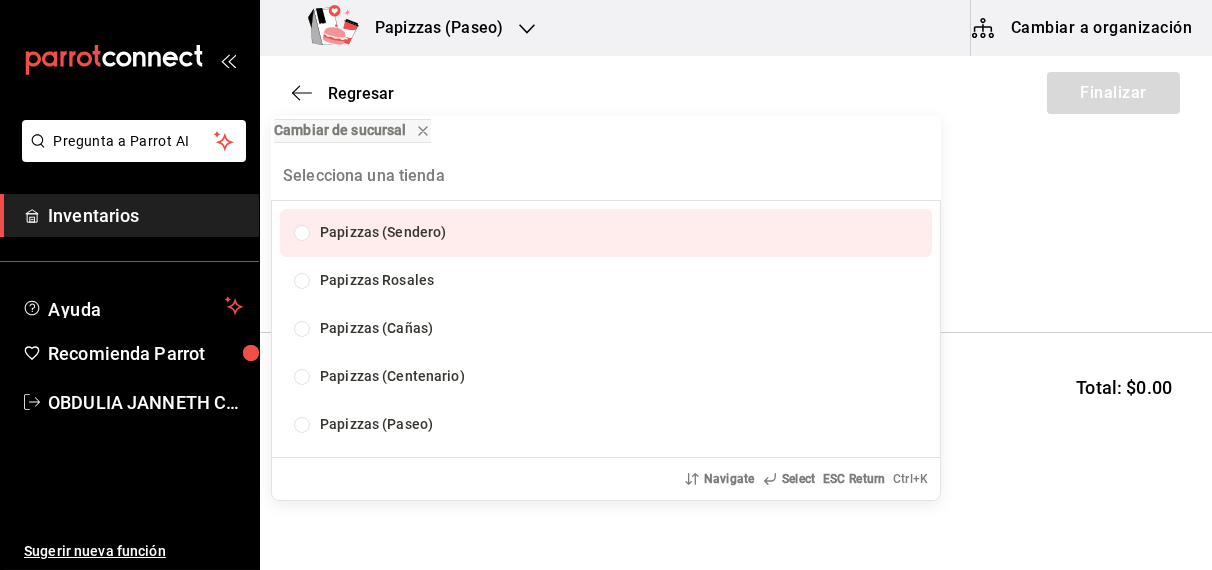 click on "Cambiar de sucursal Papizzas (Sendero) Papizzas Rosales Papizzas (Cañas) Papizzas (Centenario) Papizzas (Paseo) Navigate Select ESC Return Ctrl+ K" at bounding box center [606, 285] 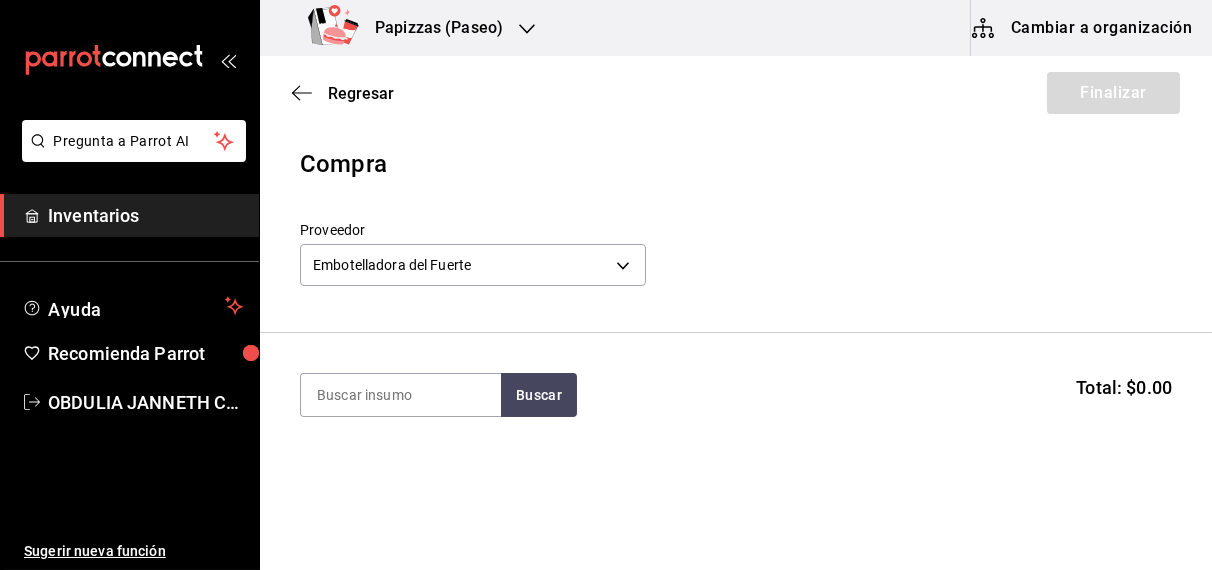 click on "Compra Proveedor Embotelladora del Fuerte 2a449e60-1878-40e8-ba60-5a9907f89e6b" at bounding box center (736, 239) 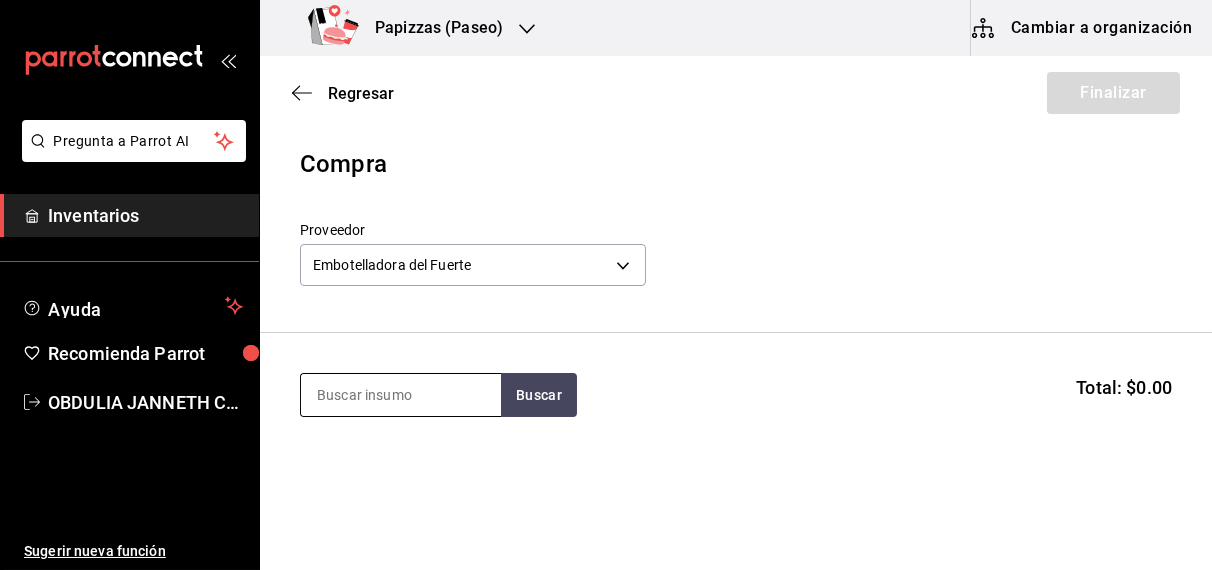 click at bounding box center [401, 395] 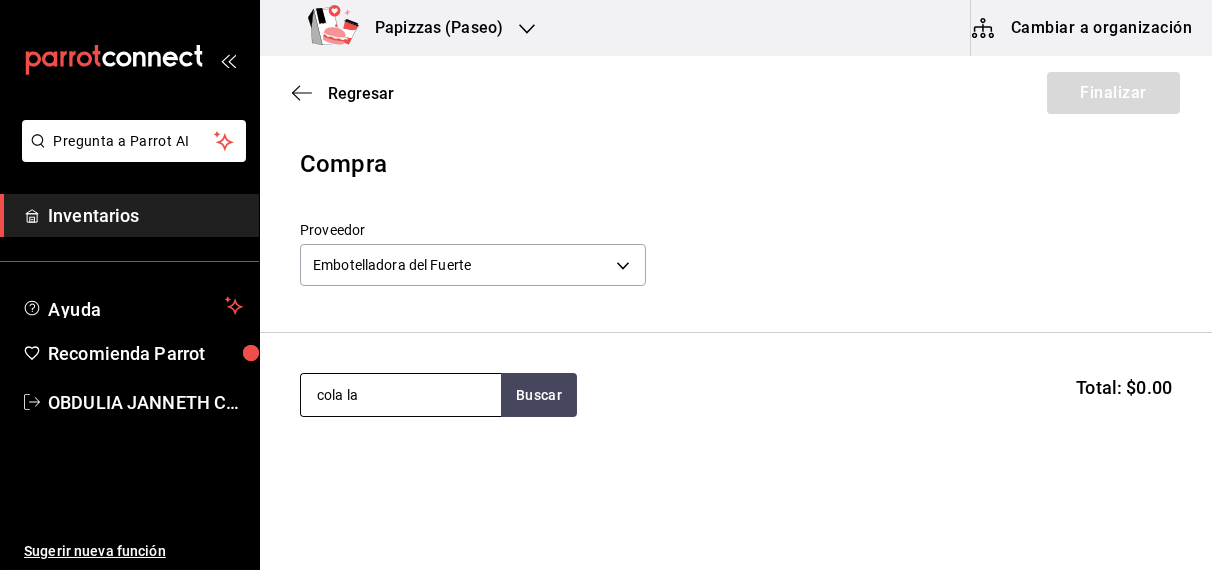 type on "cola la" 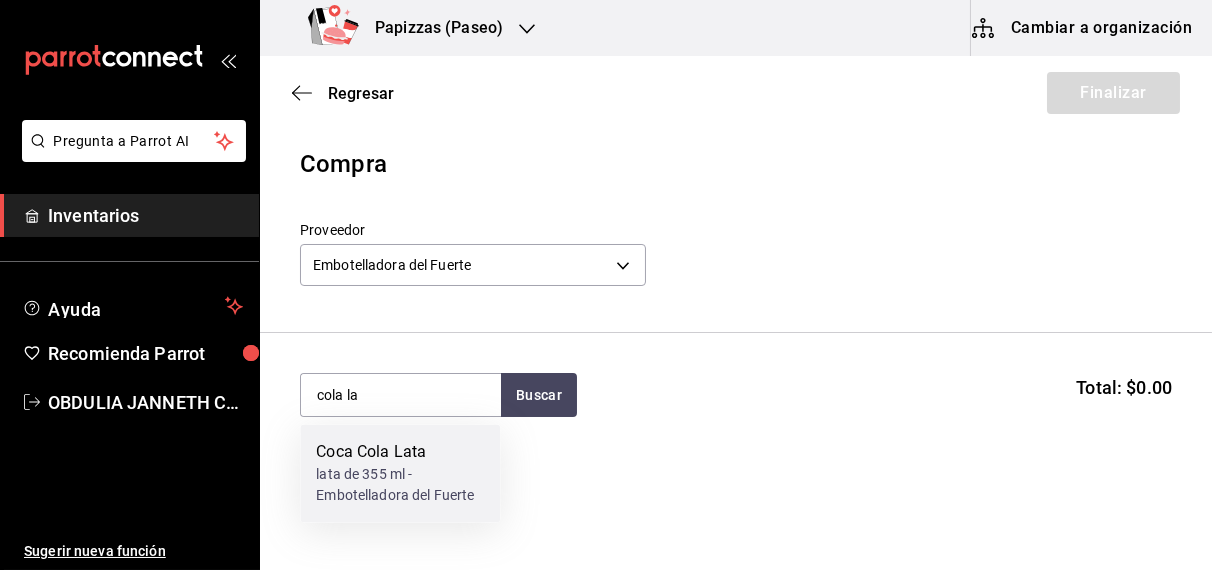 click on "lata de 355 ml  - Embotelladora del Fuerte" at bounding box center [400, 486] 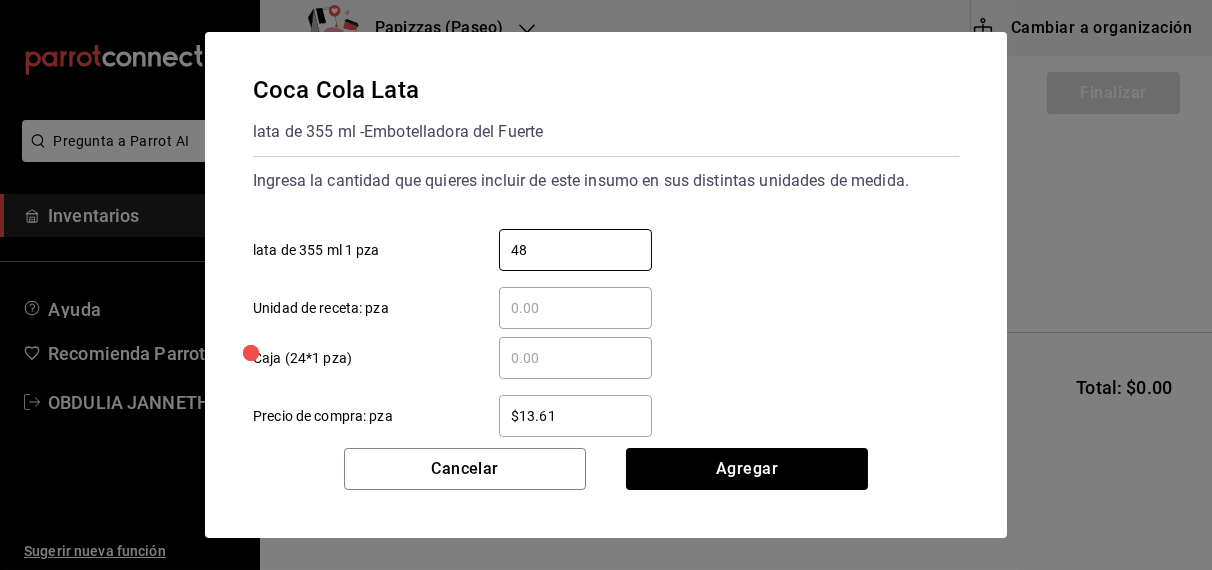 type on "48" 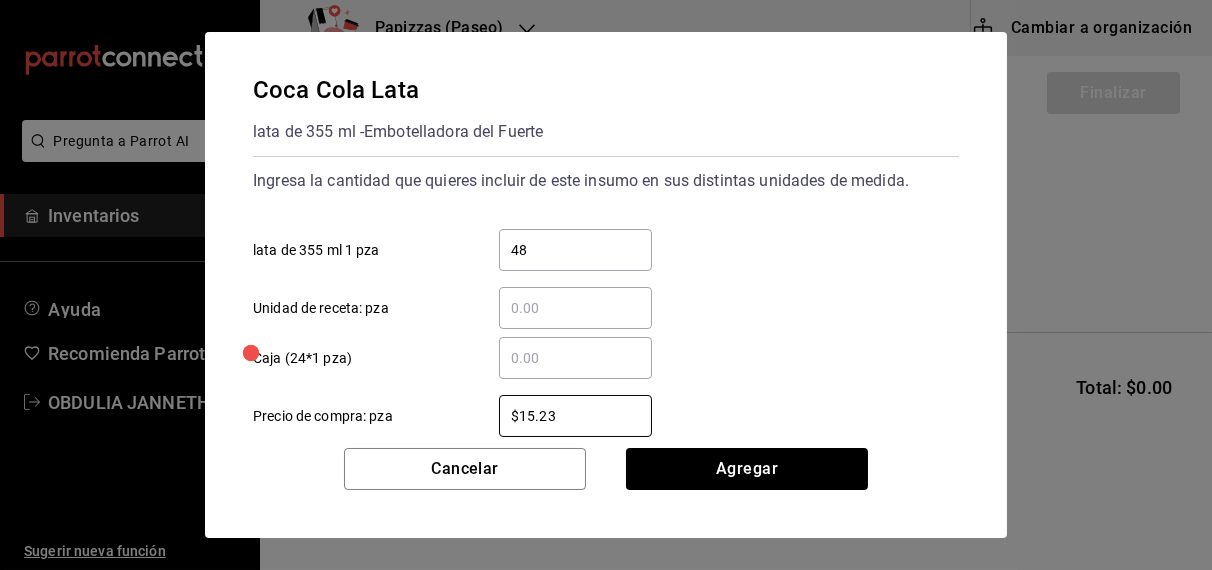 type on "$15.23" 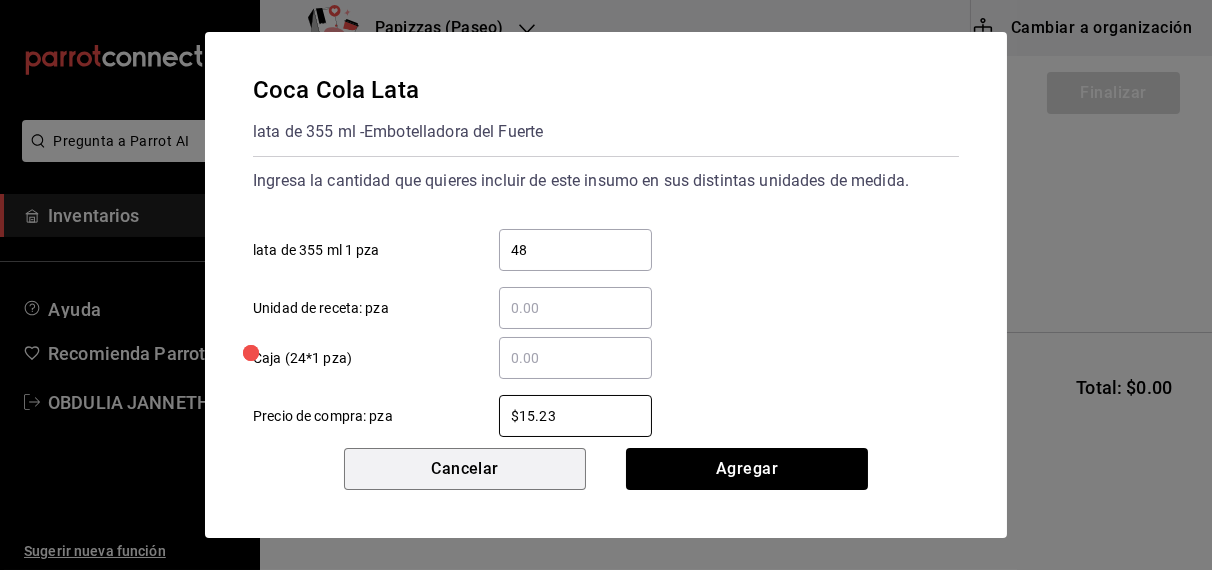 type 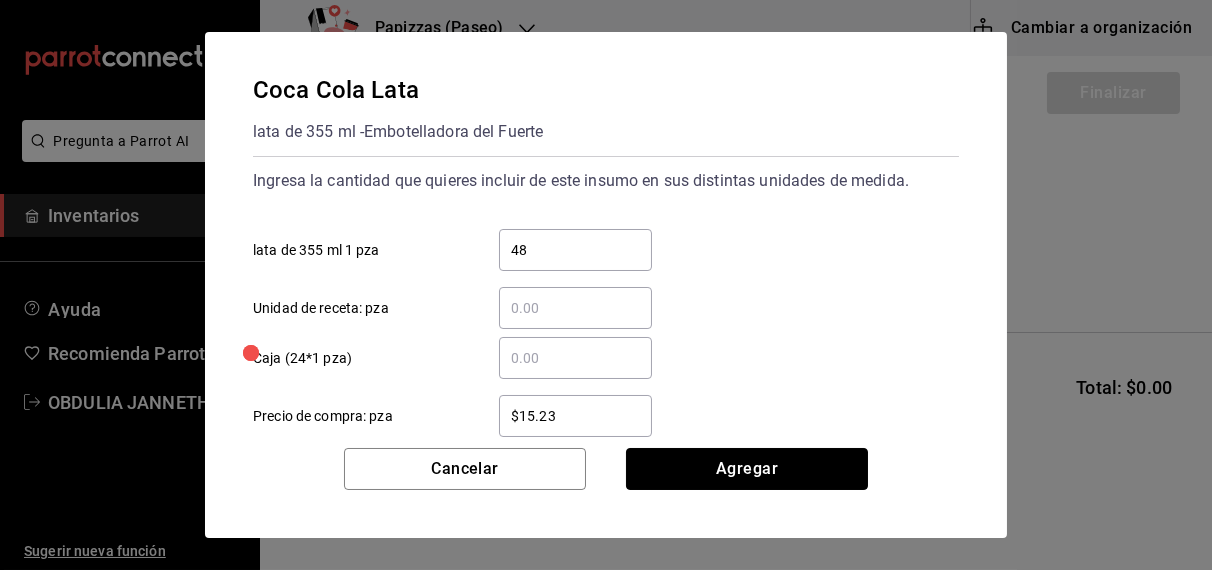 type 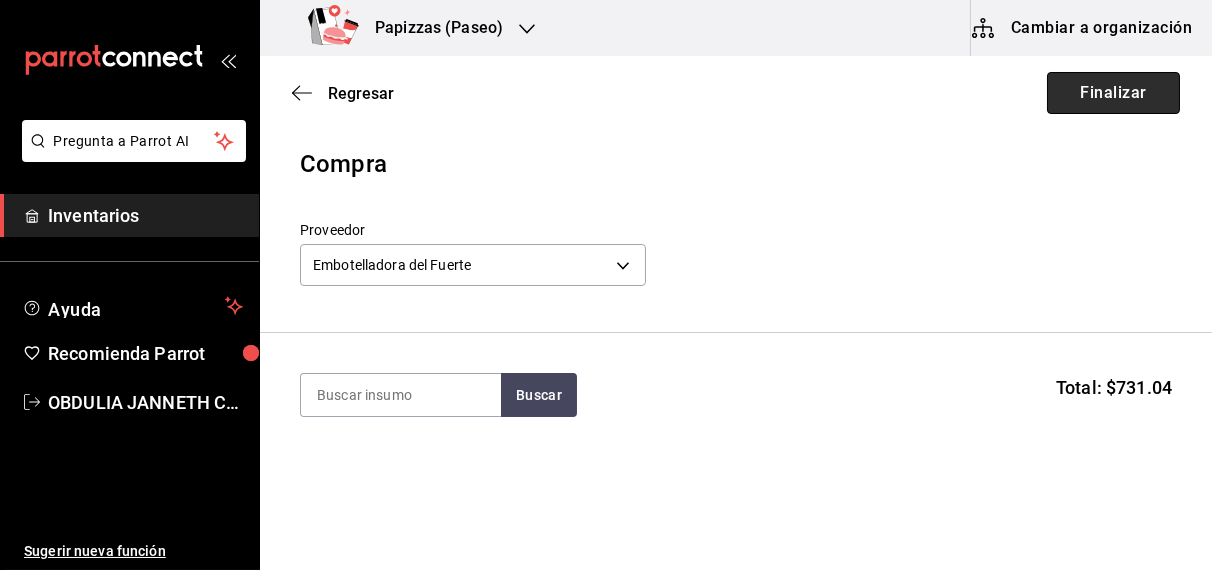 click on "Finalizar" at bounding box center [1113, 93] 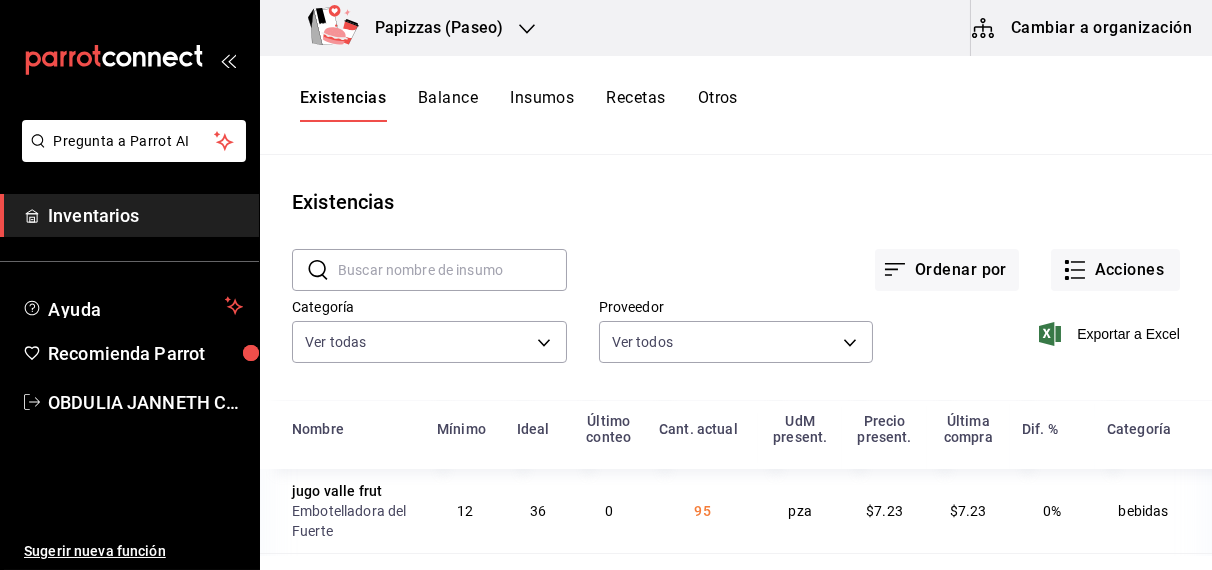 click on "Papizzas (Paseo)" at bounding box center [409, 28] 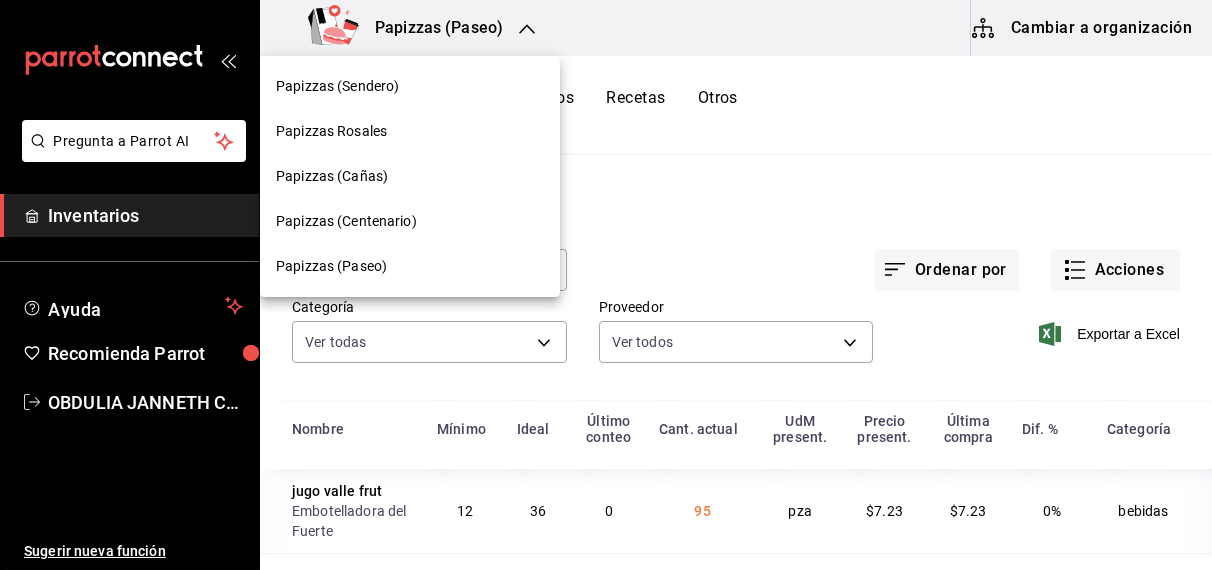 click on "Papizzas (Centenario)" at bounding box center (346, 221) 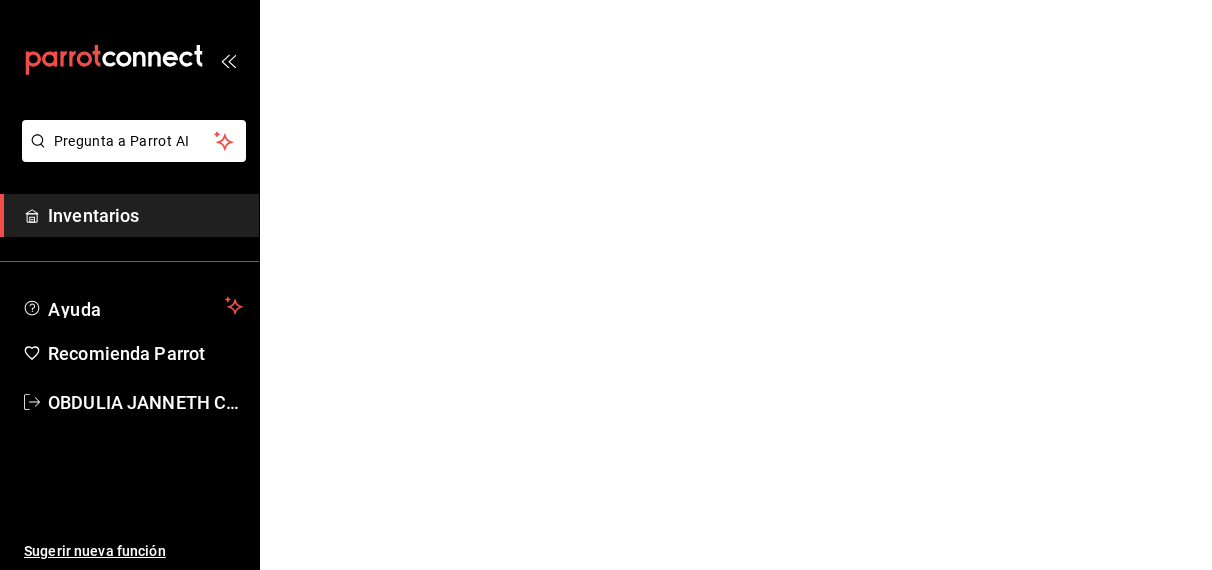 scroll, scrollTop: 0, scrollLeft: 0, axis: both 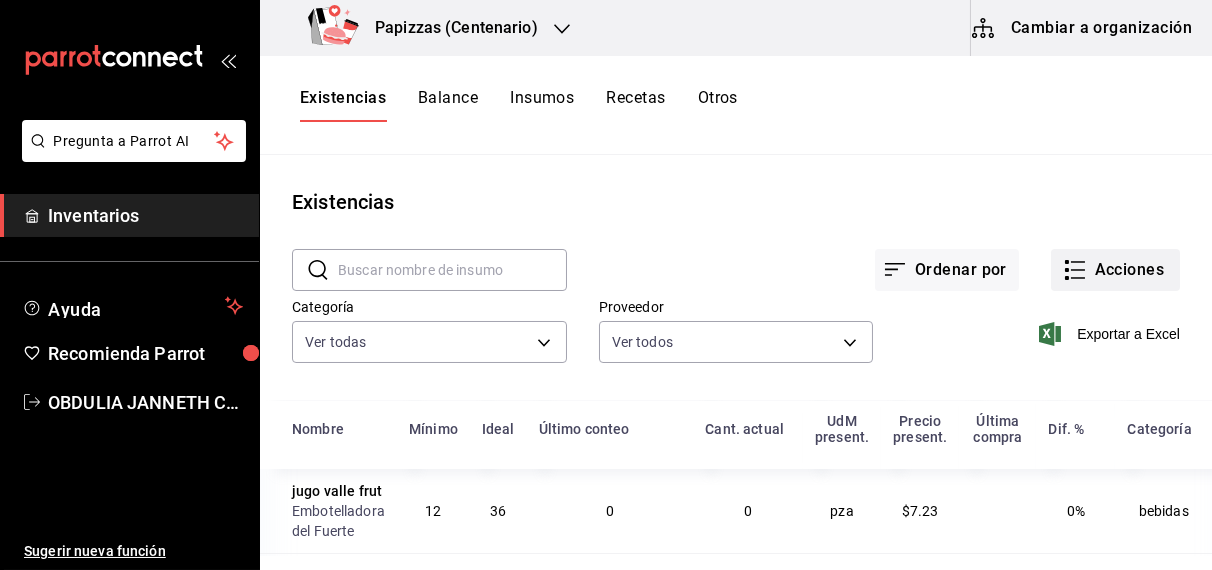 click on "Acciones" at bounding box center (1115, 270) 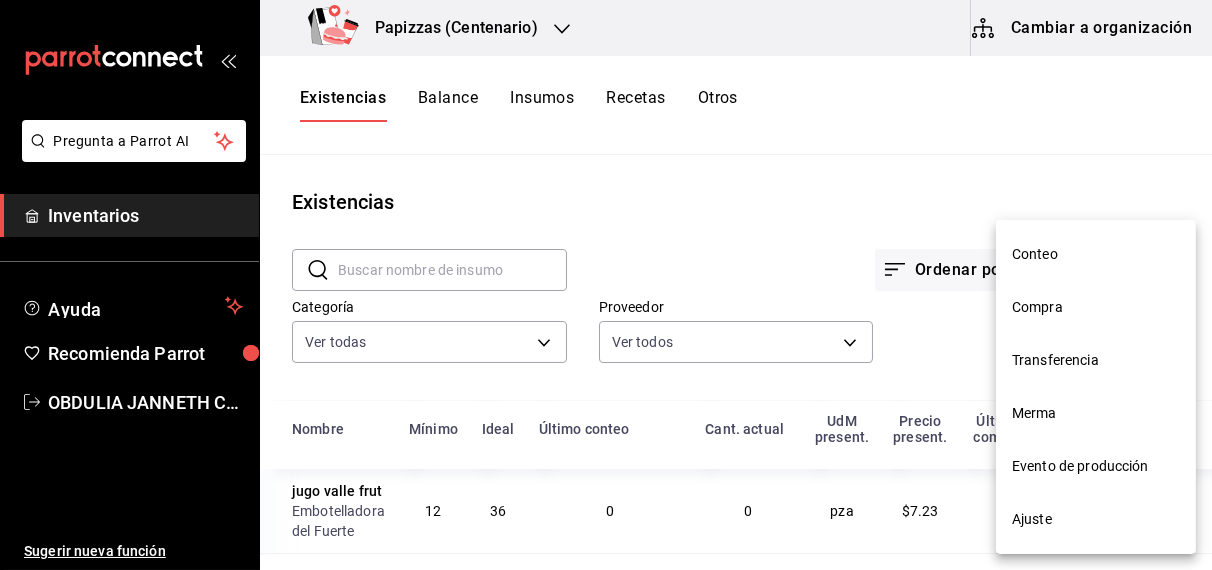 click on "Compra" at bounding box center [1096, 307] 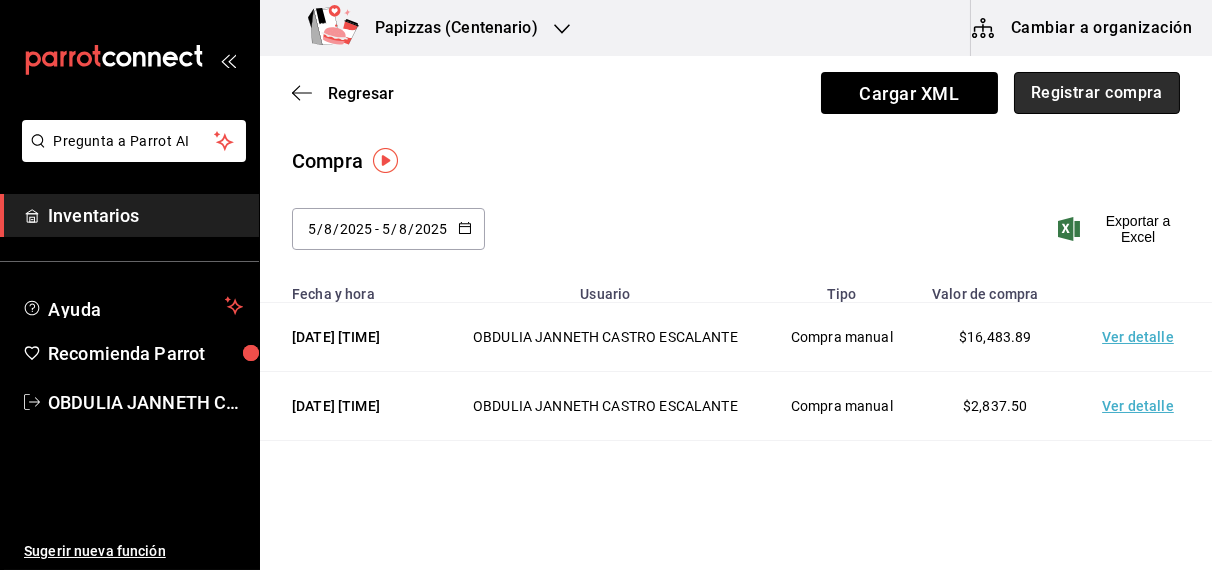 click on "Registrar compra" at bounding box center [1097, 93] 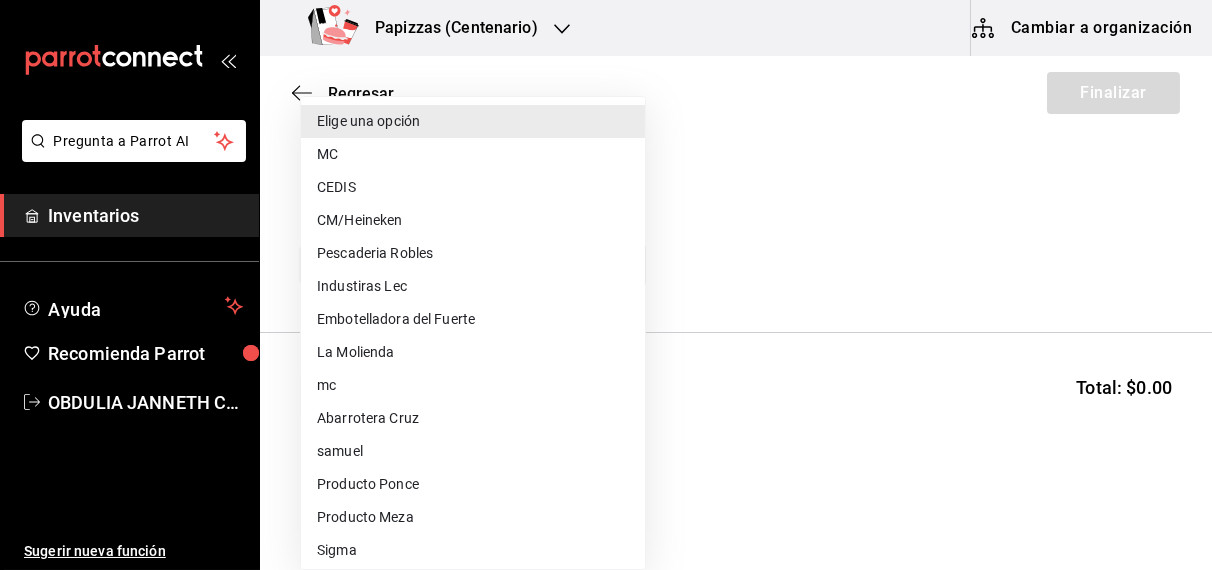 click on "Pregunta a Parrot AI Inventarios   Ayuda Recomienda Parrot   [FULL_NAME]   Sugerir nueva función   Papizzas (Centenario) Cambiar a organización Regresar Finalizar Compra Proveedor Elige una opción default Buscar Total: $0.00 No hay insumos a mostrar. Busca un insumo para agregarlo a la lista Pregunta a Parrot AI Inventarios   Ayuda Recomienda Parrot   [FULL_NAME]   Sugerir nueva función   GANA 1 MES GRATIS EN TU SUSCRIPCIÓN AQUÍ ¿Recuerdas cómo empezó tu restaurante?
Hoy puedes ayudar a un colega a tener el mismo cambio que tú viviste.
Recomienda Parrot directamente desde tu Portal Administrador.
Es fácil y rápido.
🎁 Por cada restaurante que se una, ganas 1 mes gratis. Ver video tutorial Ir a video Editar Eliminar Visitar centro de ayuda ([PHONE]) [EMAIL] Visitar centro de ayuda ([PHONE]) [EMAIL] Elige una opción MC CEDIS CM/Heineken Pescaderia Robles Industiras Lec Embotelladora del Fuerte La Molienda" at bounding box center [606, 228] 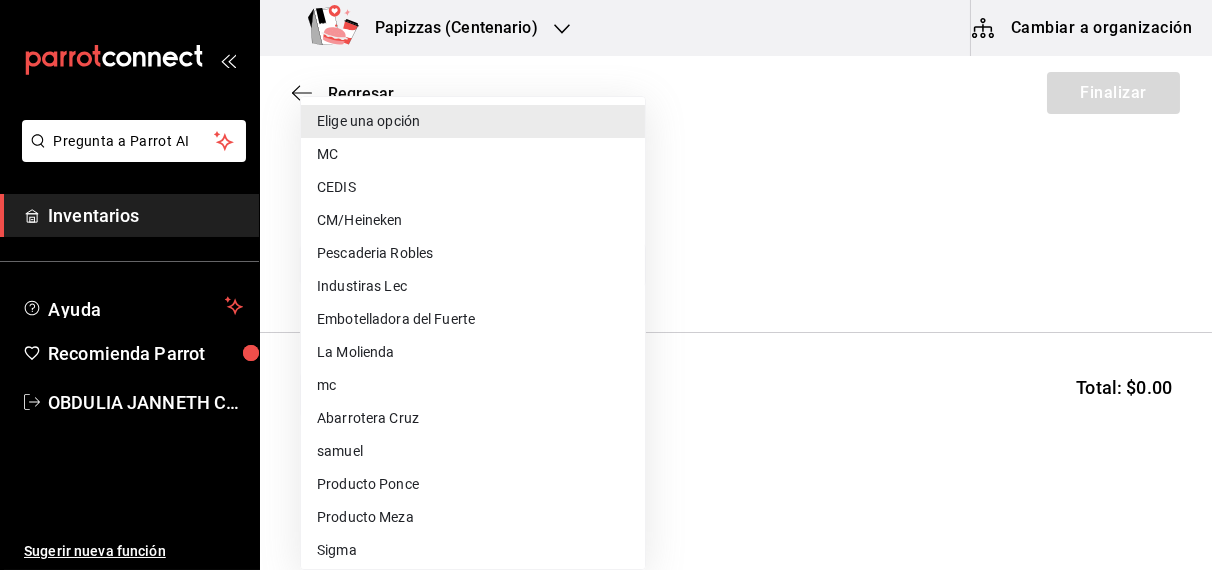 click on "Embotelladora del Fuerte" at bounding box center [473, 319] 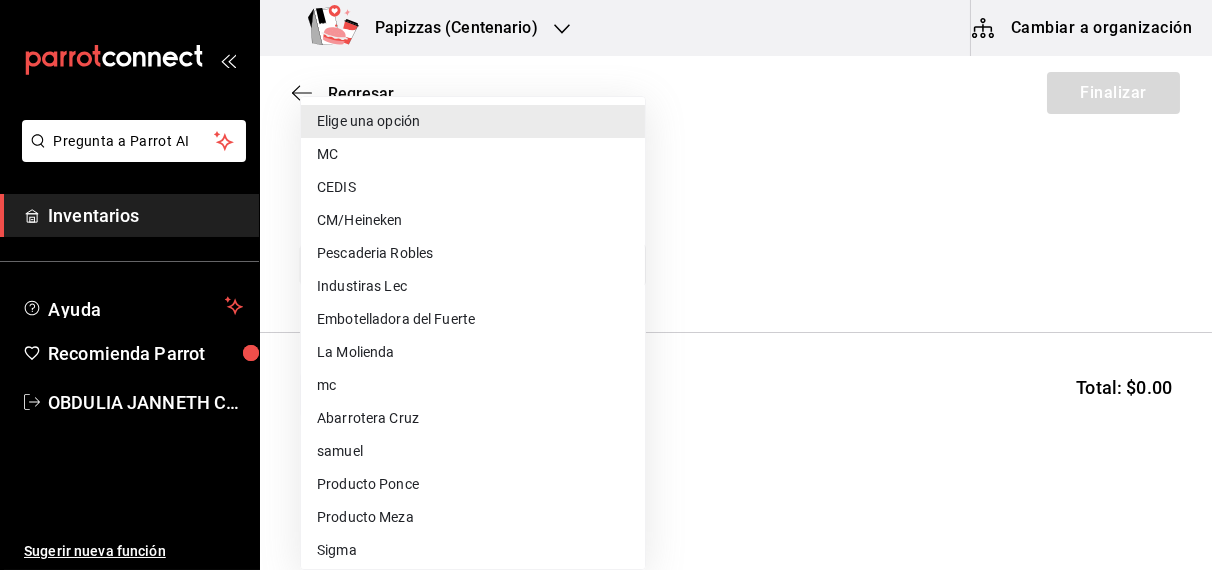type on "2a449e60-1878-40e8-ba60-5a9907f89e6b" 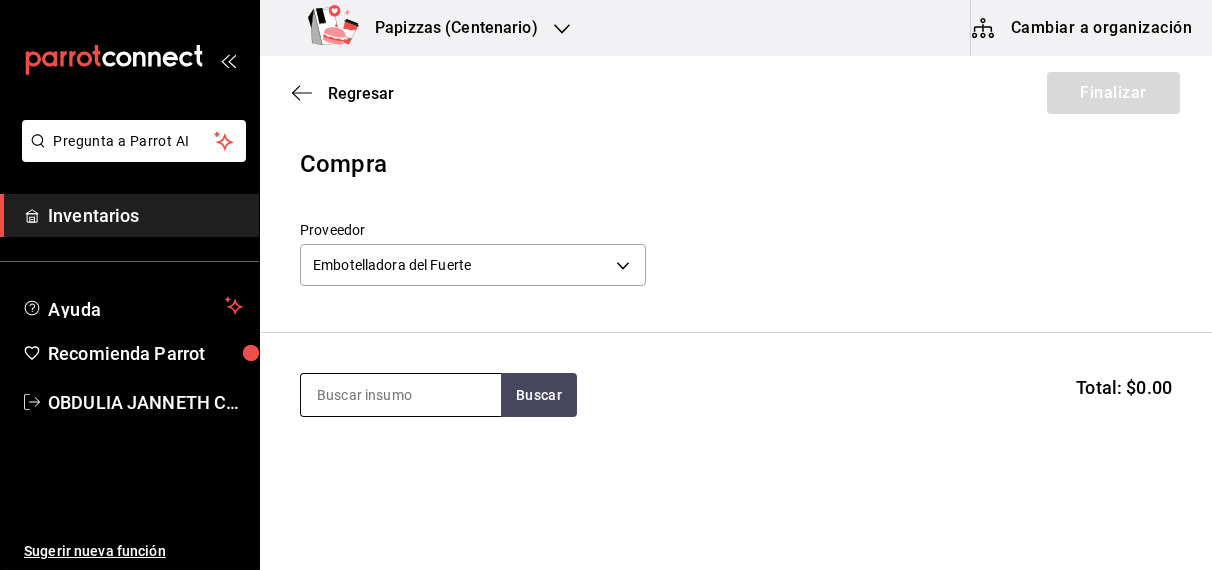 click at bounding box center (401, 395) 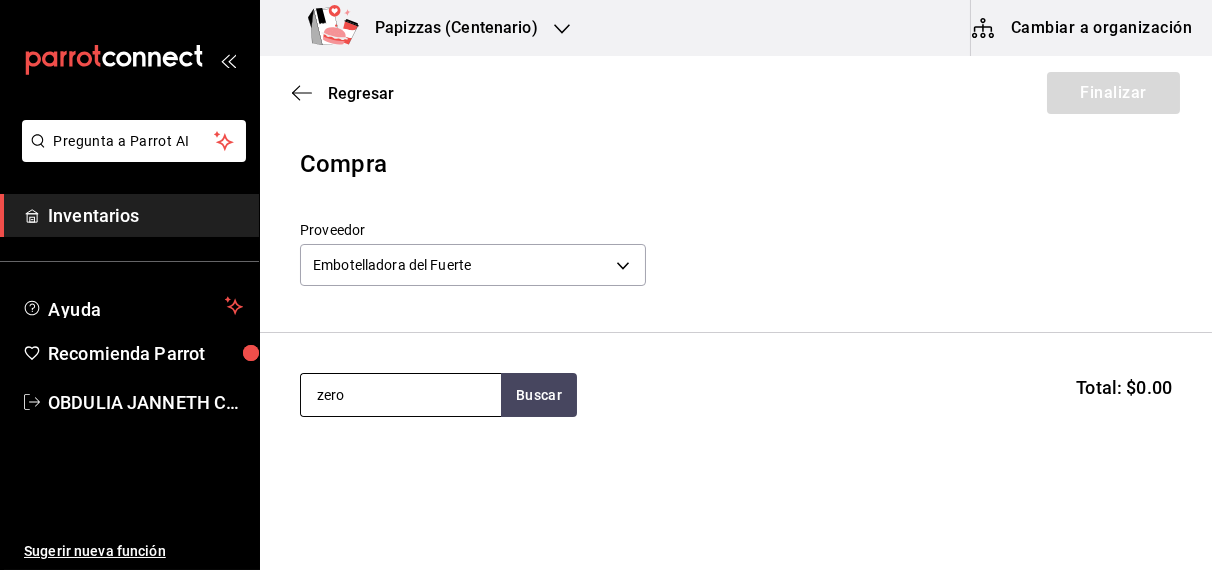 type on "zero" 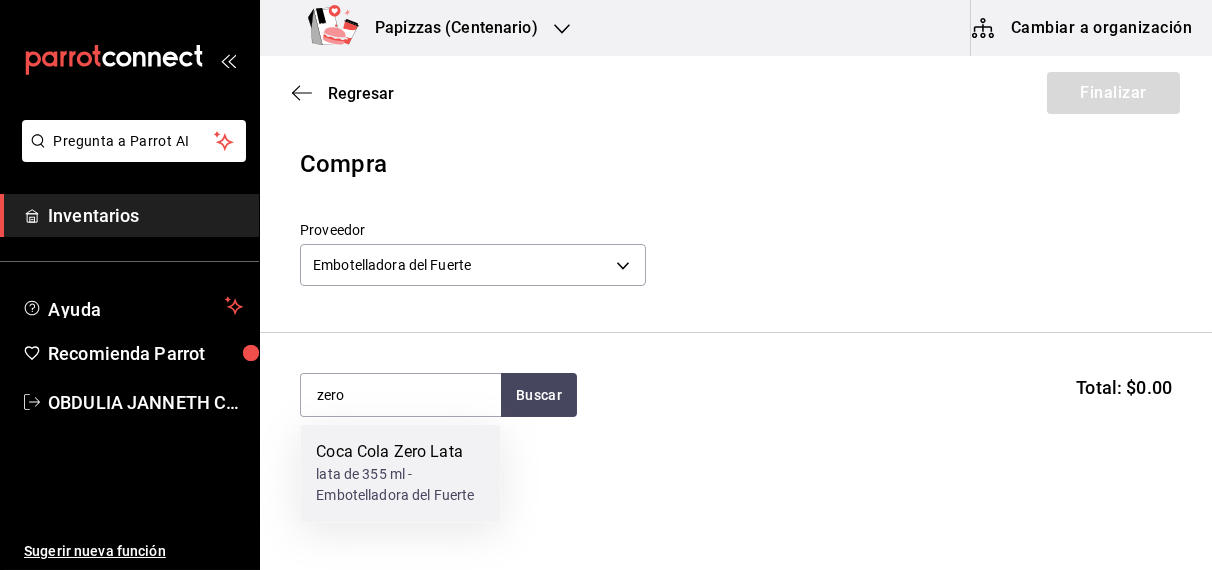 click on "Coca Cola Zero Lata" at bounding box center (400, 453) 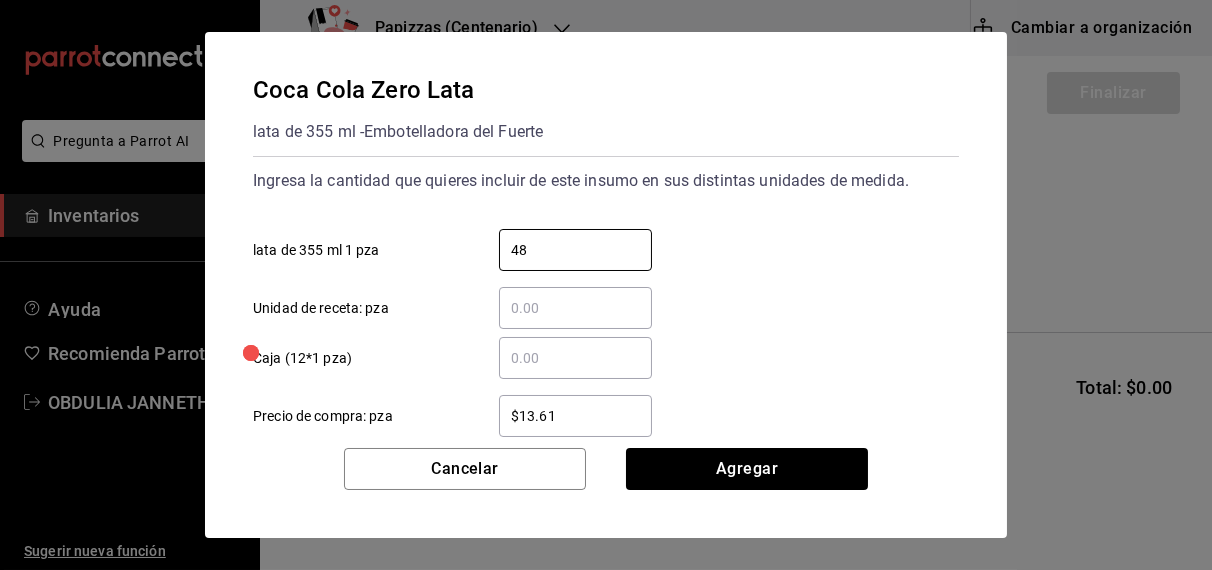 type on "48" 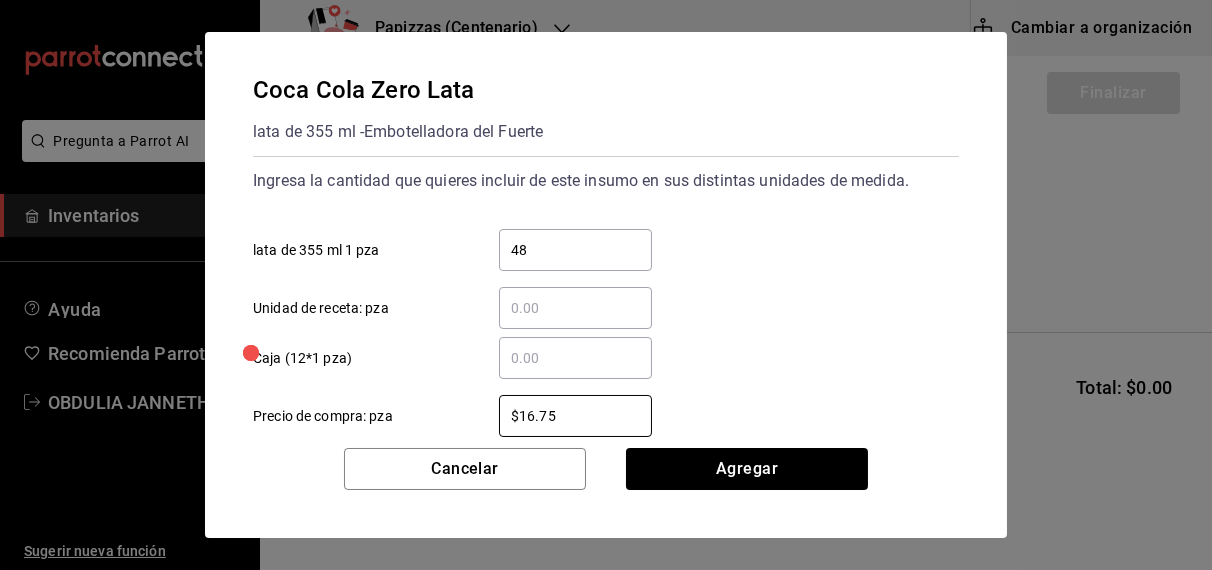type on "$16.75" 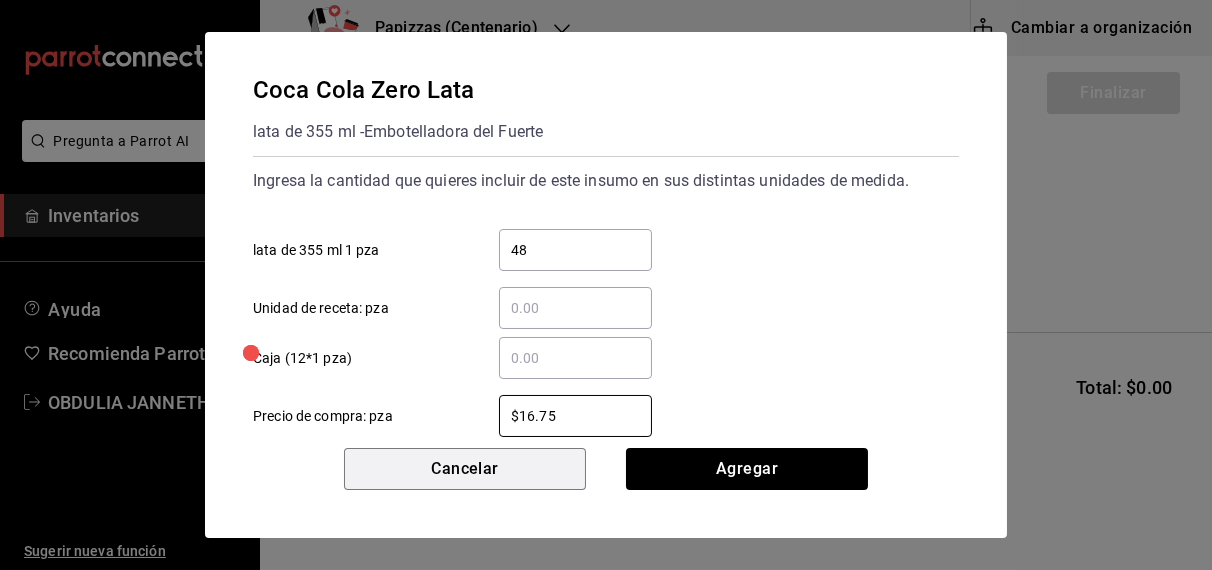 type 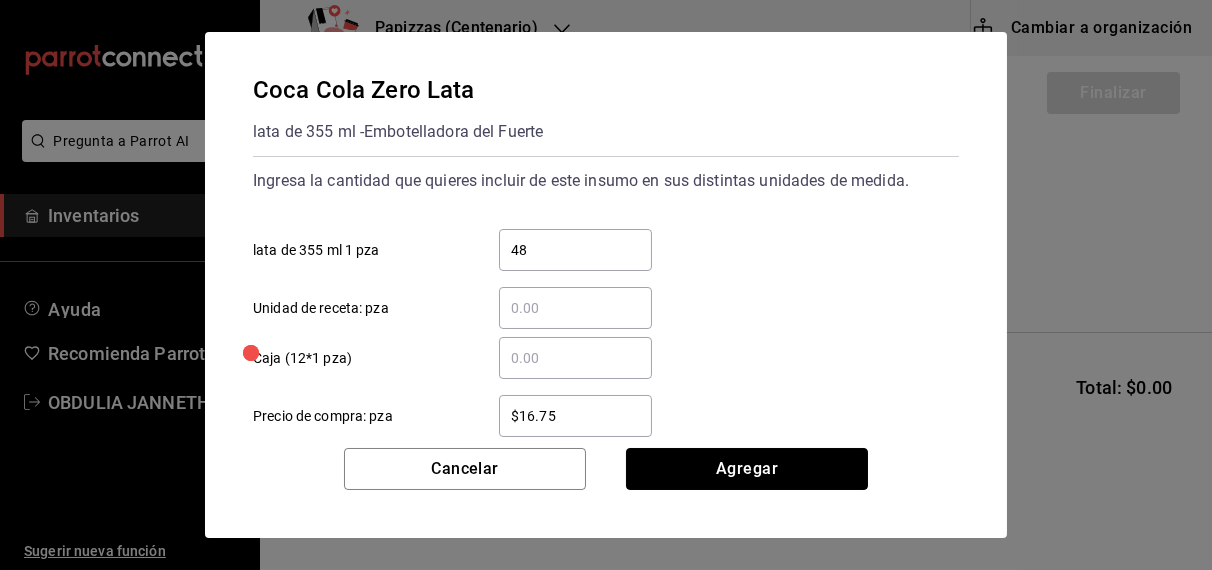 type 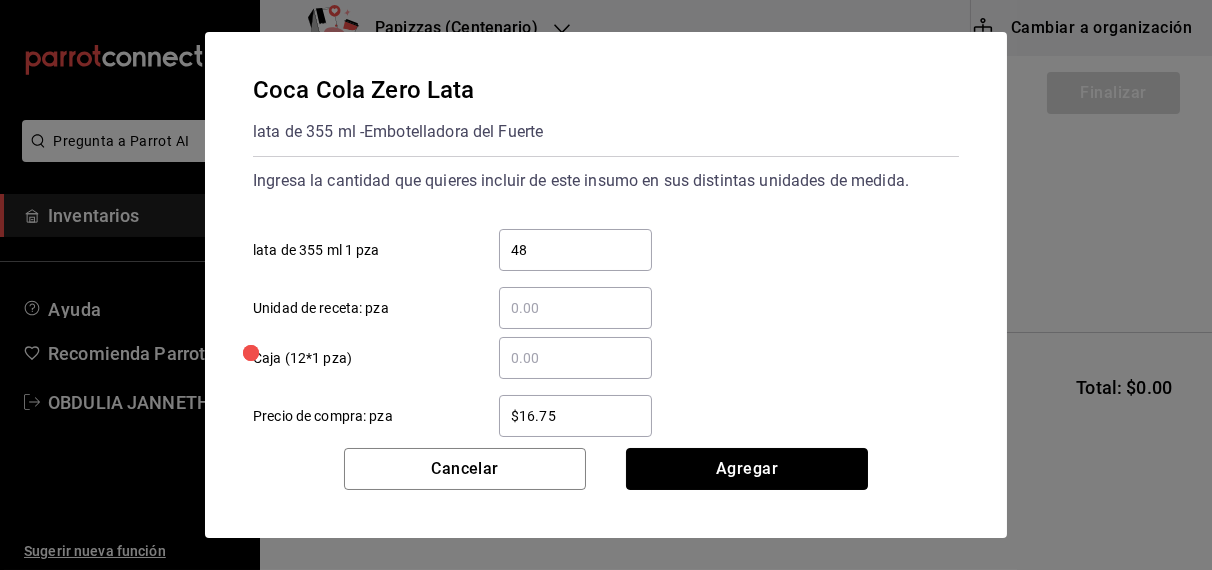 click on "Agregar" at bounding box center [747, 469] 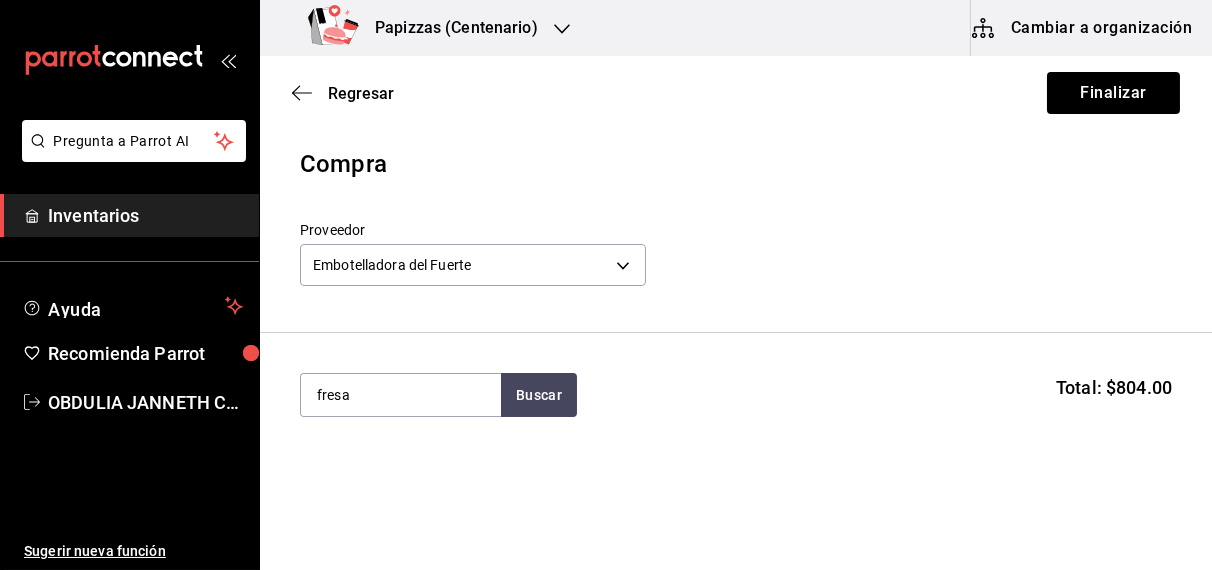 type on "fresa" 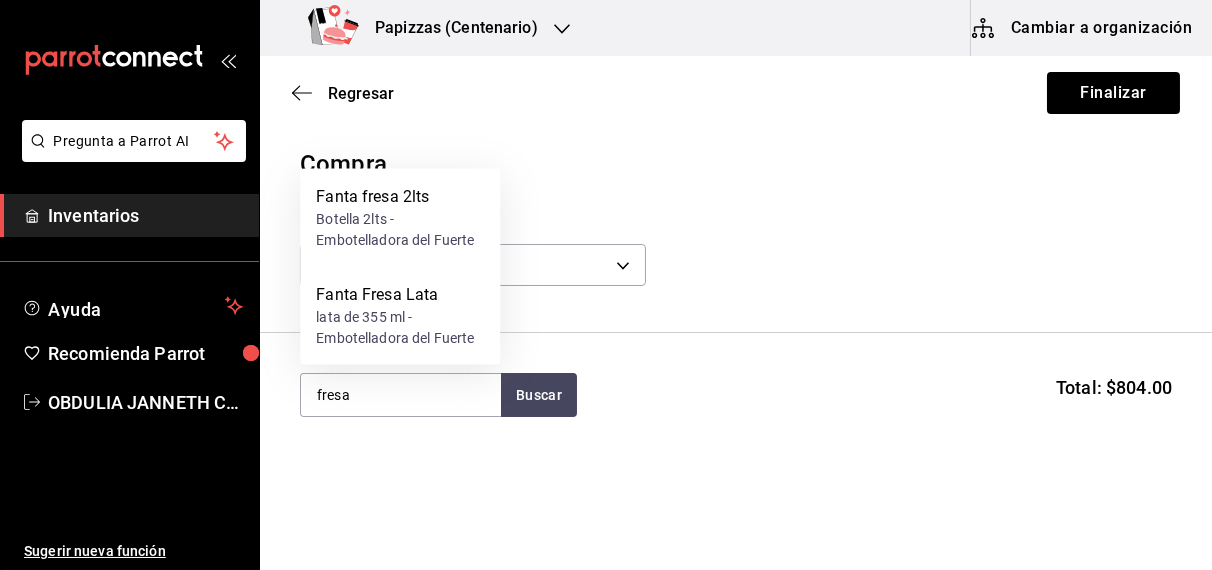 click on "lata de 355 ml  - Embotelladora del Fuerte" at bounding box center [400, 328] 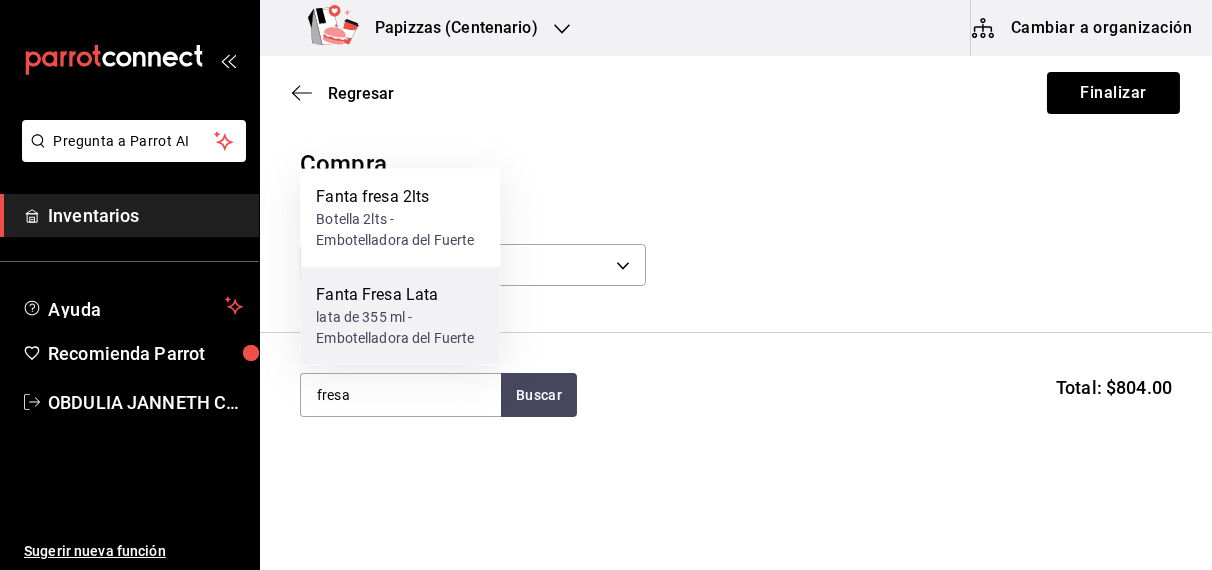 type 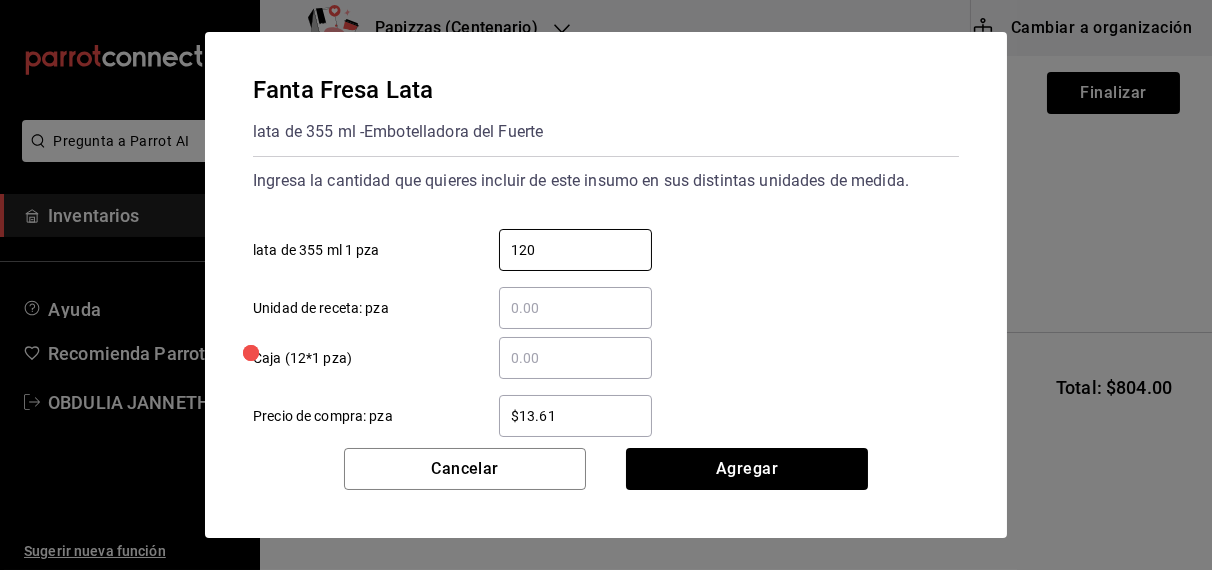 type on "120" 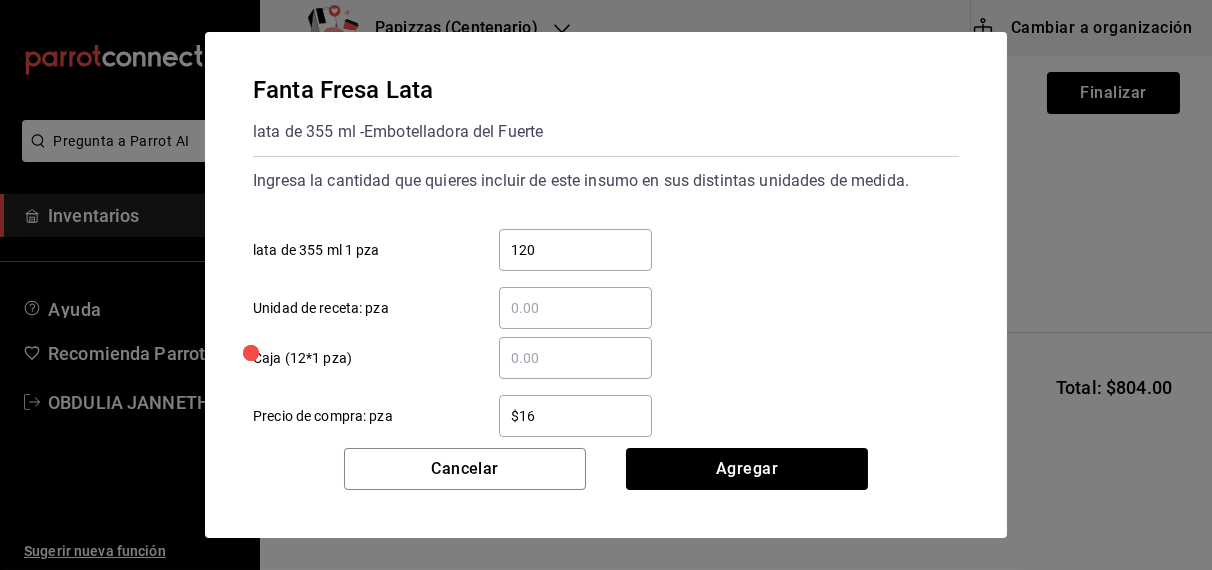 click on "$16" at bounding box center [575, 416] 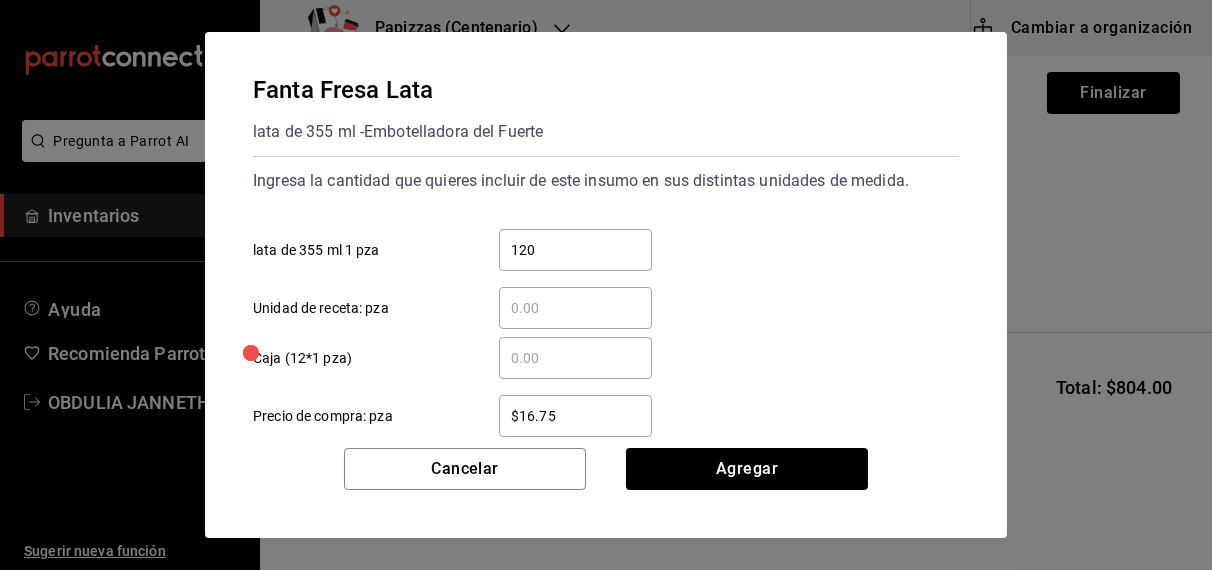type on "$16.75" 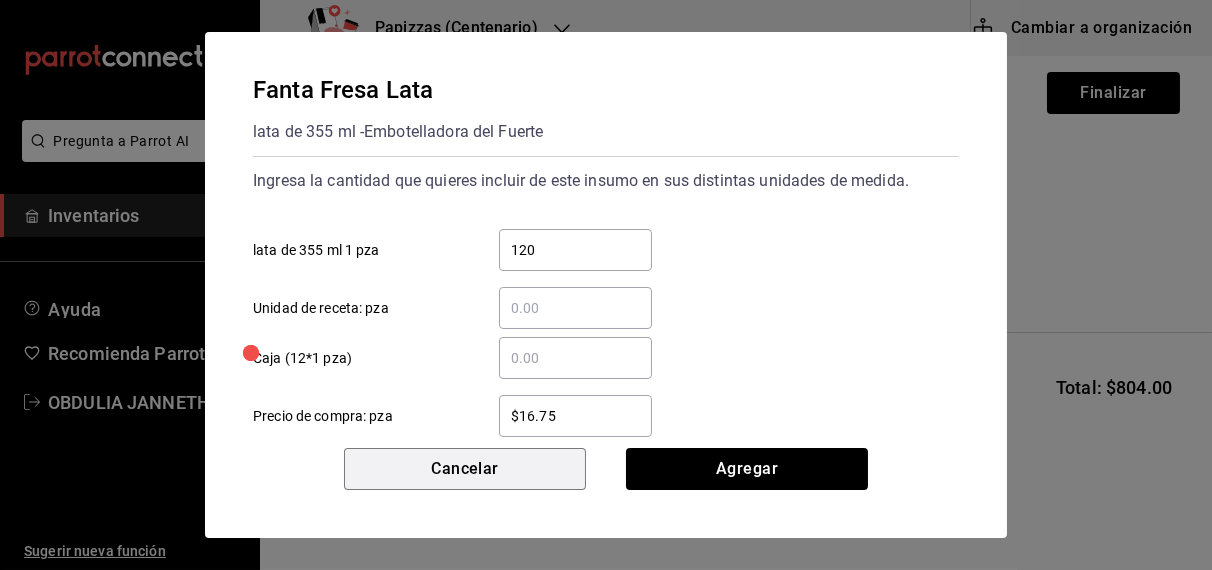 type 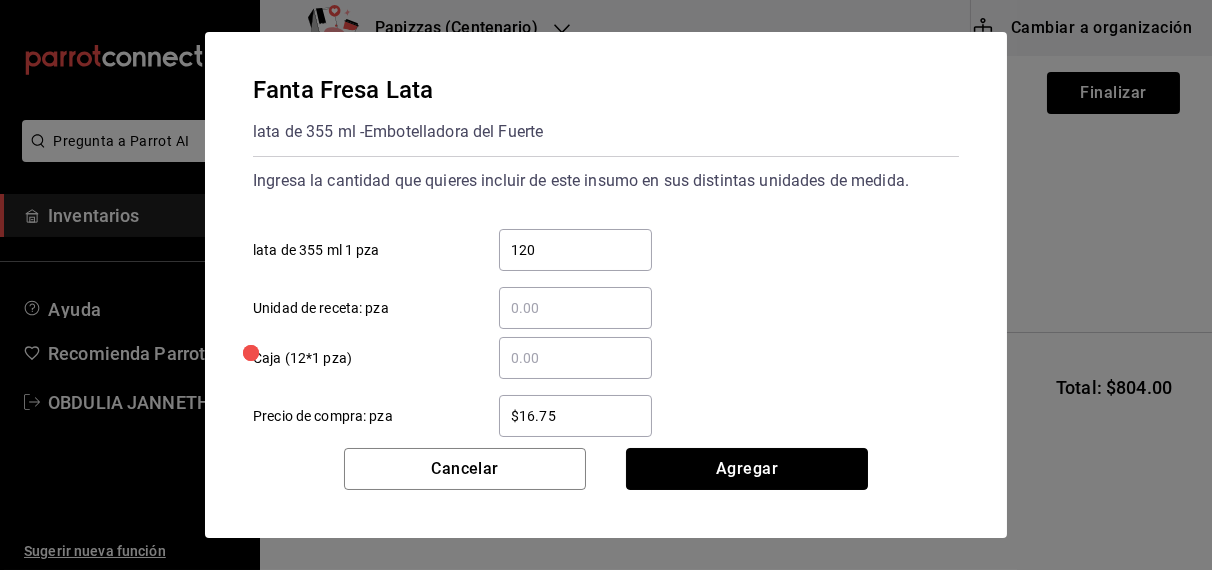 type 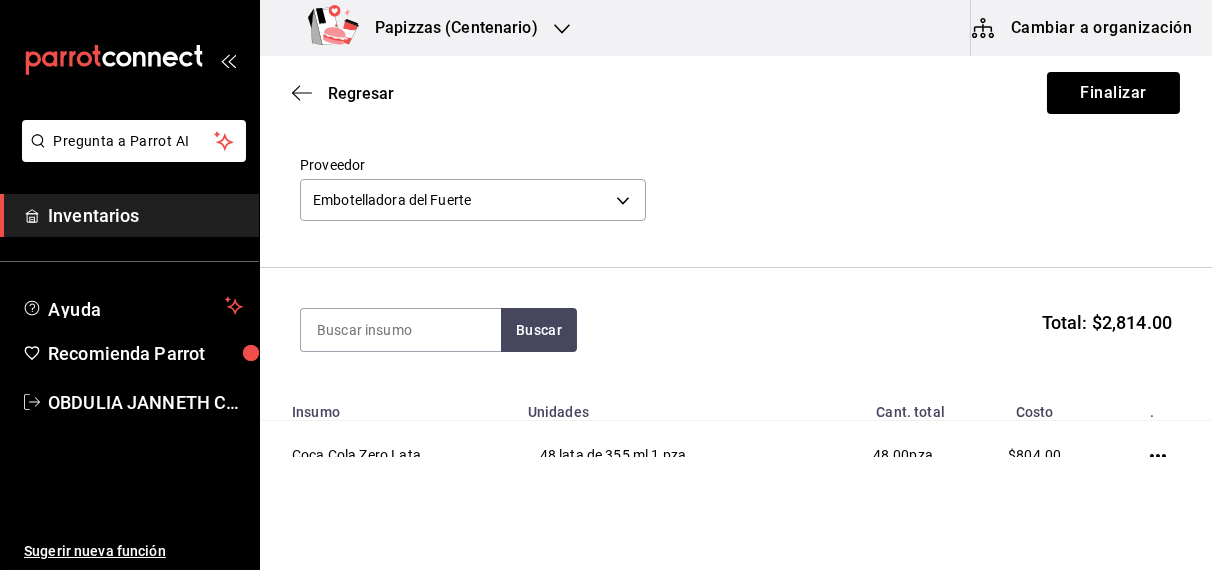 scroll, scrollTop: 0, scrollLeft: 0, axis: both 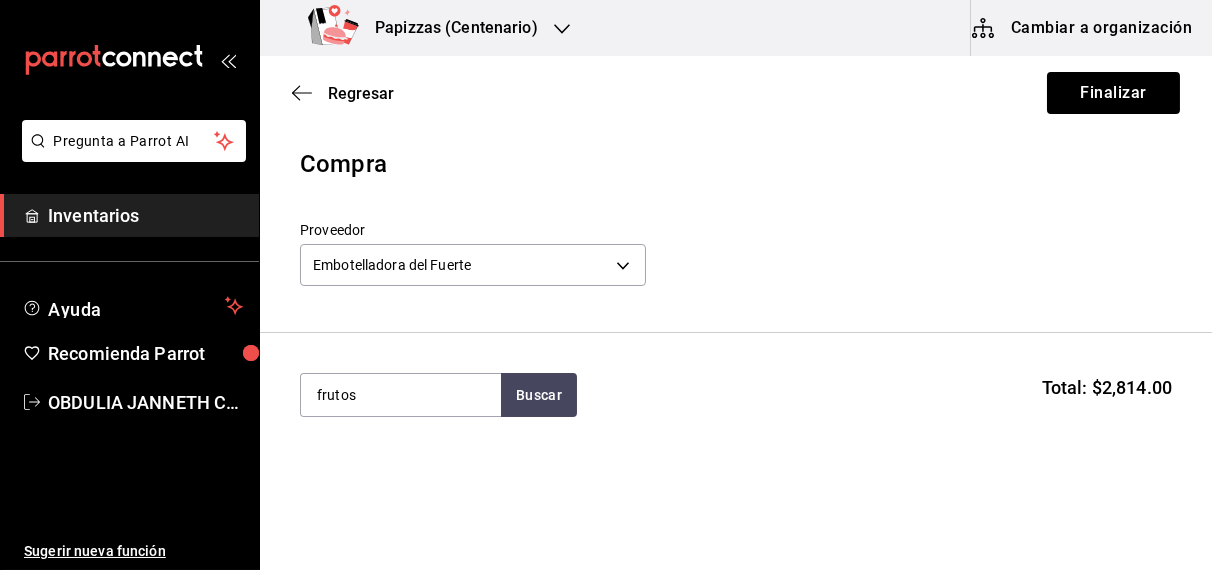type on "frutos" 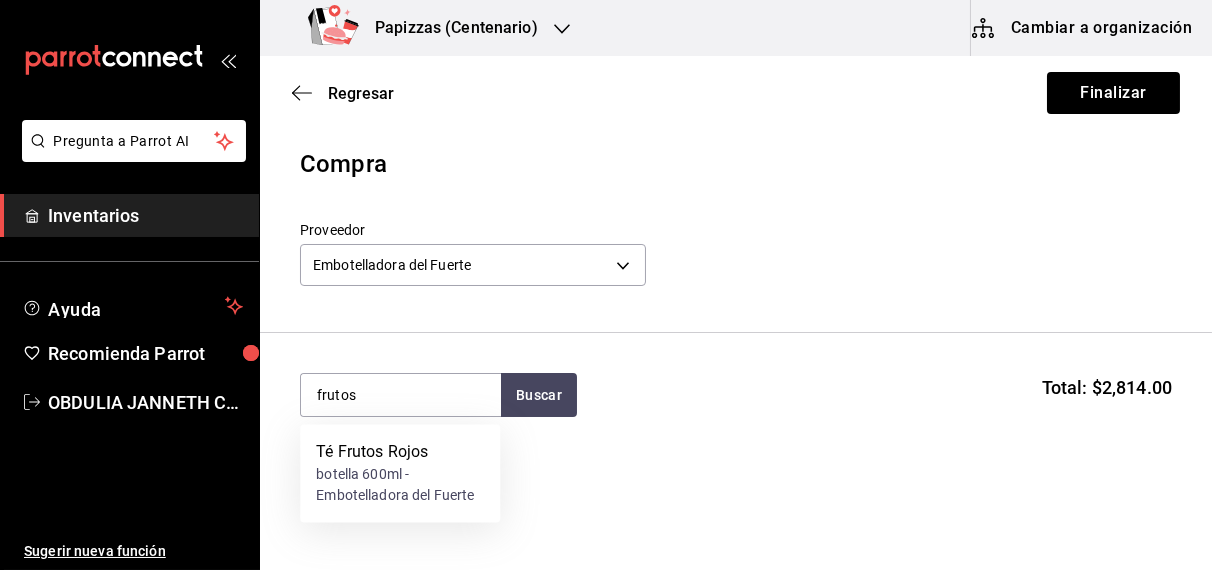 click on "botella 600ml - Embotelladora del Fuerte" at bounding box center (400, 486) 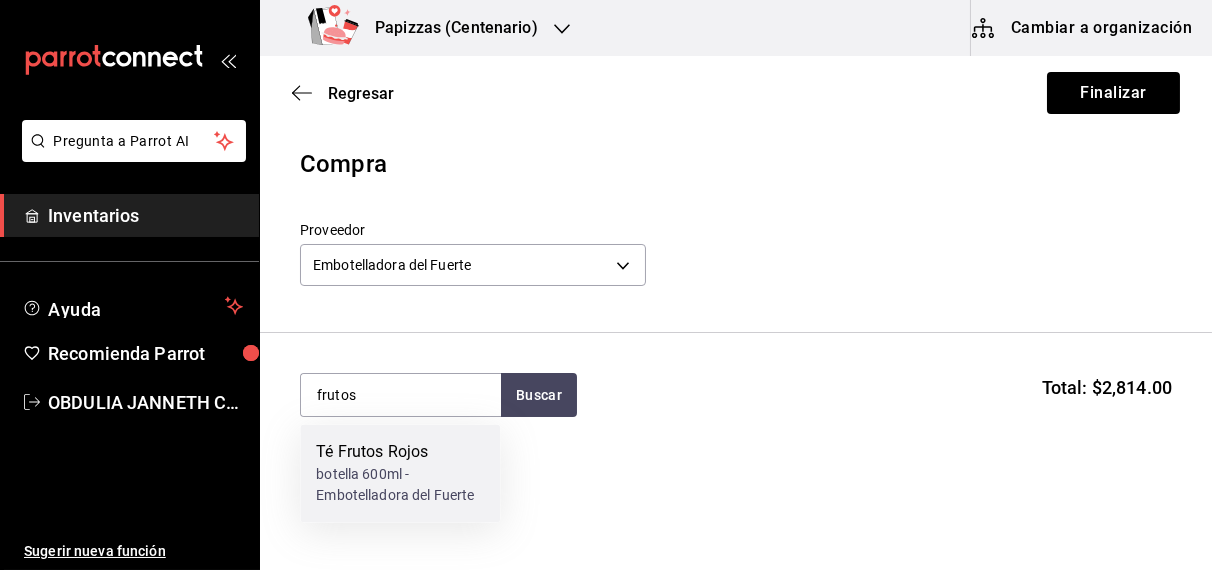 type 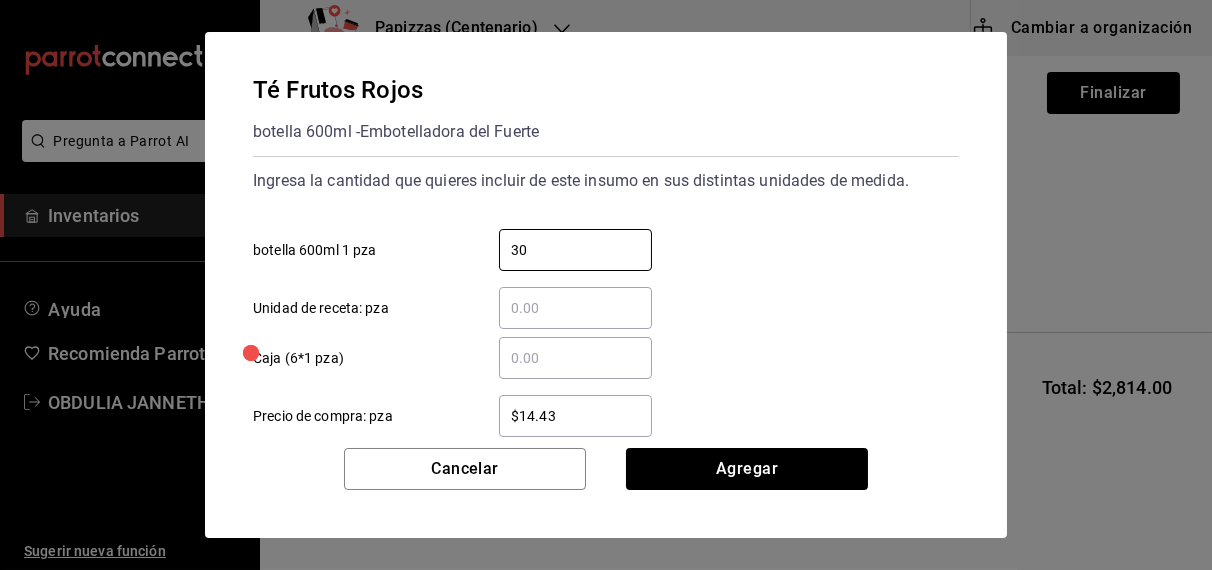 type on "30" 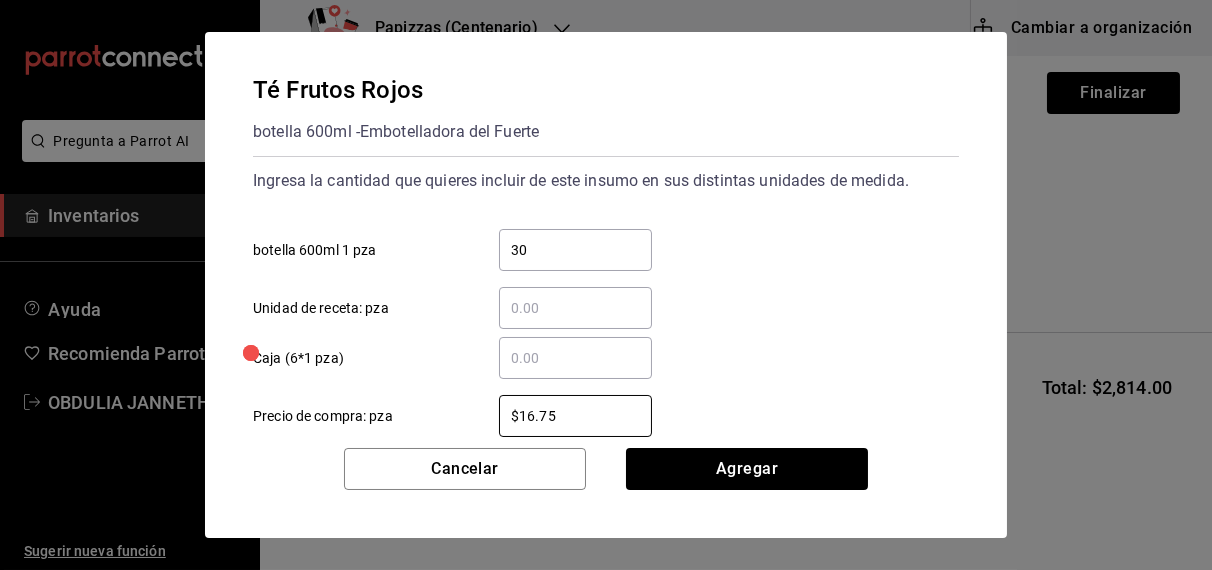 type on "$16.75" 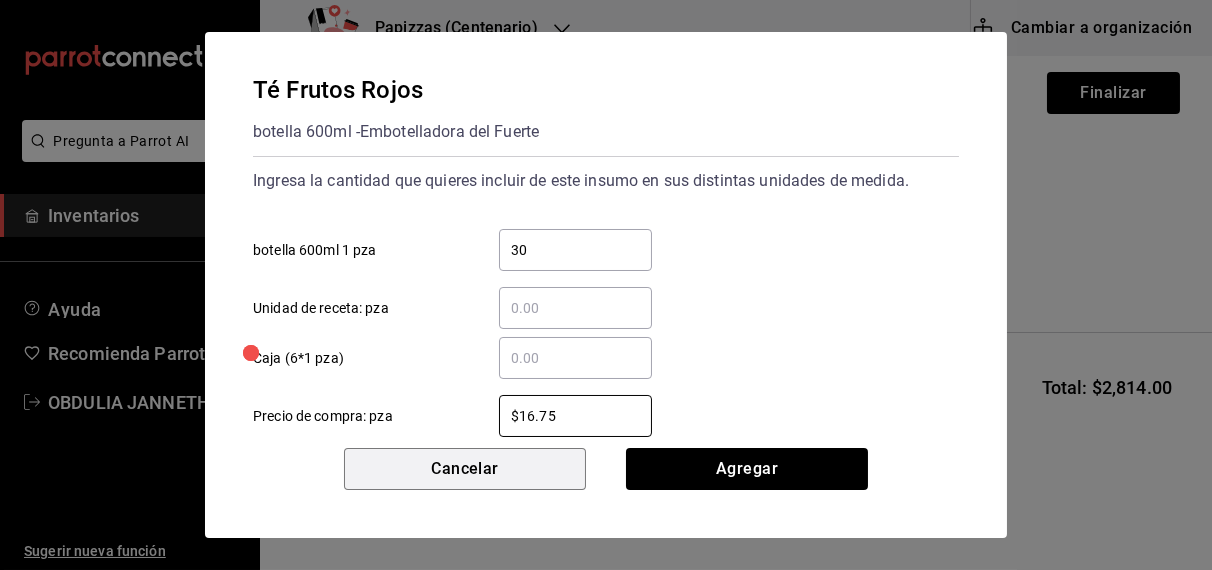 type 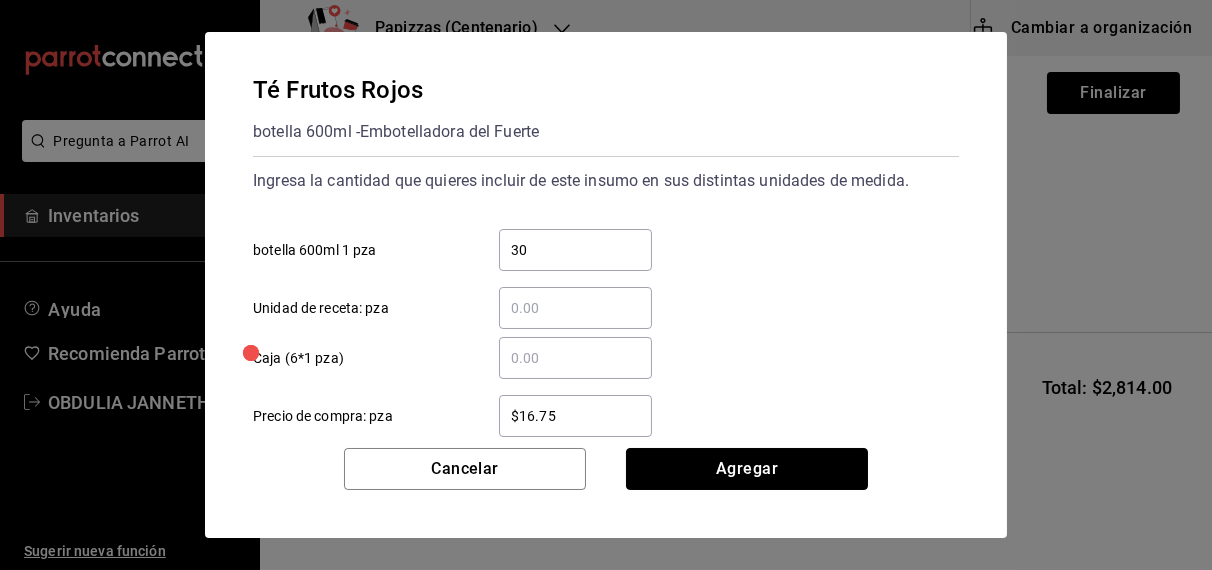 type 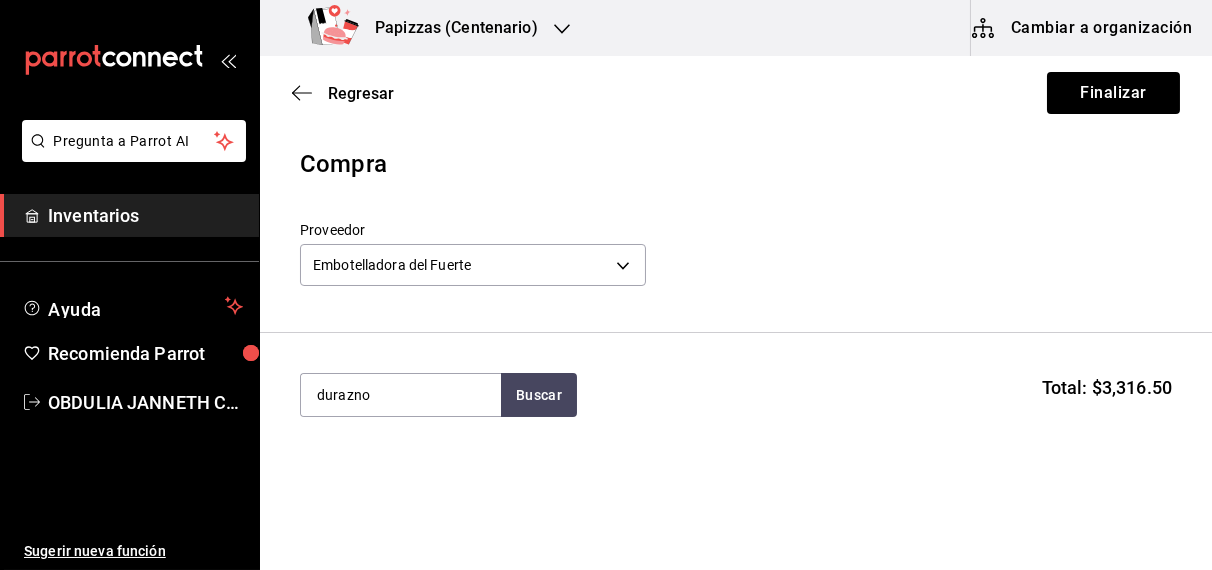 type on "durazno" 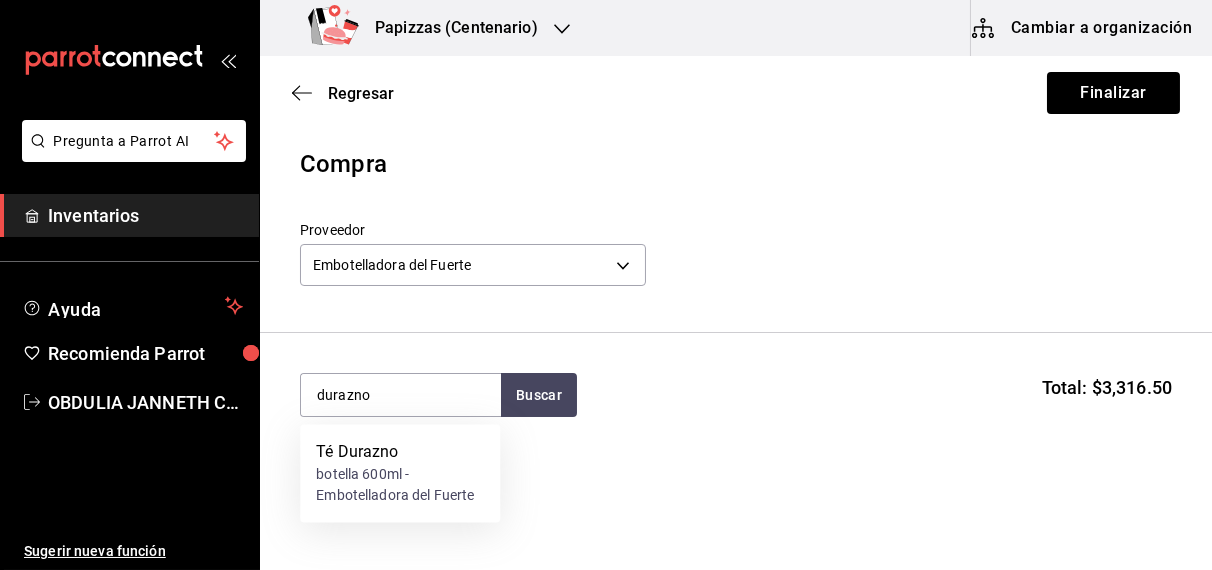 click on "botella 600ml - Embotelladora del Fuerte" at bounding box center (400, 486) 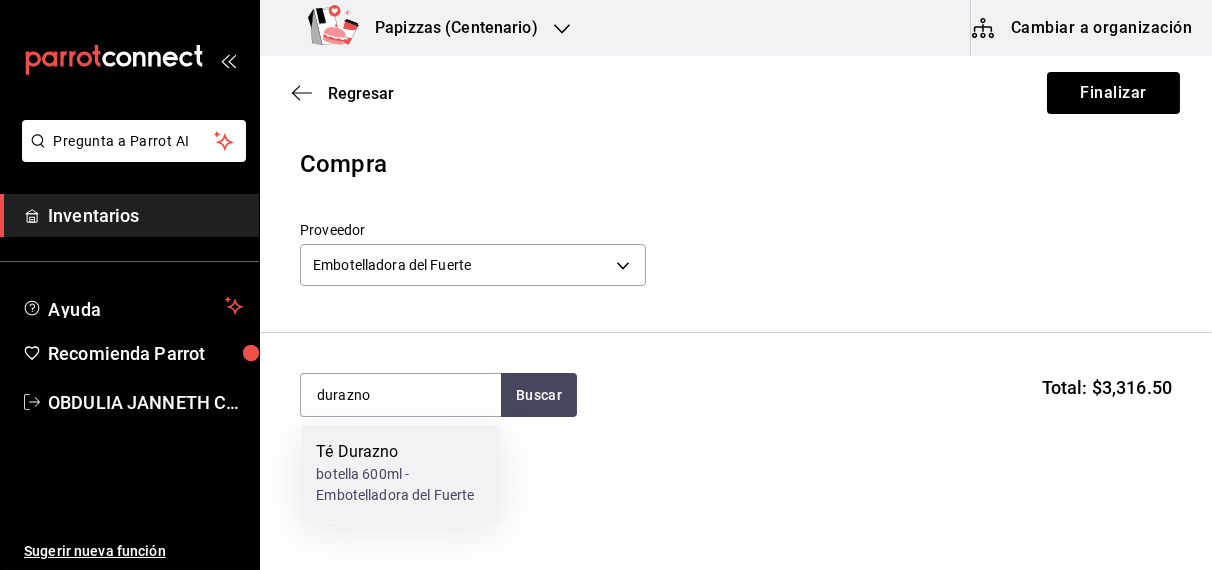 type 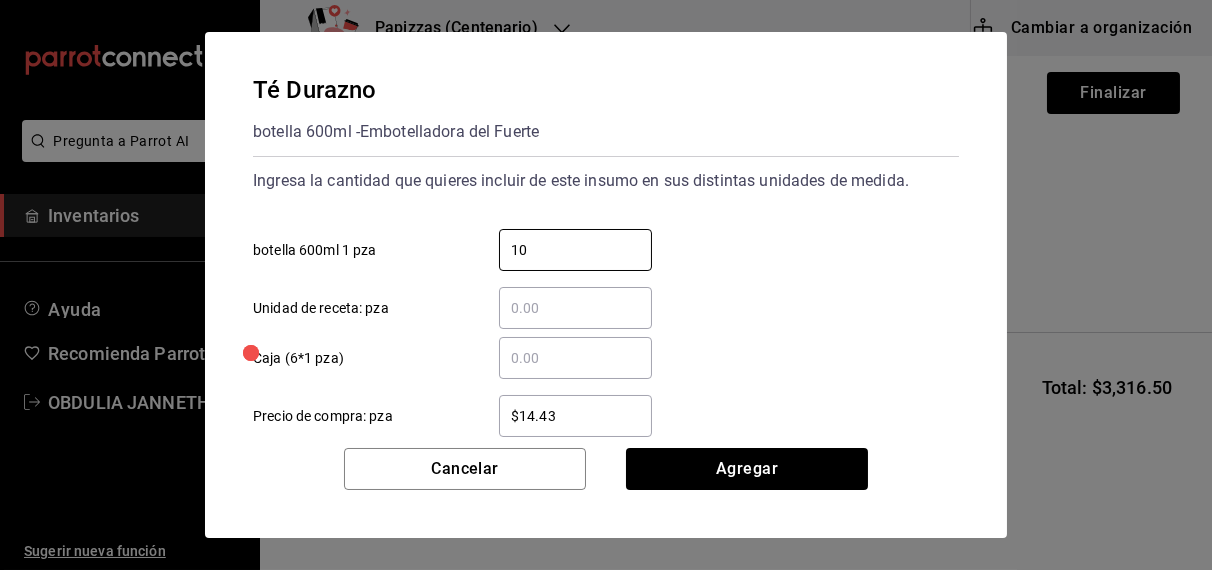 type on "10" 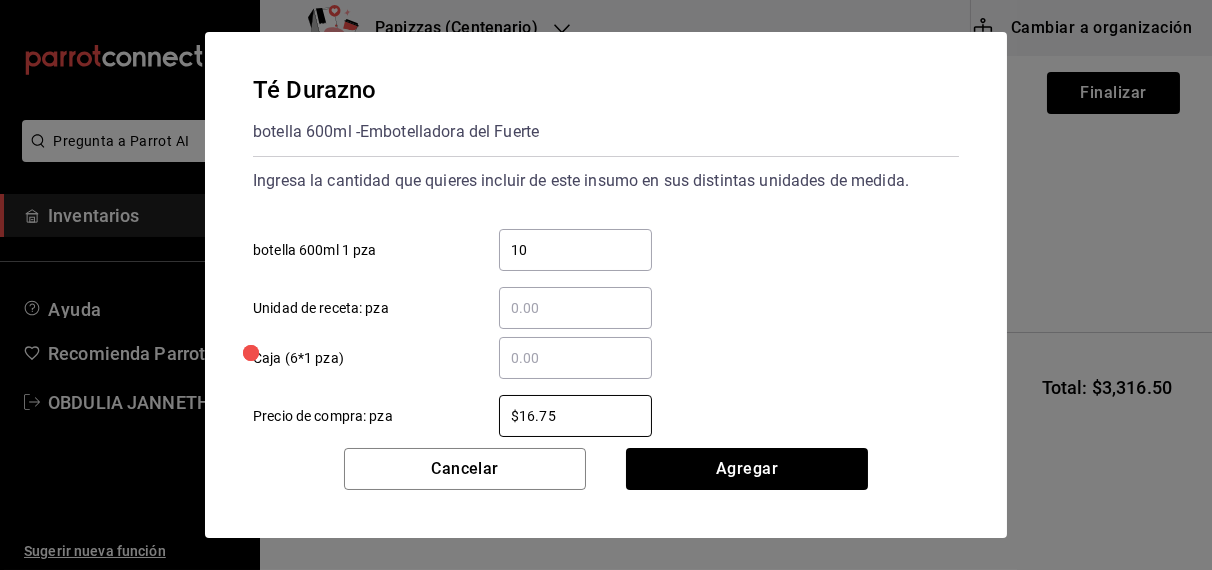 type on "$16.75" 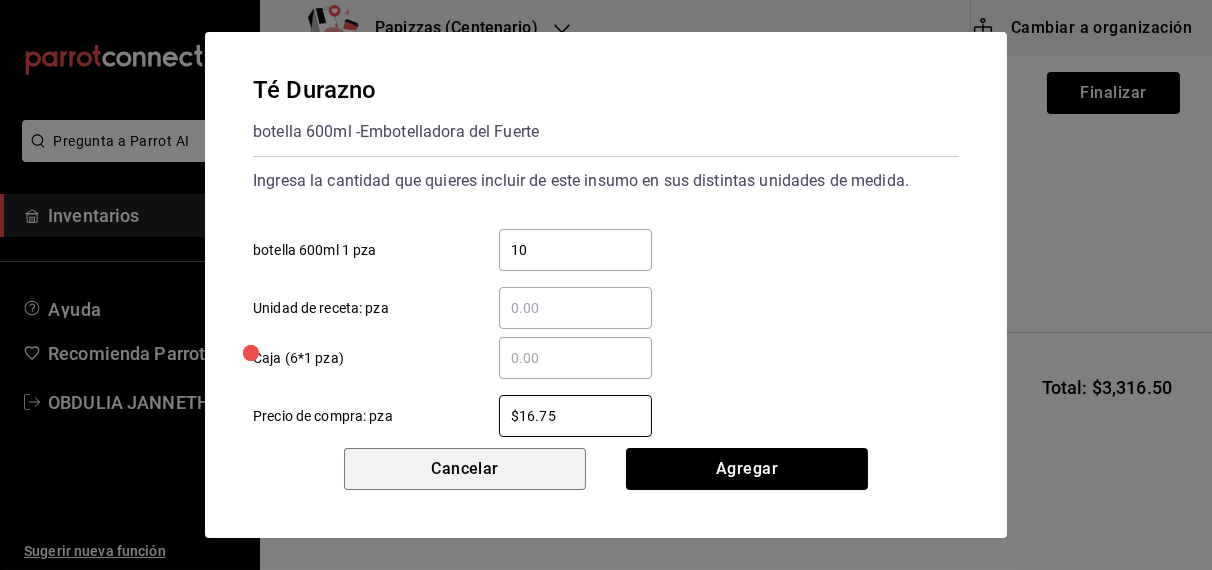 type 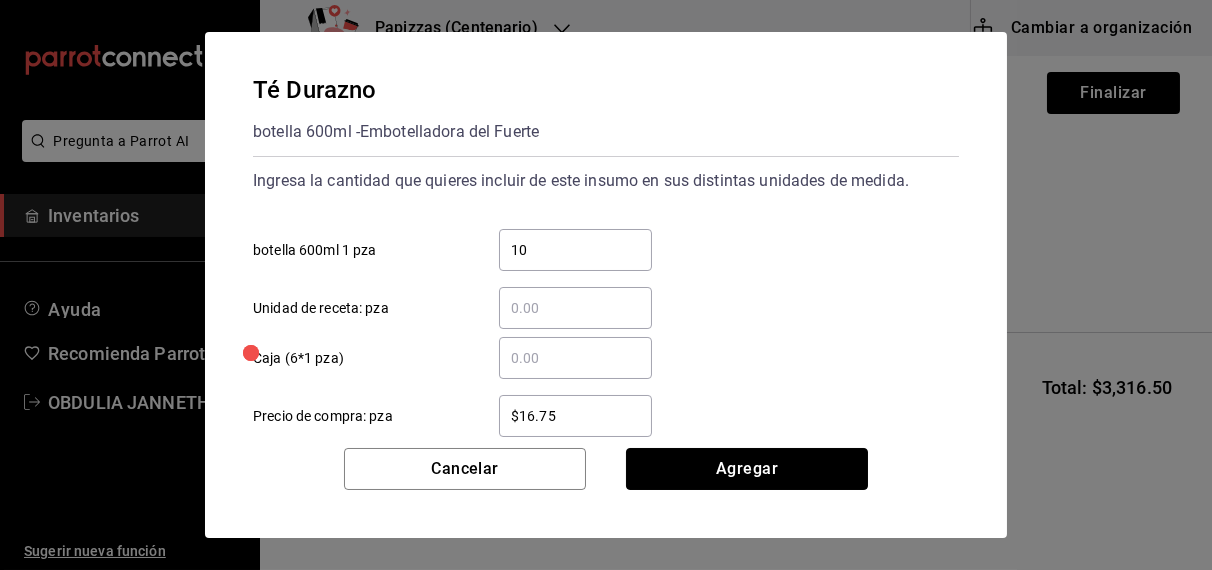 type 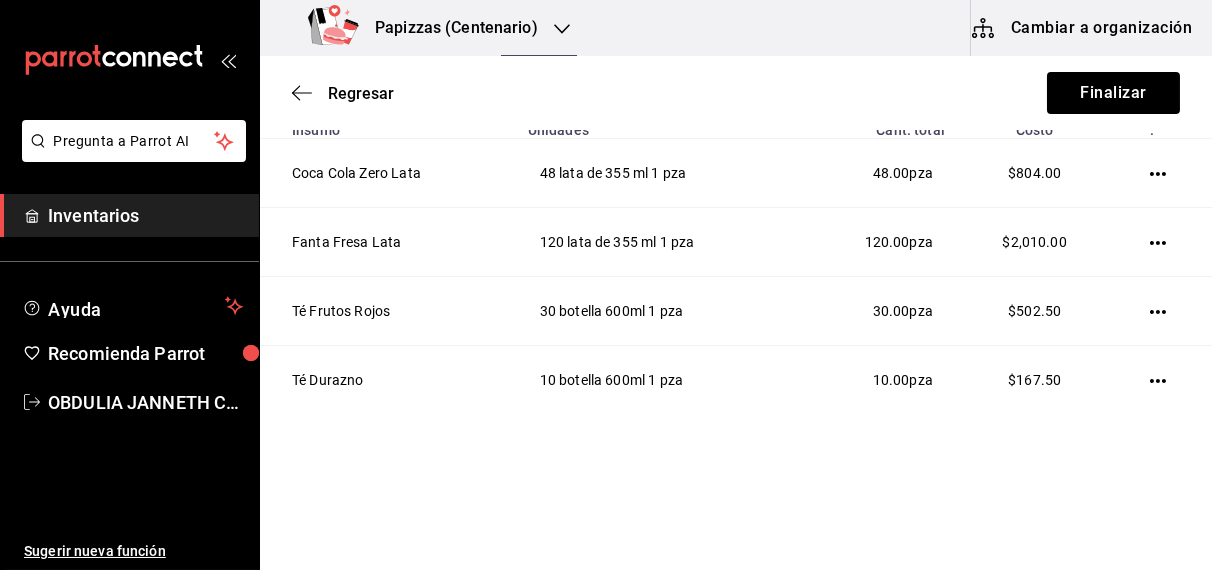 scroll, scrollTop: 347, scrollLeft: 0, axis: vertical 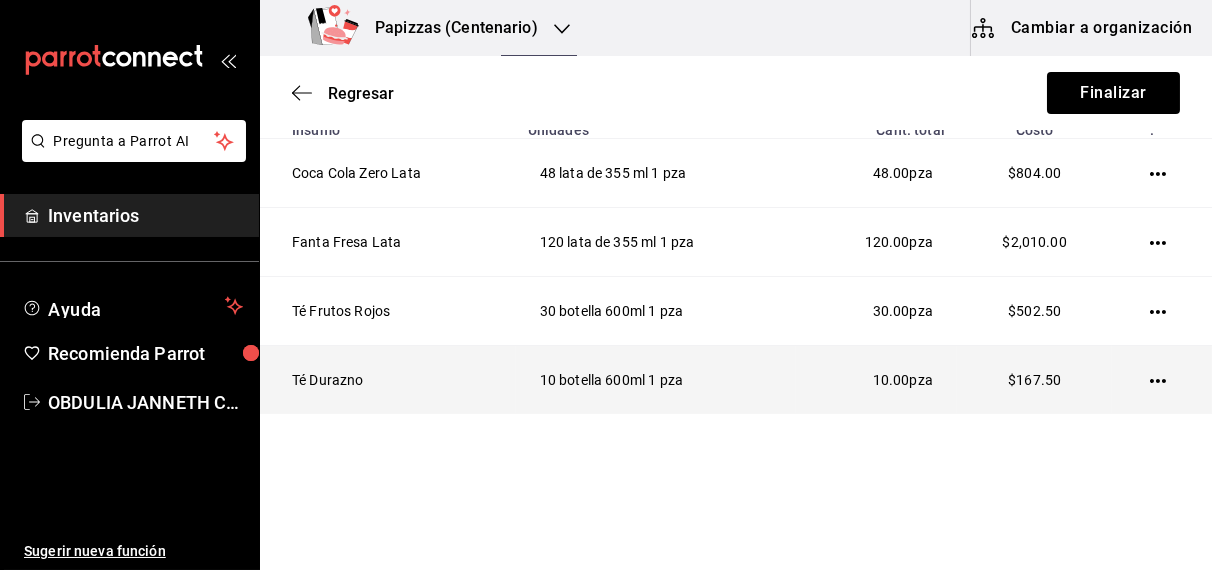 click 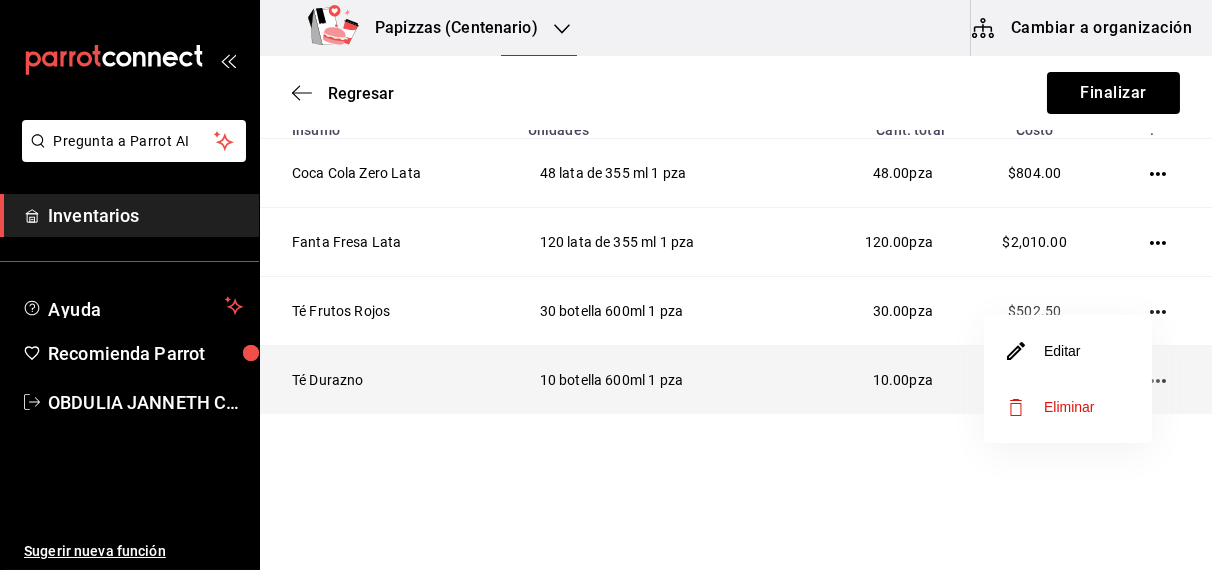 click on "Editar" at bounding box center (1044, 351) 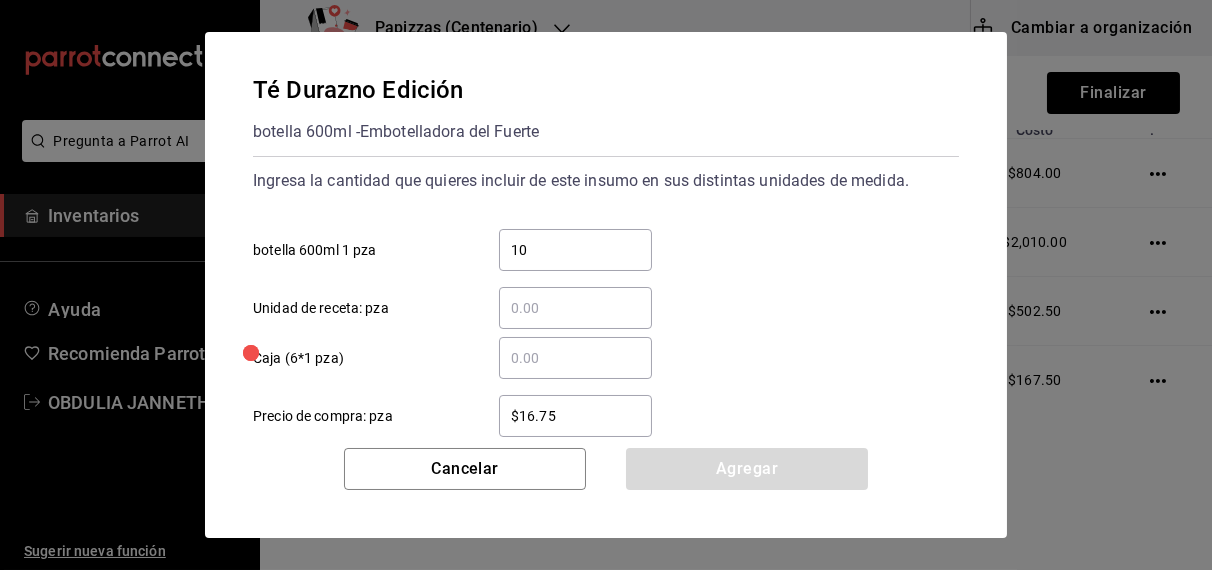 click on "10" at bounding box center (575, 250) 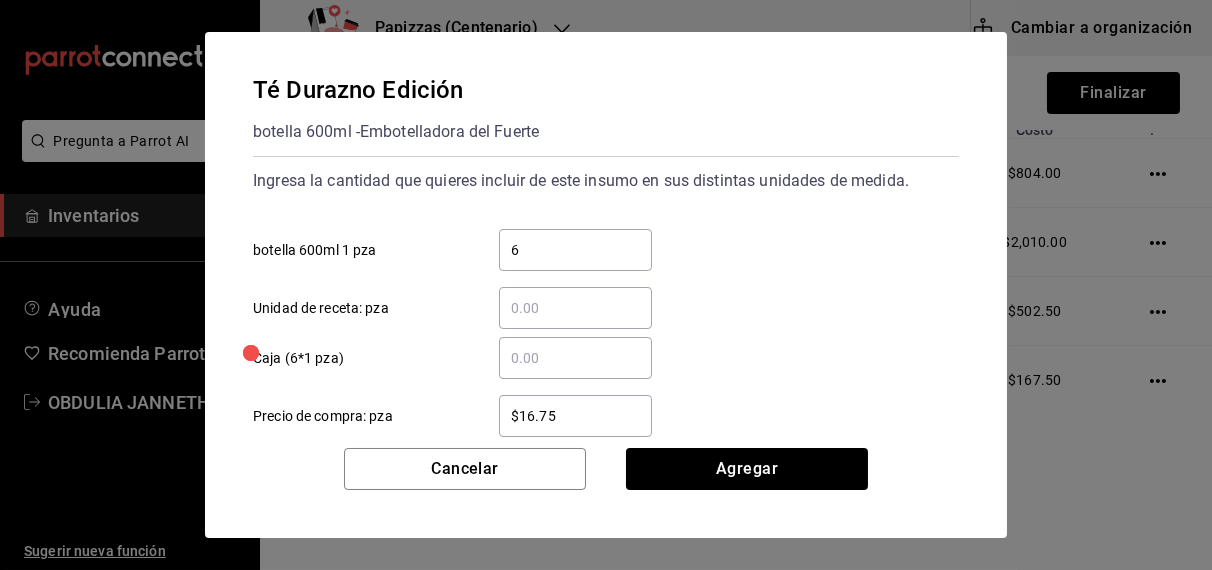type on "60" 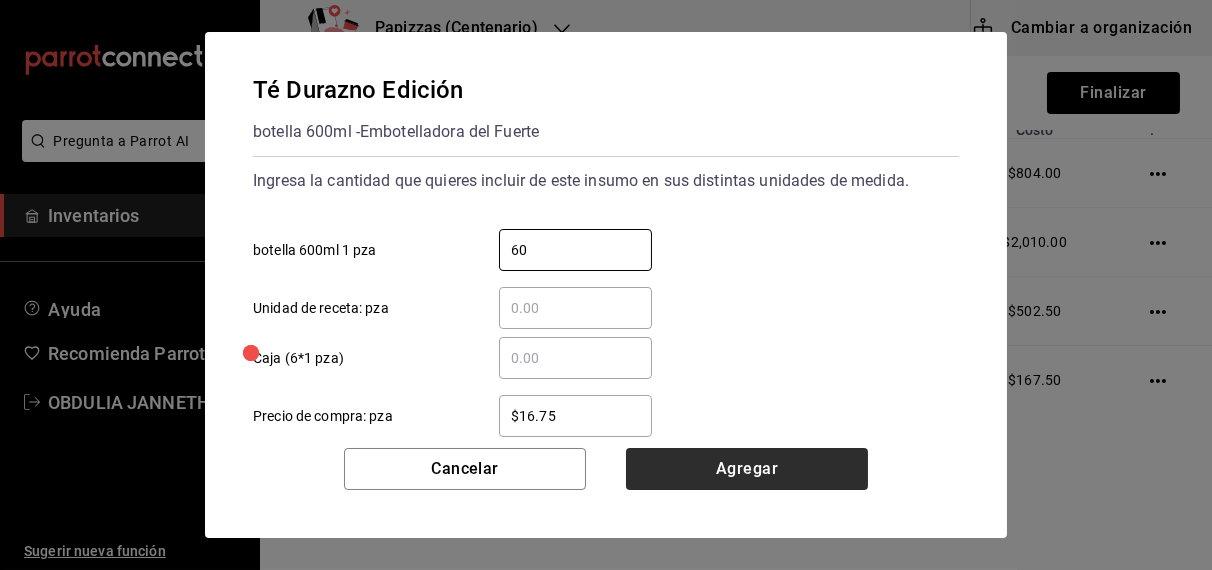 click on "Agregar" at bounding box center [747, 469] 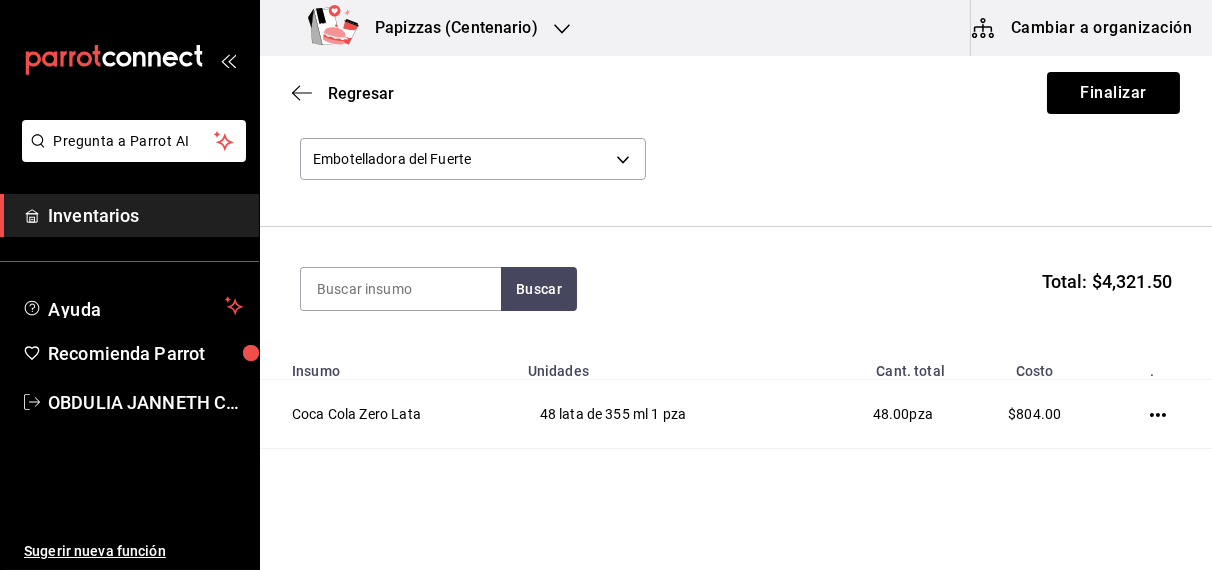 scroll, scrollTop: 0, scrollLeft: 0, axis: both 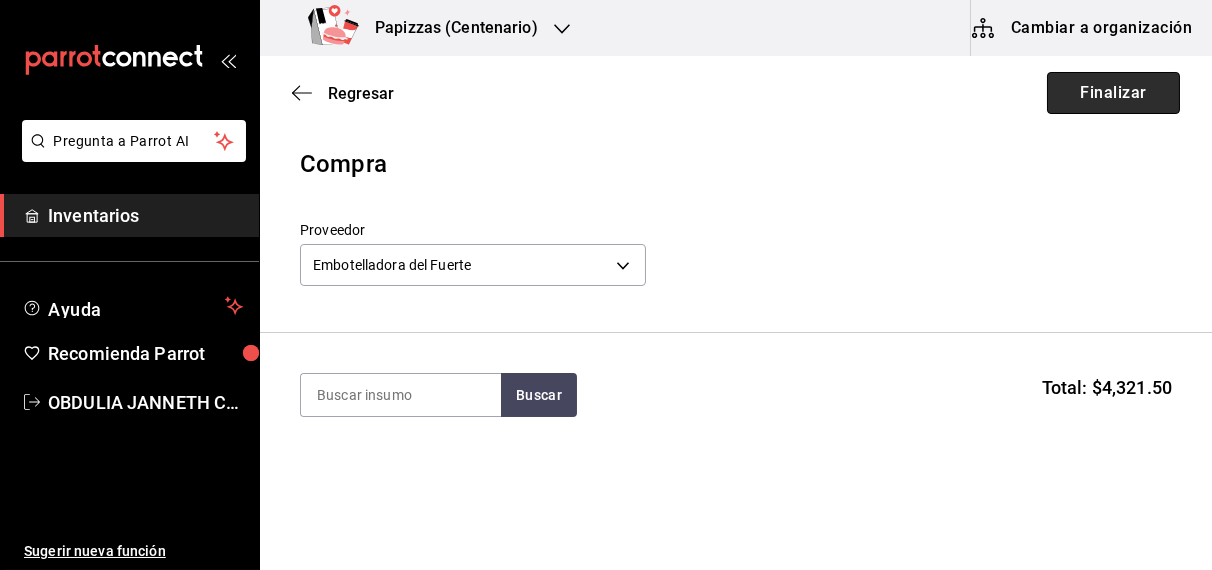 click on "Finalizar" at bounding box center (1113, 93) 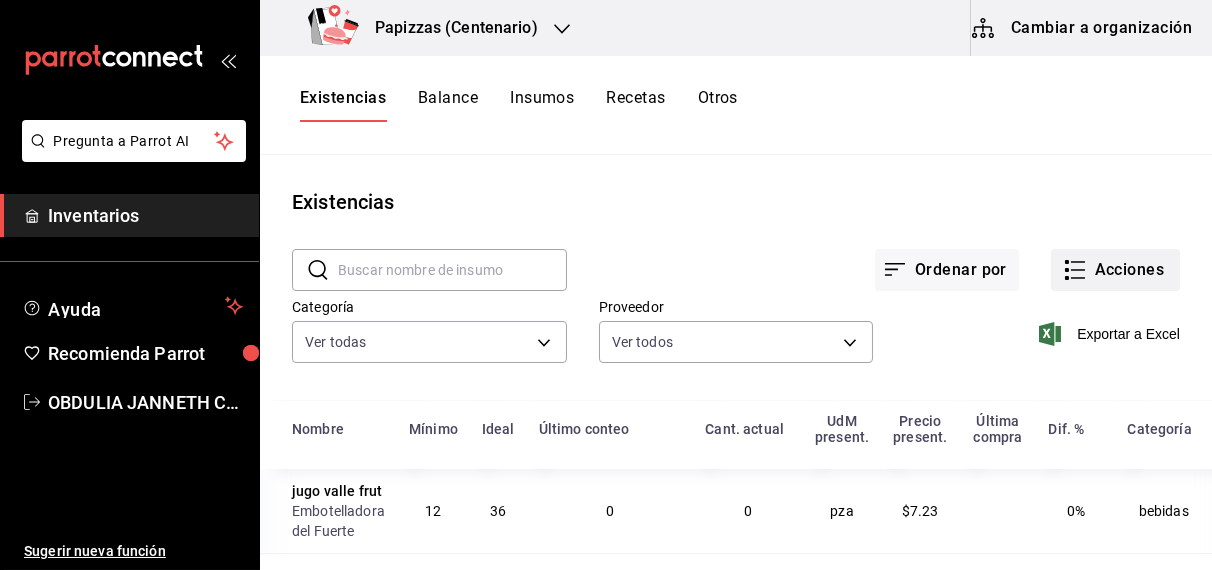 click on "Acciones" at bounding box center [1115, 270] 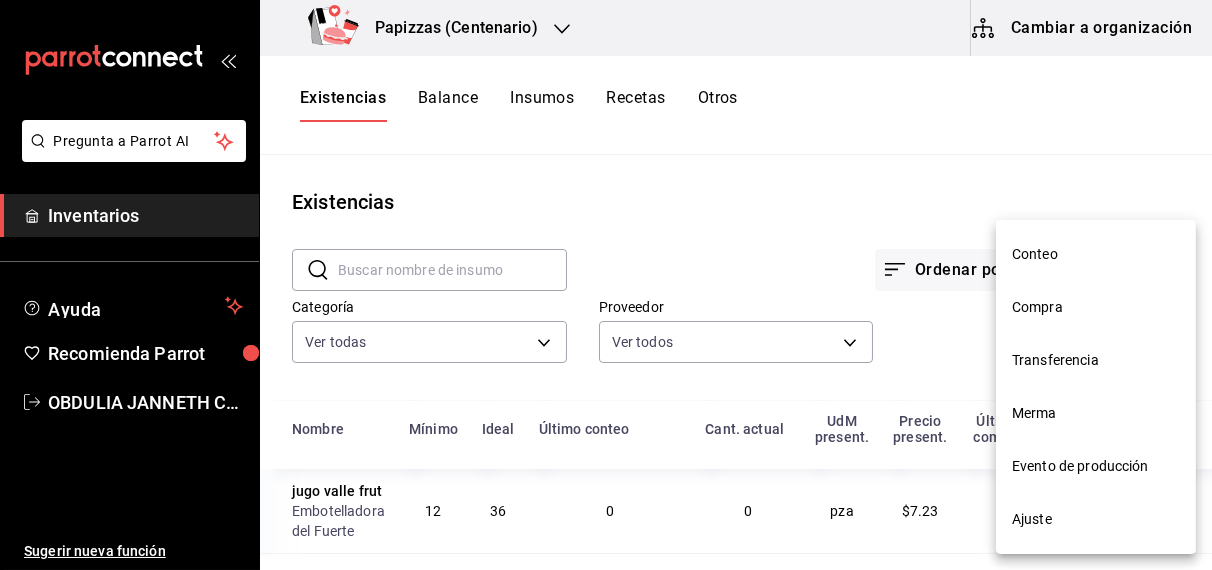 click on "Compra" at bounding box center [1096, 307] 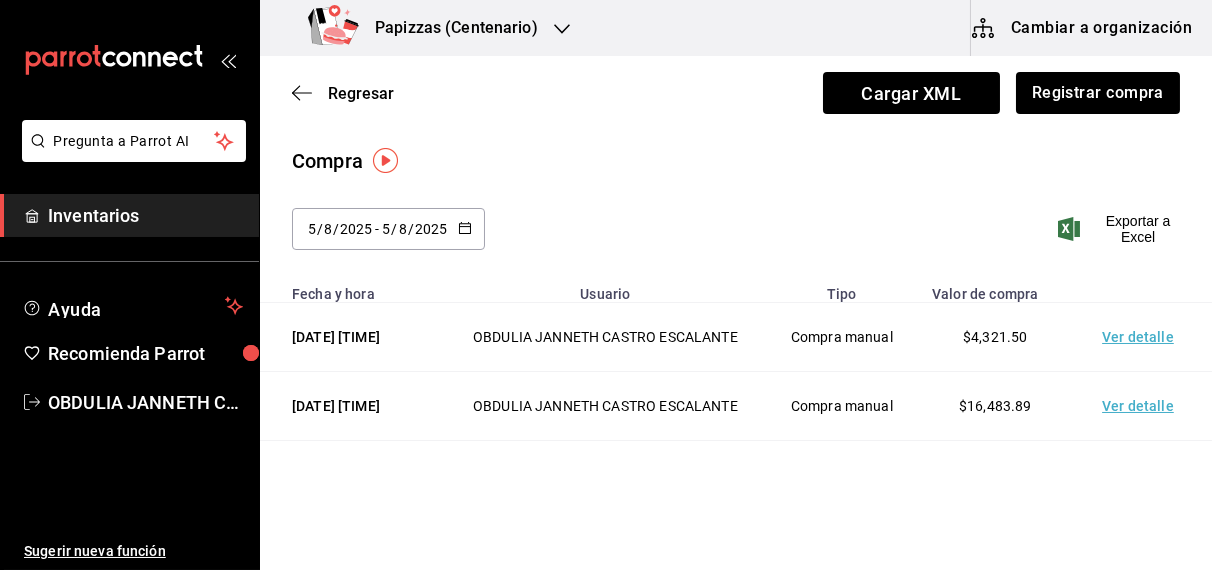 click on "Papizzas (Centenario)" at bounding box center (448, 28) 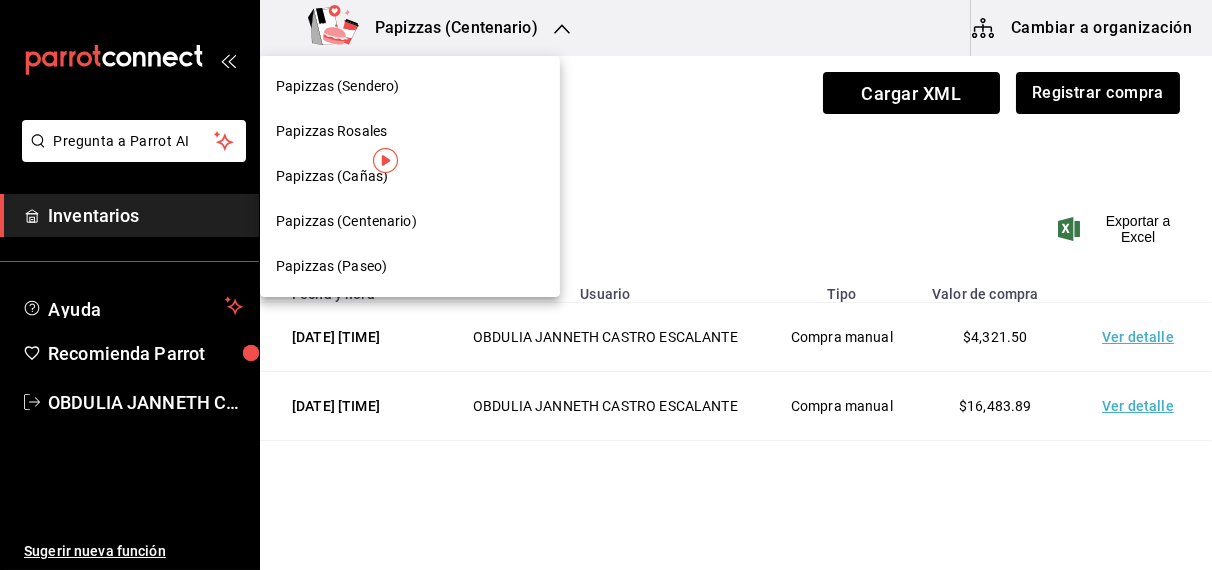 click on "Papizzas Rosales" at bounding box center [331, 131] 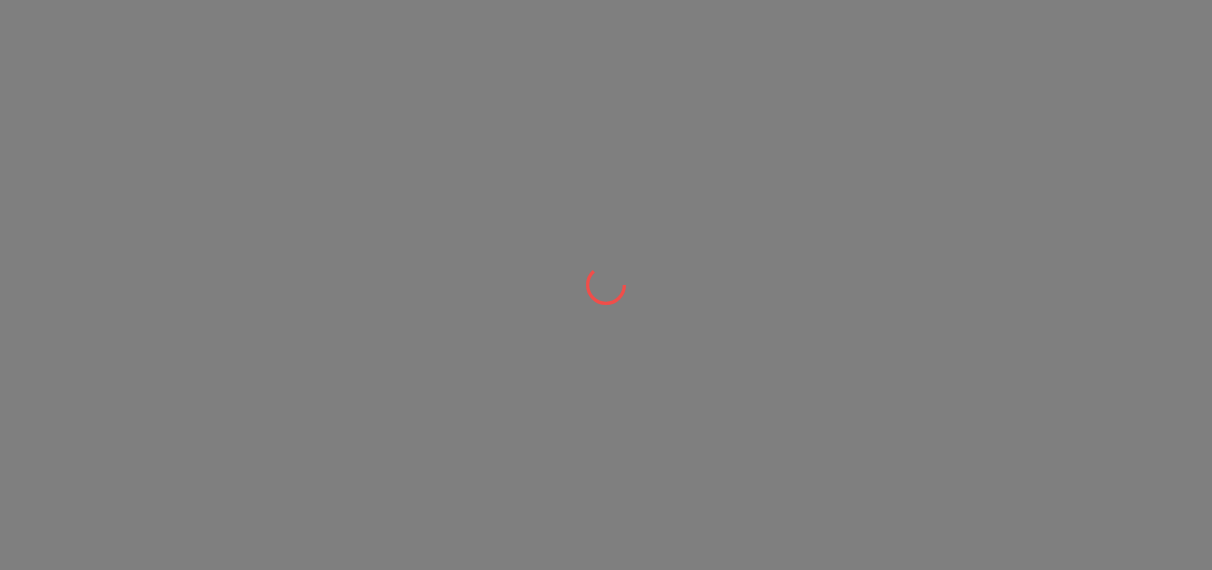 scroll, scrollTop: 0, scrollLeft: 0, axis: both 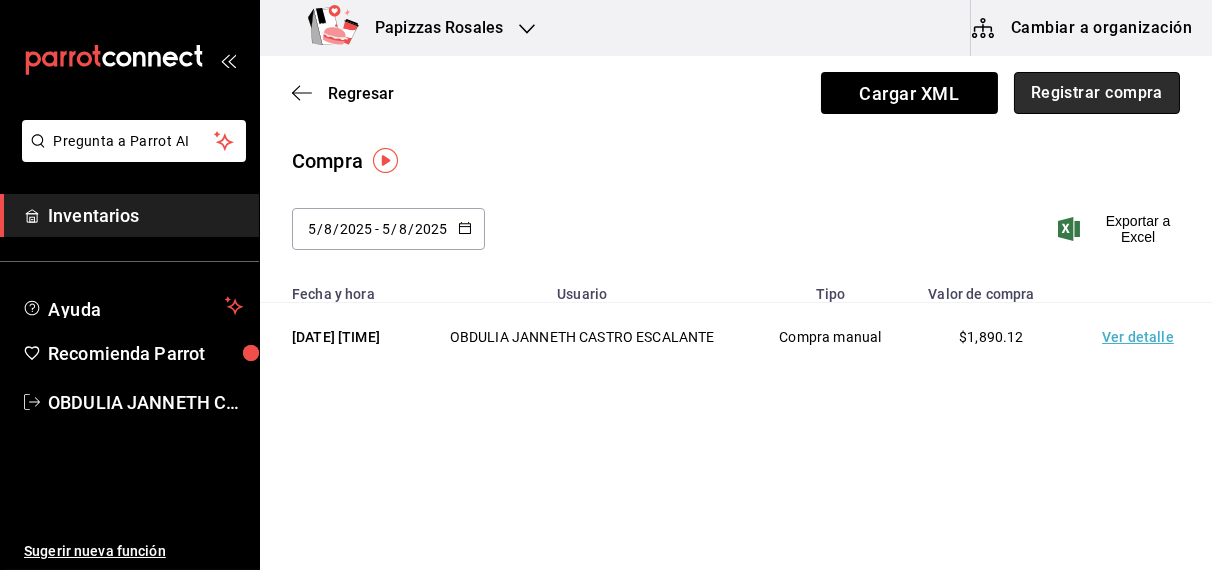 click on "Registrar compra" at bounding box center (1097, 93) 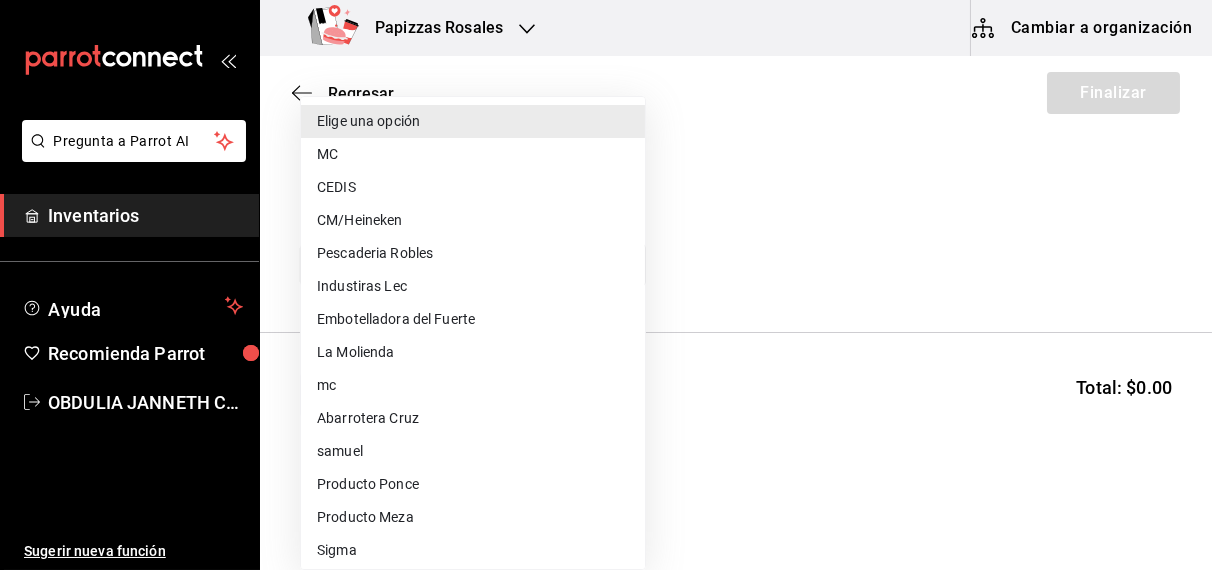 click on "Pregunta a Parrot AI Inventarios   Ayuda Recomienda Parrot   [FIRST] [LAST]   Sugerir nueva función   Papizzas Rosales Cambiar a organización Regresar Finalizar Compra Proveedor Elige una opción default Buscar Total: $0.00 No hay insumos a mostrar. Busca un insumo para agregarlo a la lista Pregunta a Parrot AI Inventarios   Ayuda Recomienda Parrot   [FIRST] [LAST]   Sugerir nueva función   GANA 1 MES GRATIS EN TU SUSCRIPCIÓN AQUÍ ¿Recuerdas cómo empezó tu restaurante?
Hoy puedes ayudar a un colega a tener el mismo cambio que tú viviste.
Recomienda Parrot directamente desde tu Portal Administrador.
Es fácil y rápido.
🎁 Por cada restaurante que se una, ganas 1 mes gratis. Ver video tutorial Ir a video Editar Eliminar Visitar centro de ayuda ([PHONE]) [EMAIL] Visitar centro de ayuda ([PHONE]) [EMAIL] Elige una opción MC CEDIS CM/Heineken Pescaderia Robles Industiras Lec Embotelladora del Fuerte La Molienda mc" at bounding box center [606, 228] 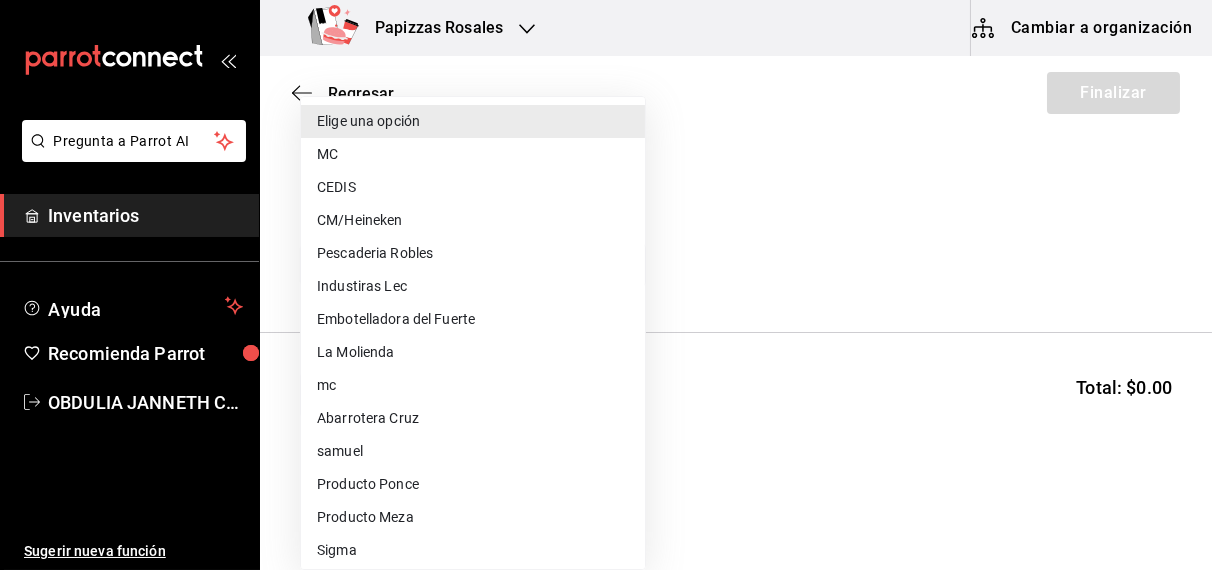 click on "Embotelladora del Fuerte" at bounding box center (473, 319) 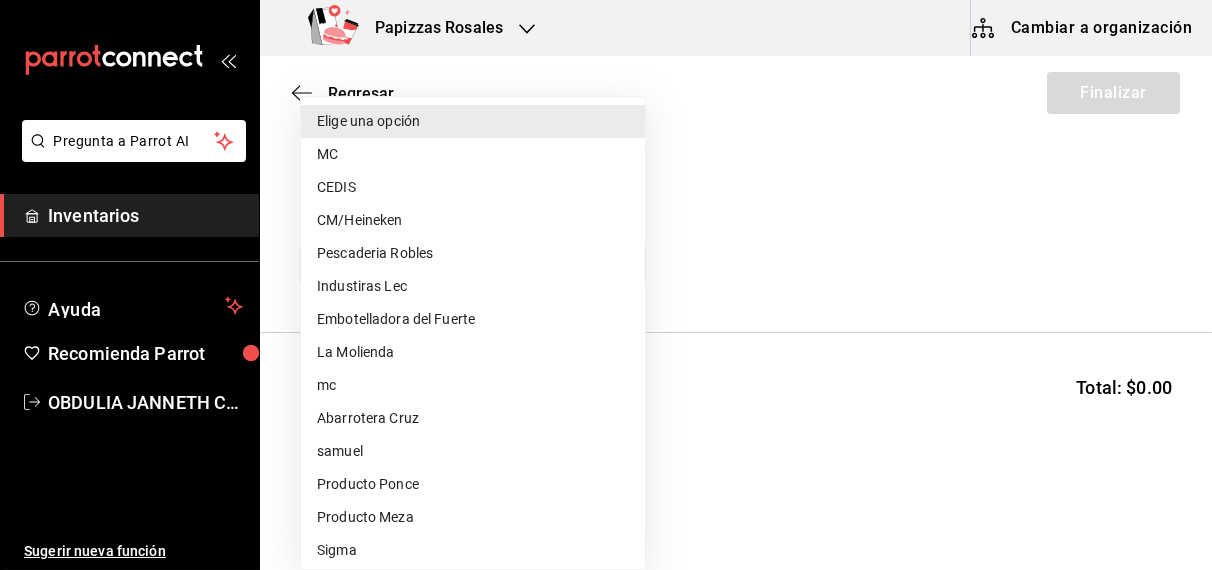 type on "2a449e60-1878-40e8-ba60-5a9907f89e6b" 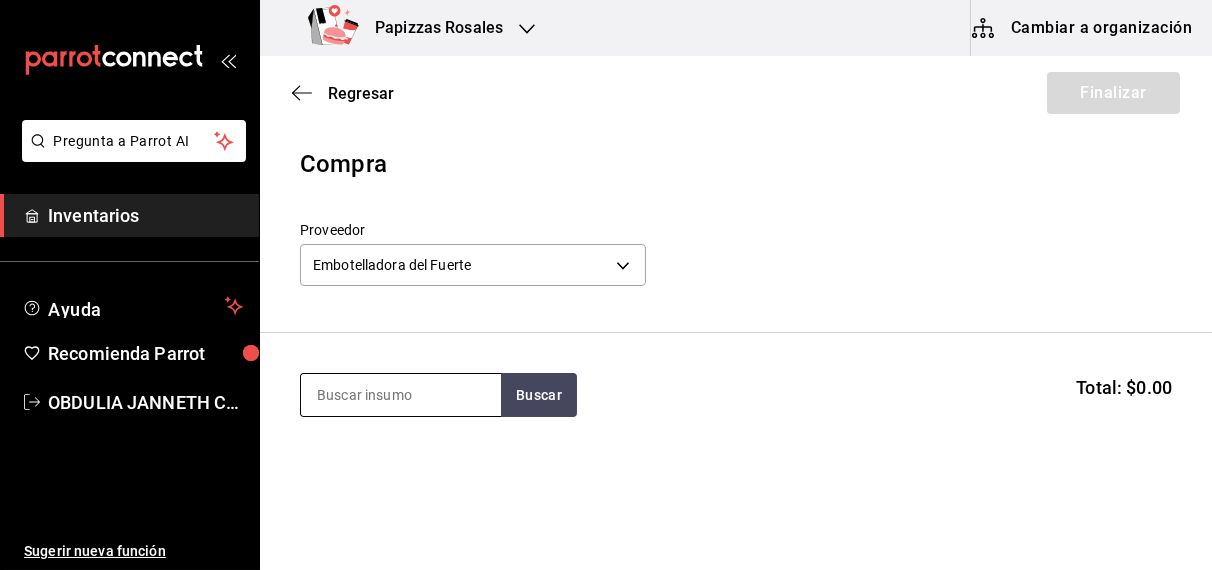 click at bounding box center (401, 395) 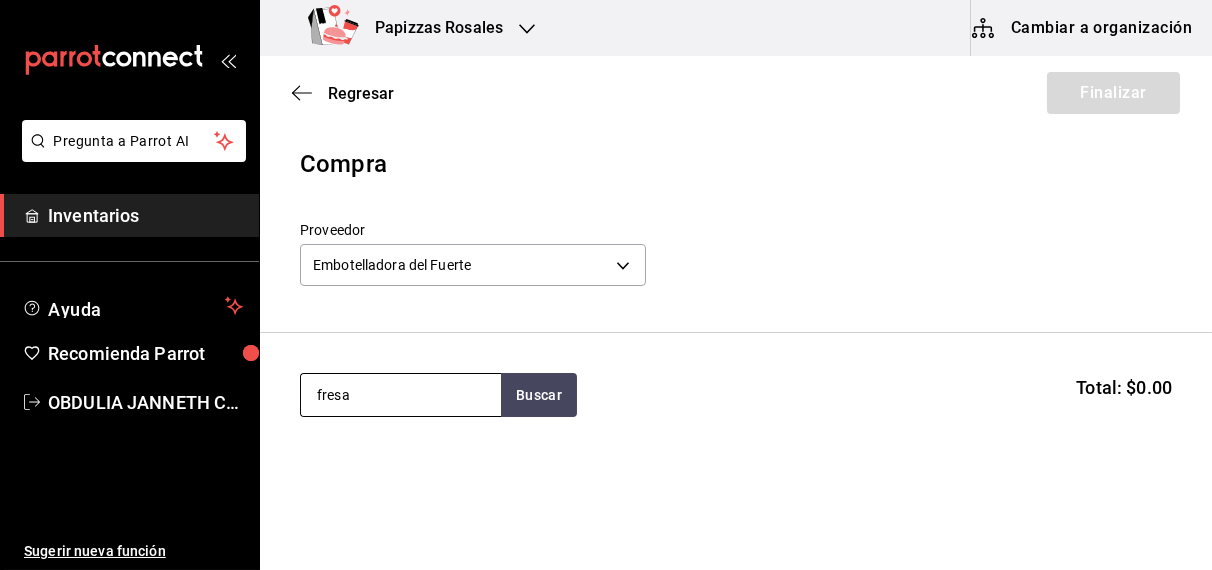 type on "fresa" 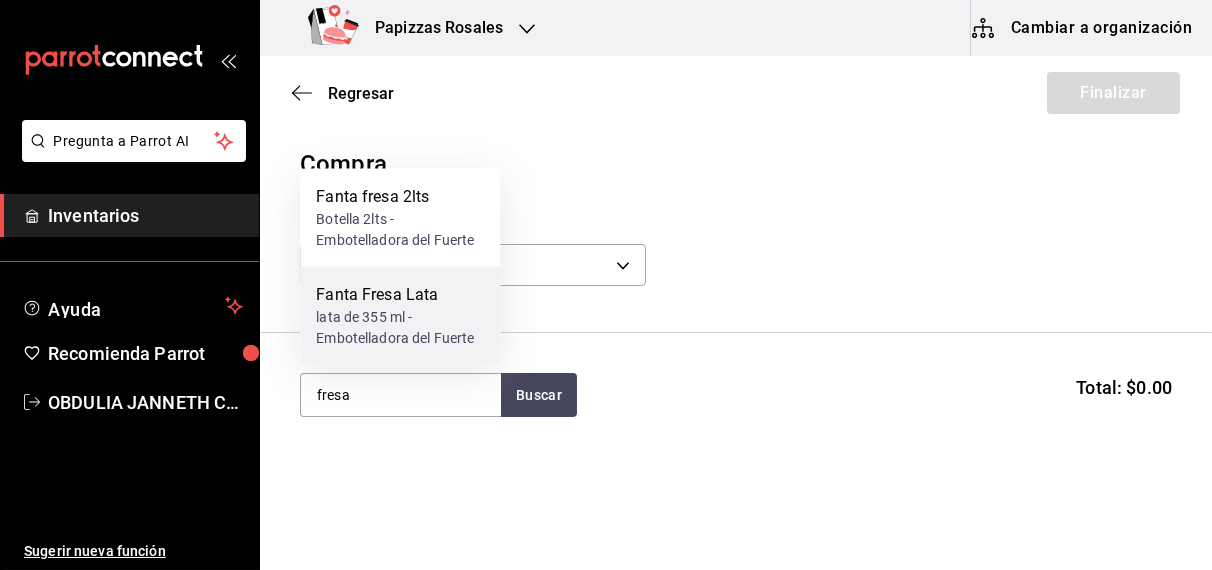 click on "lata de 355 ml  - Embotelladora del Fuerte" at bounding box center [400, 328] 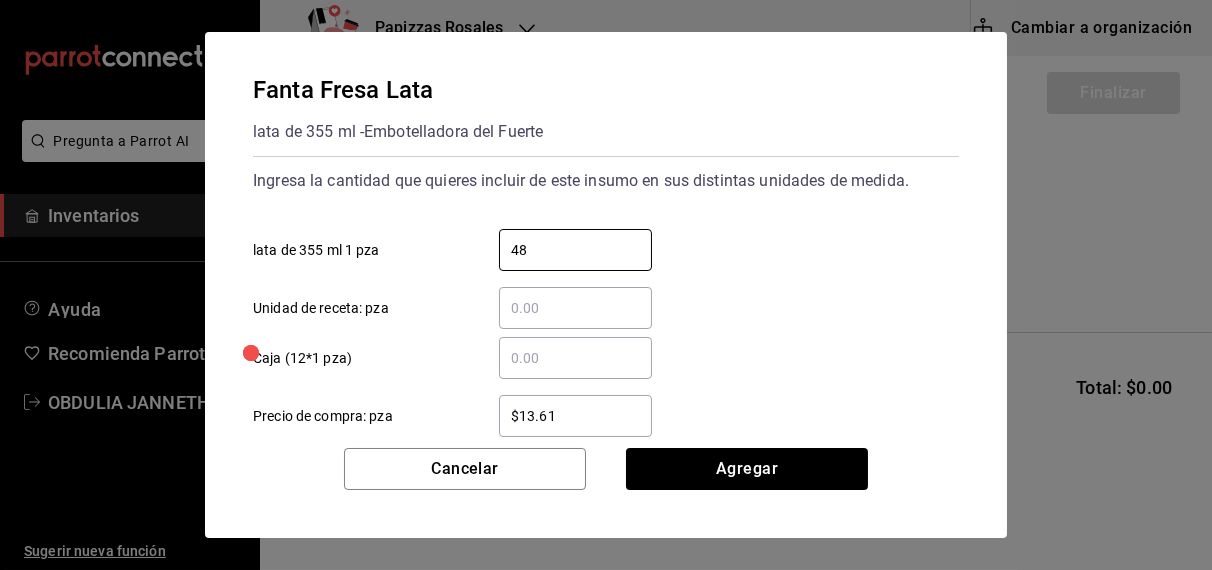 type on "48" 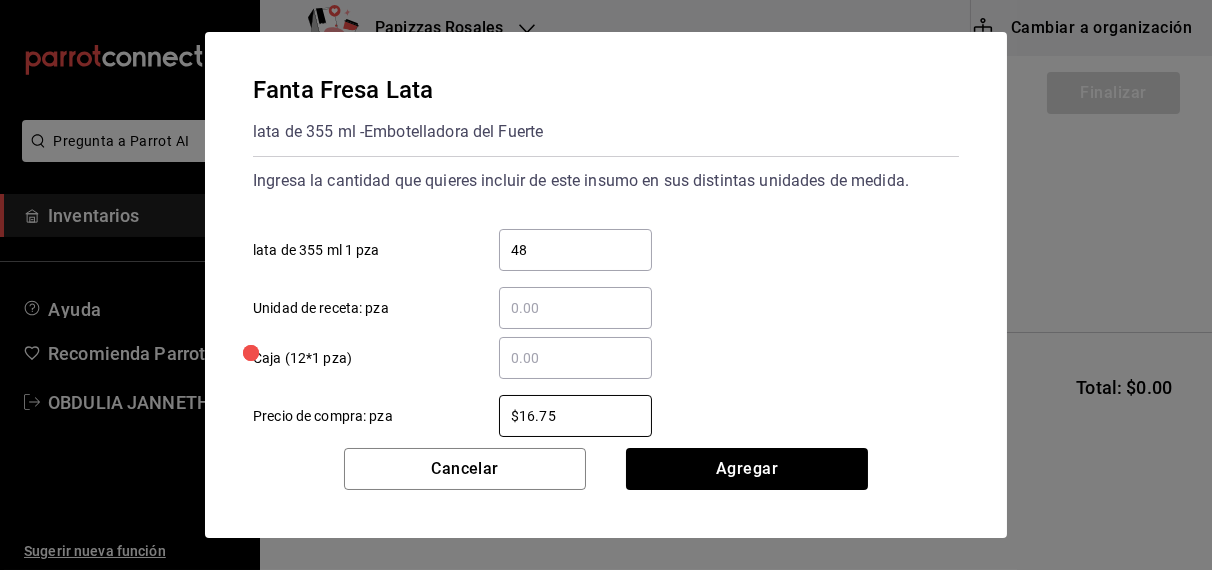 type on "$16.75" 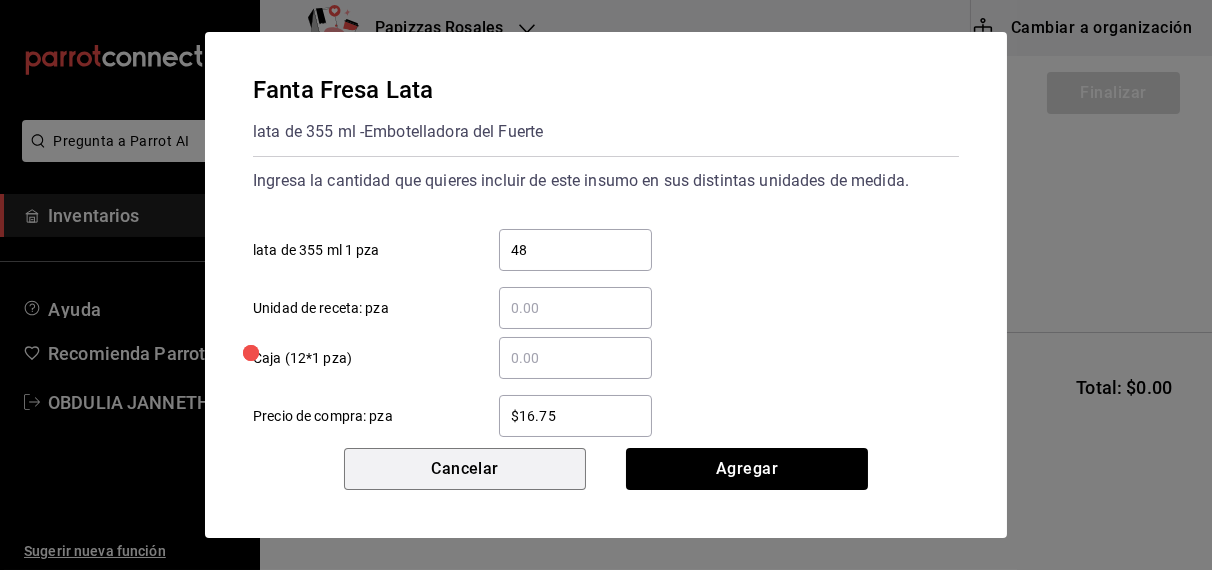 type 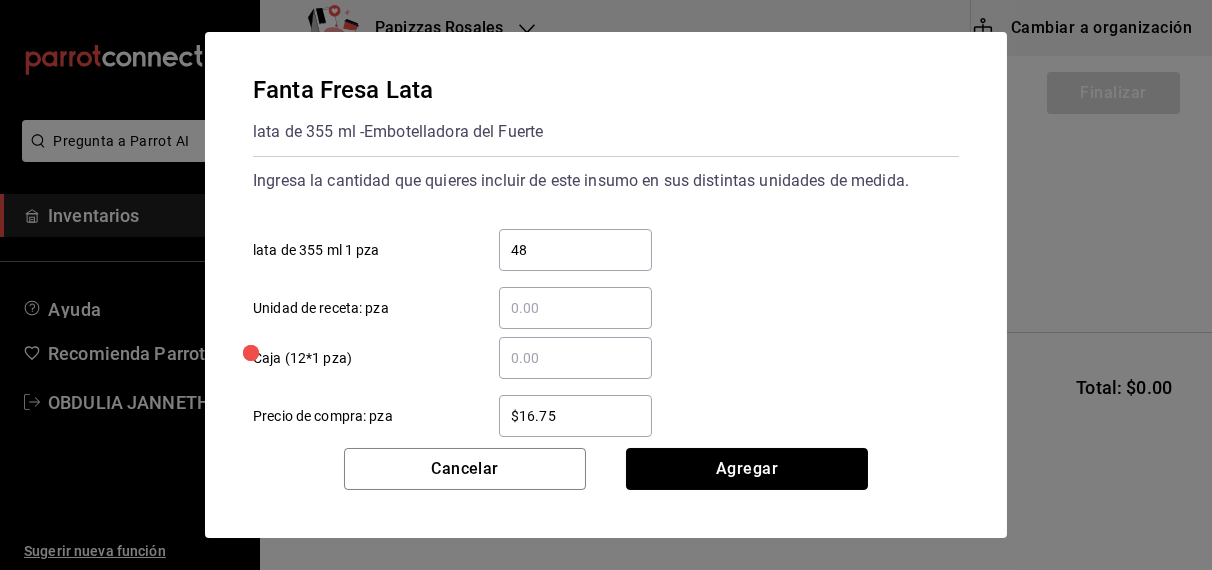 type 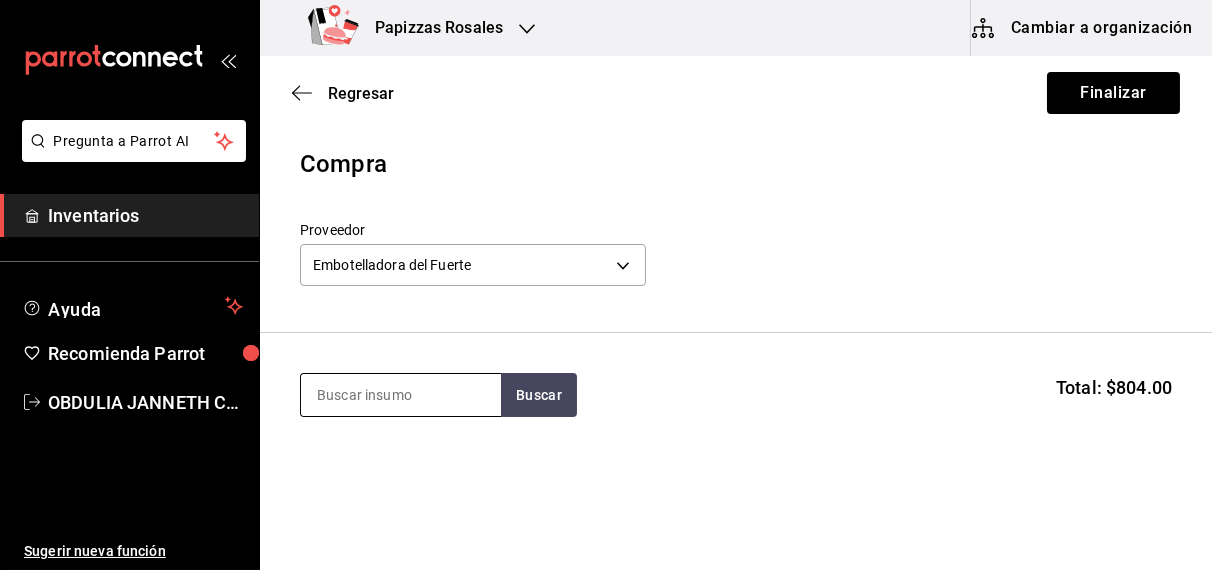 click at bounding box center (401, 395) 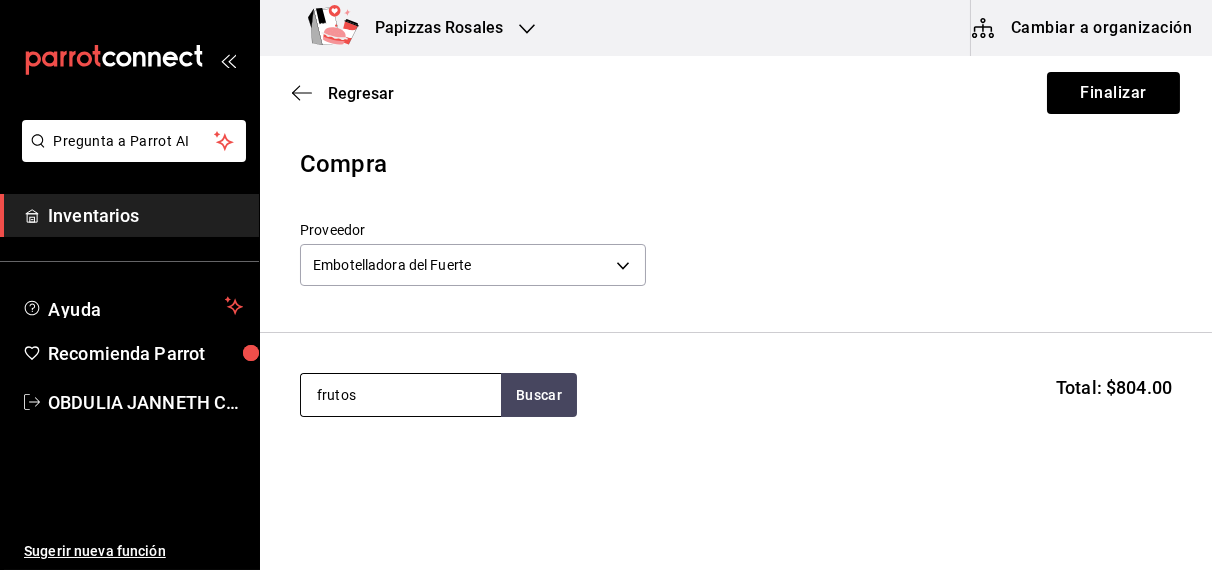 type on "frutos" 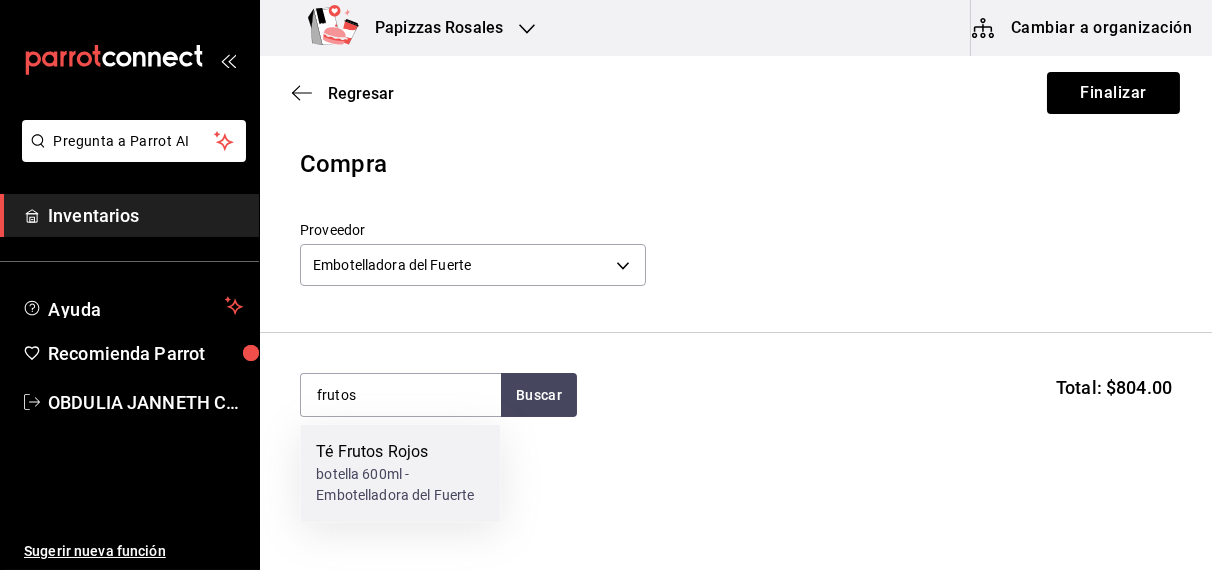 click on "botella 600ml - Embotelladora del Fuerte" at bounding box center [400, 486] 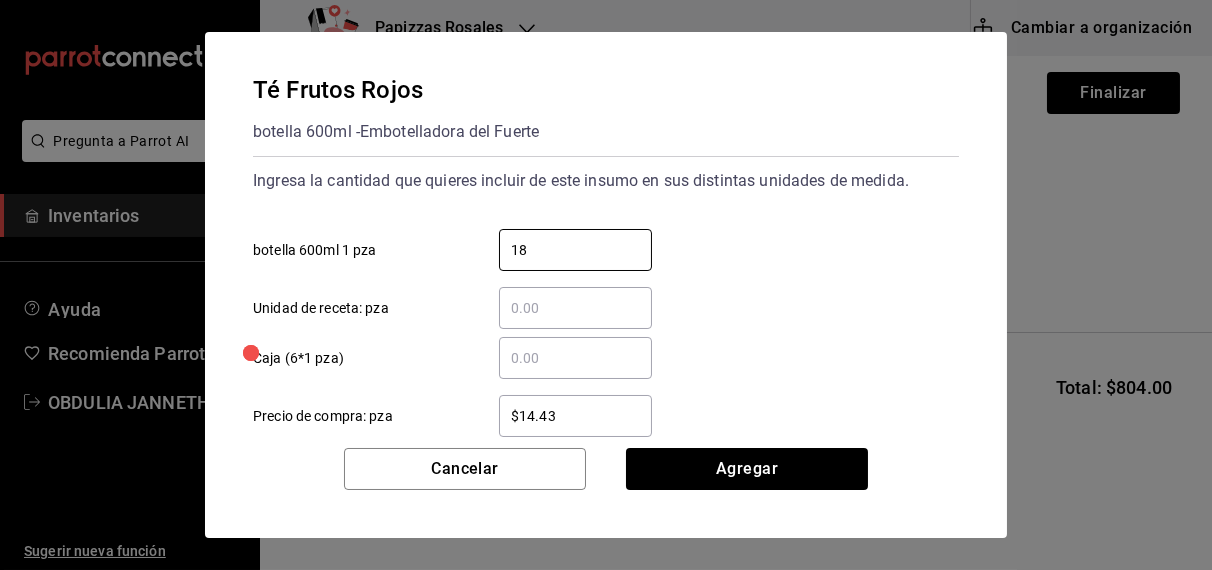 type on "18" 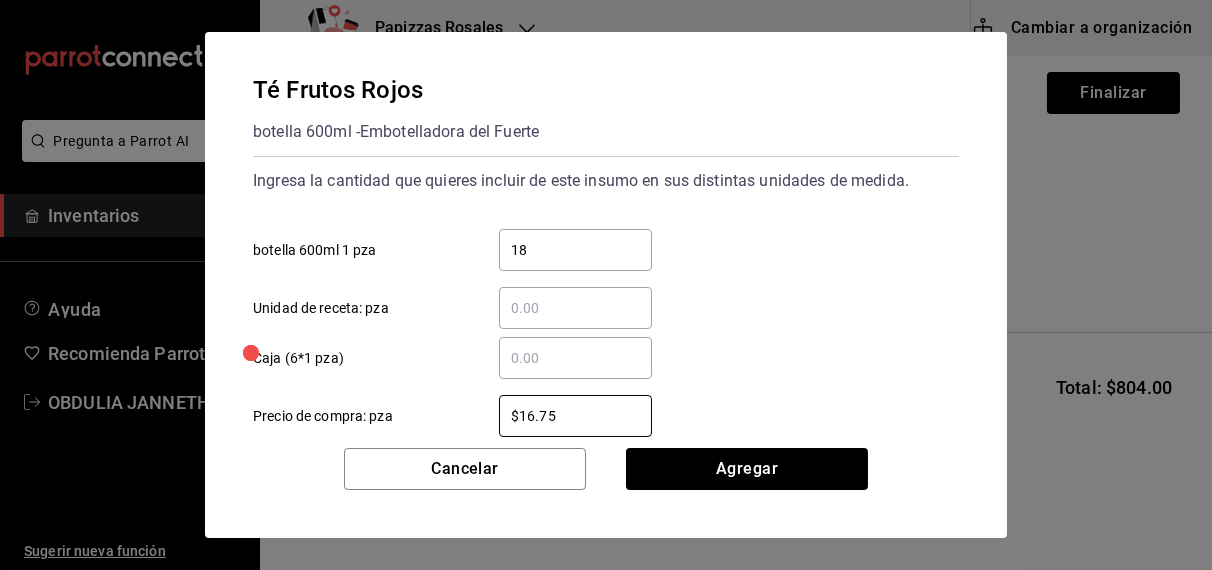 type on "$16.75" 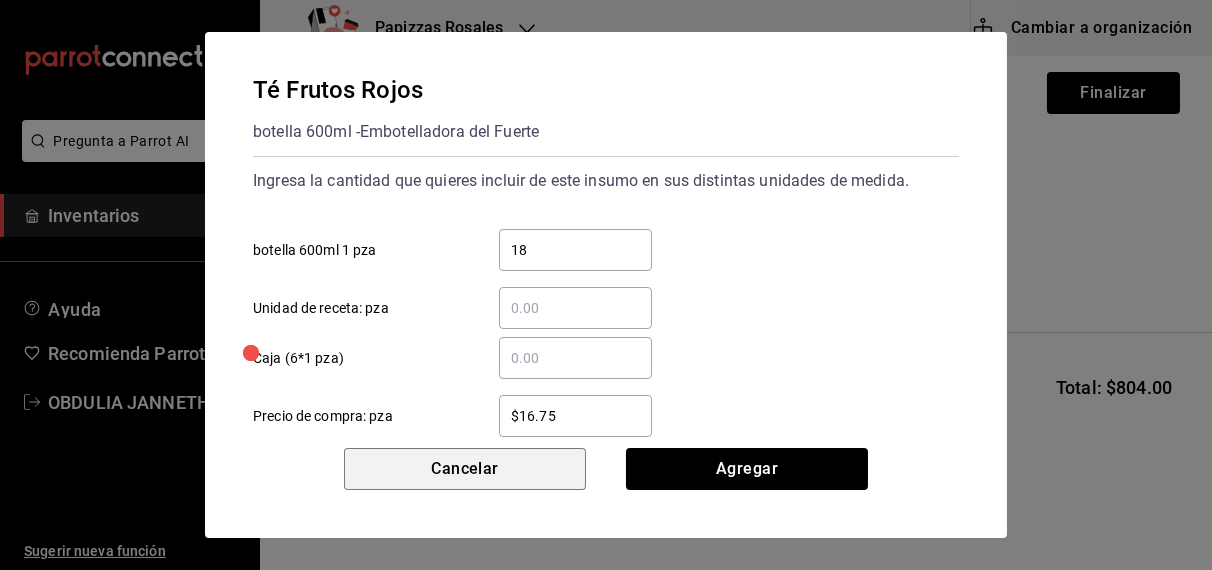 type 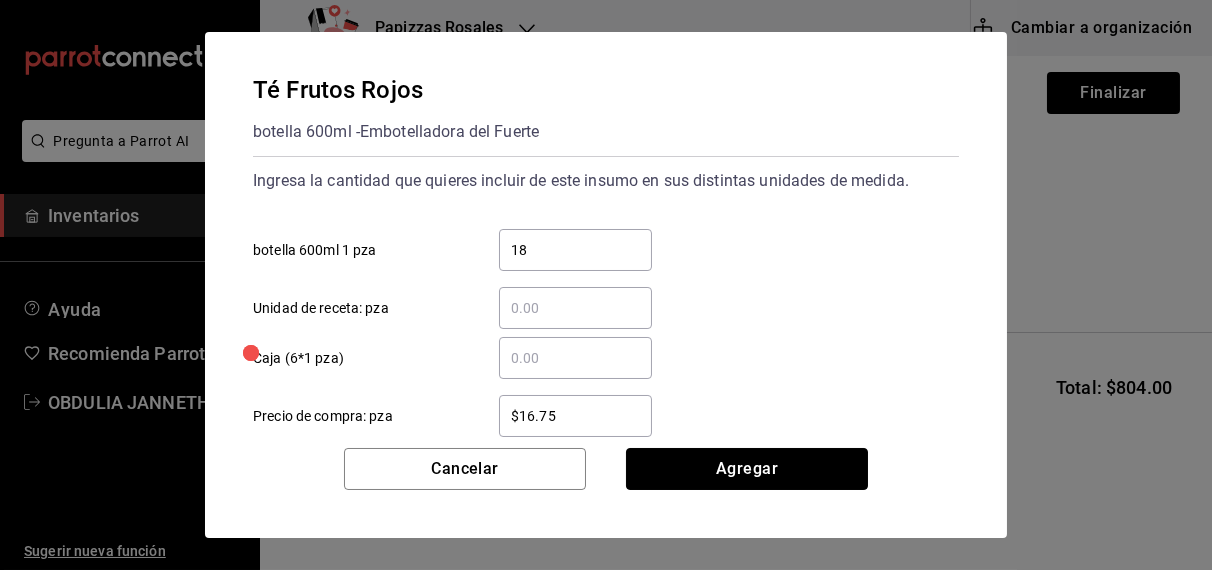 type 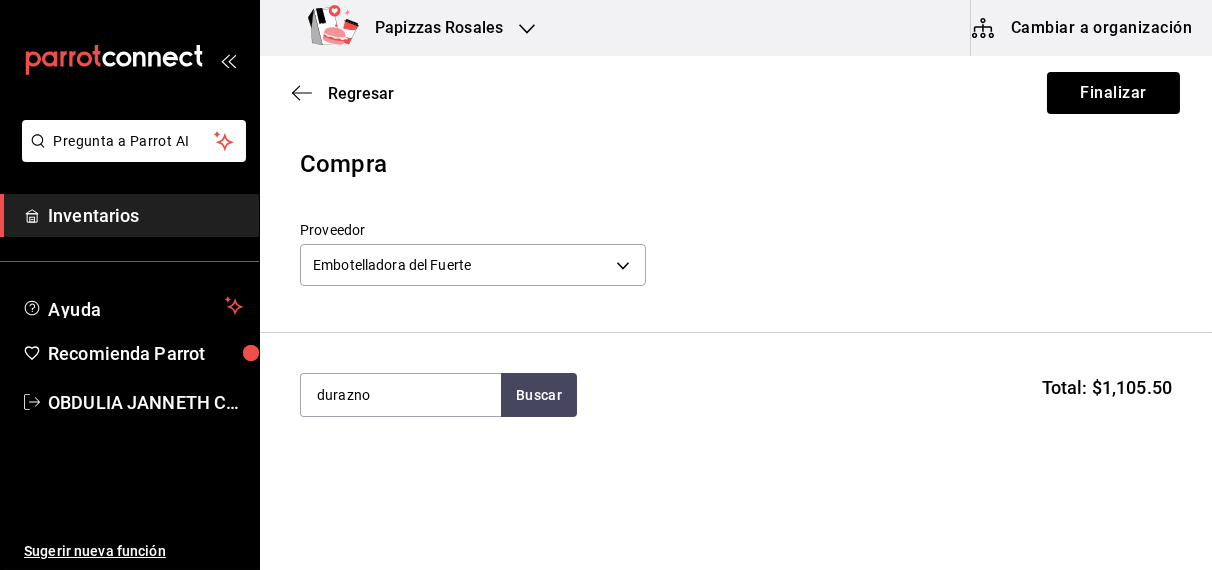 type on "durazno" 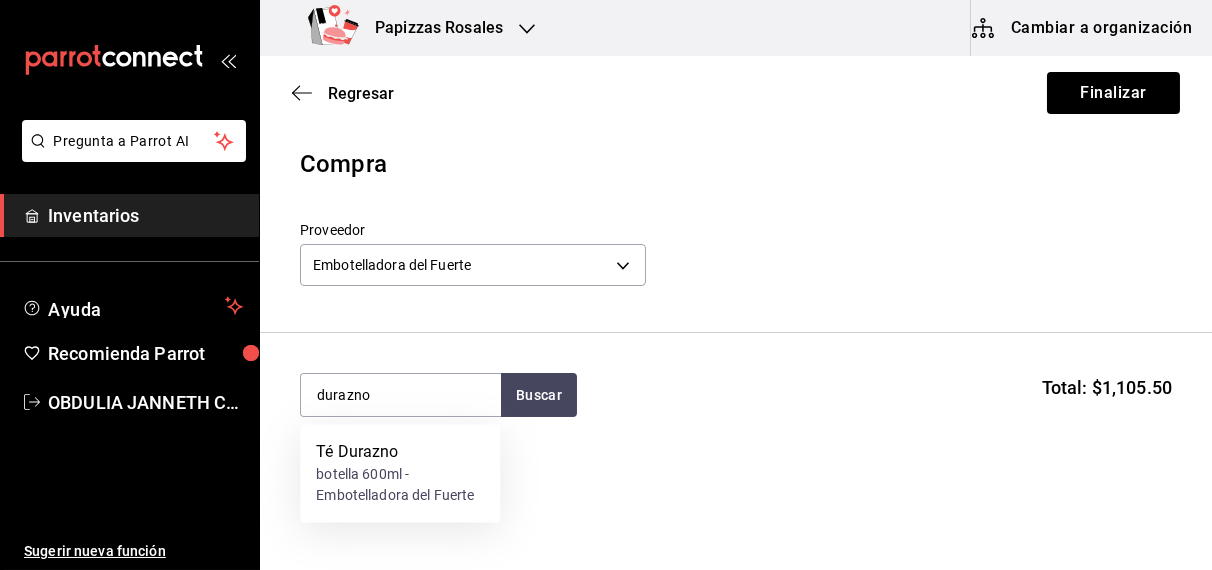click on "botella 600ml - Embotelladora del Fuerte" at bounding box center [400, 486] 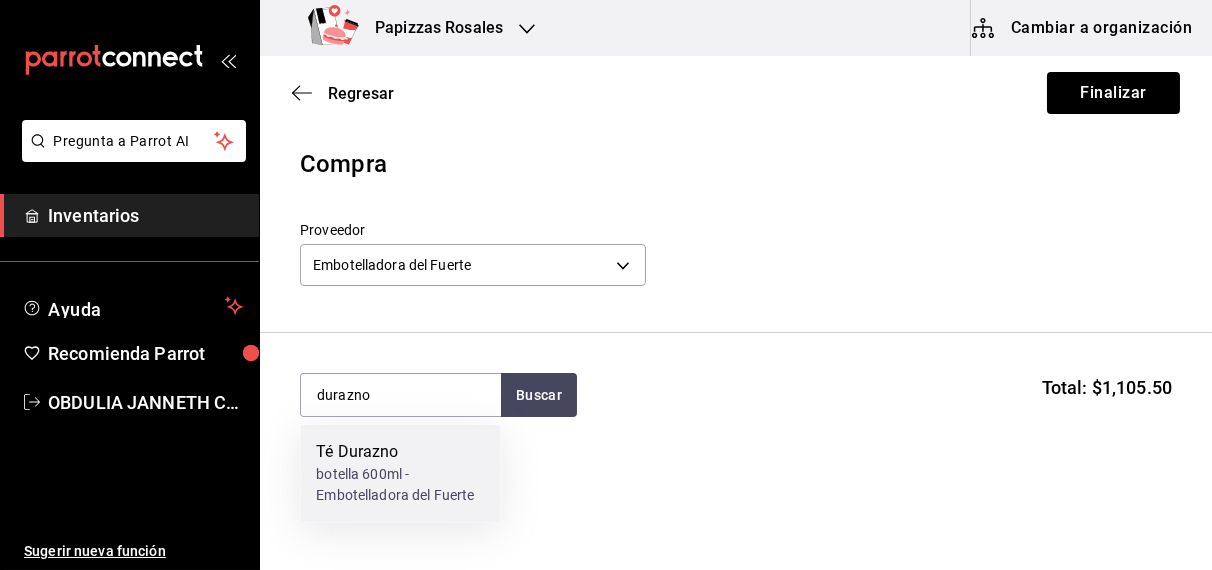 type 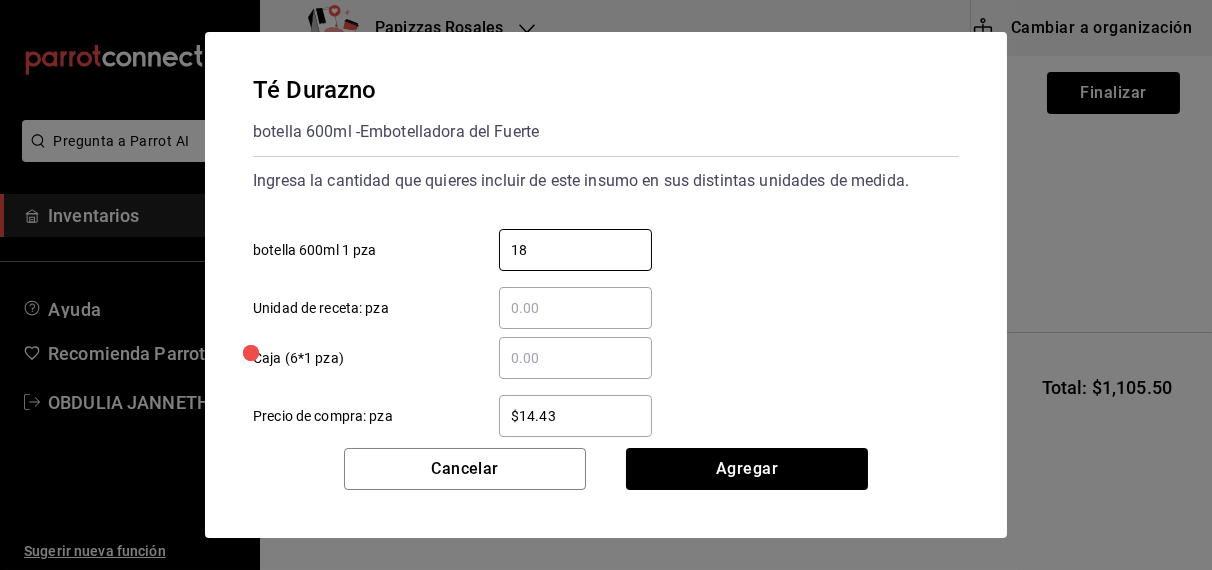 type on "18" 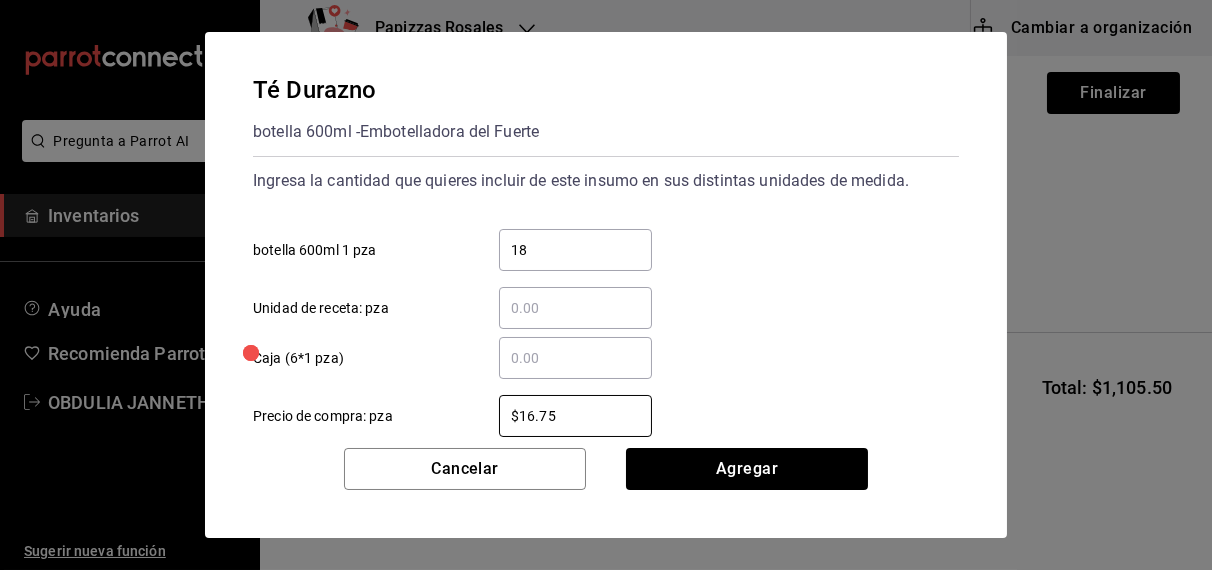 type on "$16.75" 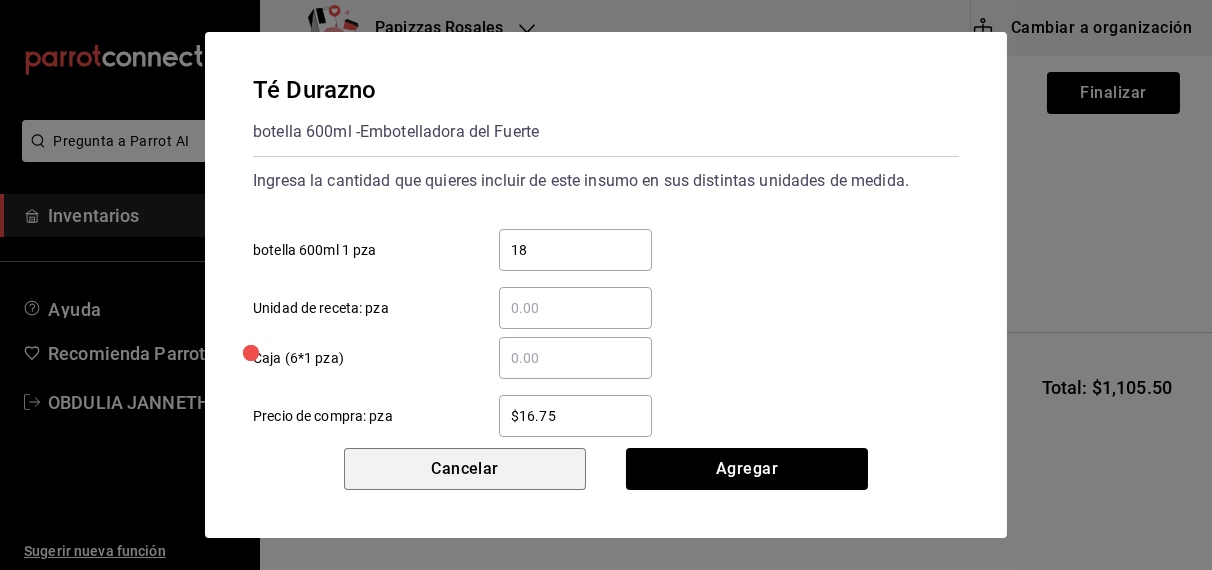 type 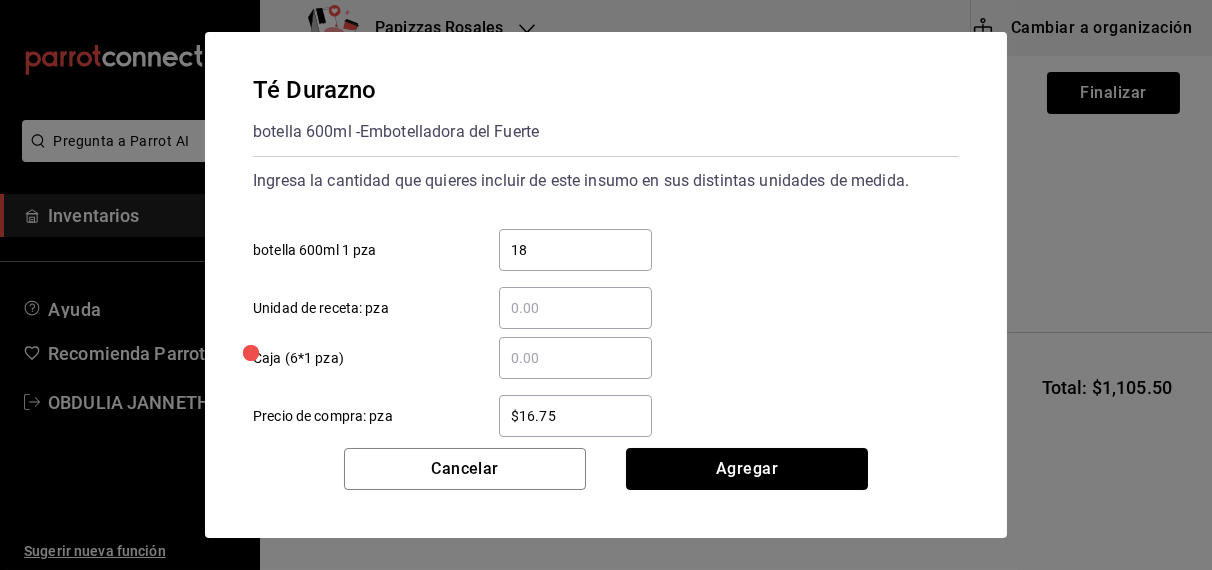 type 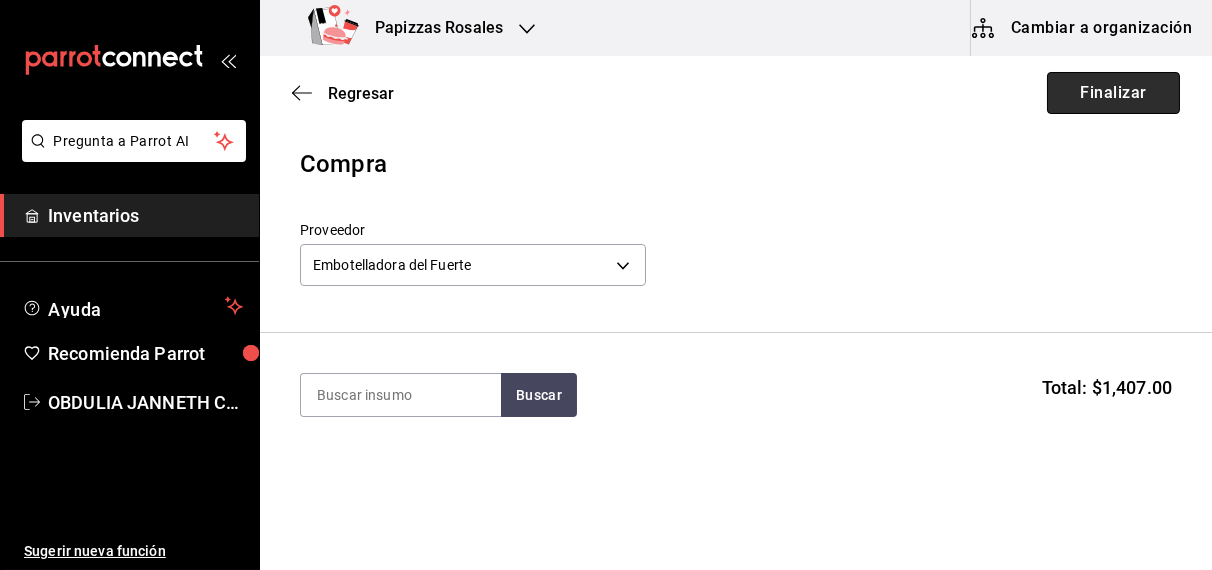 click on "Finalizar" at bounding box center (1113, 93) 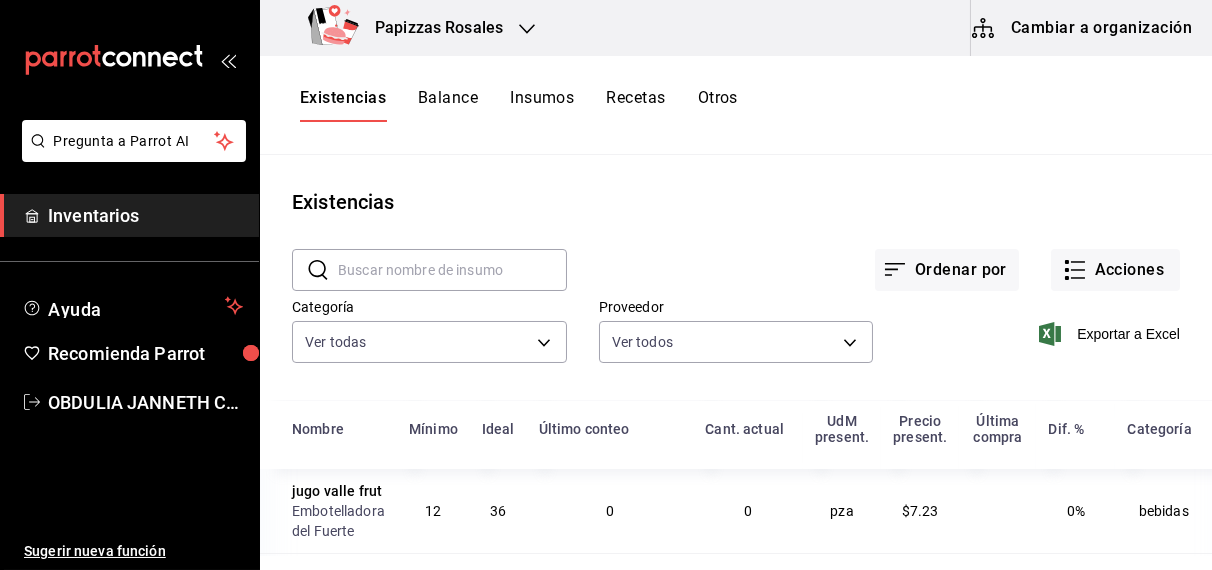 click 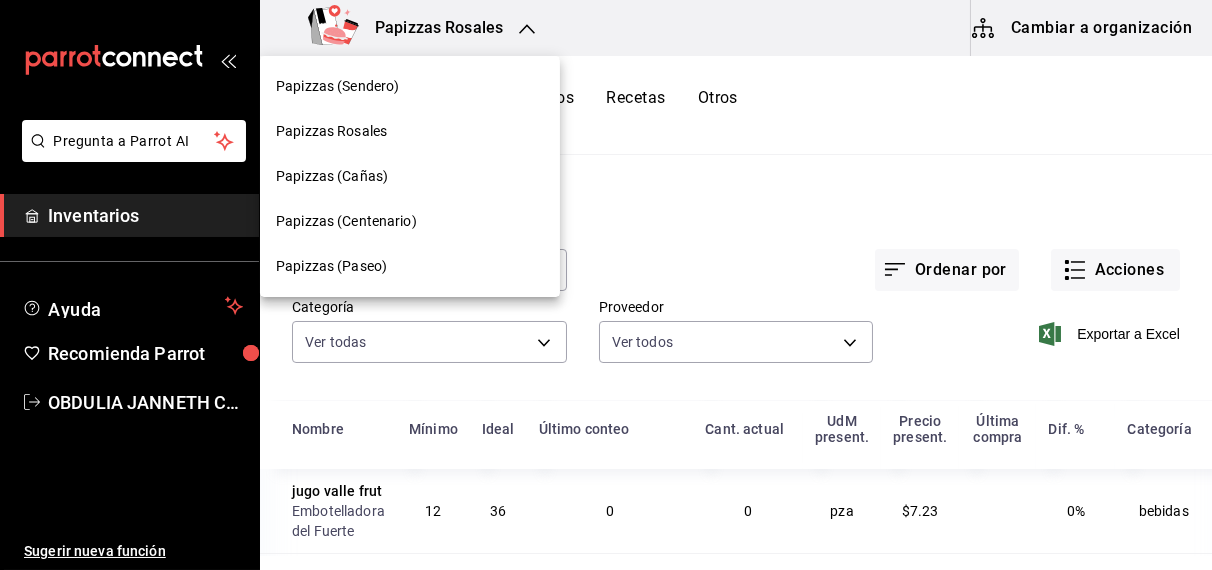 click on "Papizzas (Cañas)" at bounding box center [332, 176] 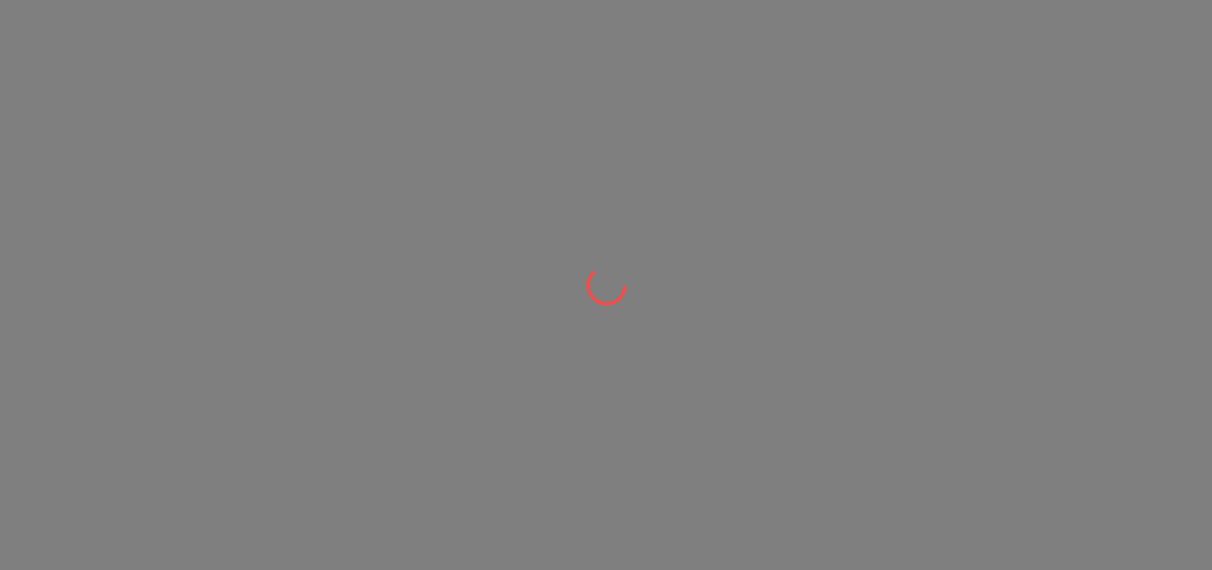 scroll, scrollTop: 0, scrollLeft: 0, axis: both 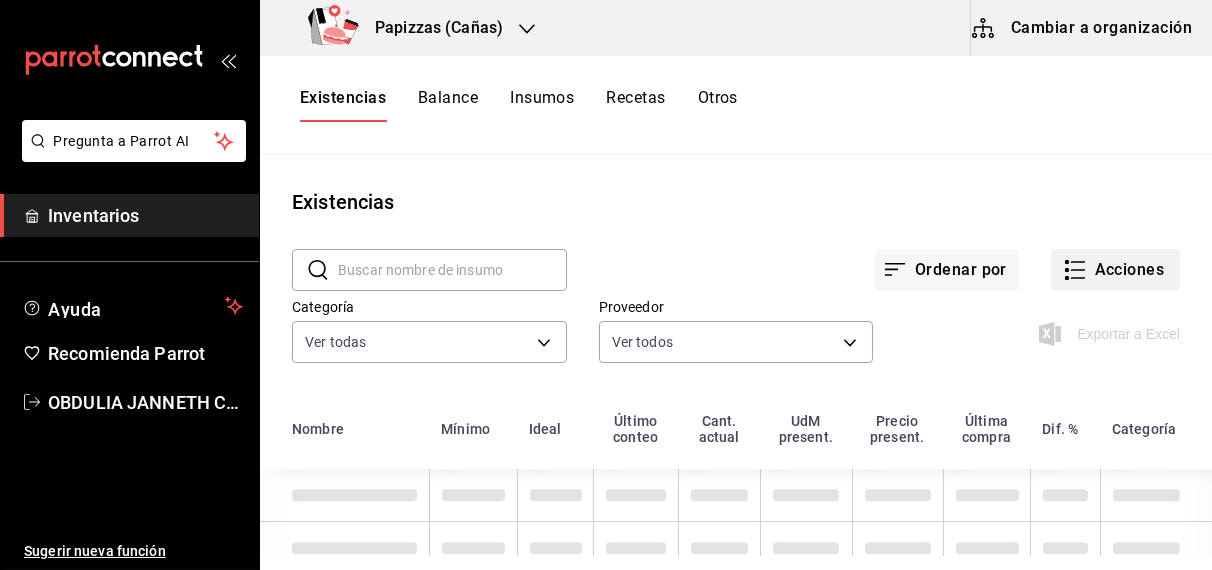 click on "Acciones" at bounding box center [1115, 270] 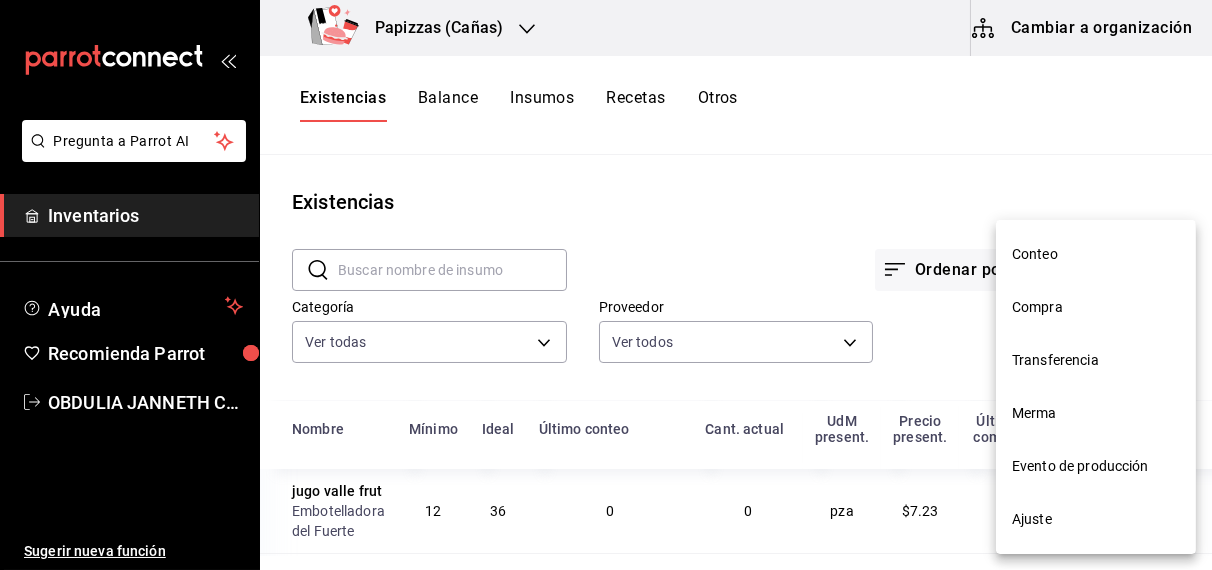 click on "Compra" at bounding box center [1096, 307] 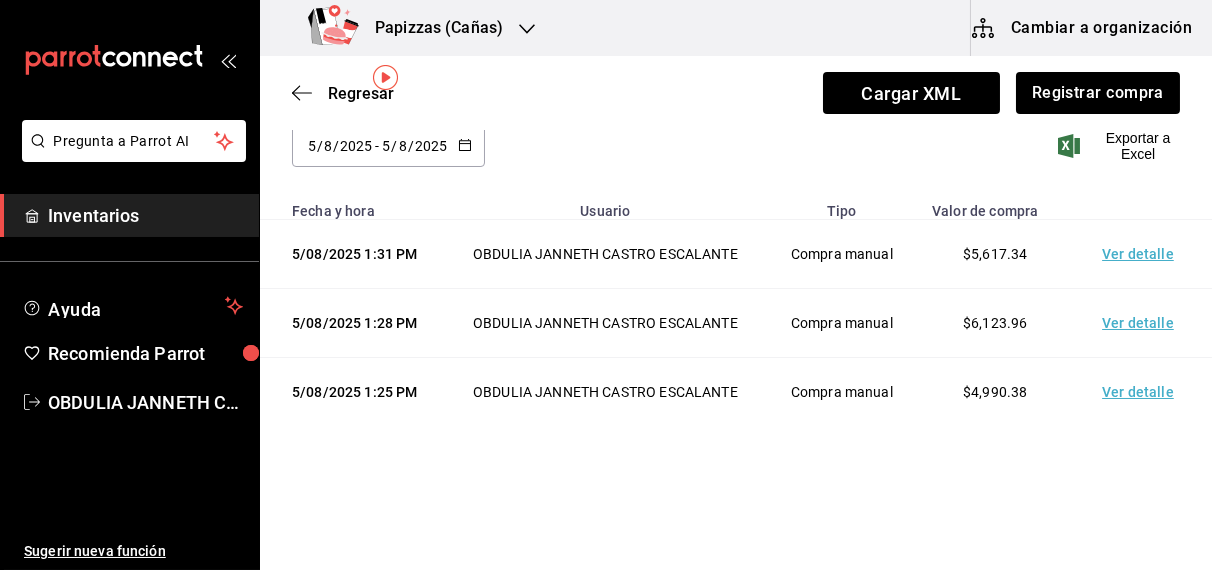 scroll, scrollTop: 0, scrollLeft: 0, axis: both 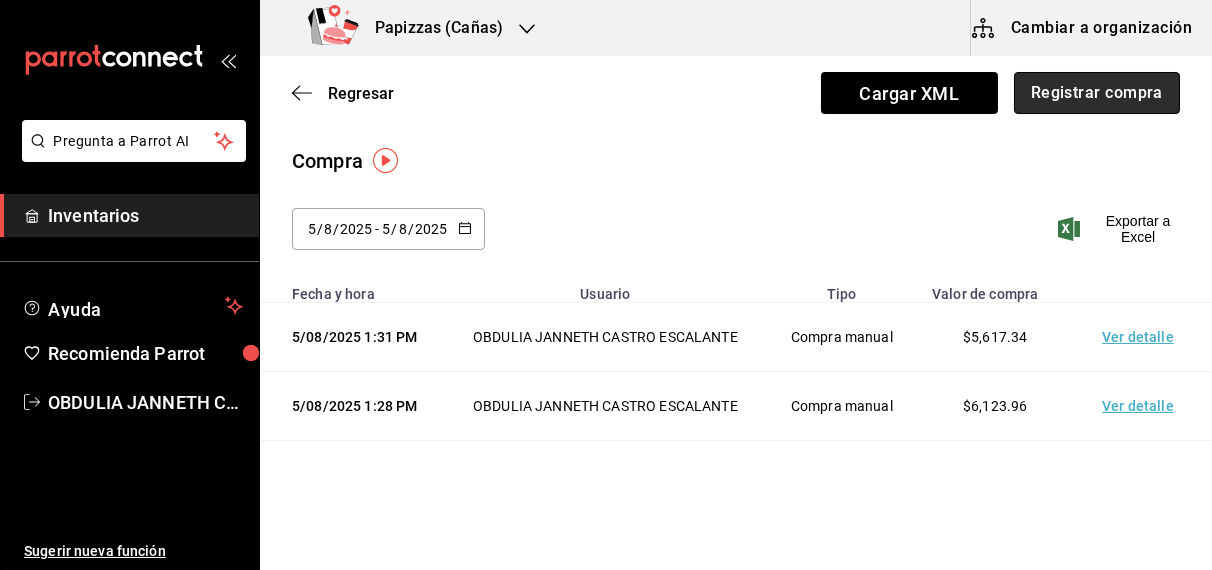 click on "Registrar compra" at bounding box center (1097, 93) 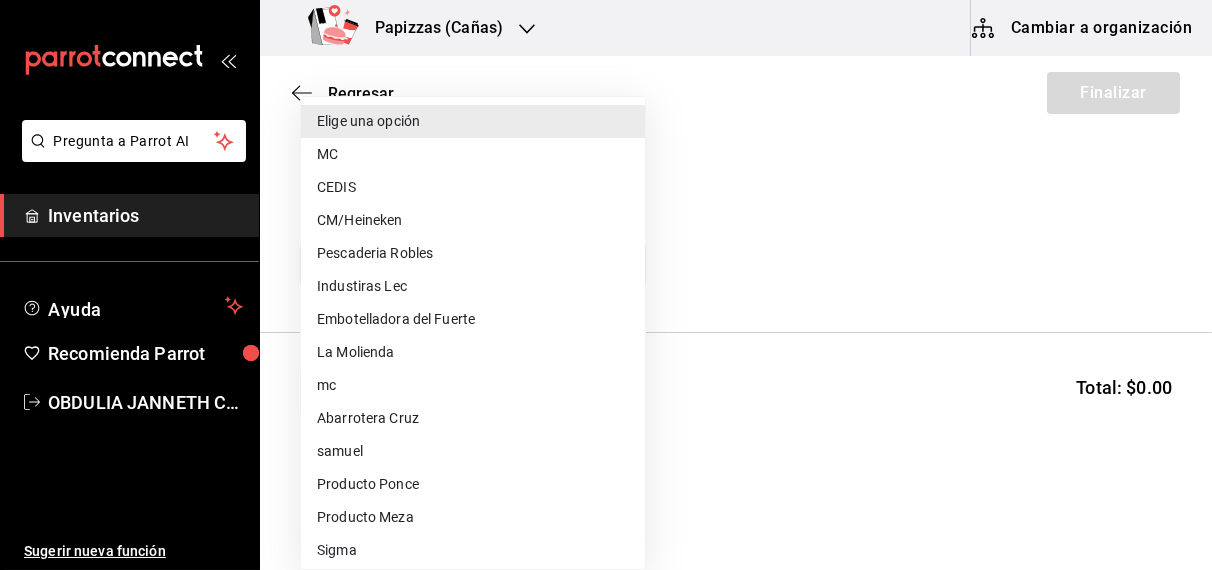 click on "Pregunta a Parrot AI Inventarios   Ayuda Recomienda Parrot   [FULL_NAME]   Sugerir nueva función   Papizzas (Cañas) Cambiar a organización Regresar Finalizar Compra Proveedor Elige una opción default Buscar Total: $0.00 No hay insumos a mostrar. Busca un insumo para agregarlo a la lista Pregunta a Parrot AI Inventarios   Ayuda Recomienda Parrot   [FULL_NAME]   Sugerir nueva función   GANA 1 MES GRATIS EN TU SUSCRIPCIÓN AQUÍ ¿Recuerdas cómo empezó tu restaurante?
Hoy puedes ayudar a un colega a tener el mismo cambio que tú viviste.
Recomienda Parrot directamente desde tu Portal Administrador.
Es fácil y rápido.
🎁 Por cada restaurante que se una, ganas 1 mes gratis. Ver video tutorial Ir a video Editar Eliminar Visitar centro de ayuda ([PHONE]) soporte@[DOMAIN].io Visitar centro de ayuda ([PHONE]) soporte@[DOMAIN].io Elige una opción MC CEDIS CM/Heineken Pescaderia Robles Industiras Lec Embotelladora del Fuerte La Molienda mc" at bounding box center (606, 228) 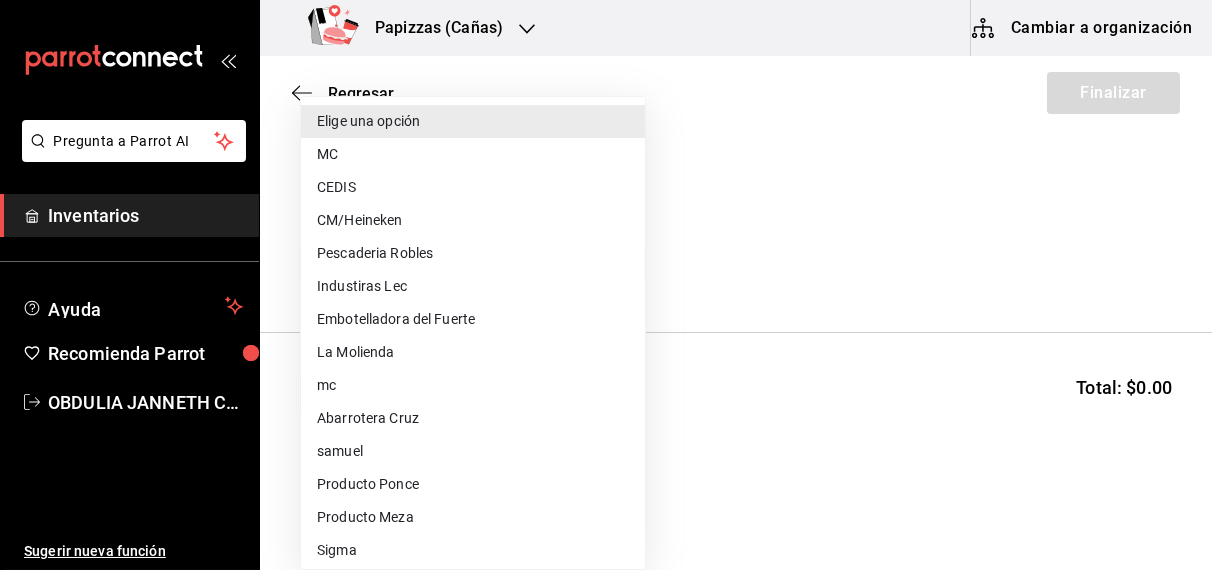 click on "MC" at bounding box center [473, 154] 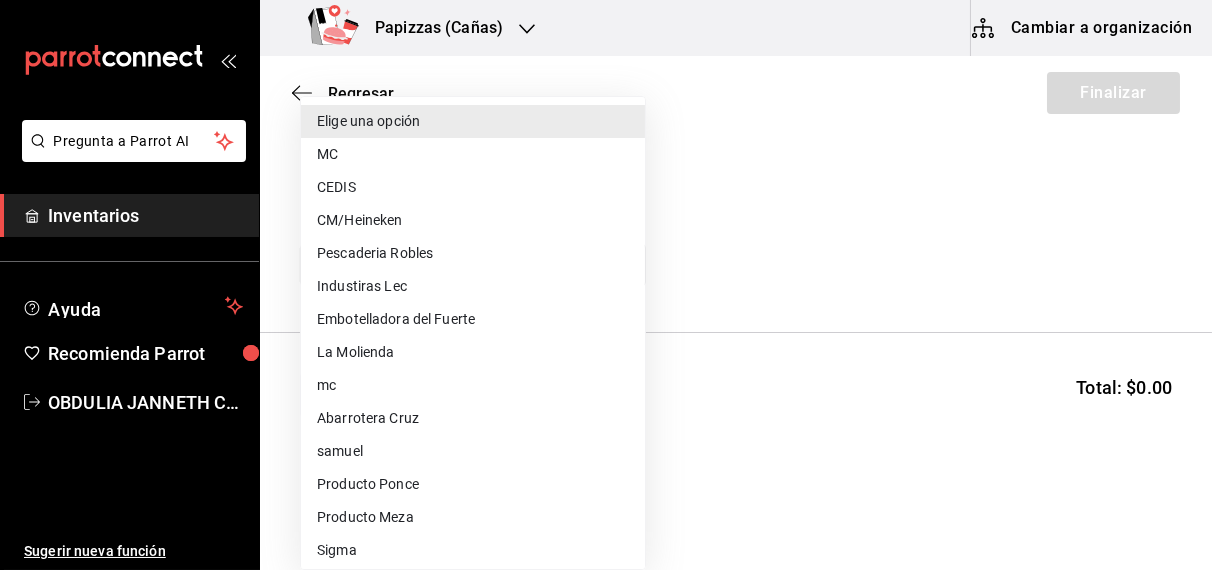 type on "59259b25-7b15-4529-a17f-fa8ef7e7484a" 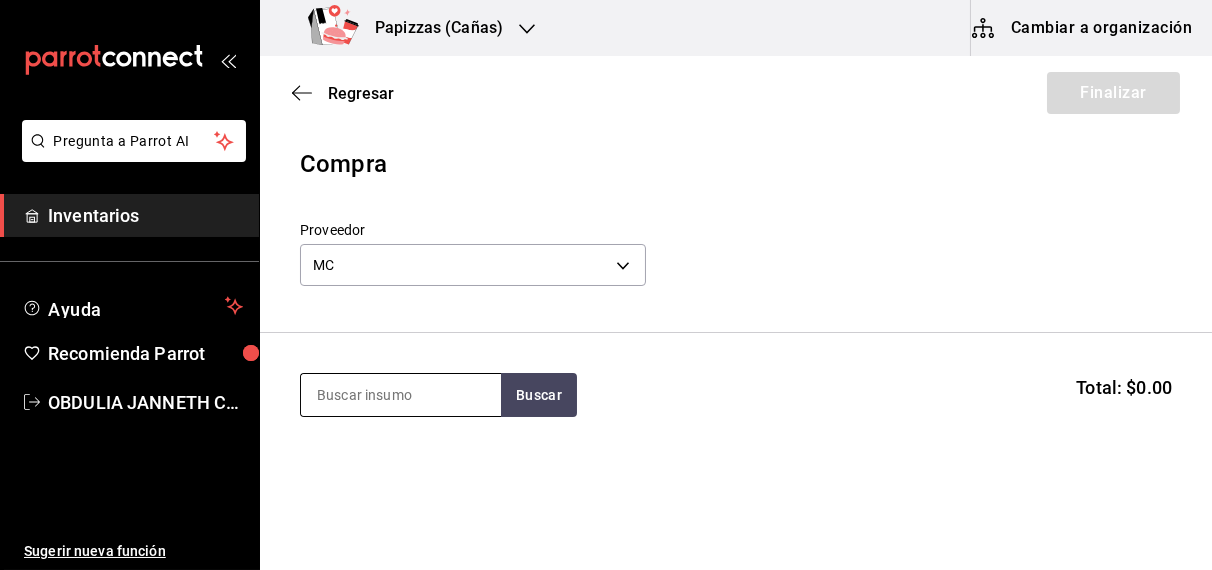 click at bounding box center (401, 395) 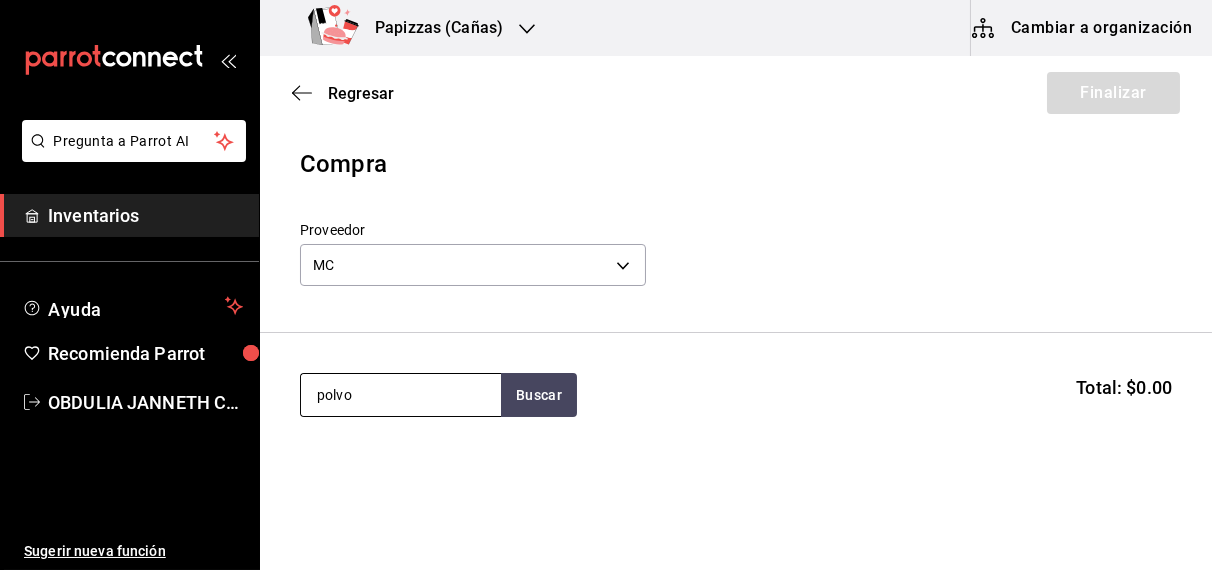 type on "polvo" 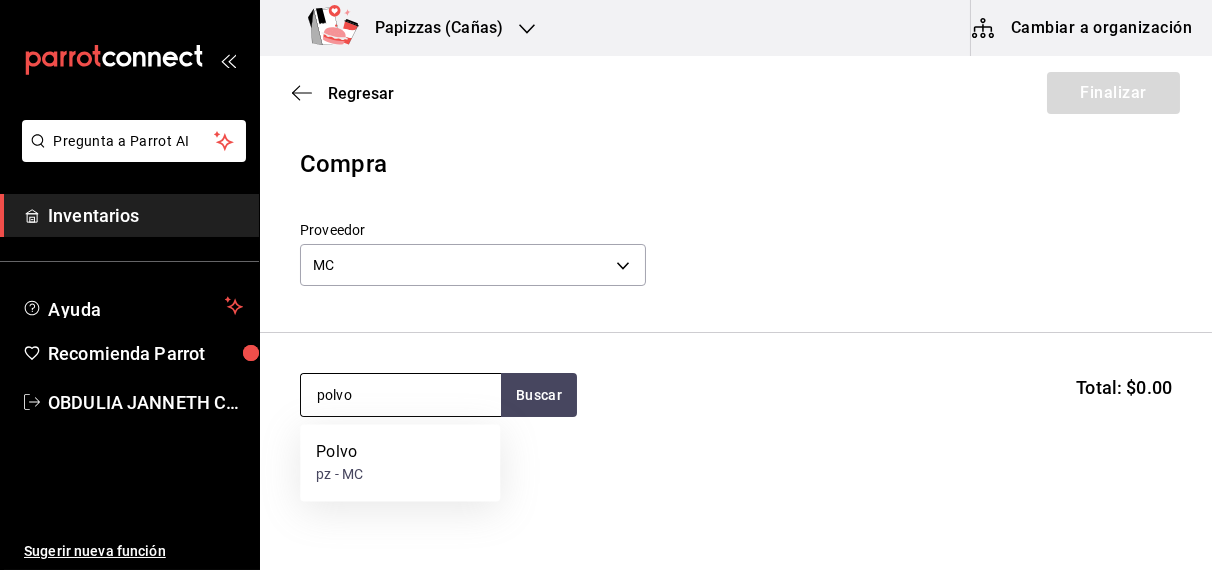click on "pz - MC" at bounding box center [339, 475] 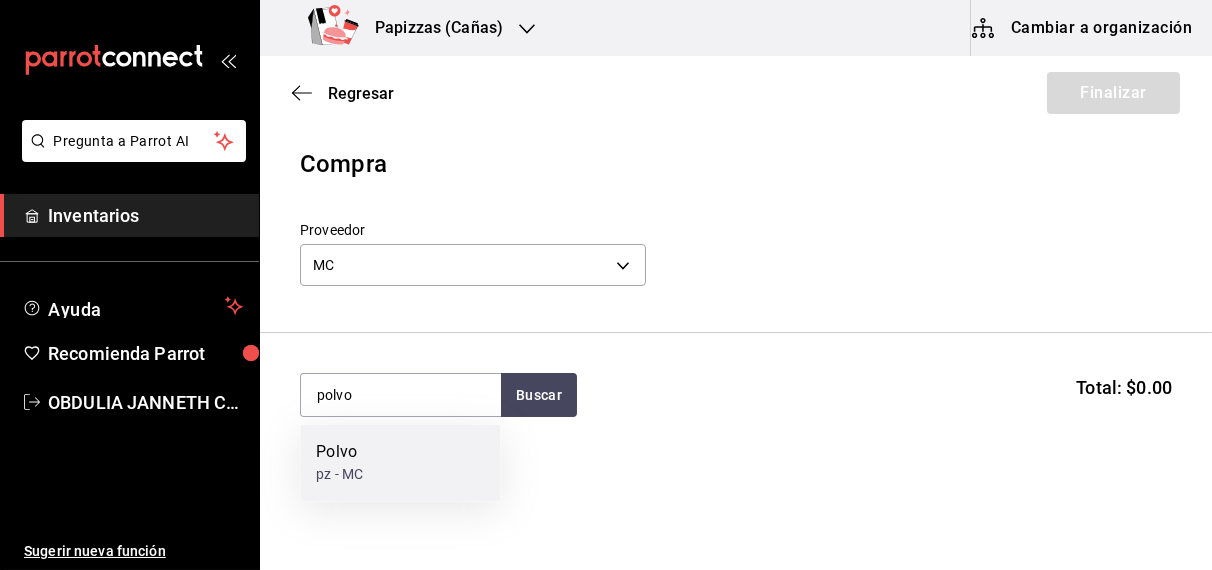 type 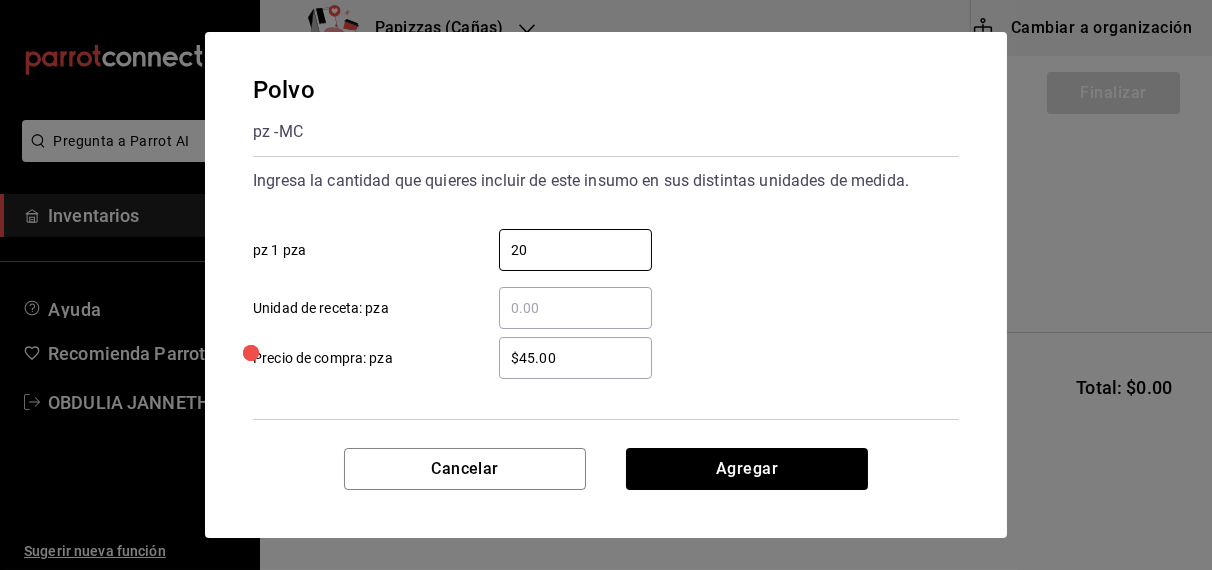 type on "20" 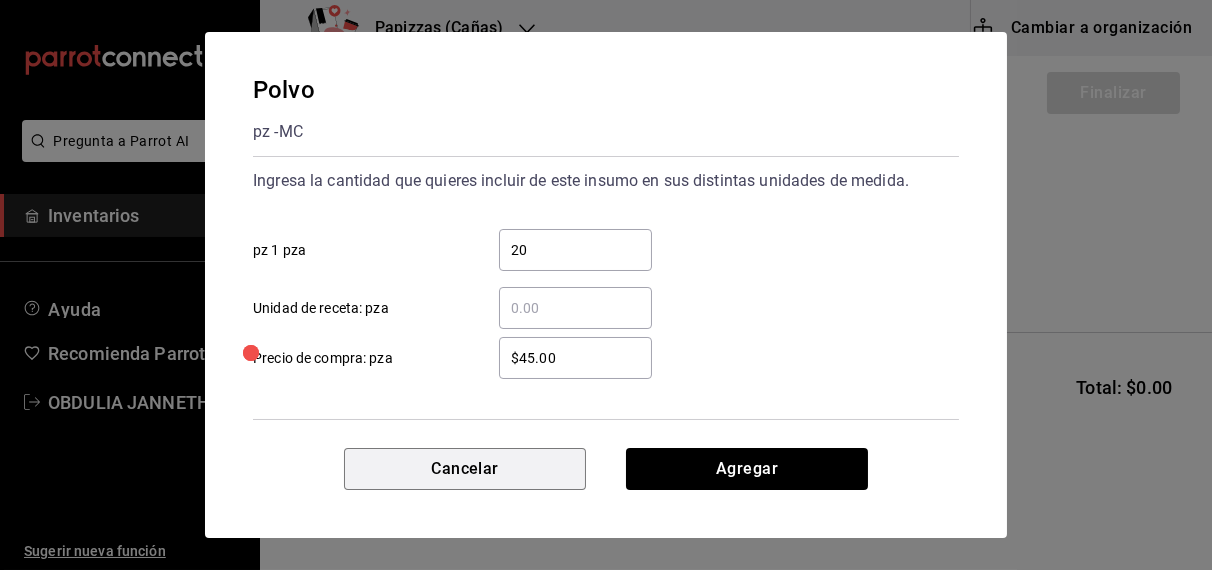 type 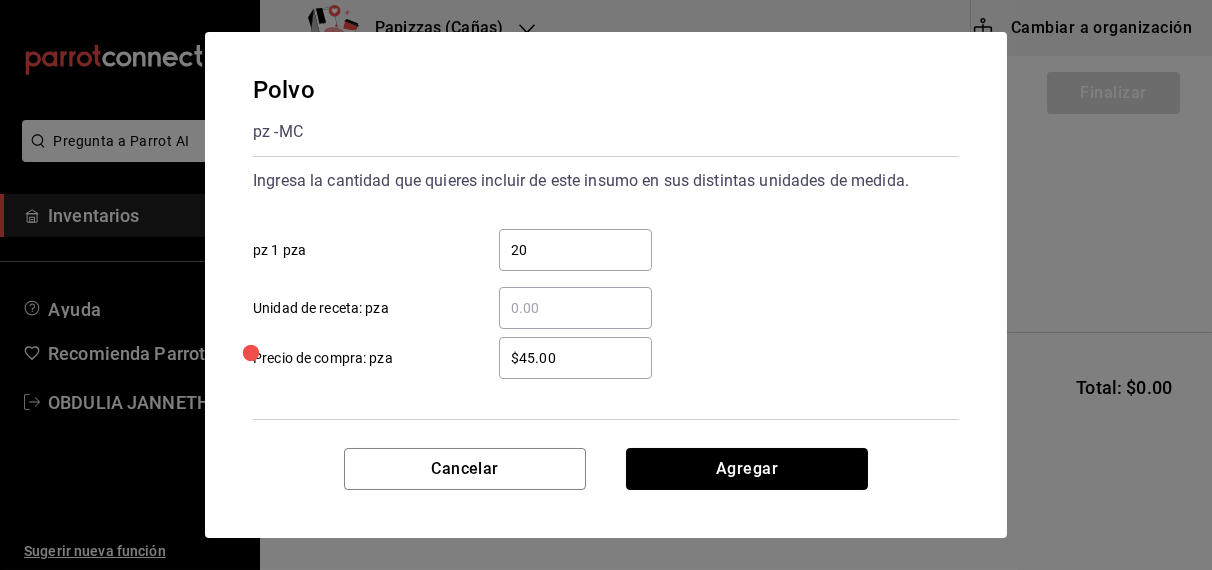 type 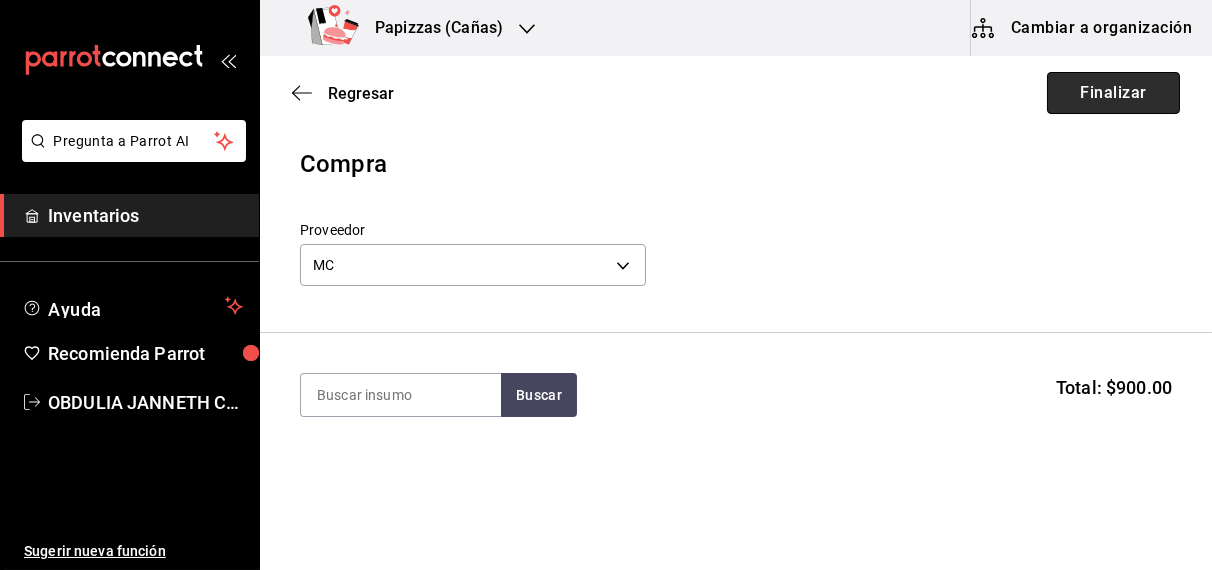 click on "Finalizar" at bounding box center (1113, 93) 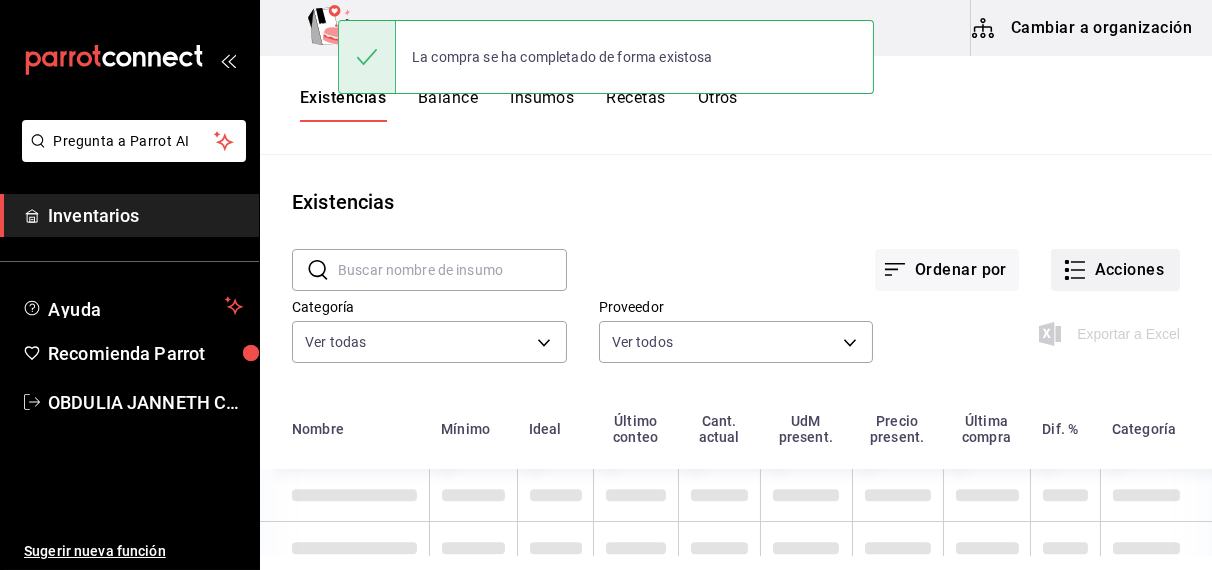 click on "Acciones" at bounding box center [1115, 270] 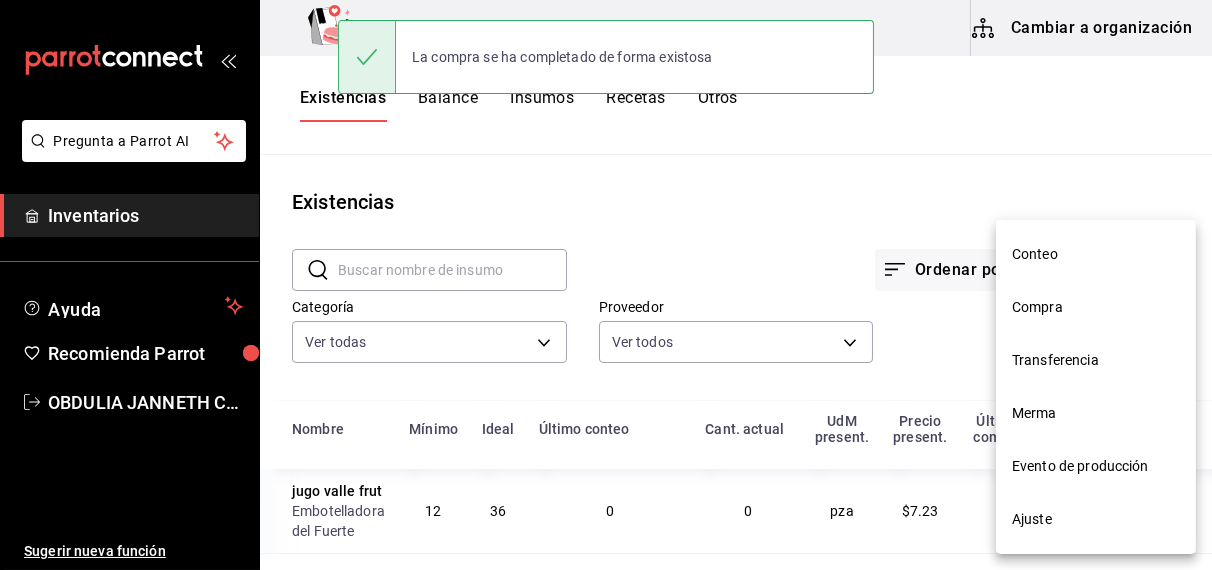 click on "Compra" at bounding box center [1096, 307] 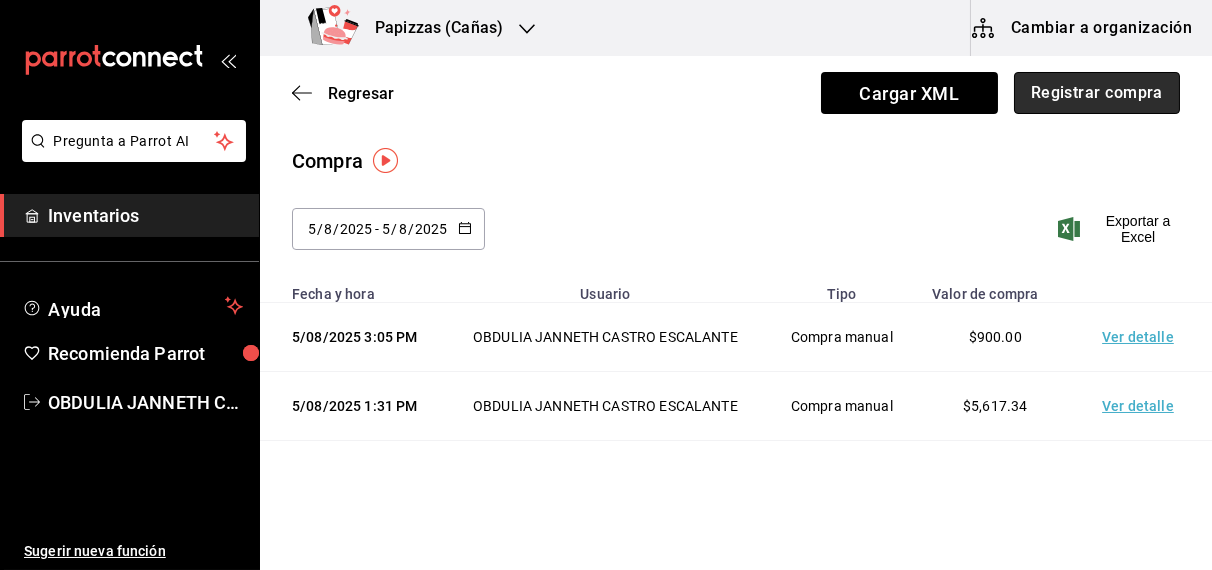click on "Registrar compra" at bounding box center (1097, 93) 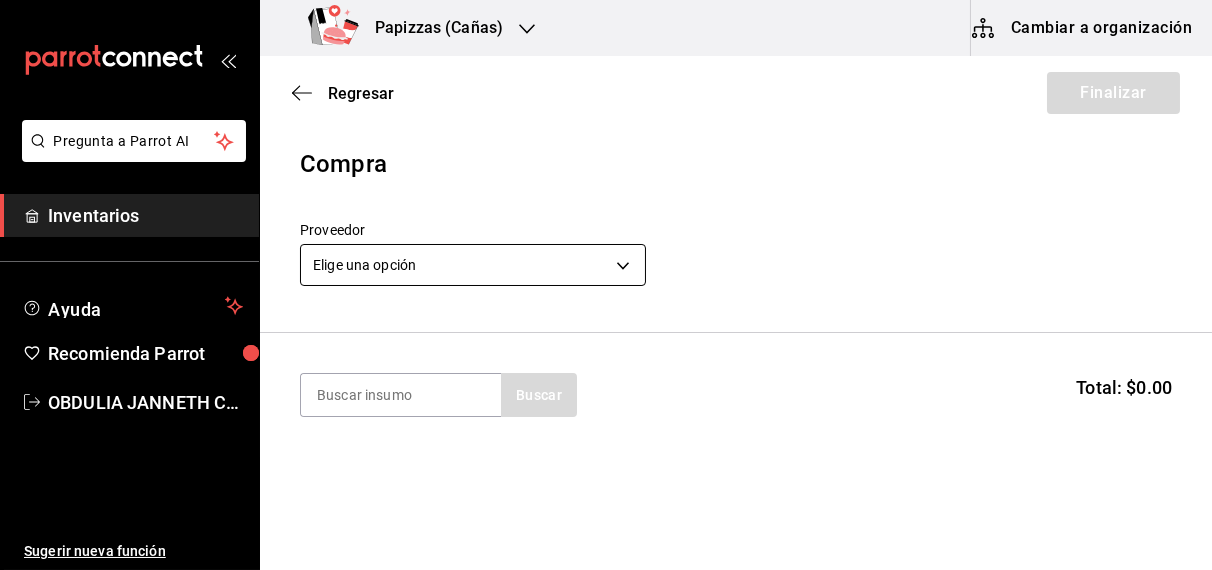 click on "Pregunta a Parrot AI Inventarios   Ayuda Recomienda Parrot   [FULL_NAME]   Sugerir nueva función   Papizzas (Cañas) Cambiar a organización Regresar Finalizar Compra Proveedor Elige una opción default Buscar Total: $0.00 No hay insumos a mostrar. Busca un insumo para agregarlo a la lista Pregunta a Parrot AI Inventarios   Ayuda Recomienda Parrot   [FULL_NAME]   Sugerir nueva función   GANA 1 MES GRATIS EN TU SUSCRIPCIÓN AQUÍ ¿Recuerdas cómo empezó tu restaurante?
Hoy puedes ayudar a un colega a tener el mismo cambio que tú viviste.
Recomienda Parrot directamente desde tu Portal Administrador.
Es fácil y rápido.
🎁 Por cada restaurante que se una, ganas 1 mes gratis. Ver video tutorial Ir a video Editar Eliminar Visitar centro de ayuda ([PHONE]) soporte@[DOMAIN].io Visitar centro de ayuda ([PHONE]) soporte@[DOMAIN].io" at bounding box center [606, 228] 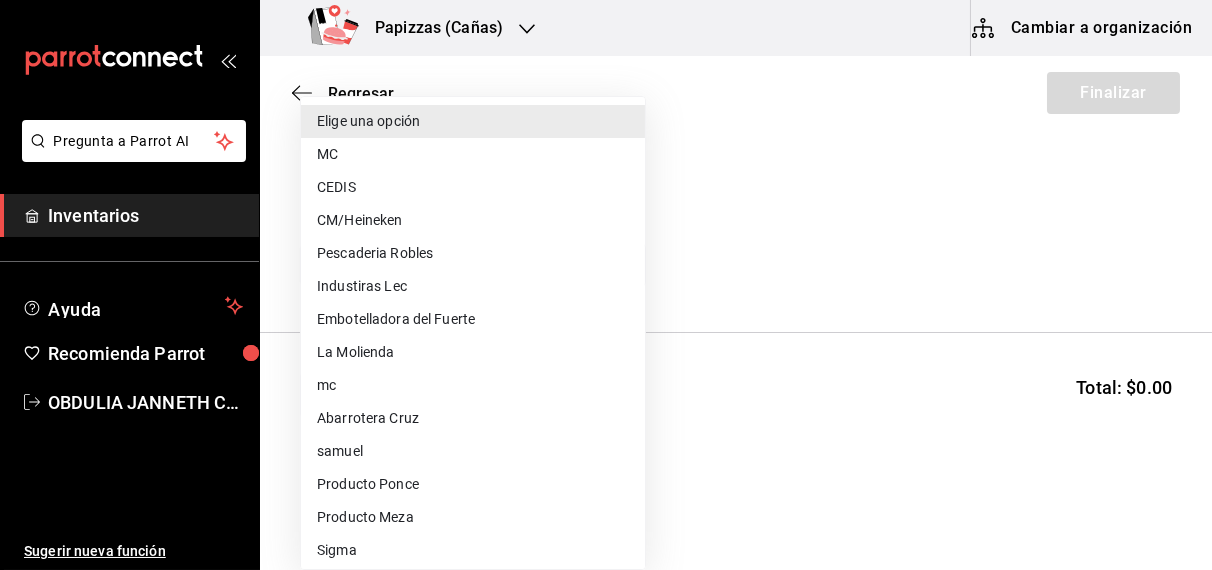 click on "CEDIS" at bounding box center (473, 187) 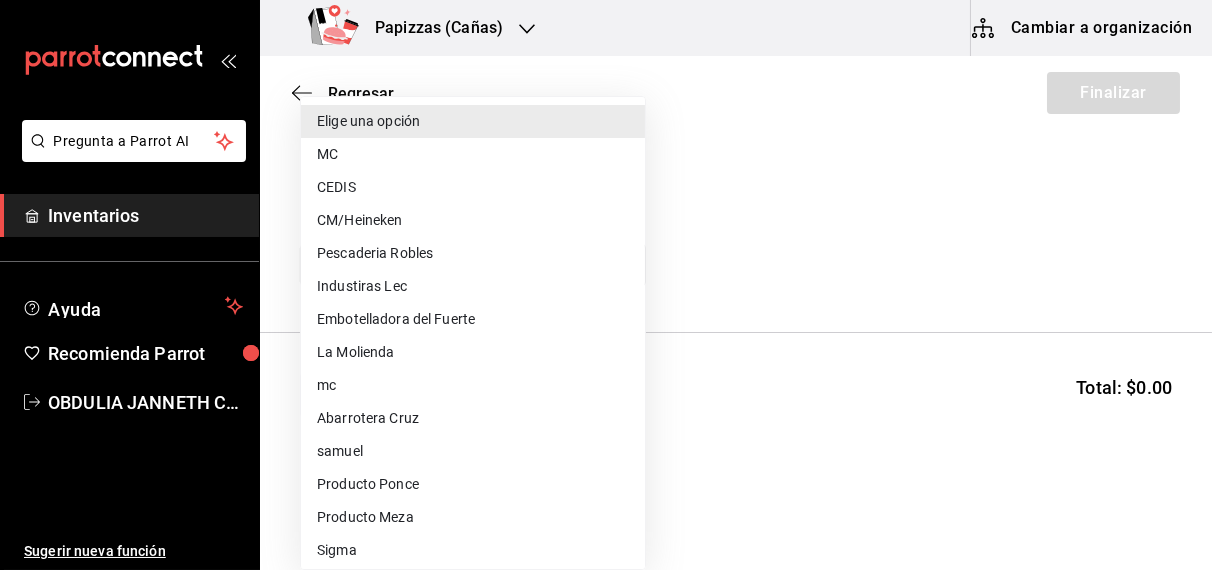 type on "fd93c39f-859b-4130-830c-b038fbd442a0" 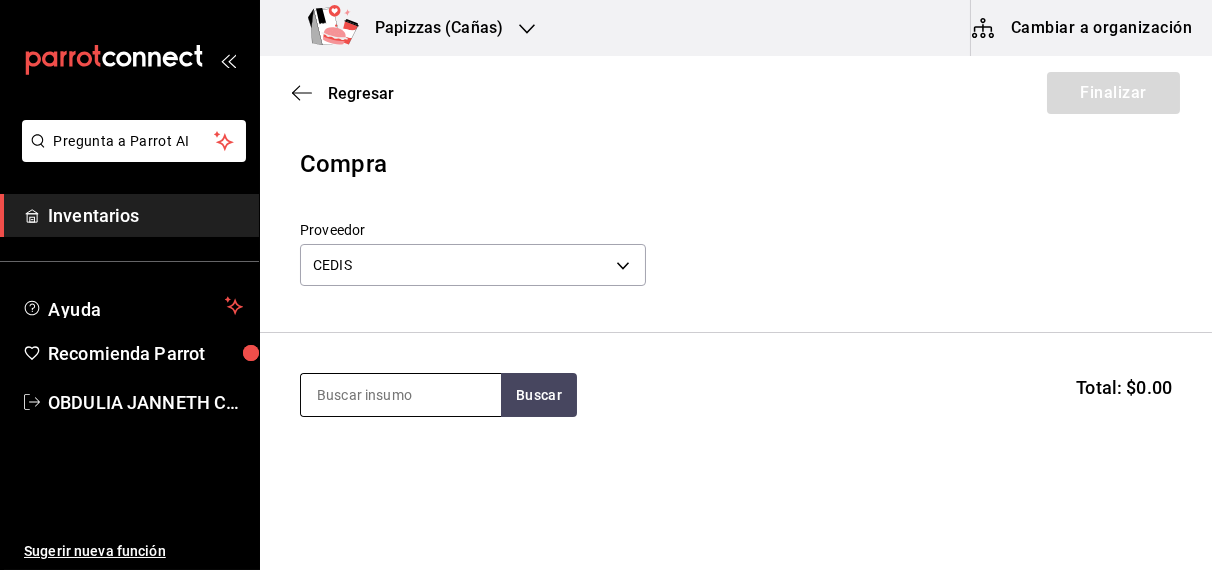 click at bounding box center (401, 395) 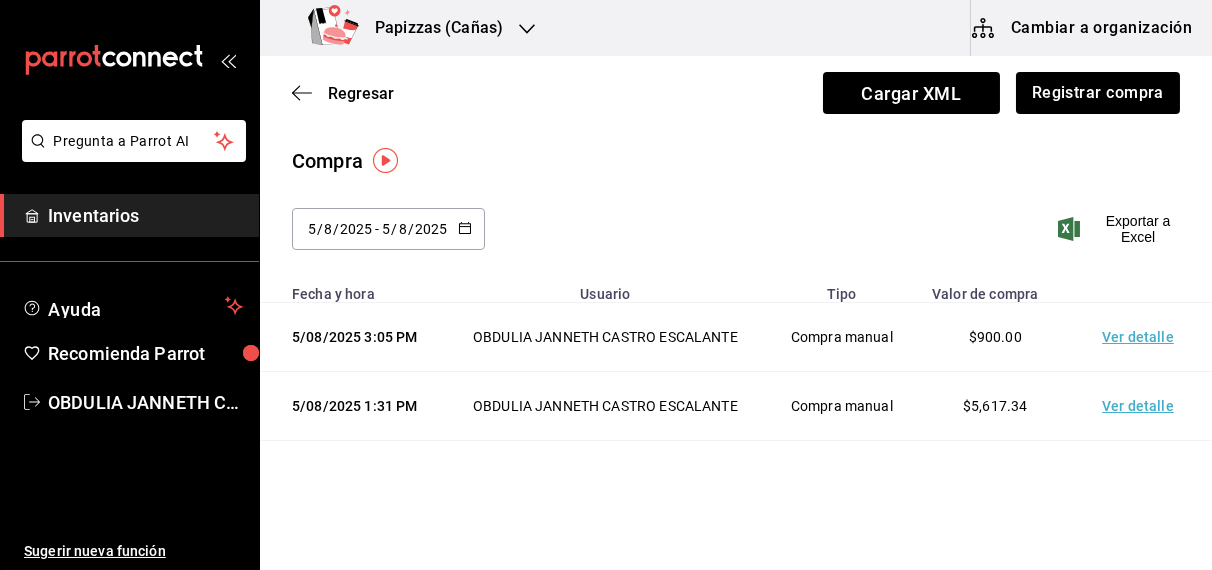 click on "Pregunta a Parrot AI Inventarios   Ayuda Recomienda Parrot   [FULL_NAME]   Sugerir nueva función   Papizzas (Cañas) Cambiar a organización Regresar Cargar XML Registrar compra 2025-08-05 5 / 8 / 2025 - 2025-08-05 5 / 8 / 2025 Exportar a Excel Fecha y hora Usuario Tipo Valor de compra 5/08/2025 3:05 PM [FULL_NAME] Compra manual $900.00 Ver detalle 5/08/2025 1:31 PM [FULL_NAME] Compra manual $5,617.34 Ver detalle 5/08/2025 1:28 PM [FULL_NAME] Compra manual $6,123.96 Ver detalle 5/08/2025 1:25 PM [FULL_NAME] Compra manual $4,990.38 Ver detalle Pregunta a Parrot AI Inventarios   Ayuda Recomienda Parrot   [FULL_NAME]   Sugerir nueva función   GANA 1 MES GRATIS EN TU SUSCRIPCIÓN AQUÍ Ver video tutorial Ir a video Visitar centro de ayuda ([PHONE]) soporte@[DOMAIN].io Visitar centro de ayuda ([PHONE]) soporte@[DOMAIN].io" at bounding box center [606, 228] 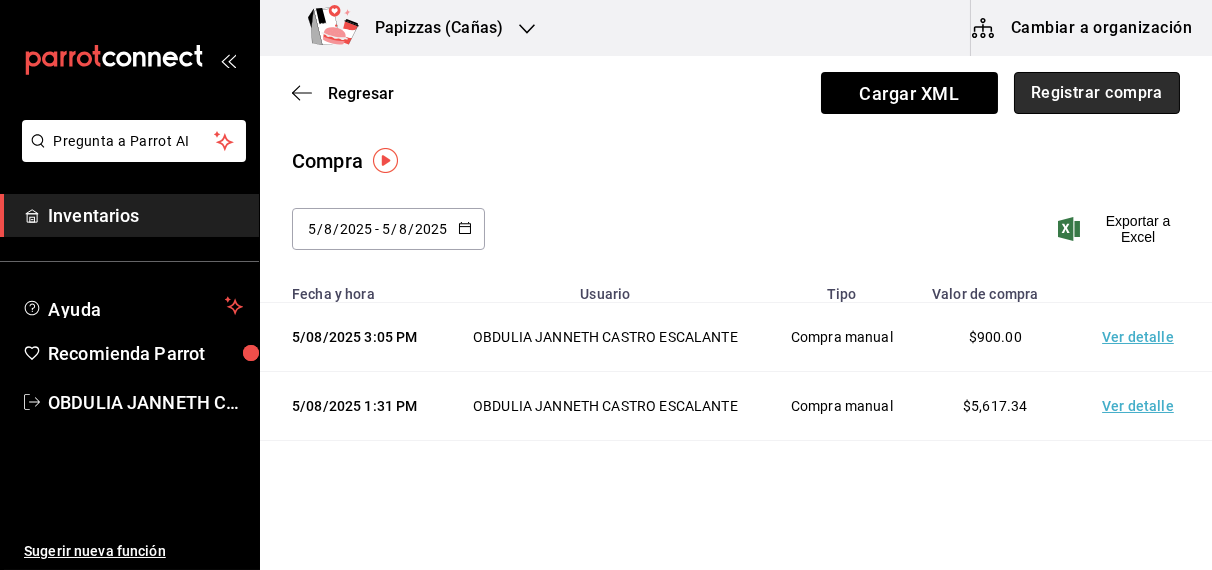 click on "Registrar compra" at bounding box center (1097, 93) 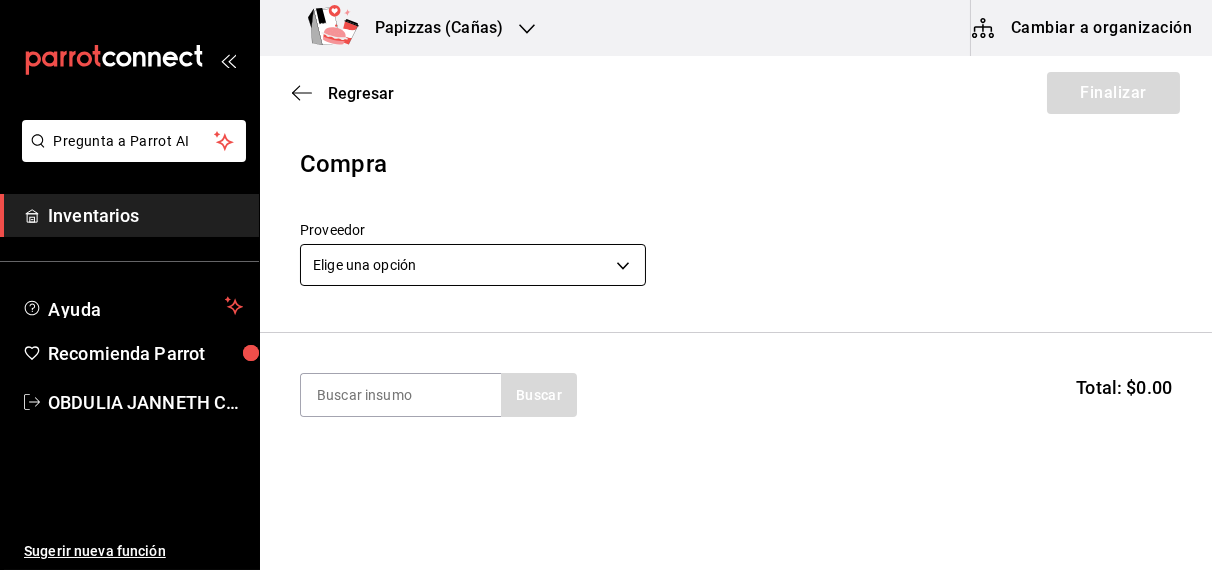 click on "Pregunta a Parrot AI Inventarios   Ayuda Recomienda Parrot   [FULL_NAME]   Sugerir nueva función   Papizzas (Cañas) Cambiar a organización Regresar Finalizar Compra Proveedor Elige una opción default Buscar Total: $0.00 No hay insumos a mostrar. Busca un insumo para agregarlo a la lista Pregunta a Parrot AI Inventarios   Ayuda Recomienda Parrot   [FULL_NAME]   Sugerir nueva función   GANA 1 MES GRATIS EN TU SUSCRIPCIÓN AQUÍ ¿Recuerdas cómo empezó tu restaurante?
Hoy puedes ayudar a un colega a tener el mismo cambio que tú viviste.
Recomienda Parrot directamente desde tu Portal Administrador.
Es fácil y rápido.
🎁 Por cada restaurante que se una, ganas 1 mes gratis. Ver video tutorial Ir a video Editar Eliminar Visitar centro de ayuda ([PHONE]) soporte@[DOMAIN].io Visitar centro de ayuda ([PHONE]) soporte@[DOMAIN].io" at bounding box center [606, 228] 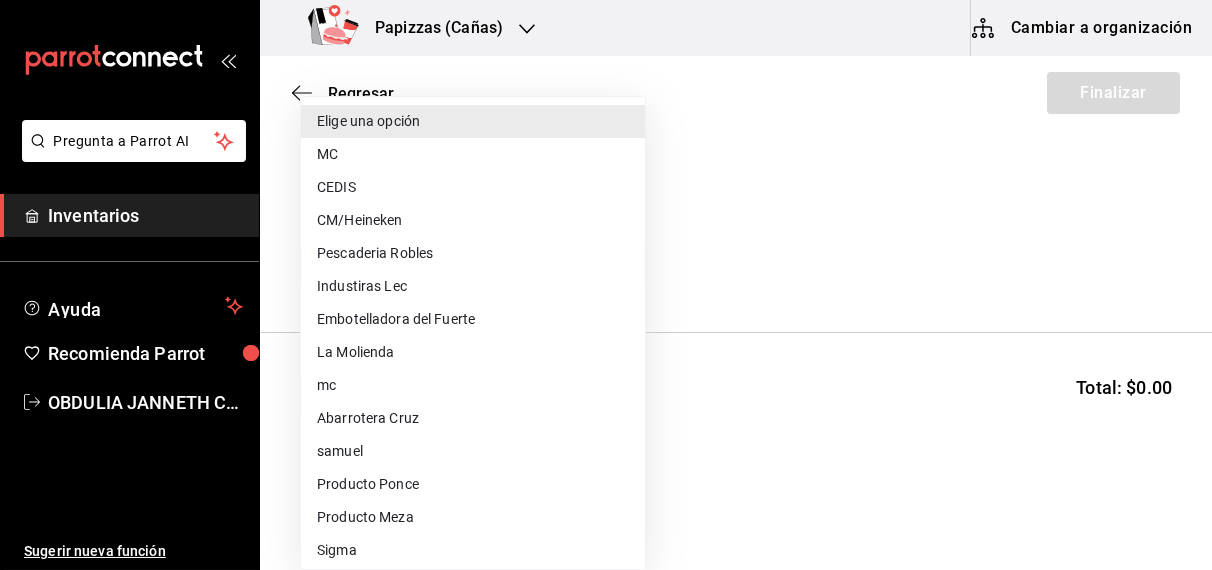 click on "CEDIS" at bounding box center (473, 187) 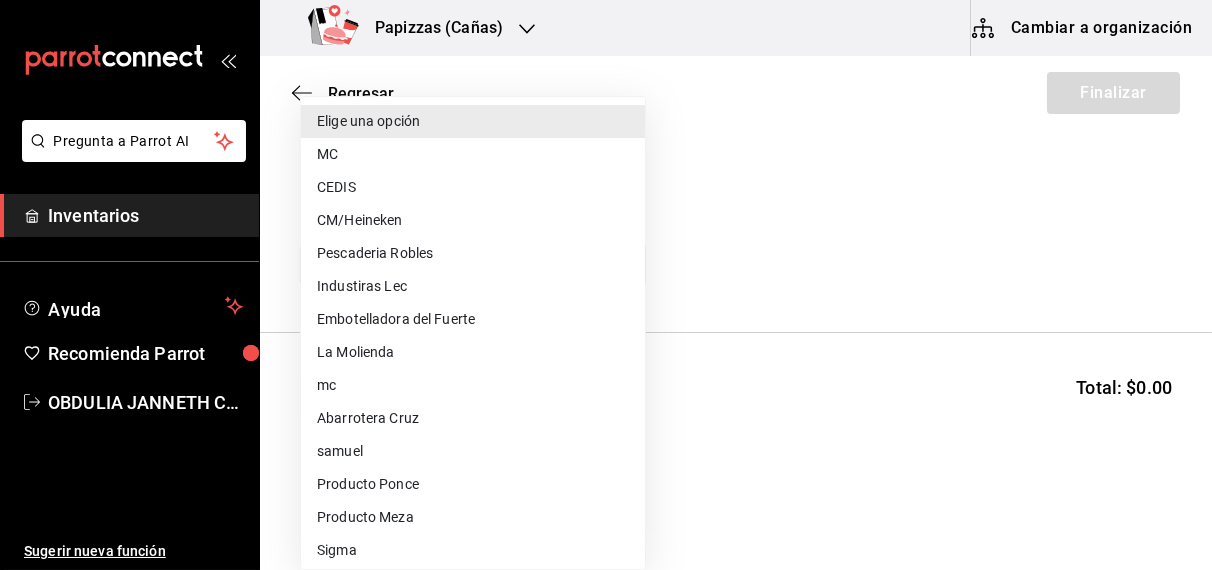 type on "fd93c39f-859b-4130-830c-b038fbd442a0" 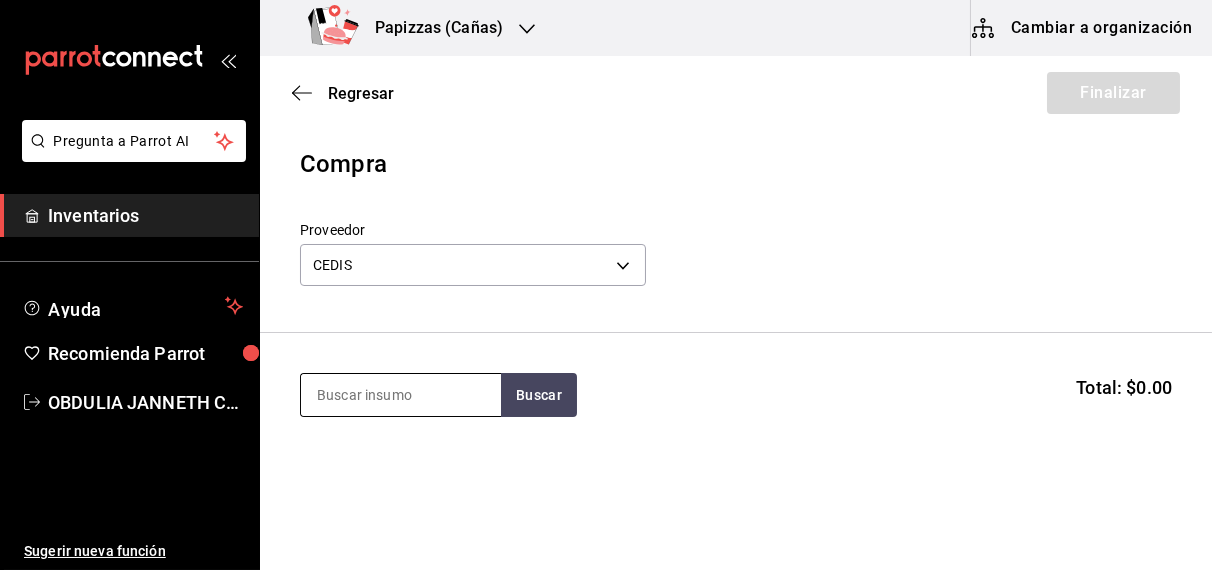 click at bounding box center [401, 395] 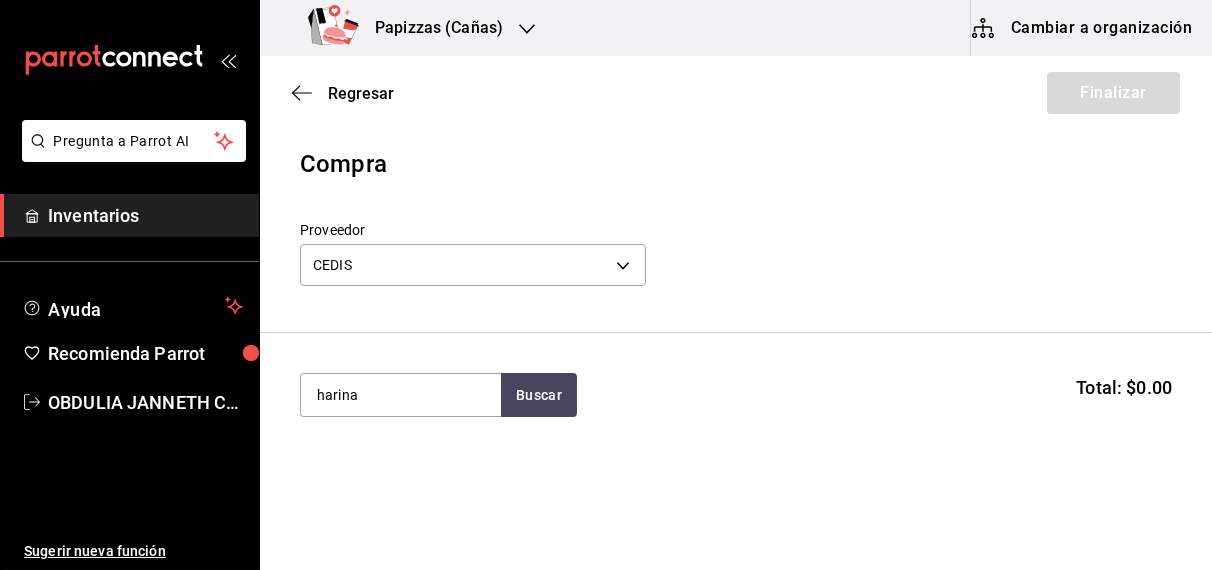 type on "harina" 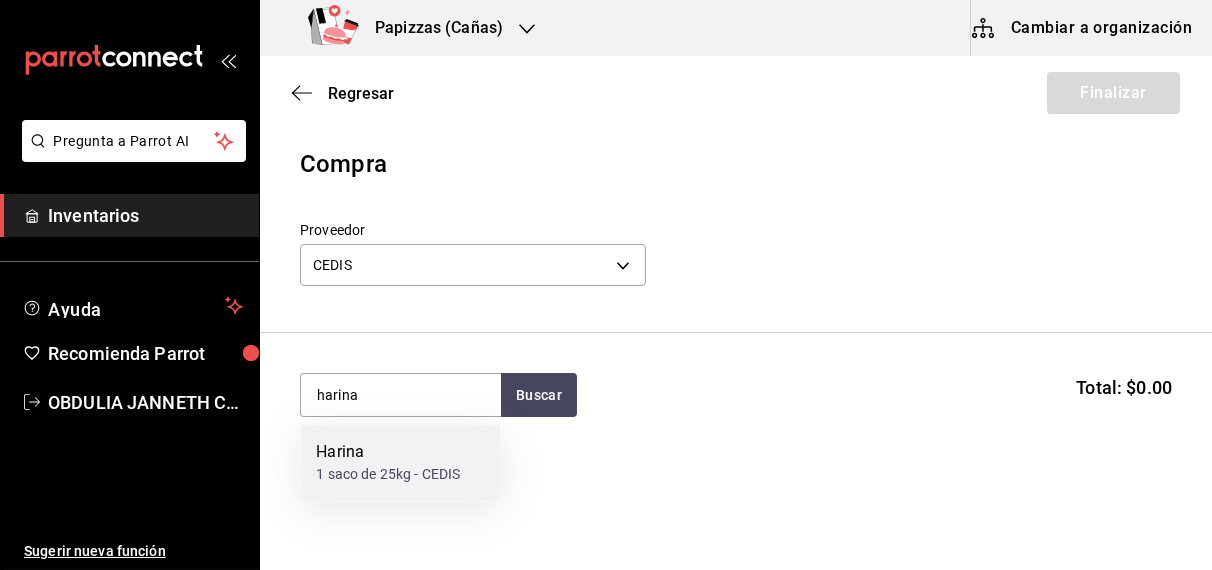 click on "1 saco de 25kg - CEDIS" at bounding box center [388, 475] 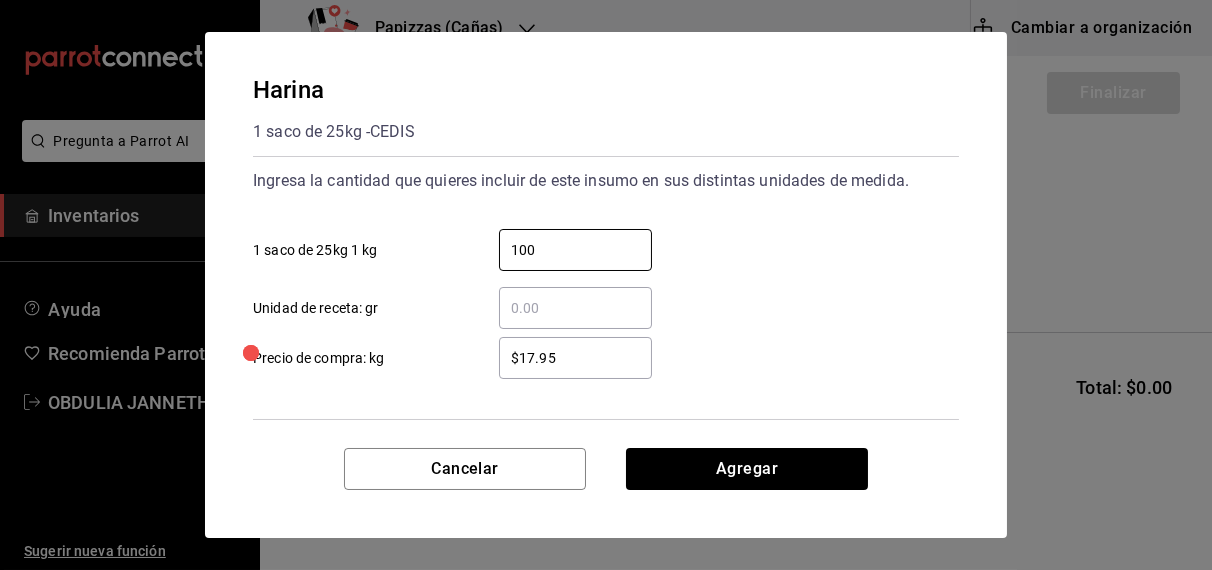 type on "100" 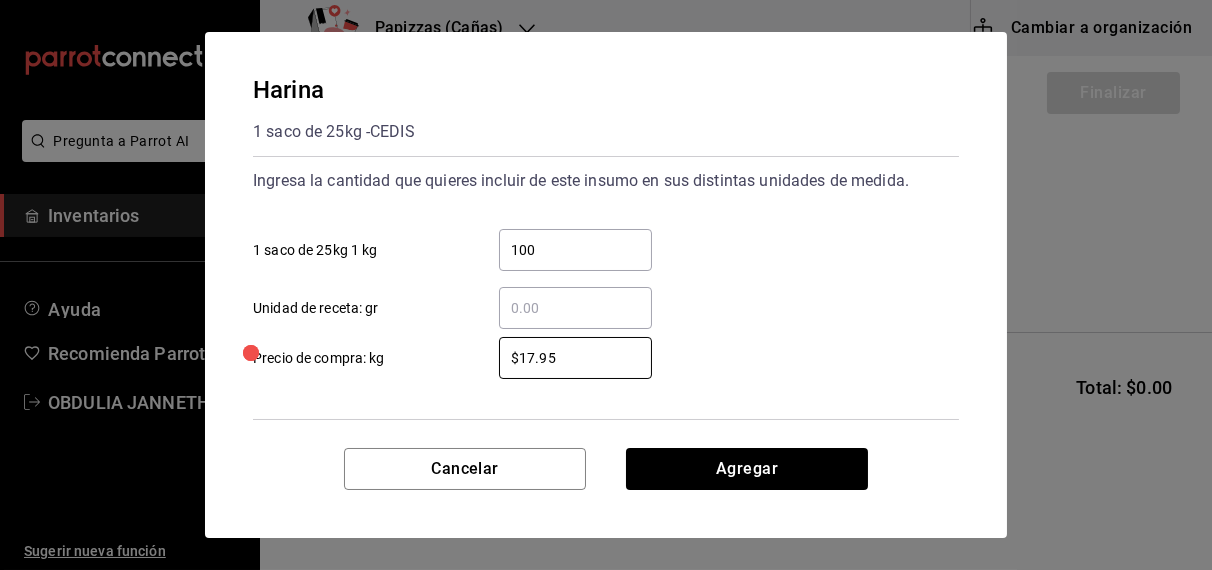 type on "$7" 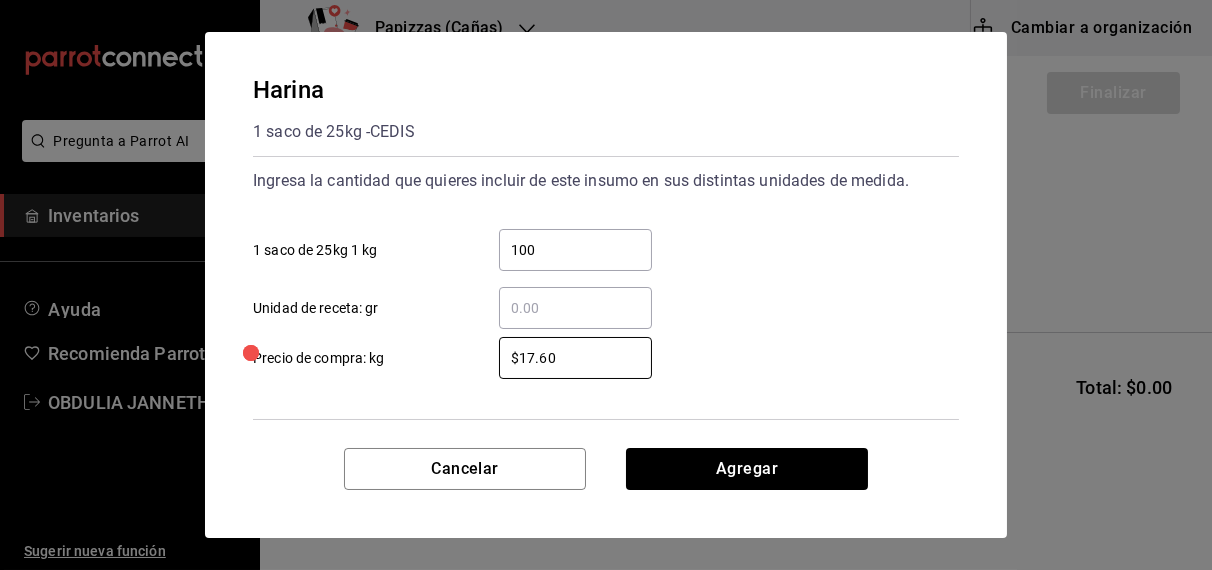 type on "$17.60" 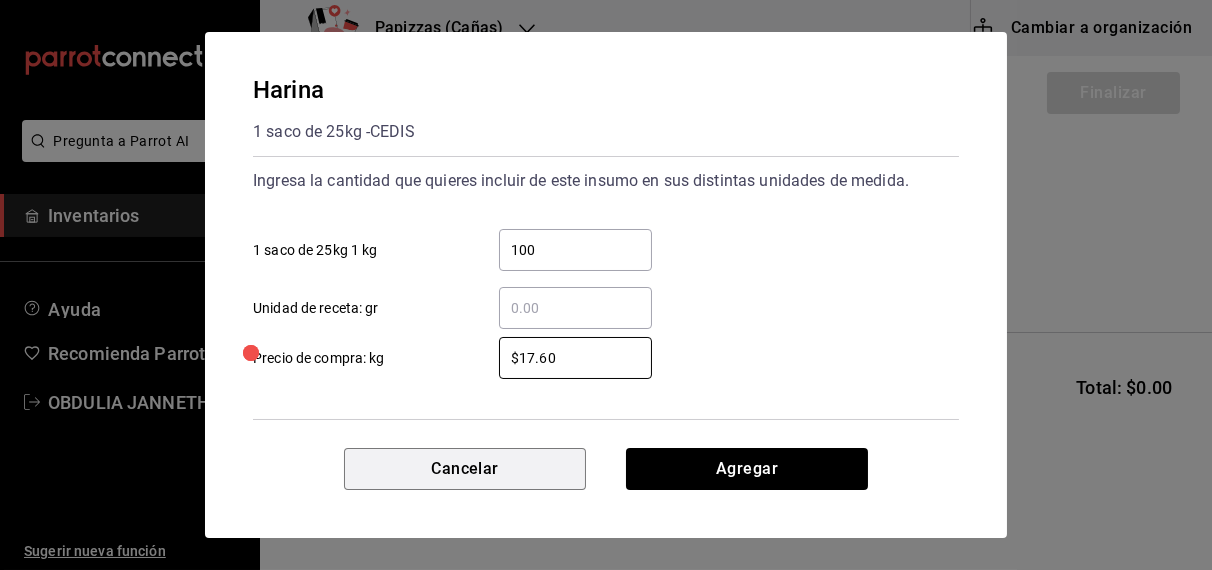 type 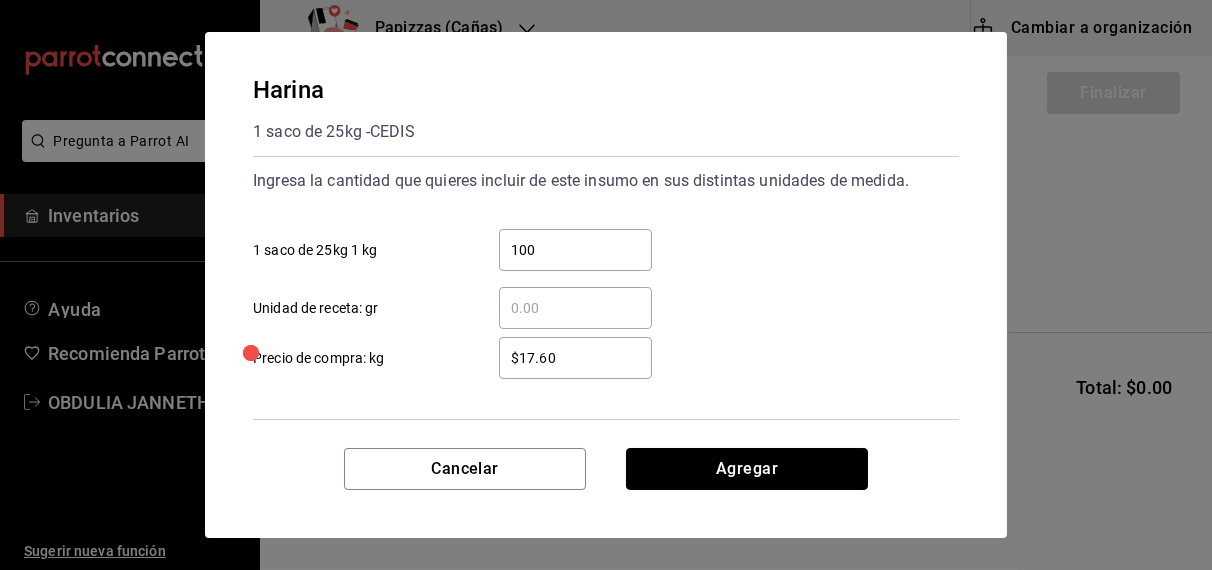 type 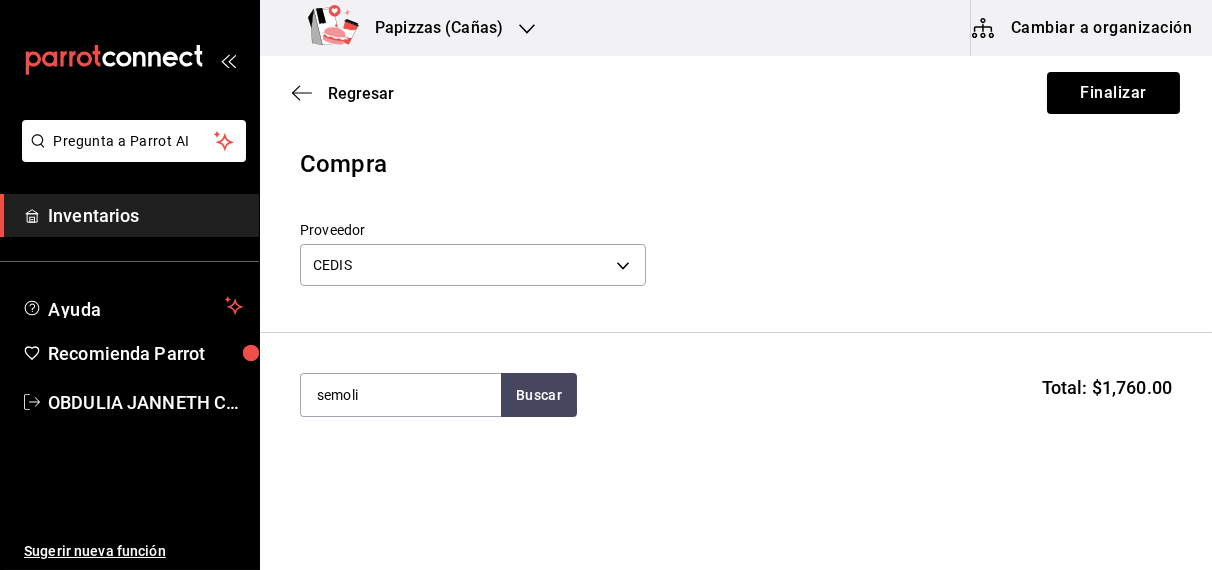 type on "semoli" 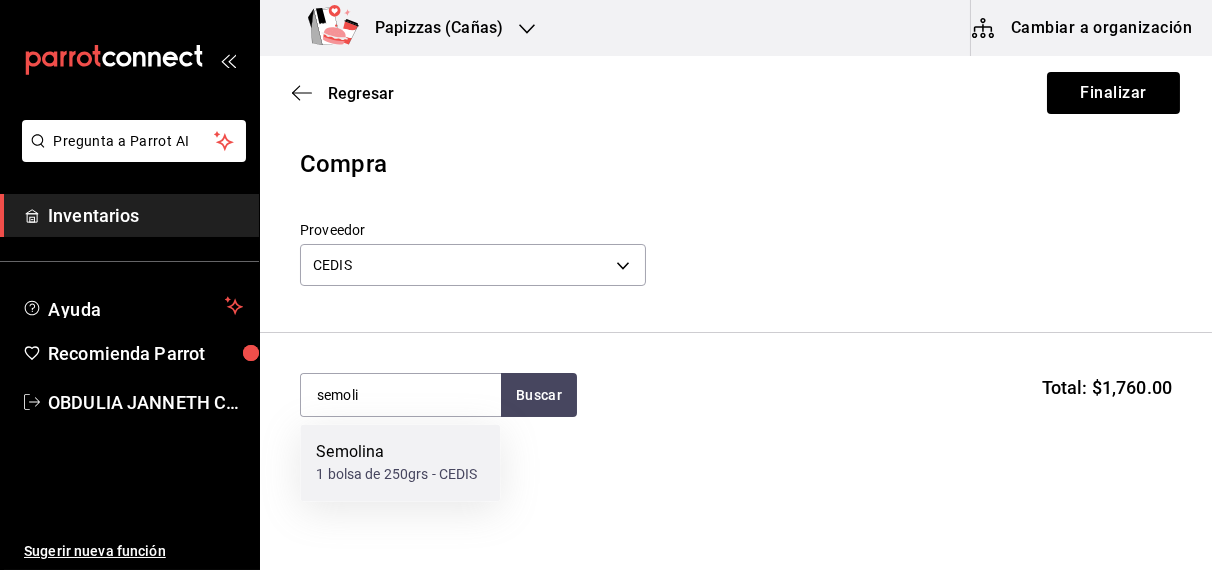 click on "1 bolsa de 250grs - CEDIS" at bounding box center (396, 475) 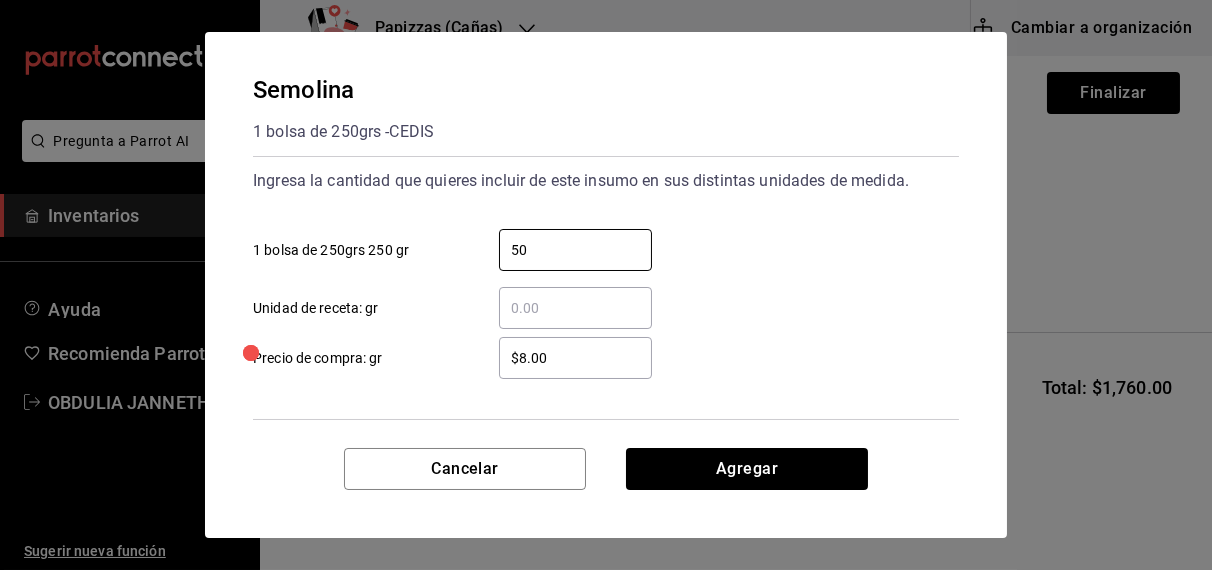 type on "50" 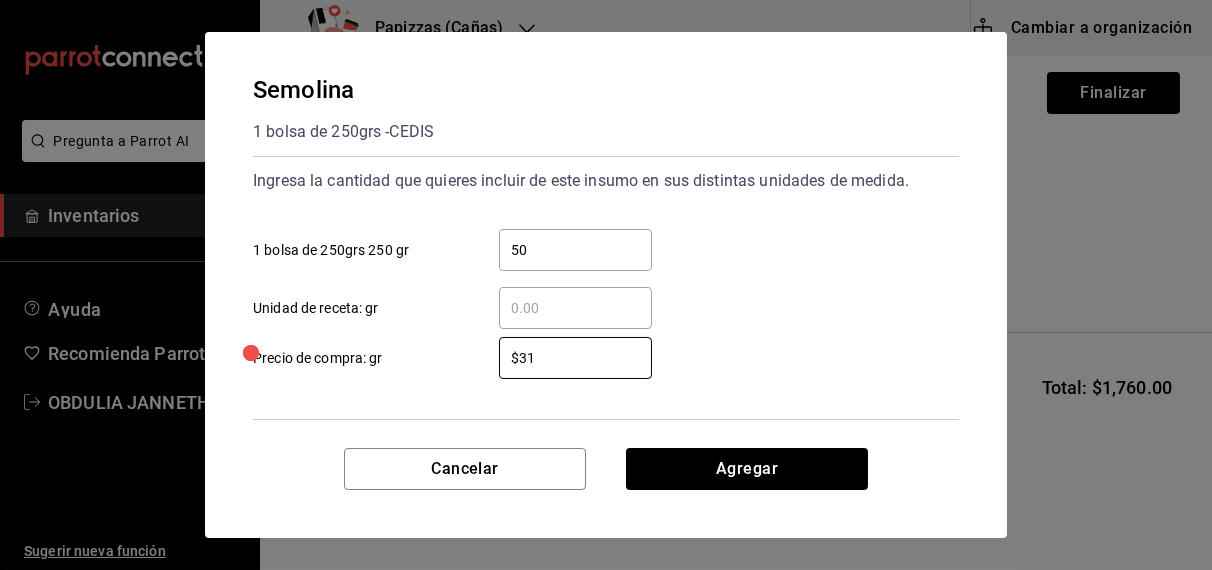 type on "$31.18" 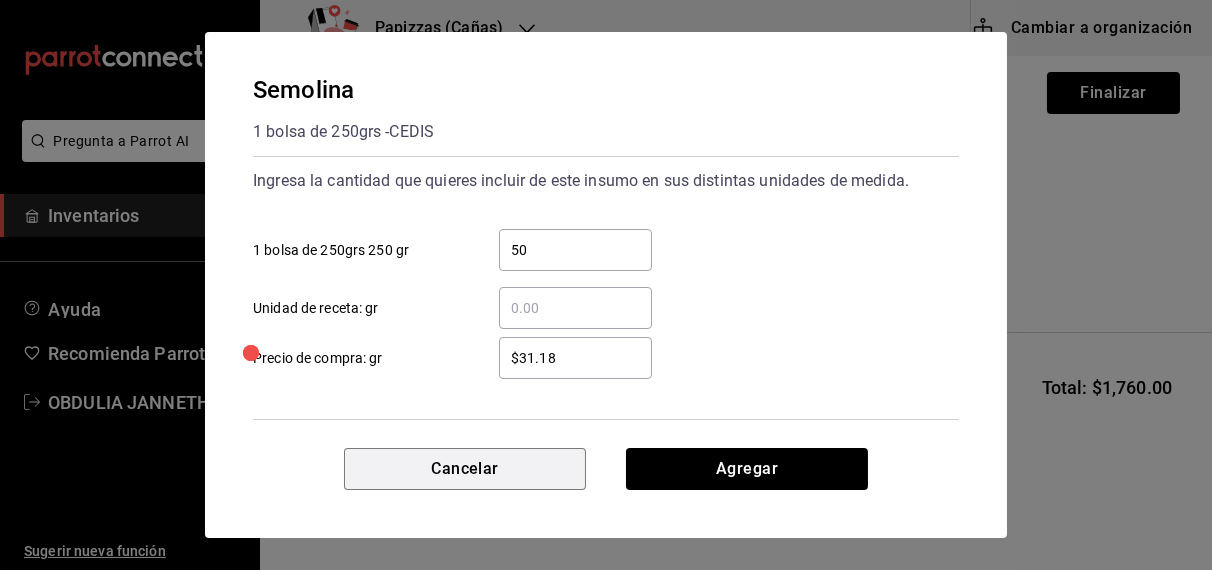 type 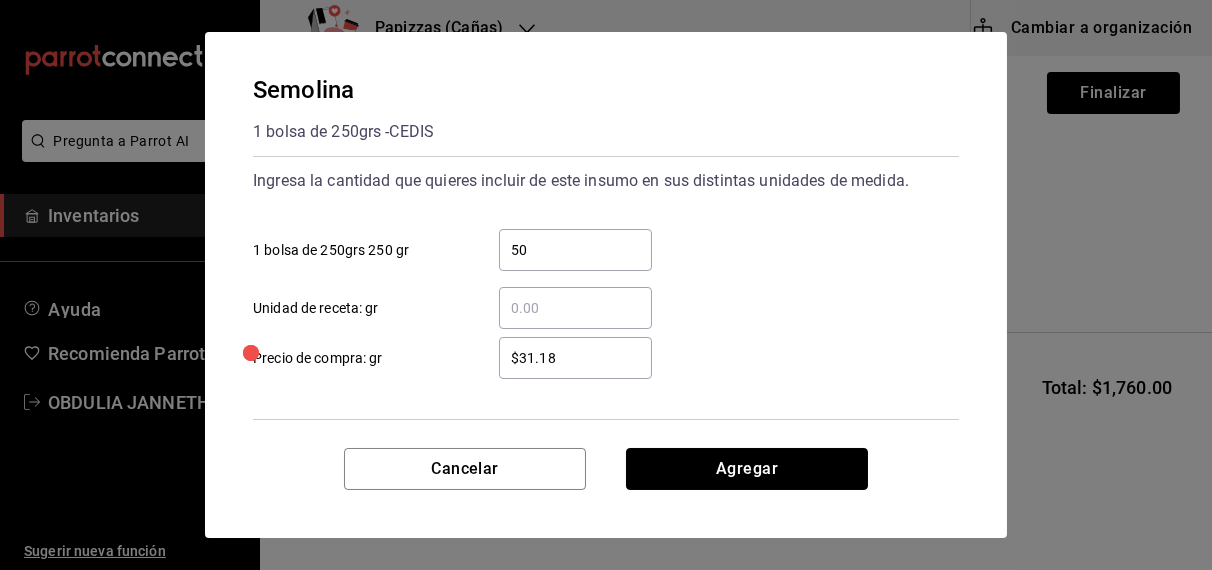 type 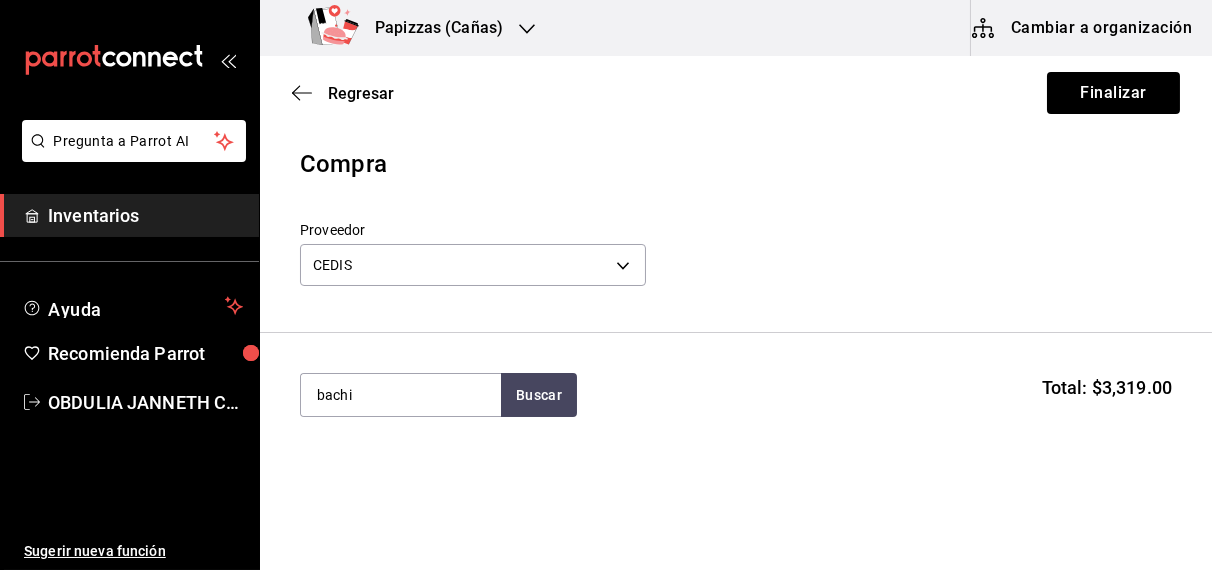 type on "bachi" 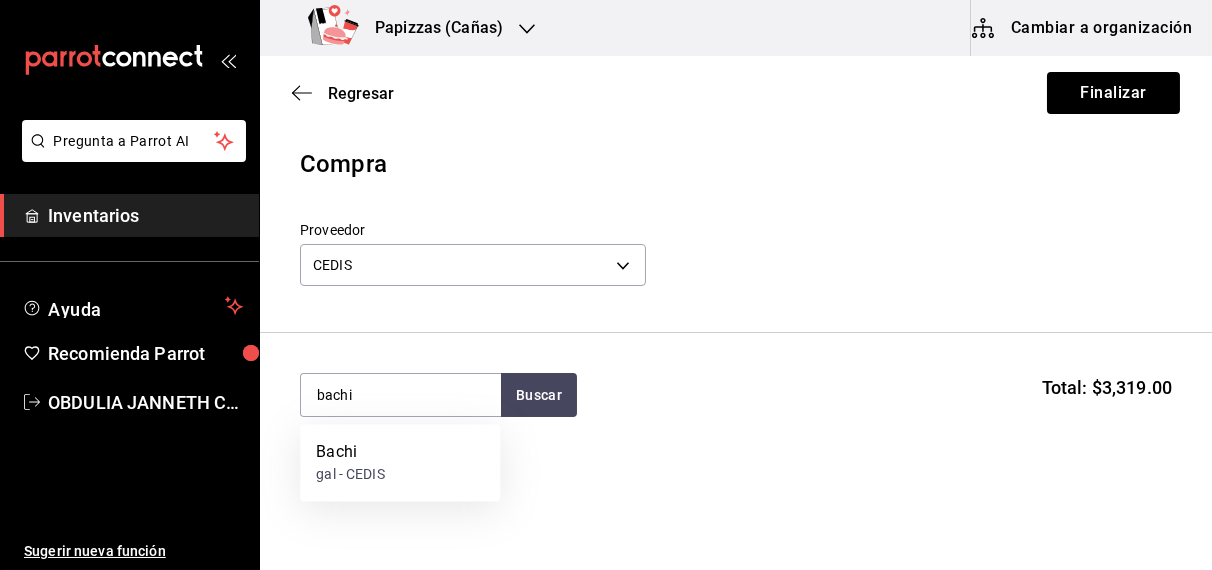 click on "Bachi" at bounding box center (350, 453) 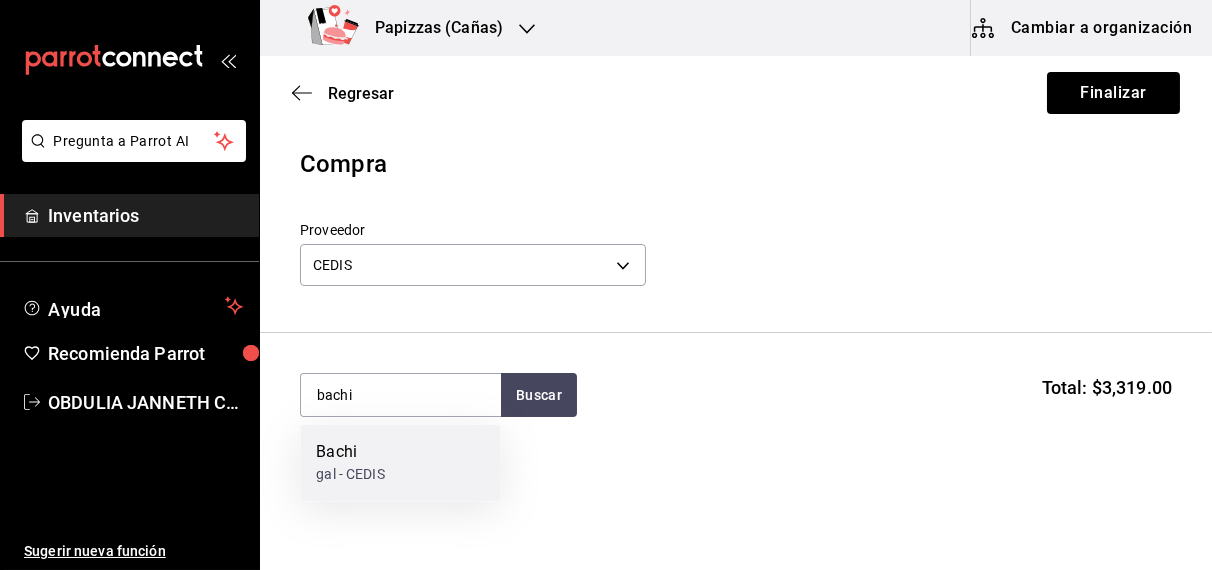 type 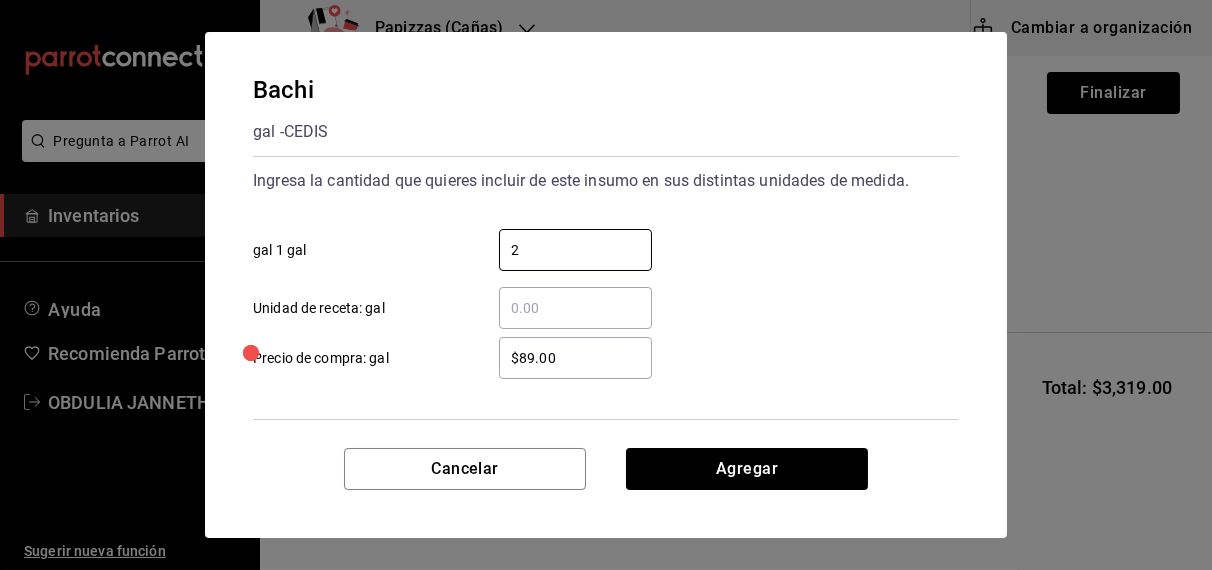type on "2" 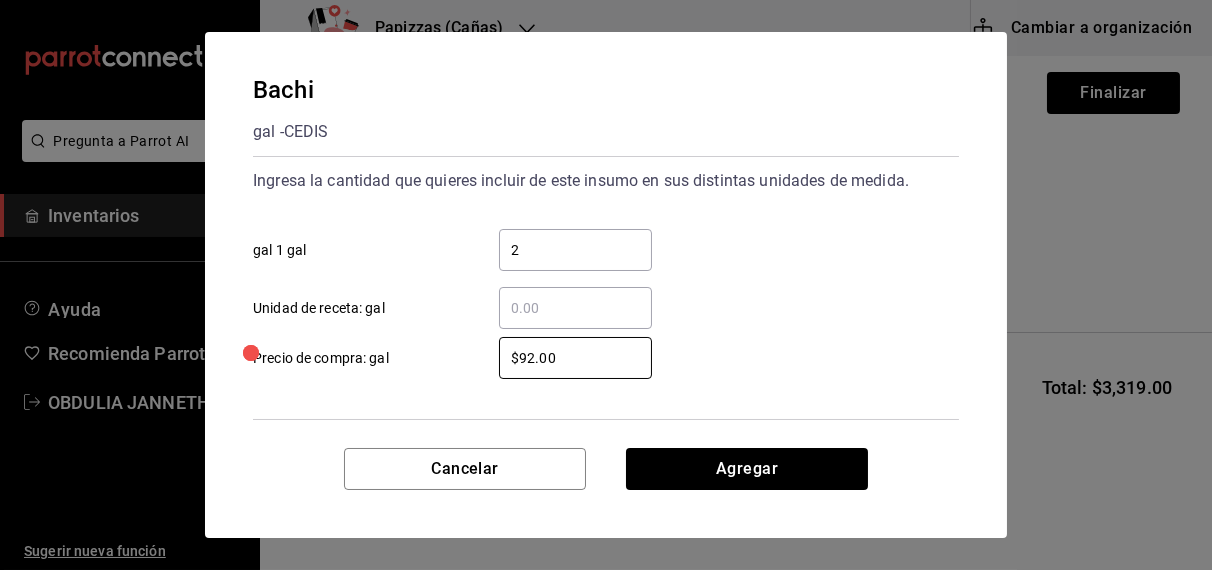 type on "$92.00" 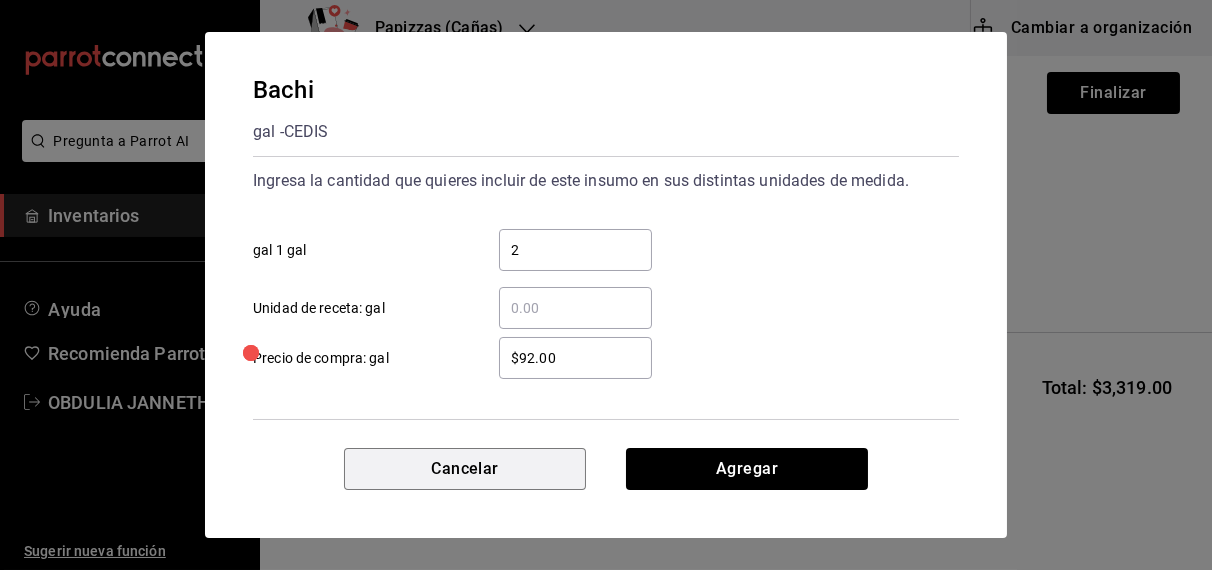 type 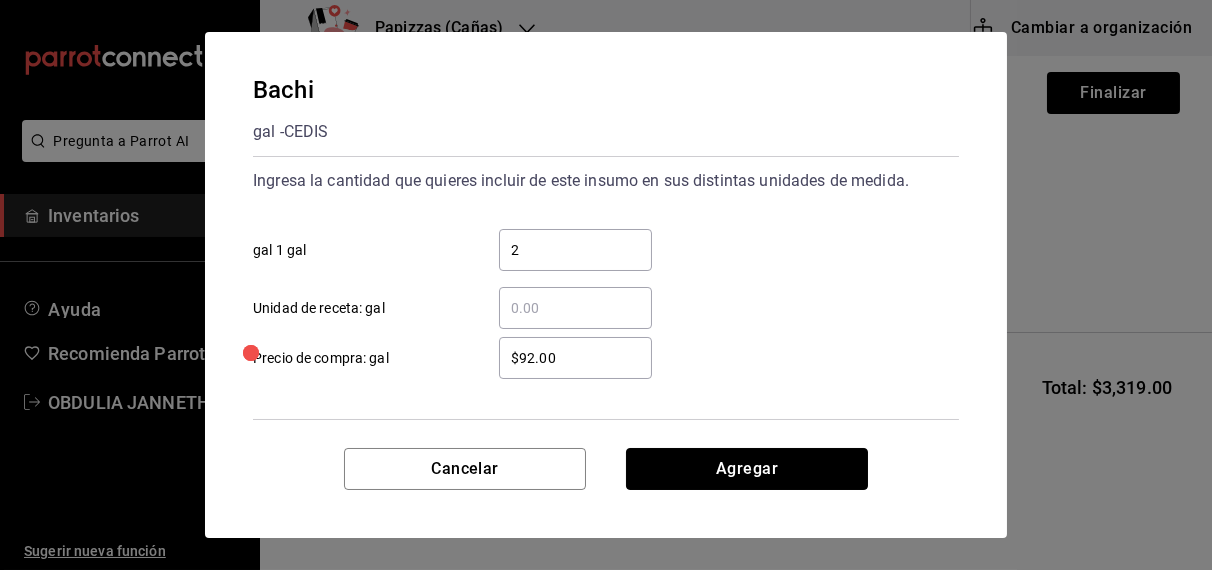 type 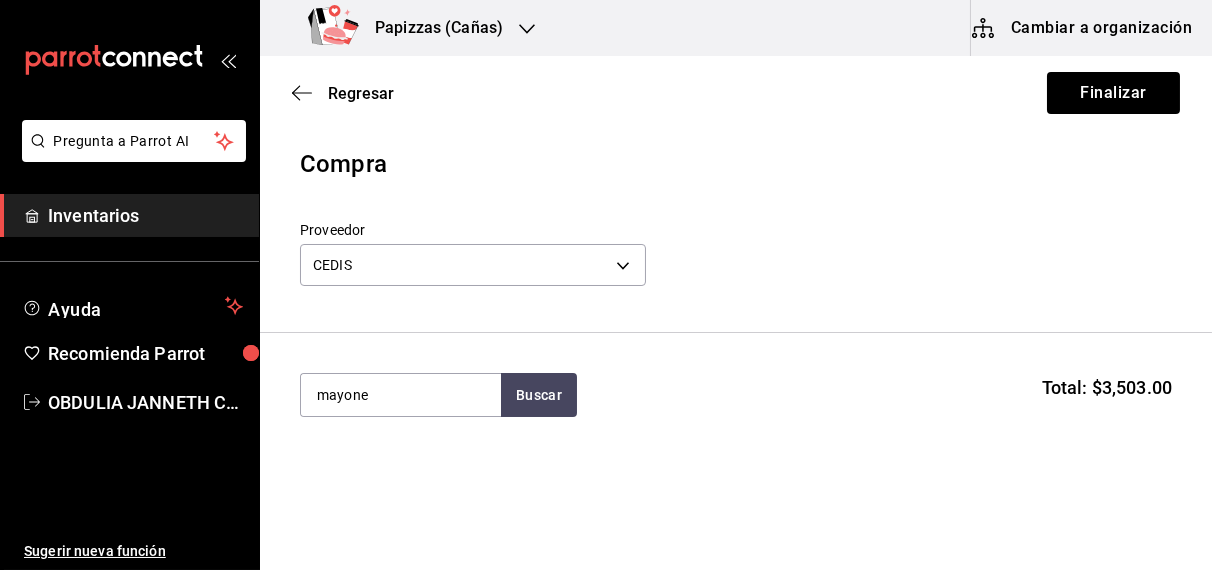 type on "mayone" 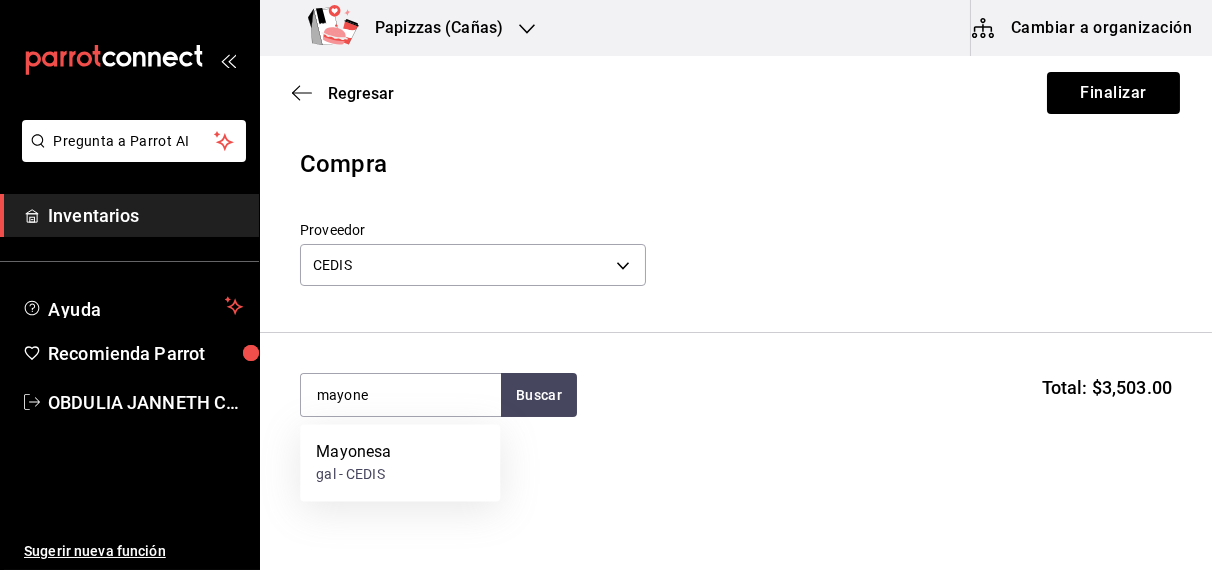 click on "Mayonesa gal - CEDIS" at bounding box center [400, 463] 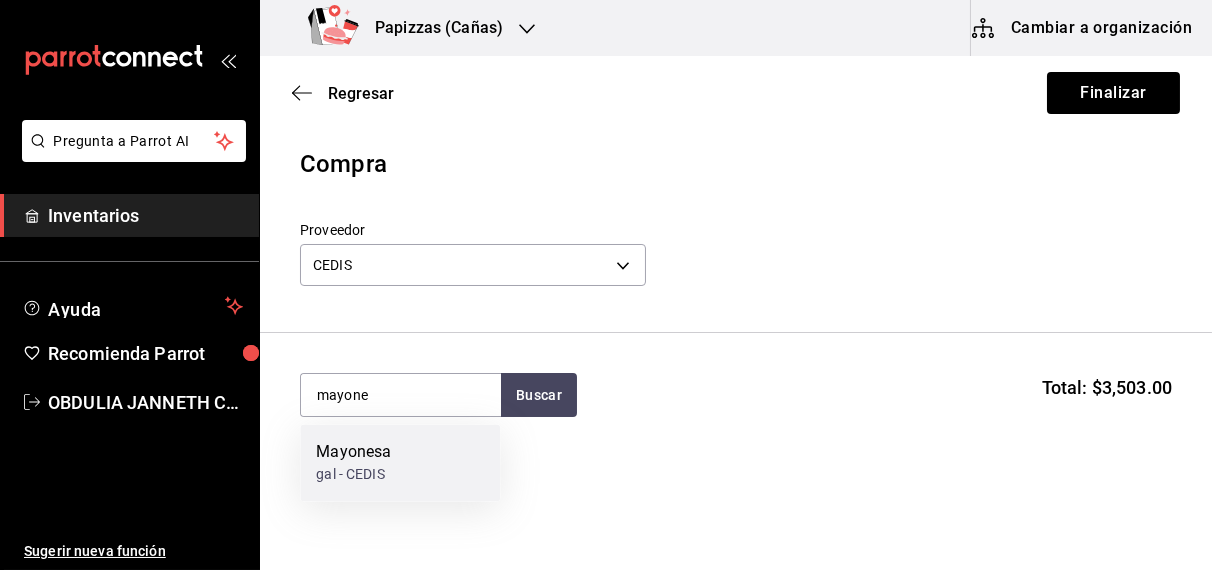 type 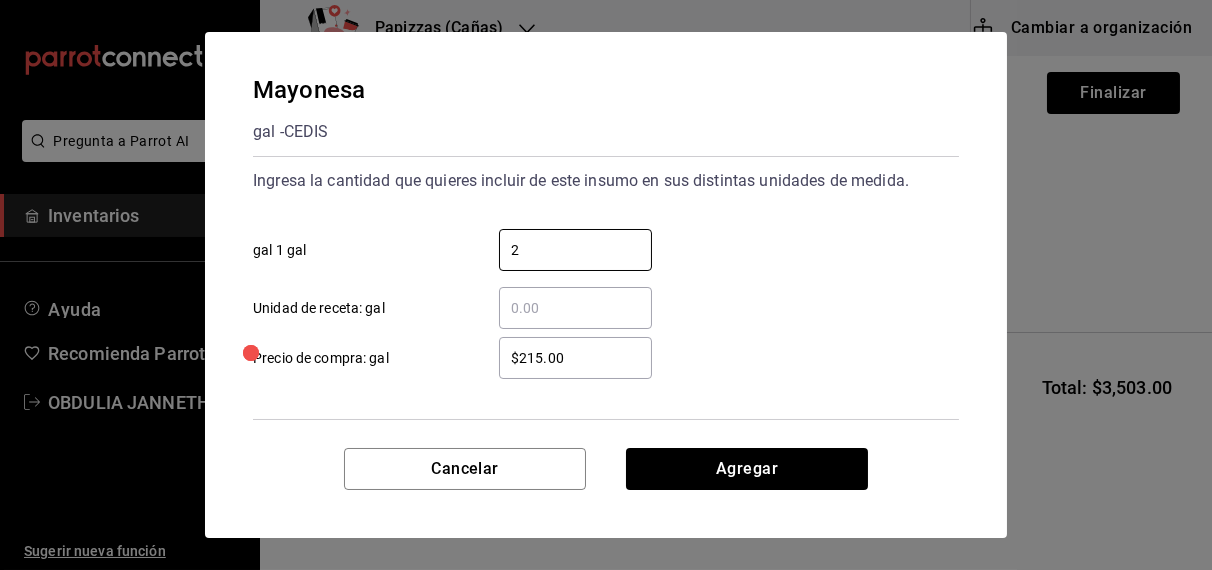 type on "2" 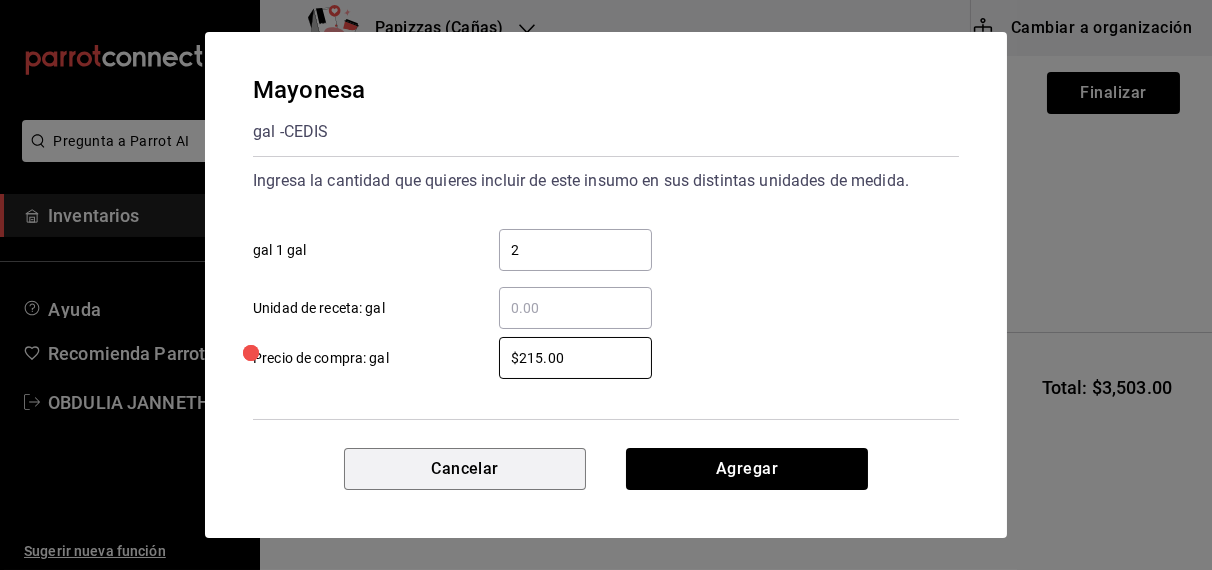 type 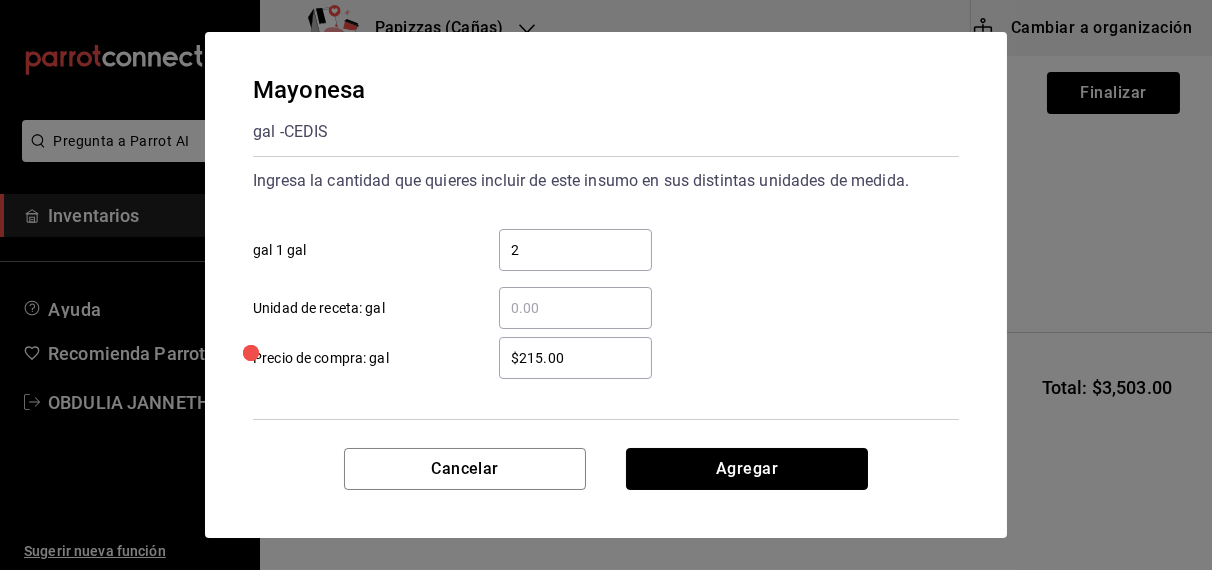 type 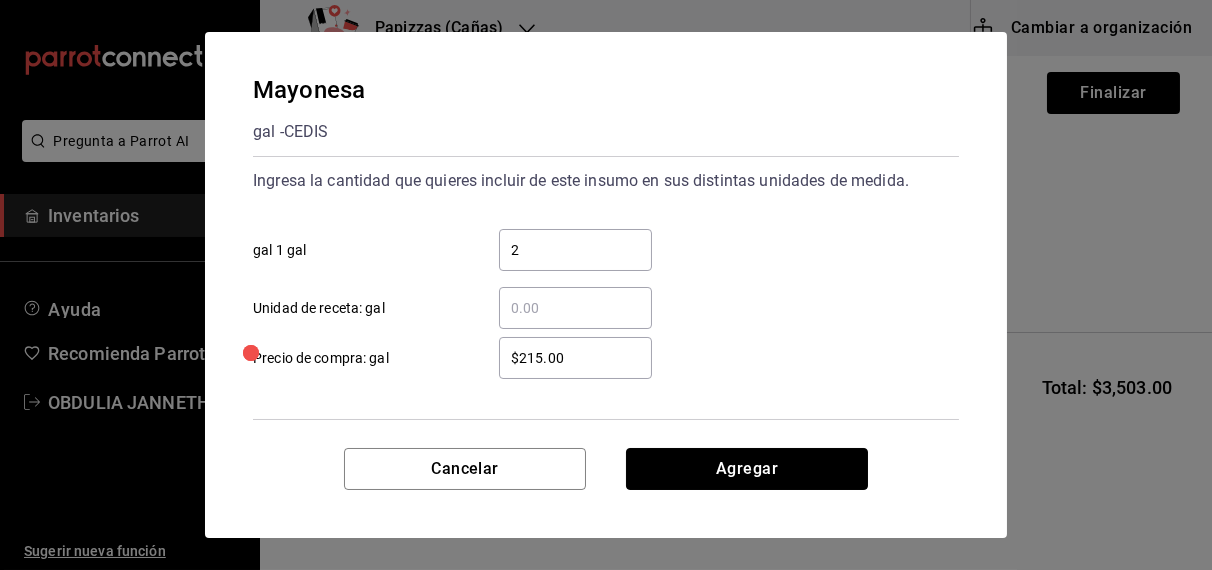 click on "Agregar" at bounding box center [747, 469] 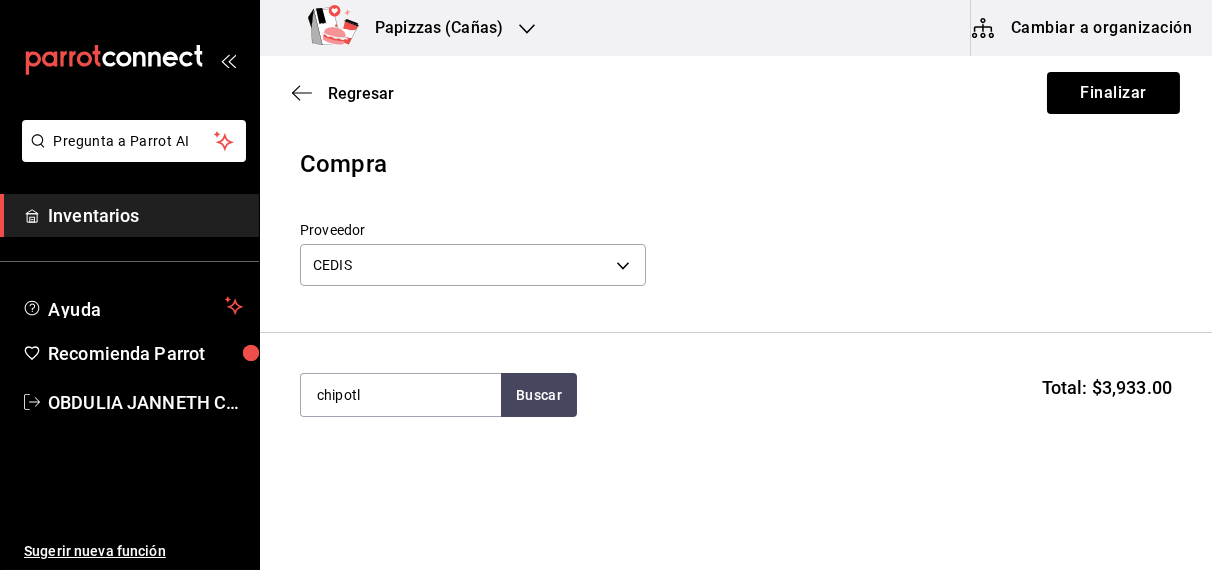 type on "chipotl" 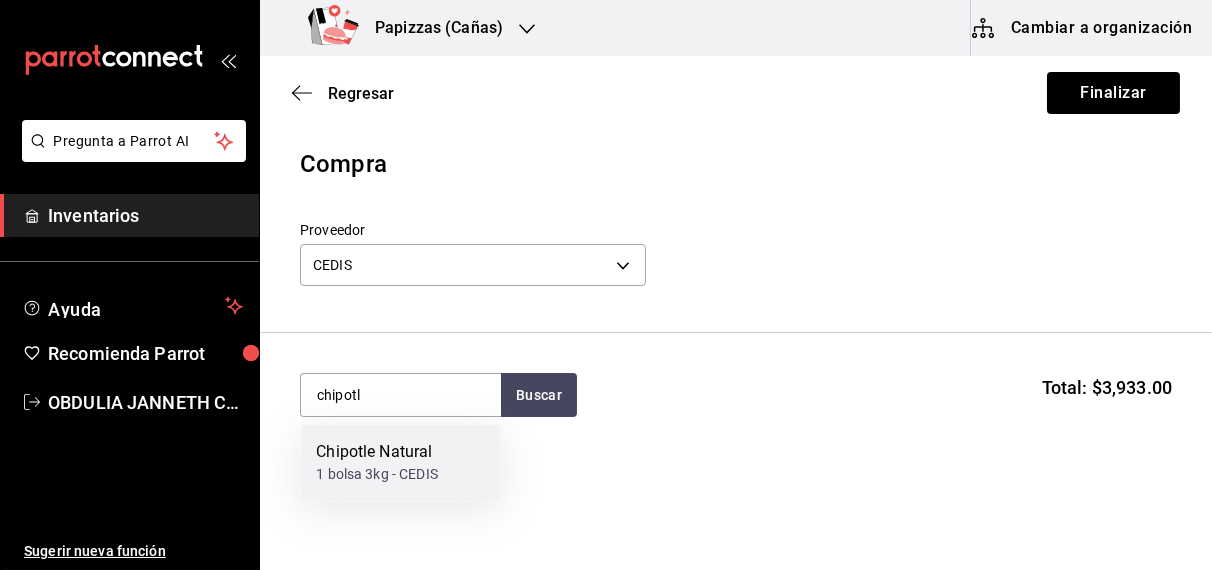 click on "Chipotle Natural" at bounding box center [377, 453] 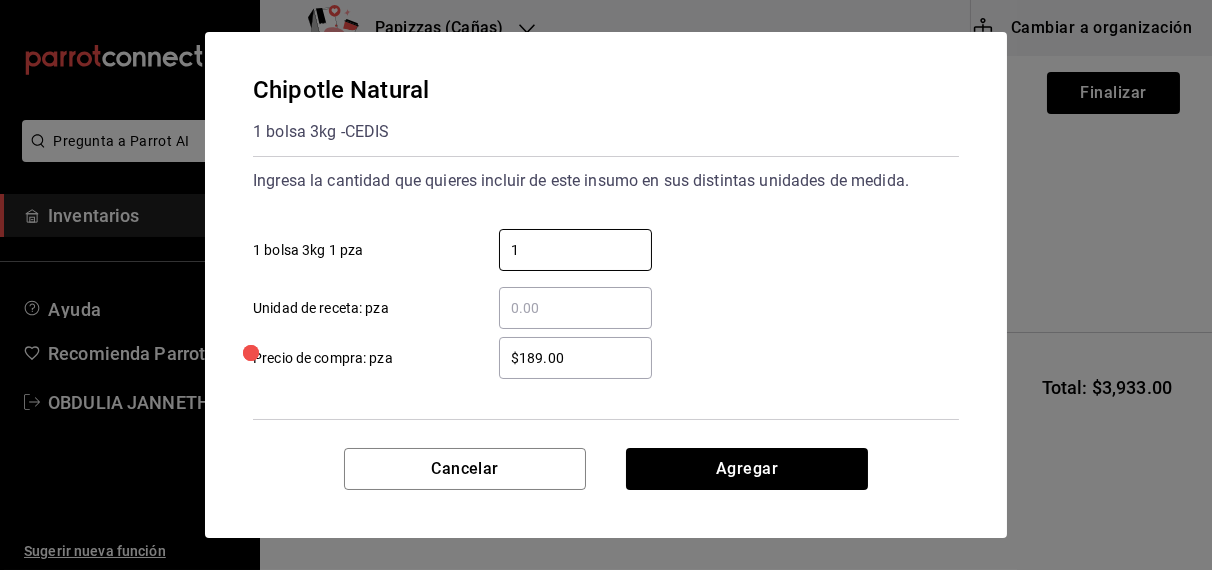 type on "1" 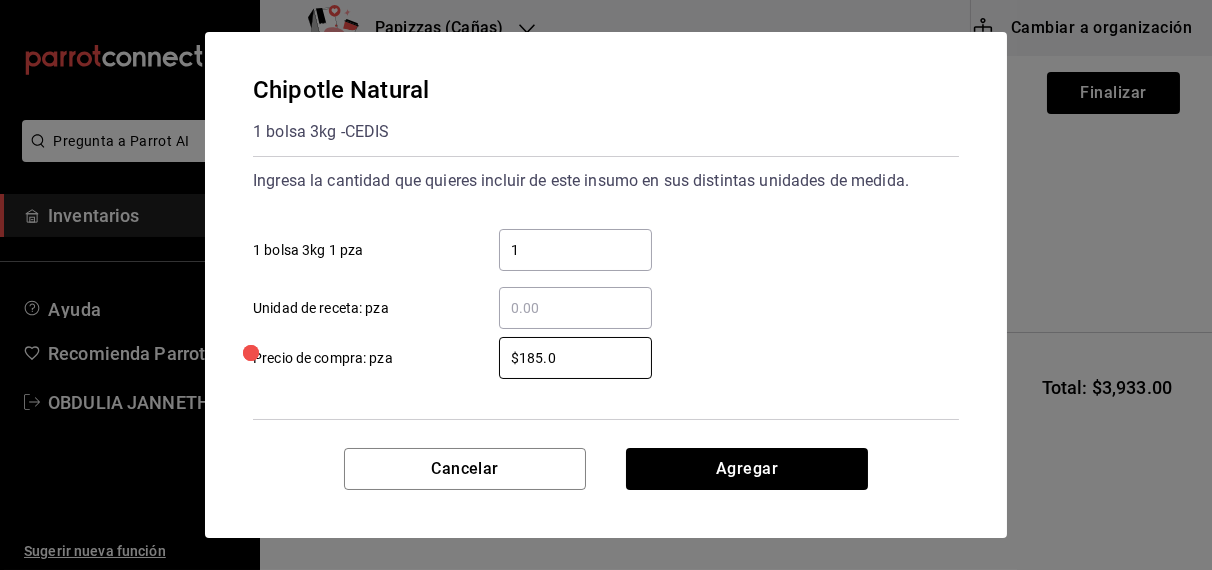 type on "$185.00" 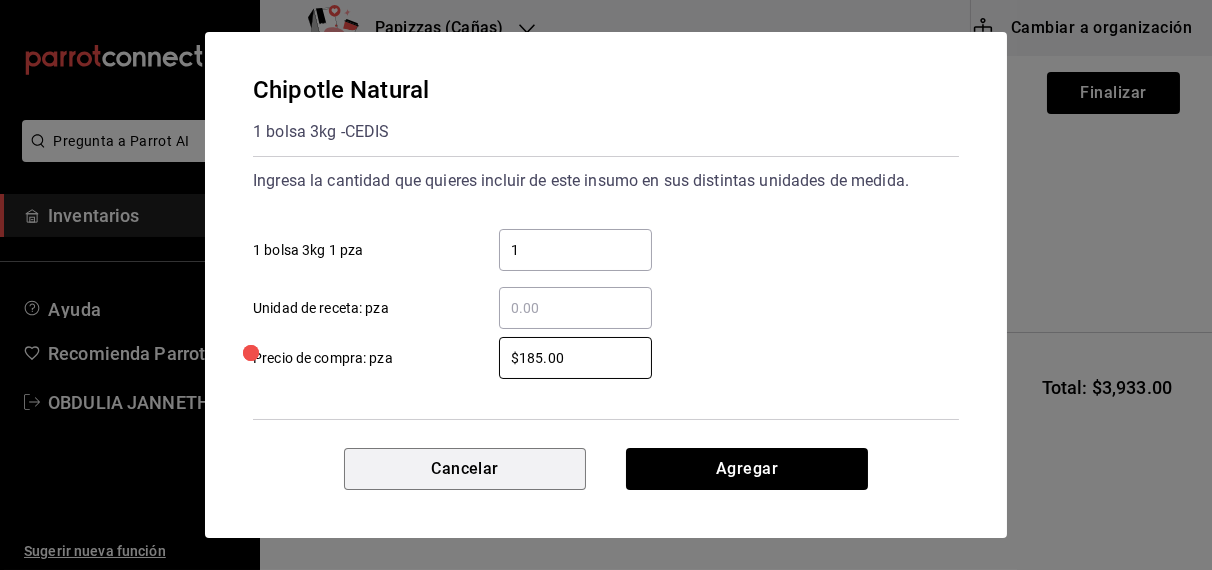 type 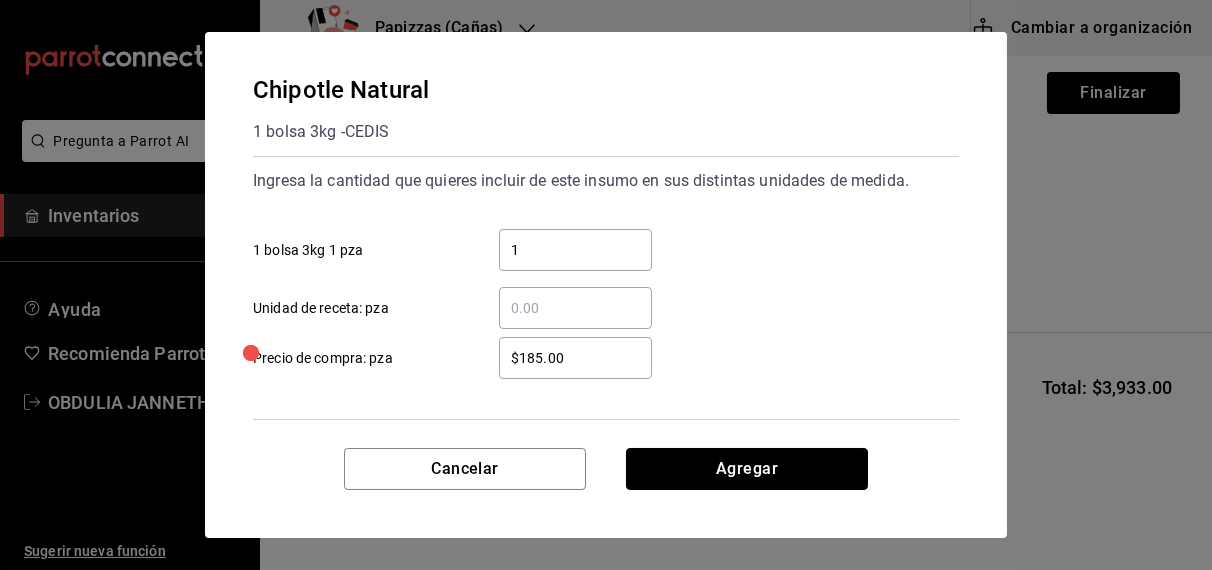 type 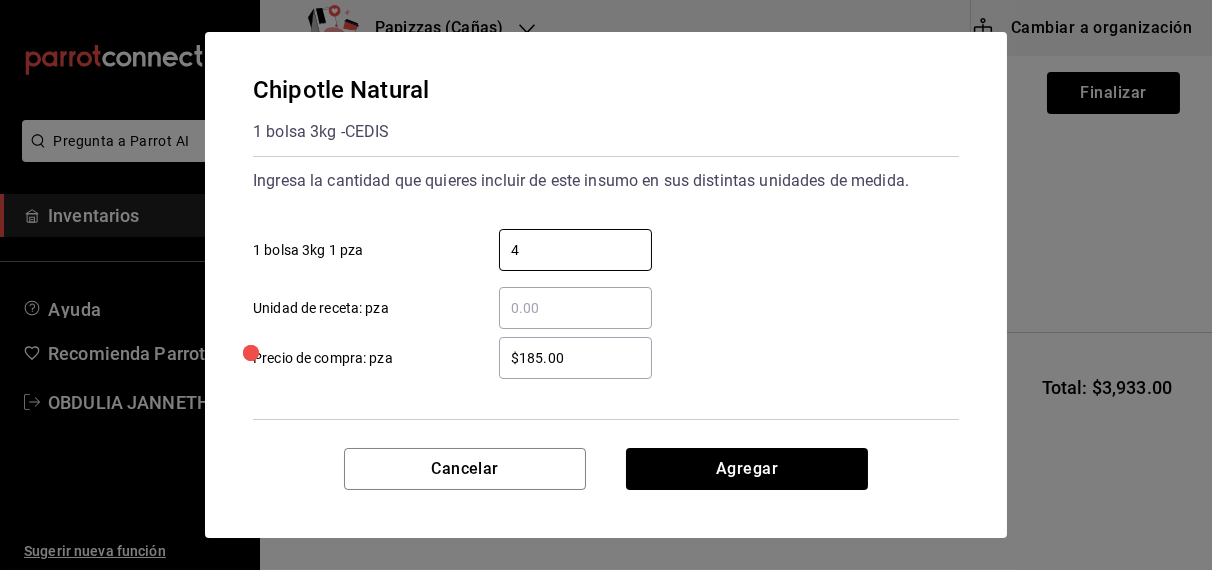 type on "4" 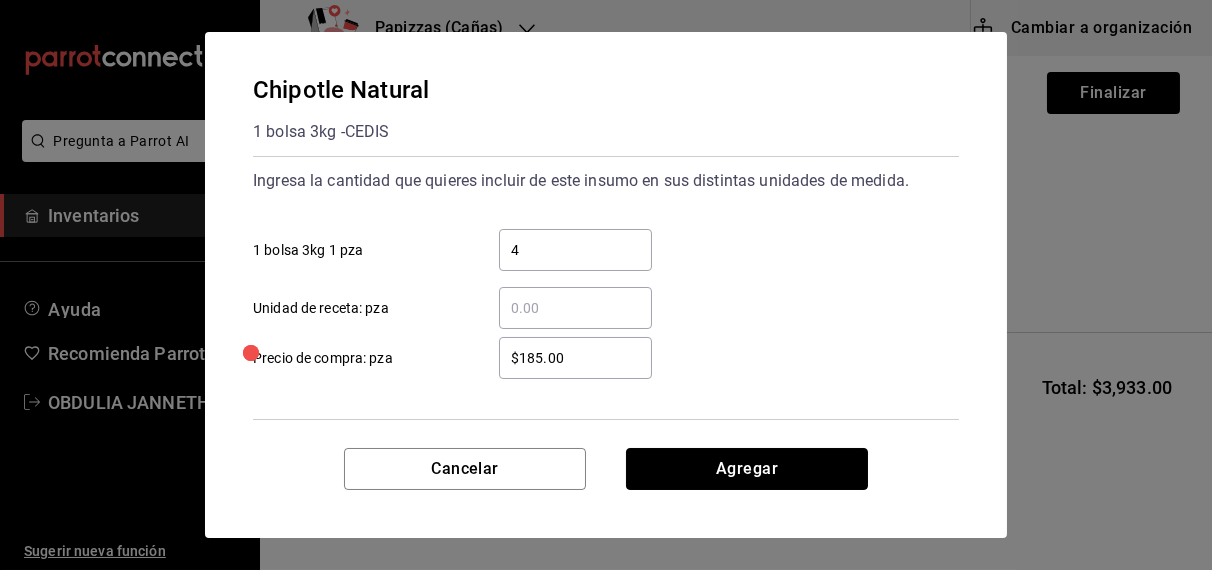 click on "Agregar" at bounding box center [747, 469] 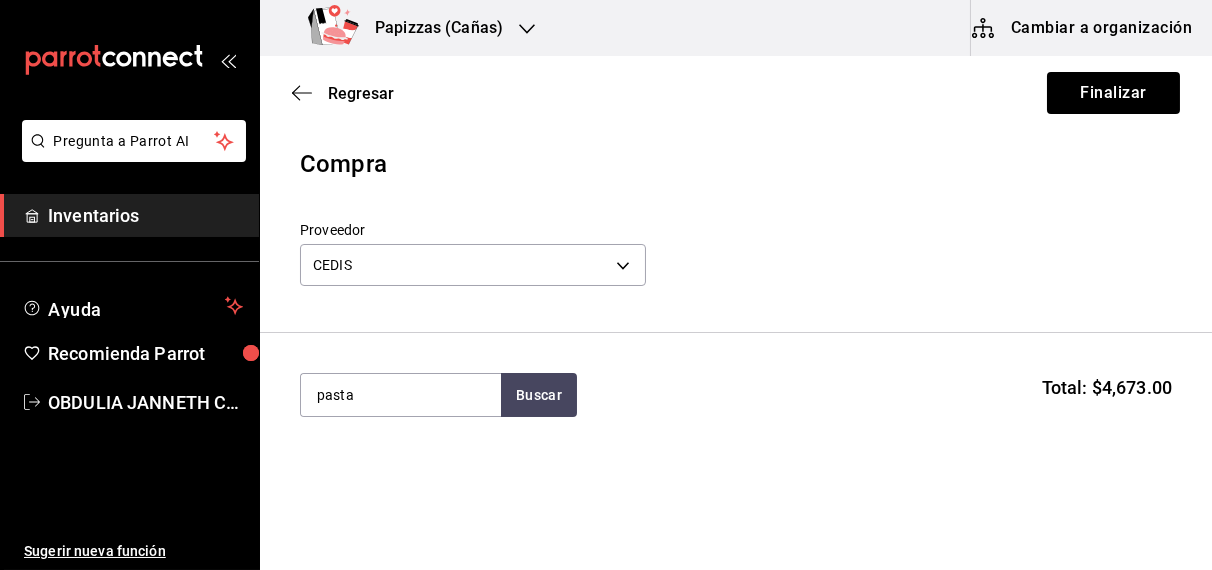 type on "pasta" 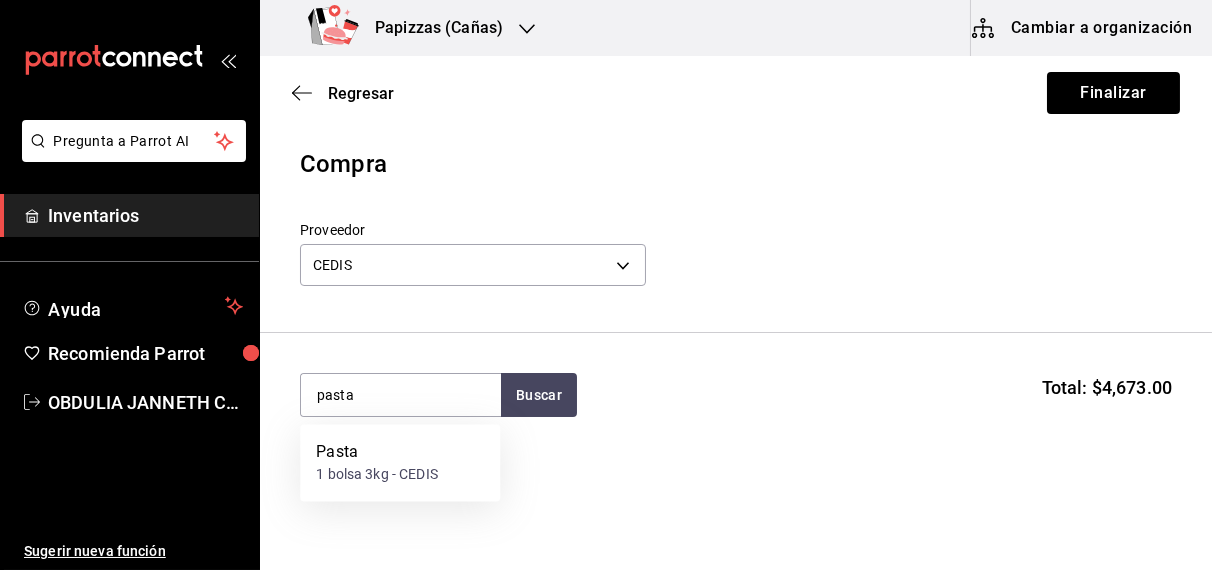 click on "1 bolsa 3kg - CEDIS" at bounding box center (377, 475) 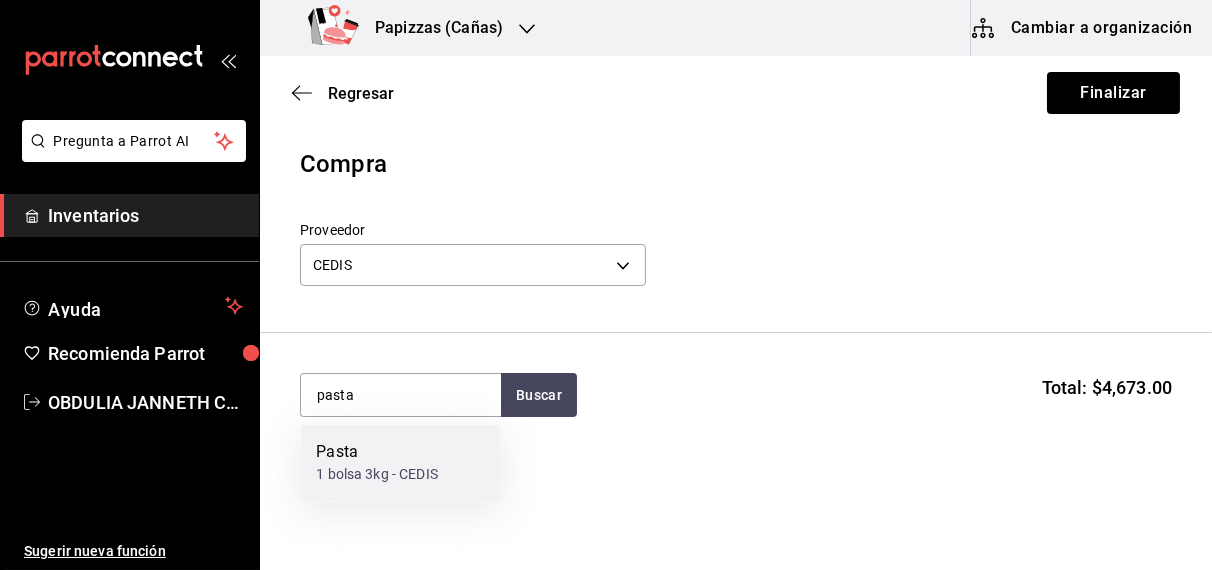 type 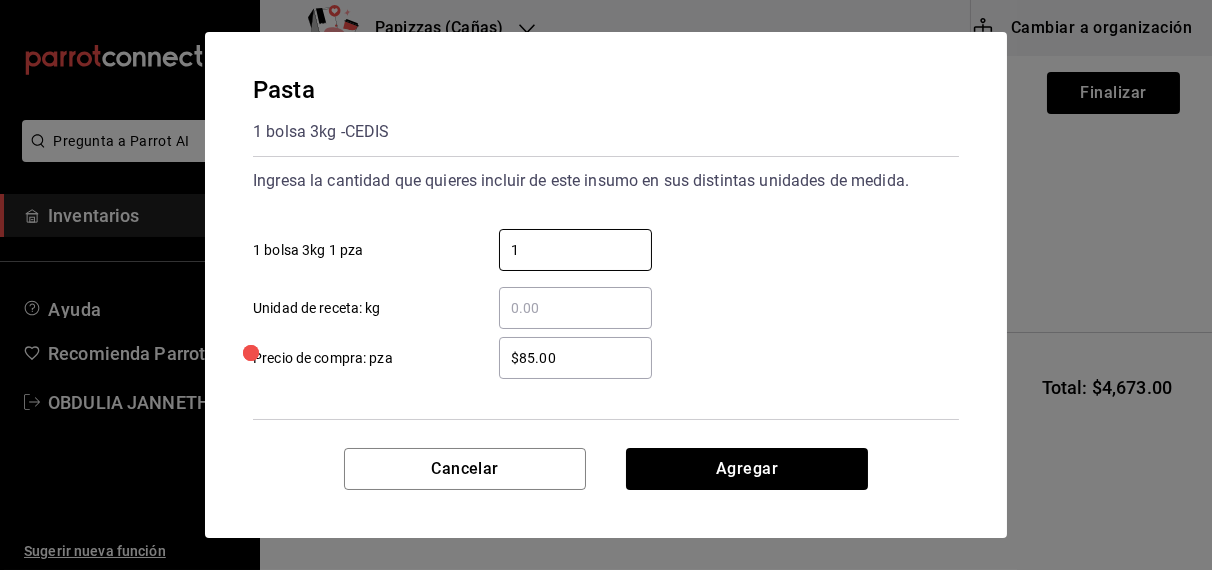 type on "1" 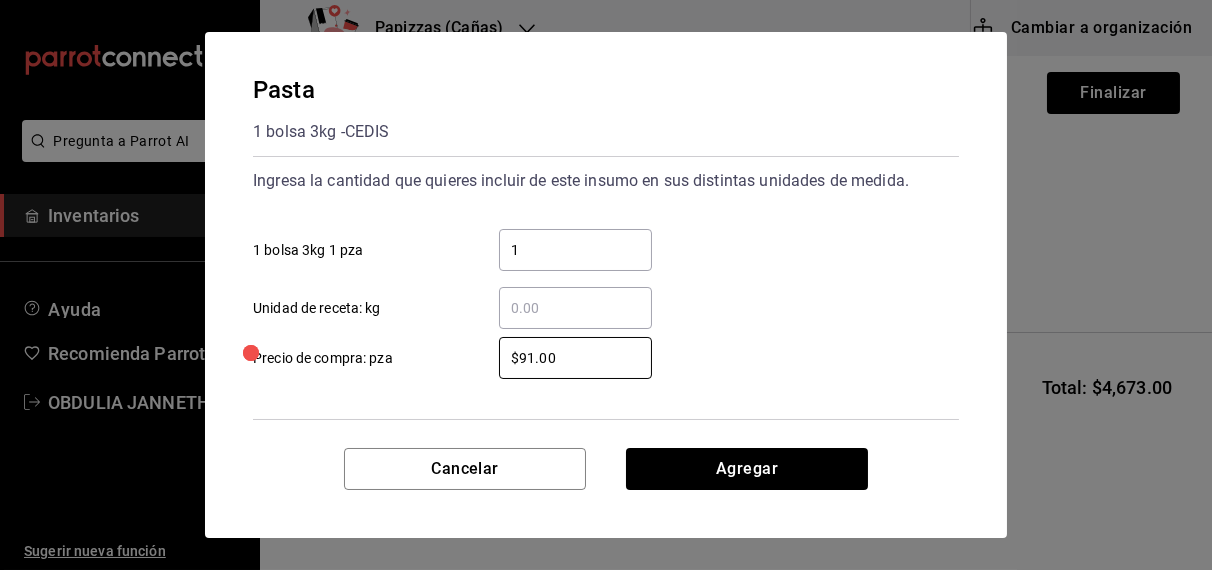 type on "$91.00" 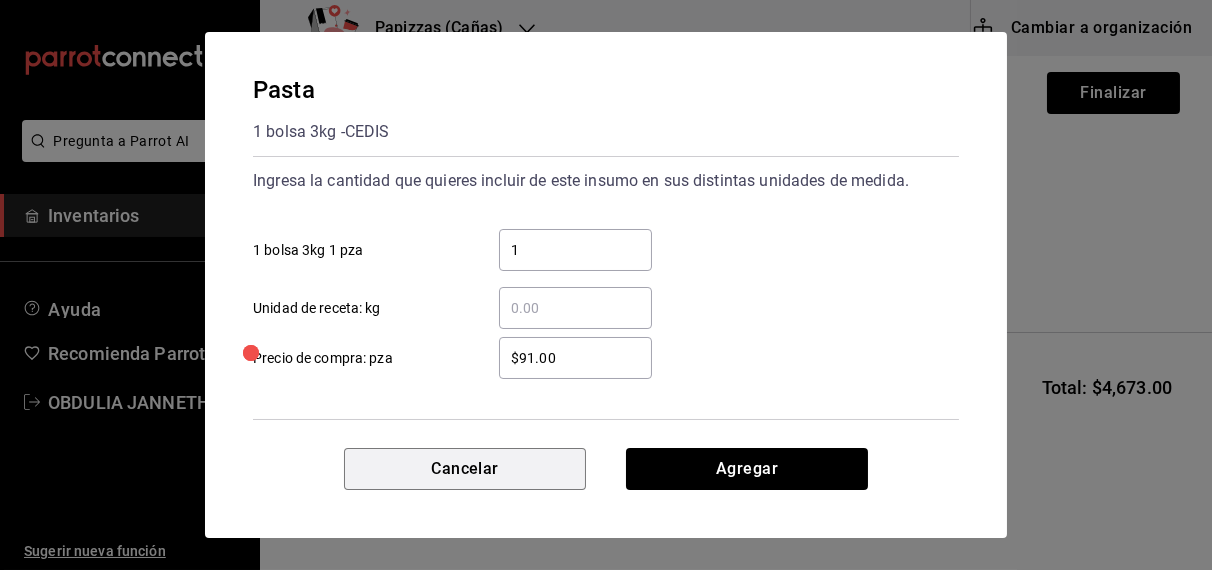 type 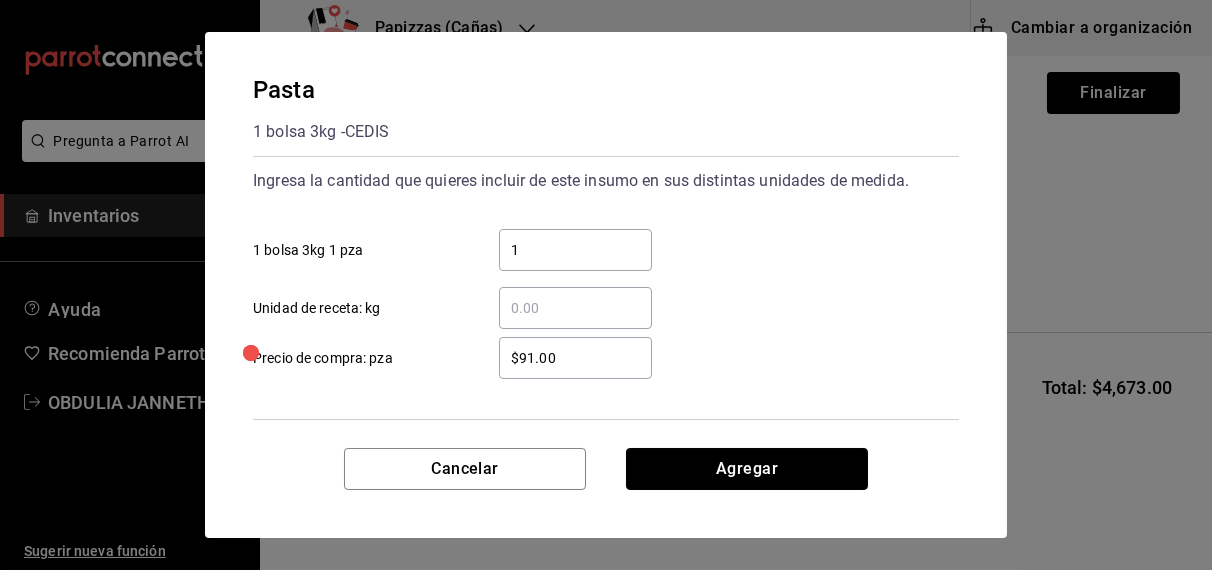 type 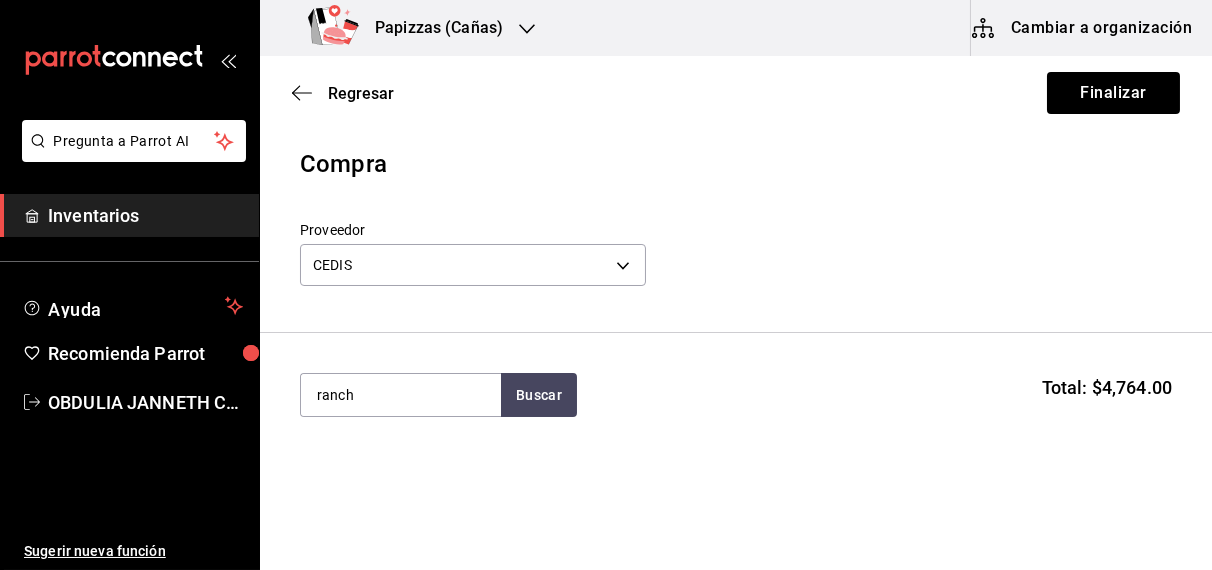 type on "ranch" 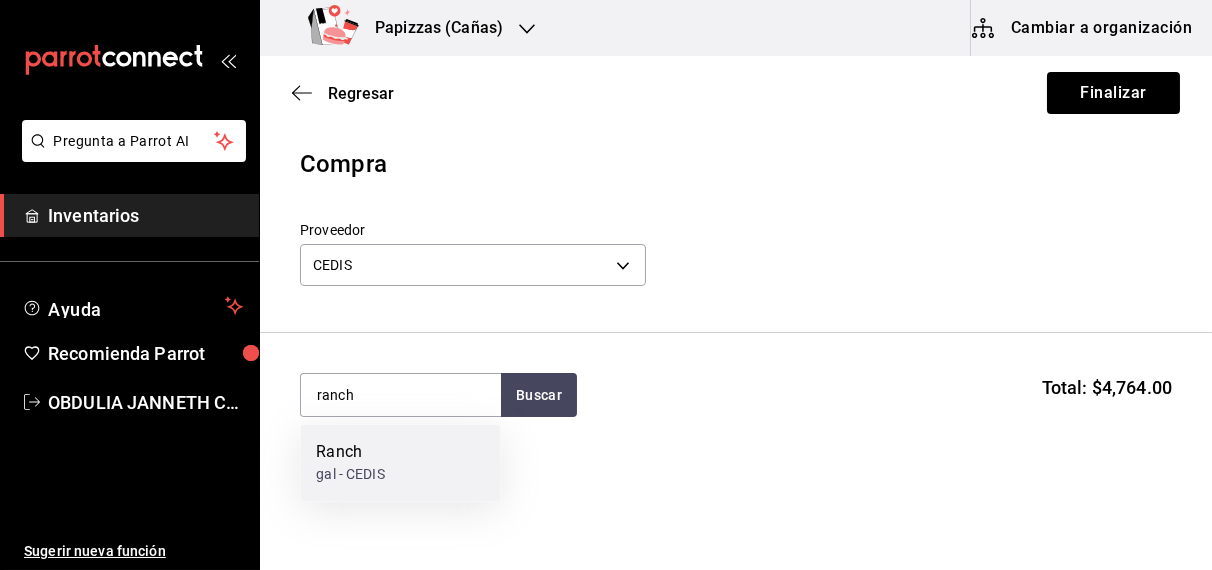 click on "Ranch gal - CEDIS" at bounding box center [400, 463] 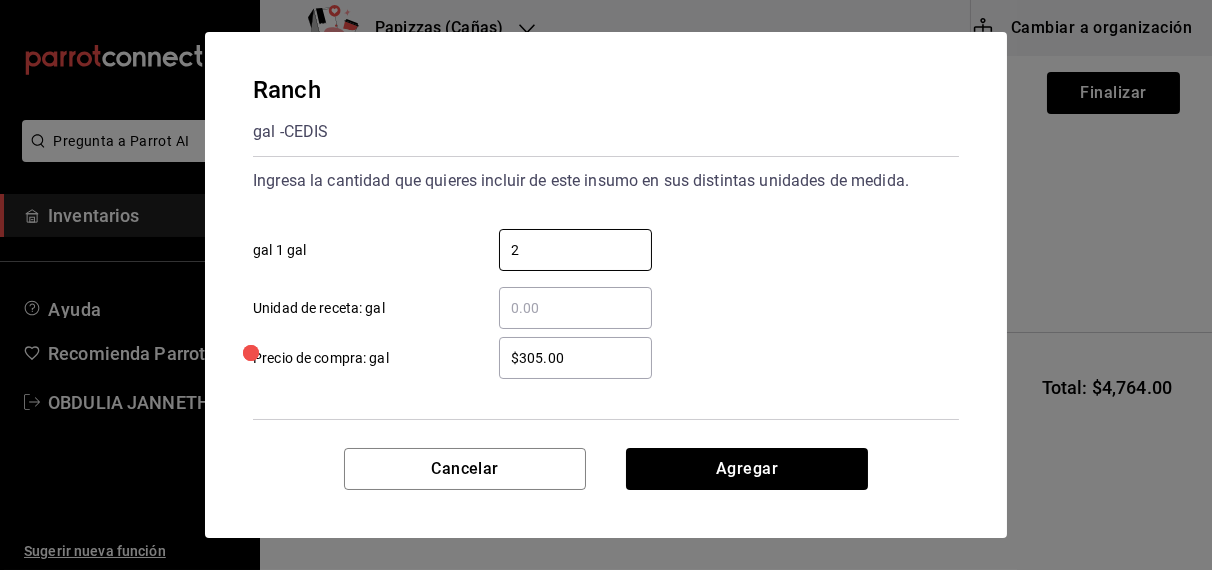 type on "2" 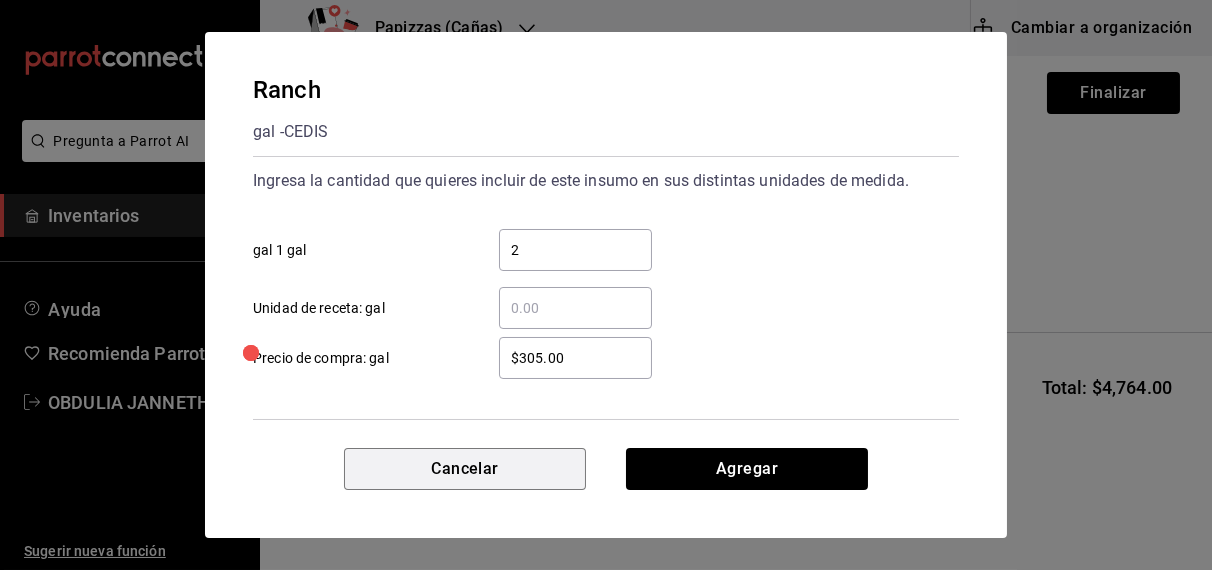 type 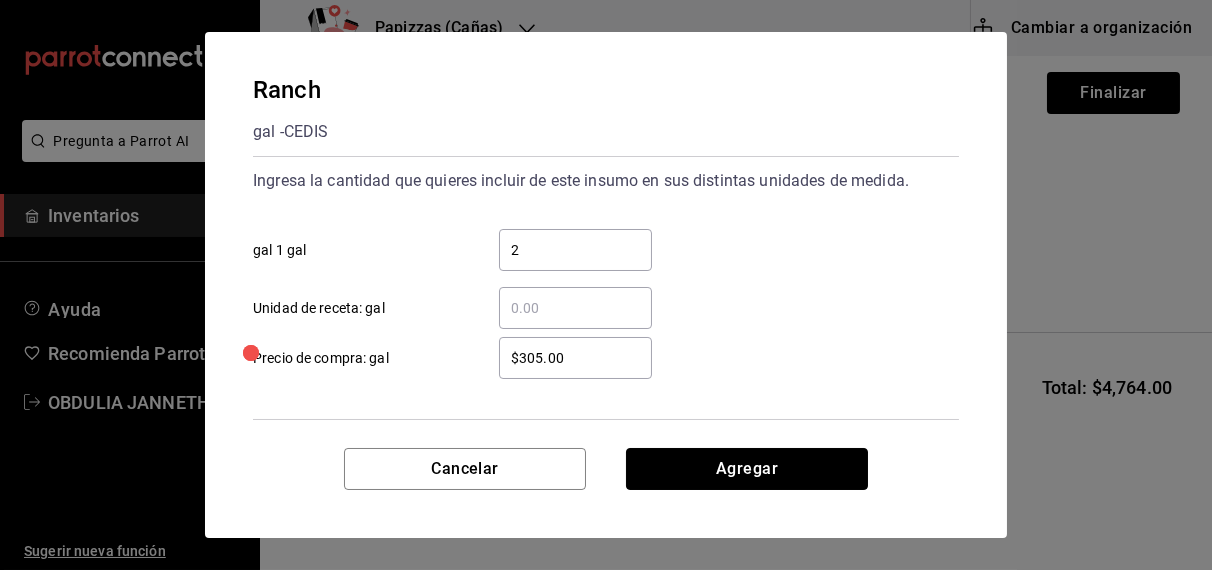 type 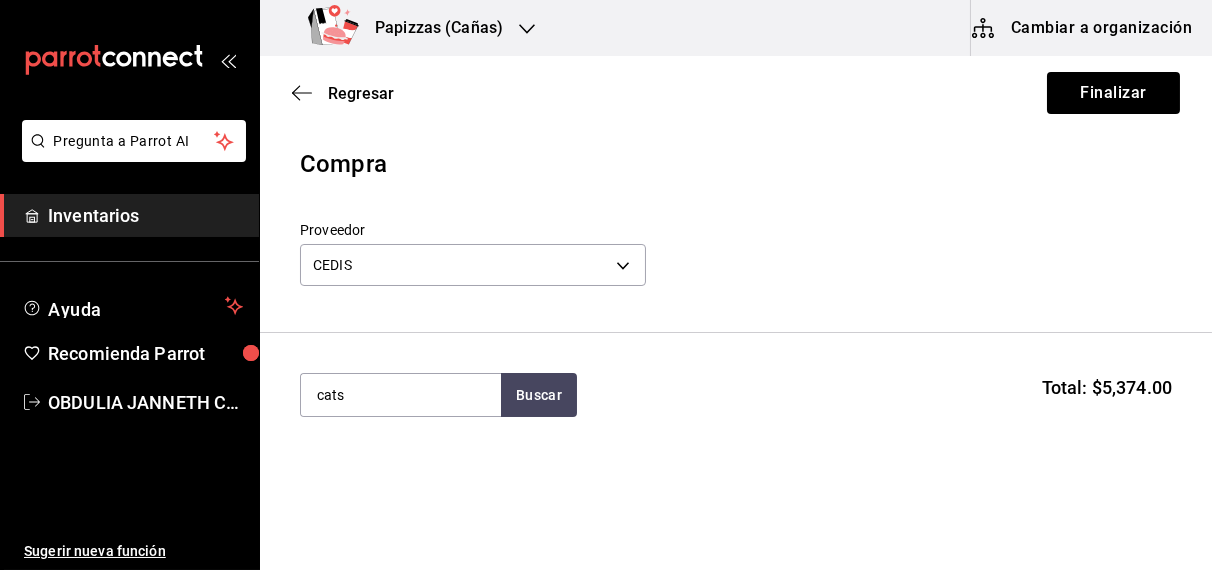 type on "cats" 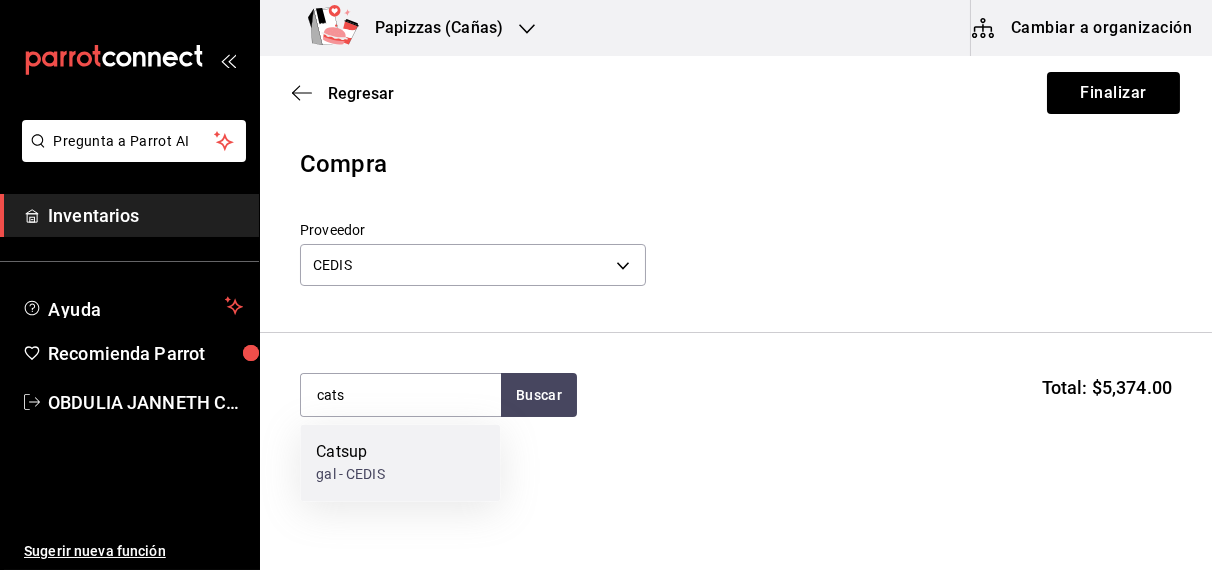 click on "gal - CEDIS" at bounding box center [350, 475] 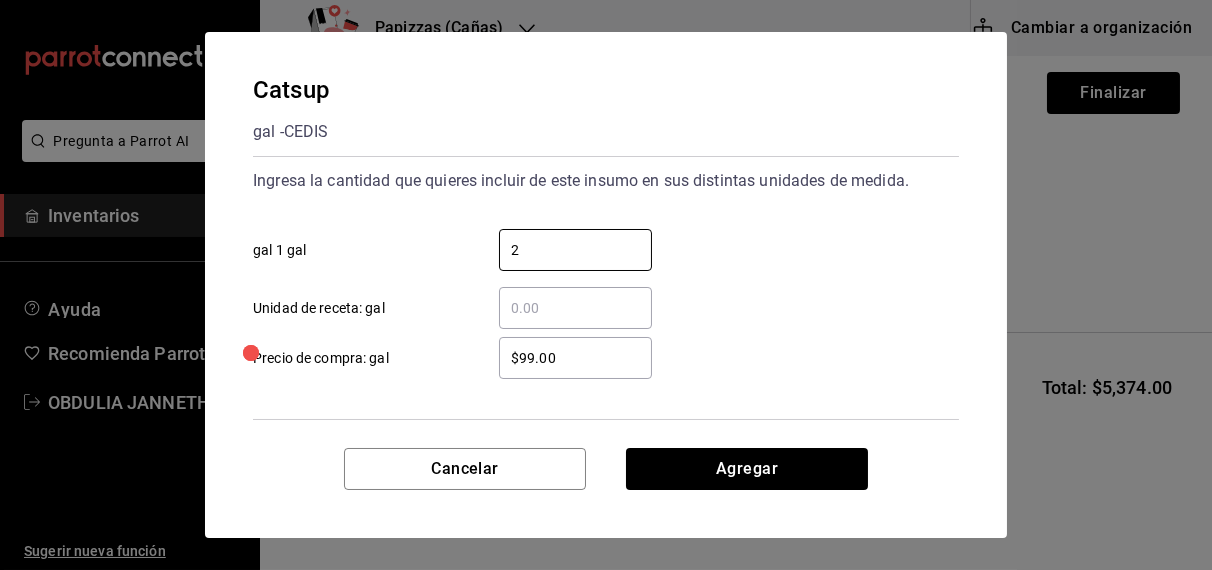 type on "2" 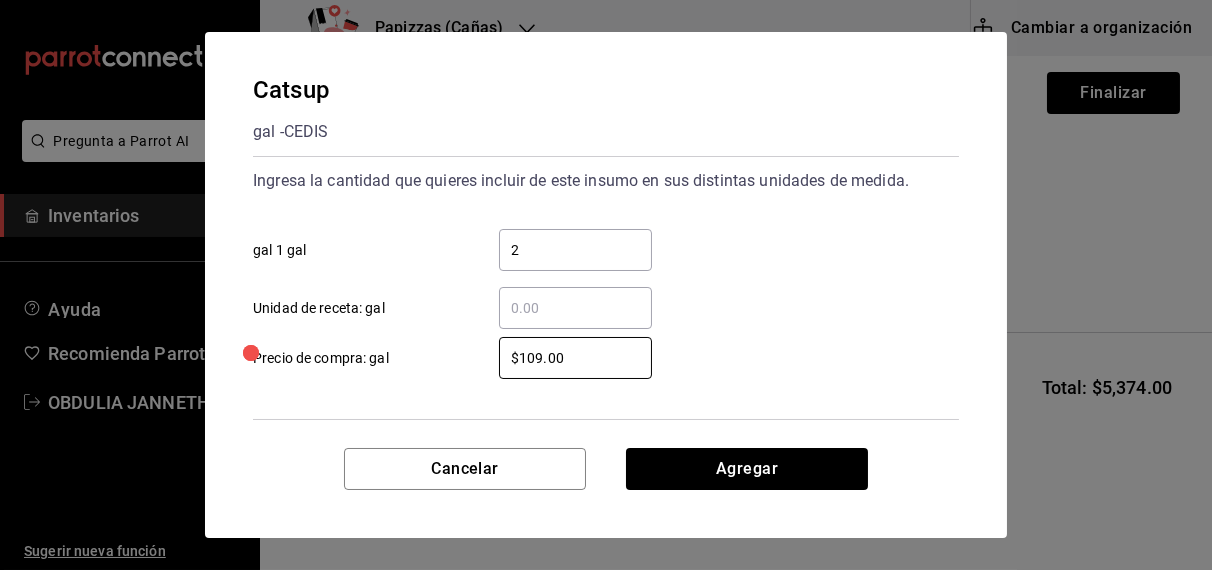 type on "$109.00" 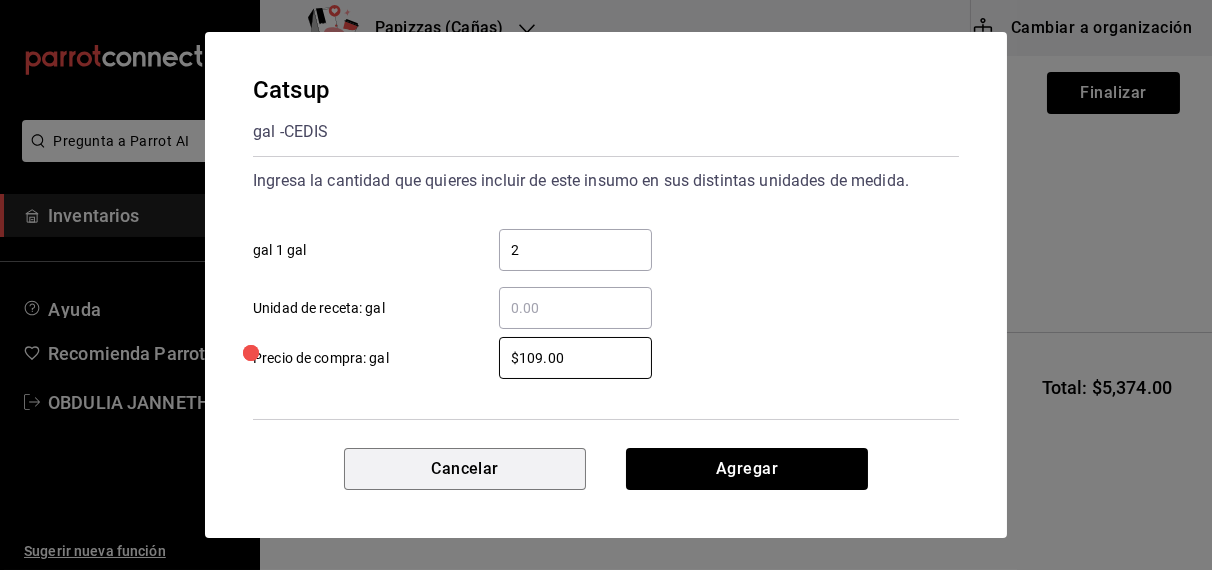 type 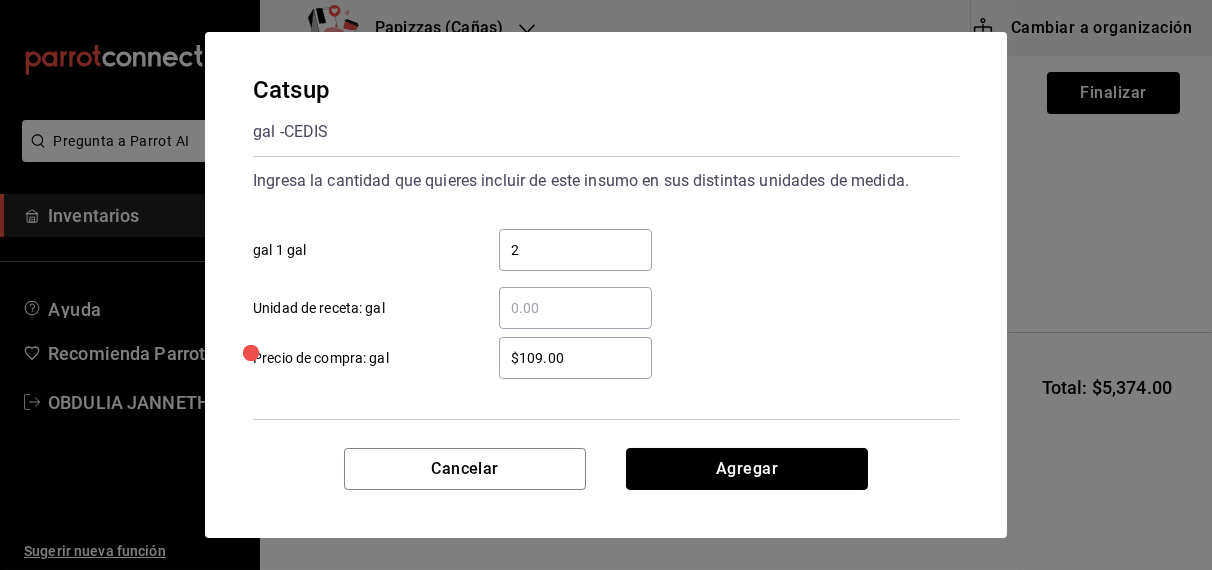 type 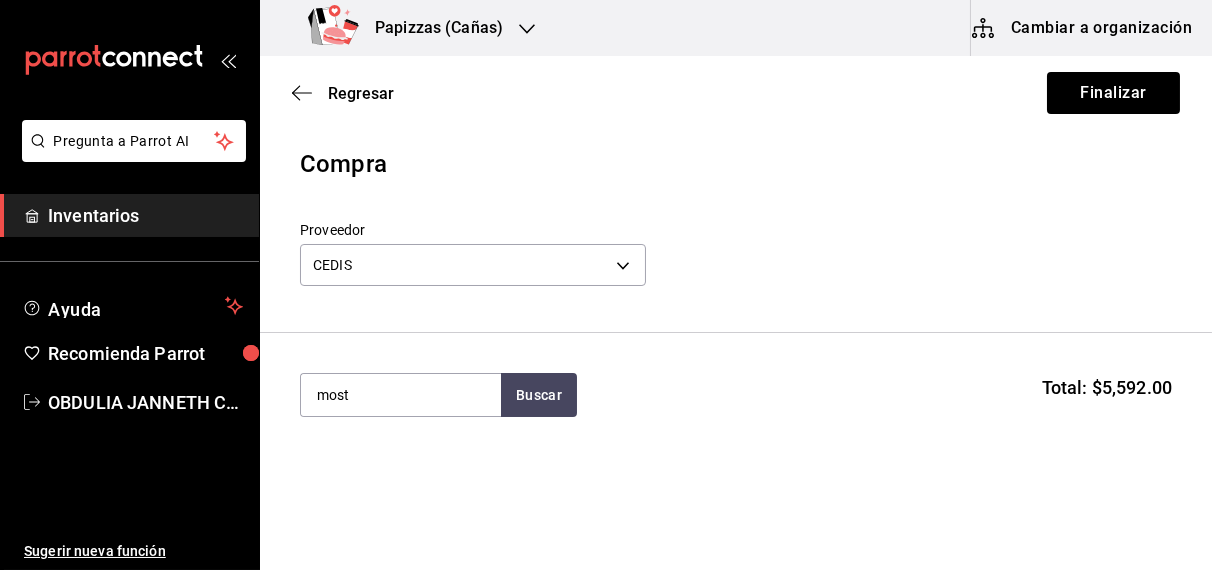 type on "most" 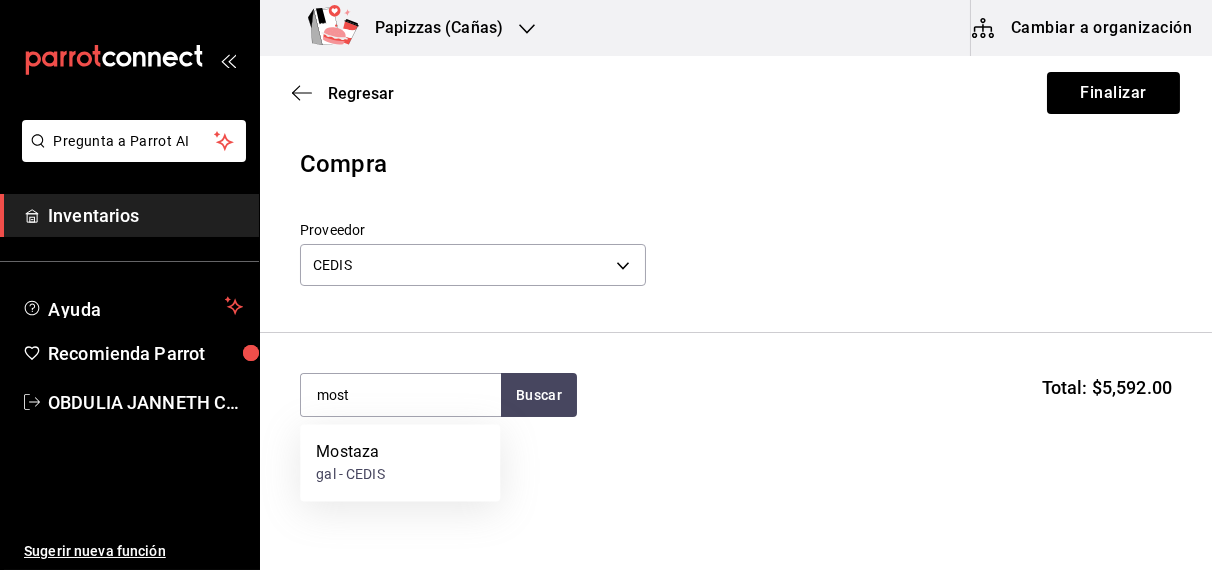 click on "gal - CEDIS" at bounding box center [350, 475] 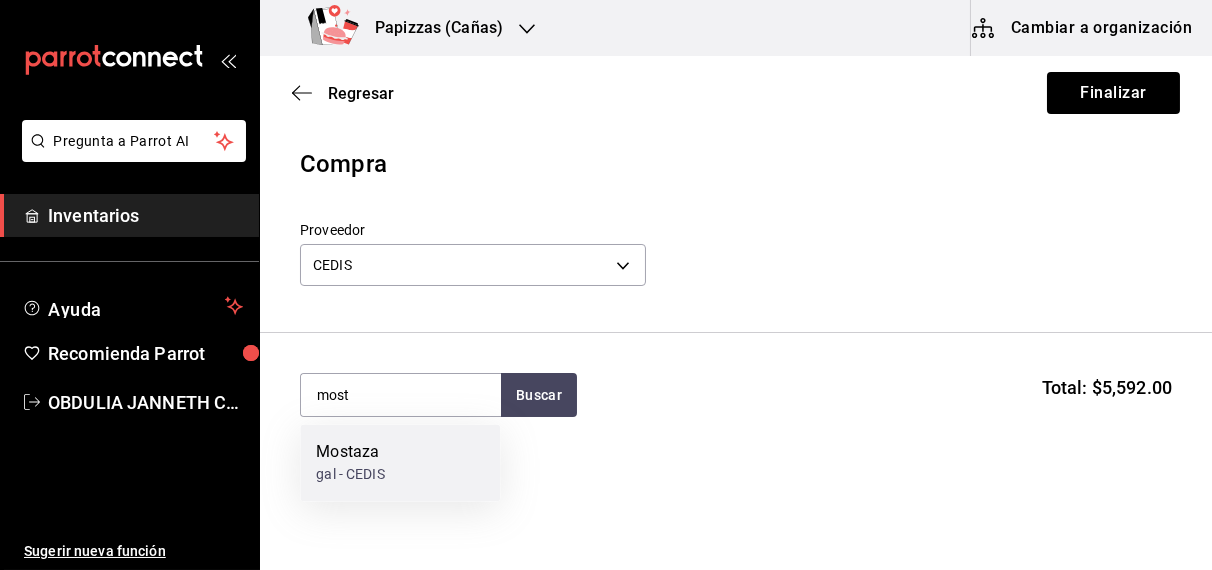 type 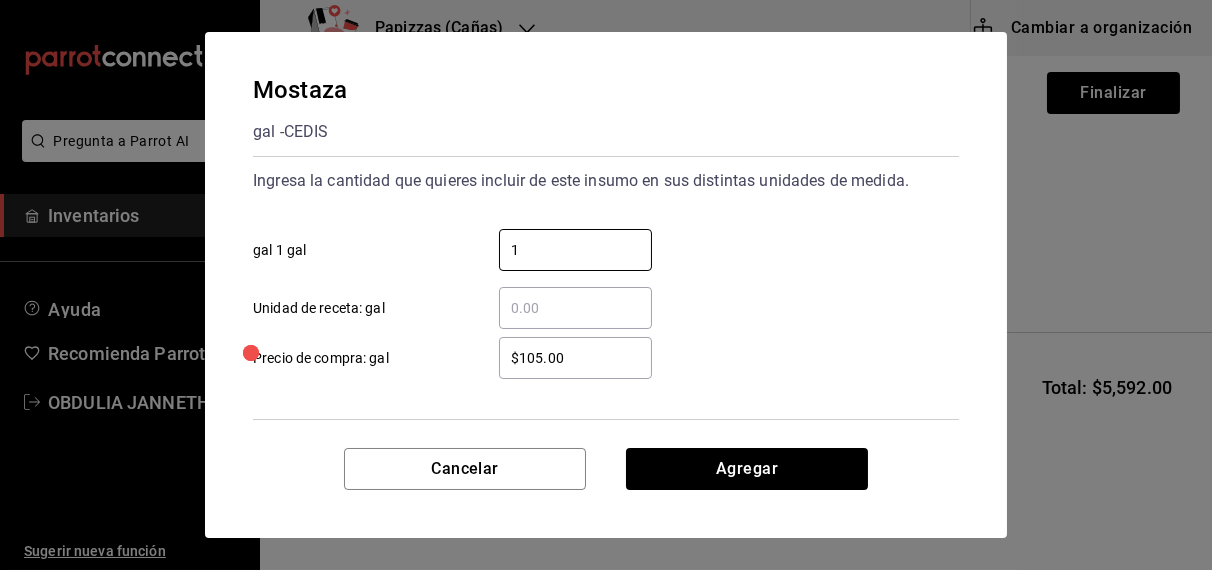 type on "1" 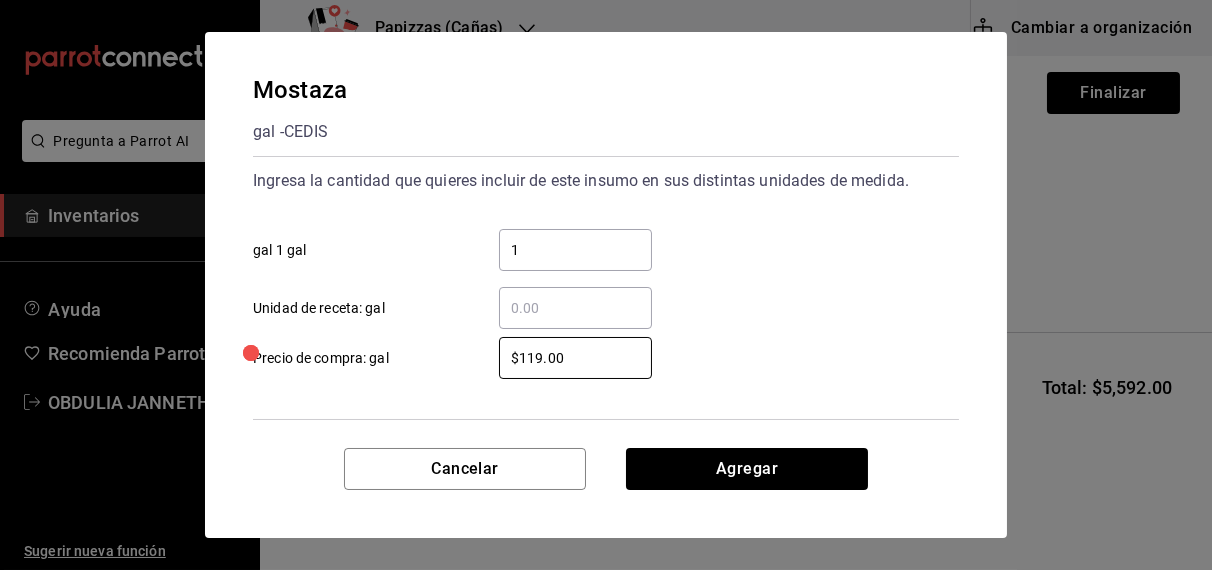 type on "$119.00" 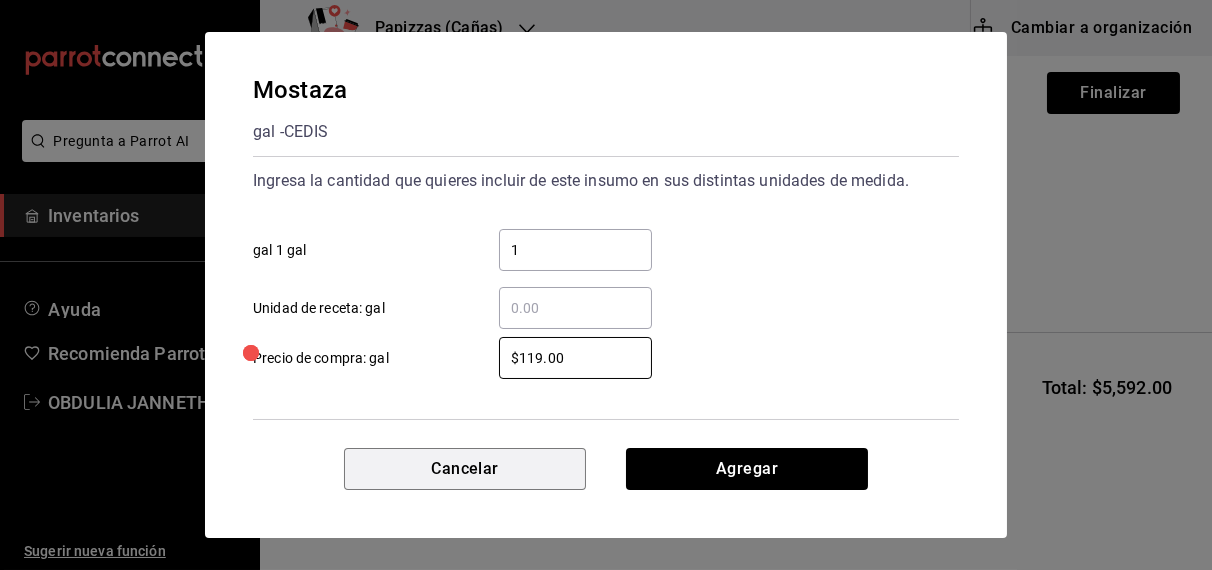 type 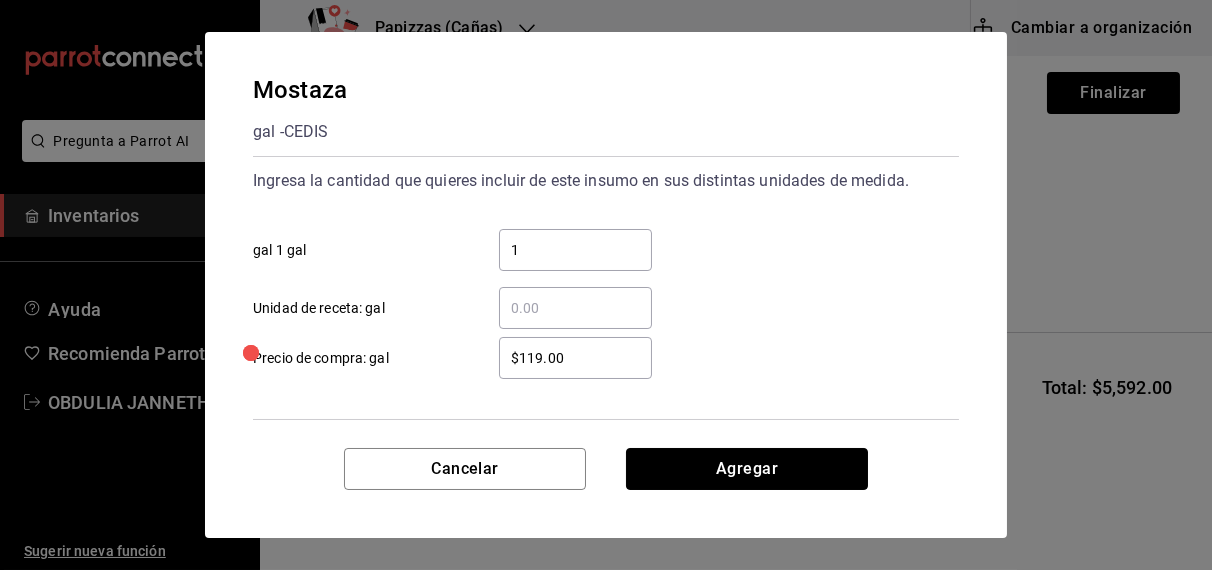 type 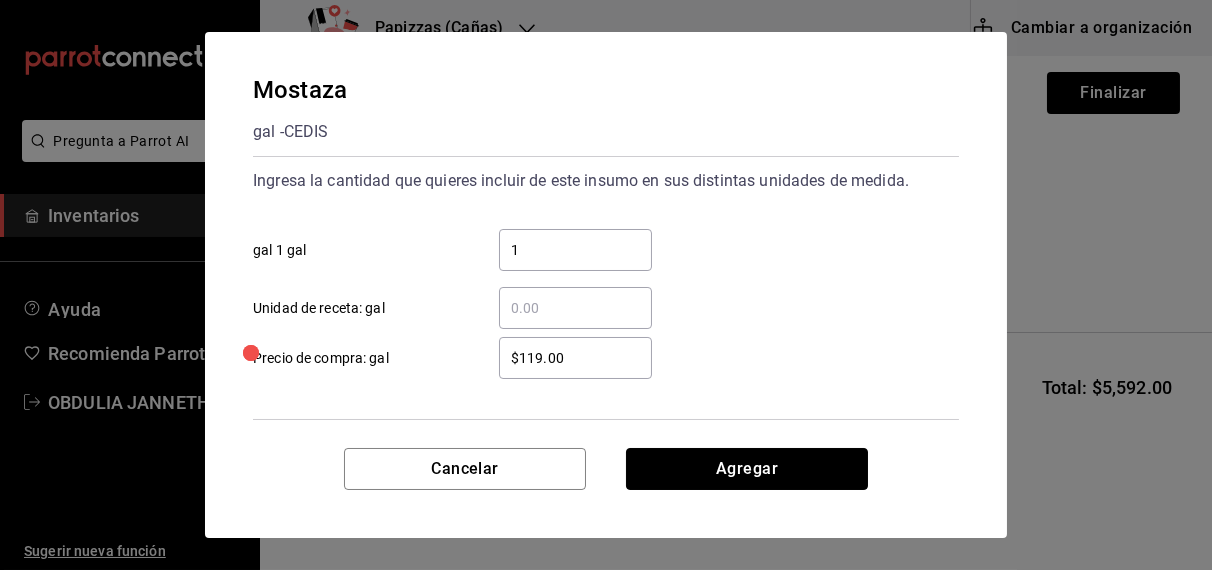 click on "Agregar" at bounding box center (747, 469) 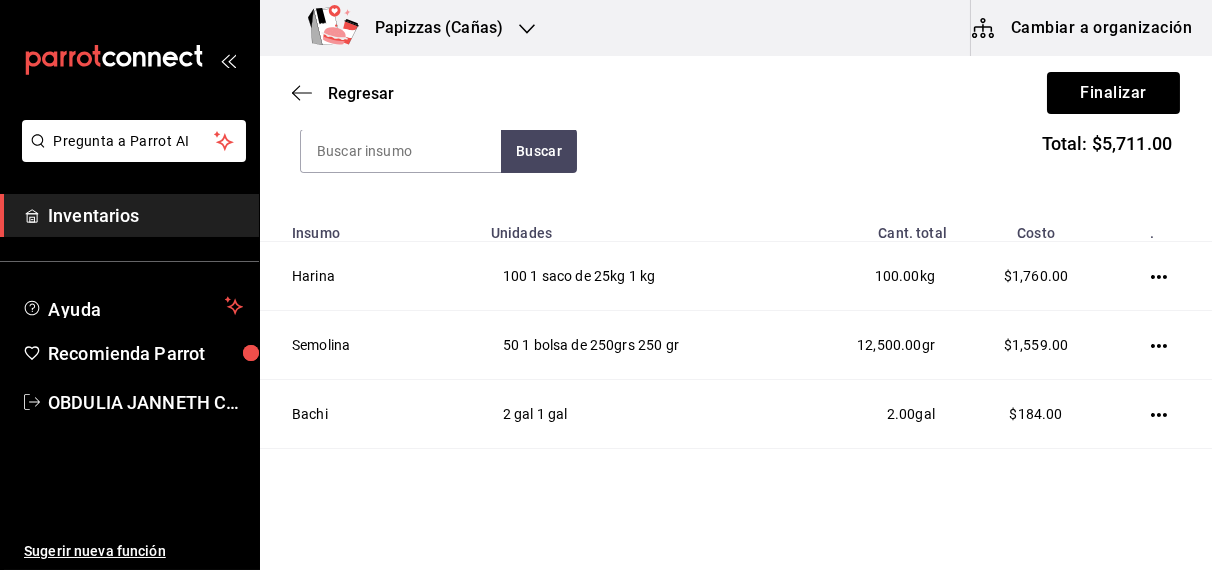 scroll, scrollTop: 237, scrollLeft: 0, axis: vertical 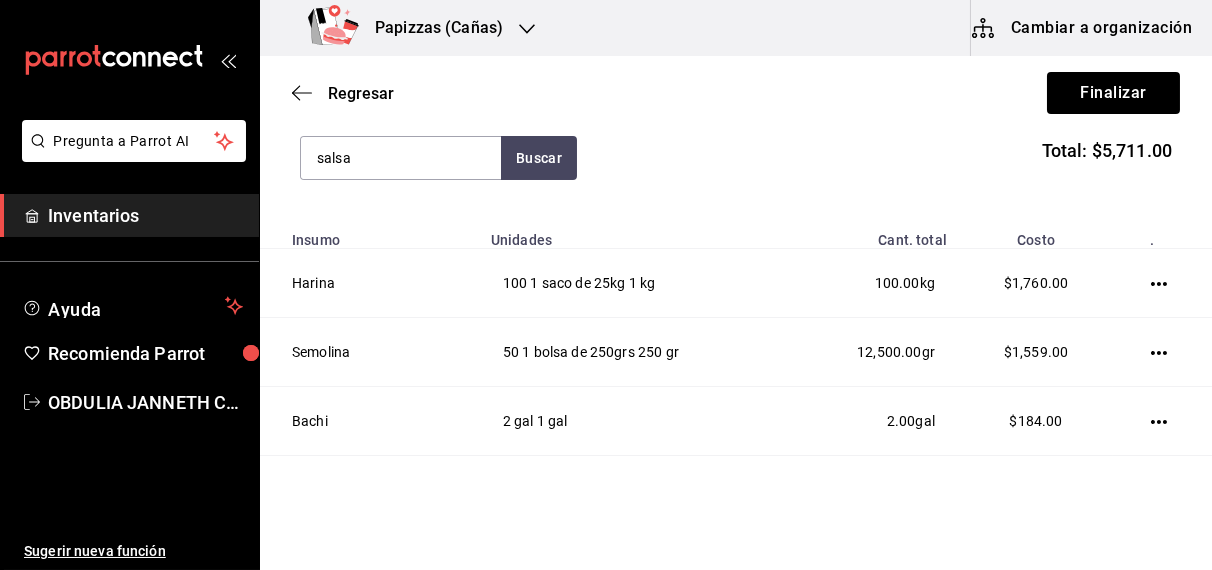 type on "salsa" 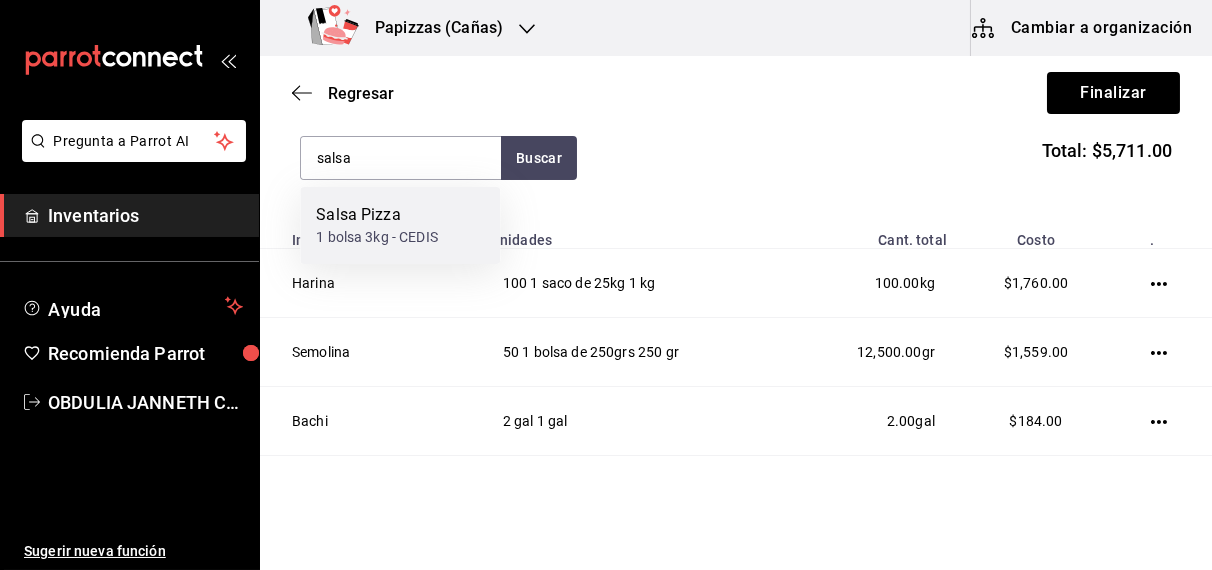 click on "Salsa Pizza" at bounding box center [377, 215] 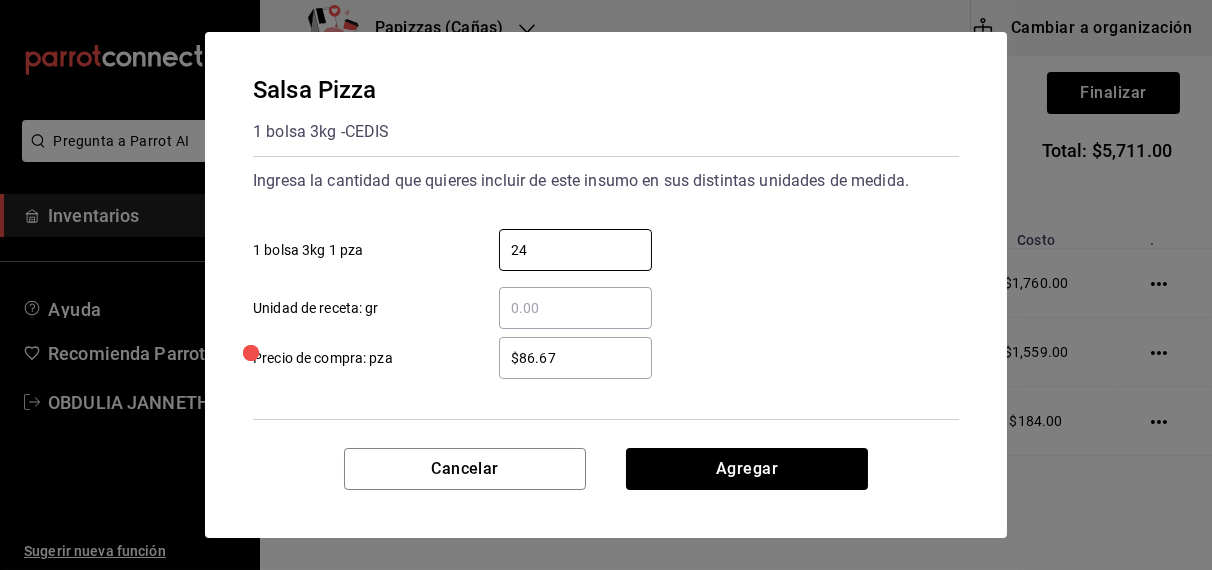 type on "24" 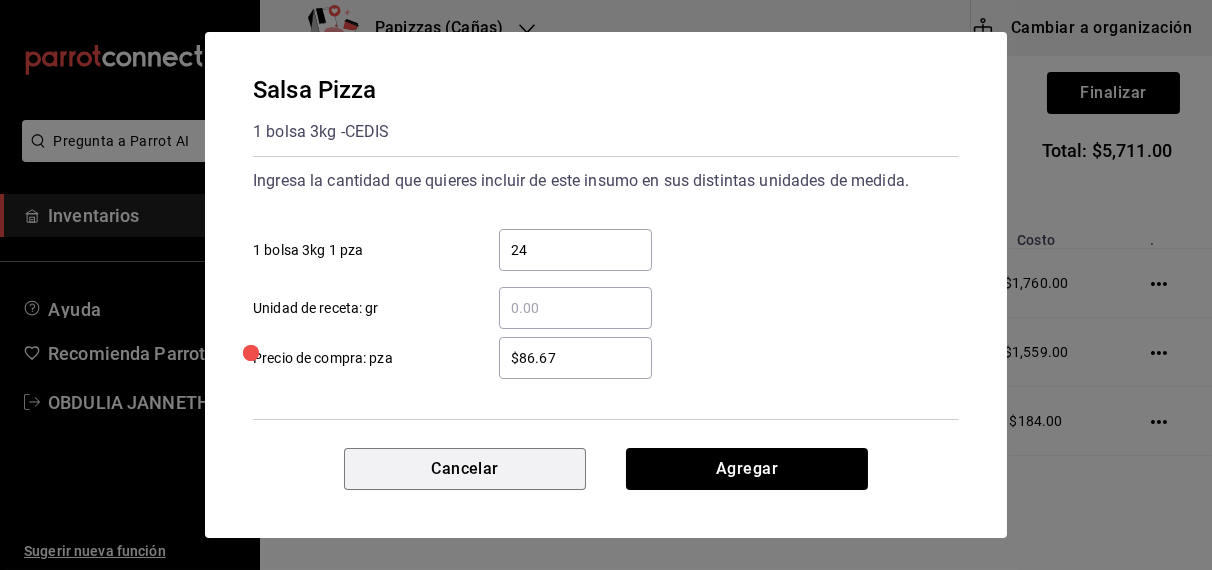 type 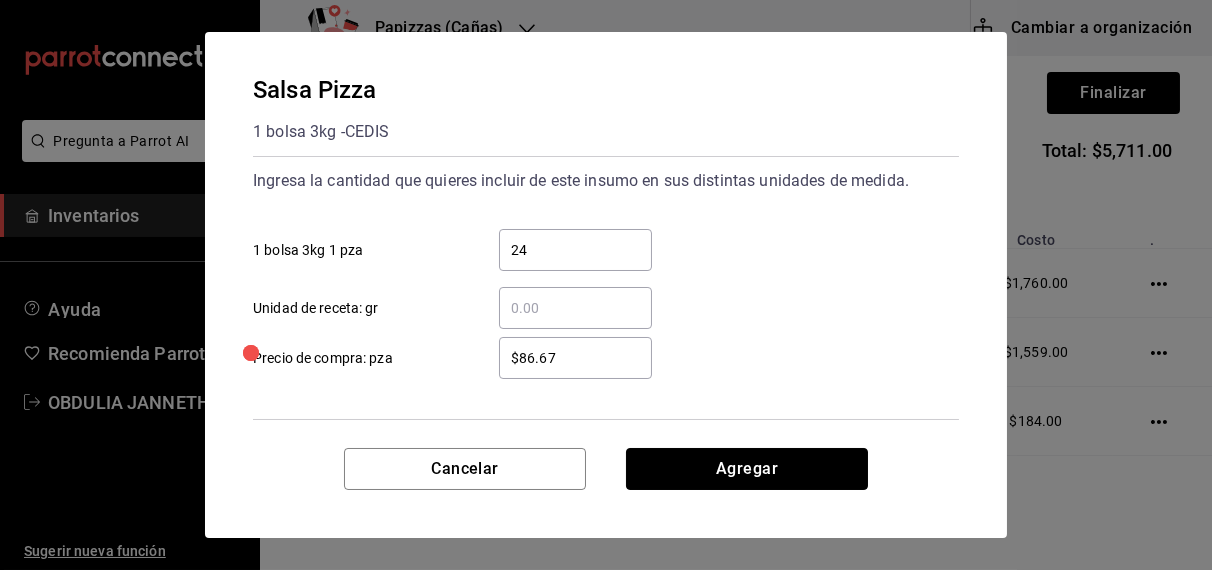 type 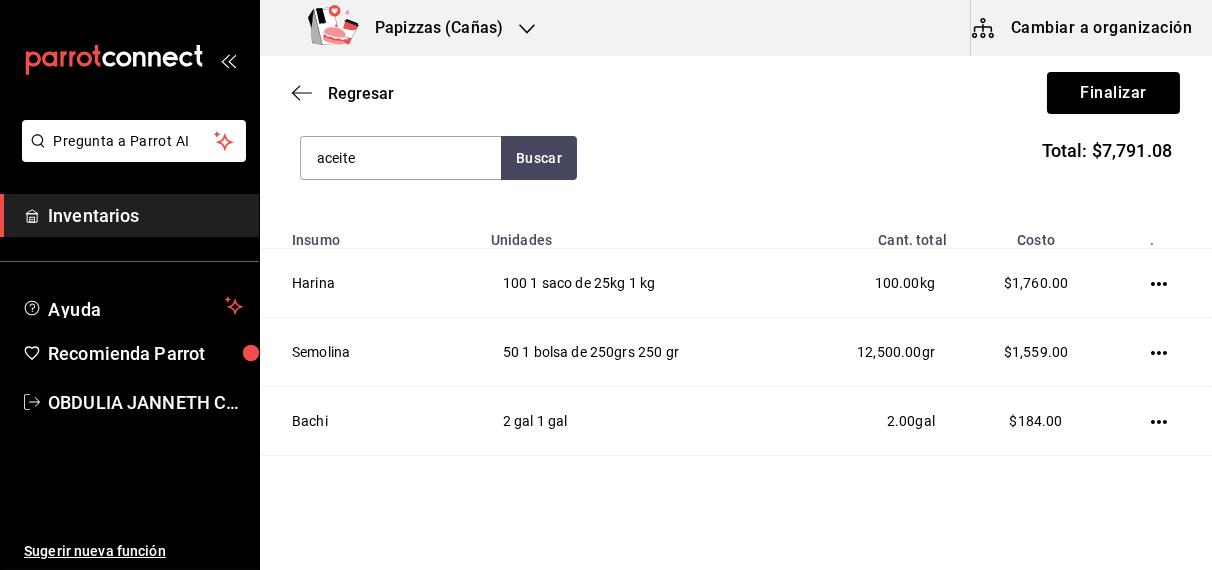 type on "aceite" 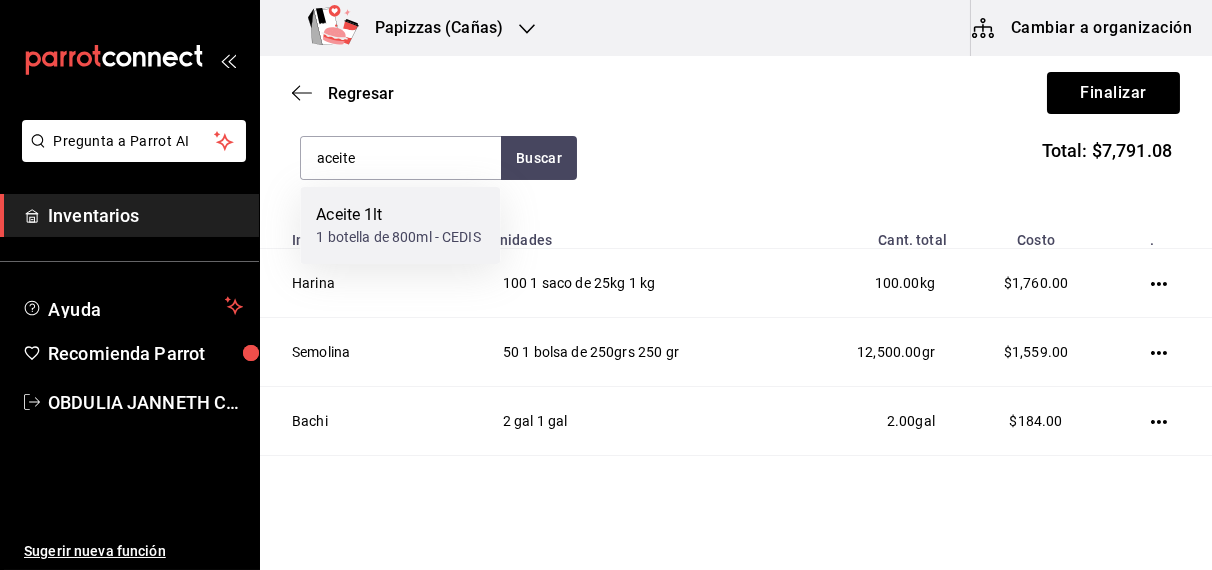 click on "1 botella de 800ml - CEDIS" at bounding box center [398, 237] 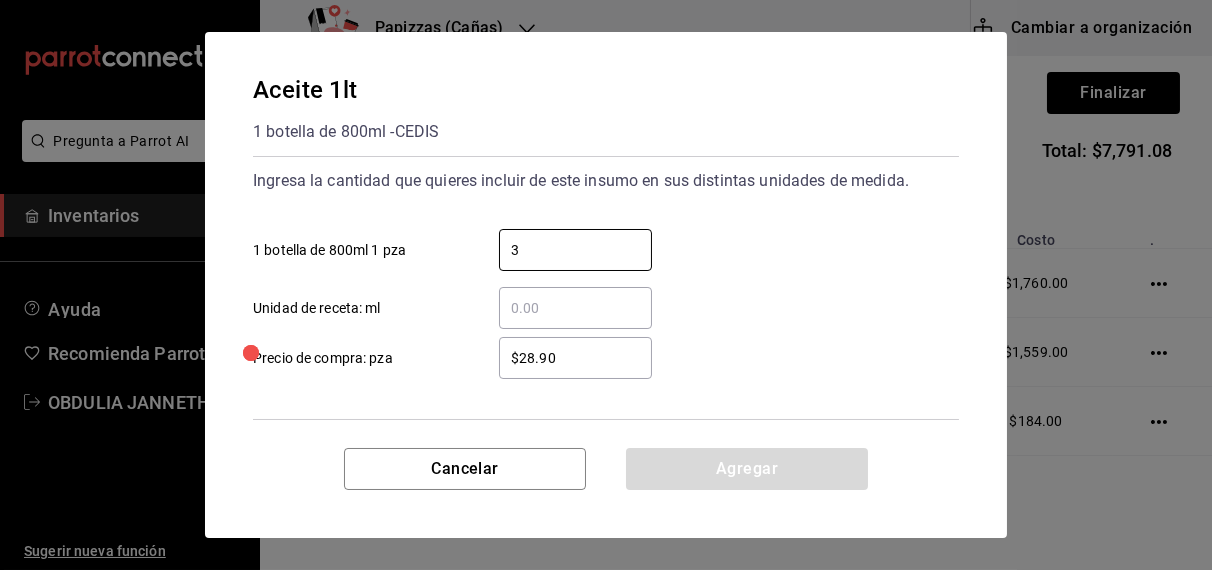 type on "3" 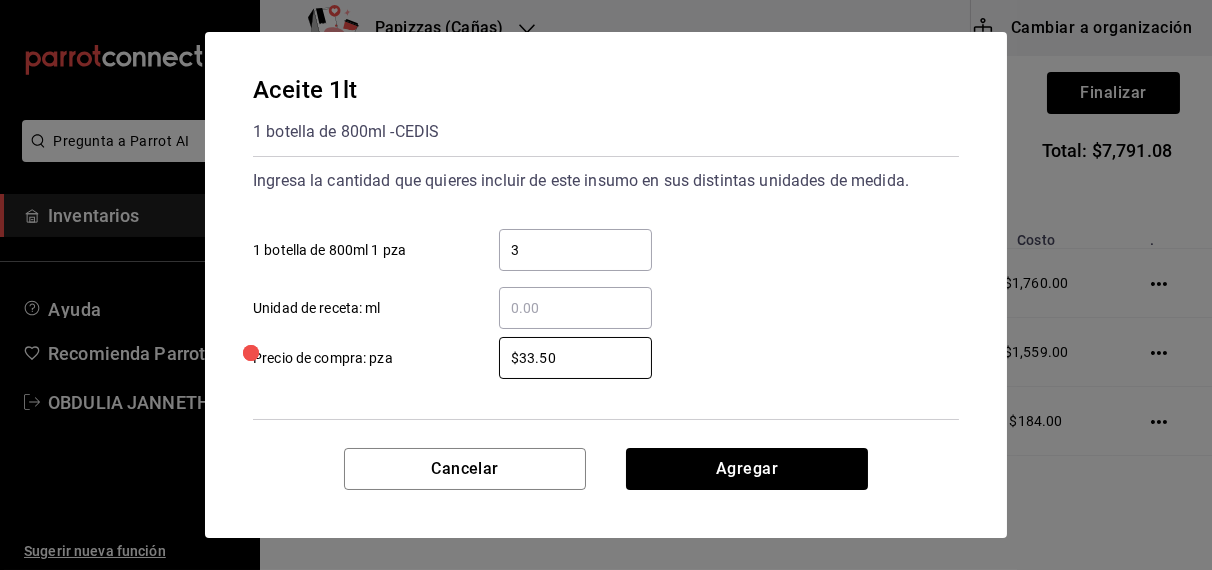 type on "$33.50" 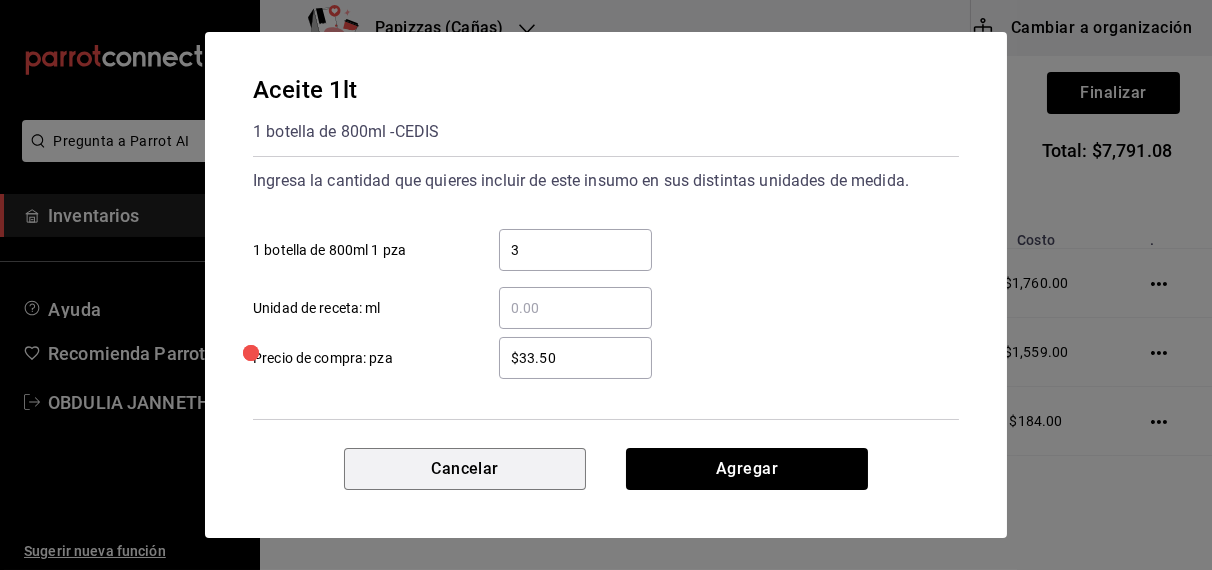 type 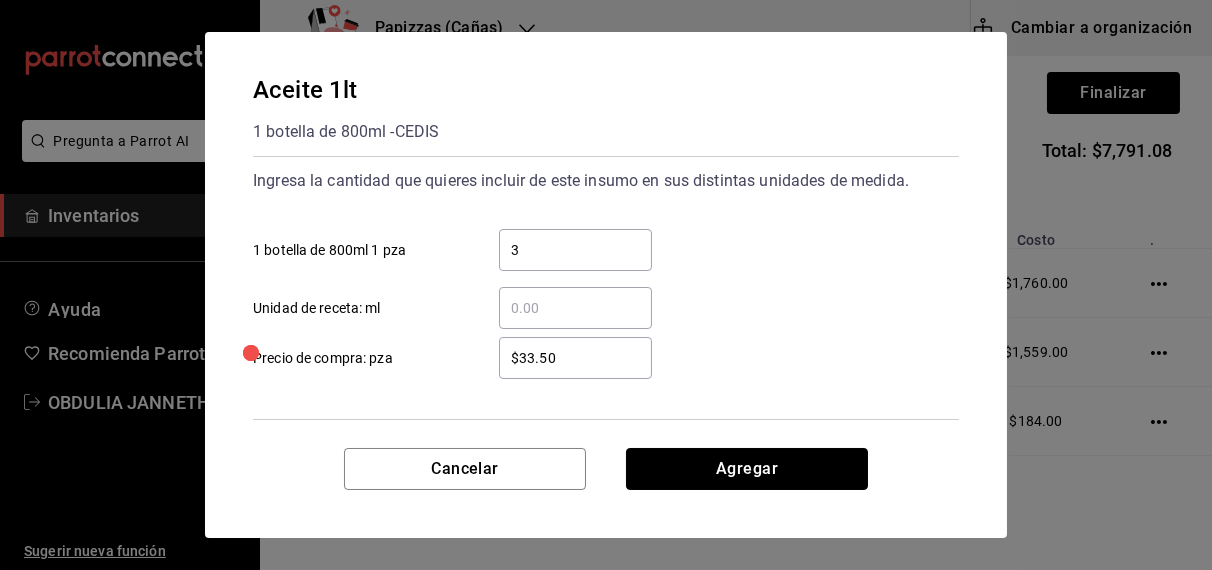 type 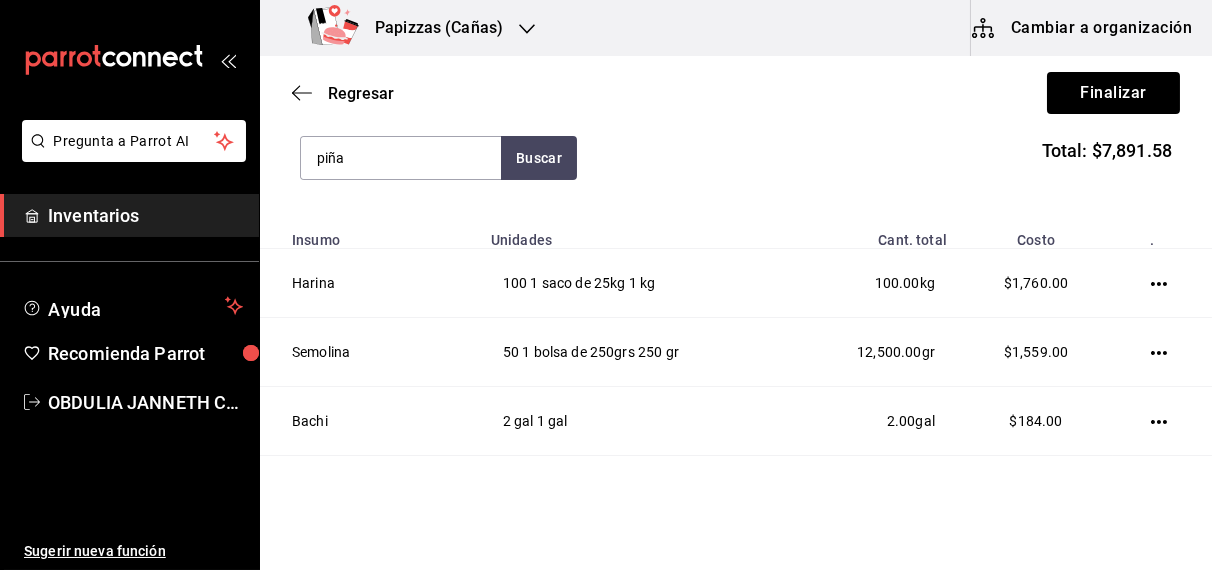 type on "piña" 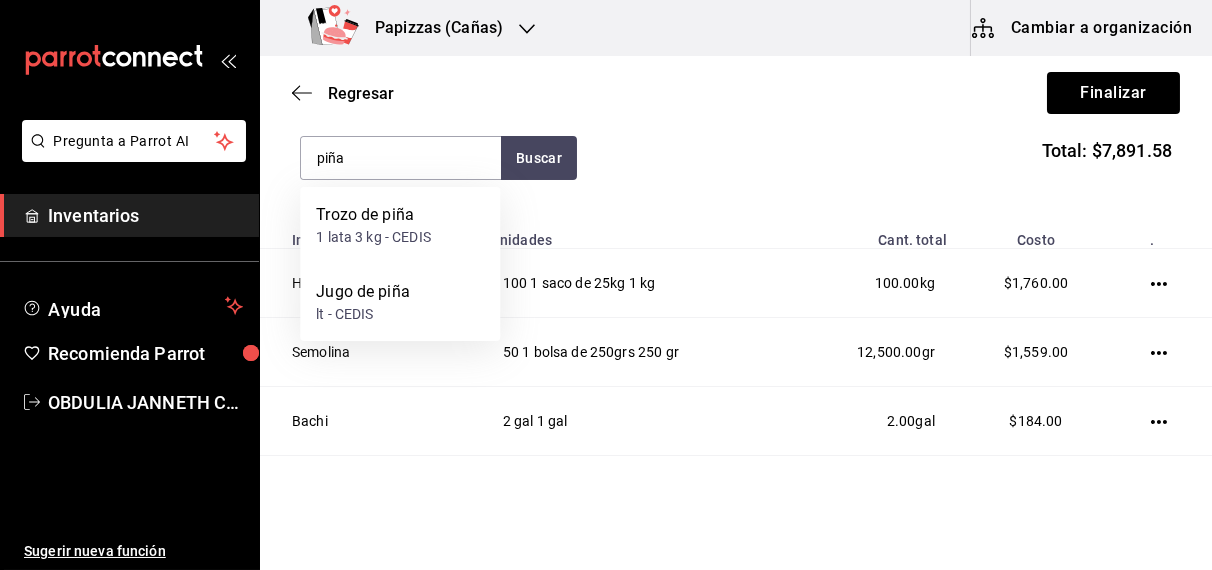 click on "1 lata 3 kg - CEDIS" at bounding box center [373, 237] 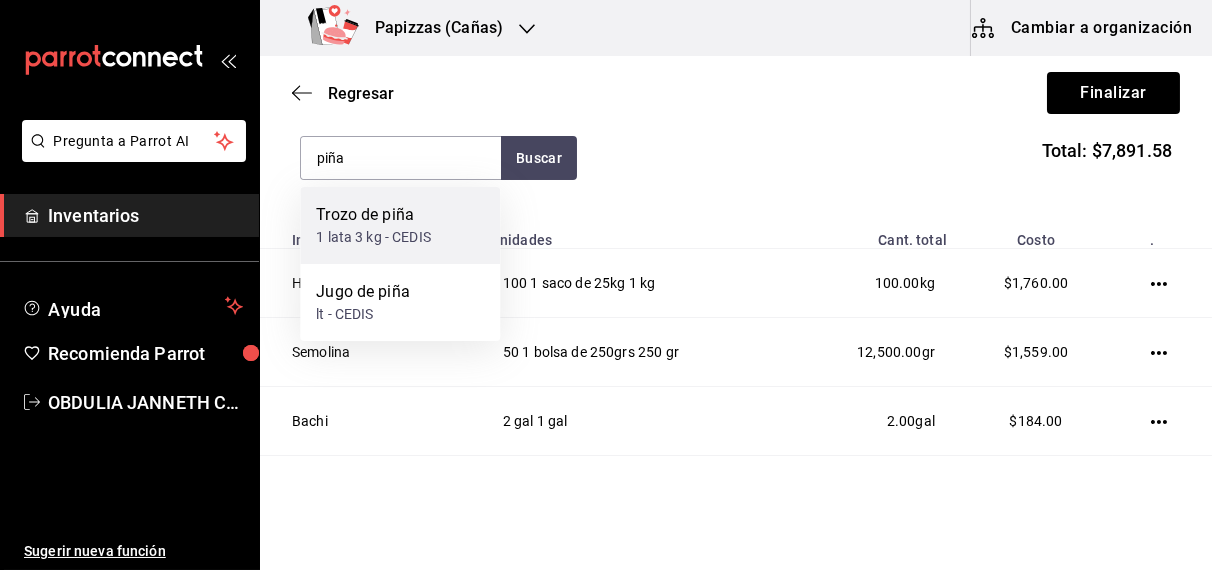 type 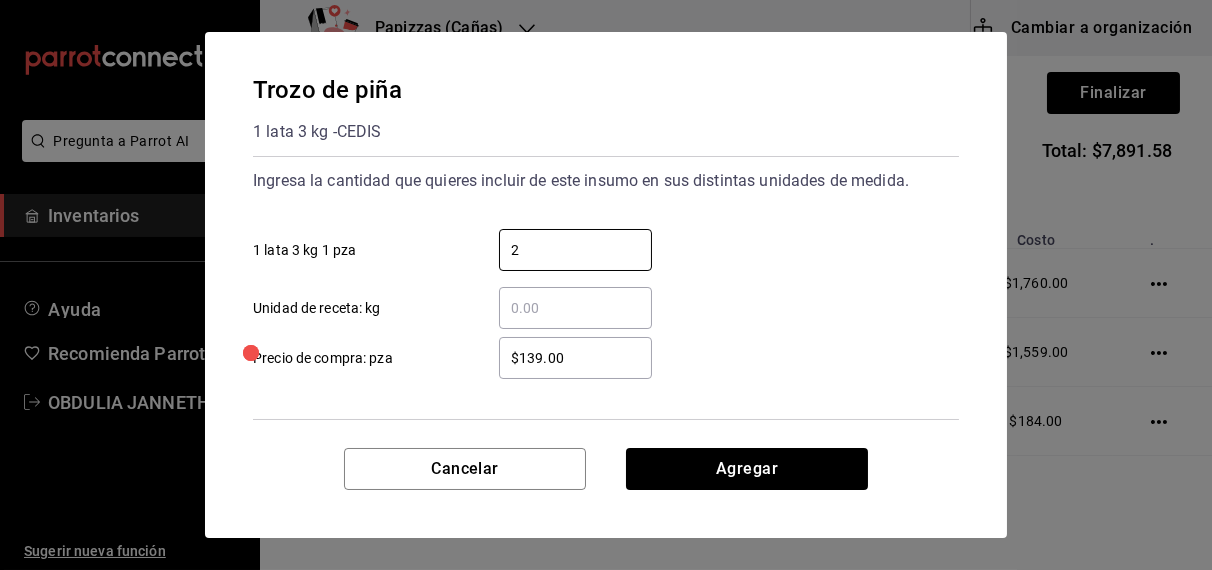 type on "2" 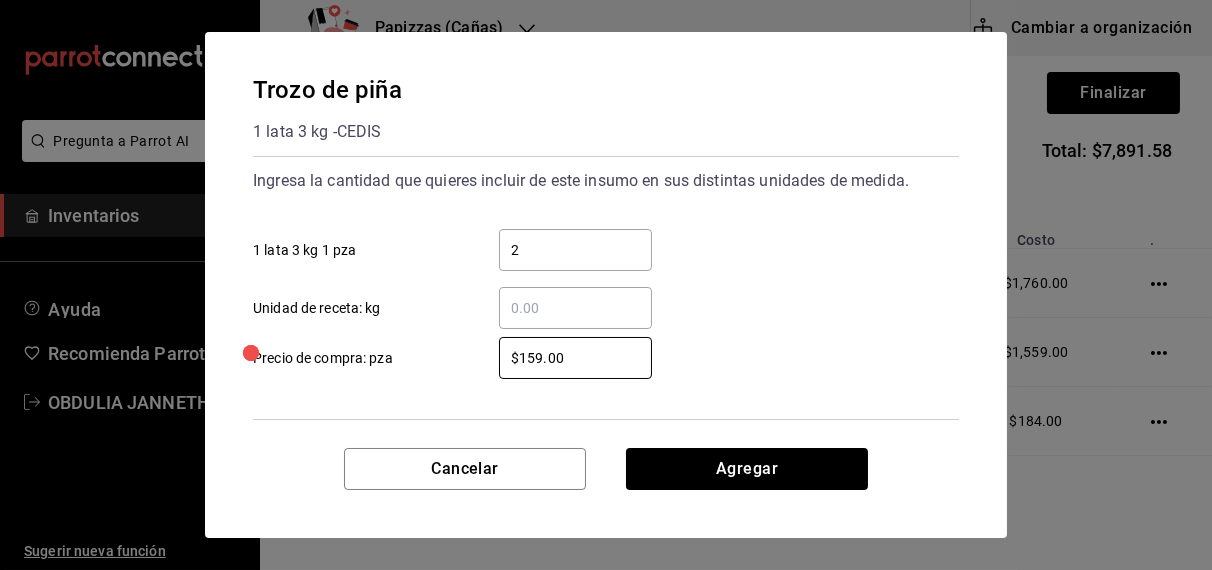 type on "$159.00" 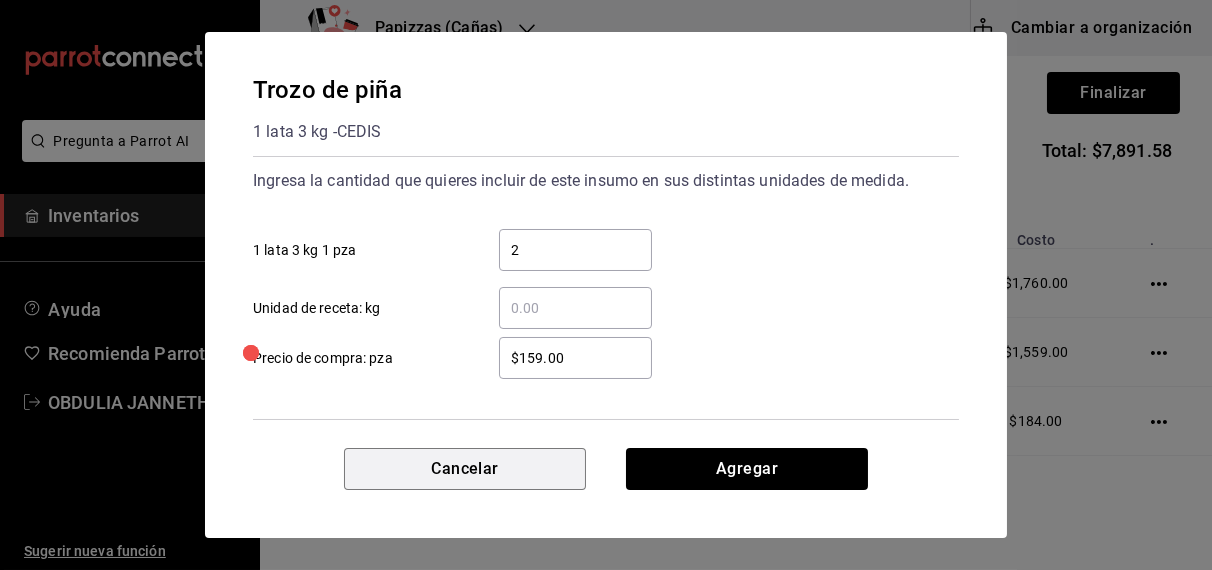 type 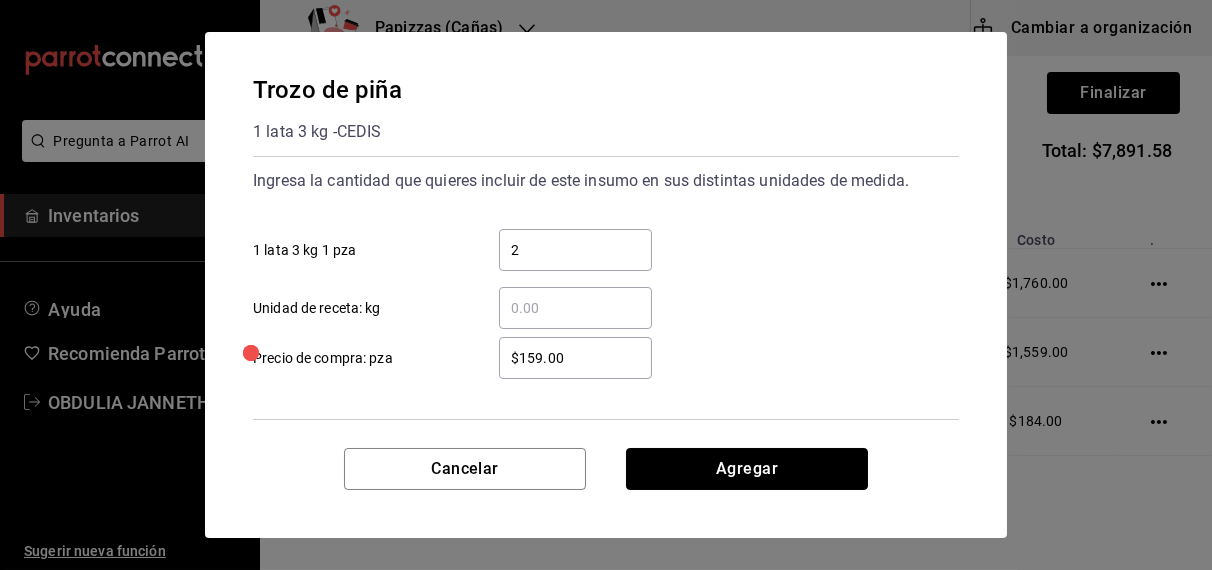 type 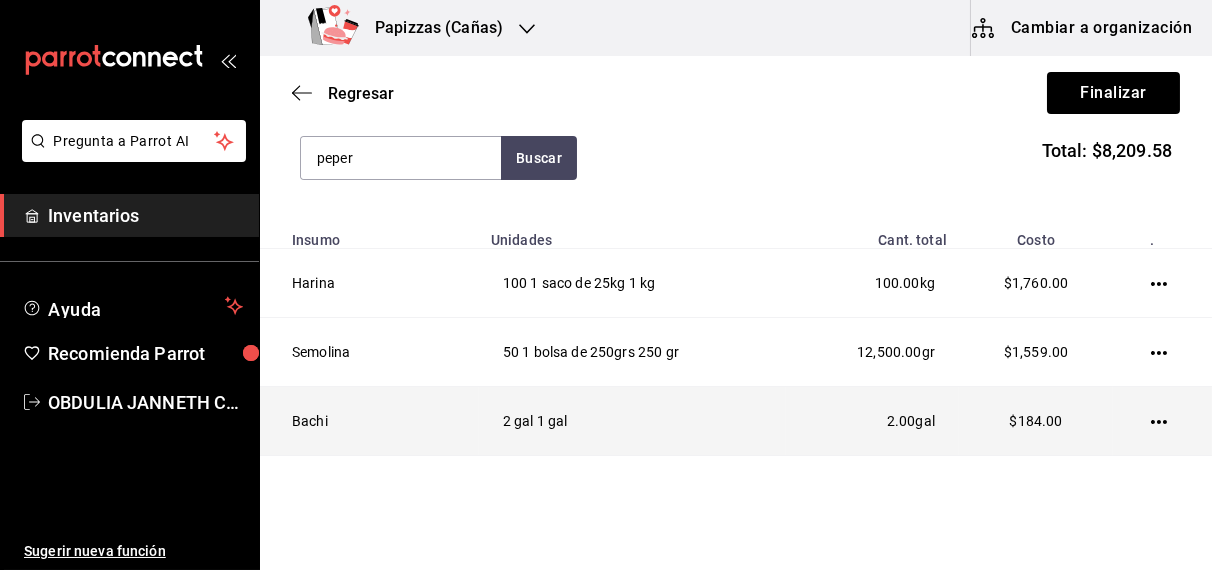 type on "peper" 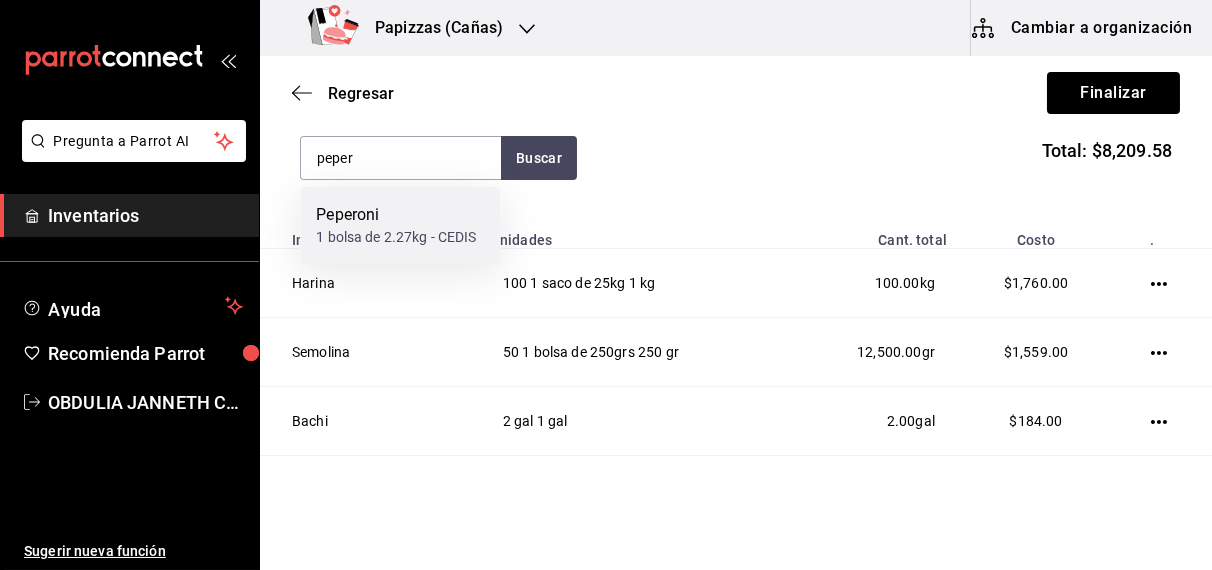 click on "1 bolsa de 2.27kg - CEDIS" at bounding box center (396, 237) 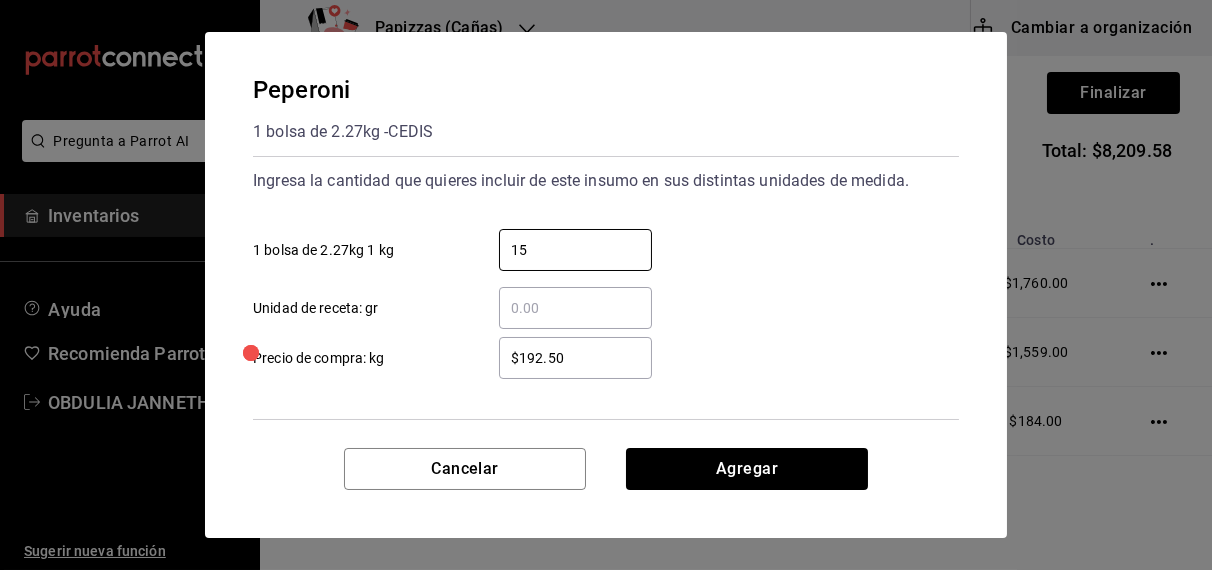type on "15" 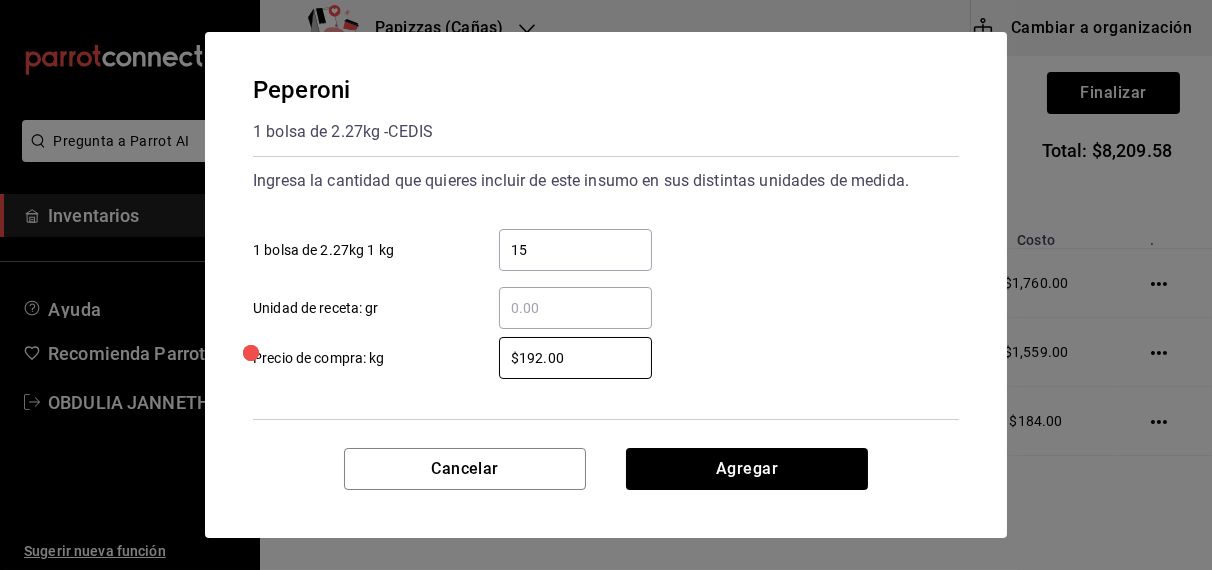 type on "$192.00" 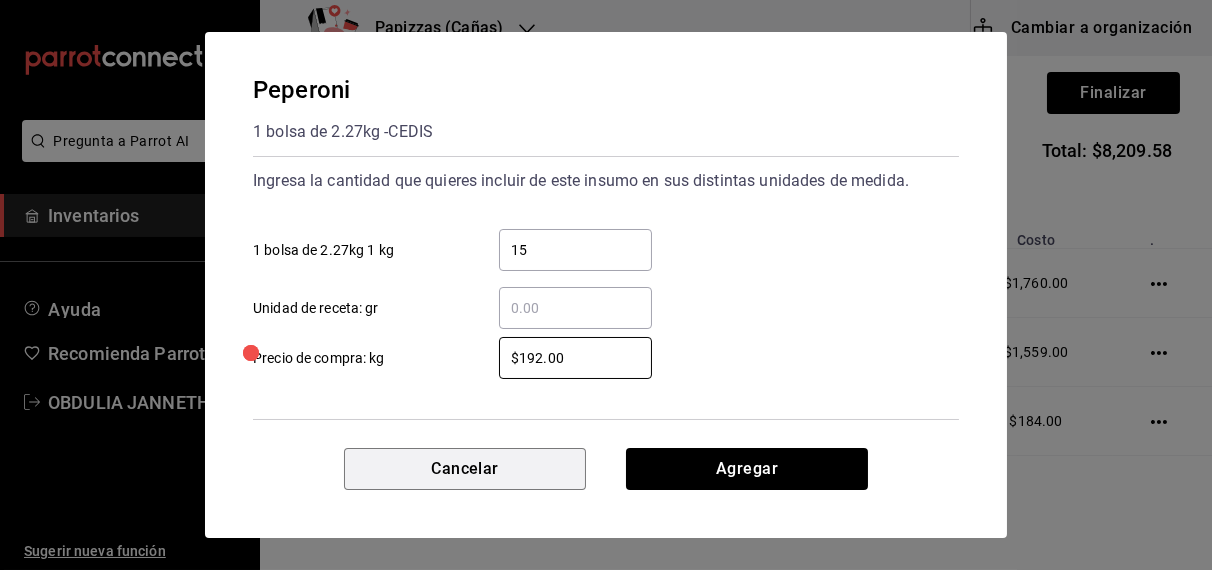type 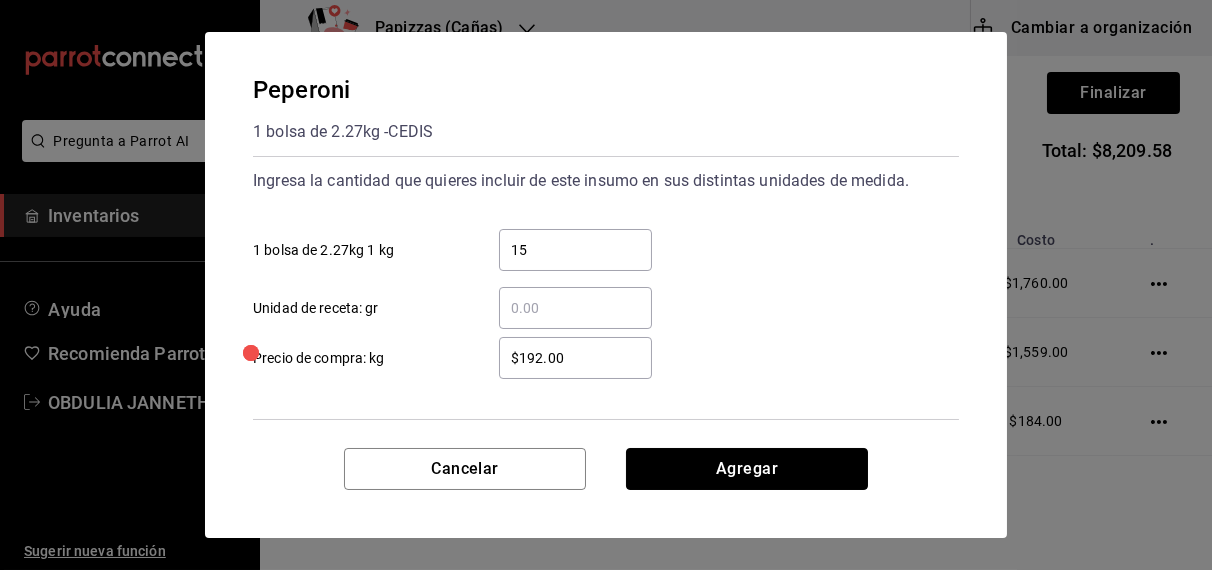 type 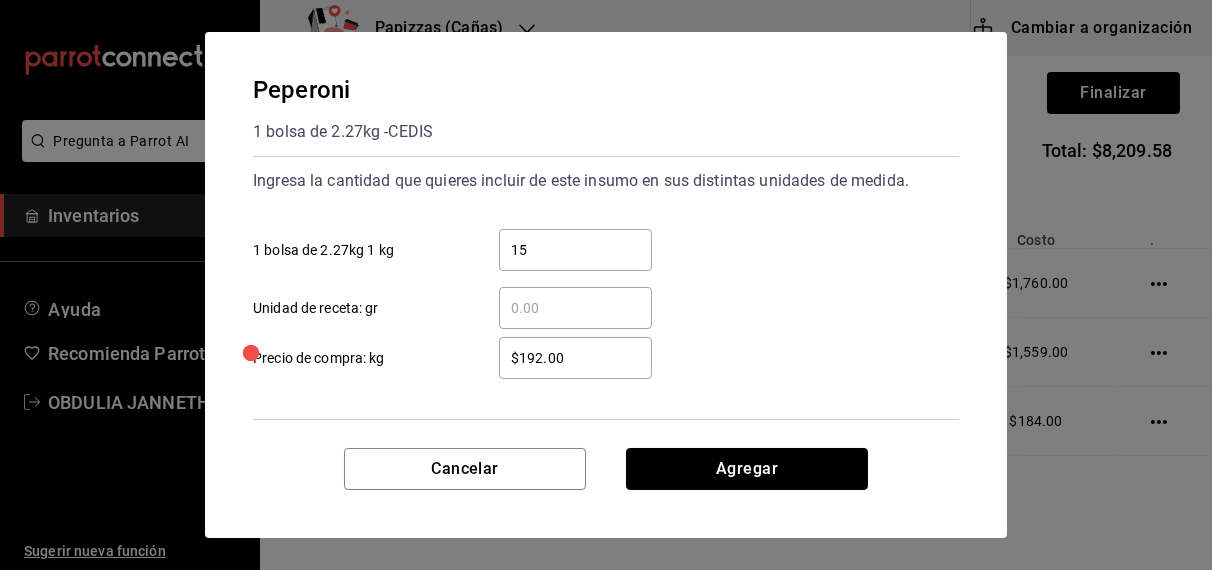 click on "Agregar" at bounding box center [747, 469] 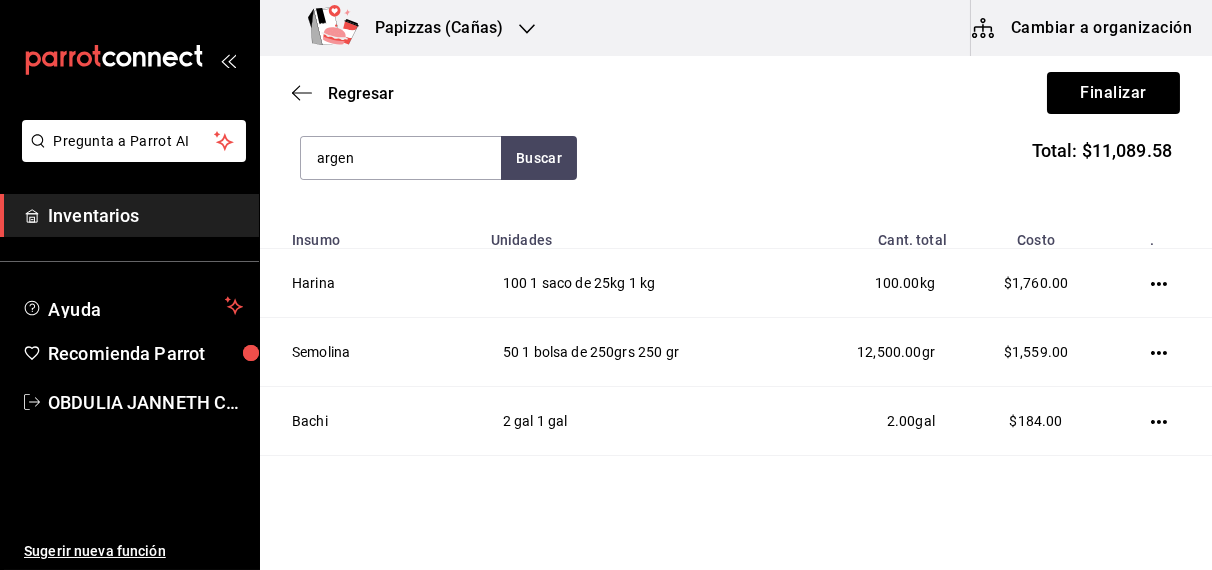 type on "argen" 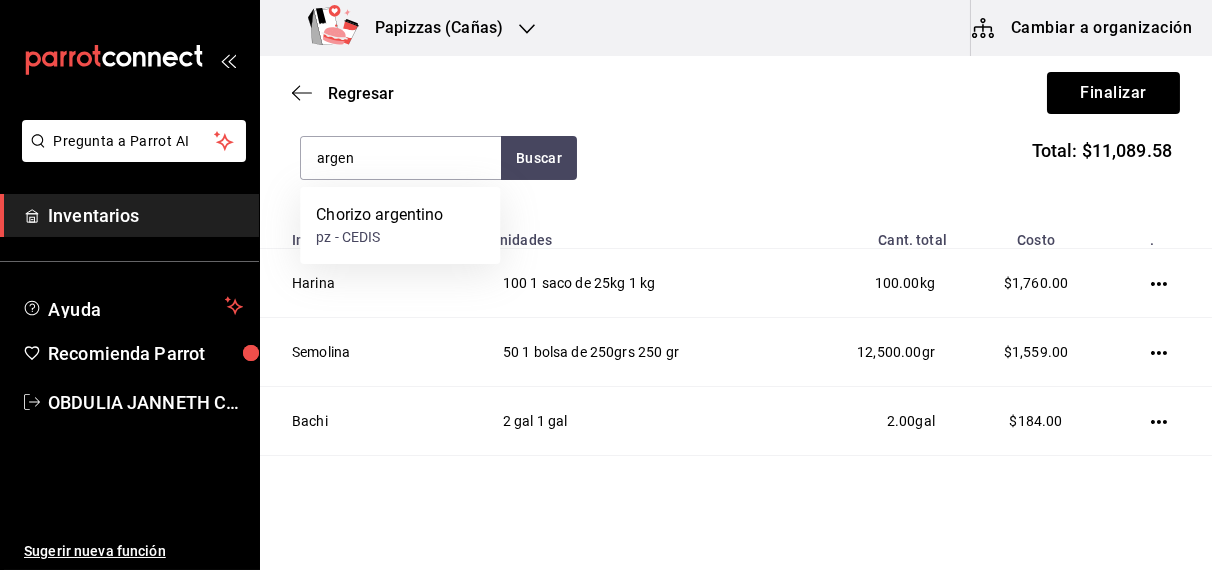 click on "pz - CEDIS" at bounding box center [379, 237] 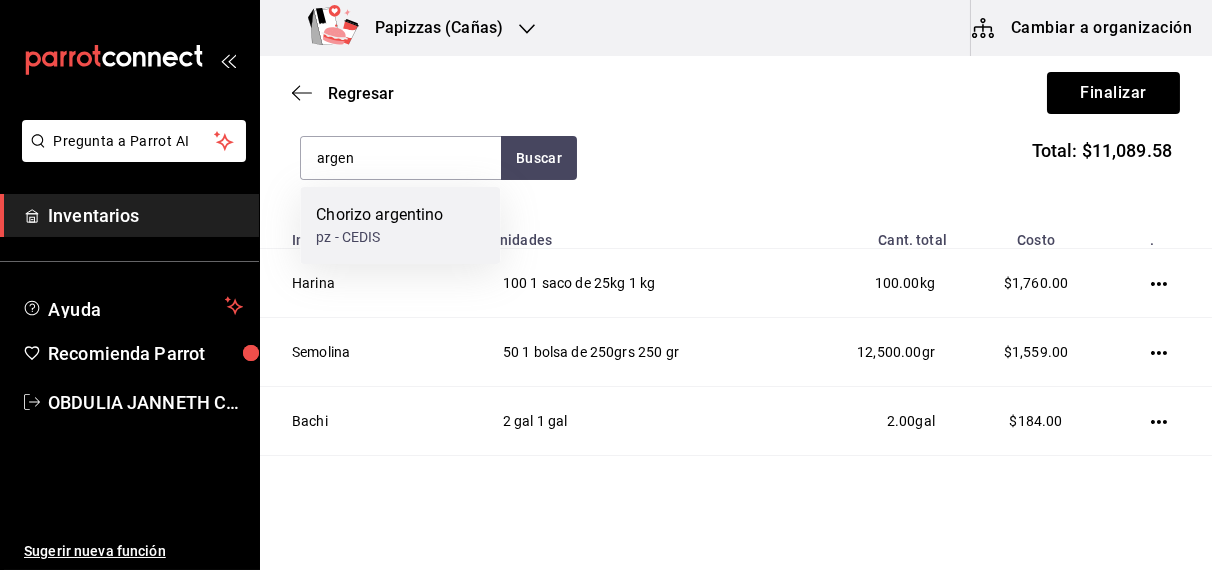 type 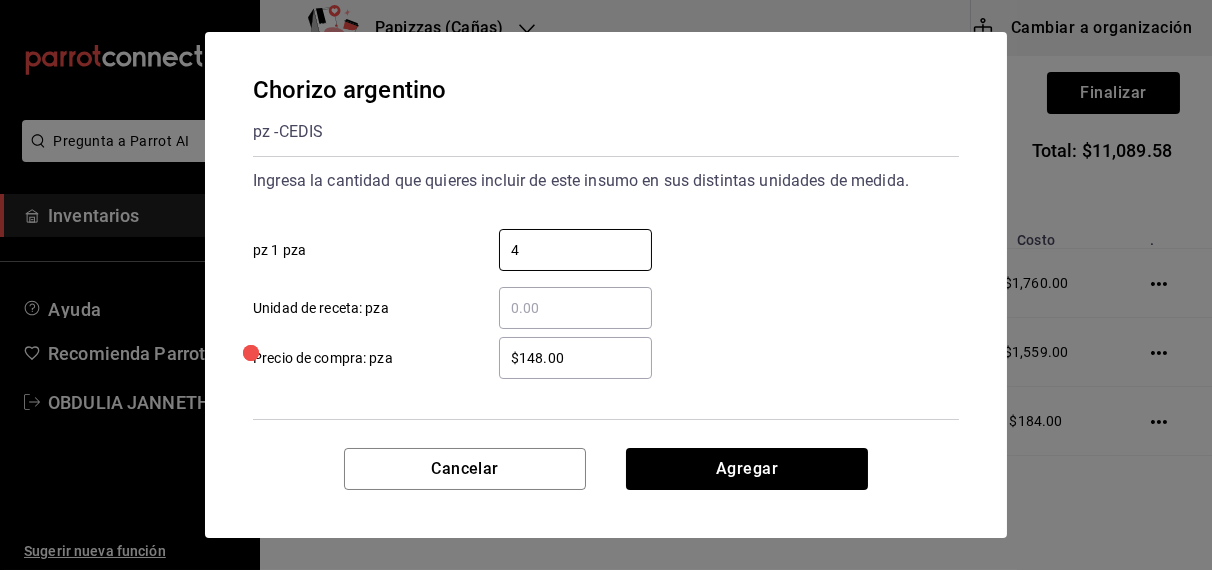 type on "4" 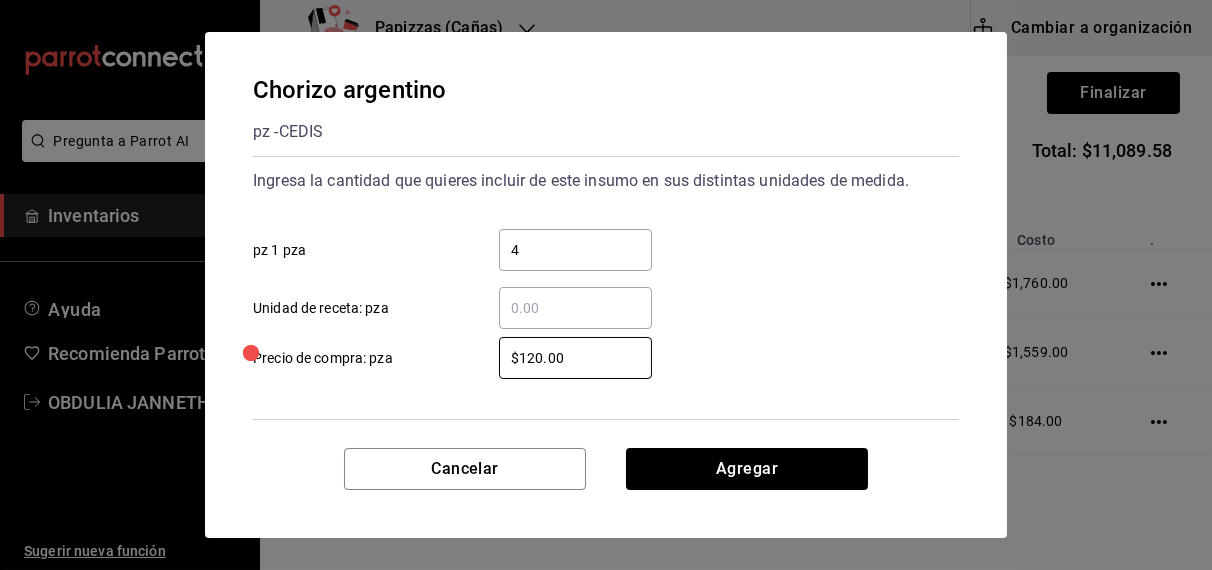 type on "$120.00" 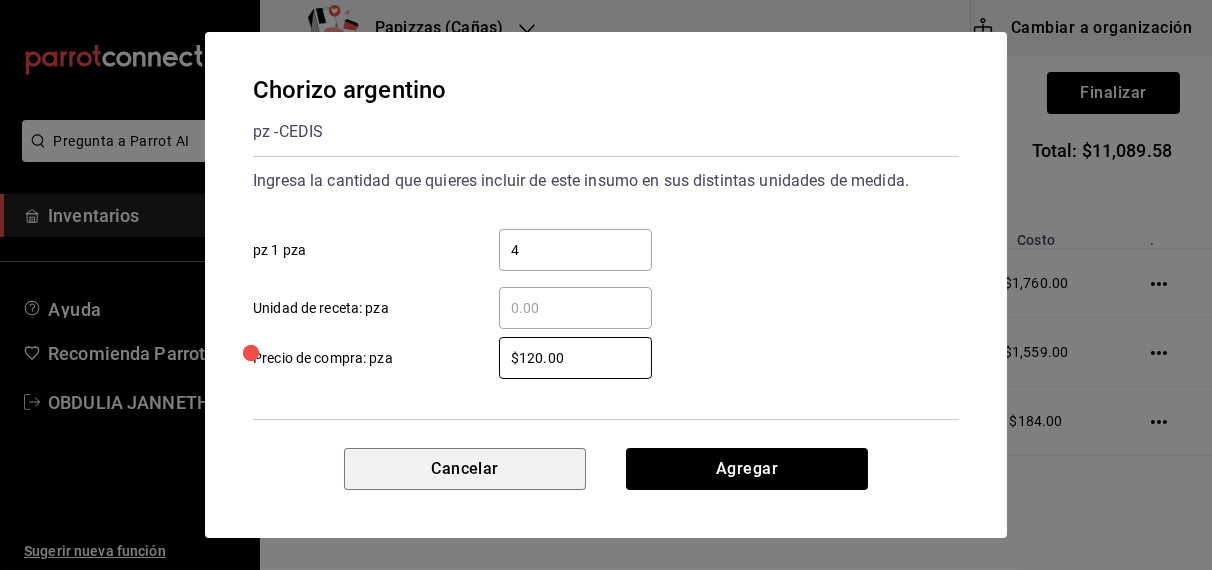 type 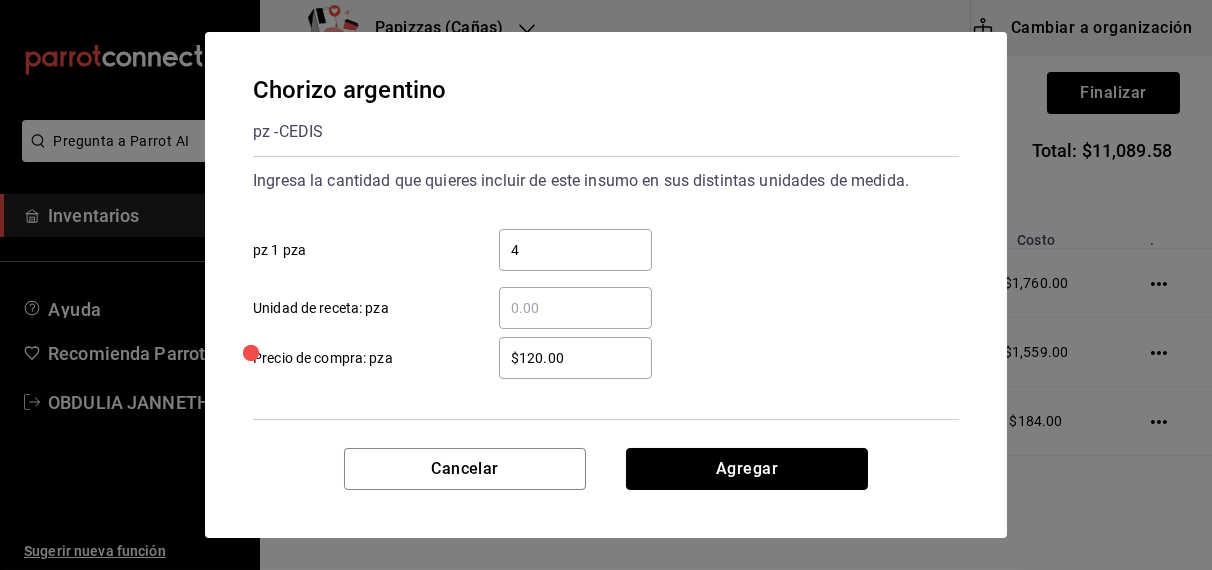 type 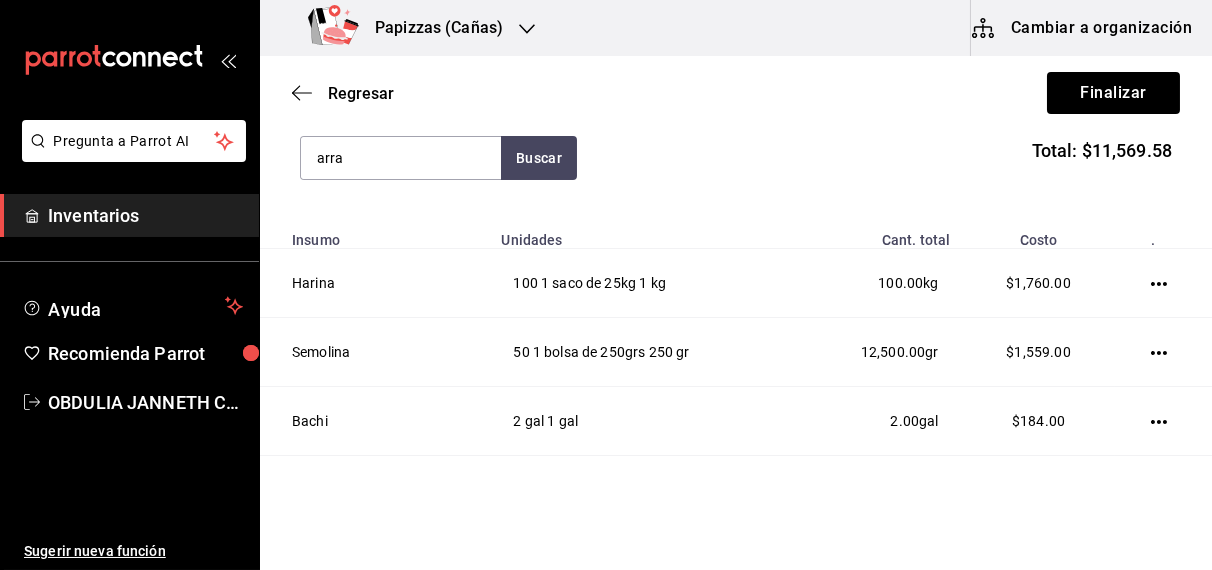 type on "arra" 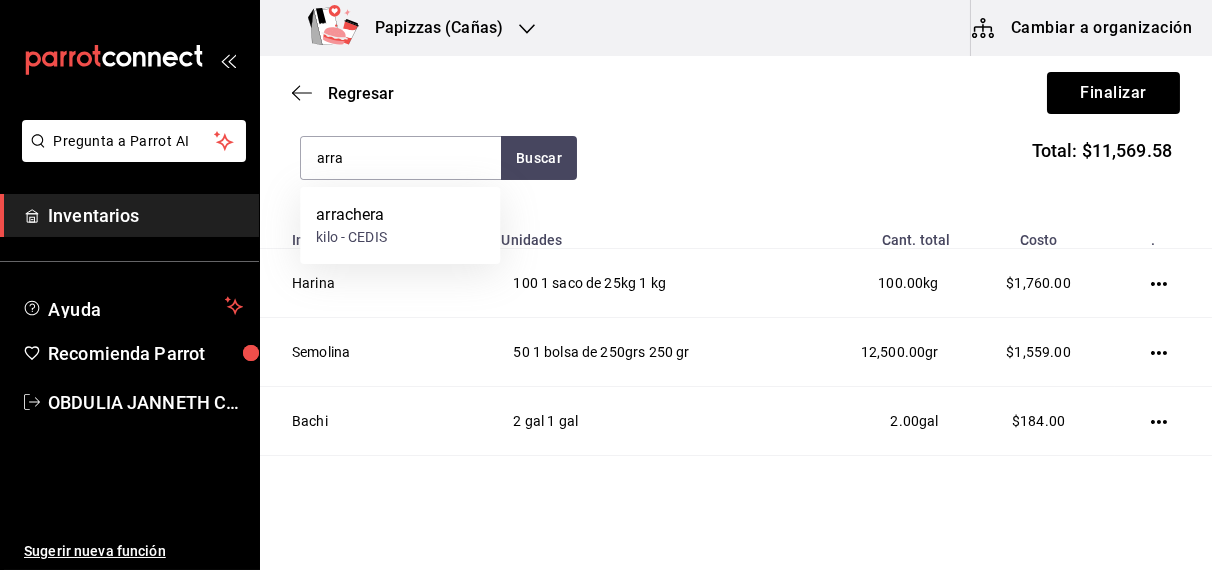 click on "kilo - CEDIS" at bounding box center (351, 237) 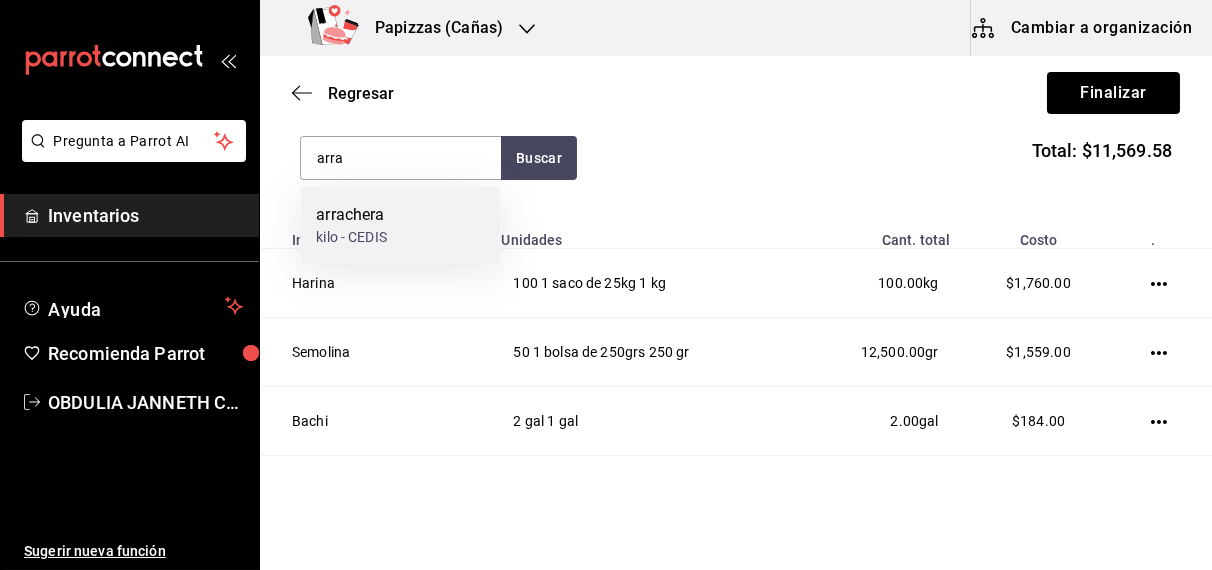 type 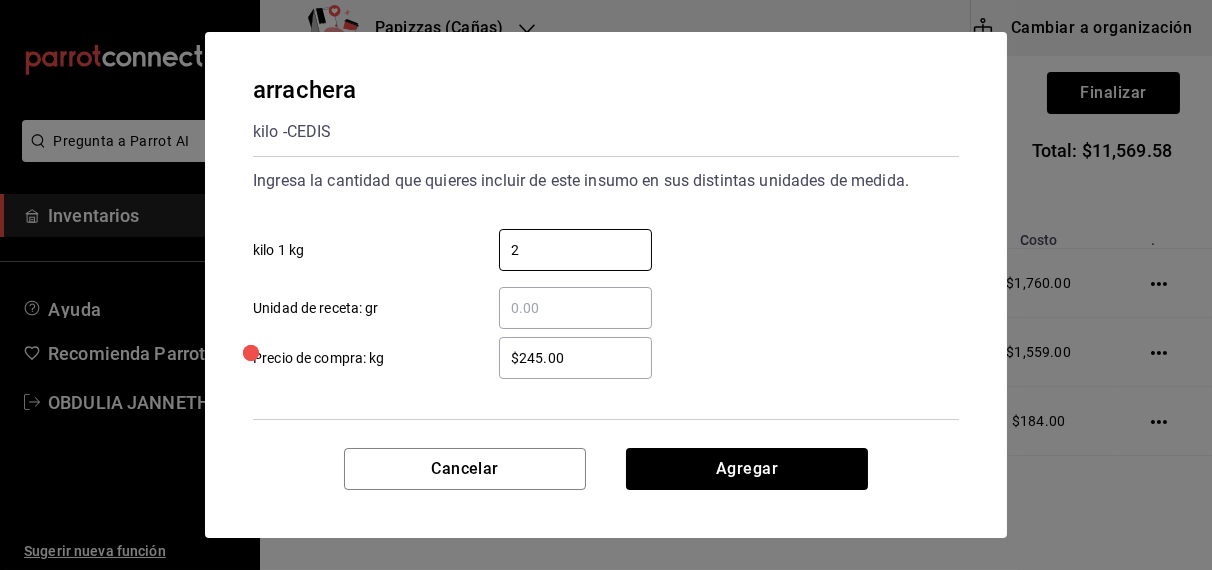 type on "2" 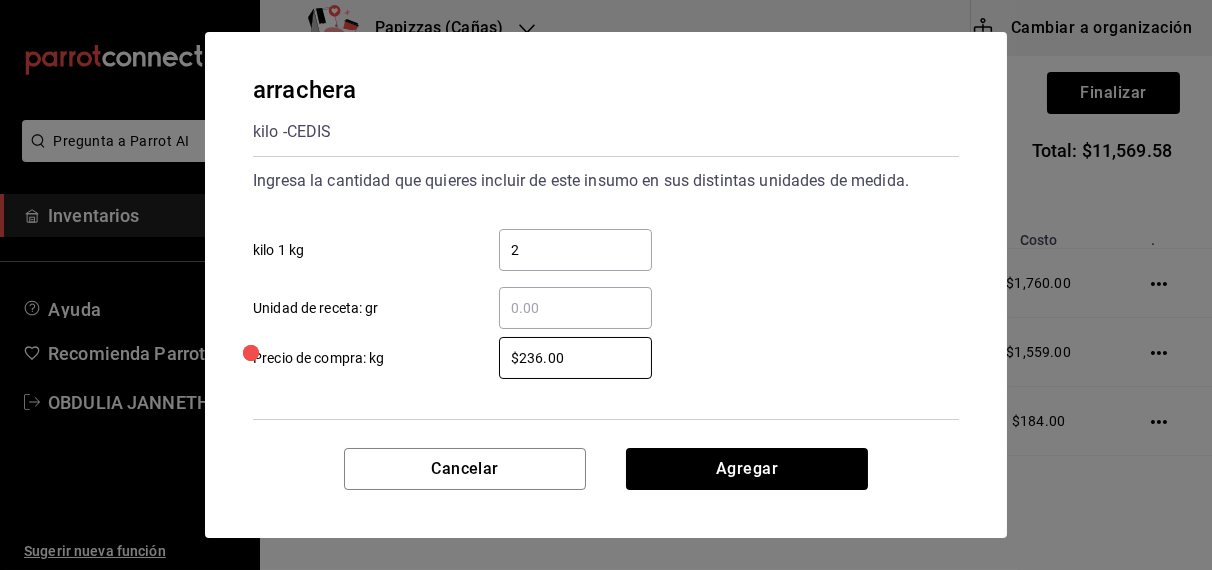type on "$236.00" 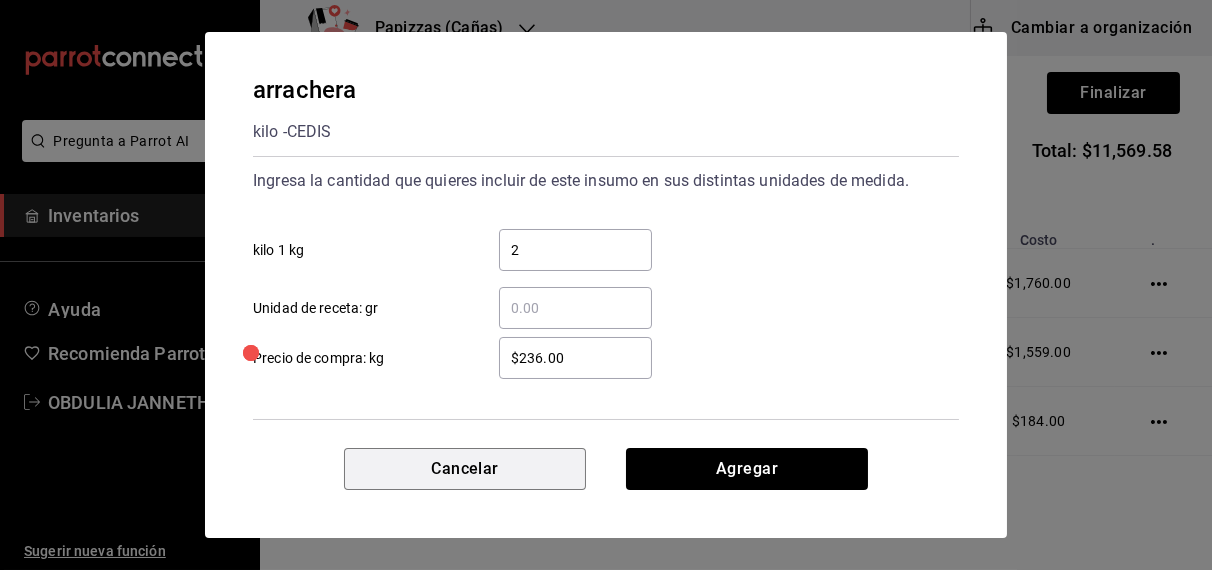 type 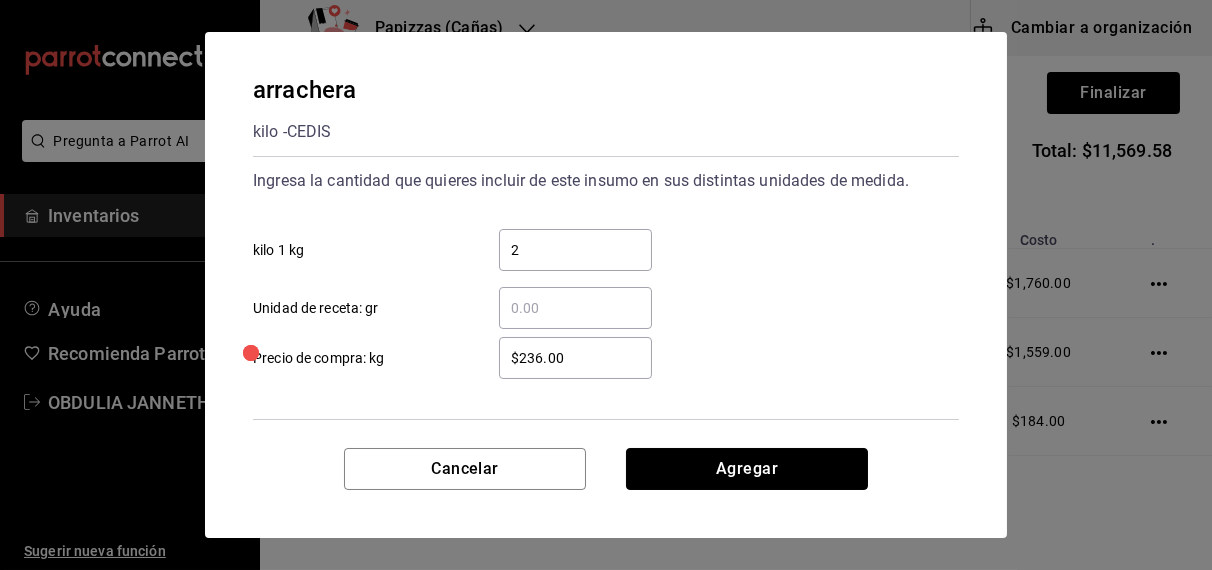type 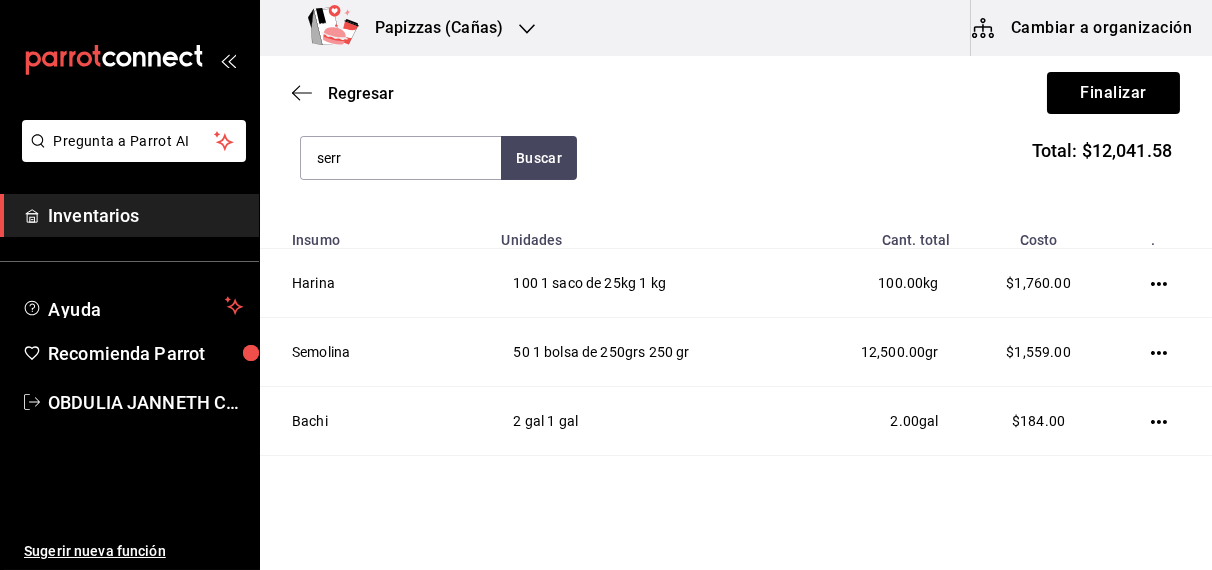 type on "serr" 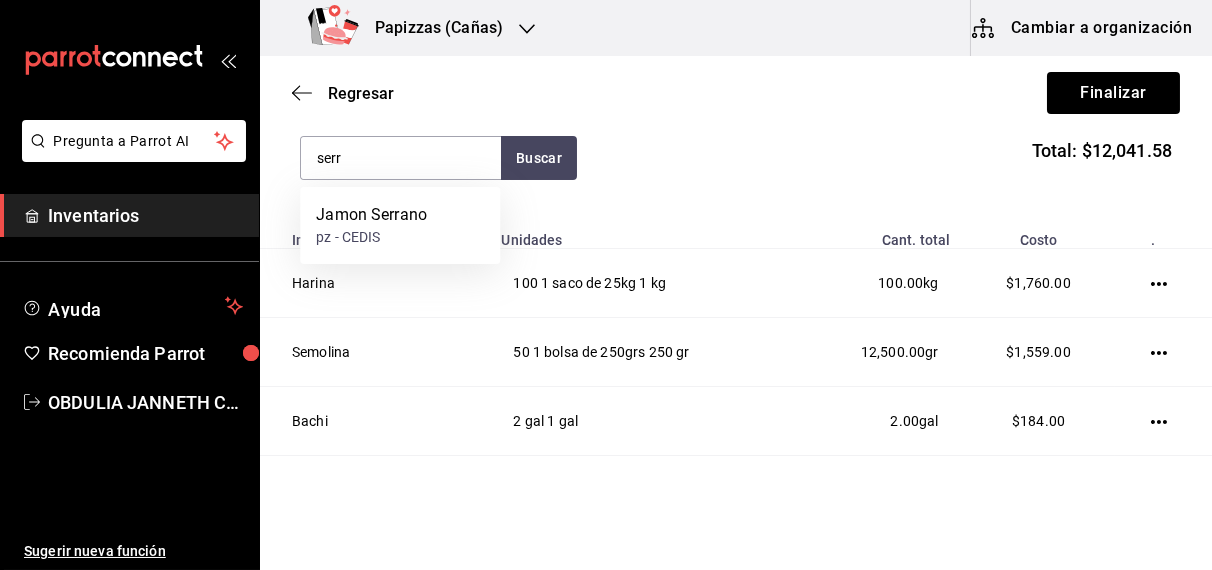 click on "pz - CEDIS" at bounding box center [371, 237] 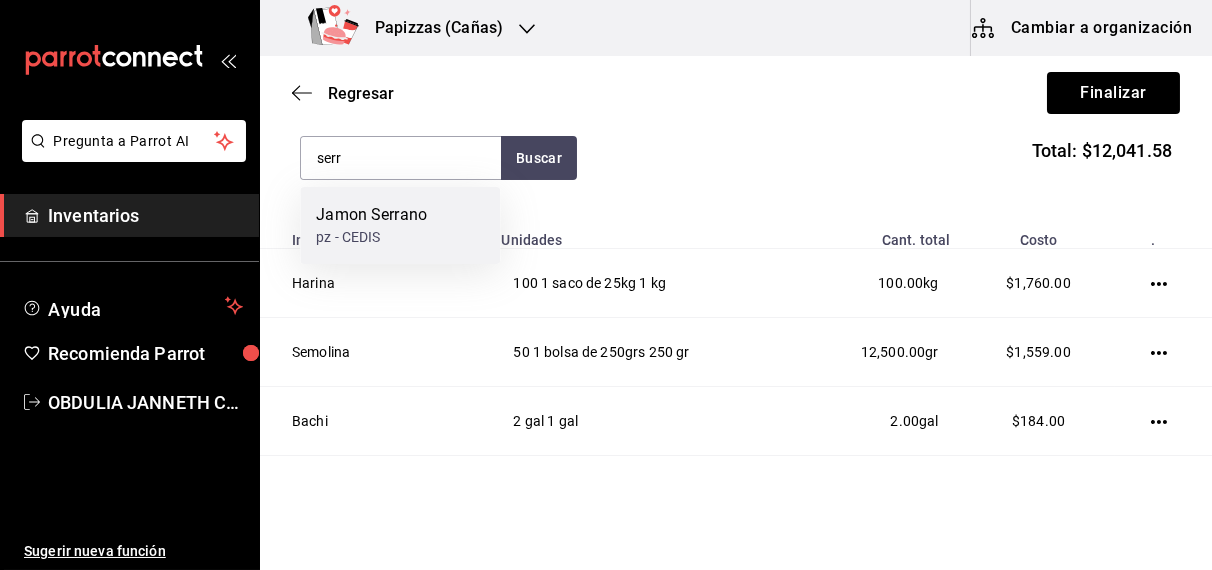 type 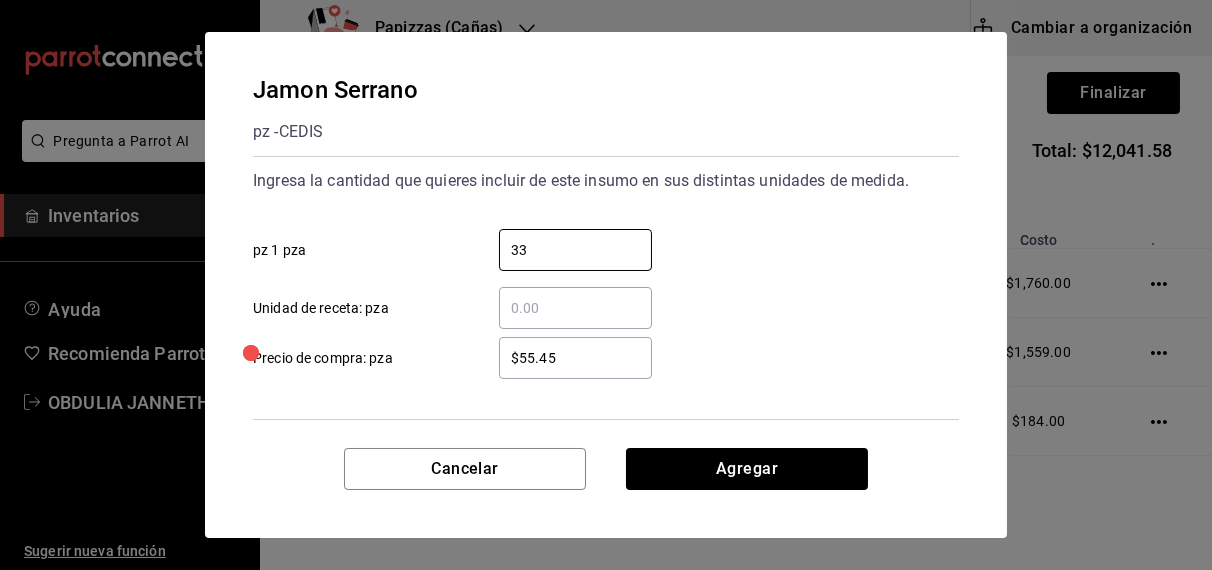 type on "33" 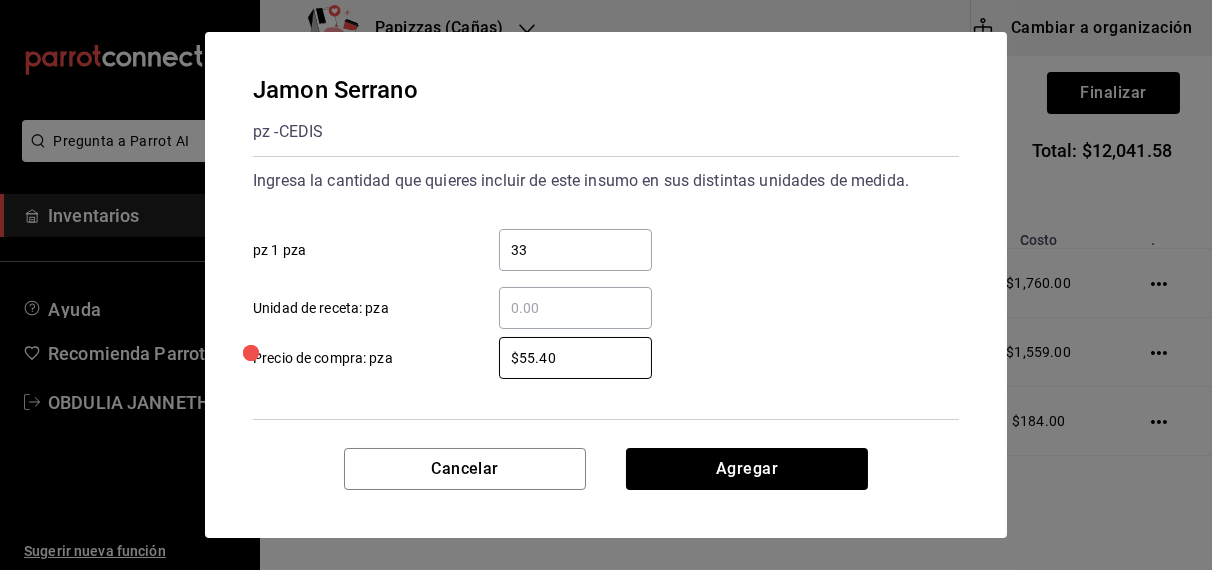 type on "$55.40" 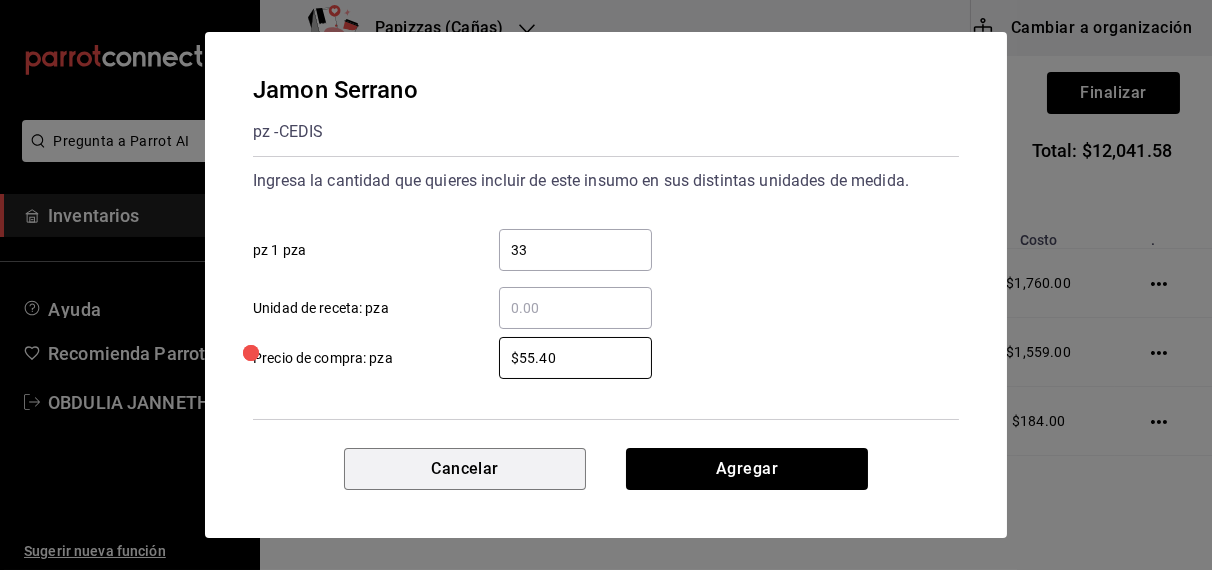 type 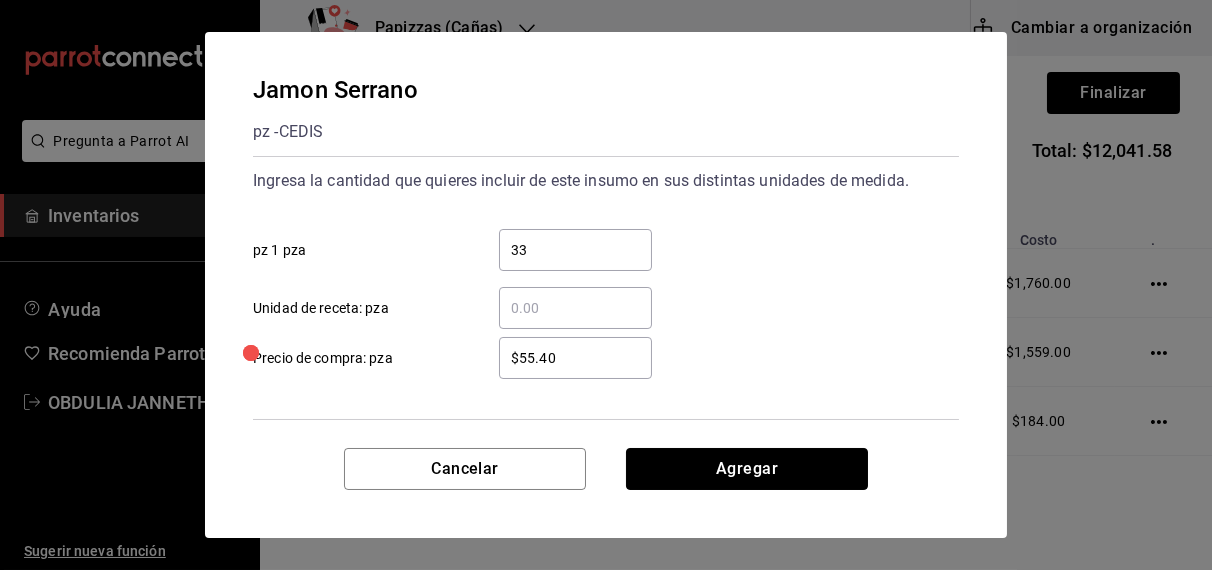 type 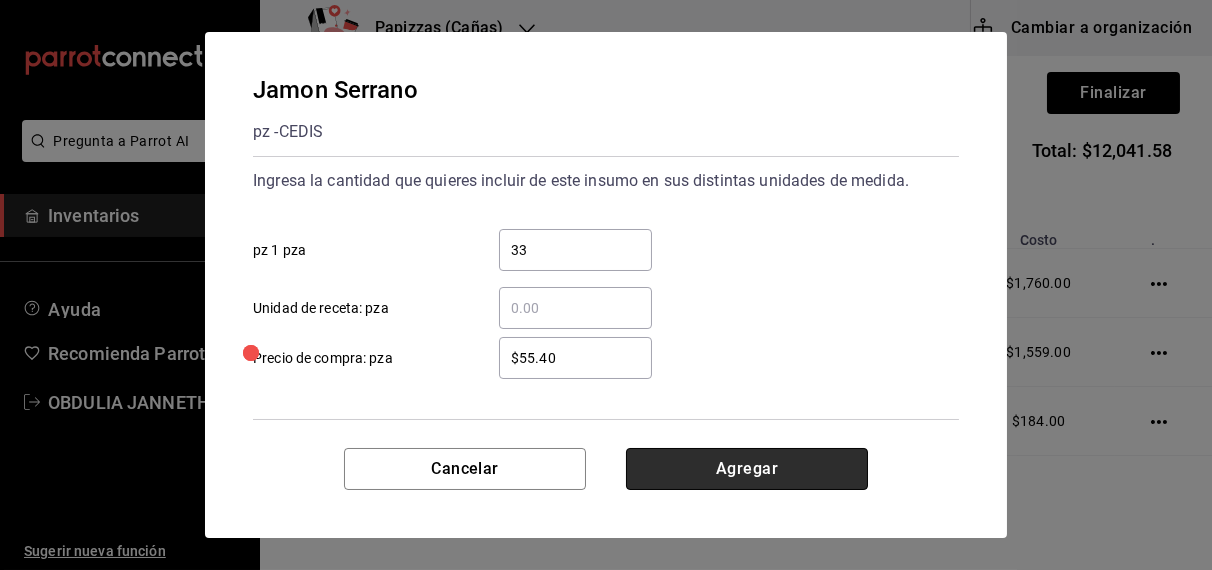 click on "Agregar" at bounding box center [747, 469] 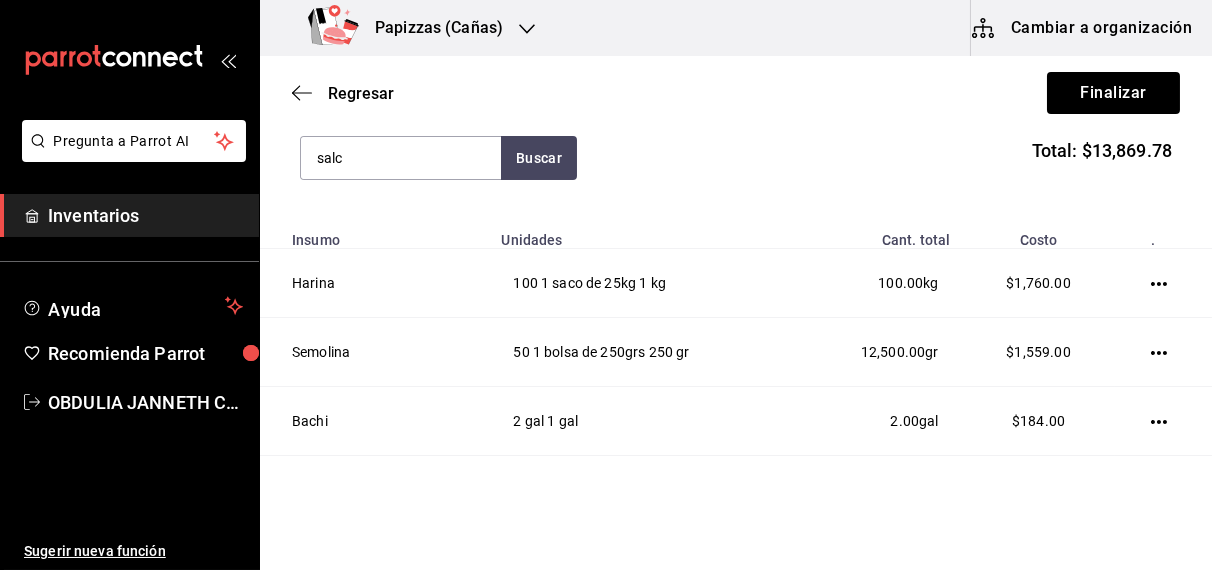type on "salc" 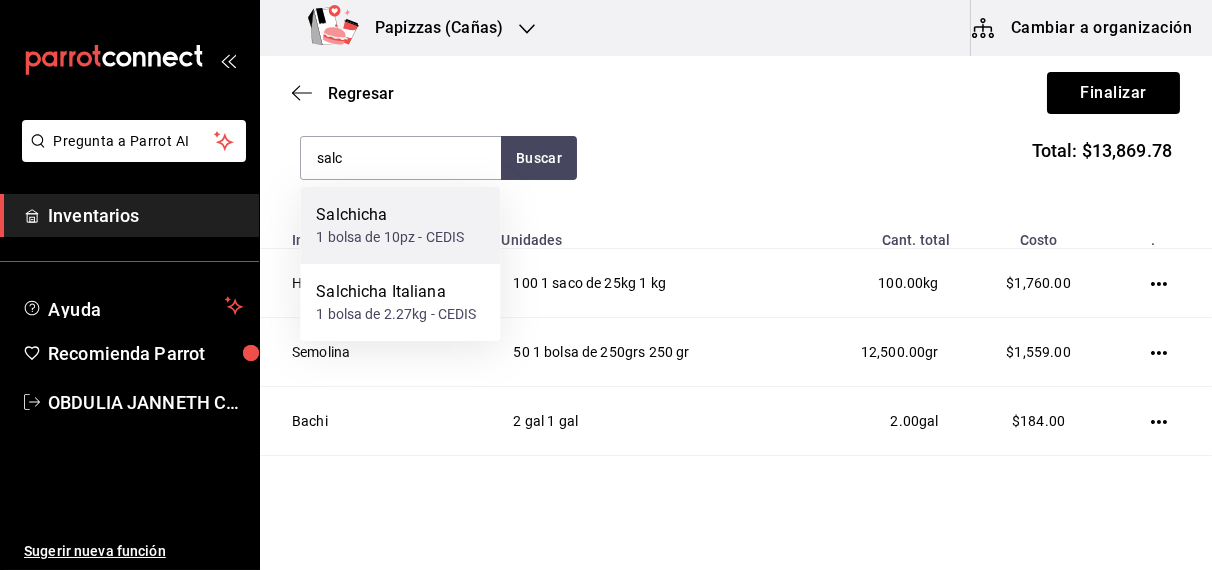click on "1 bolsa de 10pz - CEDIS" at bounding box center (390, 237) 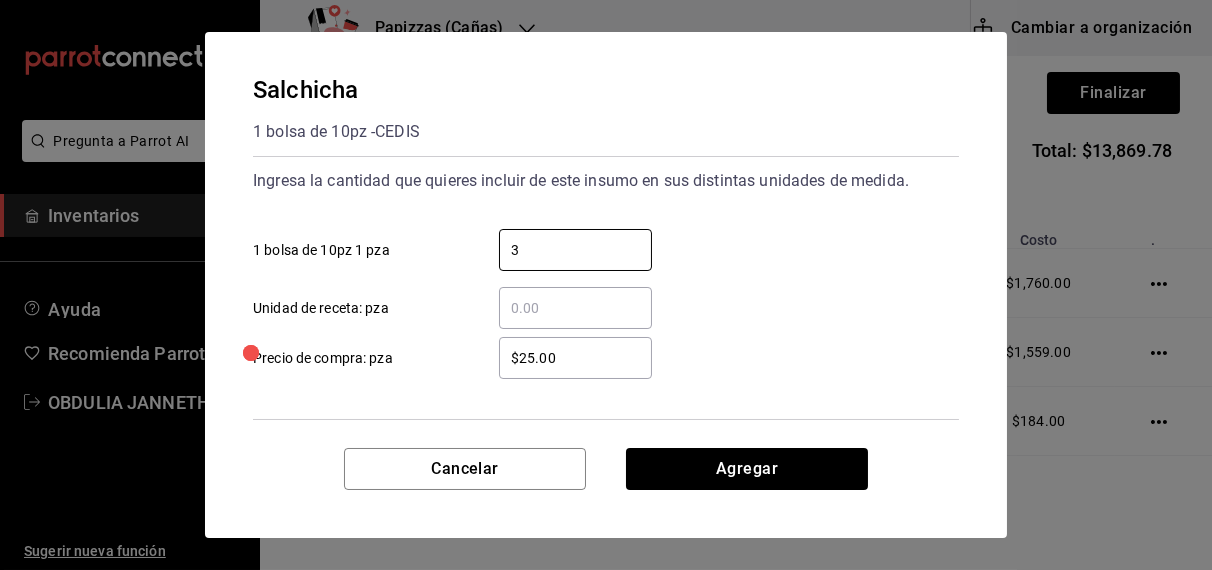 type on "3" 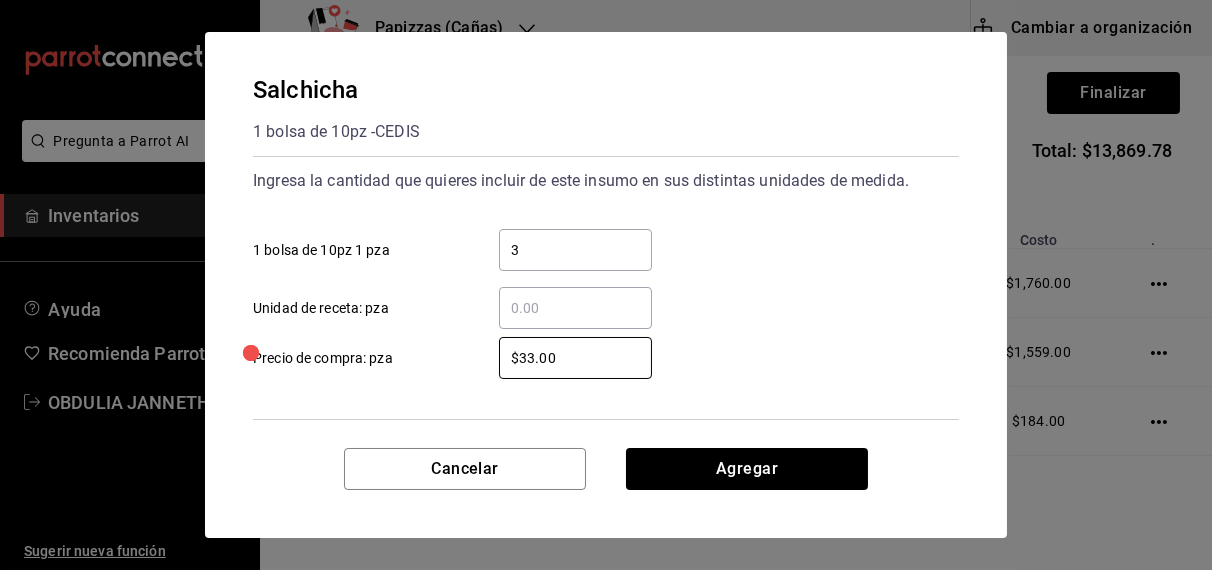 type on "$33.00" 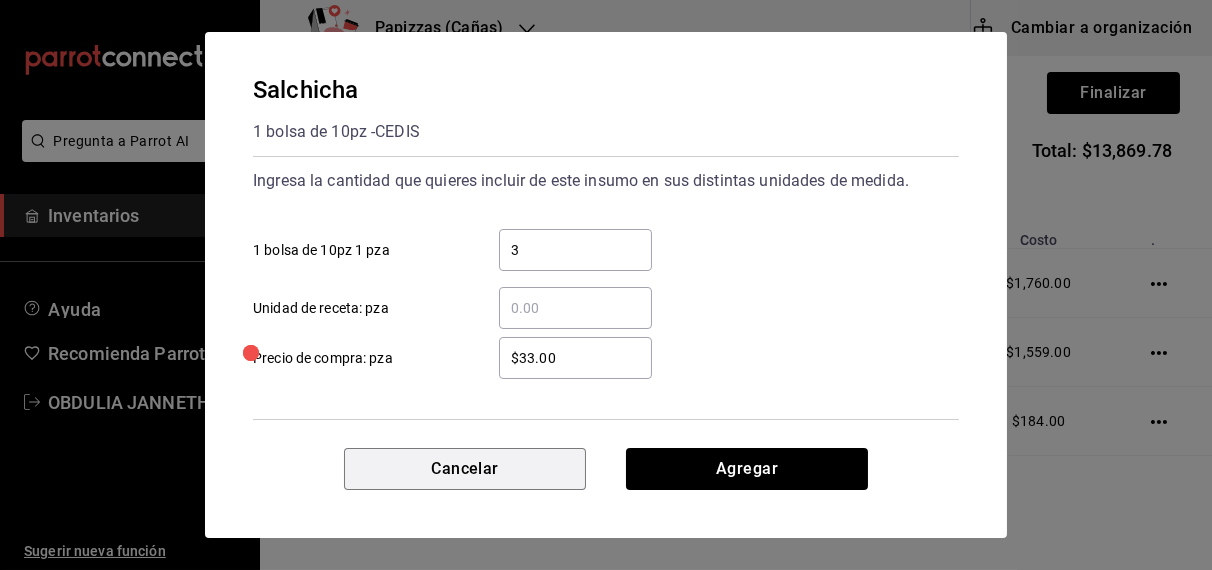 type 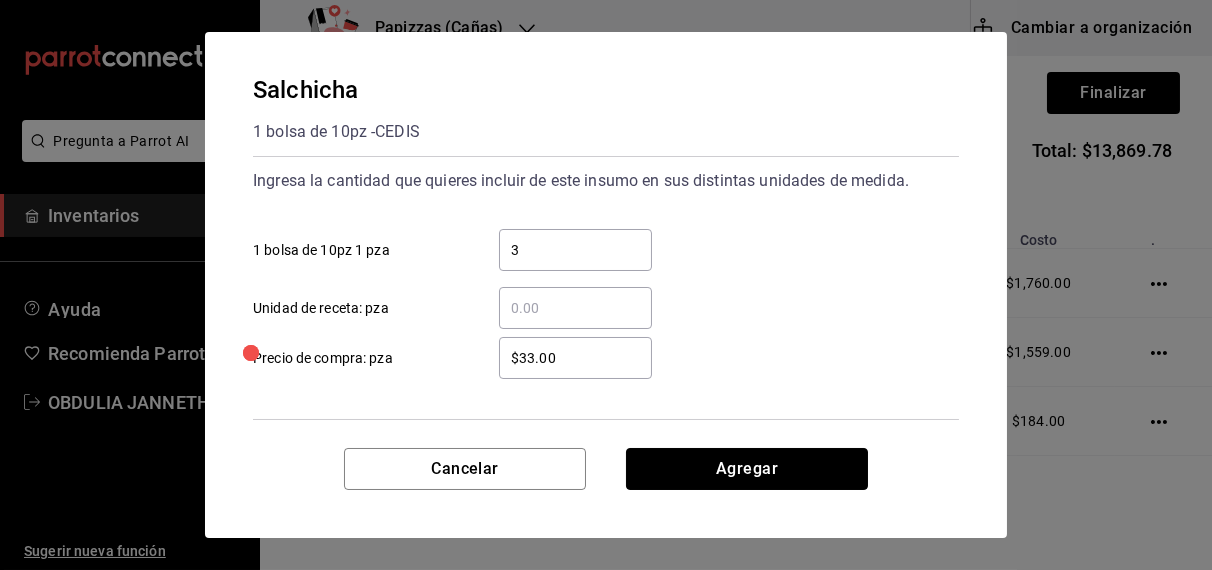 type 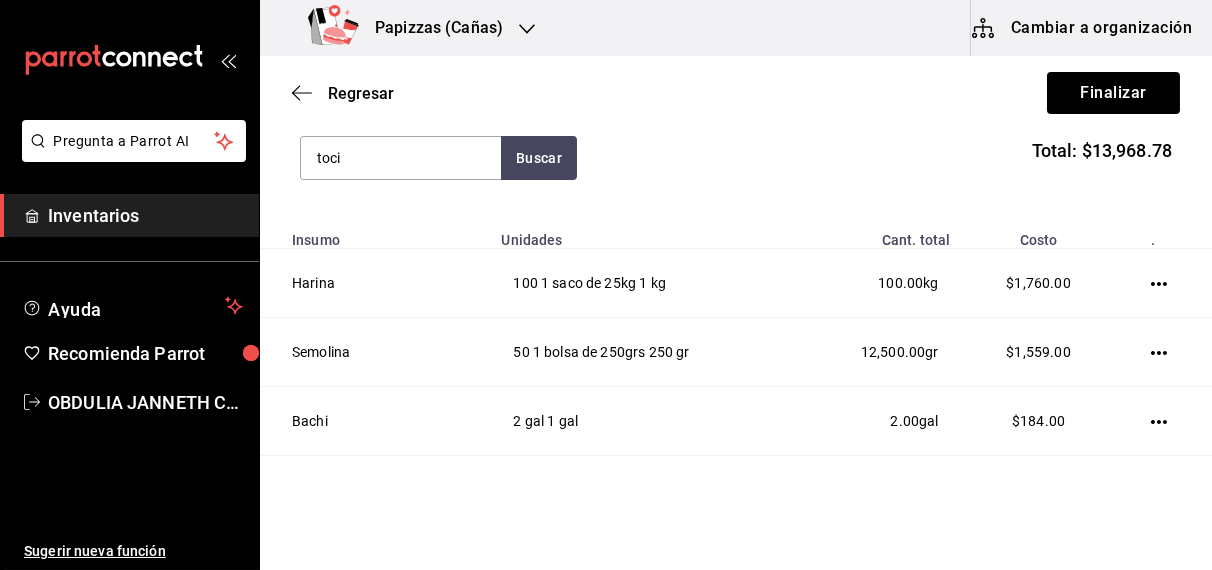 type on "toci" 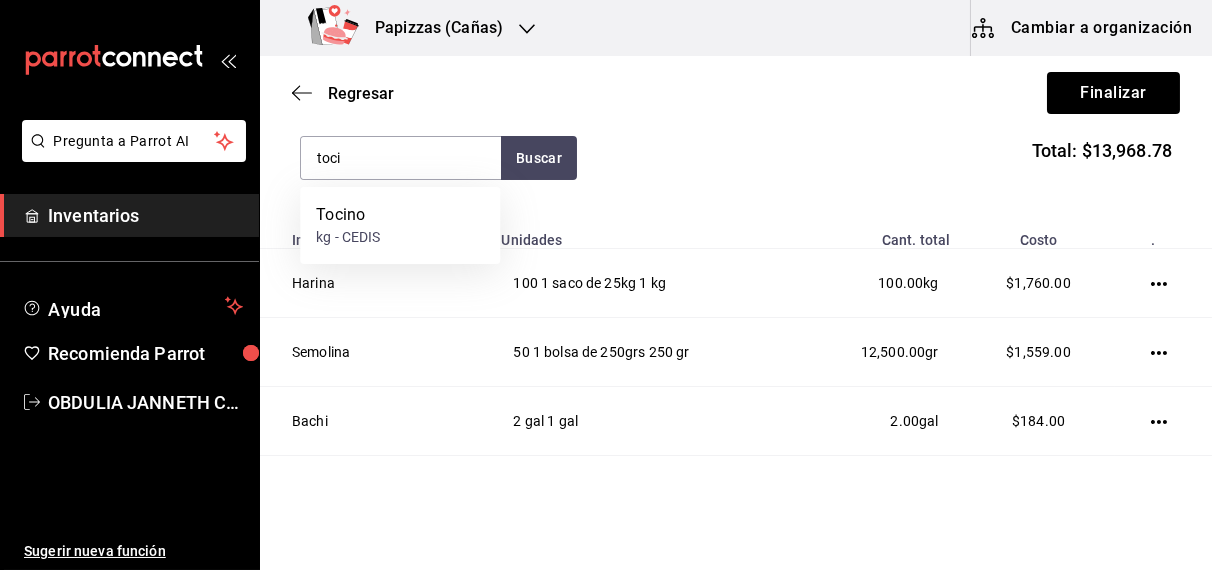 click on "kg - CEDIS" at bounding box center (348, 237) 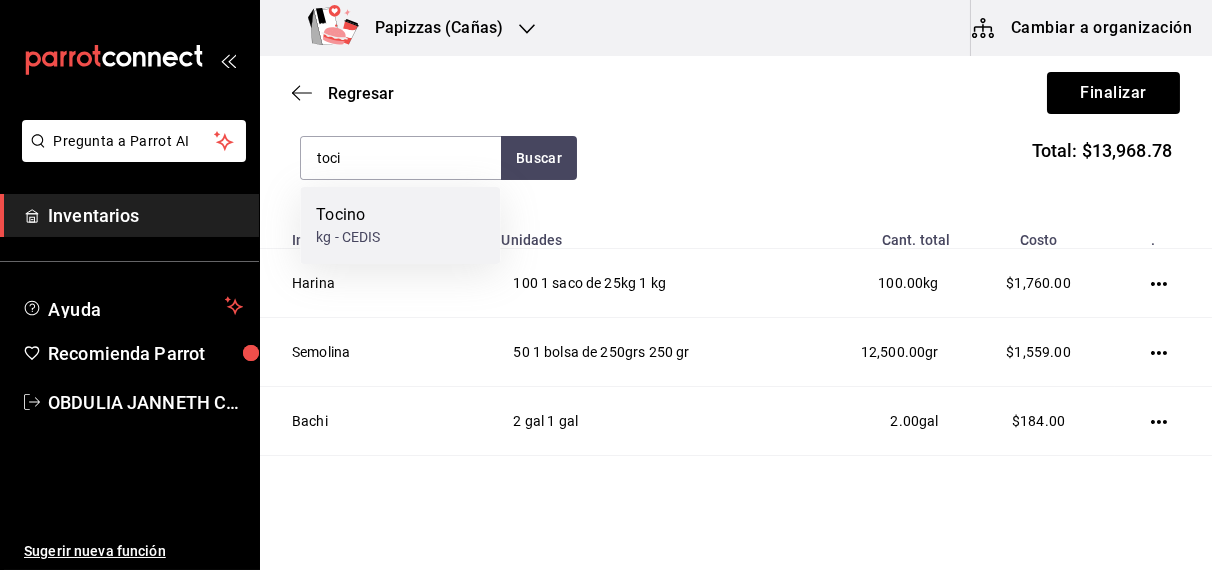 type 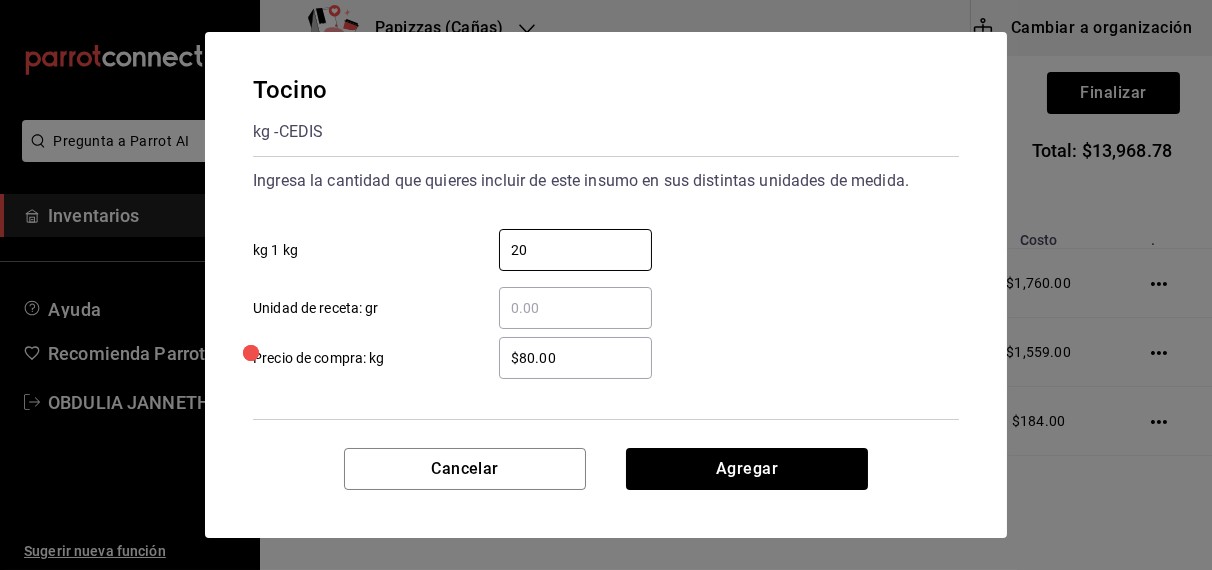 type on "20" 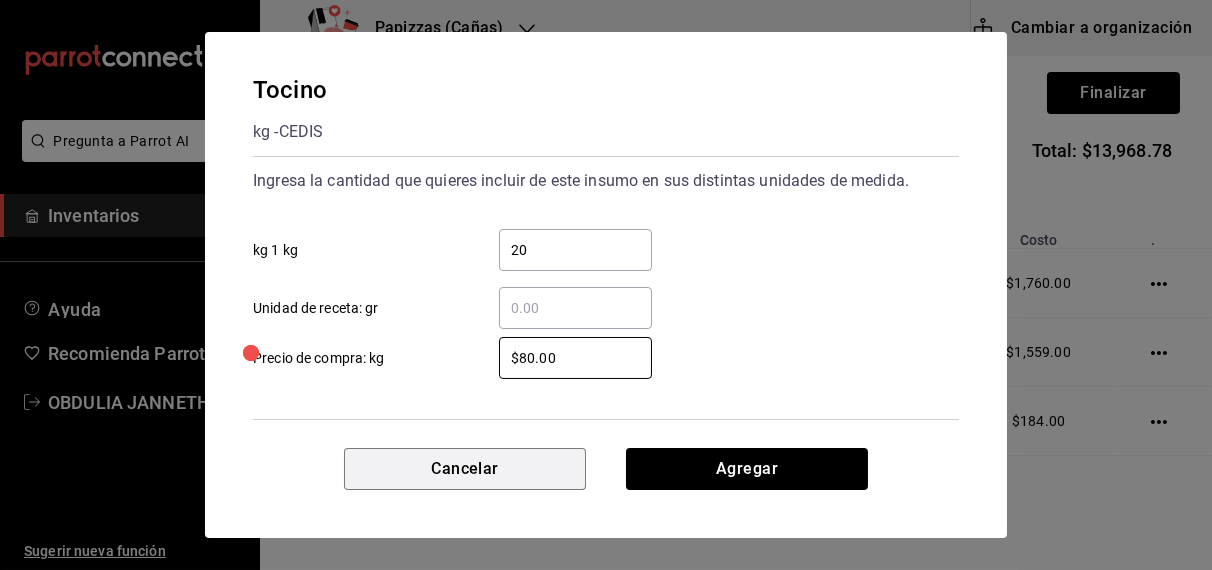 type 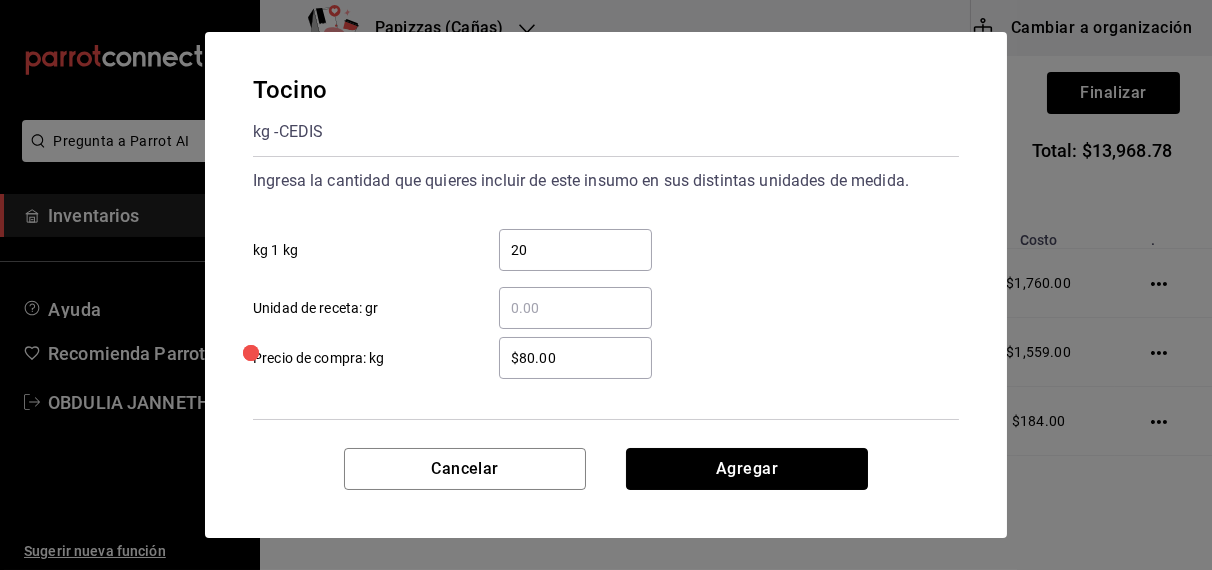type 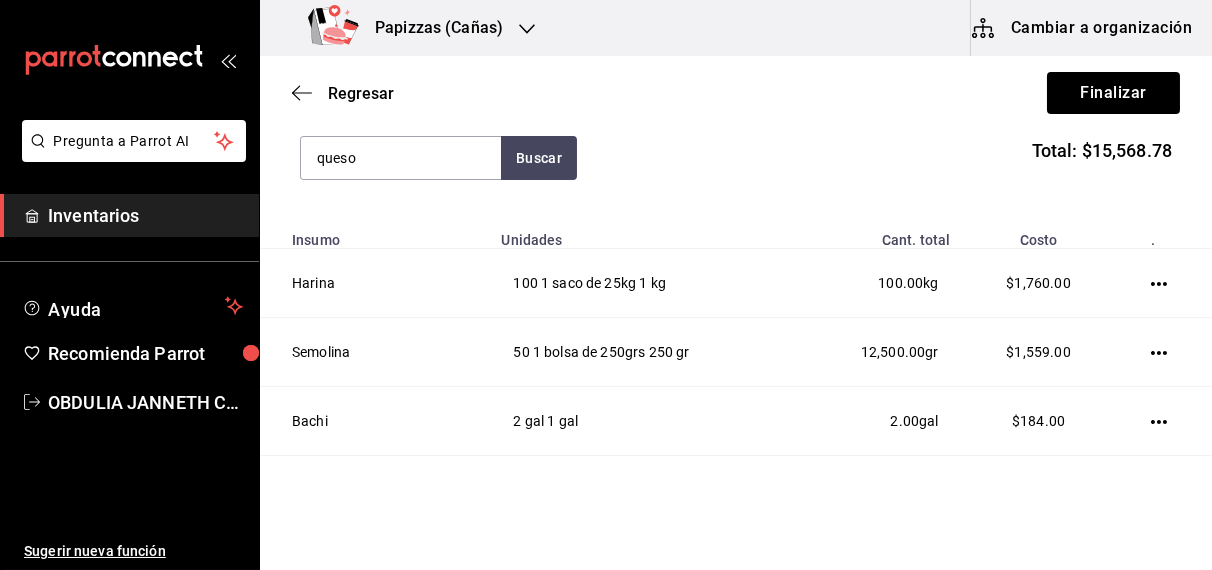 type on "queso" 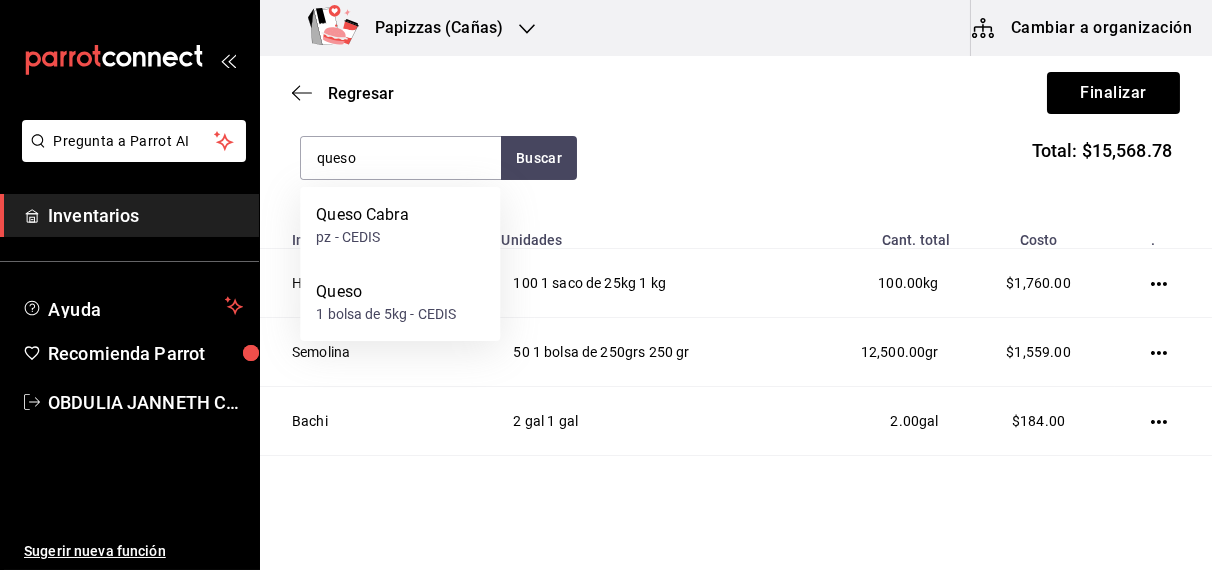 click on "Queso" at bounding box center (386, 292) 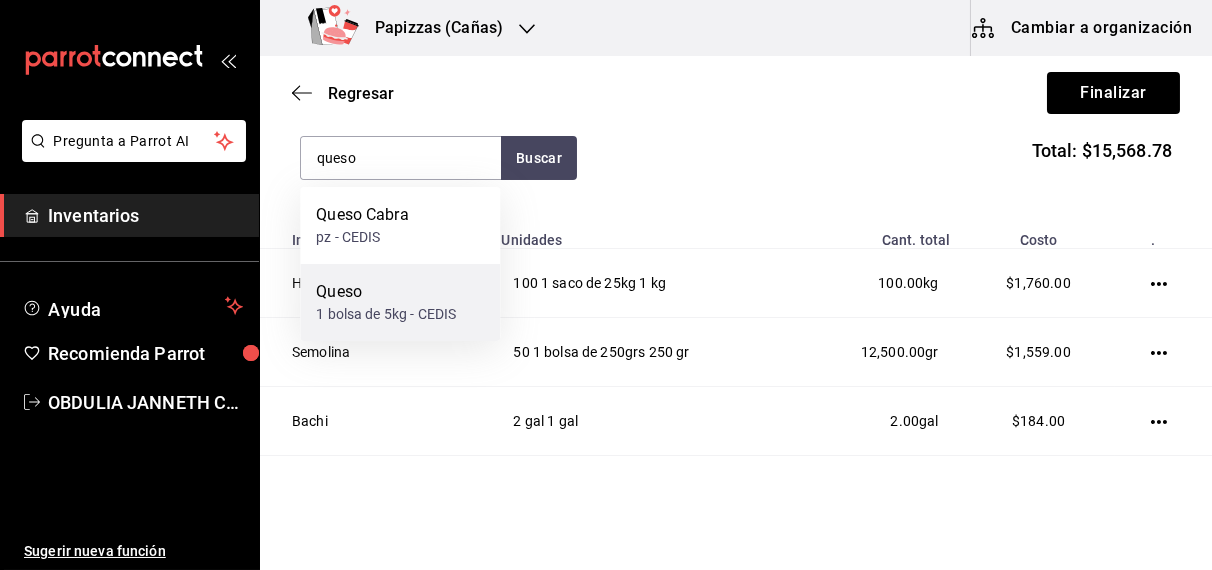 type 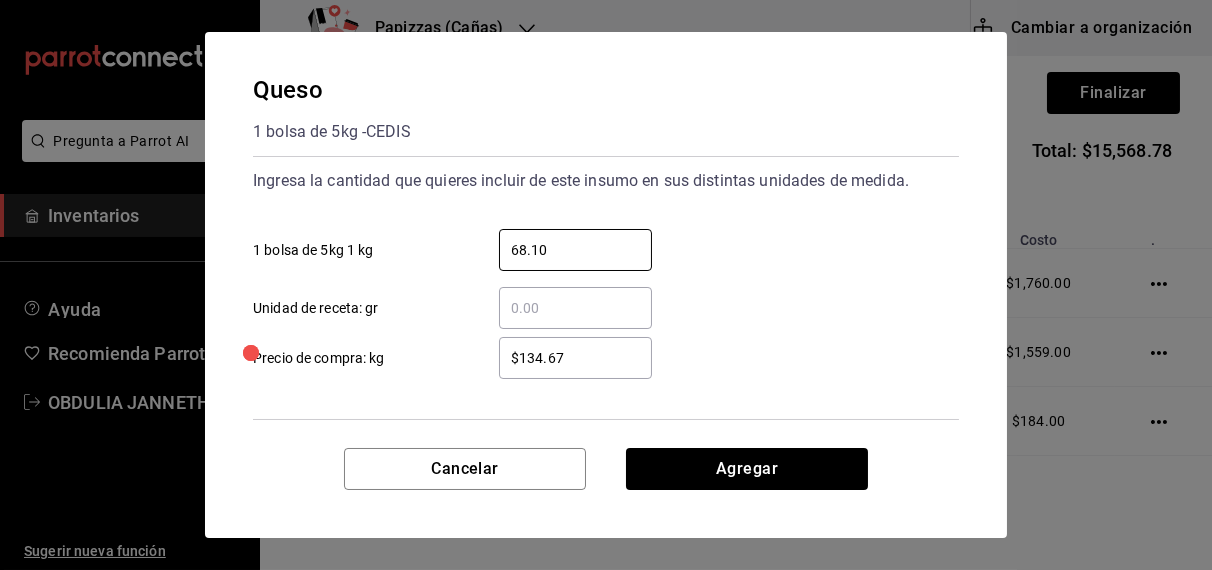 type on "68.10" 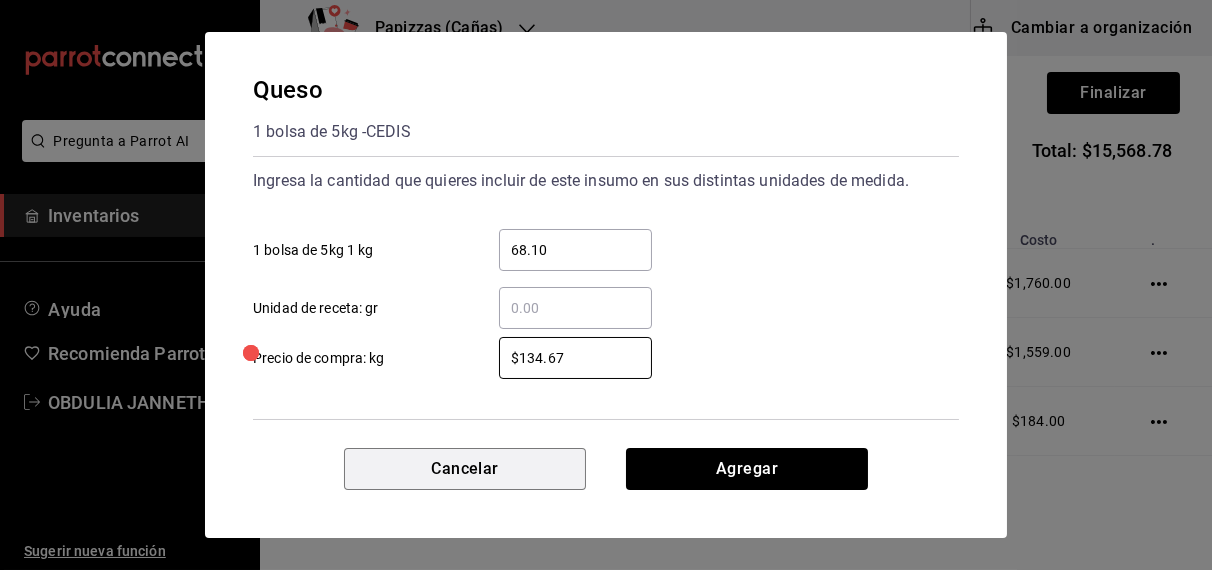 type 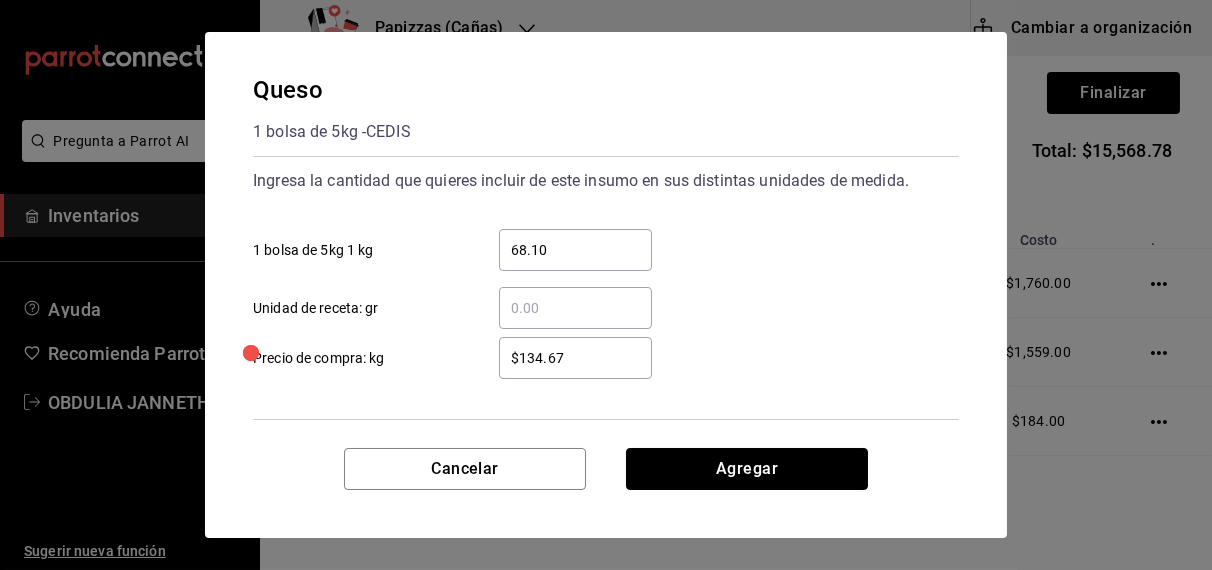 type 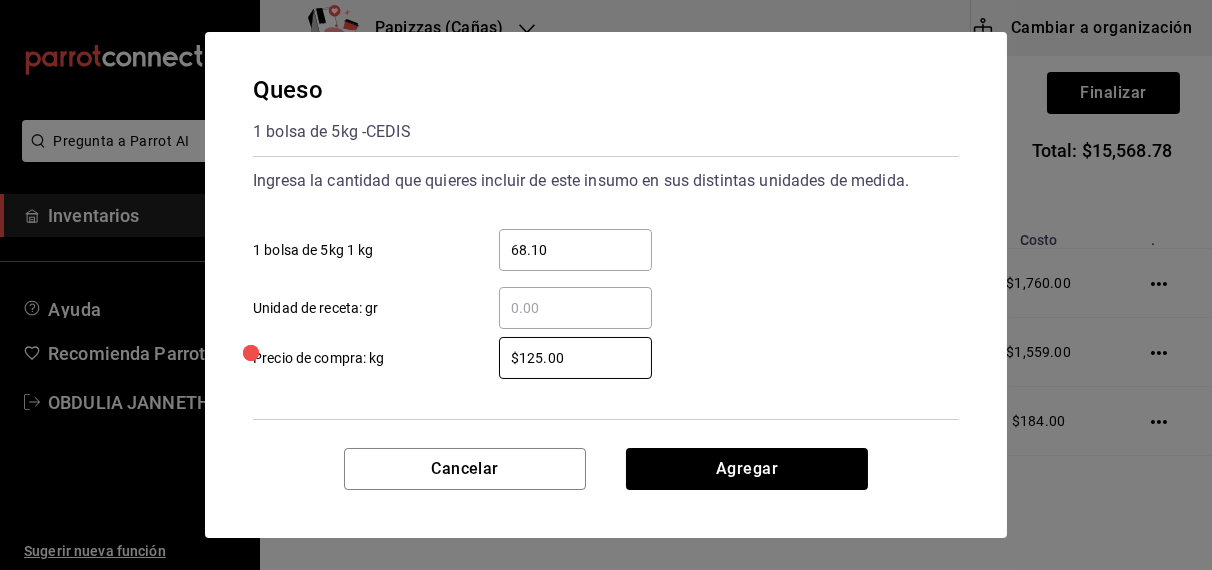type on "$125.00" 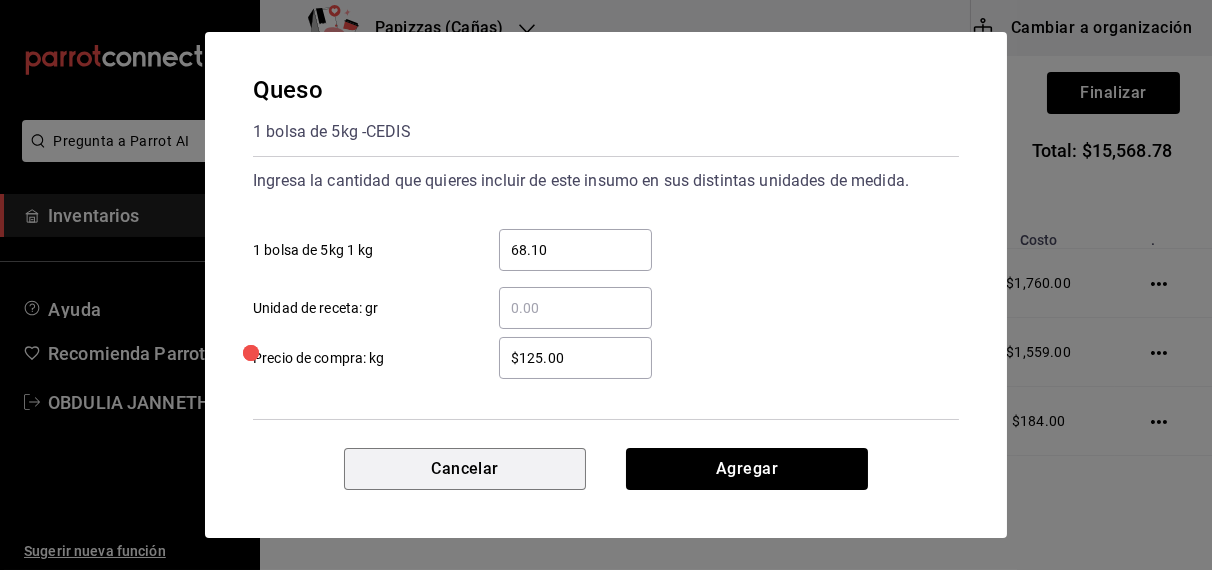 click on "Cancelar" at bounding box center [465, 469] 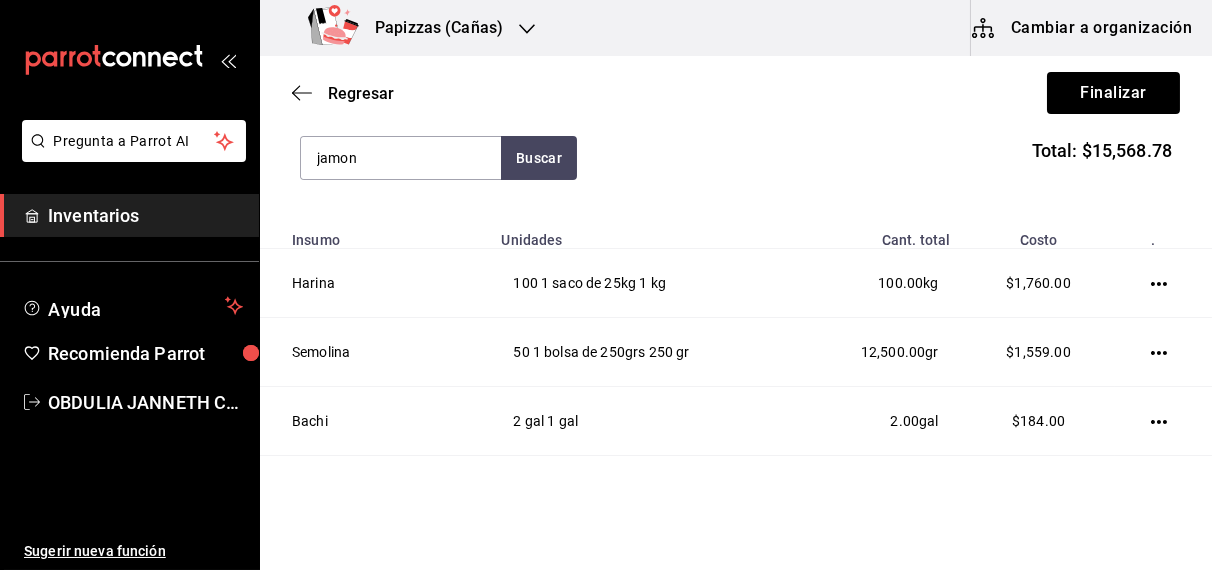 type on "jamon" 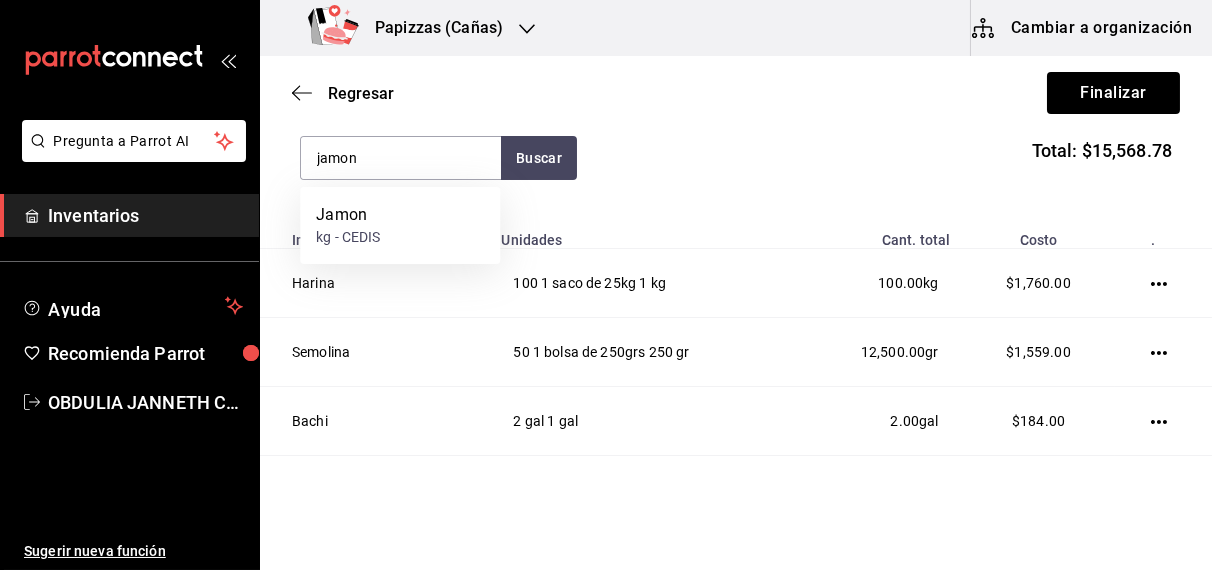 click on "Jamon kg - CEDIS" at bounding box center (400, 225) 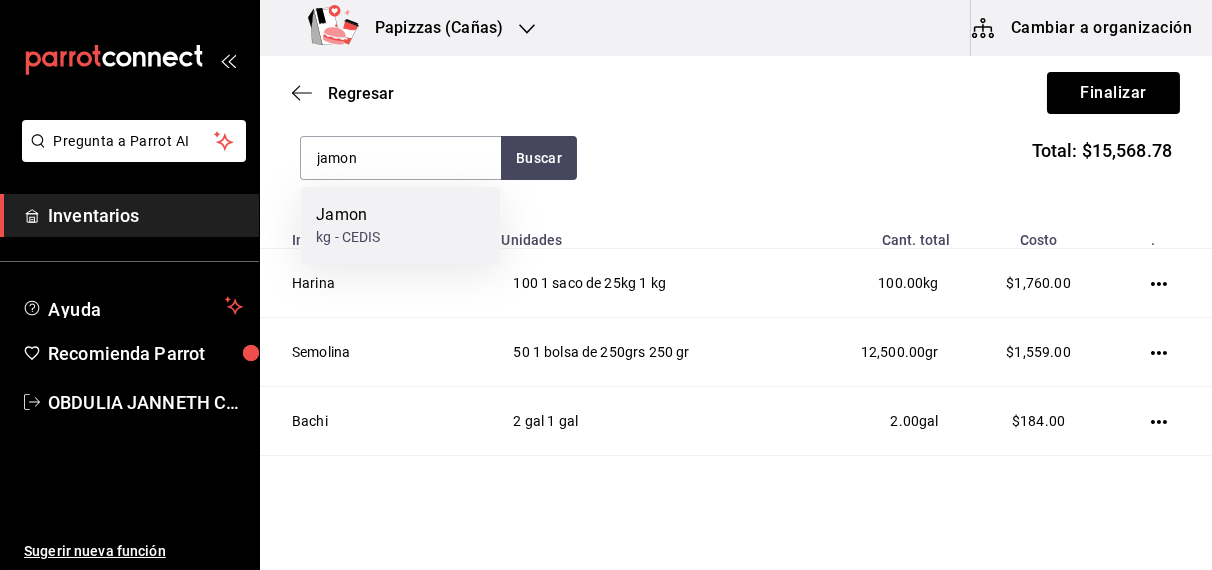 type 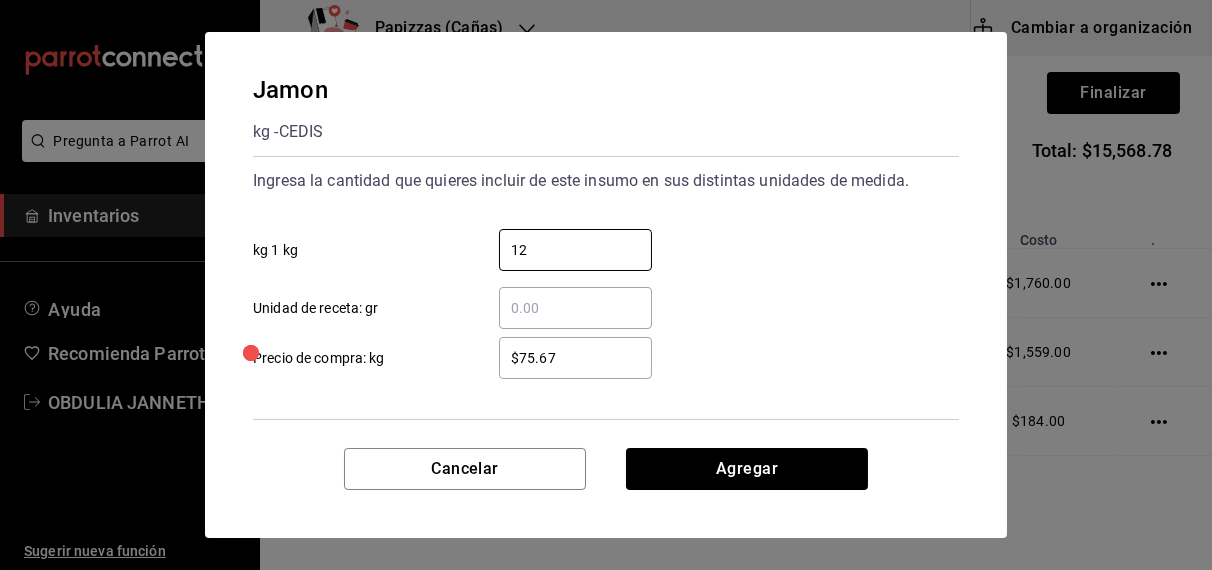 type on "12" 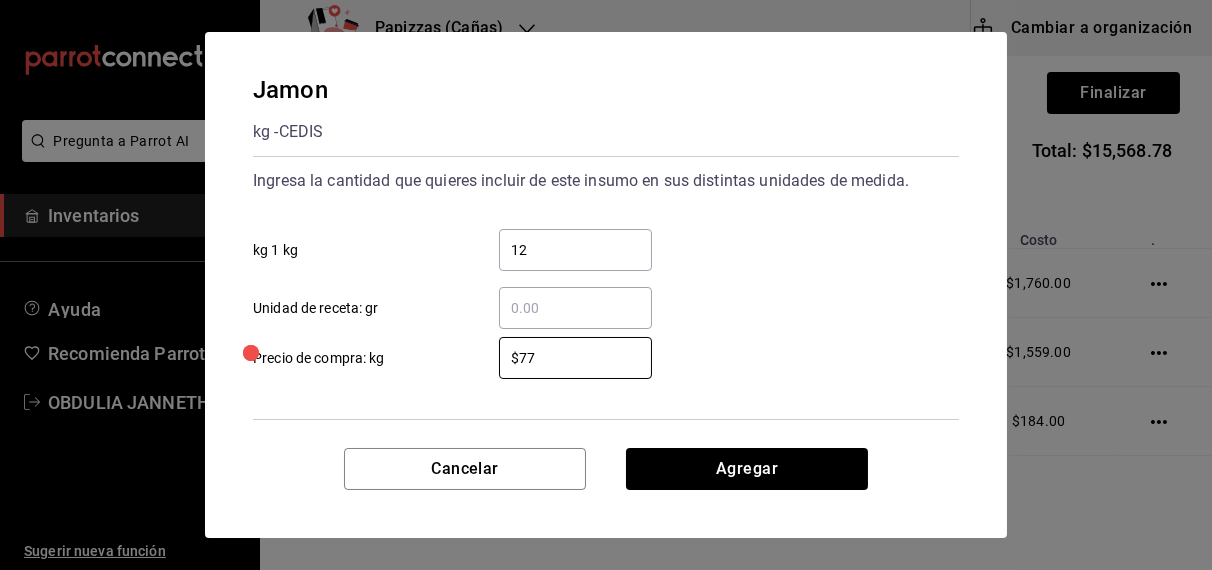 type on "$77.67" 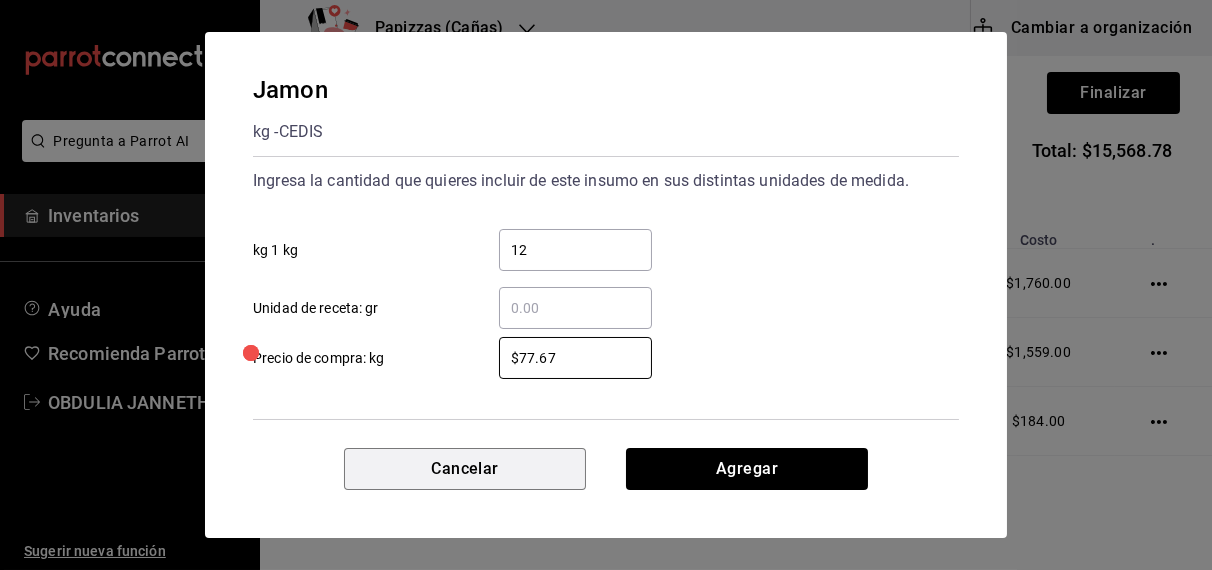 type 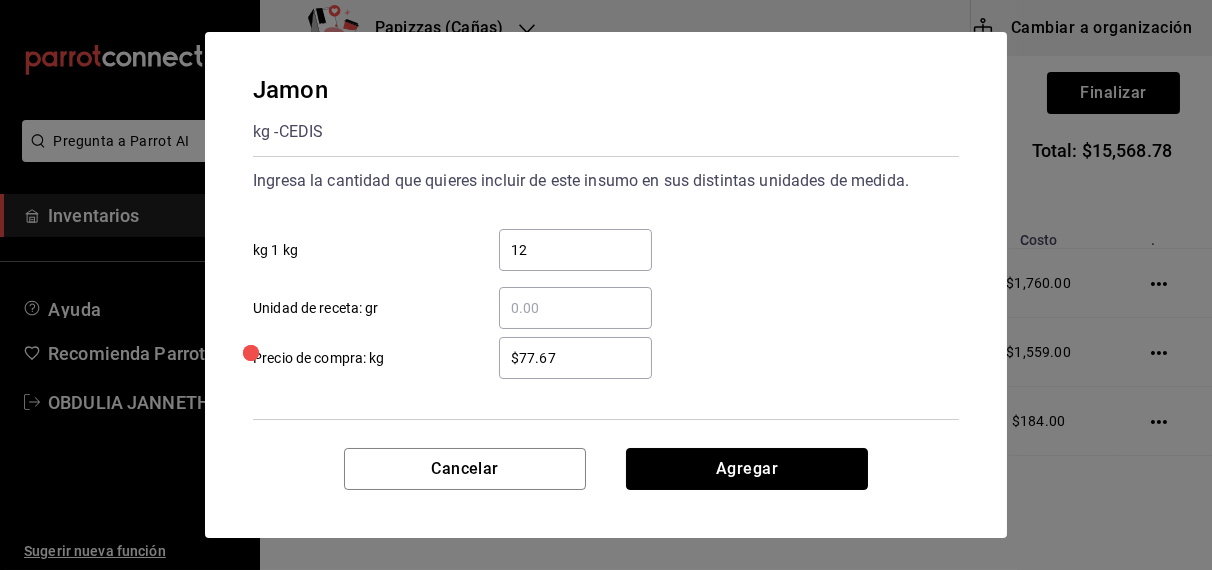 type 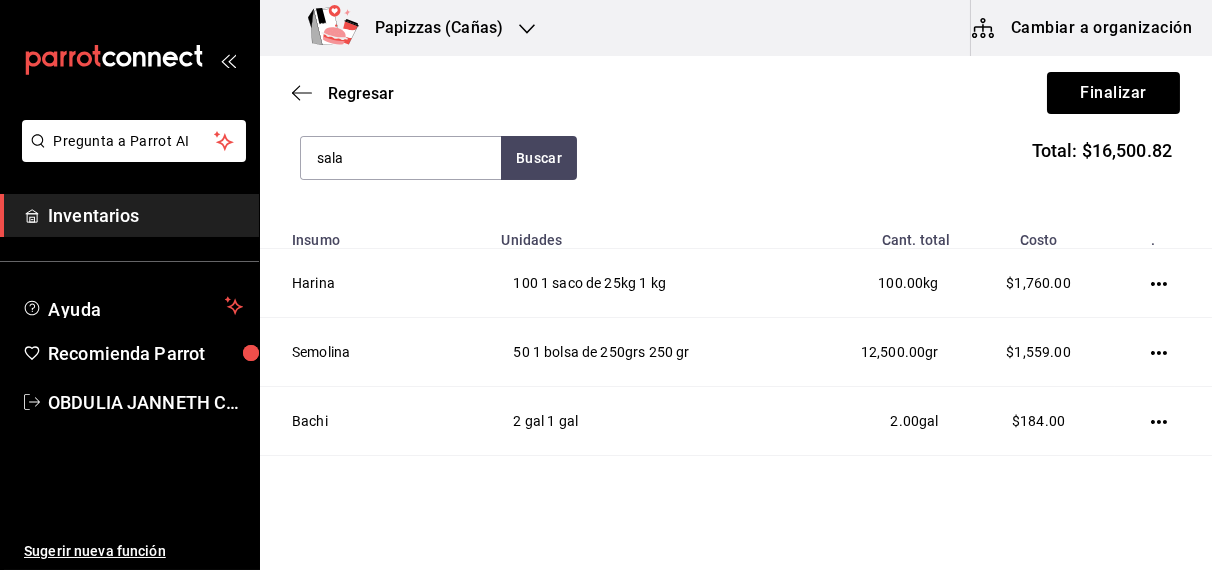 type on "sala" 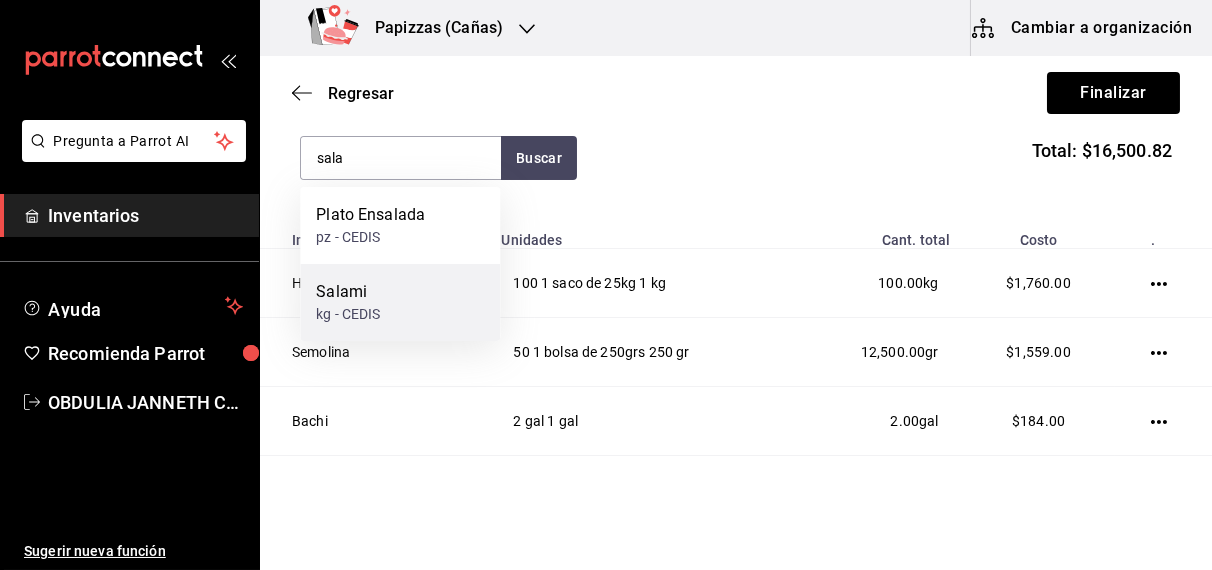 click on "Salami kg - CEDIS" at bounding box center [400, 302] 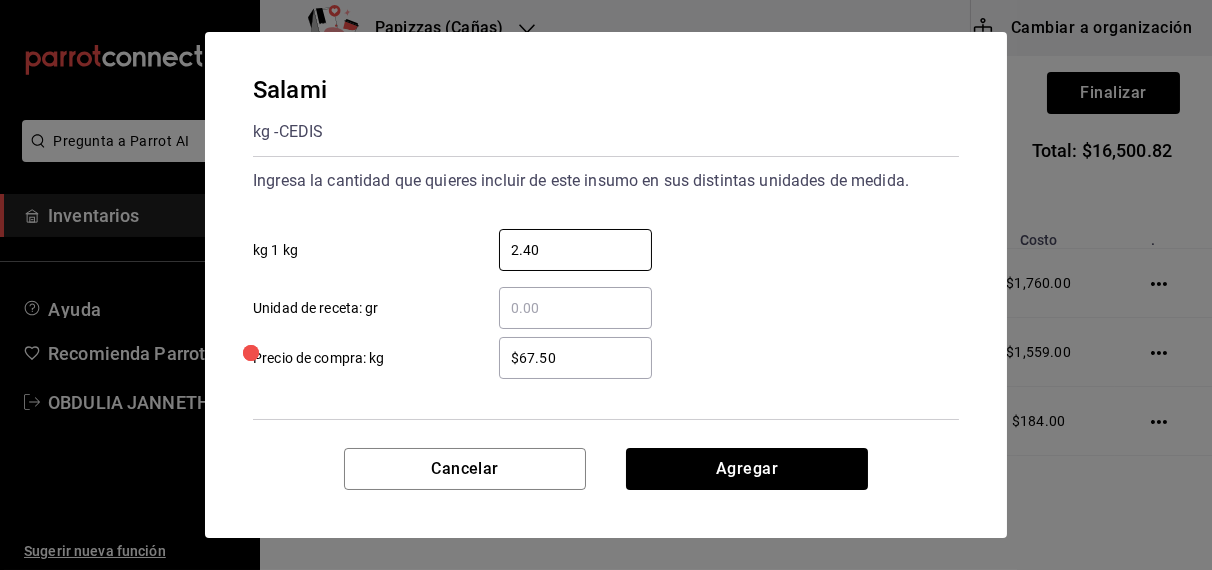 type on "2.40" 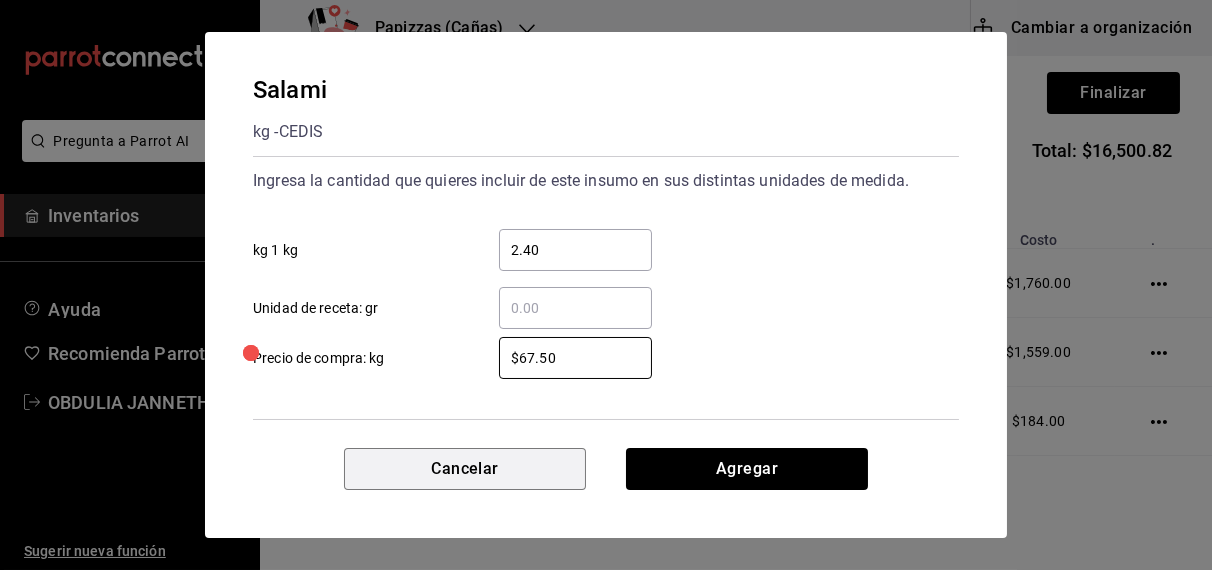 type 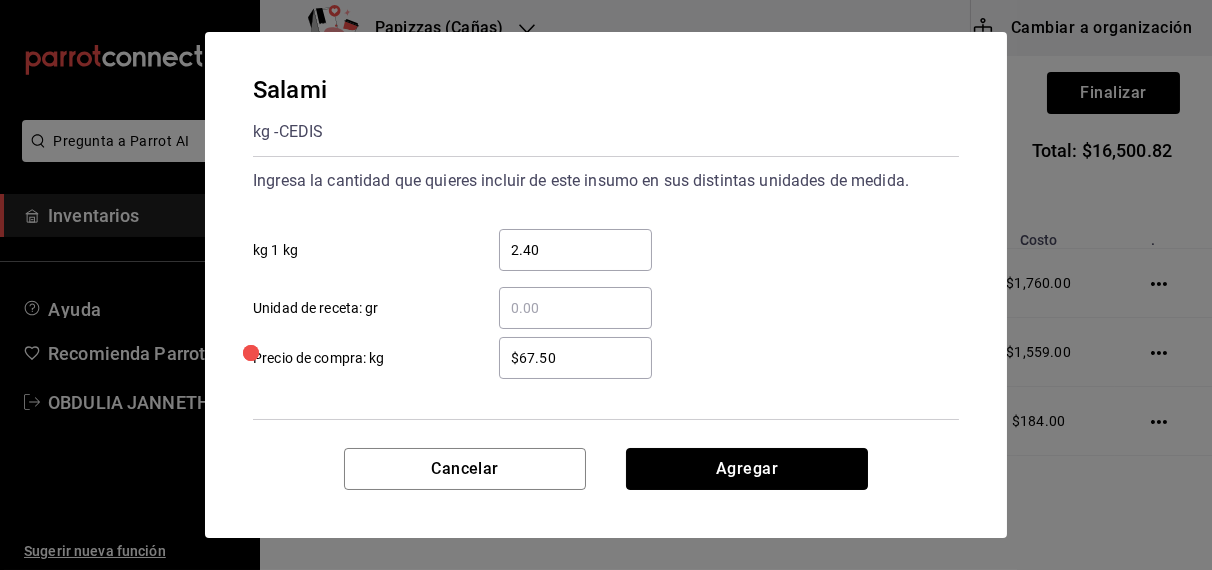 type 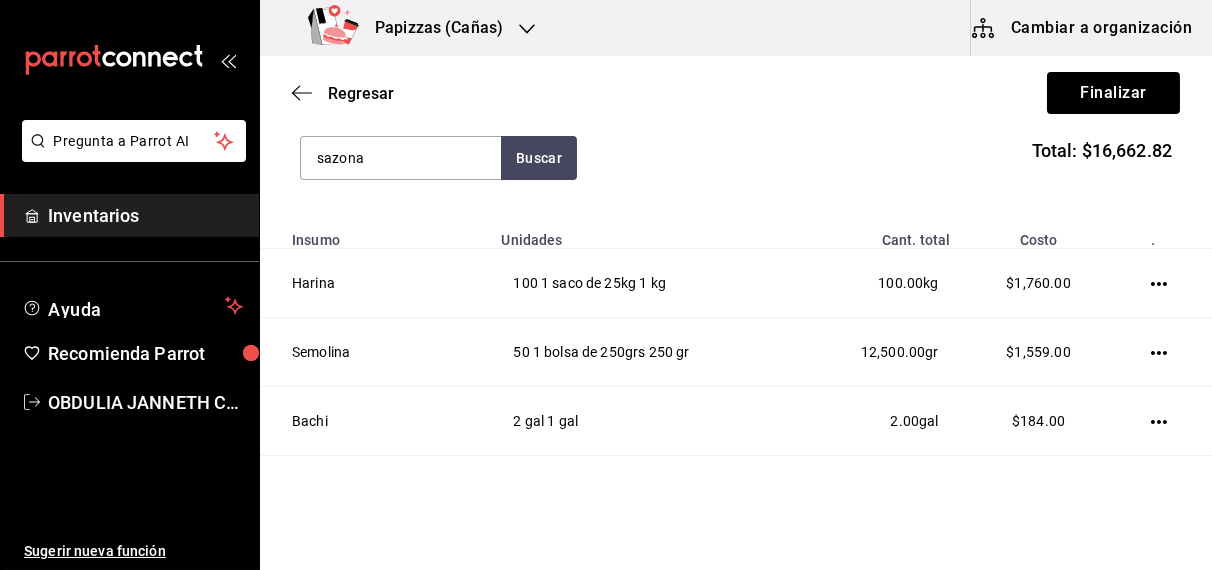 type on "sazona" 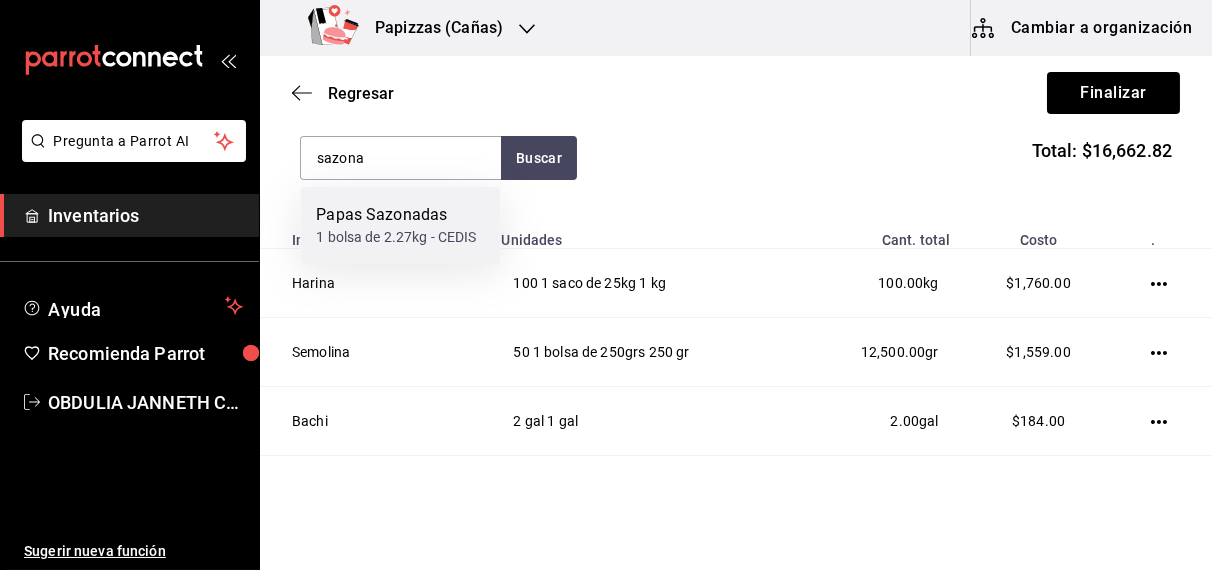 click on "1 bolsa de 2.27kg - CEDIS" at bounding box center [396, 237] 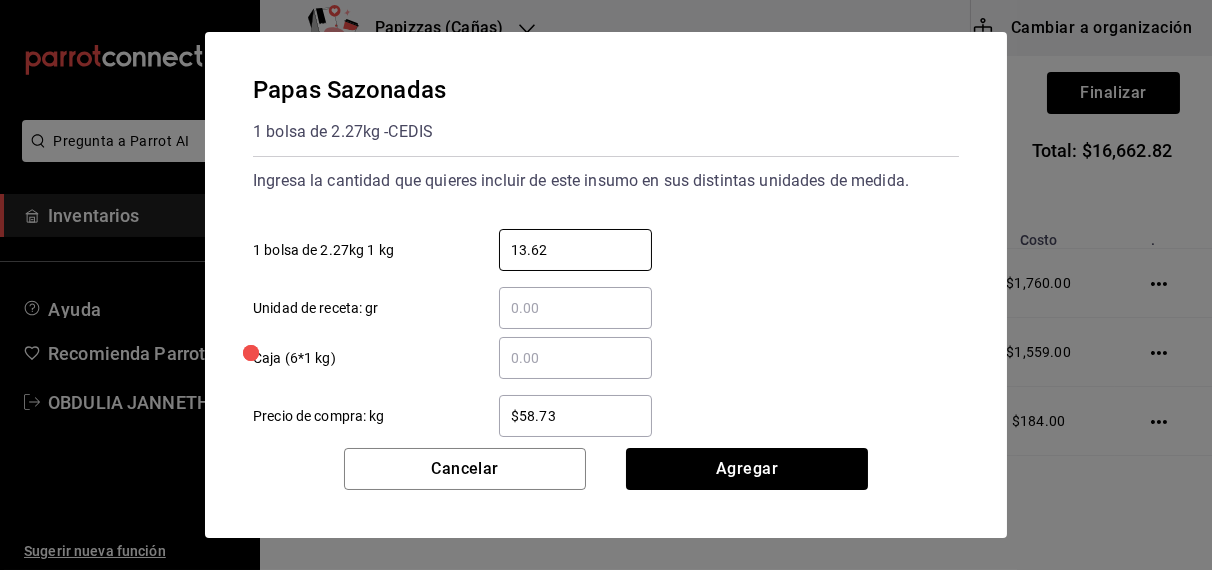 type on "13.62" 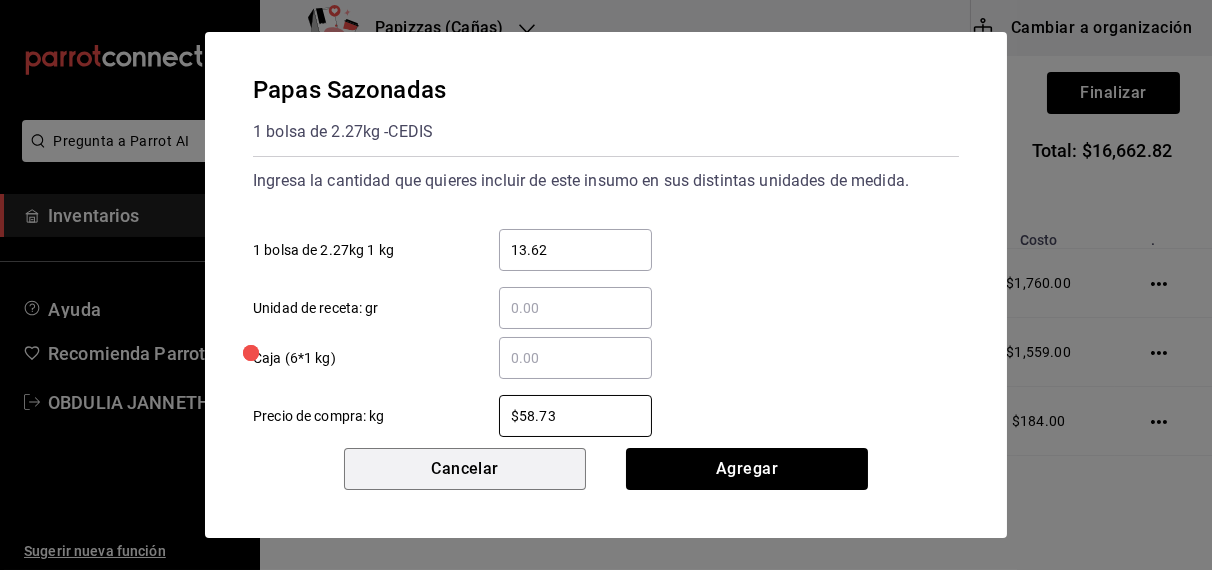 type 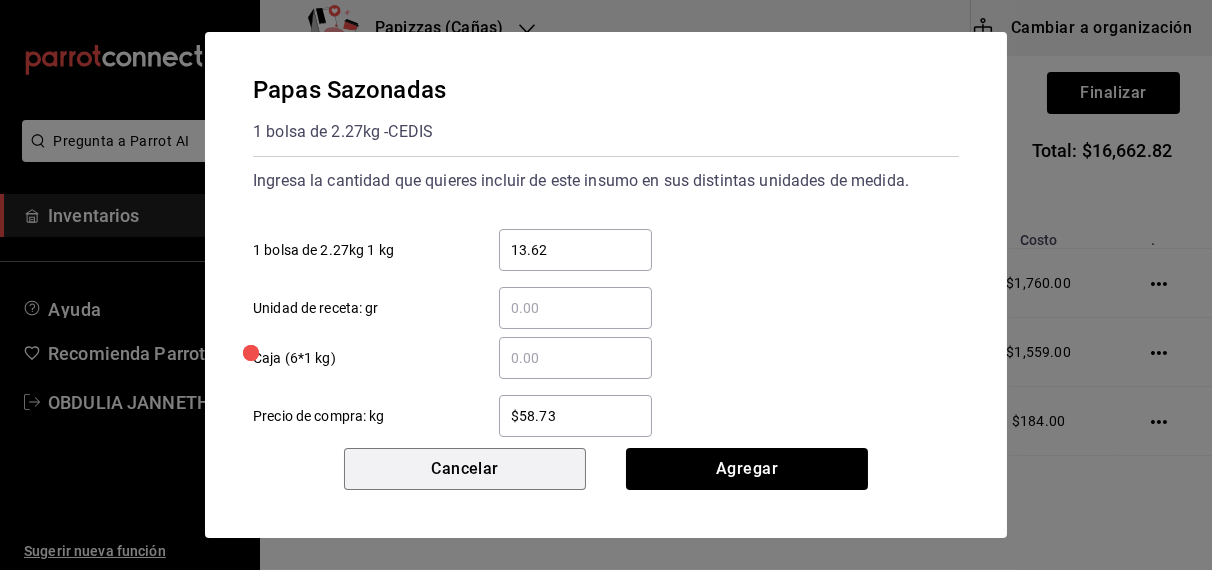 click on "Cancelar" at bounding box center (465, 469) 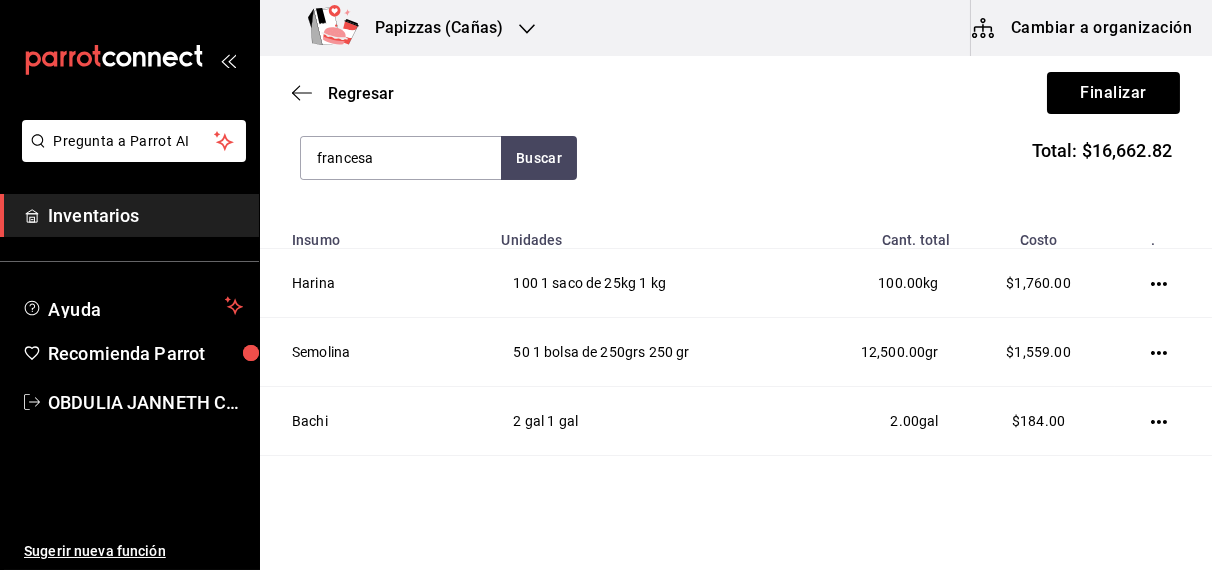 type on "francesa" 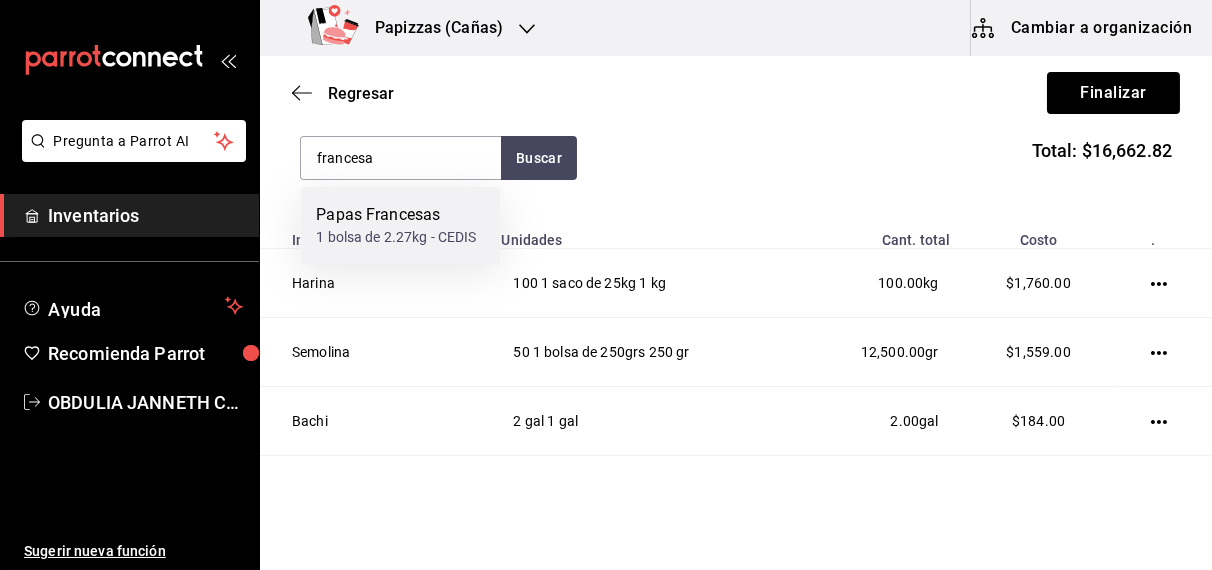 click on "Papas Francesas" at bounding box center [396, 215] 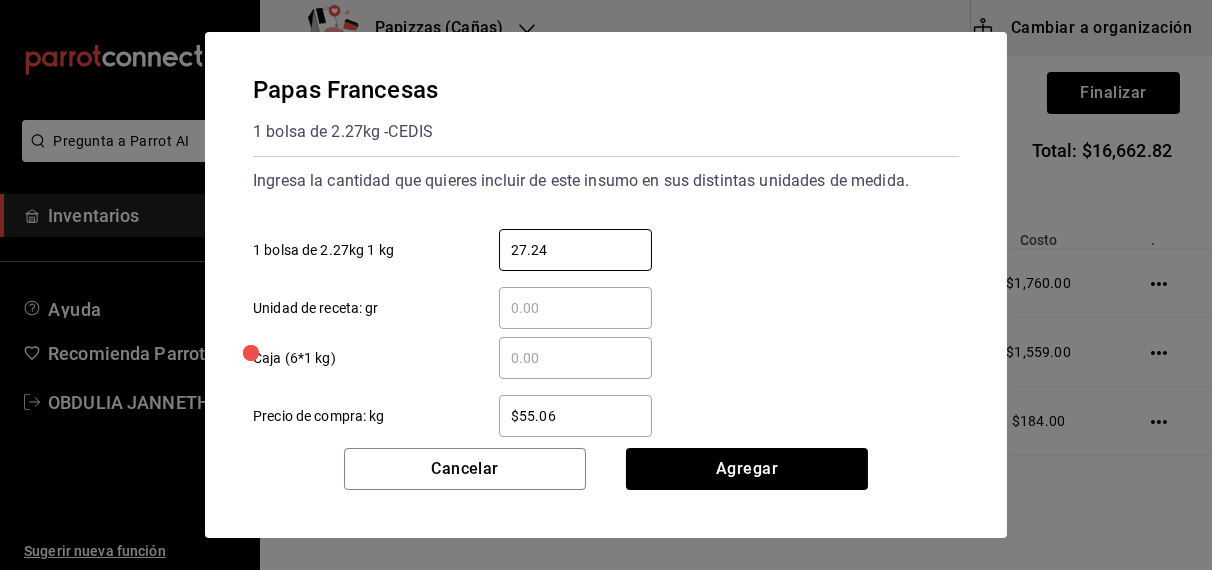 type on "27.24" 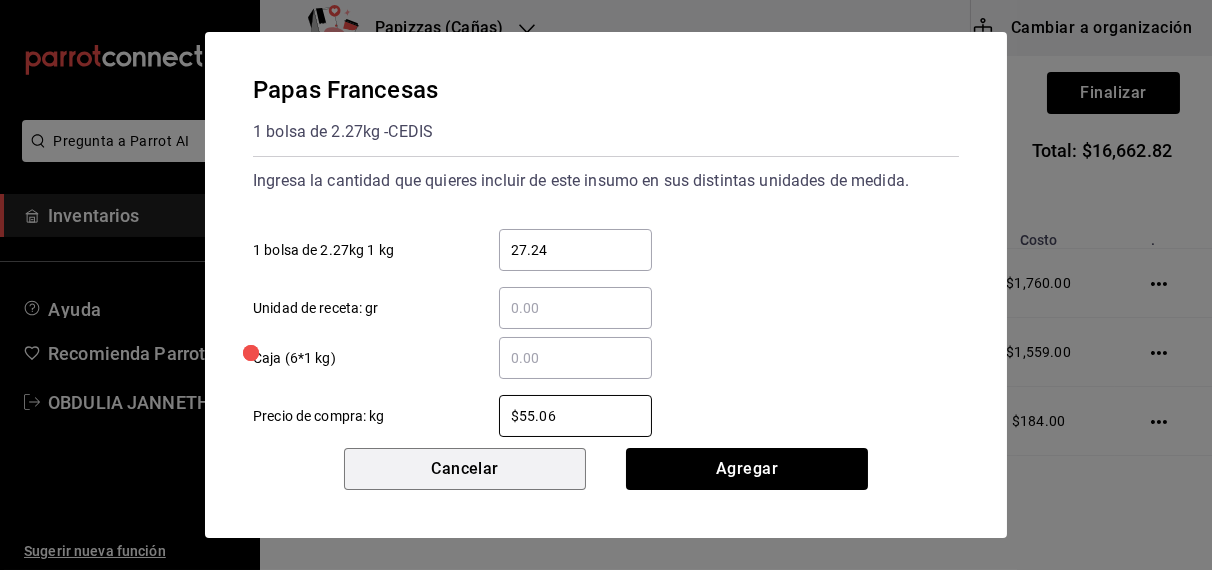 type 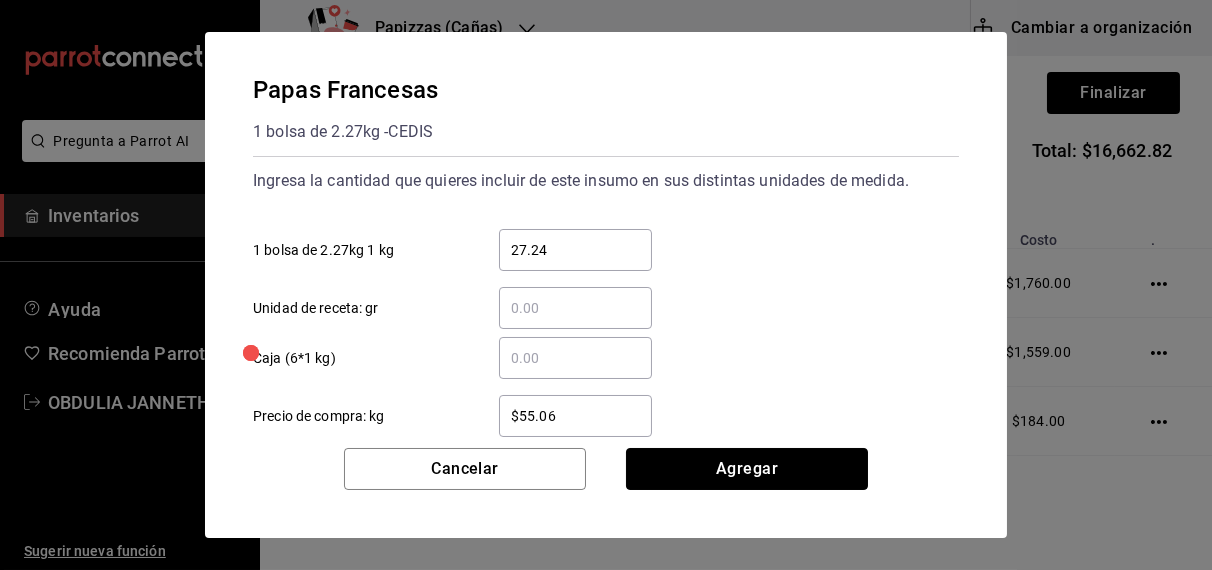 type 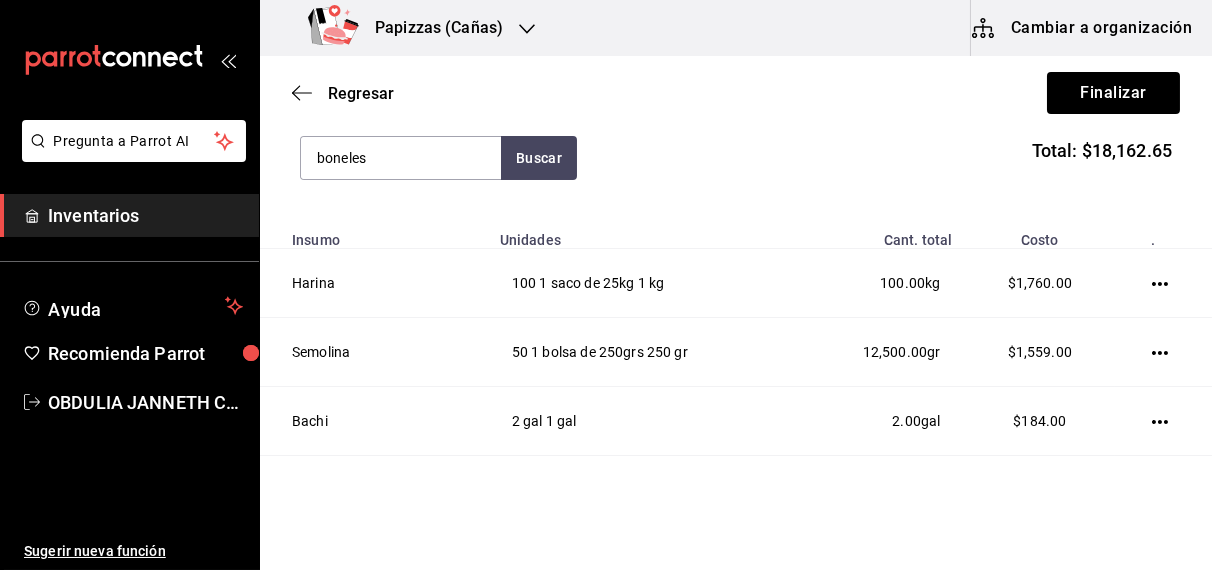 type on "boneles" 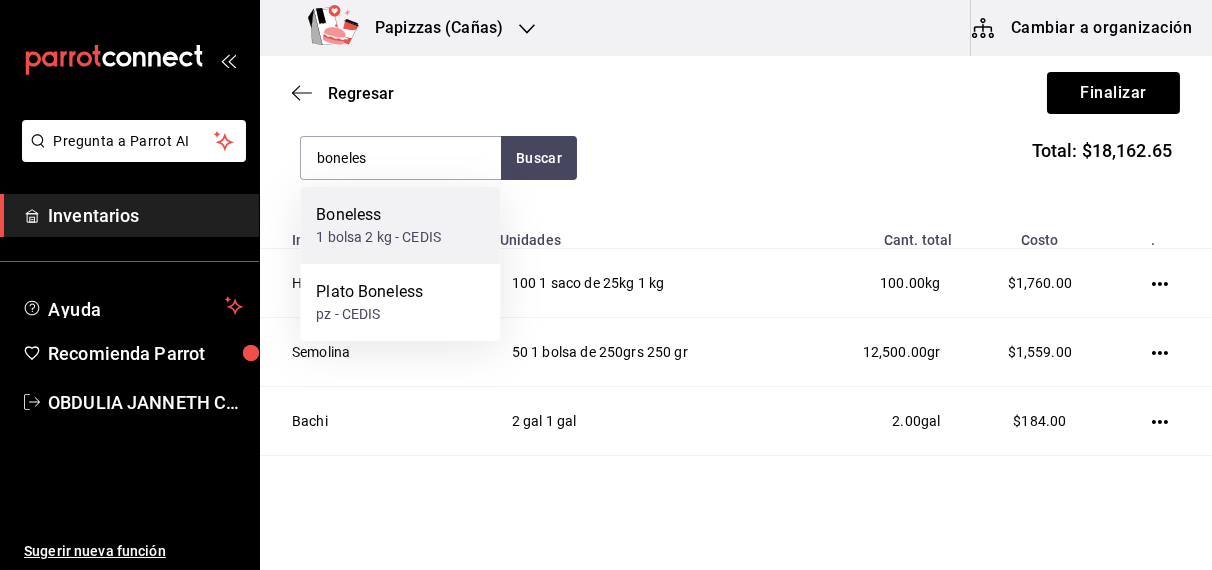 click on "Boneless 1 bolsa 2 kg - CEDIS" at bounding box center (400, 225) 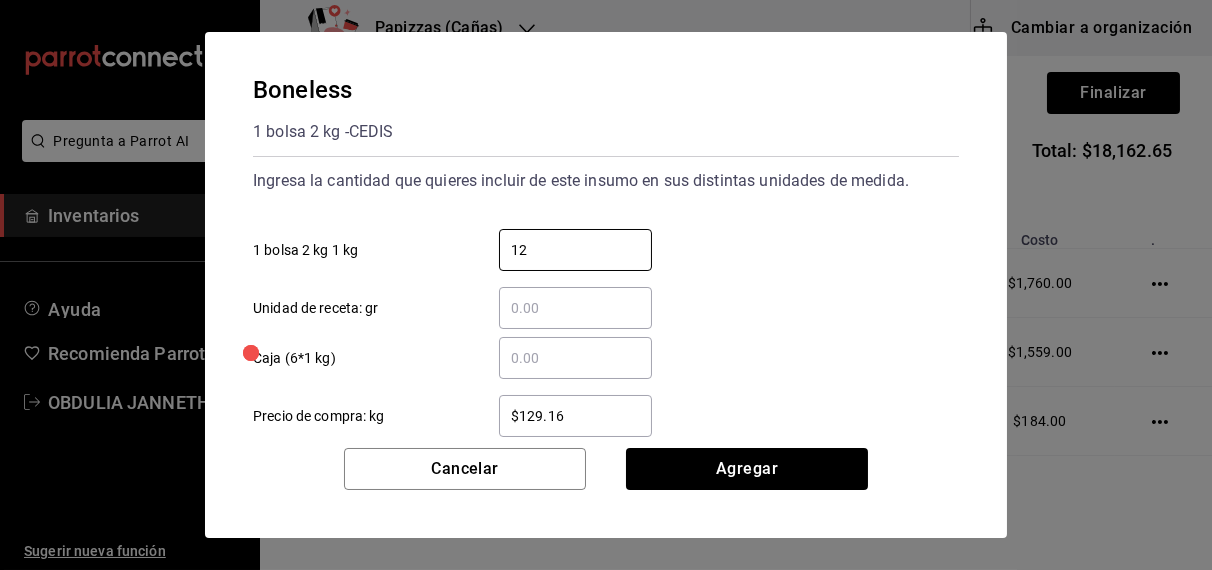 type on "12" 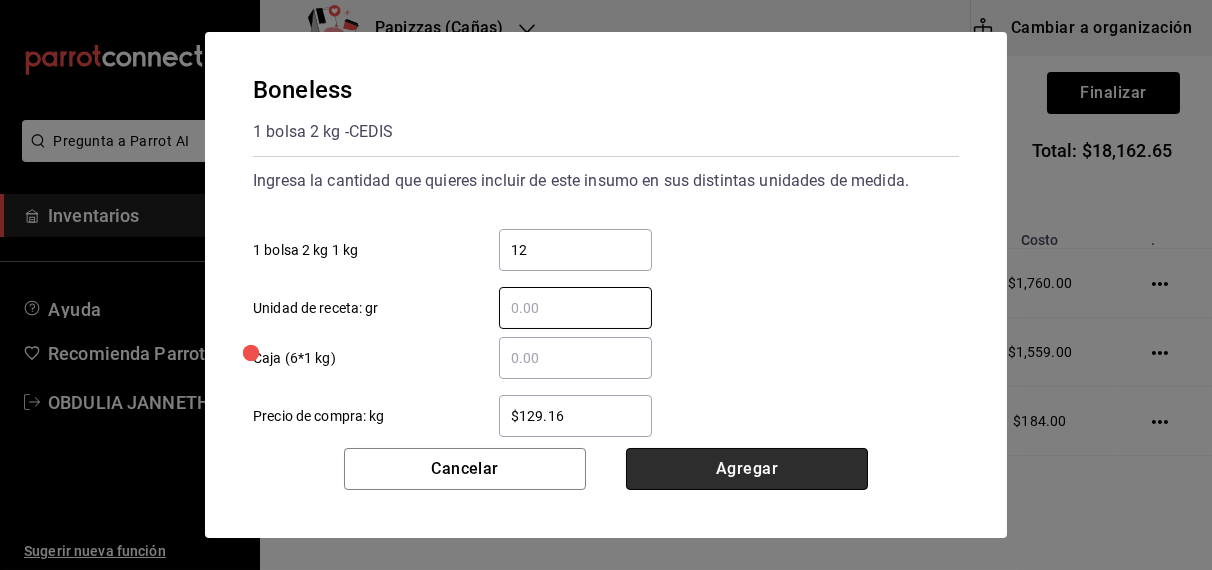 click on "Agregar" at bounding box center [747, 469] 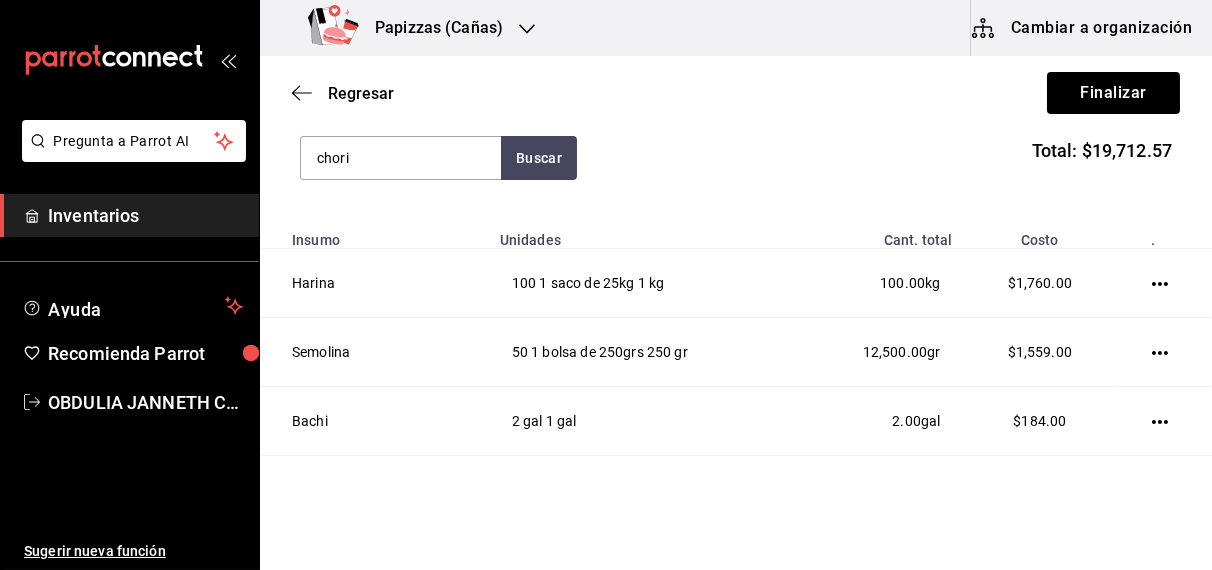 type on "chori" 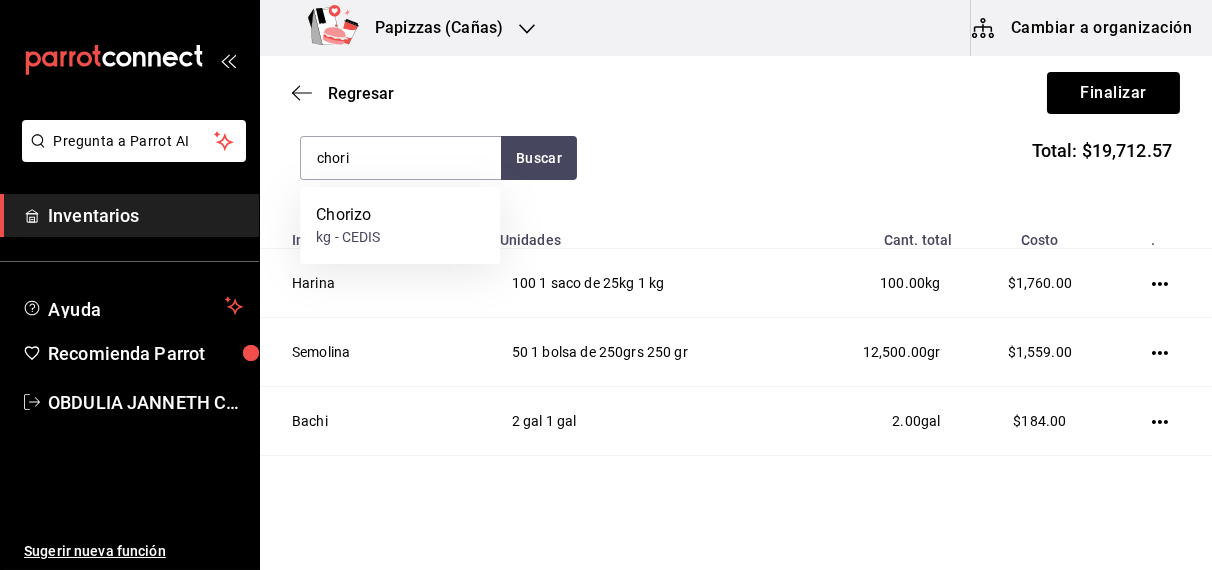 click on "Chorizo kg - CEDIS" at bounding box center (400, 225) 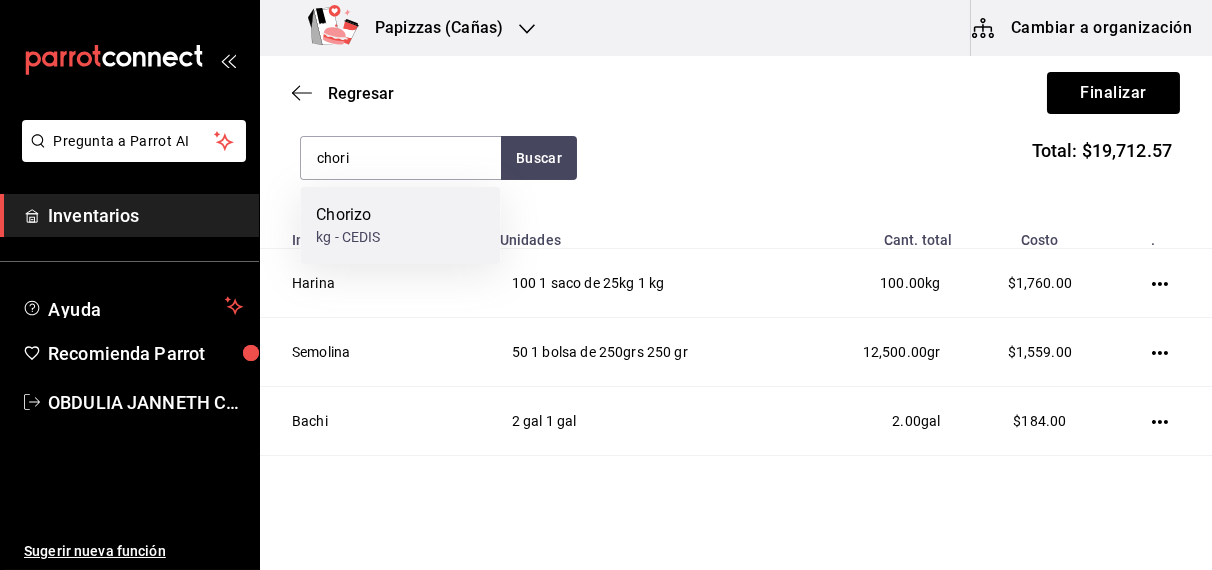 type 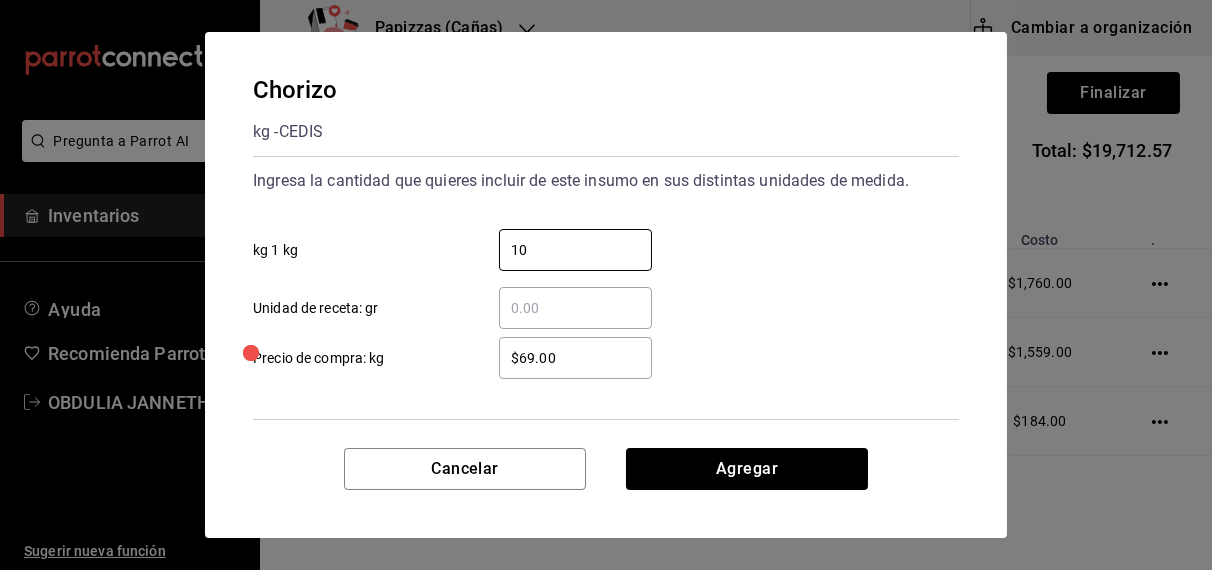 type on "10" 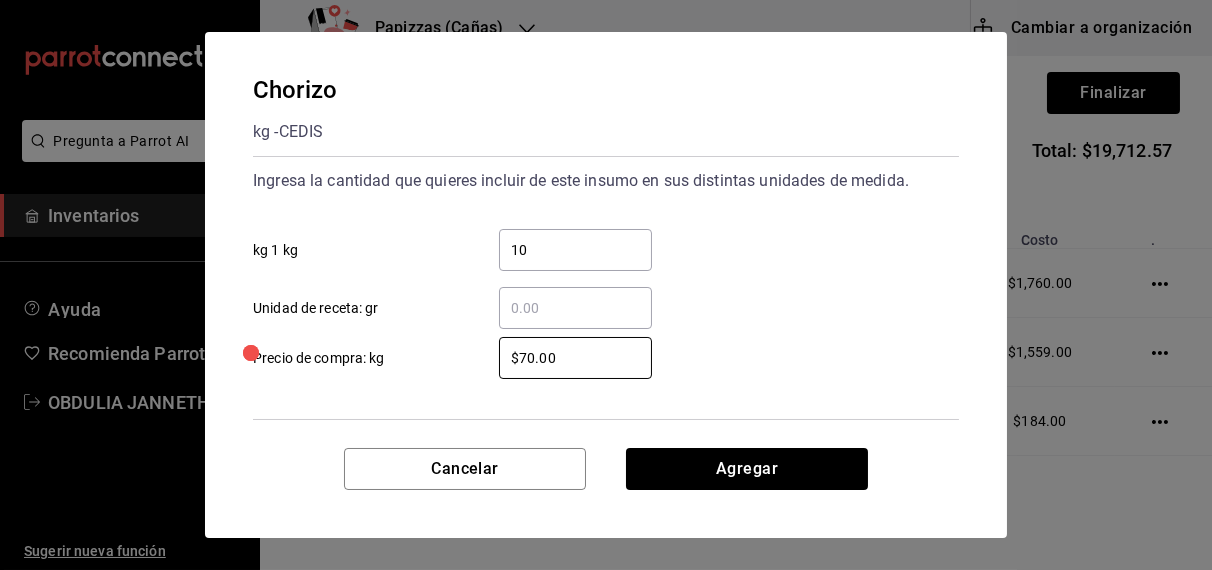 type on "$70.00" 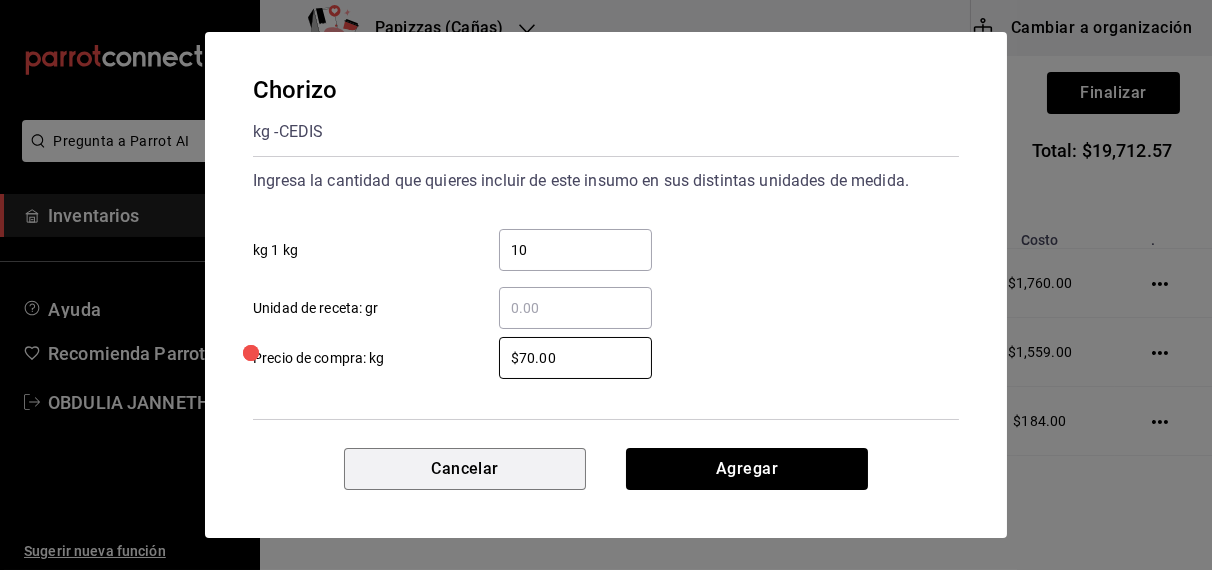 type 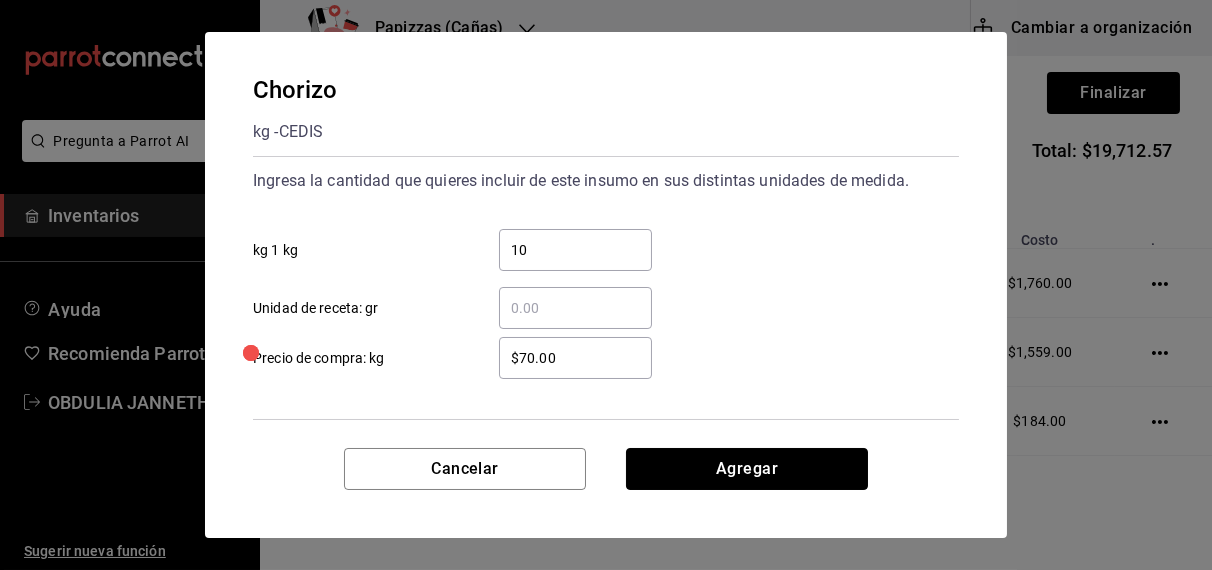 type 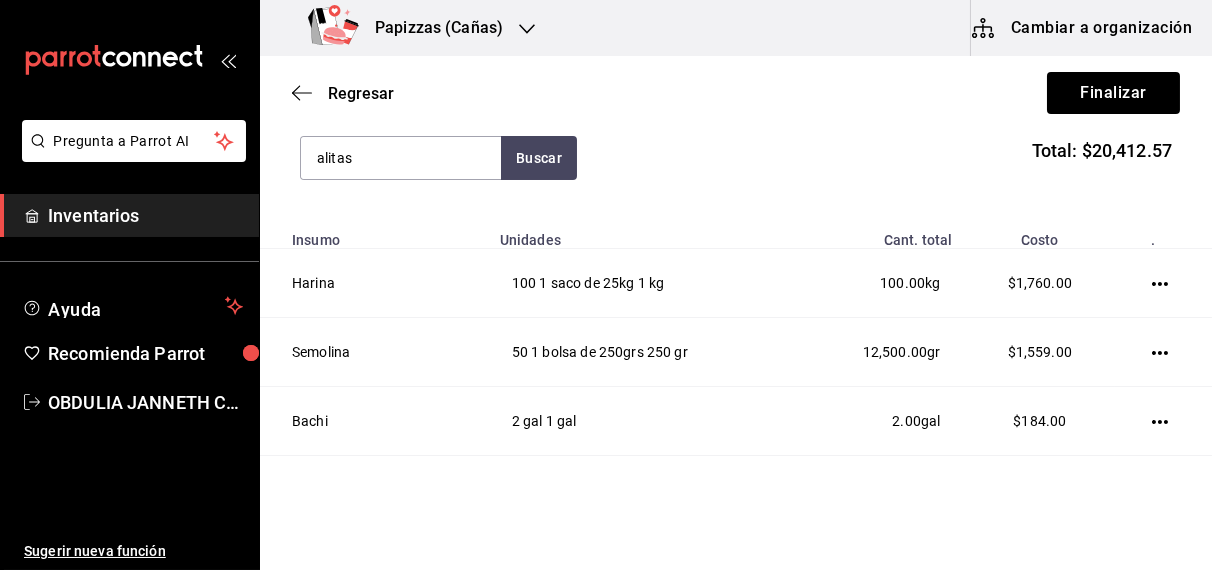type on "alitas" 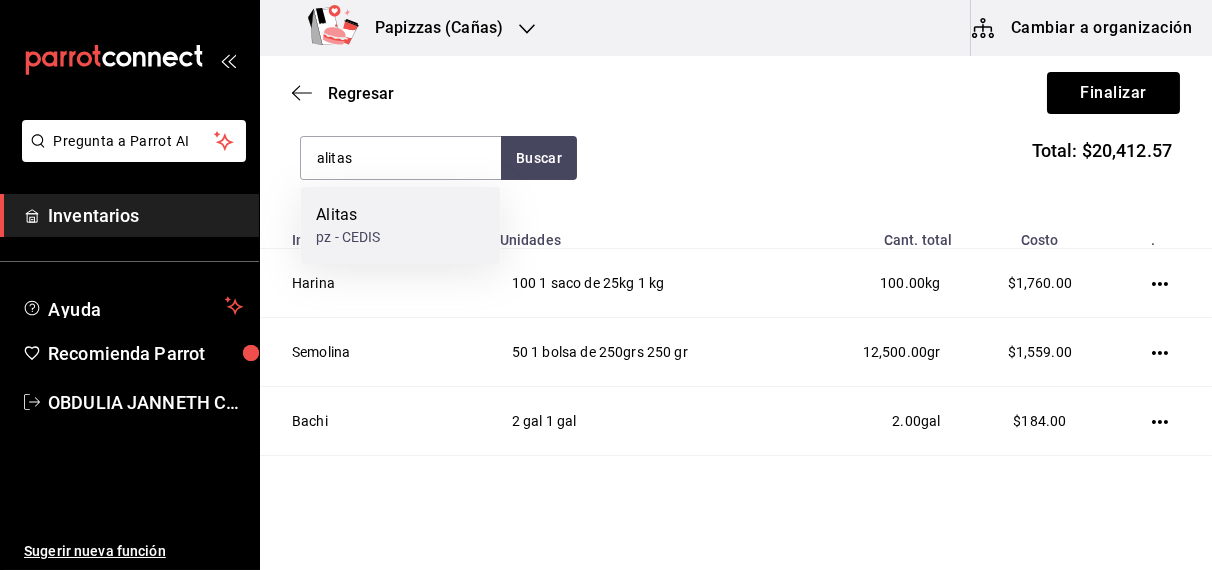 click on "Alitas pz - CEDIS" at bounding box center [400, 225] 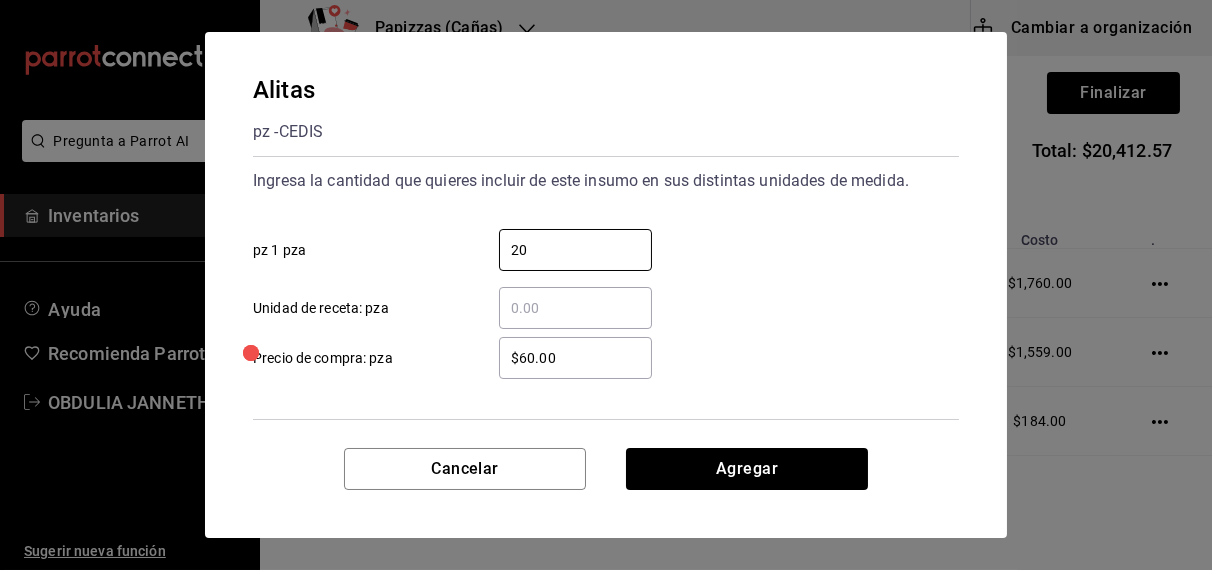type on "20" 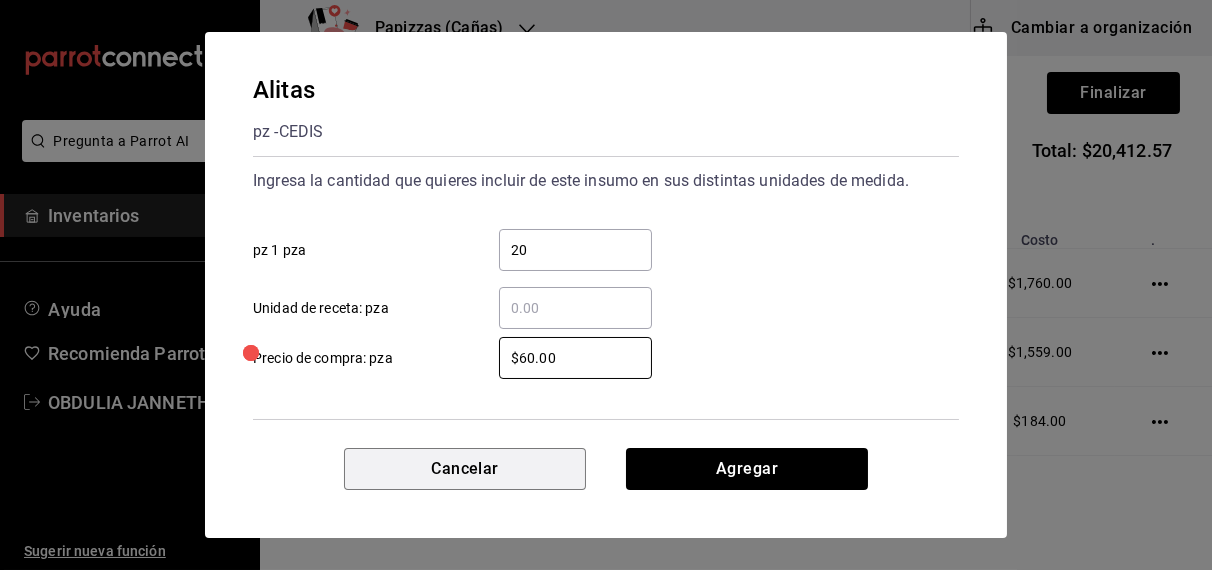 type 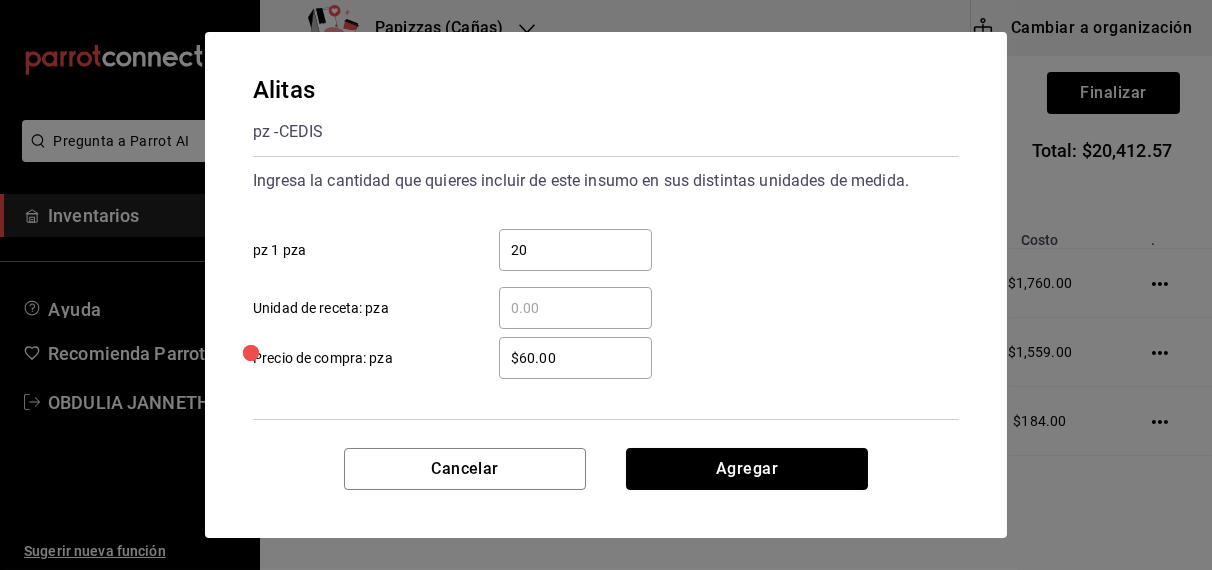 type 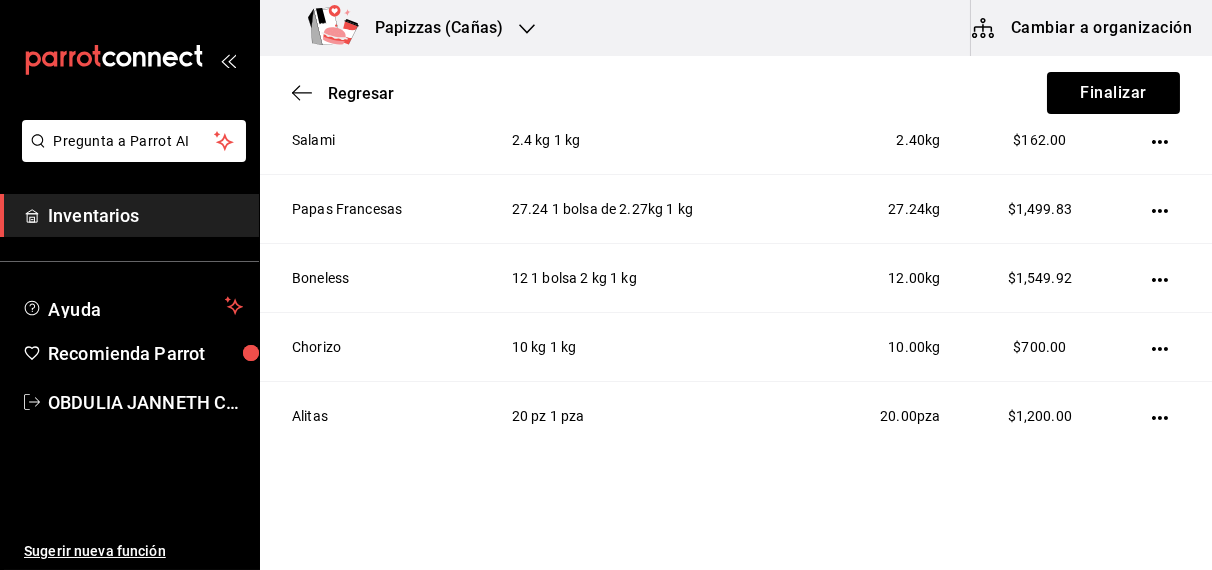scroll, scrollTop: 1739, scrollLeft: 0, axis: vertical 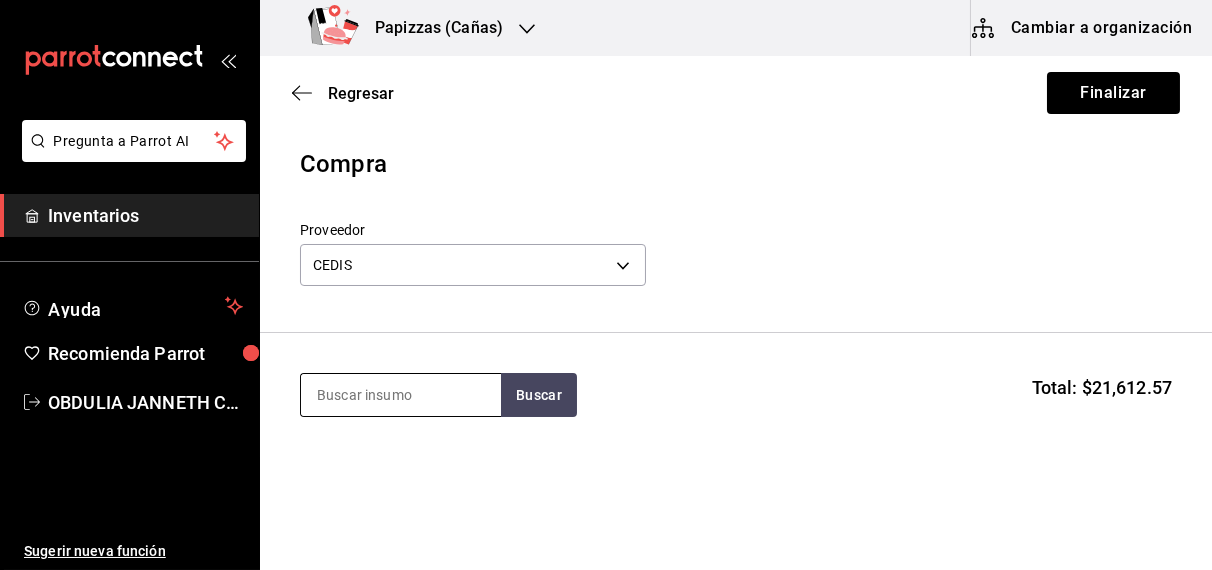click at bounding box center (401, 395) 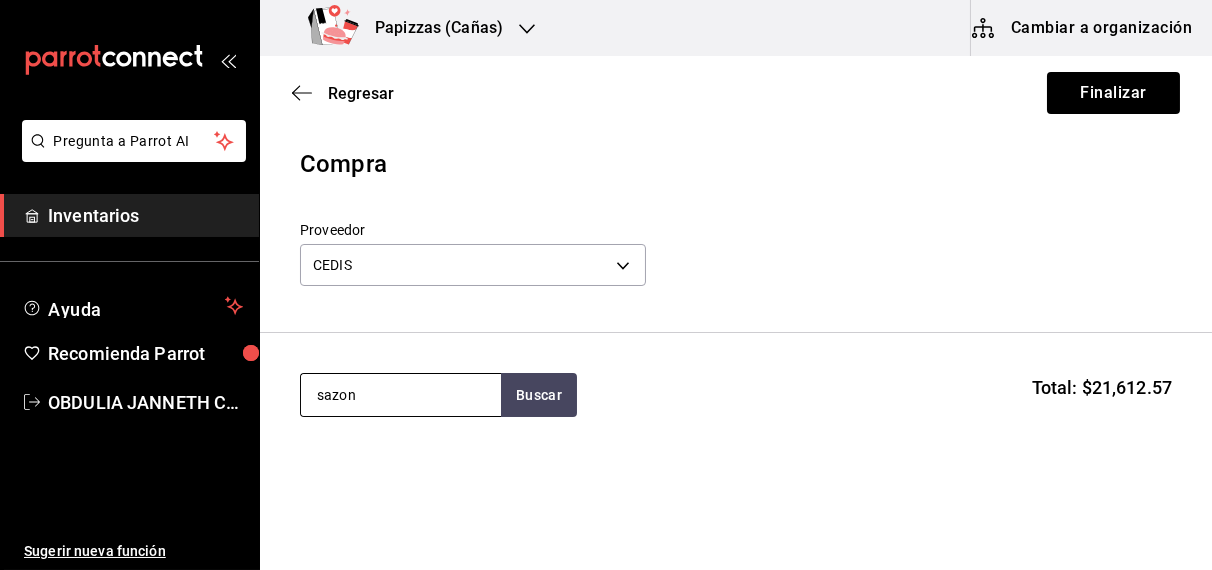 type on "sazon" 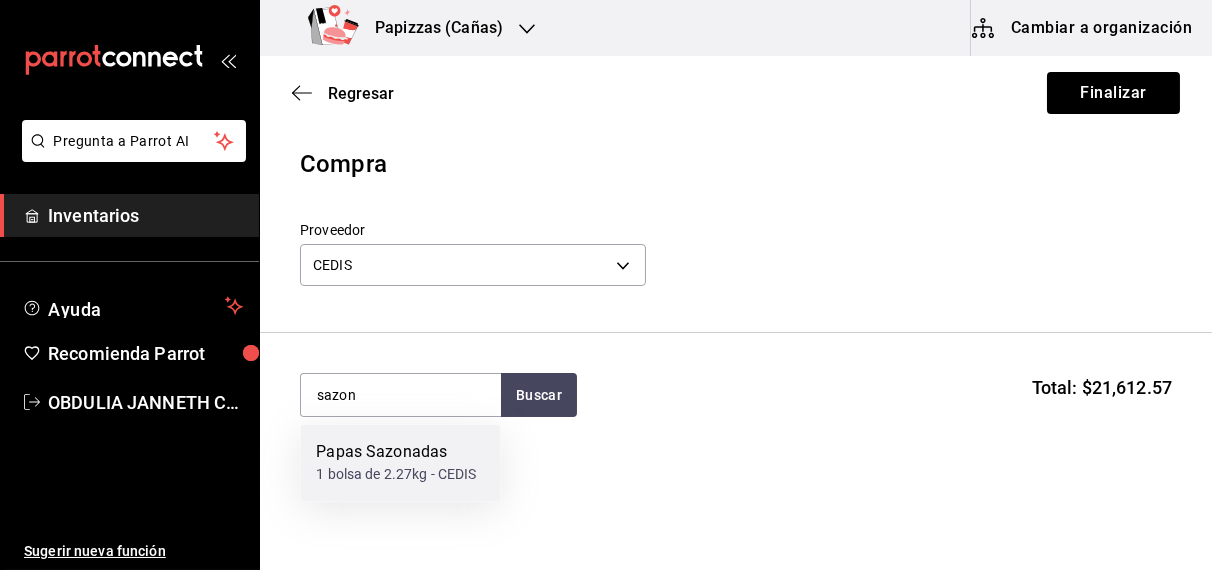 click on "1 bolsa de 2.27kg - CEDIS" at bounding box center [396, 475] 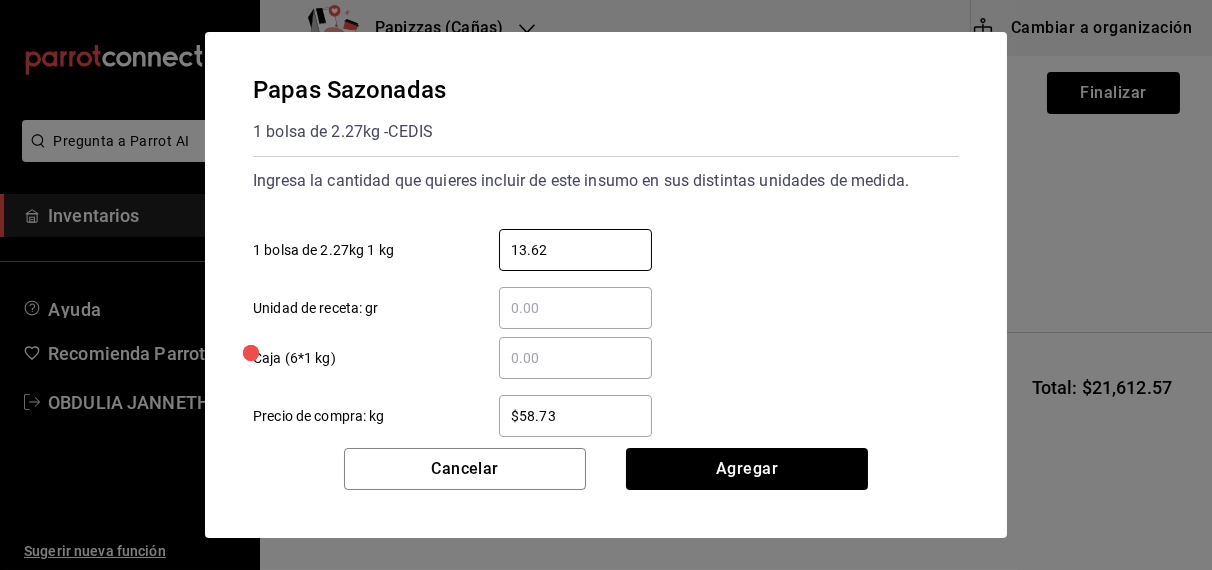 type on "13.62" 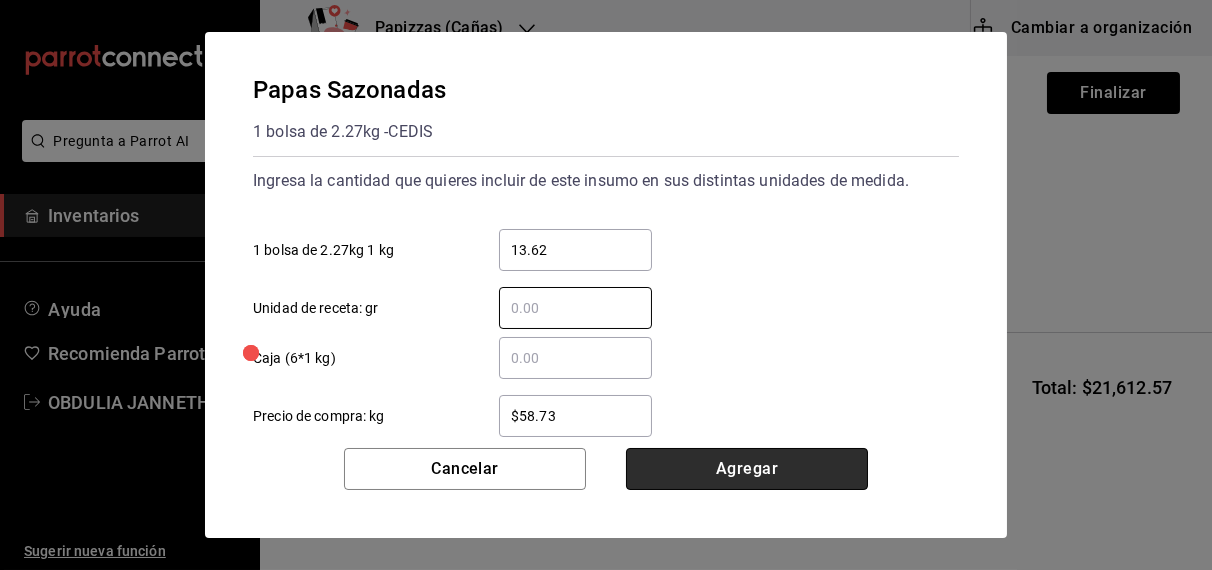 click on "Agregar" at bounding box center [747, 469] 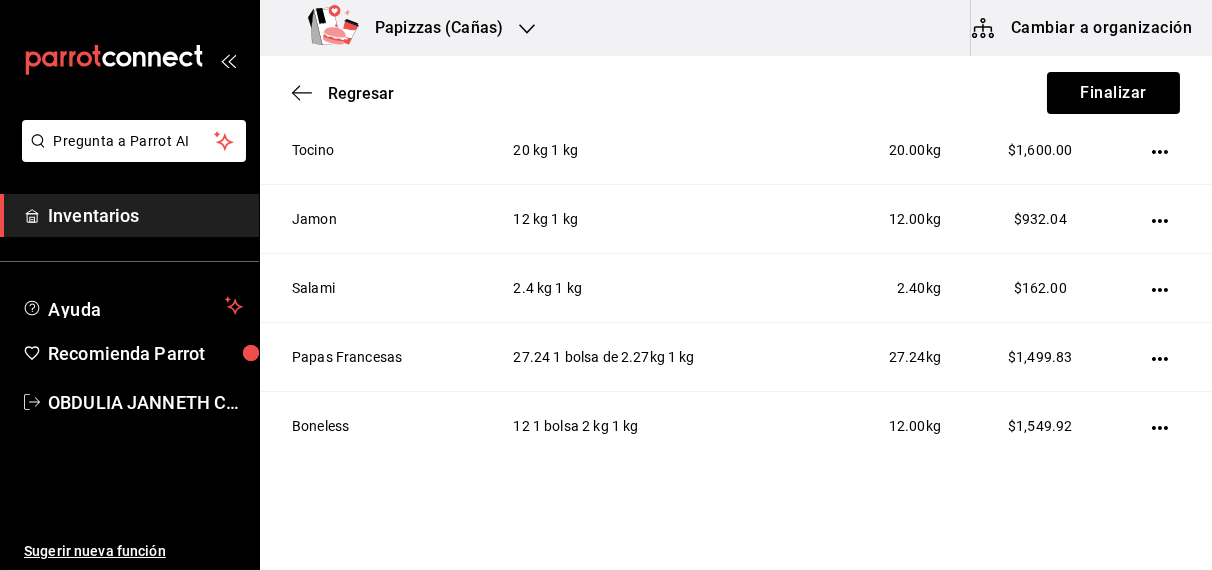 scroll, scrollTop: 1499, scrollLeft: 0, axis: vertical 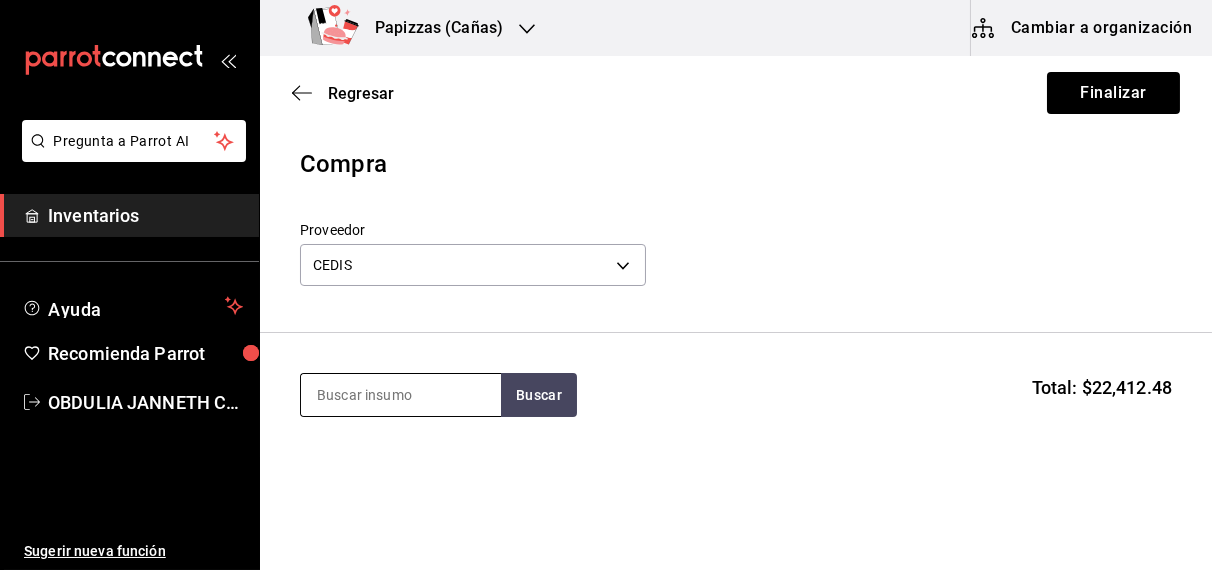 click at bounding box center (401, 395) 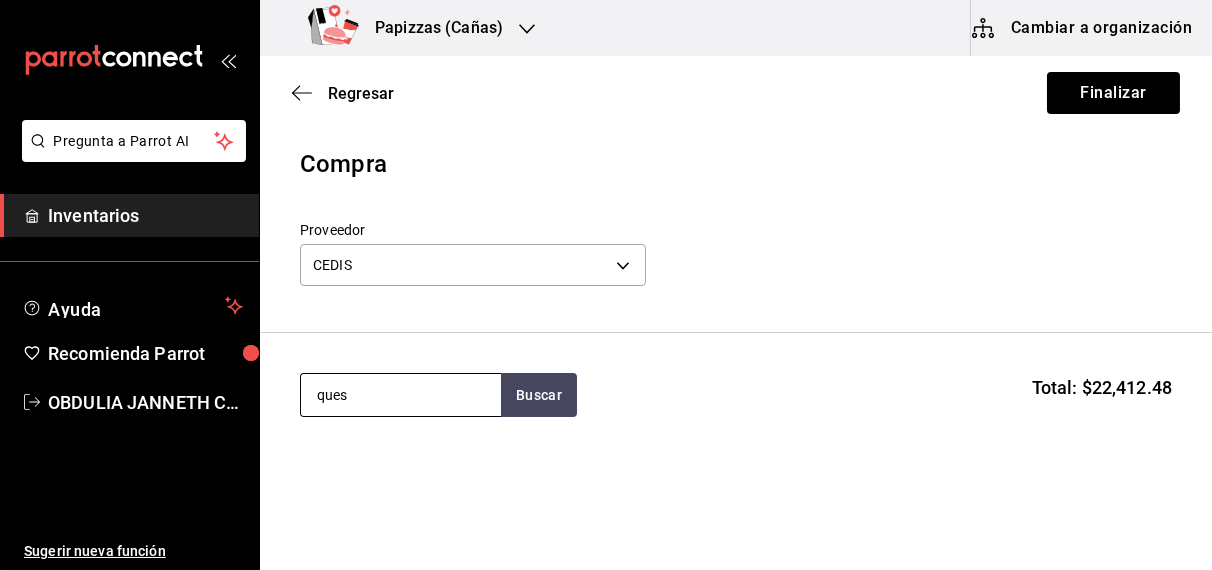 type on "queso" 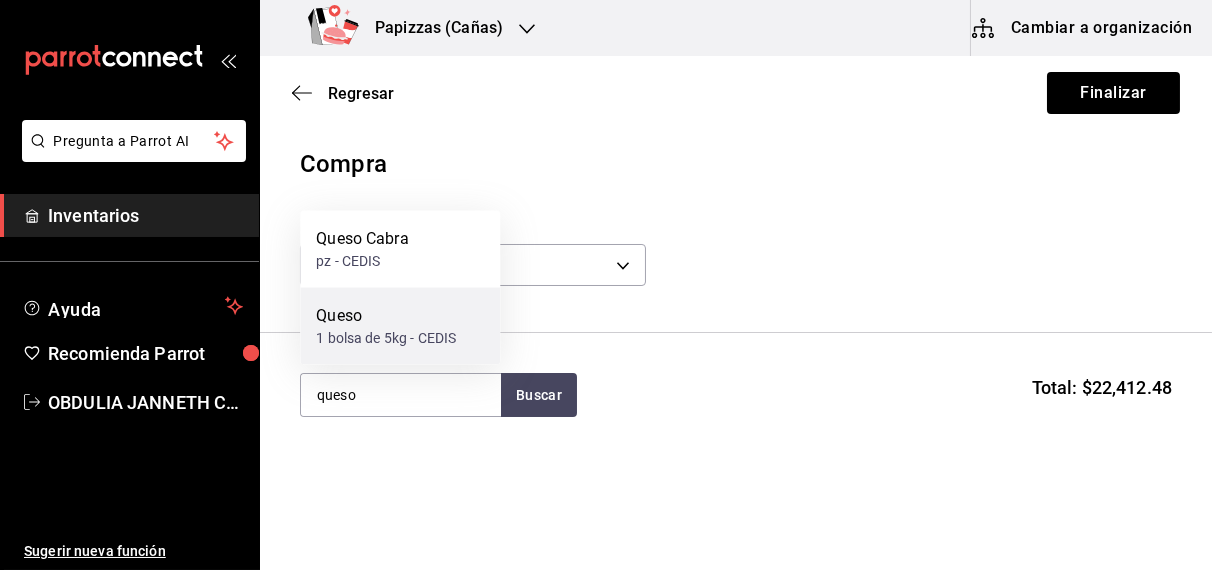 click on "Queso" at bounding box center [386, 316] 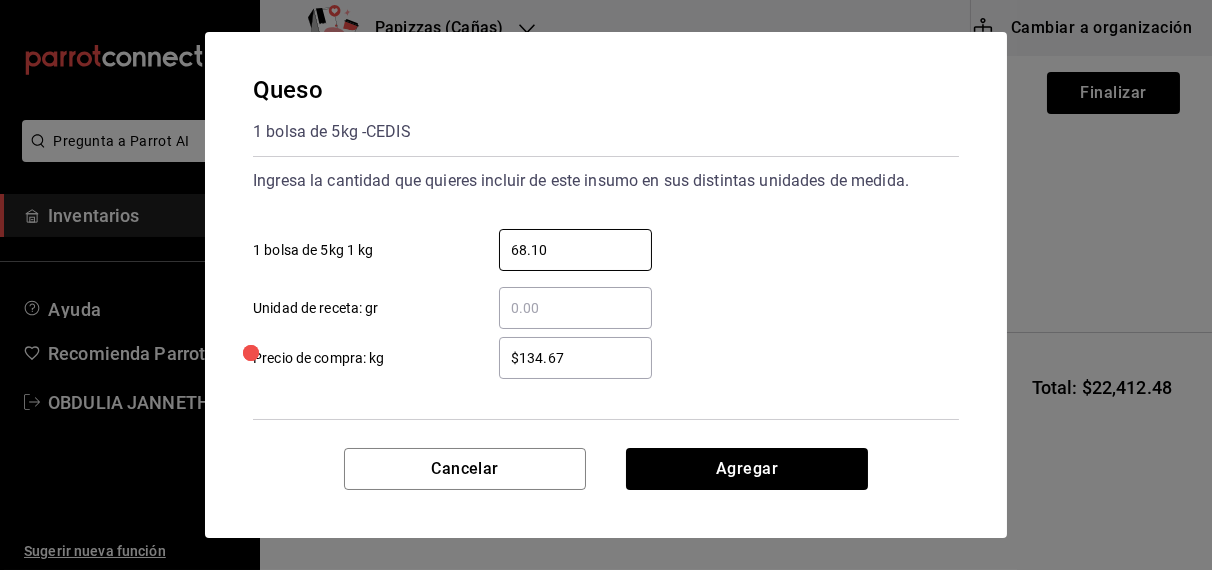 type on "68.10" 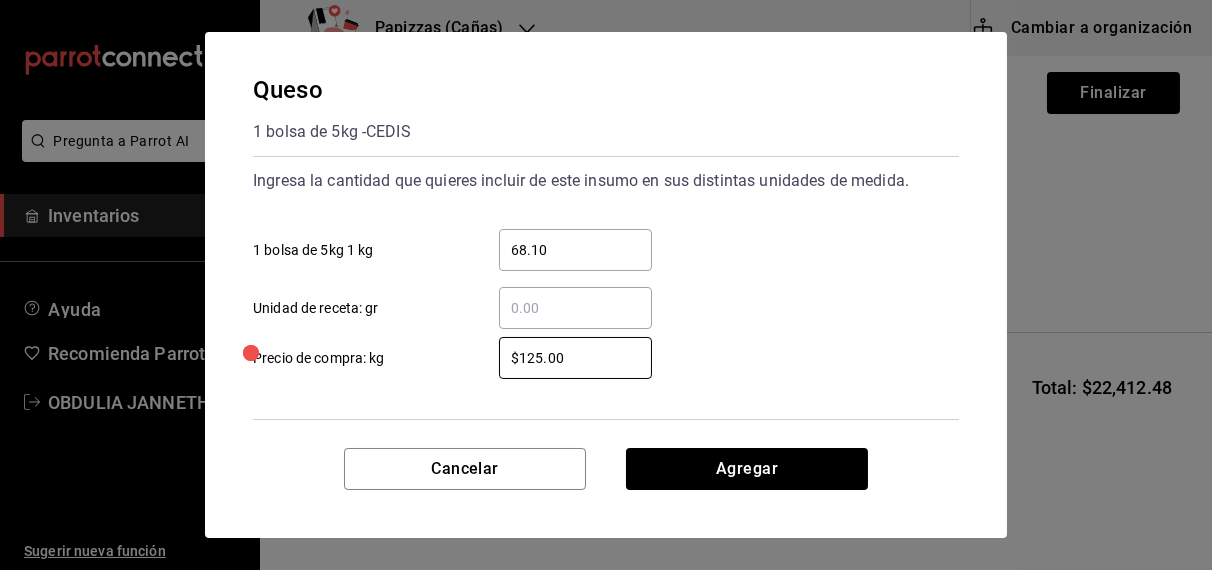 type on "$125.00" 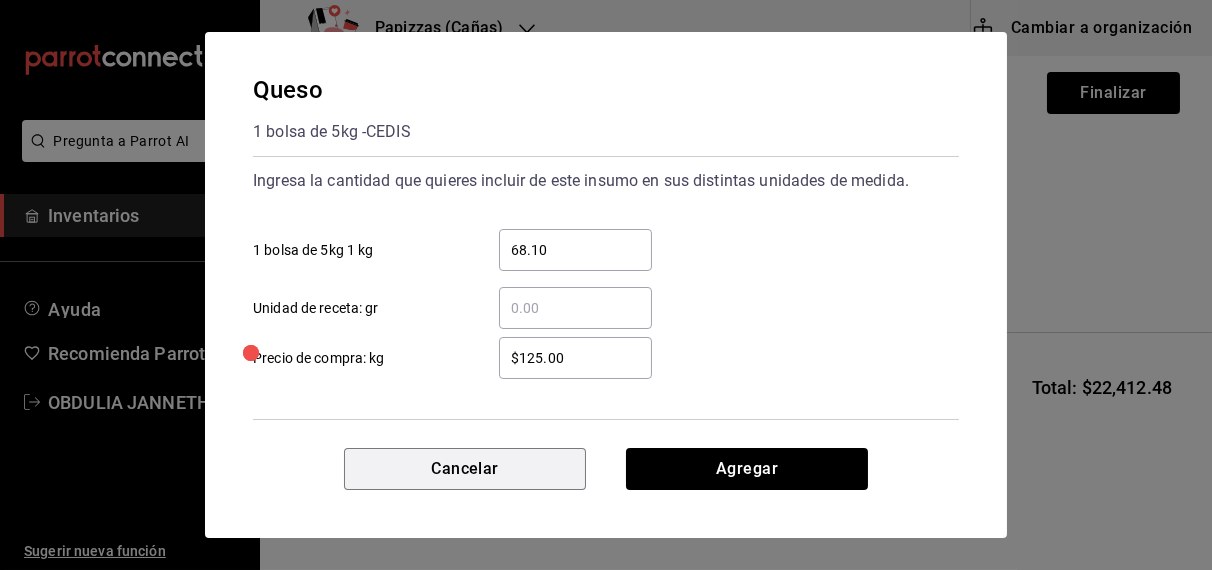 type 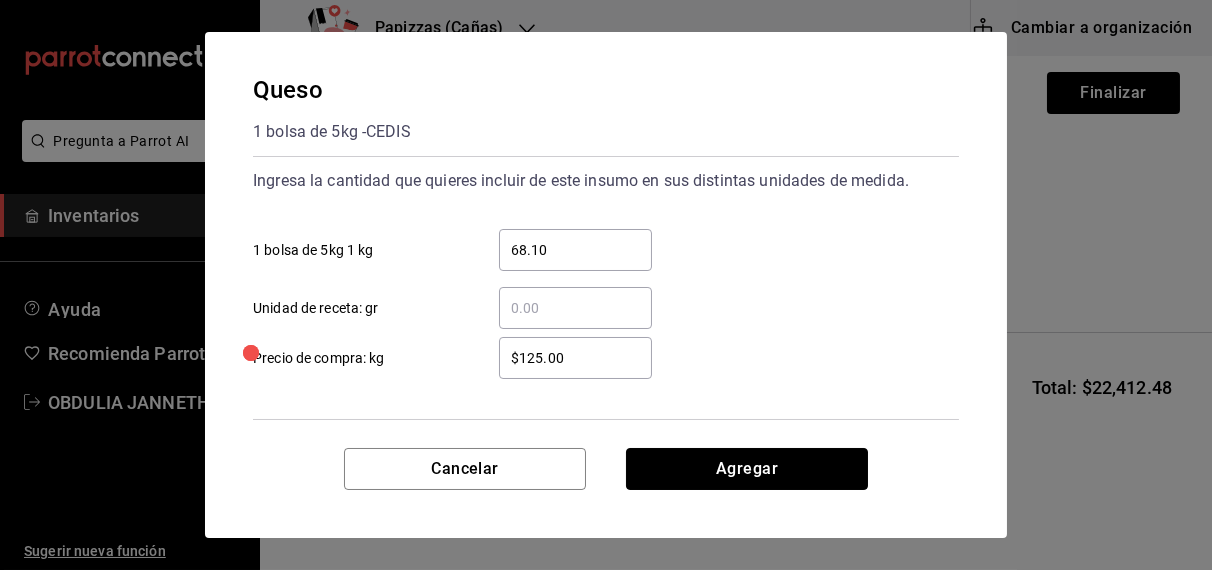 type 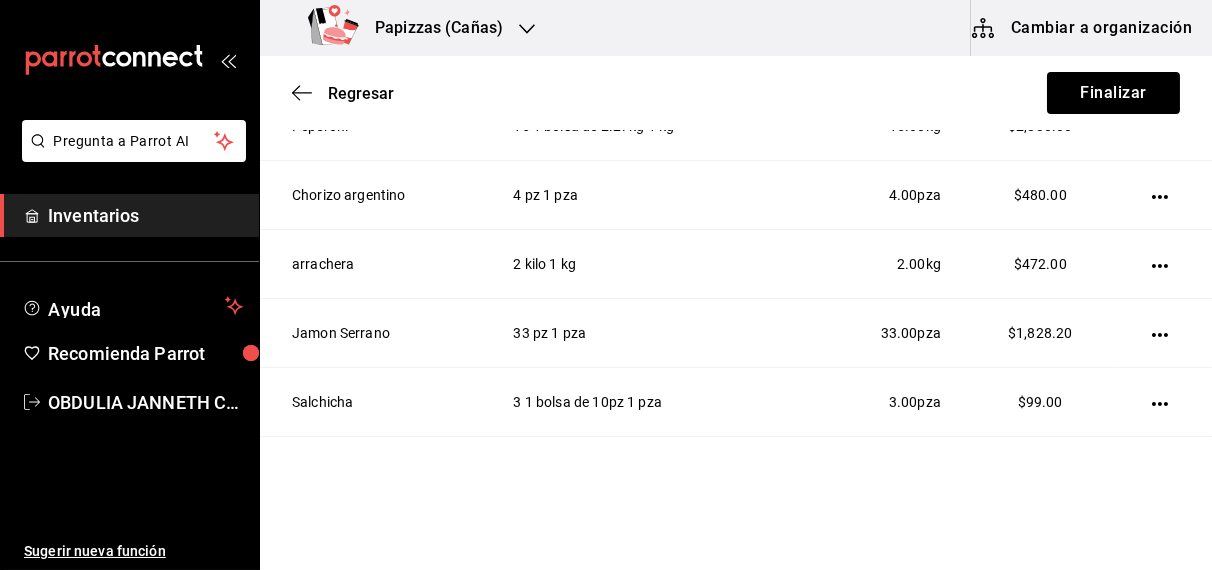 scroll, scrollTop: 1220, scrollLeft: 0, axis: vertical 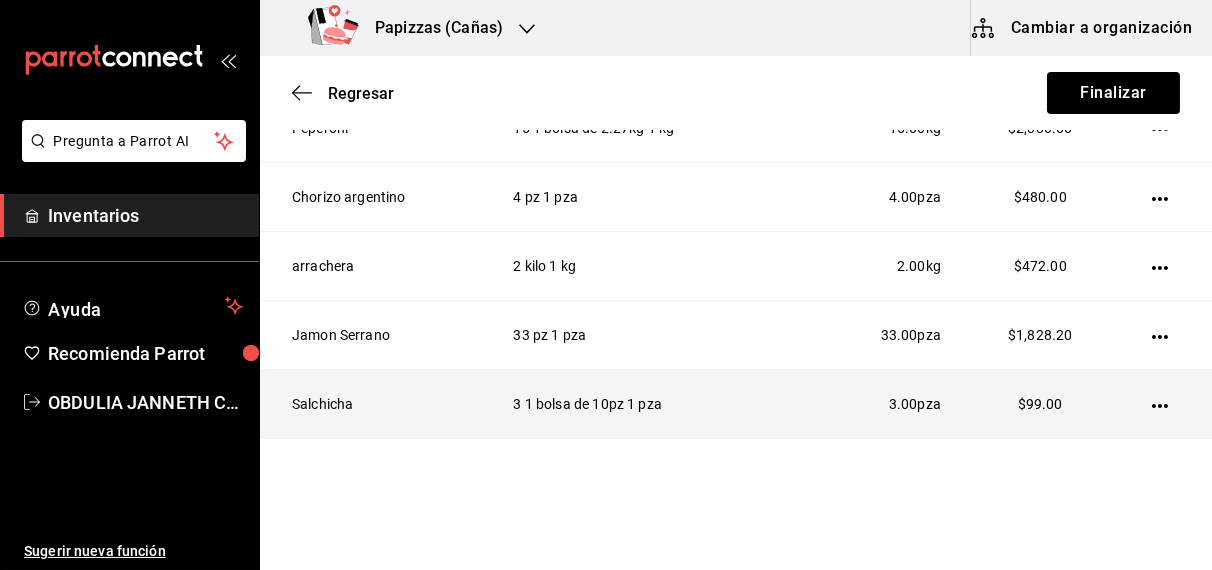 click 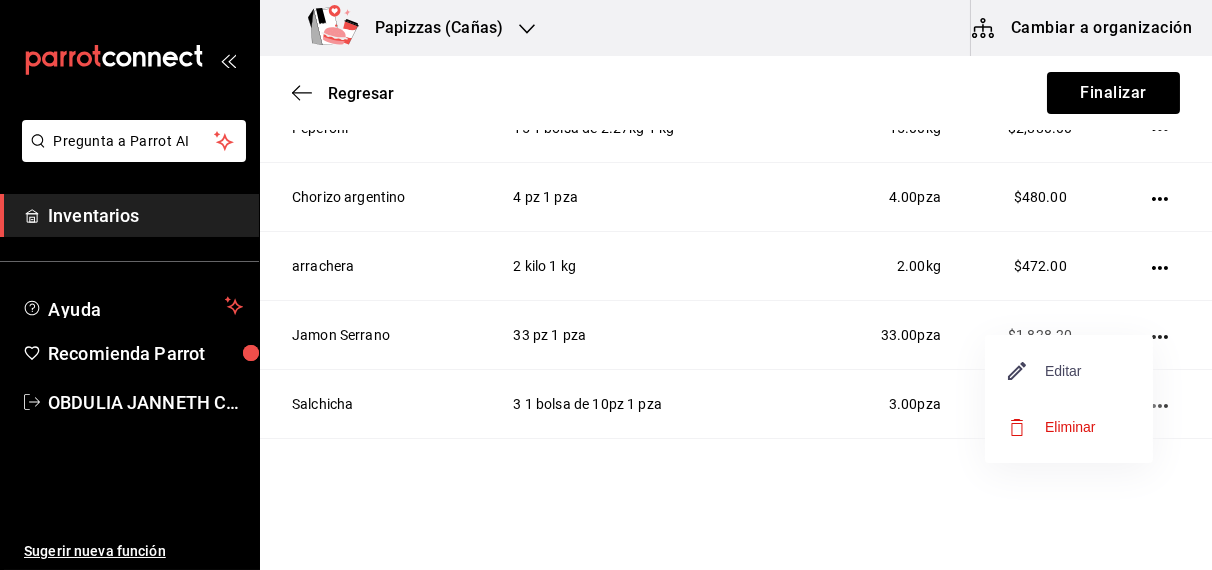 click on "Editar" at bounding box center [1045, 371] 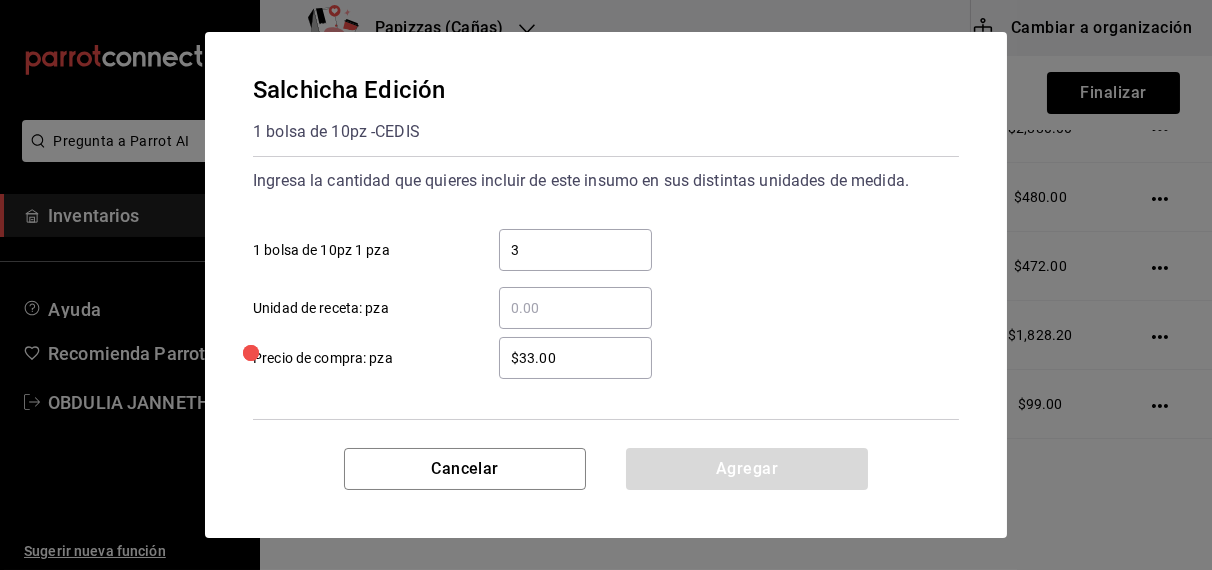 click on "3" at bounding box center (575, 250) 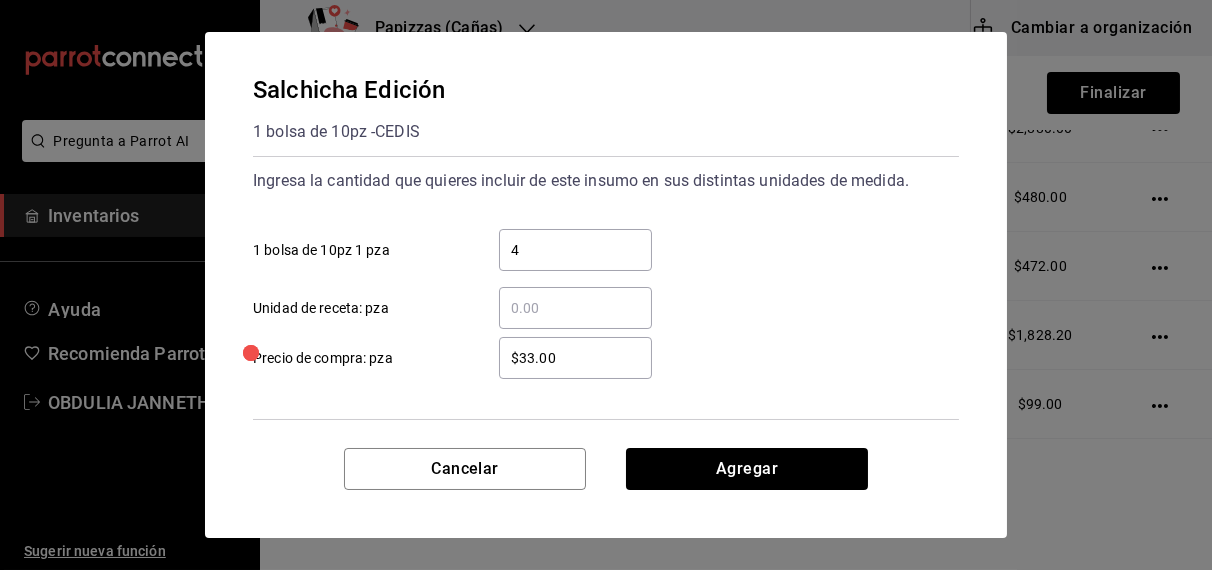 type on "4" 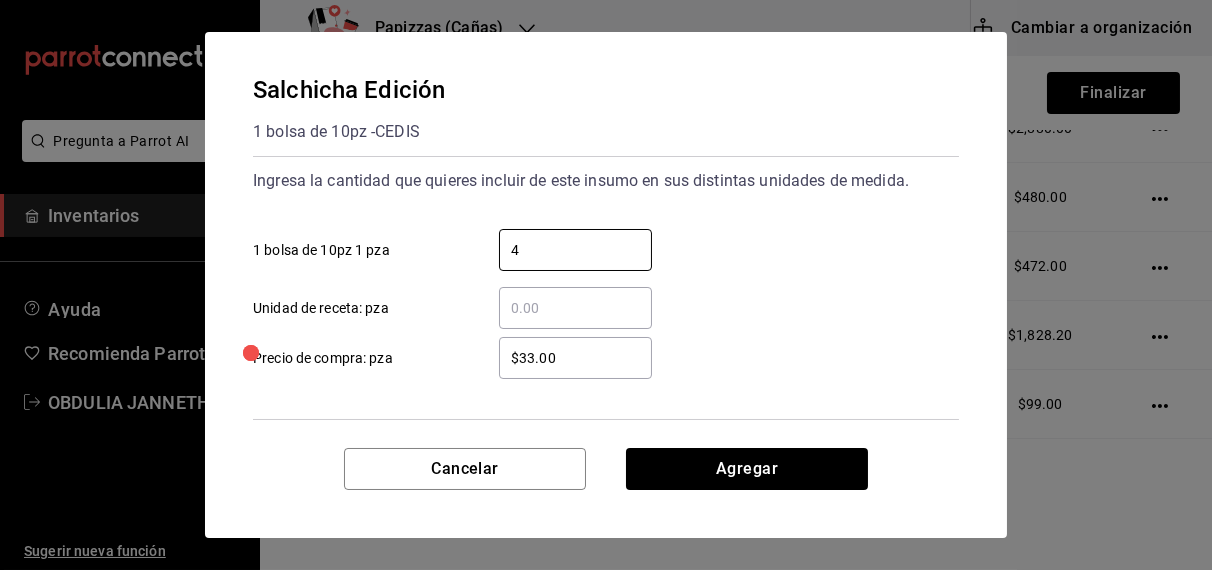 click on "​ Unidad de receta: pza" at bounding box center [575, 308] 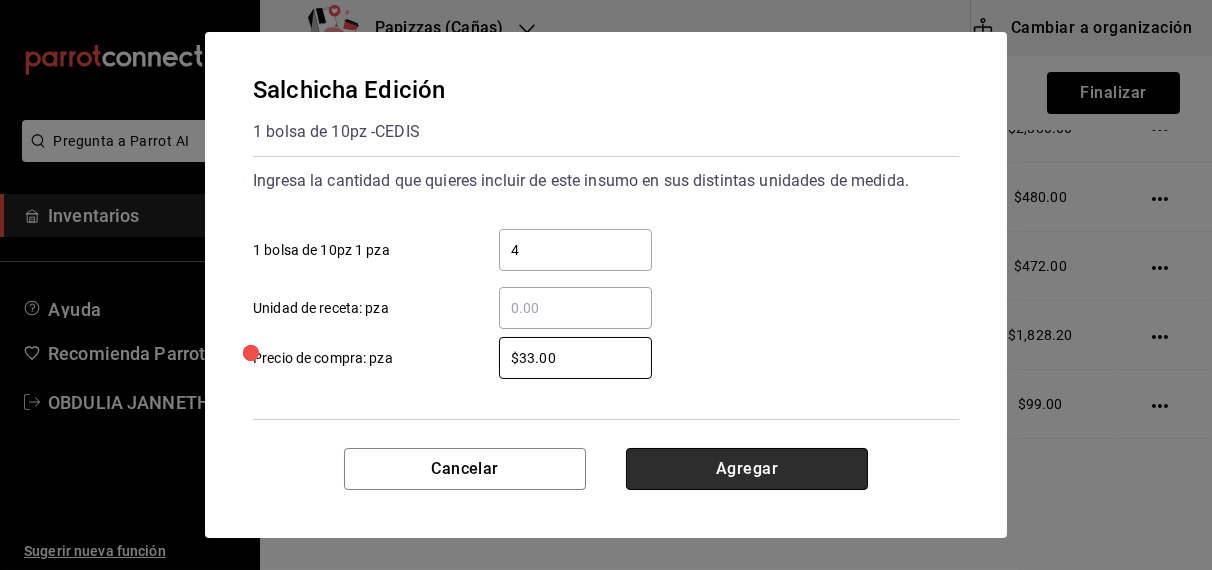 click on "Agregar" at bounding box center [747, 469] 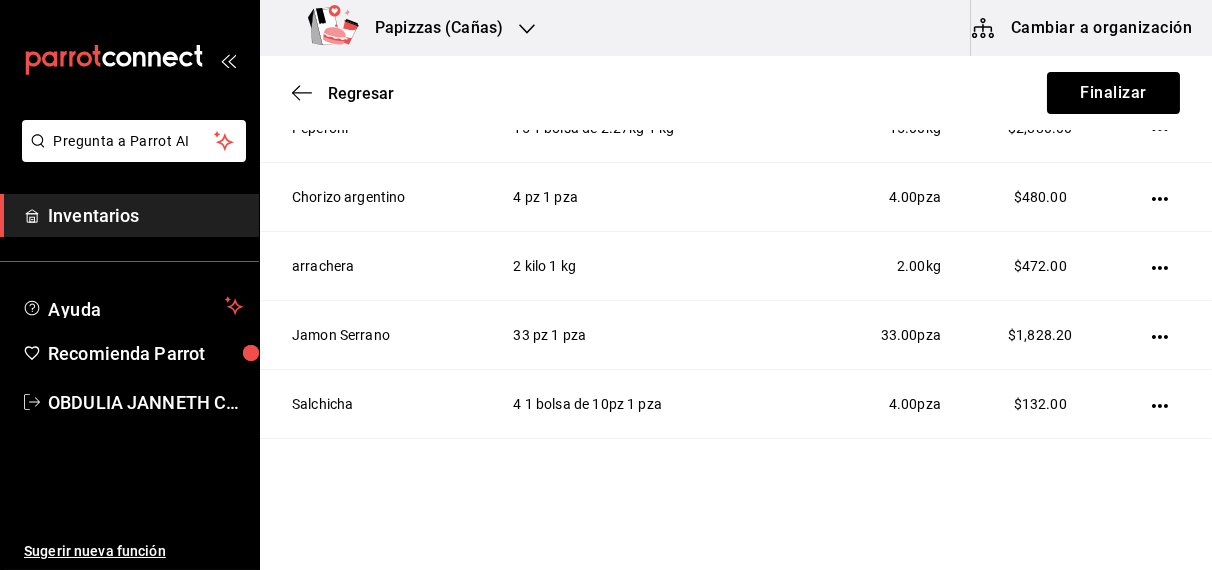type 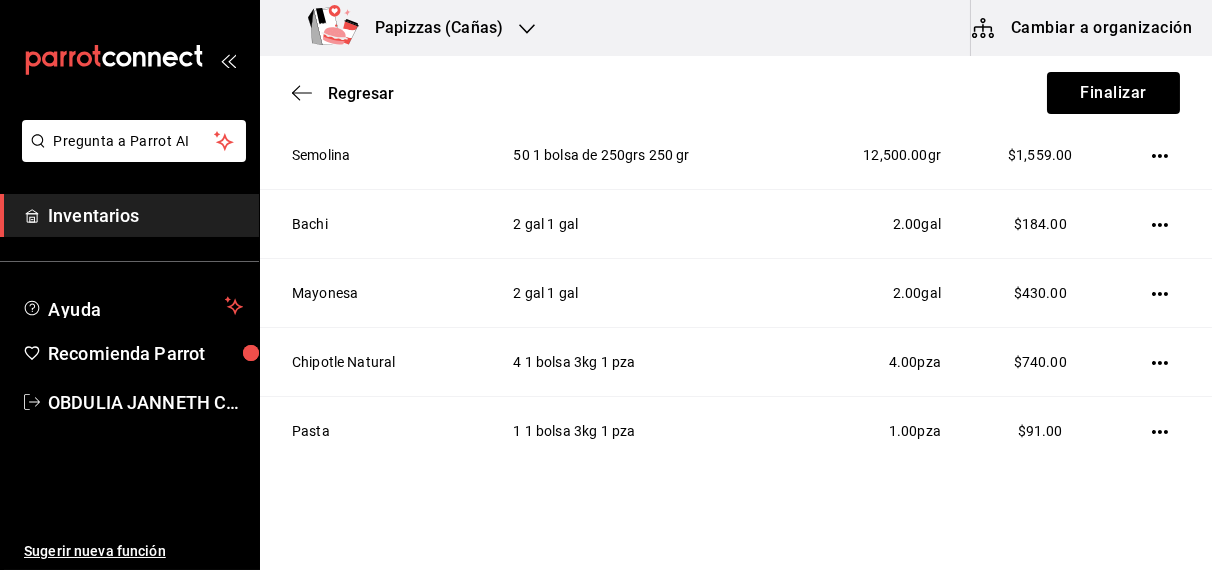 scroll, scrollTop: 0, scrollLeft: 0, axis: both 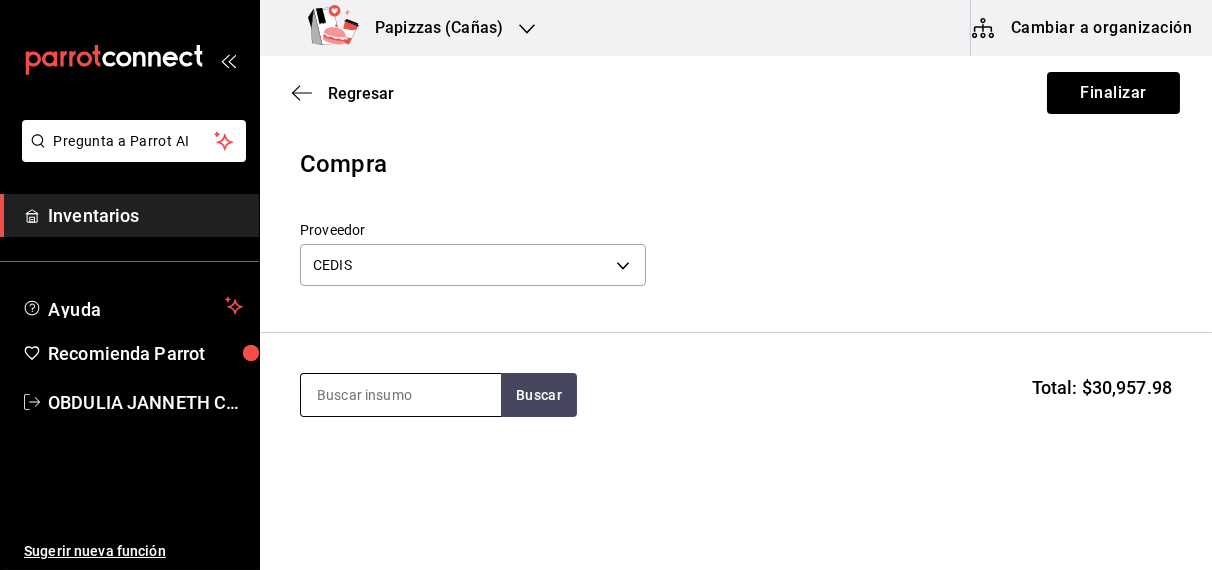 click at bounding box center [401, 395] 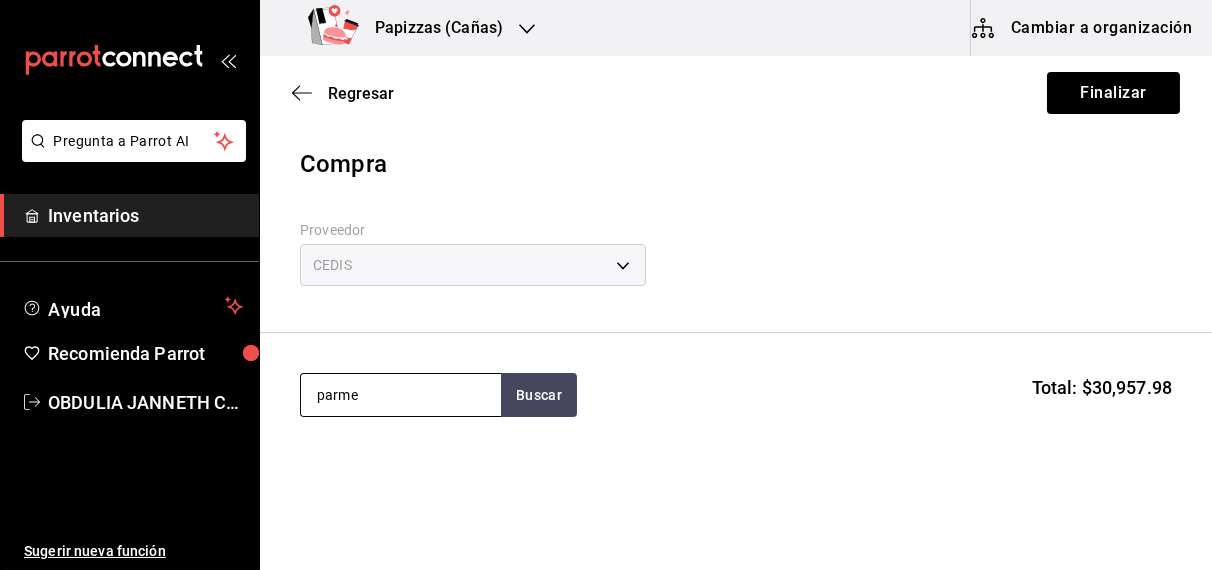 type on "parme" 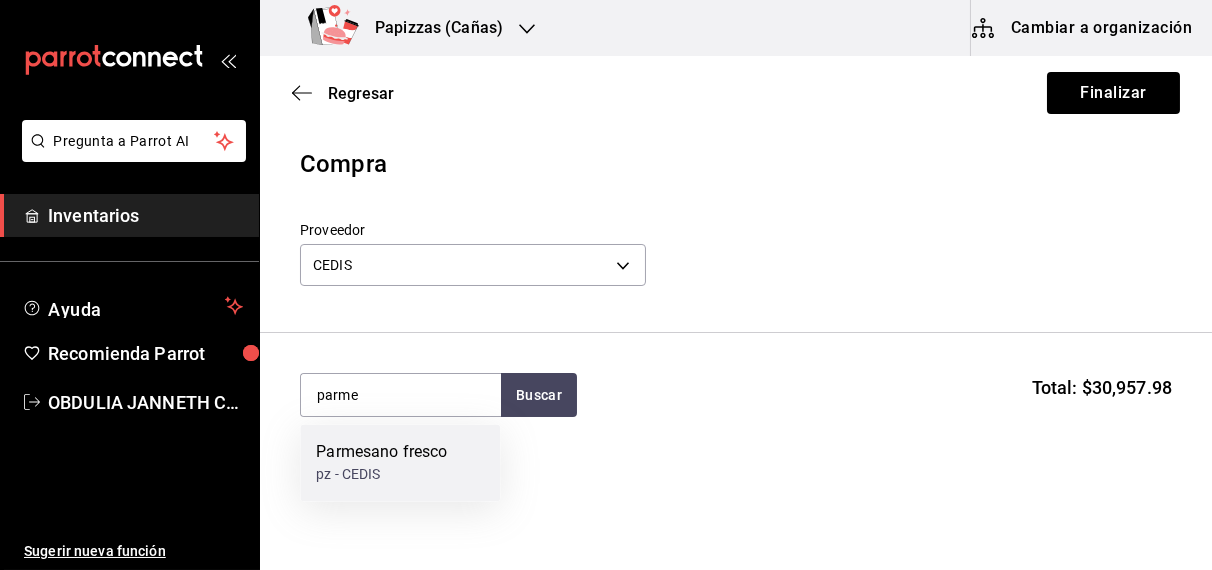 click on "pz - CEDIS" at bounding box center (381, 475) 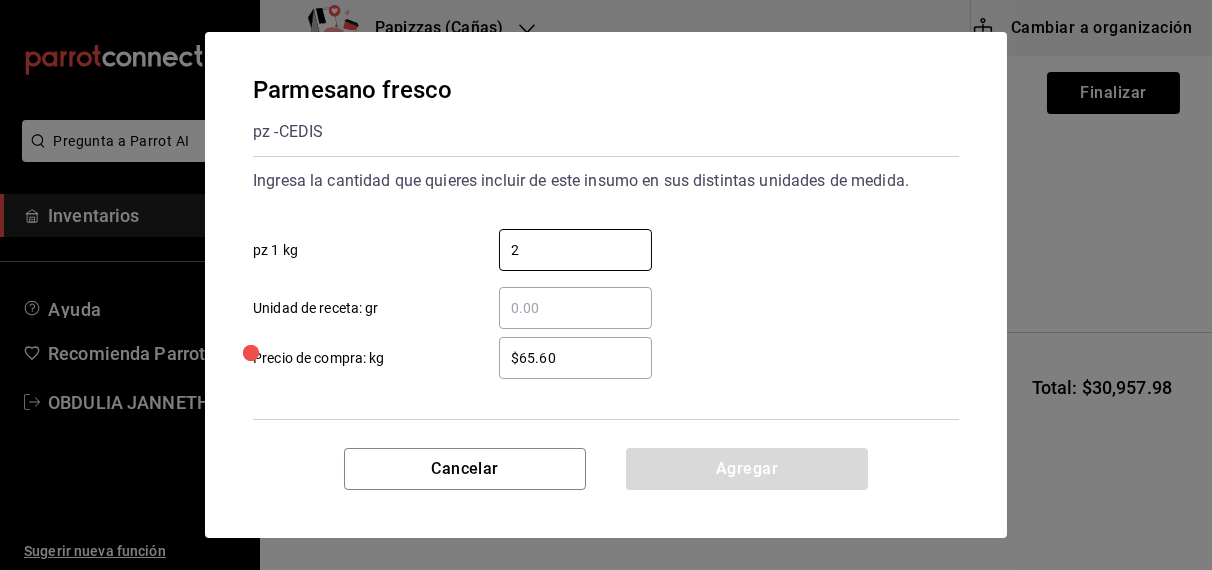 type on "2" 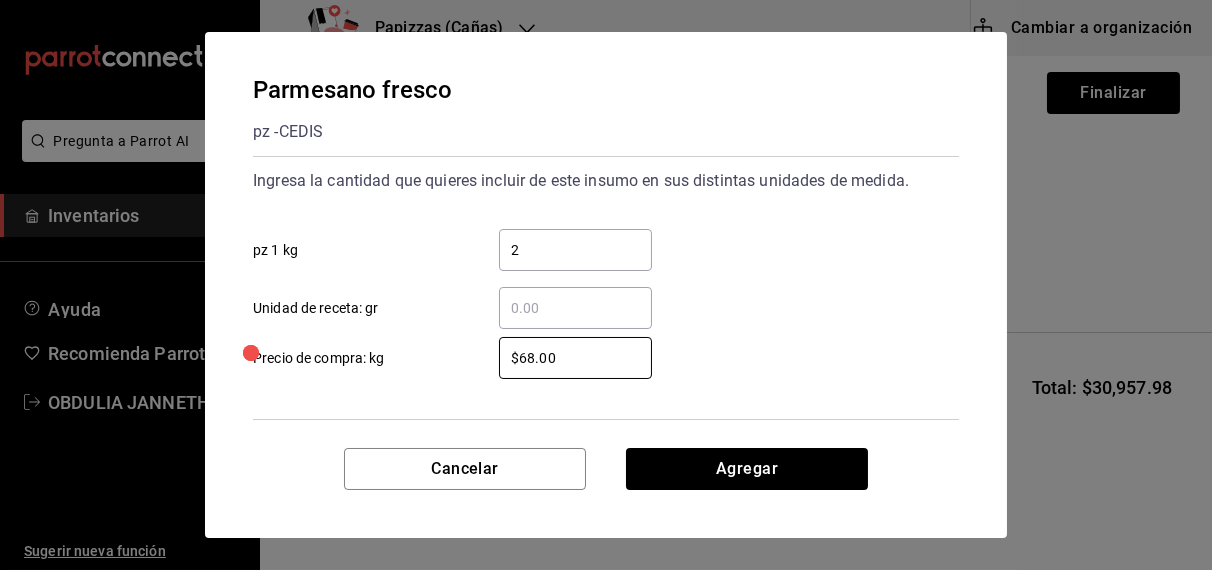 type on "$68.00" 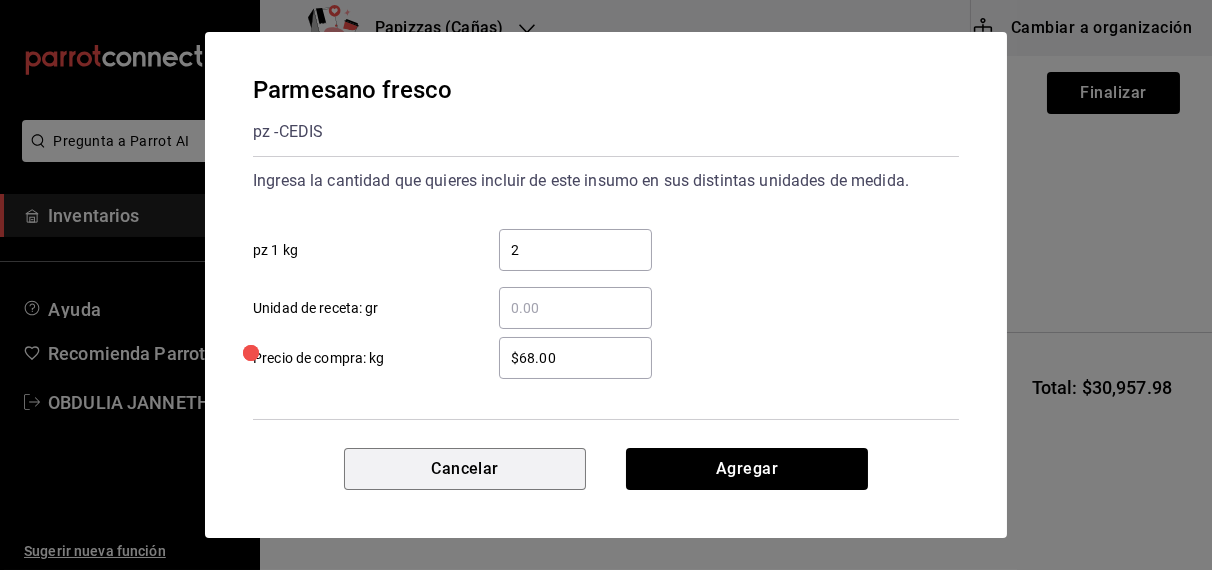 type 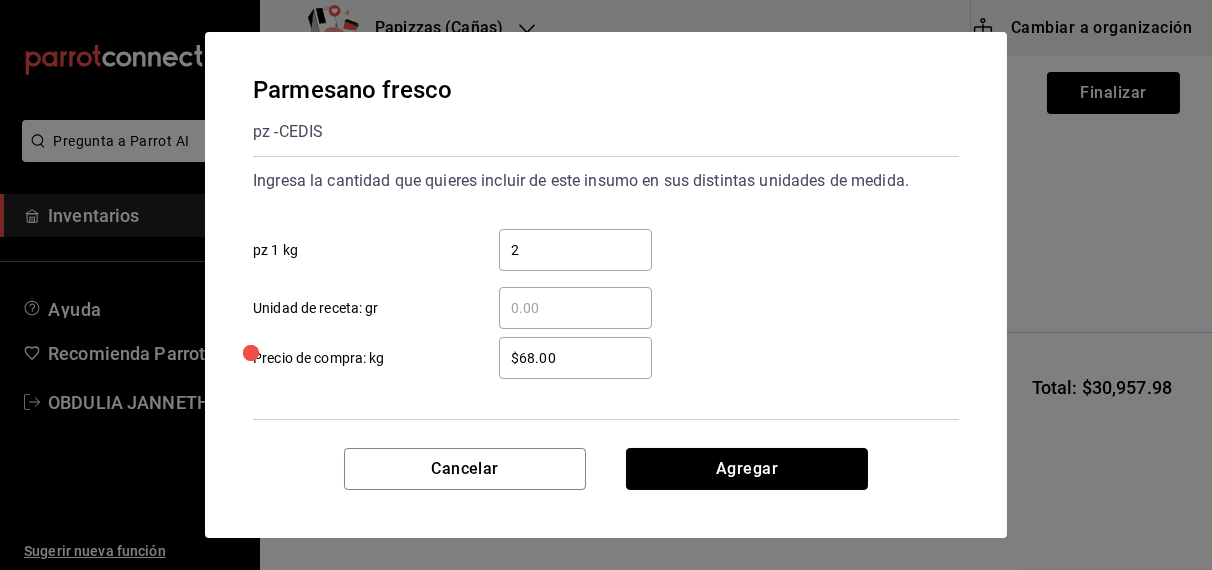 type 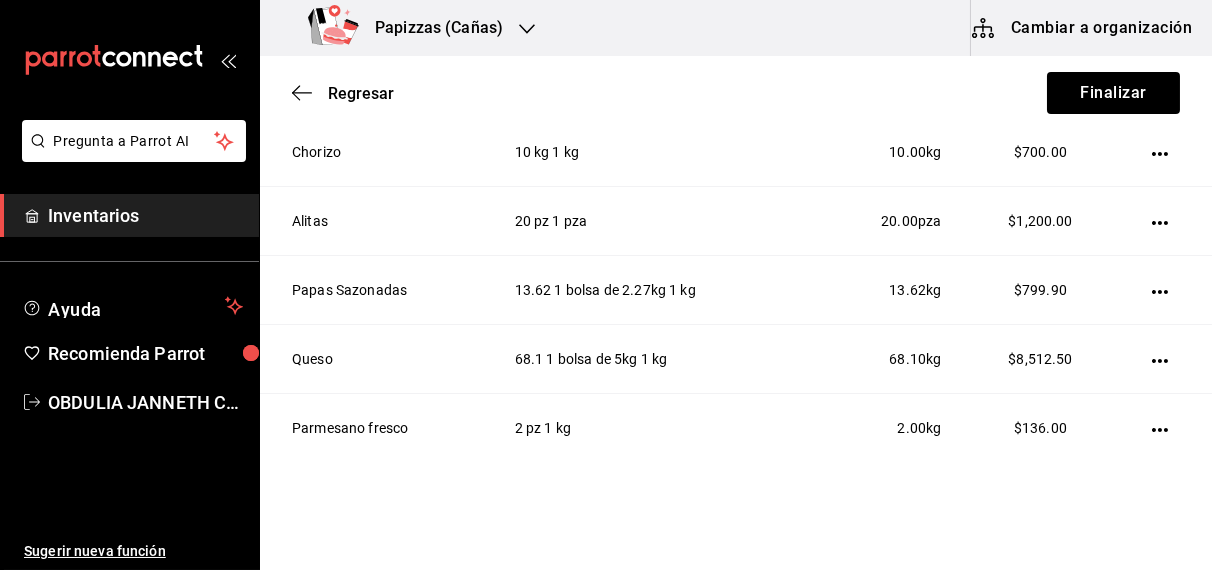 scroll, scrollTop: 1883, scrollLeft: 0, axis: vertical 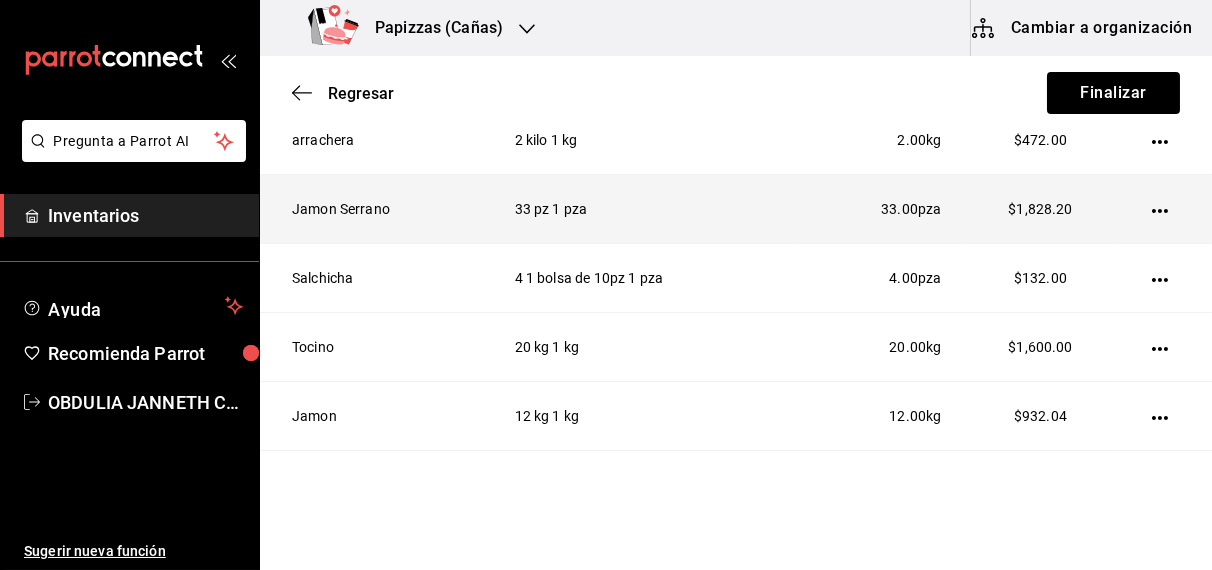 click 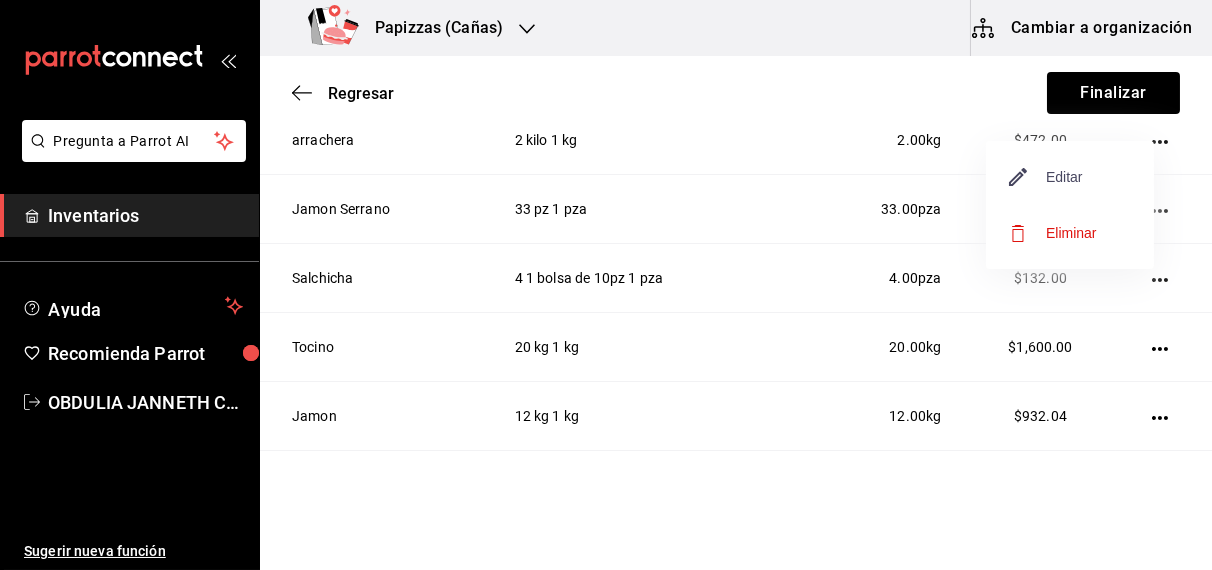 click on "Editar" at bounding box center (1046, 177) 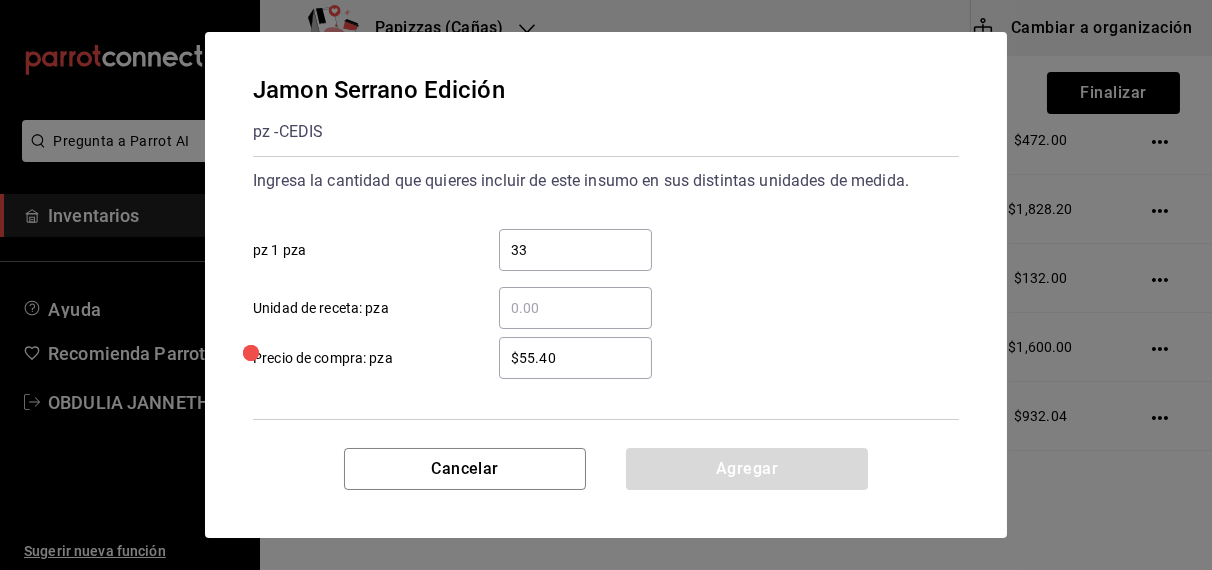 click on "33" at bounding box center (575, 250) 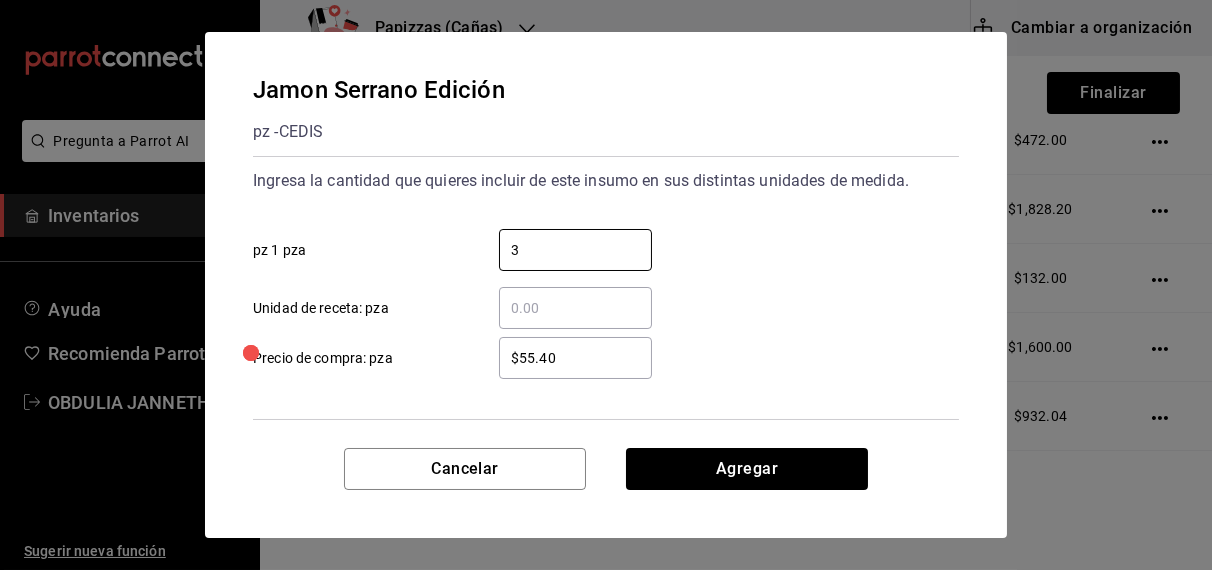 type on "3" 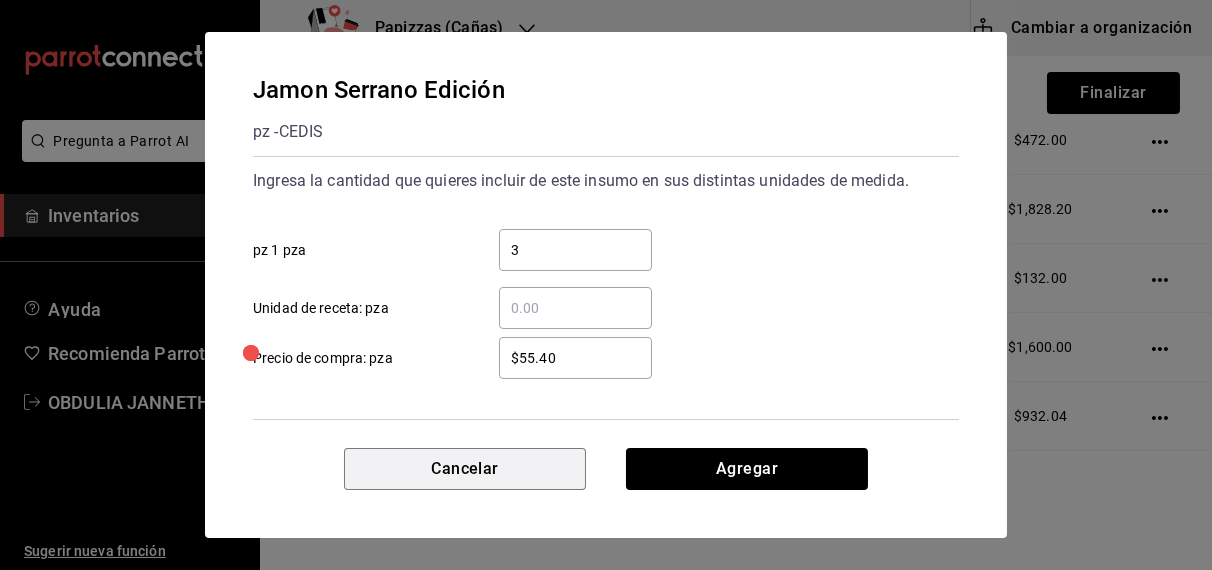 type 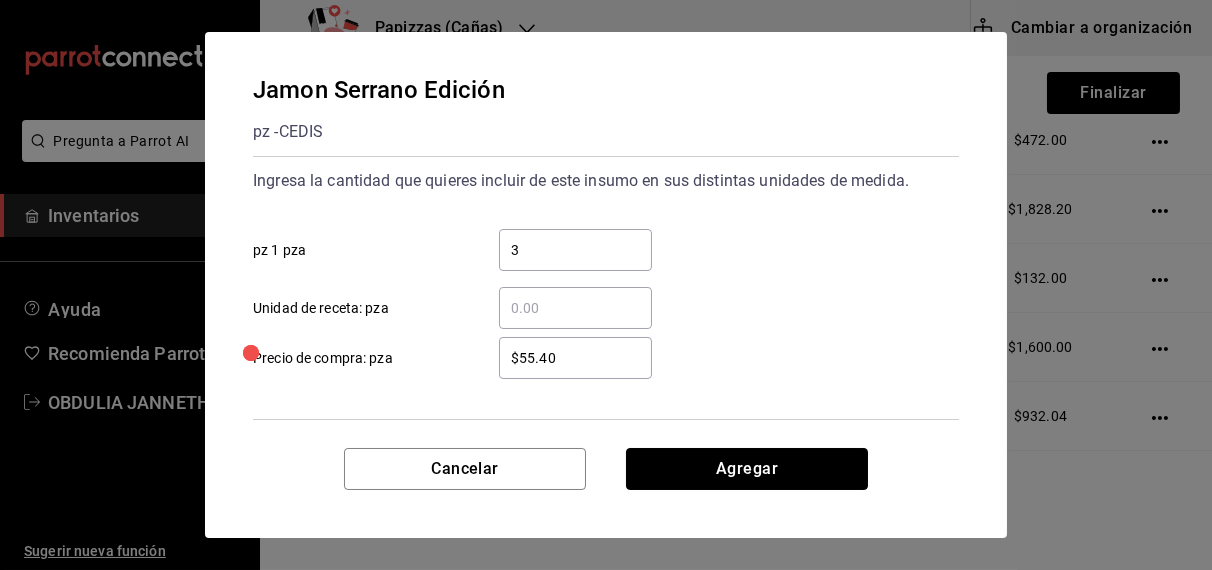 type 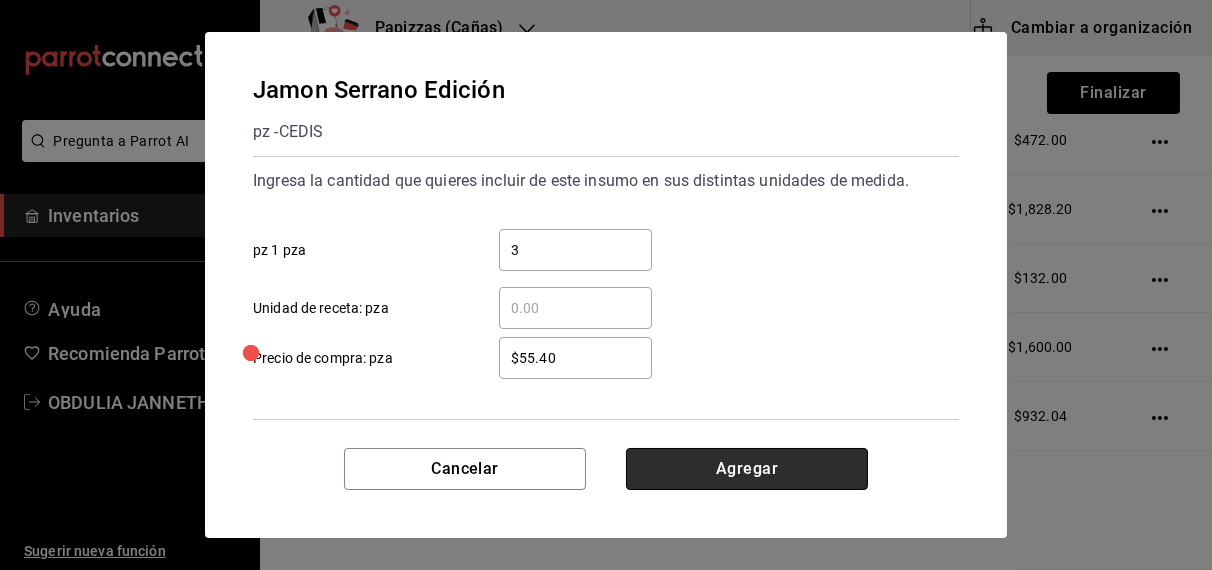click on "Agregar" at bounding box center [747, 469] 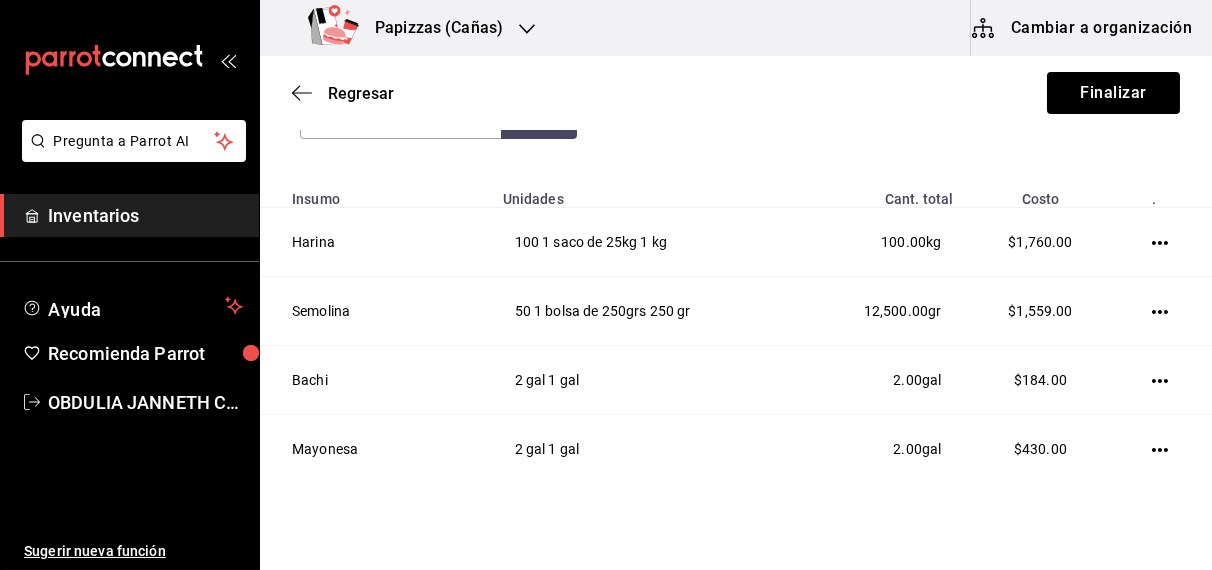 scroll, scrollTop: 0, scrollLeft: 0, axis: both 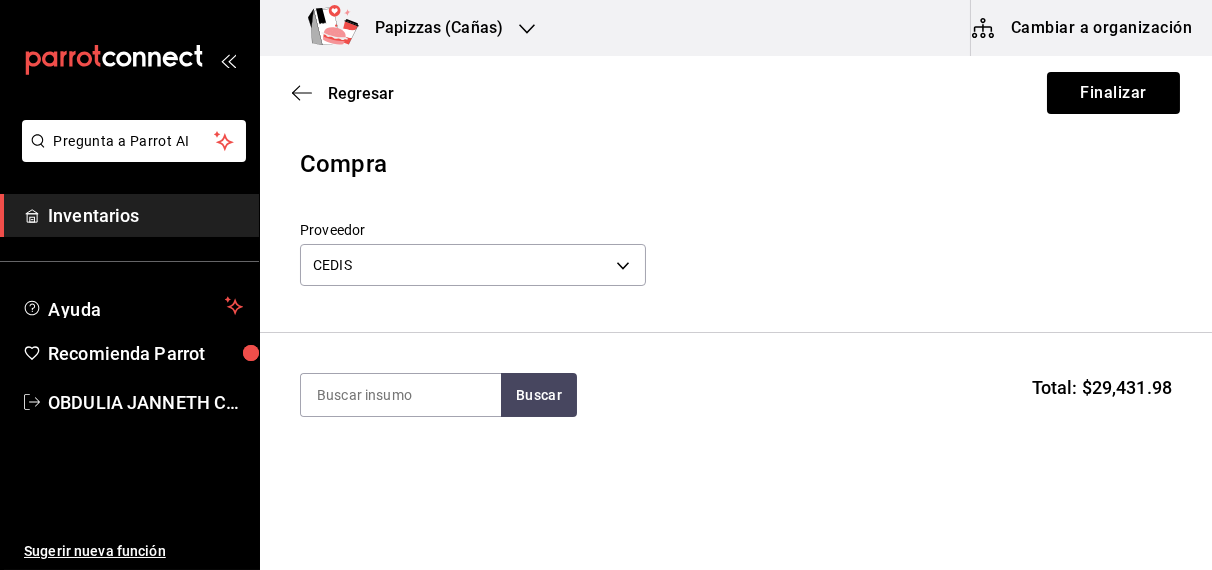 type 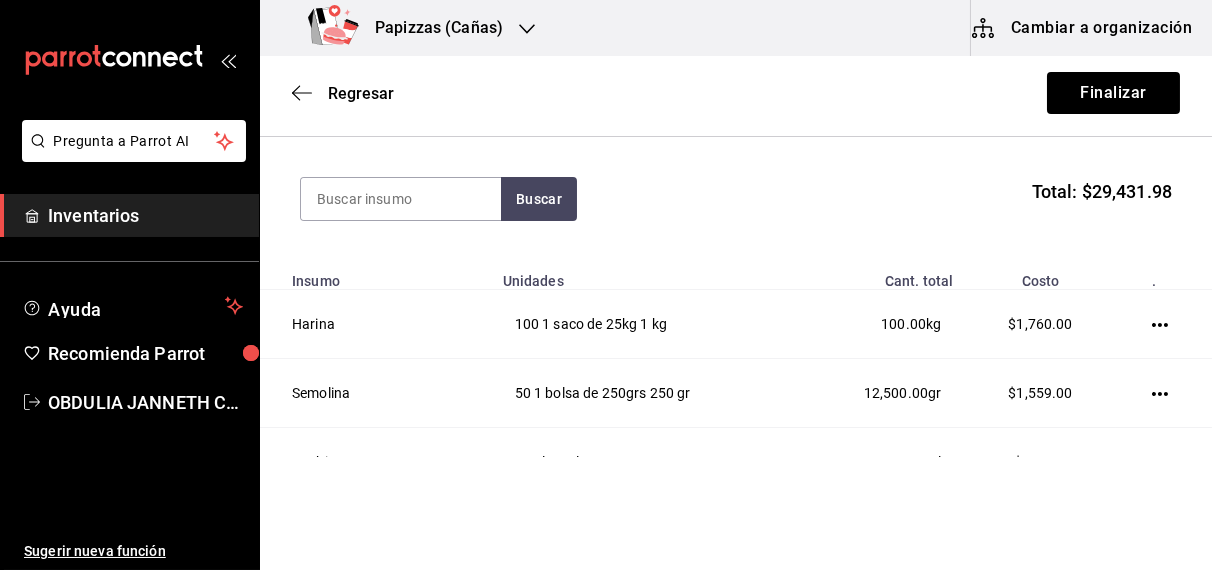 scroll, scrollTop: 0, scrollLeft: 0, axis: both 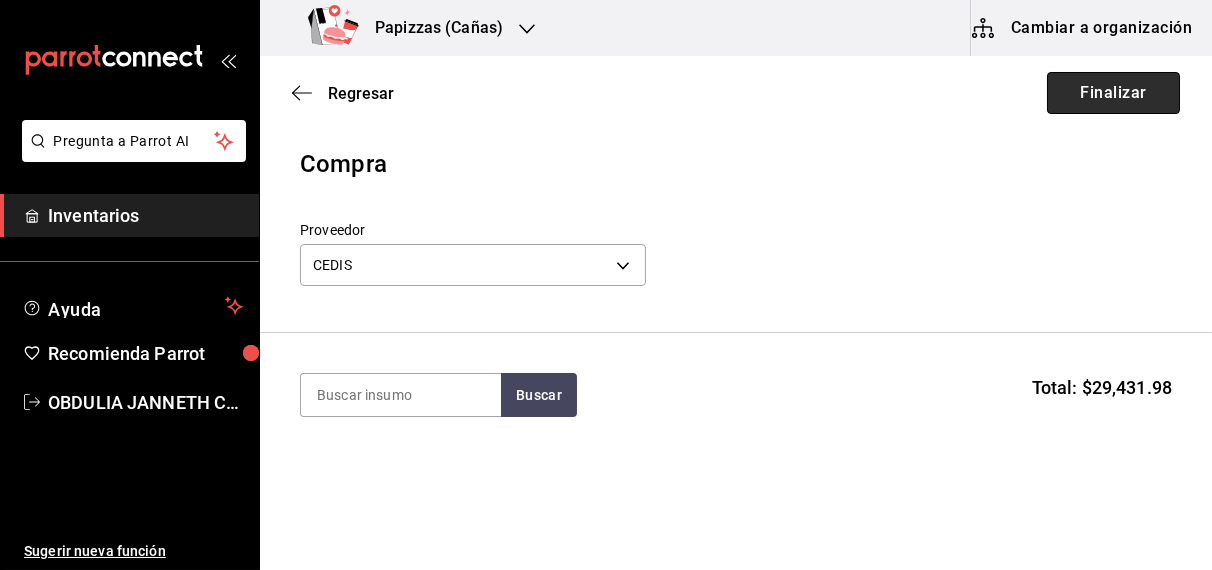 click on "Finalizar" at bounding box center (1113, 93) 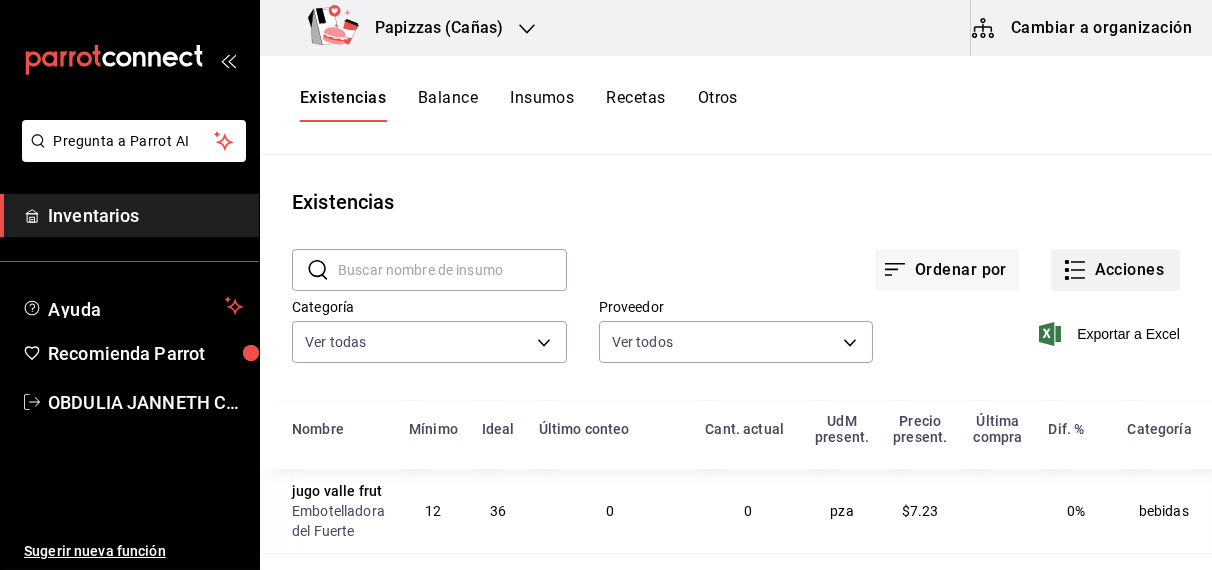 click on "Acciones" at bounding box center (1115, 270) 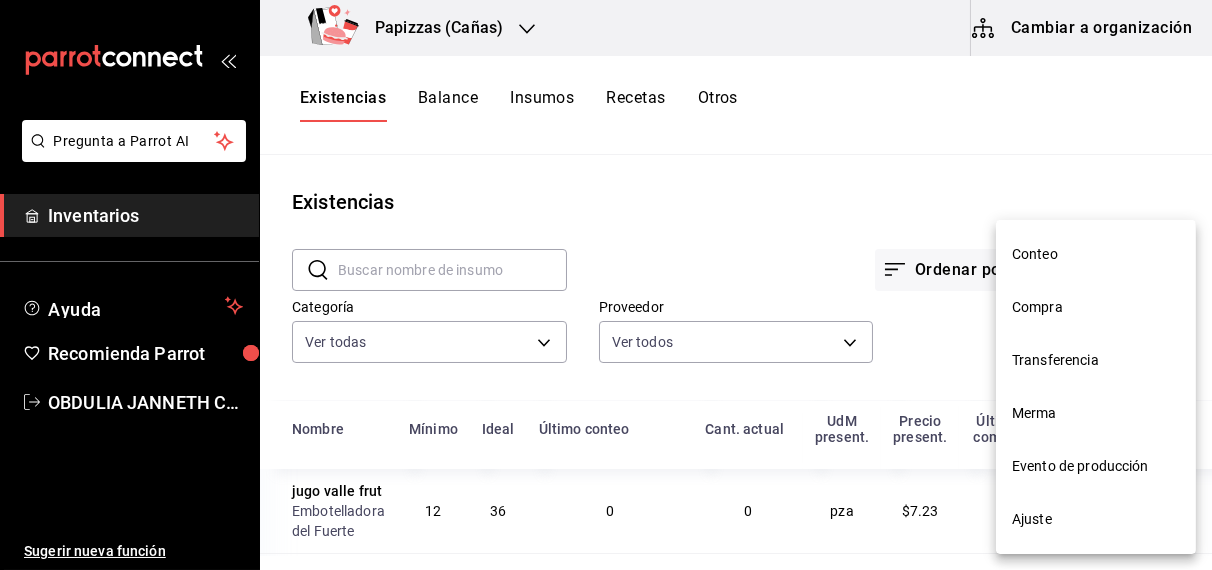 click on "Compra" at bounding box center [1096, 307] 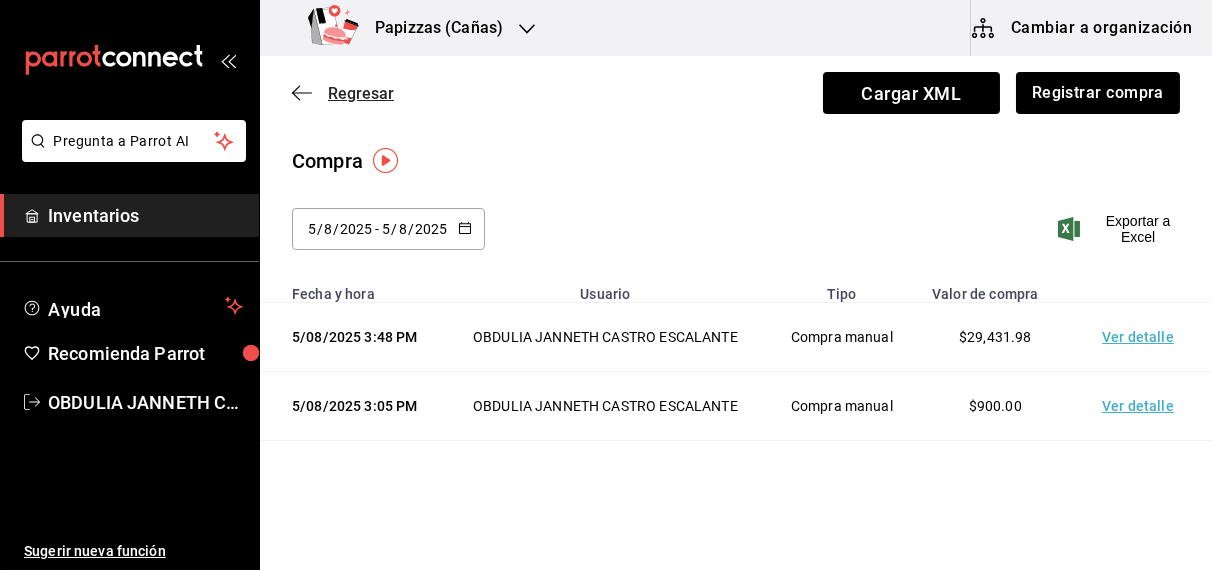 click on "Regresar" at bounding box center [361, 93] 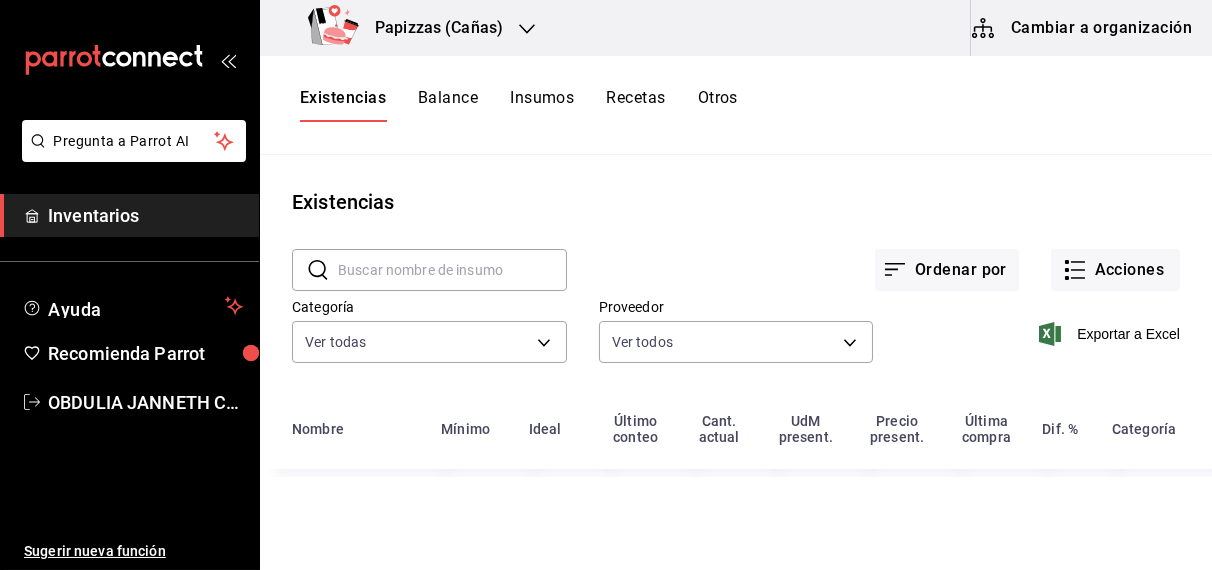 click at bounding box center (452, 270) 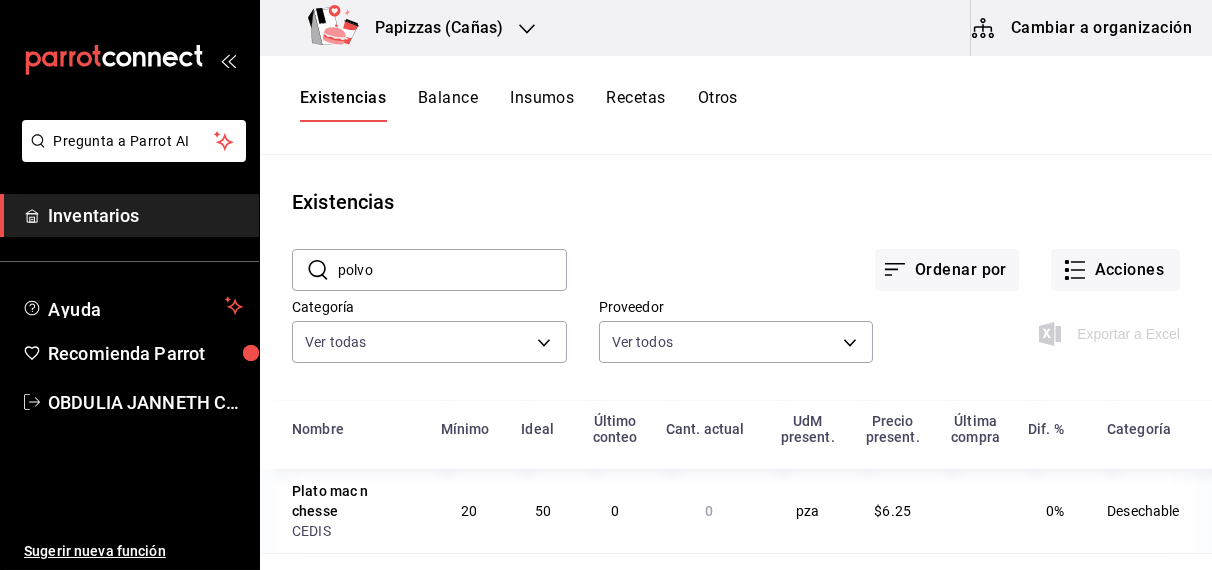 scroll, scrollTop: 0, scrollLeft: 0, axis: both 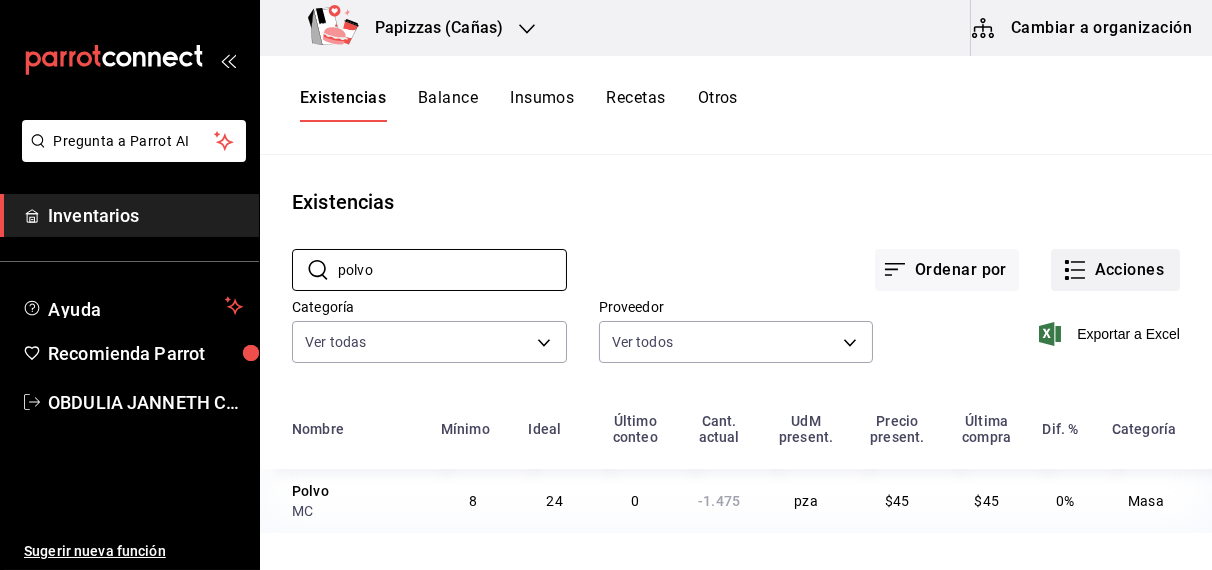 type on "polvo" 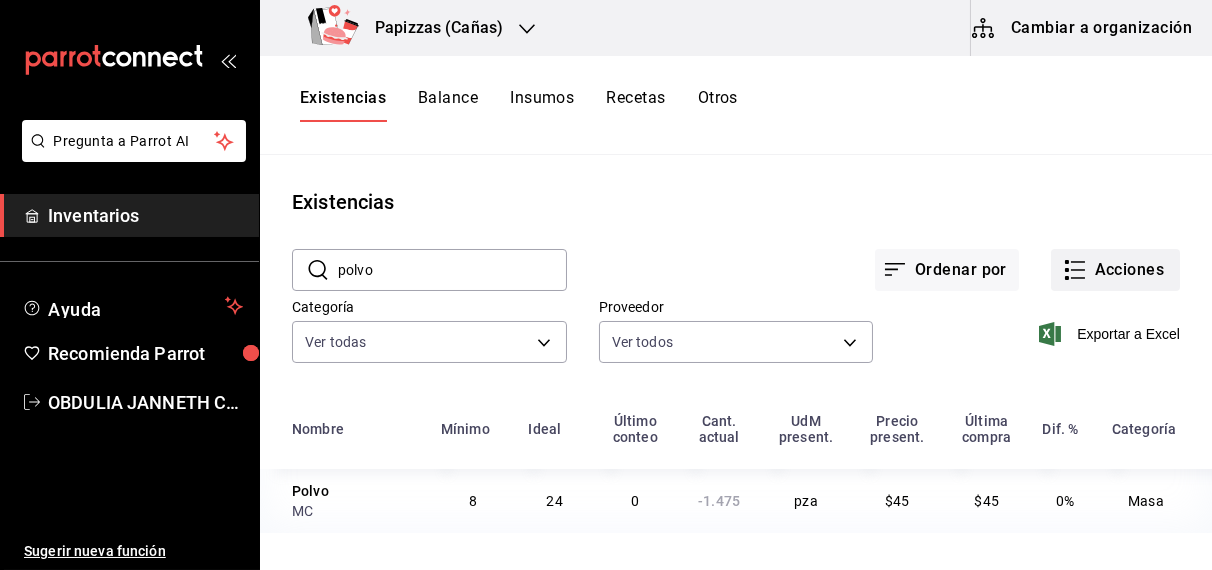 click on "Acciones" at bounding box center (1115, 270) 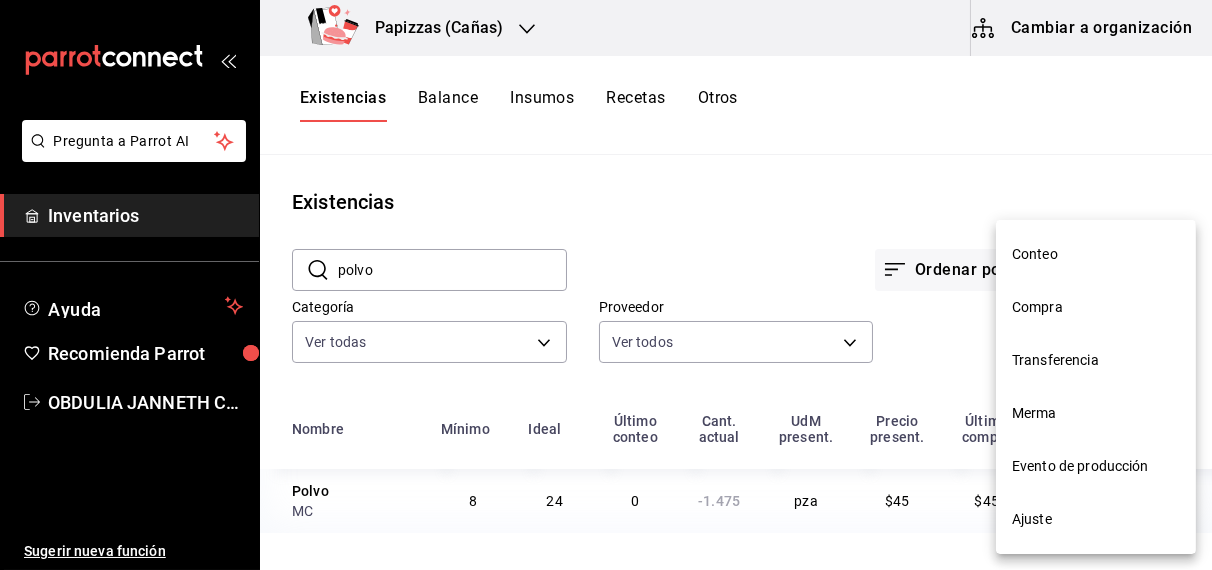 click on "Compra" at bounding box center [1096, 307] 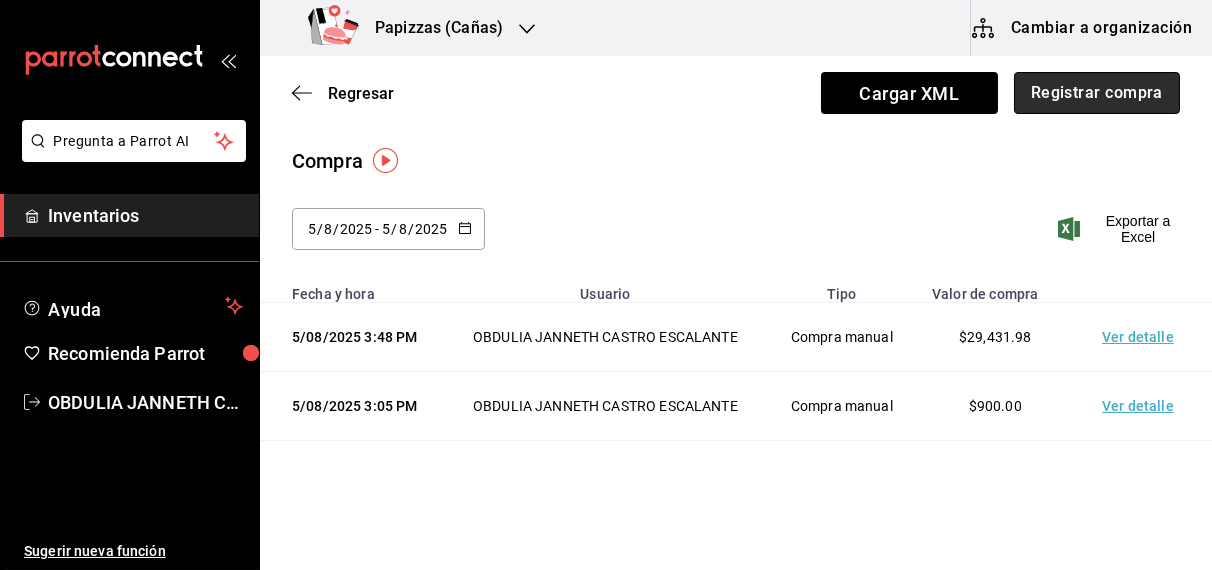 click on "Registrar compra" at bounding box center (1097, 93) 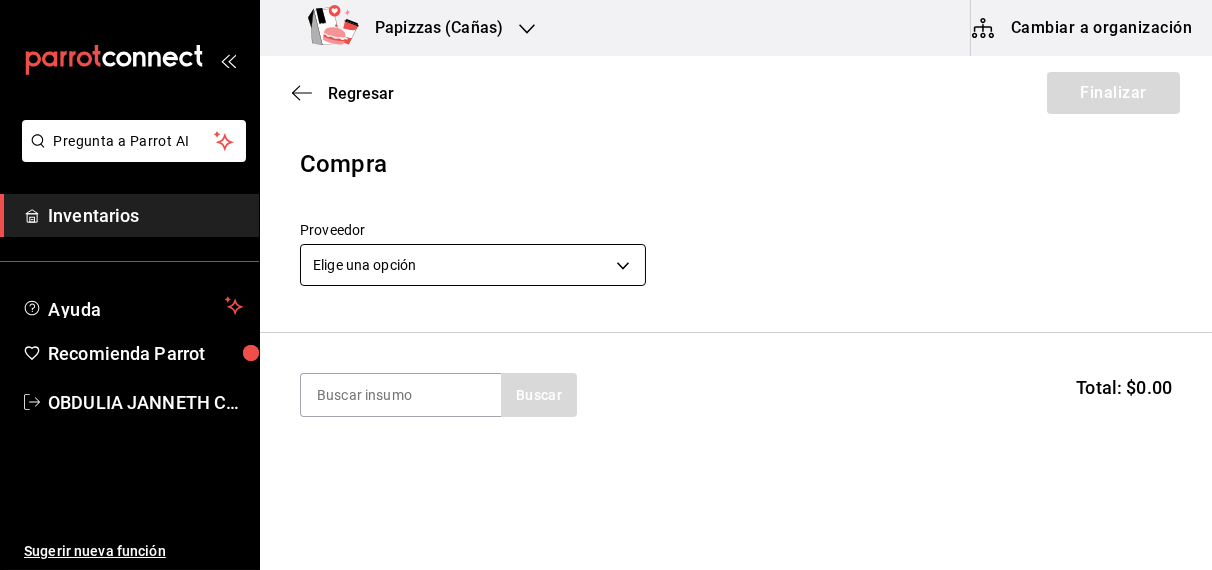 click on "Pregunta a Parrot AI Inventarios   Ayuda Recomienda Parrot   [FULL_NAME]   Sugerir nueva función   Papizzas (Cañas) Cambiar a organización Regresar Finalizar Compra Proveedor Elige una opción default Buscar Total: $0.00 No hay insumos a mostrar. Busca un insumo para agregarlo a la lista Pregunta a Parrot AI Inventarios   Ayuda Recomienda Parrot   [FULL_NAME]   Sugerir nueva función   GANA 1 MES GRATIS EN TU SUSCRIPCIÓN AQUÍ ¿Recuerdas cómo empezó tu restaurante?
Hoy puedes ayudar a un colega a tener el mismo cambio que tú viviste.
Recomienda Parrot directamente desde tu Portal Administrador.
Es fácil y rápido.
🎁 Por cada restaurante que se una, ganas 1 mes gratis. Ver video tutorial Ir a video Editar Eliminar Visitar centro de ayuda ([PHONE]) soporte@[DOMAIN].io Visitar centro de ayuda ([PHONE]) soporte@[DOMAIN].io" at bounding box center [606, 228] 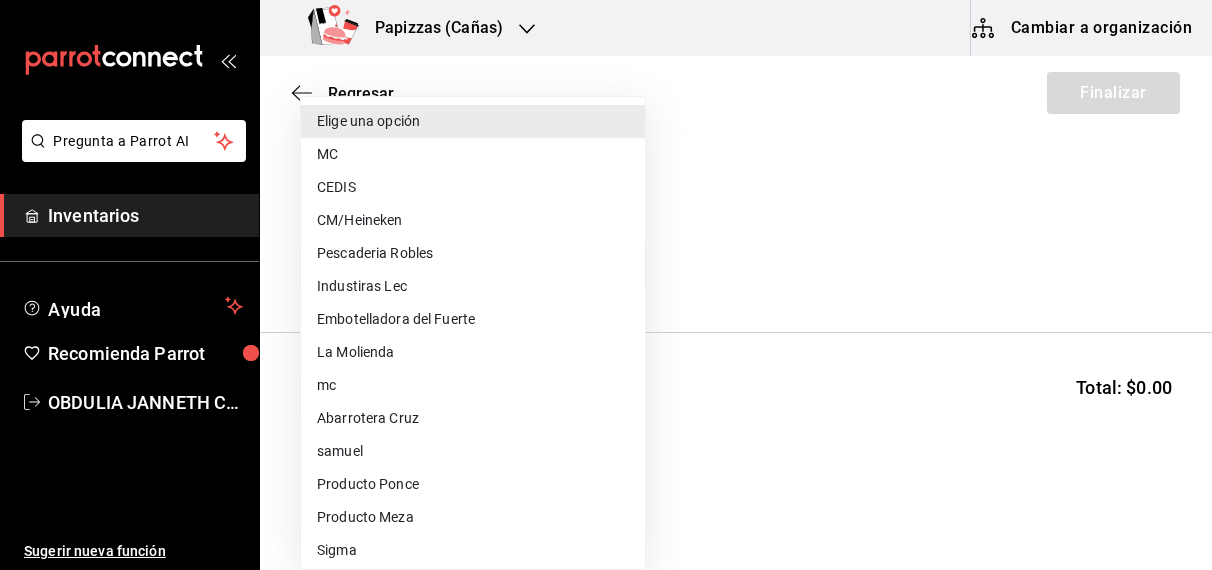 click on "MC" at bounding box center [473, 154] 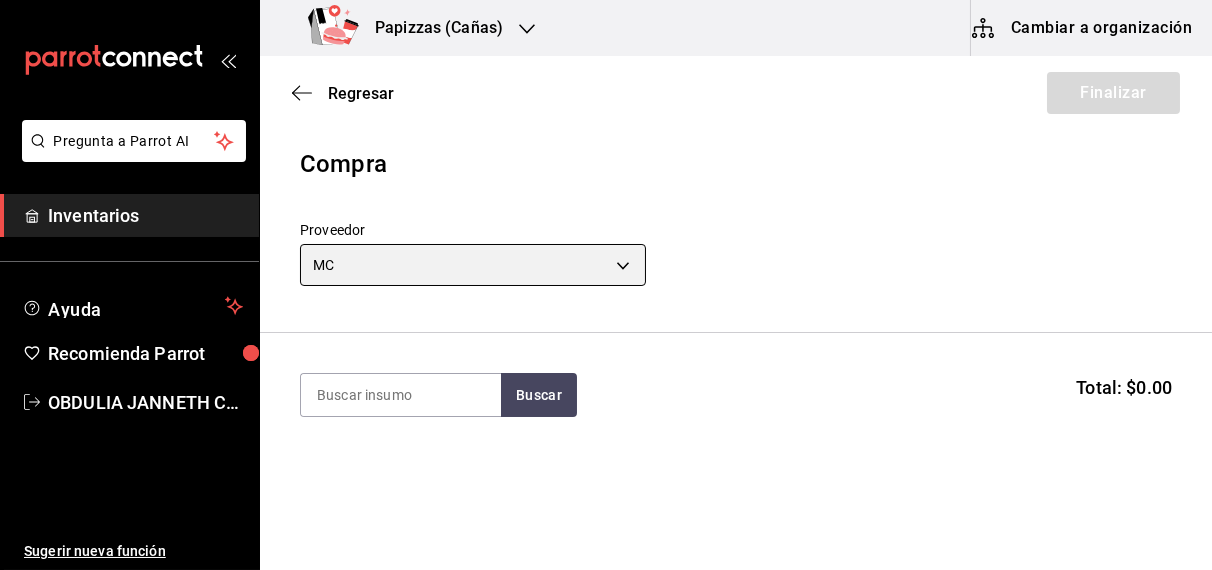 type on "59259b25-7b15-4529-a17f-fa8ef7e7484a" 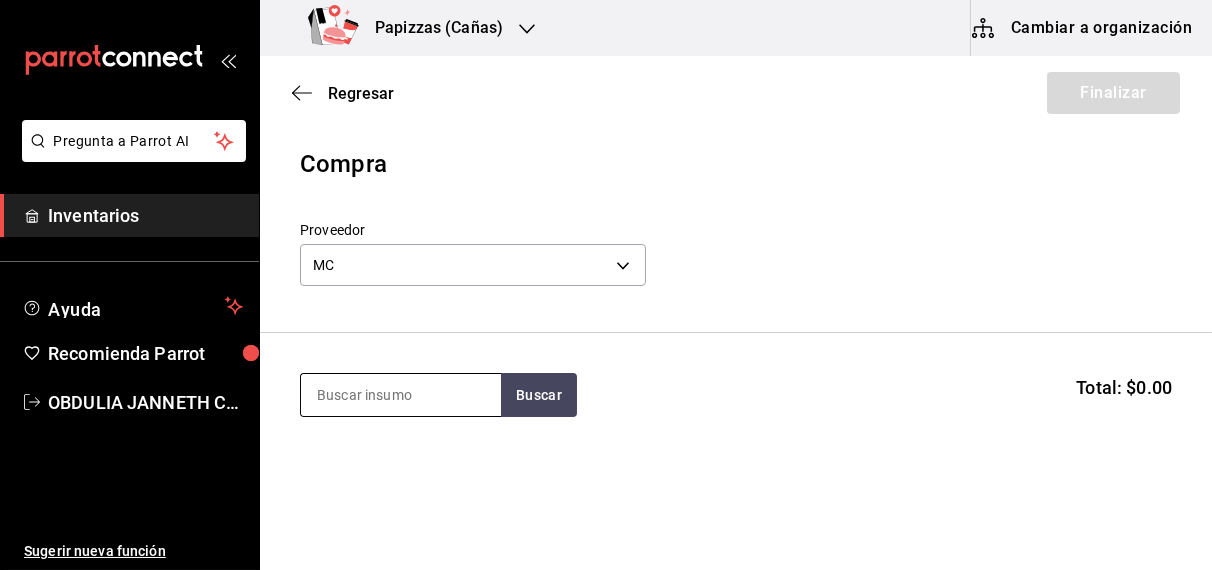 click at bounding box center (401, 395) 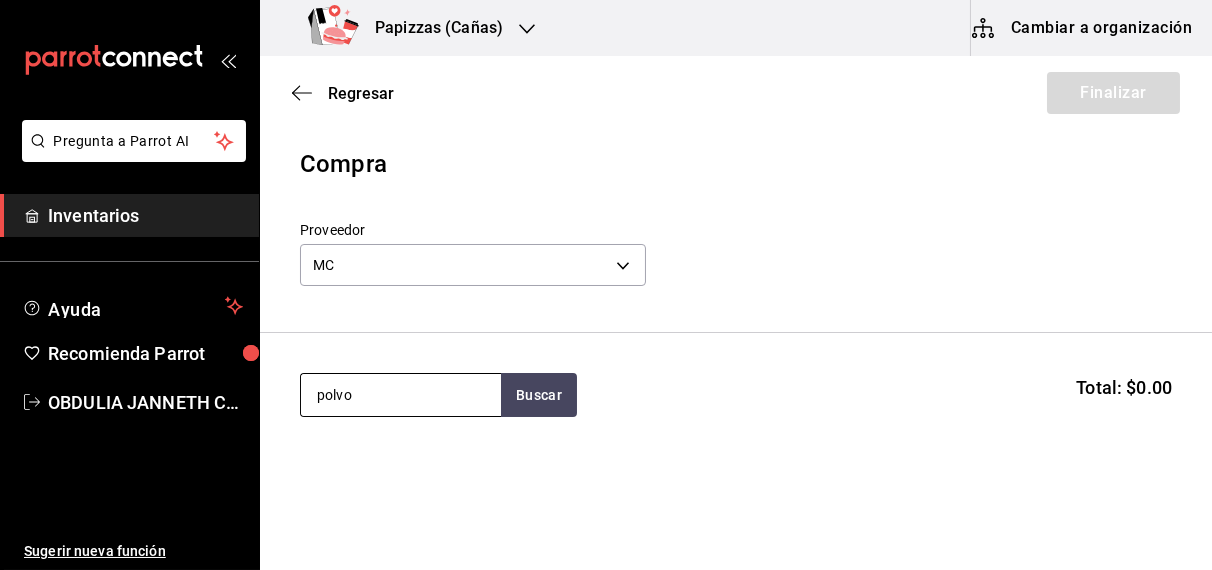 type on "polvo" 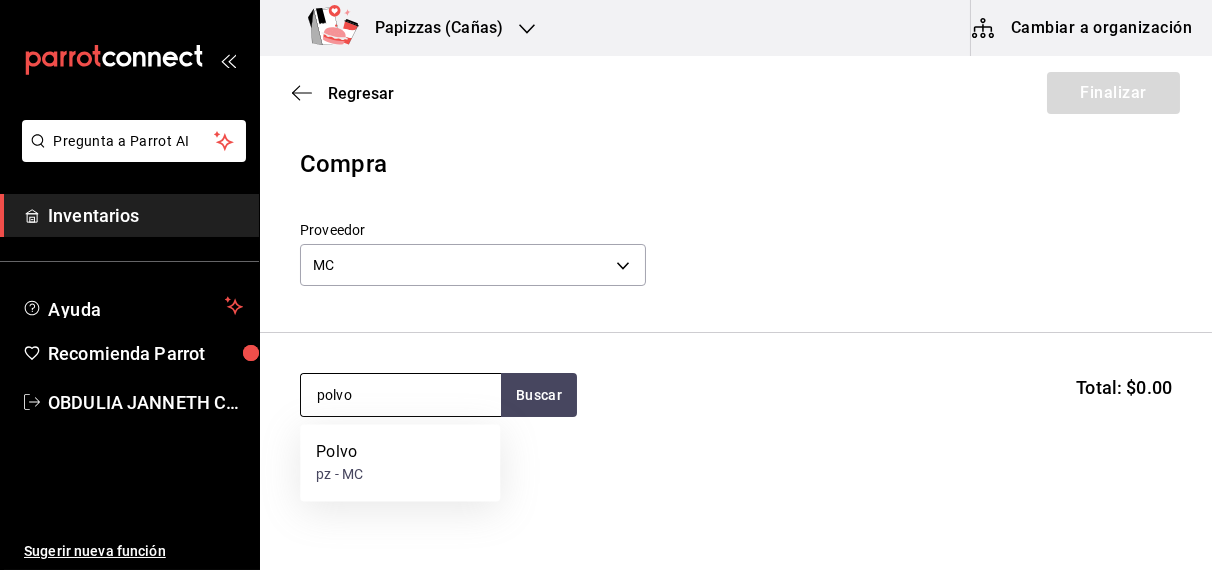click on "Polvo pz - MC" at bounding box center (400, 463) 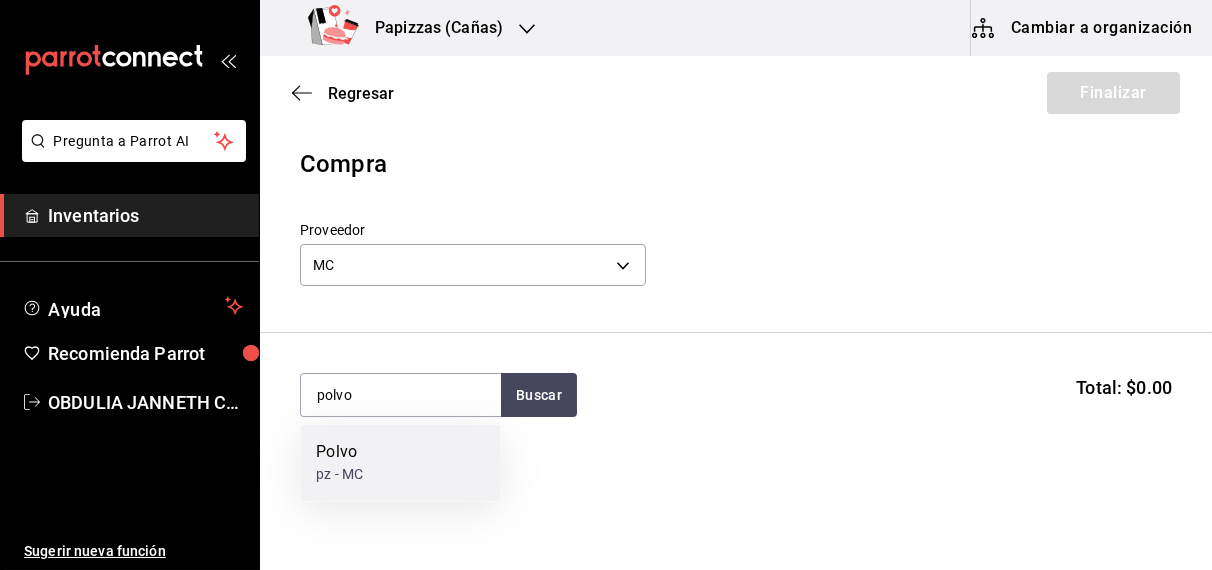 type 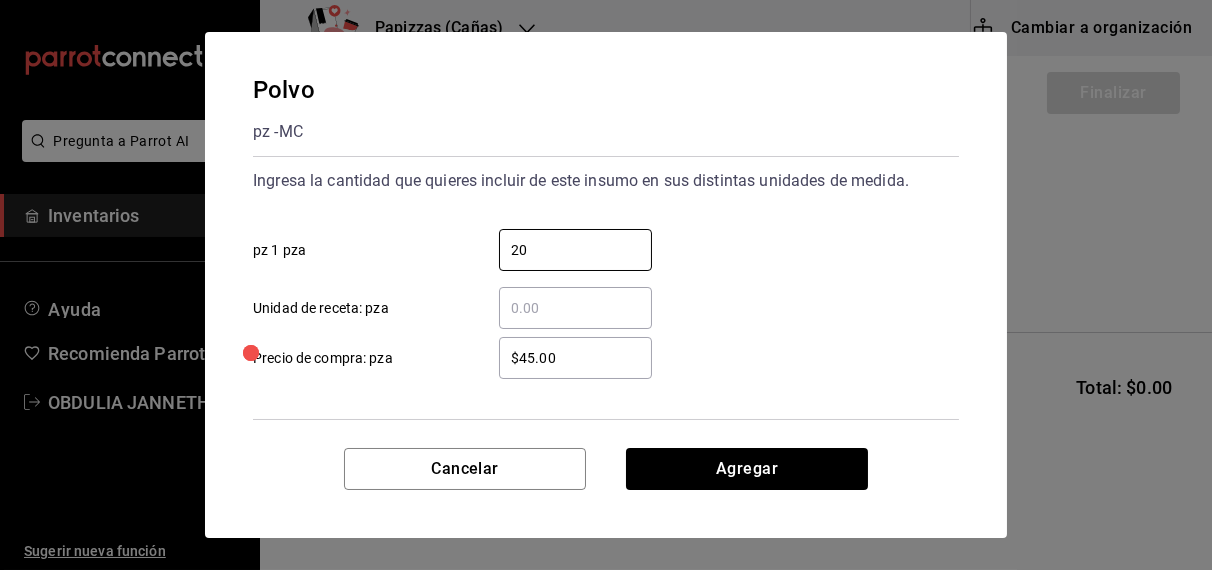 type on "20" 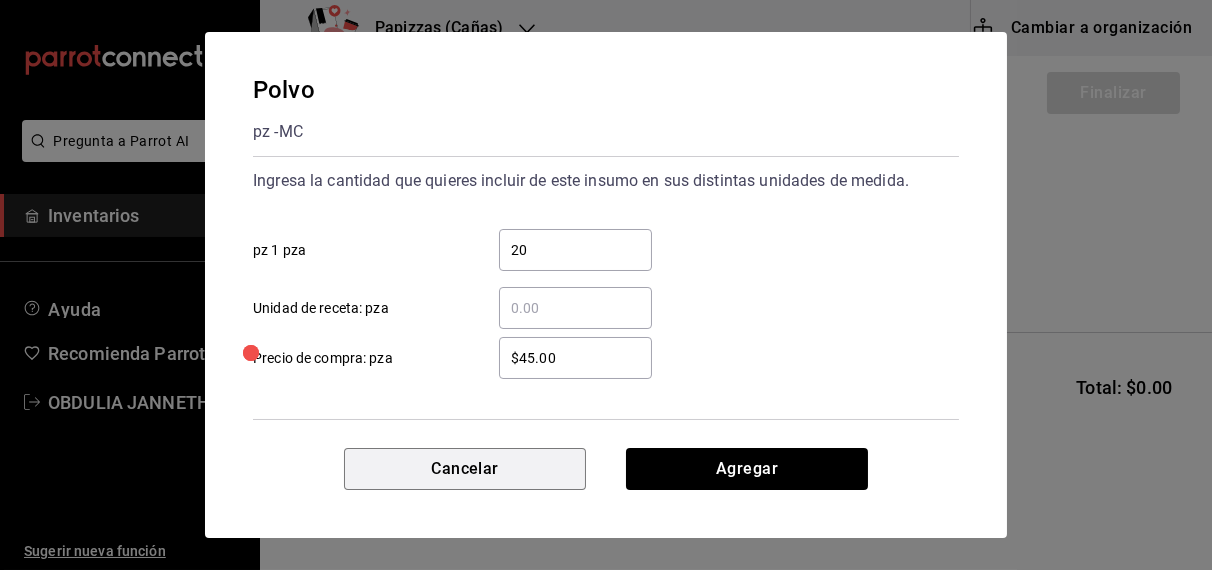 type 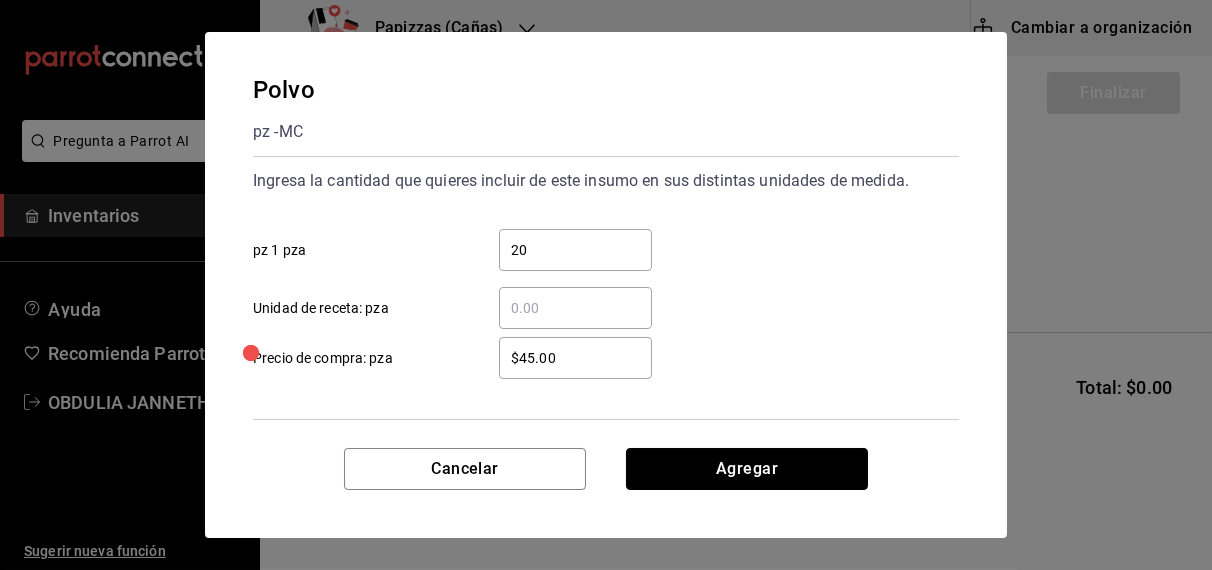 type 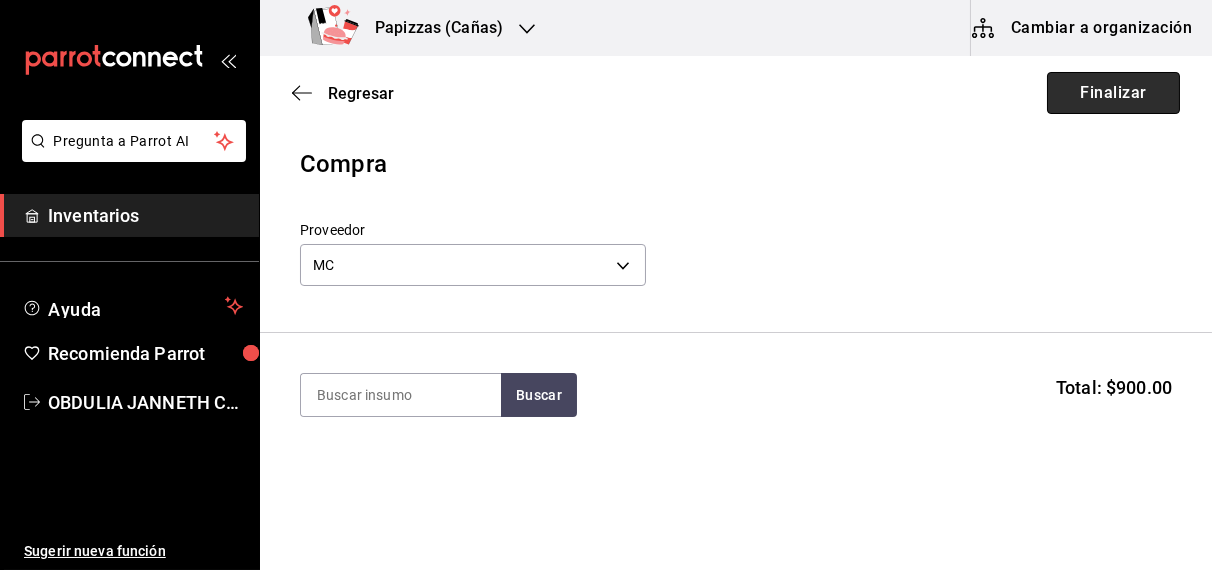 click on "Finalizar" at bounding box center [1113, 93] 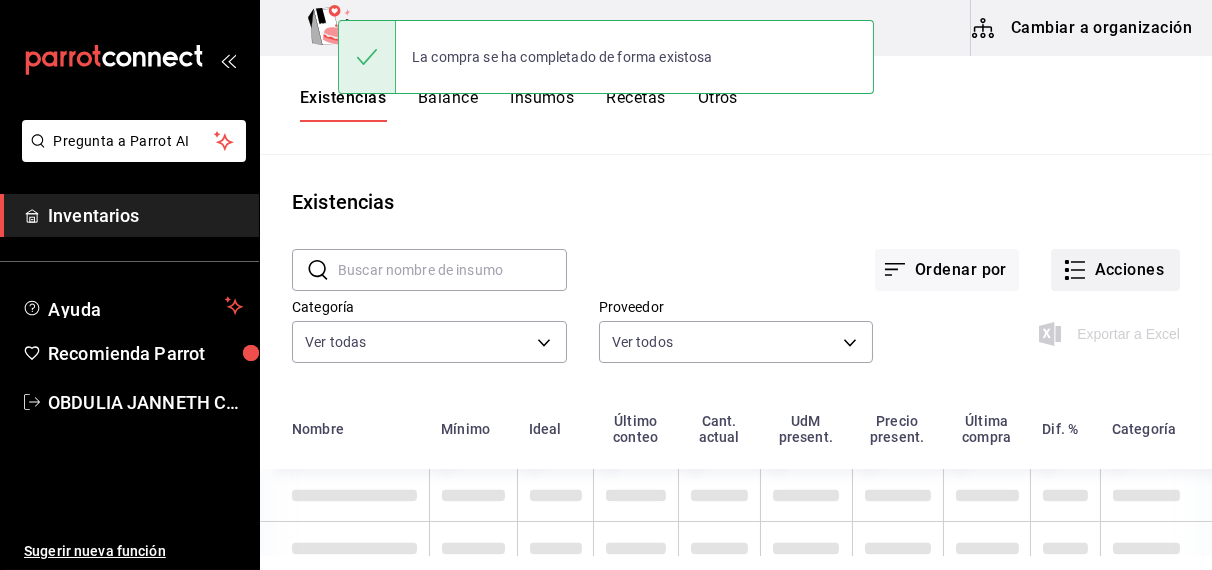 click on "Acciones" at bounding box center (1115, 270) 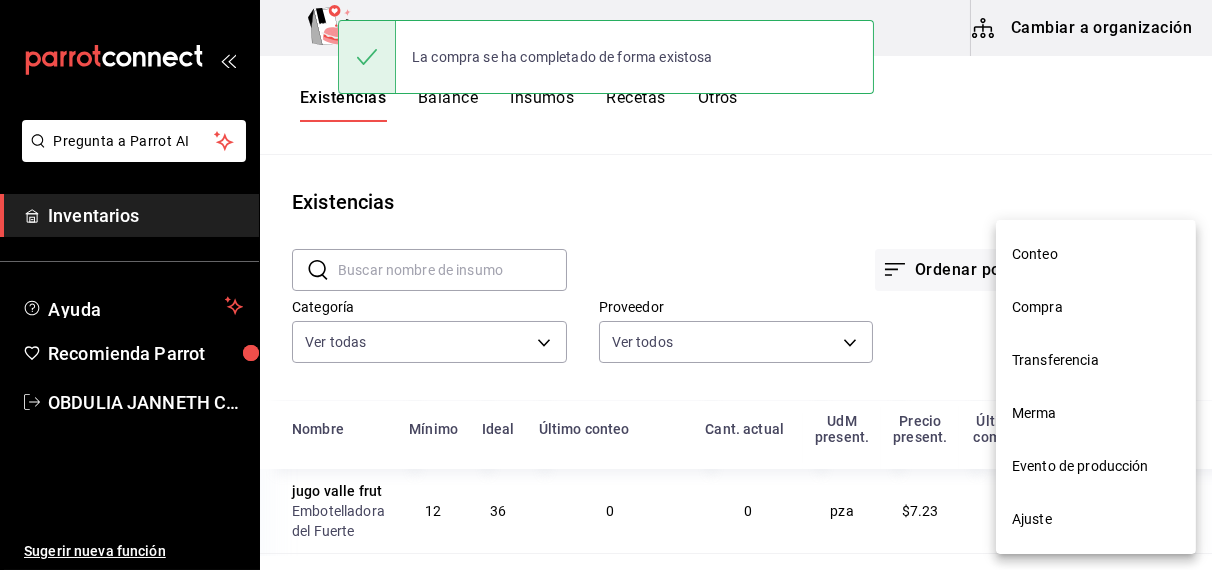 click on "Compra" at bounding box center [1096, 307] 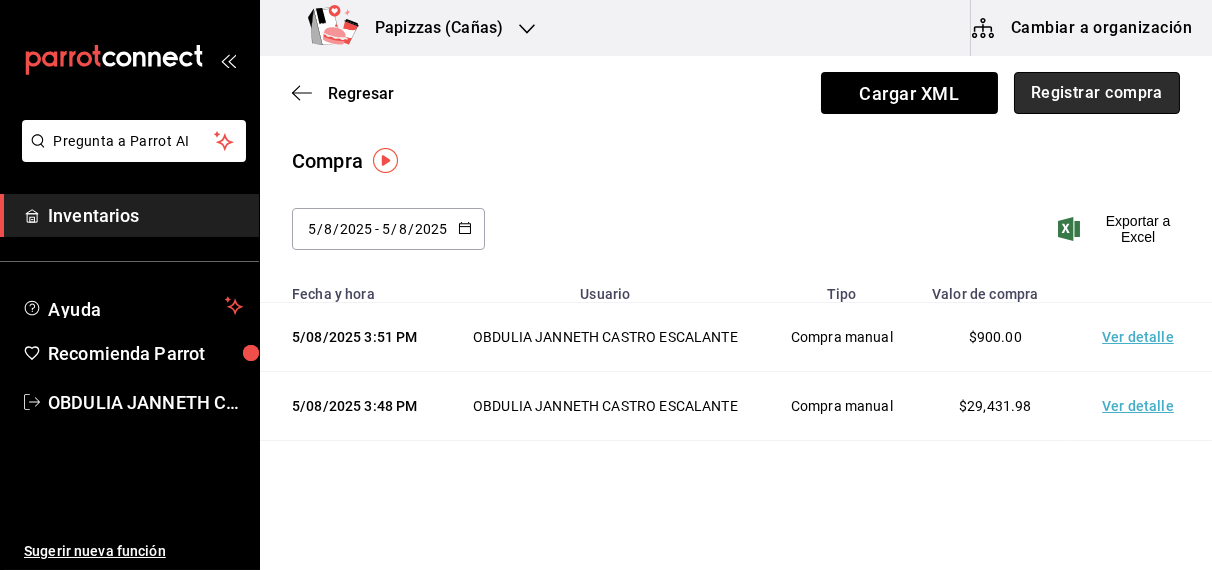 click on "Registrar compra" at bounding box center (1097, 93) 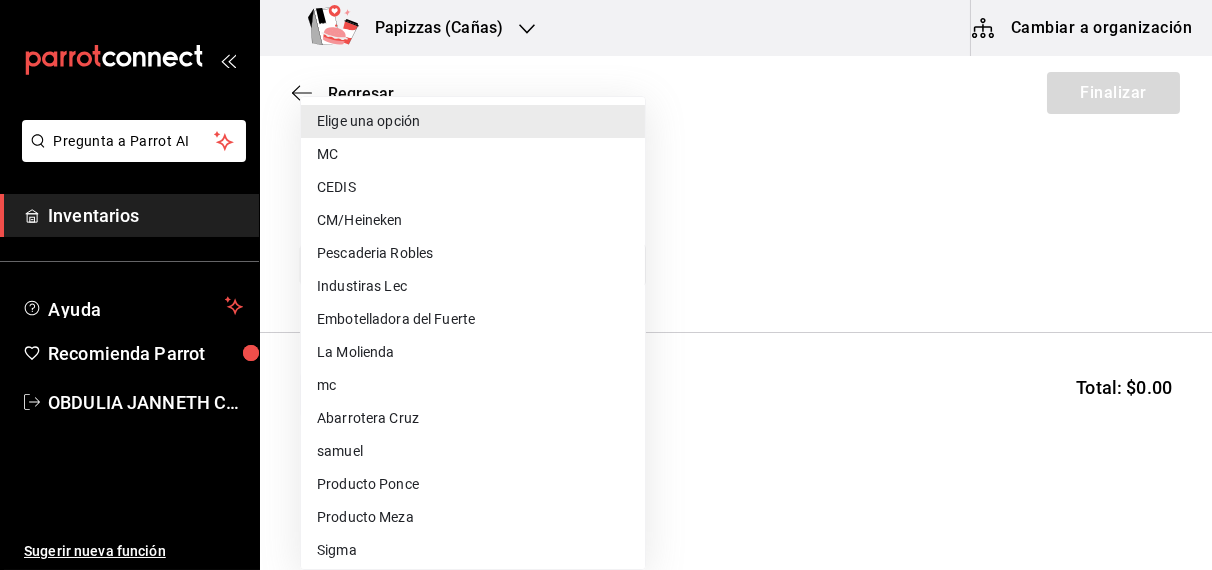 click on "Pregunta a Parrot AI Inventarios   Ayuda Recomienda Parrot   [FULL_NAME]   Sugerir nueva función   Papizzas (Cañas) Cambiar a organización Regresar Finalizar Compra Proveedor Elige una opción default Buscar Total: $0.00 No hay insumos a mostrar. Busca un insumo para agregarlo a la lista Pregunta a Parrot AI Inventarios   Ayuda Recomienda Parrot   [FULL_NAME]   Sugerir nueva función   GANA 1 MES GRATIS EN TU SUSCRIPCIÓN AQUÍ ¿Recuerdas cómo empezó tu restaurante?
Hoy puedes ayudar a un colega a tener el mismo cambio que tú viviste.
Recomienda Parrot directamente desde tu Portal Administrador.
Es fácil y rápido.
🎁 Por cada restaurante que se una, ganas 1 mes gratis. Ver video tutorial Ir a video Editar Eliminar Visitar centro de ayuda ([PHONE]) soporte@[DOMAIN].io Visitar centro de ayuda ([PHONE]) soporte@[DOMAIN].io Elige una opción MC CEDIS CM/Heineken Pescaderia Robles Industiras Lec Embotelladora del Fuerte La Molienda mc" at bounding box center [606, 228] 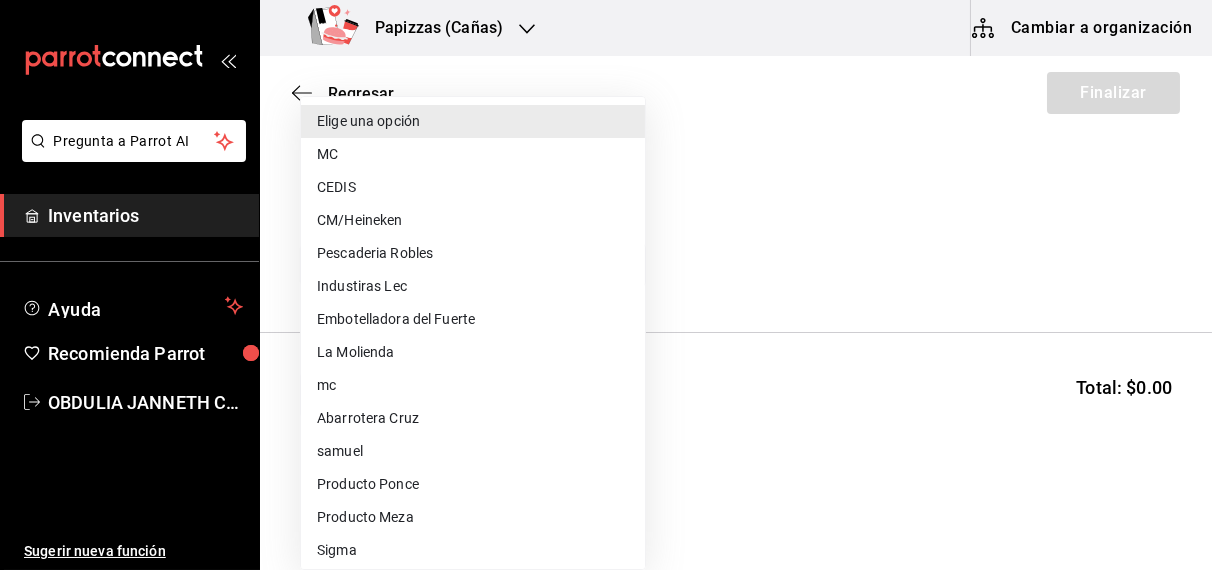 click on "CEDIS" at bounding box center [473, 187] 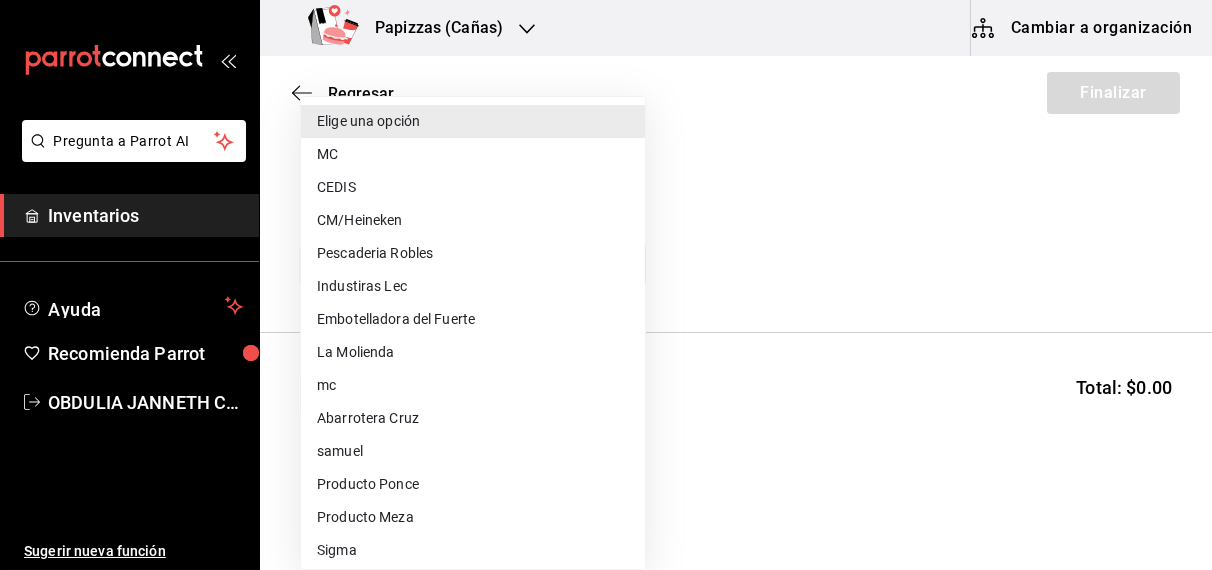 type on "fd93c39f-859b-4130-830c-b038fbd442a0" 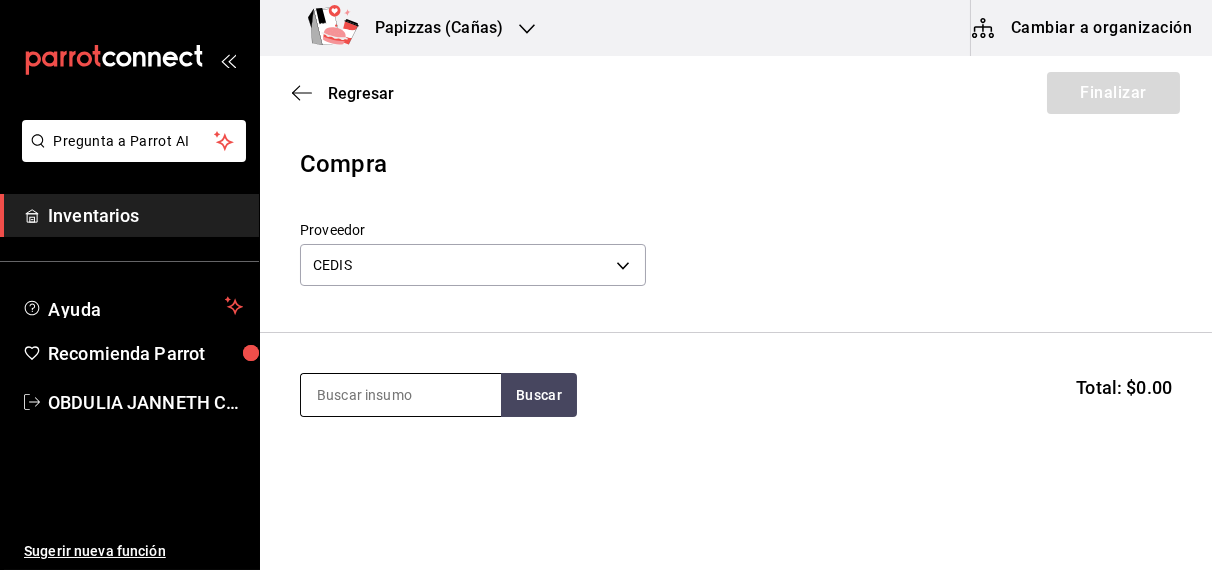 click at bounding box center (401, 395) 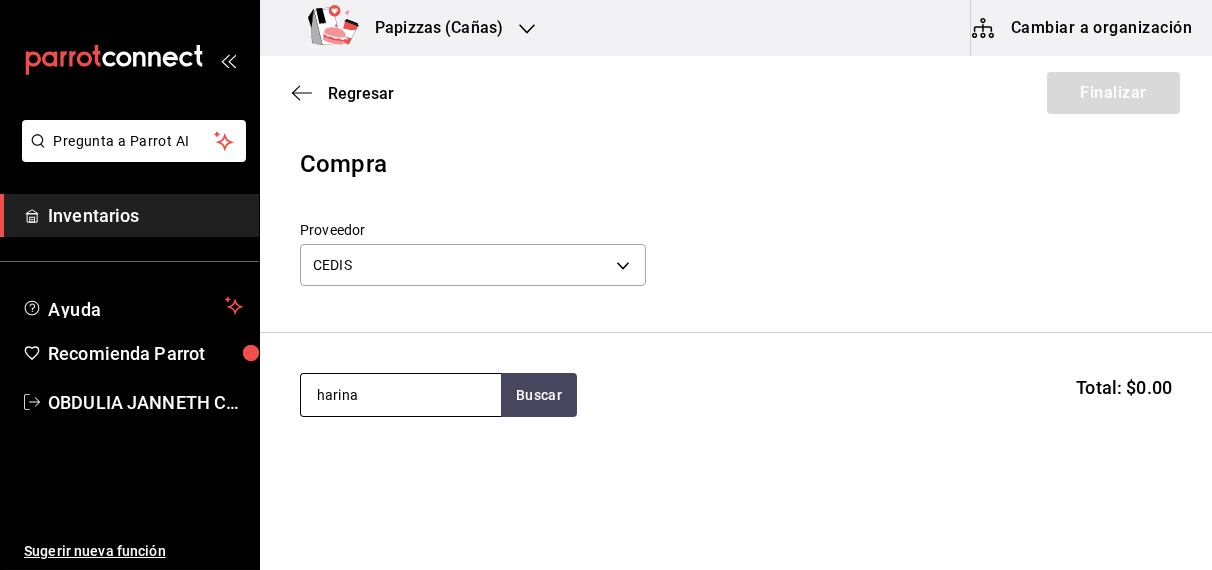 type on "harina" 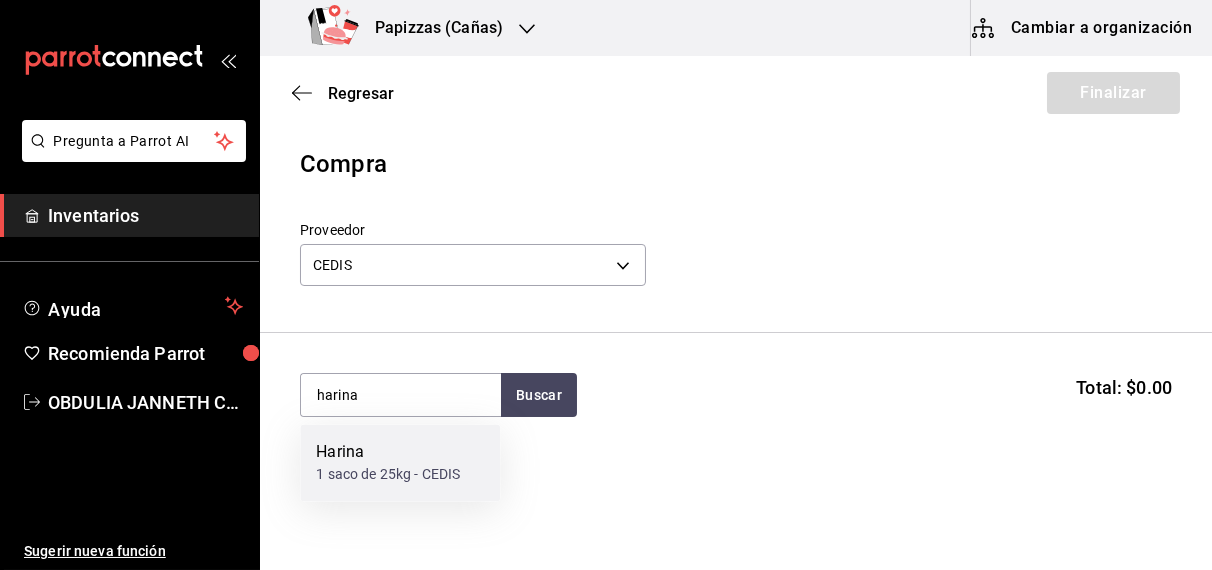 click on "Harina 1 saco de 25kg - CEDIS" at bounding box center (400, 463) 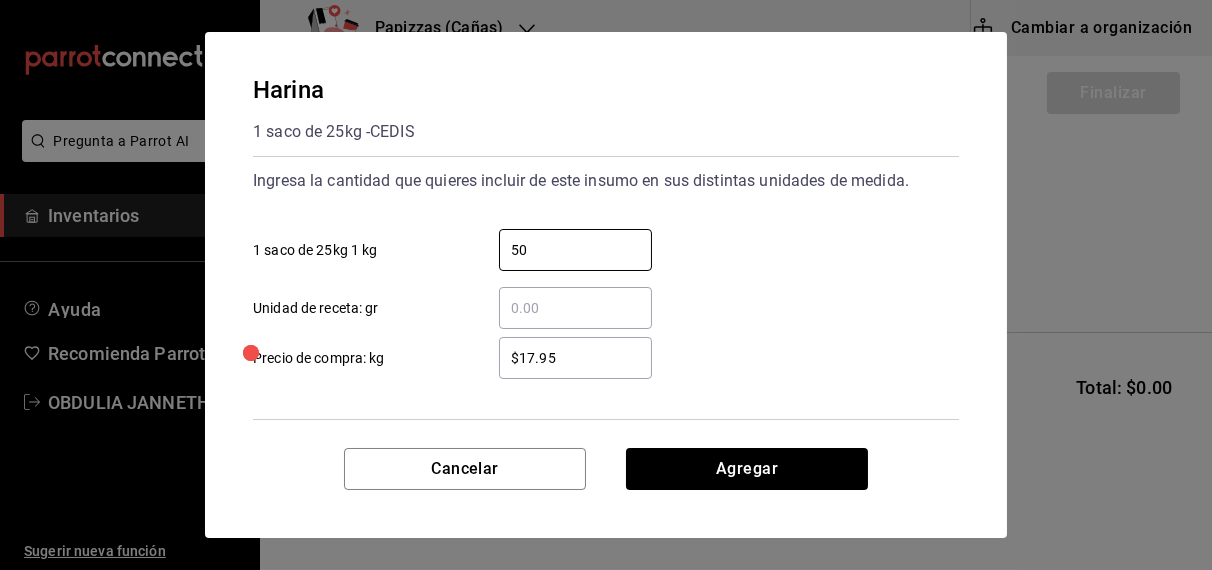 type on "50" 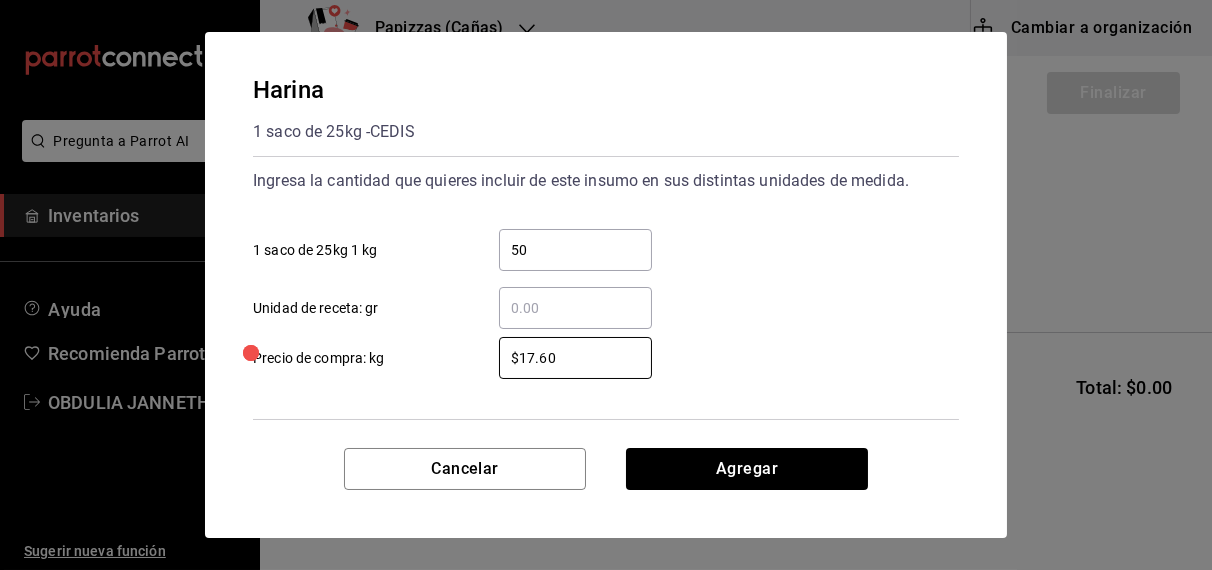 type on "$17.60" 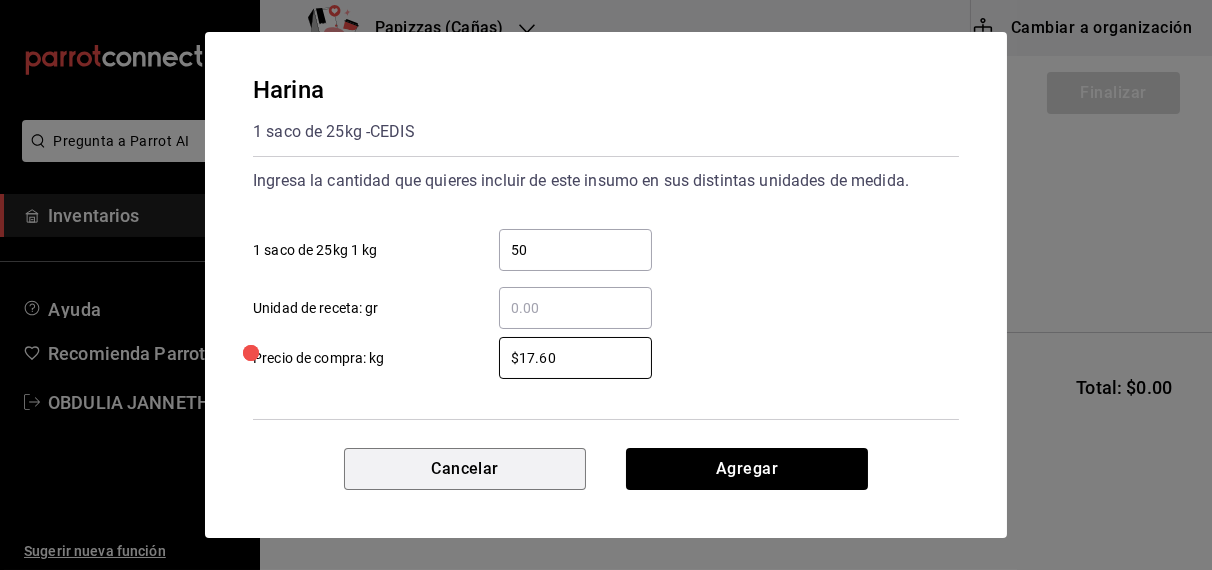 type 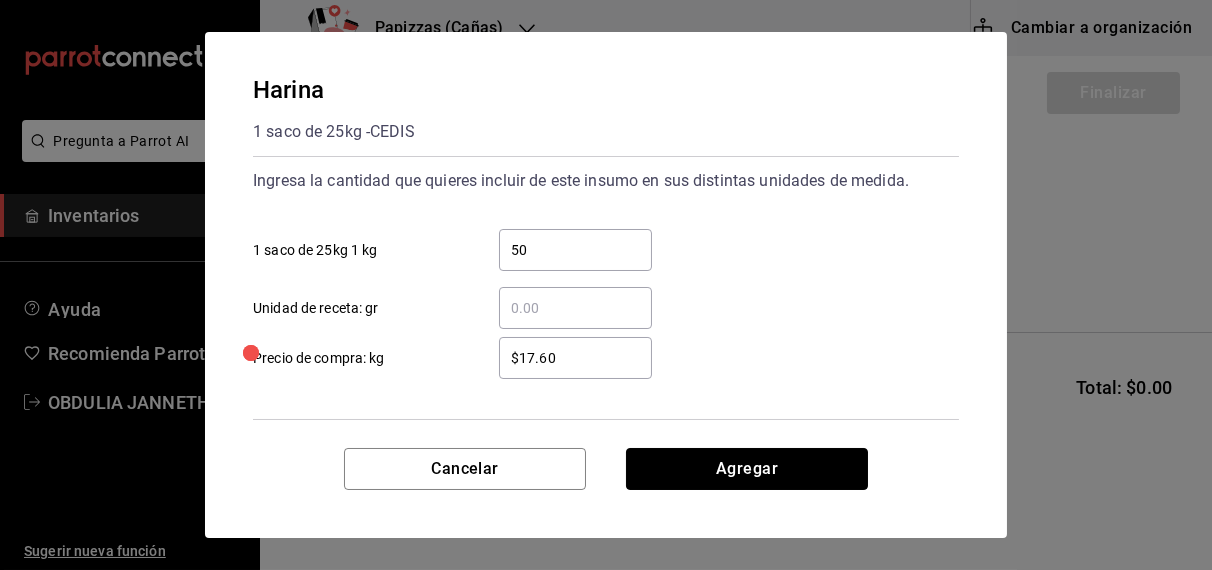 type 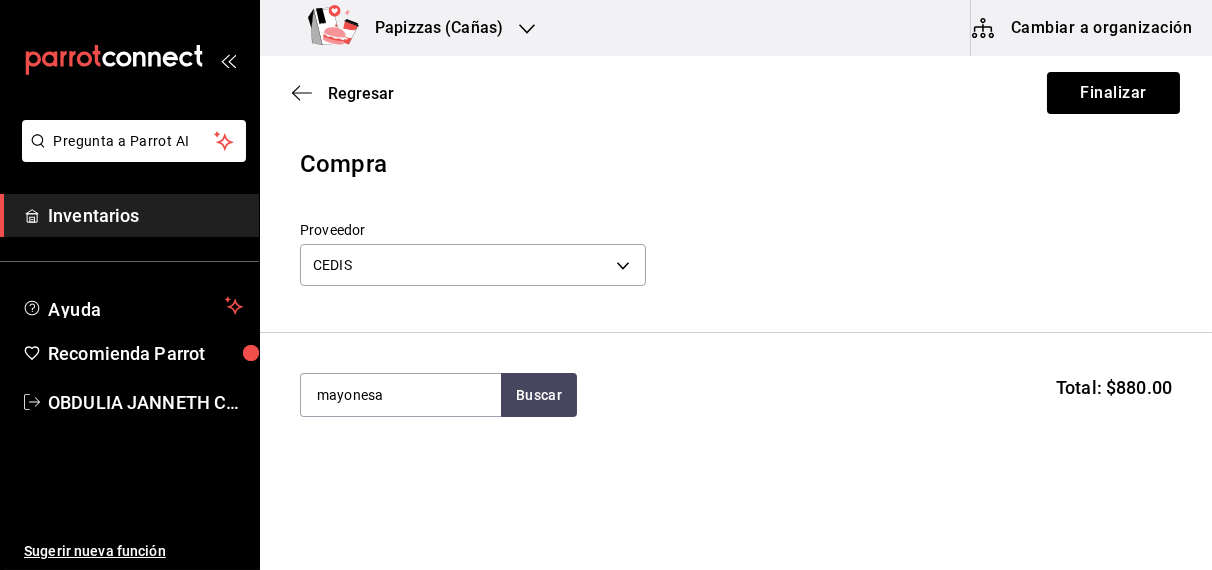 type on "mayonesa" 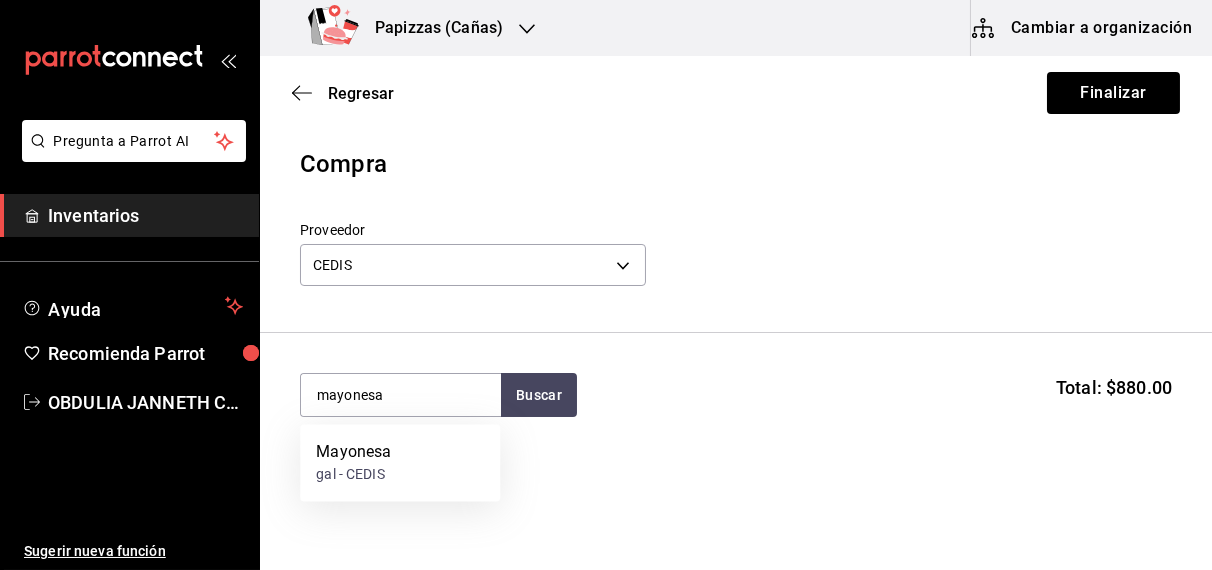 click on "gal - CEDIS" at bounding box center [353, 475] 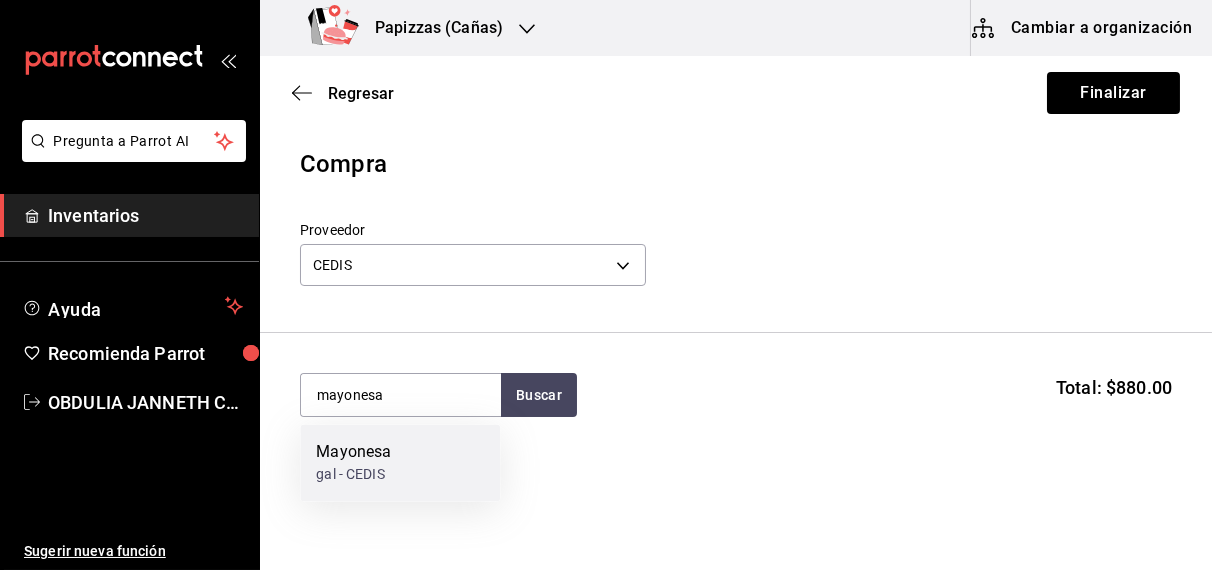 type 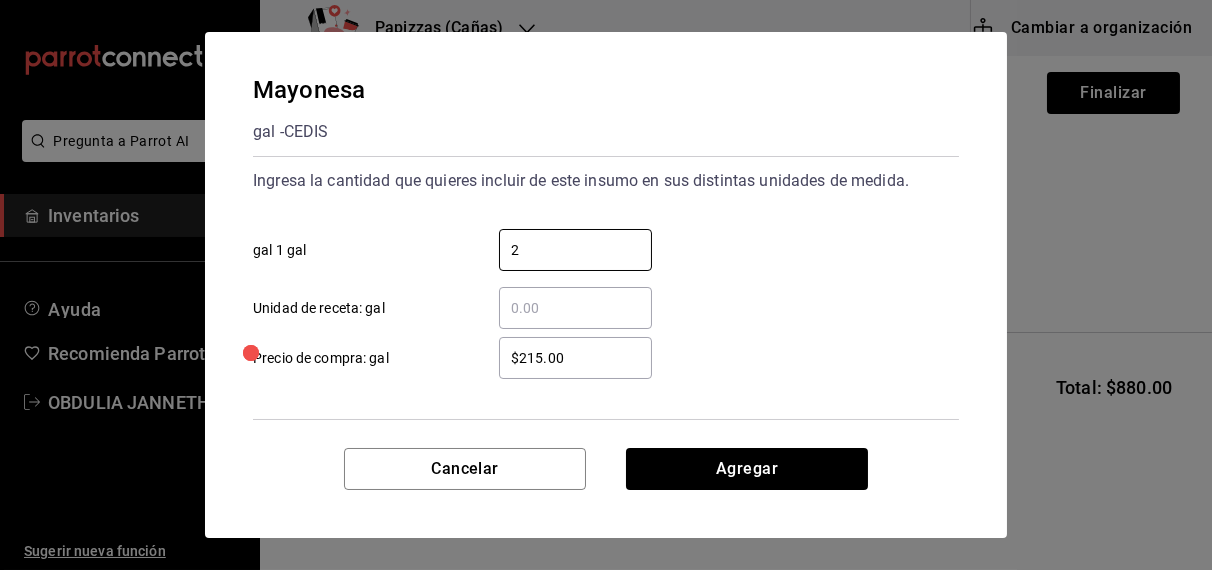 type on "2" 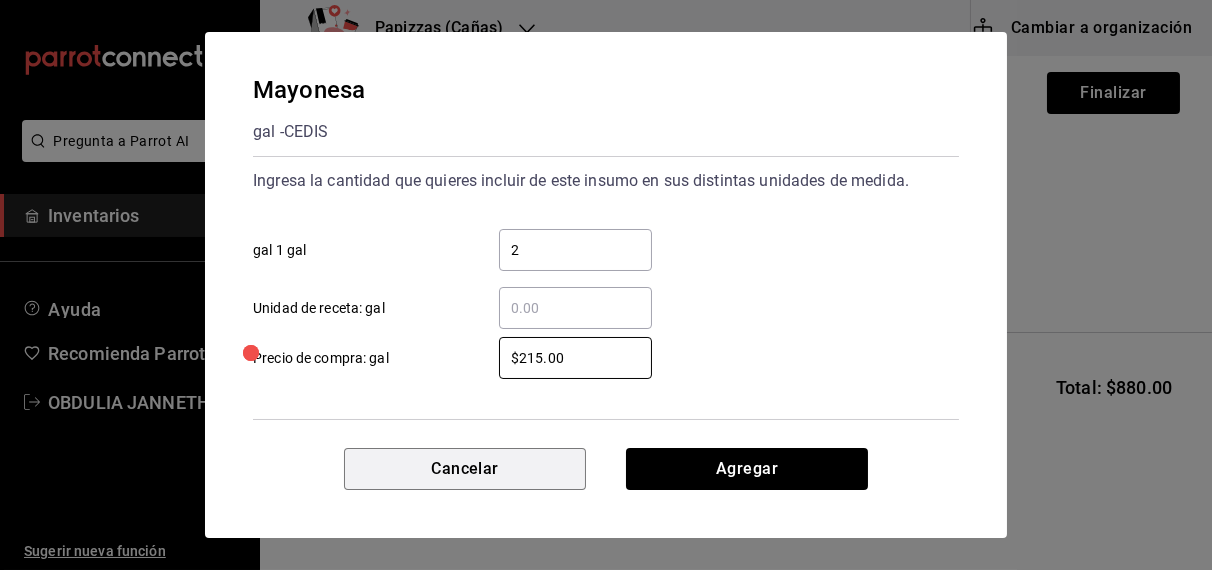 type 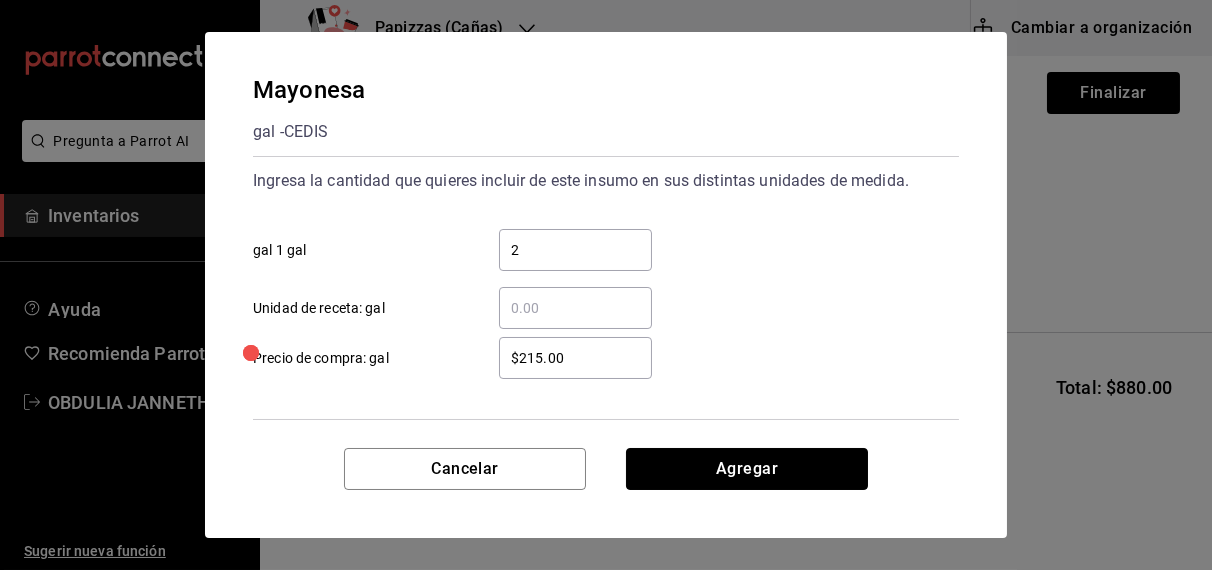 type 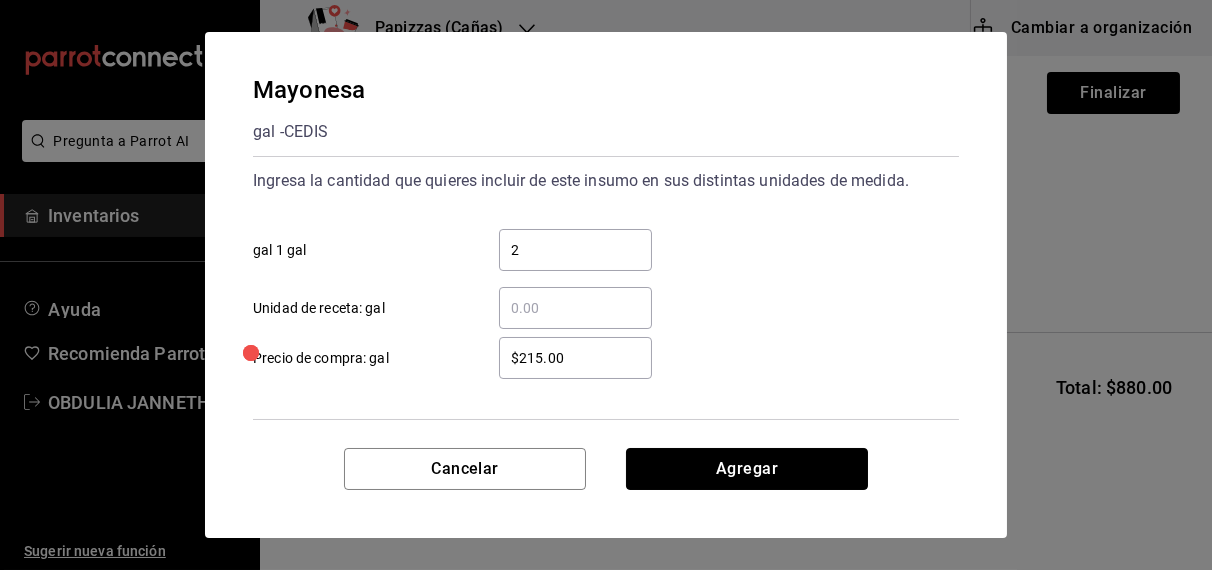 click on "Agregar" at bounding box center (747, 469) 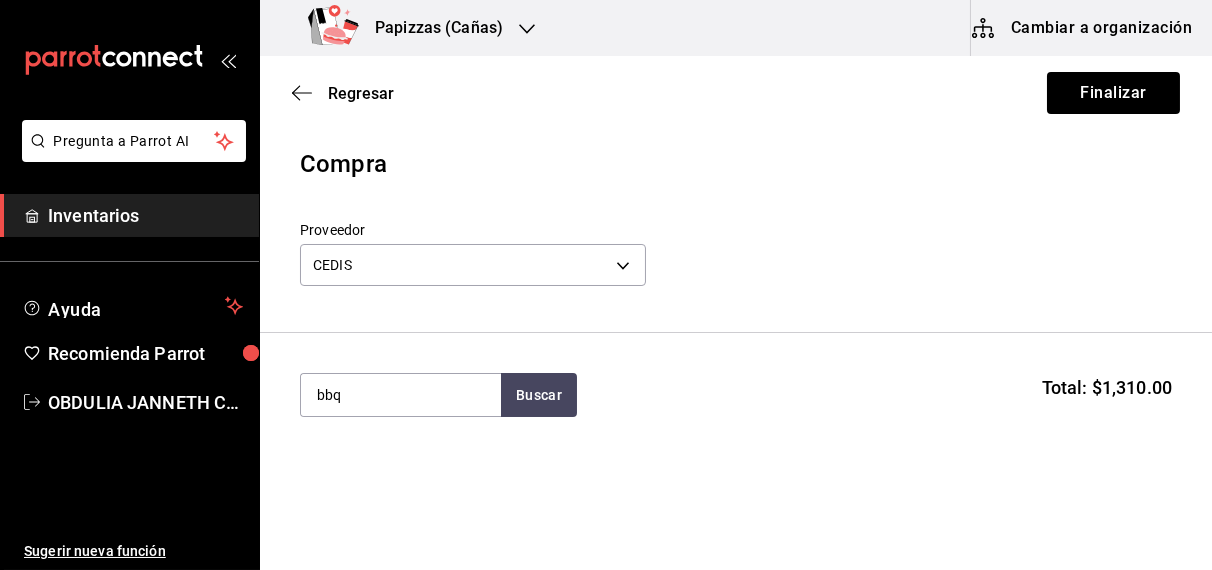 type on "bbq" 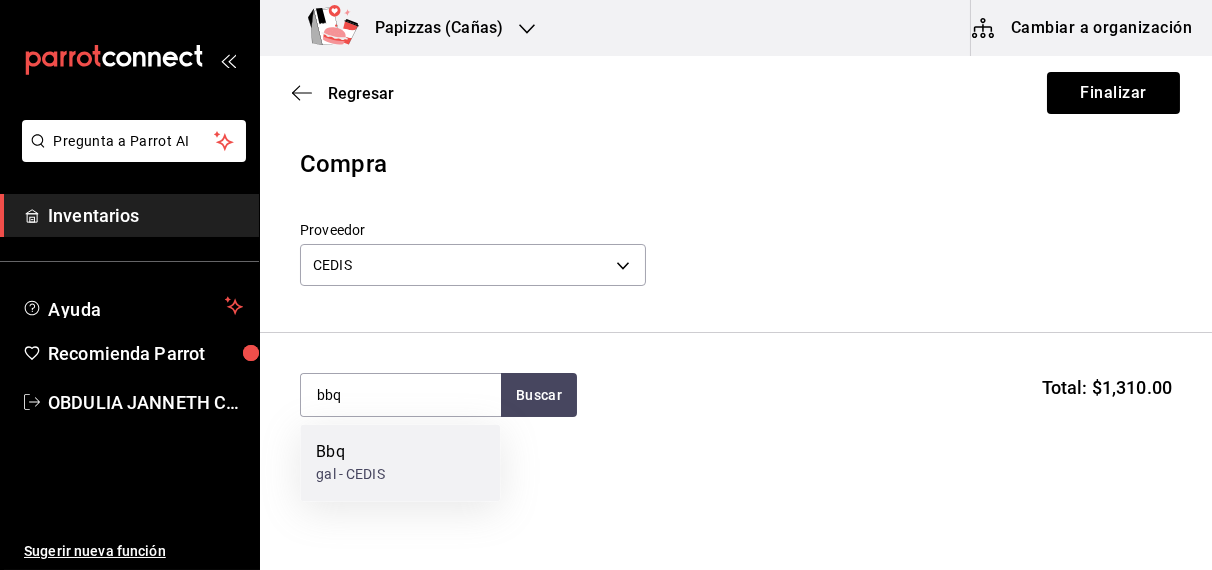 click on "gal - CEDIS" at bounding box center (350, 475) 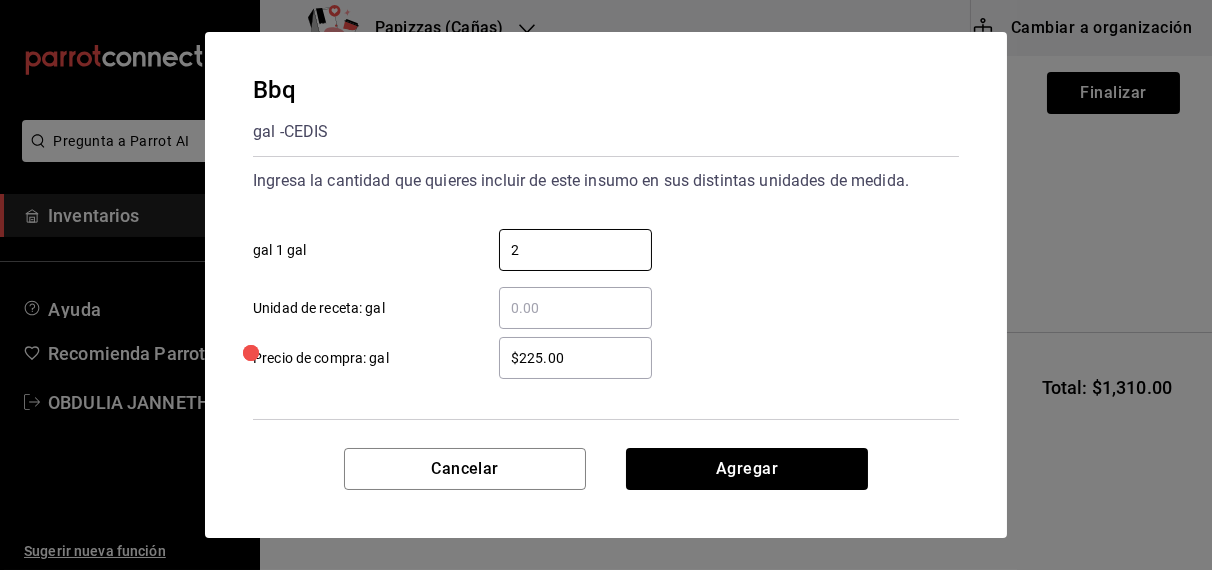 type on "2" 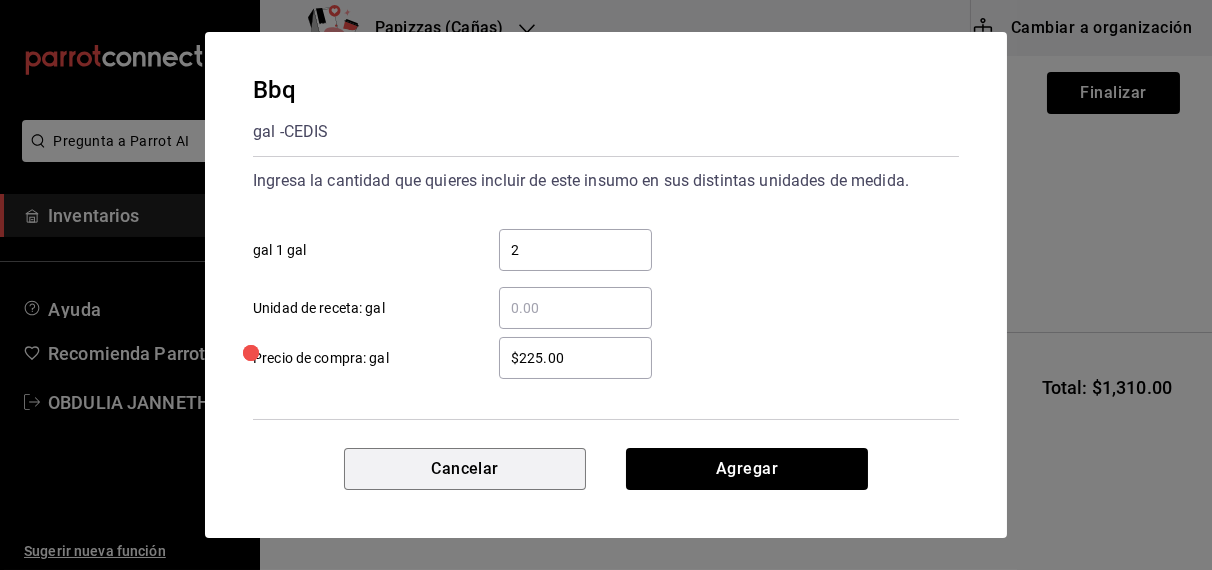 type 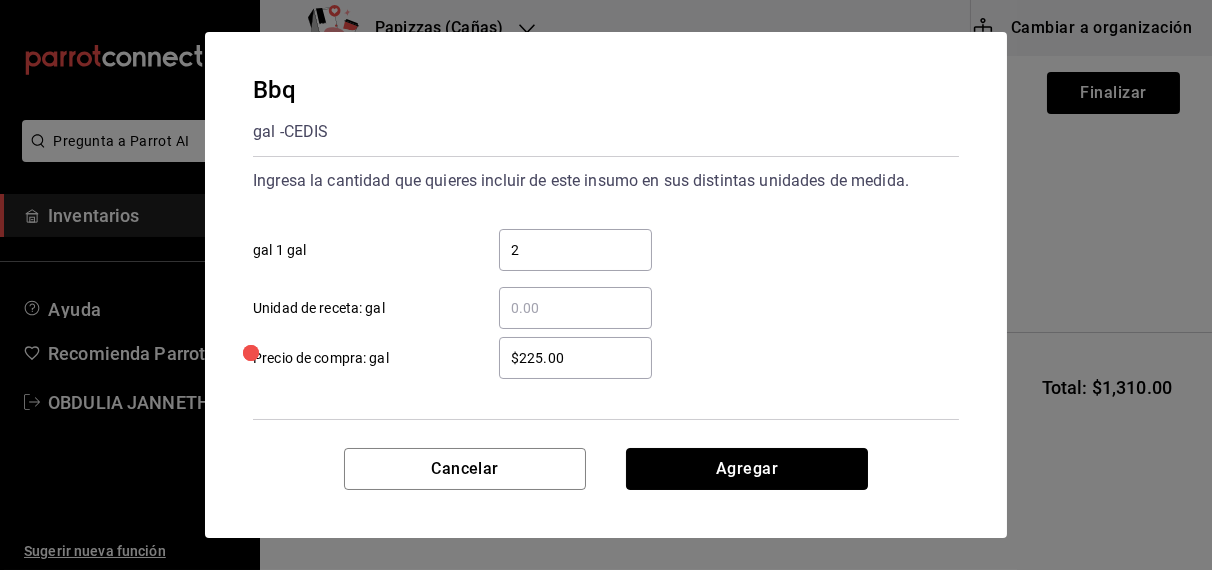 type 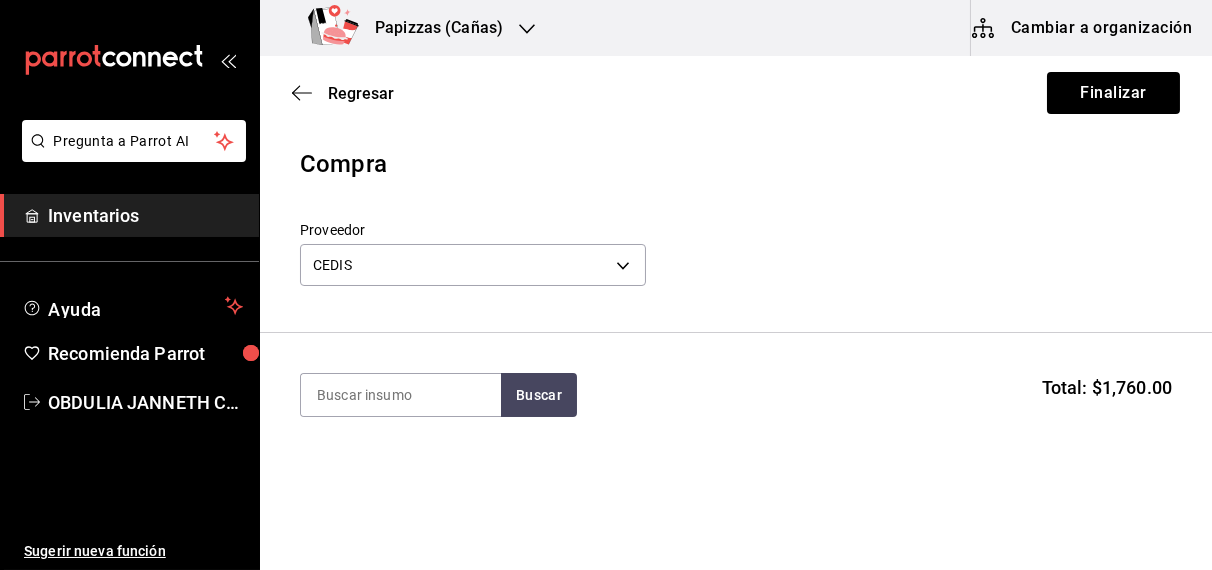 type on "ñ" 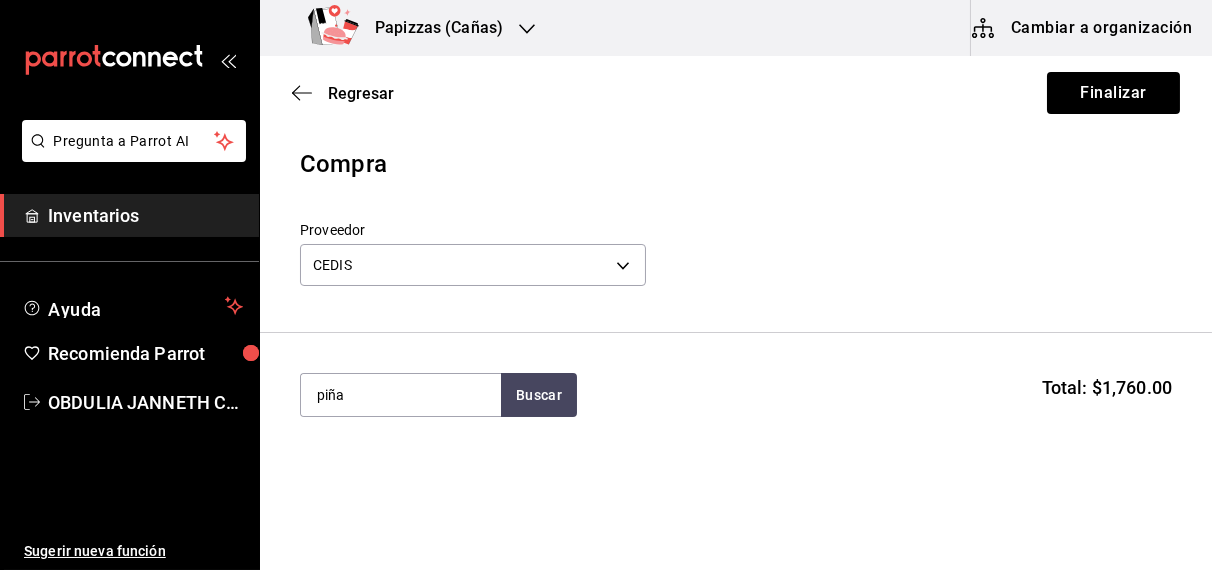 type 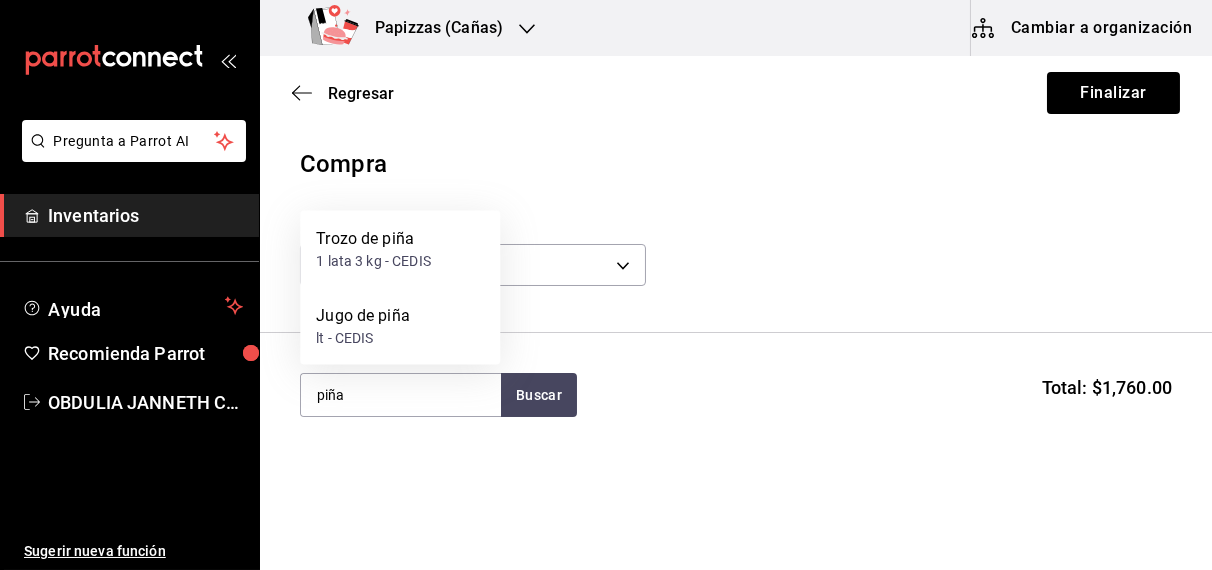 click on "lt - CEDIS" at bounding box center [363, 338] 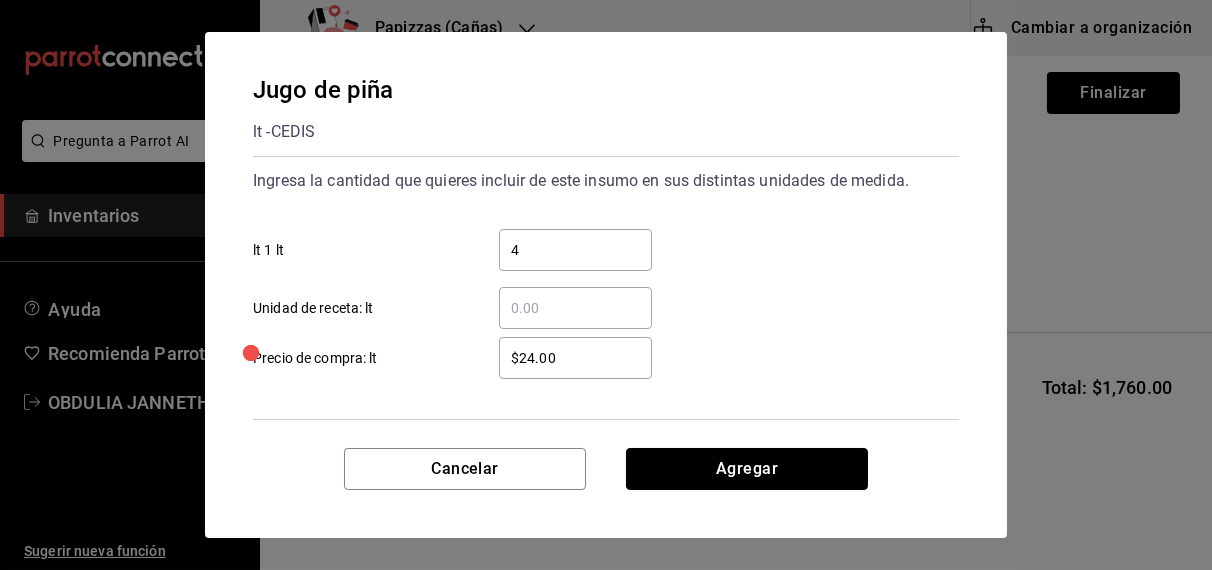 click on "Agregar" at bounding box center (747, 469) 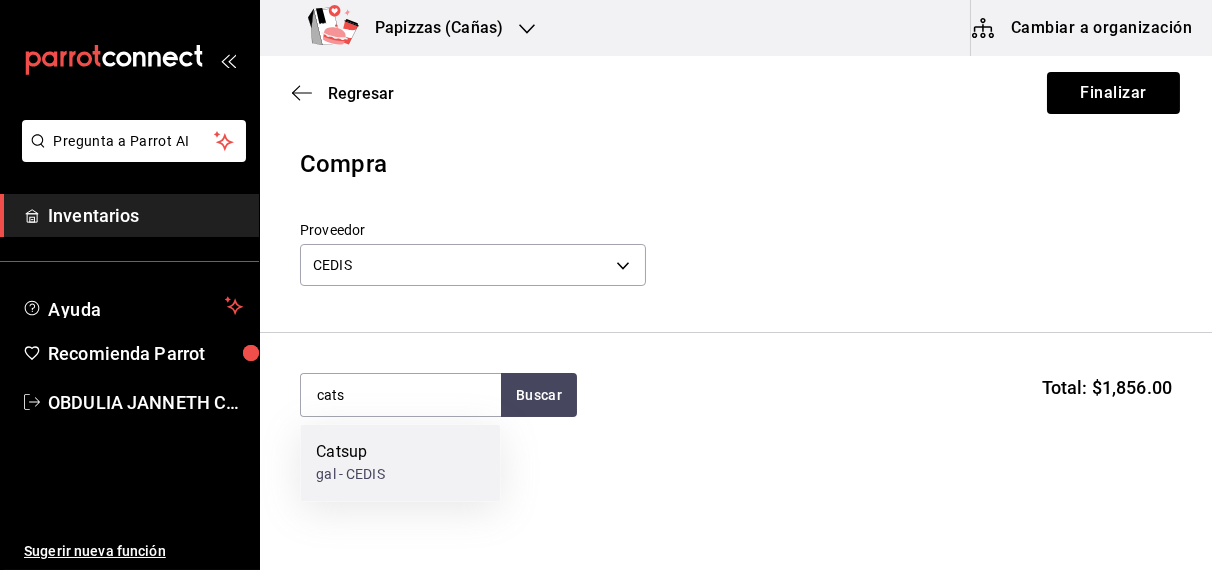 click on "Catsup gal - CEDIS" at bounding box center [400, 463] 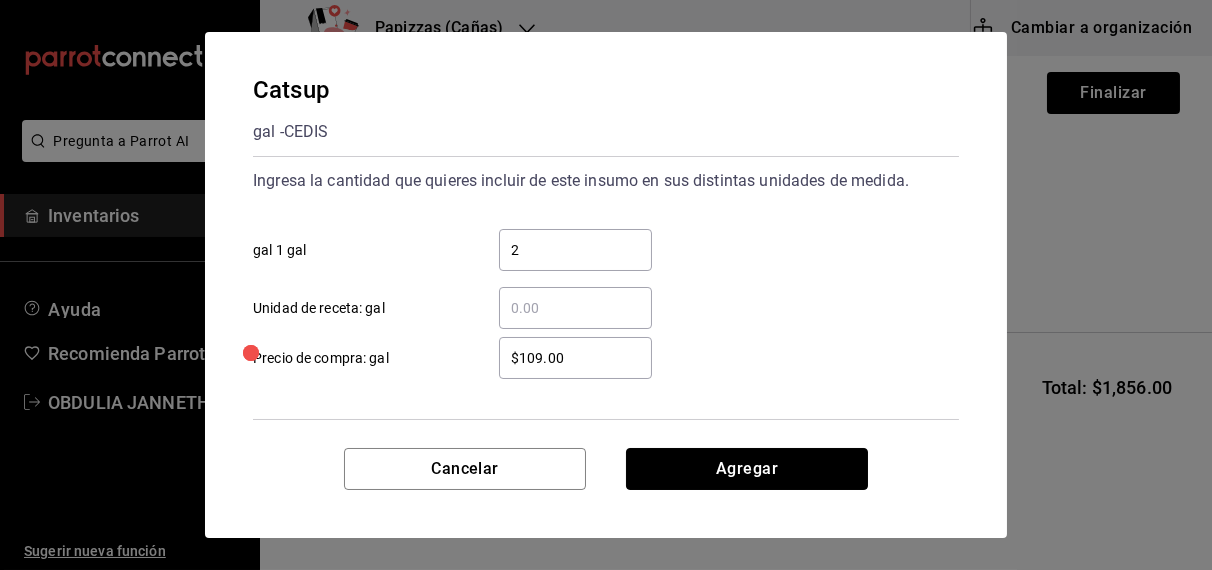 click on "Agregar" at bounding box center [747, 469] 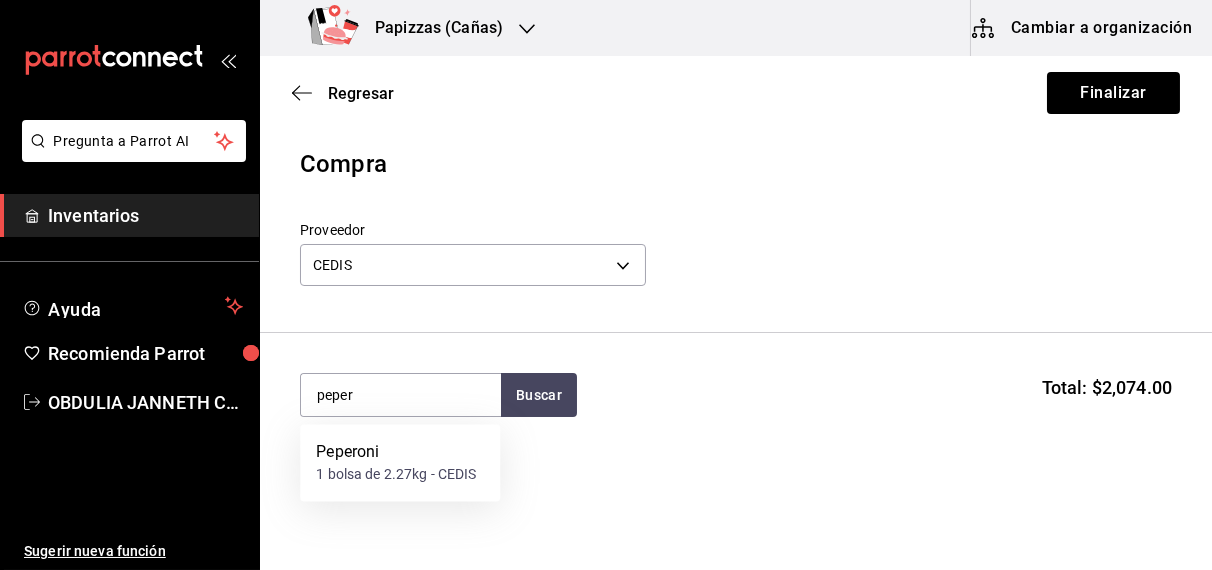 click on "Peperoni" at bounding box center (396, 453) 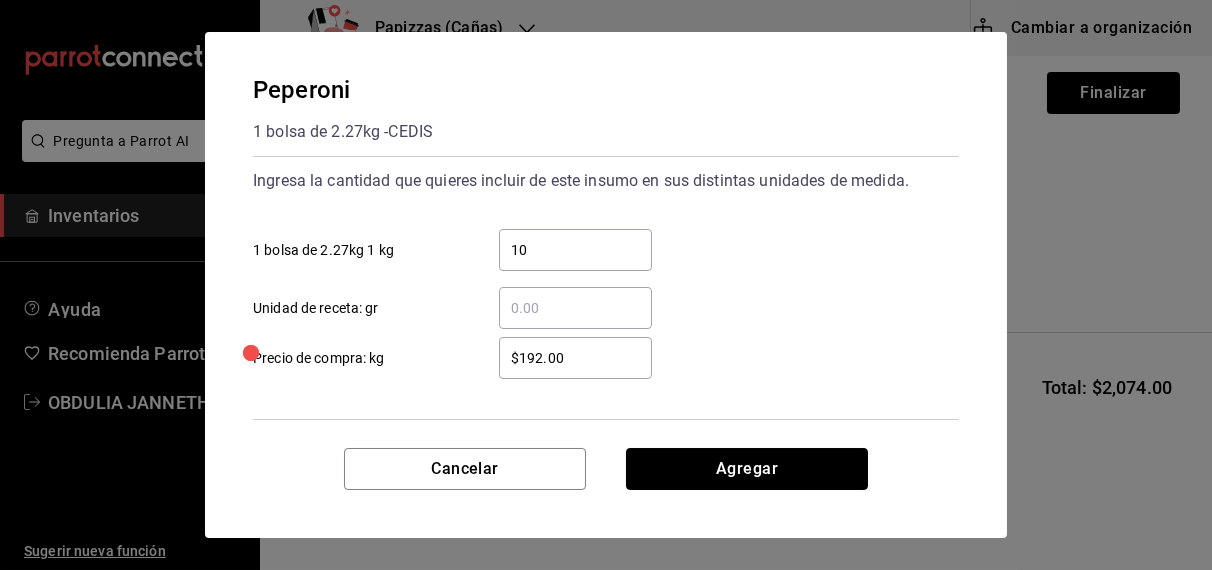 click on "Agregar" at bounding box center (747, 469) 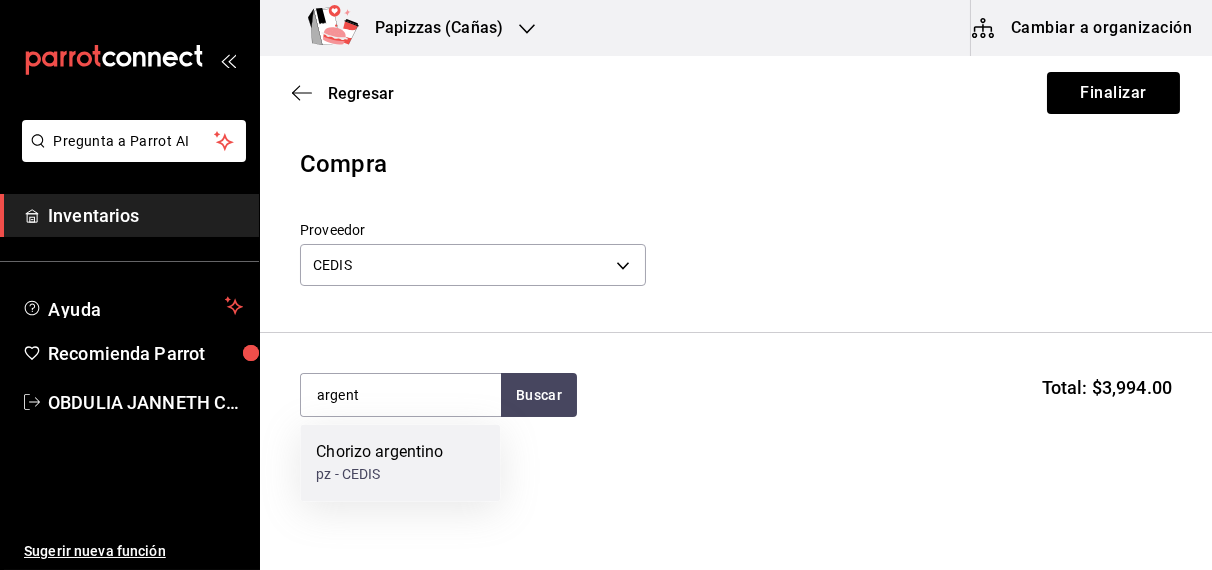click on "pz - CEDIS" at bounding box center (379, 475) 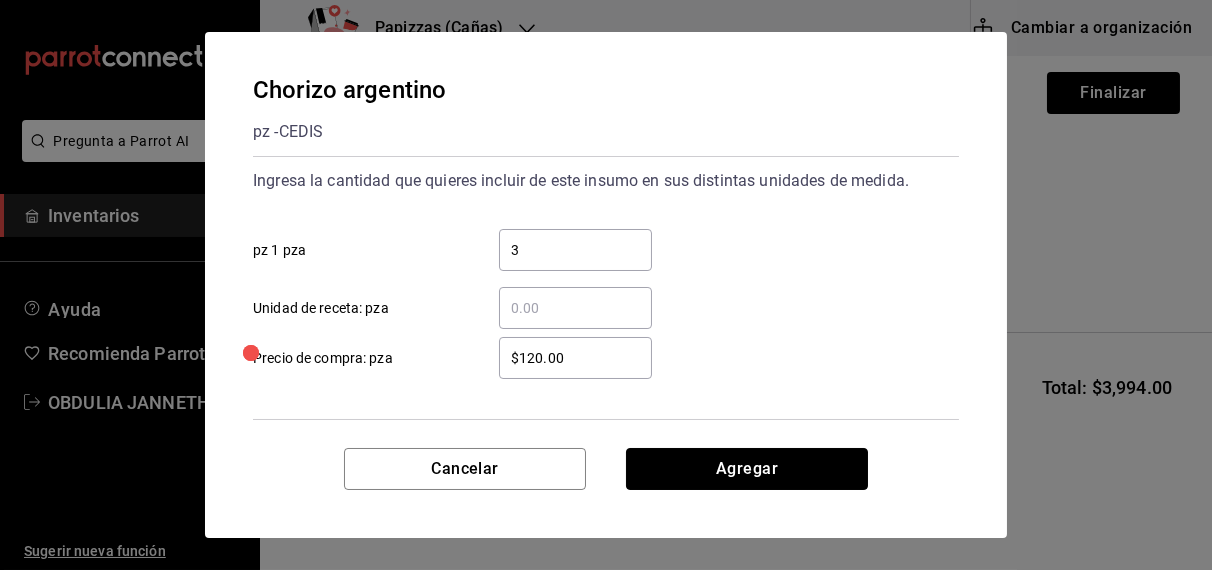 click on "Agregar" at bounding box center (747, 469) 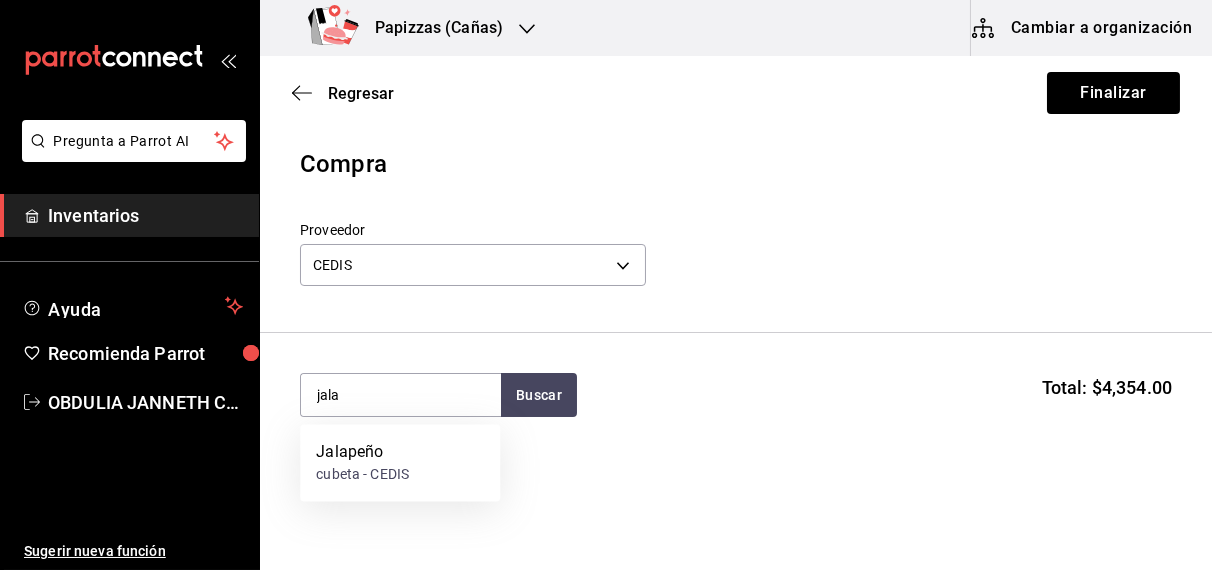 click on "cubeta - CEDIS" at bounding box center [362, 475] 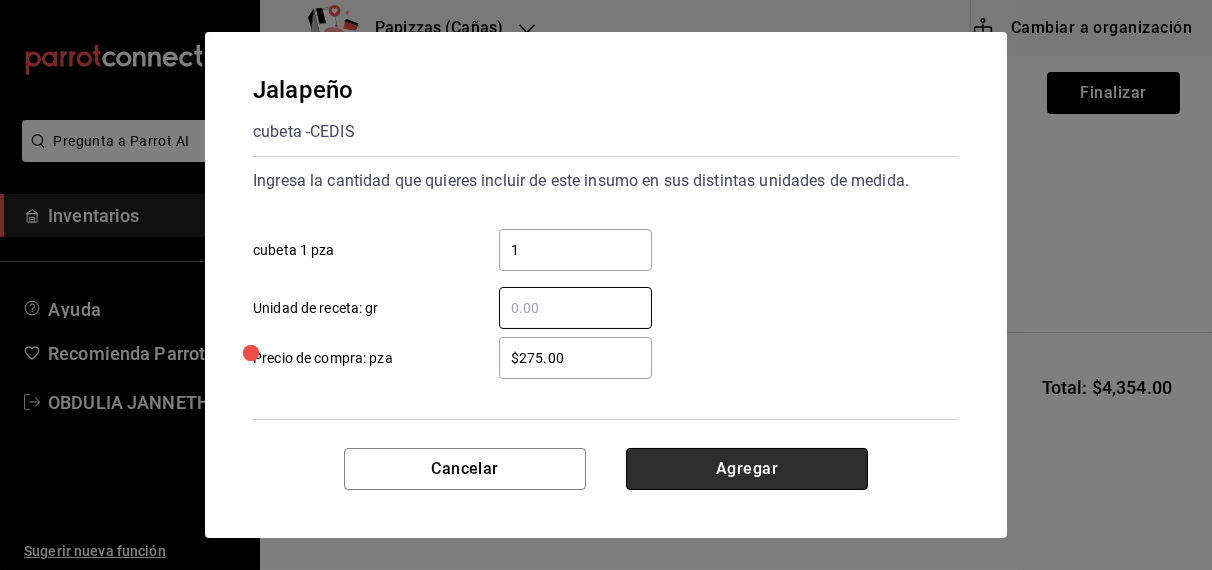click on "Agregar" at bounding box center [747, 469] 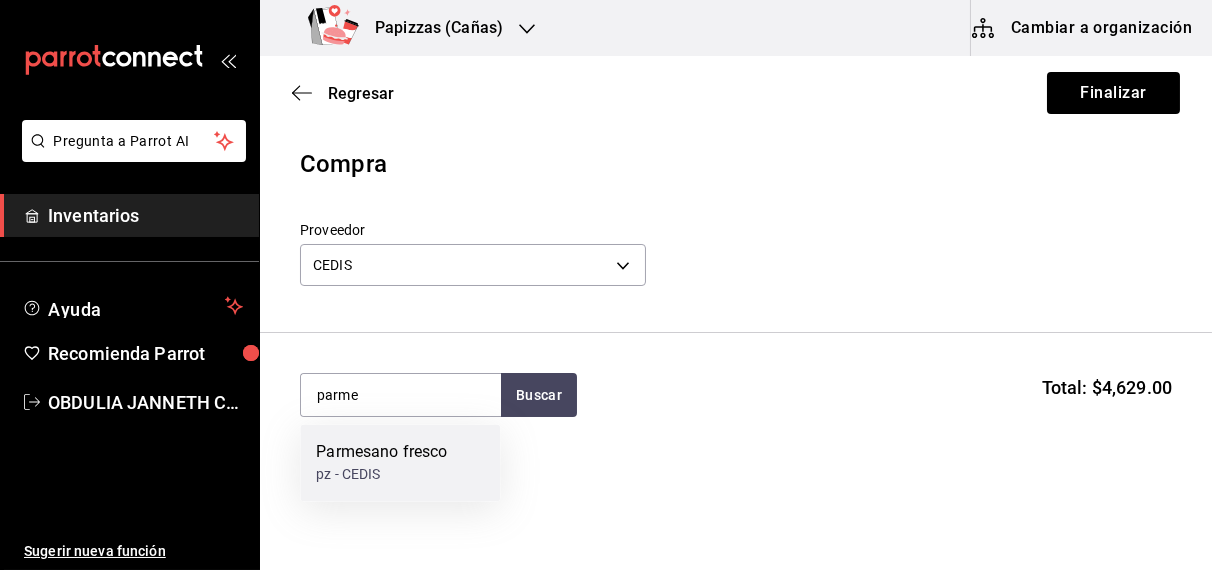 click on "pz - CEDIS" at bounding box center [381, 475] 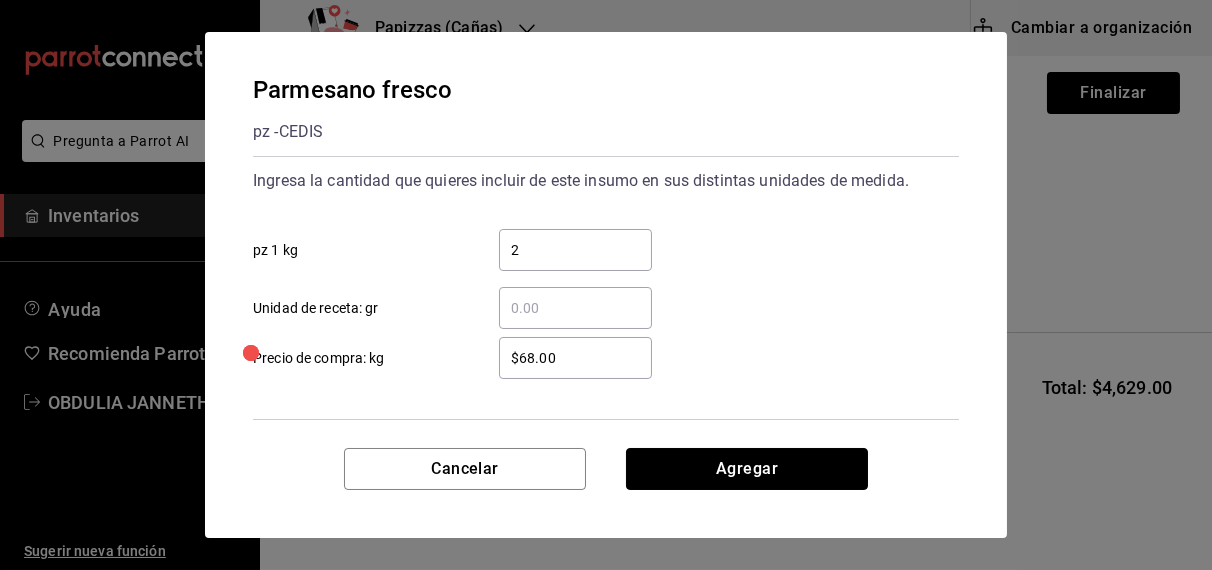 click on "Agregar" at bounding box center (747, 469) 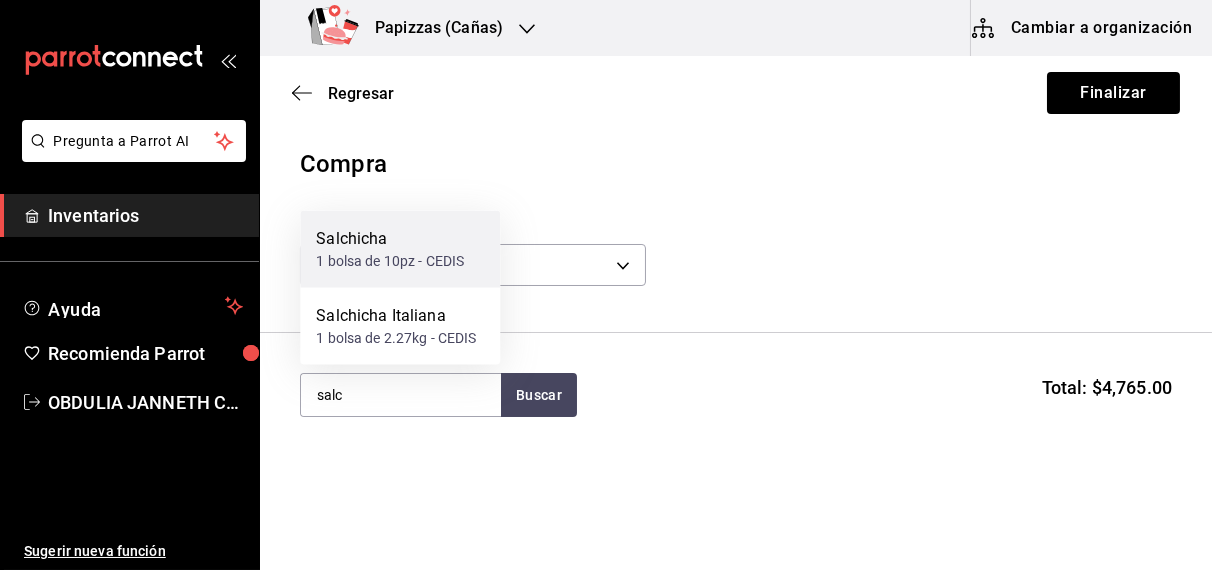 click on "1 bolsa de 10pz - CEDIS" at bounding box center (390, 261) 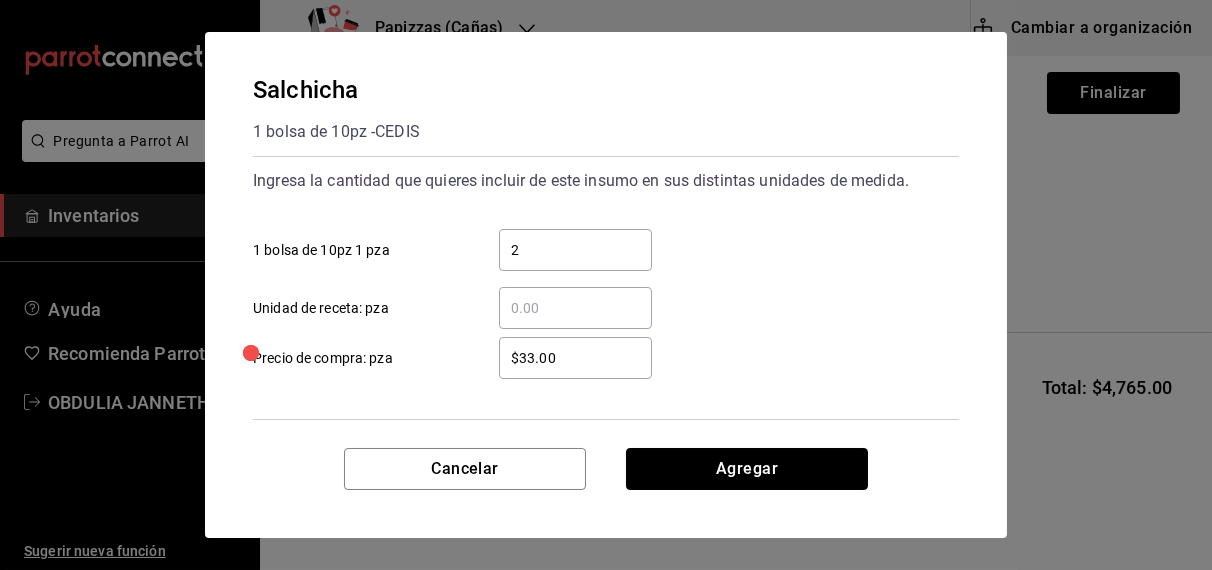 click on "Agregar" at bounding box center [747, 469] 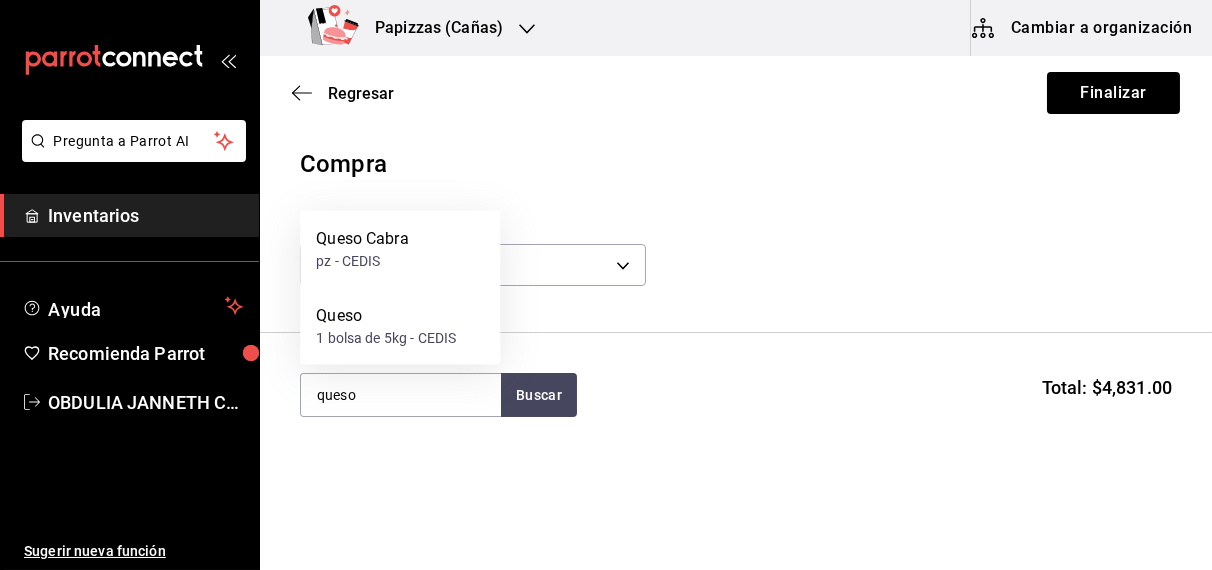 click on "Queso 1 bolsa de 5kg - CEDIS" at bounding box center [400, 326] 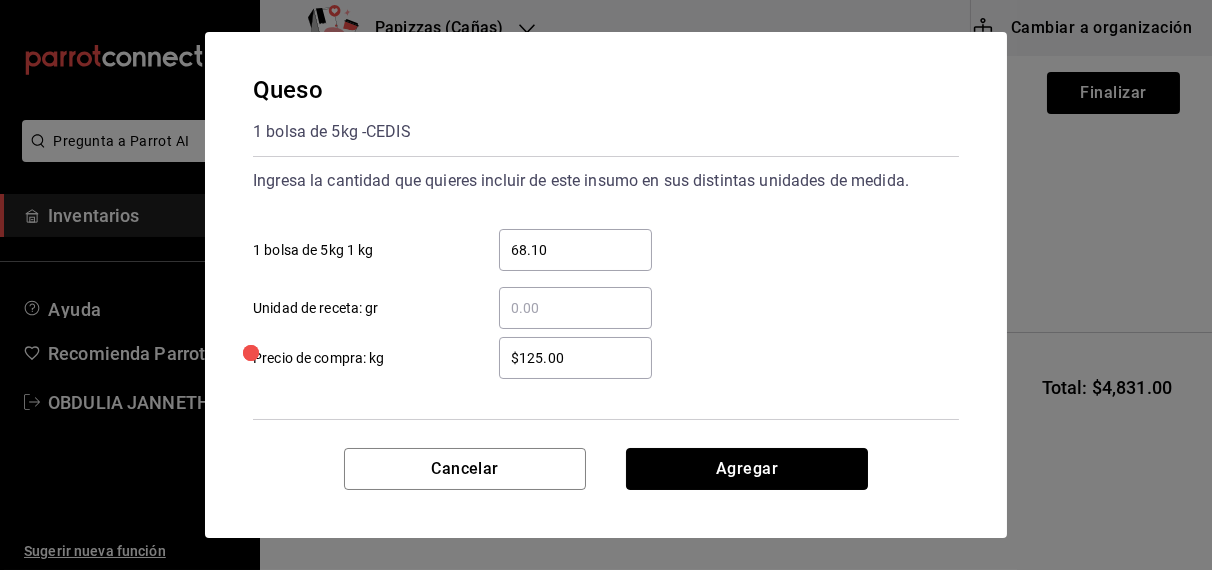 click on "Agregar" at bounding box center [747, 469] 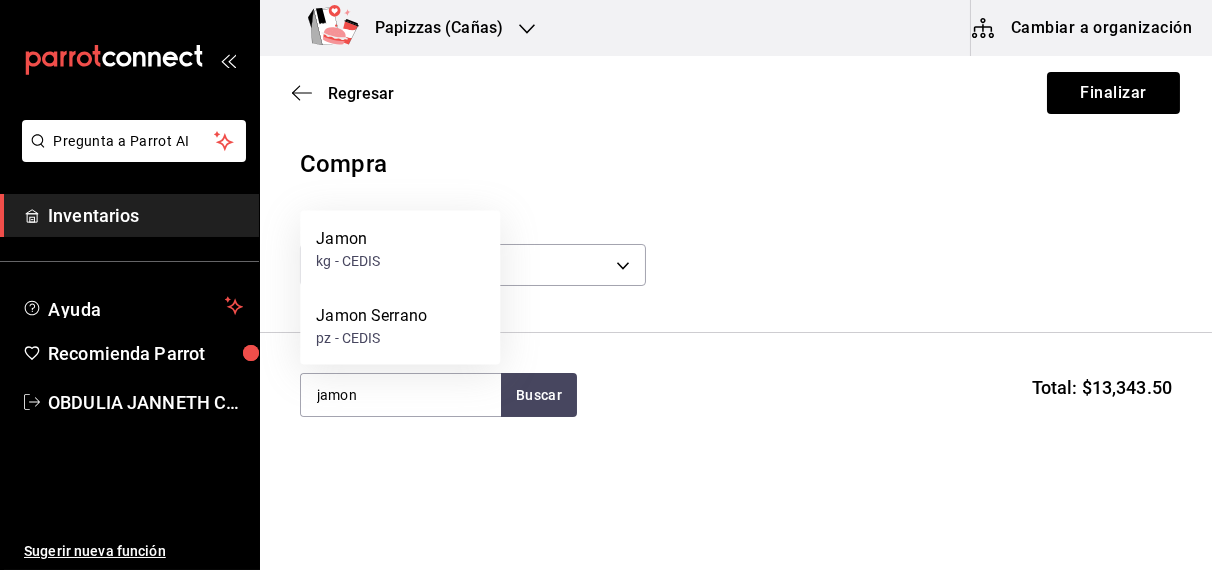click on "Jamon kg - CEDIS" at bounding box center (400, 249) 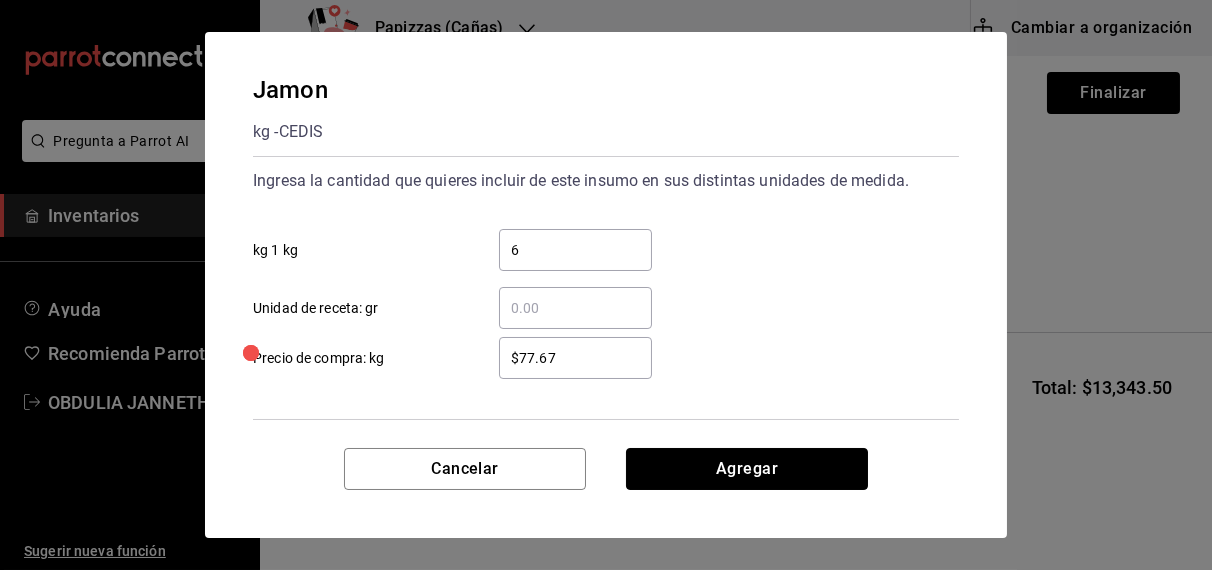 click on "Agregar" at bounding box center (747, 469) 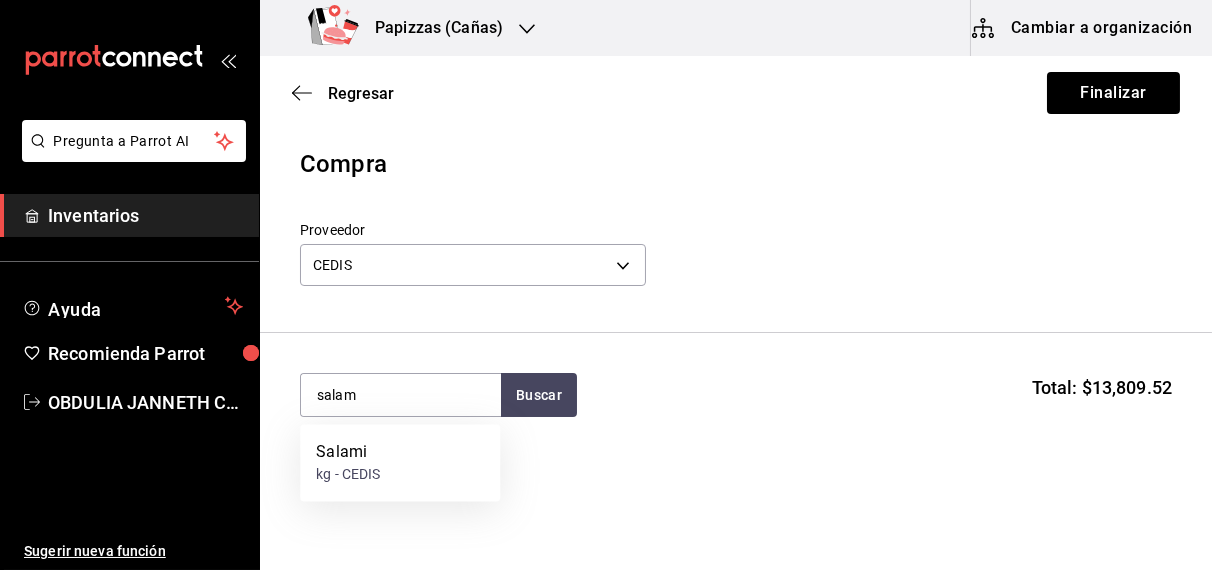 click on "kg - CEDIS" at bounding box center [348, 475] 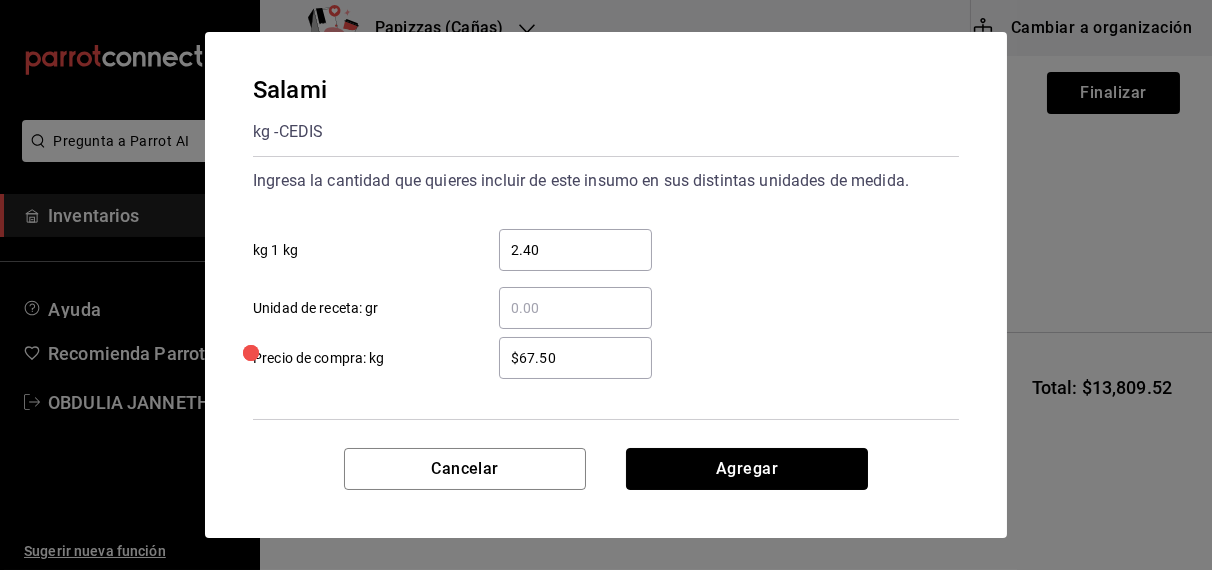 click on "Agregar" at bounding box center (747, 469) 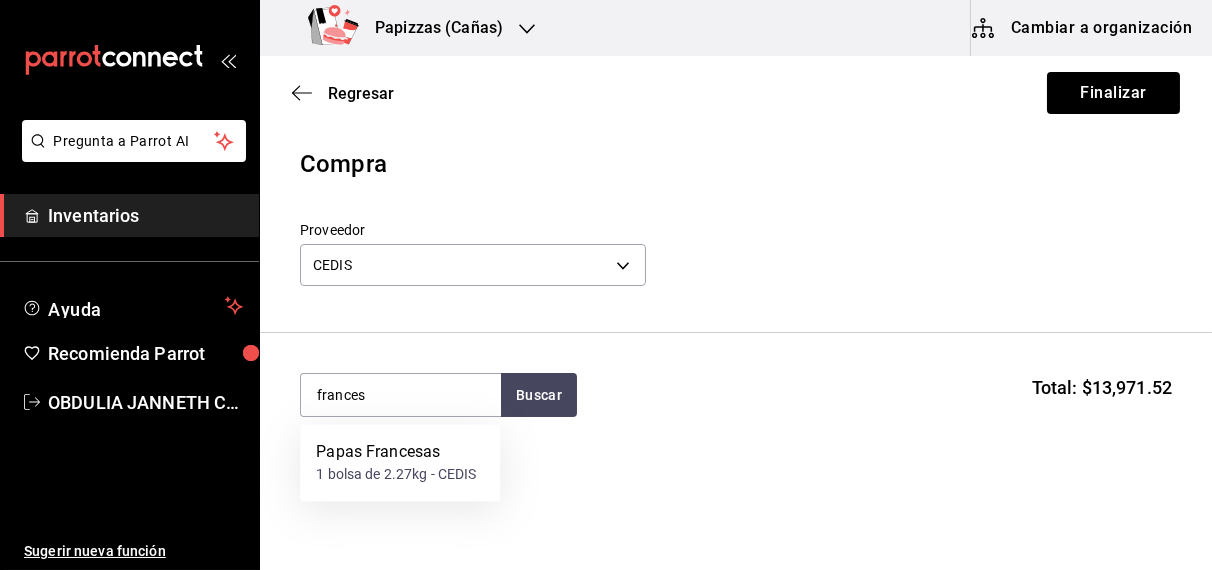 click on "1 bolsa de 2.27kg - CEDIS" at bounding box center [396, 475] 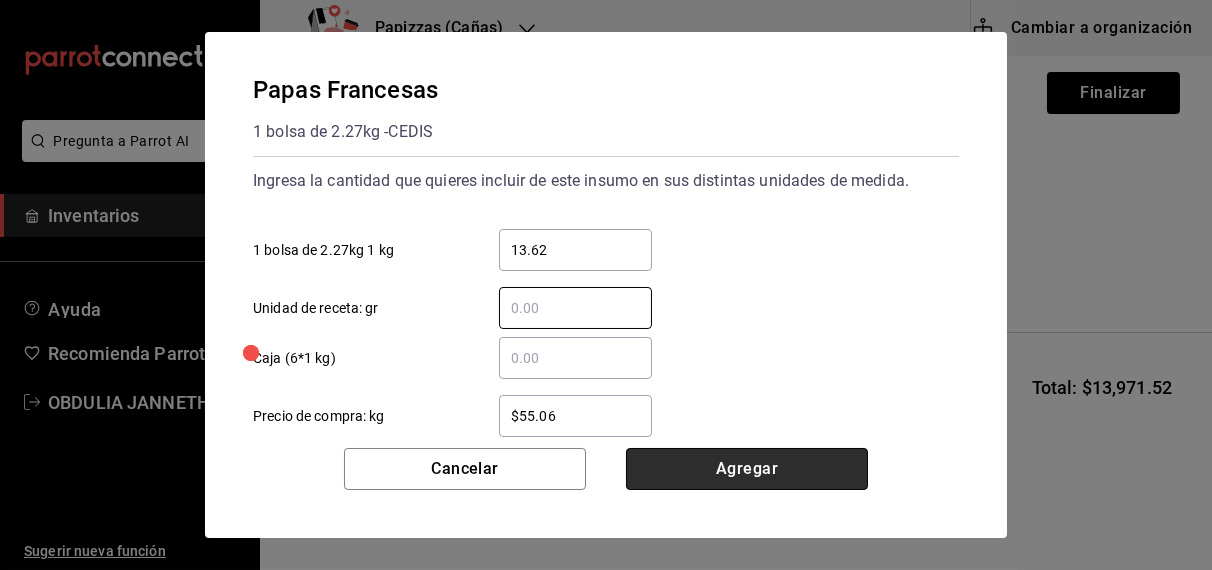 click on "Agregar" at bounding box center (747, 469) 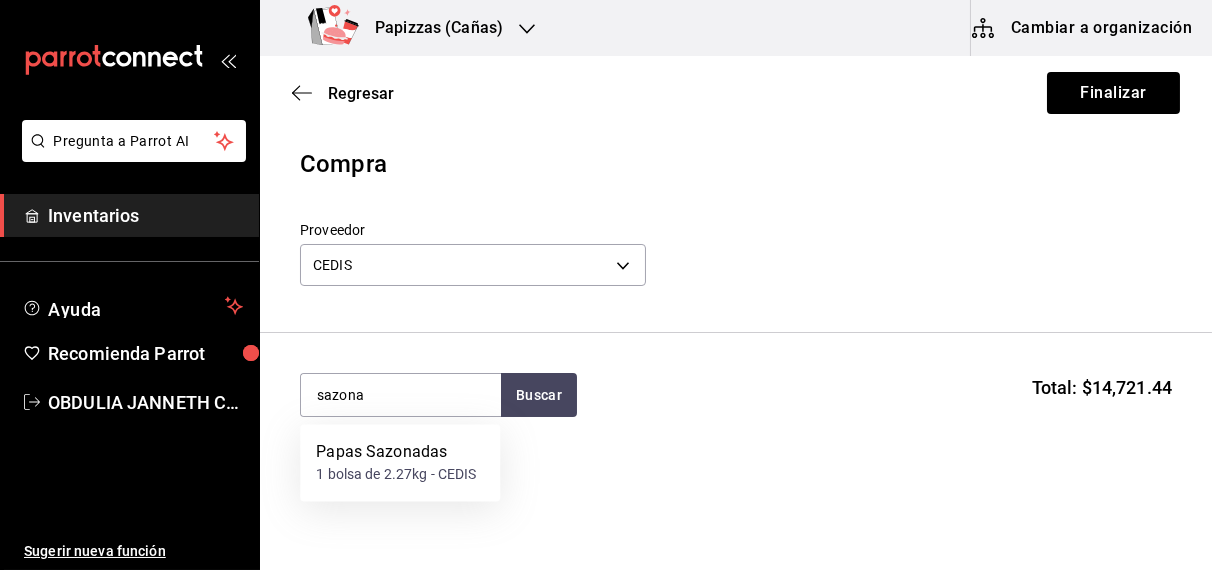 click on "1 bolsa de 2.27kg - CEDIS" at bounding box center [396, 475] 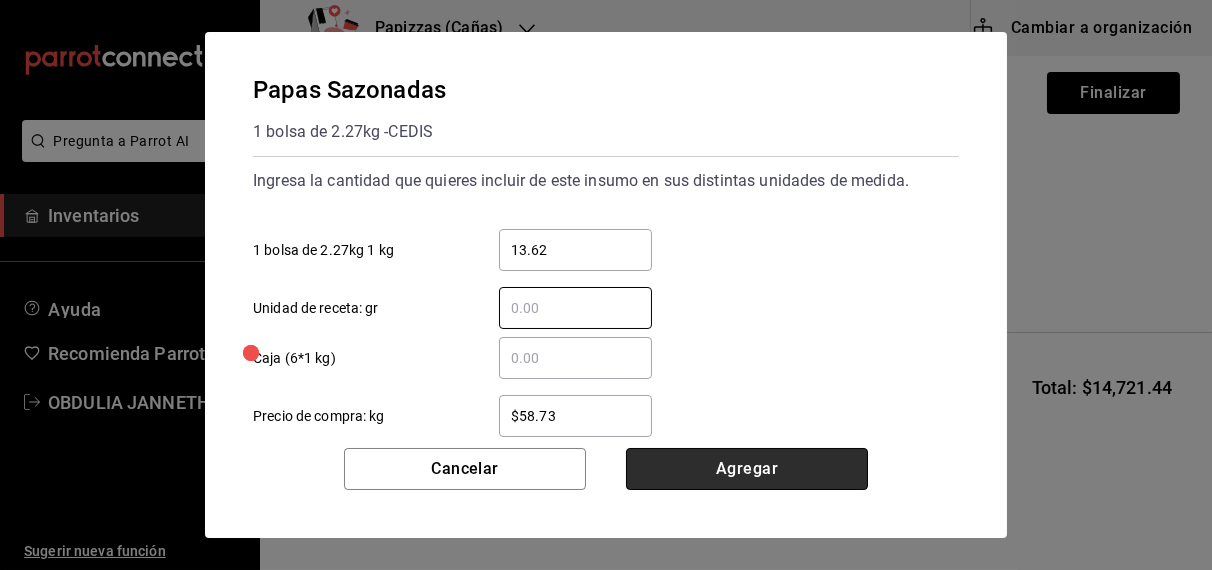 click on "Agregar" at bounding box center (747, 469) 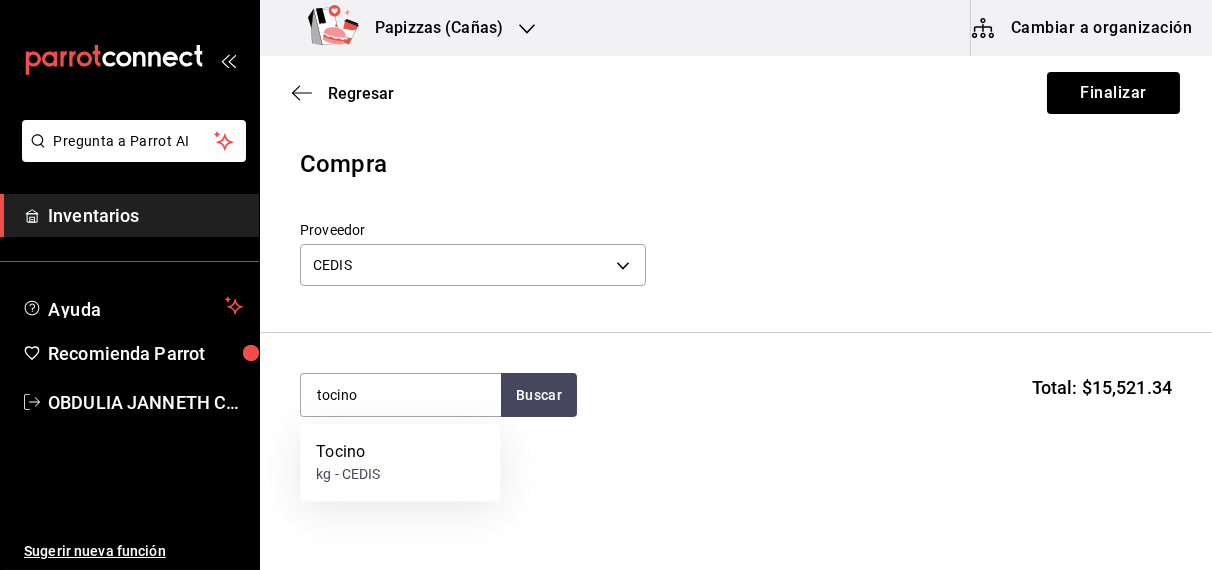 click on "kg - CEDIS" at bounding box center (348, 475) 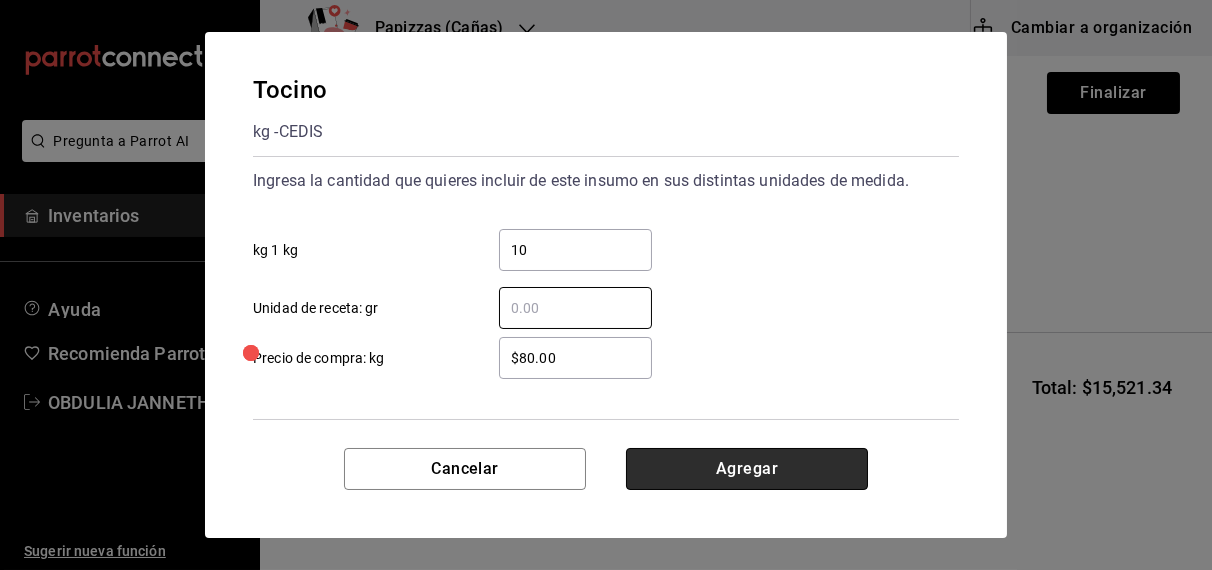 click on "Agregar" at bounding box center [747, 469] 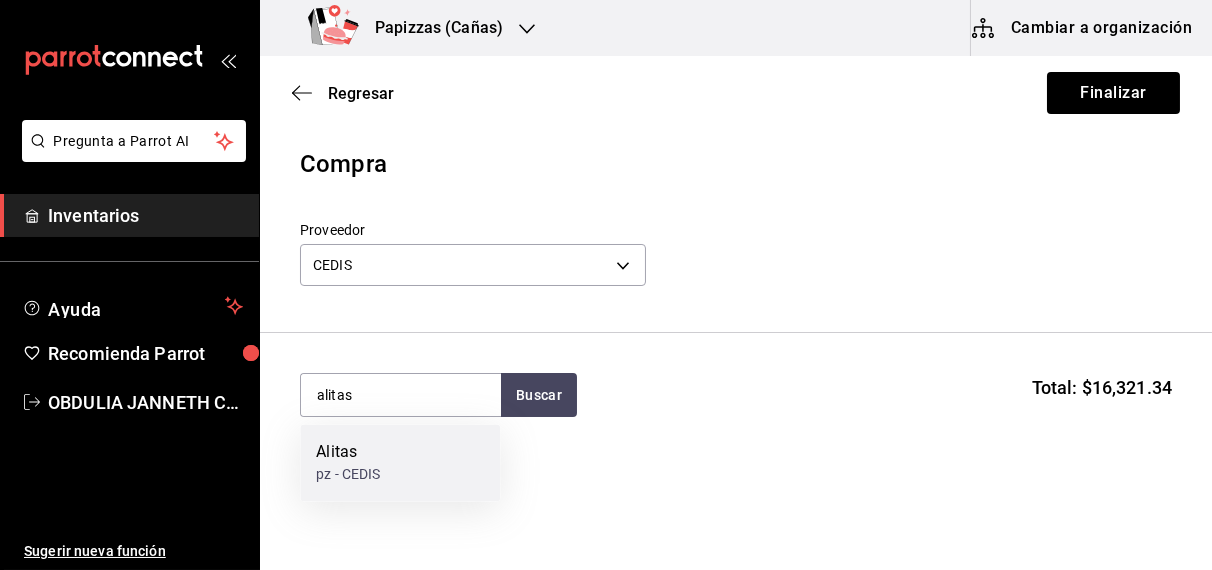 click on "pz - CEDIS" at bounding box center (348, 475) 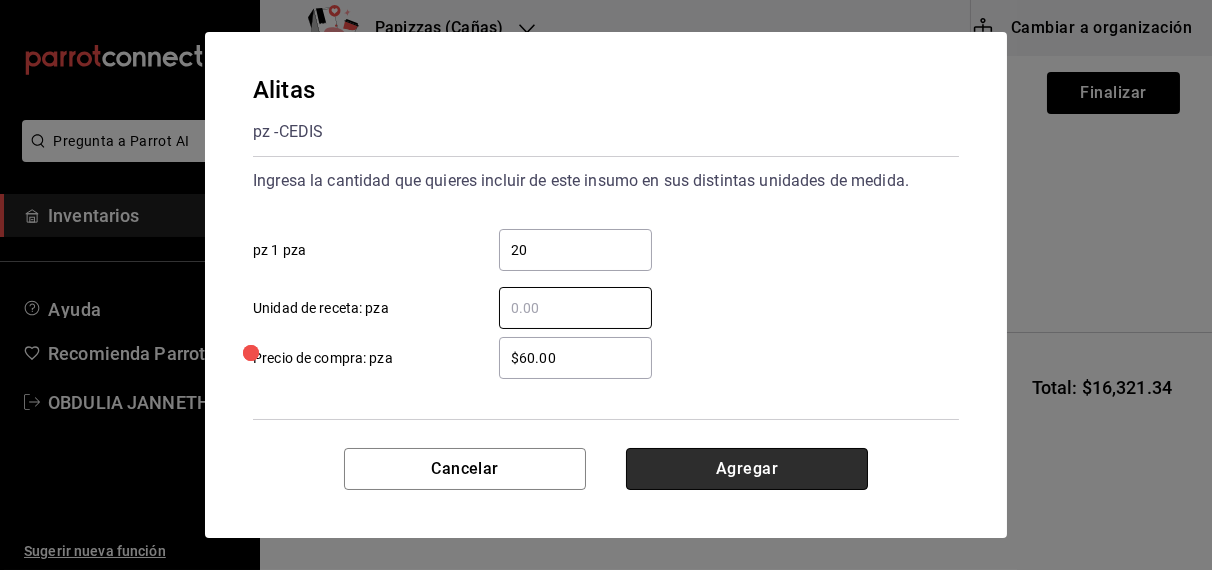 click on "Agregar" at bounding box center [747, 469] 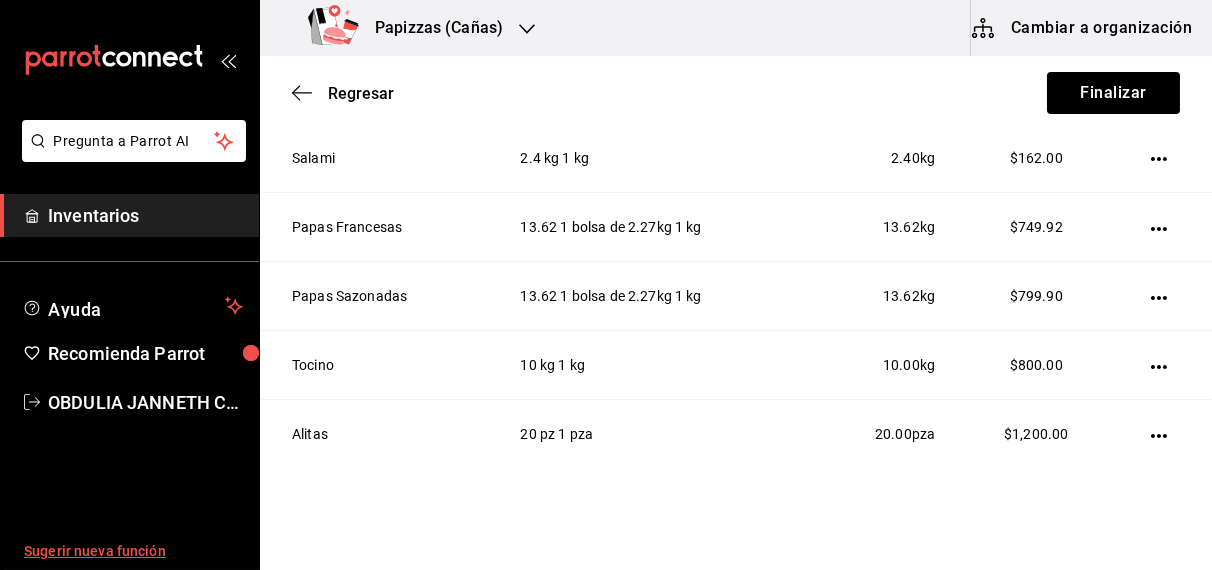 scroll, scrollTop: 1259, scrollLeft: 0, axis: vertical 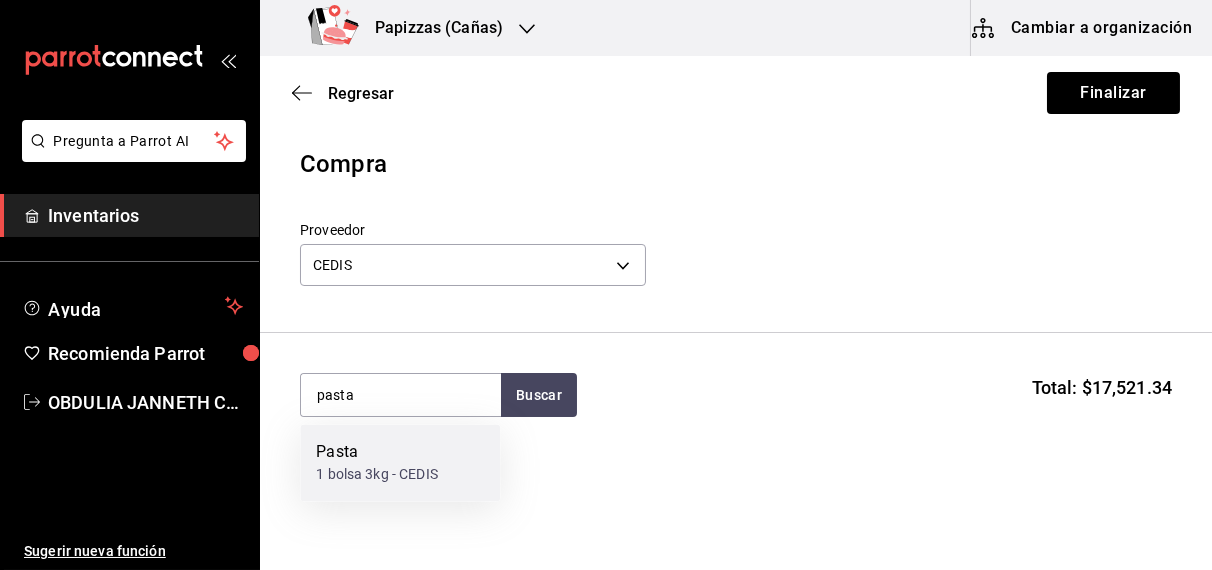click on "1 bolsa 3kg - CEDIS" at bounding box center (377, 475) 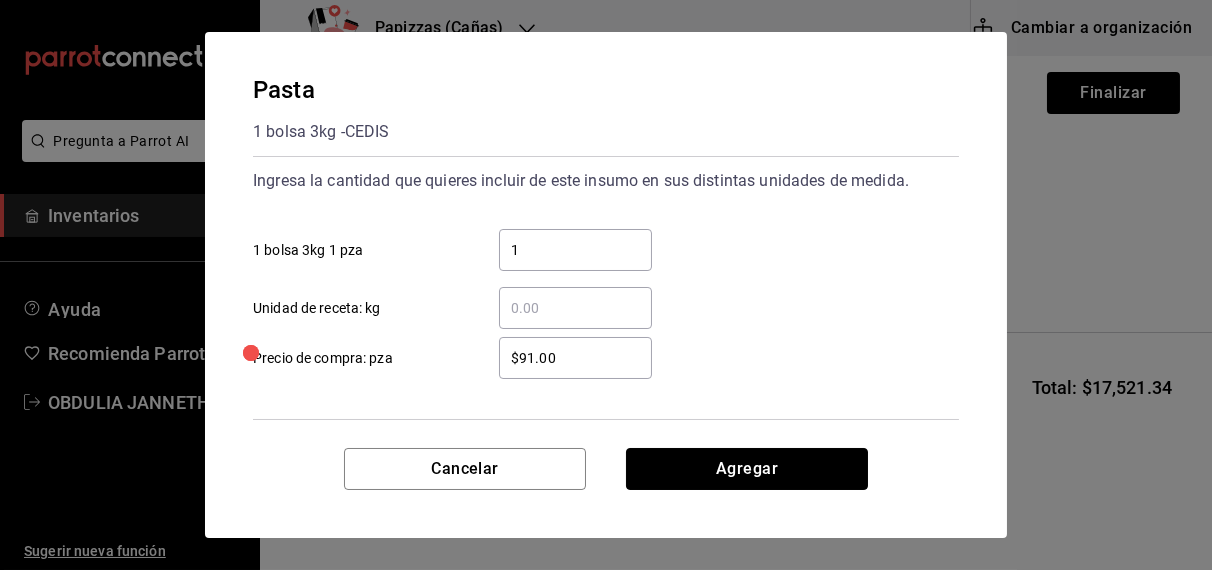 click on "Agregar" at bounding box center [747, 469] 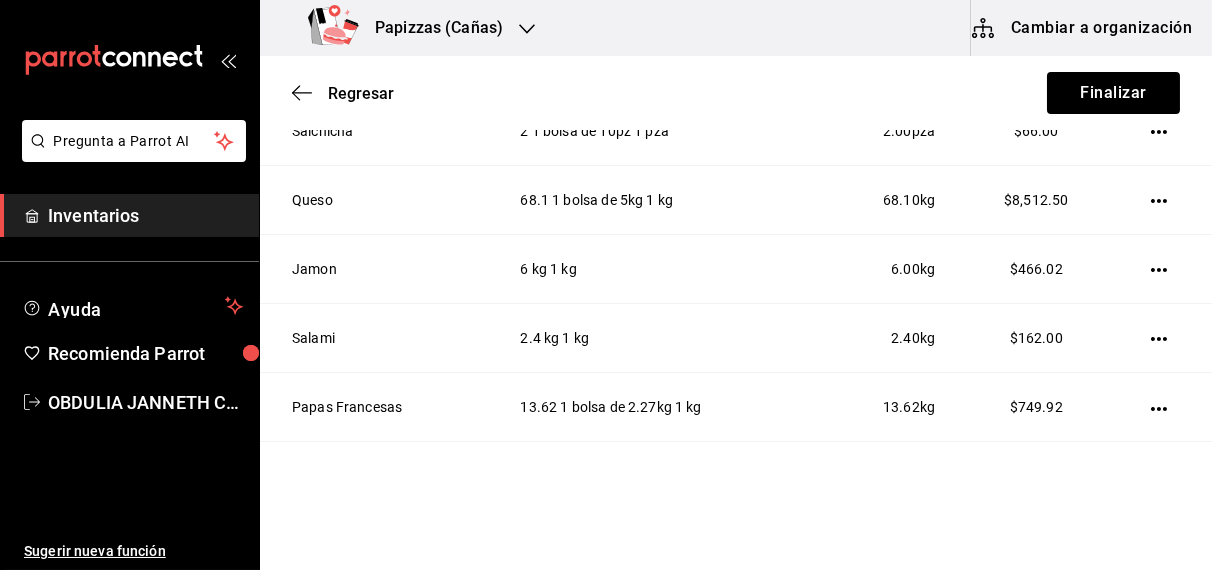 scroll, scrollTop: 1014, scrollLeft: 0, axis: vertical 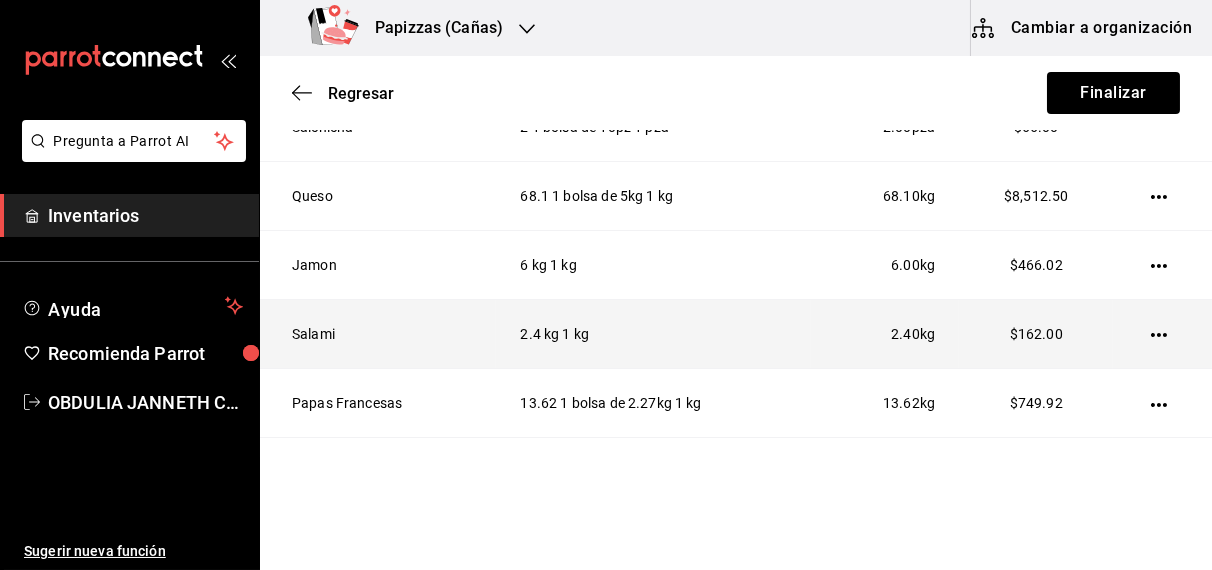 click at bounding box center (1162, 334) 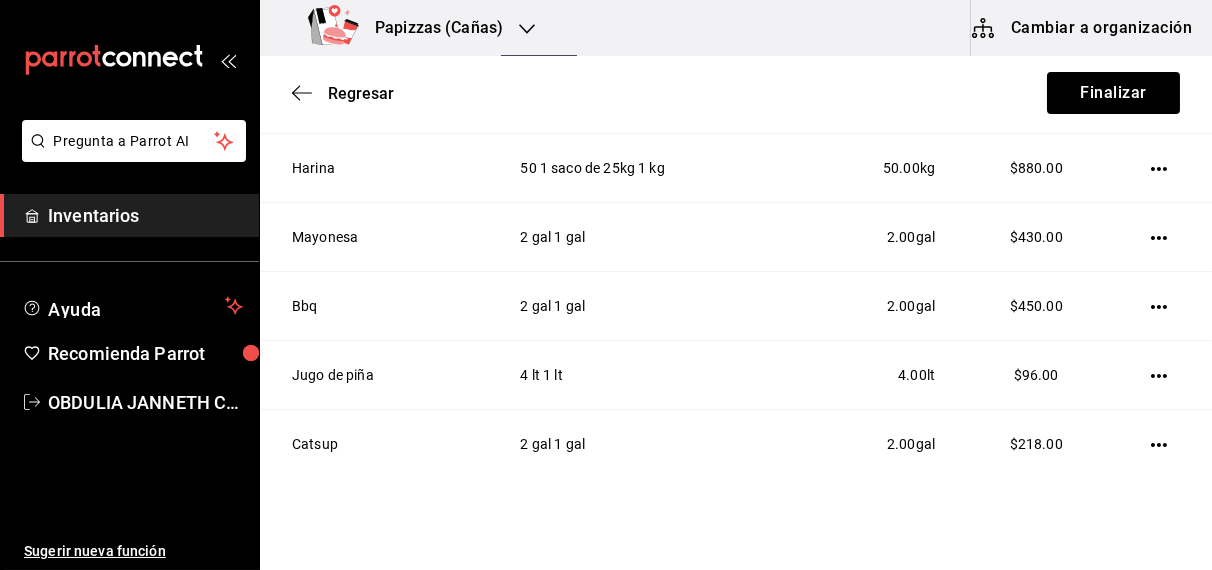 scroll, scrollTop: 0, scrollLeft: 0, axis: both 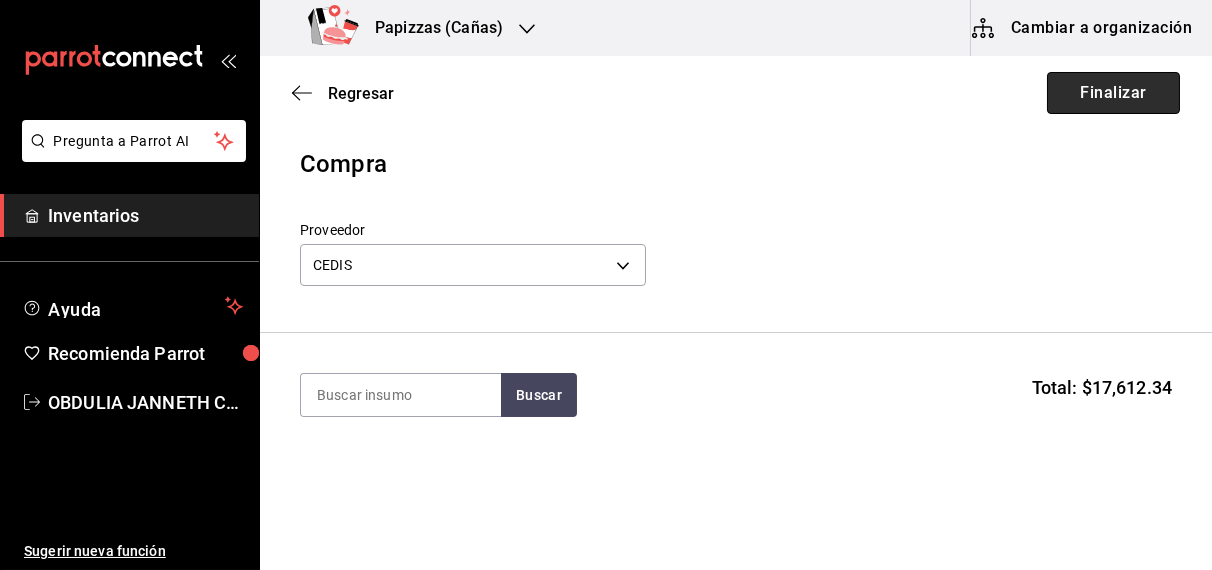 click on "Finalizar" at bounding box center [1113, 93] 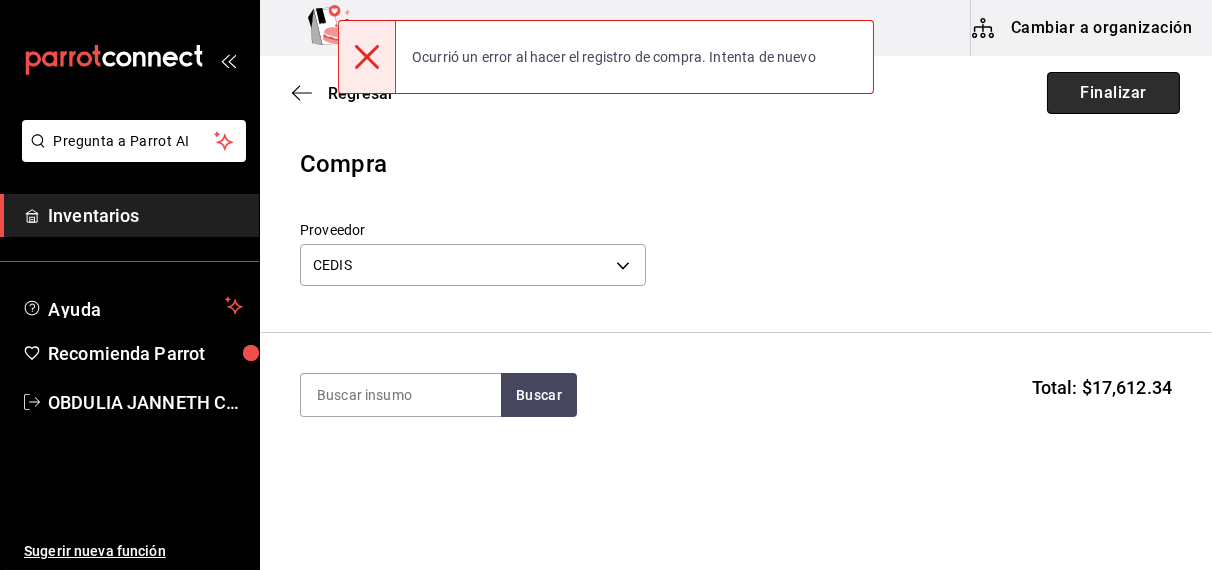 click on "Finalizar" at bounding box center [1113, 93] 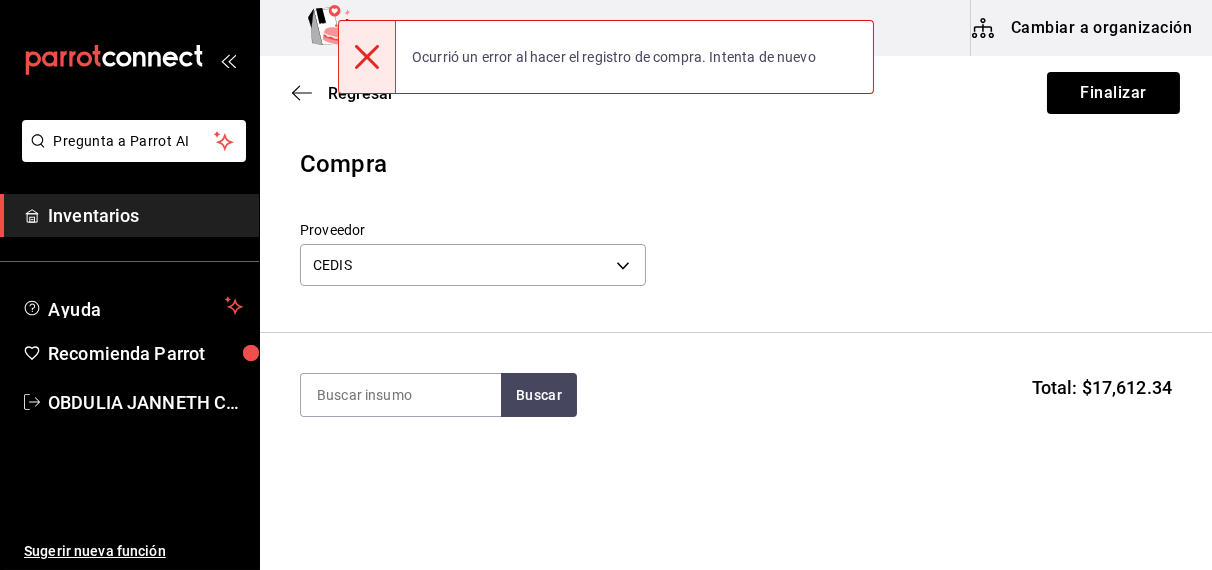 click on "Compra" at bounding box center [736, 164] 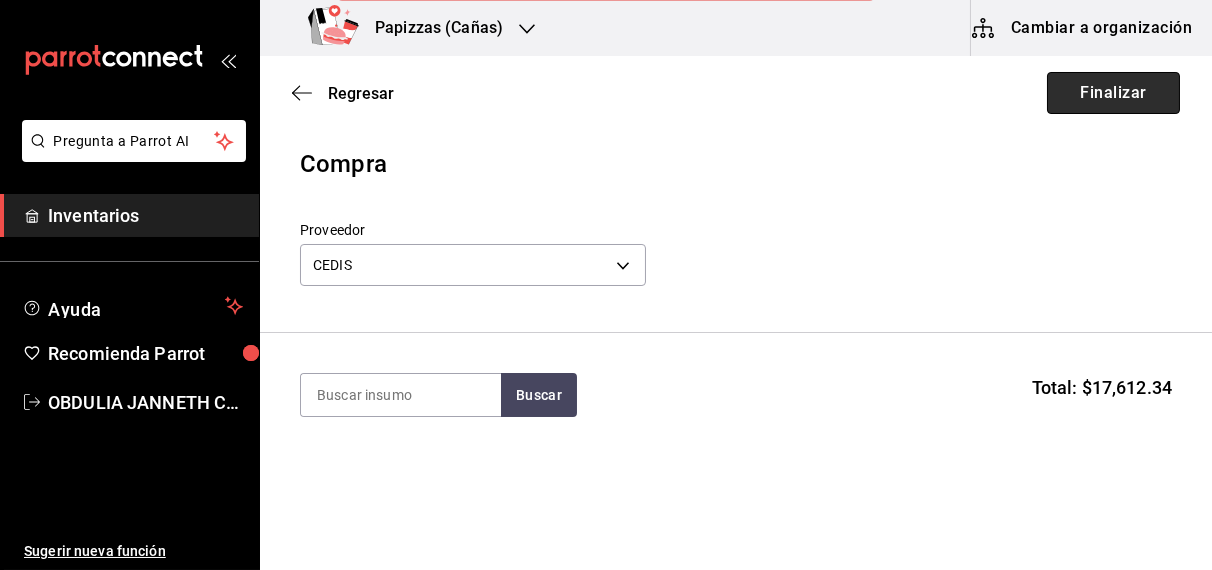 click on "Finalizar" at bounding box center [1113, 93] 